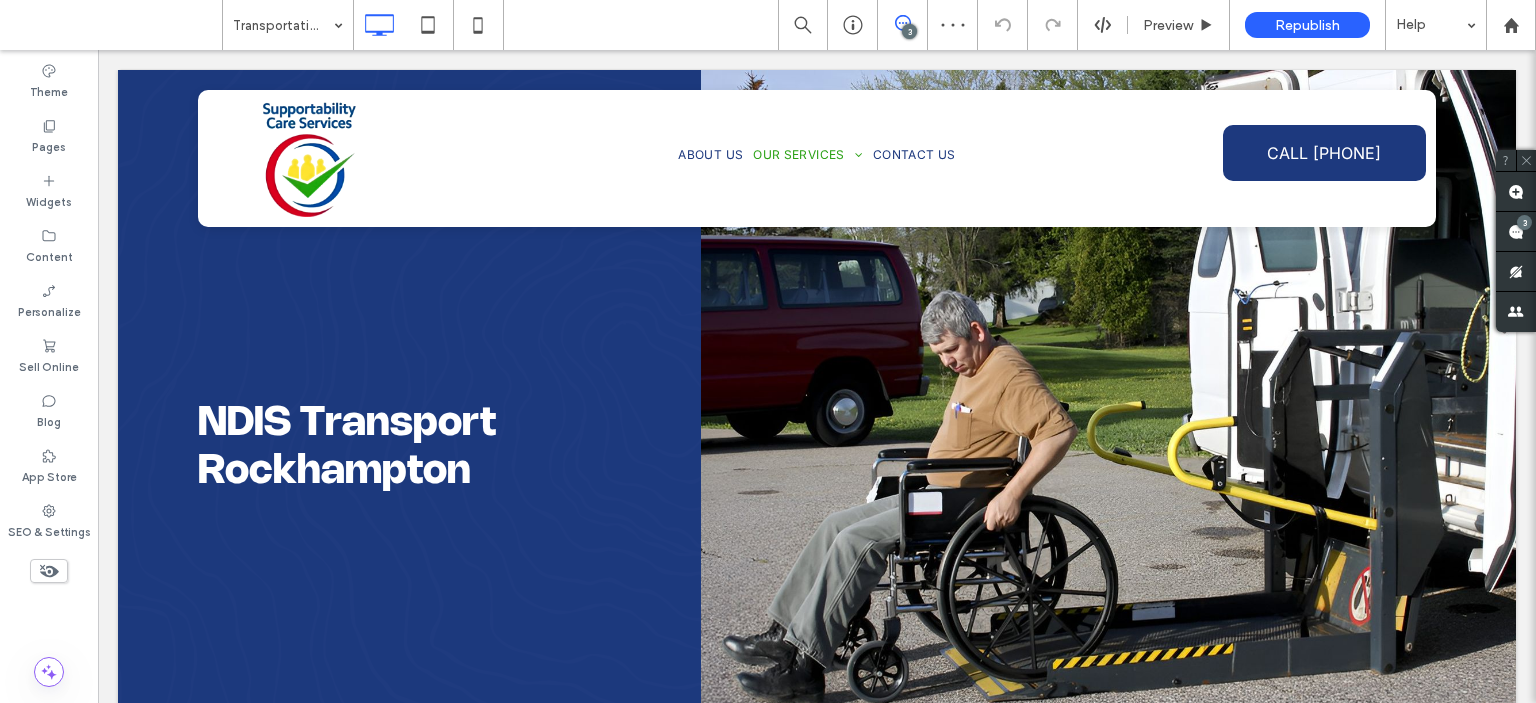 scroll, scrollTop: 0, scrollLeft: 0, axis: both 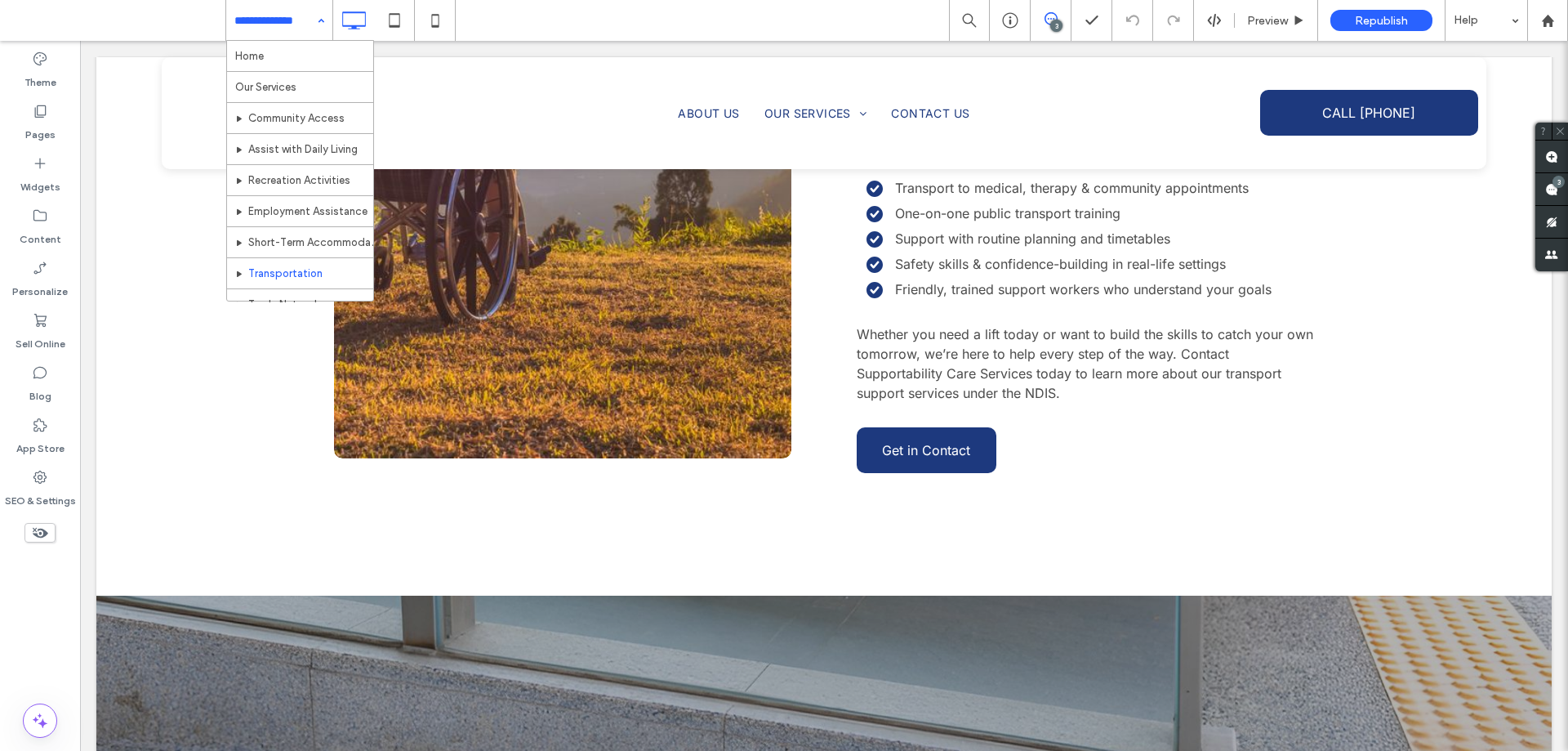 click on "Home Our Services Community Access Assist with Daily Living Recreation Activities Employment Assistance Short-Term Accommodation & Respite Care Transportation Trade Network Contact Us" at bounding box center (279, 20) 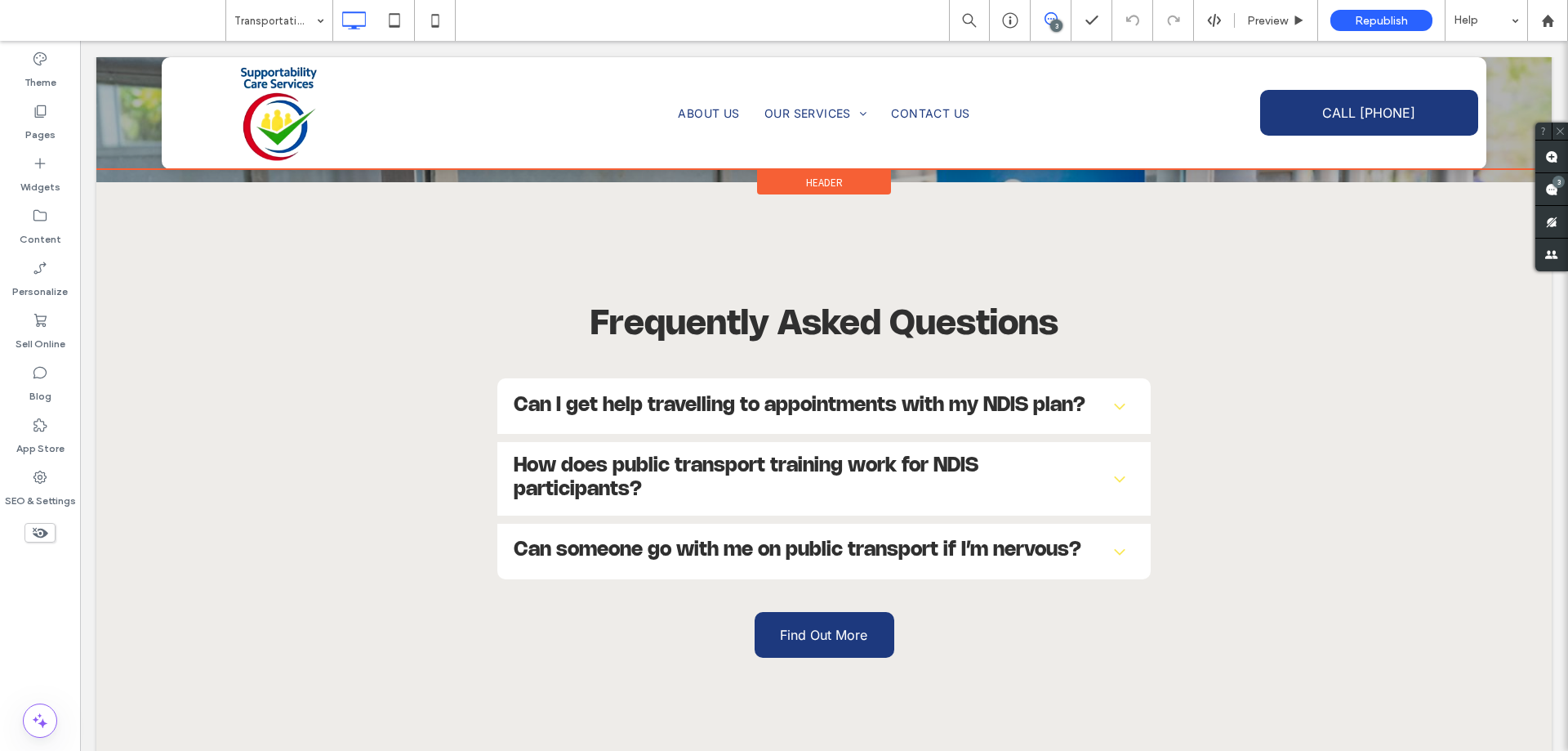 scroll, scrollTop: 1798, scrollLeft: 0, axis: vertical 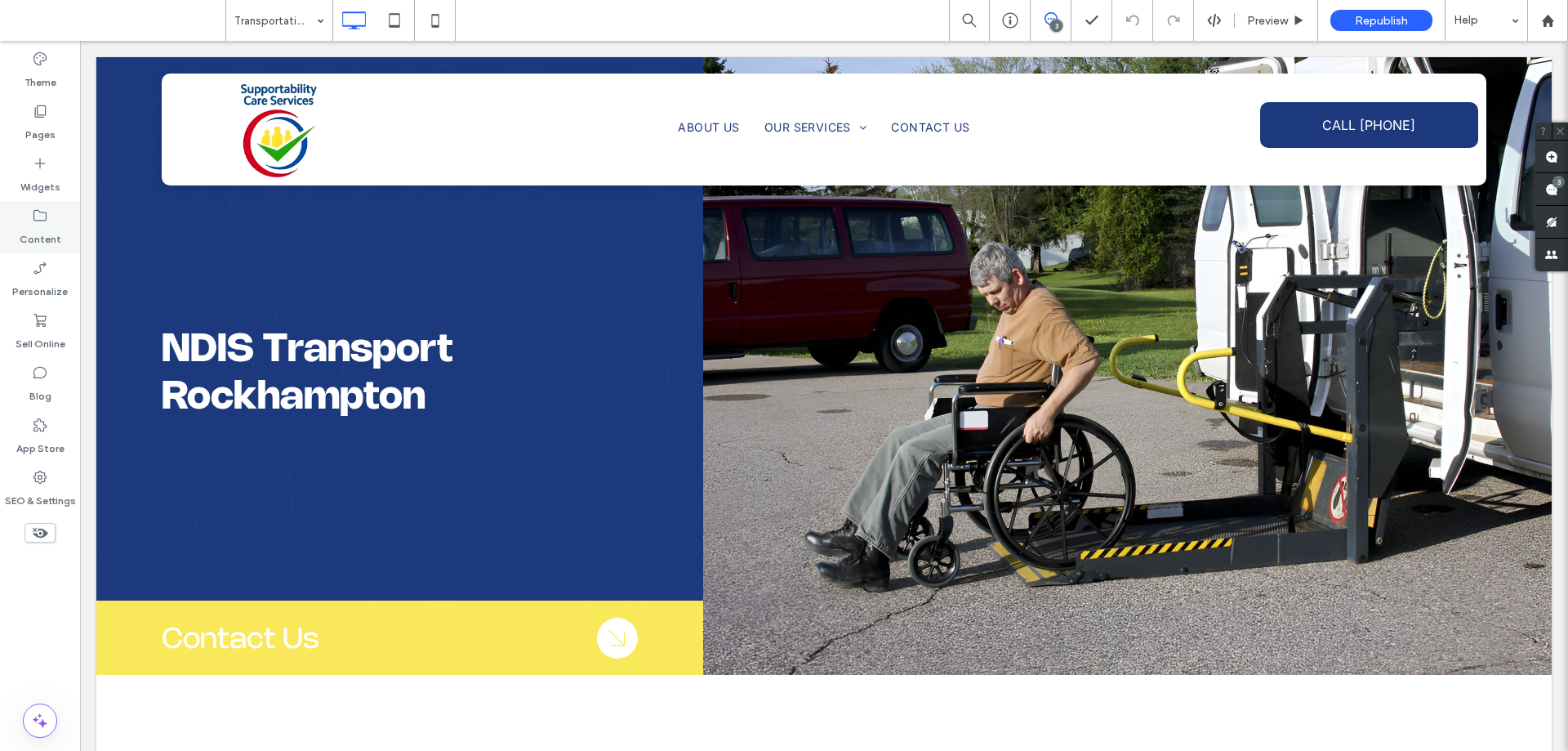 click 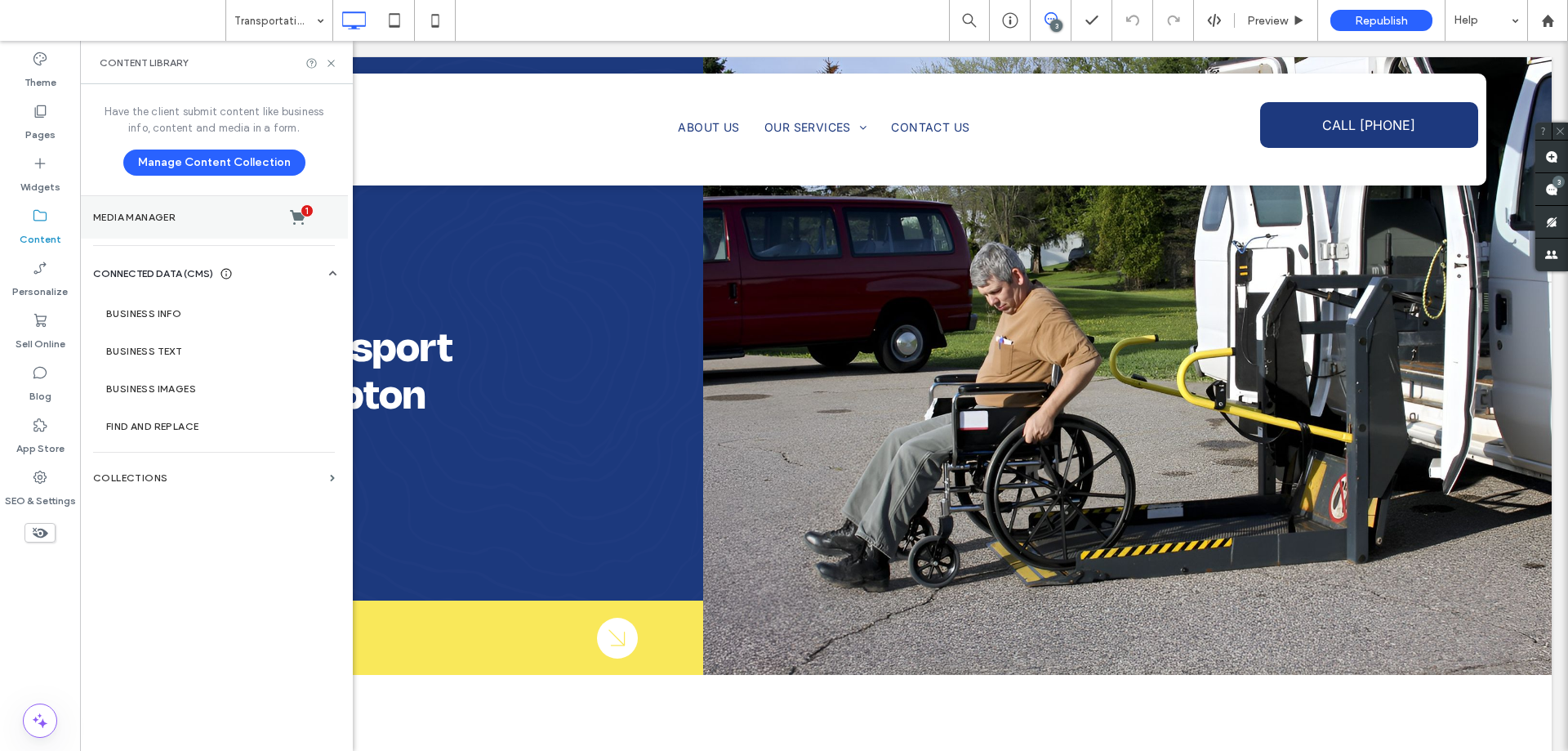 click on "Media Manager 1" at bounding box center [214, 217] 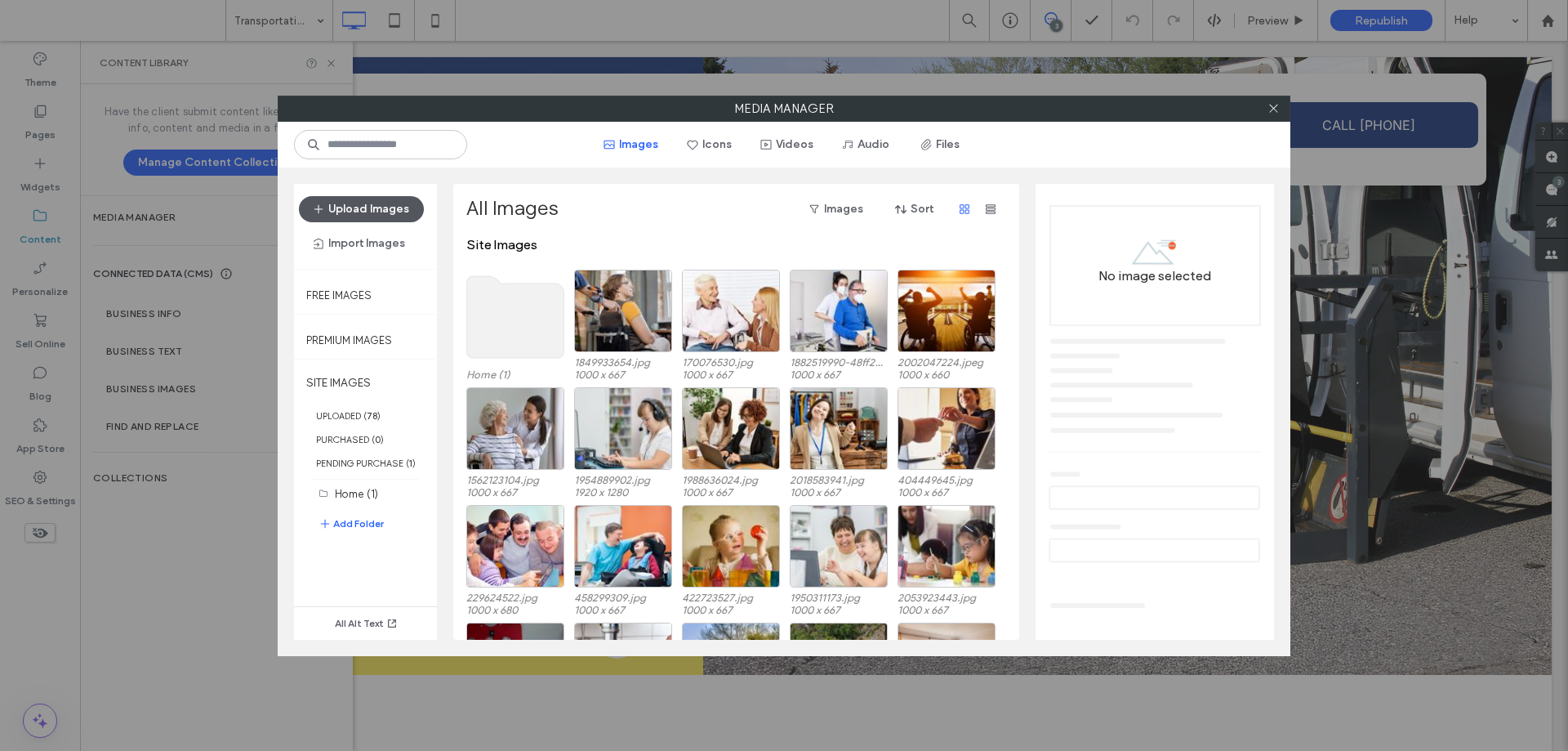 click on "Upload Images" at bounding box center (361, 209) 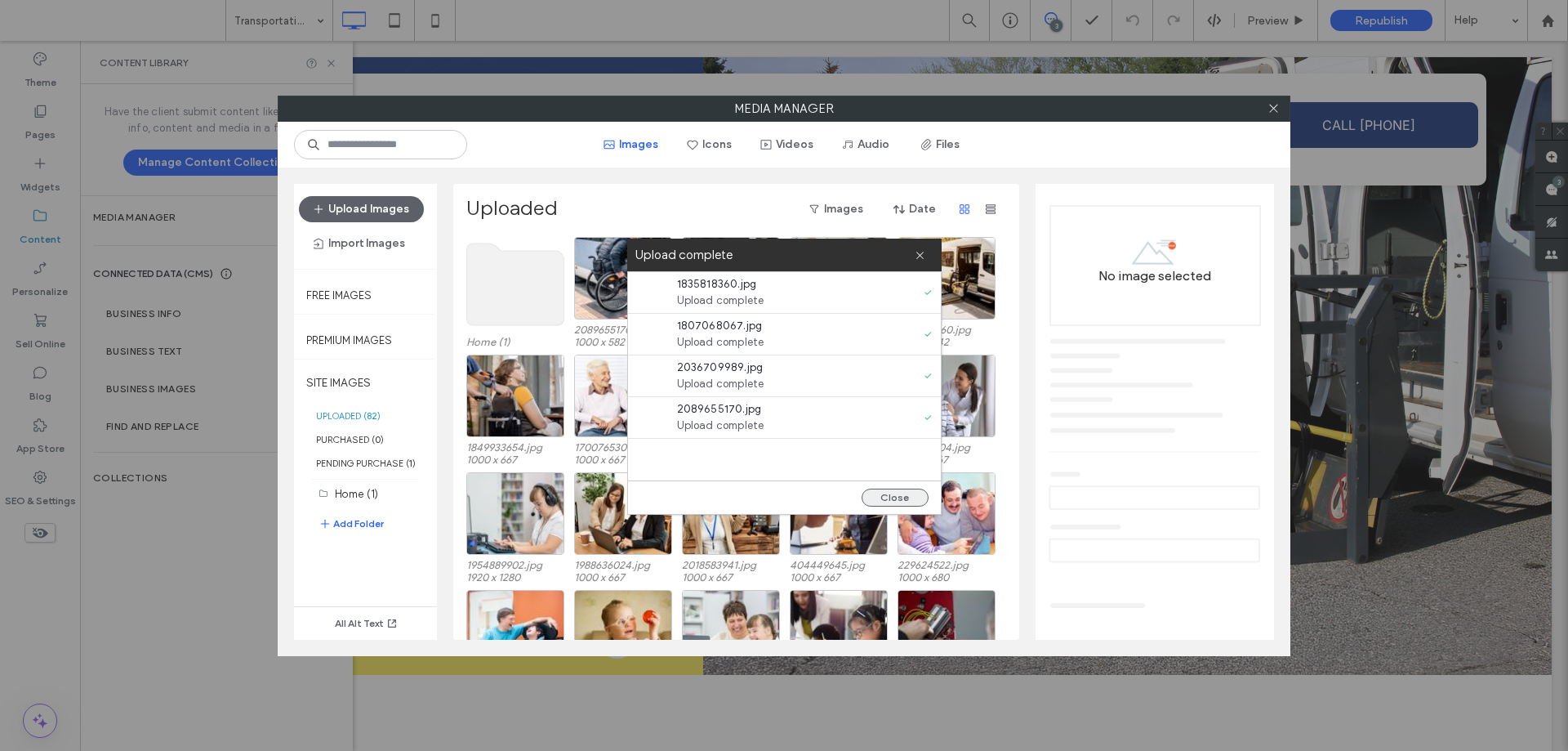 click on "Close" at bounding box center (895, 498) 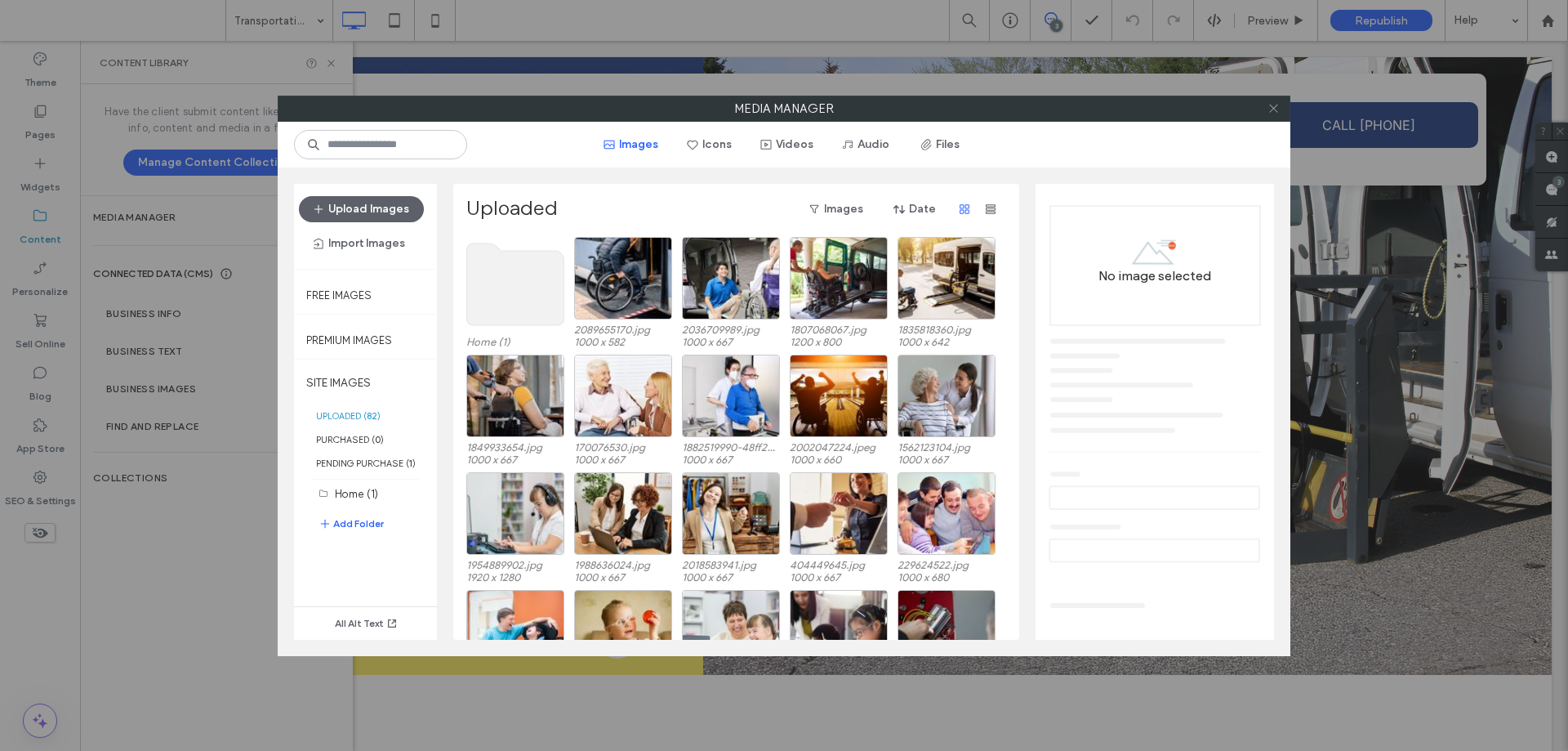 click 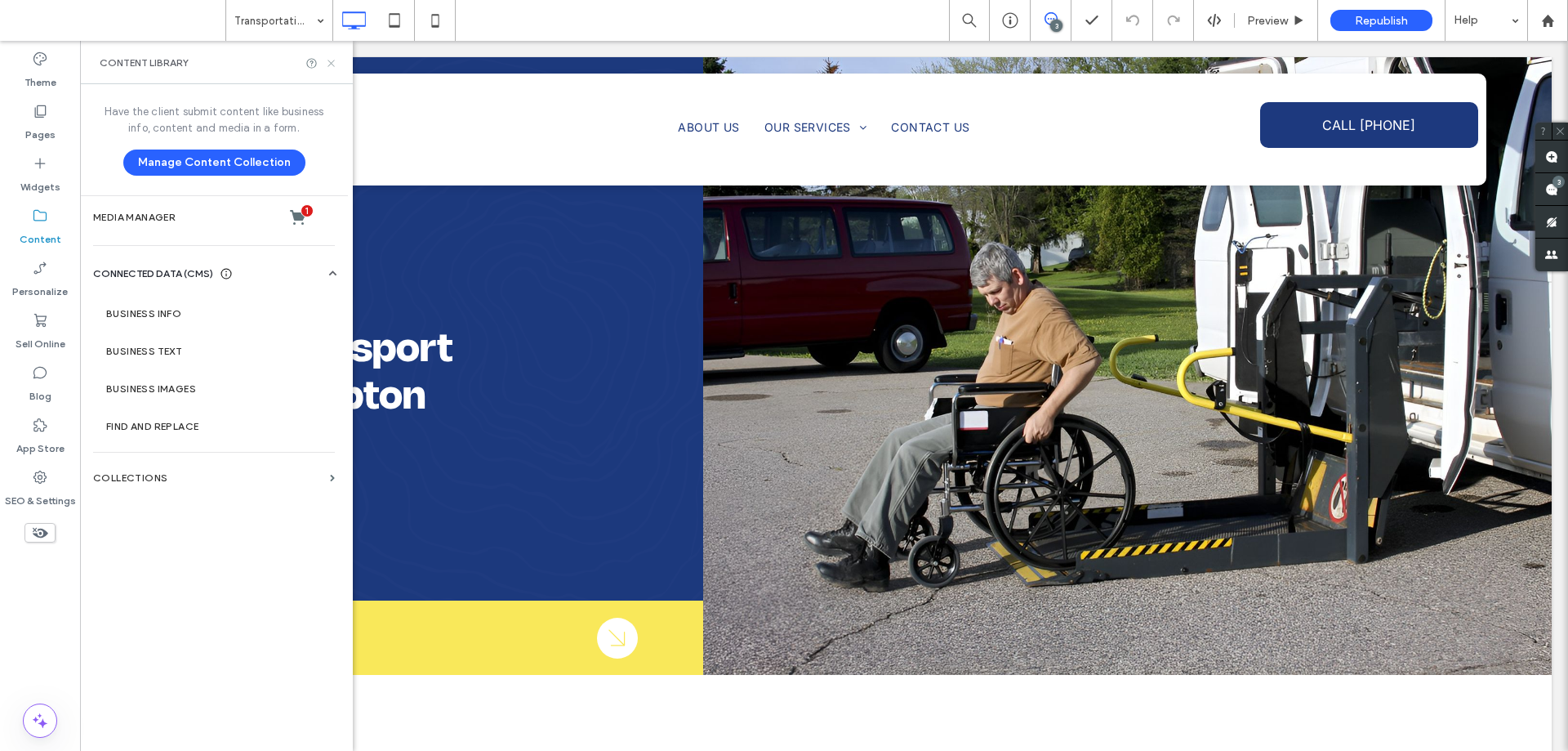 click 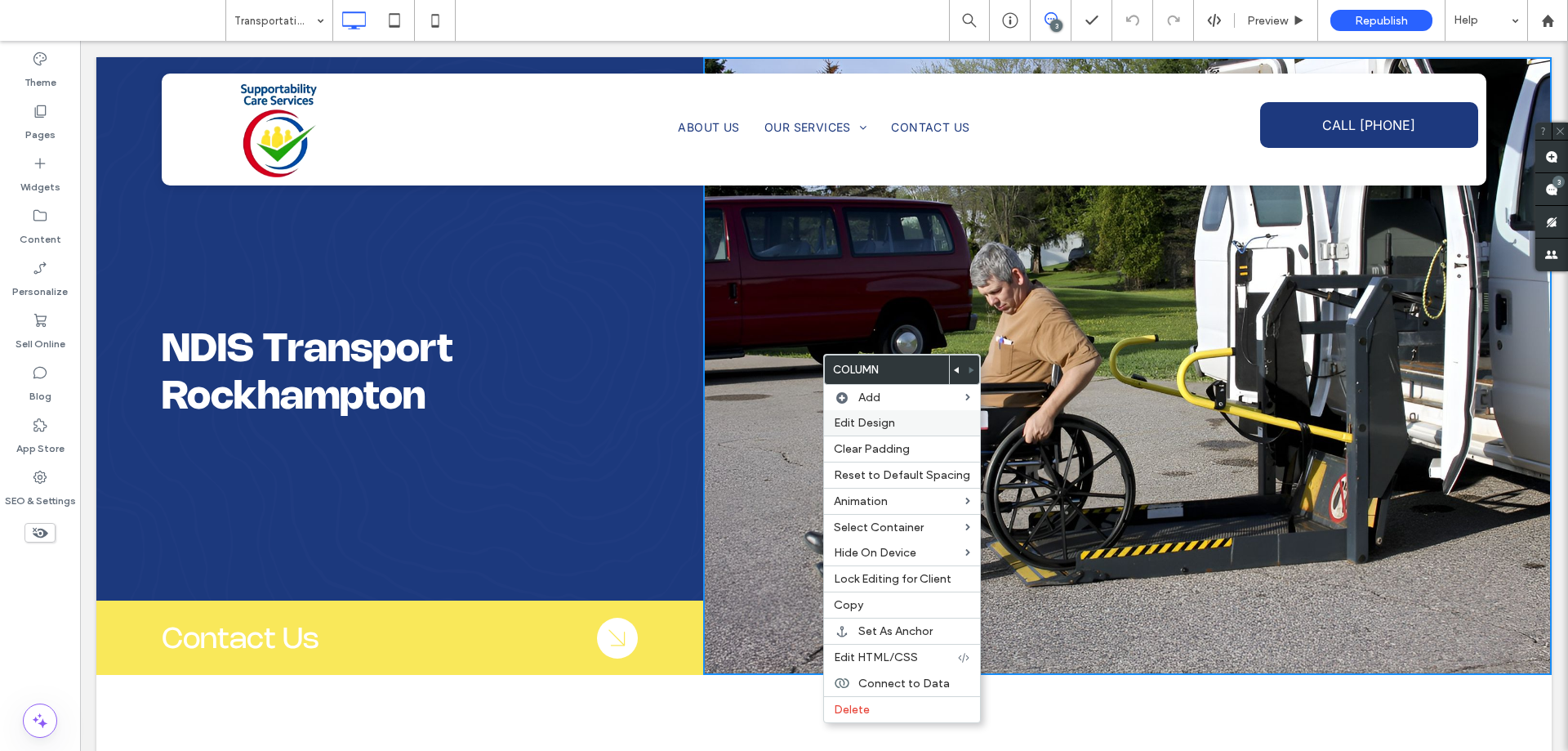 click on "Edit Design" at bounding box center [864, 422] 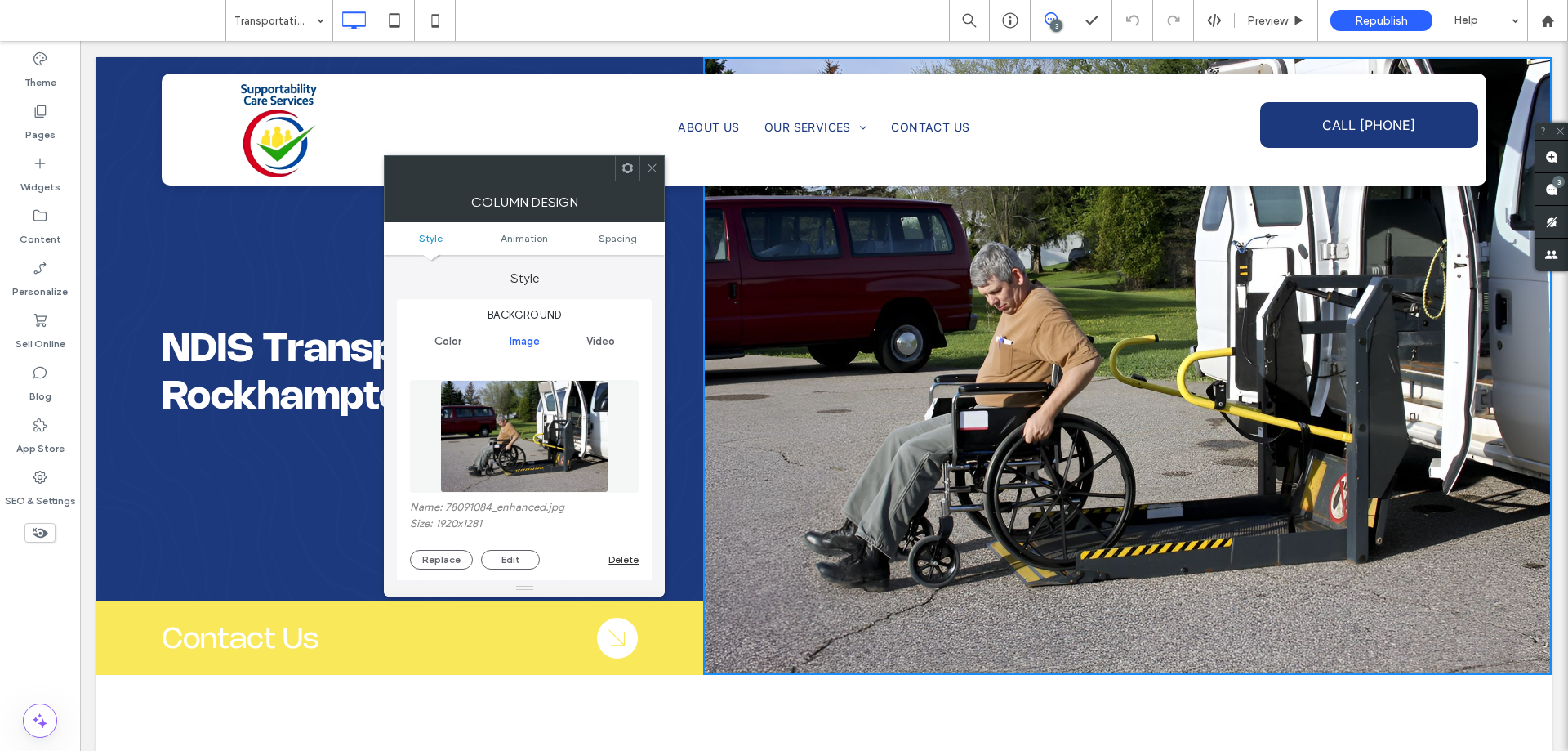 click on "Name: 78091084_enhanced.jpg Size: 1920x1281 Replace Edit Delete" at bounding box center [524, 471] 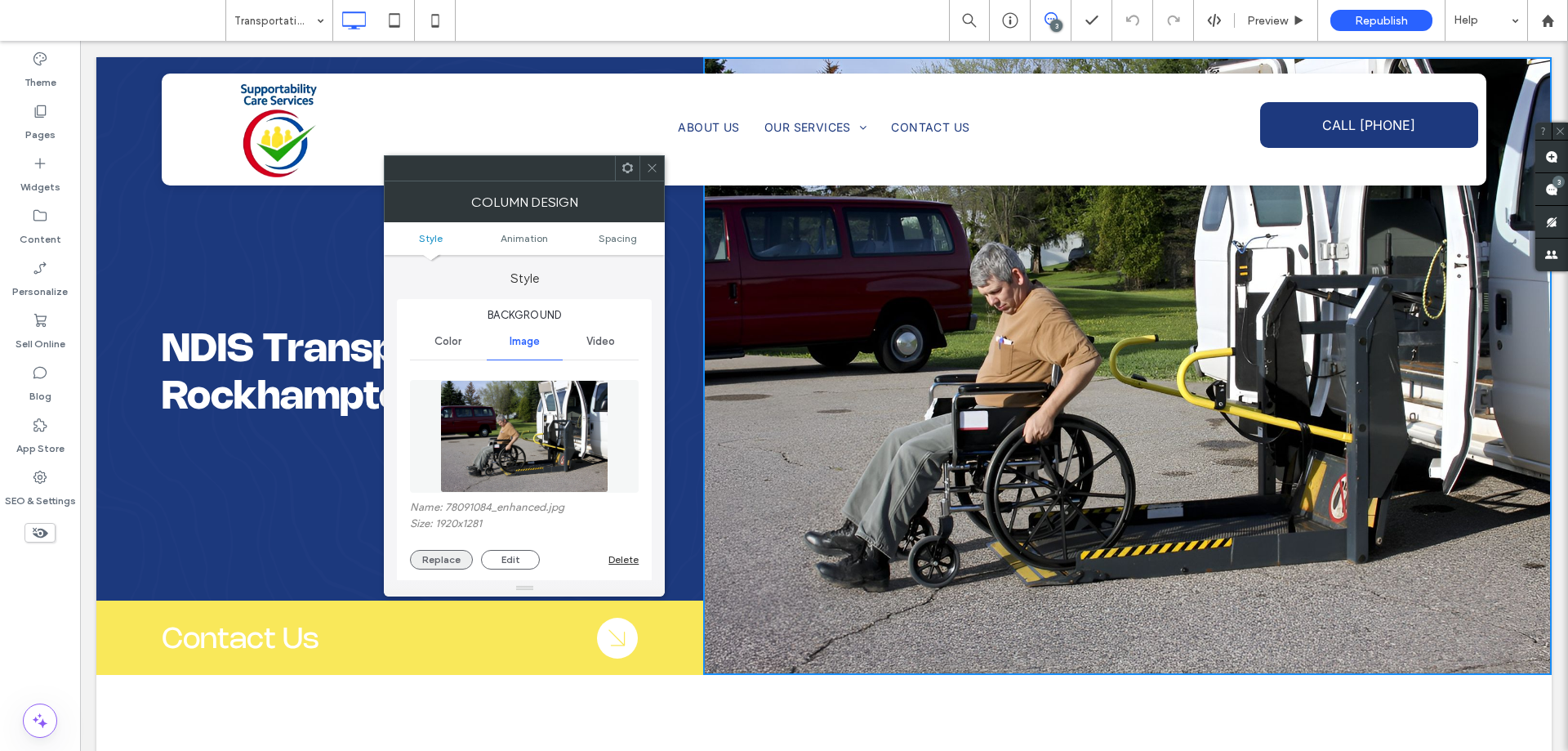 click on "Replace" at bounding box center (441, 560) 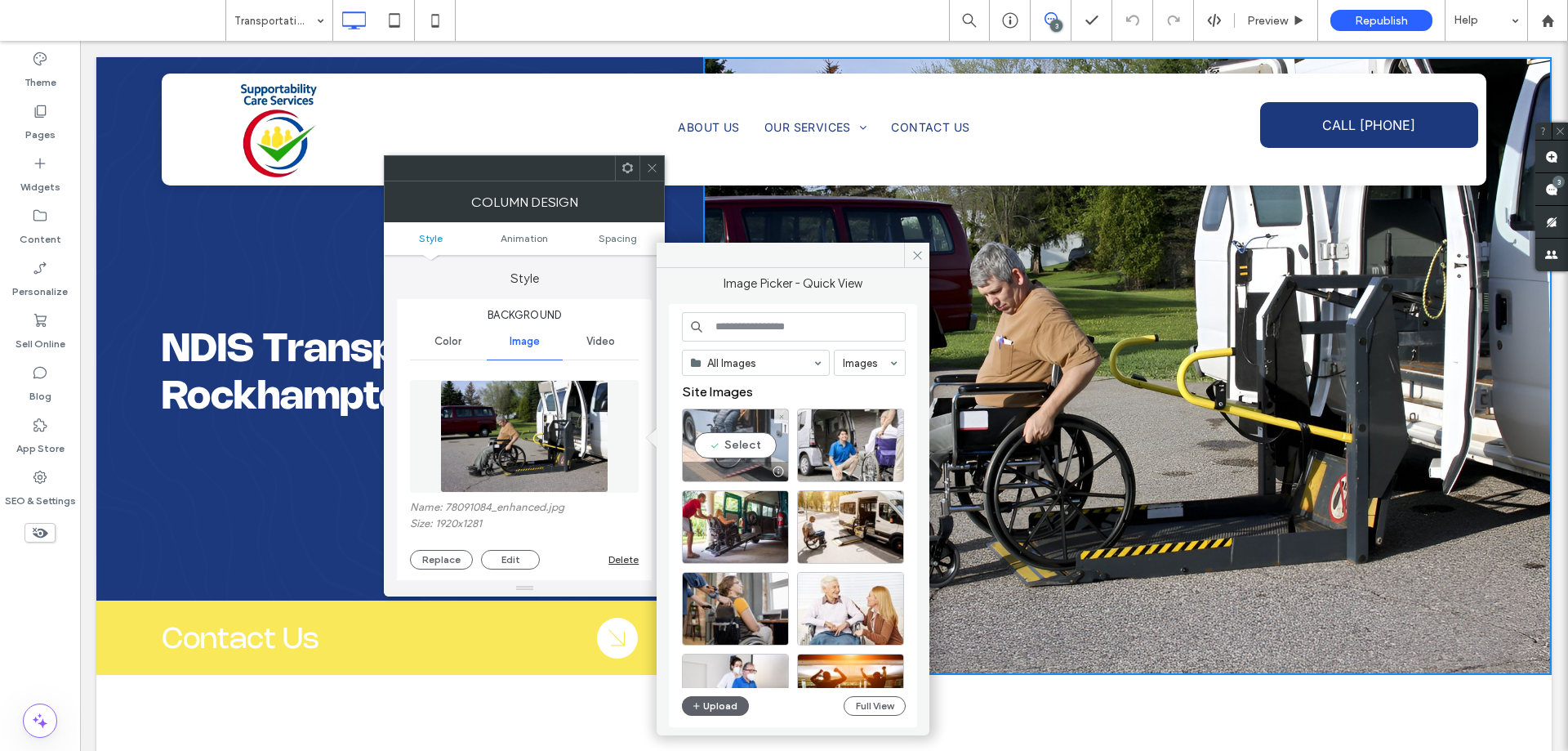 click on "Select" at bounding box center [735, 445] 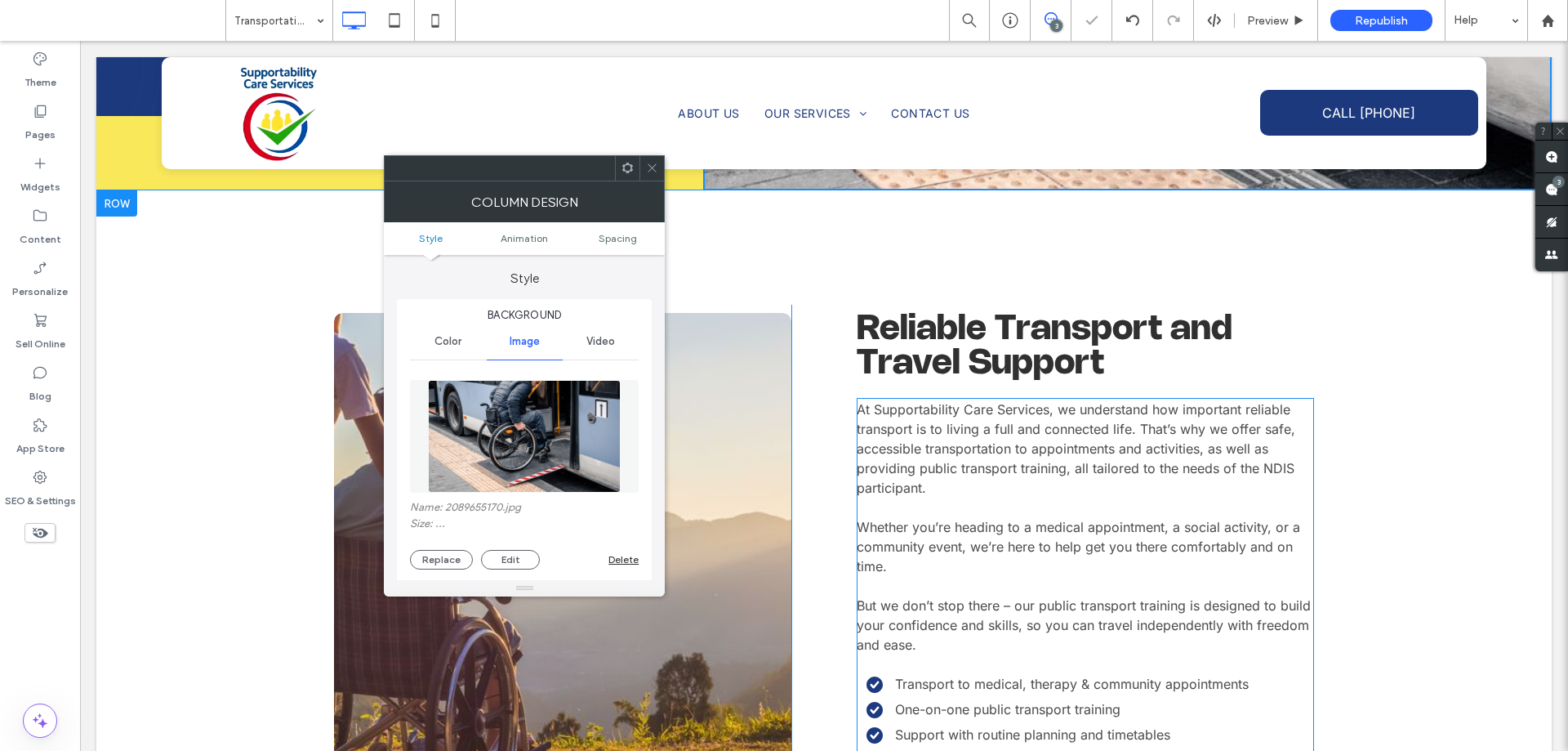 scroll, scrollTop: 490, scrollLeft: 0, axis: vertical 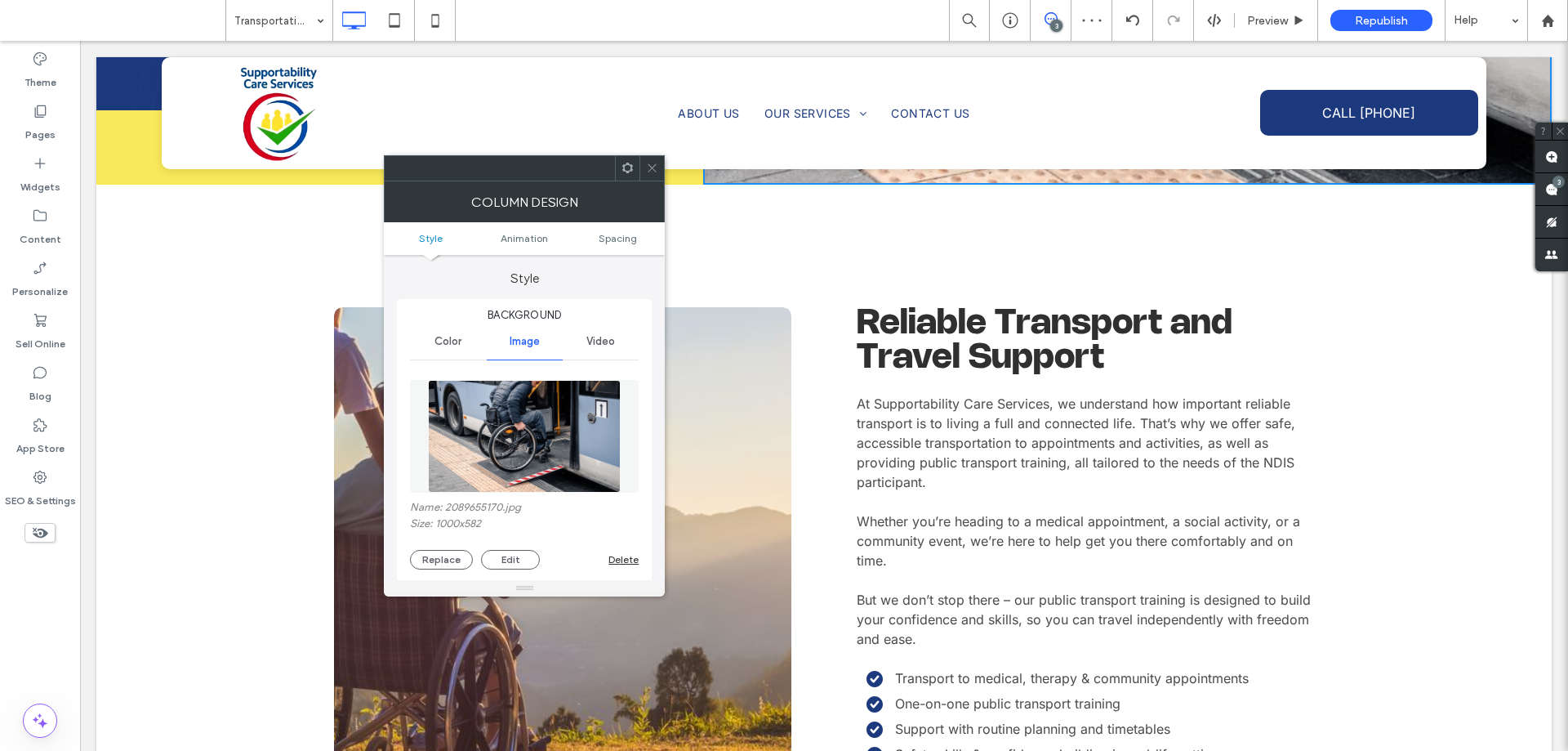 click 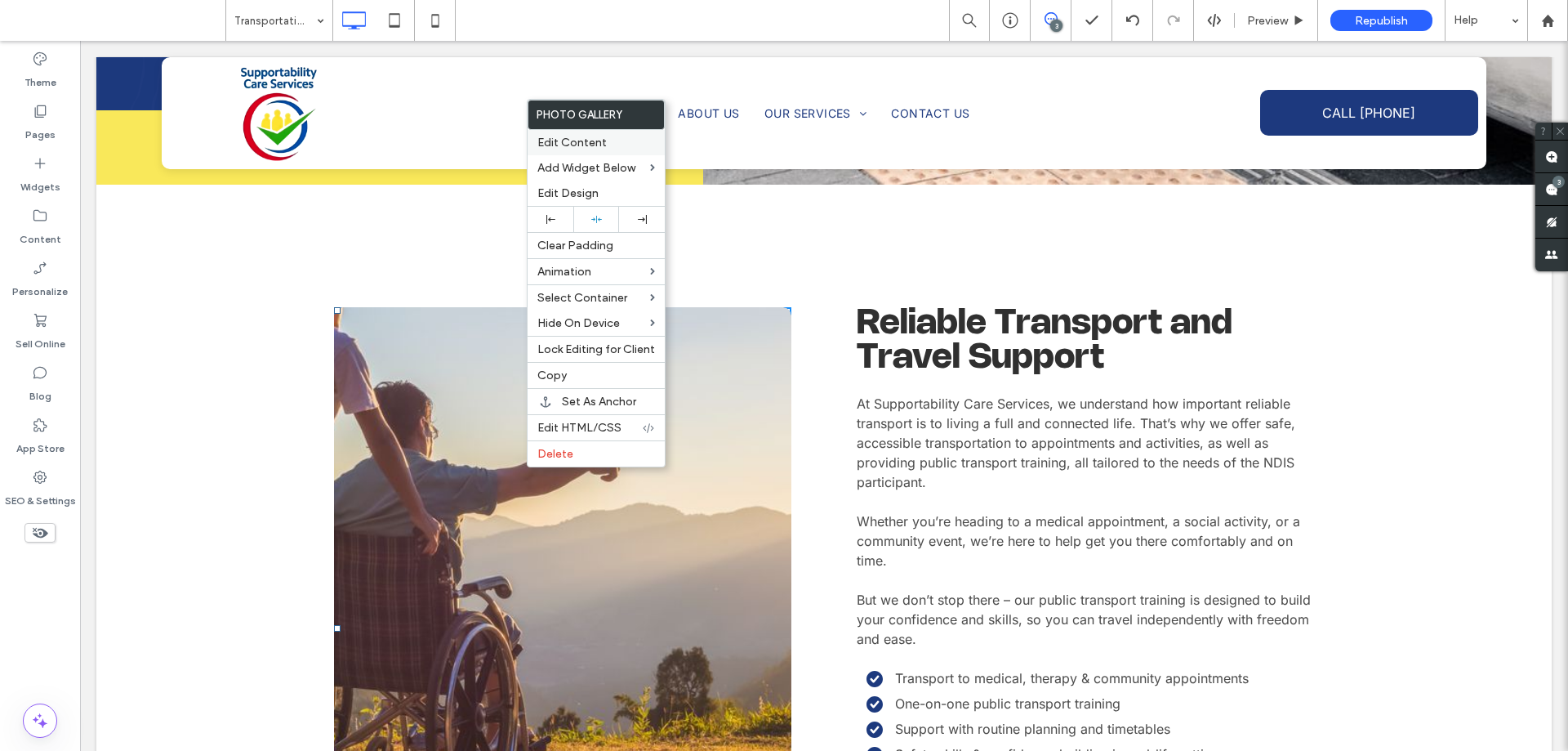 click on "Edit Content" at bounding box center [572, 142] 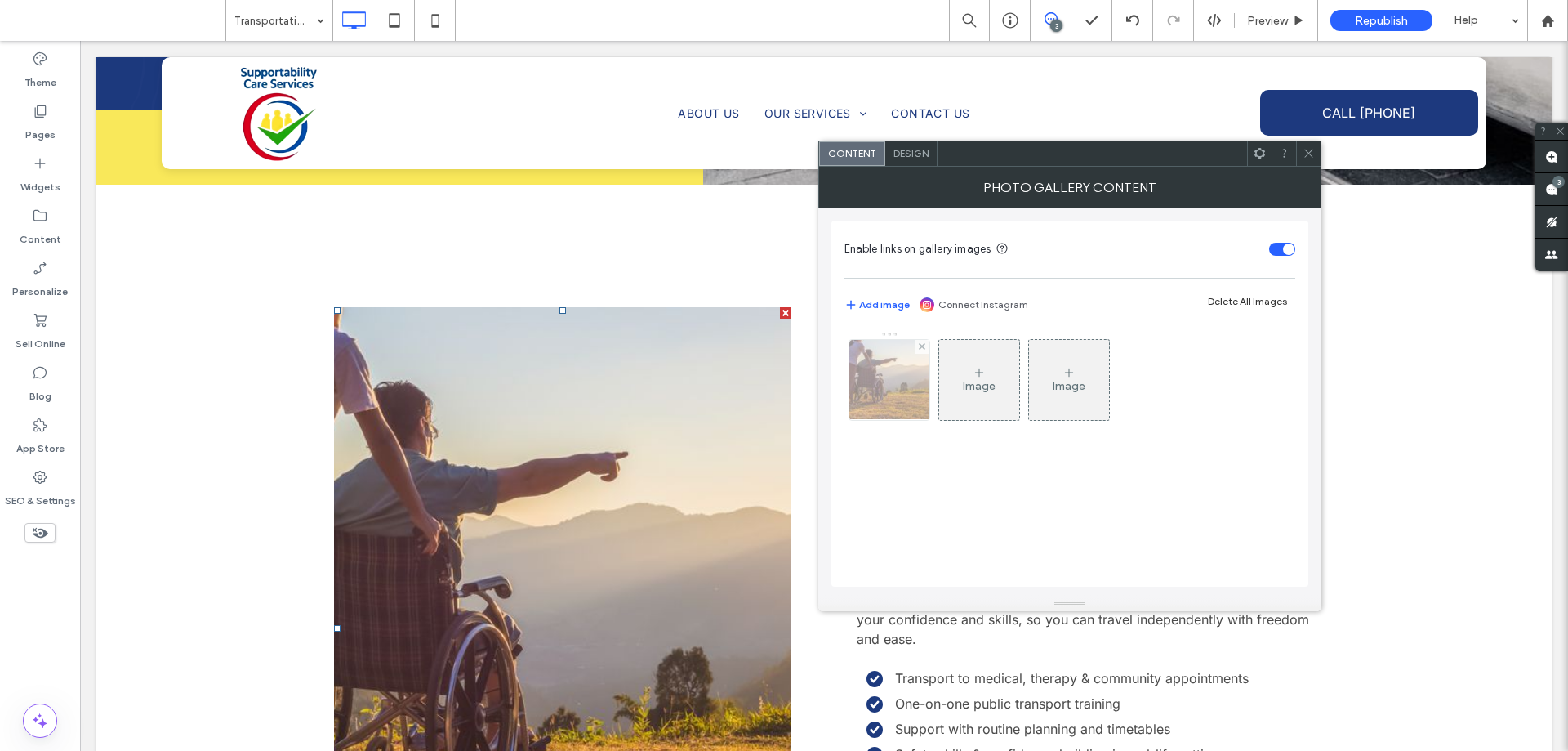 click at bounding box center (889, 380) 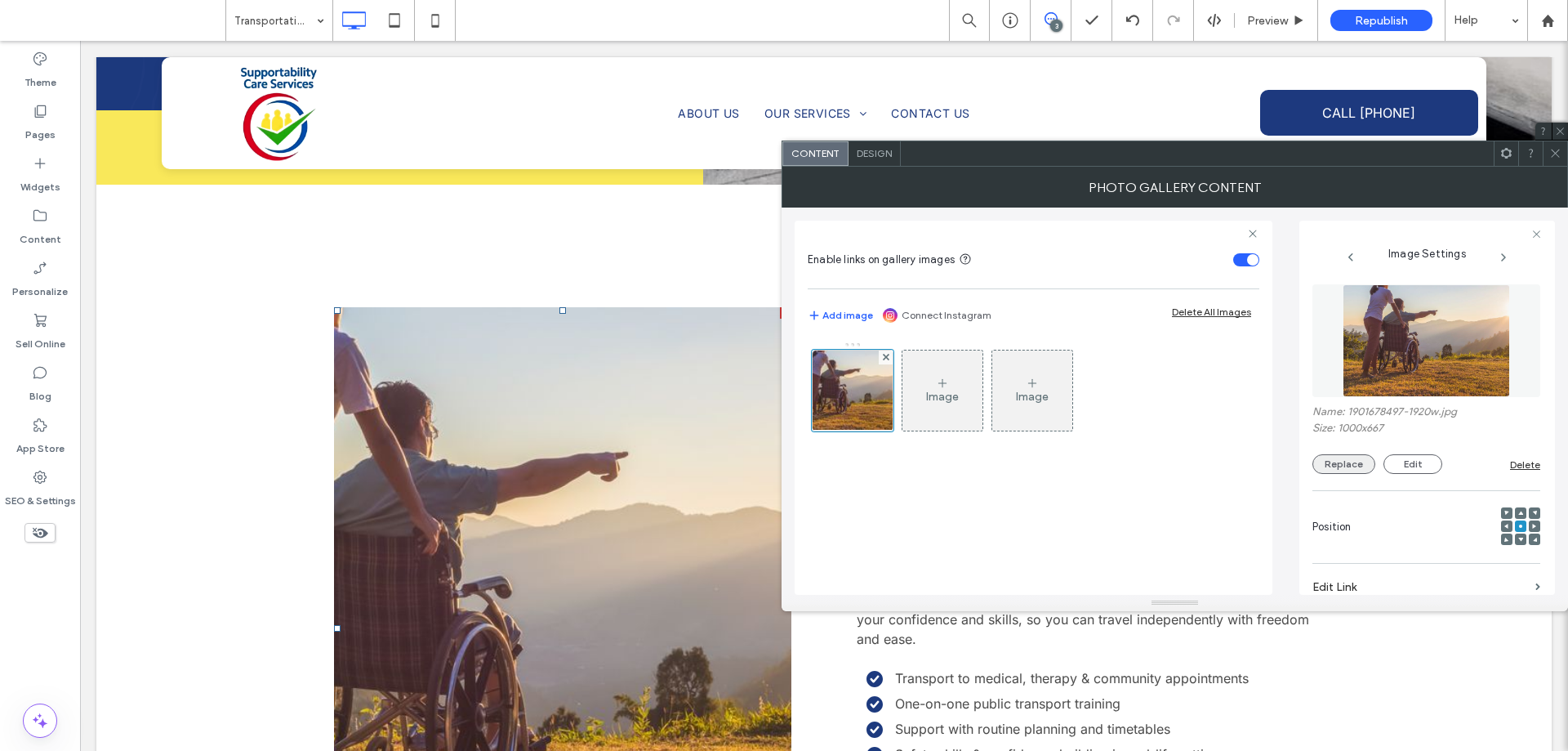 drag, startPoint x: 1322, startPoint y: 447, endPoint x: 1322, endPoint y: 458, distance: 11 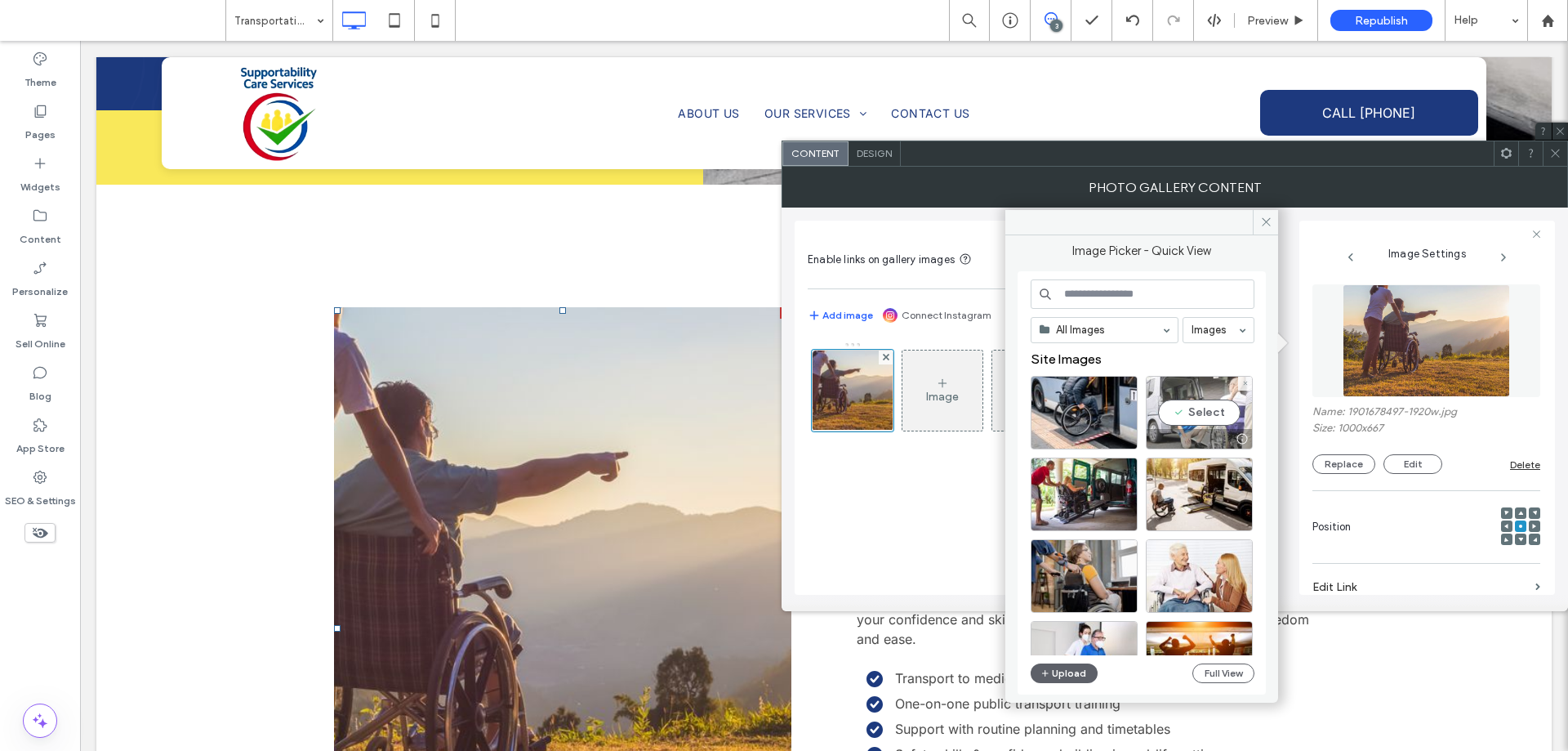 click on "Select" at bounding box center [1199, 413] 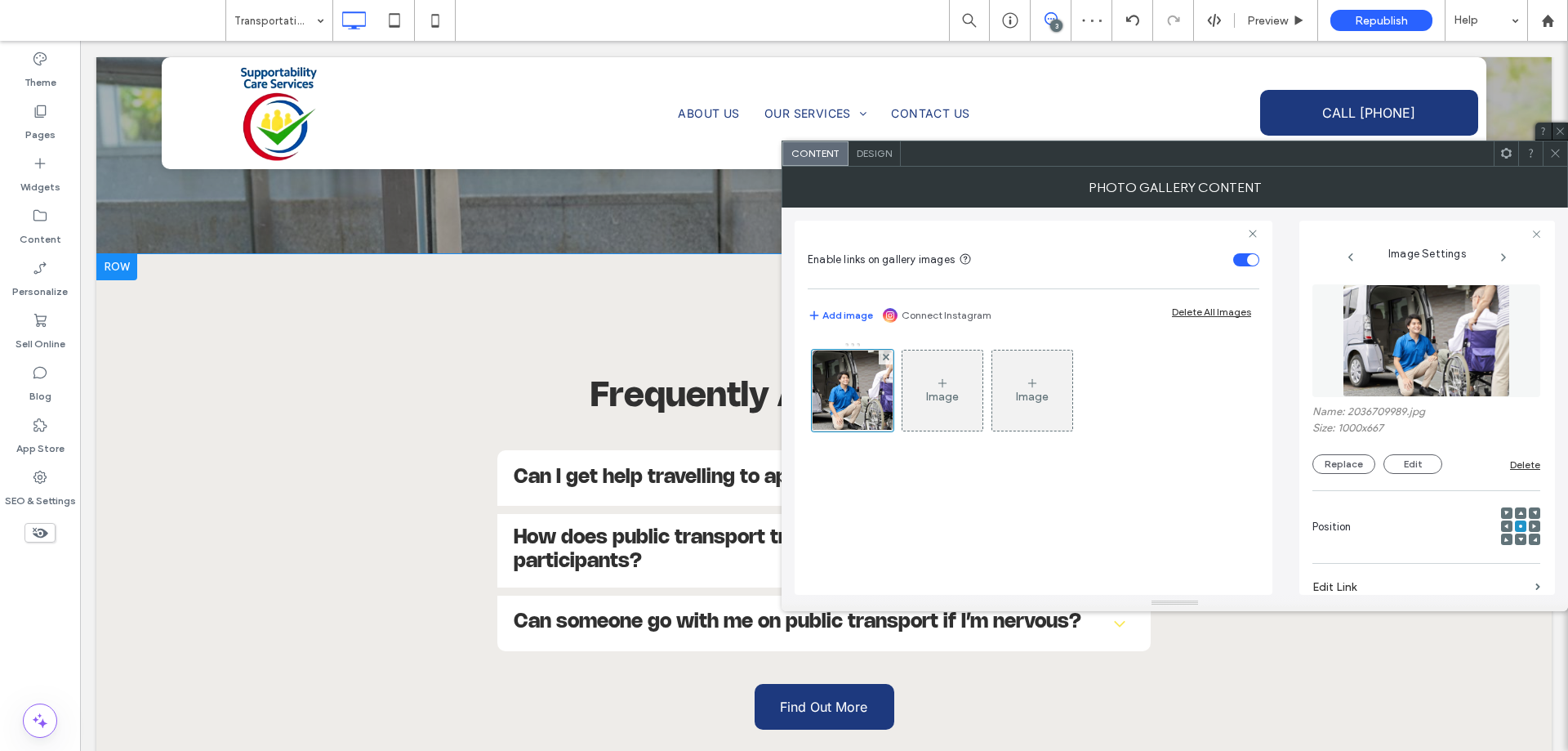 scroll, scrollTop: 2043, scrollLeft: 0, axis: vertical 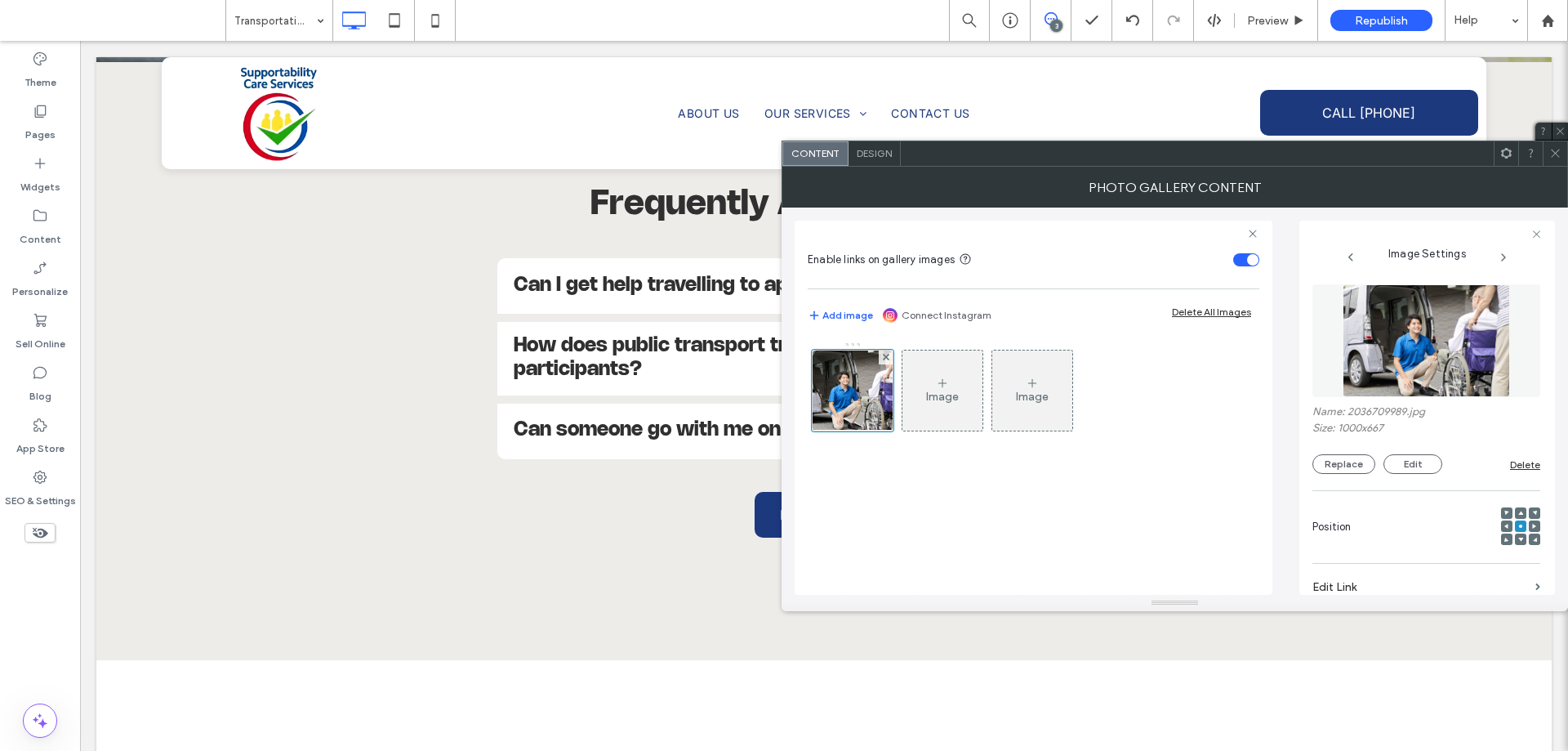 click 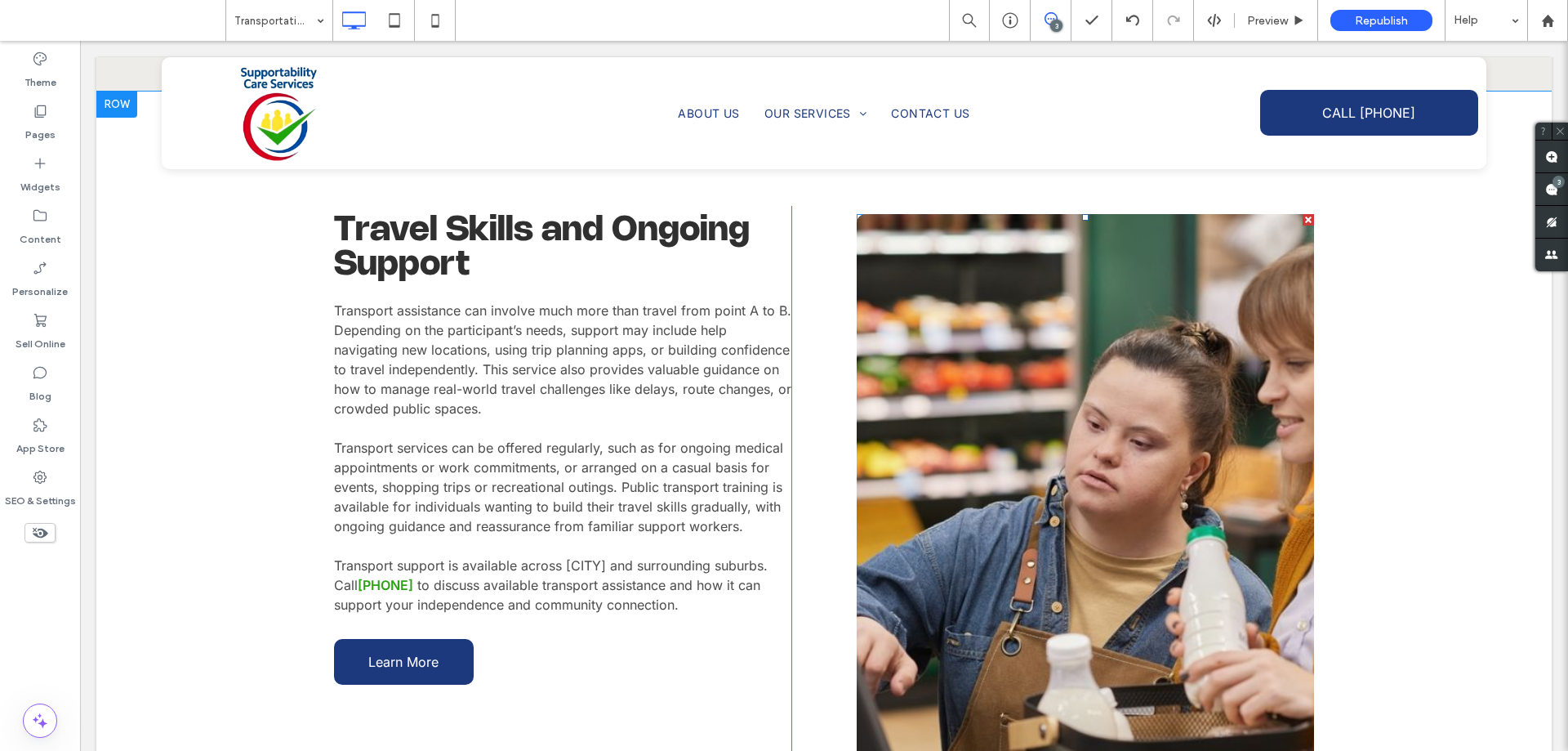 scroll, scrollTop: 2615, scrollLeft: 0, axis: vertical 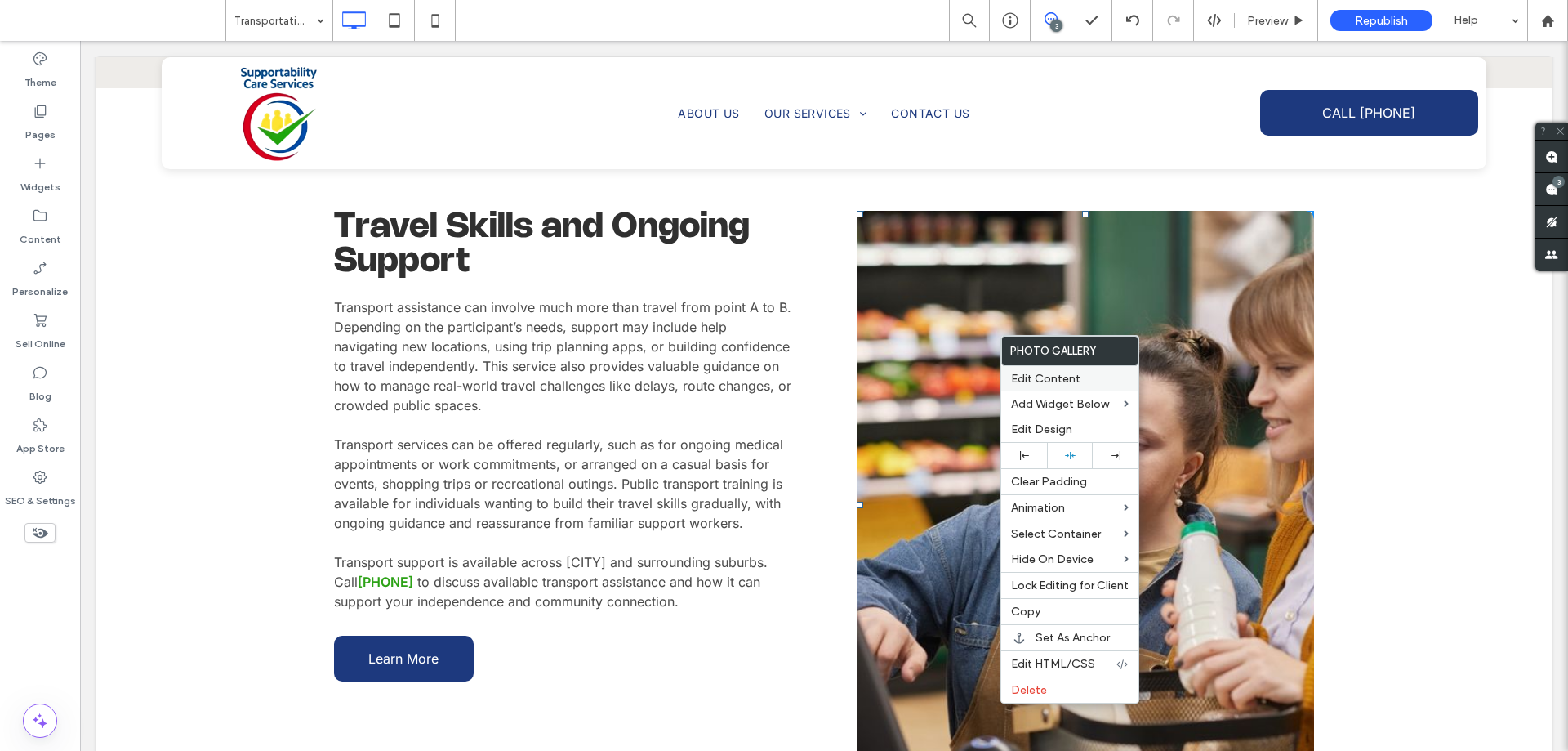 click on "Edit Content" at bounding box center [1045, 378] 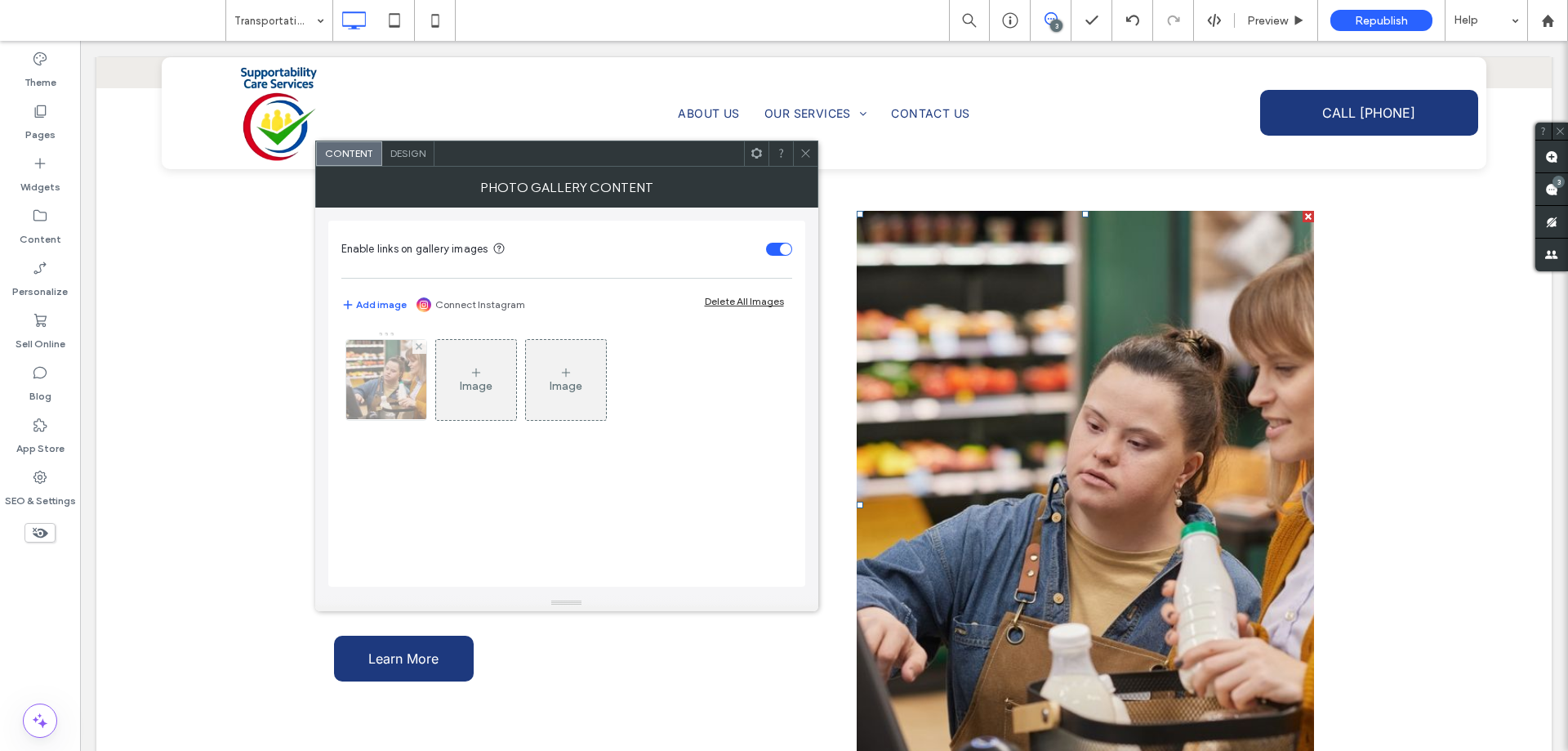 click at bounding box center (386, 380) 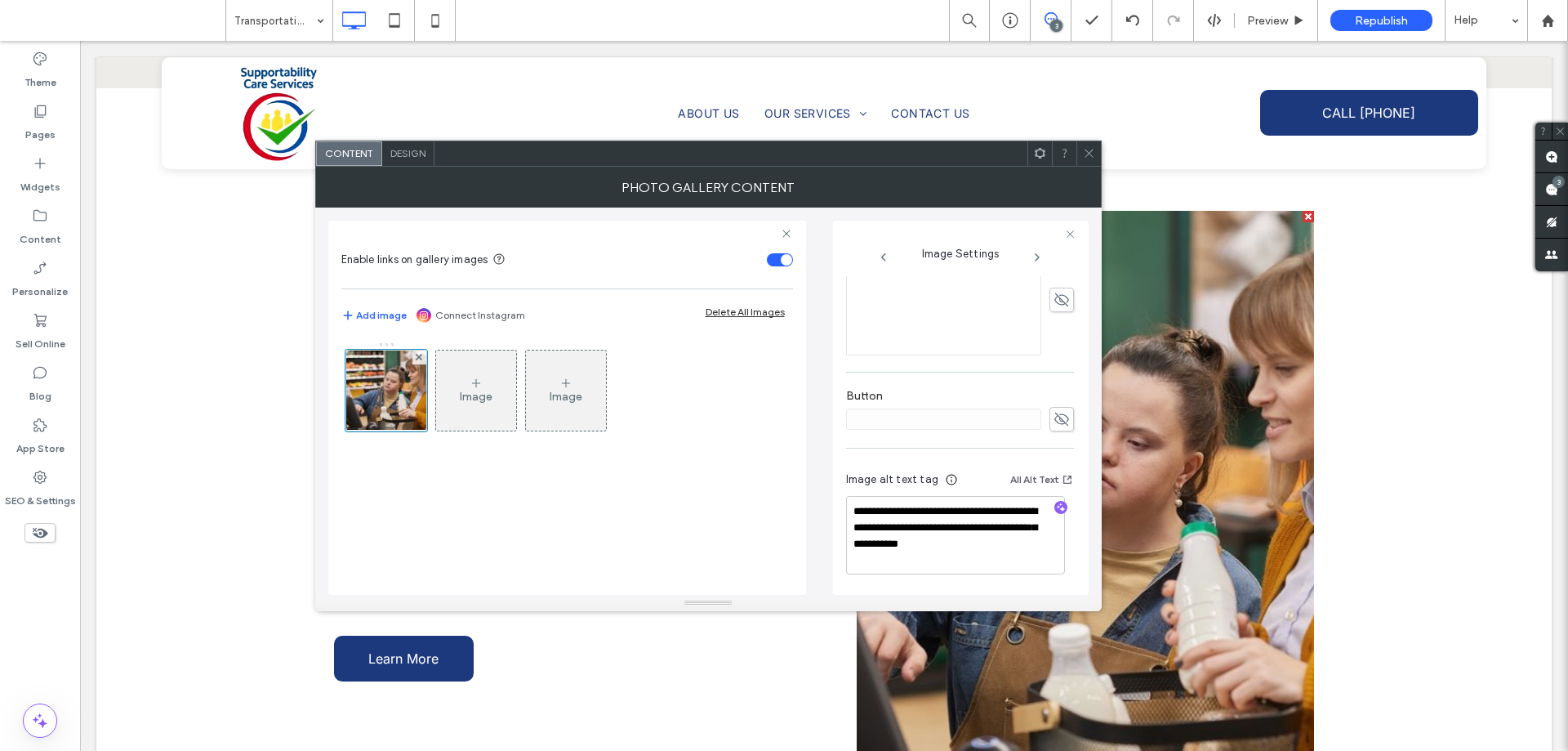 scroll, scrollTop: 470, scrollLeft: 0, axis: vertical 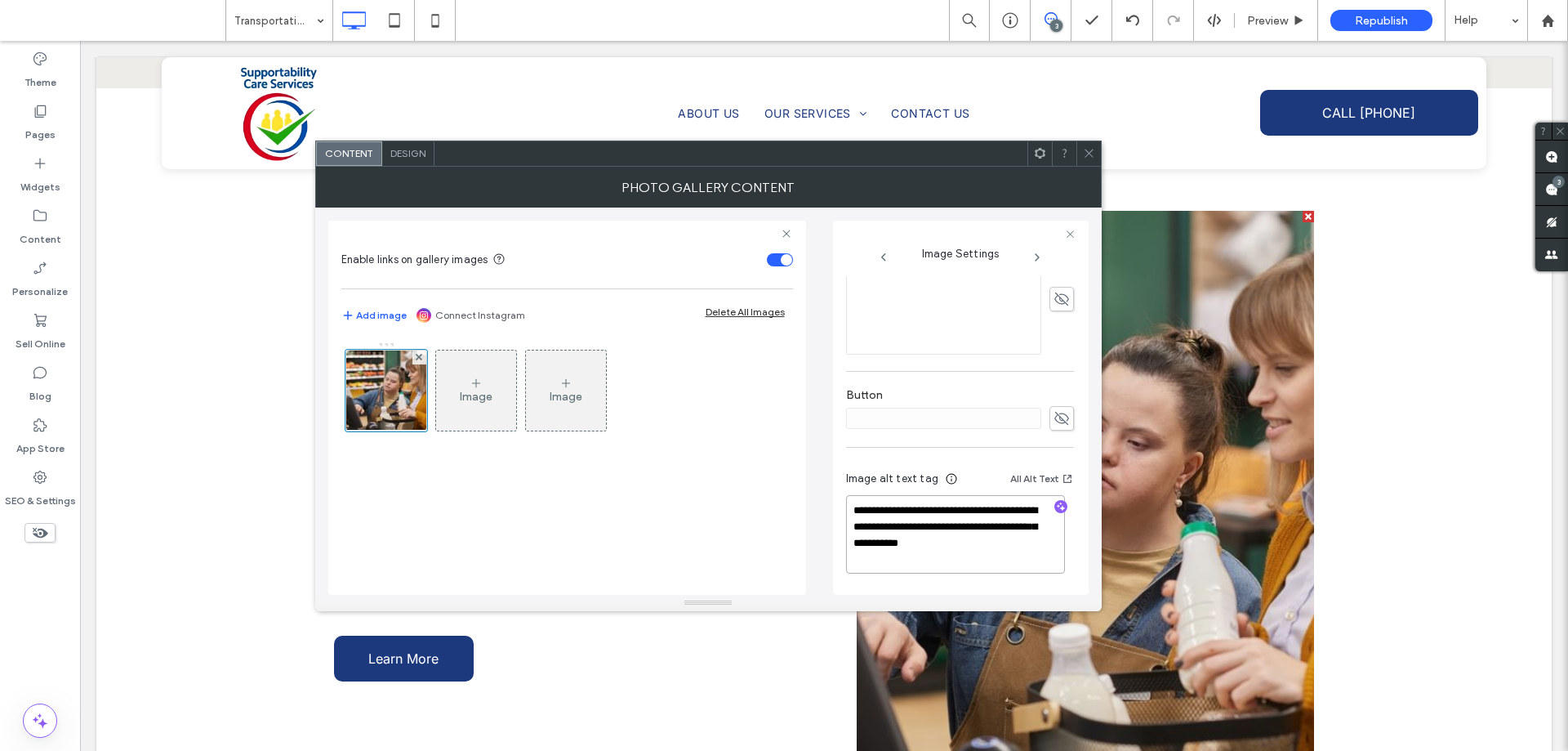 drag, startPoint x: 928, startPoint y: 537, endPoint x: 882, endPoint y: 521, distance: 48.703183 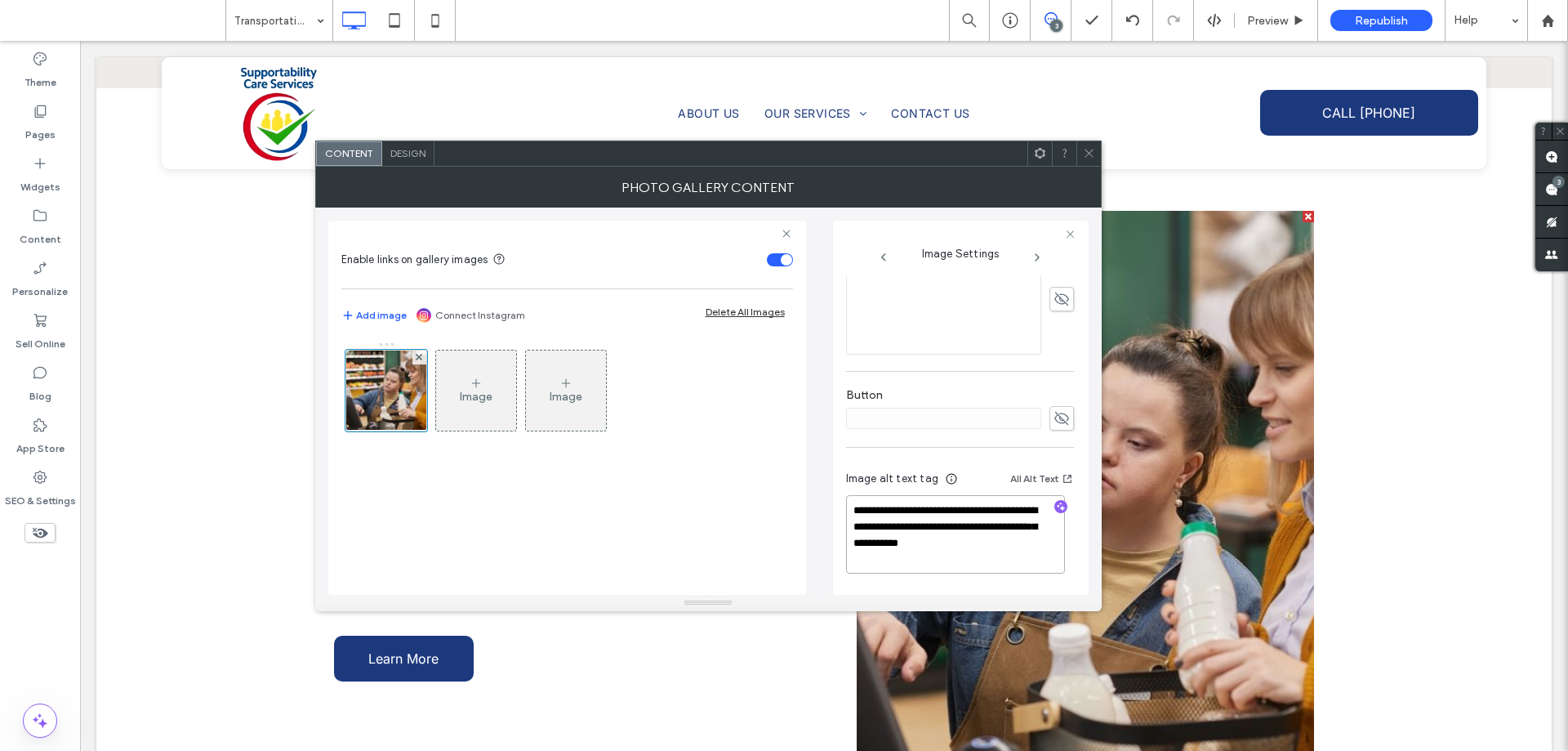 drag, startPoint x: 978, startPoint y: 553, endPoint x: 852, endPoint y: 511, distance: 132.8157 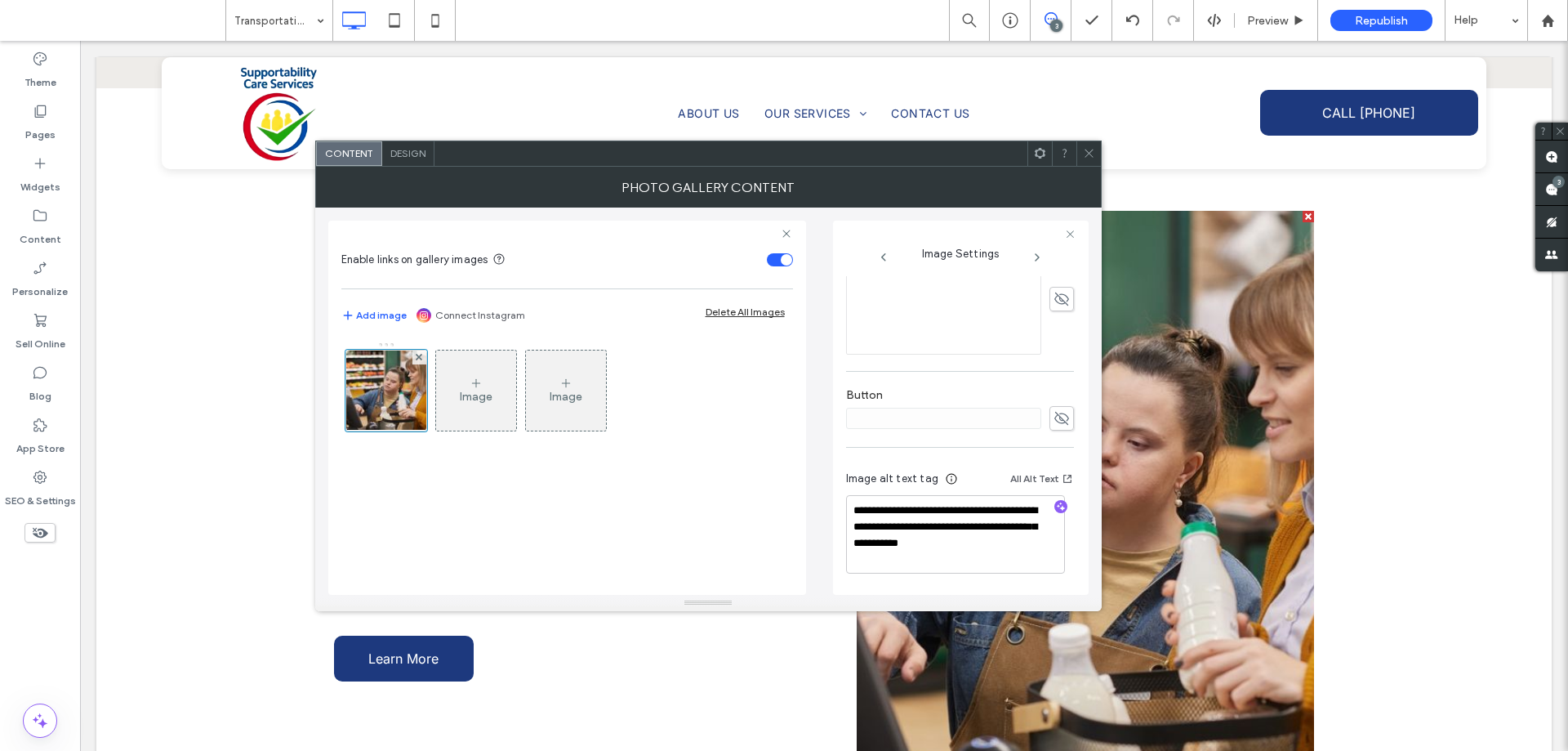 click 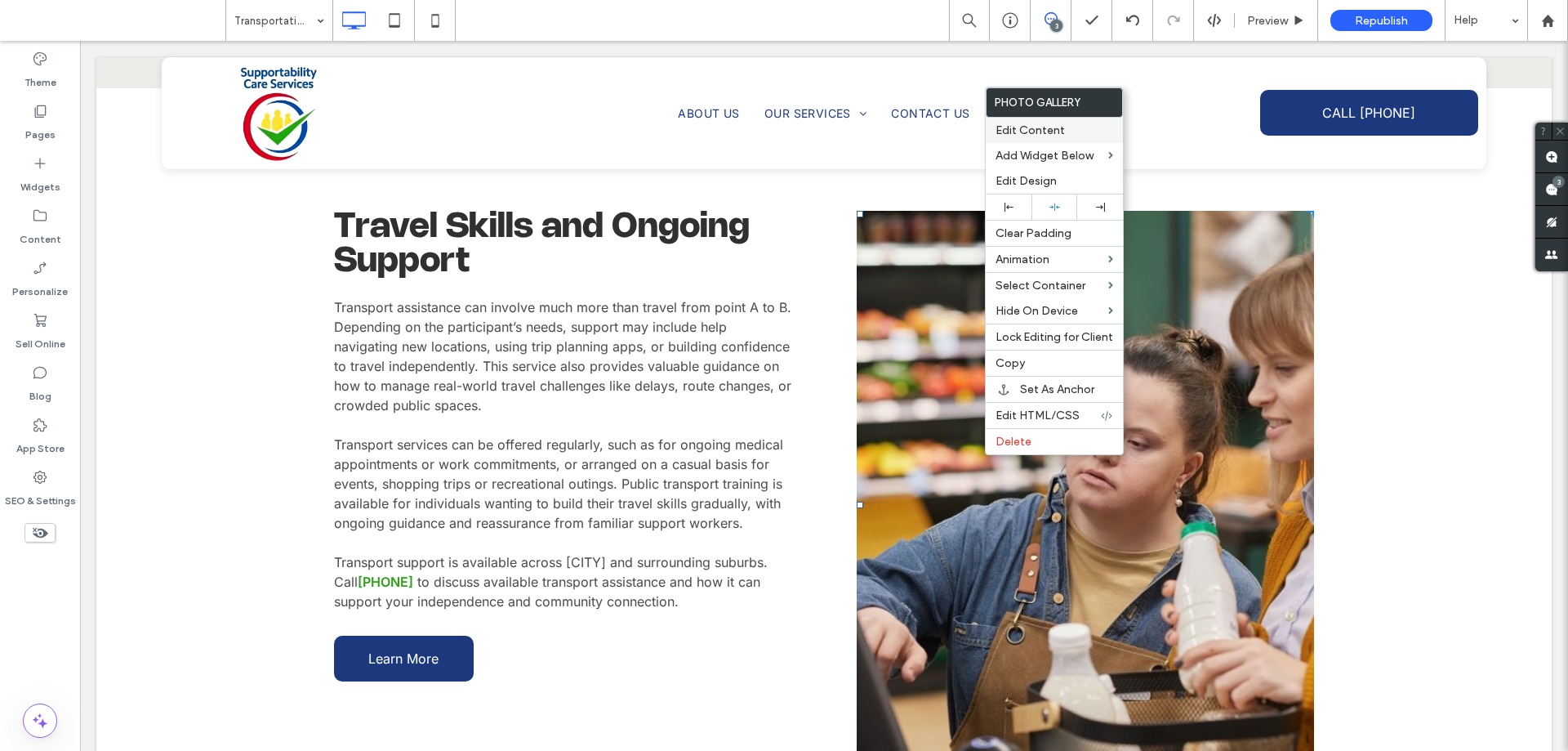 click on "Edit Content" at bounding box center [1030, 130] 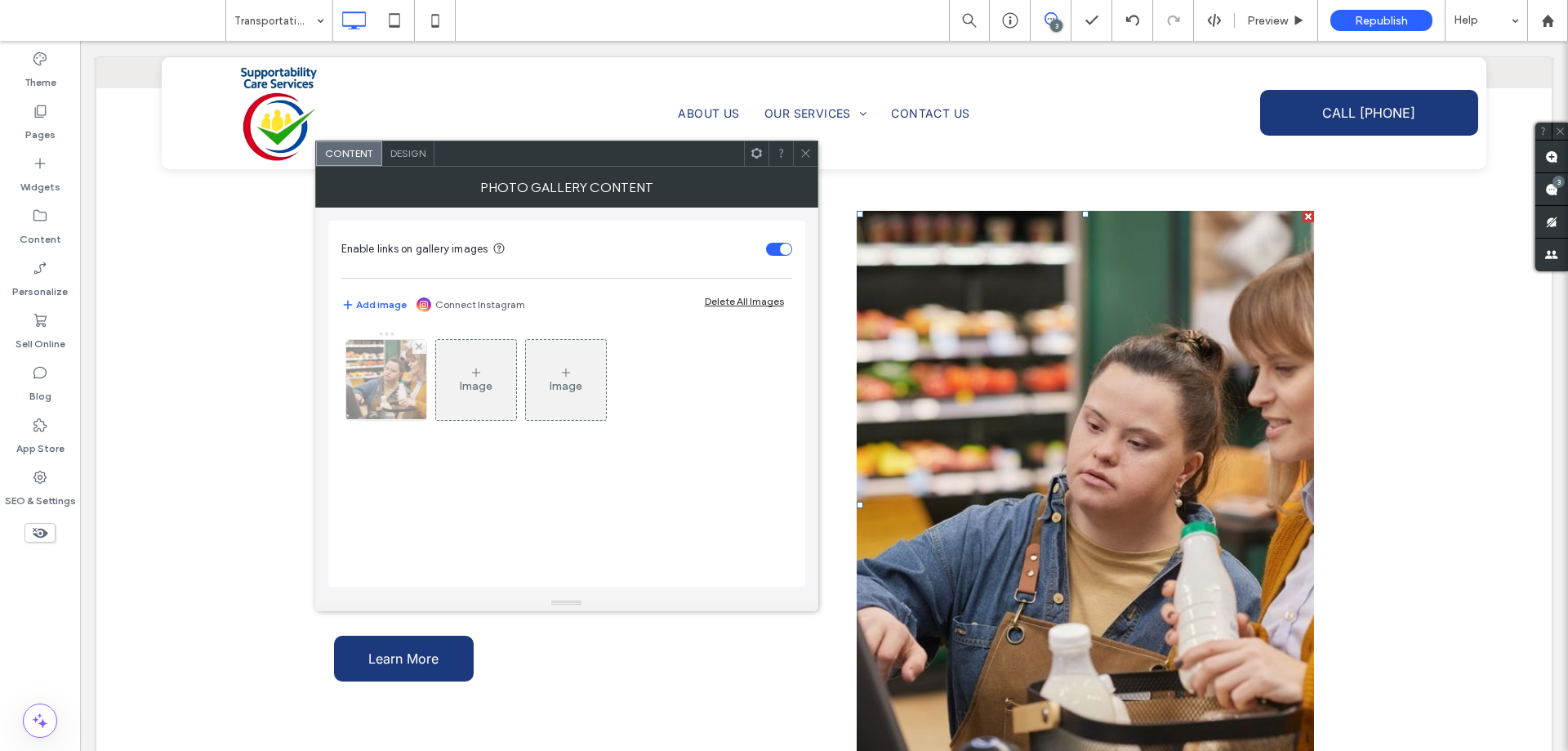 click at bounding box center (386, 380) 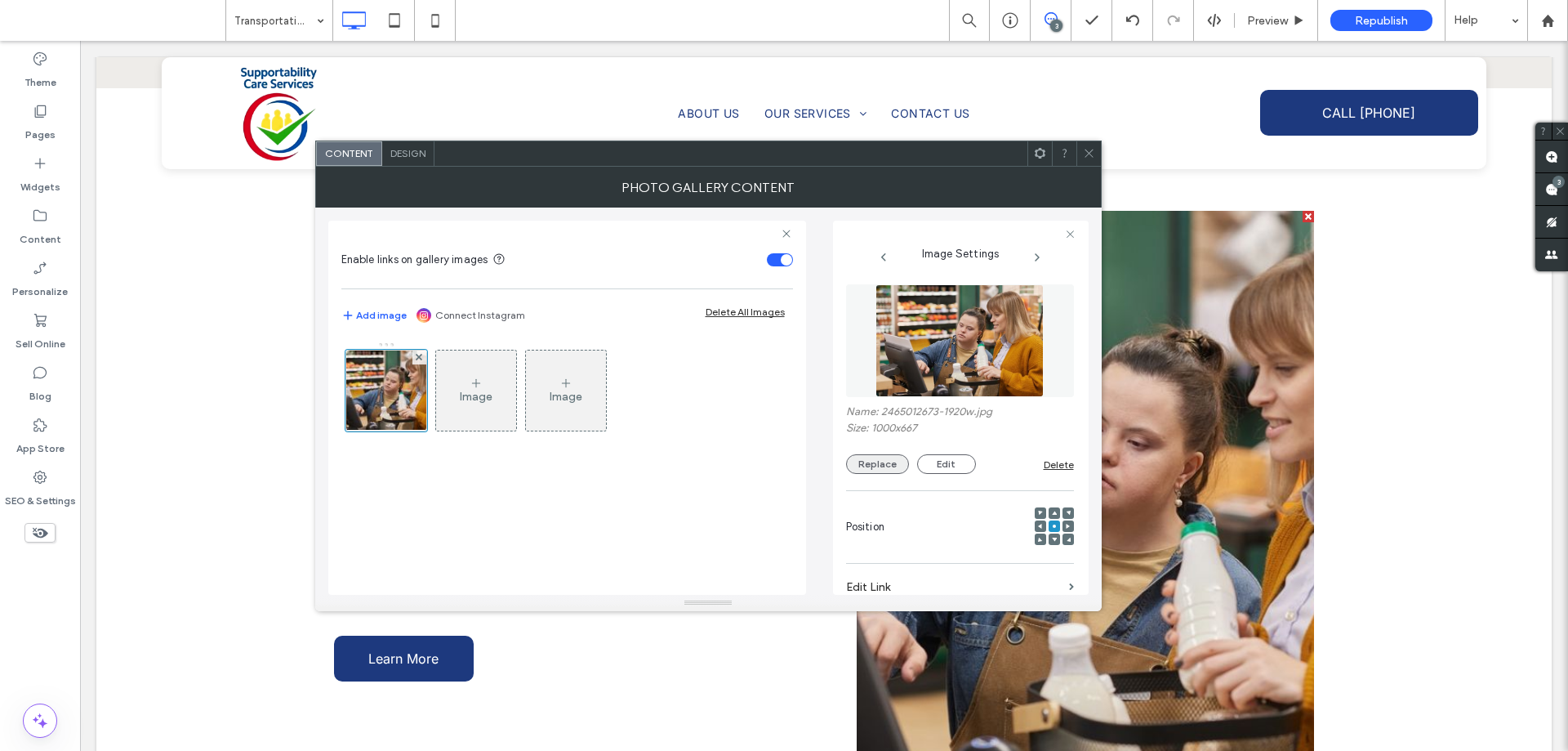 click on "Replace" at bounding box center (877, 464) 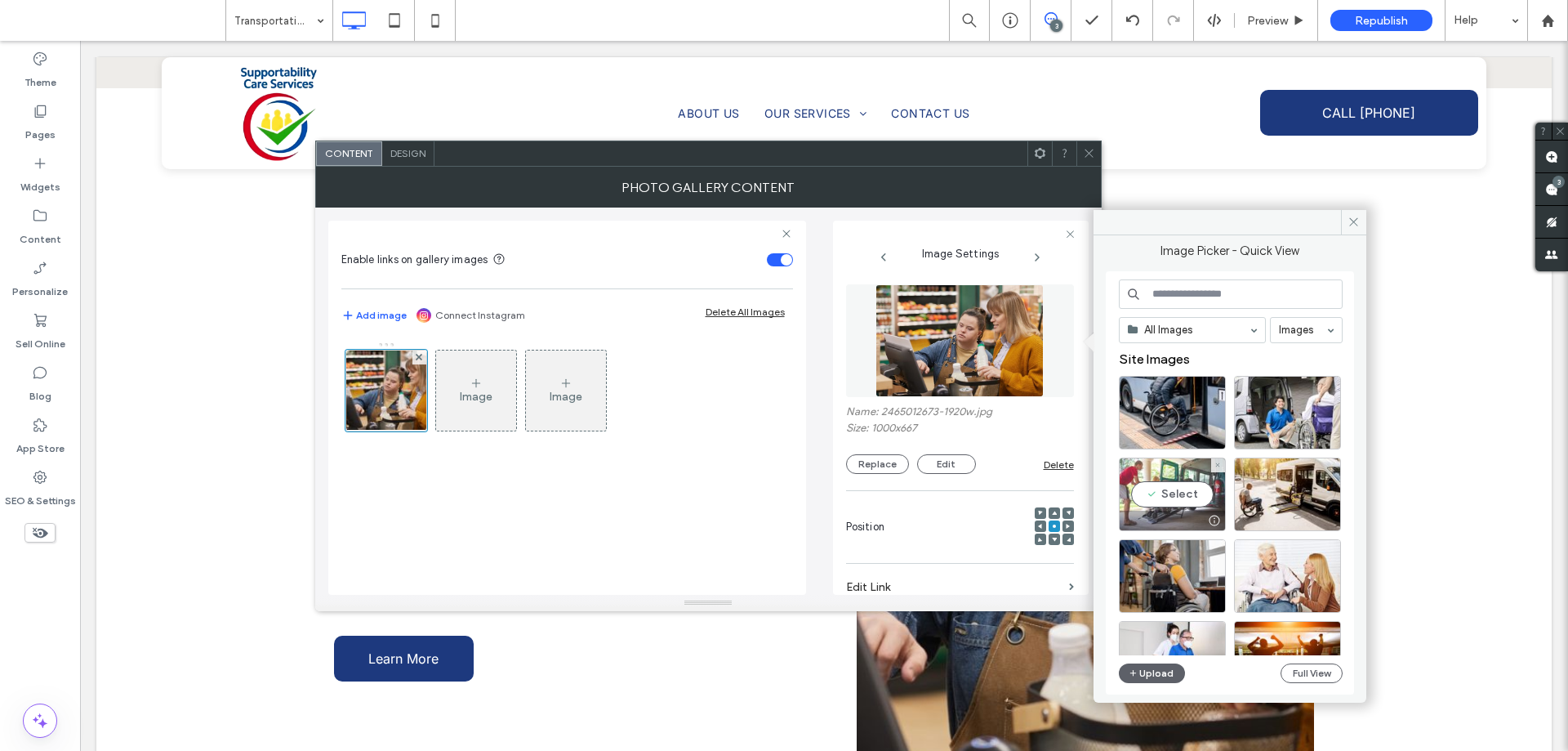 click on "Select" at bounding box center (1172, 494) 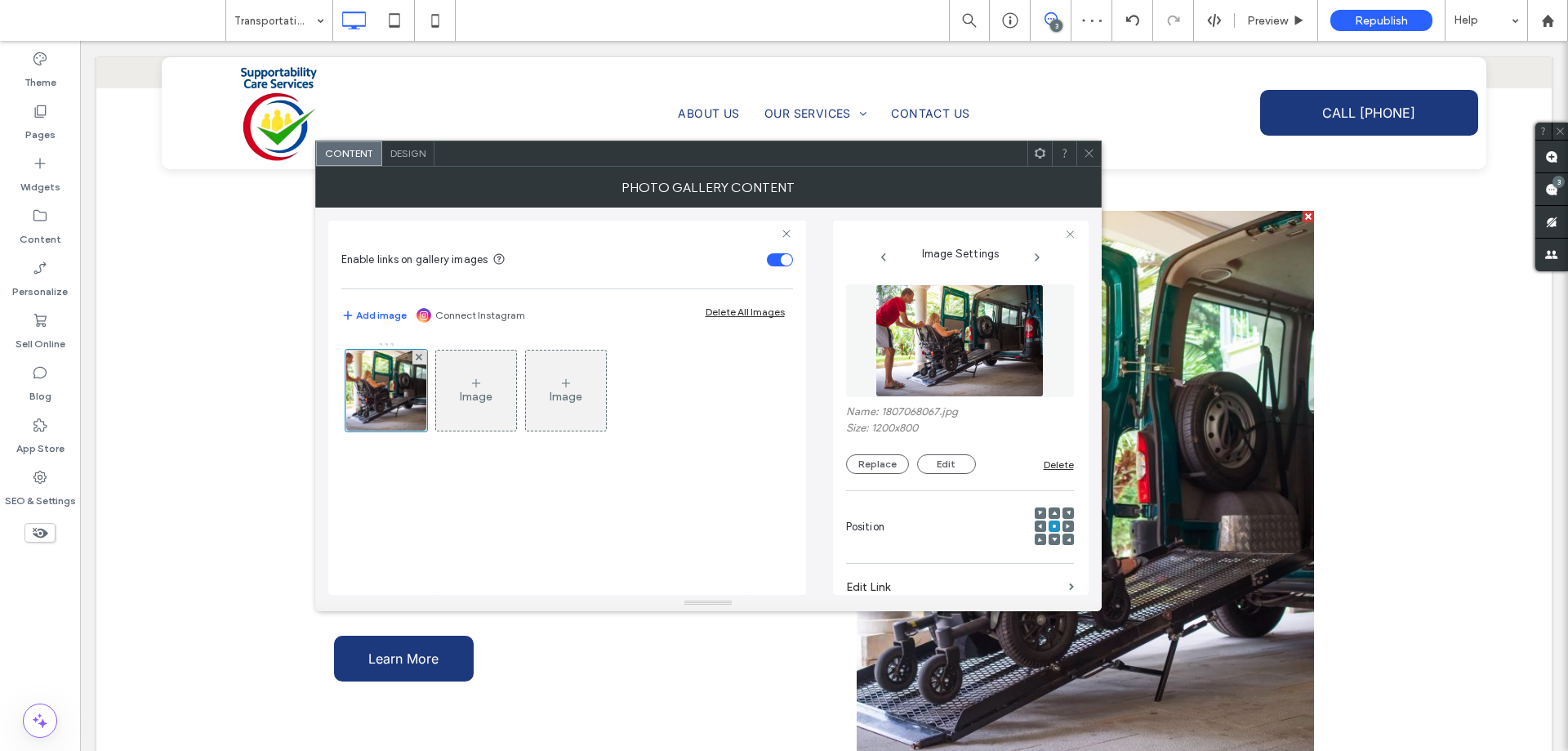 click 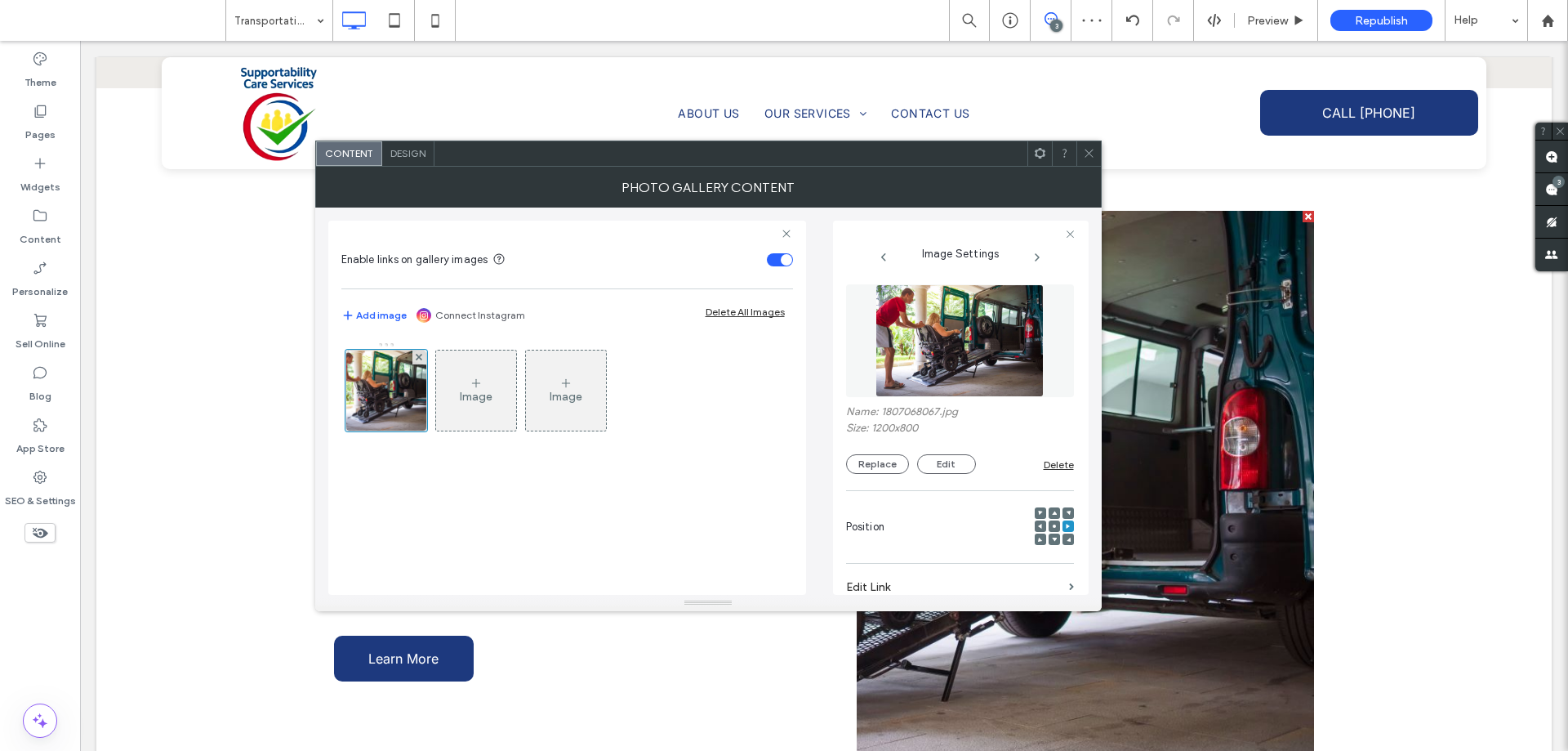 click 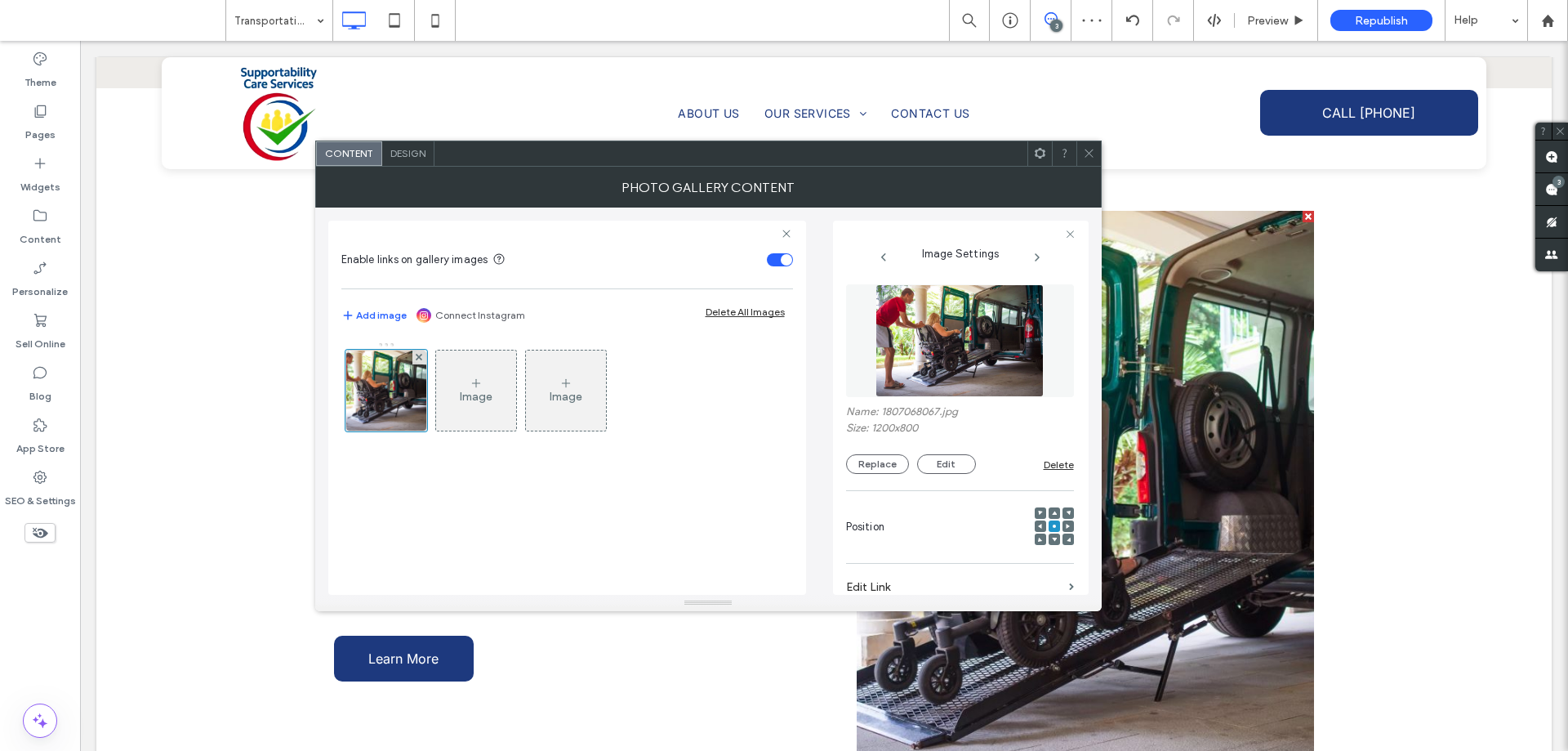 click 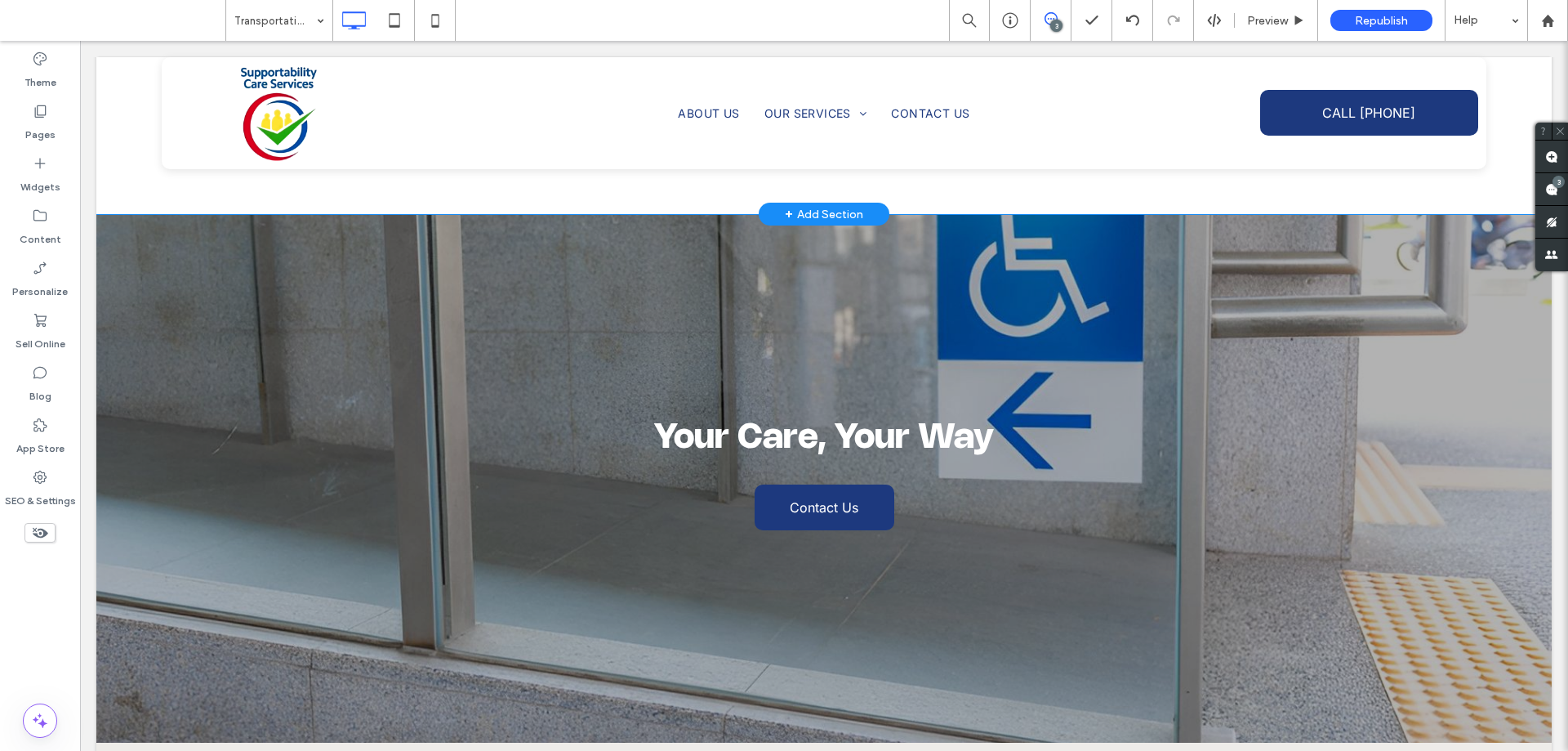 scroll, scrollTop: 1334, scrollLeft: 0, axis: vertical 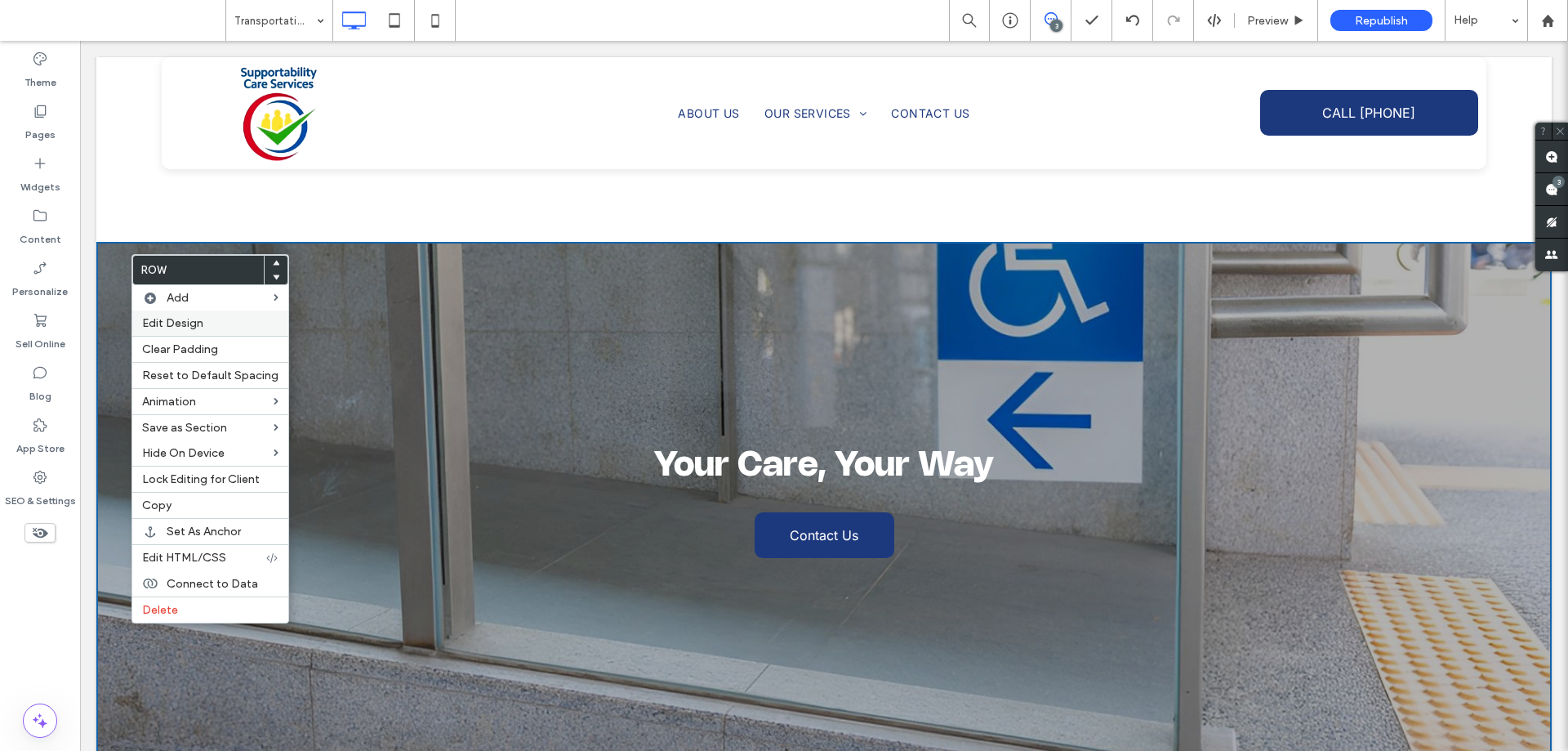 click on "Edit Design" at bounding box center (172, 323) 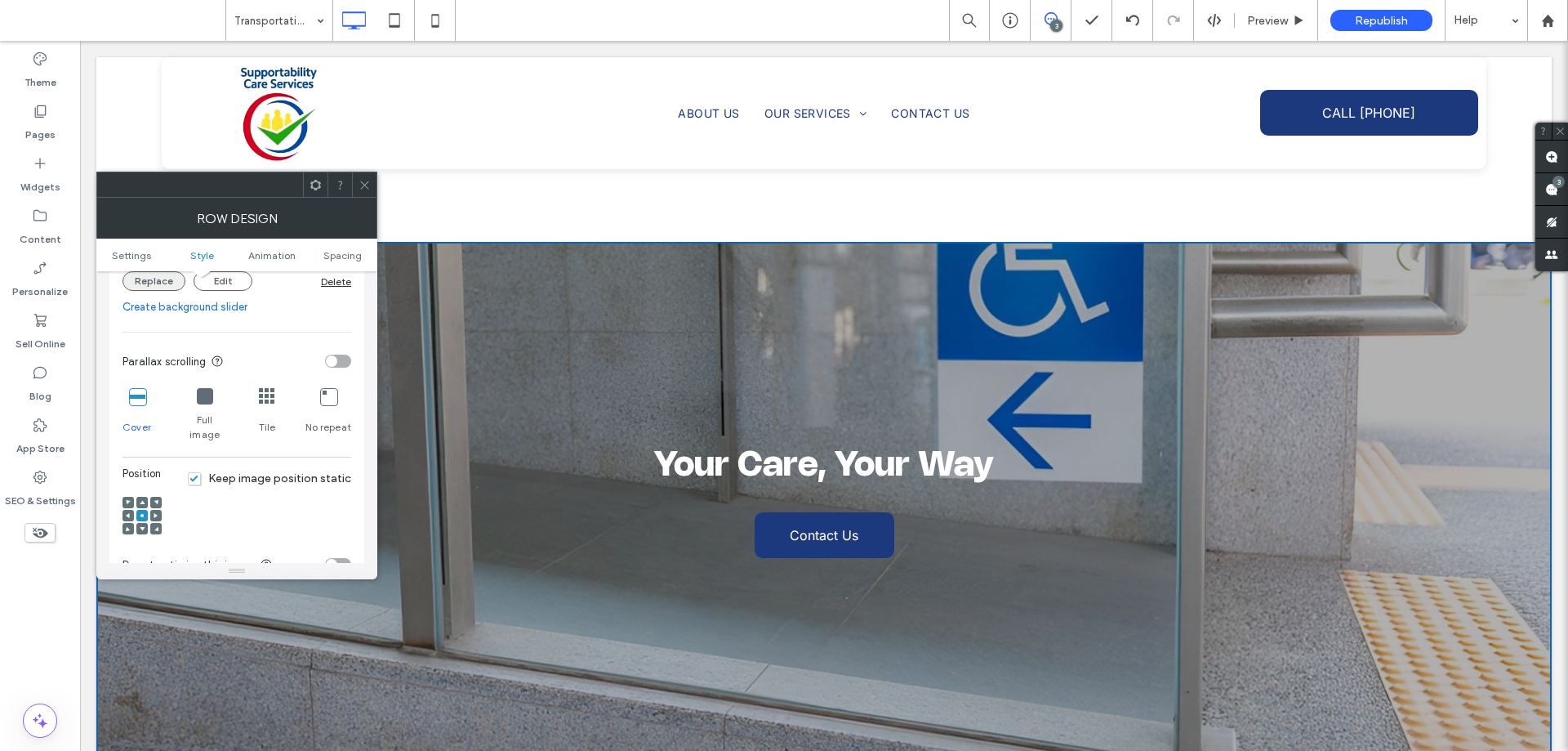scroll, scrollTop: 327, scrollLeft: 0, axis: vertical 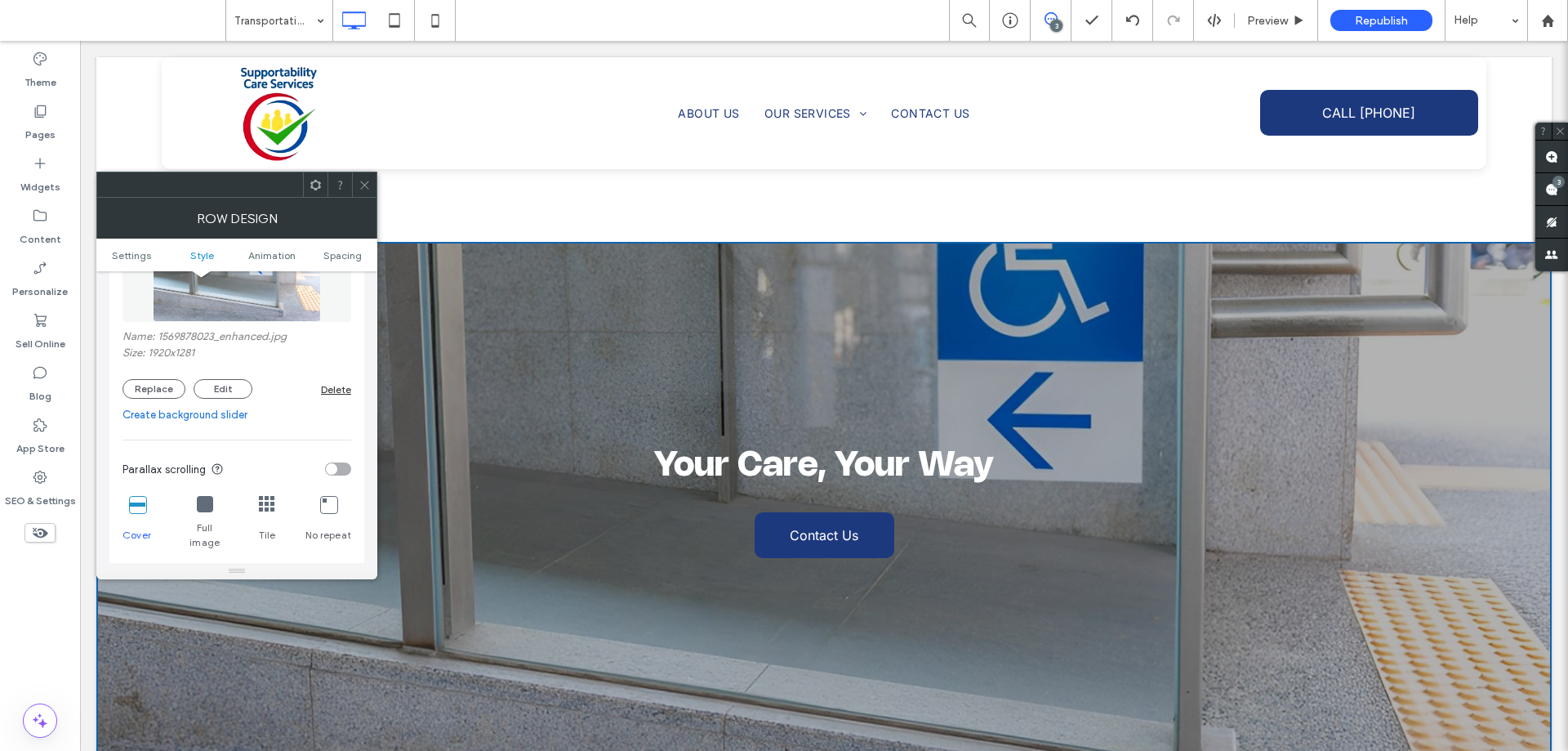 click on "Name: 1569878023_enhanced.jpg Size: 1920x1281 Replace Edit Delete" at bounding box center (237, 300) 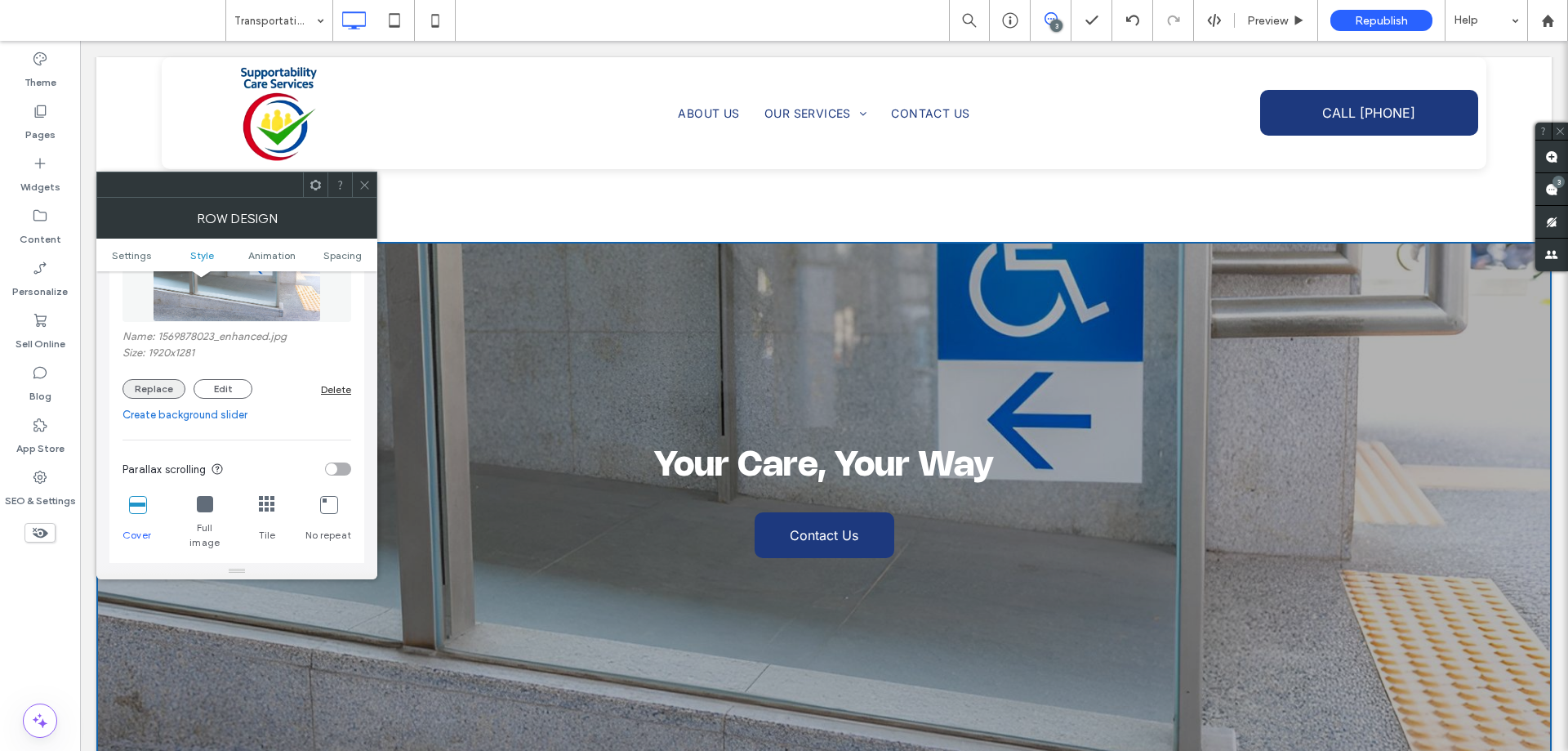 click on "Replace" at bounding box center [154, 389] 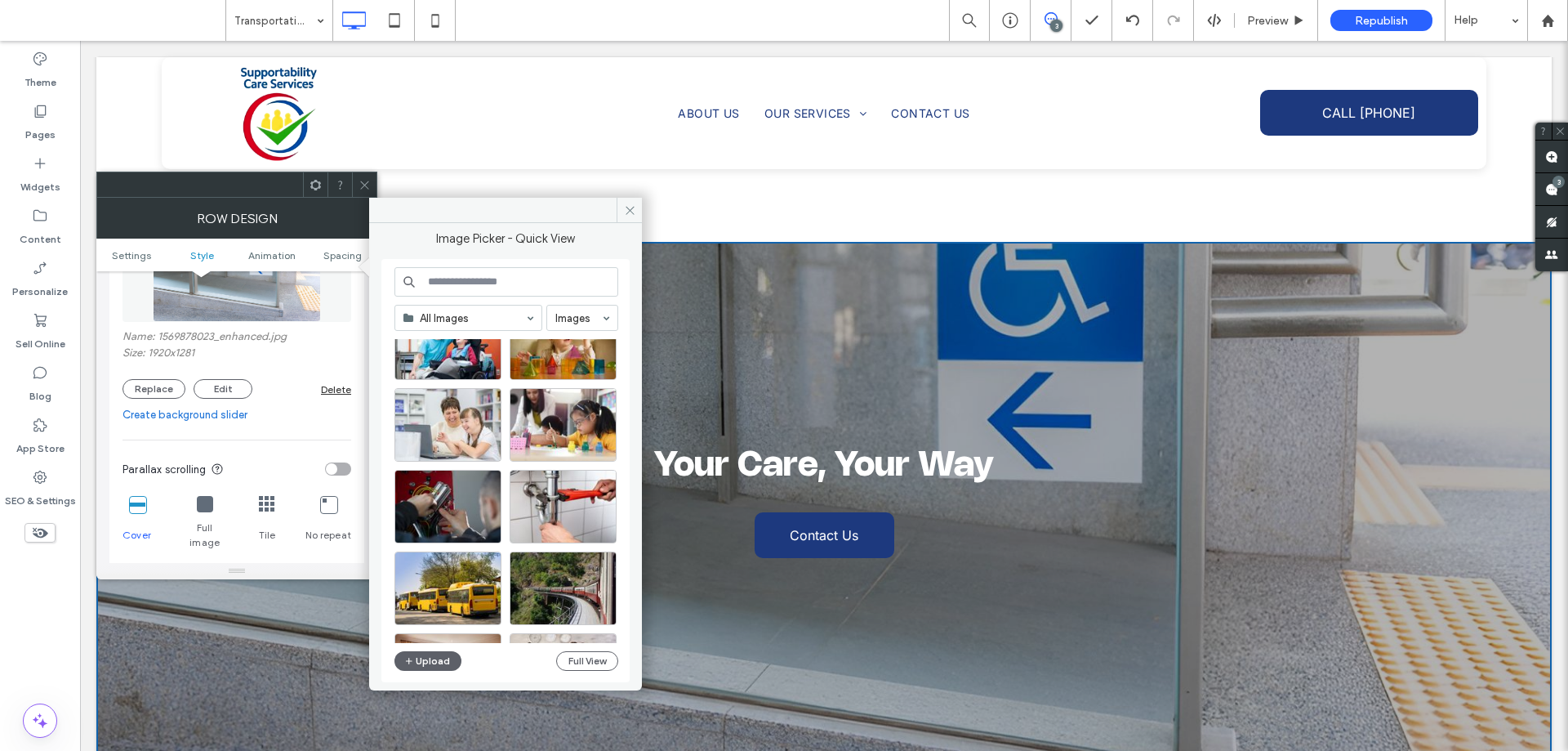 scroll, scrollTop: 654, scrollLeft: 0, axis: vertical 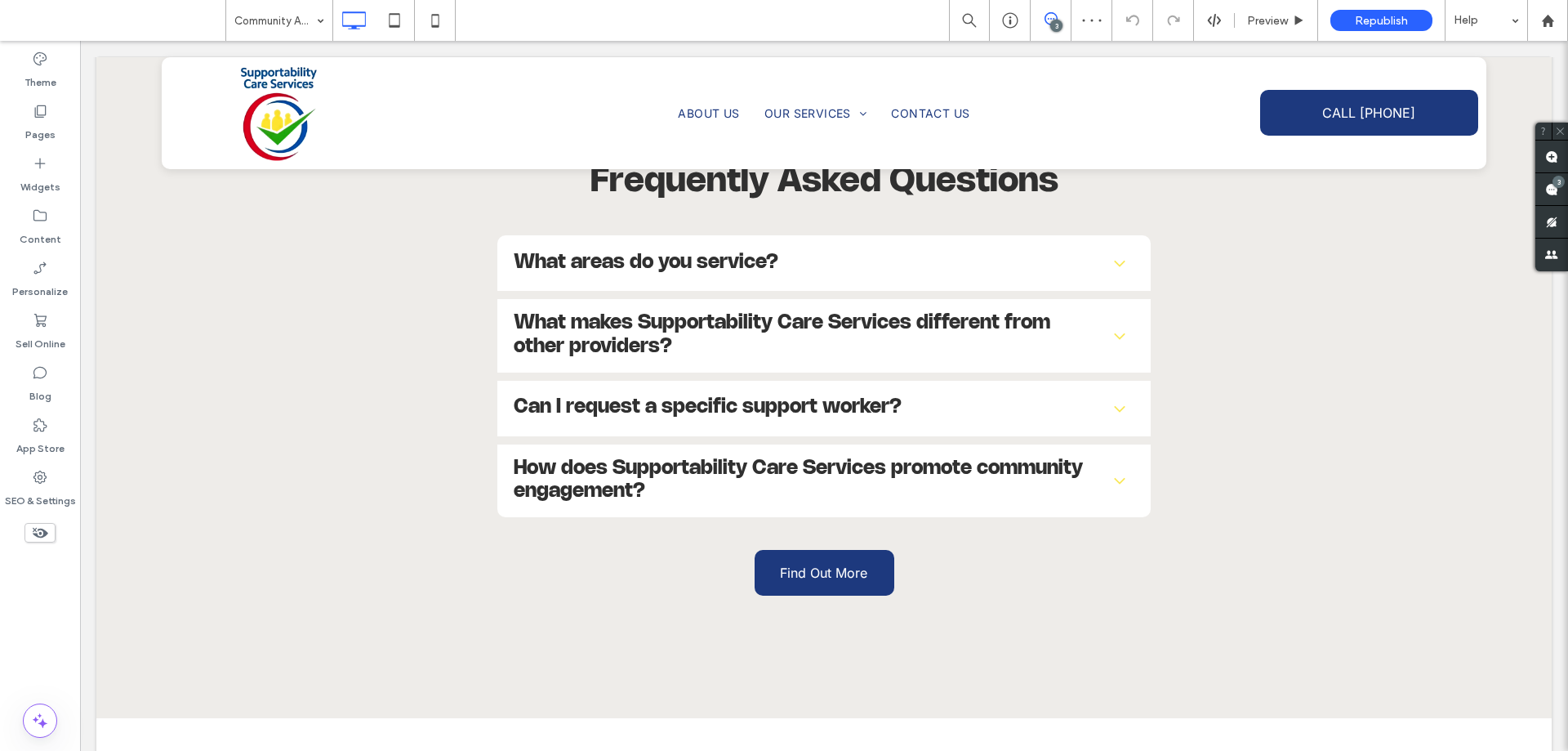 click at bounding box center (275, 20) 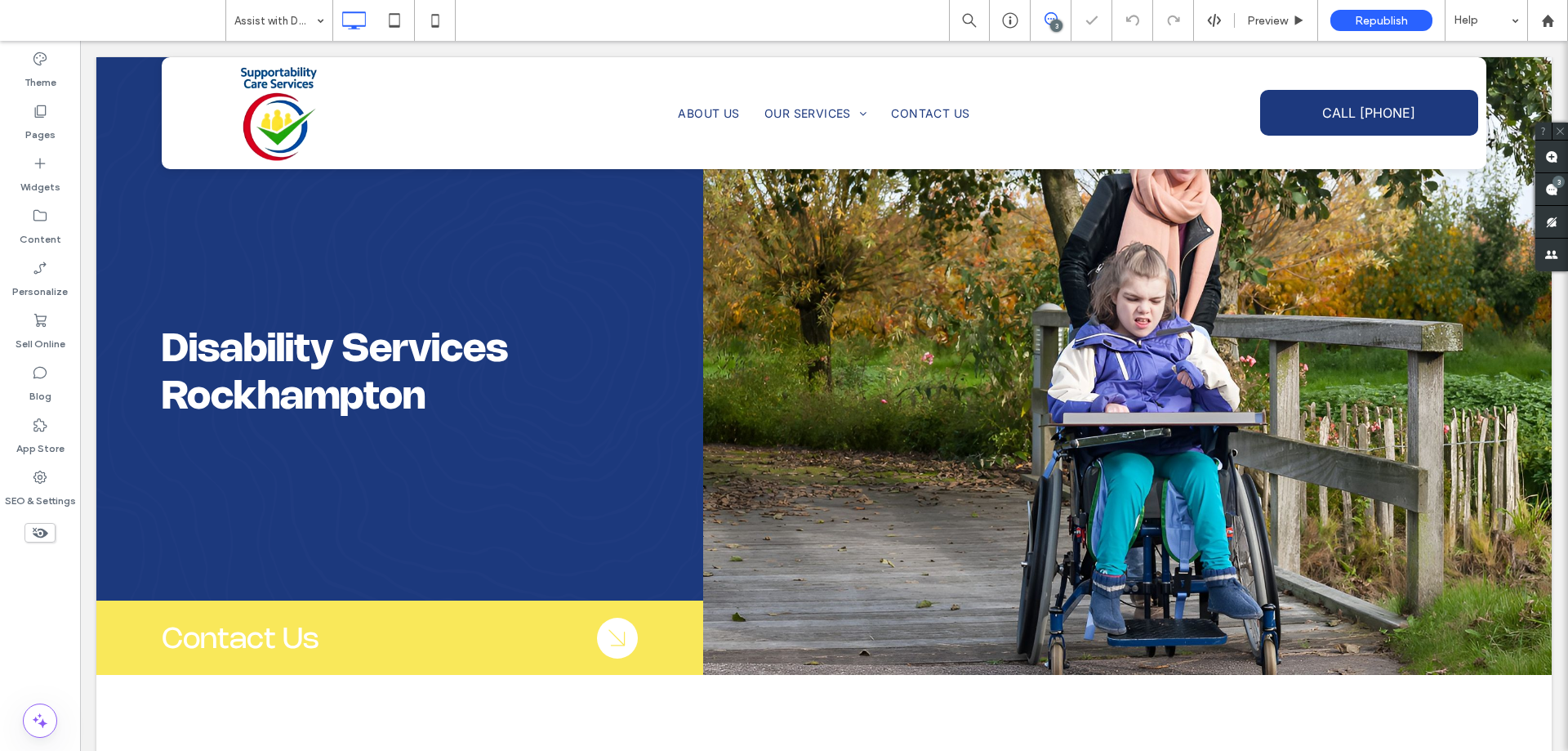 scroll, scrollTop: 1389, scrollLeft: 0, axis: vertical 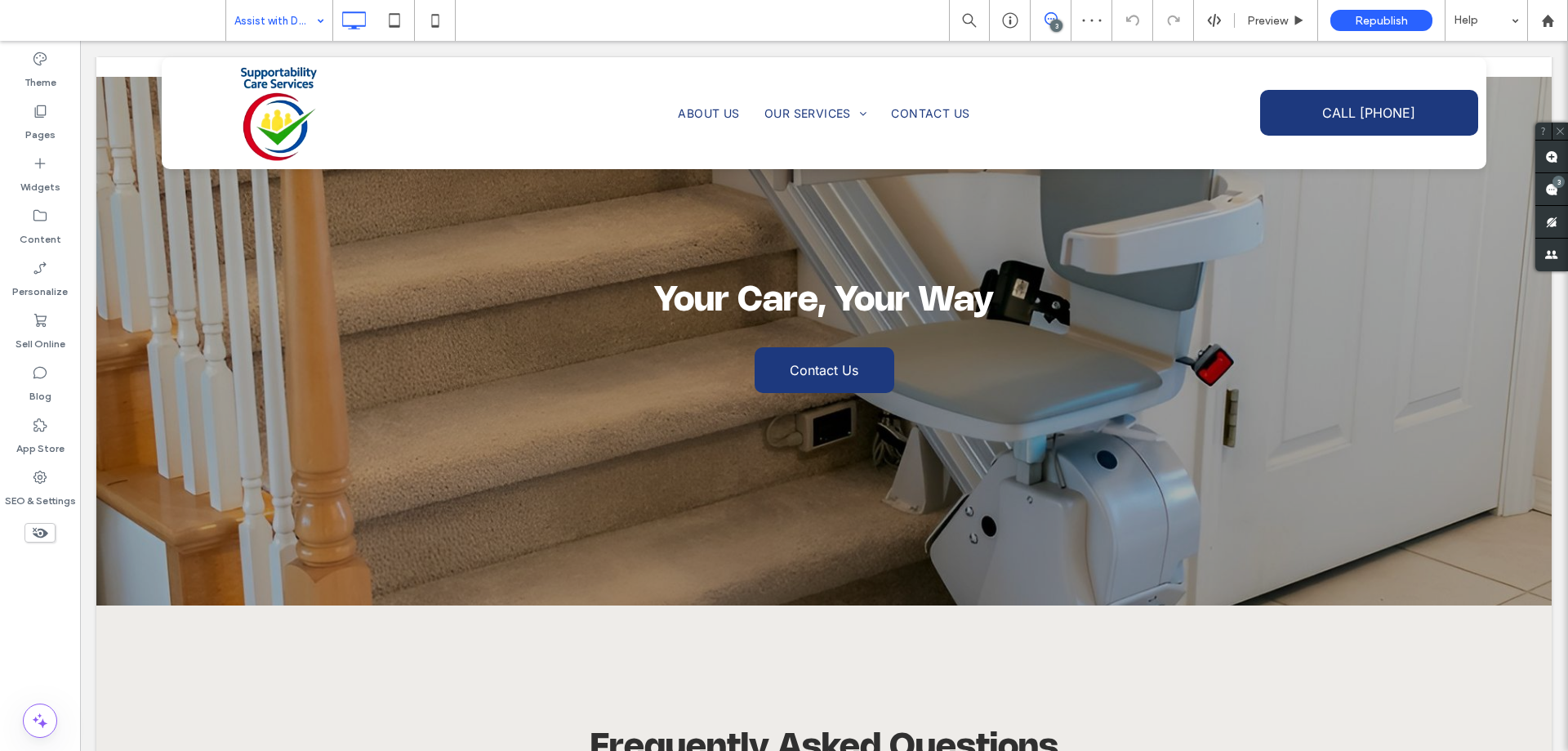 click at bounding box center (275, 20) 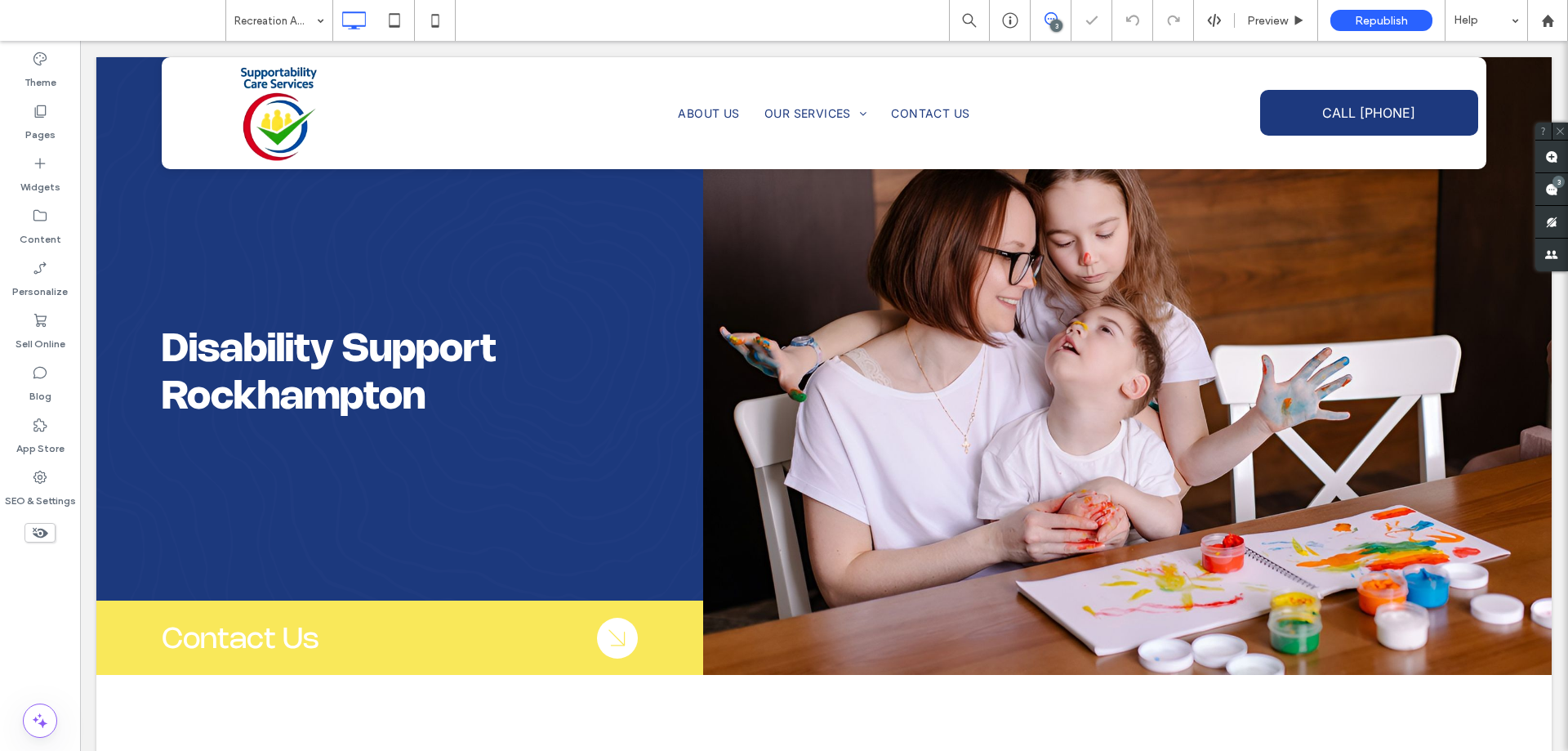 scroll, scrollTop: 1226, scrollLeft: 0, axis: vertical 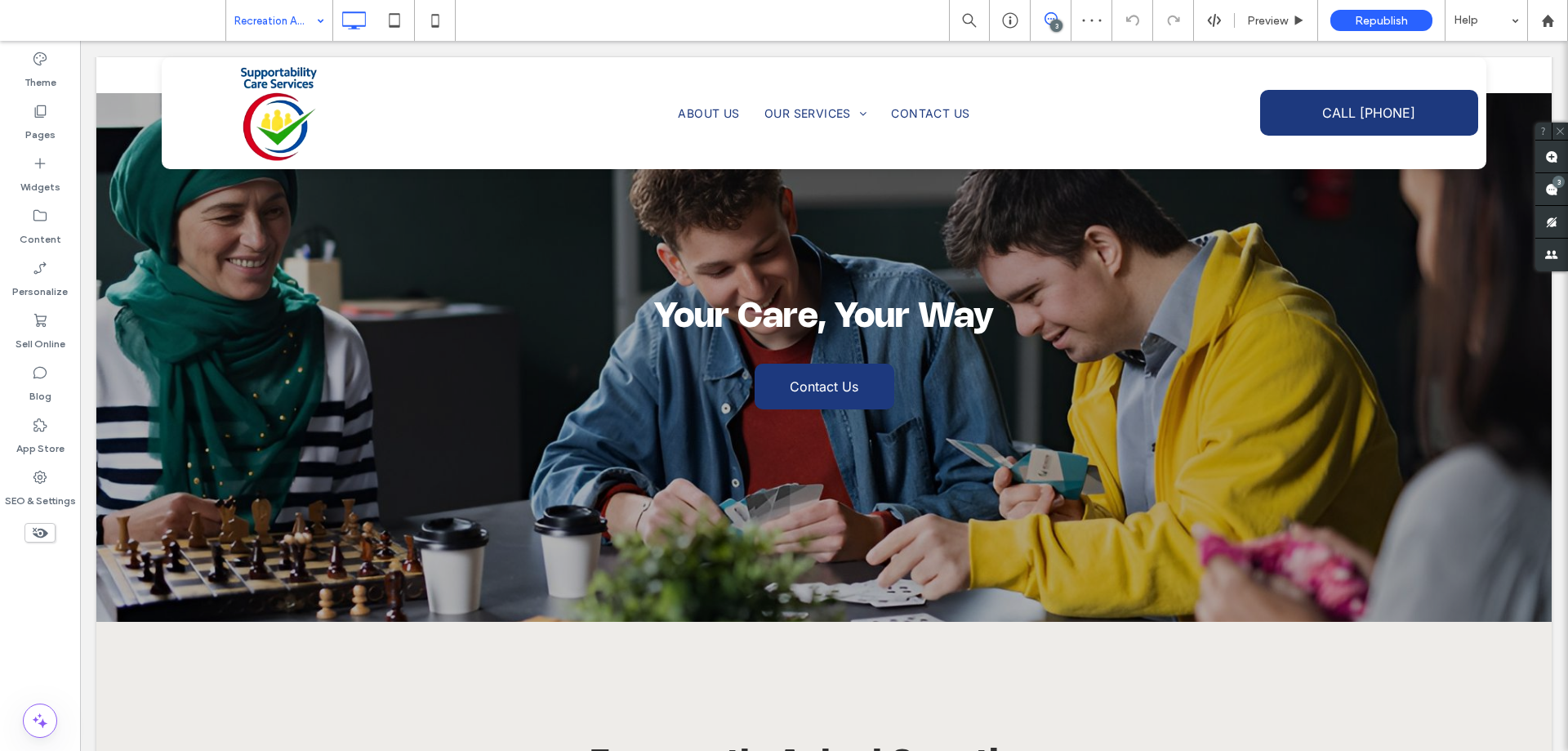 click at bounding box center (275, 20) 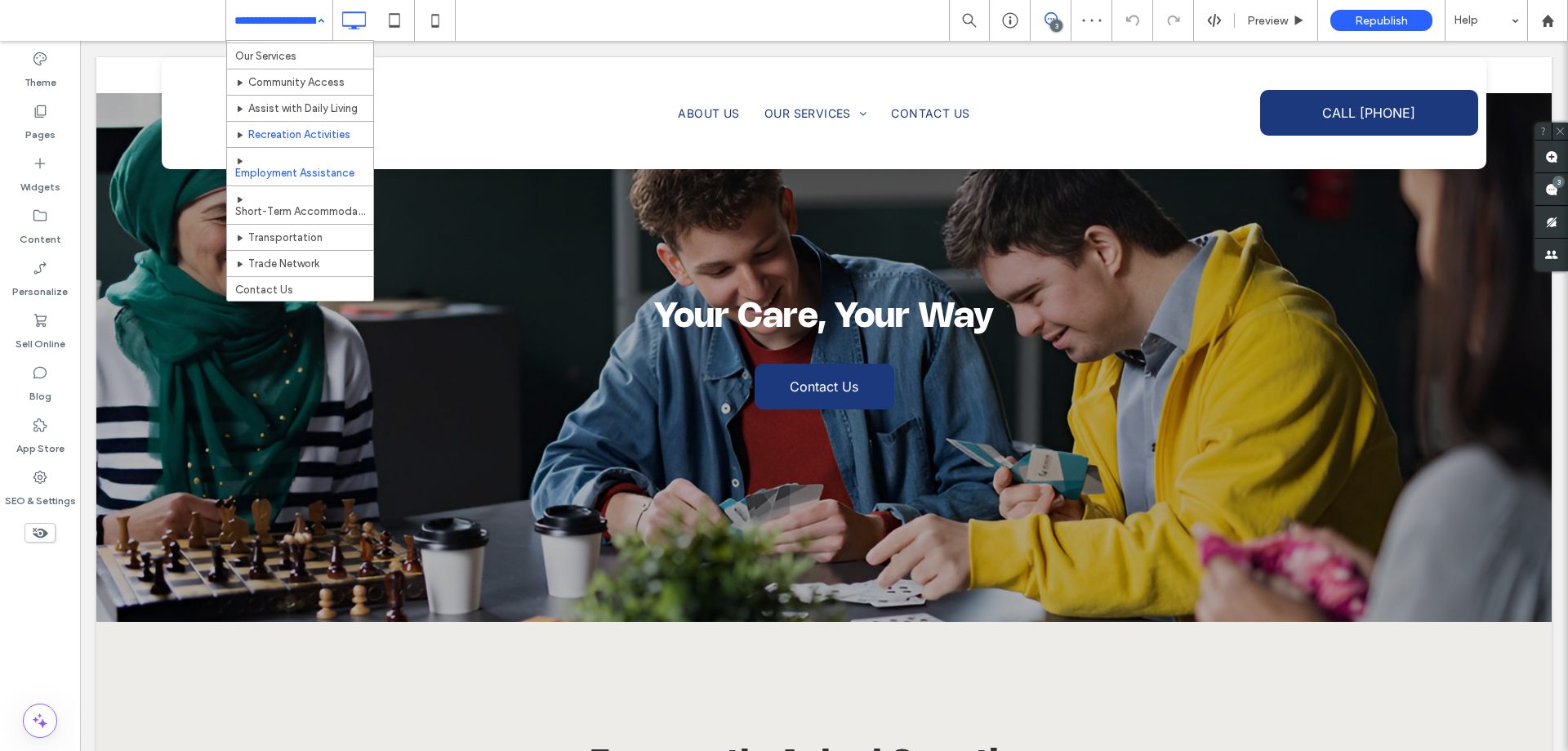 scroll, scrollTop: 36, scrollLeft: 0, axis: vertical 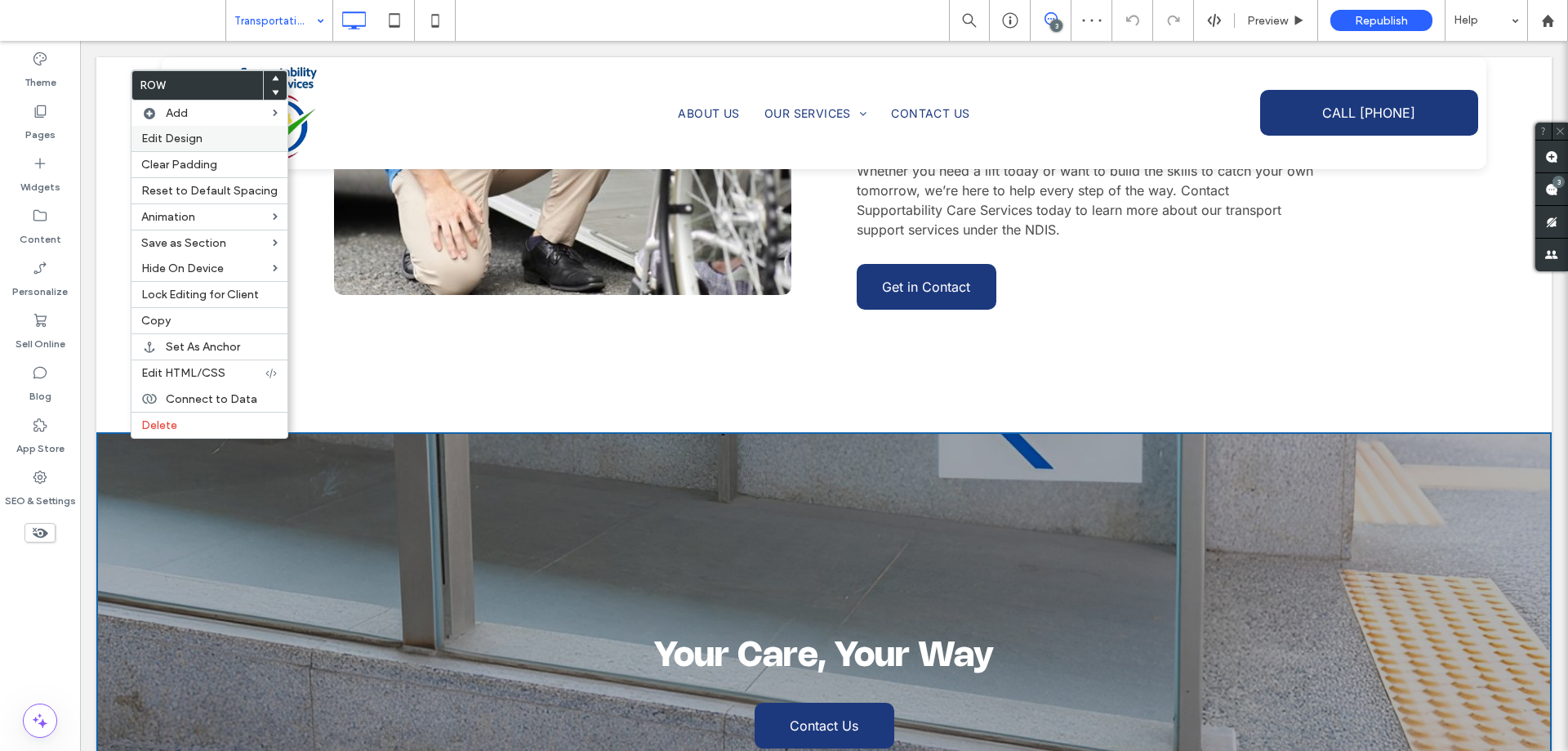click on "Edit Design" at bounding box center (209, 138) 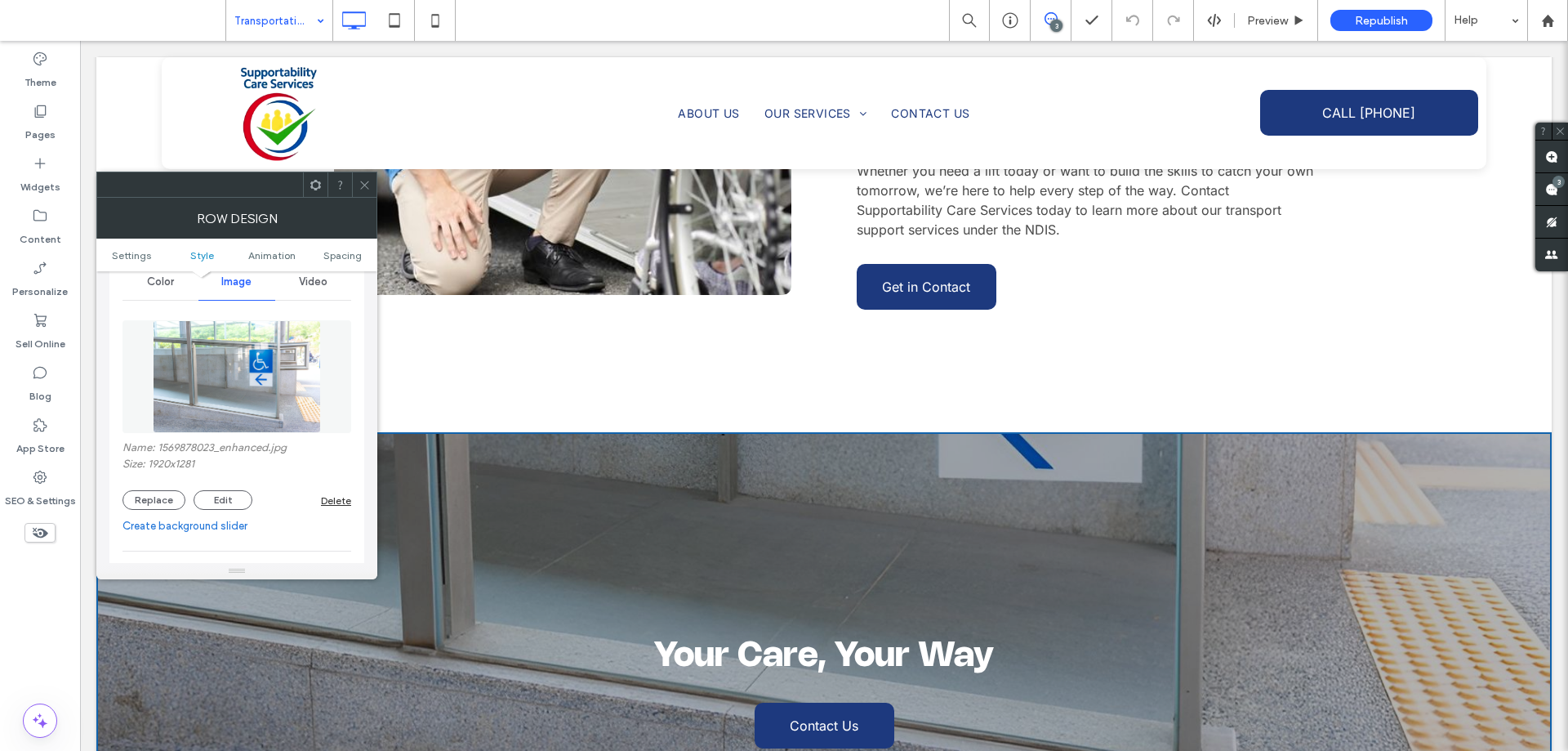 scroll, scrollTop: 245, scrollLeft: 0, axis: vertical 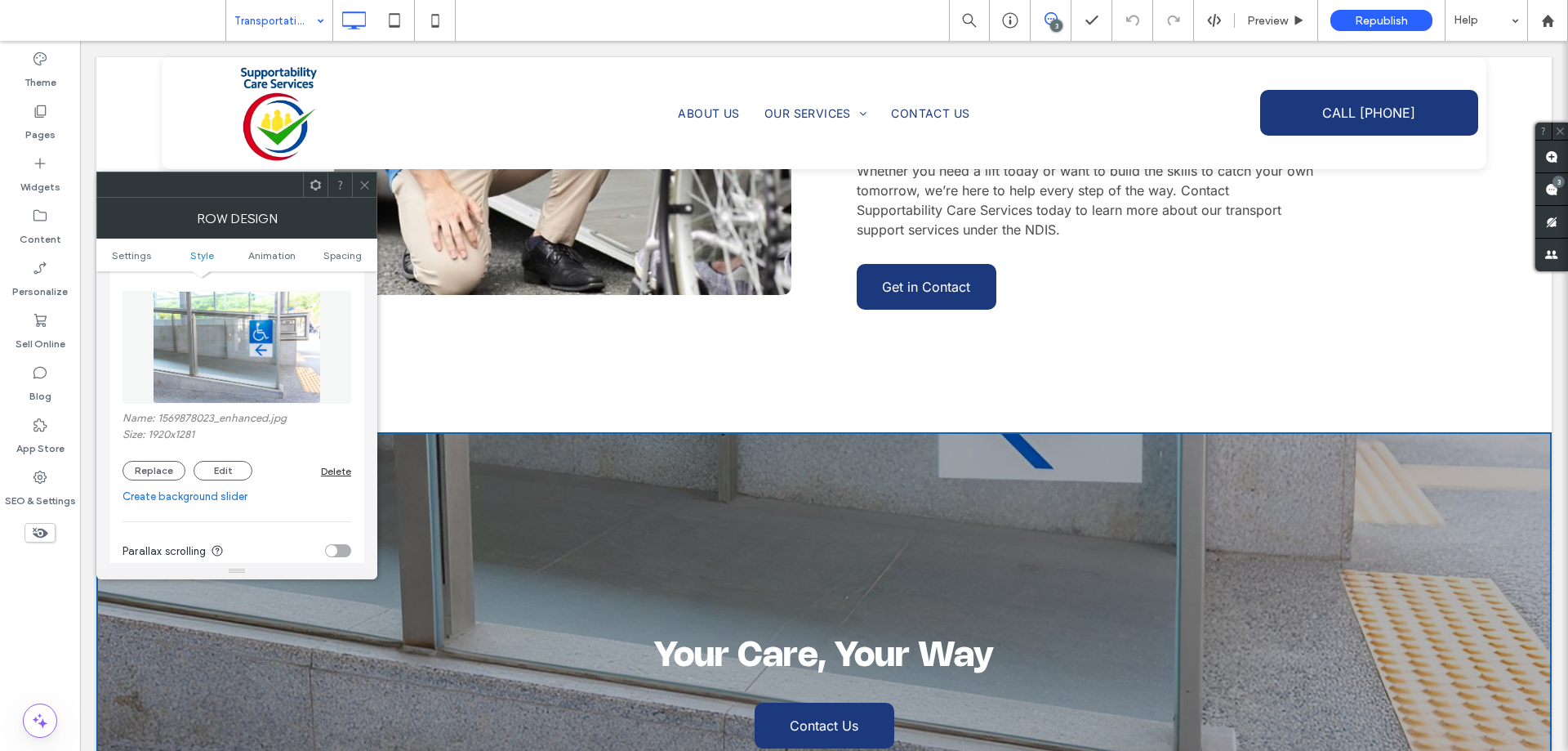 click on "Name: 1569878023_enhanced.jpg Size: 1920x1281 Replace Edit Delete" at bounding box center [237, 446] 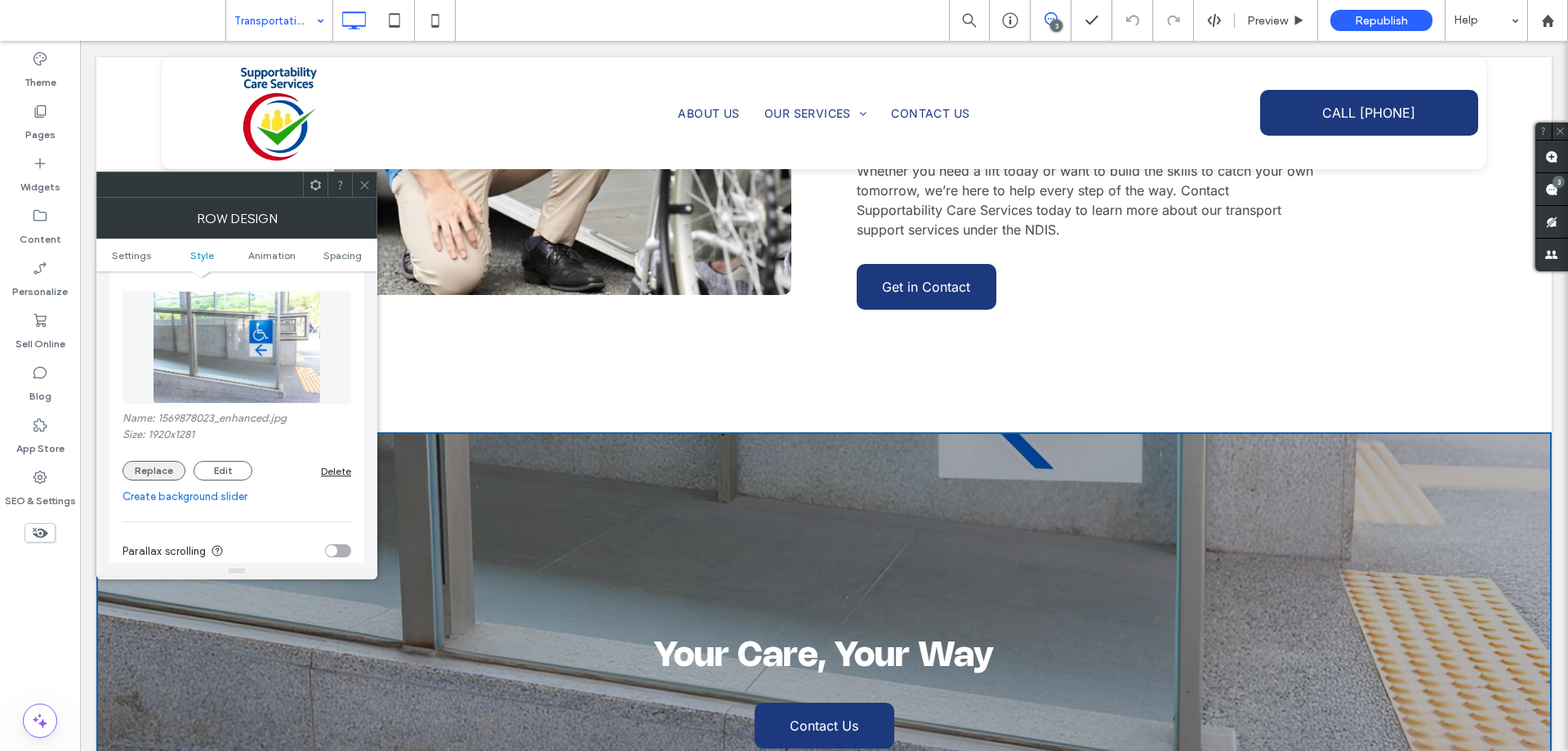 click on "Replace" at bounding box center [154, 471] 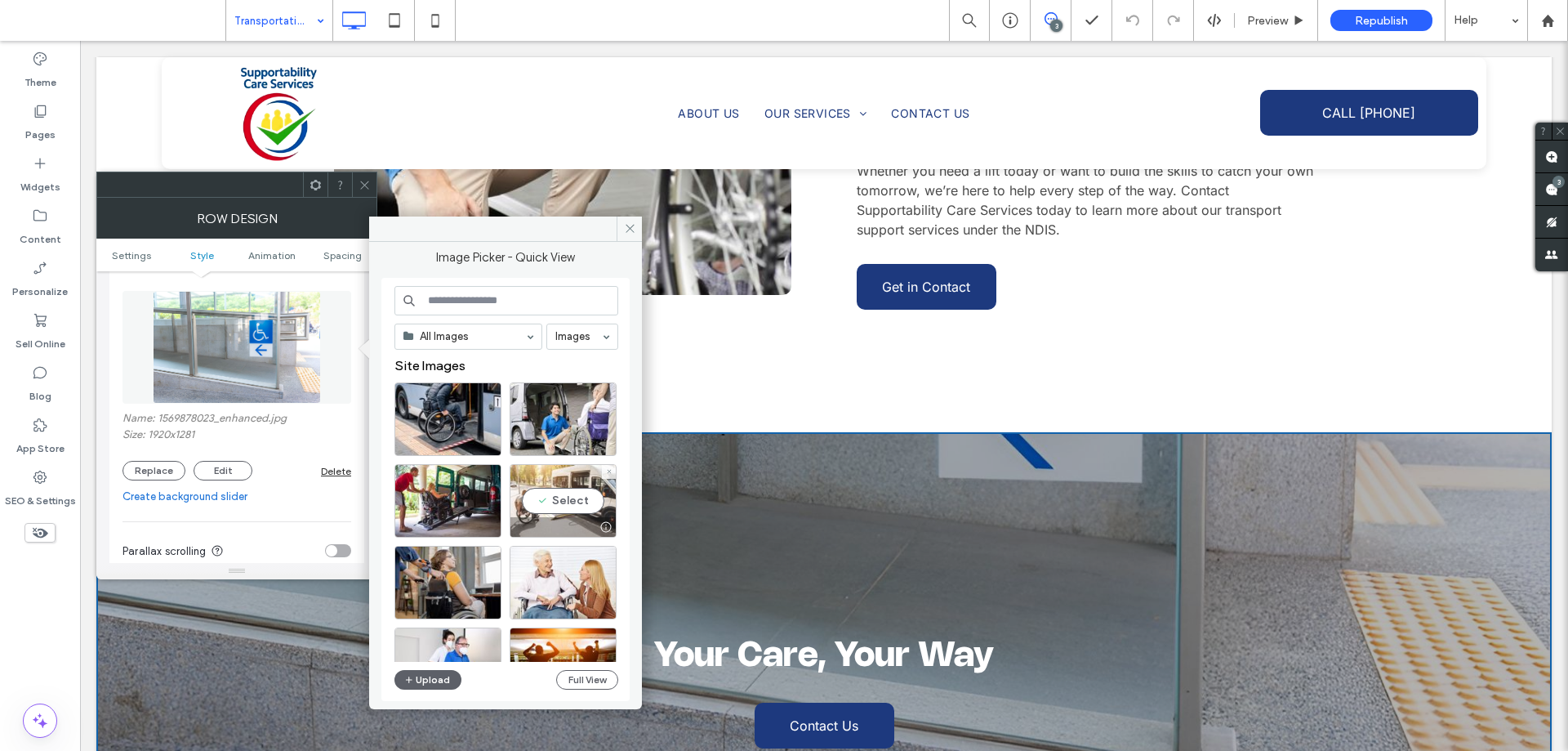 drag, startPoint x: 555, startPoint y: 511, endPoint x: 476, endPoint y: 469, distance: 89.47067 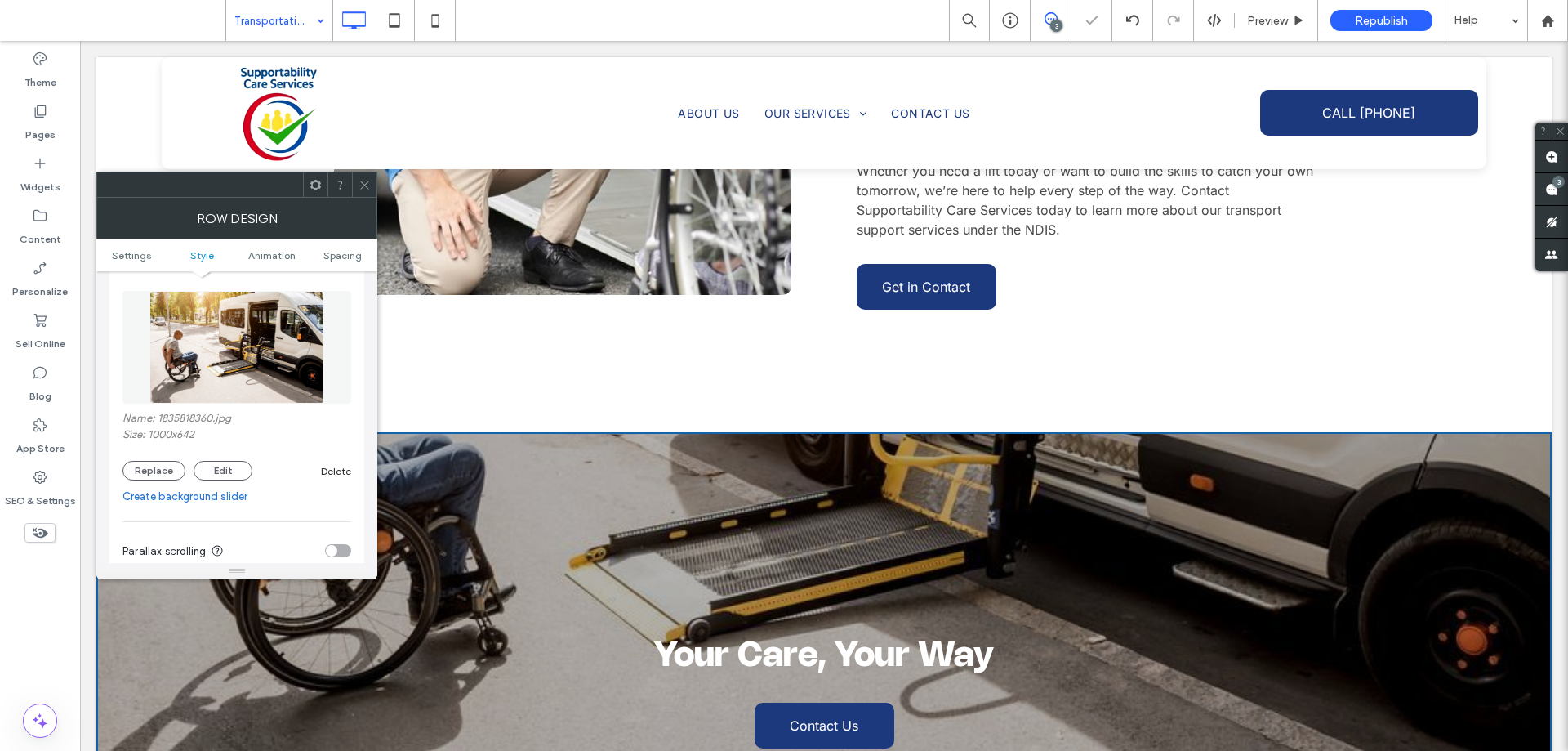 drag, startPoint x: 365, startPoint y: 181, endPoint x: 359, endPoint y: 232, distance: 51.351728 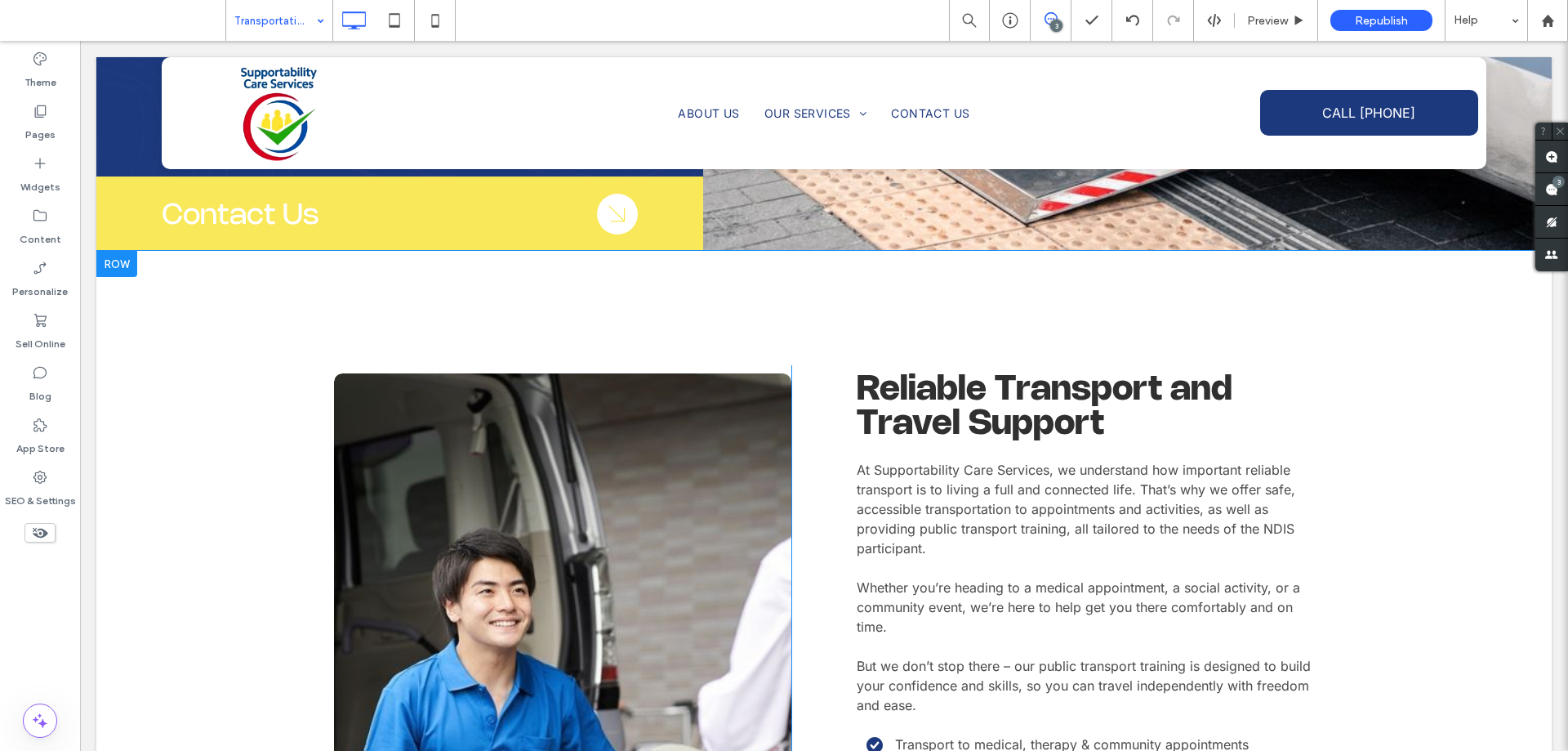 scroll, scrollTop: 572, scrollLeft: 0, axis: vertical 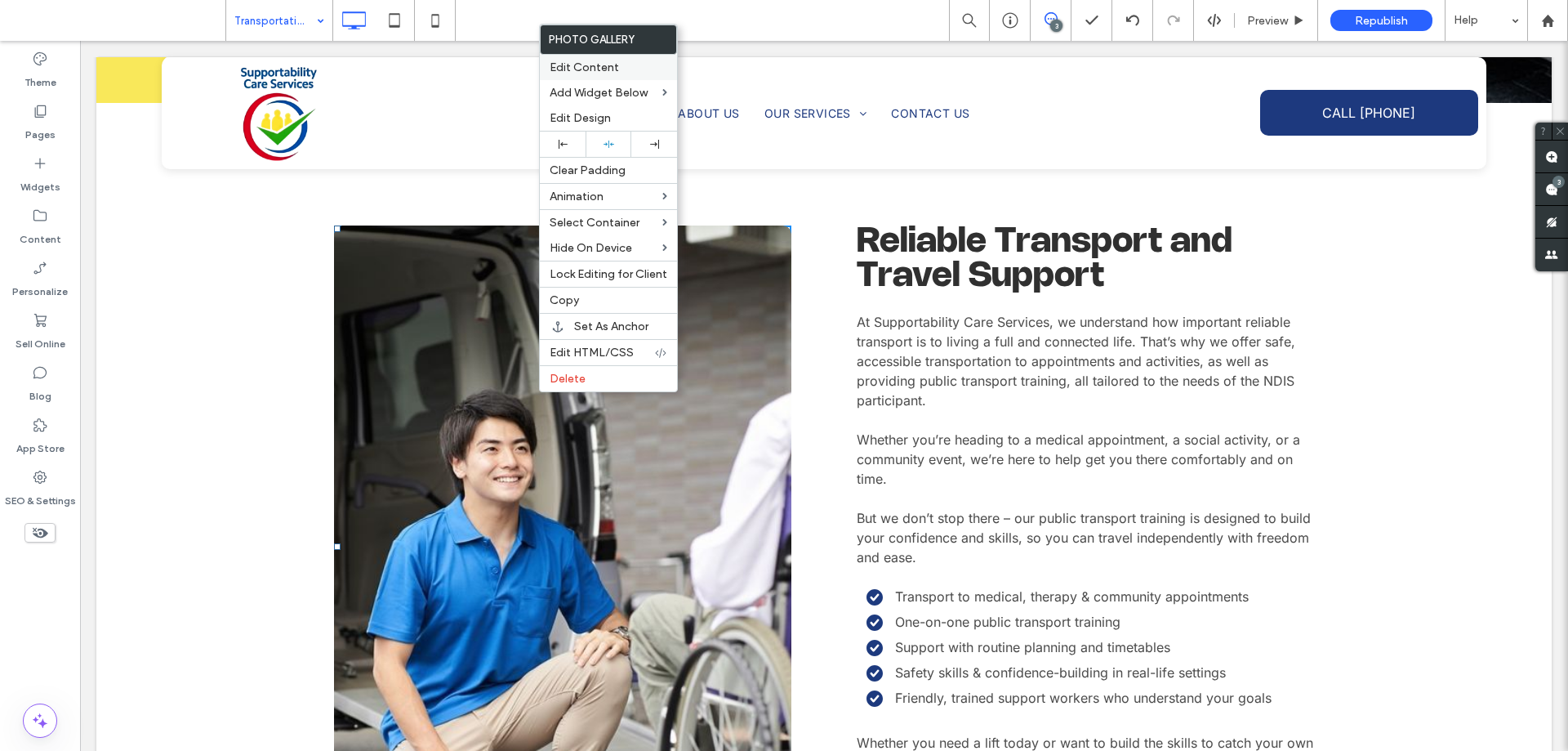 click on "Edit Content" at bounding box center (584, 67) 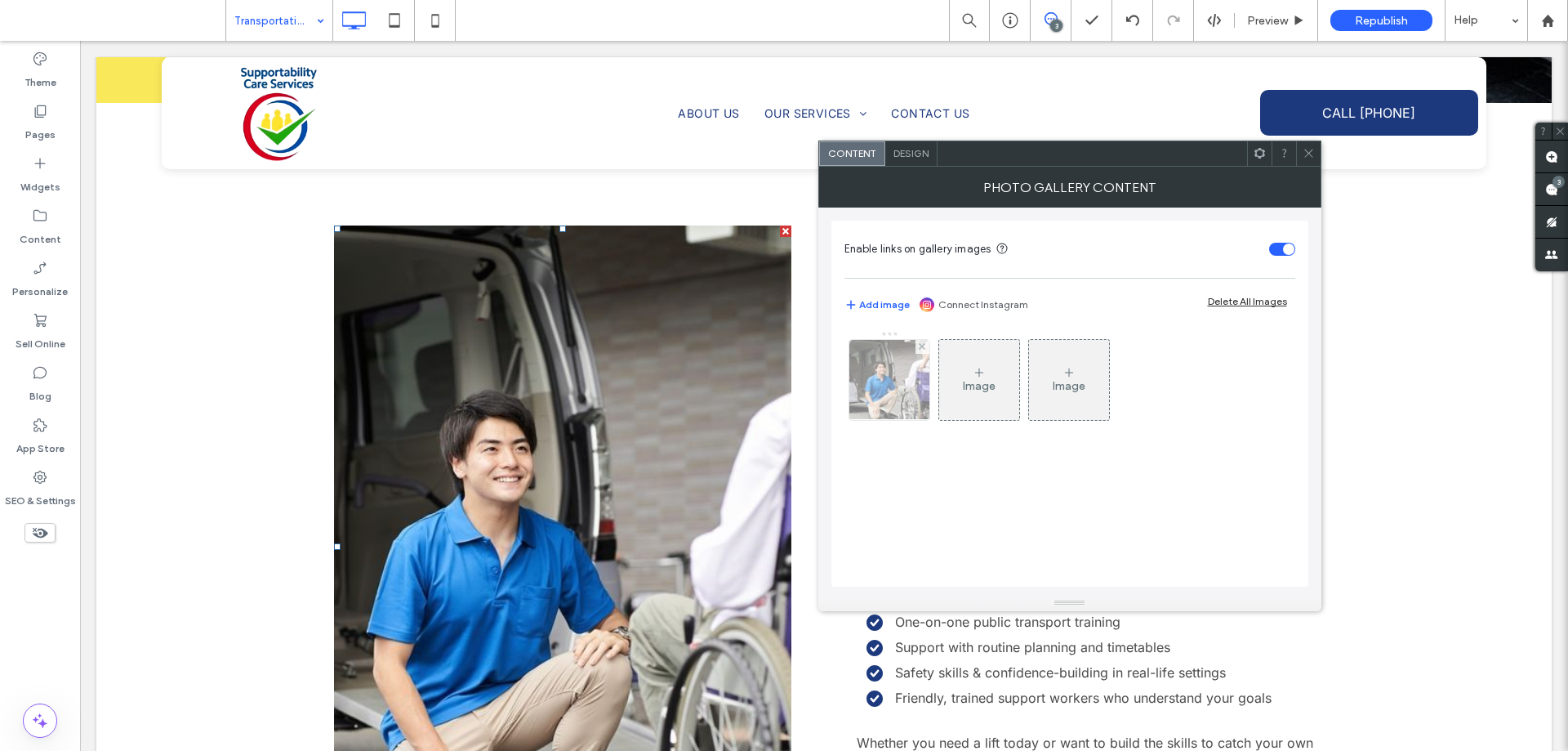 click at bounding box center (889, 380) 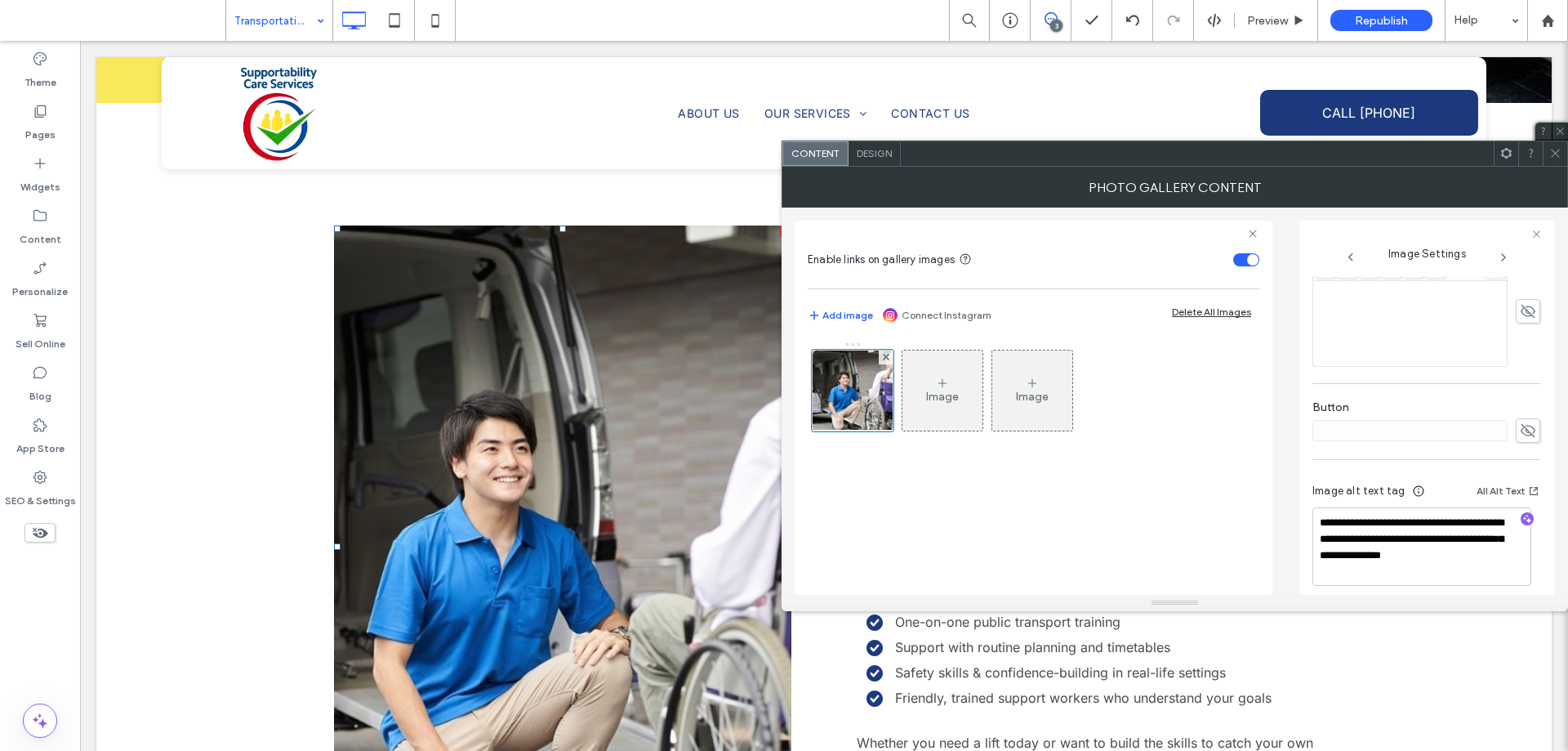 scroll, scrollTop: 470, scrollLeft: 0, axis: vertical 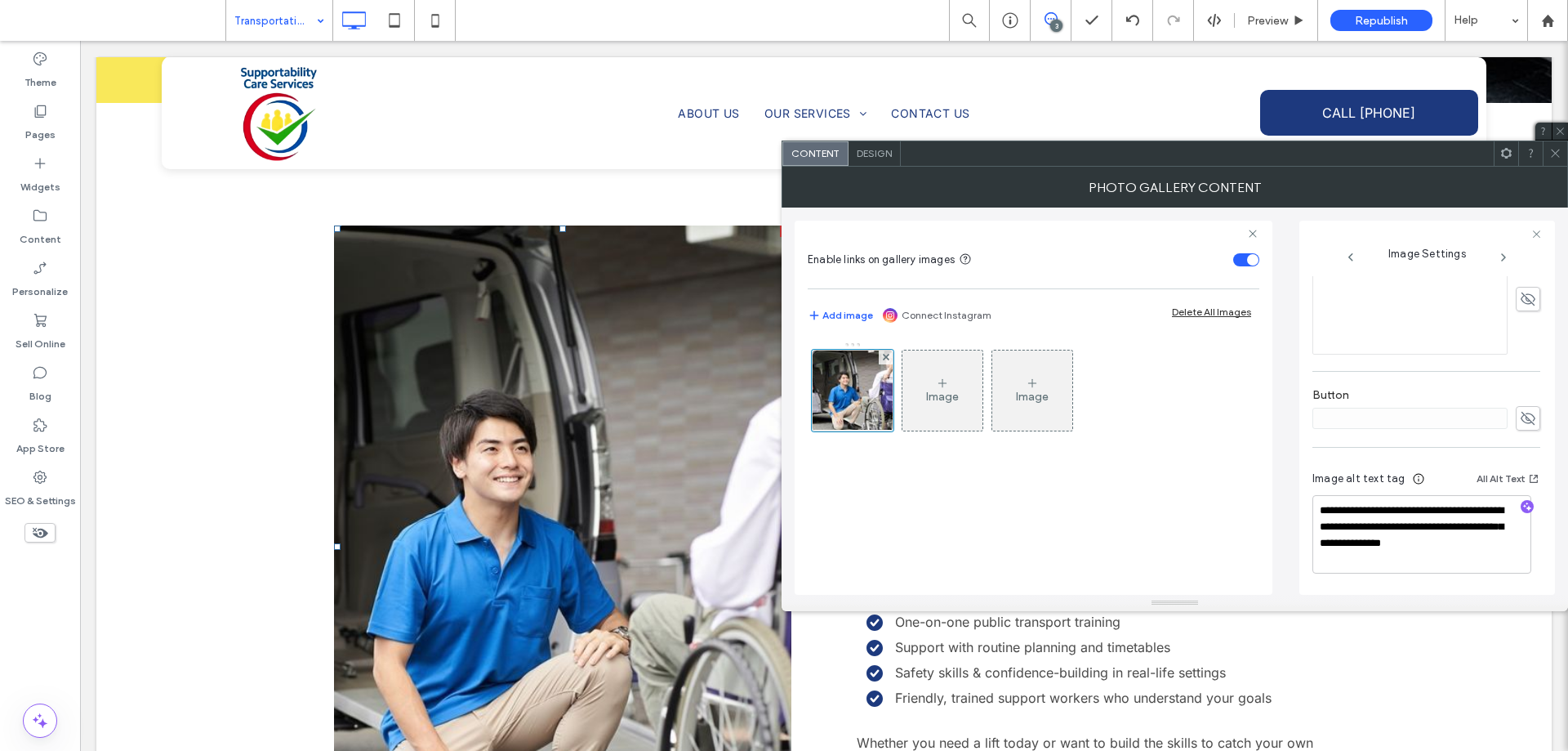 click at bounding box center [1527, 507] 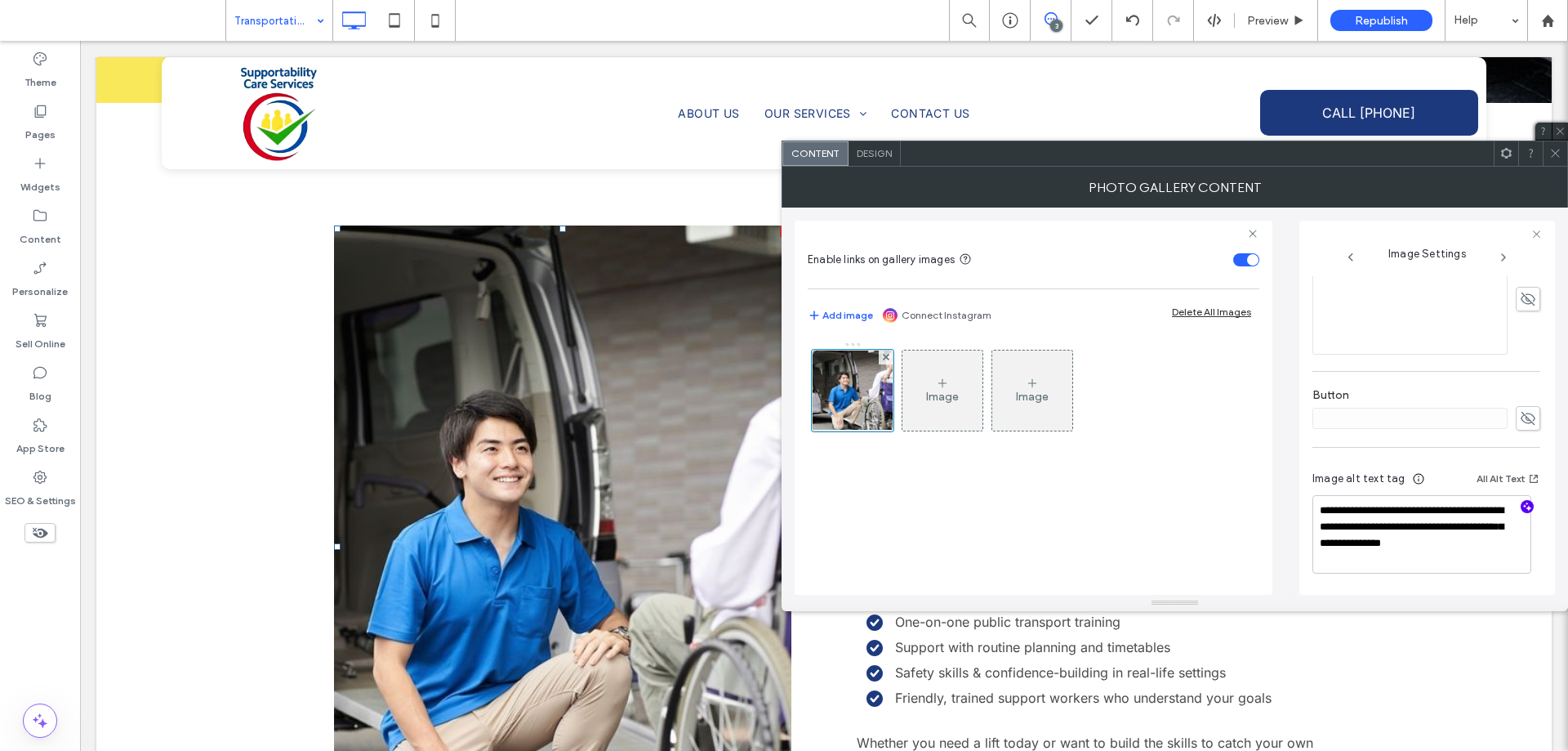 click 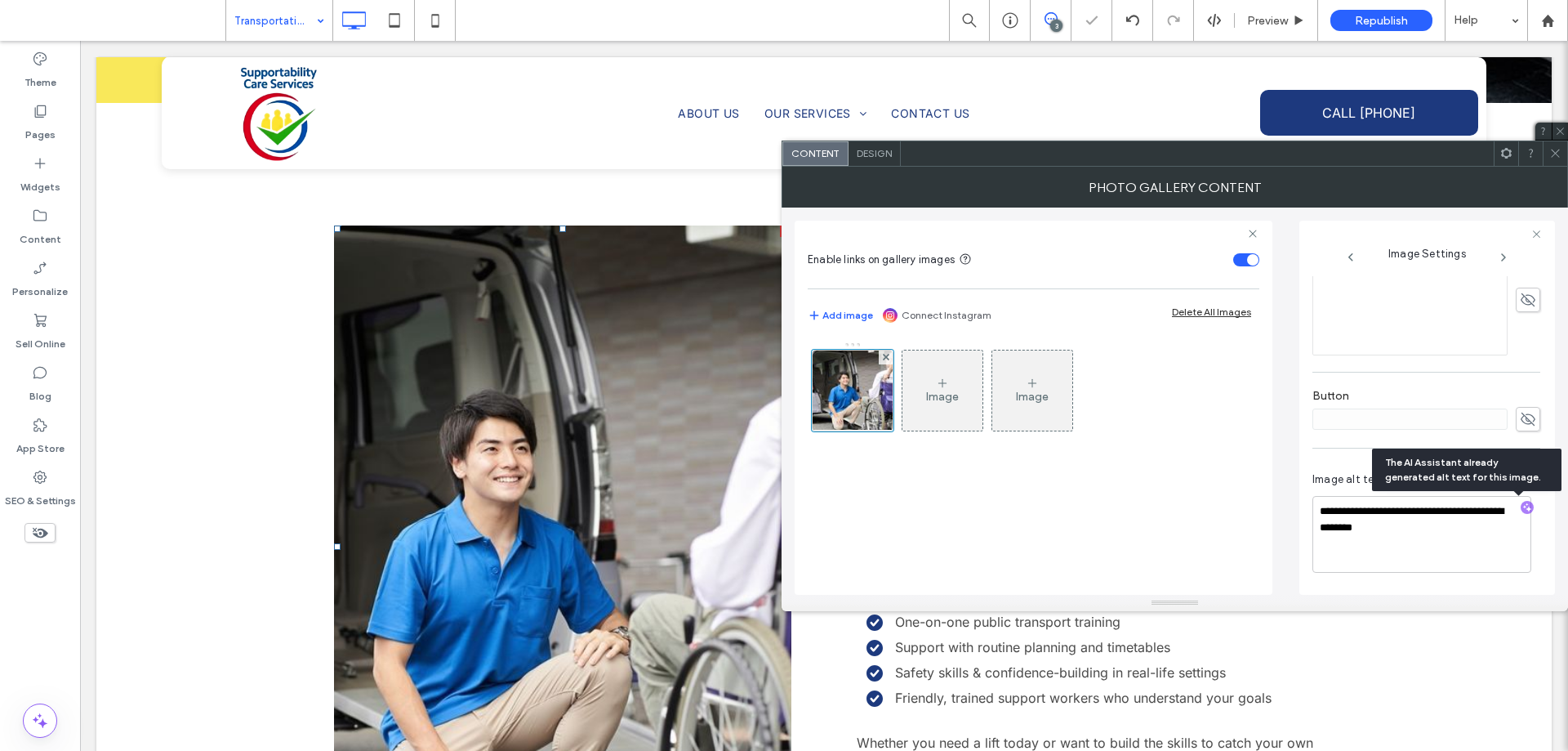 scroll, scrollTop: 469, scrollLeft: 0, axis: vertical 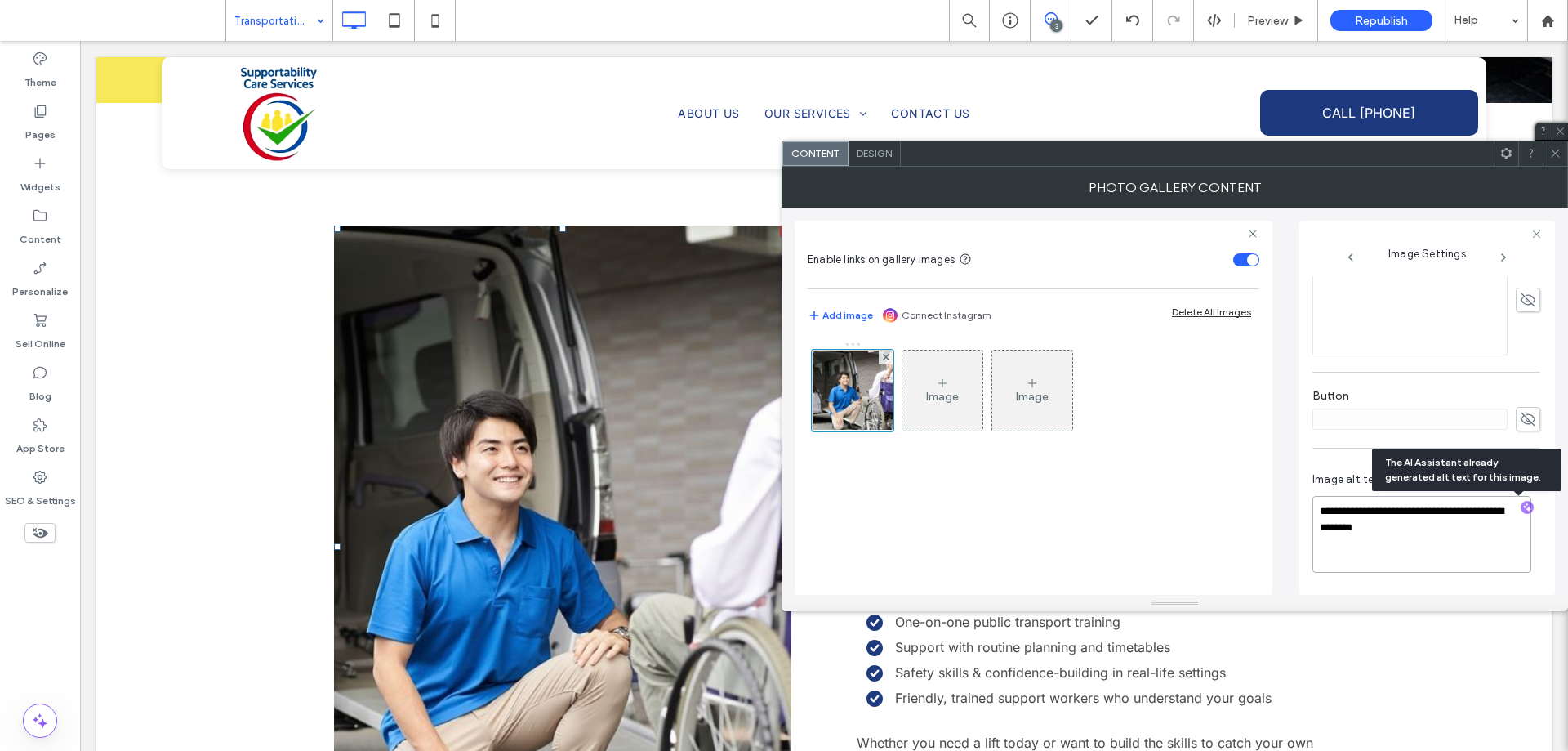 click on "**********" at bounding box center [1422, 534] 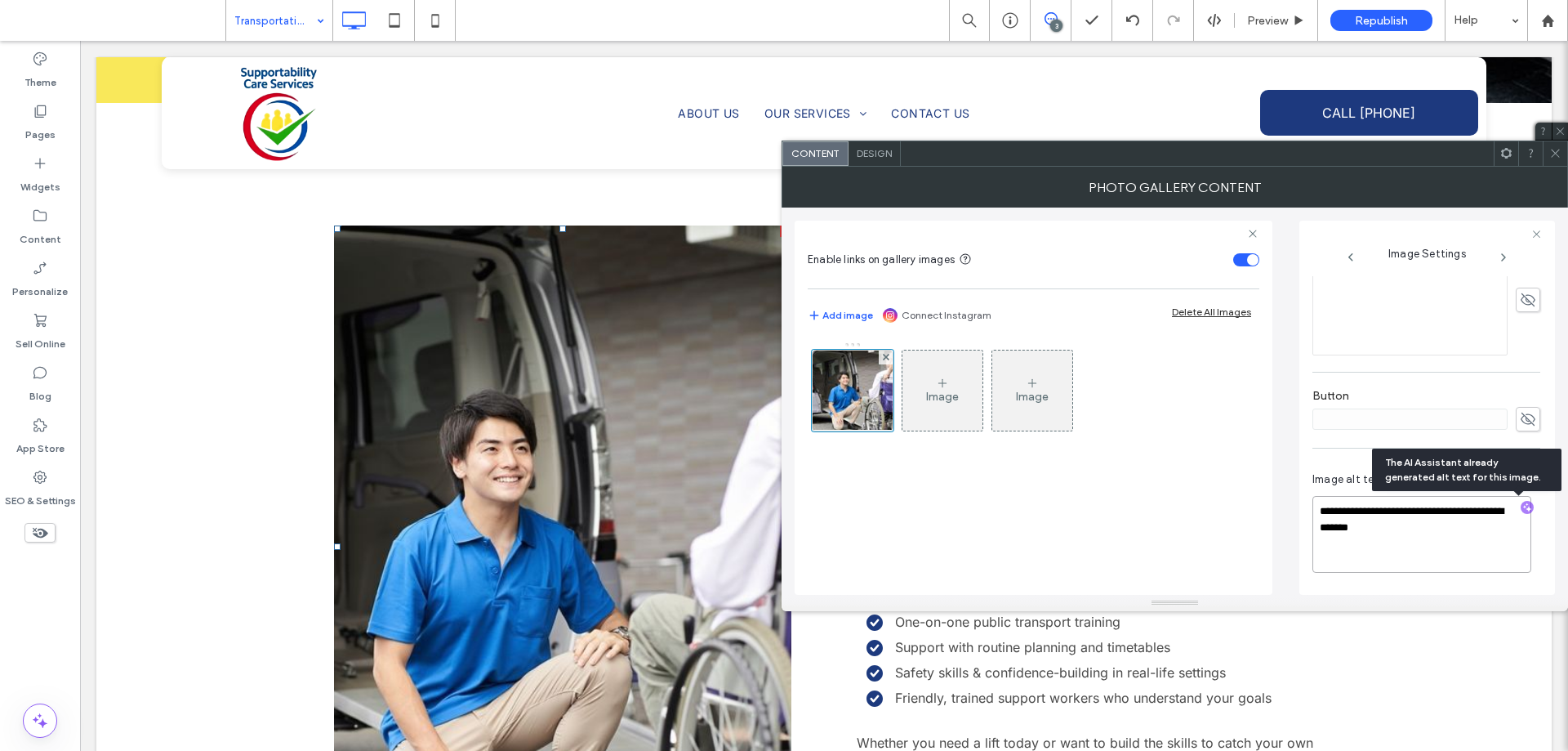 scroll, scrollTop: 467, scrollLeft: 0, axis: vertical 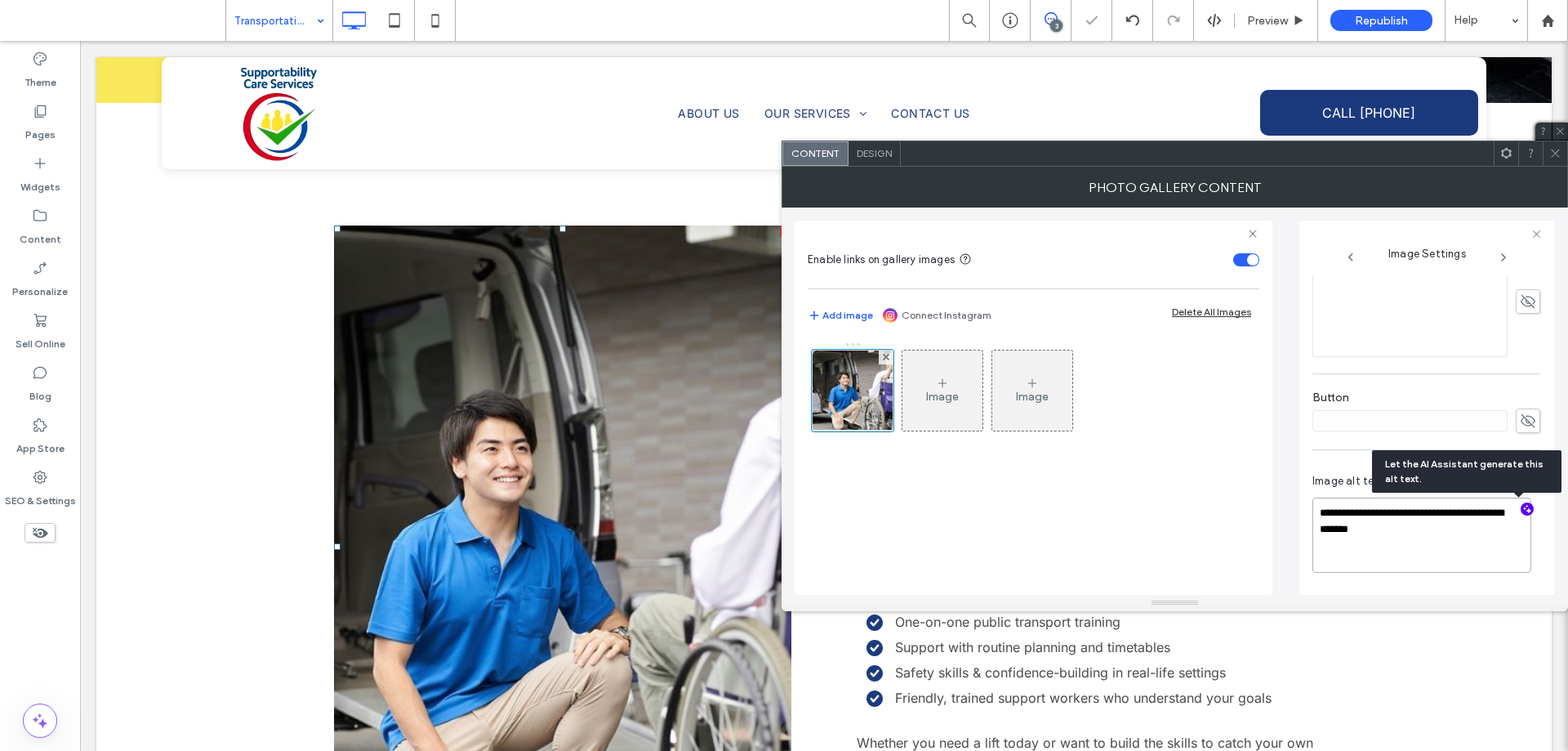 drag, startPoint x: 1430, startPoint y: 532, endPoint x: 1329, endPoint y: 516, distance: 102.25947 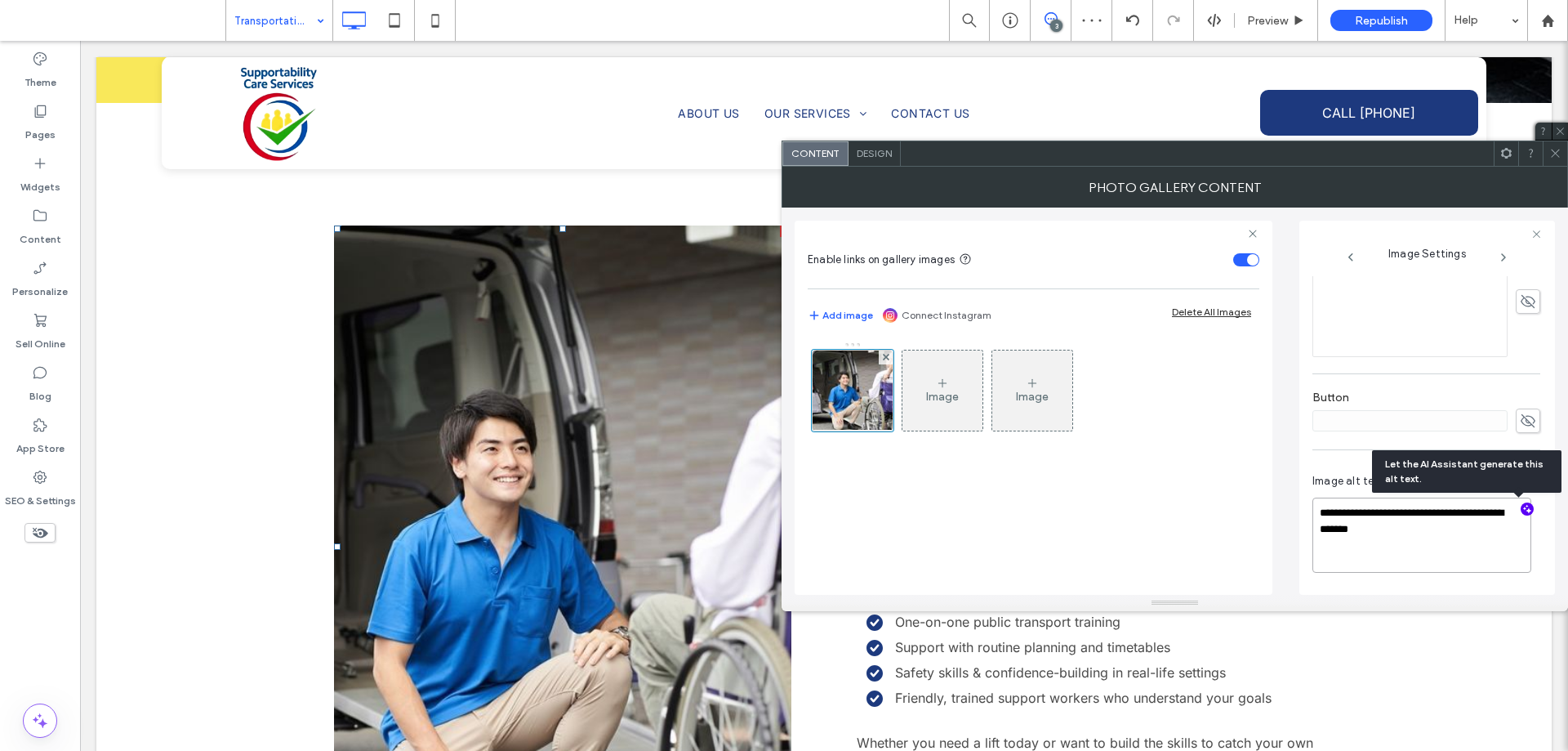 click on "**********" at bounding box center (1422, 535) 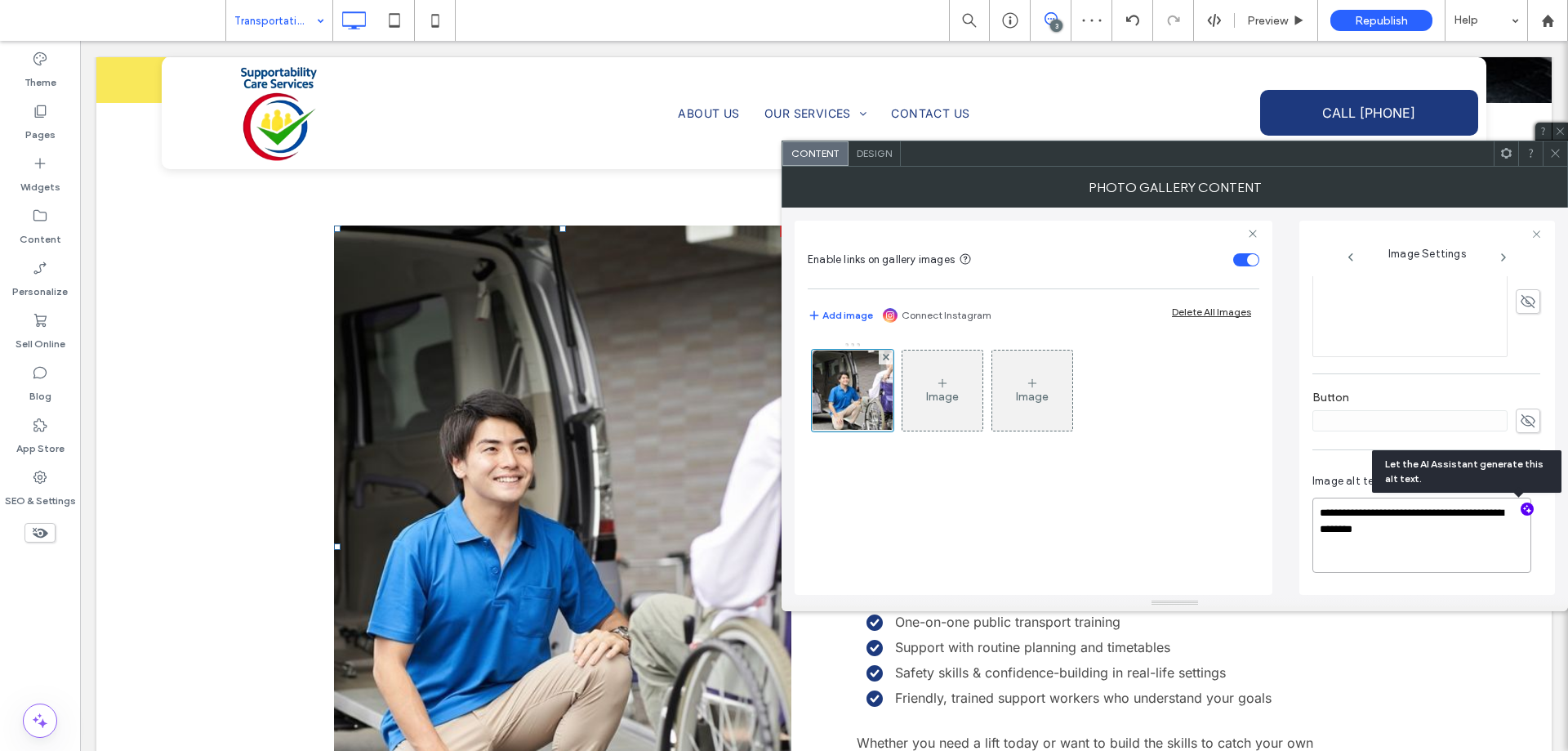 scroll, scrollTop: 466, scrollLeft: 0, axis: vertical 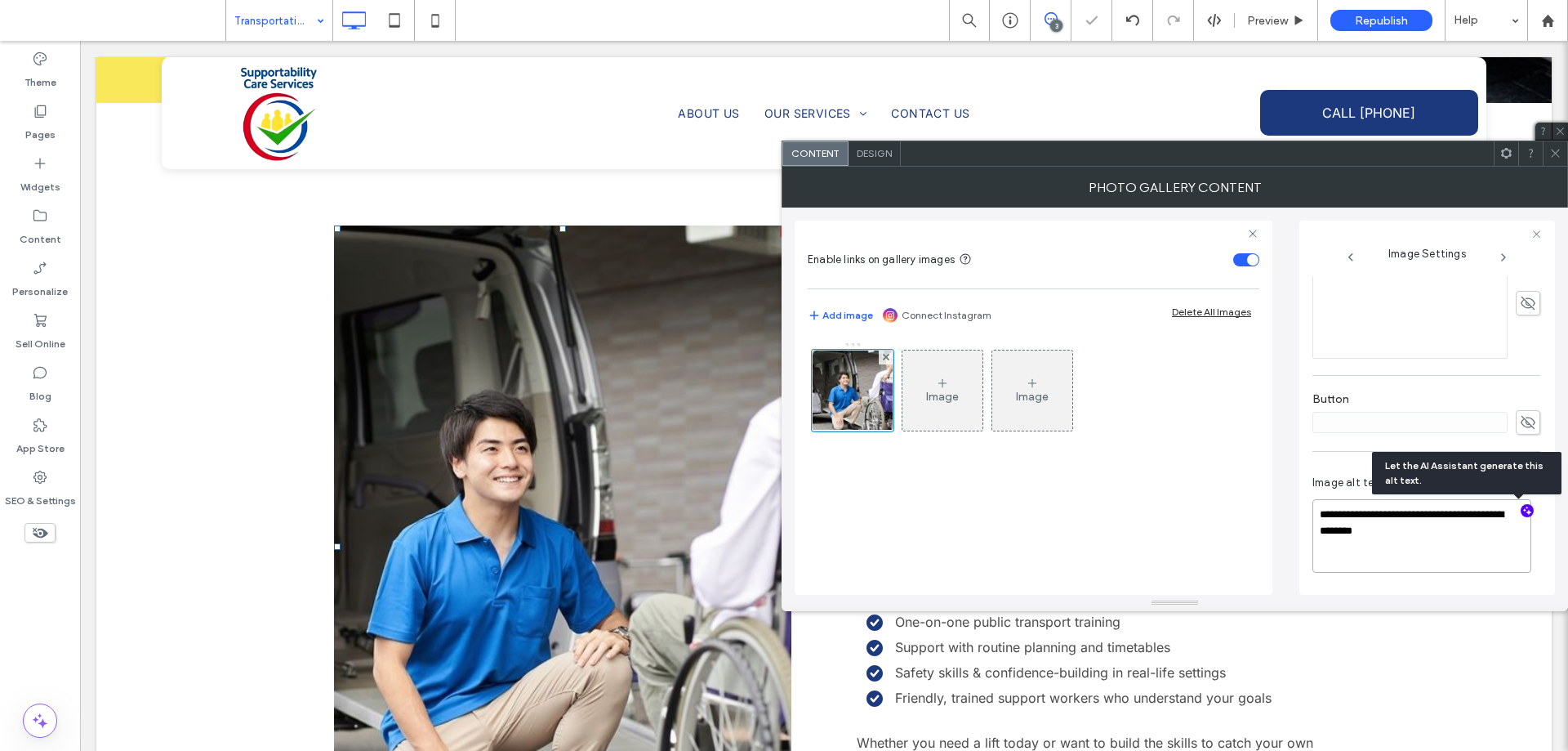 paste on "**********" 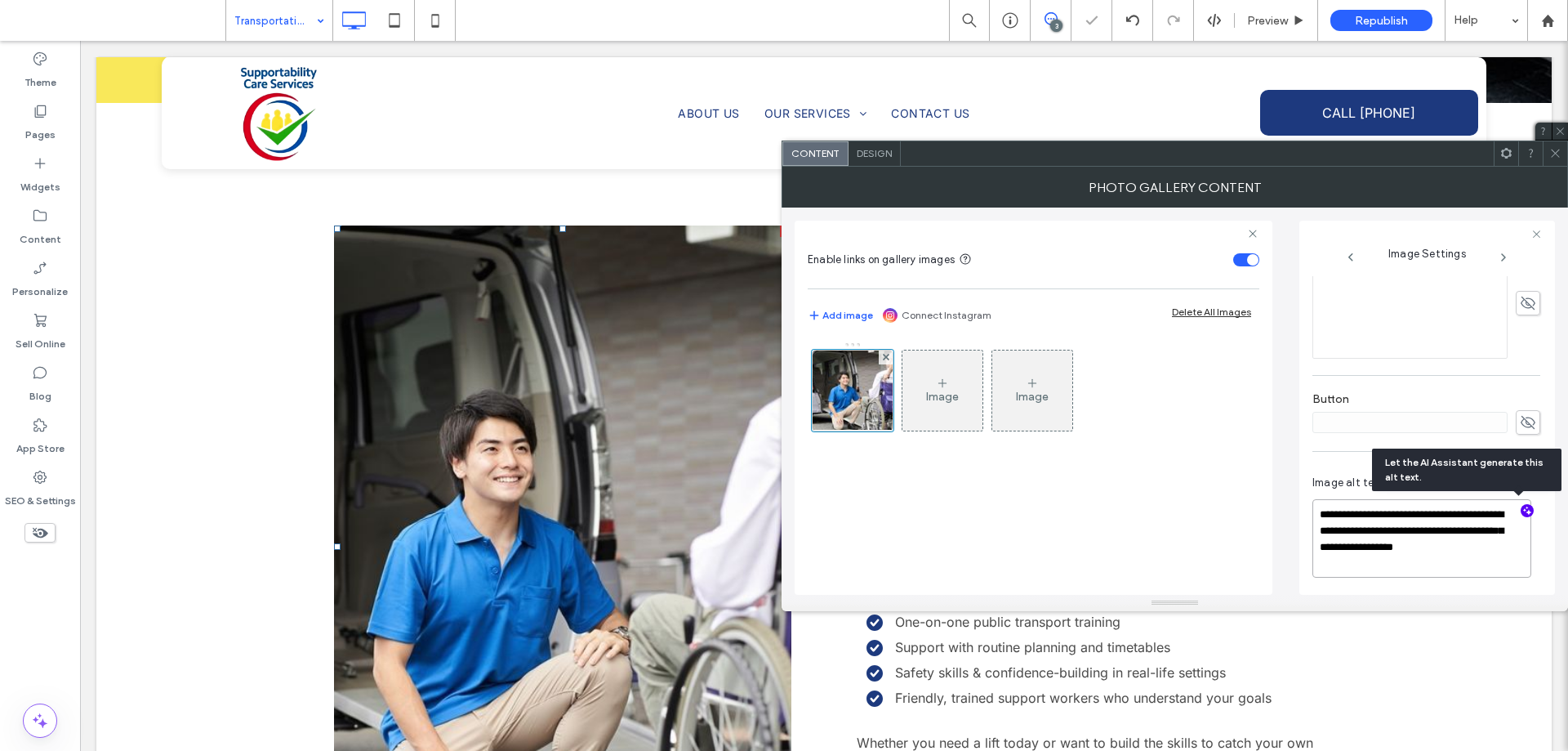 scroll, scrollTop: 469, scrollLeft: 0, axis: vertical 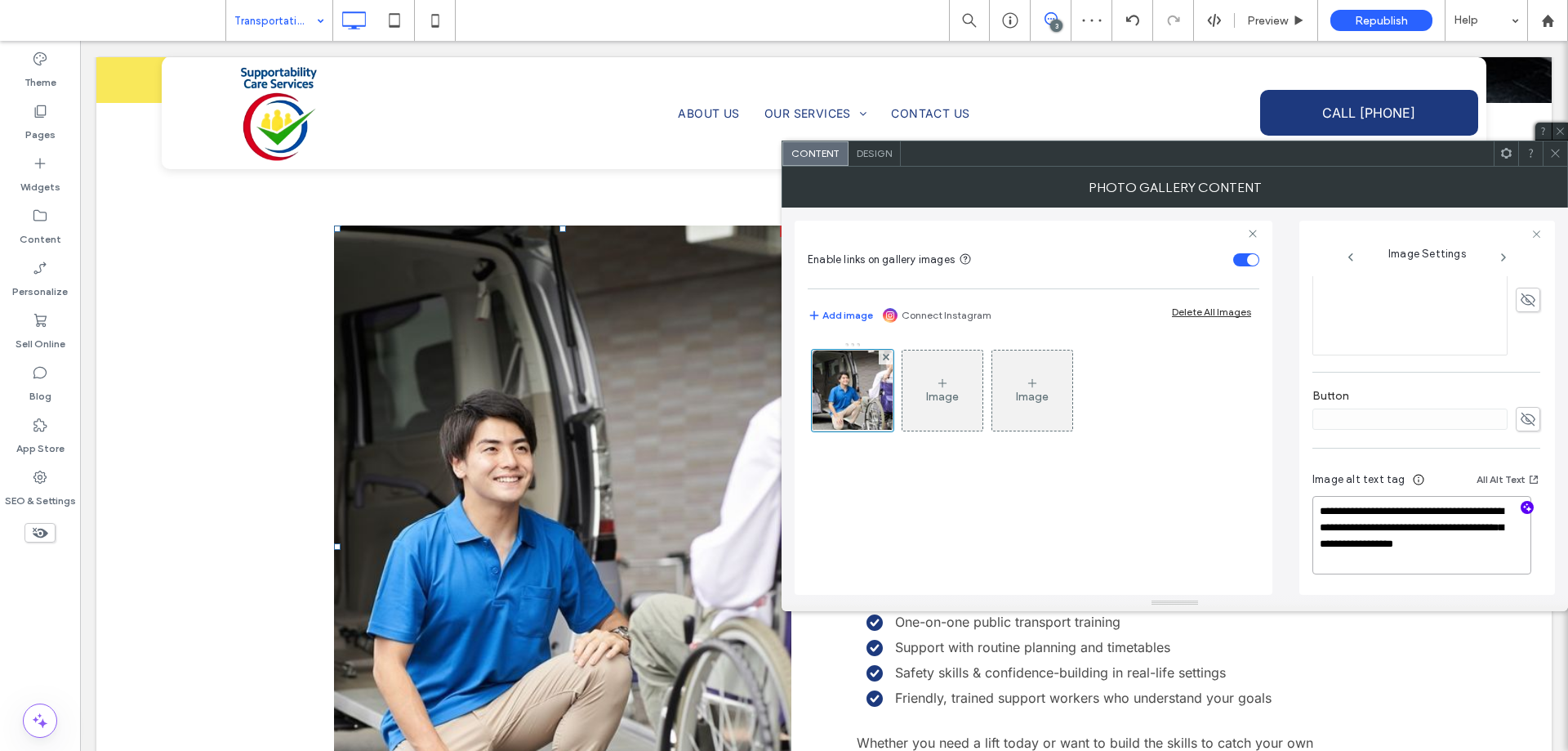 click on "**********" at bounding box center (1422, 535) 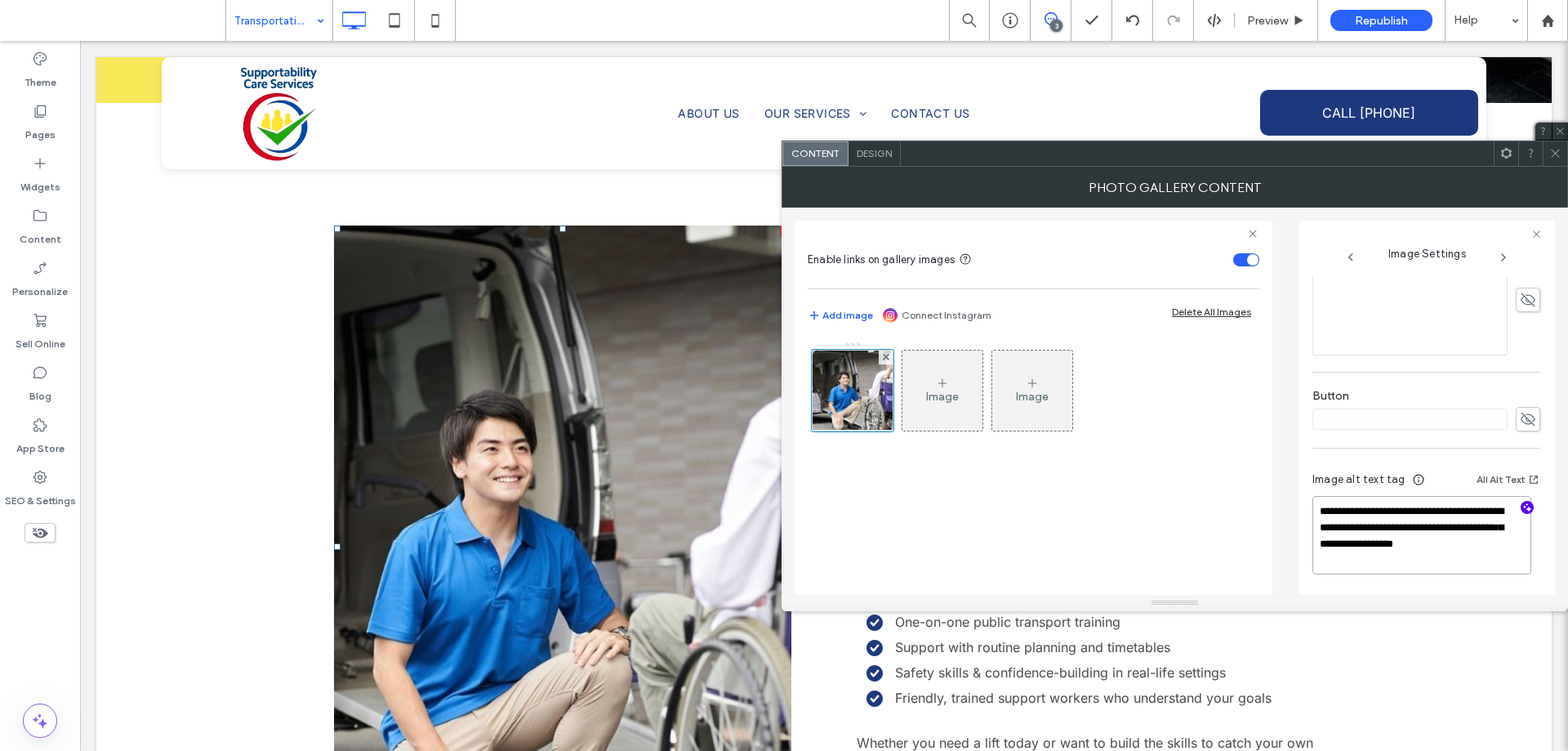 click on "**********" at bounding box center (1422, 535) 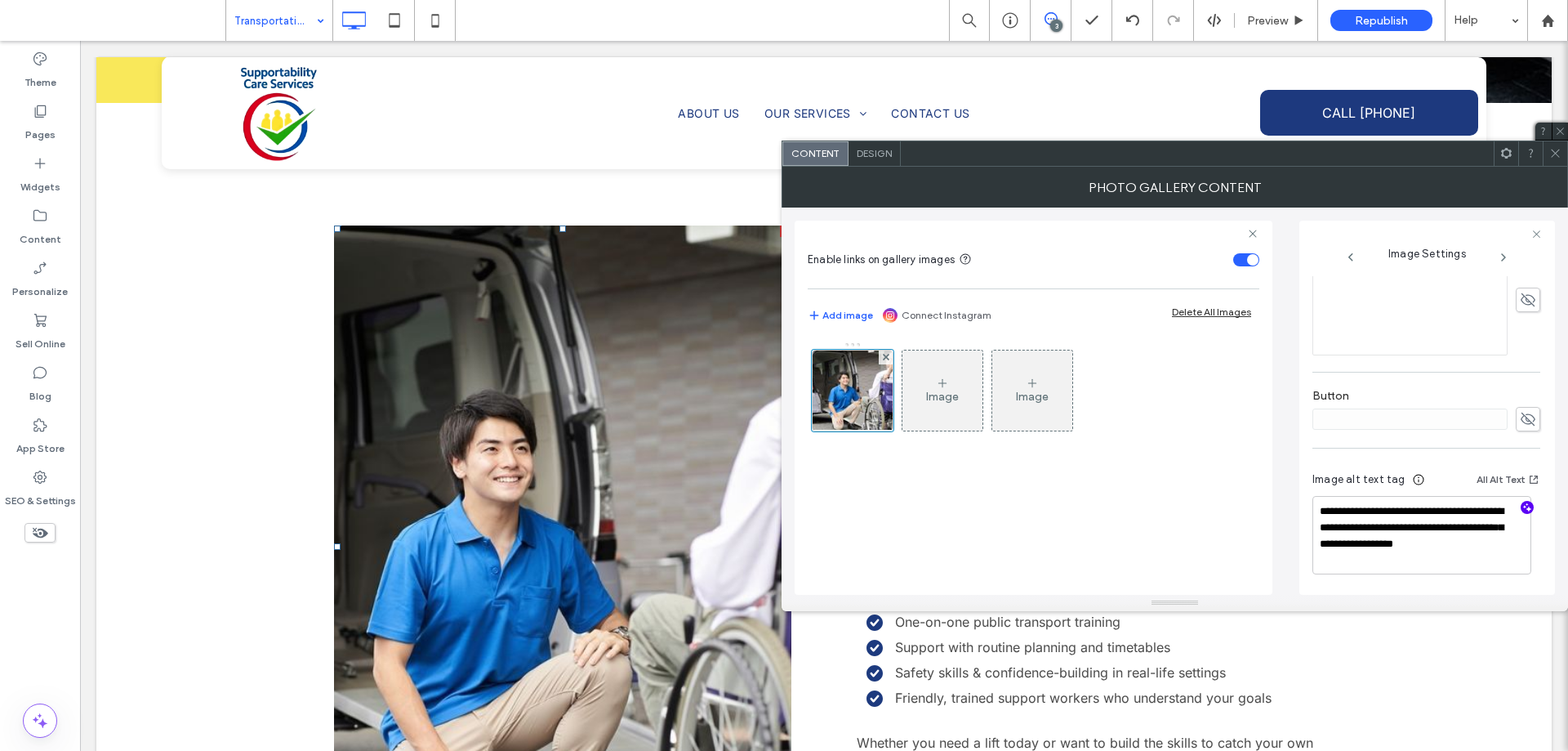 click on "Photo Gallery Content" at bounding box center (1174, 187) 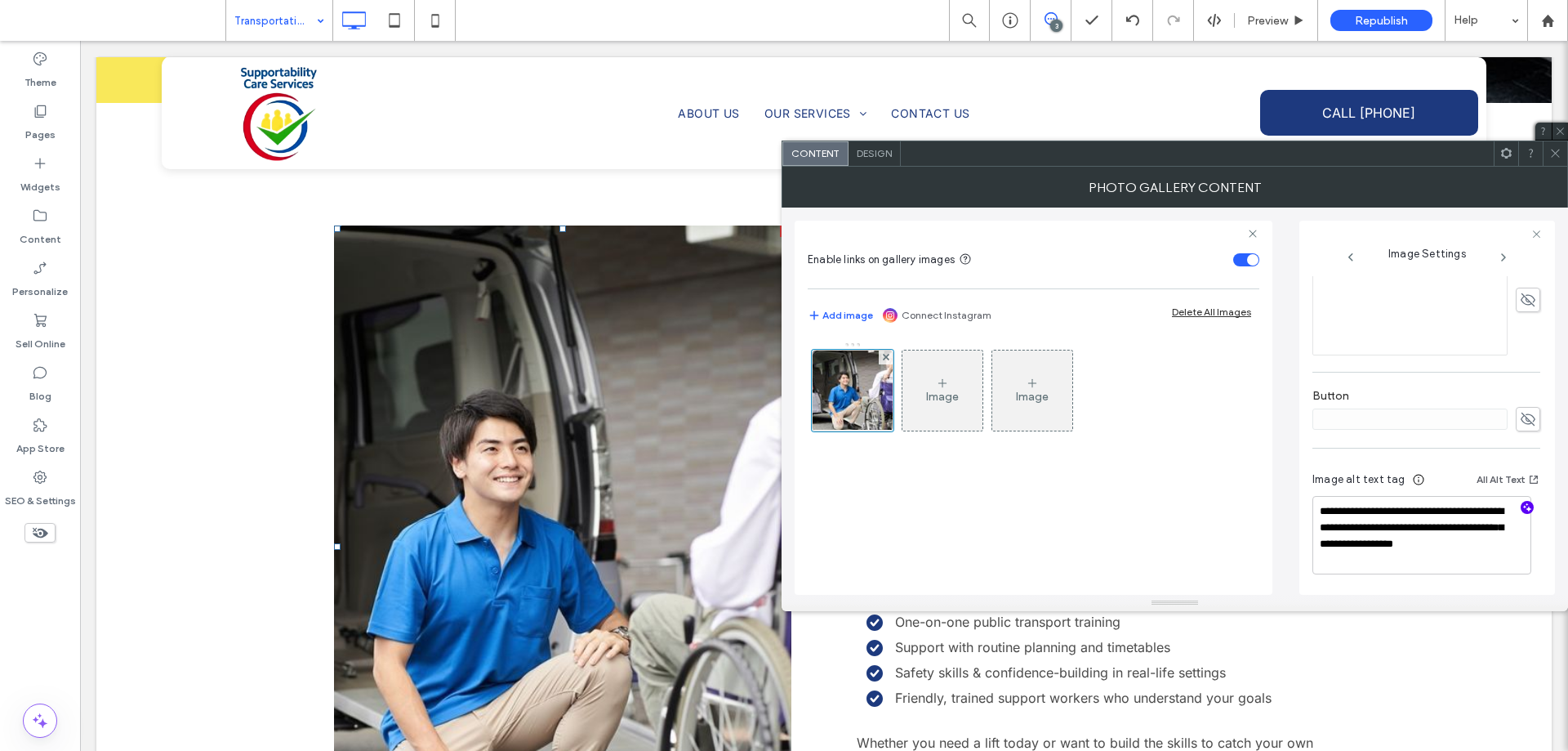 drag, startPoint x: 1552, startPoint y: 153, endPoint x: 1396, endPoint y: 138, distance: 156.7195 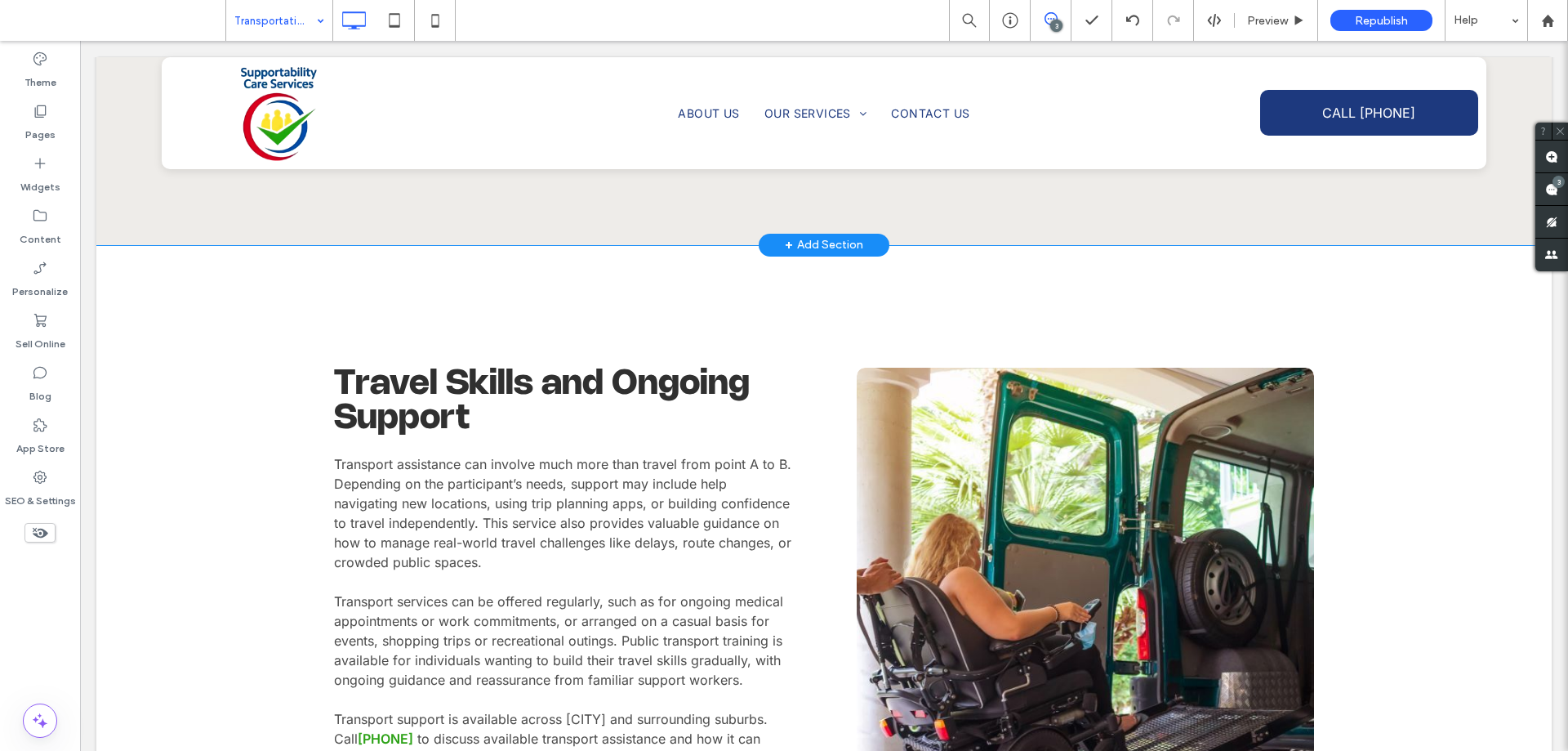 scroll, scrollTop: 2697, scrollLeft: 0, axis: vertical 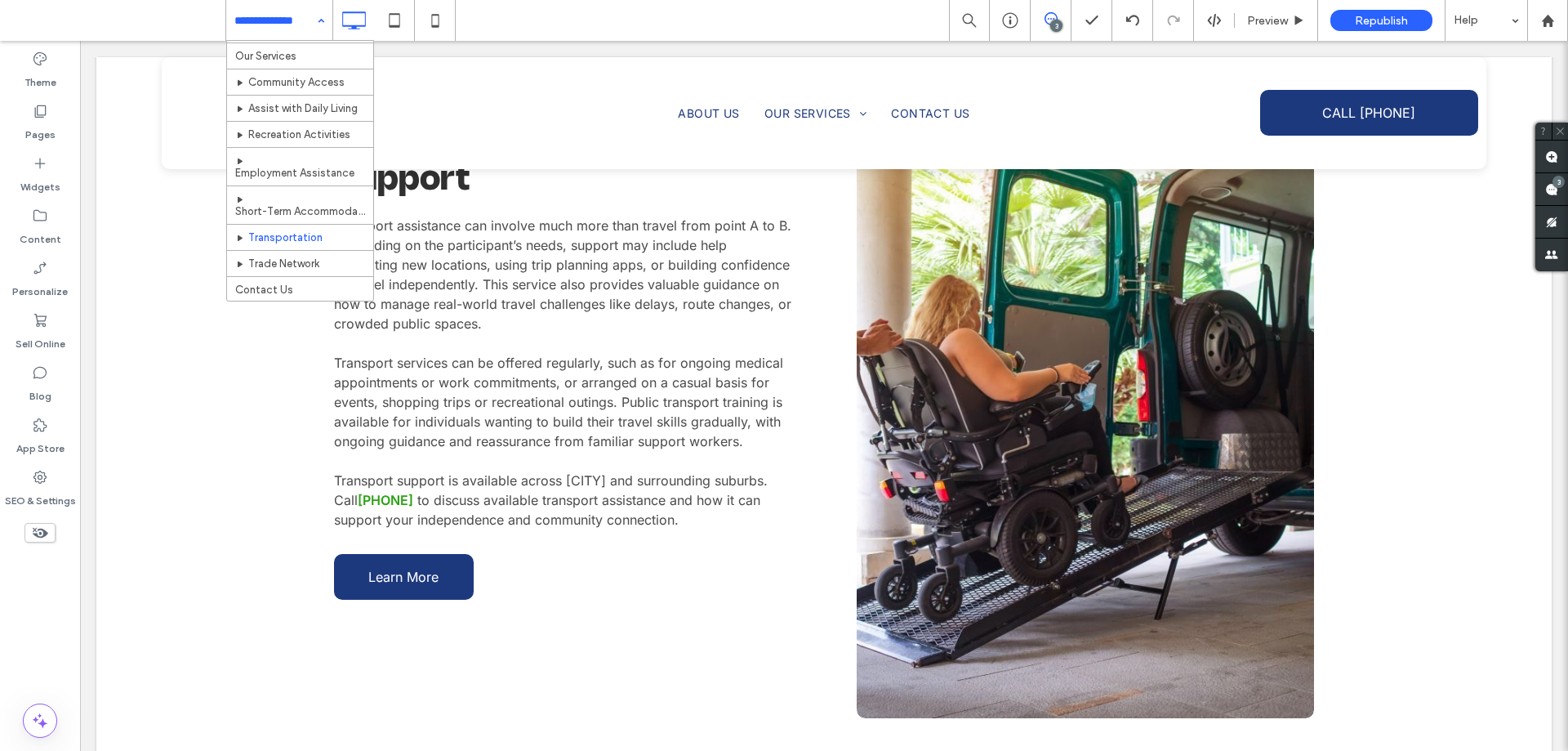click on "Home Our Services Community Access Assist with Daily Living Recreation Activities Employment Assistance Short-Term Accommodation & Respite Care Transportation Trade Network Contact Us" at bounding box center [279, 20] 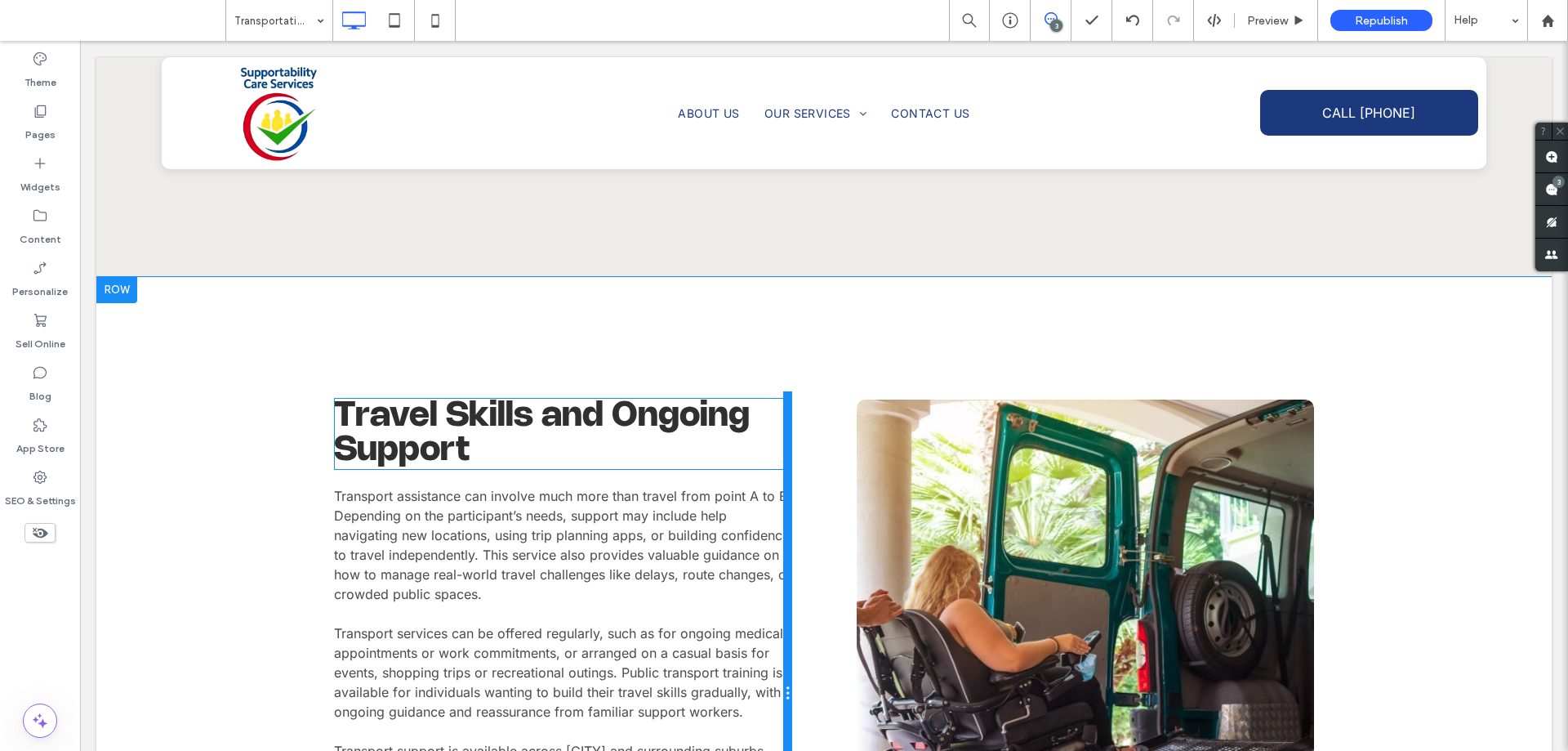 scroll, scrollTop: 2615, scrollLeft: 0, axis: vertical 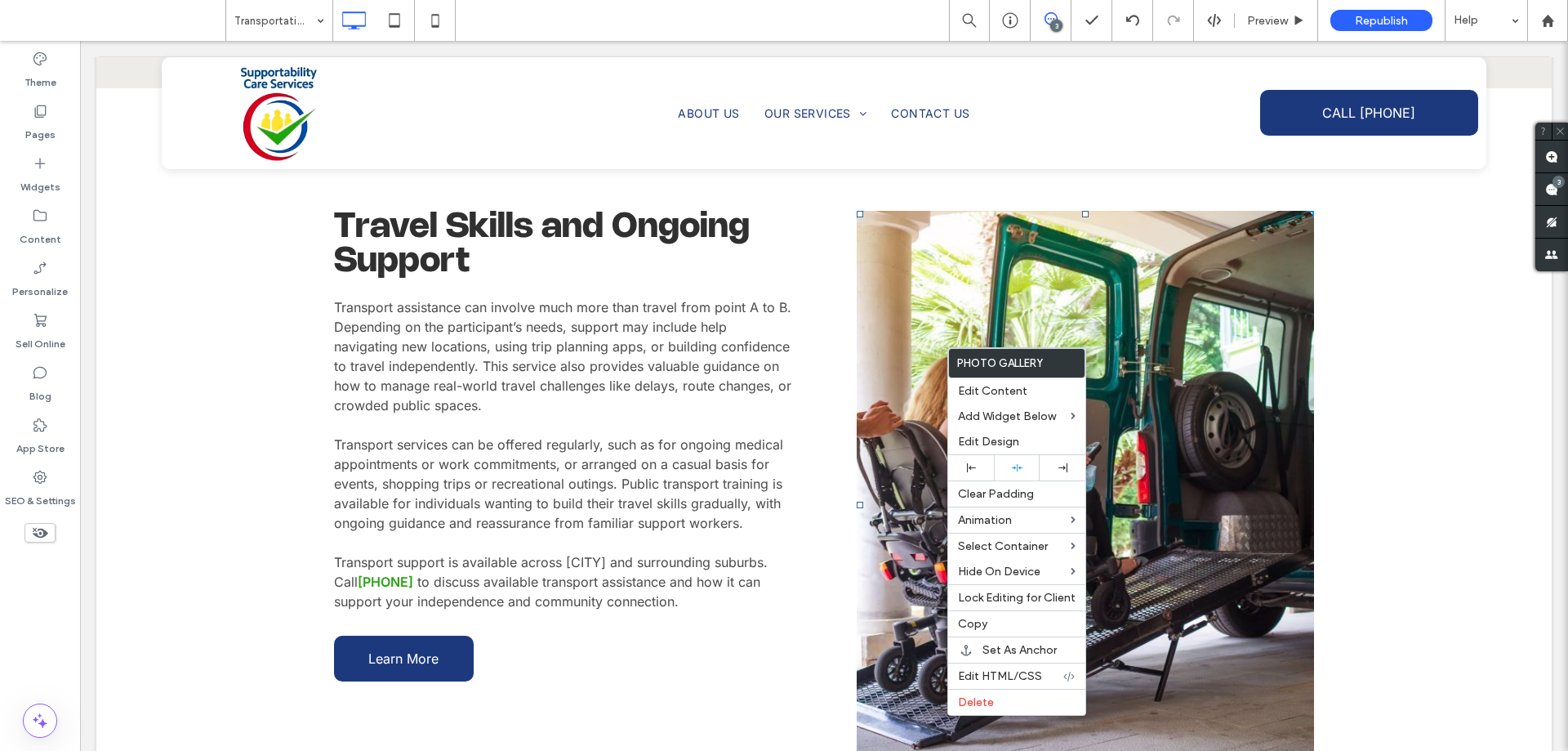 click on "Photo Gallery" at bounding box center (1017, 363) 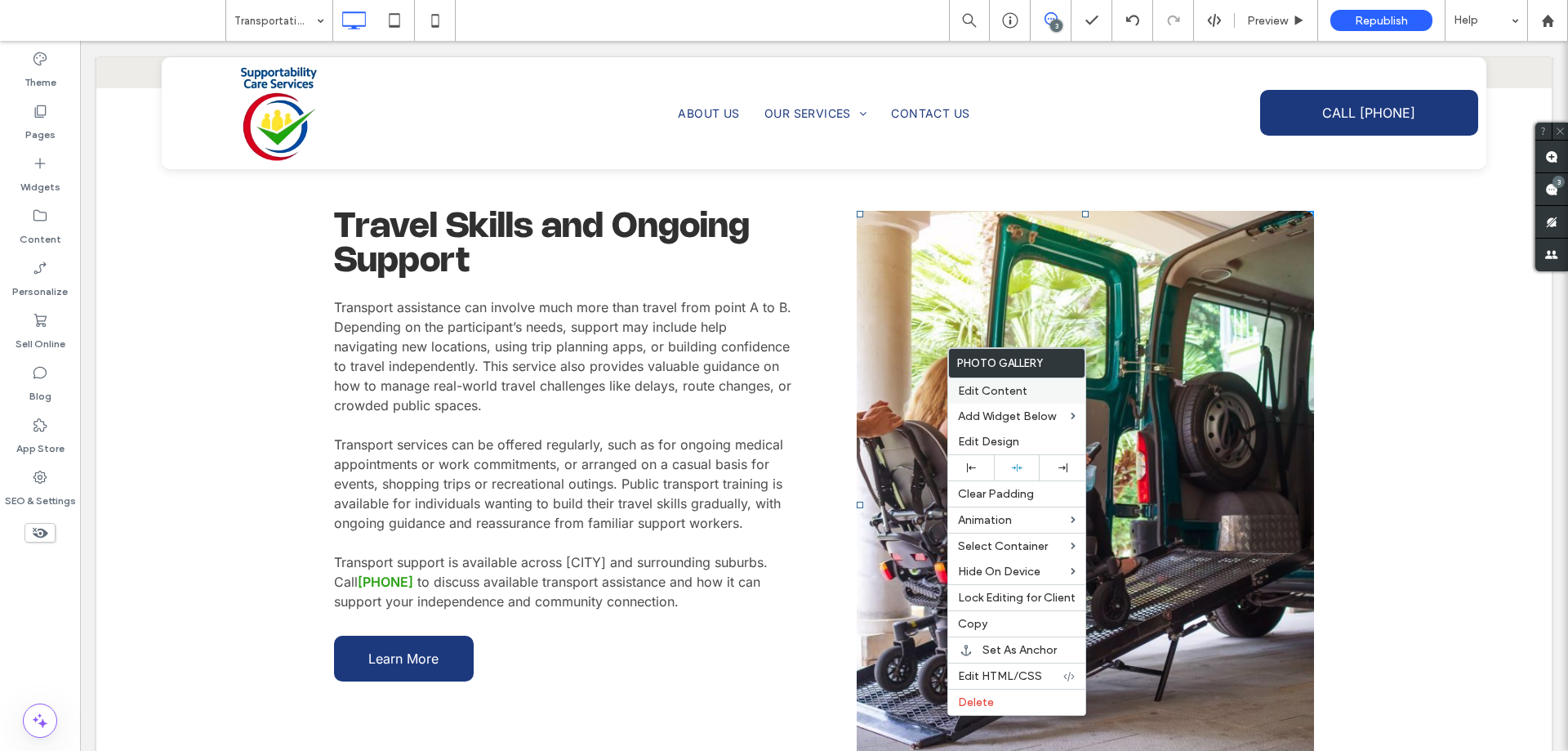click on "Edit Content" at bounding box center (992, 391) 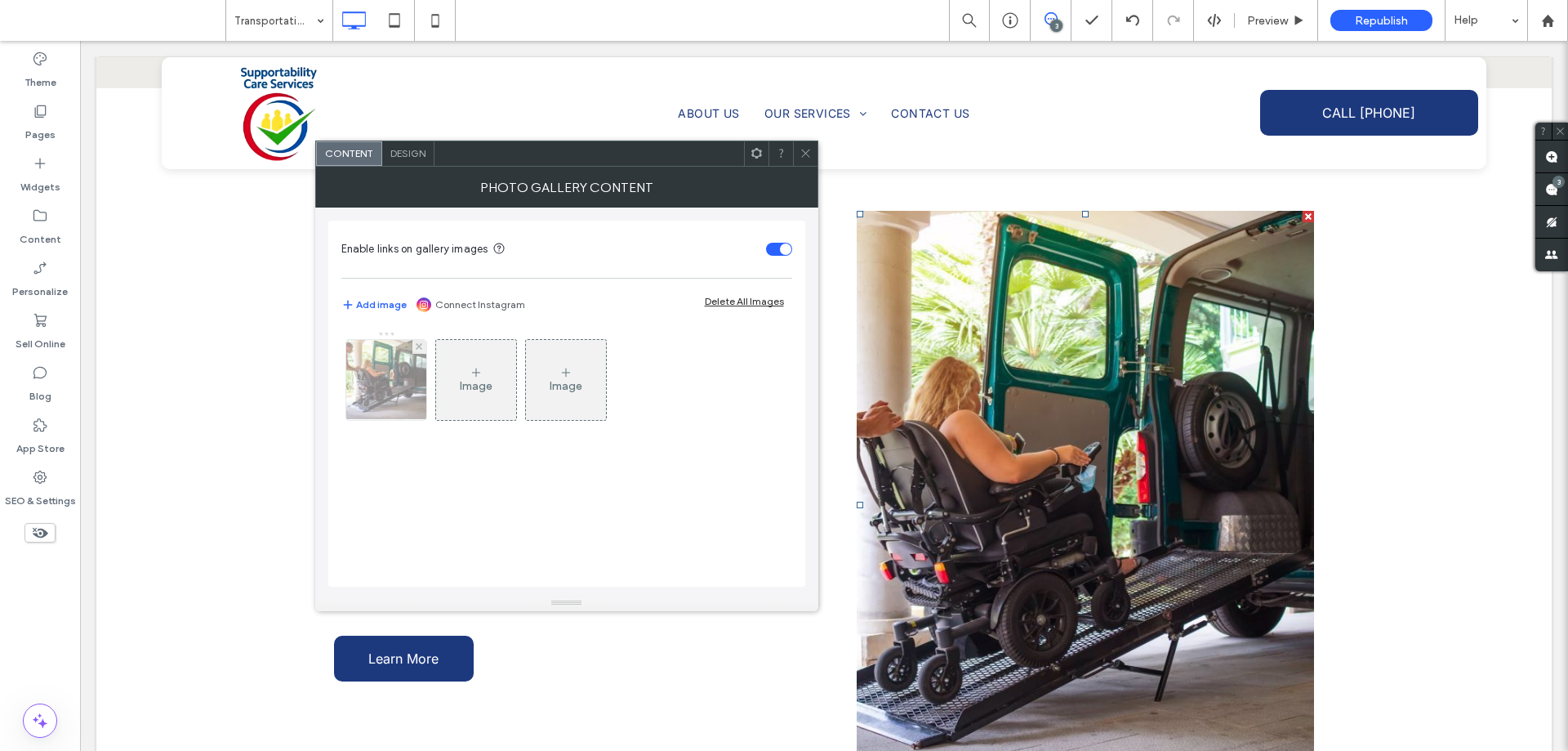 click at bounding box center (385, 380) 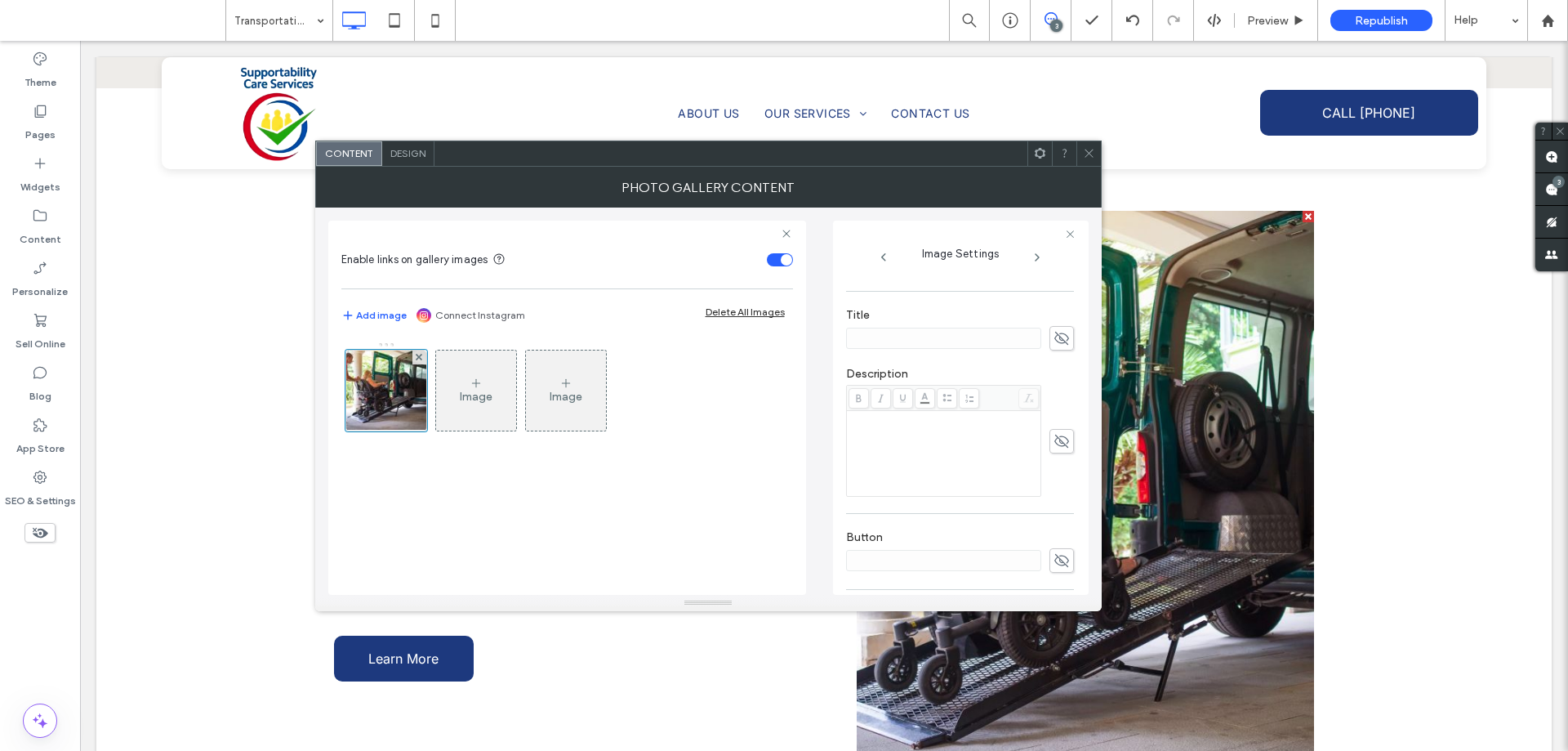 scroll, scrollTop: 470, scrollLeft: 0, axis: vertical 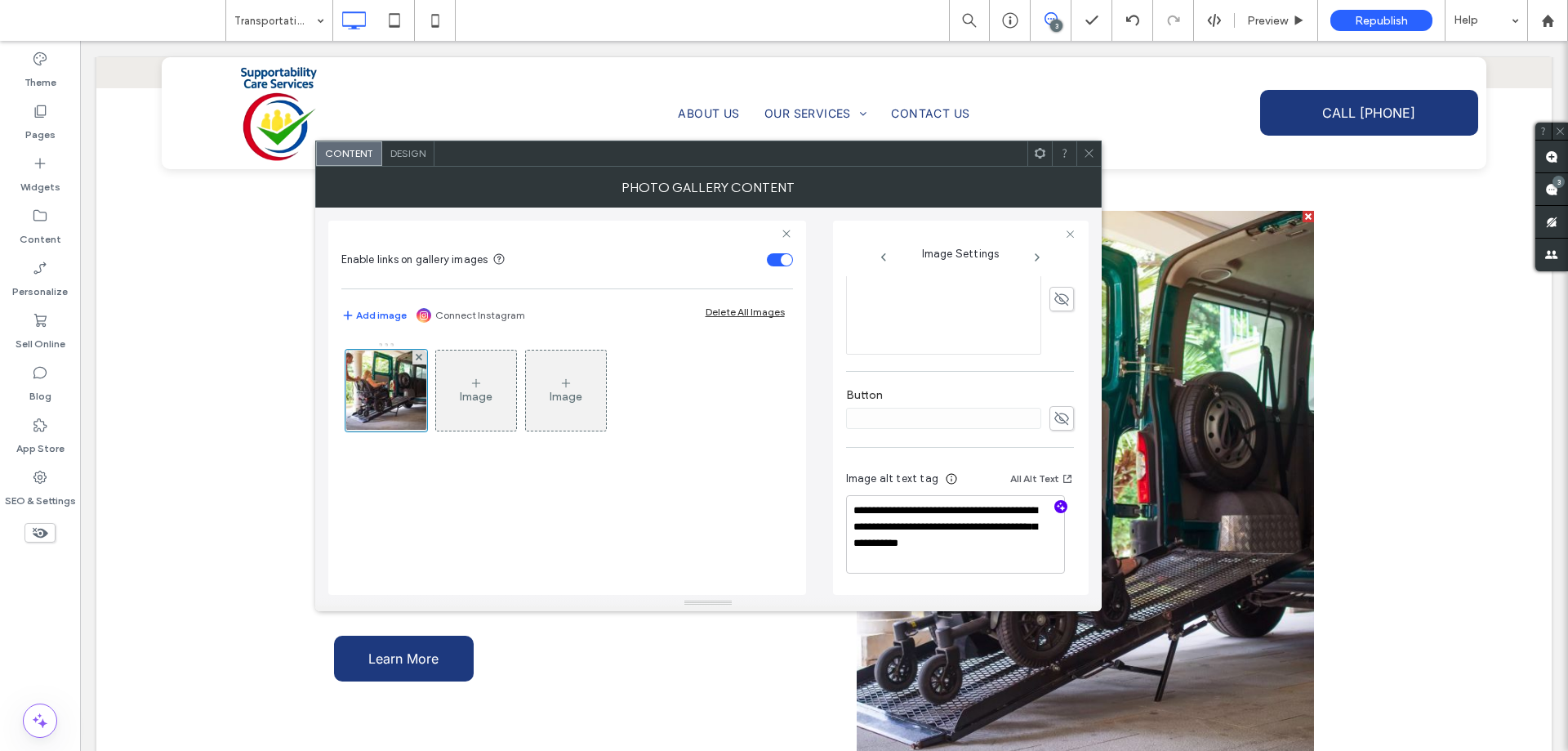 click 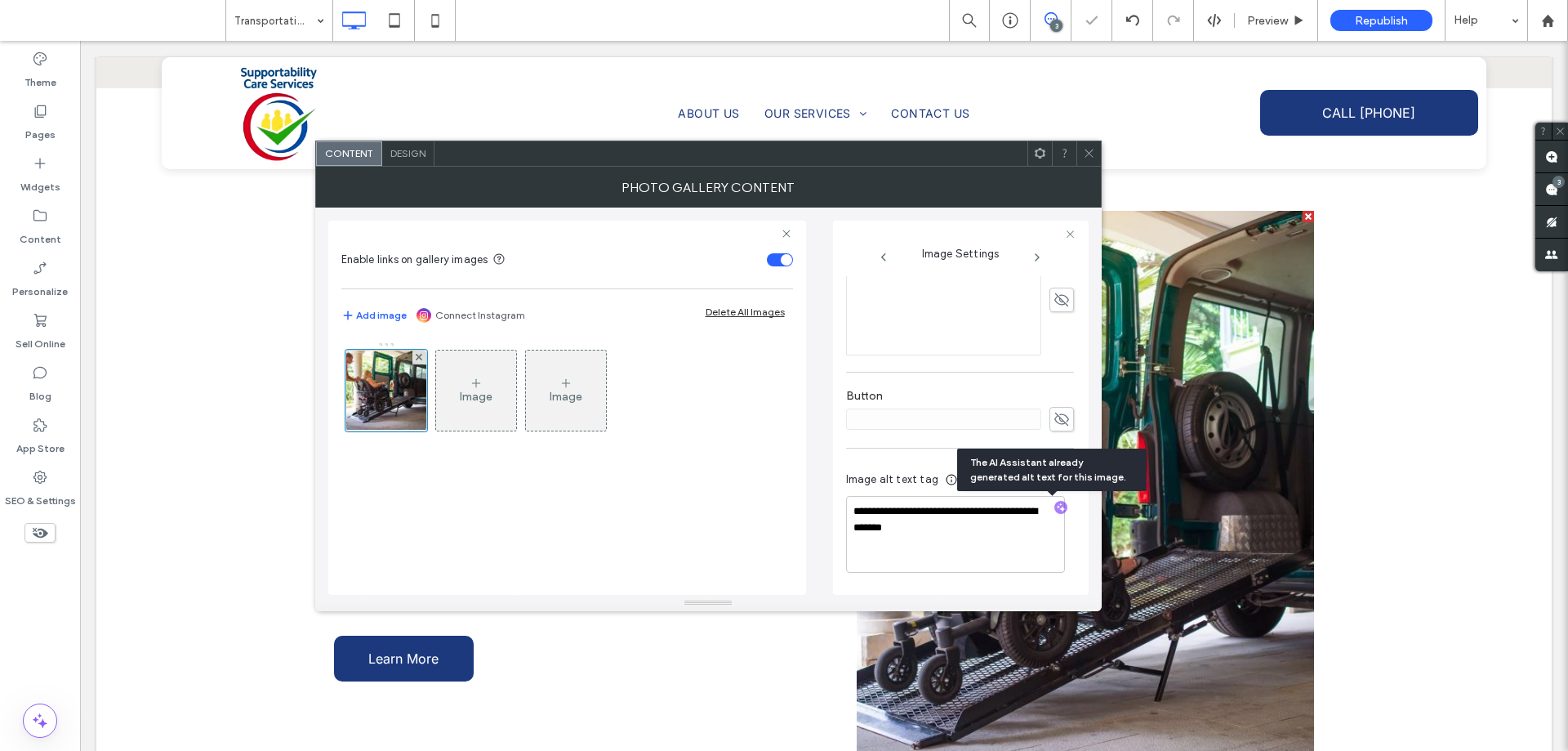 scroll, scrollTop: 469, scrollLeft: 0, axis: vertical 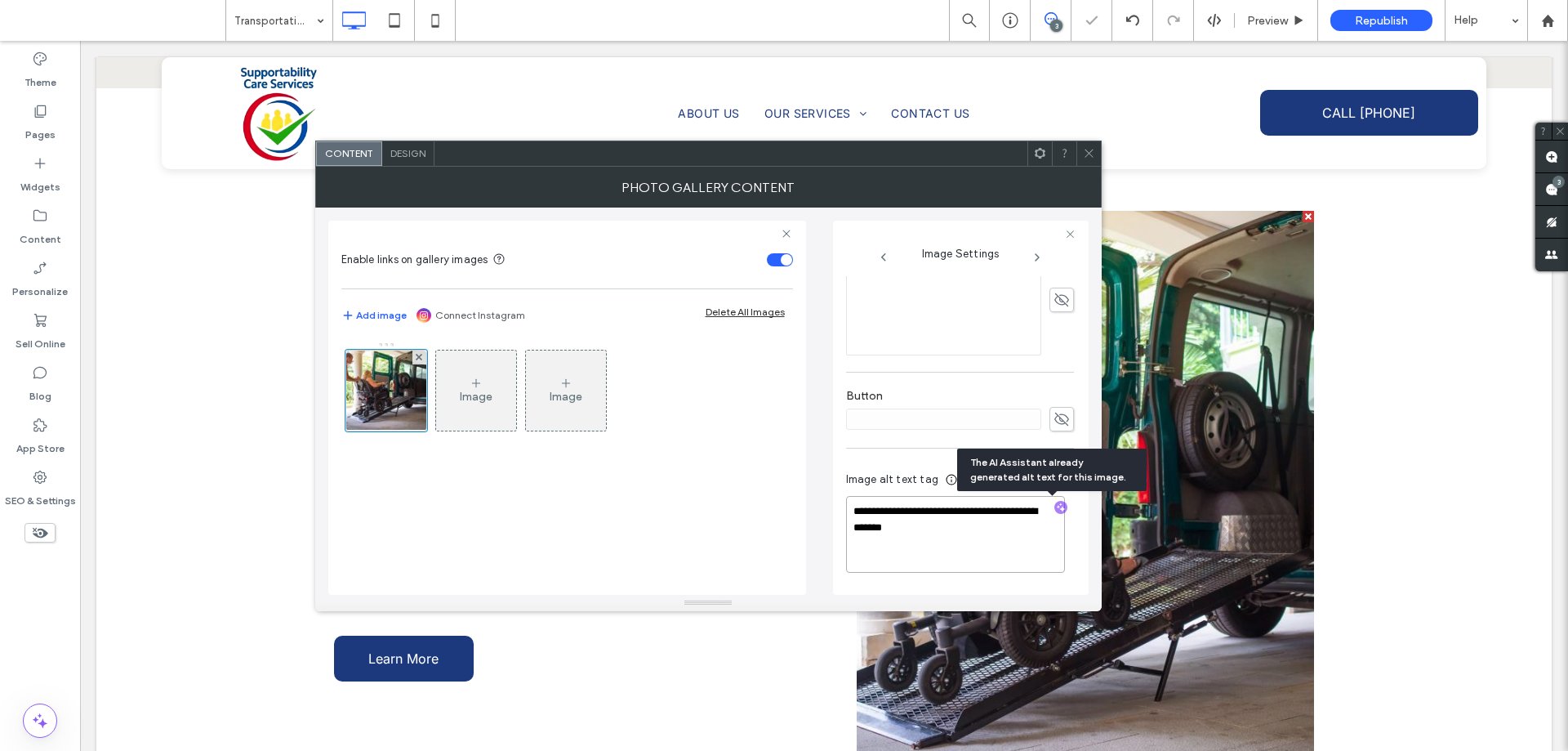 click on "**********" at bounding box center (956, 534) 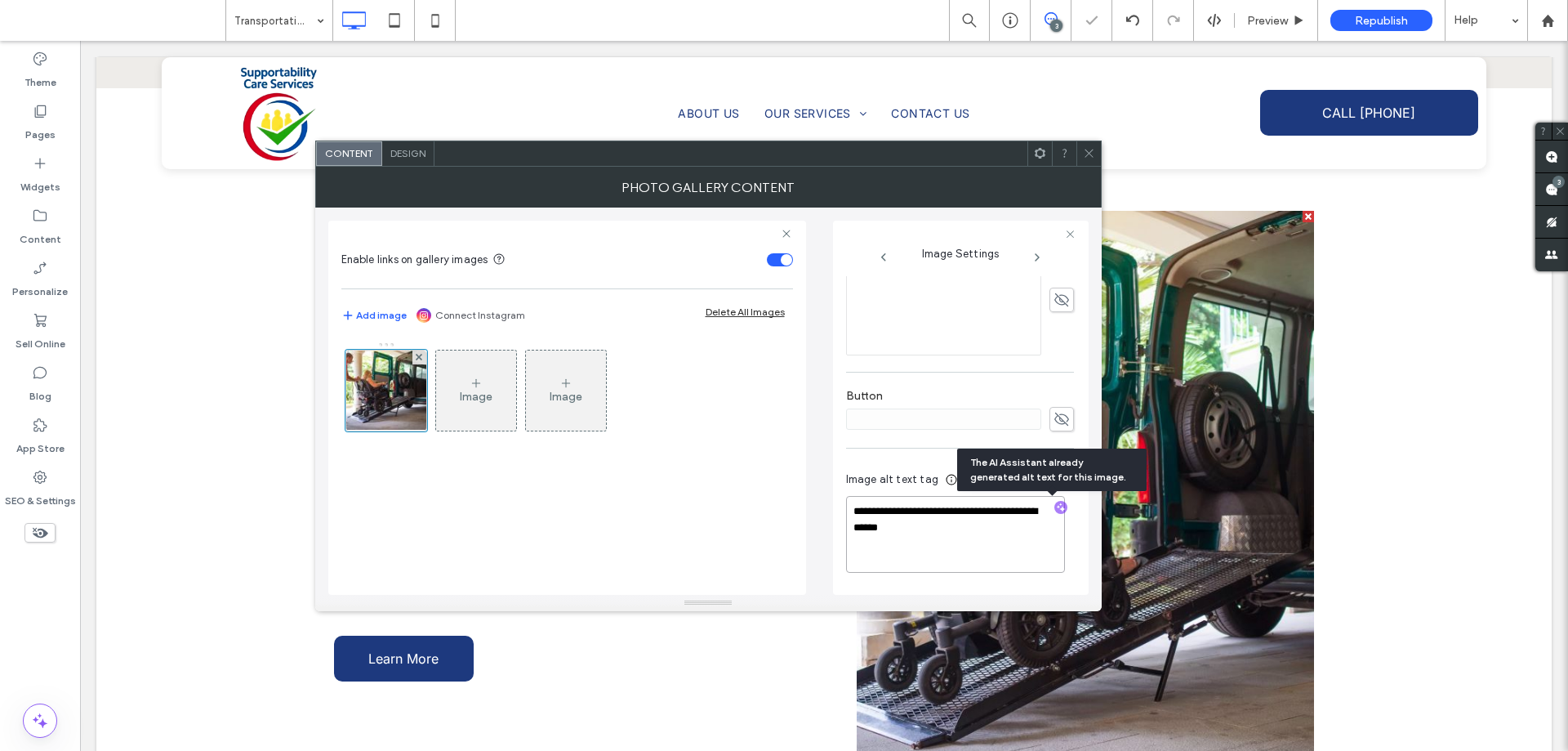 scroll, scrollTop: 467, scrollLeft: 0, axis: vertical 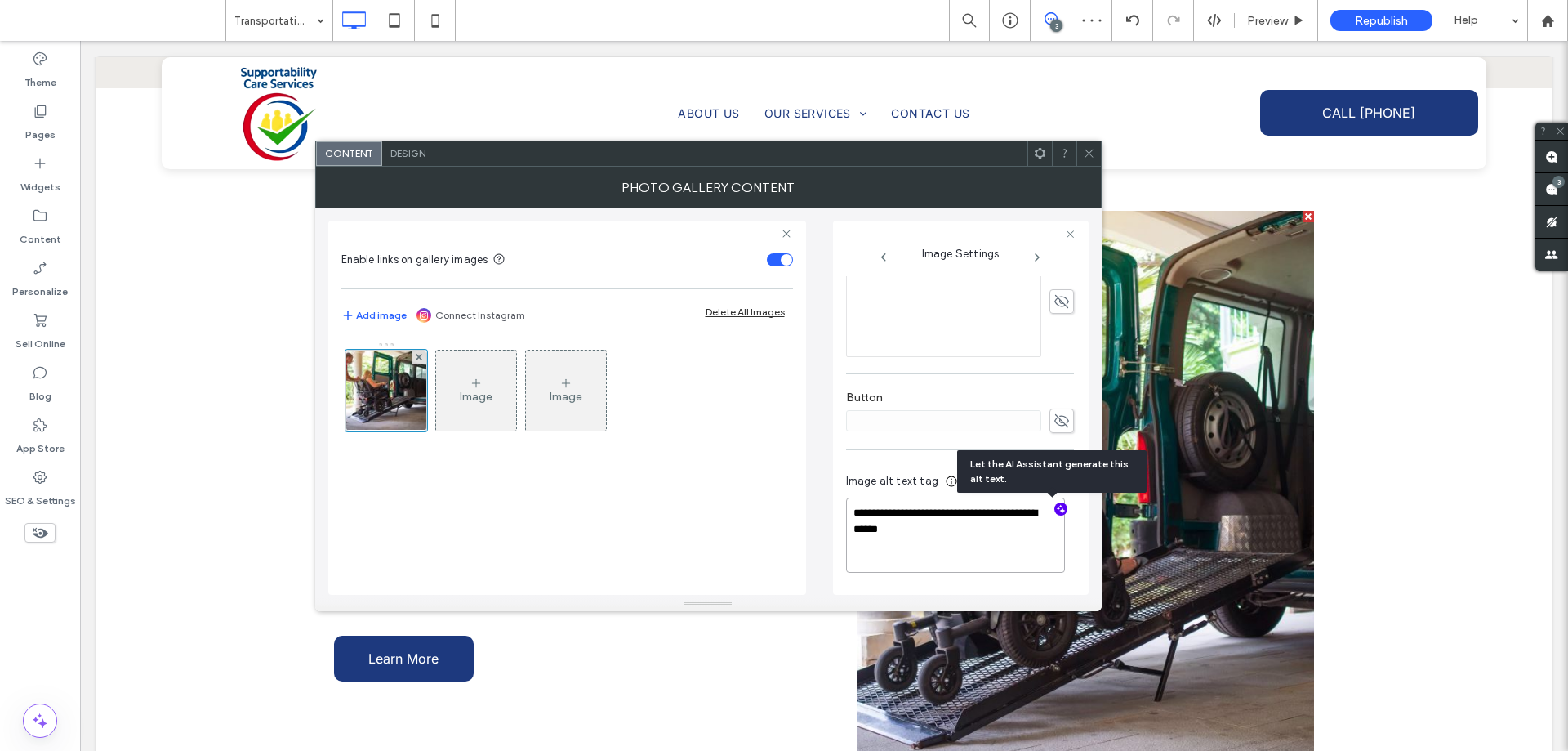 drag, startPoint x: 977, startPoint y: 529, endPoint x: 858, endPoint y: 516, distance: 119.708 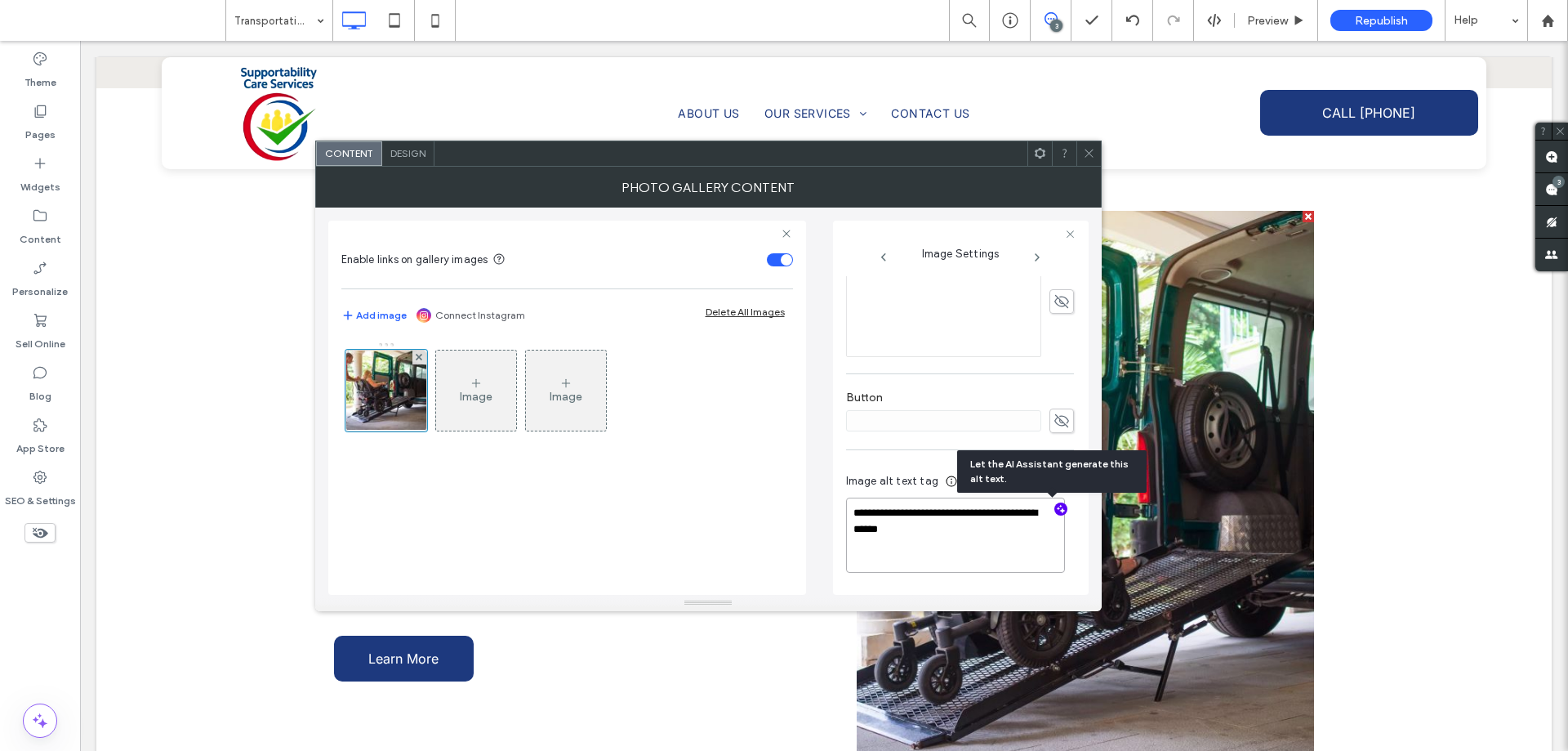 click on "**********" at bounding box center [956, 535] 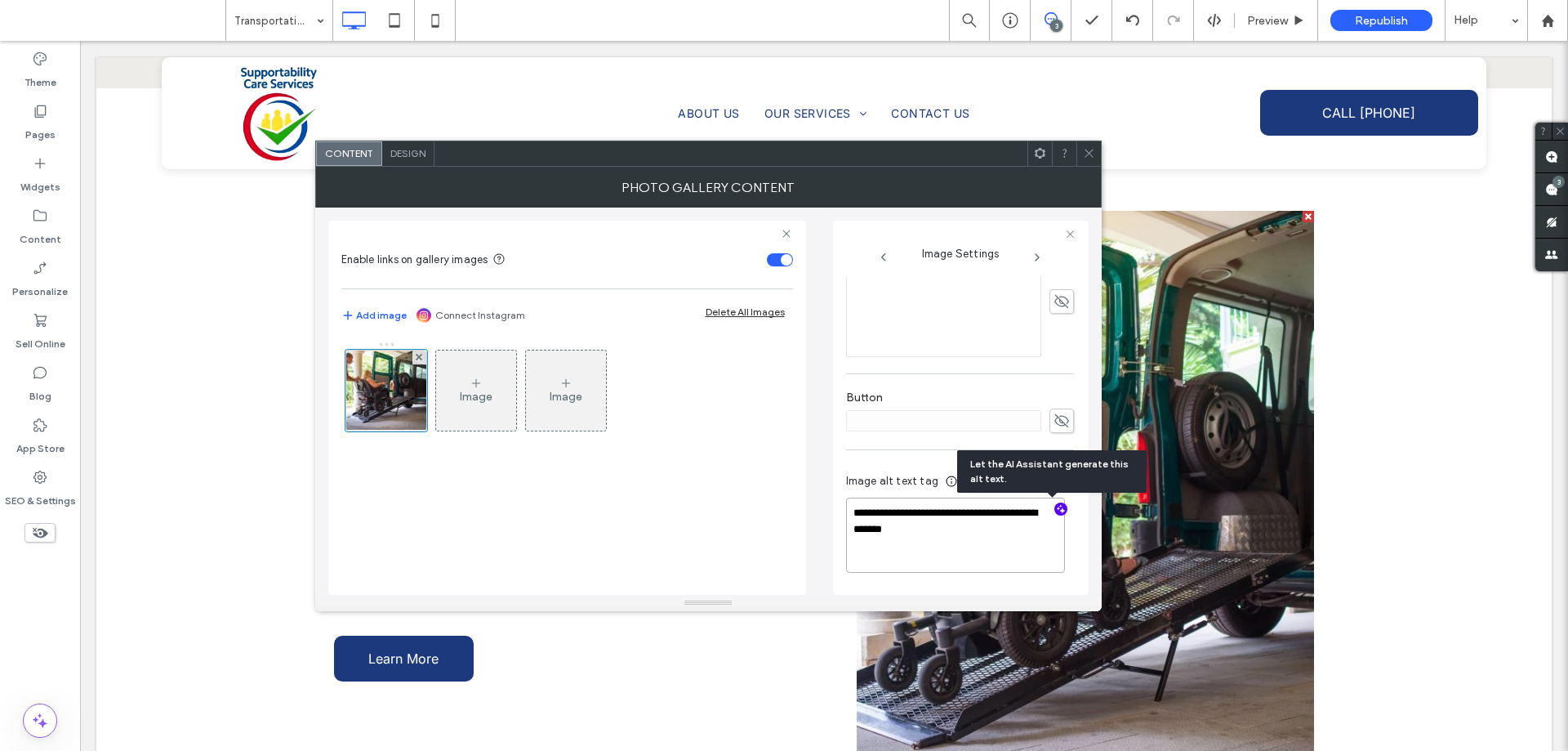 scroll, scrollTop: 466, scrollLeft: 0, axis: vertical 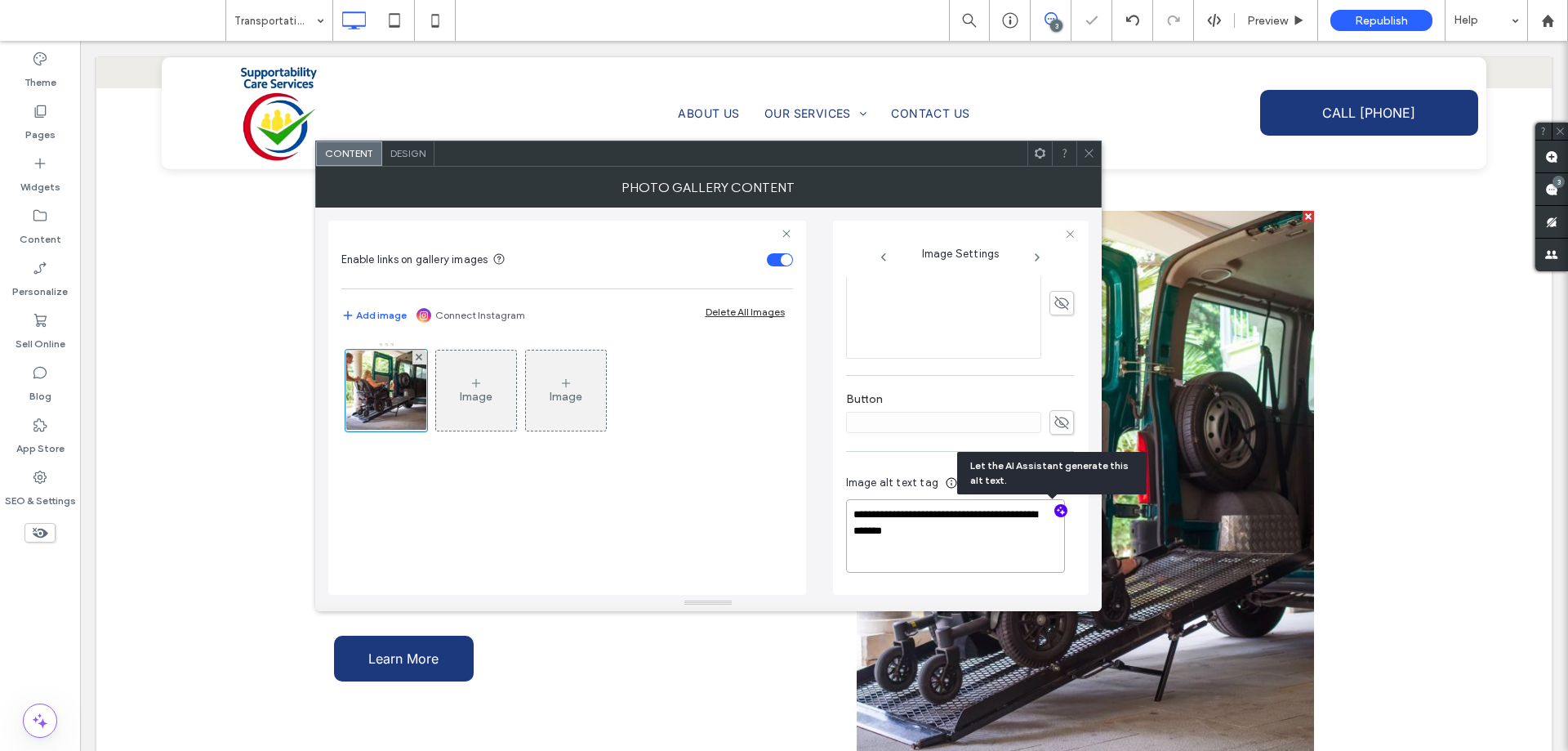 paste on "**********" 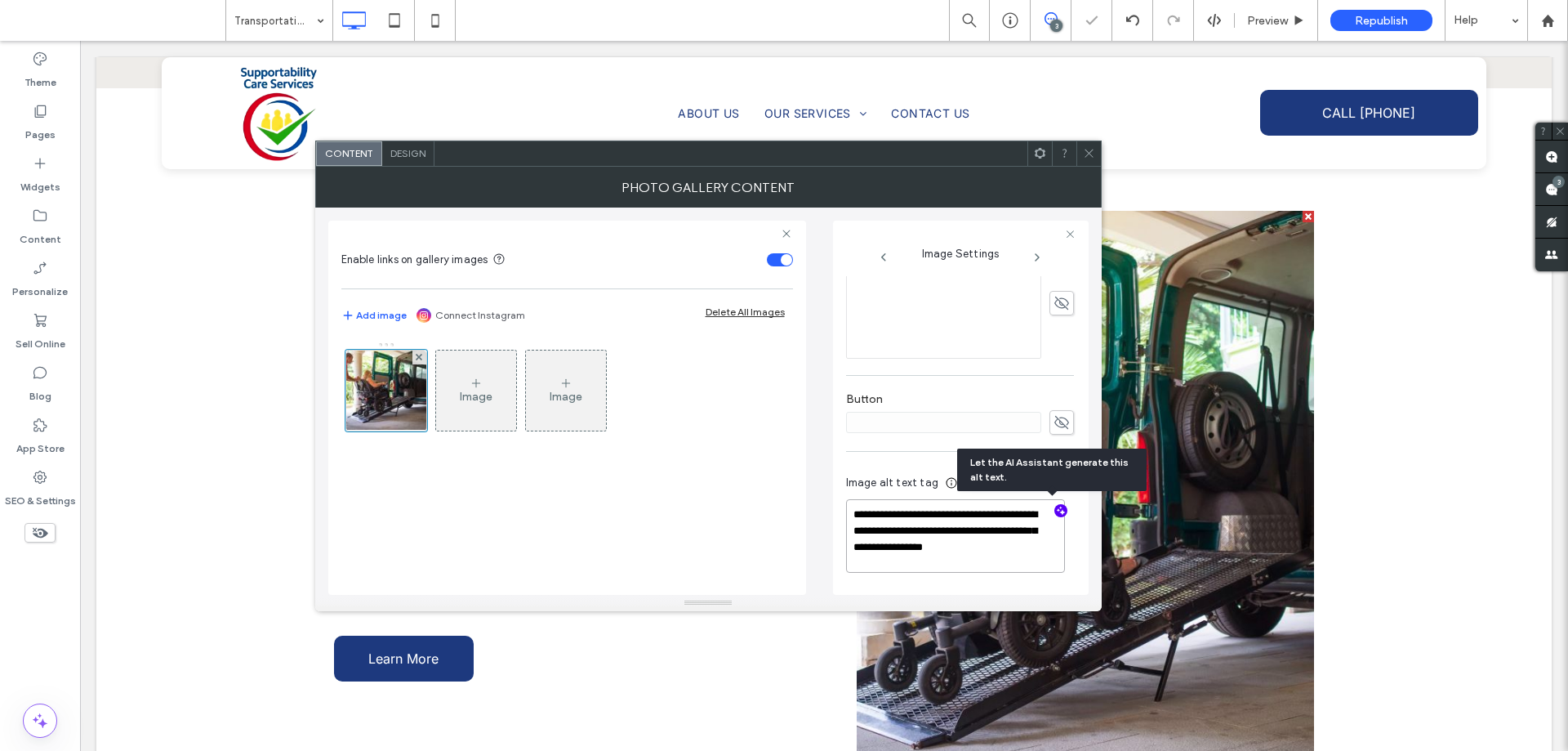 scroll, scrollTop: 469, scrollLeft: 0, axis: vertical 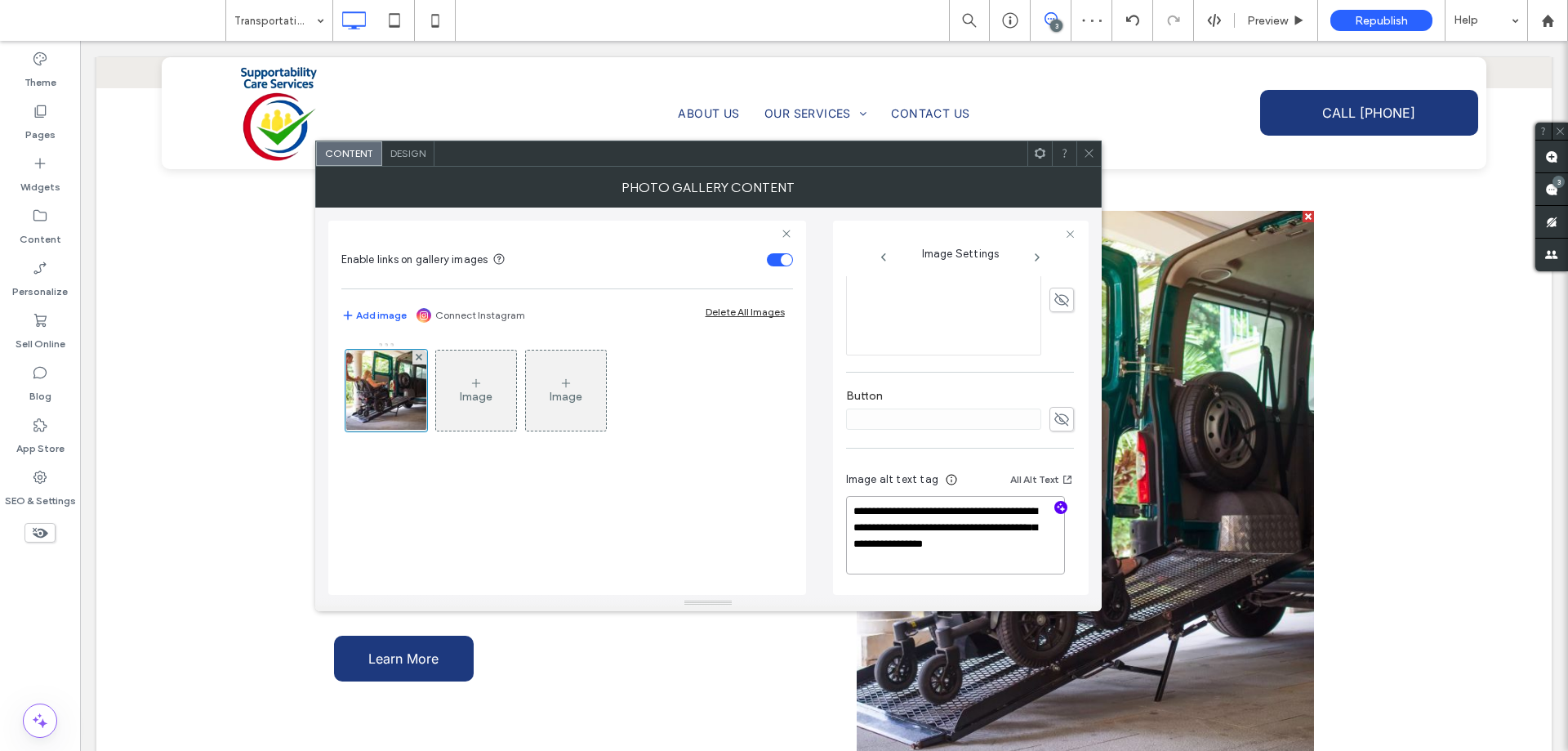 type on "**********" 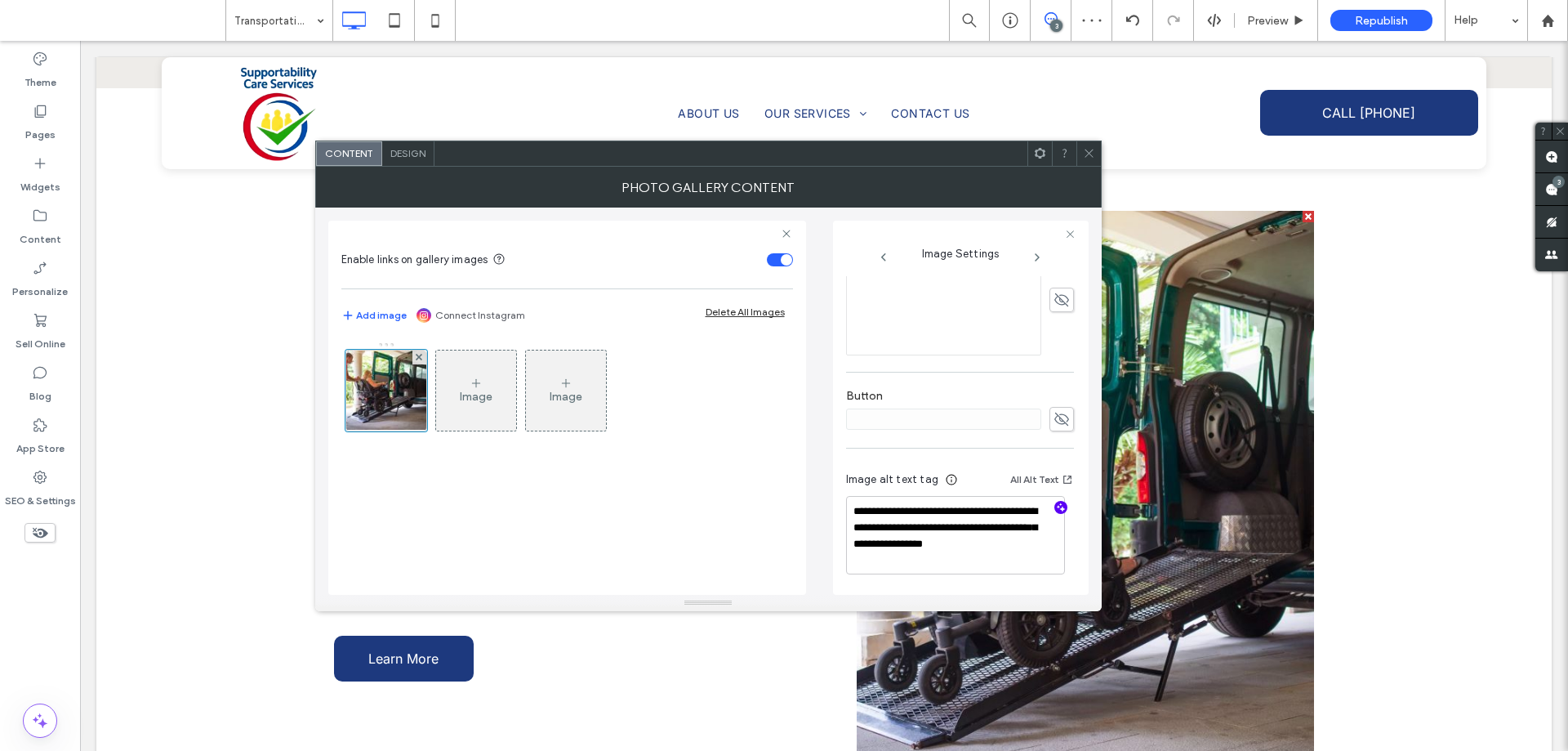 click on "Photo Gallery Content" at bounding box center [708, 187] 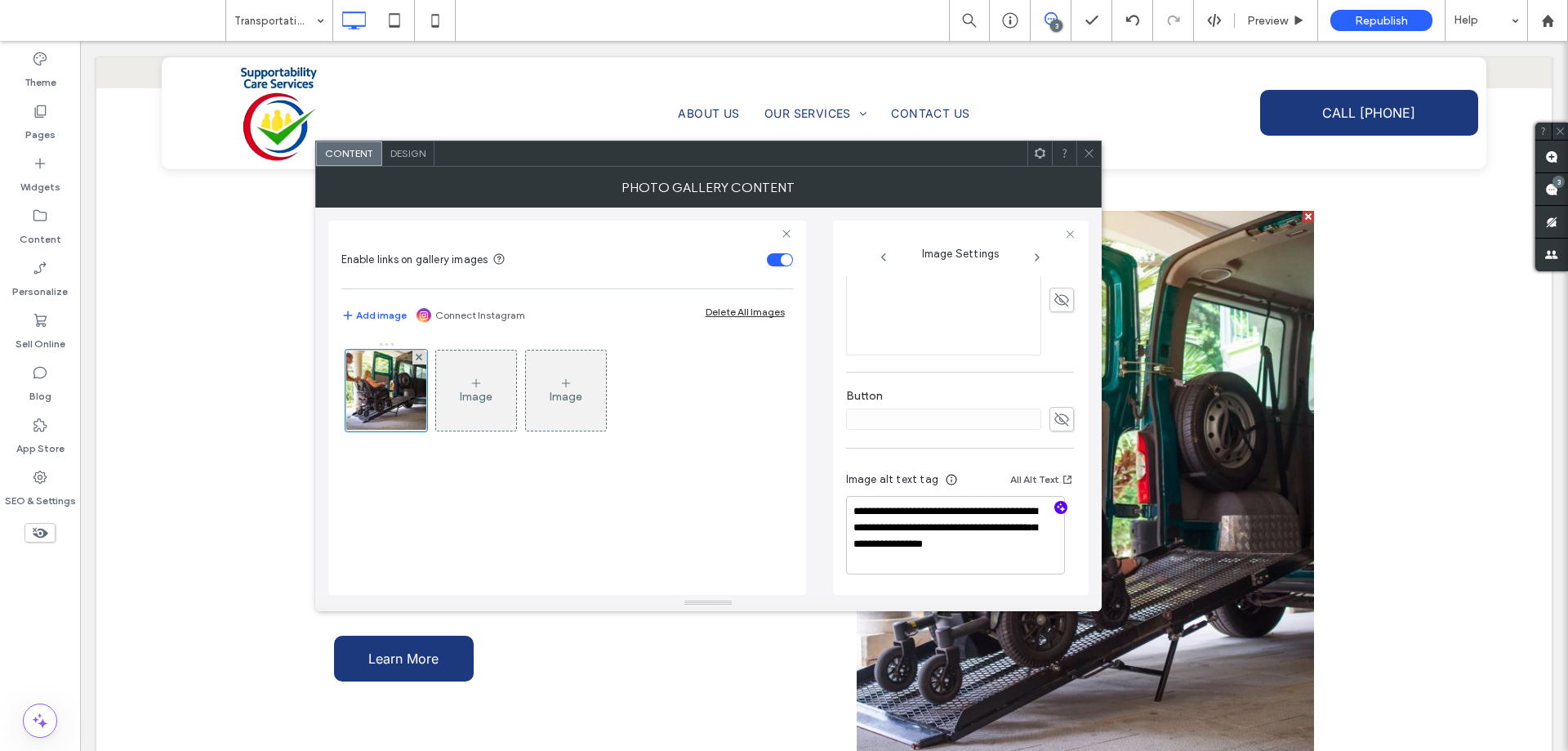 click 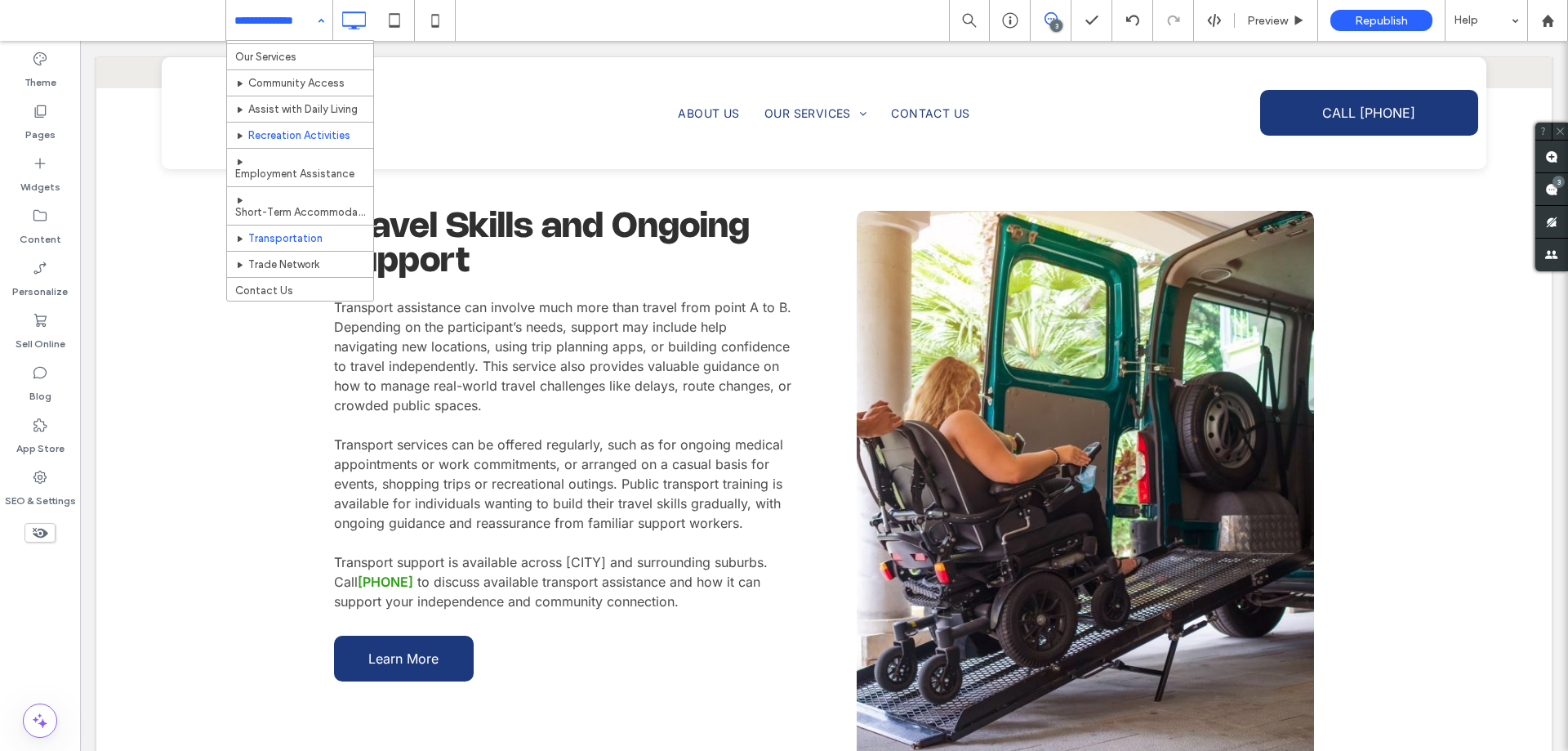 scroll, scrollTop: 36, scrollLeft: 0, axis: vertical 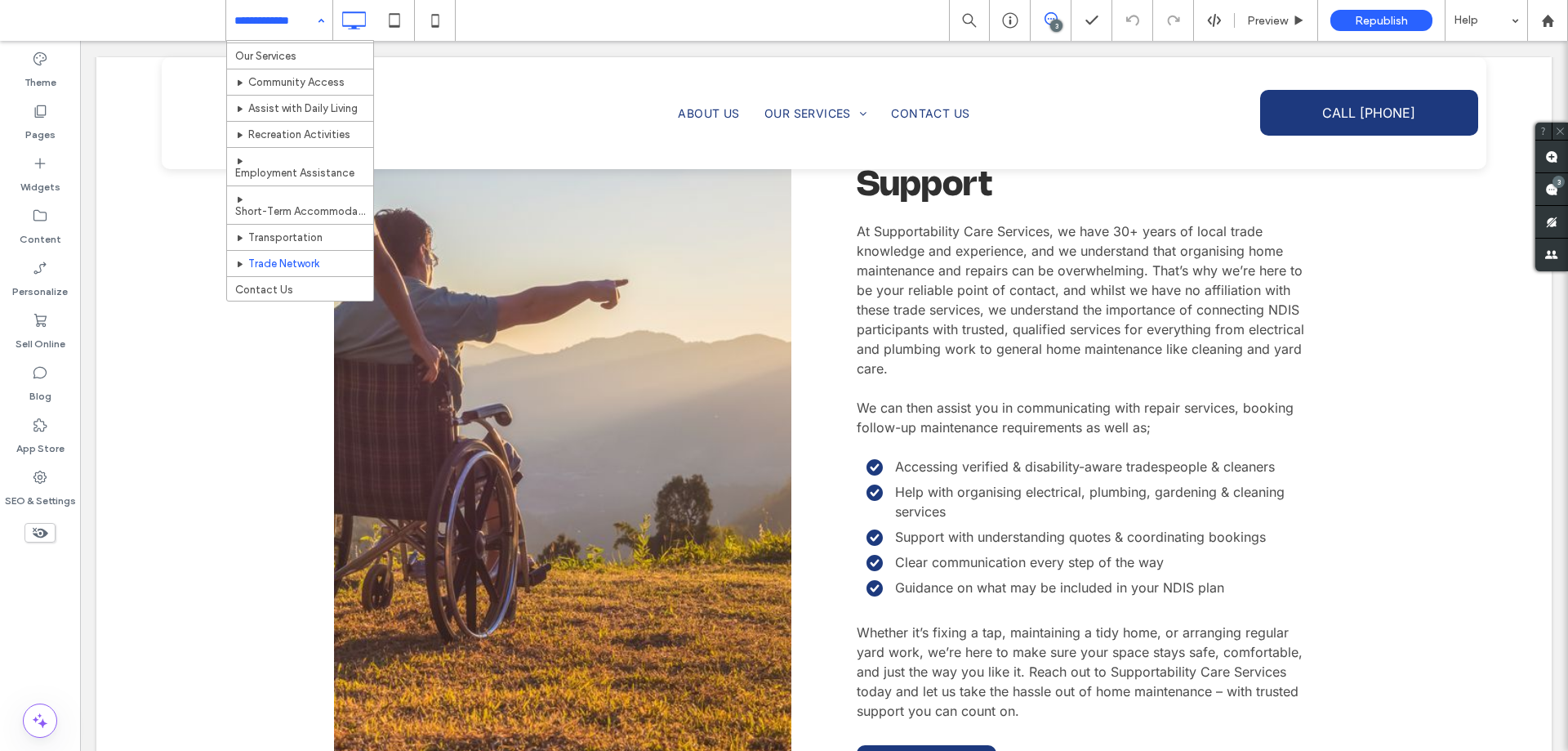 click on "Home Our Services Community Access Assist with Daily Living Recreation Activities Employment Assistance Short-Term Accommodation & Respite Care Transportation Trade Network Contact Us" at bounding box center [279, 20] 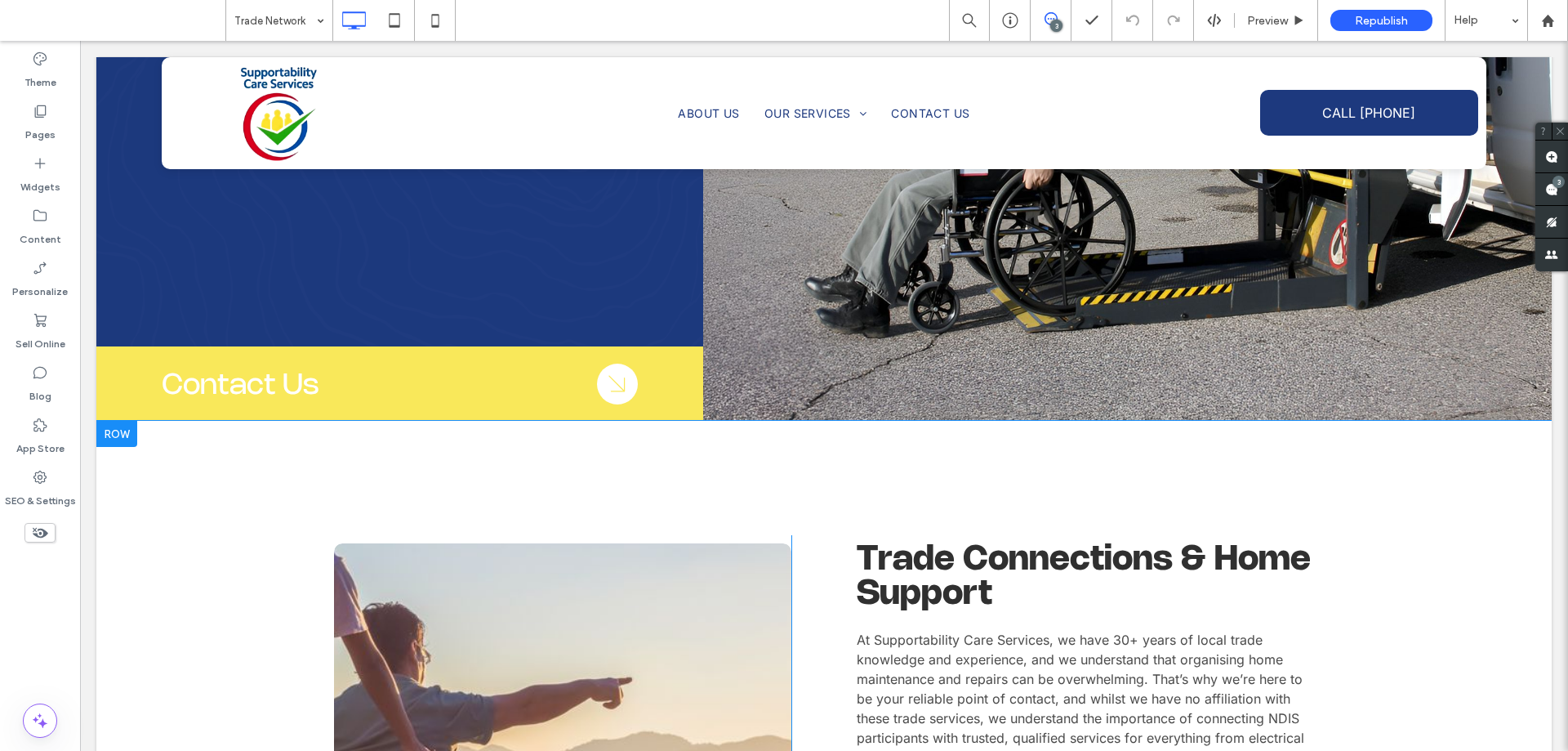 scroll, scrollTop: 581, scrollLeft: 0, axis: vertical 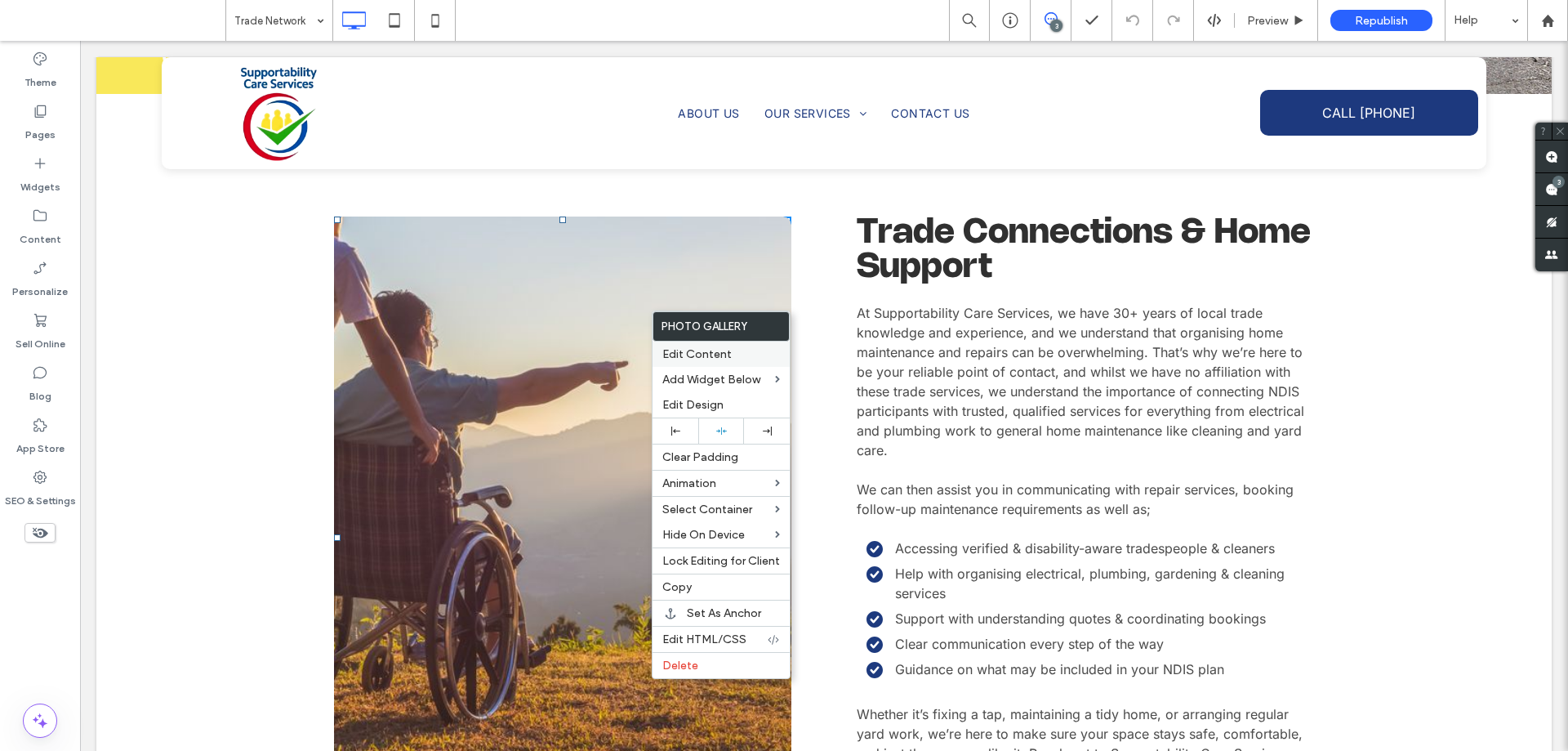 click on "Edit Content" at bounding box center (697, 354) 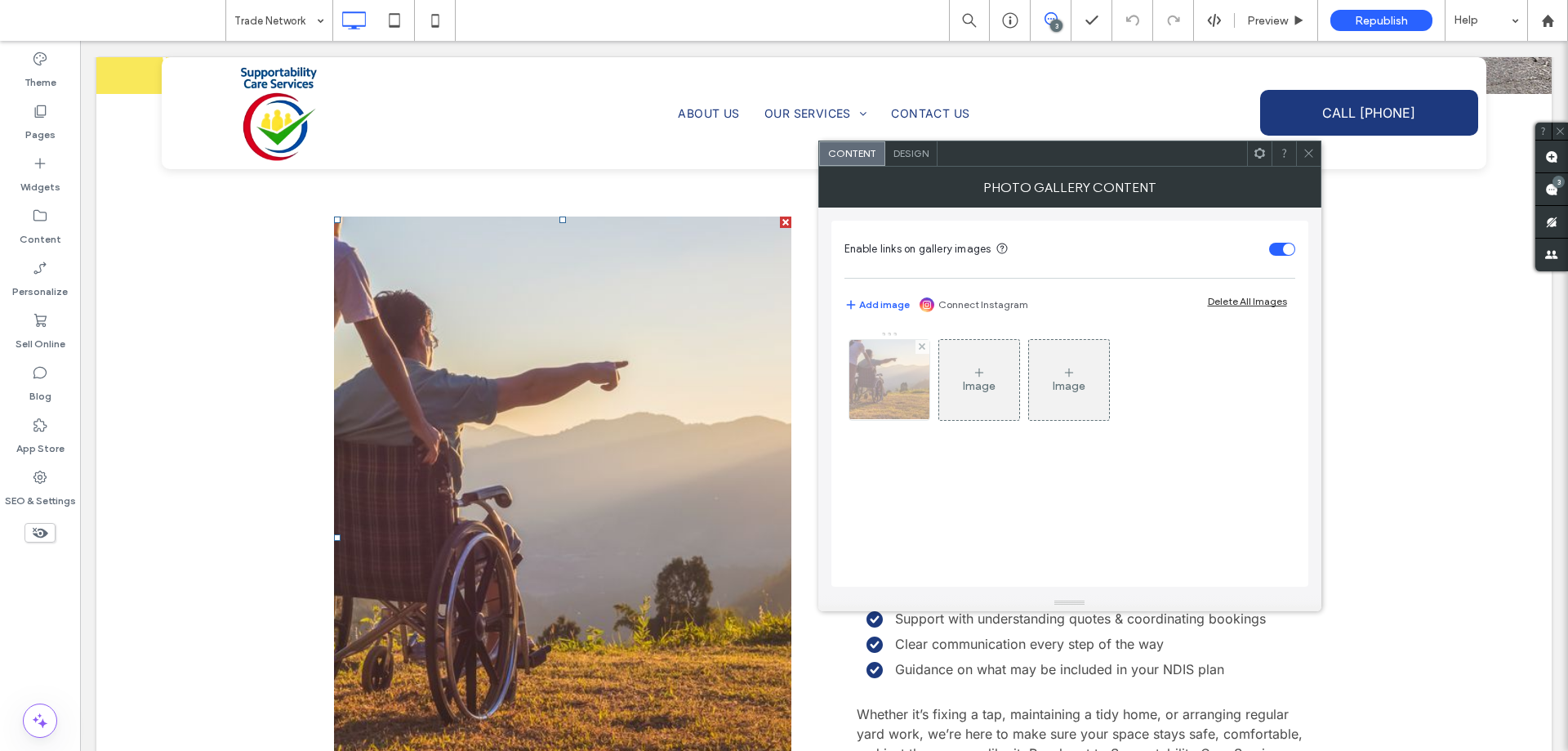 click at bounding box center [889, 380] 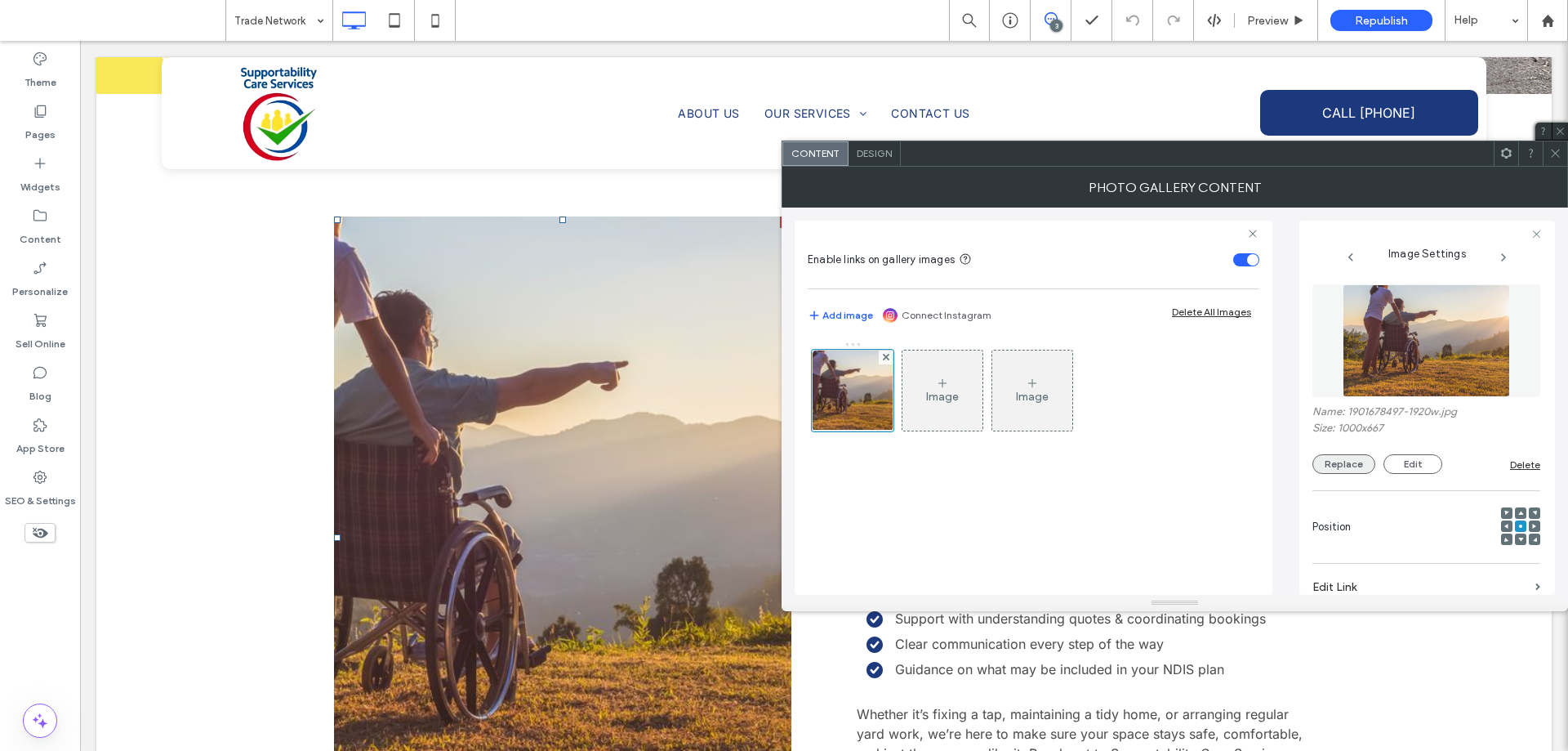 click on "Replace" at bounding box center (1343, 464) 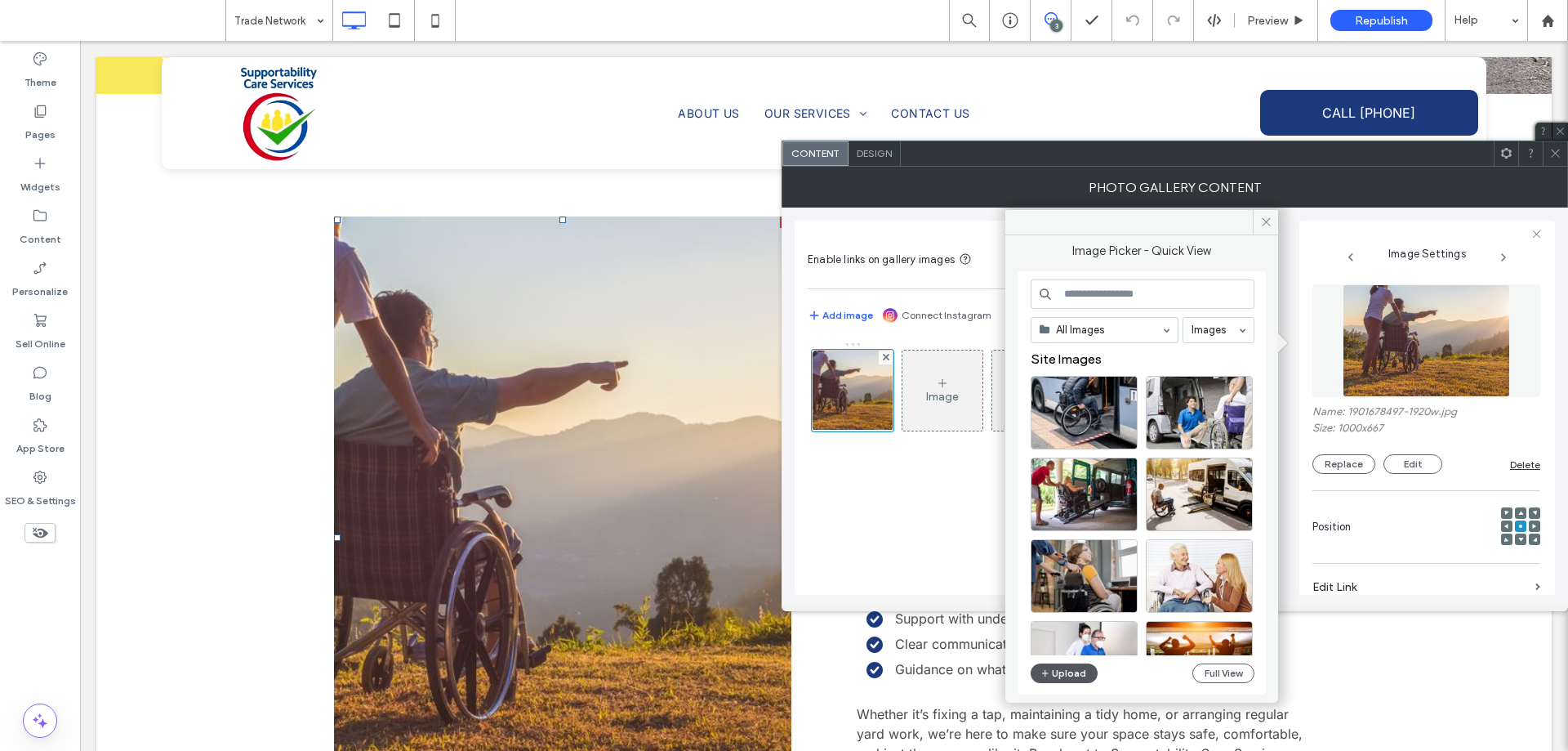 click on "Upload" at bounding box center [1064, 673] 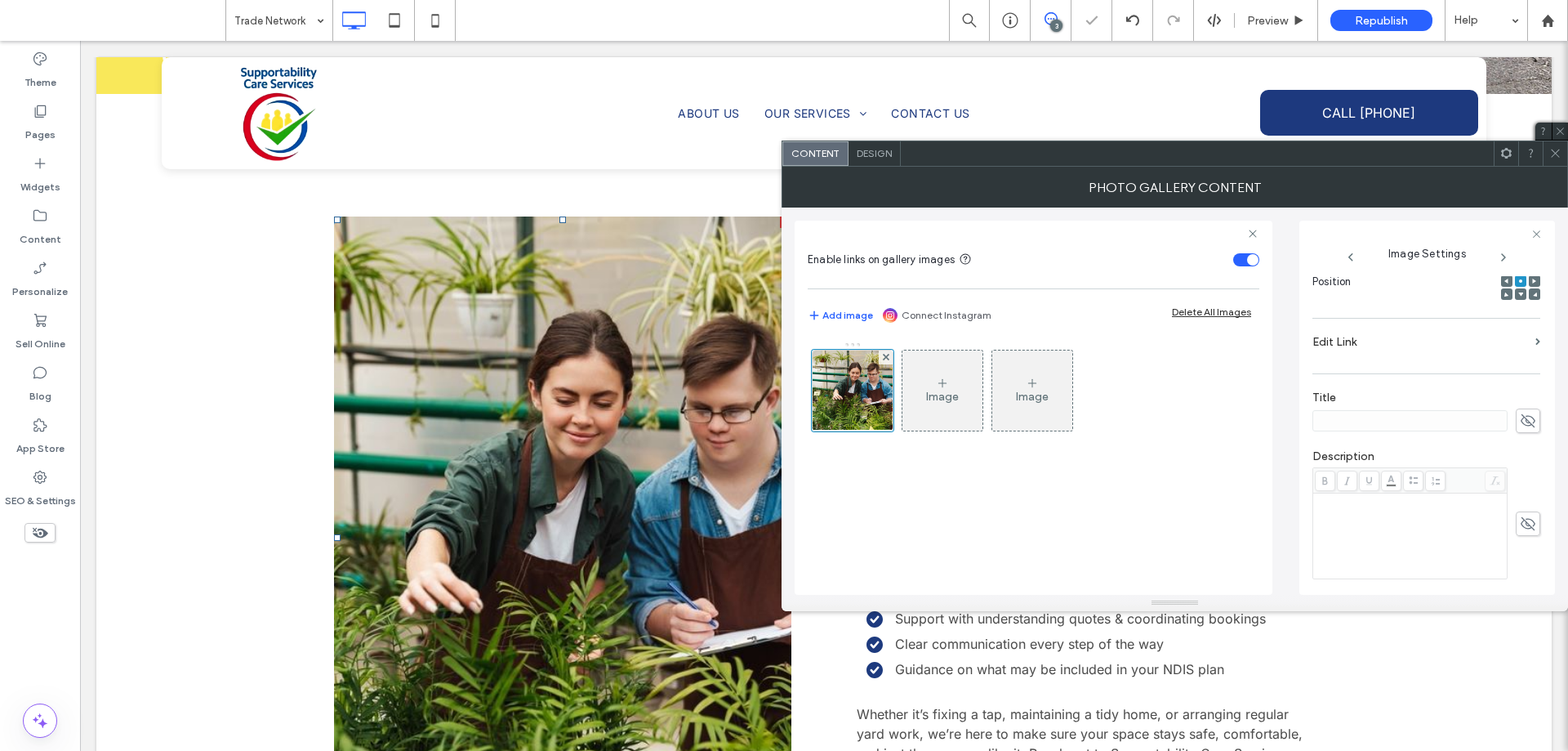 scroll, scrollTop: 470, scrollLeft: 0, axis: vertical 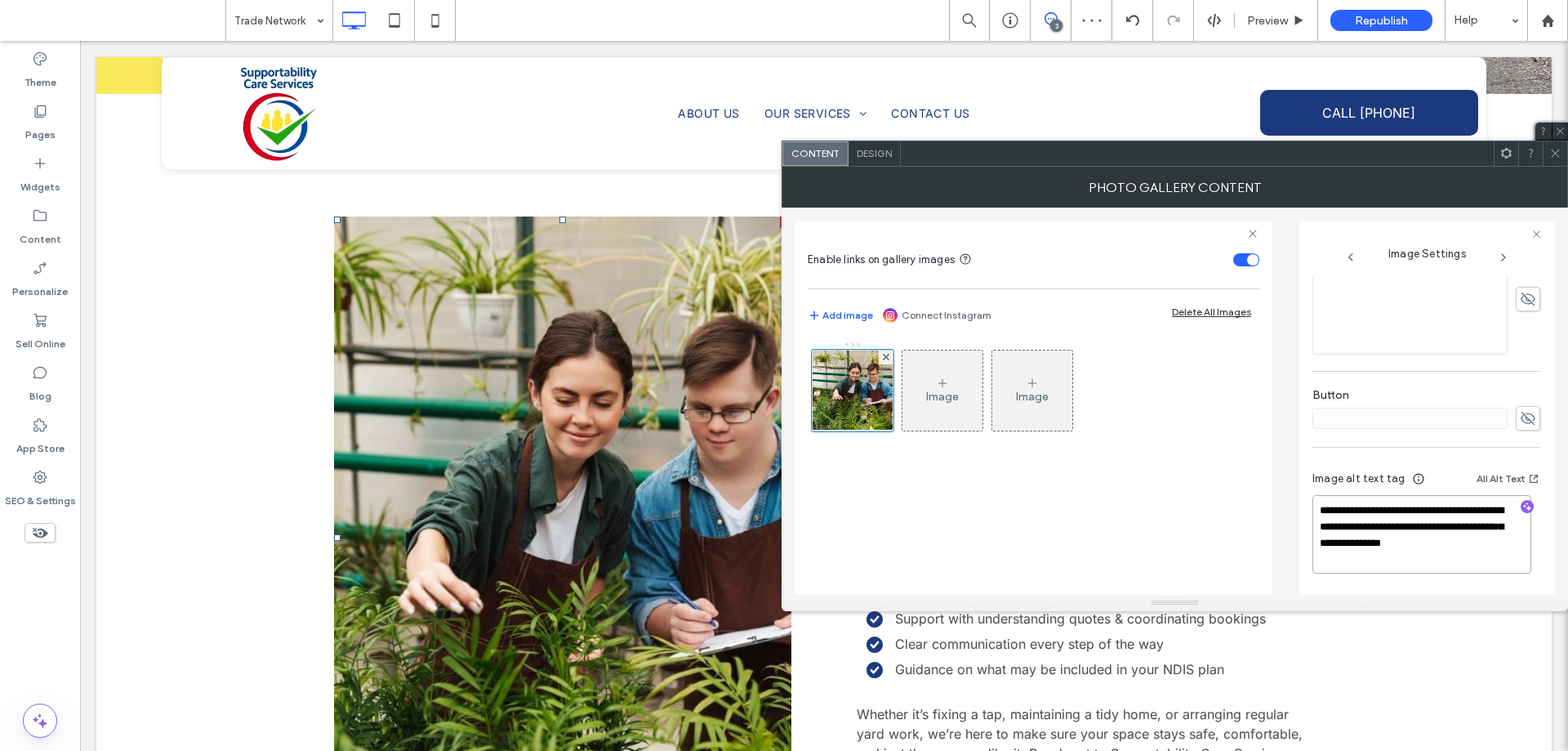 drag, startPoint x: 1446, startPoint y: 558, endPoint x: 1396, endPoint y: 527, distance: 58.830264 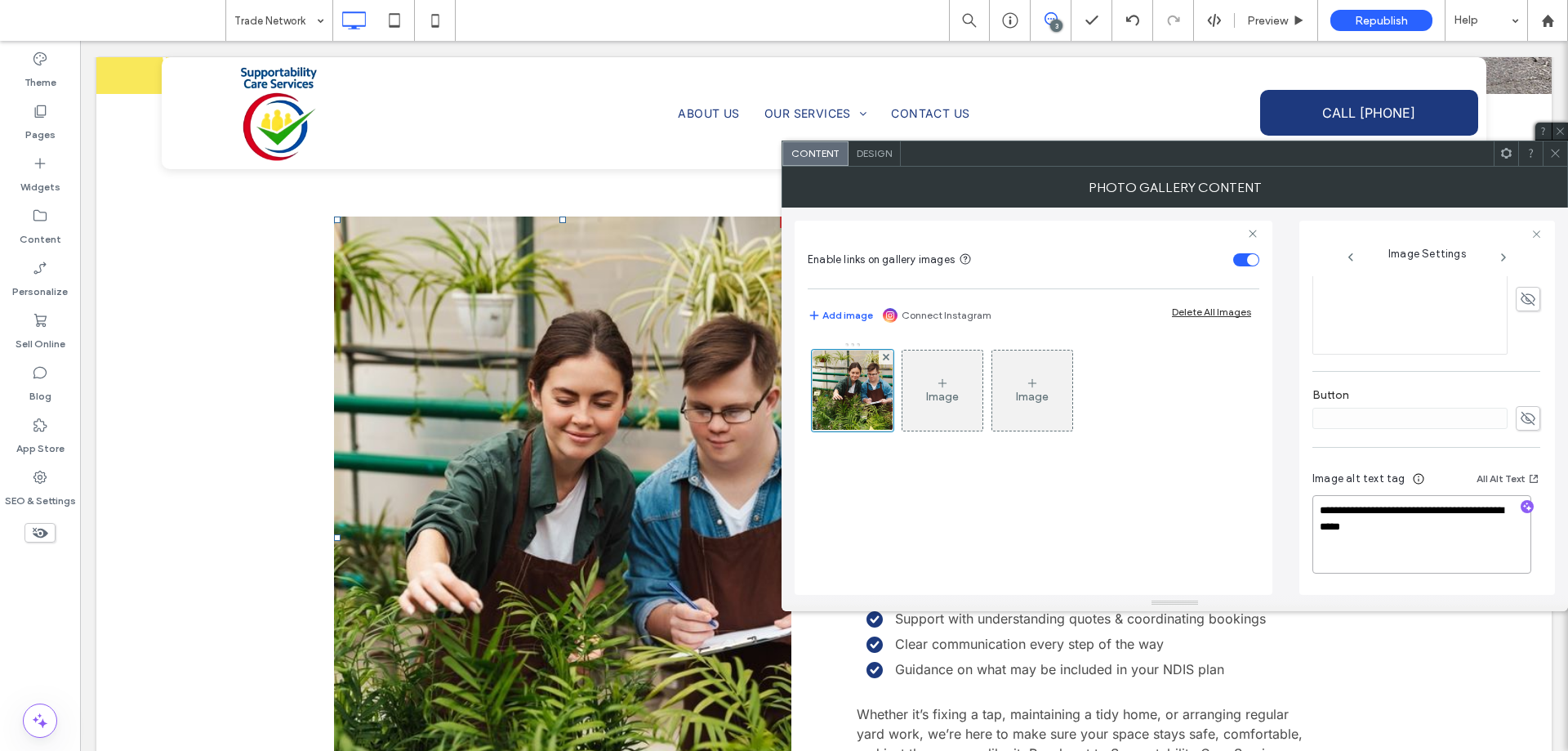 scroll, scrollTop: 469, scrollLeft: 0, axis: vertical 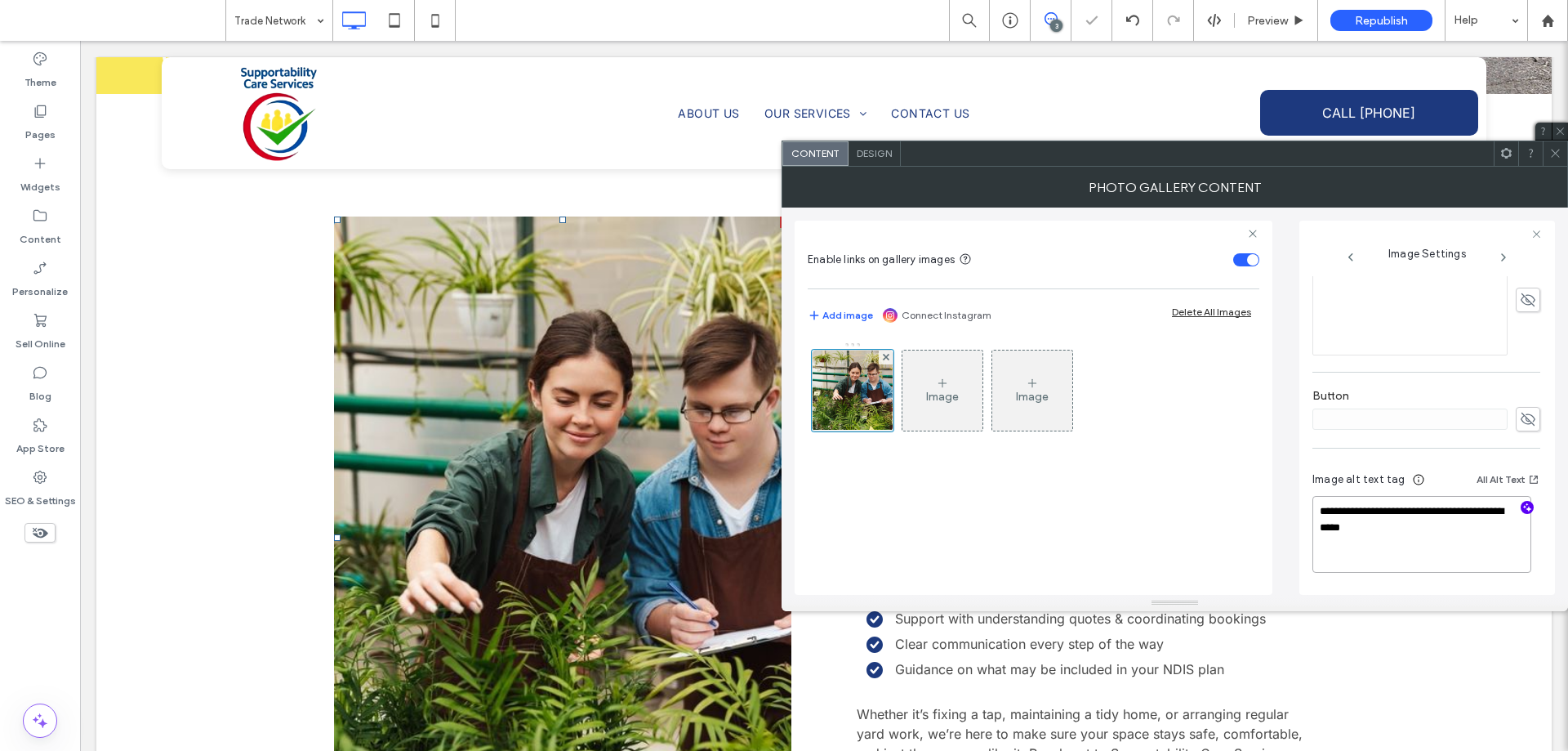 type on "**********" 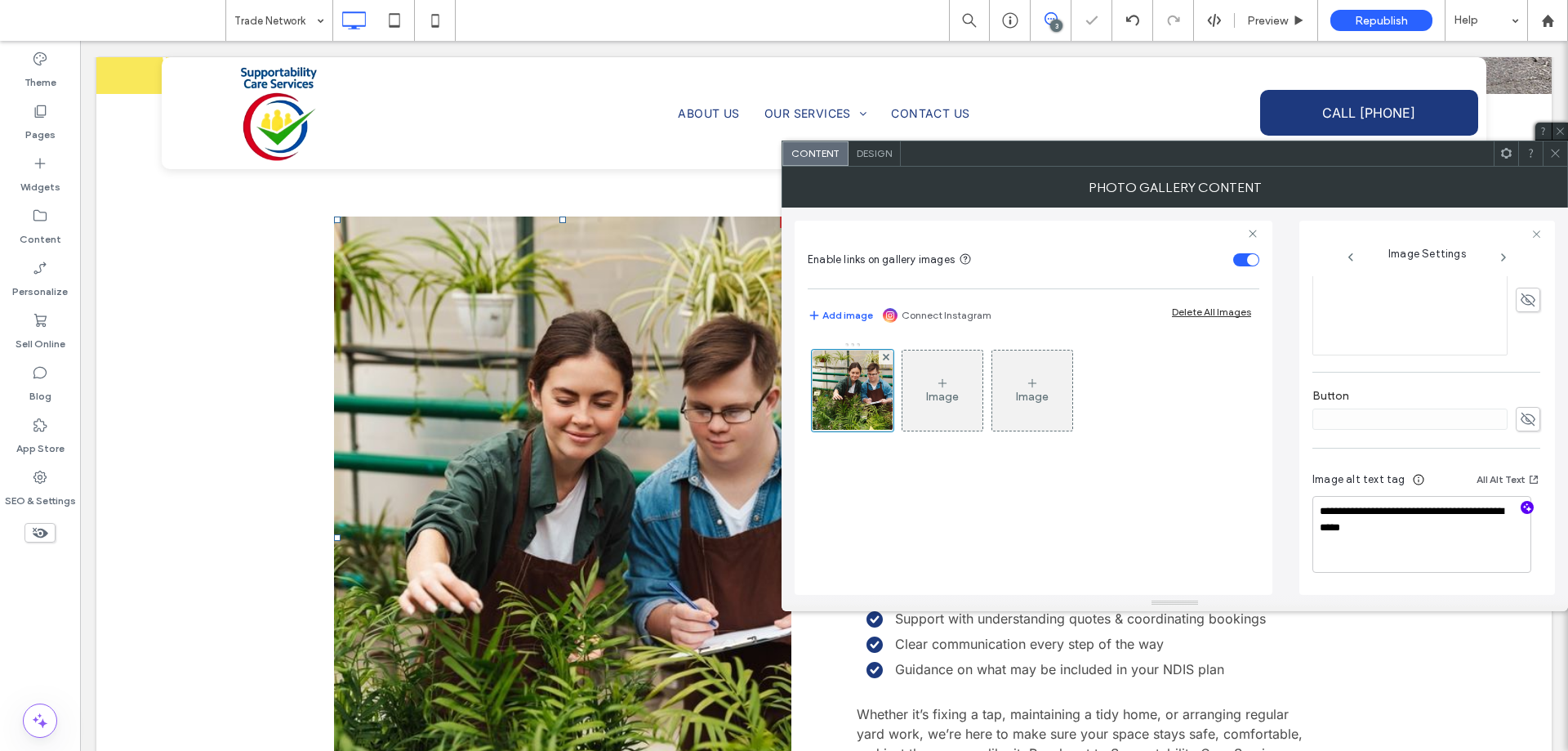 click at bounding box center [1527, 507] 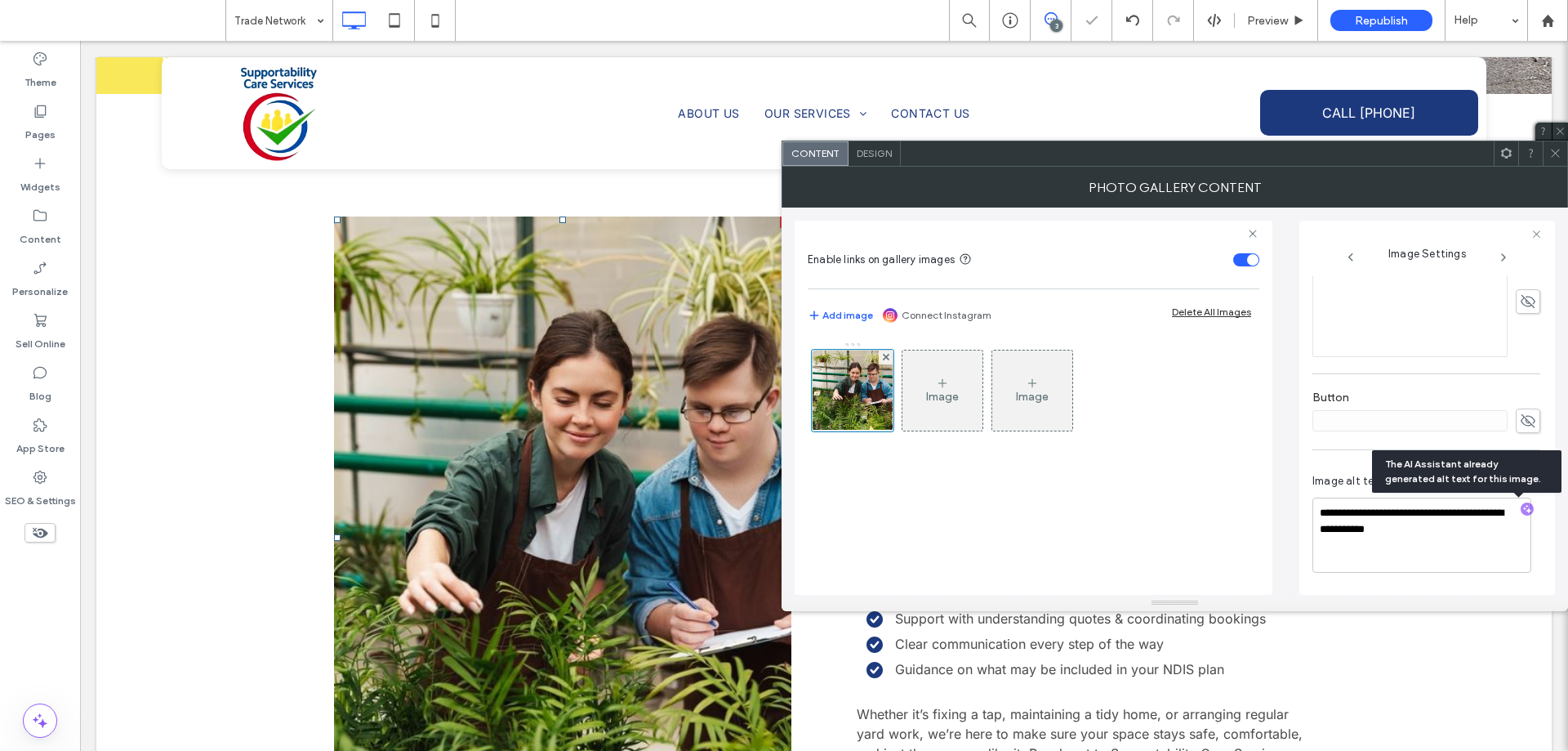 scroll, scrollTop: 467, scrollLeft: 0, axis: vertical 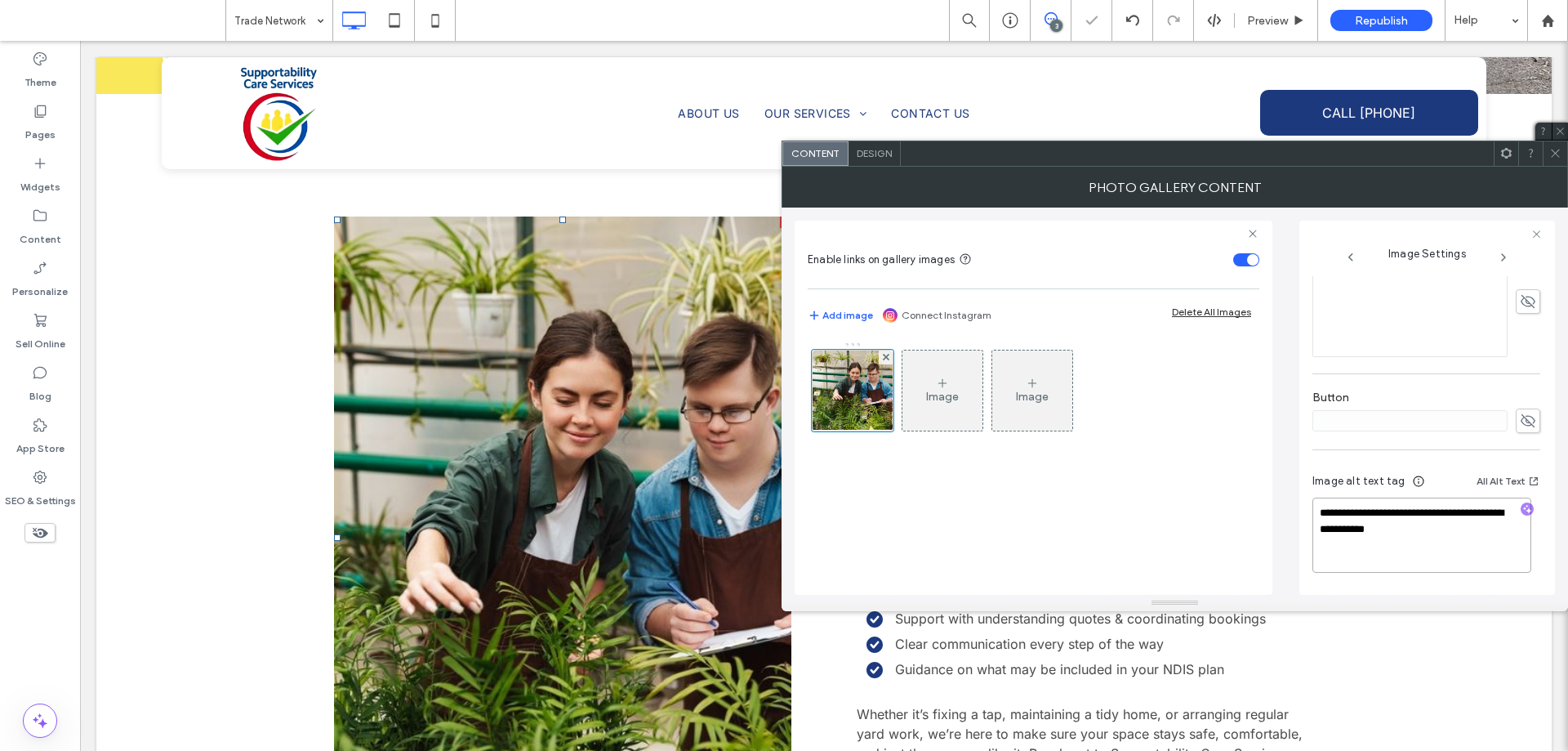 click on "**********" at bounding box center [1422, 535] 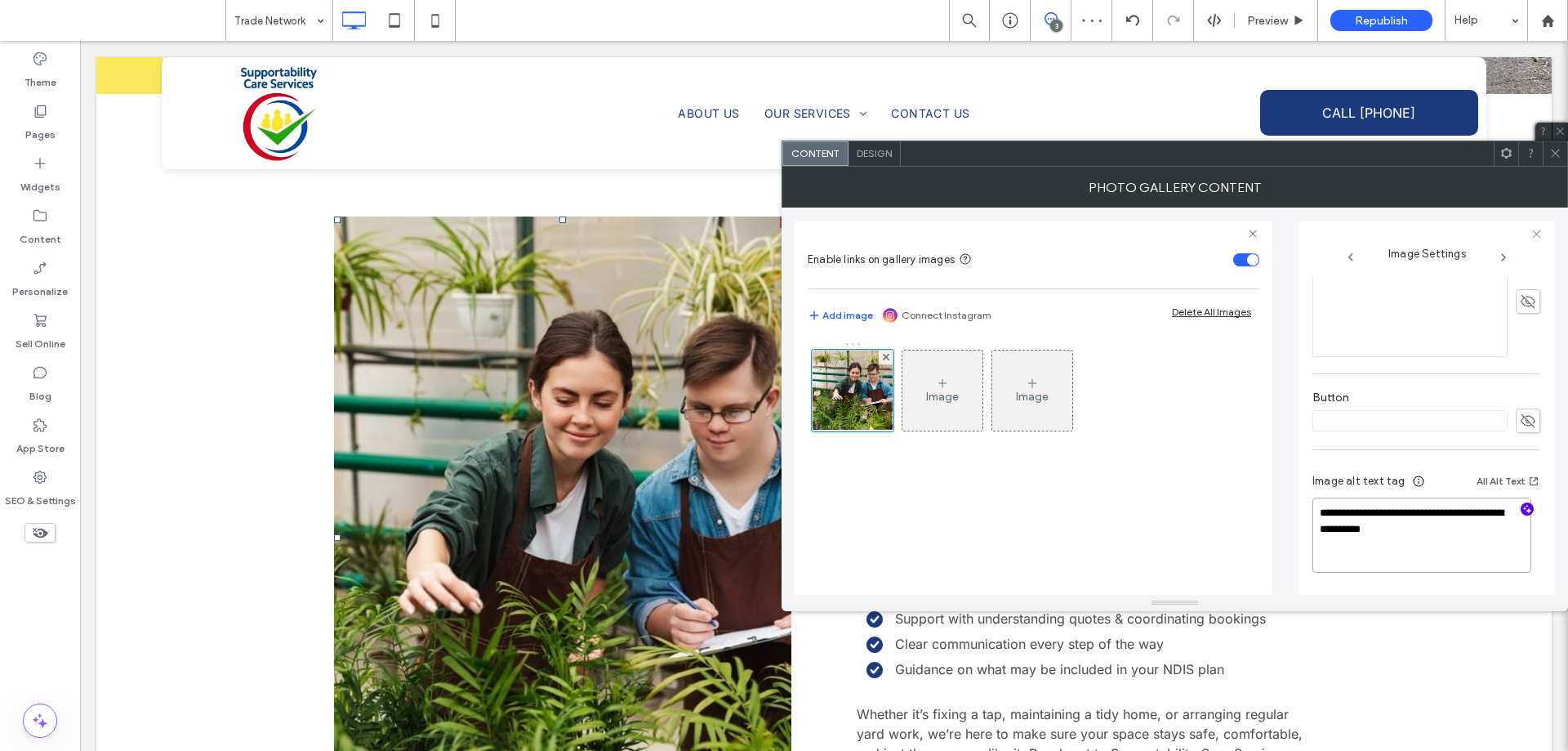 scroll, scrollTop: 466, scrollLeft: 0, axis: vertical 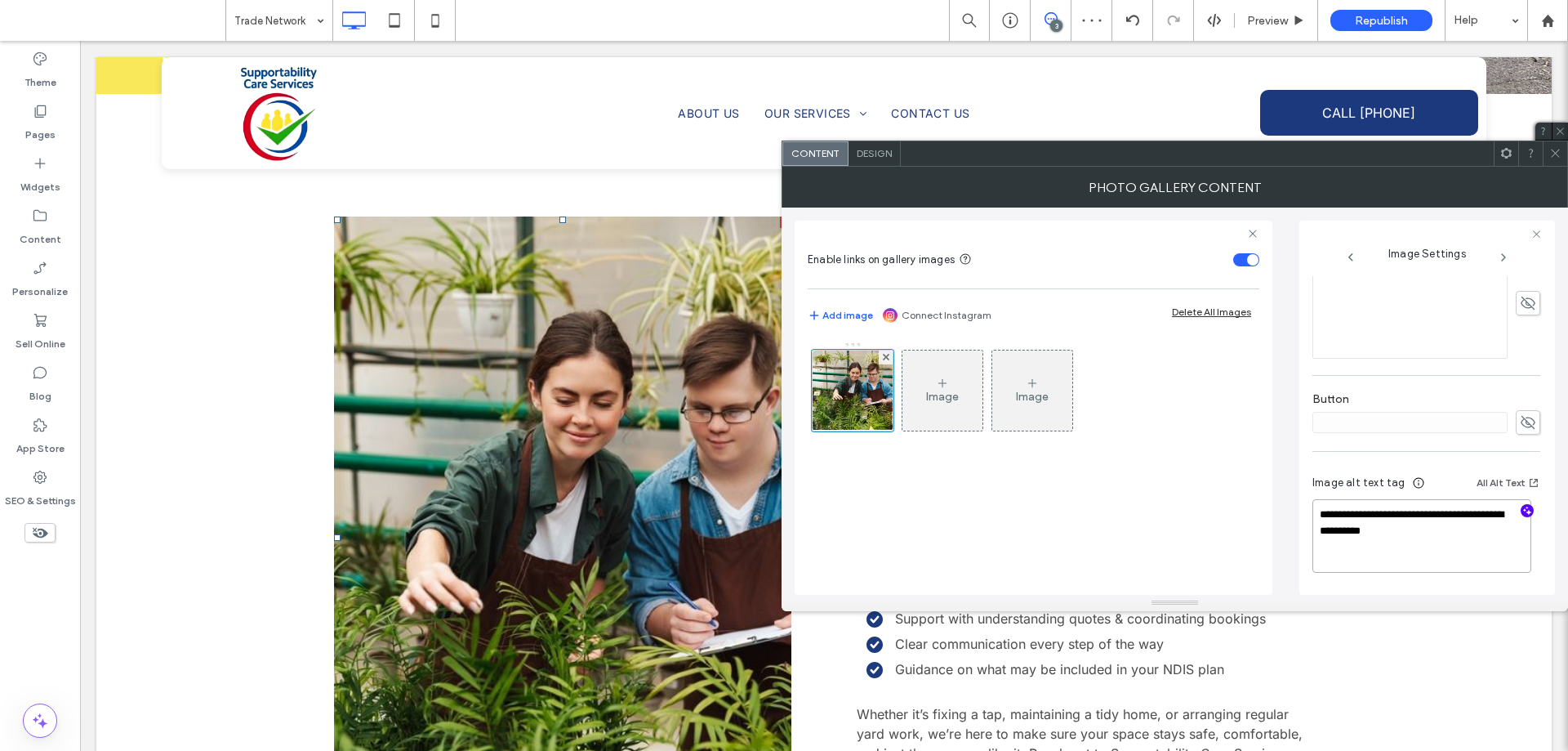 drag, startPoint x: 1462, startPoint y: 530, endPoint x: 1333, endPoint y: 516, distance: 129.75747 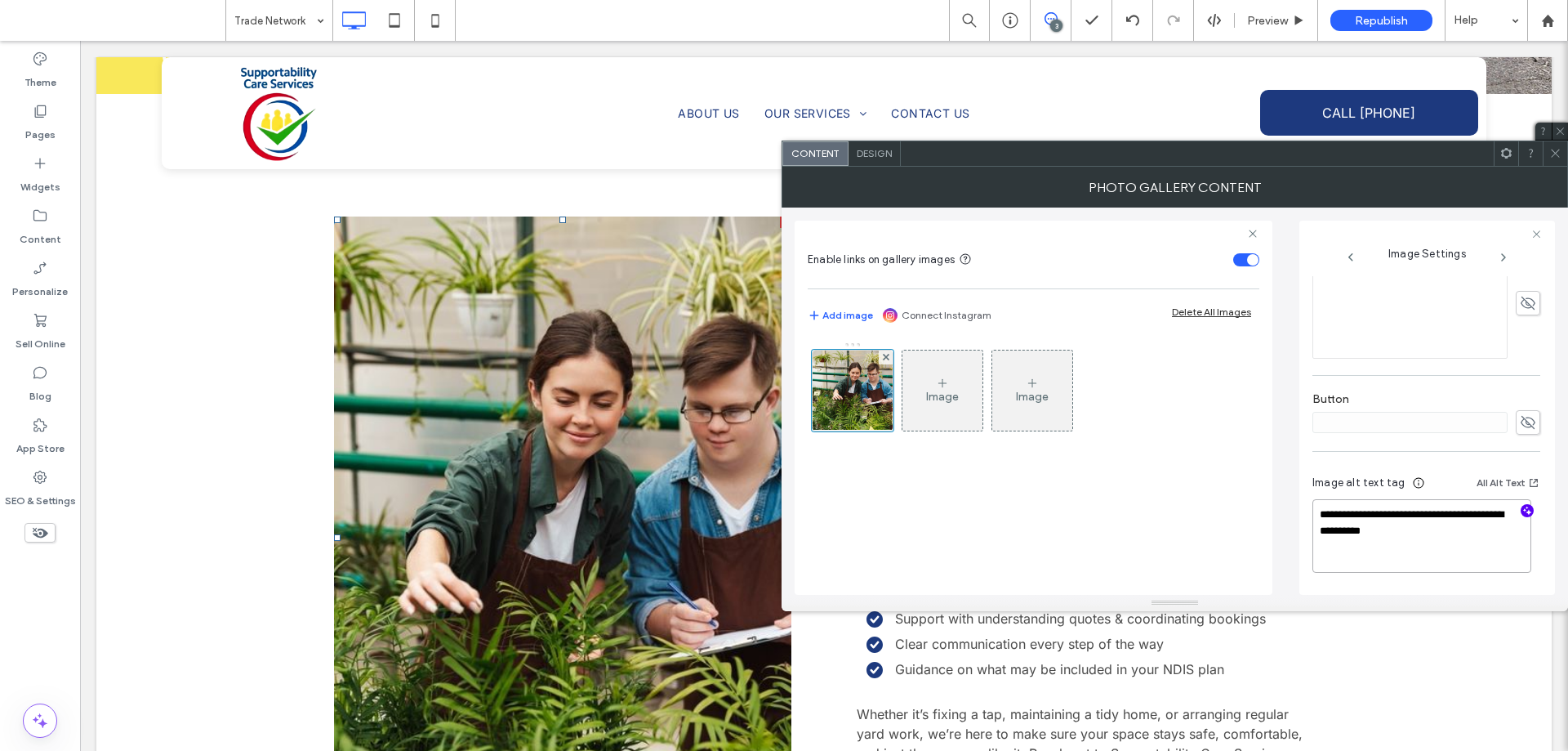 click on "**********" at bounding box center [1422, 536] 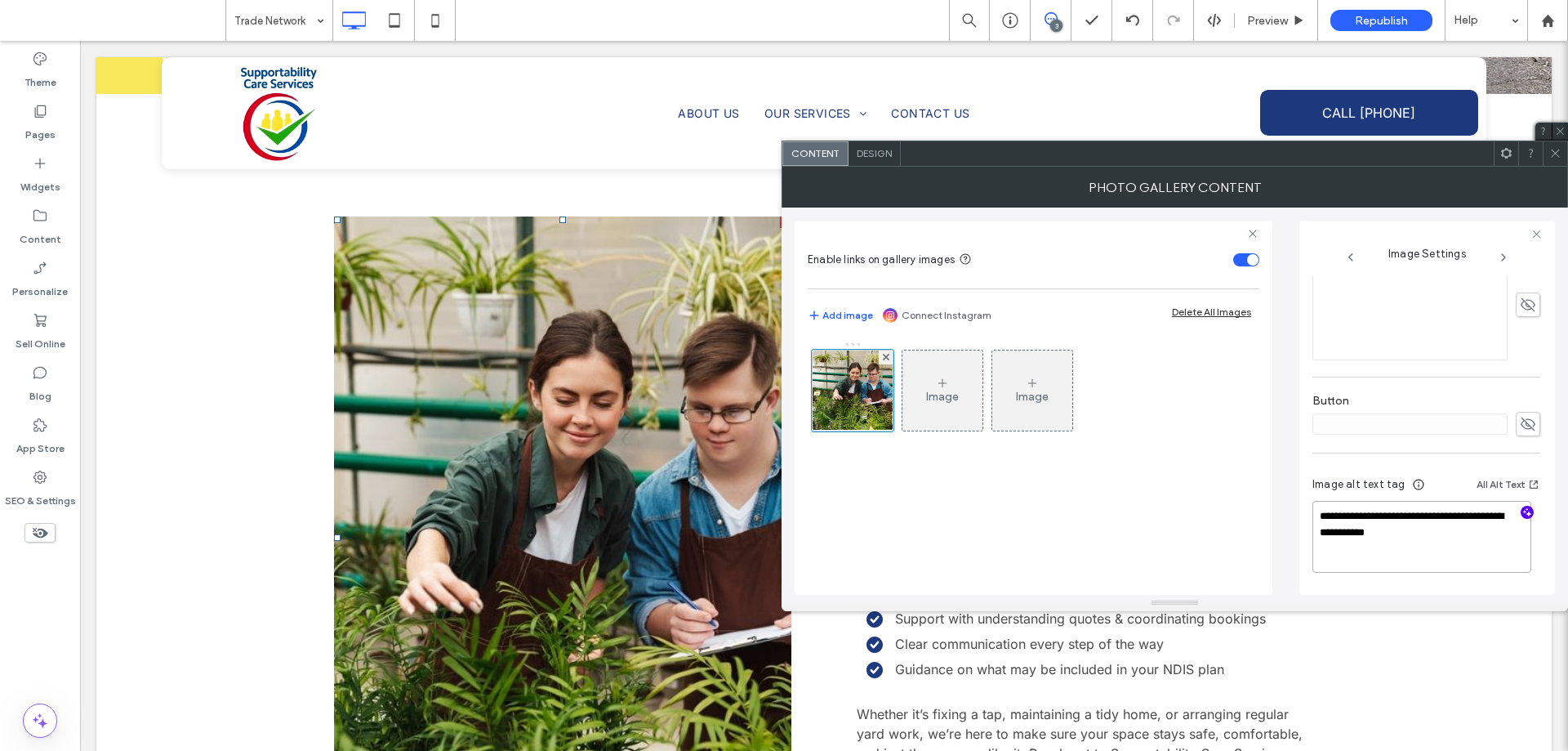 scroll, scrollTop: 464, scrollLeft: 0, axis: vertical 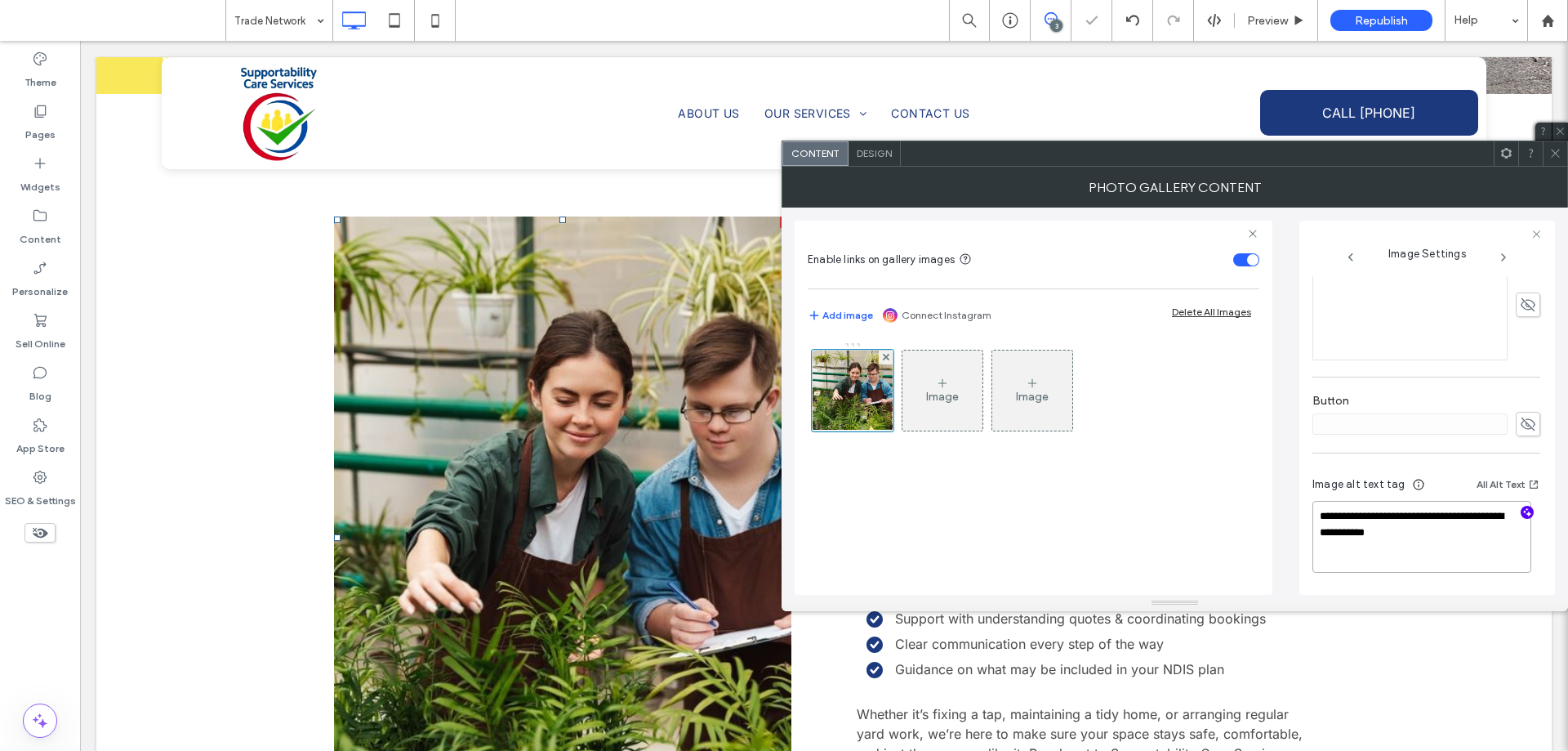paste on "**********" 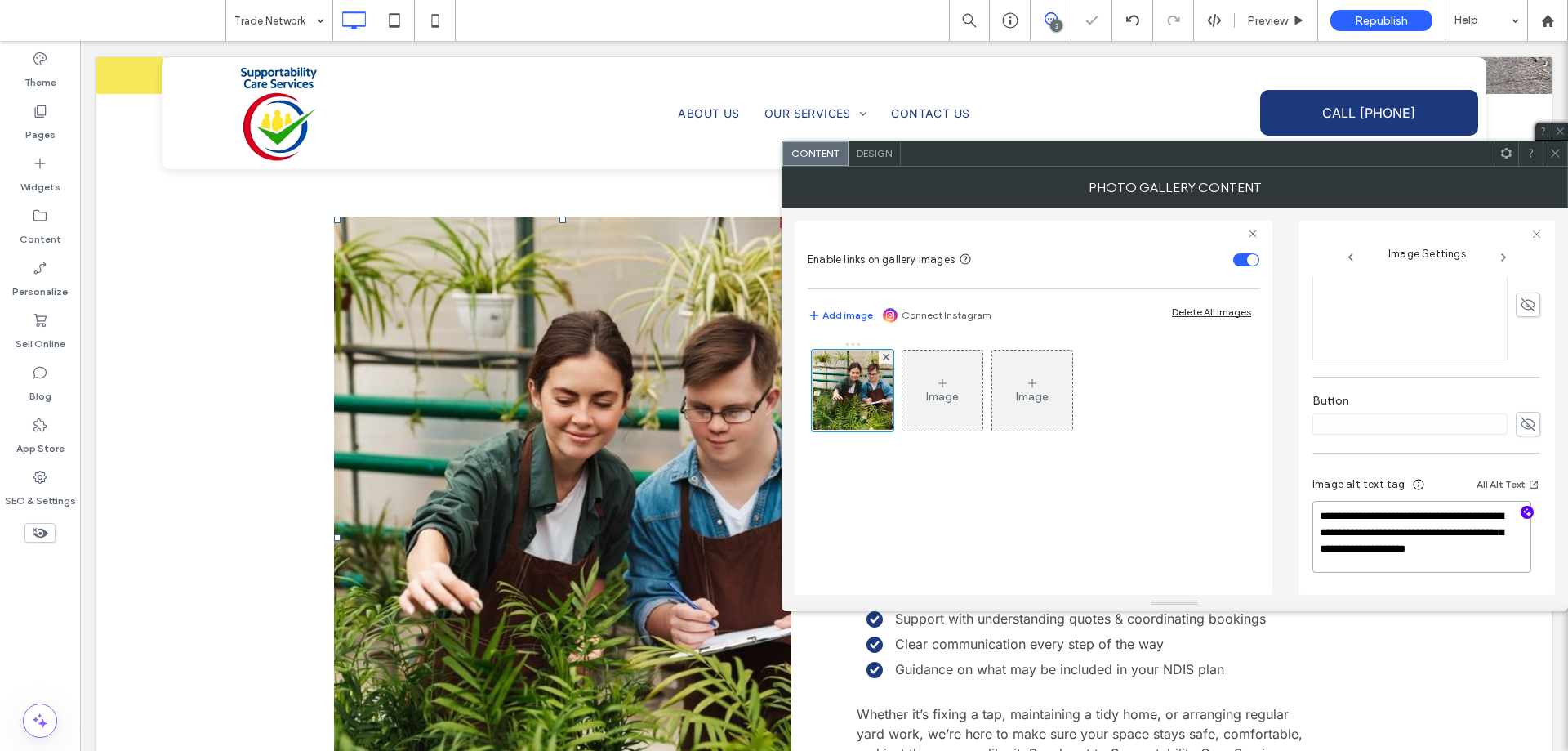 scroll, scrollTop: 467, scrollLeft: 0, axis: vertical 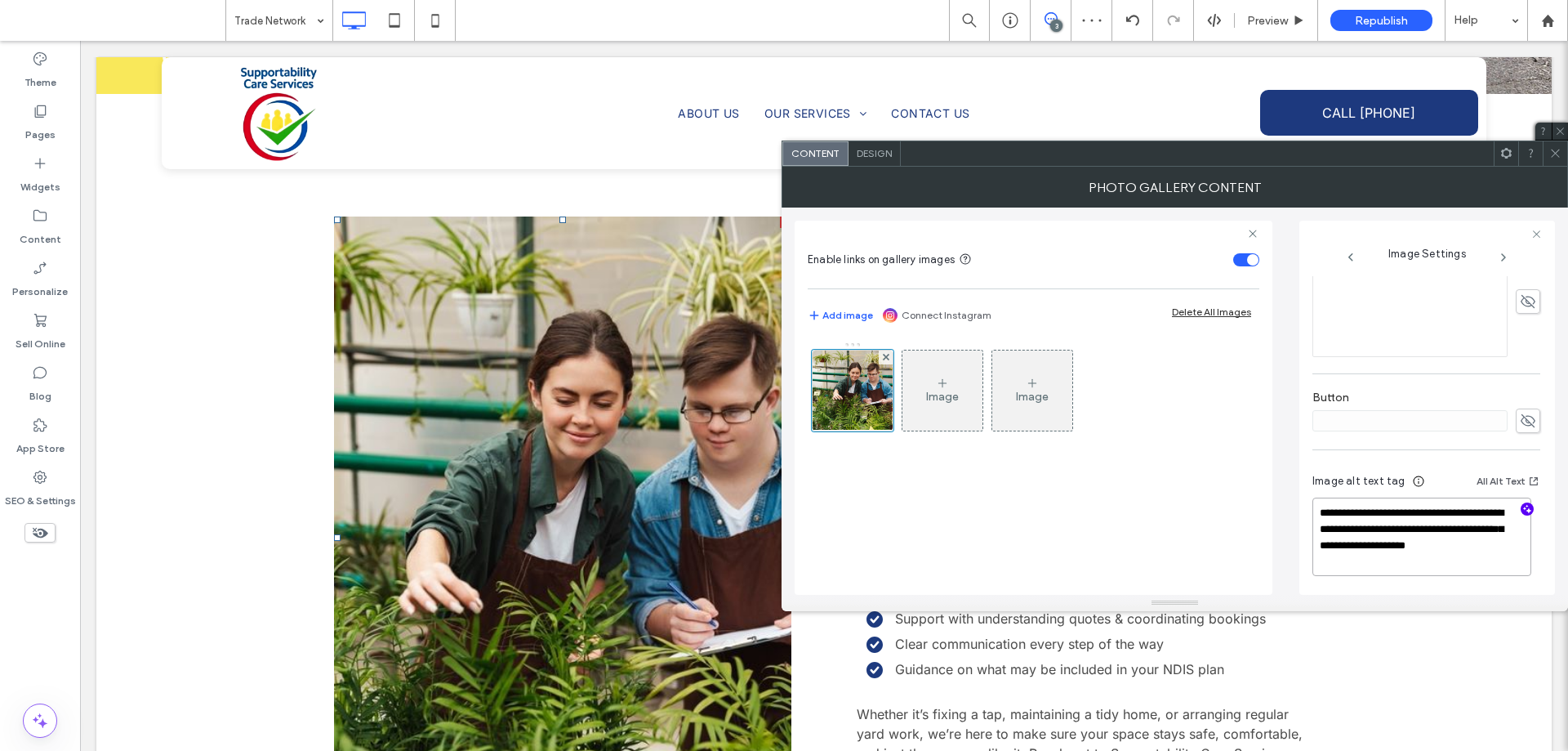 type on "**********" 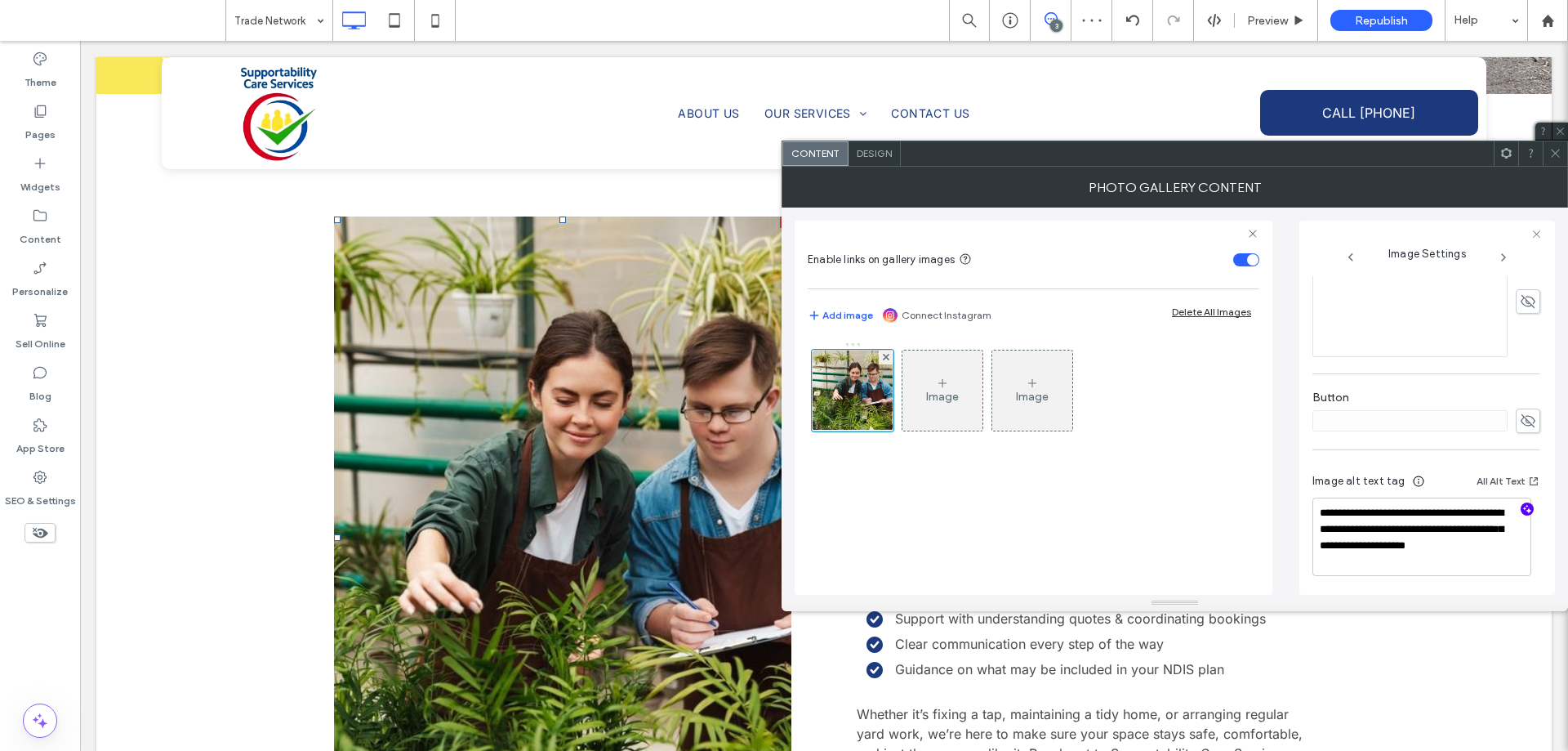 click on "Photo Gallery Content" at bounding box center (1174, 187) 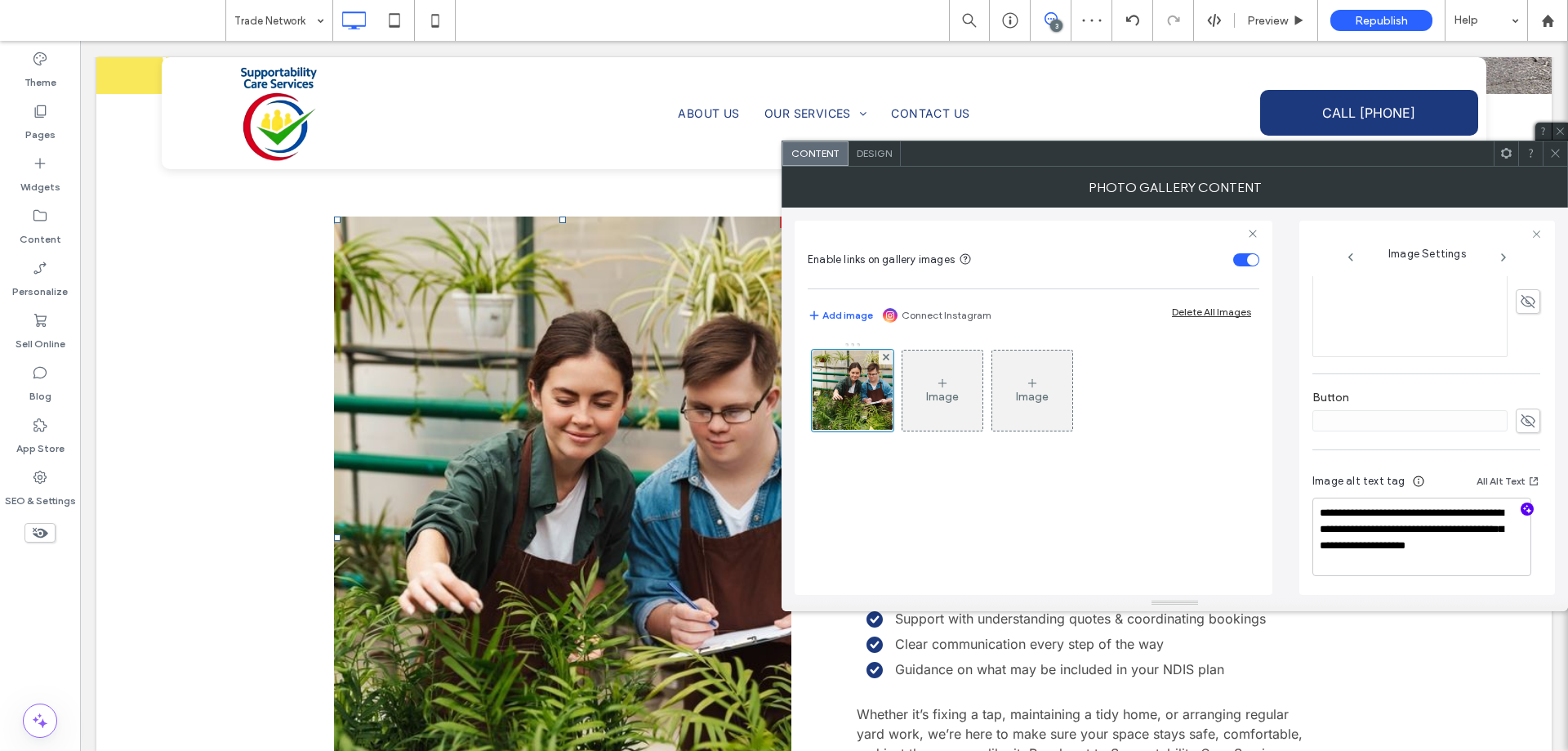 click 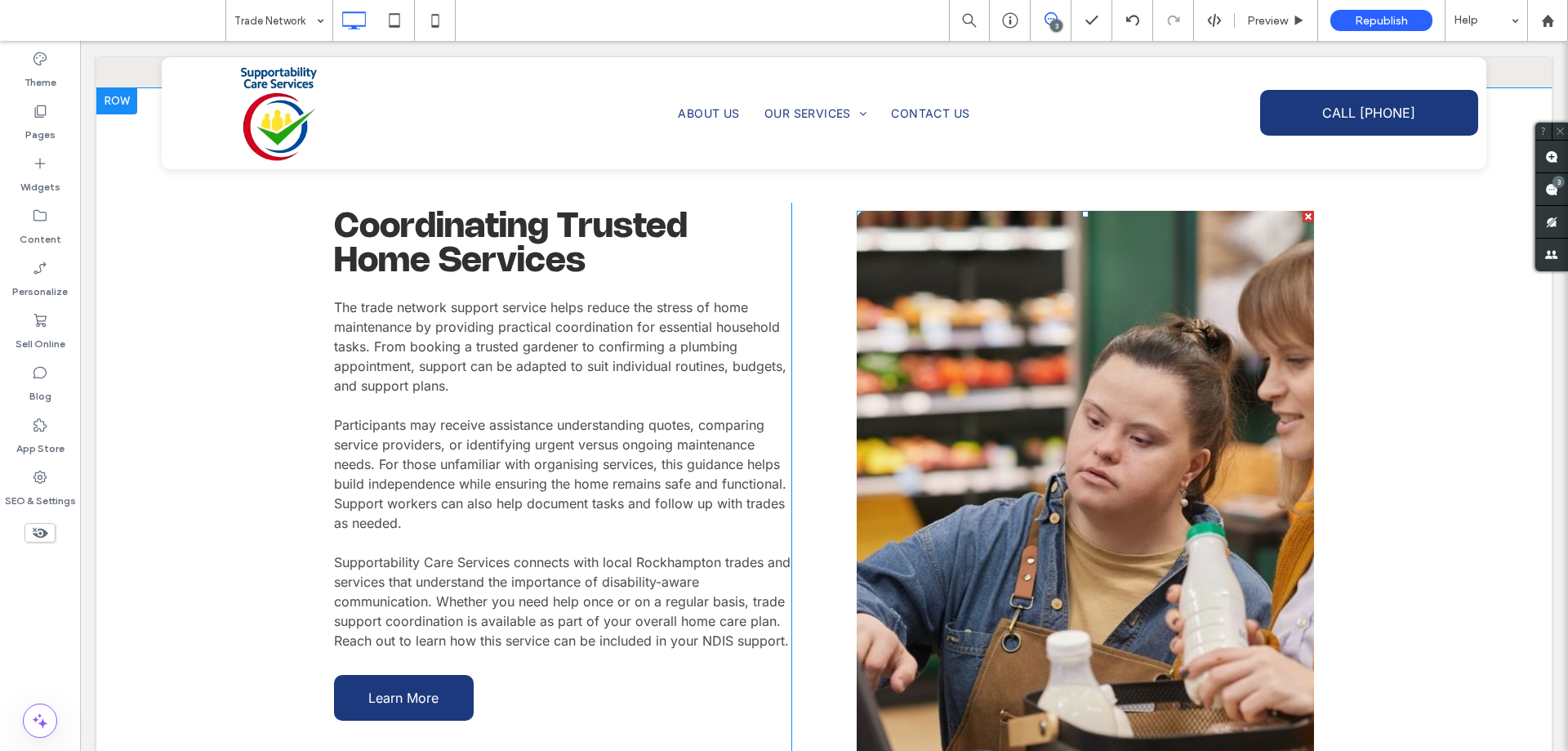 scroll, scrollTop: 2624, scrollLeft: 0, axis: vertical 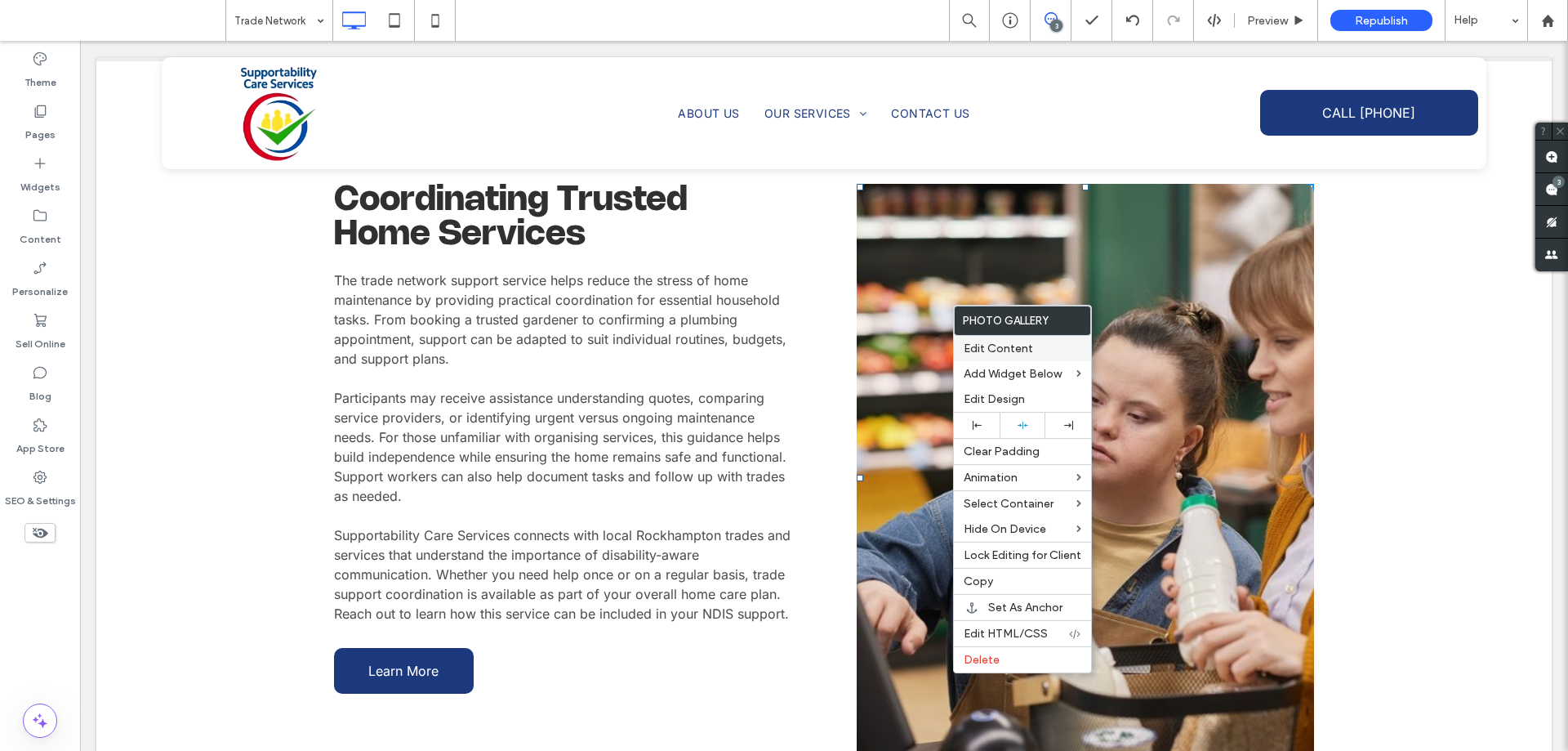 click on "Edit Content" at bounding box center (1022, 348) 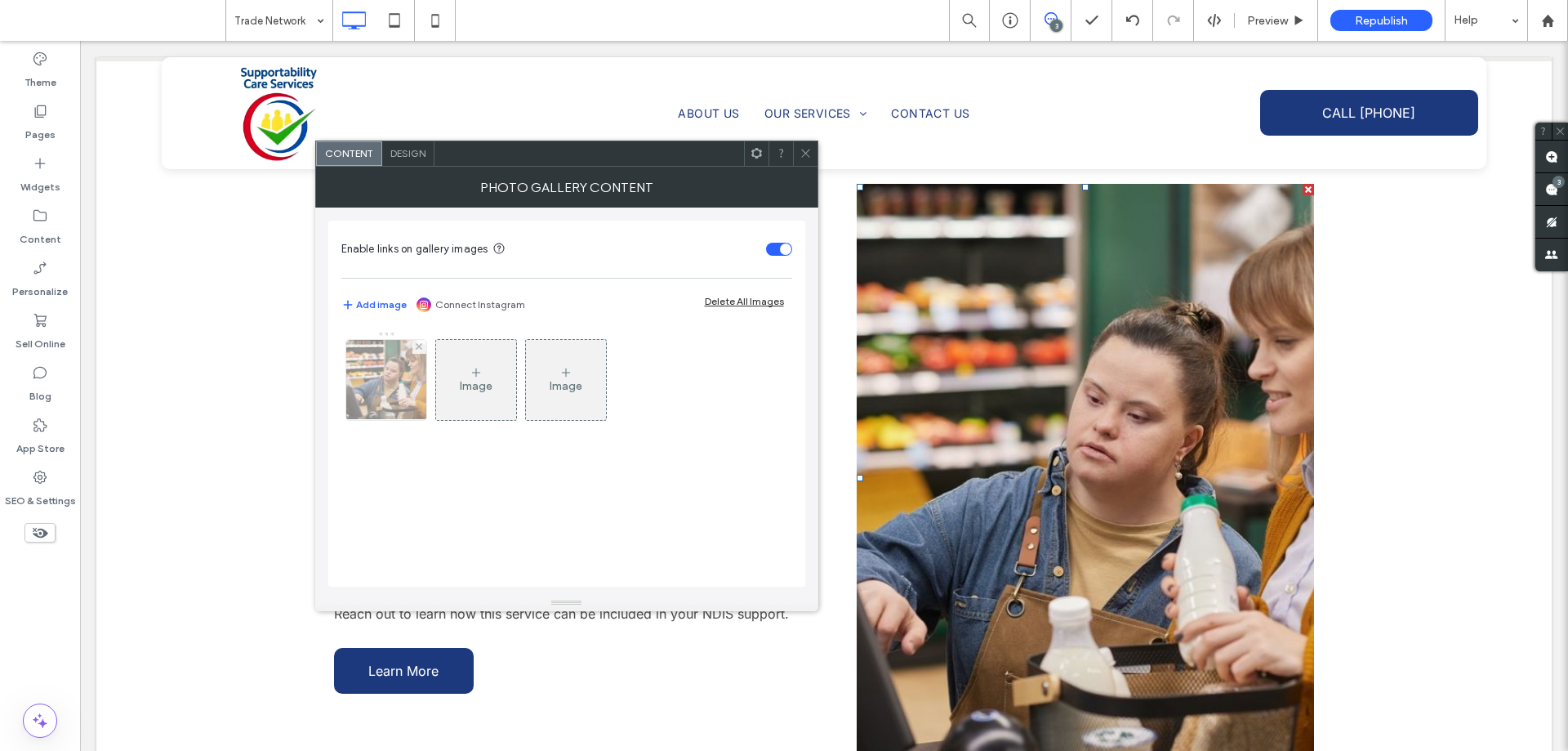 drag, startPoint x: 382, startPoint y: 378, endPoint x: 412, endPoint y: 384, distance: 30.59412 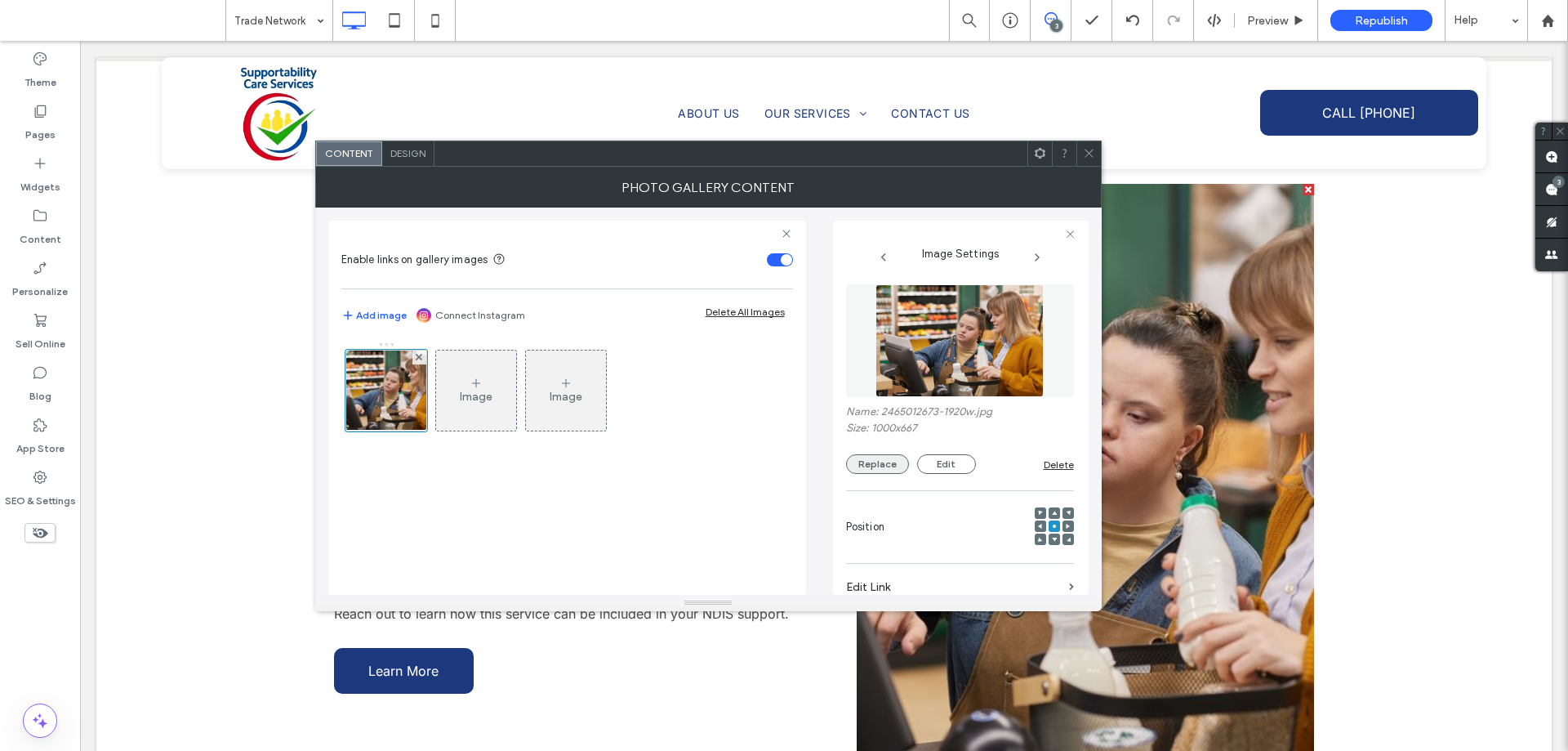 click on "Replace" at bounding box center [877, 464] 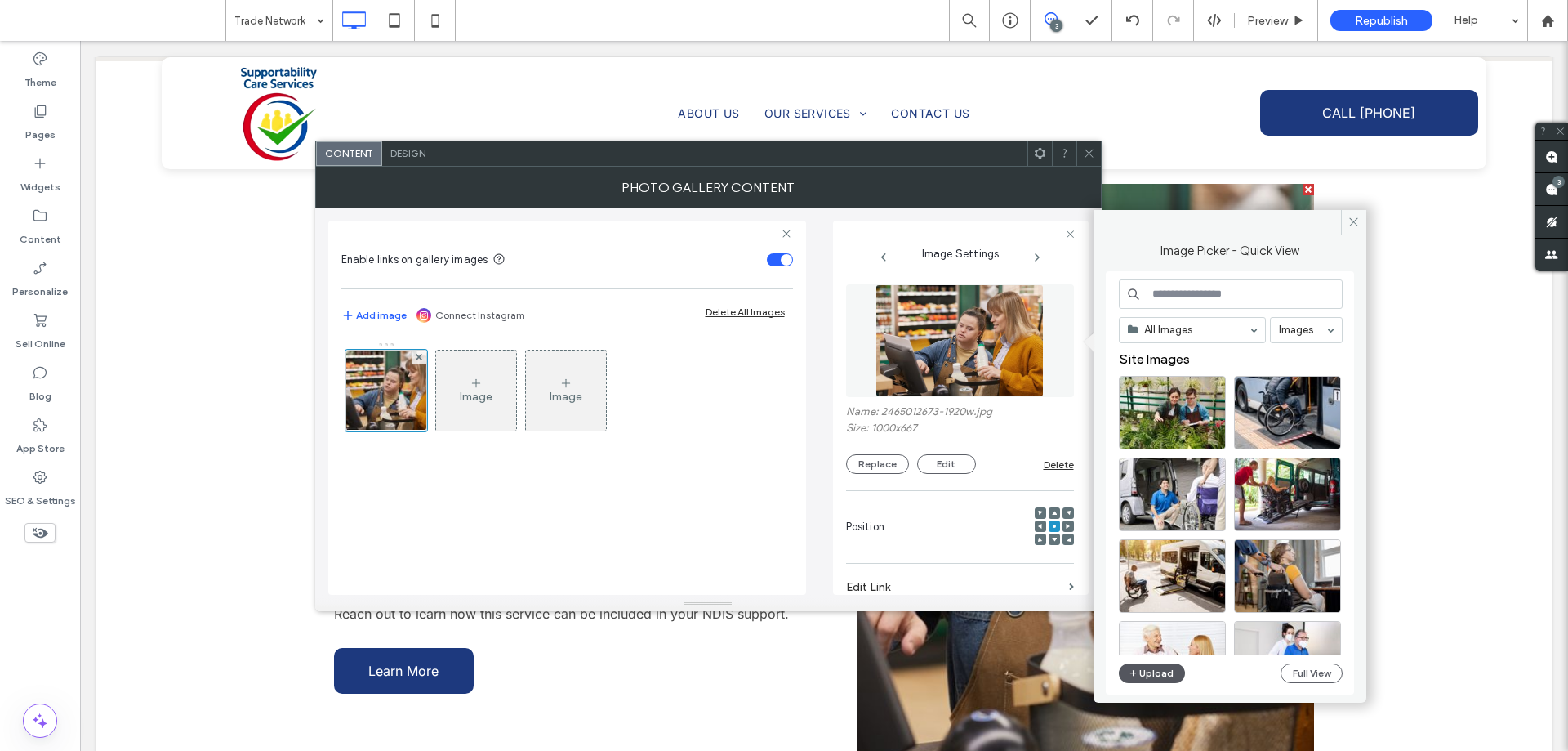 click on "Upload" at bounding box center (1152, 673) 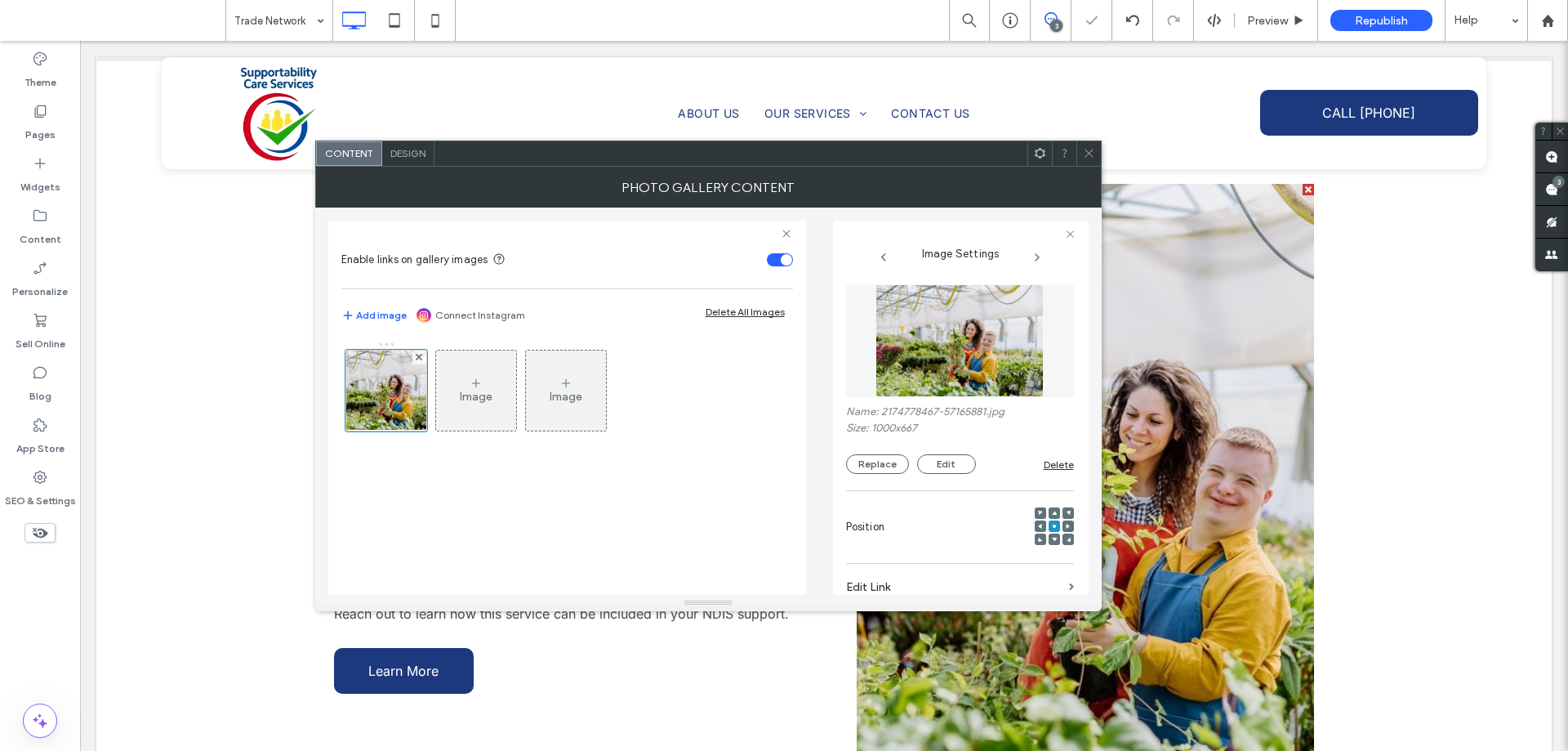 click 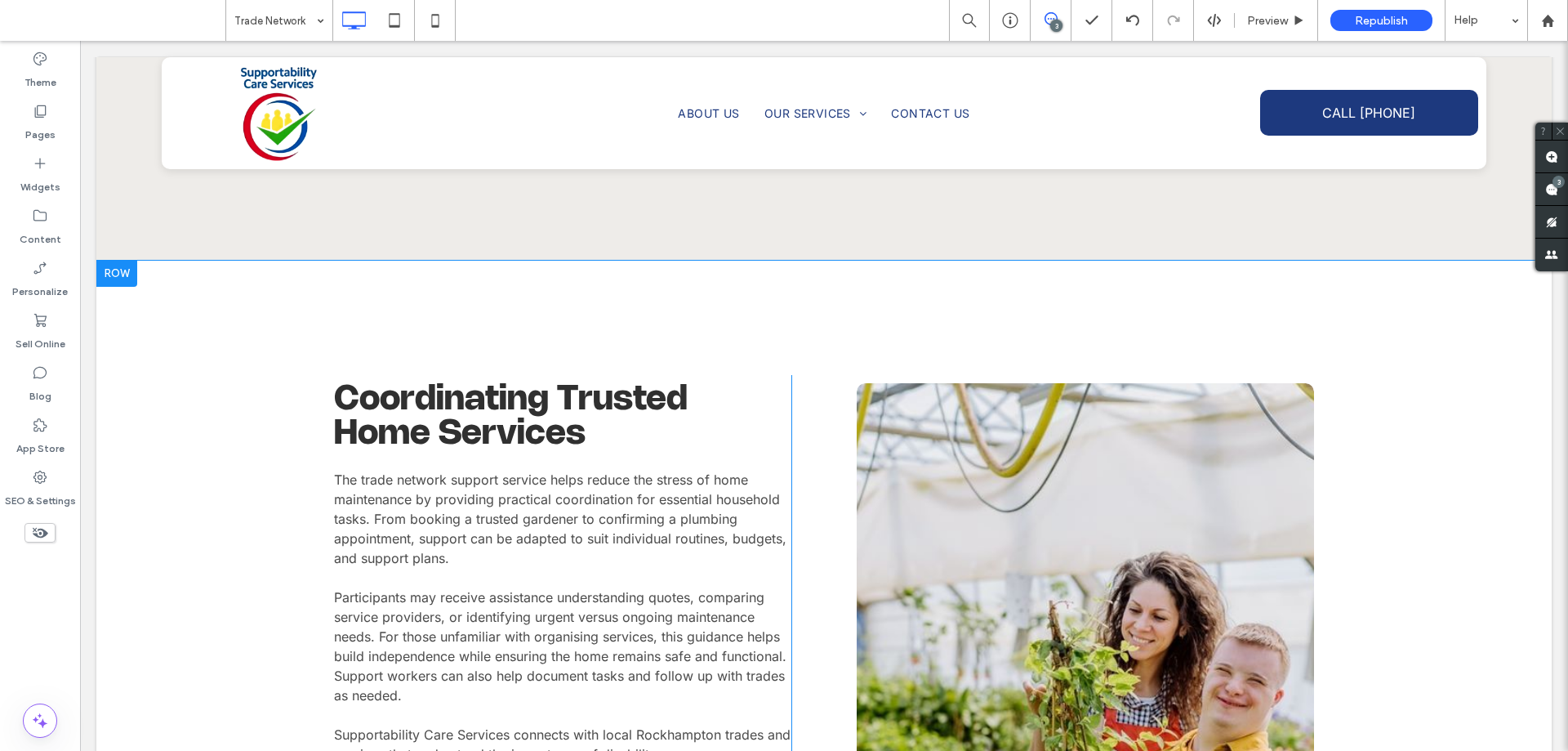 scroll, scrollTop: 2624, scrollLeft: 0, axis: vertical 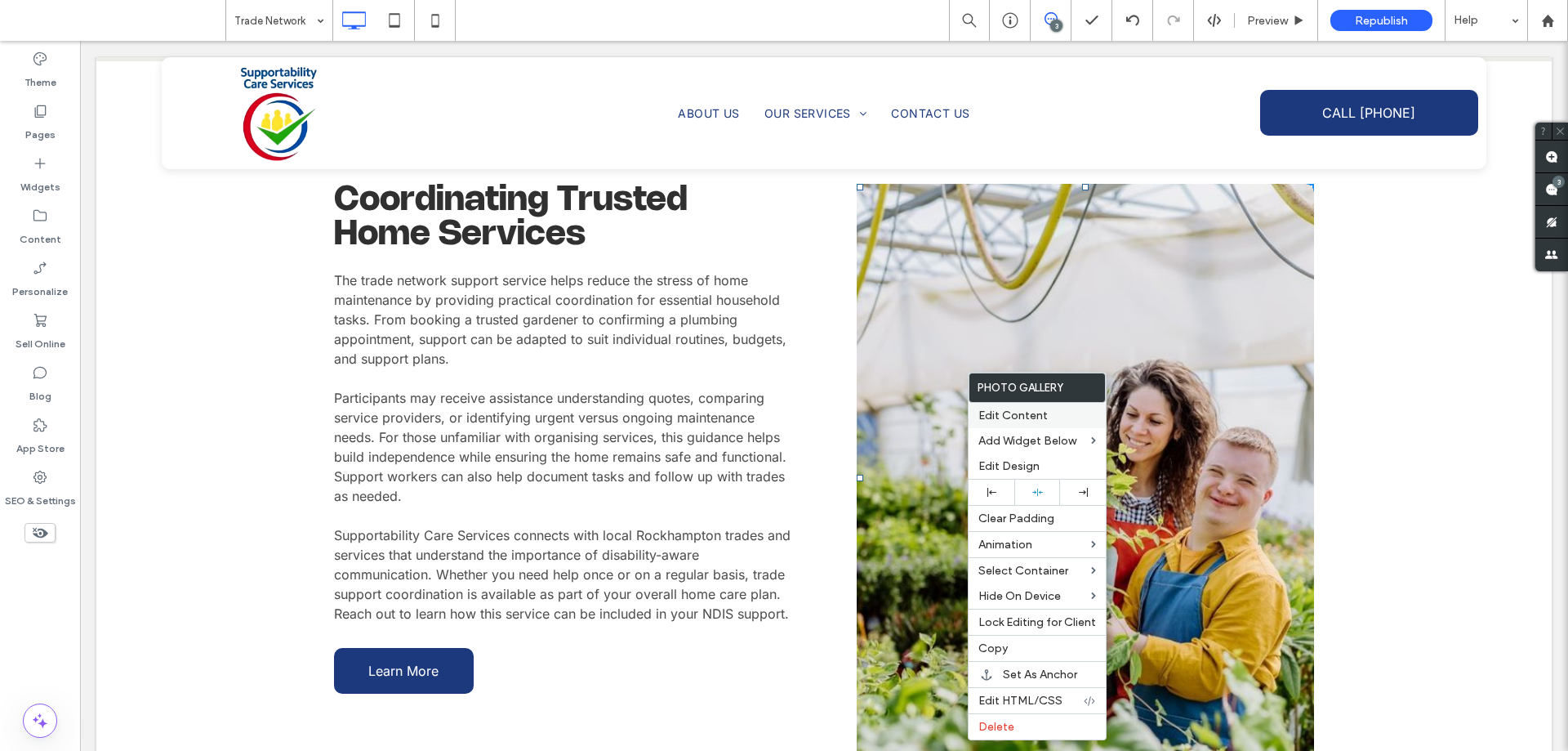 click on "Edit Content" at bounding box center (1013, 415) 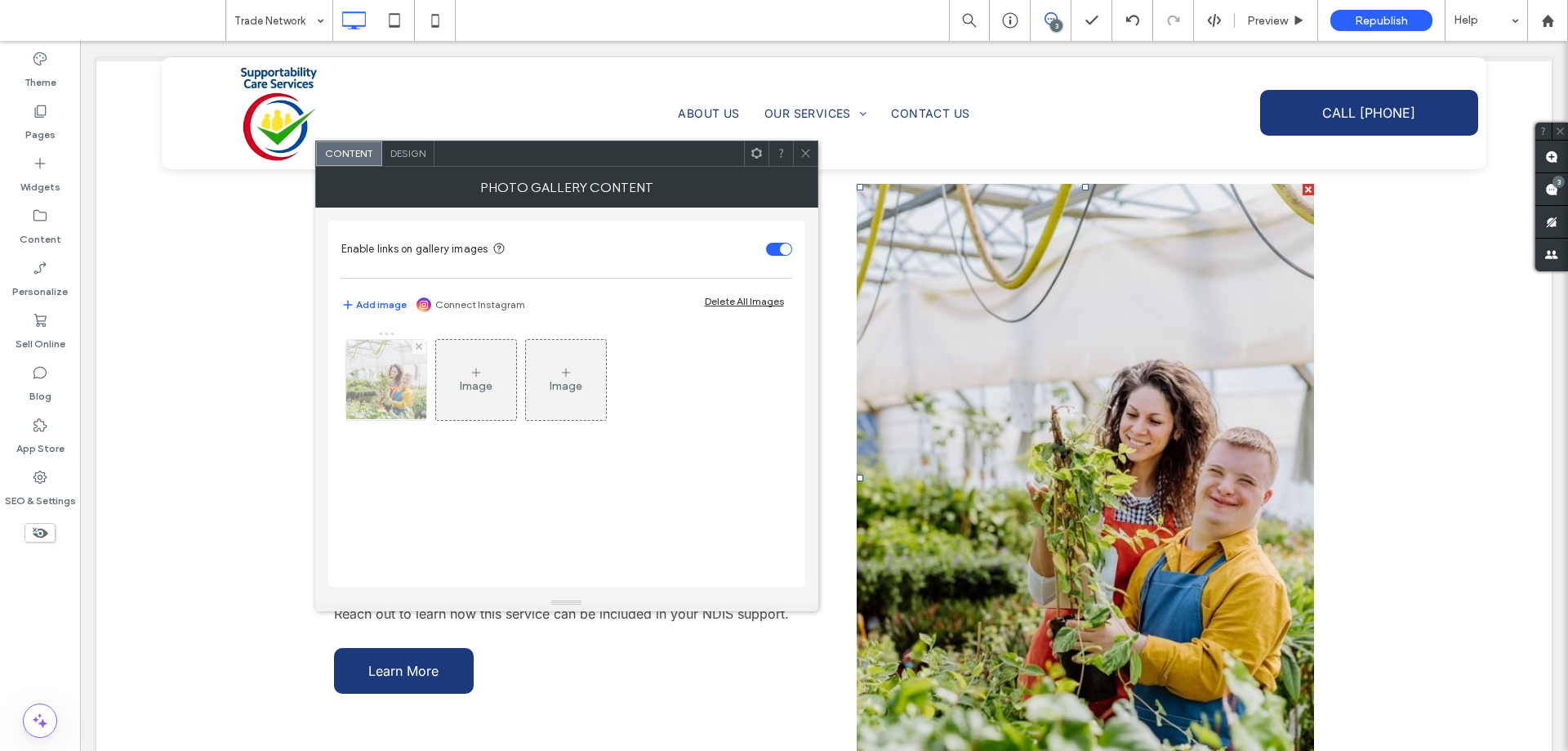 click at bounding box center [385, 380] 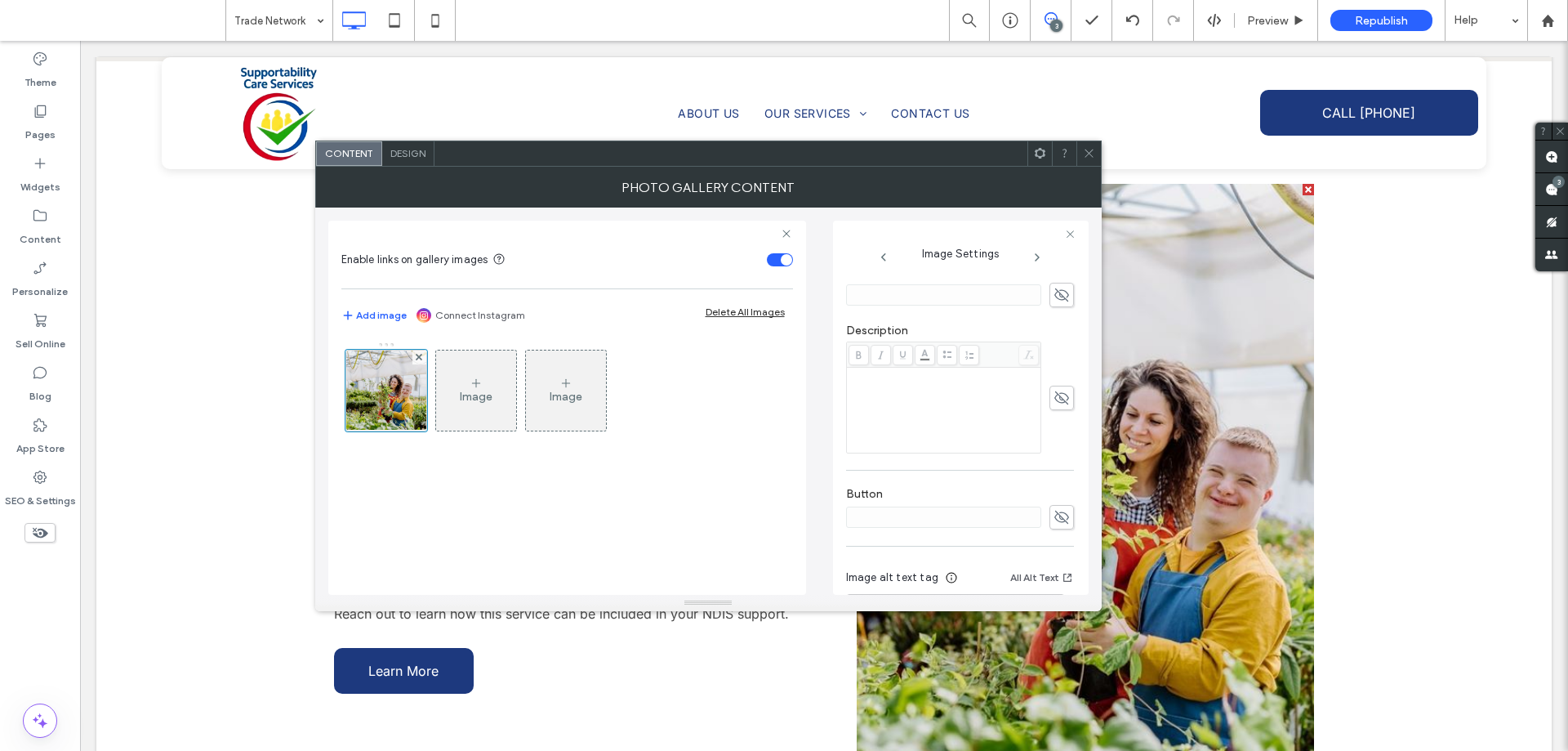 scroll, scrollTop: 470, scrollLeft: 0, axis: vertical 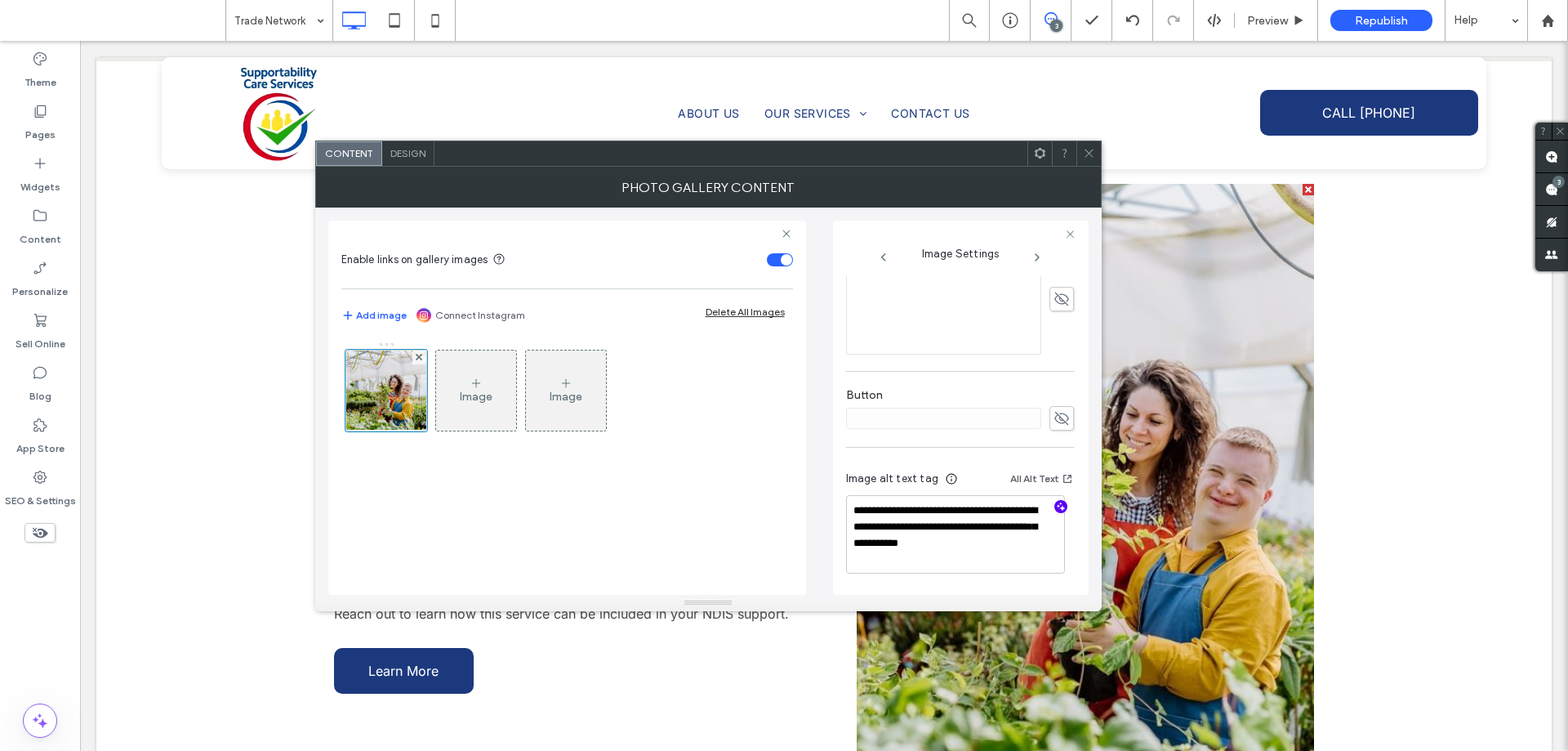 click at bounding box center [1061, 507] 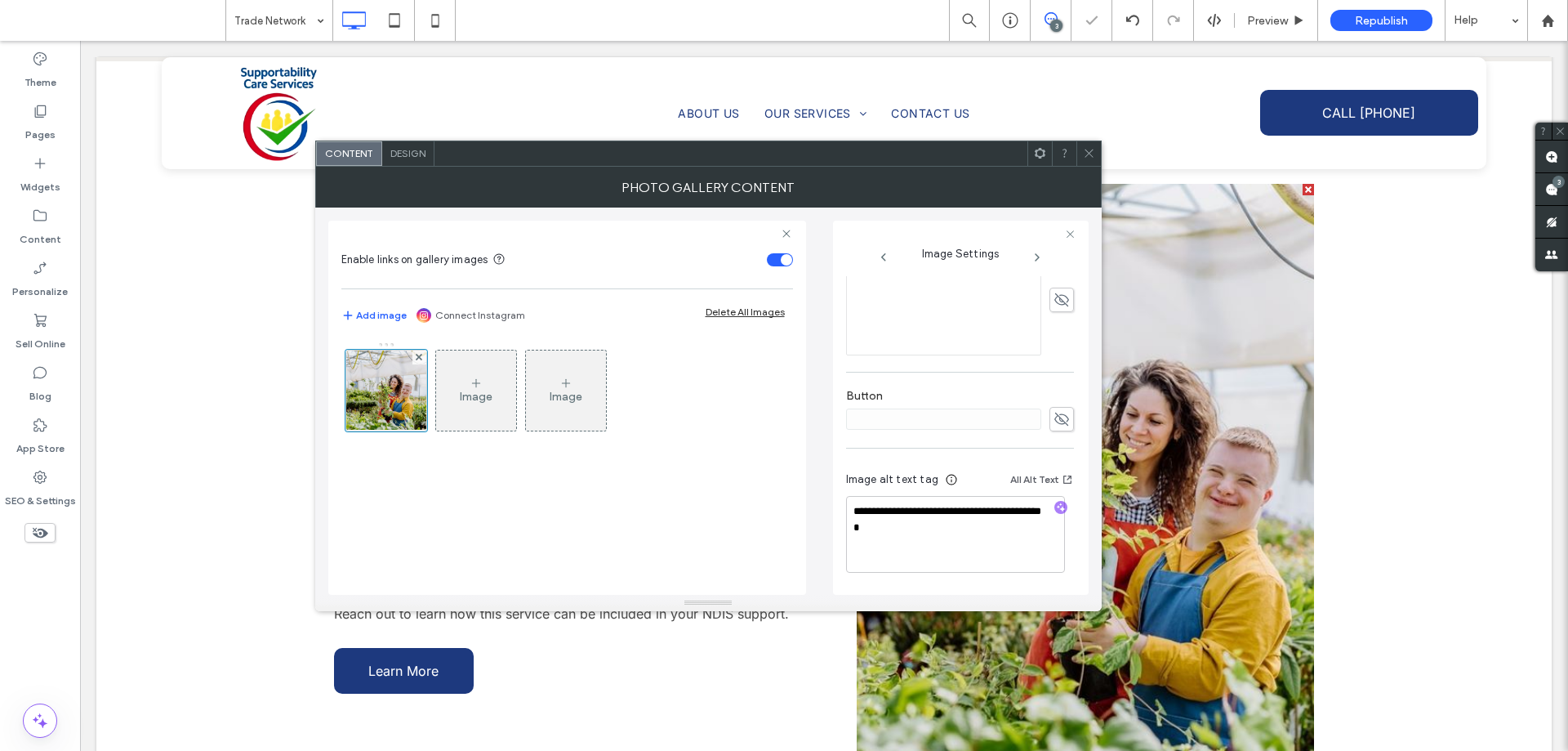 scroll, scrollTop: 469, scrollLeft: 0, axis: vertical 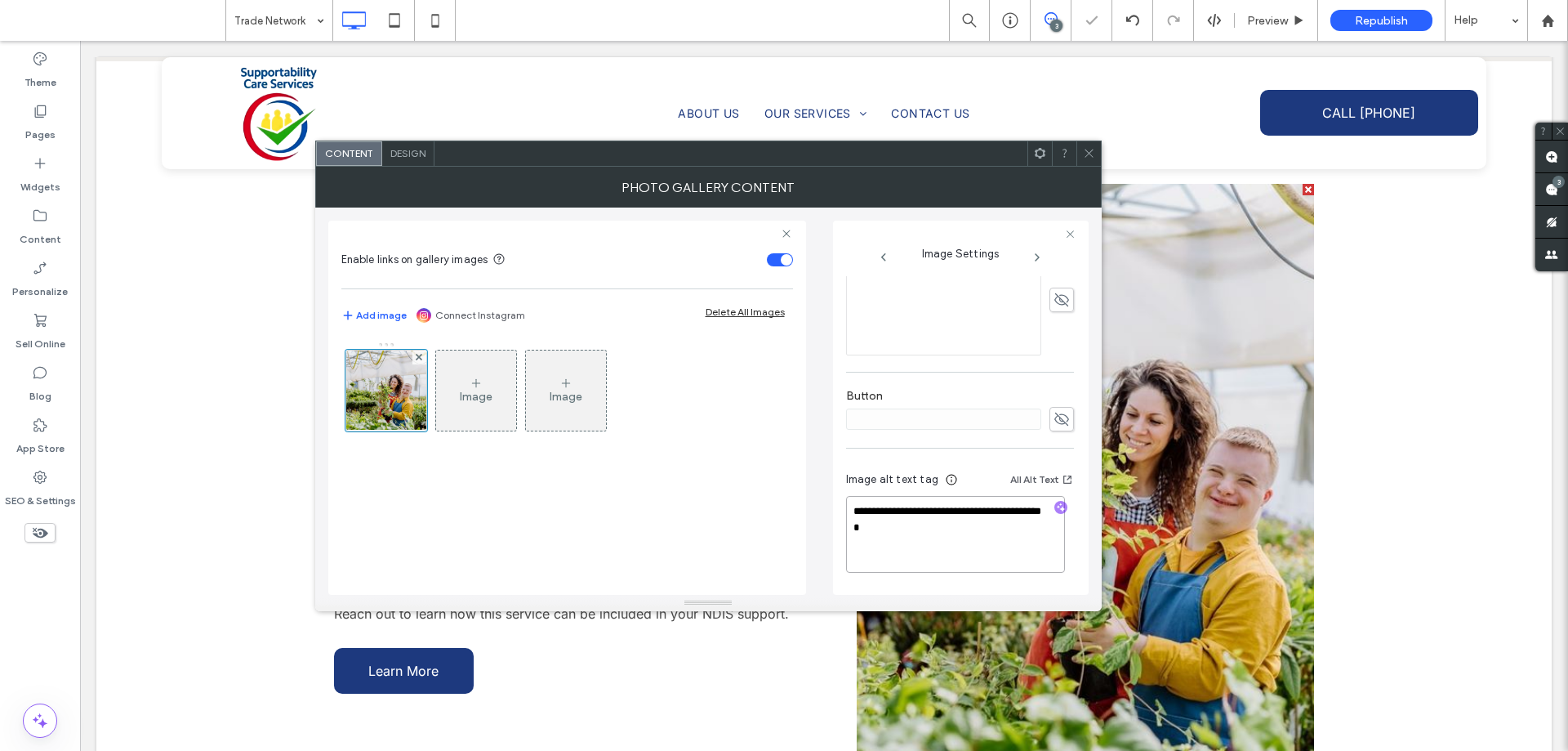 click on "**********" at bounding box center (956, 534) 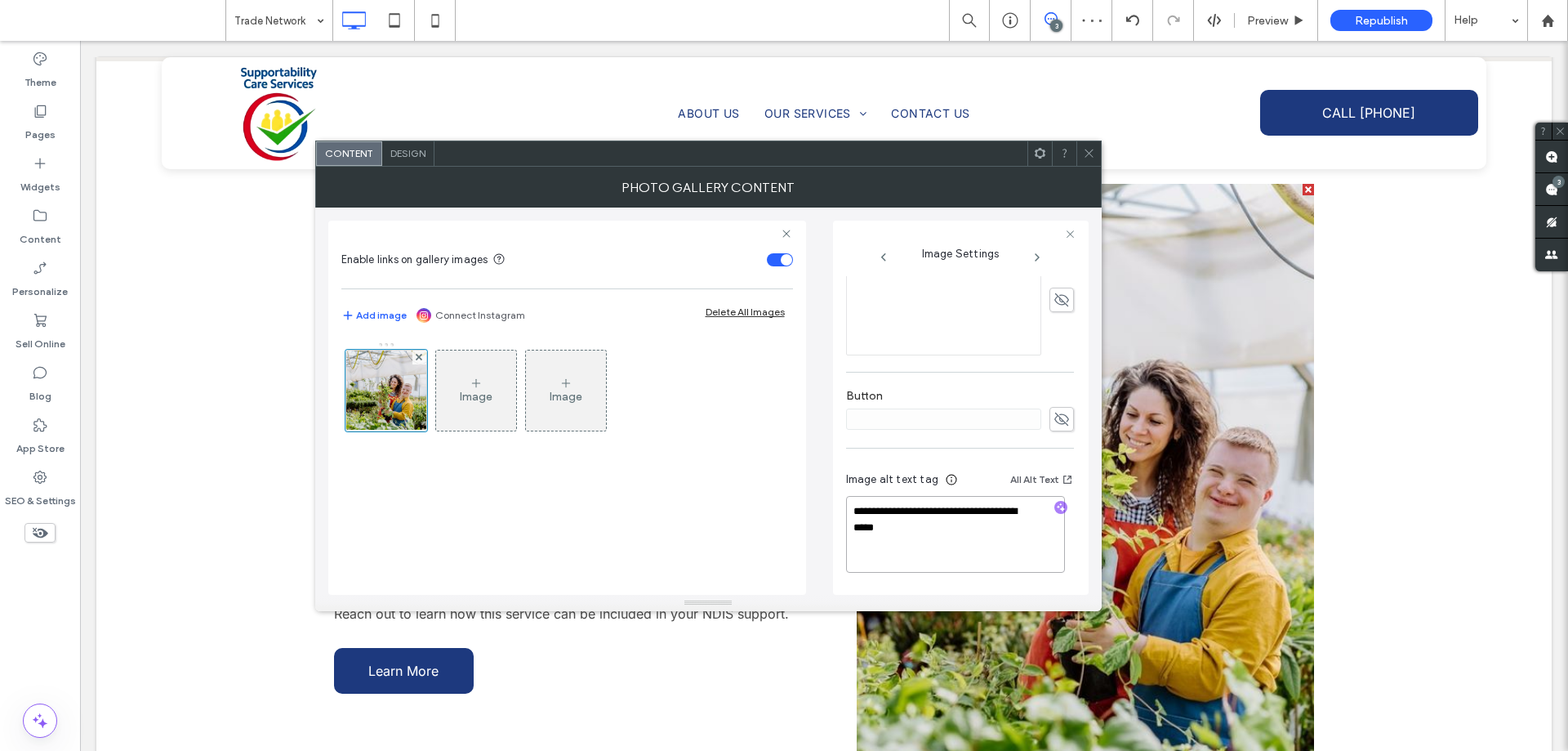 scroll, scrollTop: 467, scrollLeft: 0, axis: vertical 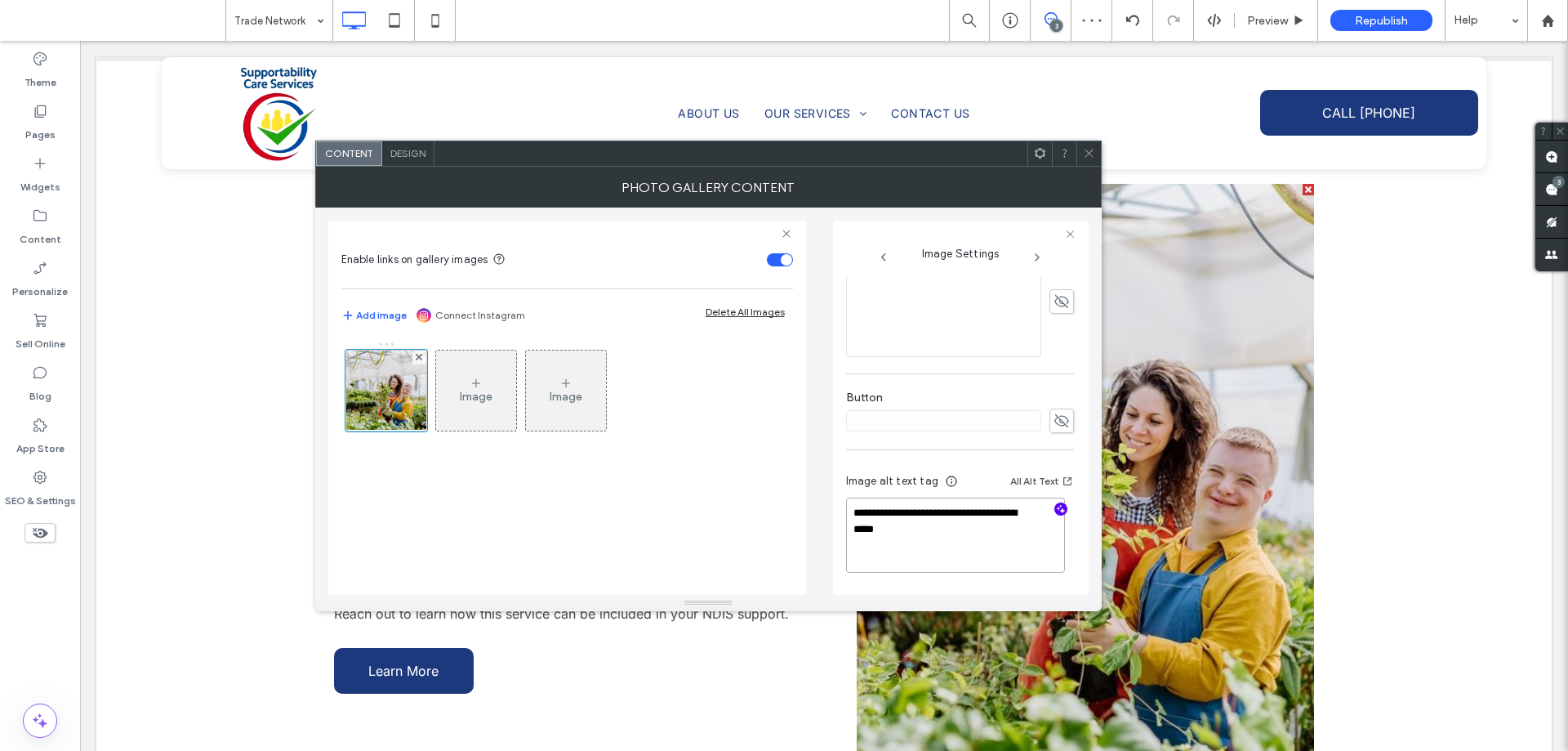 drag, startPoint x: 928, startPoint y: 532, endPoint x: 861, endPoint y: 517, distance: 68.65858 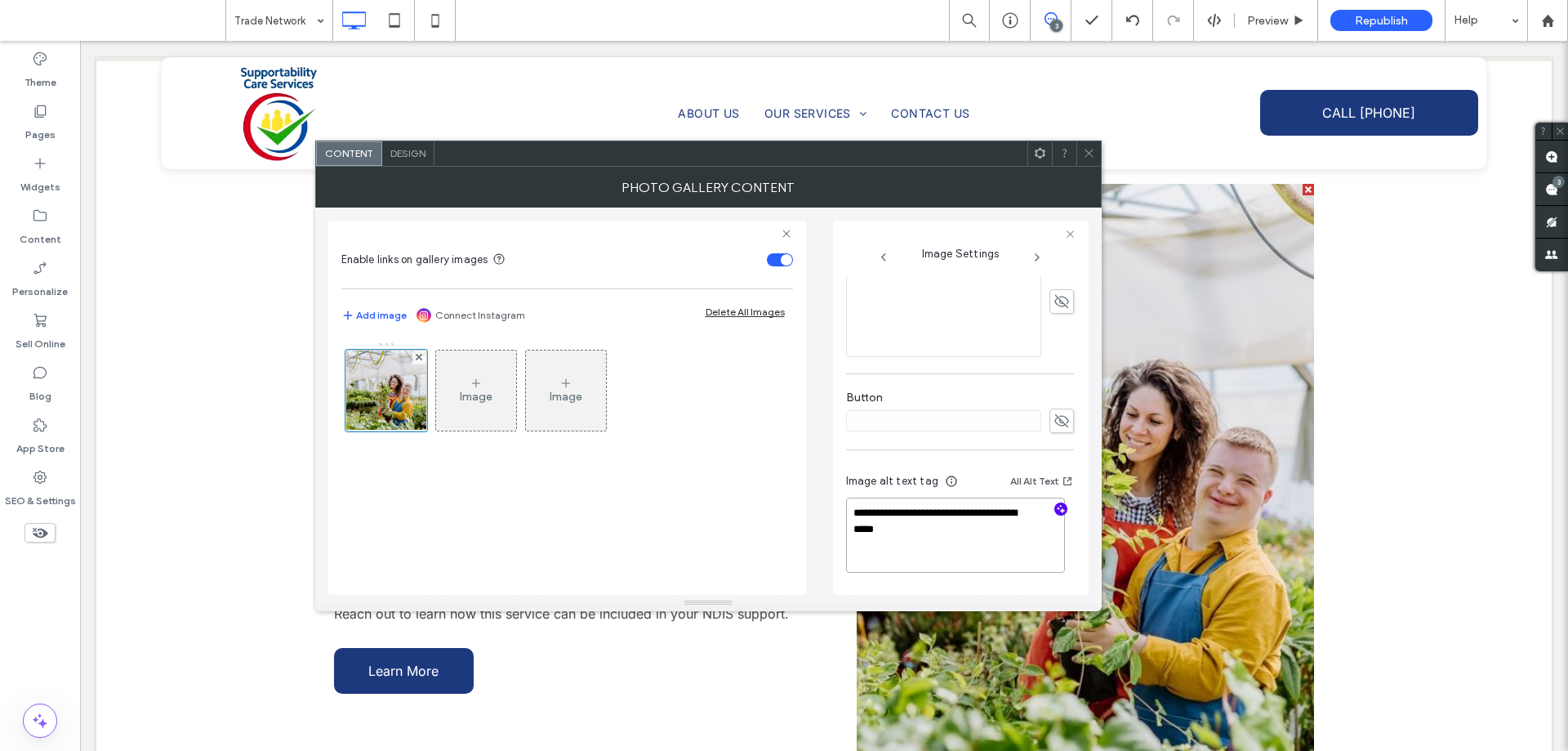 type on "**********" 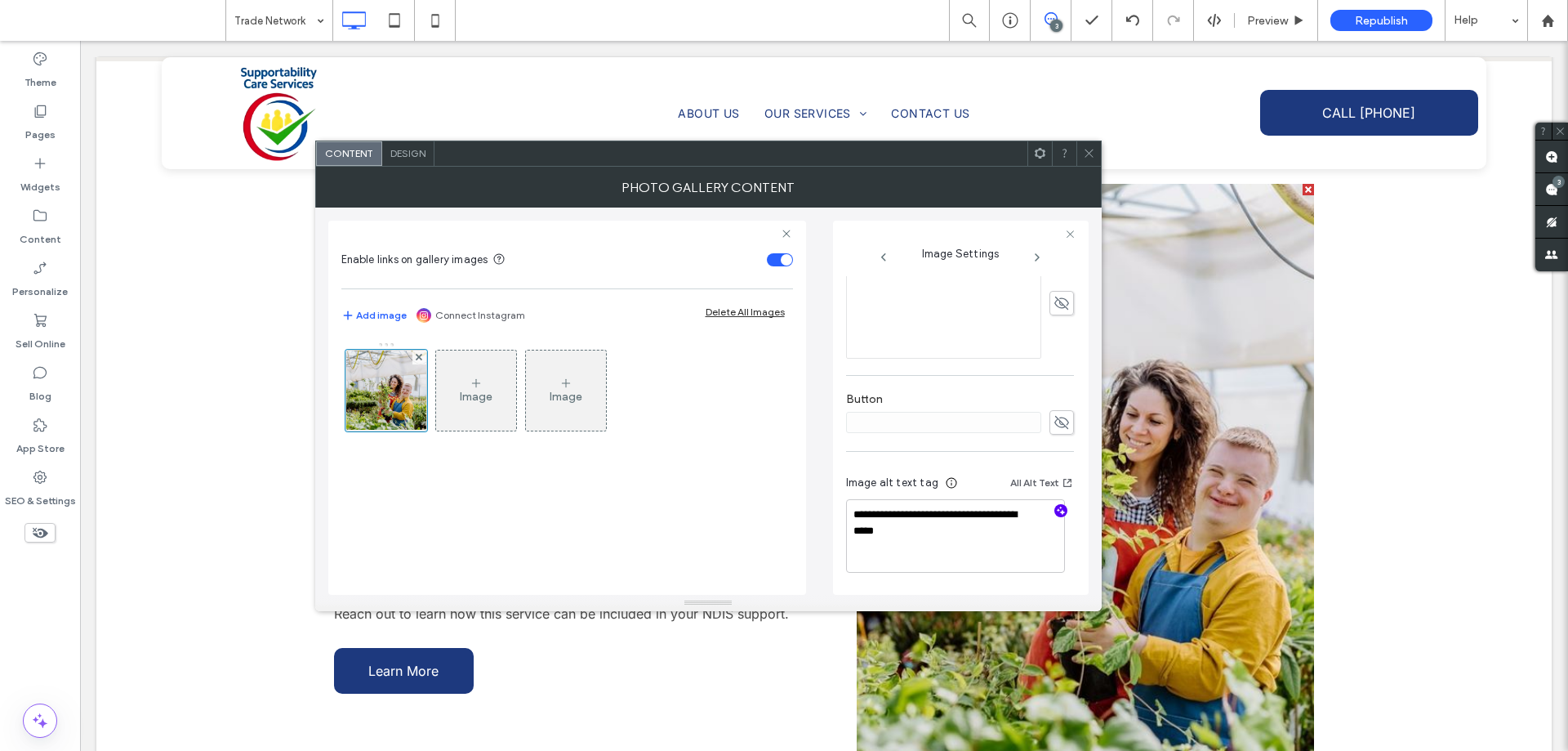 click on "Photo Gallery Content" at bounding box center (708, 187) 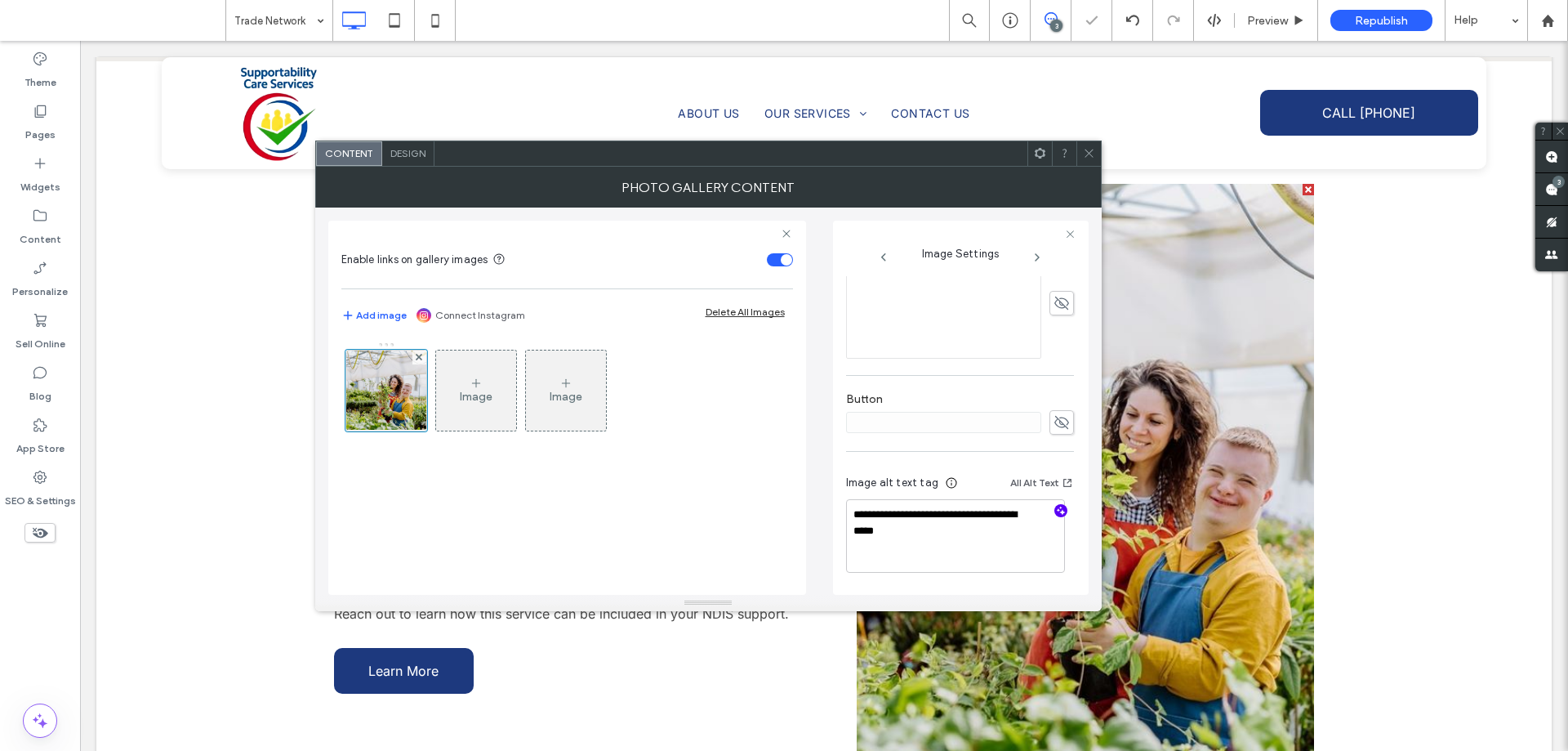 click 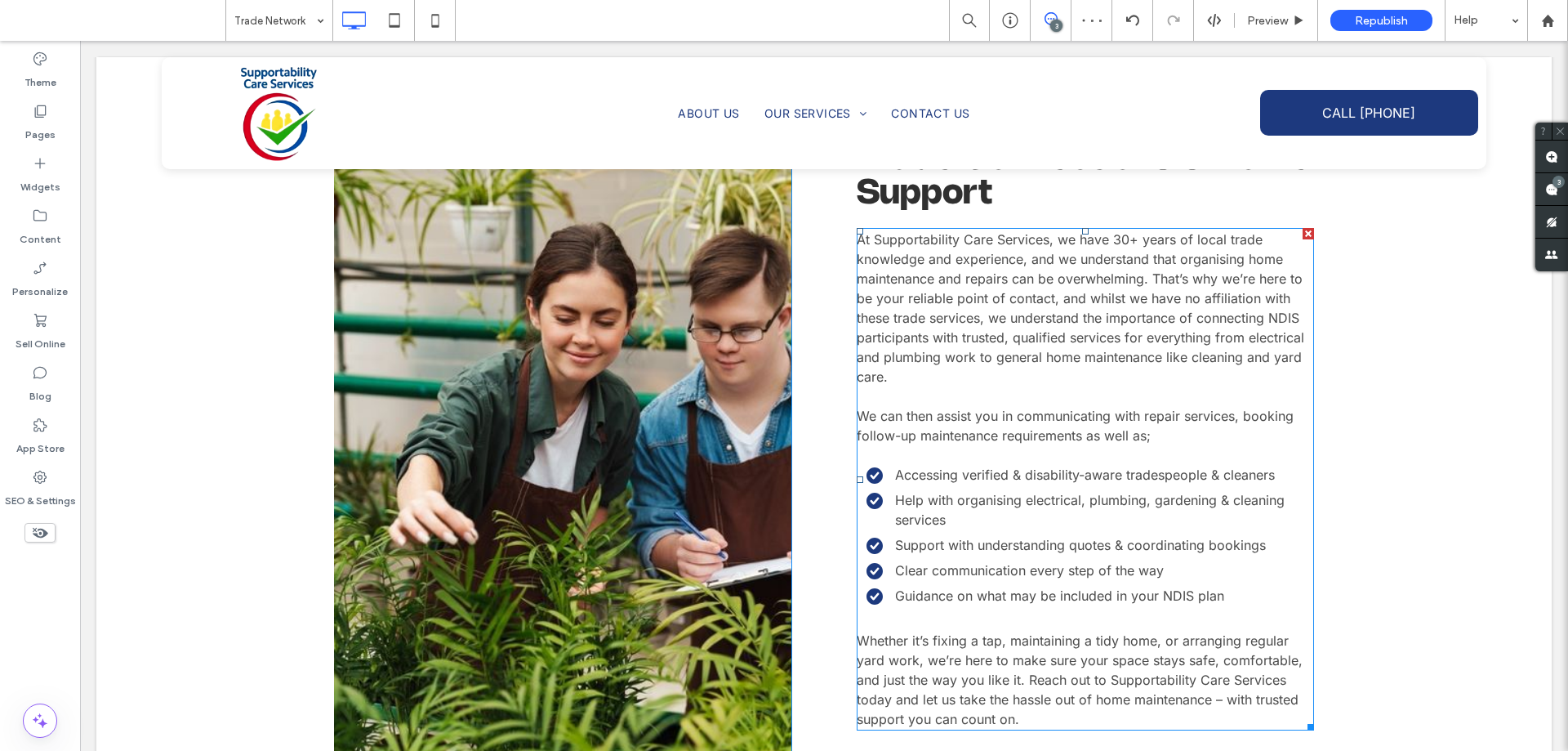 scroll, scrollTop: 581, scrollLeft: 0, axis: vertical 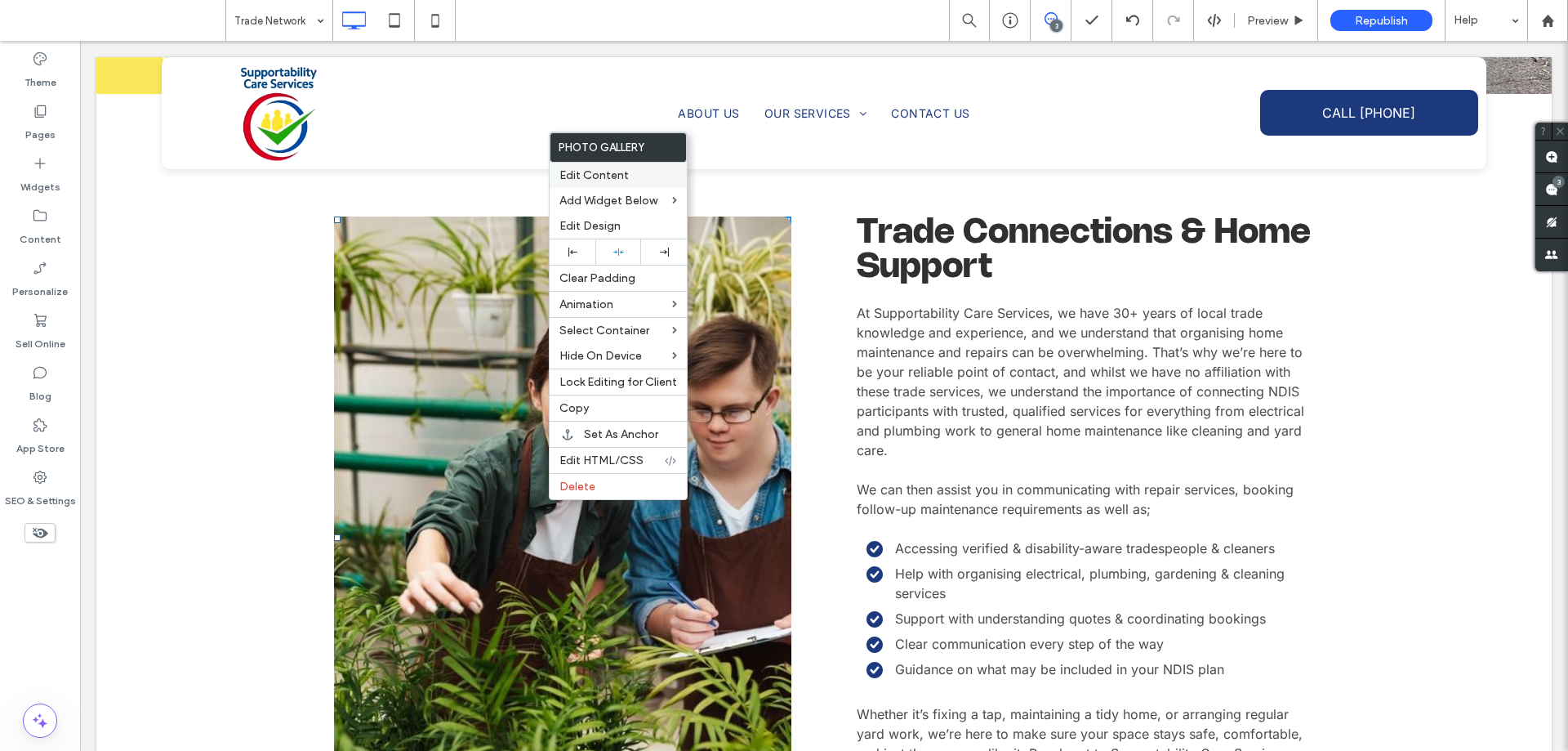 click on "Edit Content" at bounding box center [618, 175] 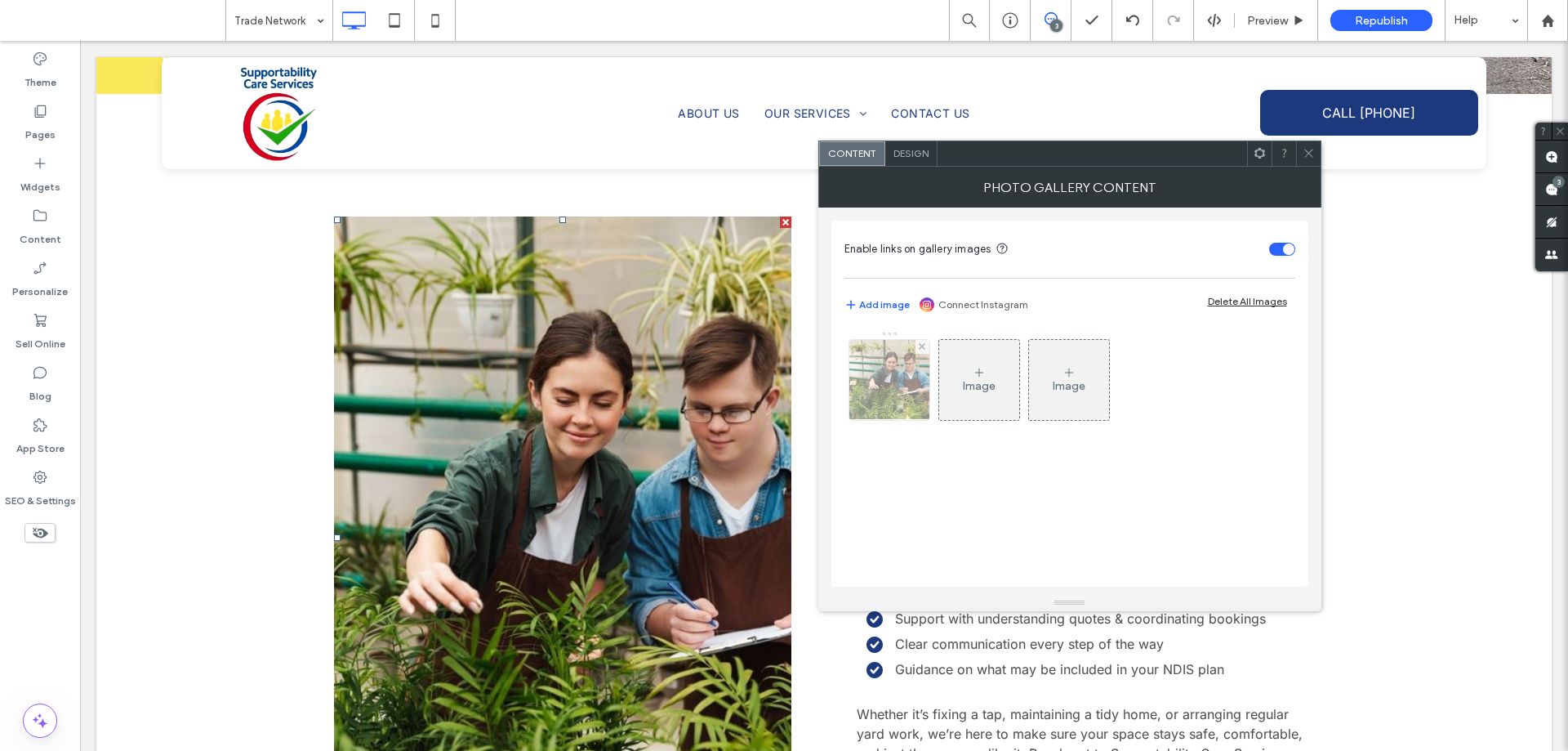 click at bounding box center [889, 380] 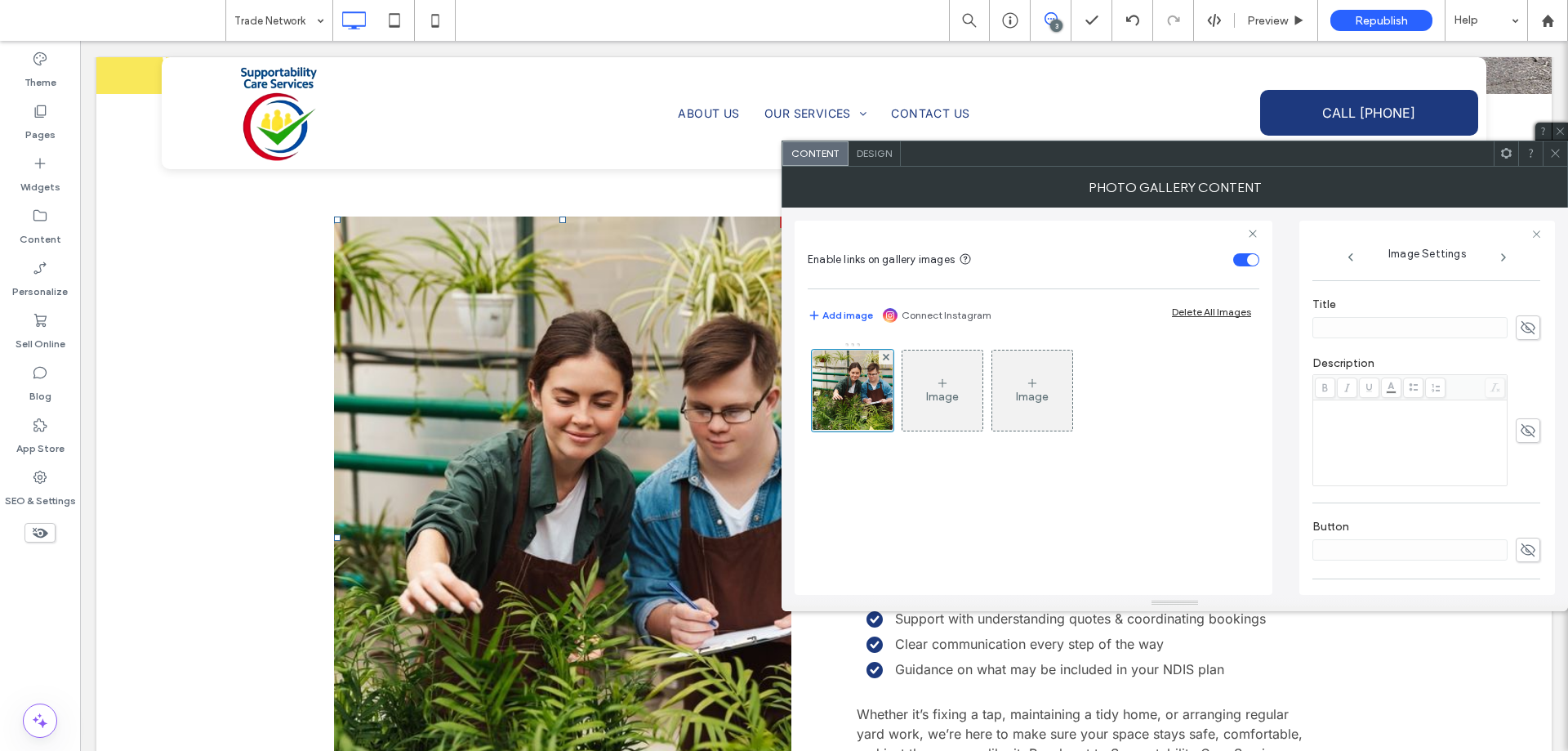 scroll, scrollTop: 470, scrollLeft: 0, axis: vertical 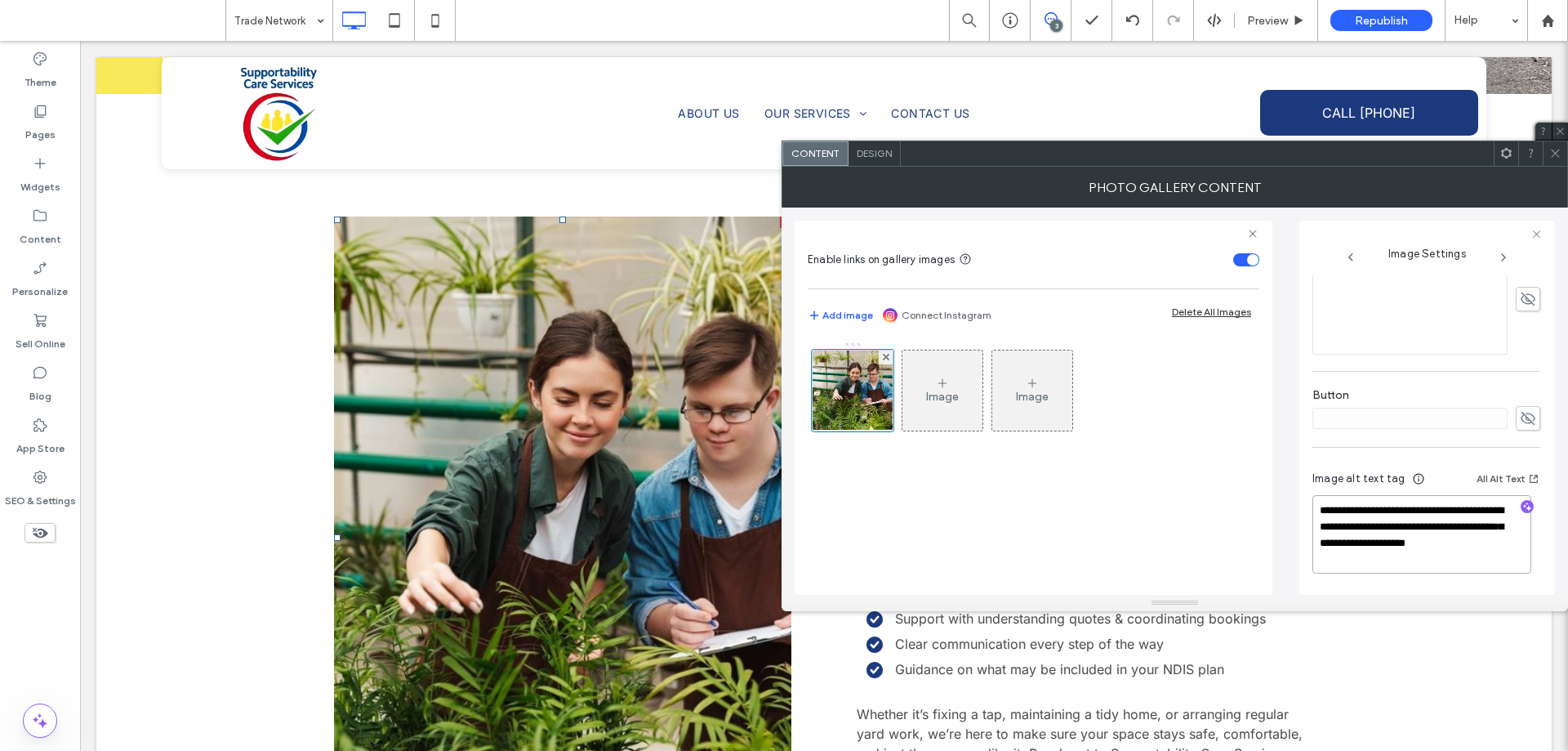drag, startPoint x: 1428, startPoint y: 558, endPoint x: 1456, endPoint y: 553, distance: 28.442925 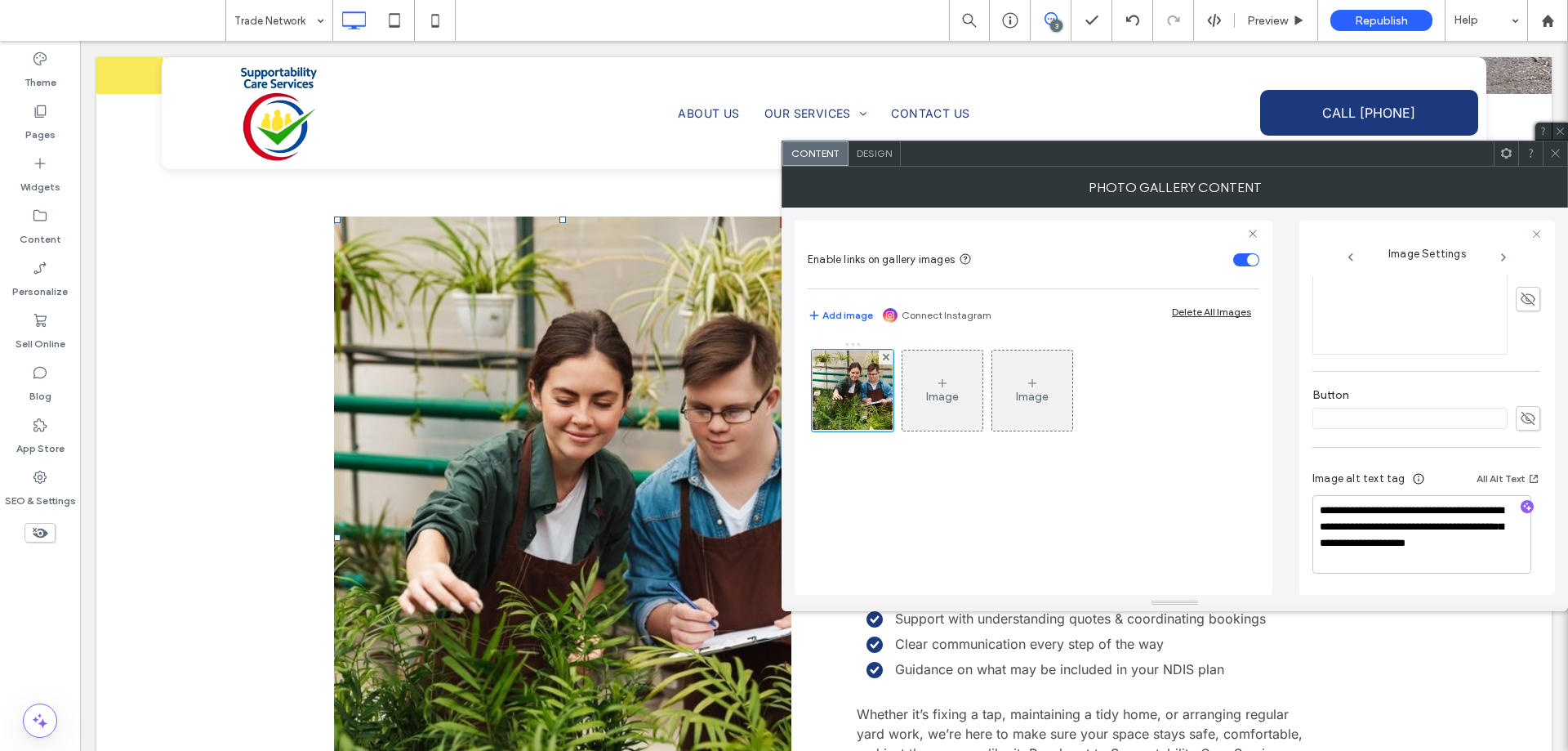 click 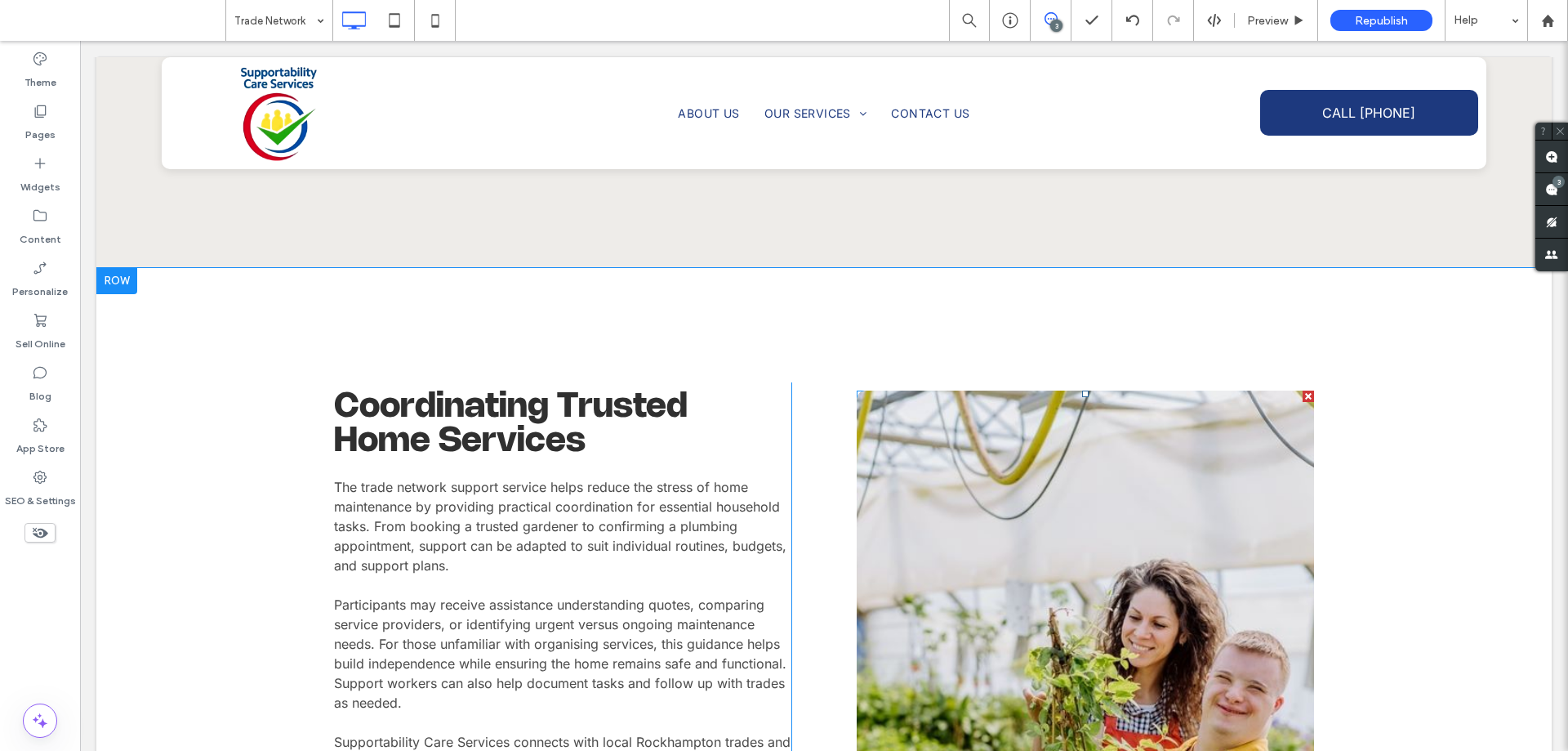 scroll, scrollTop: 2542, scrollLeft: 0, axis: vertical 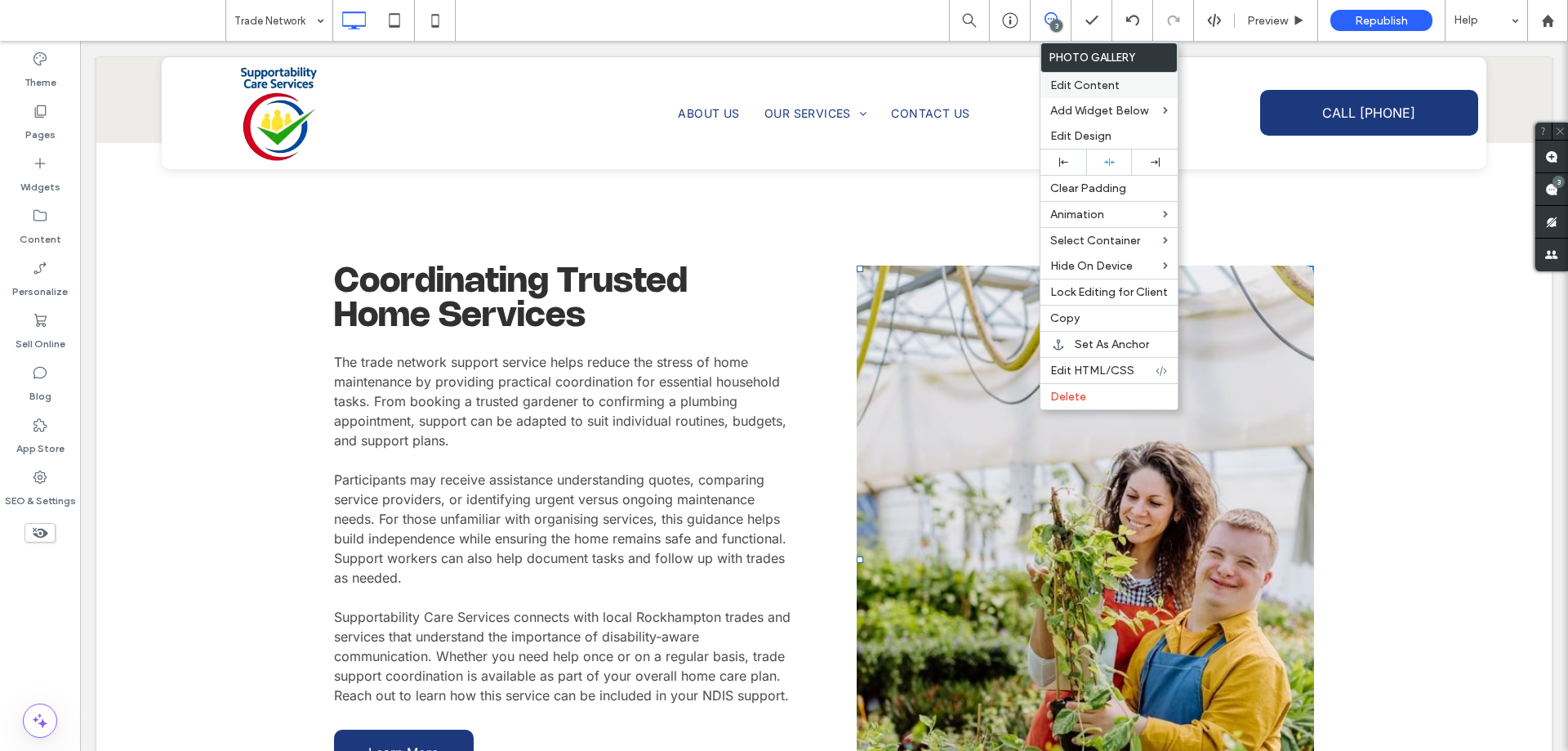 click on "Edit Content" at bounding box center (1109, 85) 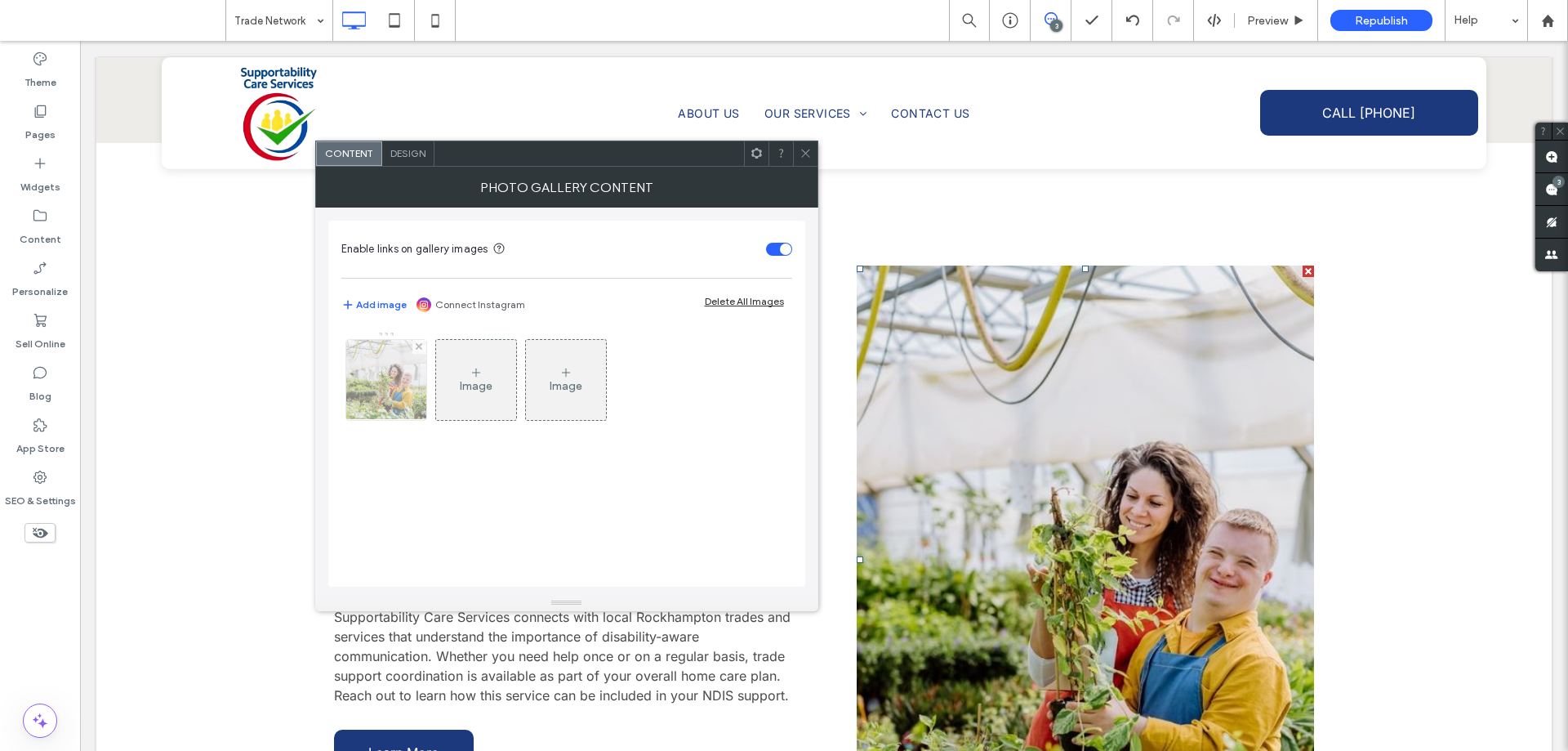 click at bounding box center [385, 380] 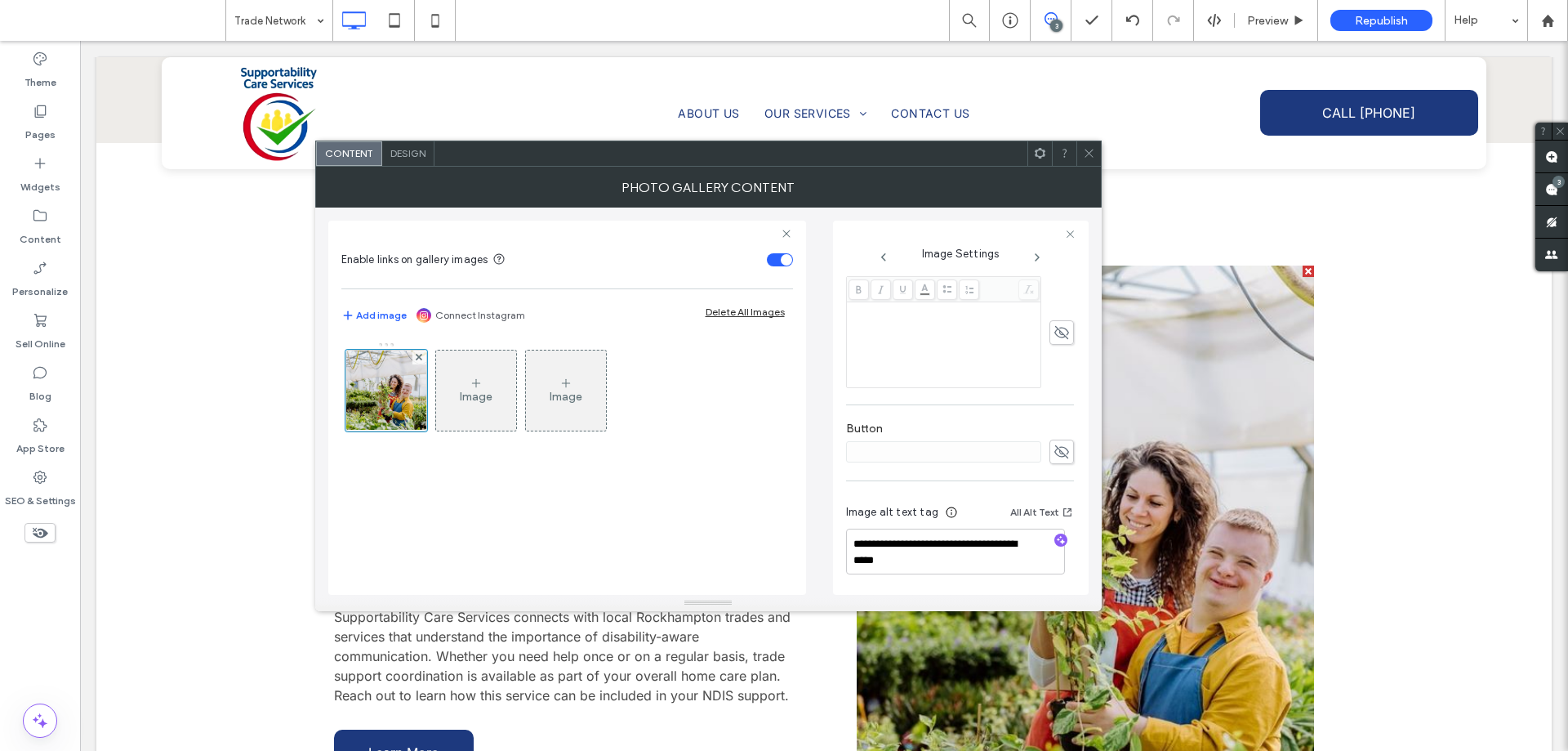 scroll, scrollTop: 437, scrollLeft: 0, axis: vertical 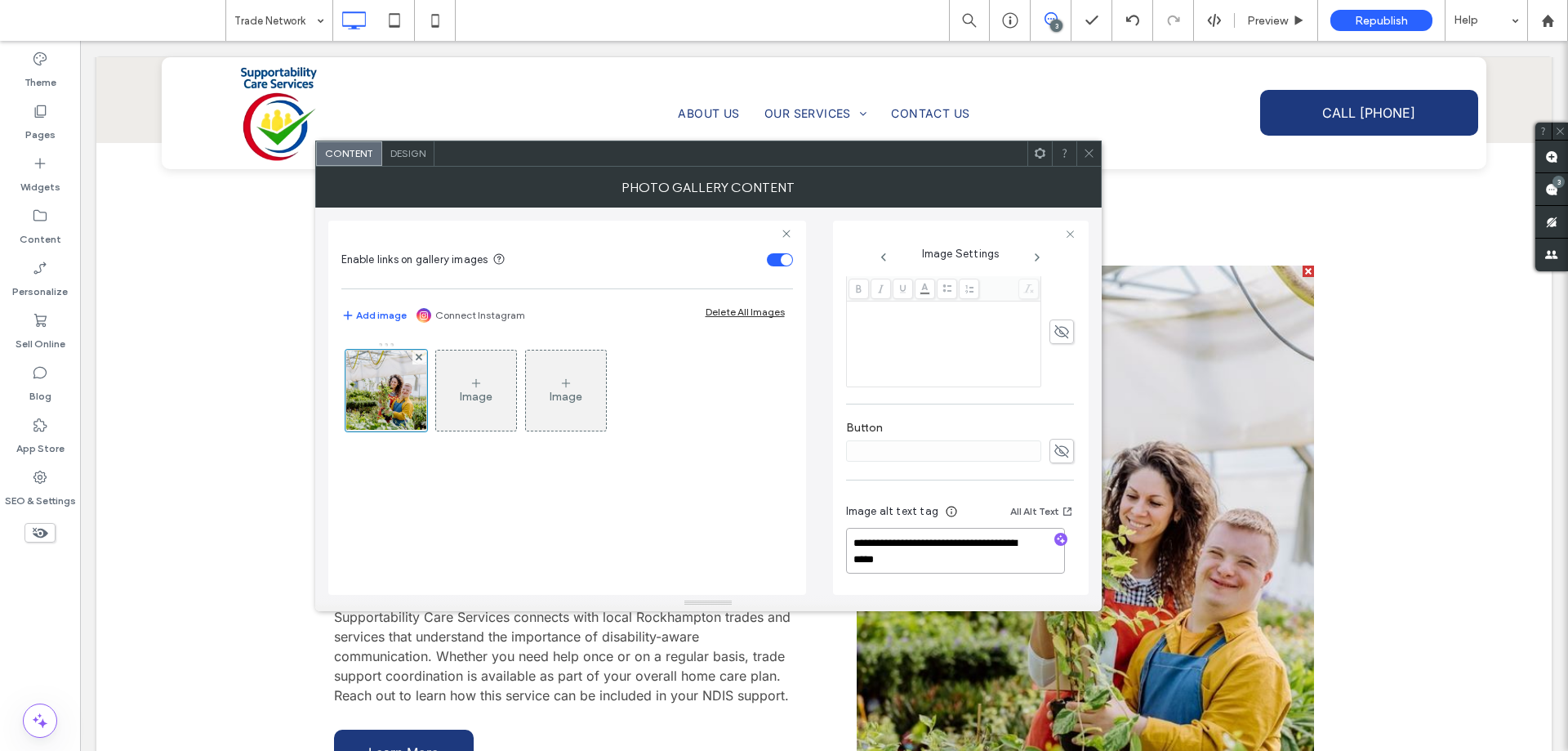 click on "**********" at bounding box center [956, 551] 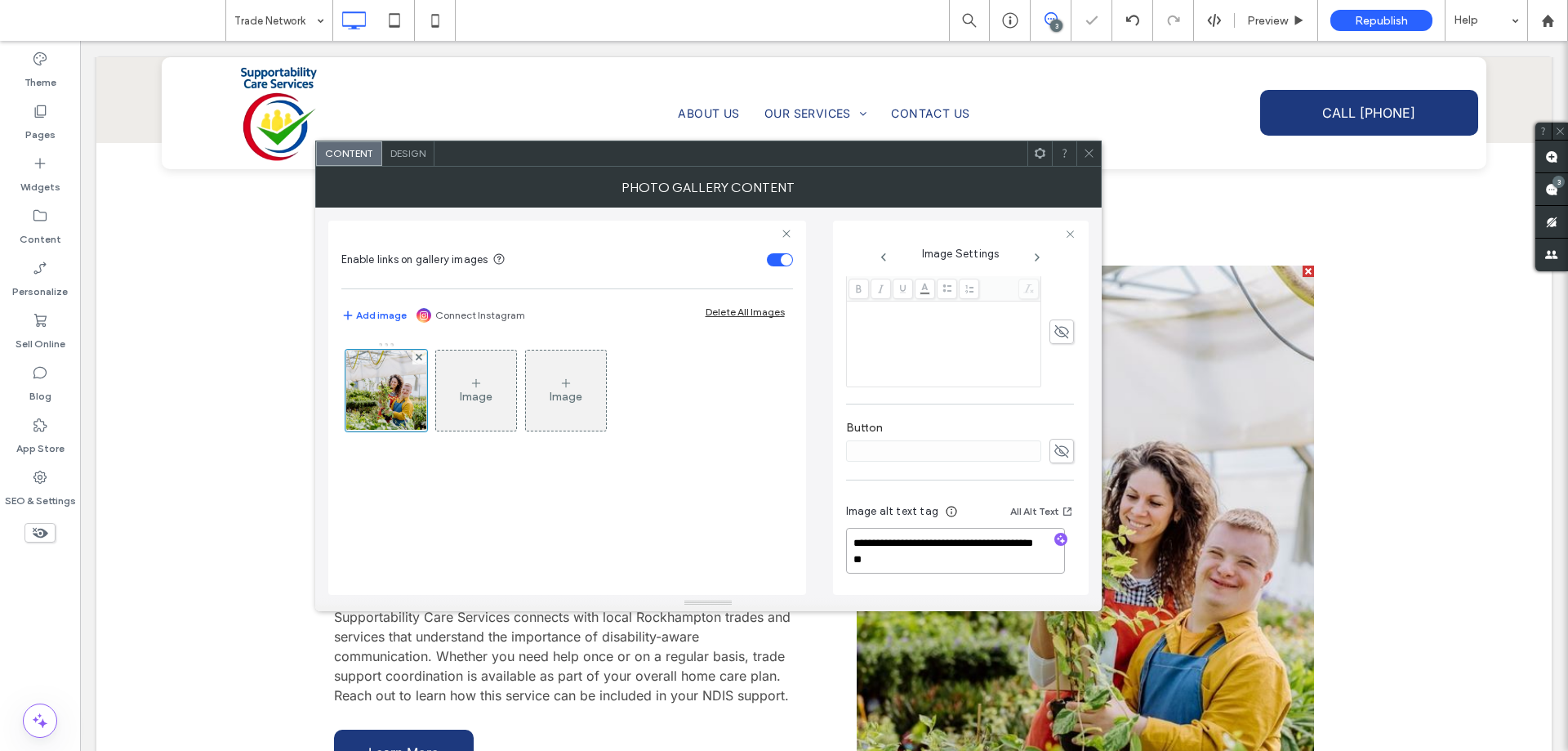 paste on "**********" 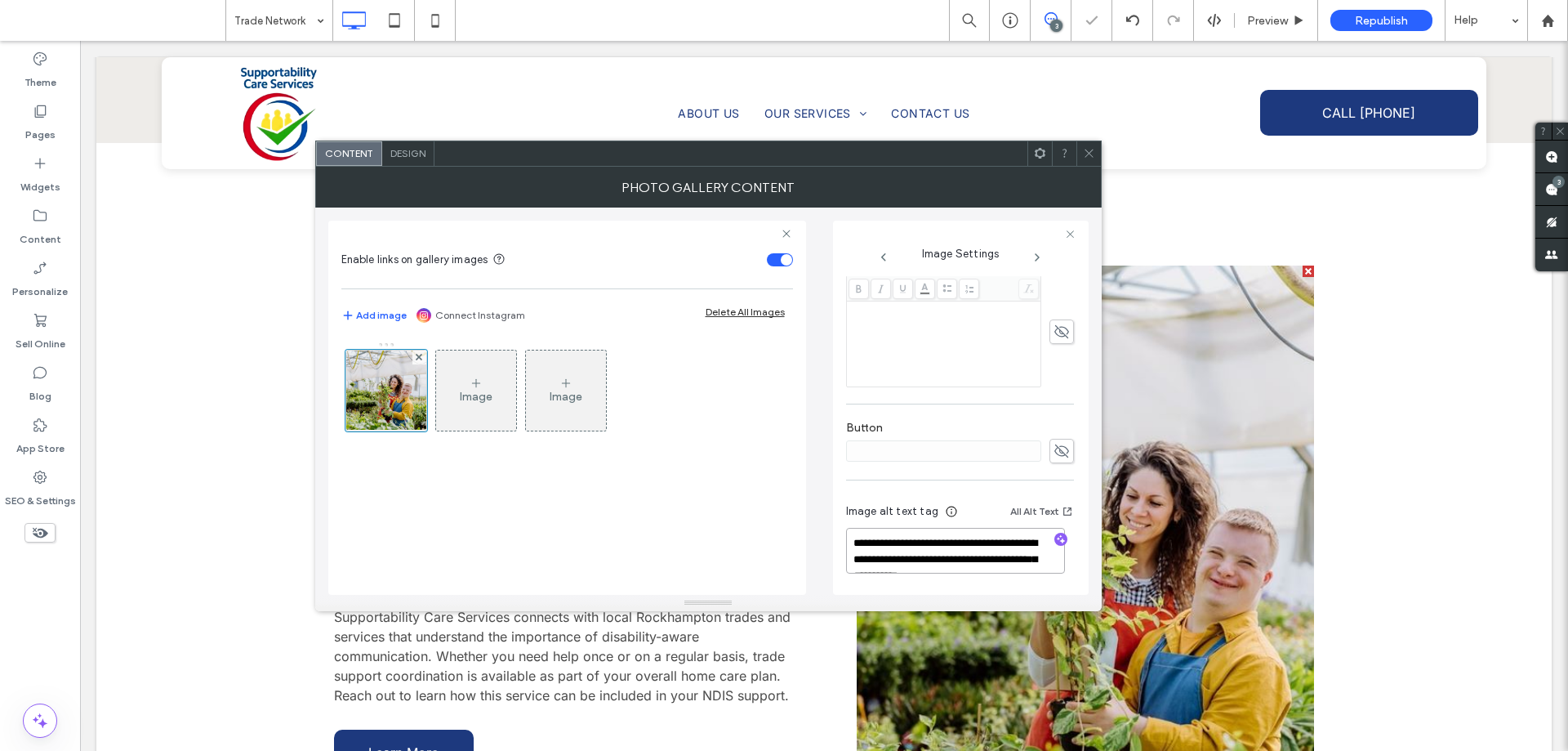 scroll, scrollTop: 2, scrollLeft: 0, axis: vertical 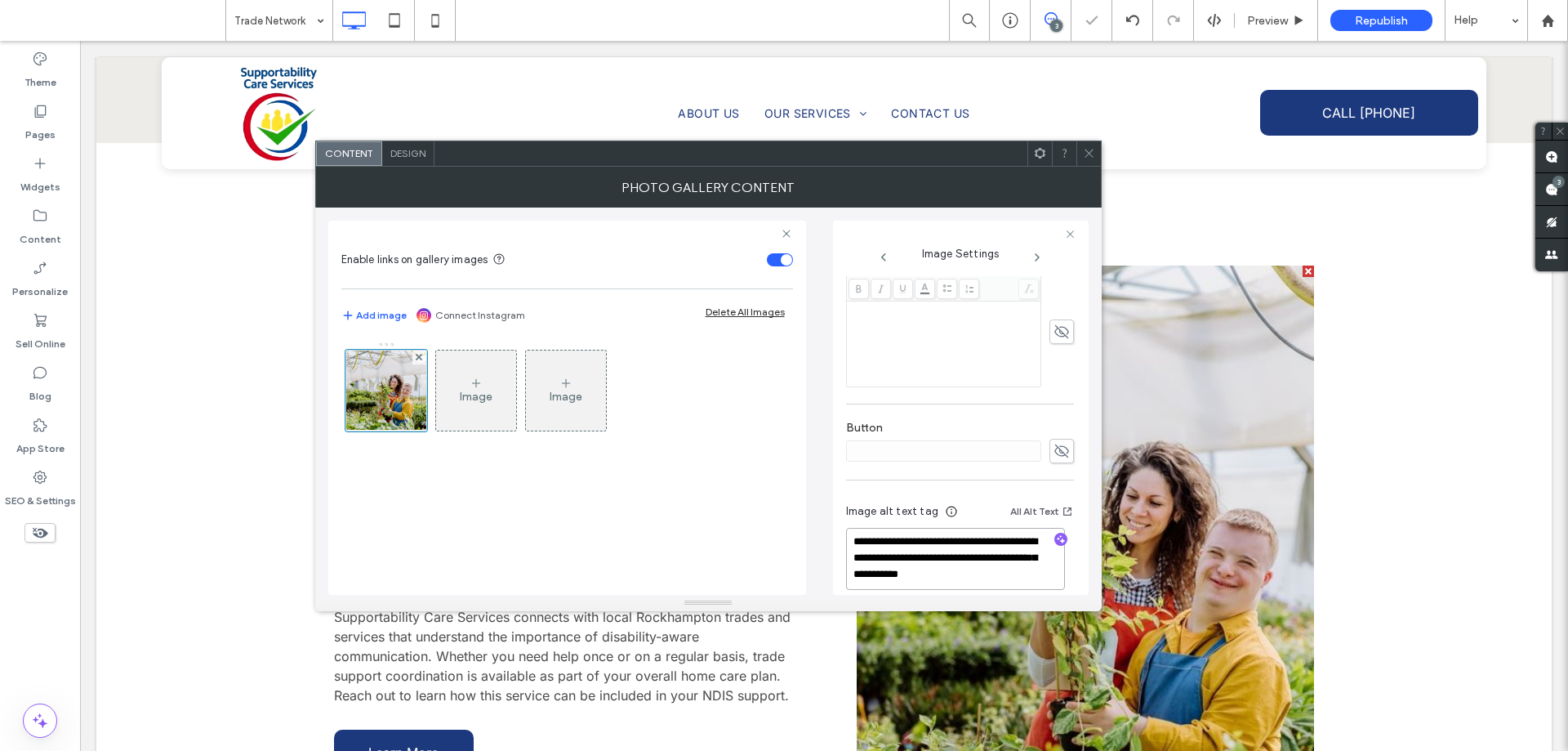 type on "**********" 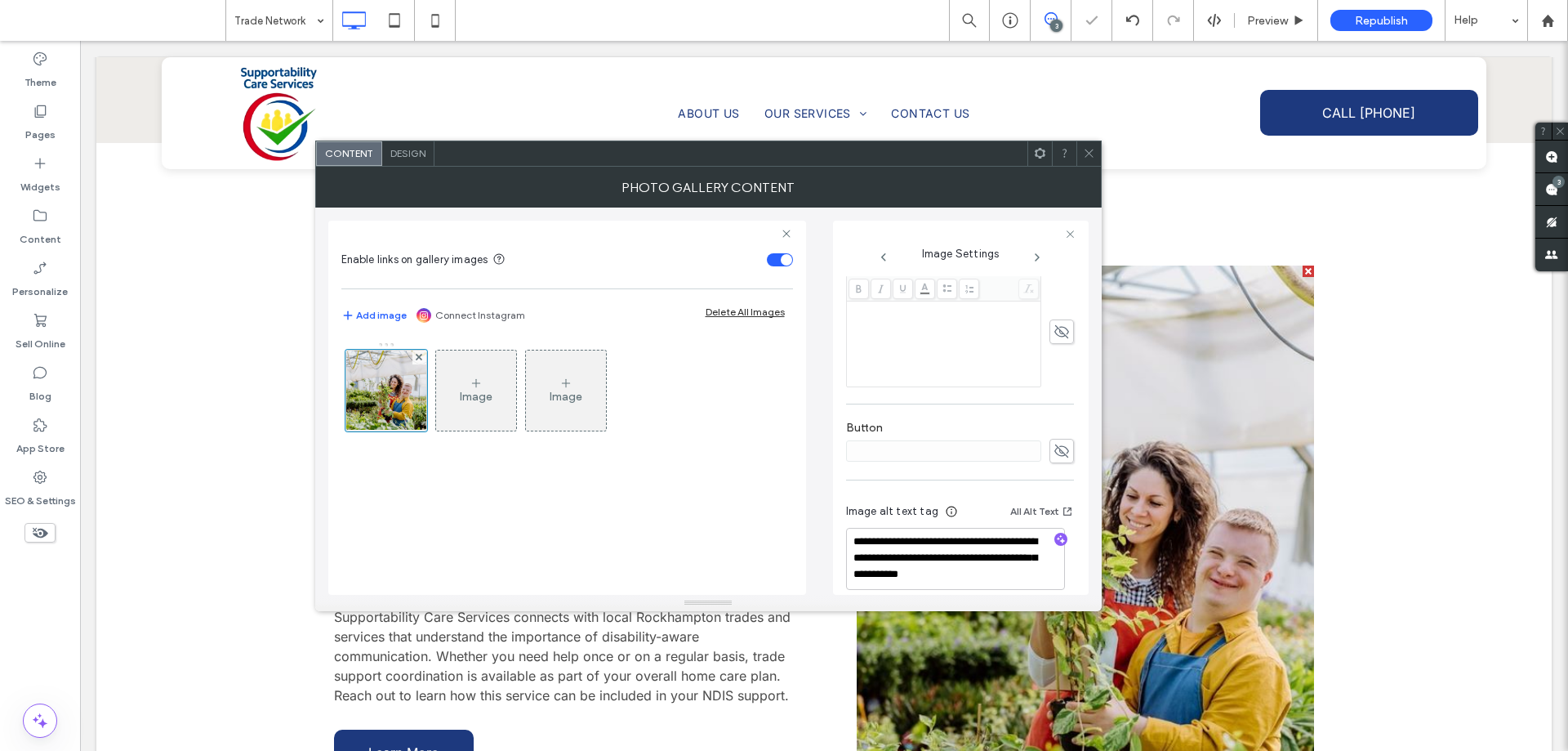 click on "Photo Gallery Content" at bounding box center [708, 187] 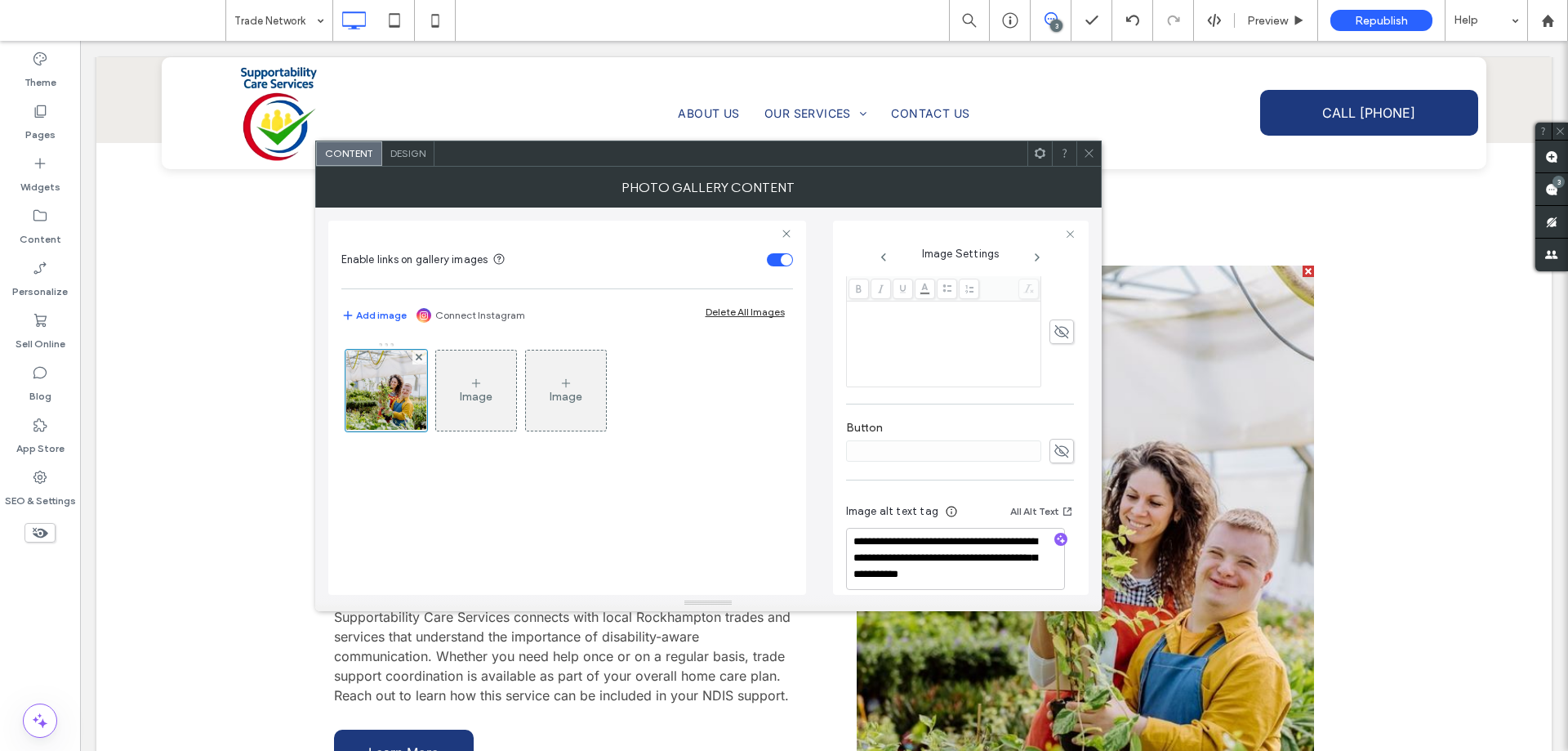 click 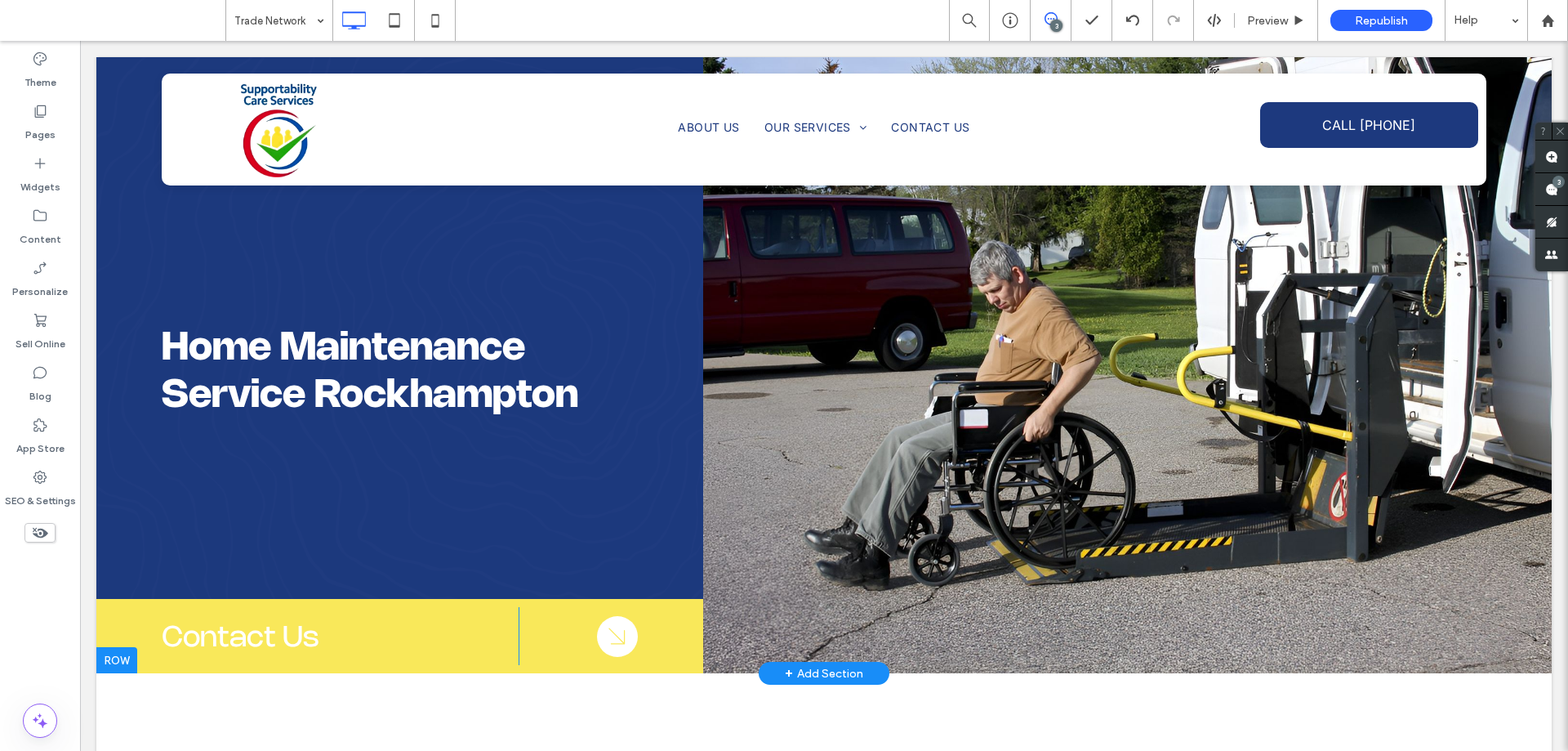 scroll, scrollTop: 0, scrollLeft: 0, axis: both 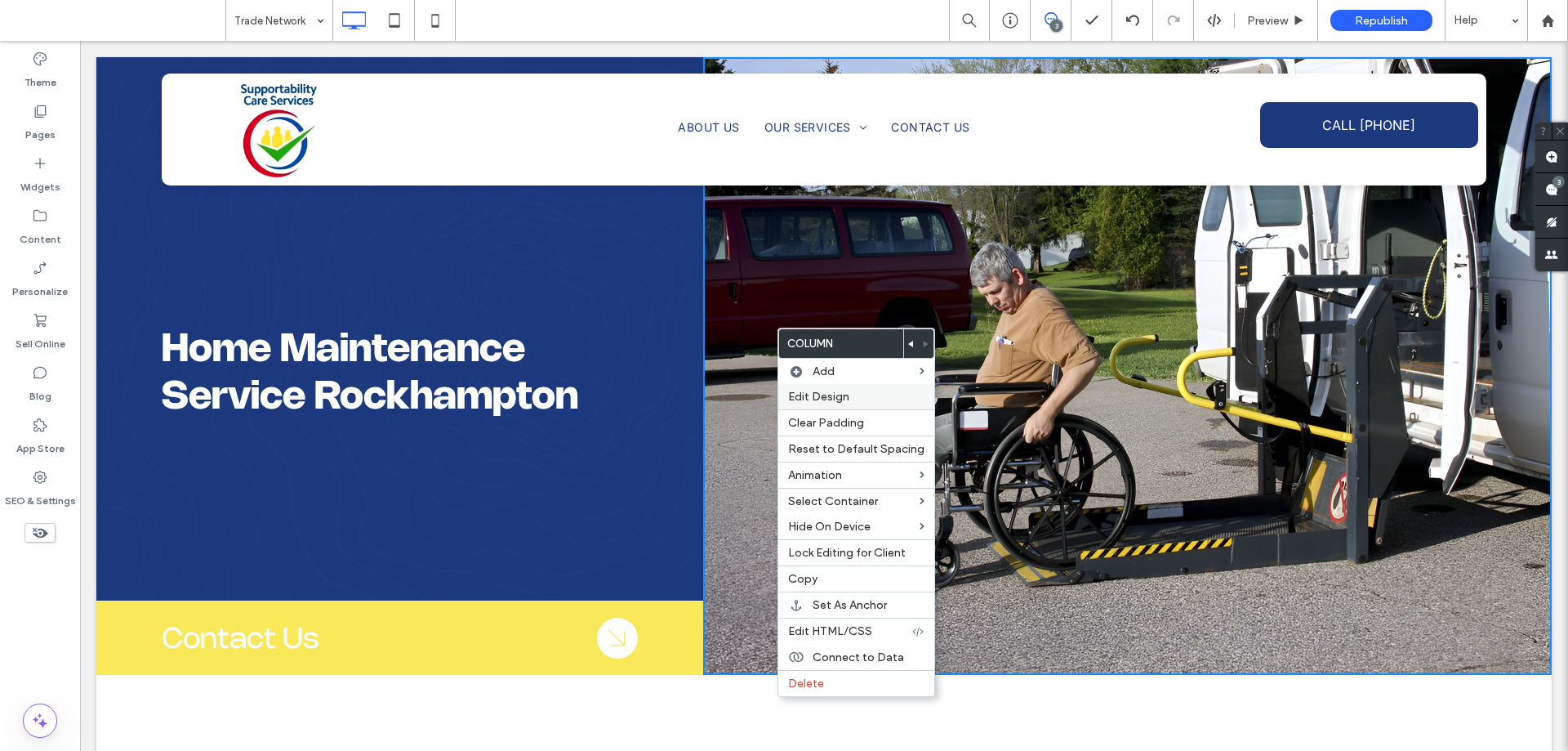 click on "Edit Design" at bounding box center [818, 396] 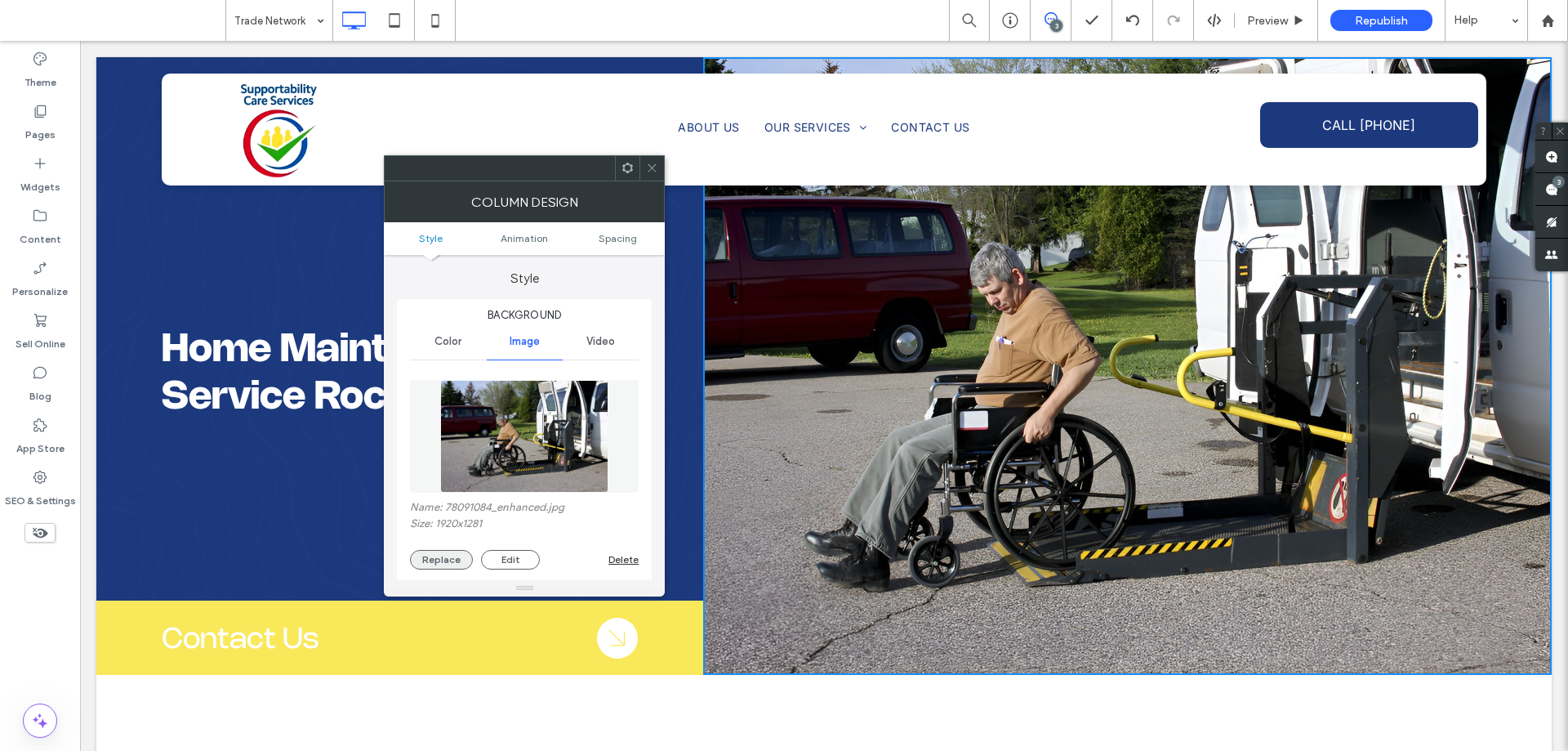 click on "Replace" at bounding box center [441, 560] 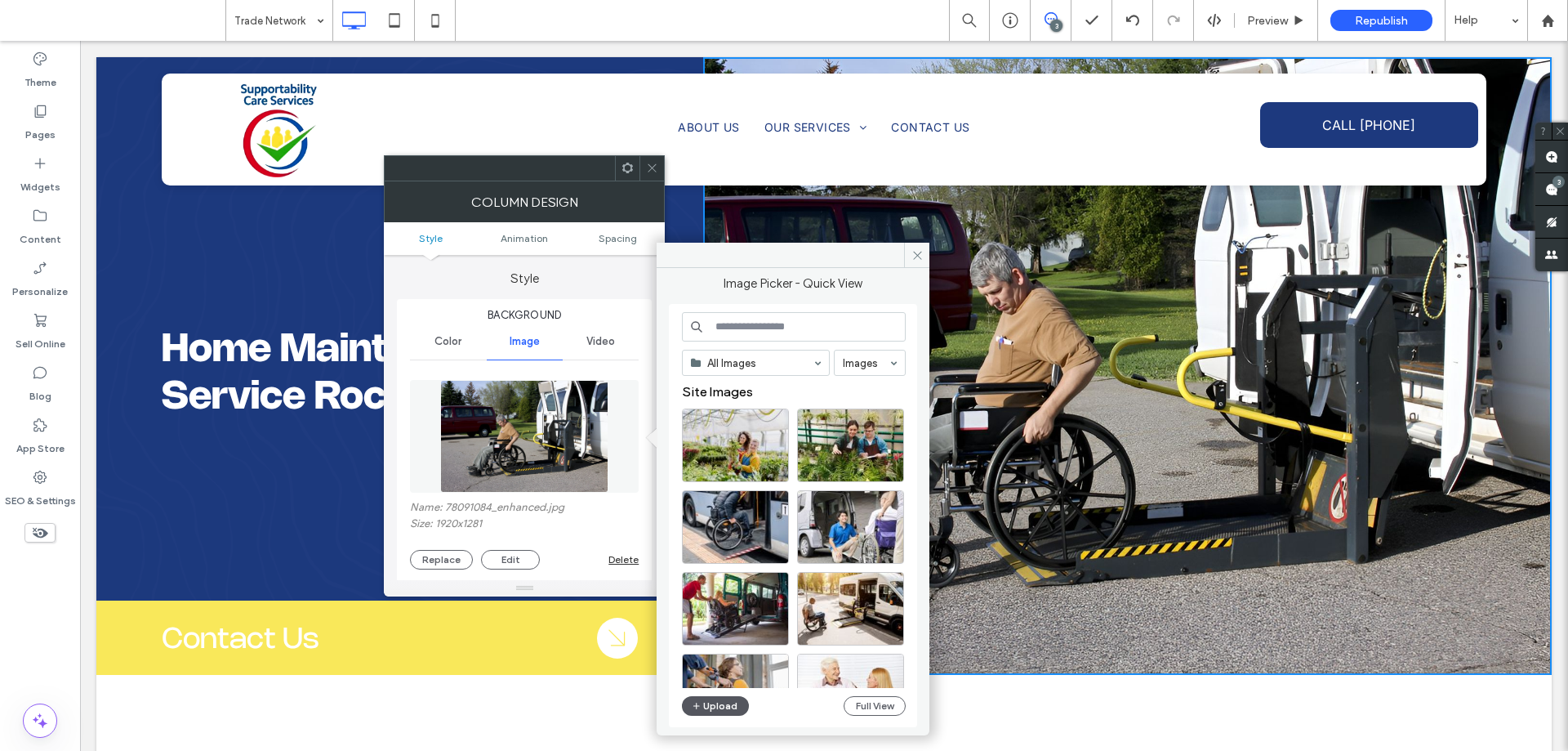 click on "Upload" at bounding box center (715, 706) 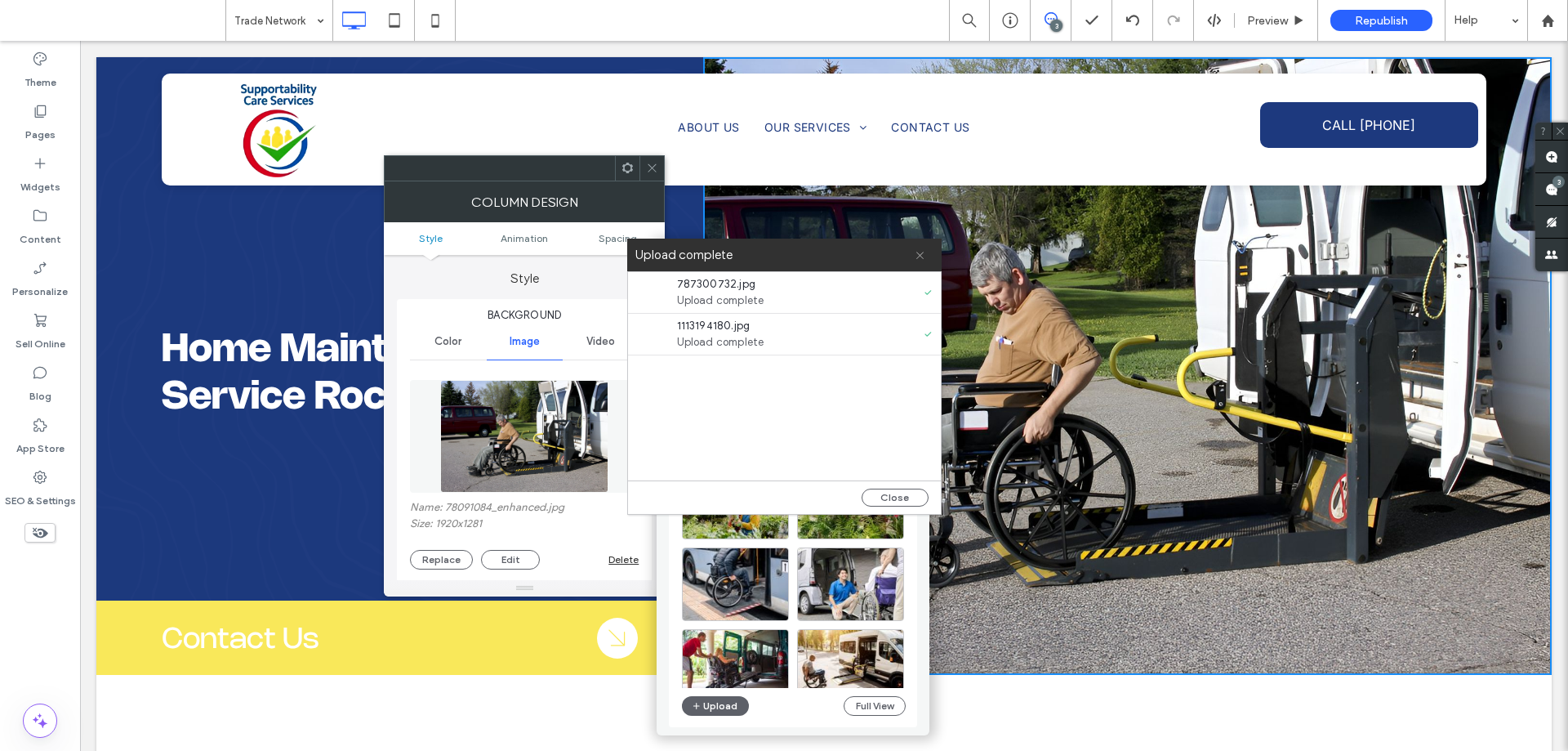 click at bounding box center (920, 255) 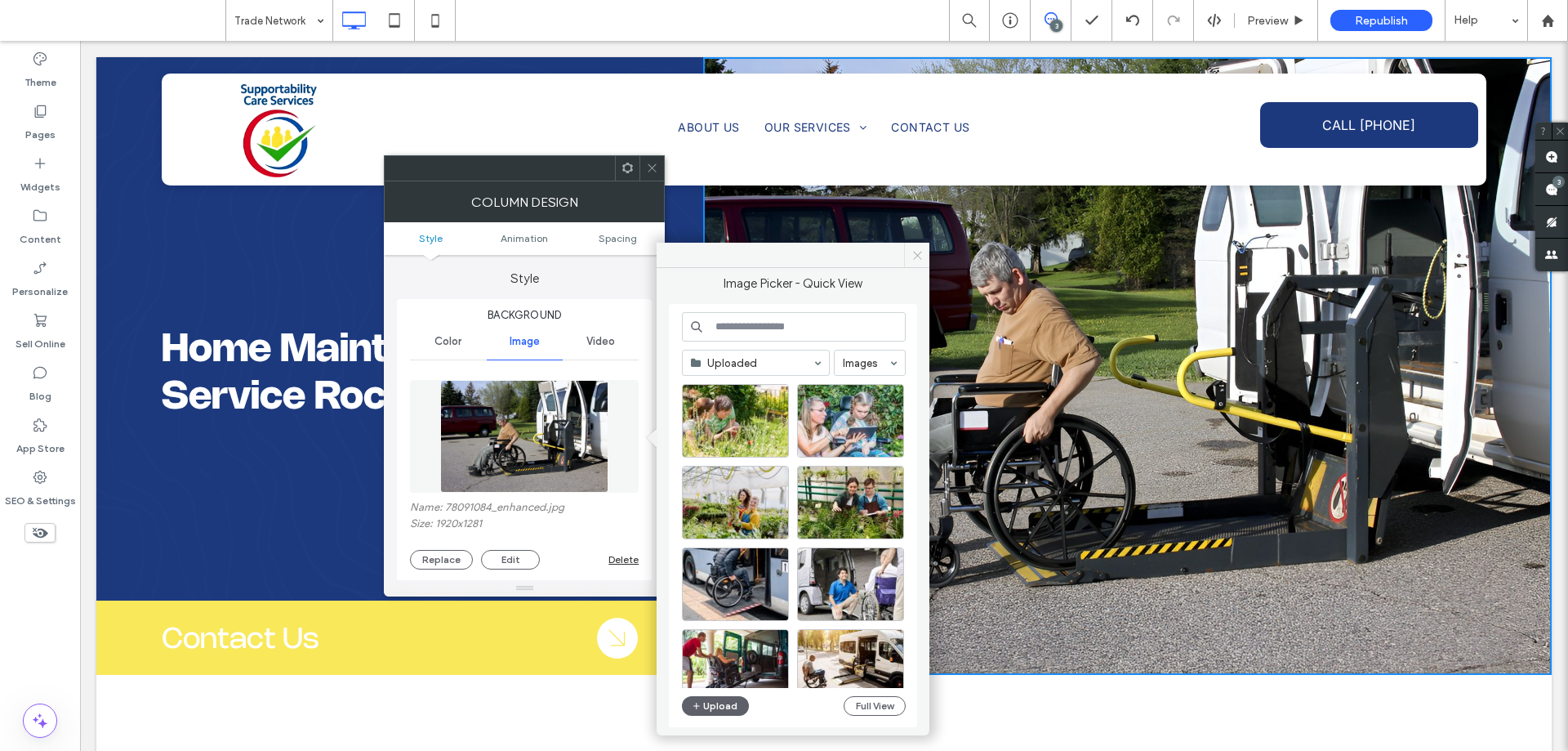 click 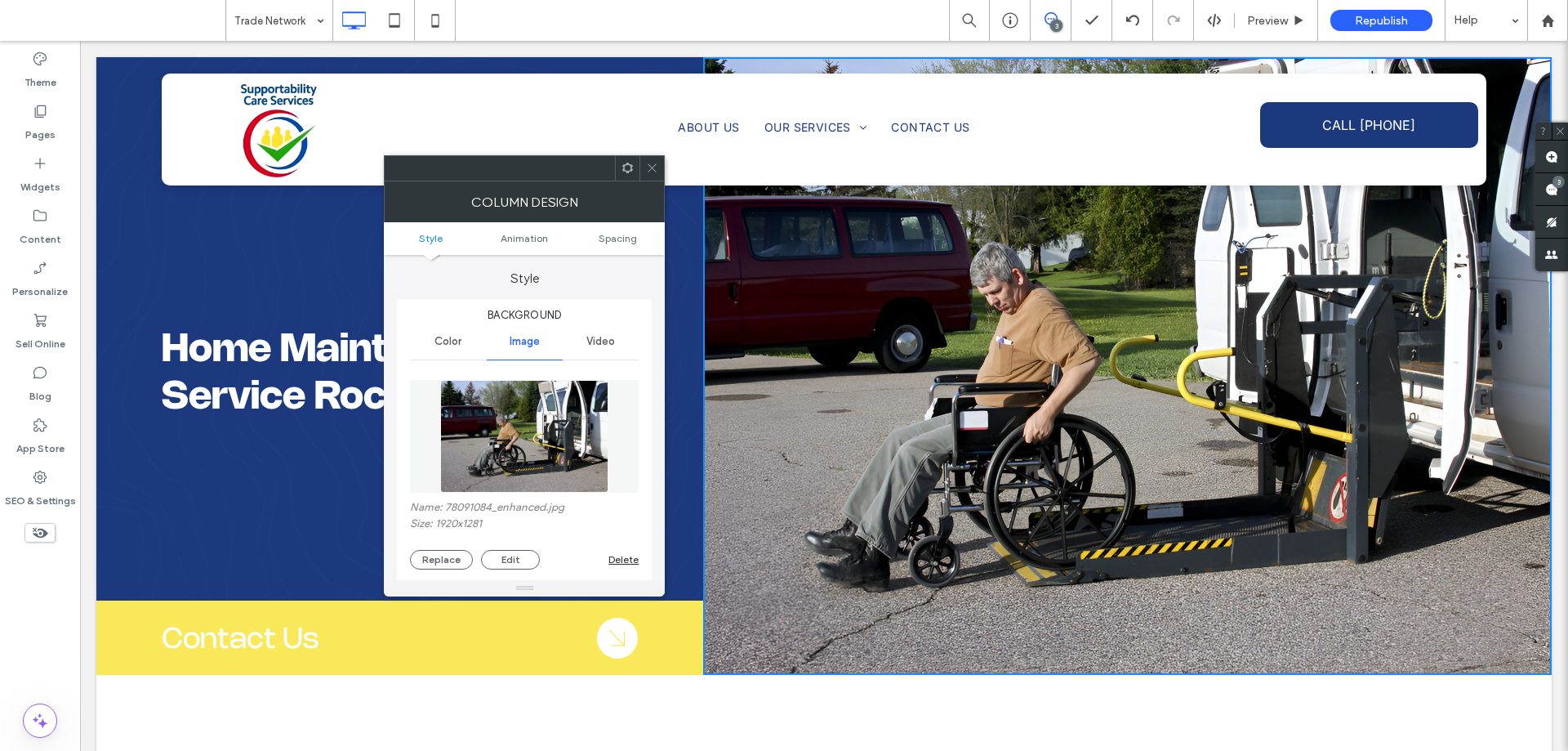 drag, startPoint x: 653, startPoint y: 169, endPoint x: 626, endPoint y: 168, distance: 27.01851 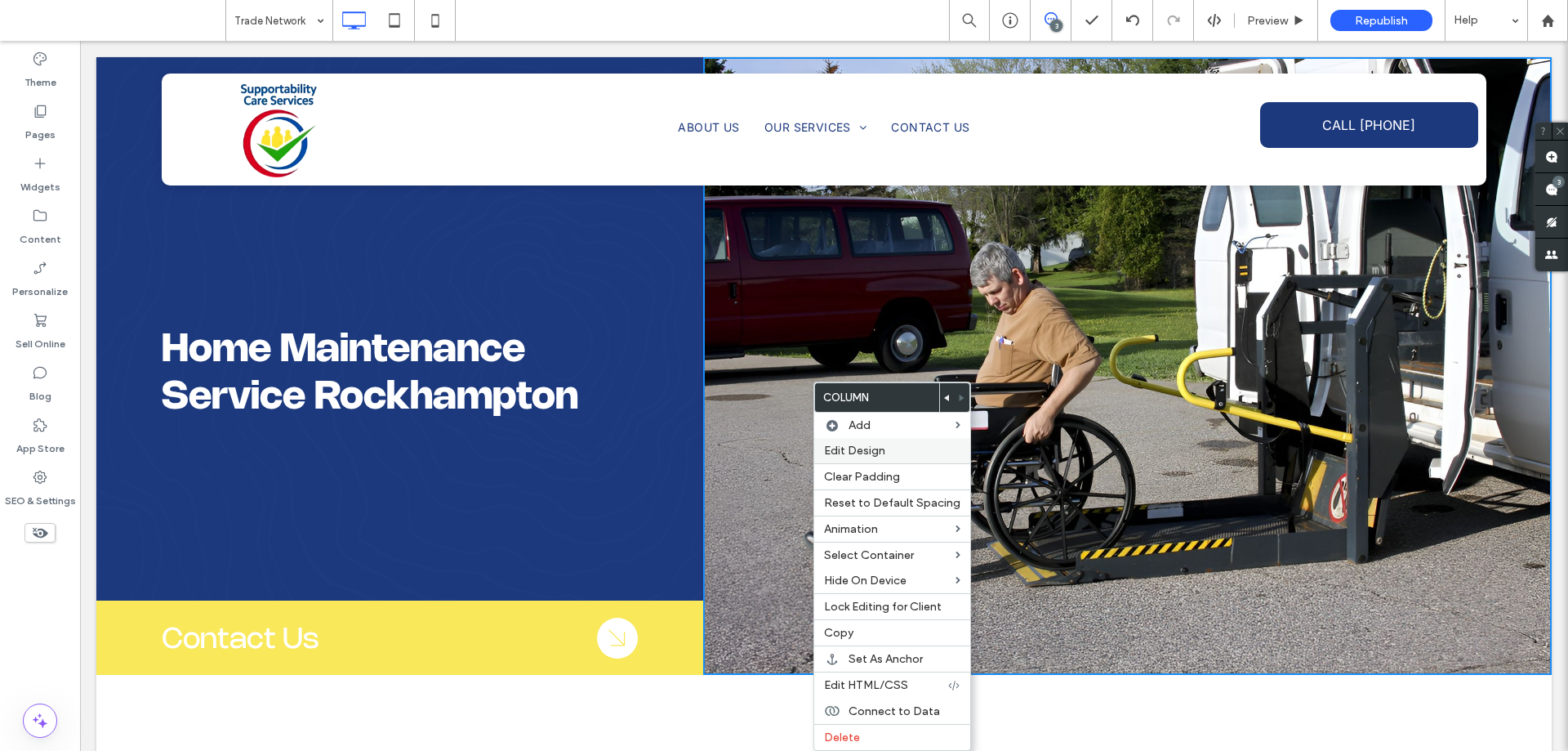 click on "Edit Design" at bounding box center [854, 450] 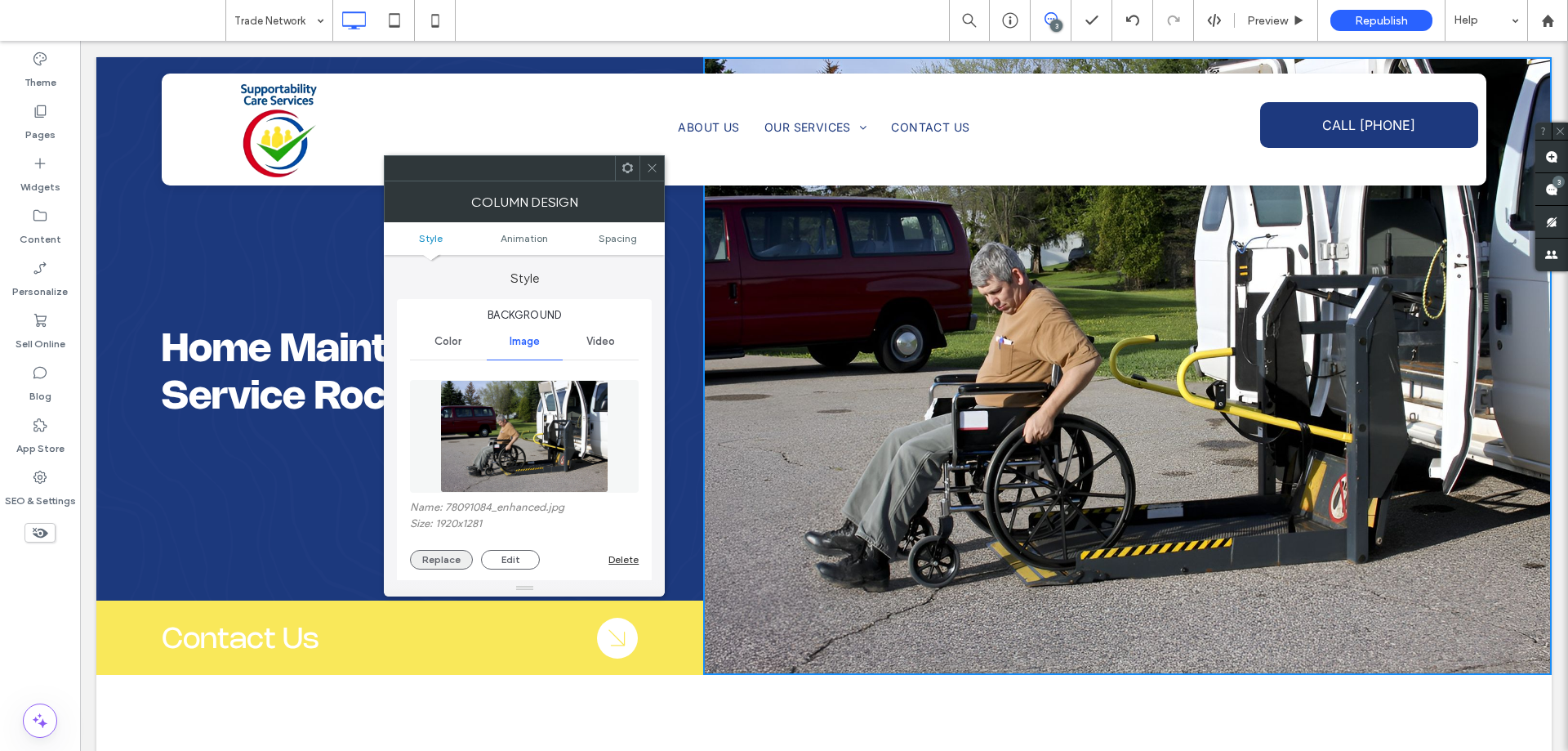 click on "Replace" at bounding box center (441, 560) 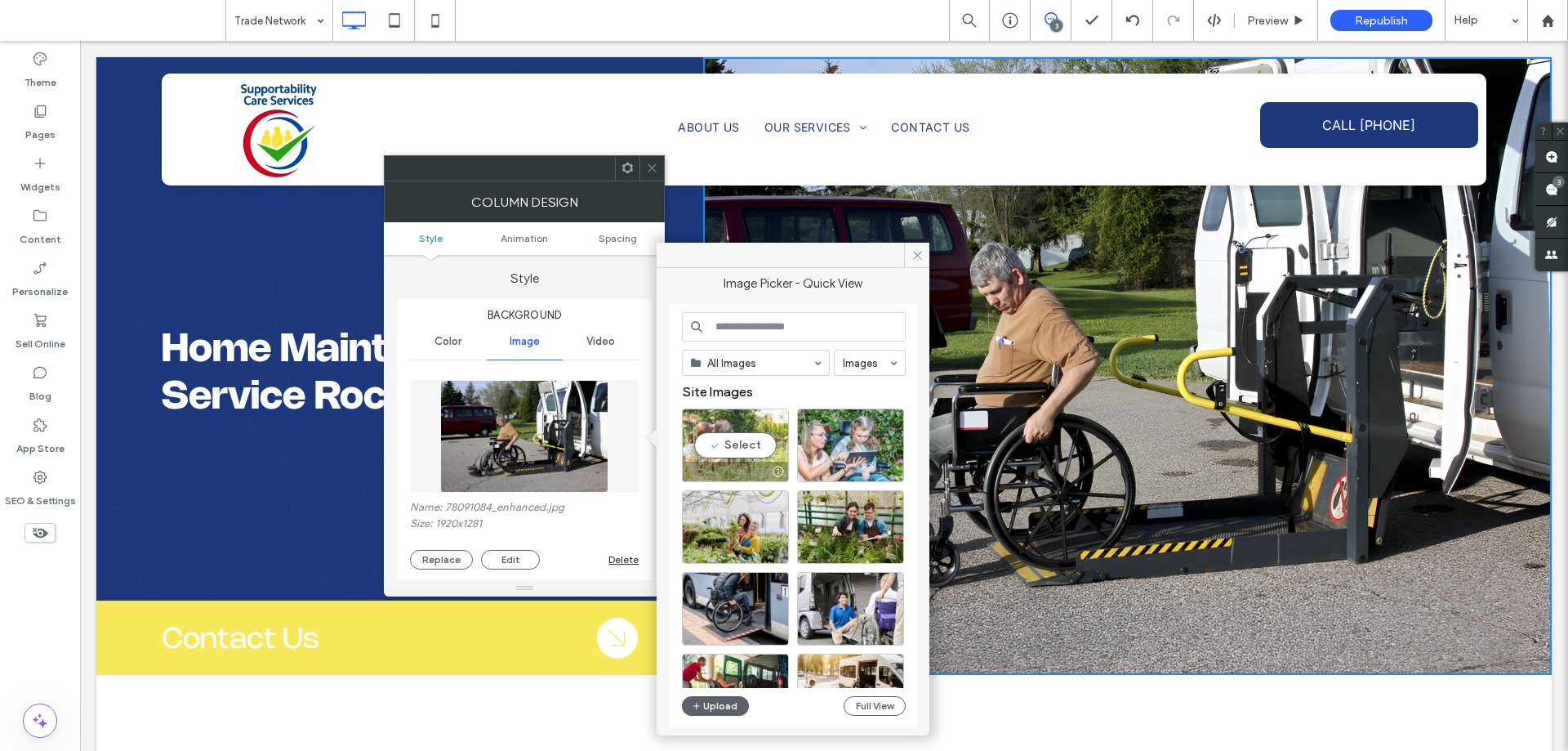click on "Select" at bounding box center (735, 445) 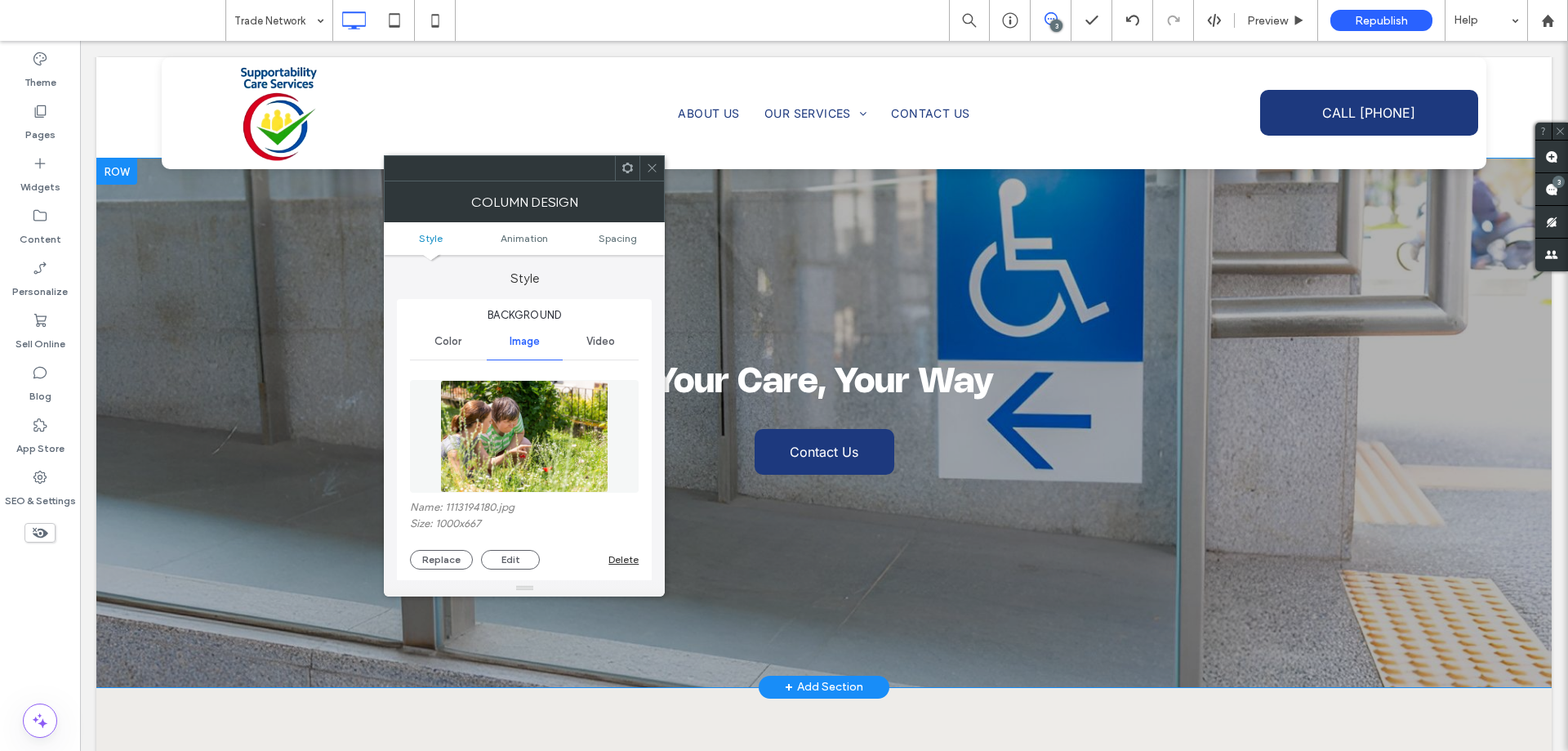 scroll, scrollTop: 1389, scrollLeft: 0, axis: vertical 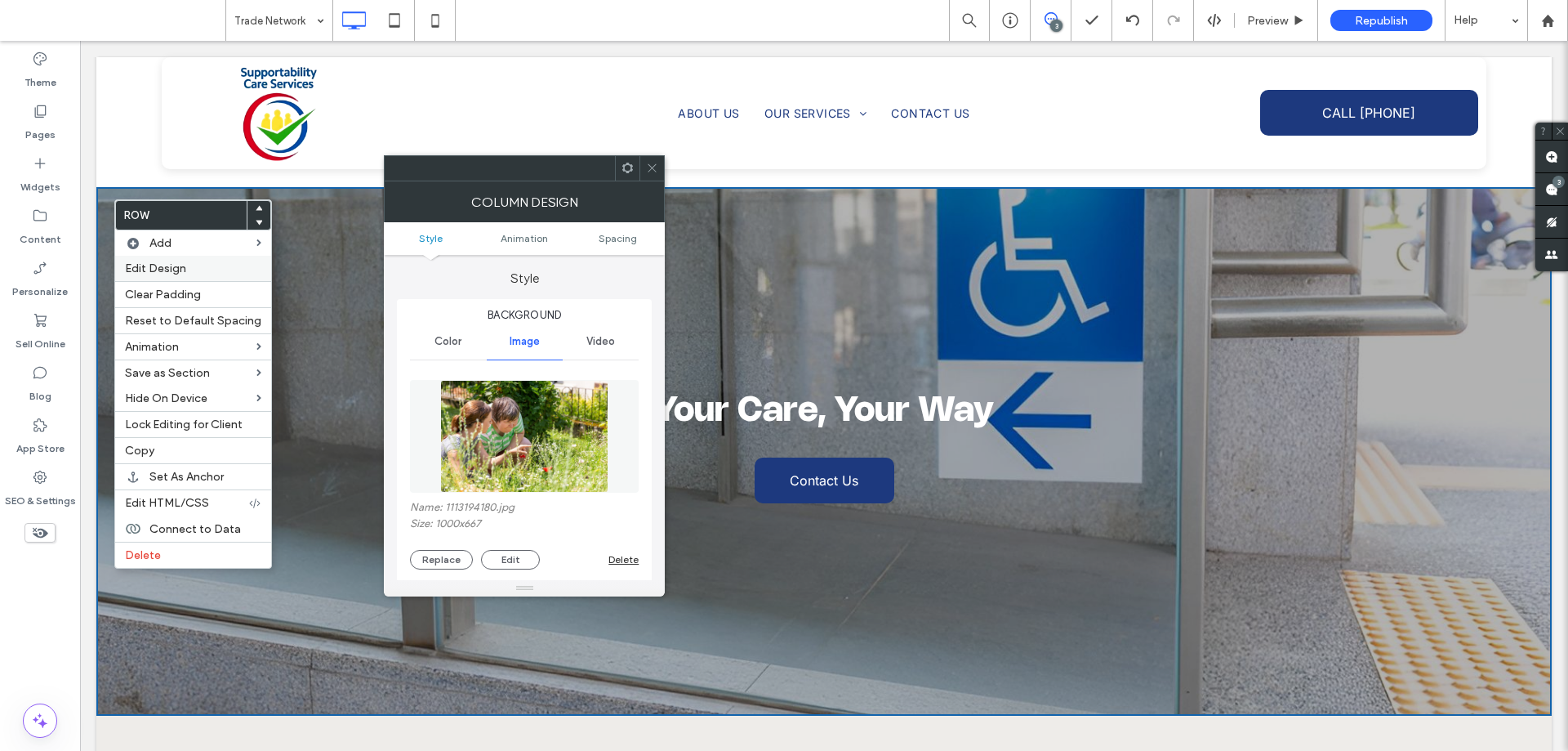 click on "Edit Design" at bounding box center (155, 268) 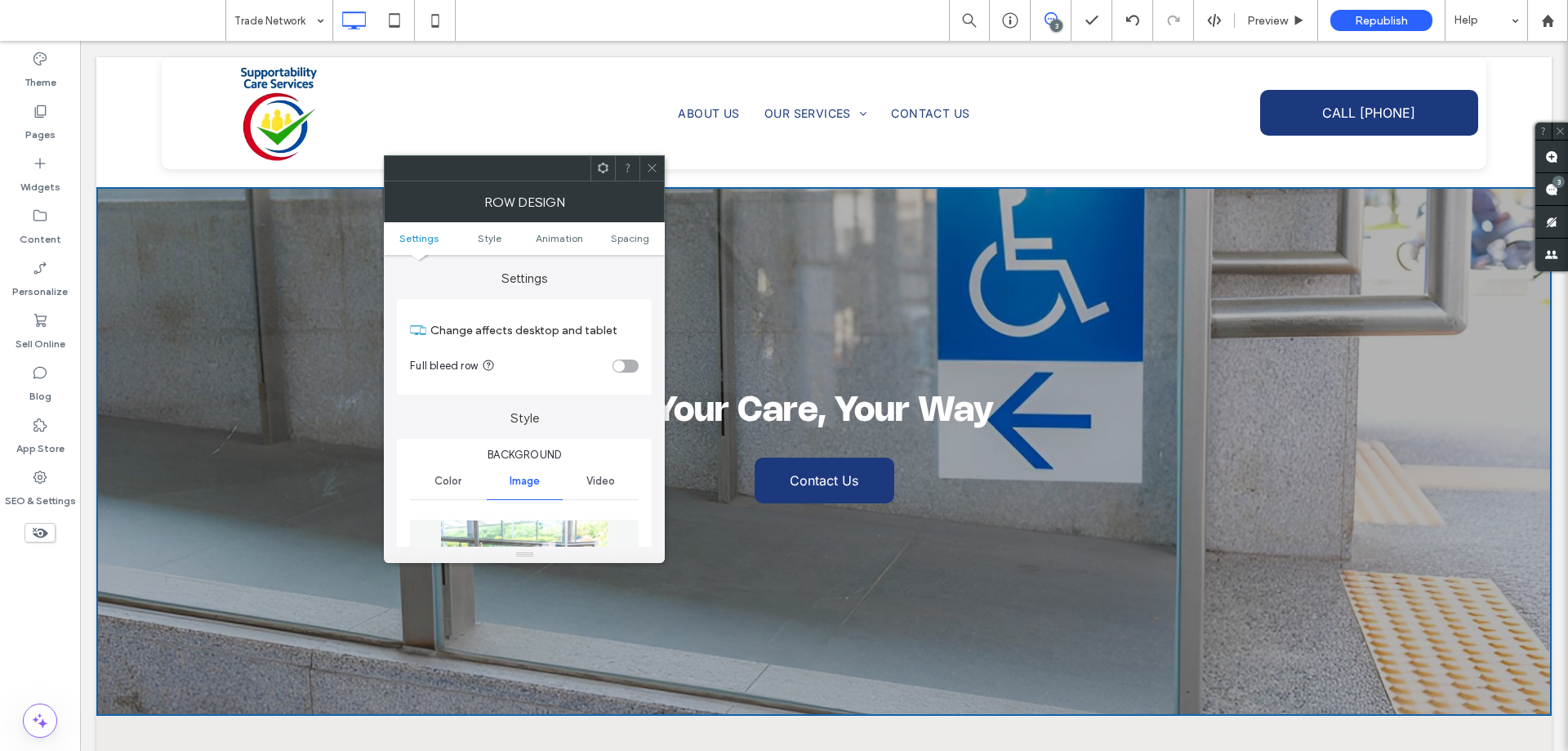 scroll, scrollTop: 163, scrollLeft: 0, axis: vertical 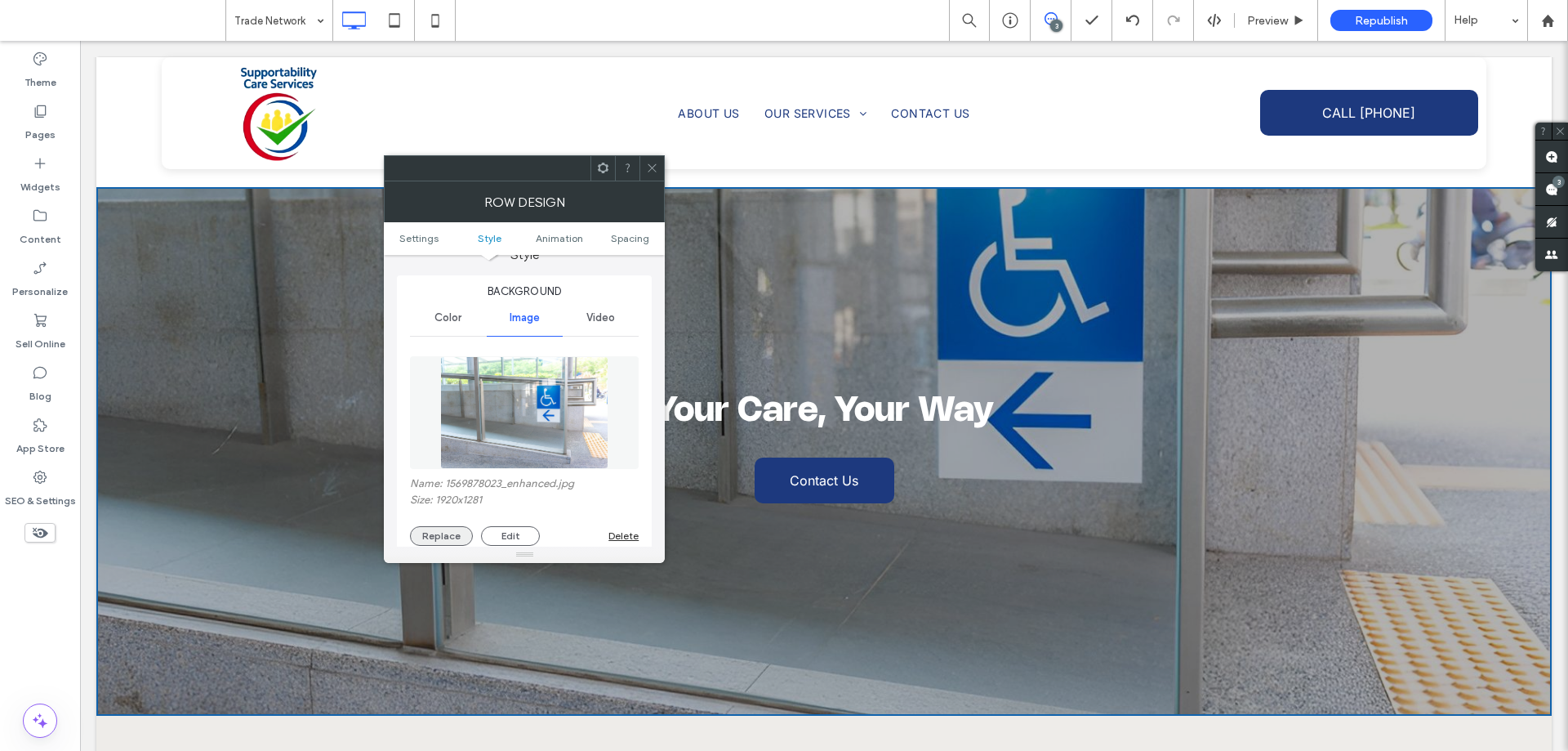 click on "Replace" at bounding box center (441, 536) 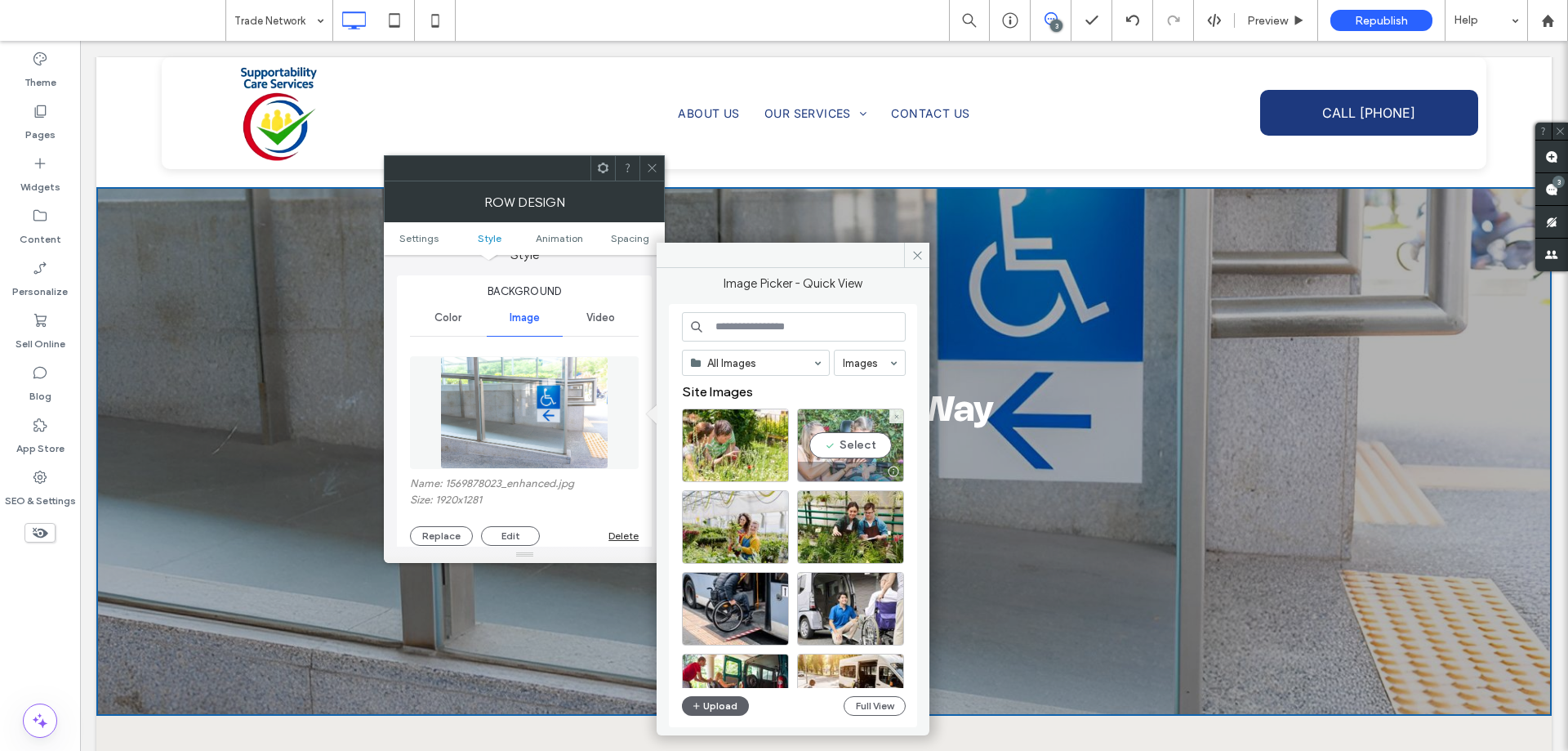 click on "Select" at bounding box center [850, 445] 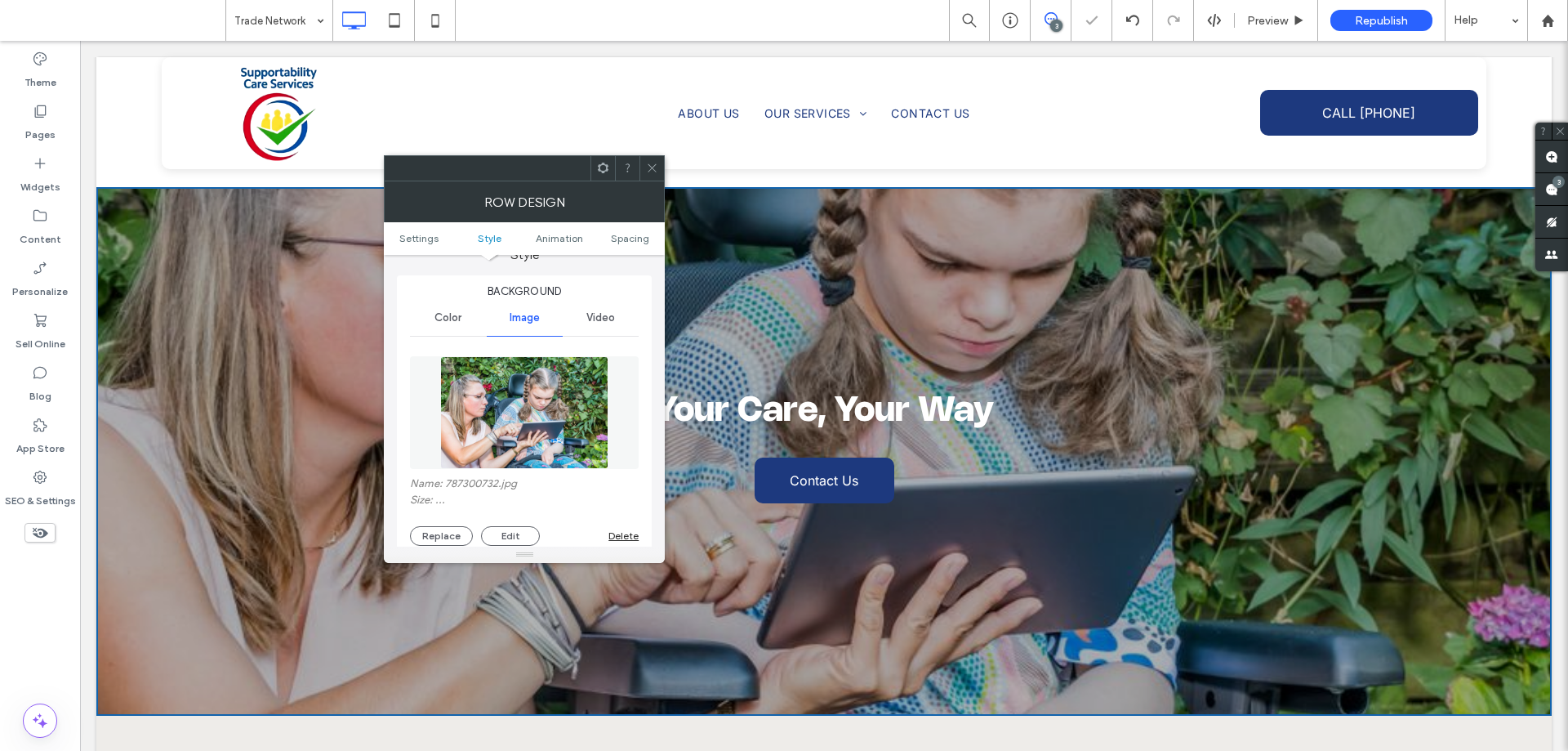 click 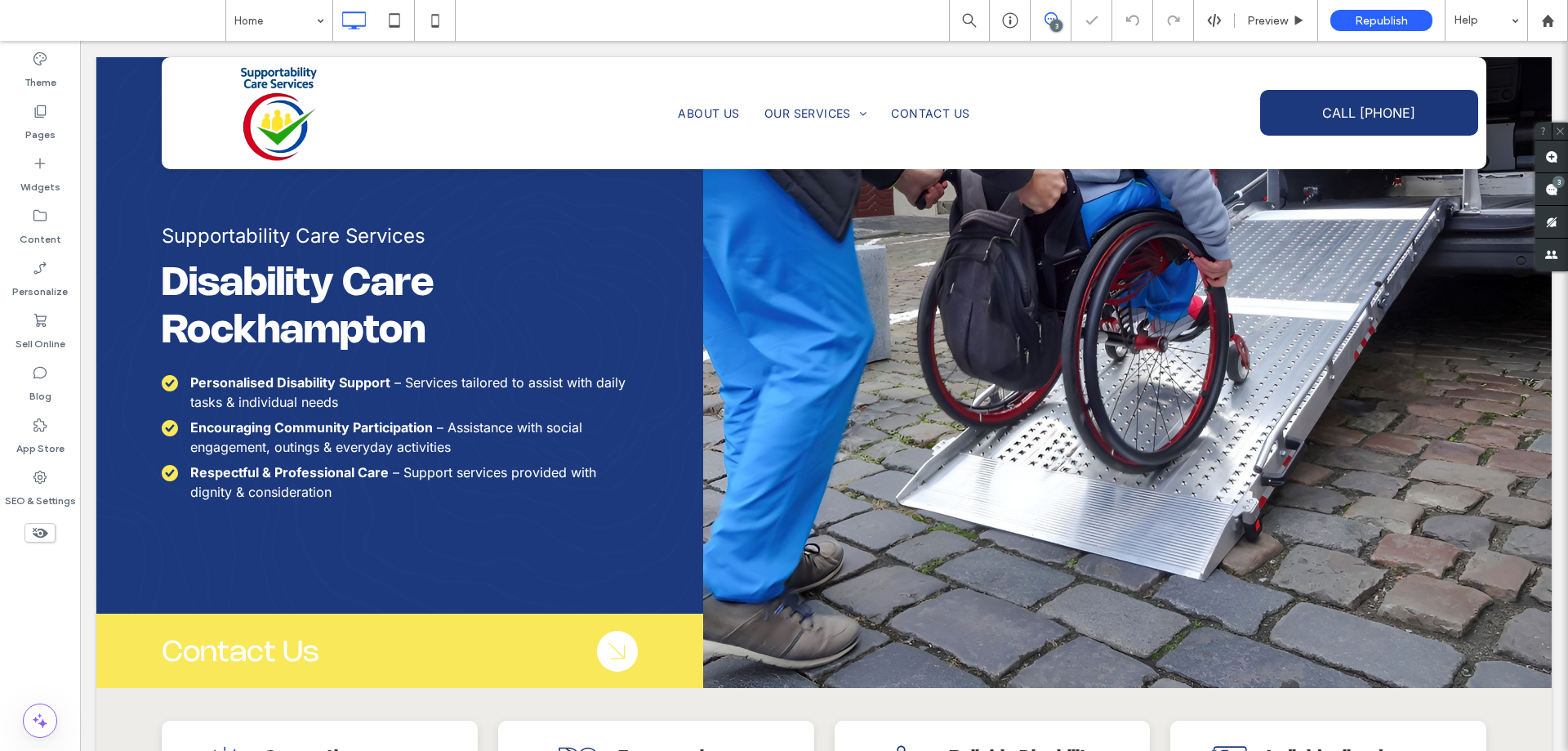 scroll, scrollTop: 1062, scrollLeft: 0, axis: vertical 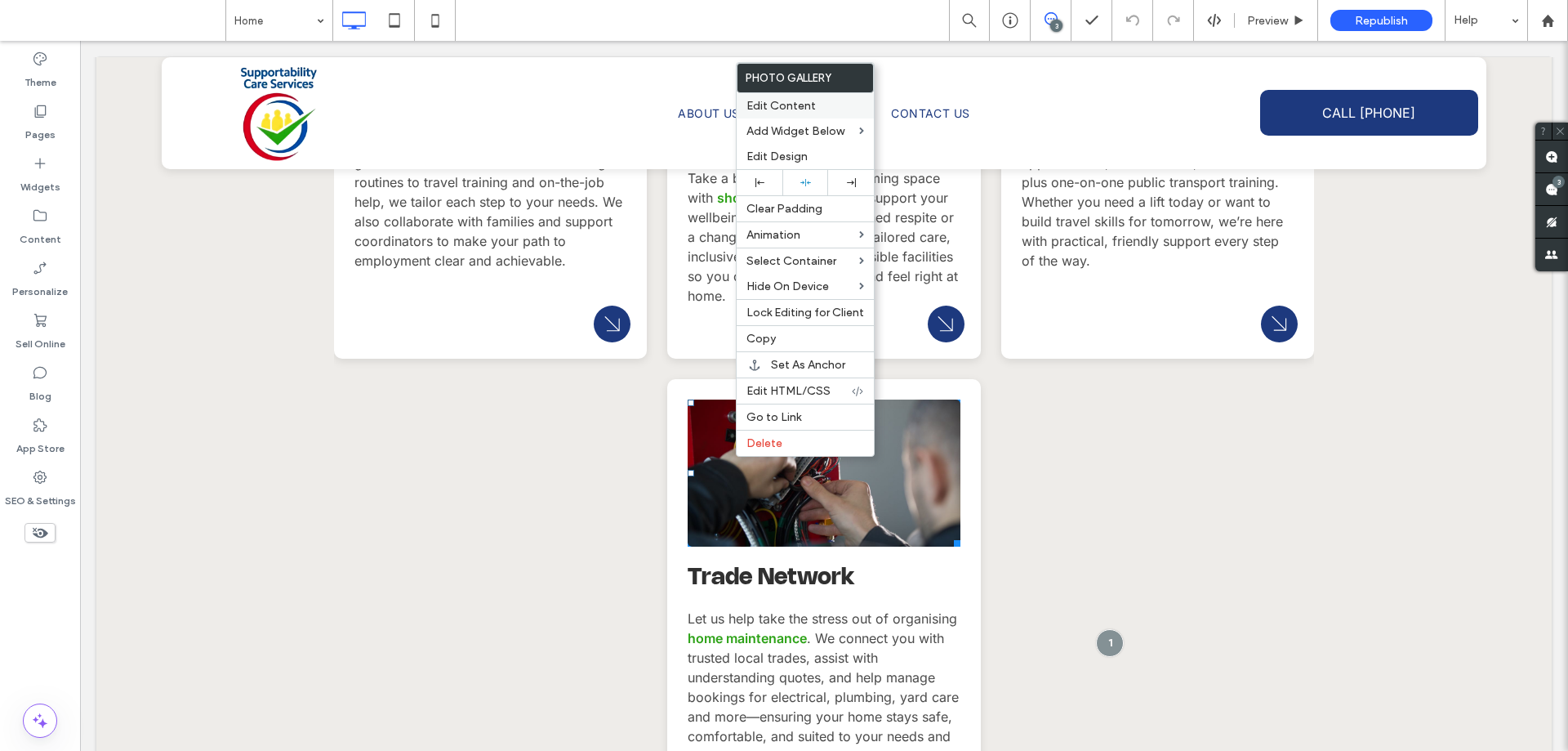 click on "Edit Content" at bounding box center [805, 105] 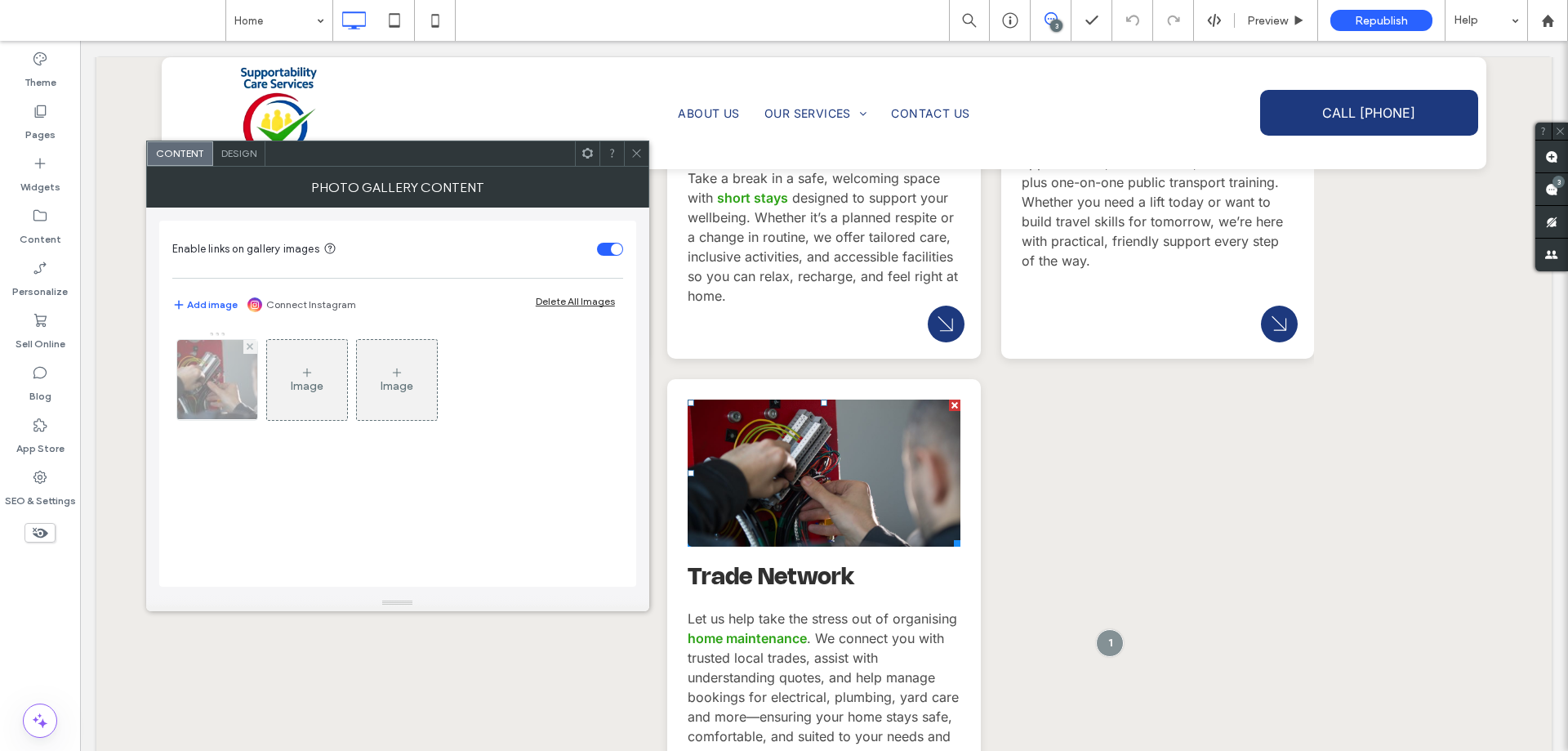 click at bounding box center [217, 380] 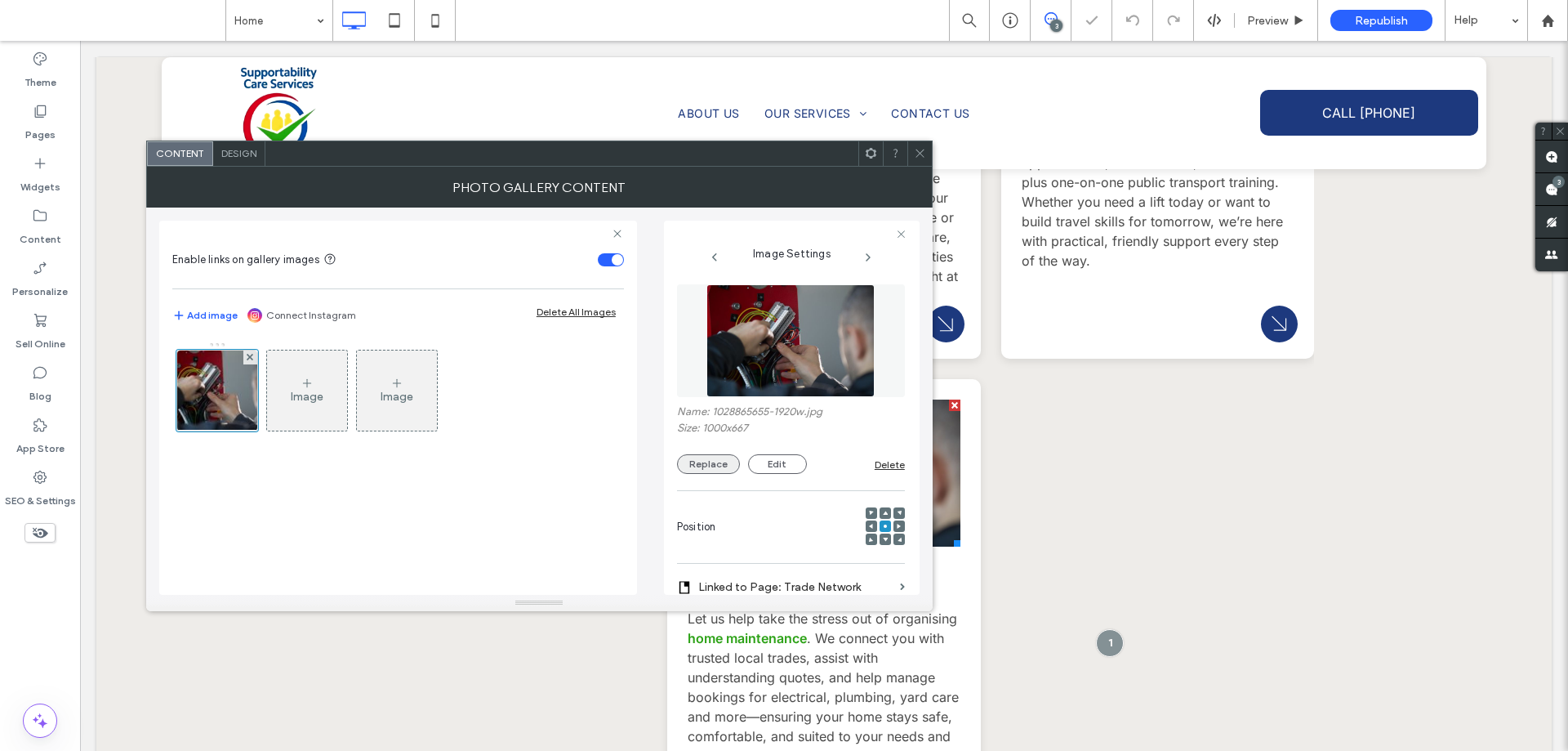 click on "Replace" at bounding box center [708, 464] 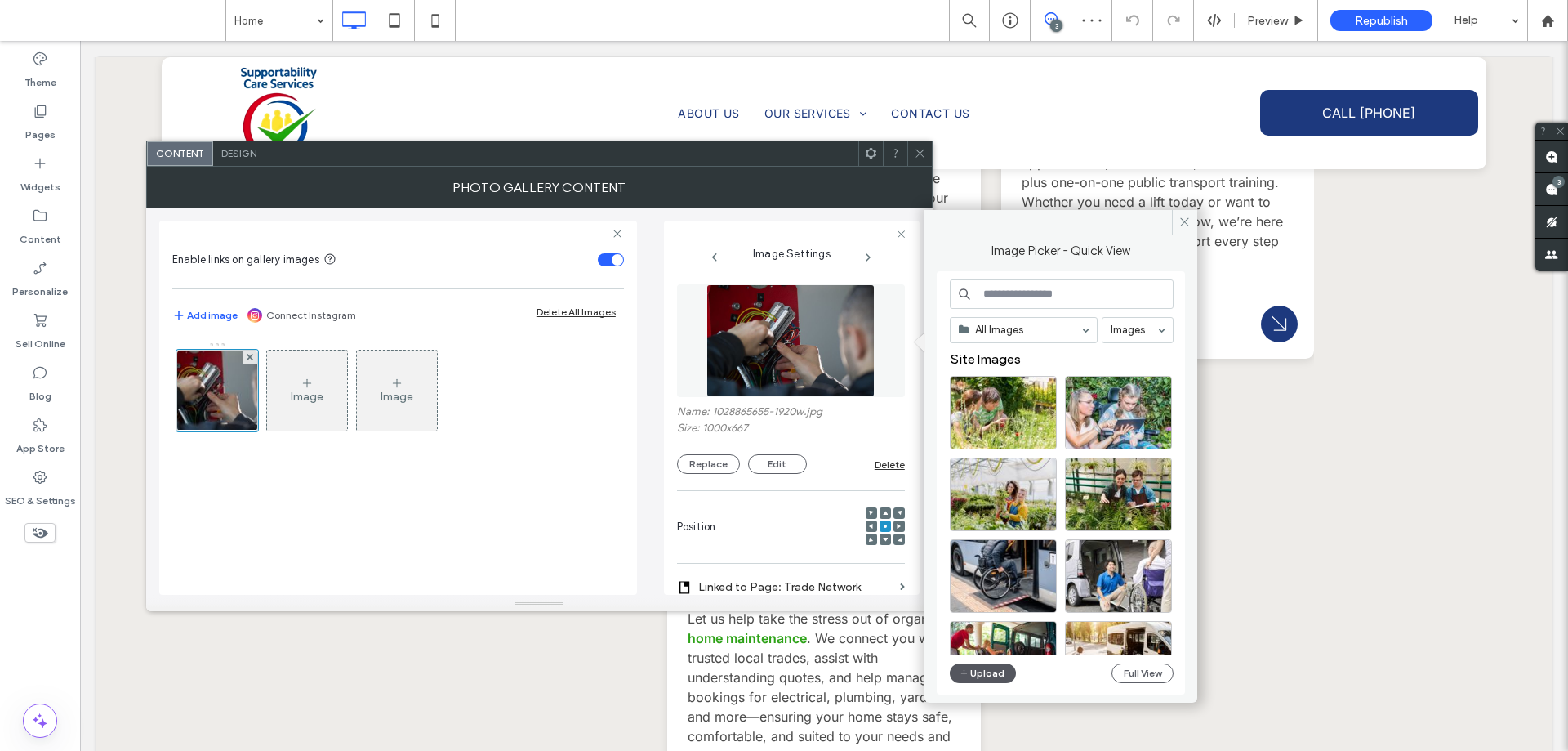 click on "Upload" at bounding box center (983, 673) 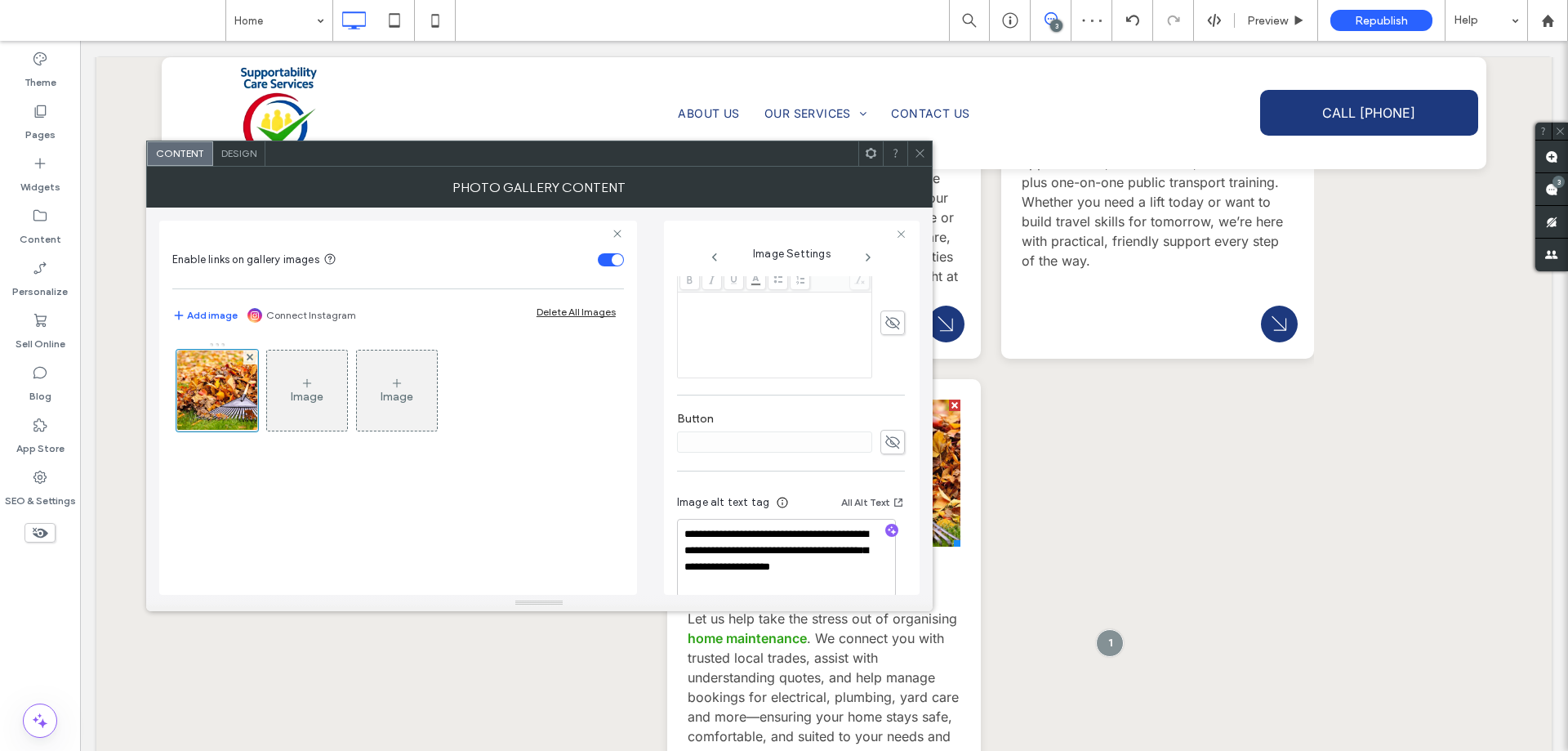 scroll, scrollTop: 482, scrollLeft: 0, axis: vertical 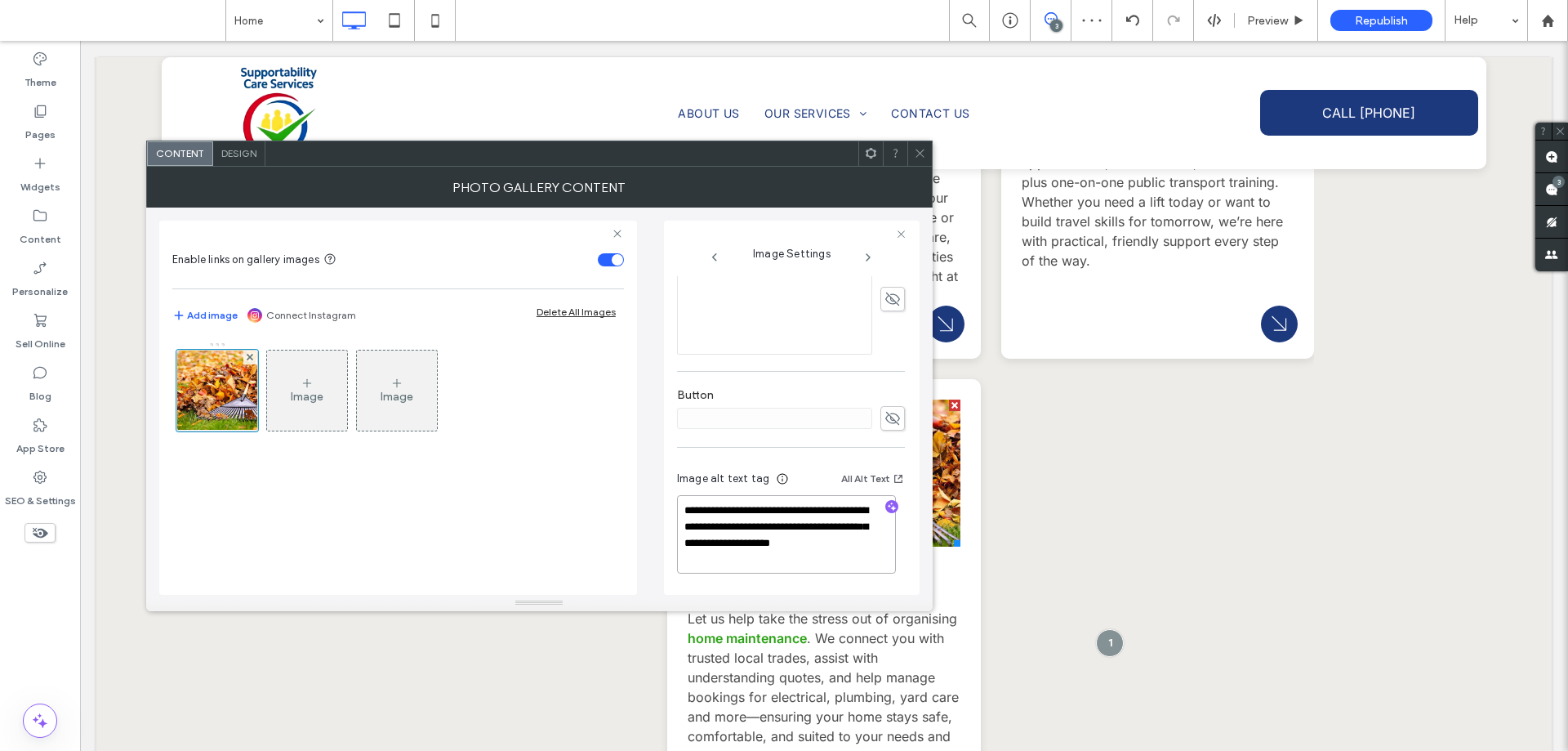 click on "**********" at bounding box center [786, 534] 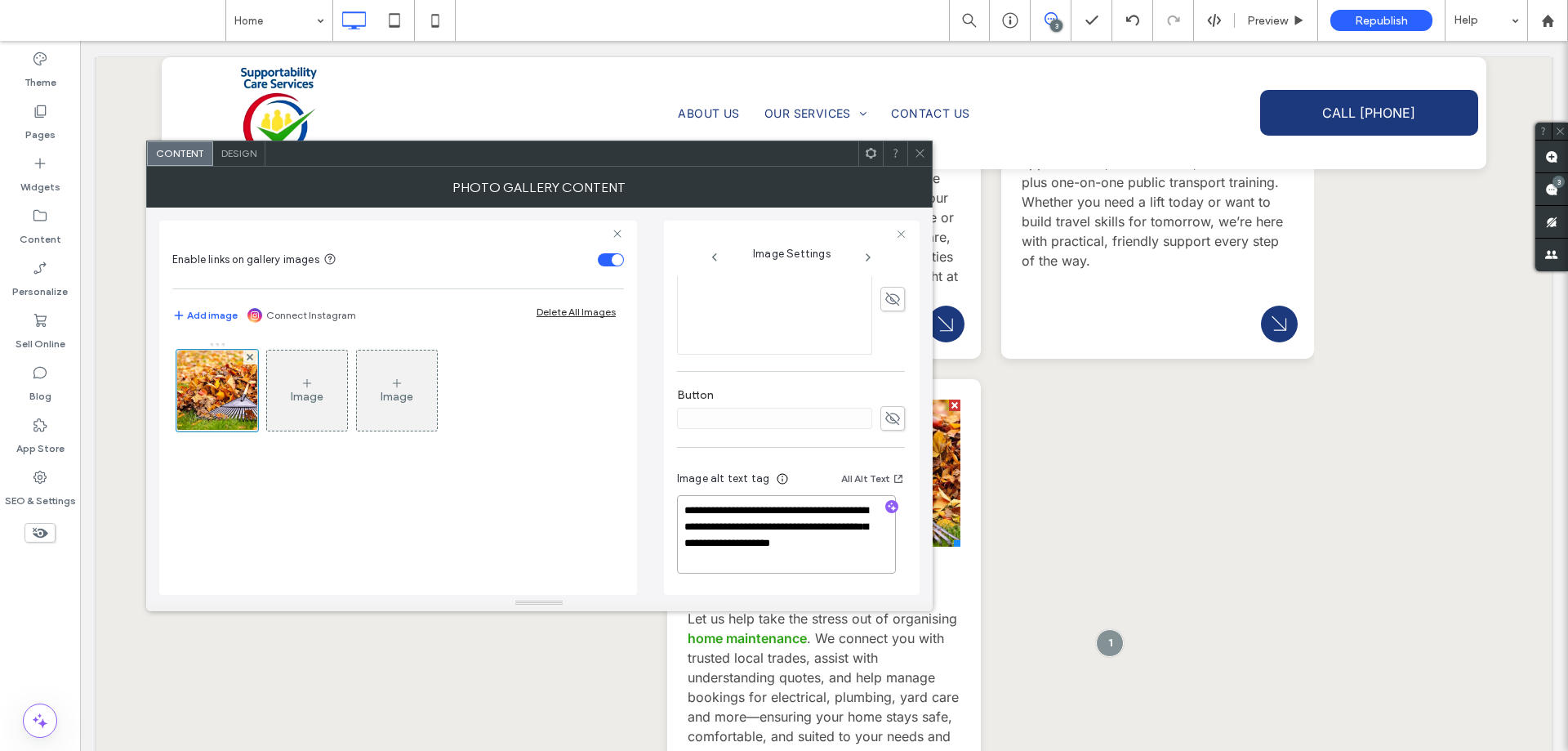 drag, startPoint x: 801, startPoint y: 557, endPoint x: 798, endPoint y: 534, distance: 23.194827 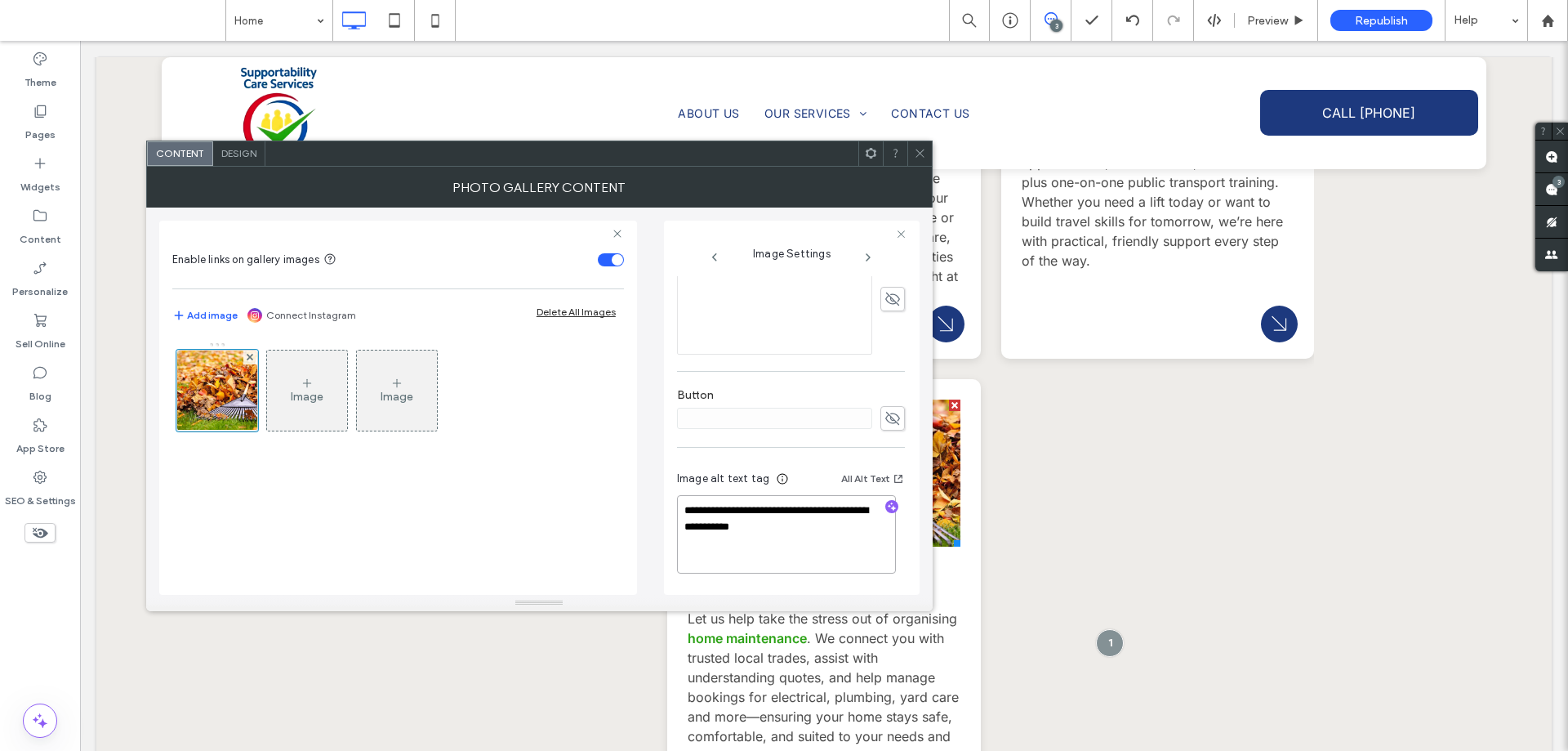 scroll, scrollTop: 481, scrollLeft: 0, axis: vertical 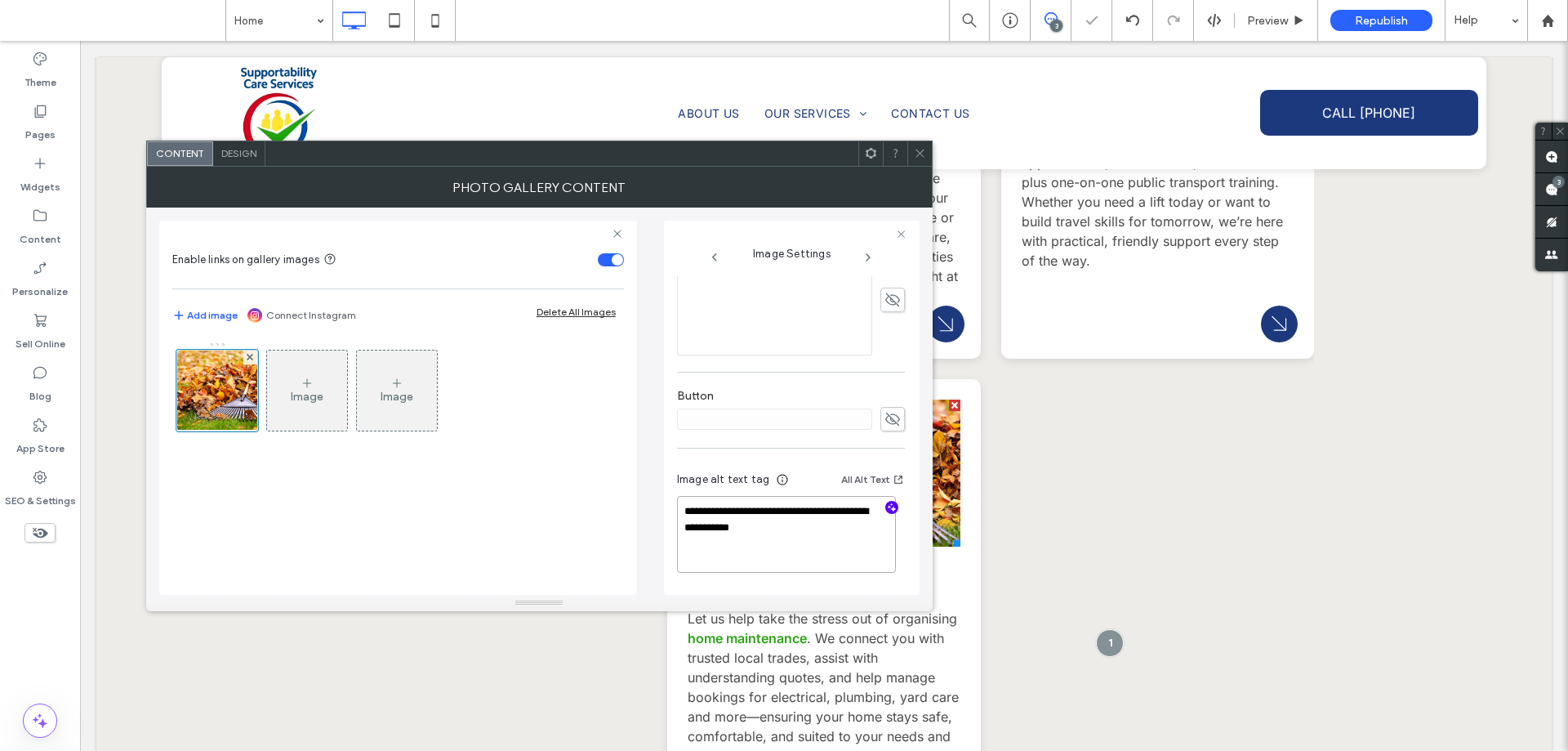 type on "**********" 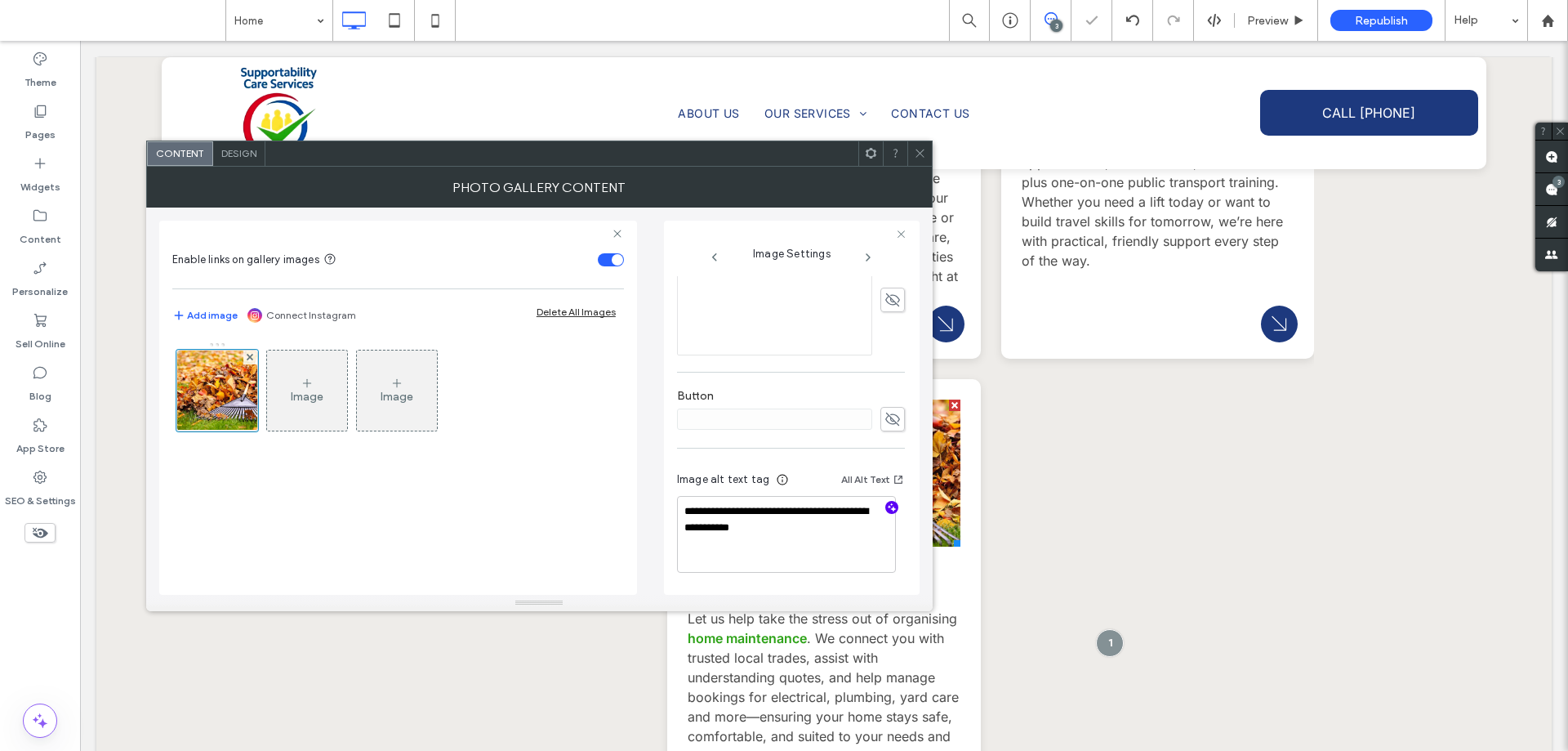 click 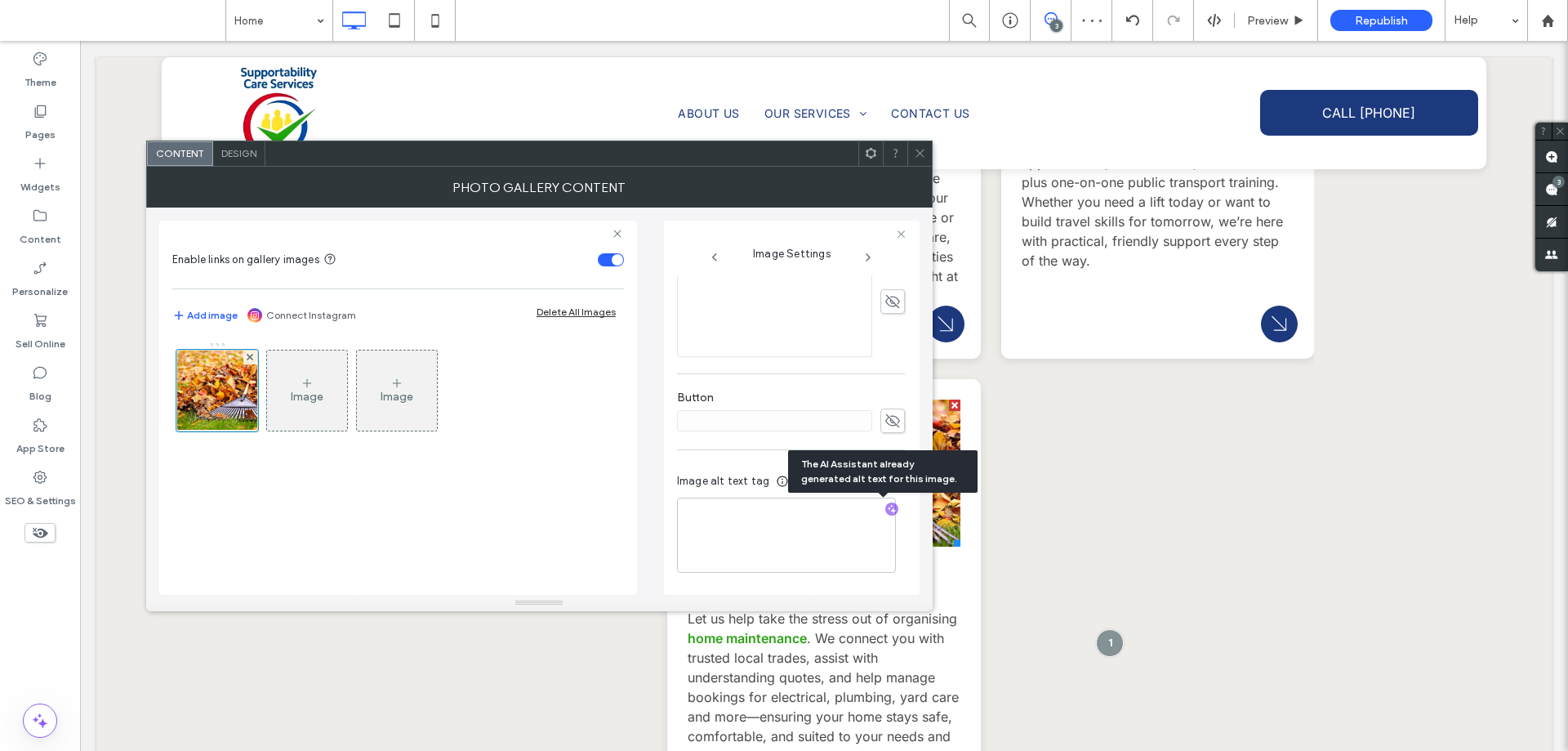 scroll, scrollTop: 480, scrollLeft: 0, axis: vertical 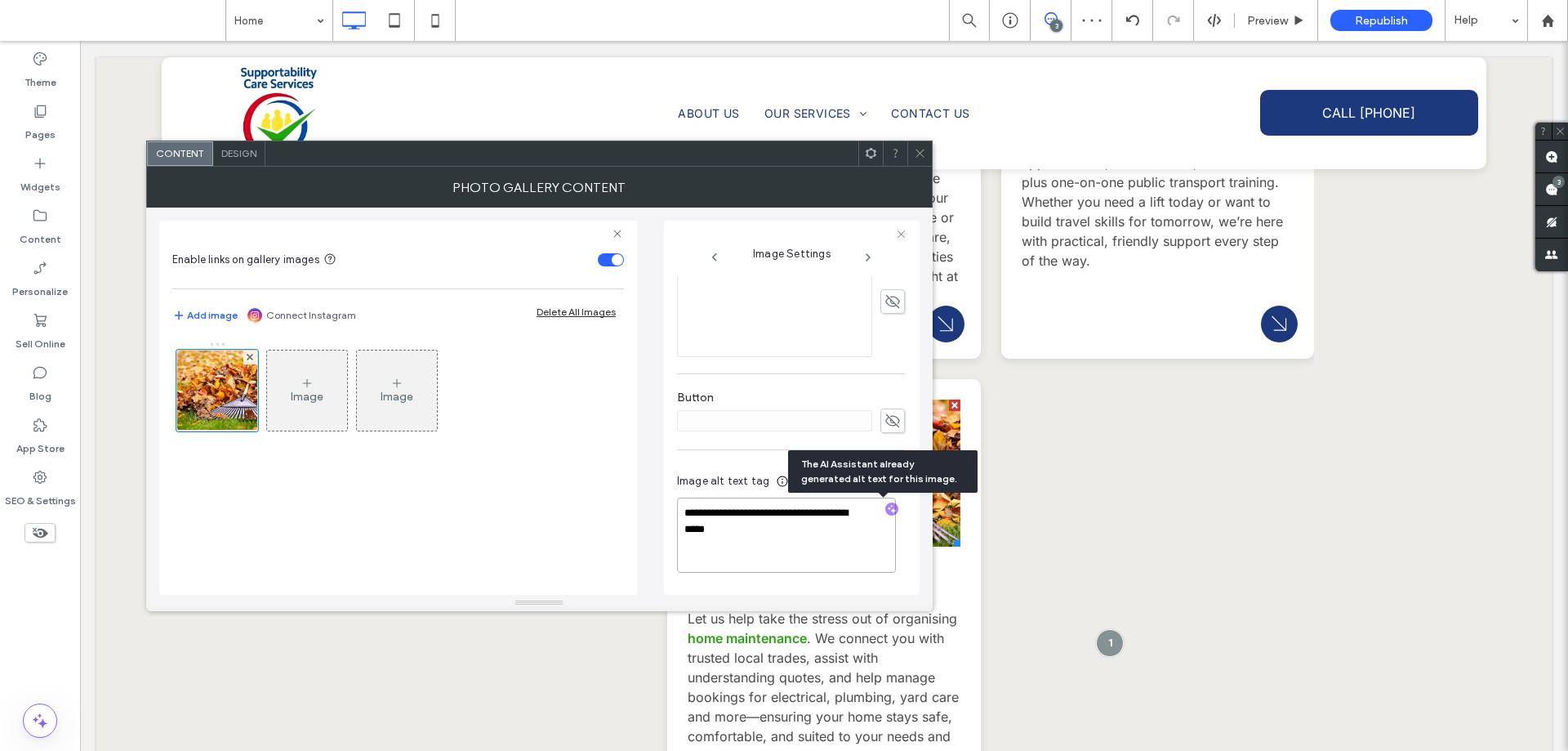 click on "**********" at bounding box center (786, 535) 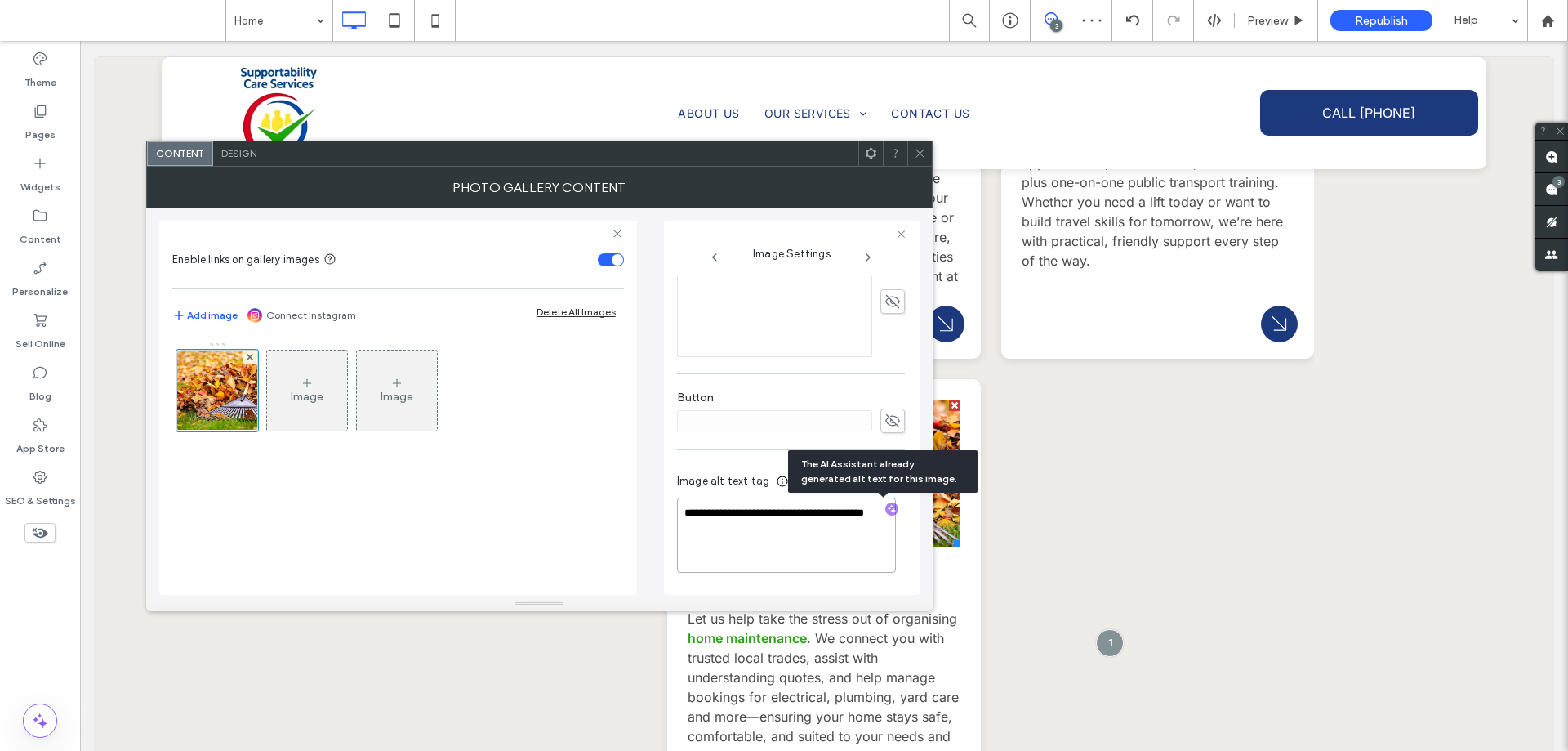 scroll, scrollTop: 478, scrollLeft: 0, axis: vertical 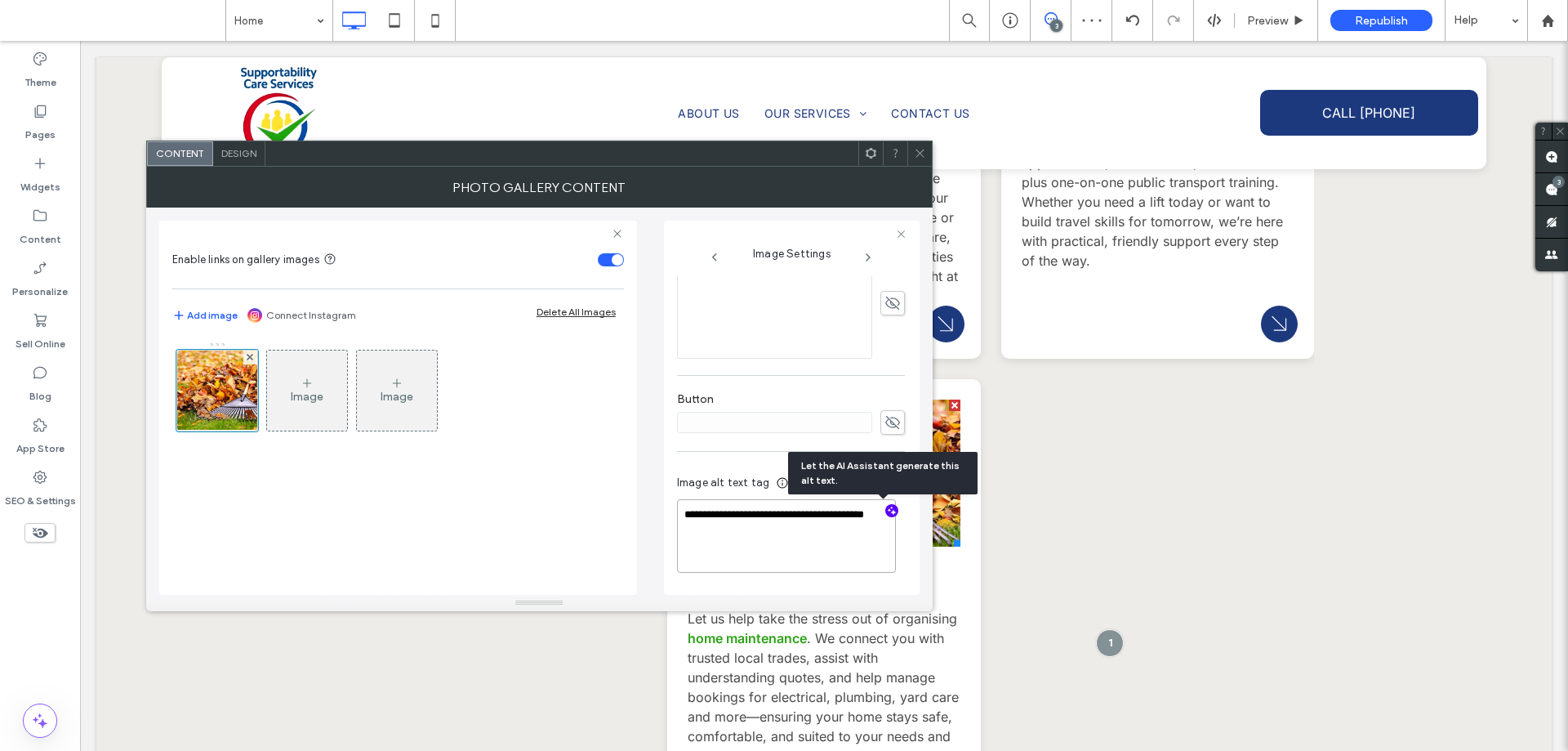 drag, startPoint x: 753, startPoint y: 533, endPoint x: 695, endPoint y: 521, distance: 59.22837 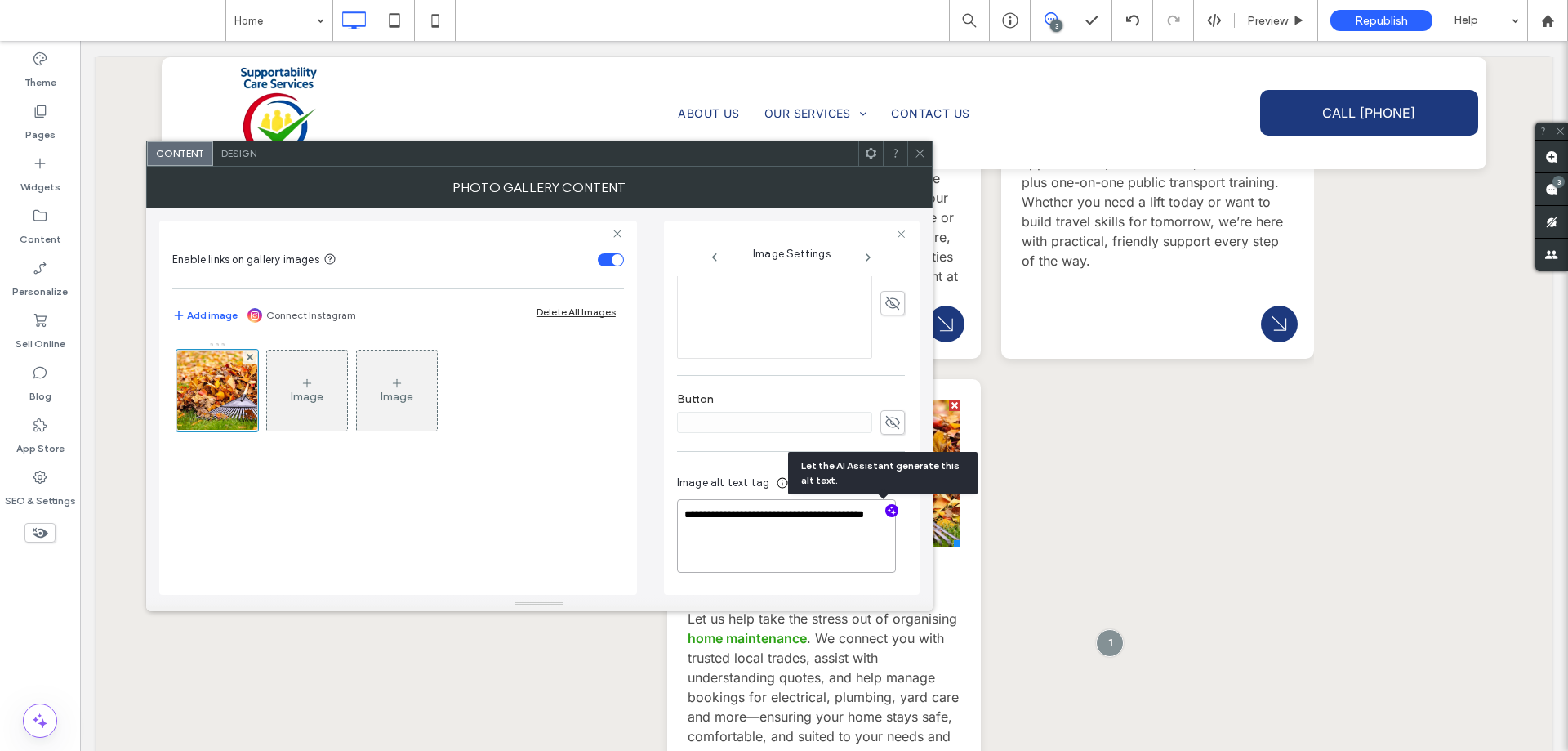 click on "**********" at bounding box center [786, 536] 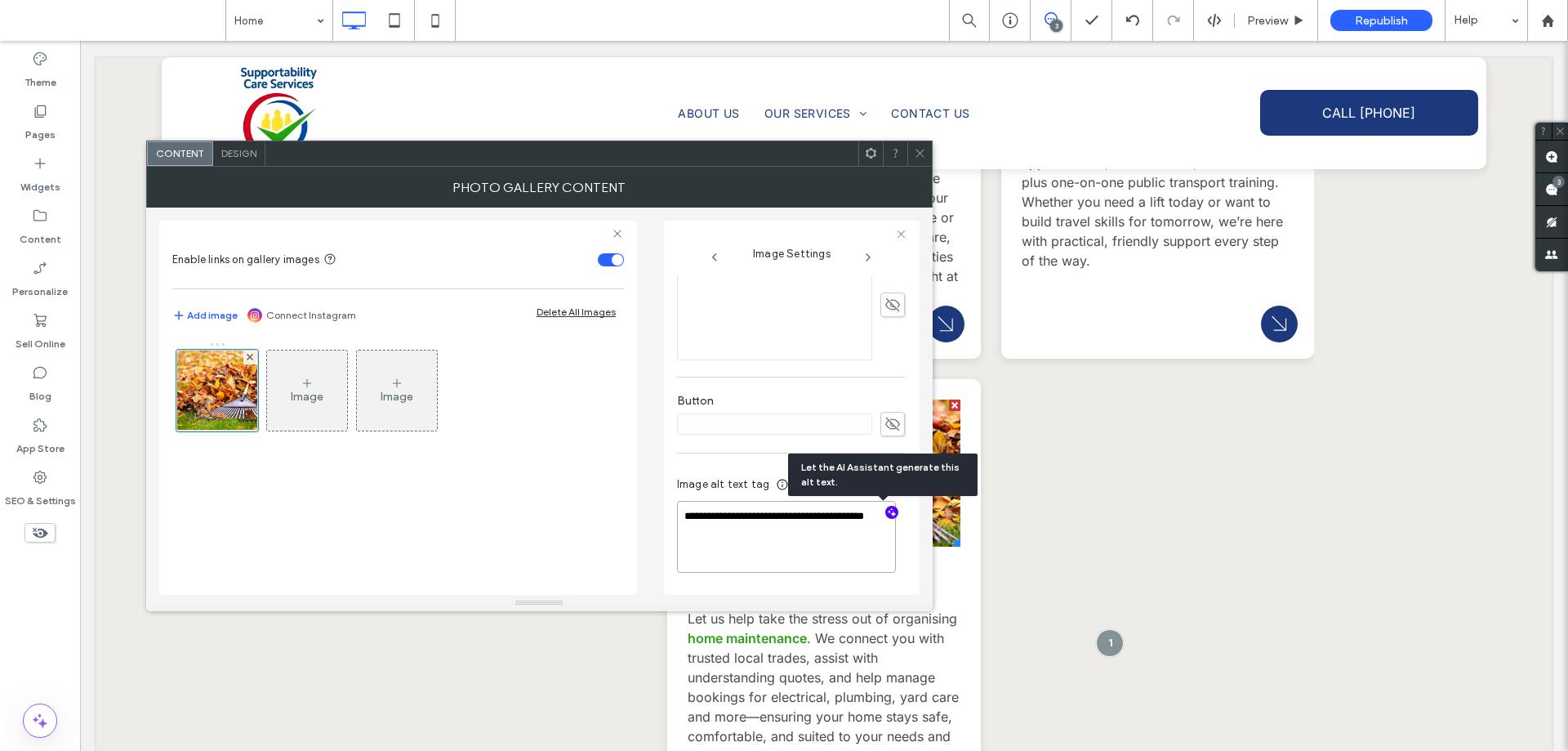 scroll, scrollTop: 476, scrollLeft: 0, axis: vertical 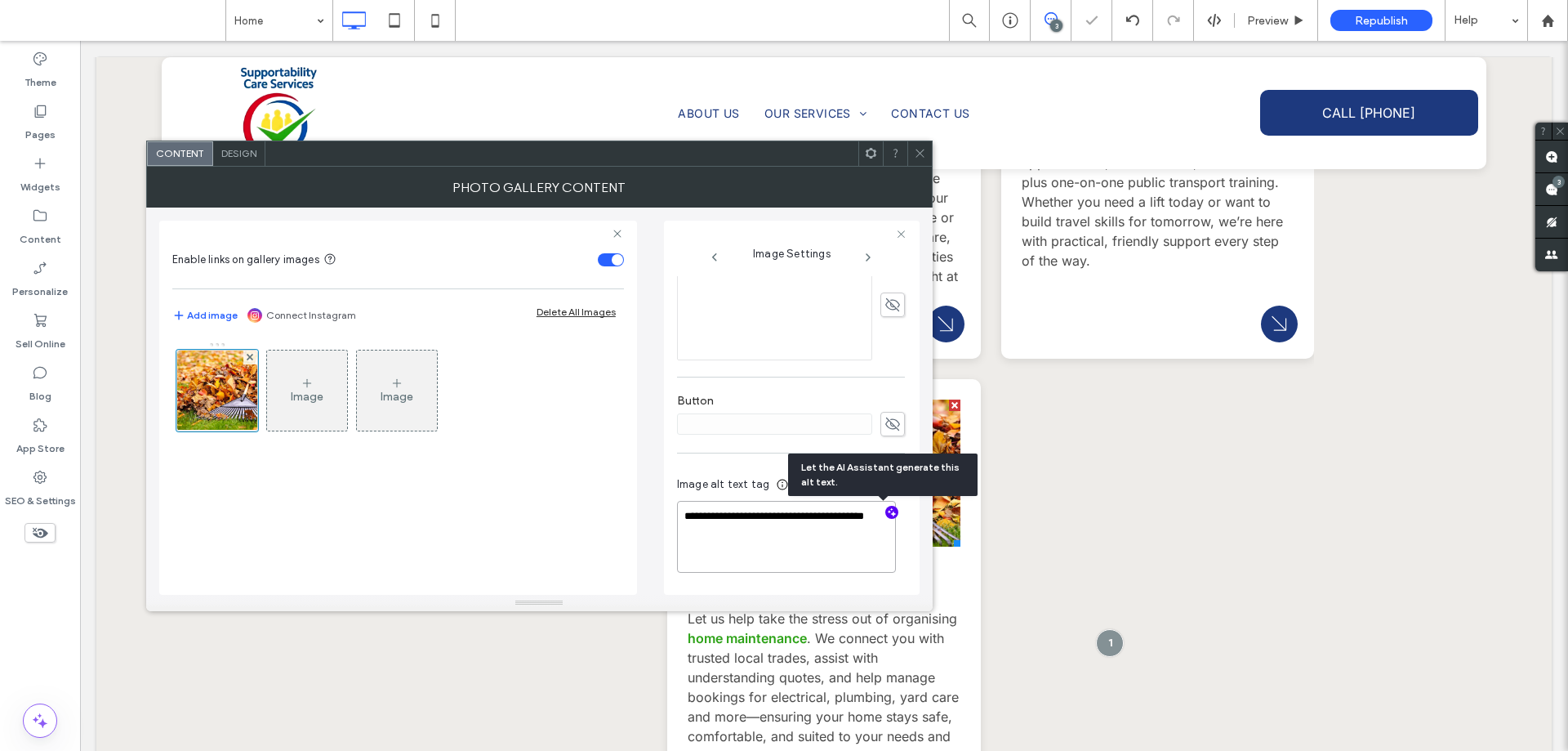 paste on "**********" 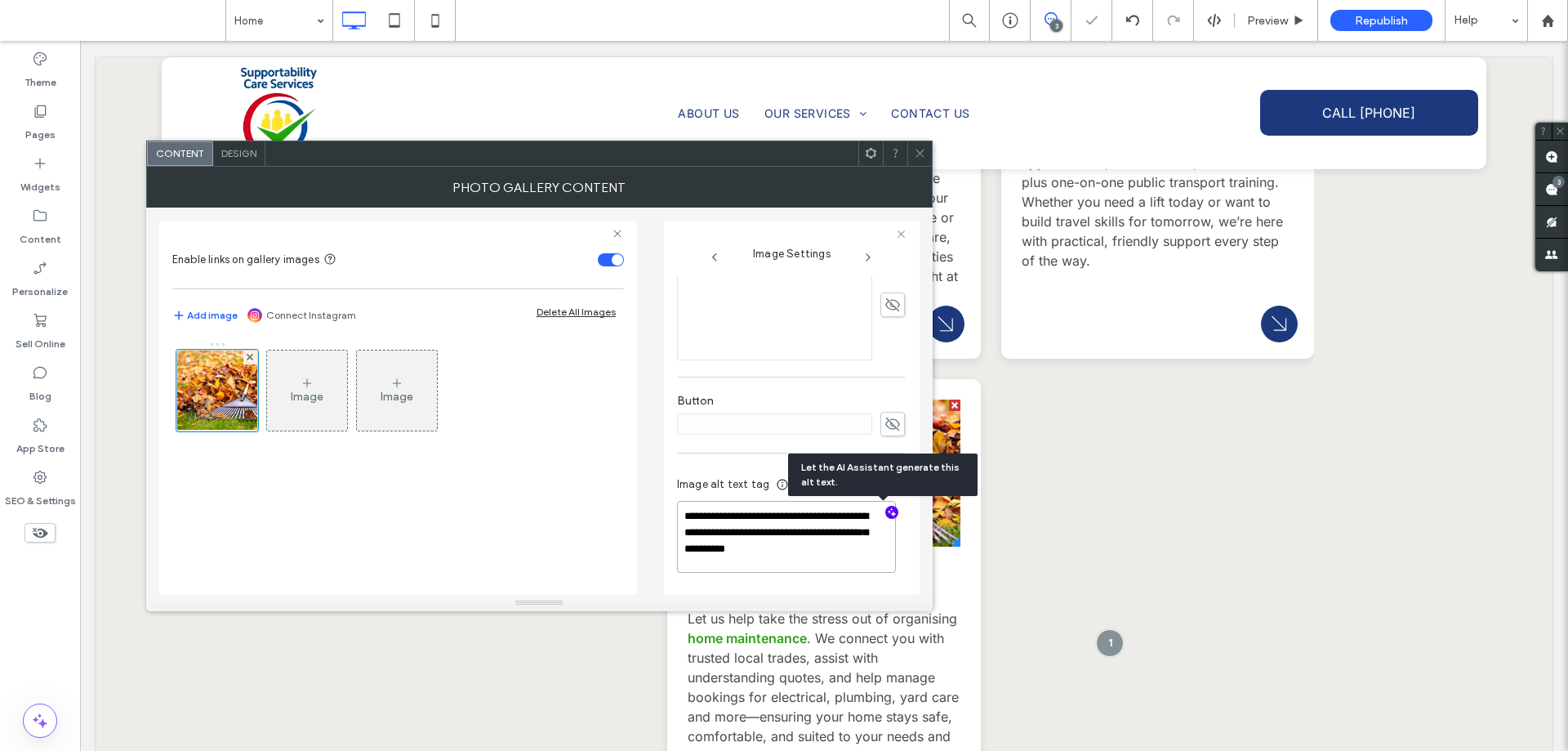 scroll, scrollTop: 475, scrollLeft: 0, axis: vertical 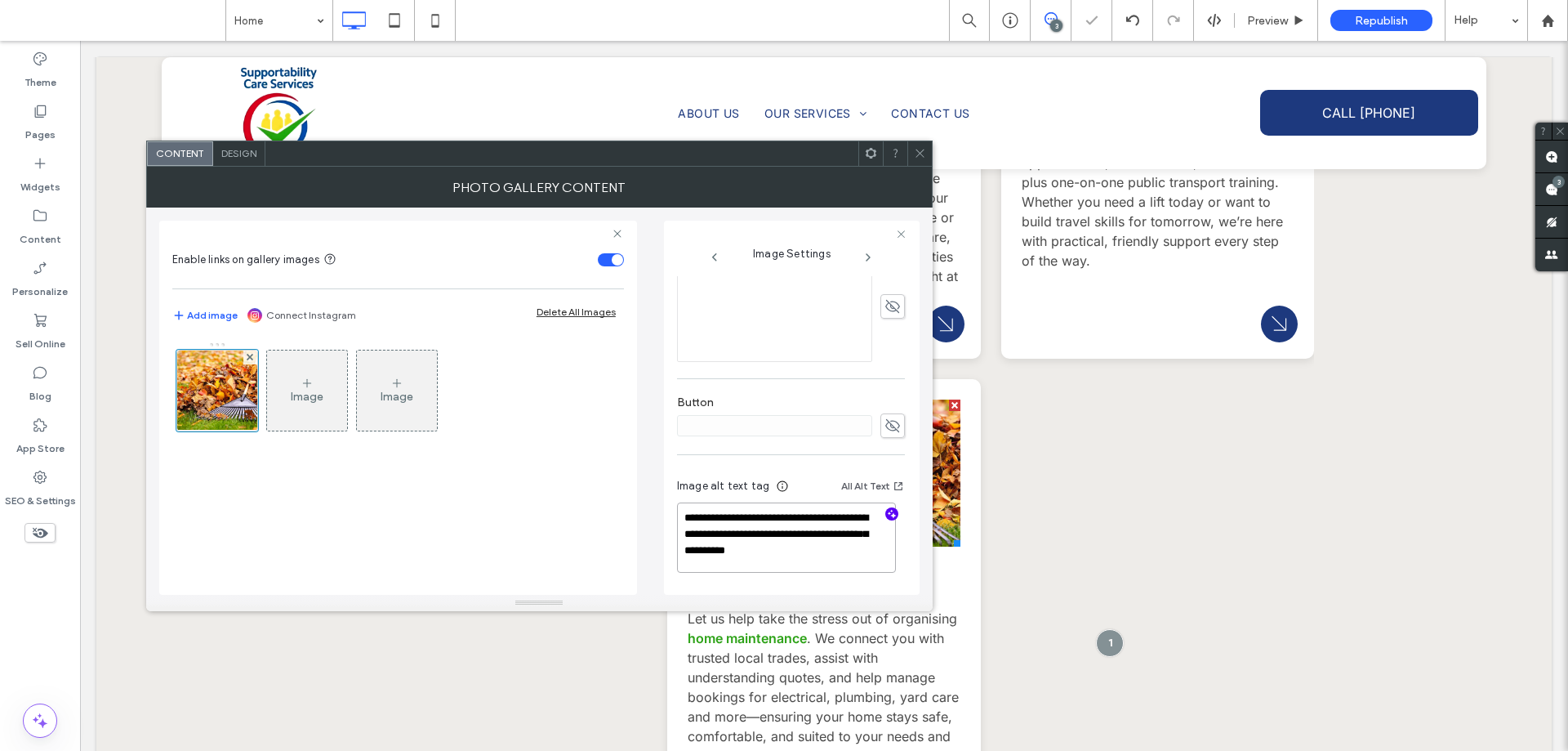 type on "**********" 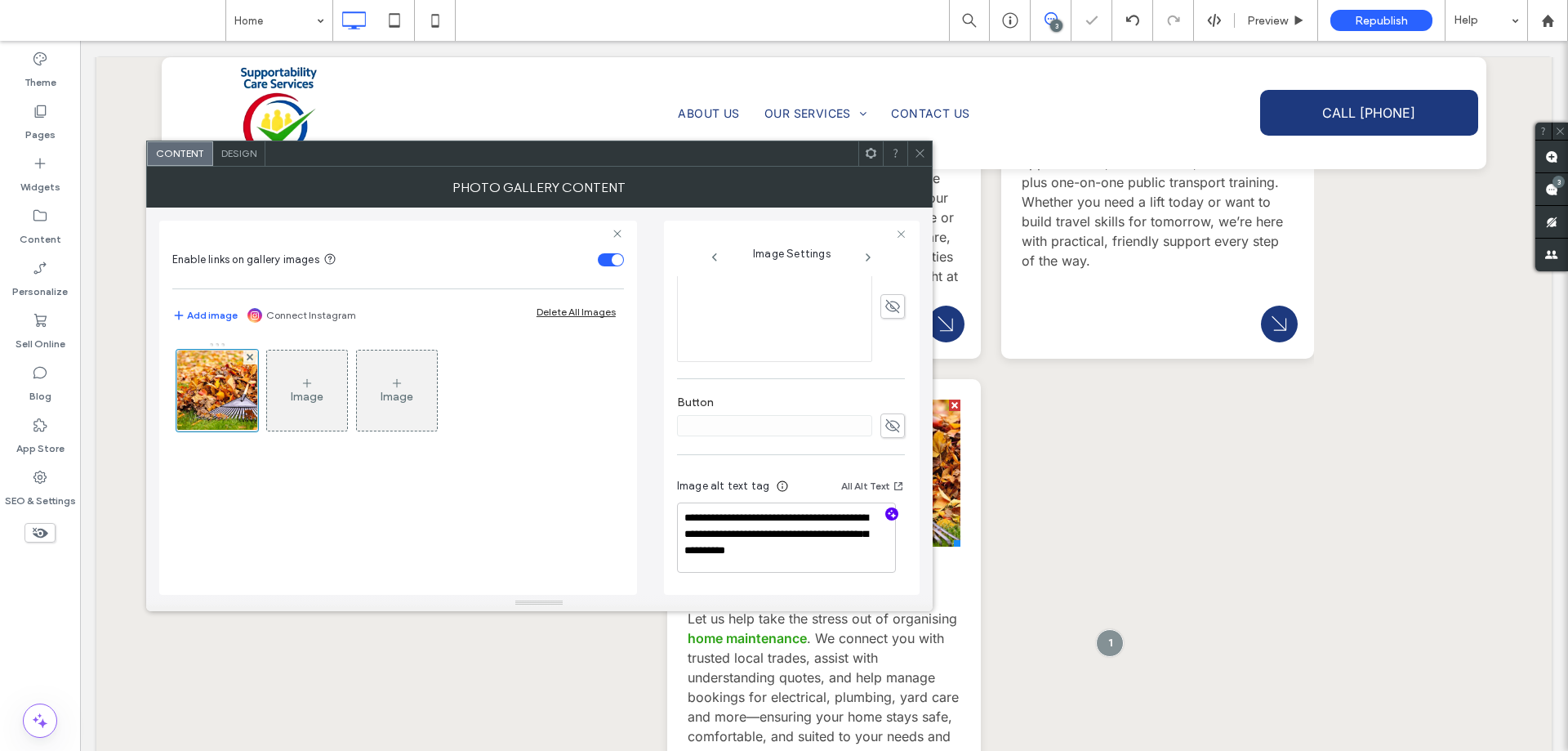 click on "Photo Gallery Content" at bounding box center (539, 187) 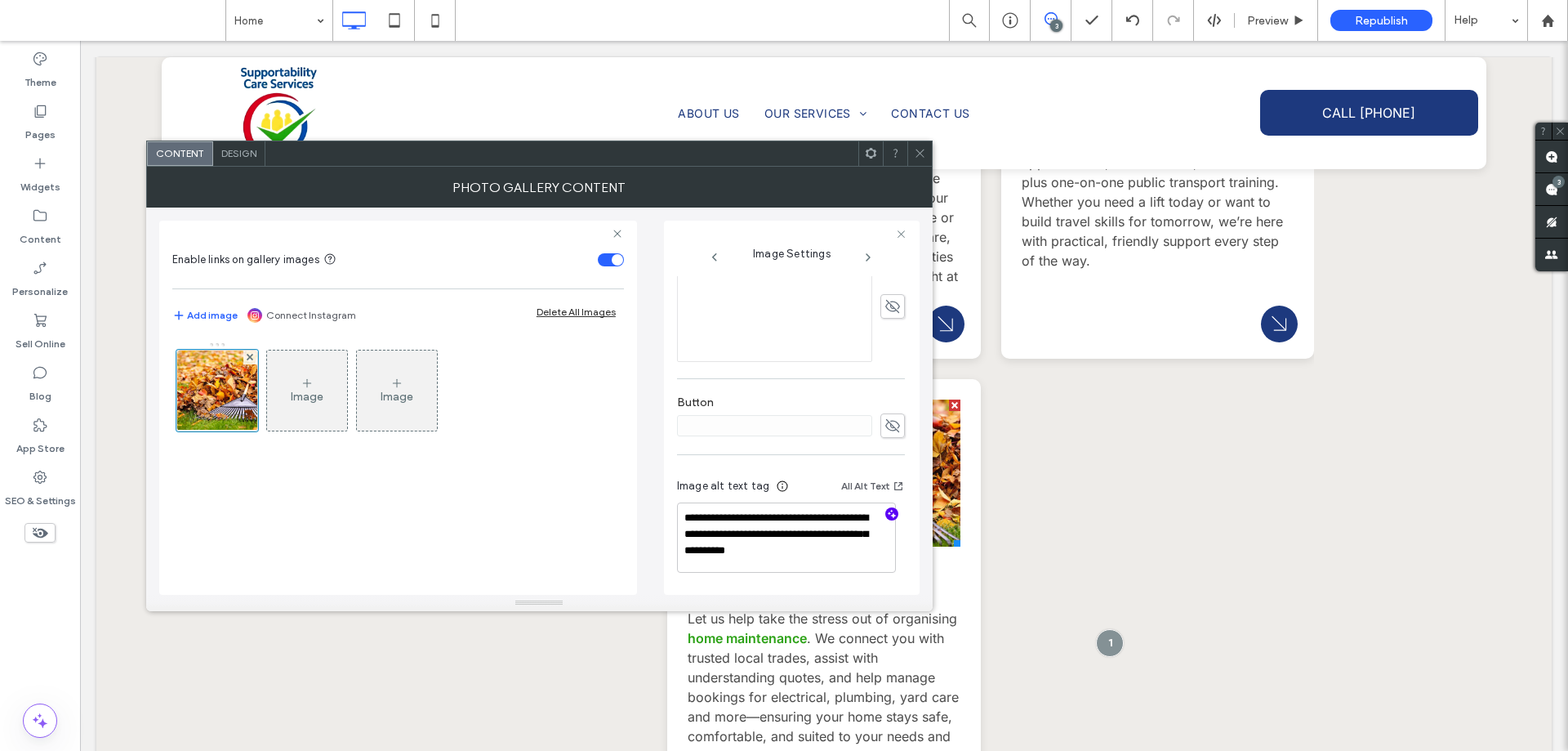 click 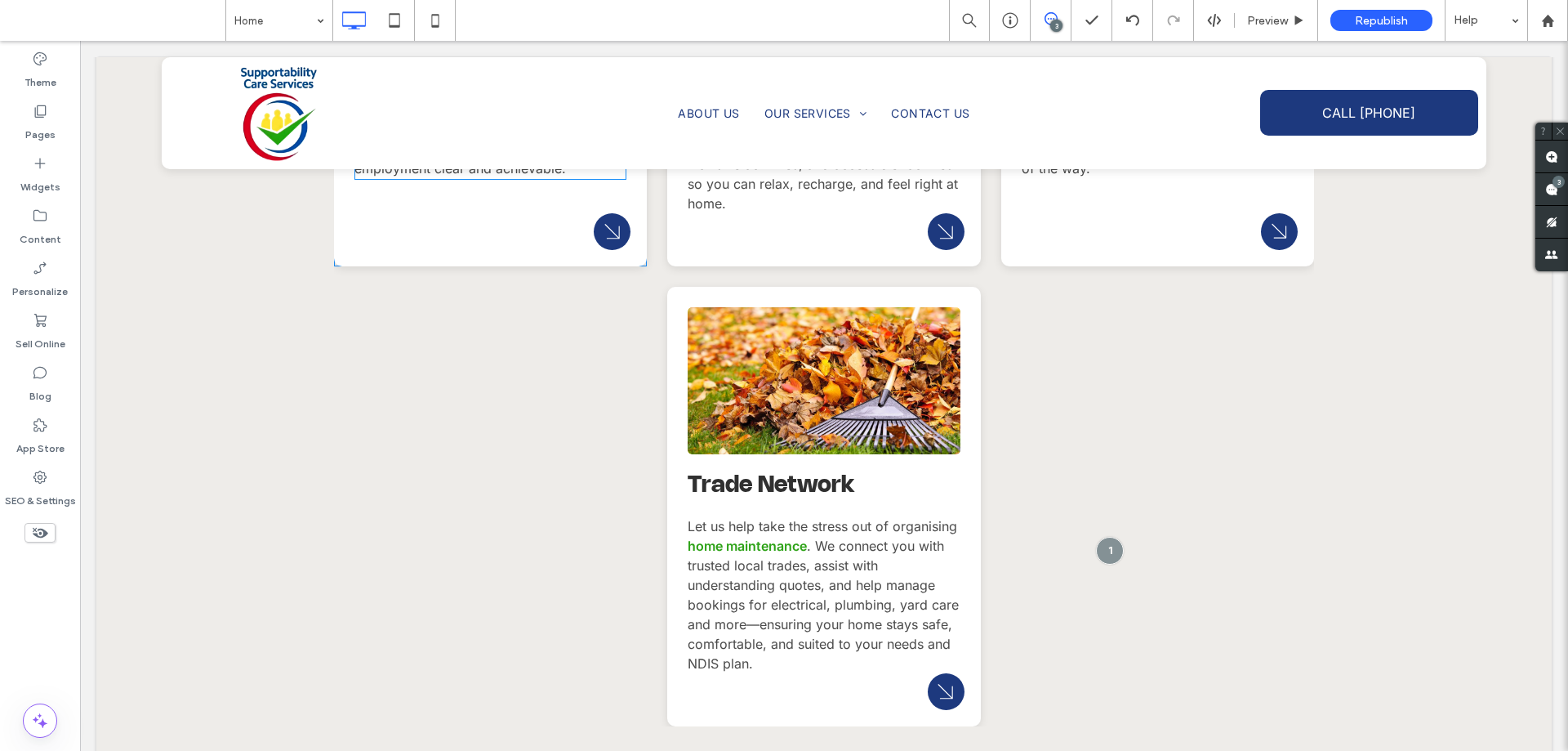scroll, scrollTop: 2615, scrollLeft: 0, axis: vertical 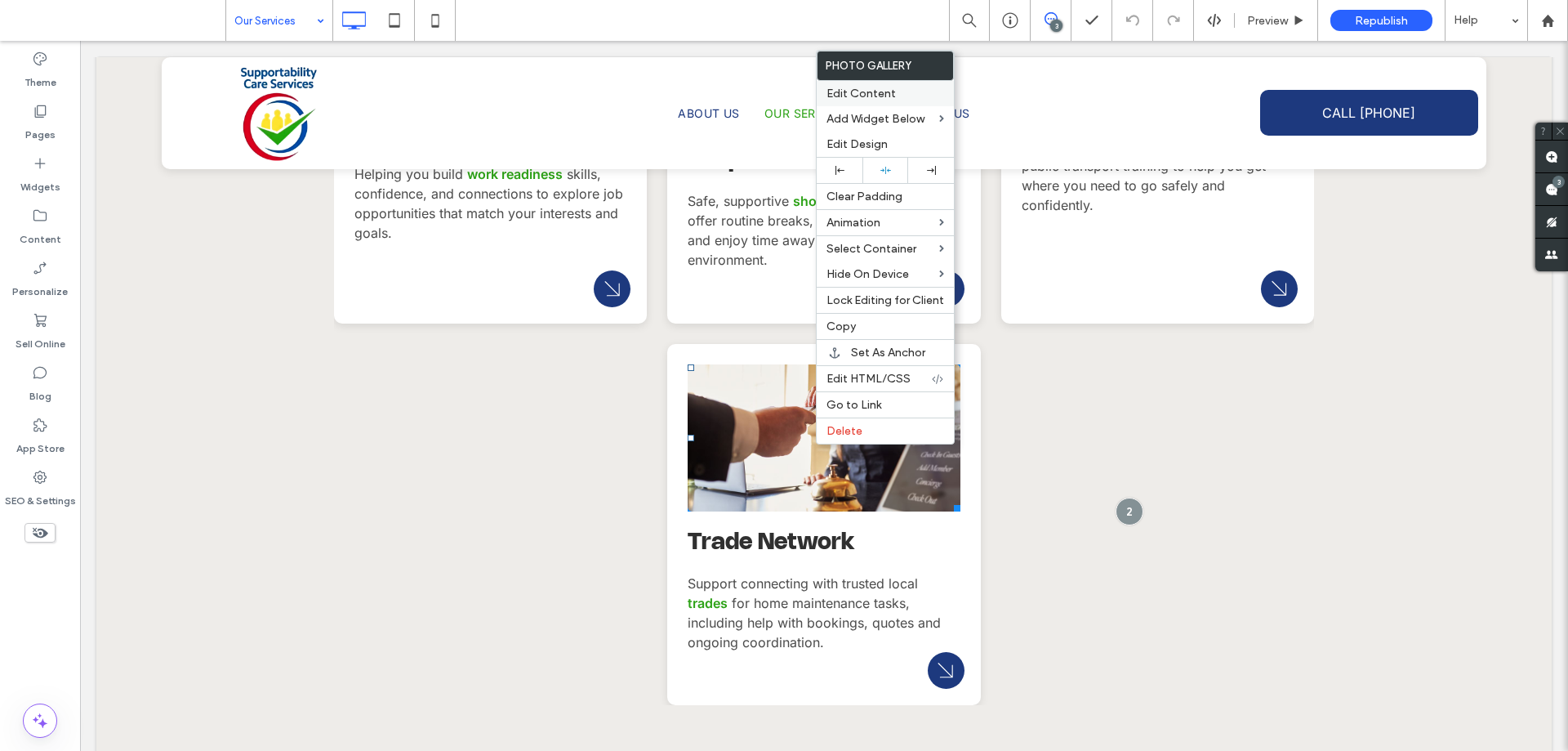 click on "Edit Content" at bounding box center [861, 93] 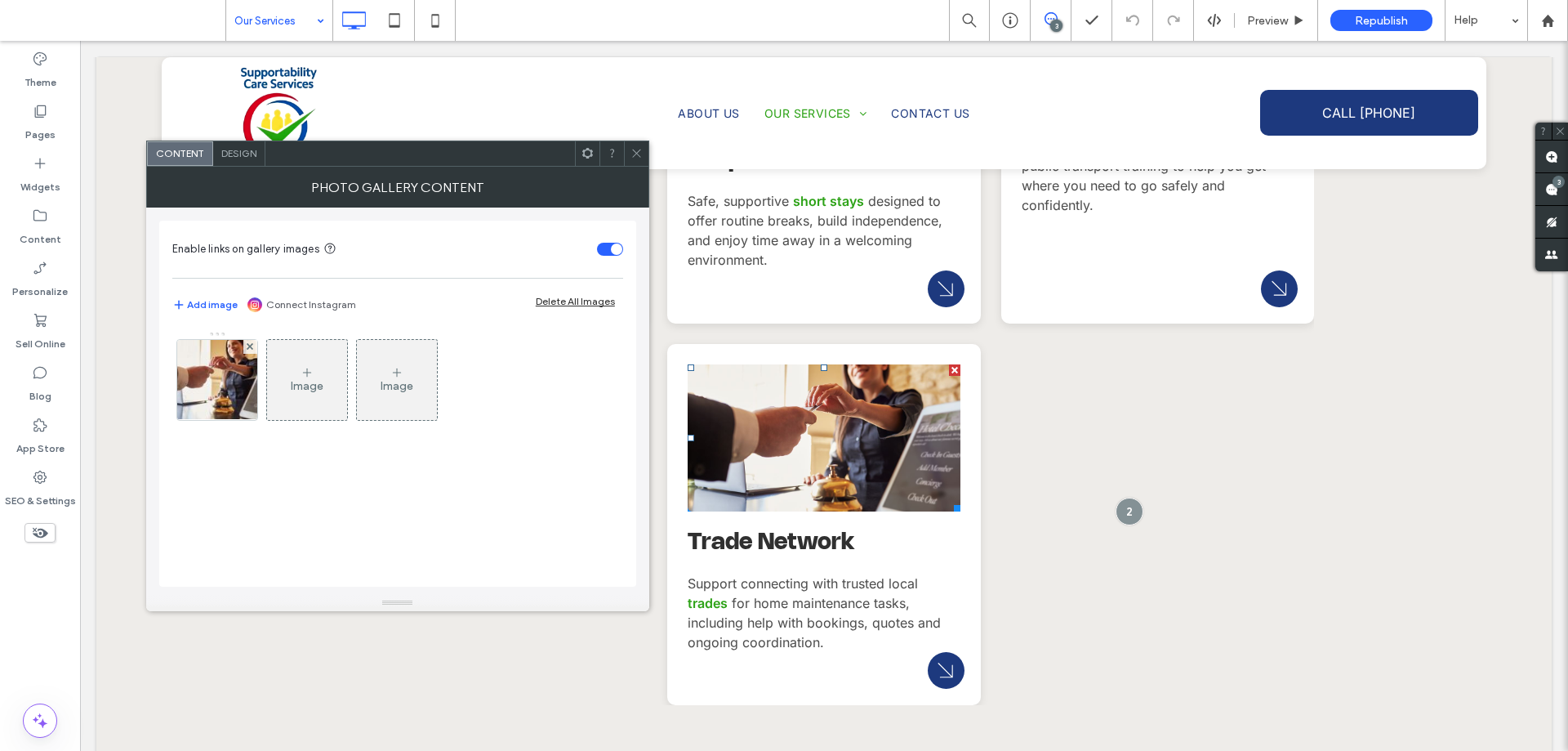 drag, startPoint x: 231, startPoint y: 382, endPoint x: 426, endPoint y: 412, distance: 197.2942 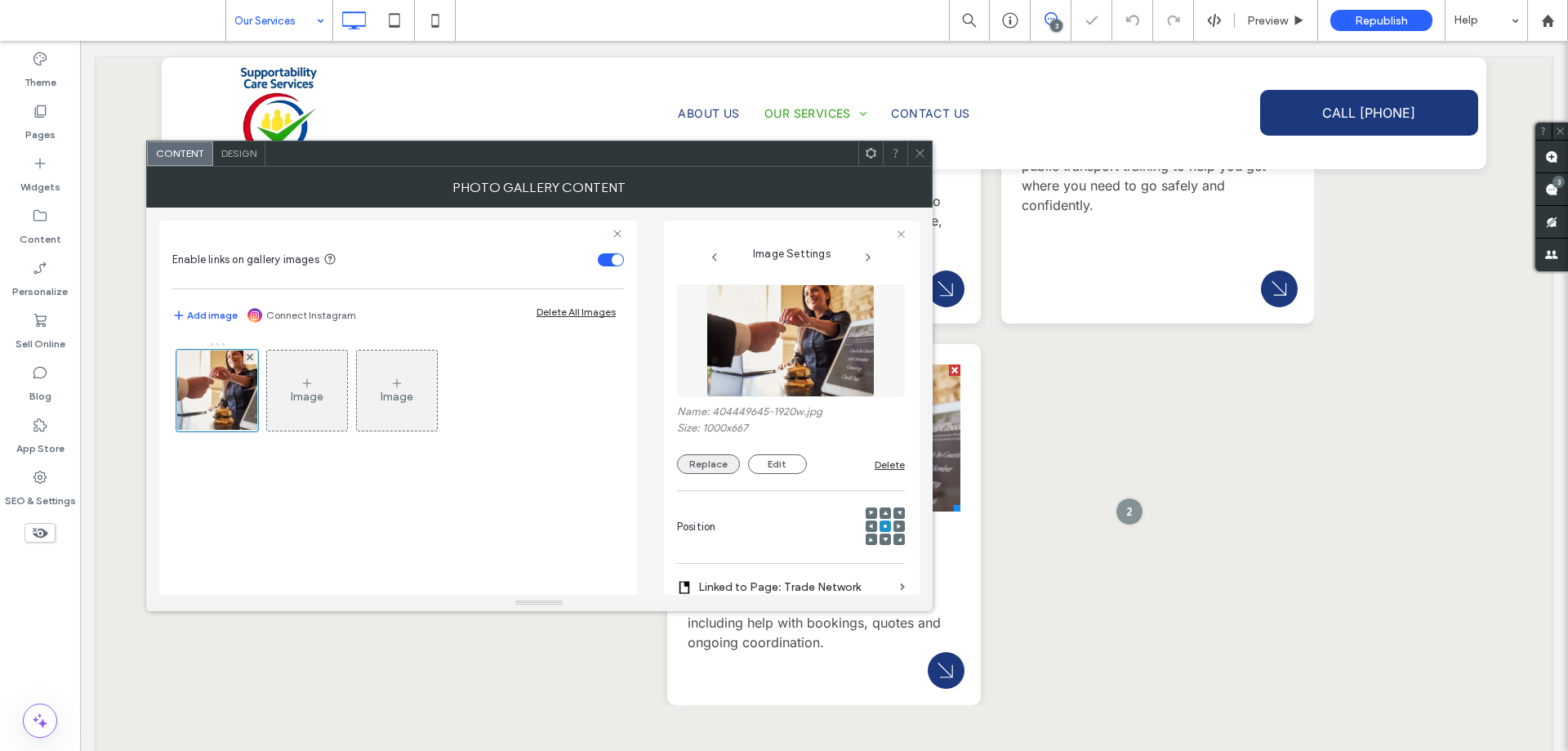 click on "Replace" at bounding box center (708, 464) 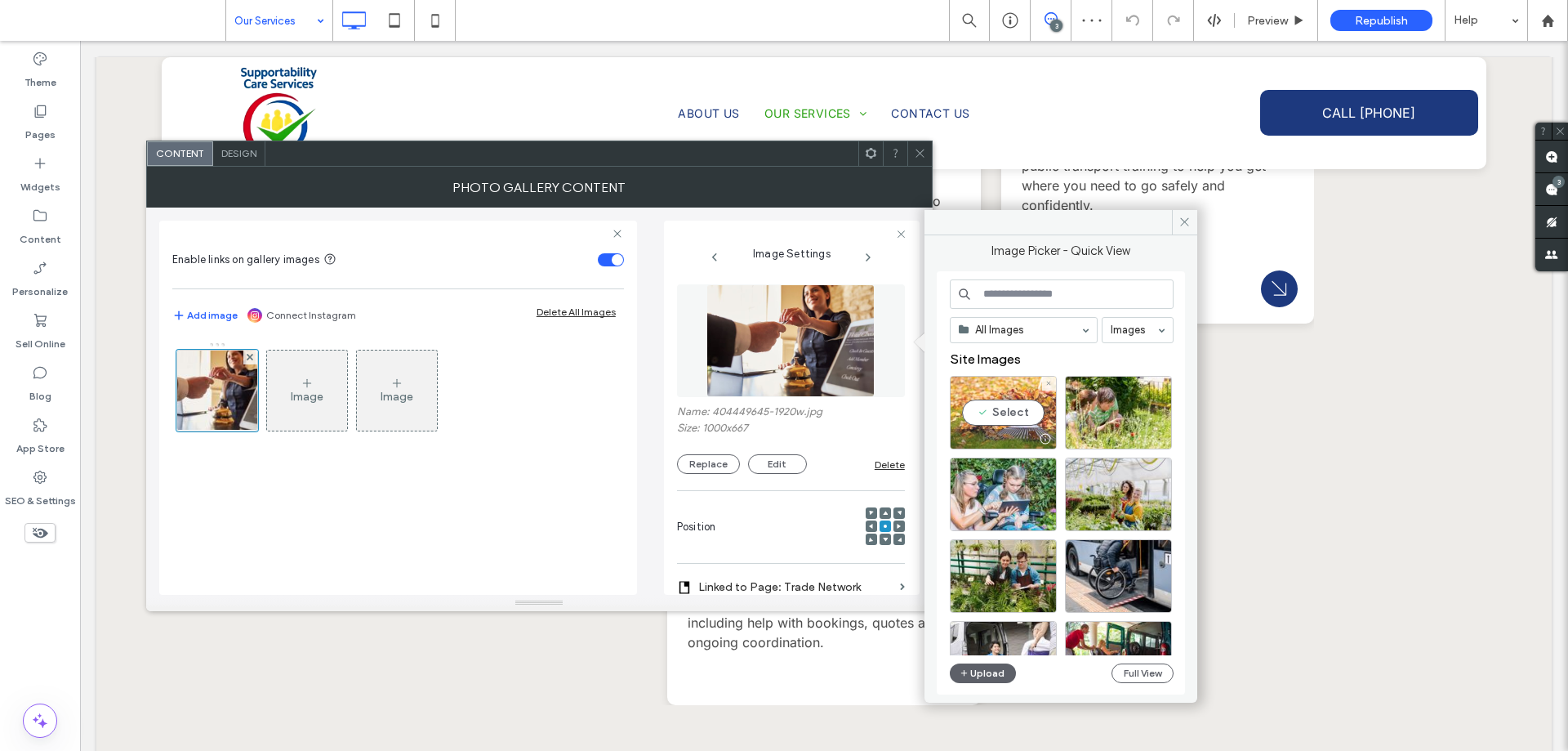 click on "Select" at bounding box center [1003, 413] 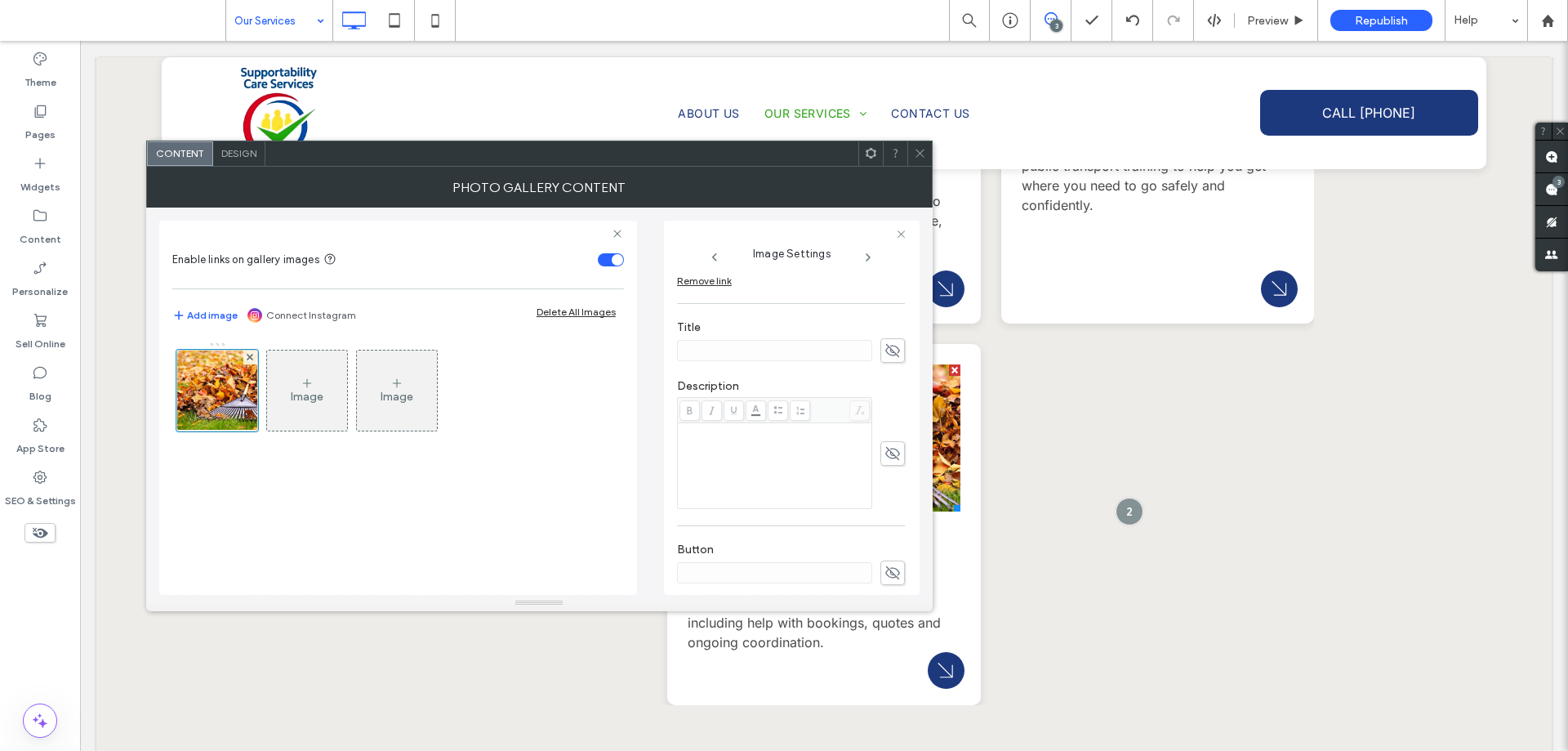 scroll, scrollTop: 482, scrollLeft: 0, axis: vertical 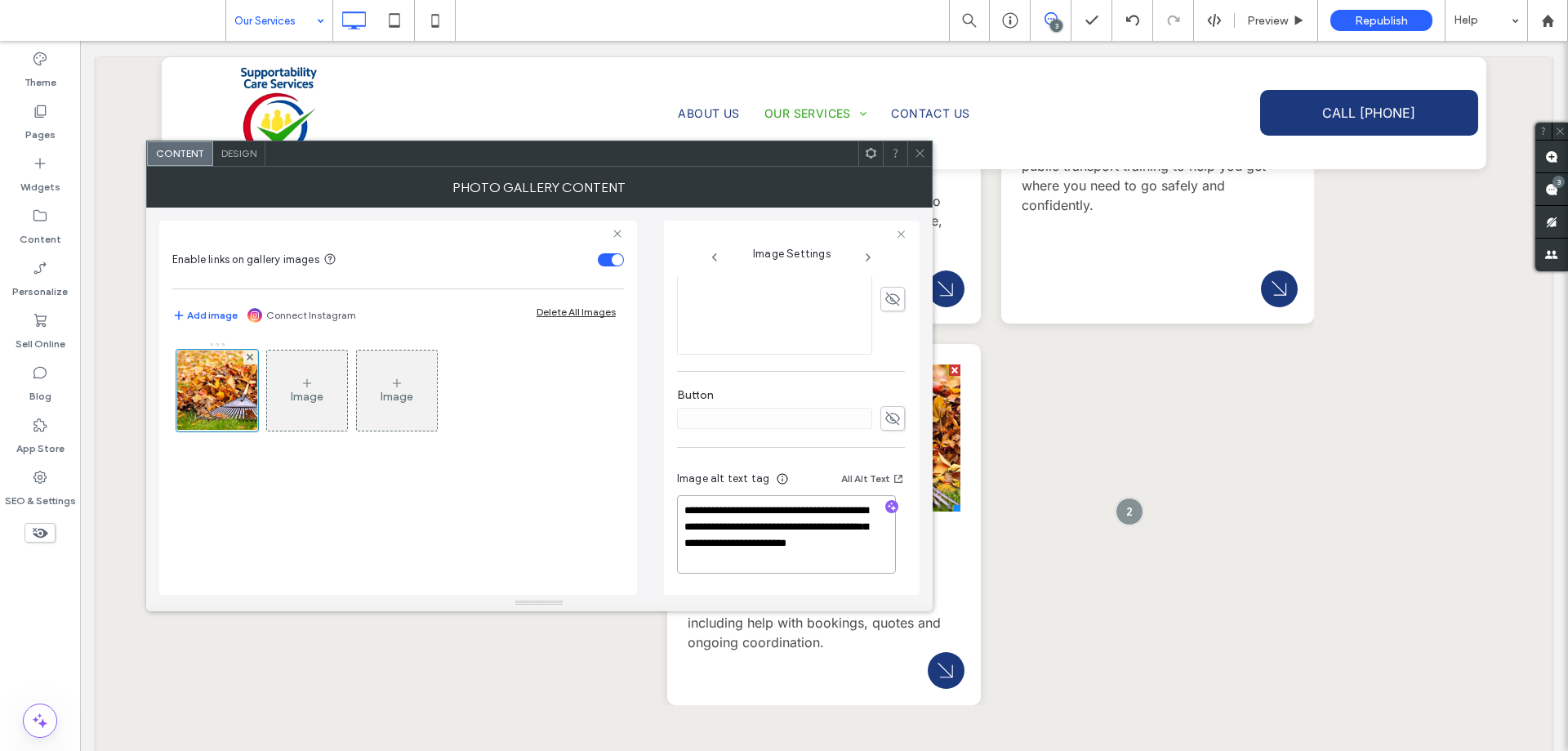 click on "**********" at bounding box center [786, 534] 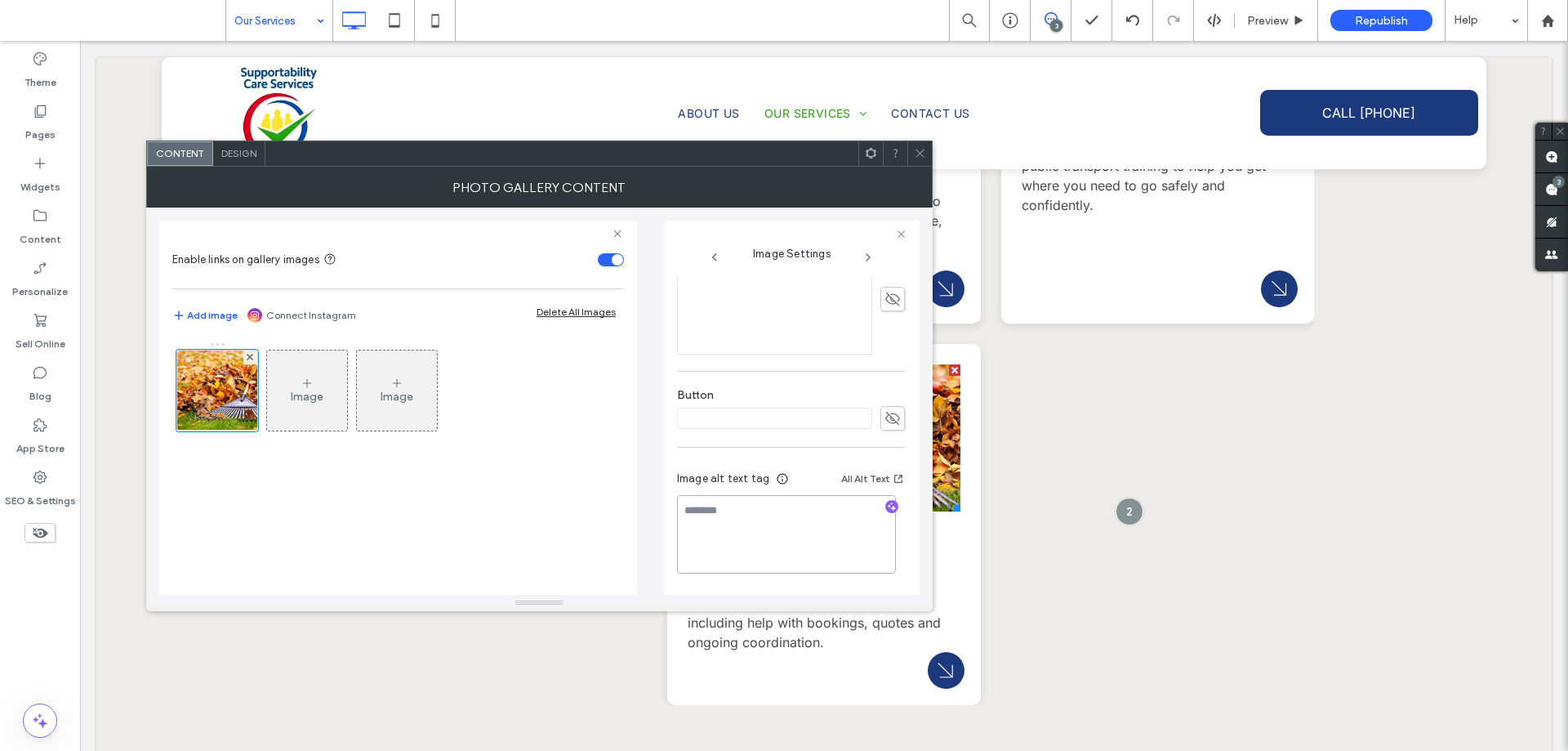 scroll, scrollTop: 481, scrollLeft: 0, axis: vertical 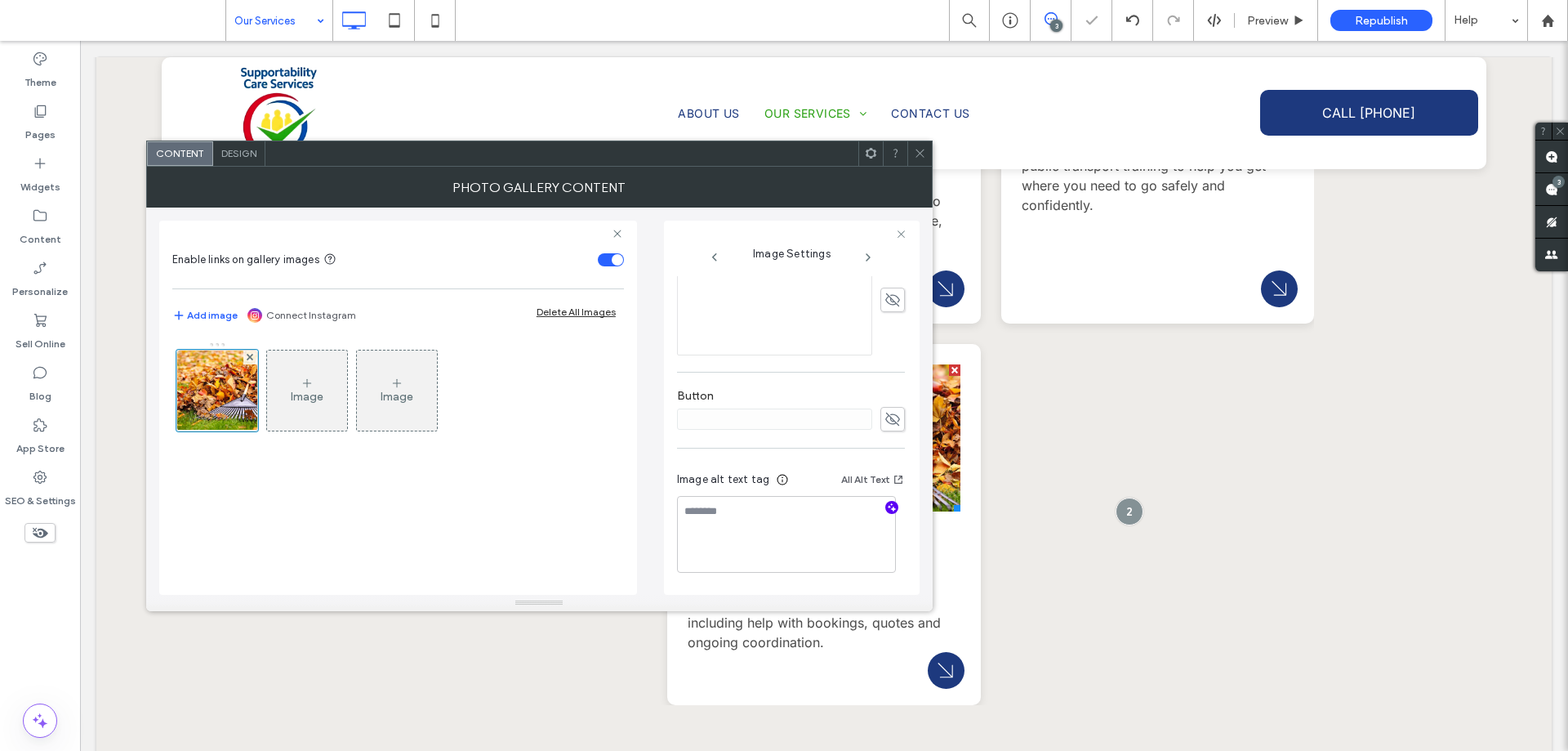 click 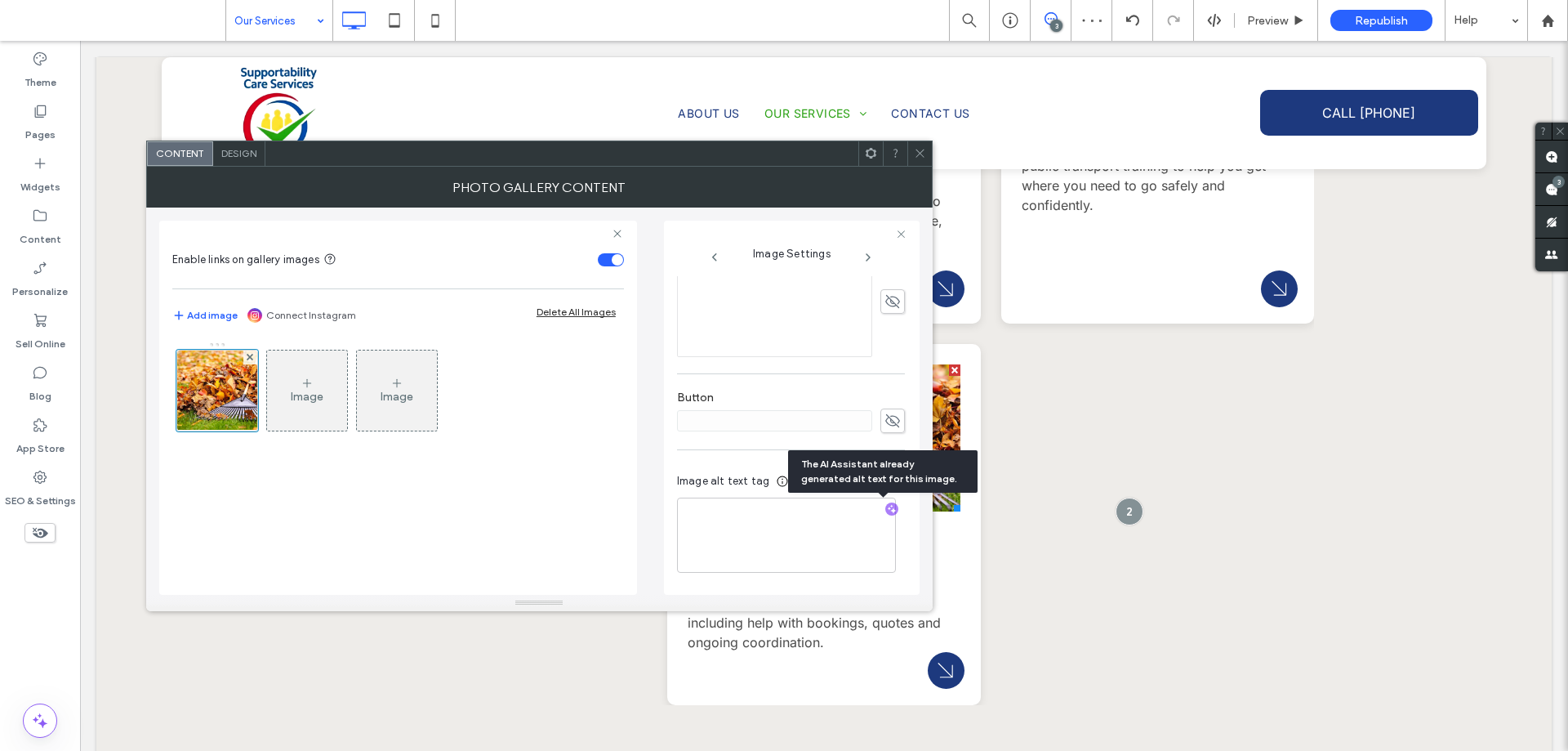 scroll, scrollTop: 480, scrollLeft: 0, axis: vertical 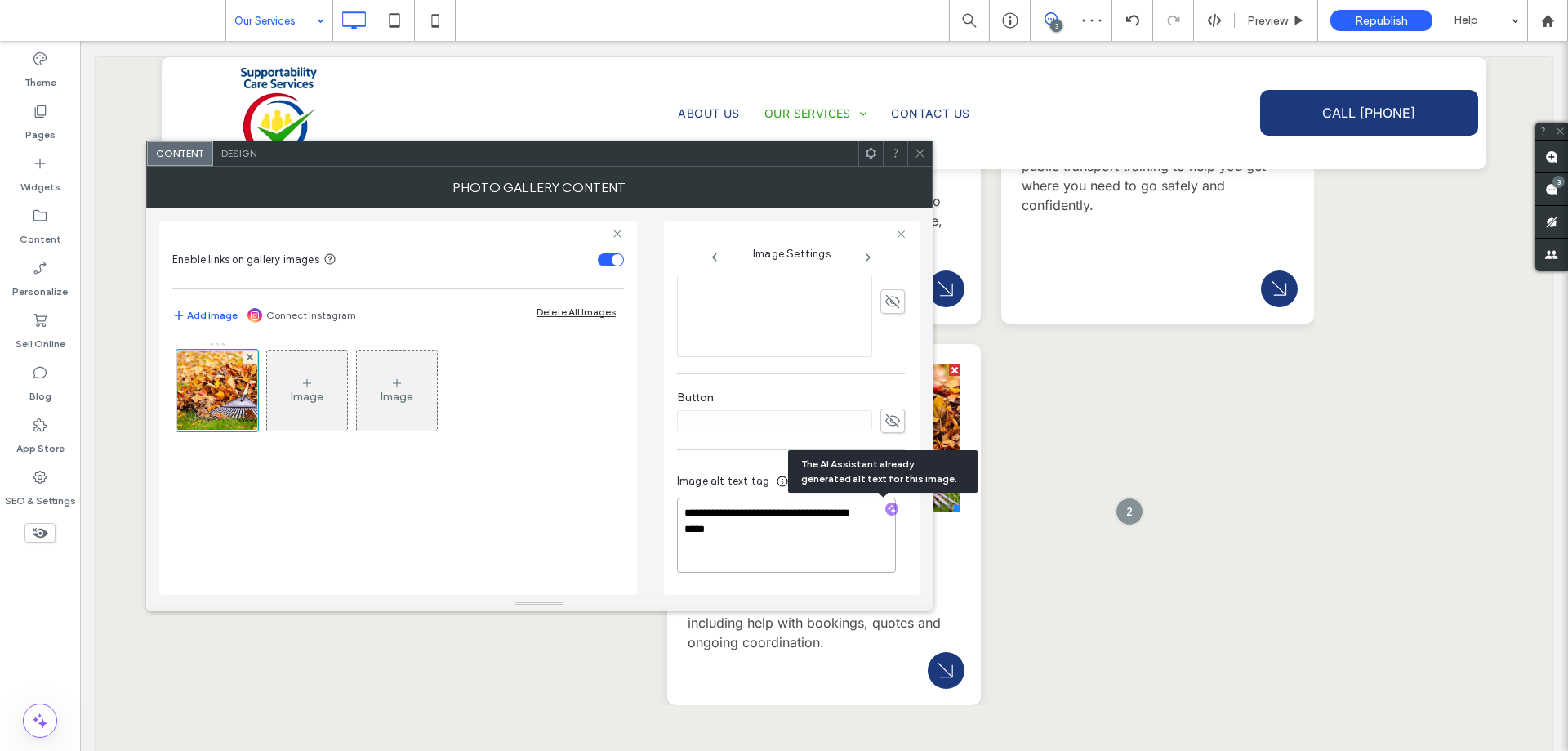 click on "**********" at bounding box center (786, 535) 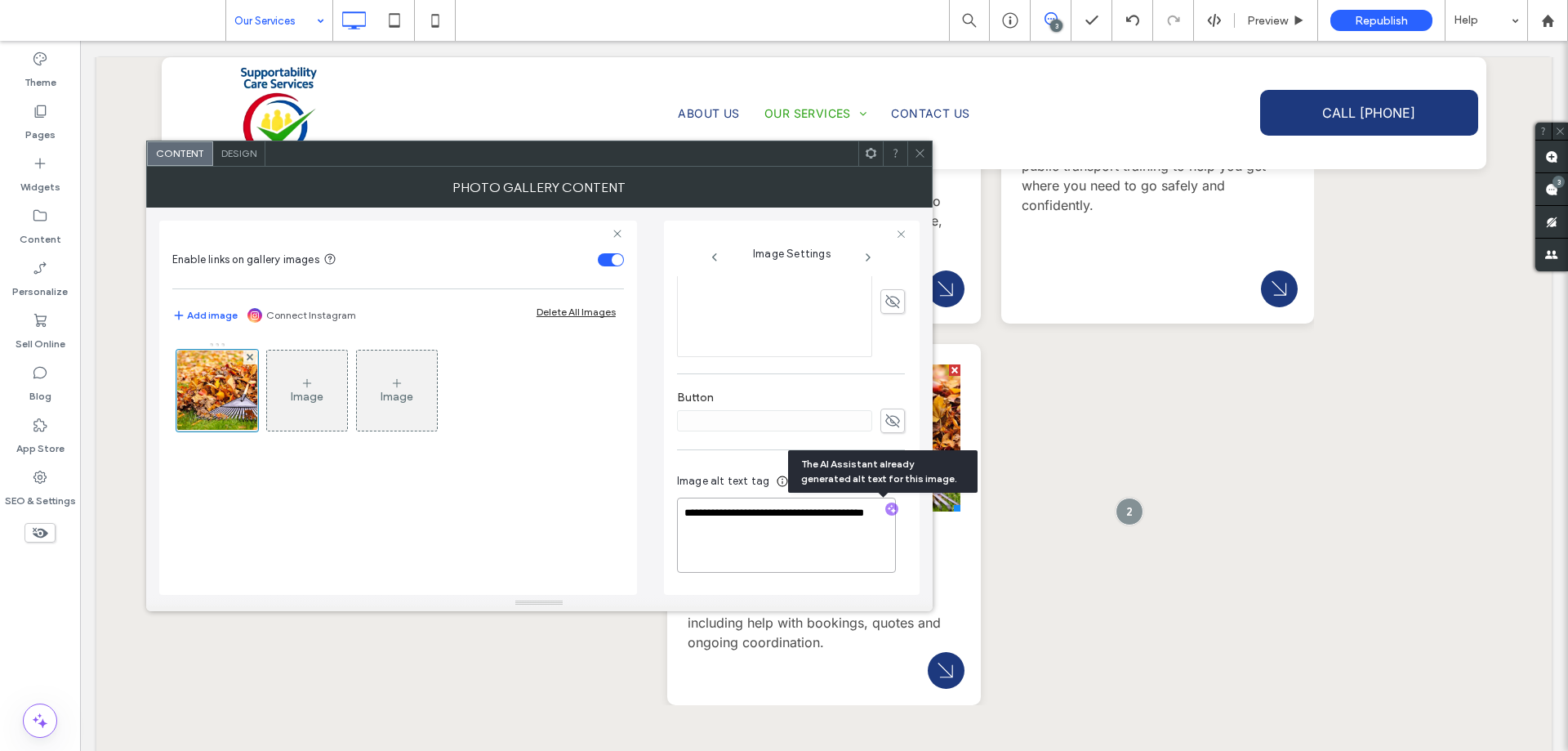 scroll, scrollTop: 478, scrollLeft: 0, axis: vertical 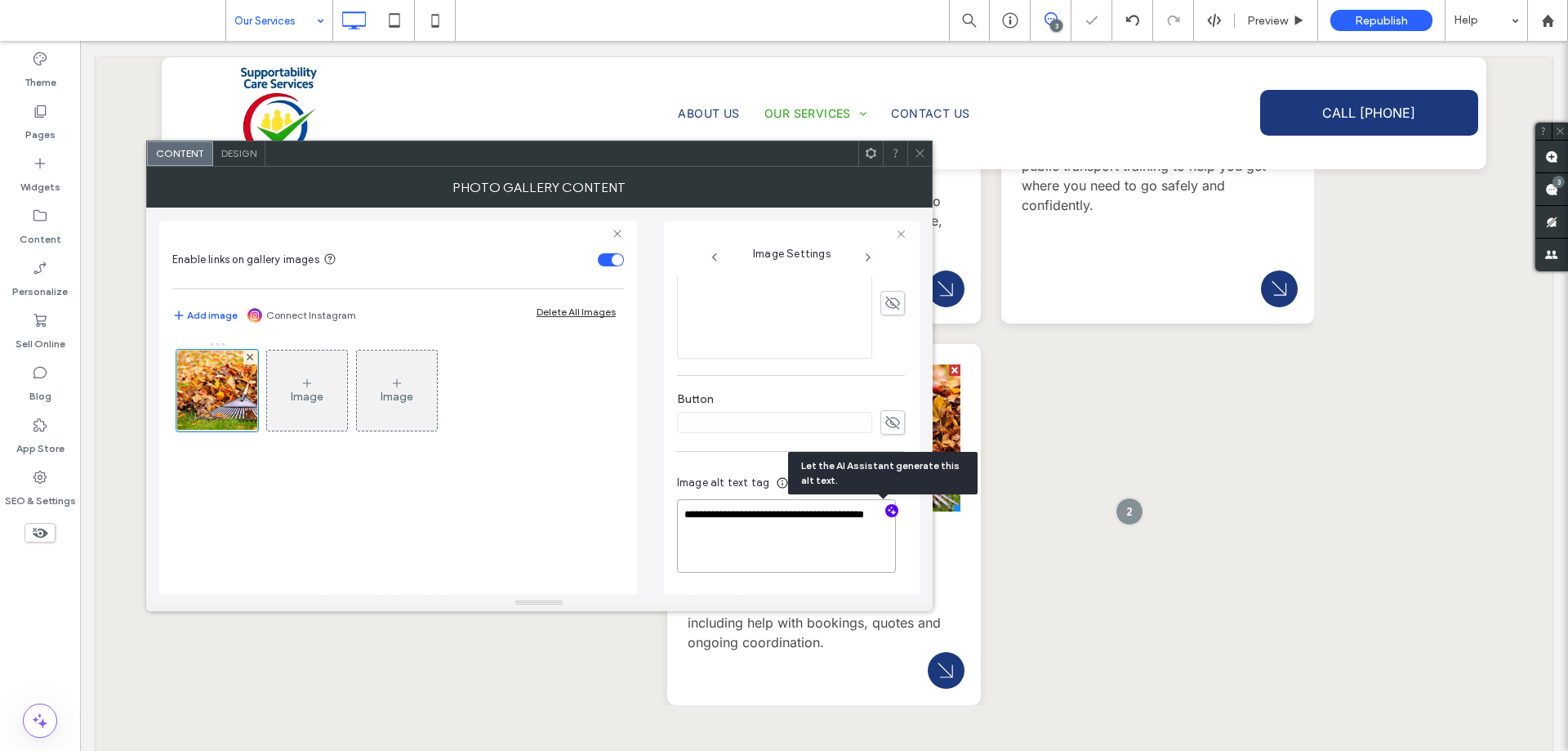 drag, startPoint x: 724, startPoint y: 532, endPoint x: 692, endPoint y: 521, distance: 33.837849 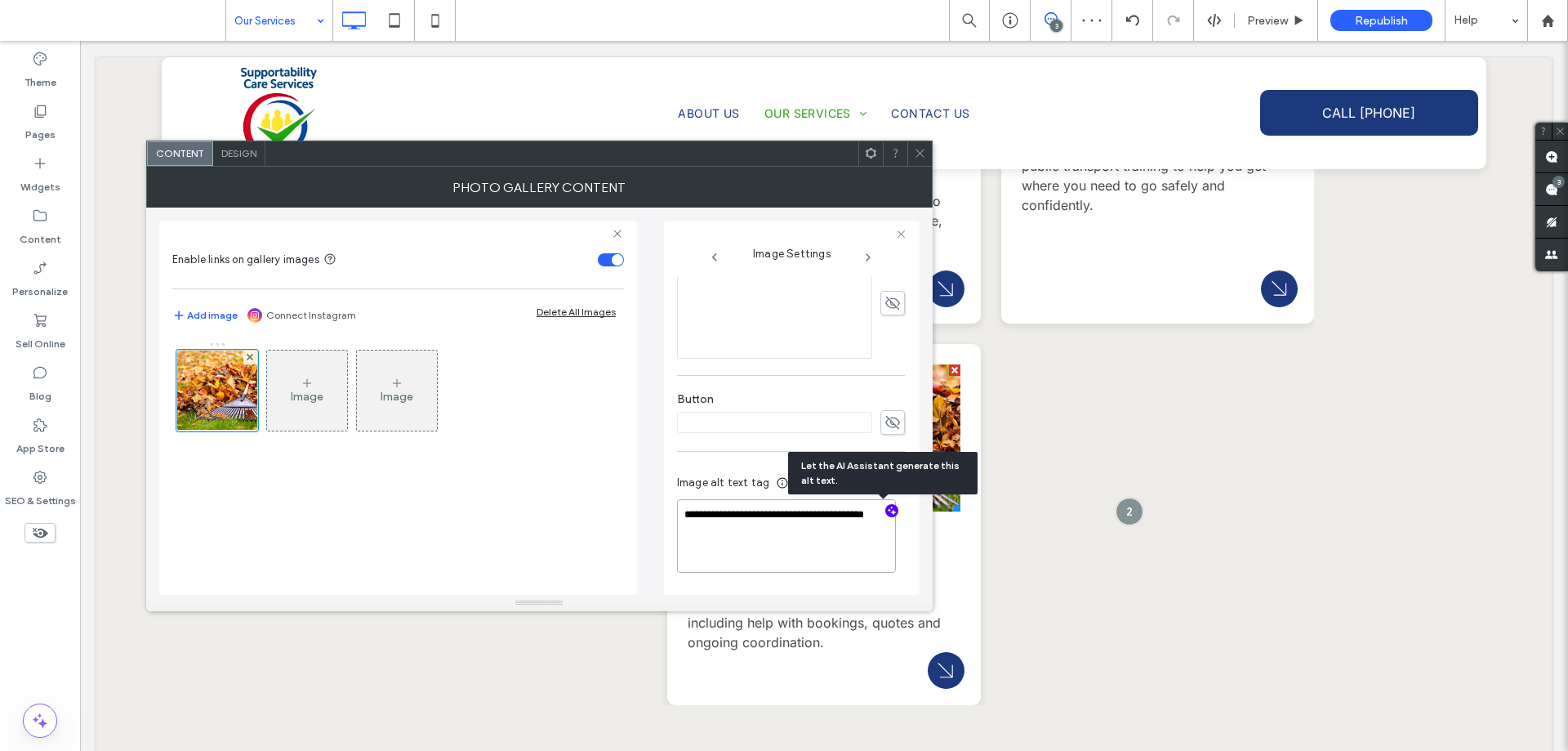 click on "**********" at bounding box center (786, 536) 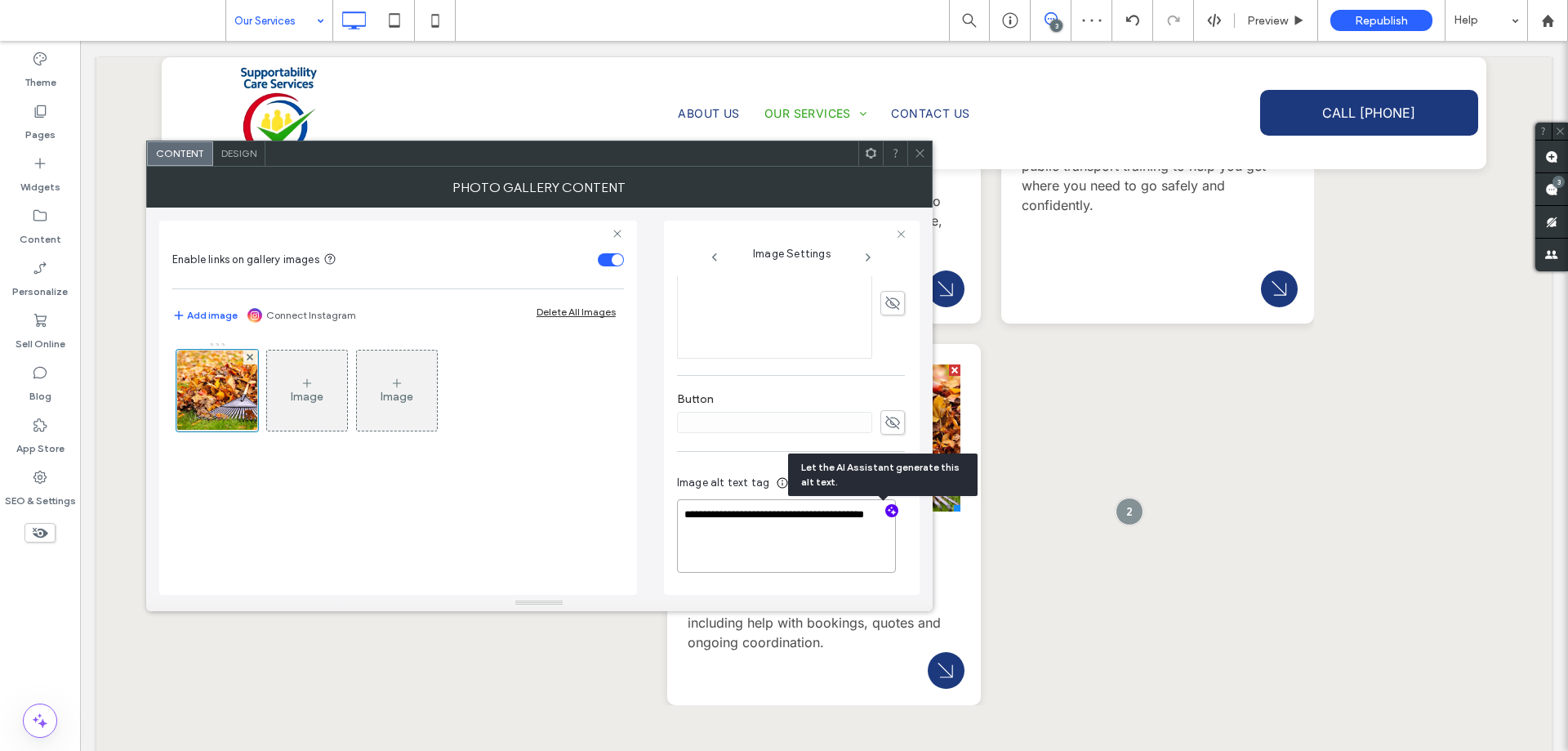 scroll, scrollTop: 476, scrollLeft: 0, axis: vertical 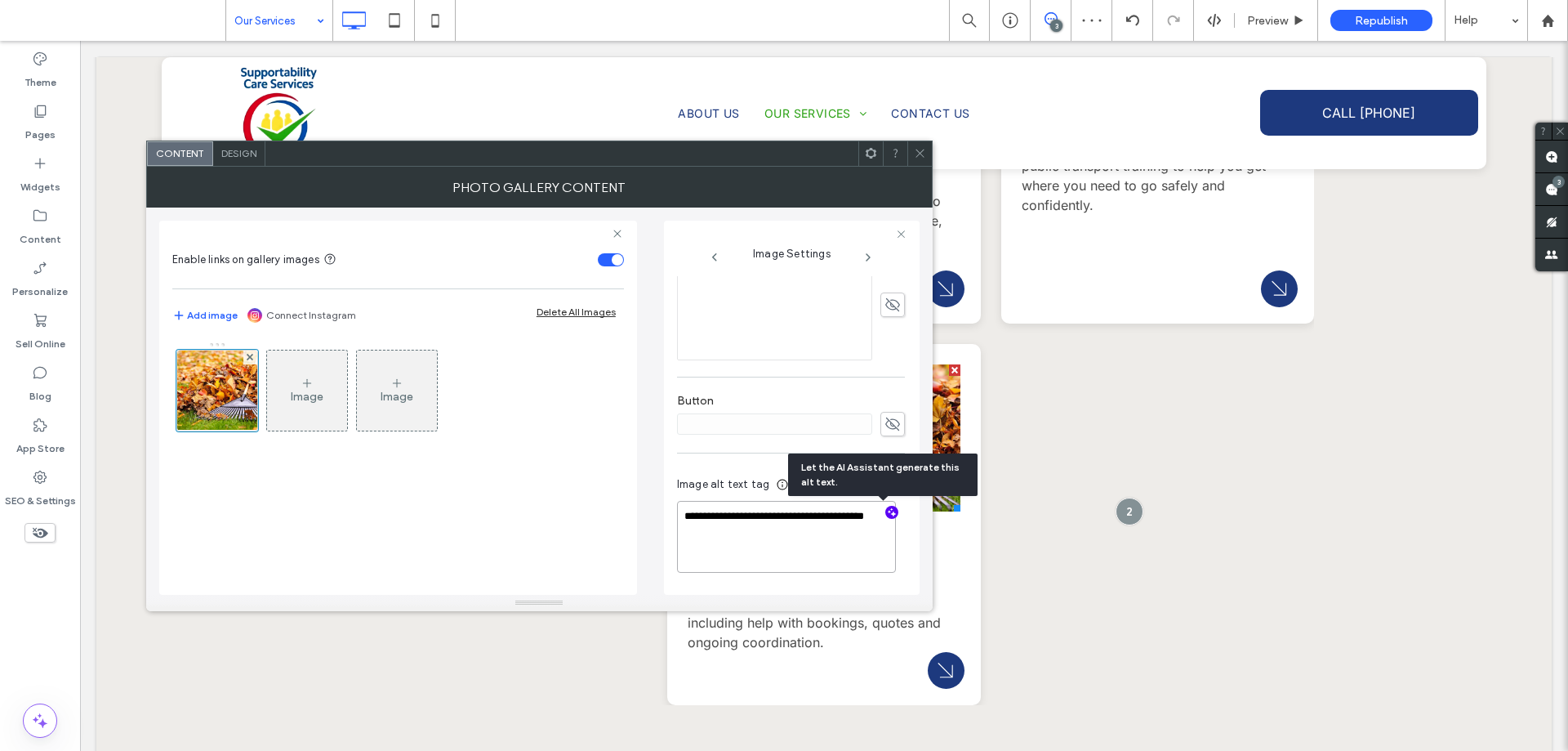 paste on "**********" 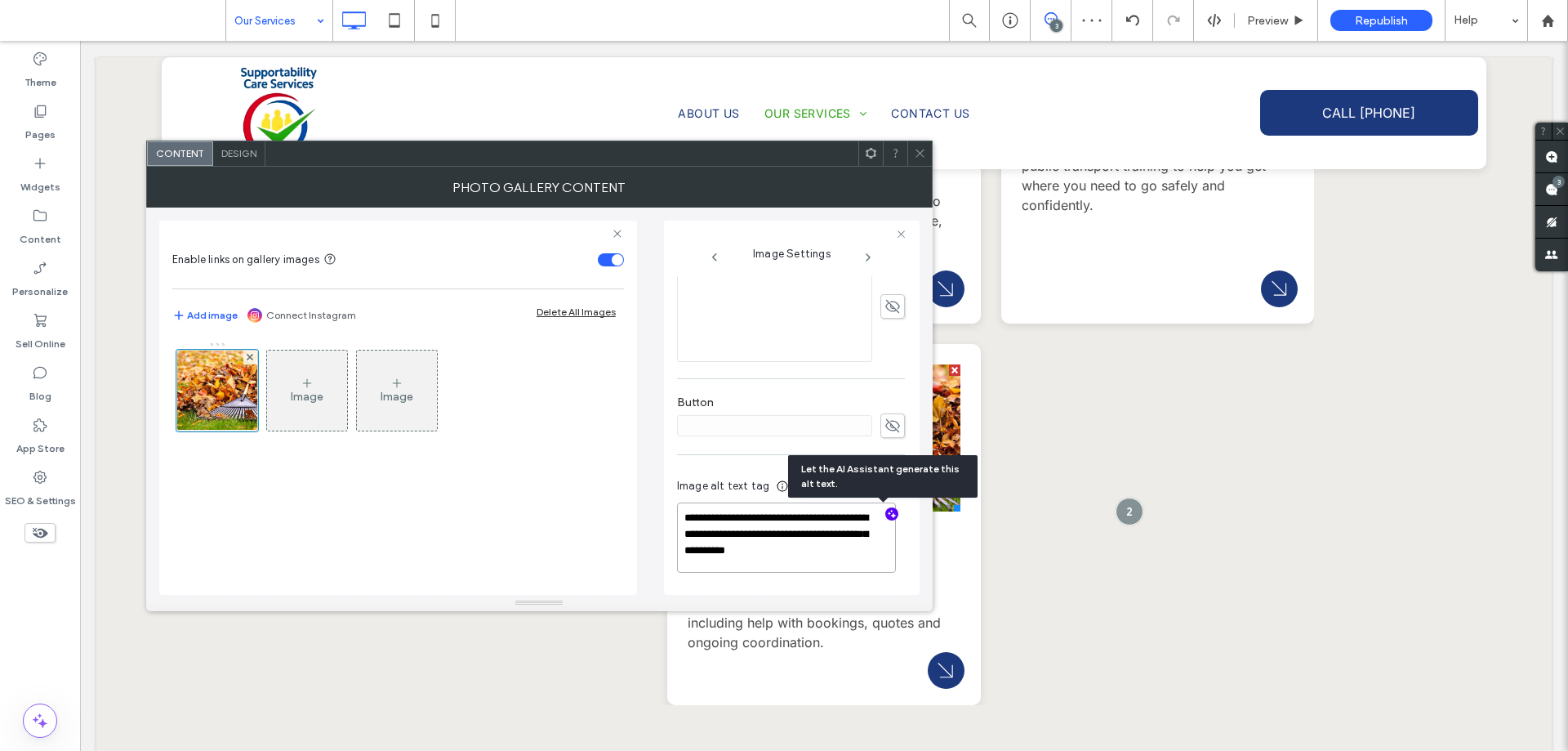 scroll, scrollTop: 475, scrollLeft: 0, axis: vertical 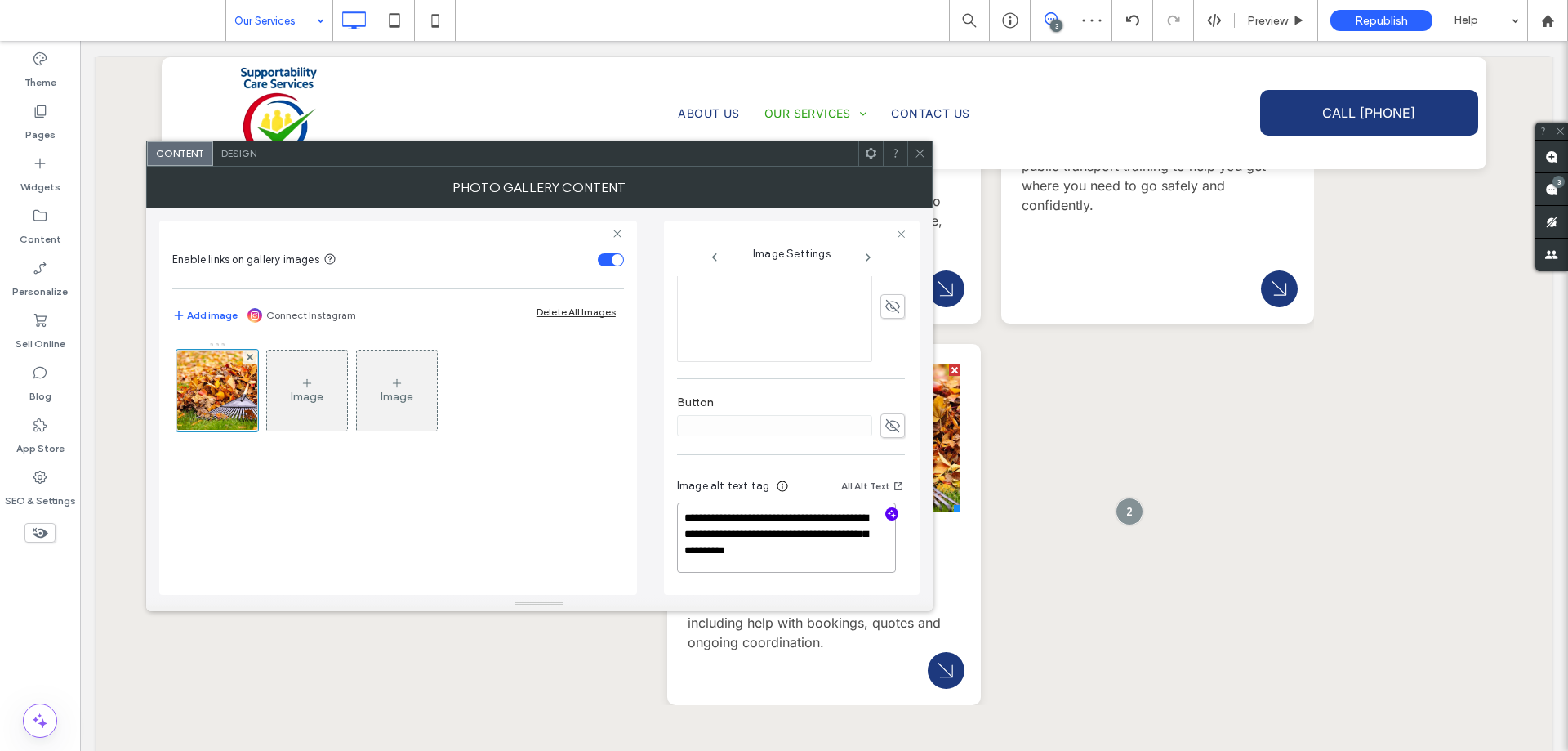 type on "**********" 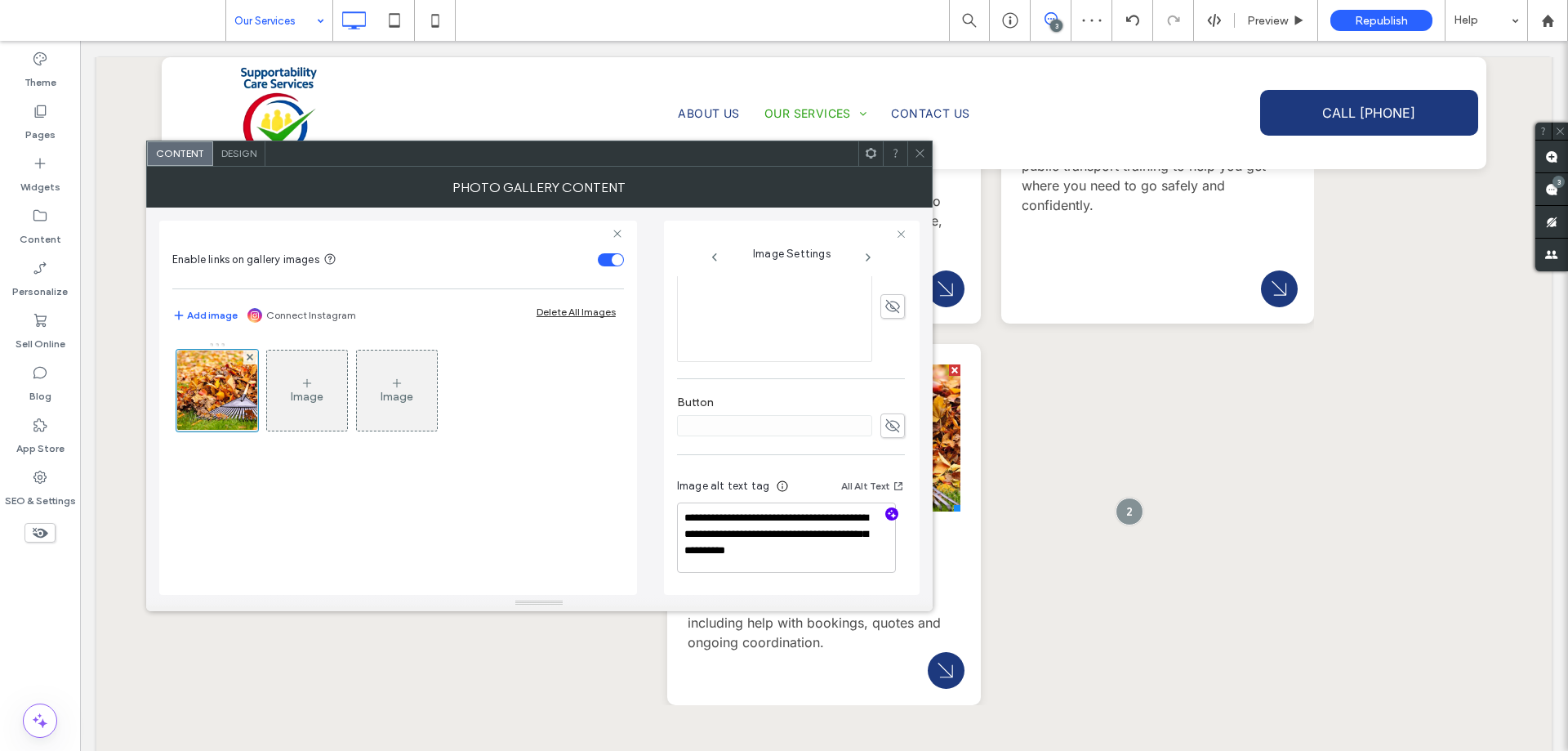 click on "Photo Gallery Content" at bounding box center [539, 187] 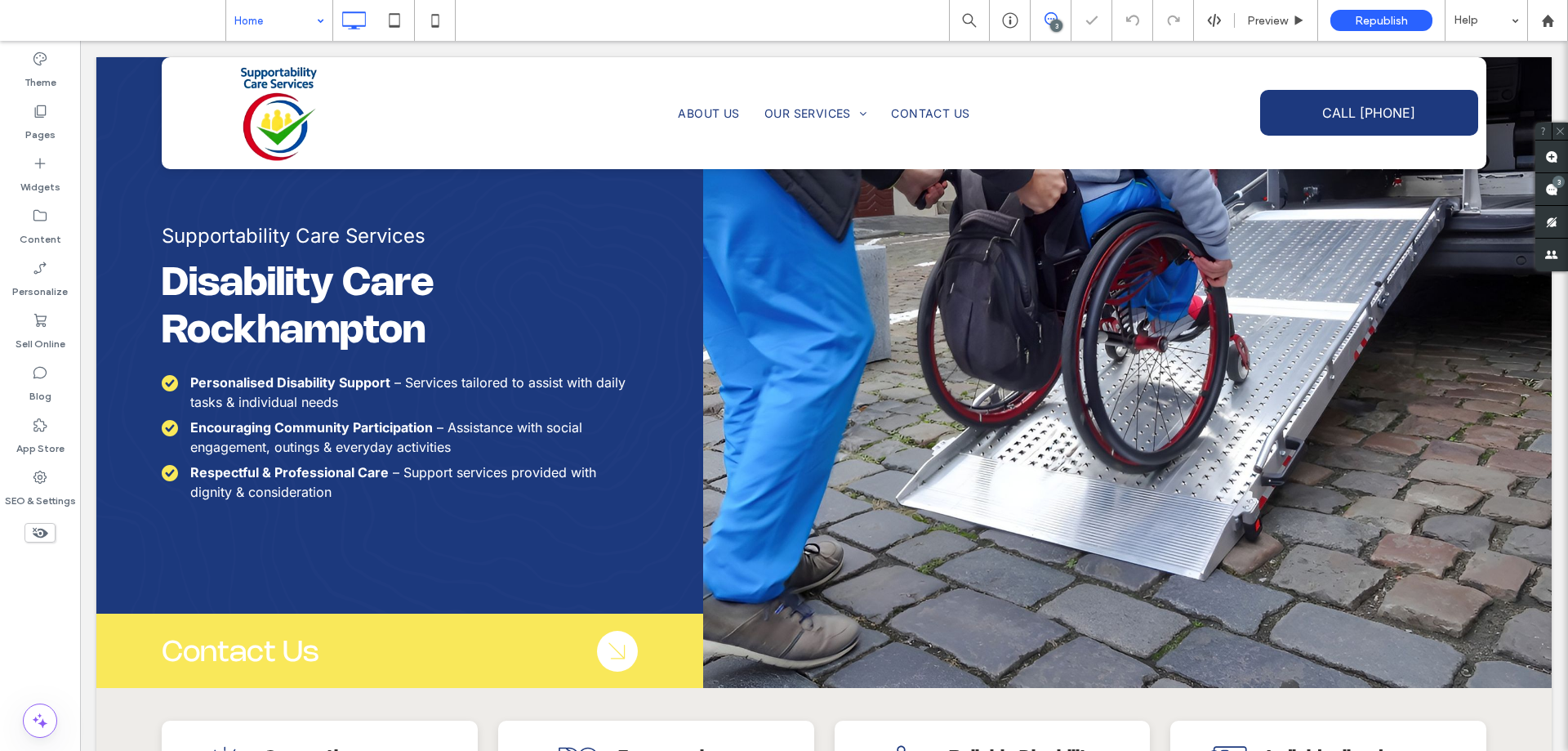 scroll, scrollTop: 409, scrollLeft: 0, axis: vertical 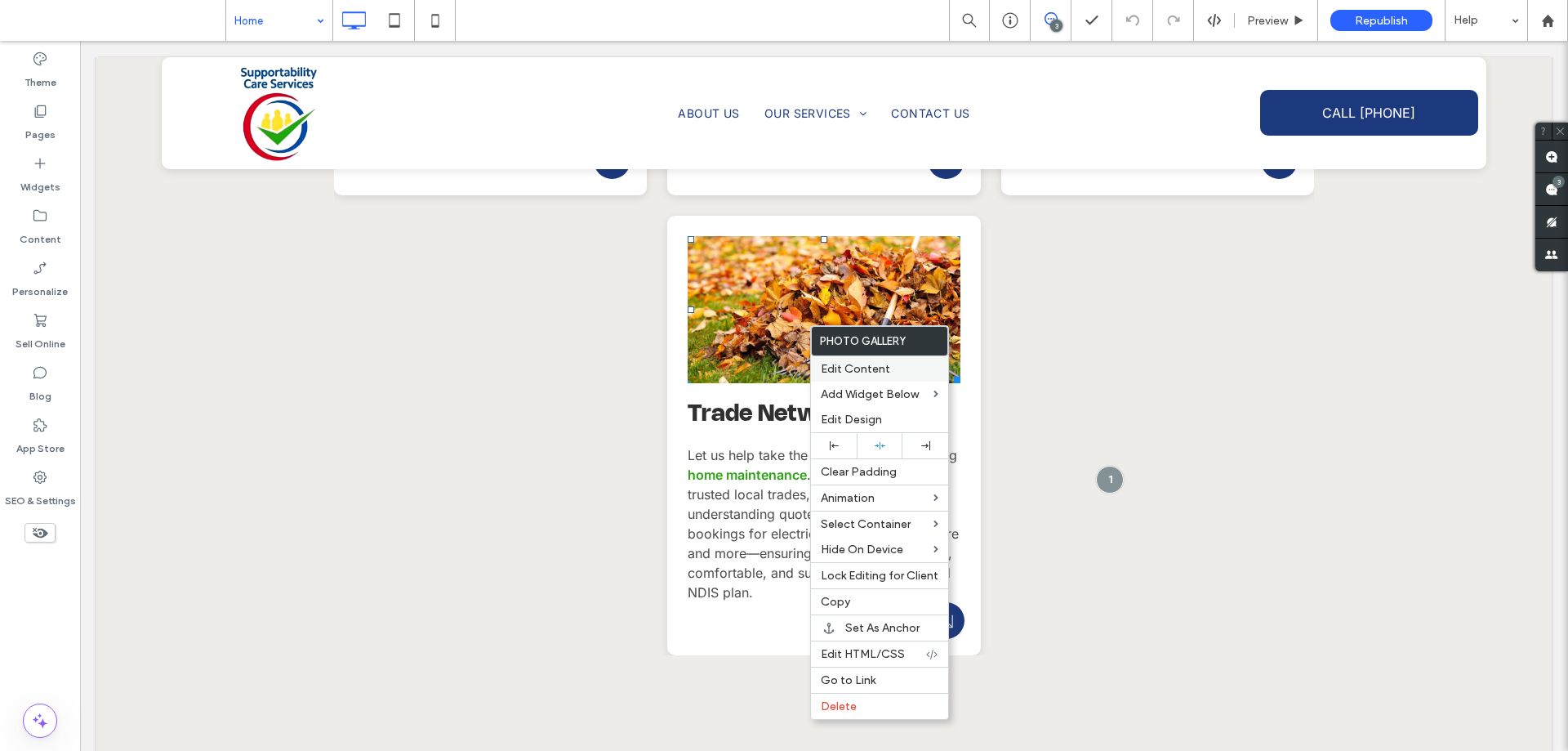 click on "Edit Content" at bounding box center [855, 369] 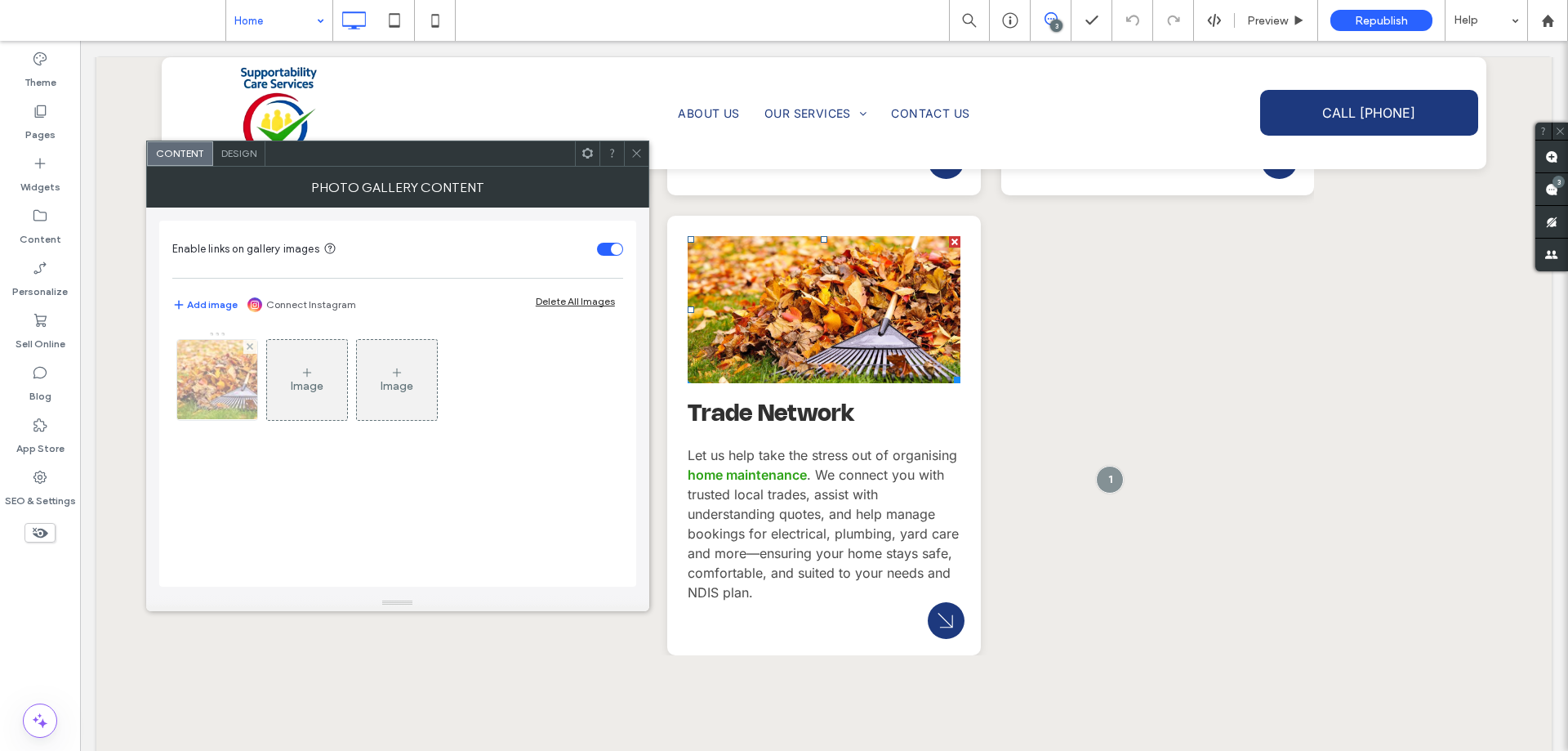 drag, startPoint x: 169, startPoint y: 372, endPoint x: 180, endPoint y: 374, distance: 11.18034 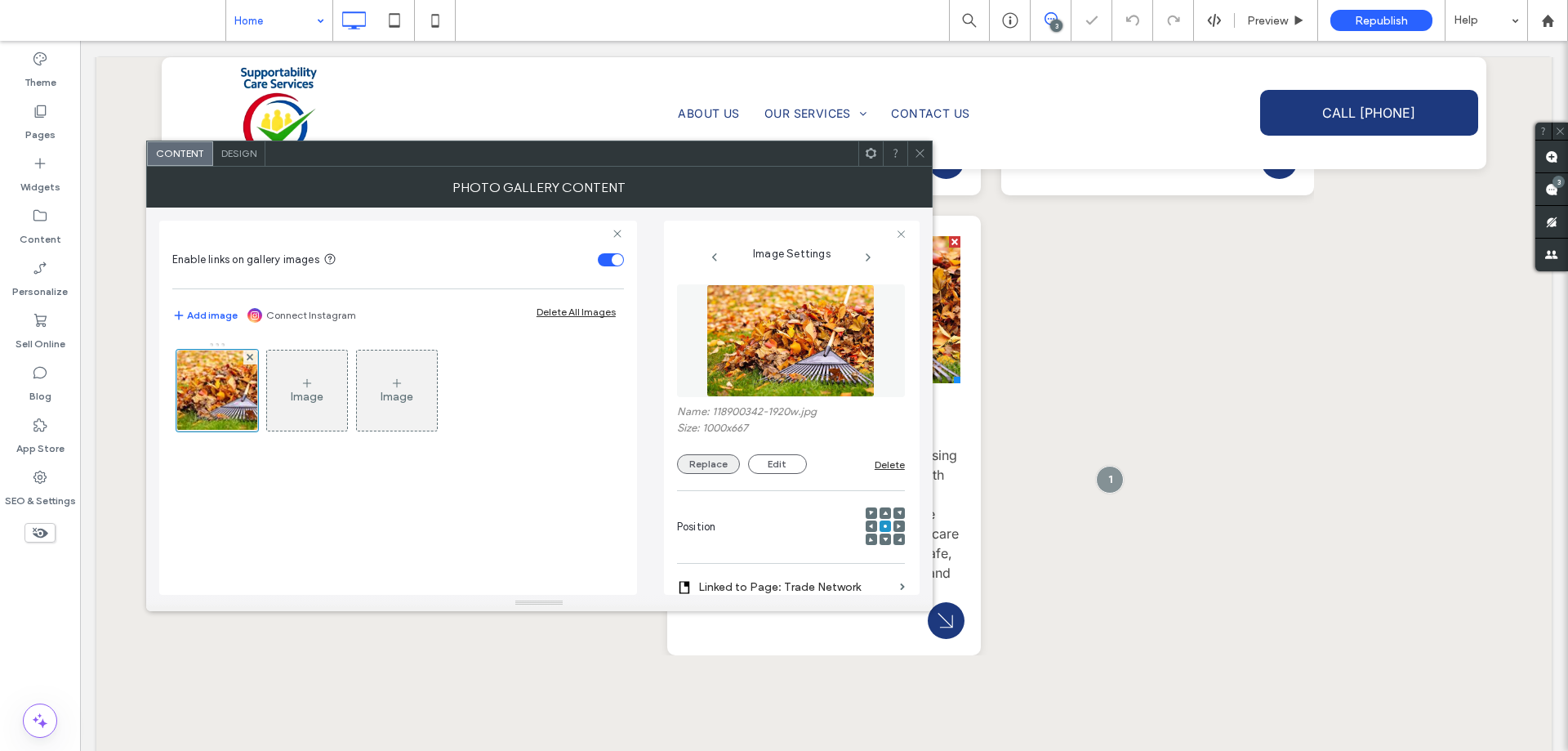 click on "Replace" at bounding box center (708, 464) 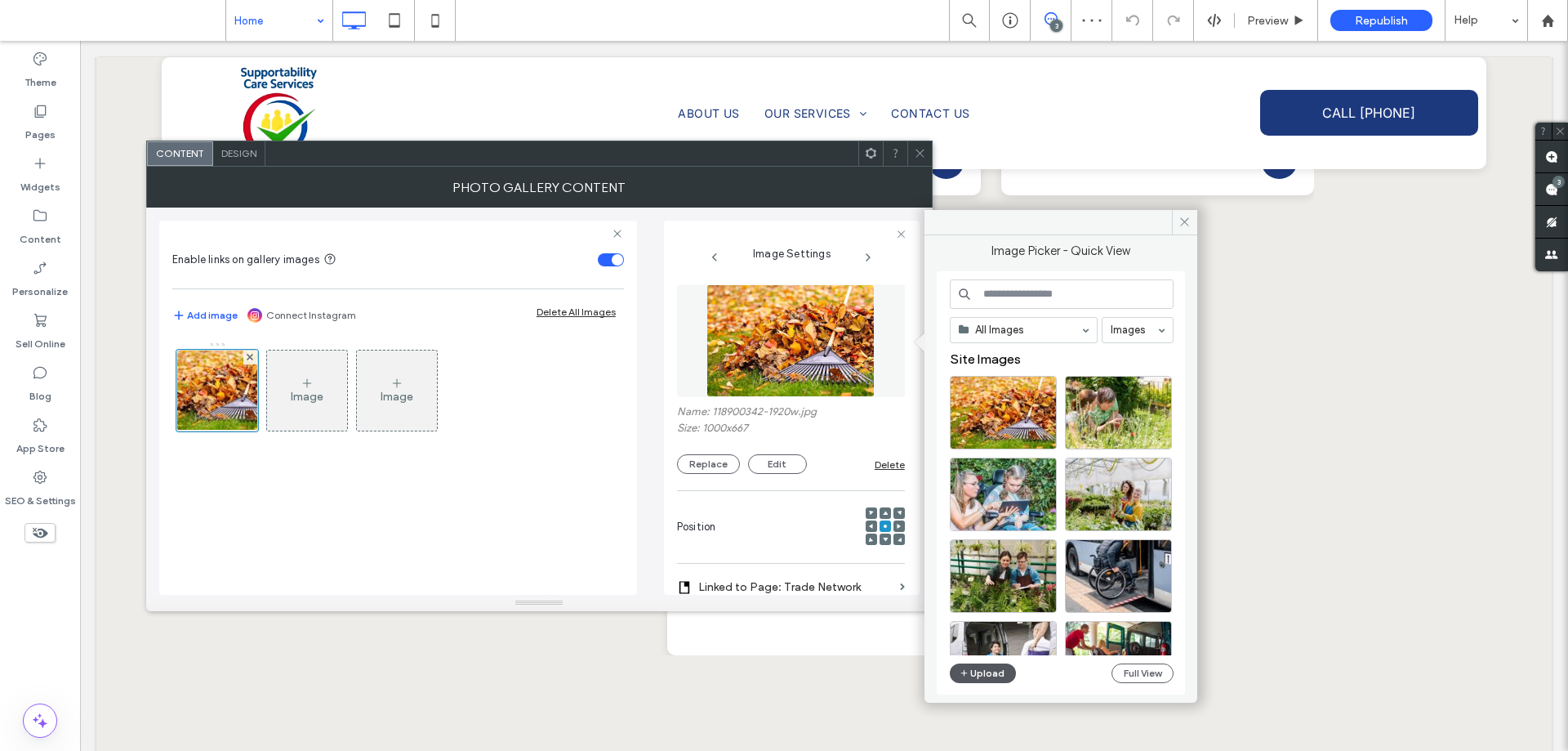 click on "Upload" at bounding box center [983, 673] 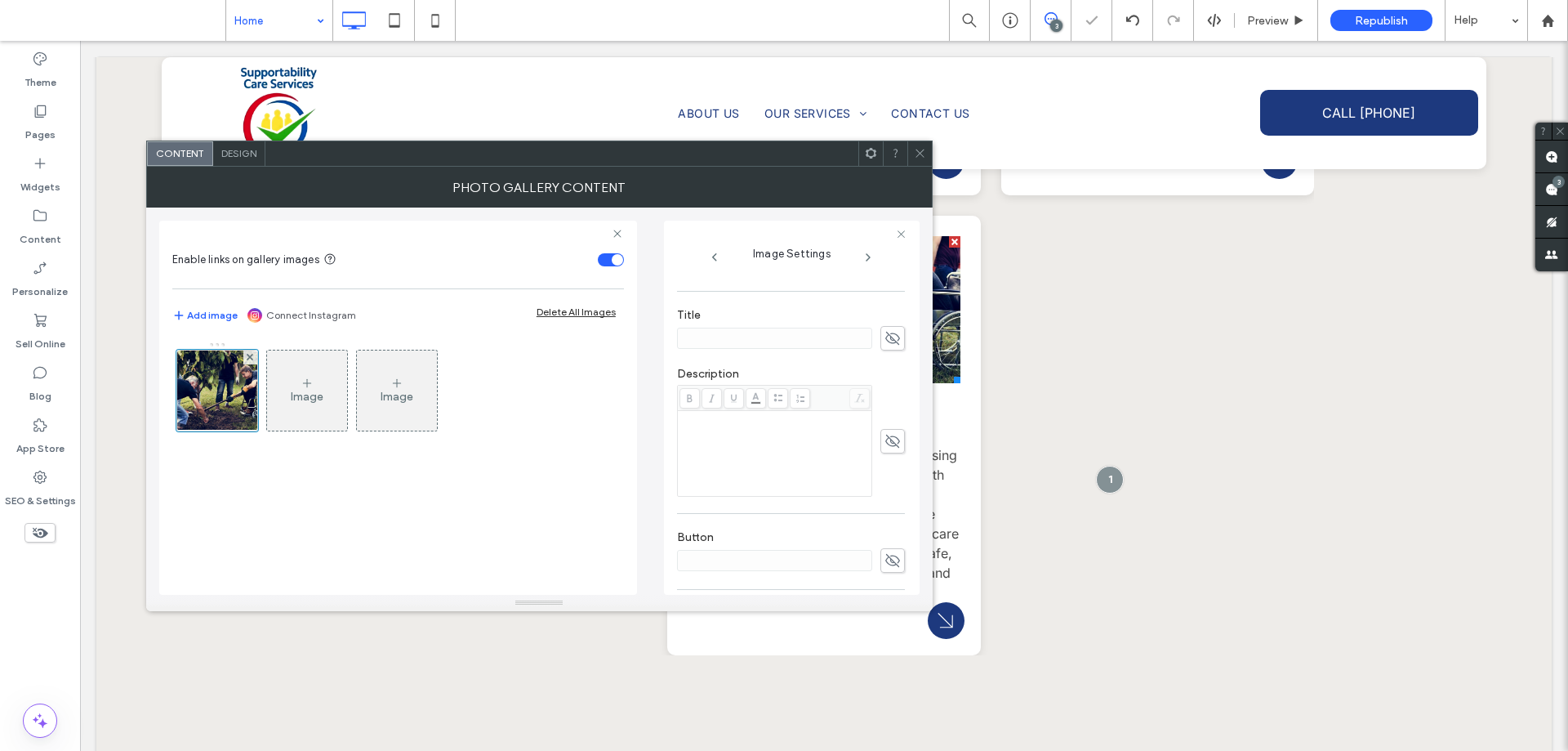 scroll, scrollTop: 466, scrollLeft: 0, axis: vertical 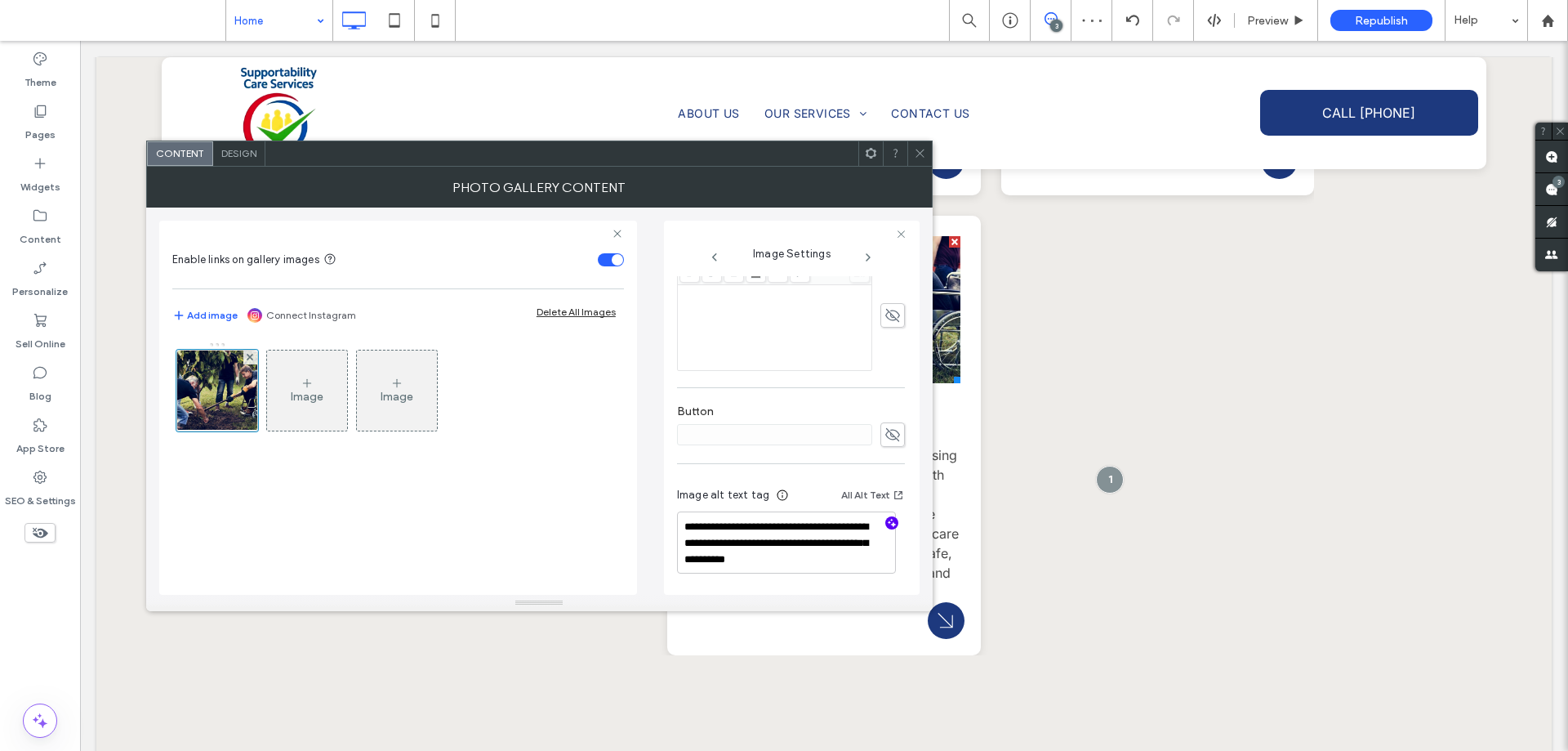 click at bounding box center [892, 523] 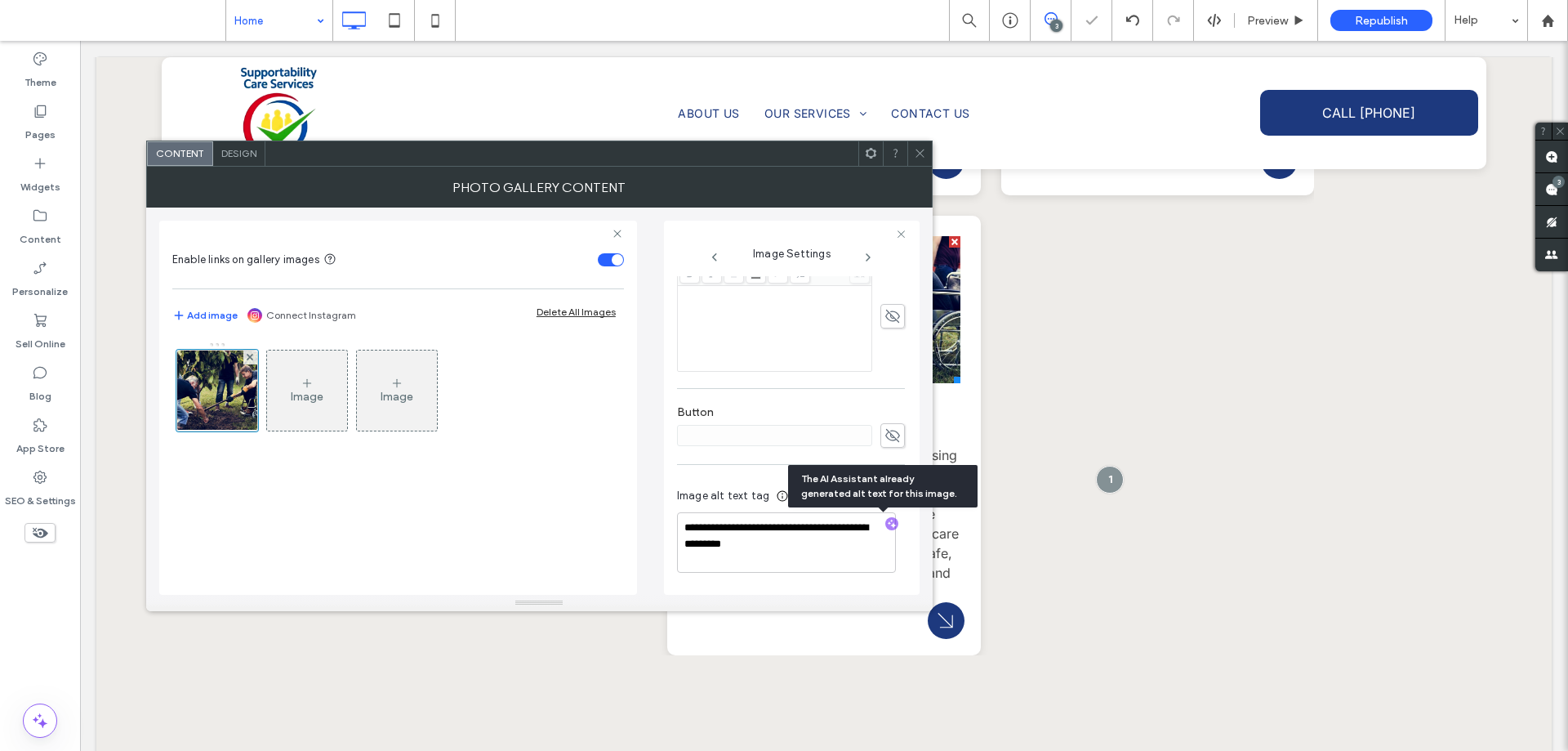 scroll, scrollTop: 465, scrollLeft: 0, axis: vertical 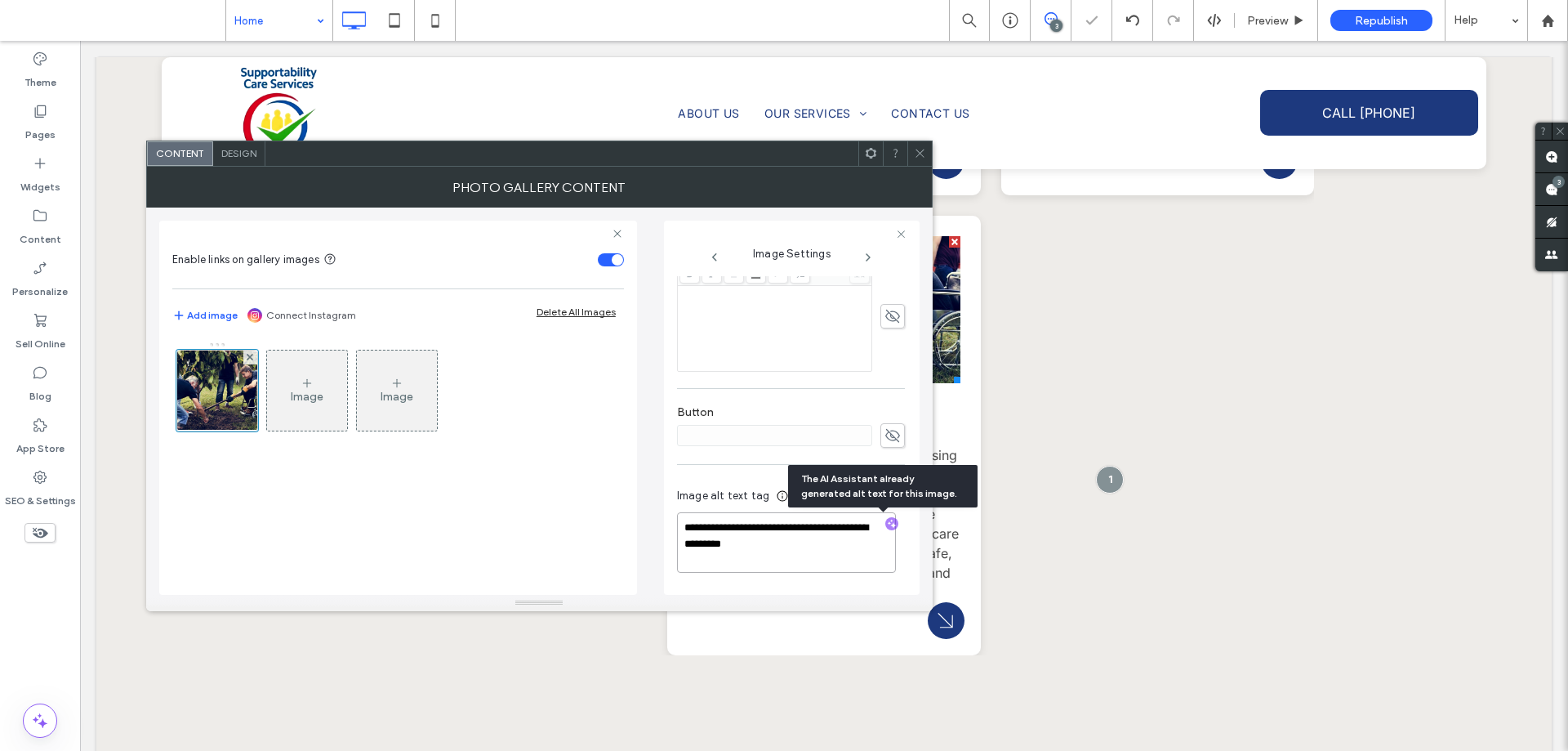 click on "**********" at bounding box center [786, 543] 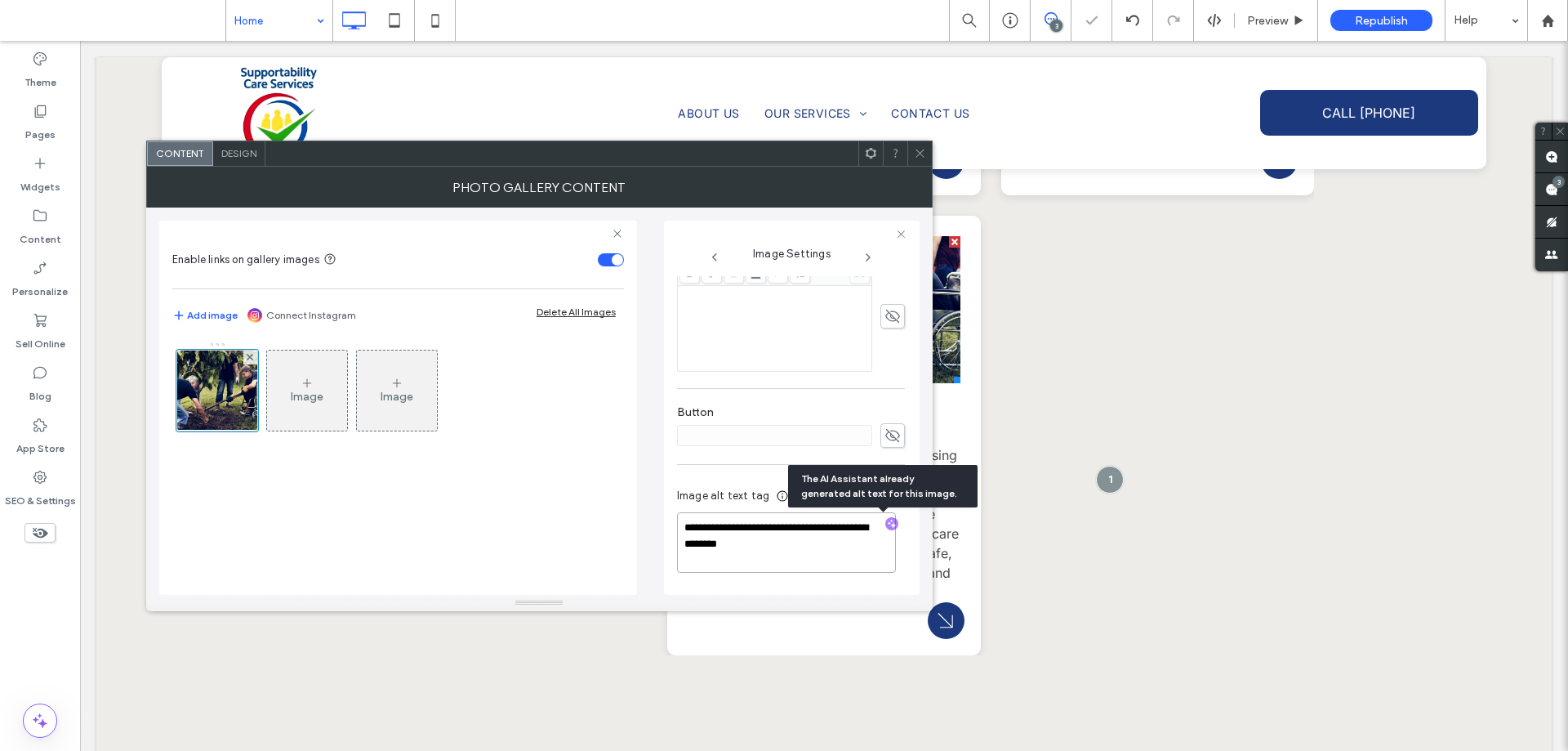 scroll, scrollTop: 463, scrollLeft: 0, axis: vertical 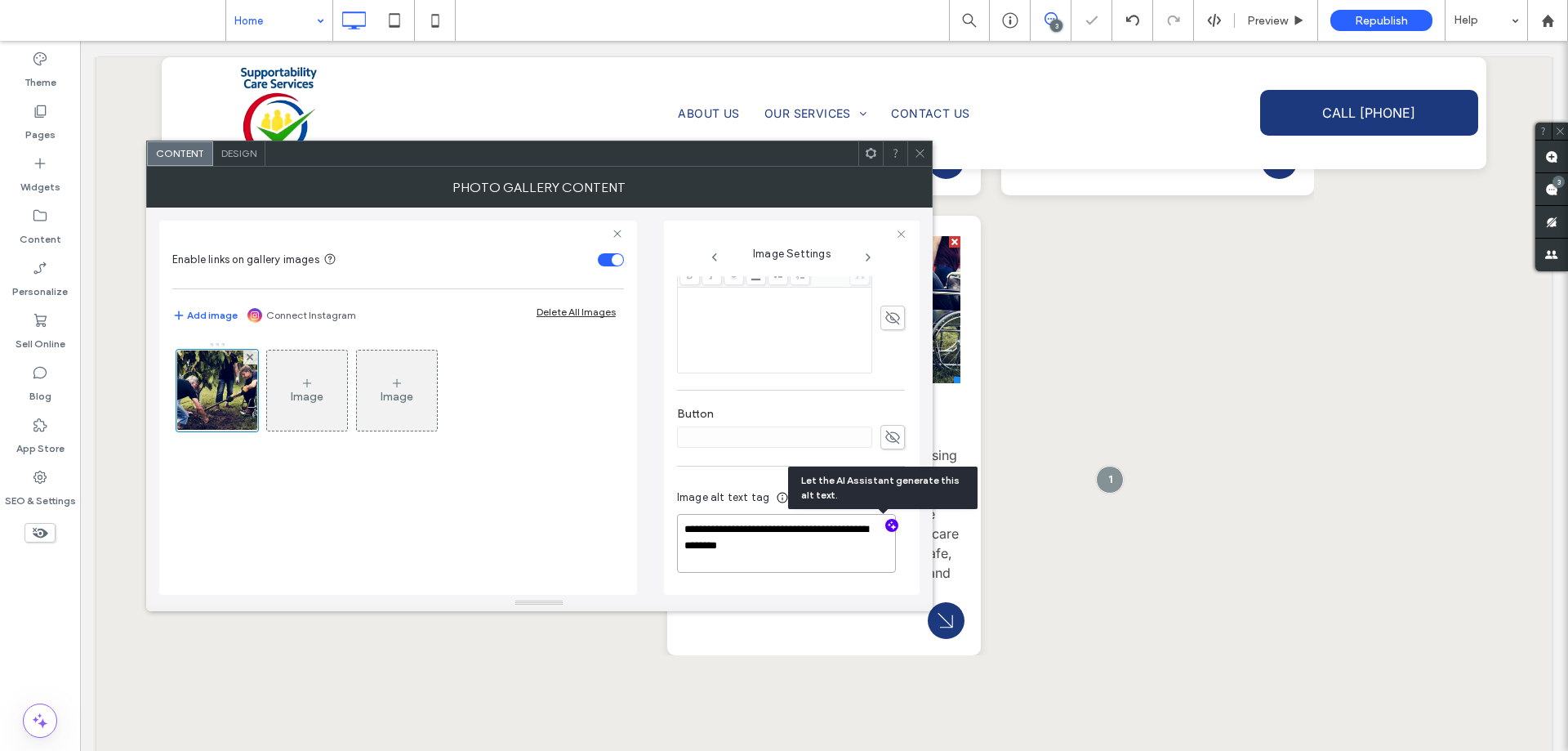drag, startPoint x: 800, startPoint y: 550, endPoint x: 698, endPoint y: 530, distance: 103.94229 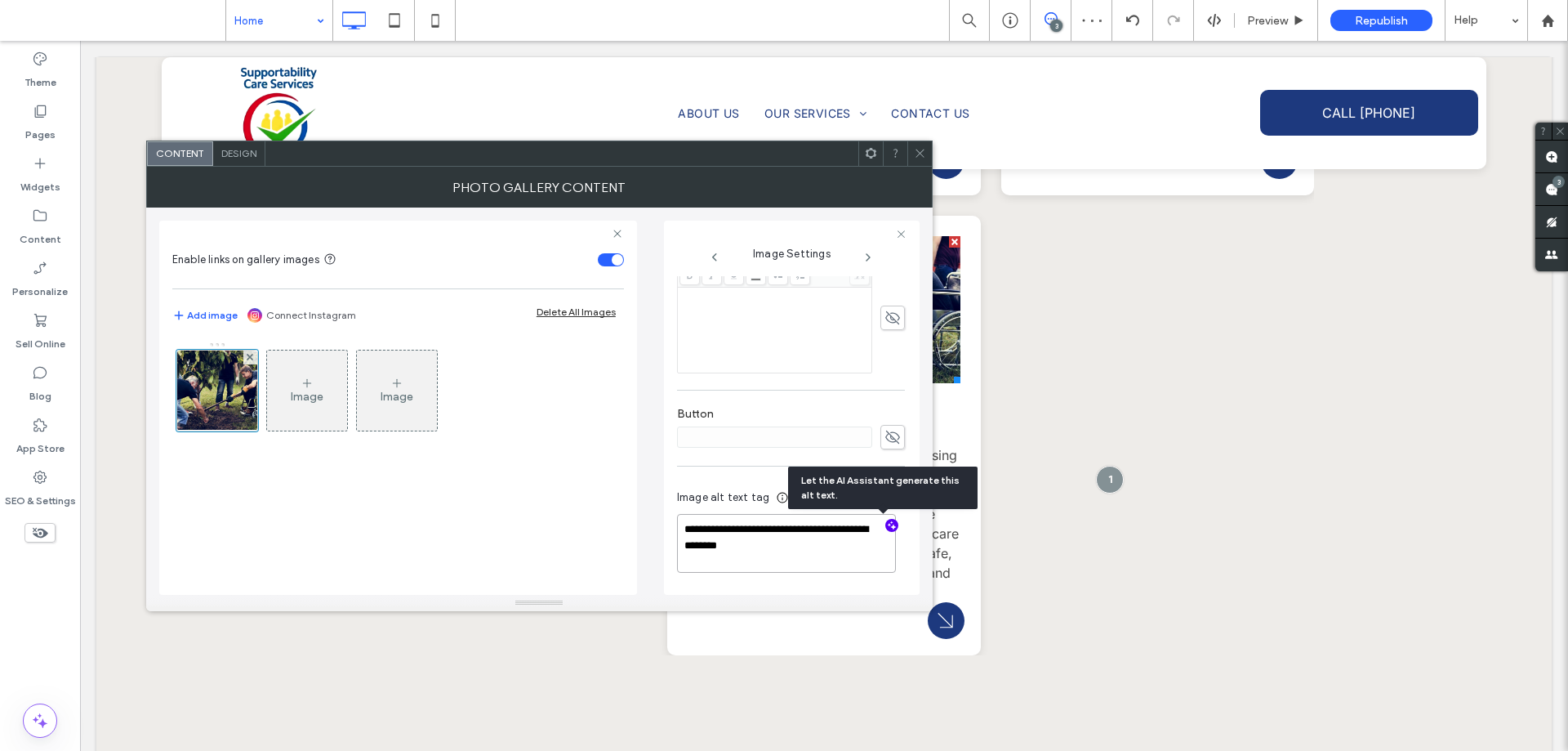 click on "**********" at bounding box center [786, 543] 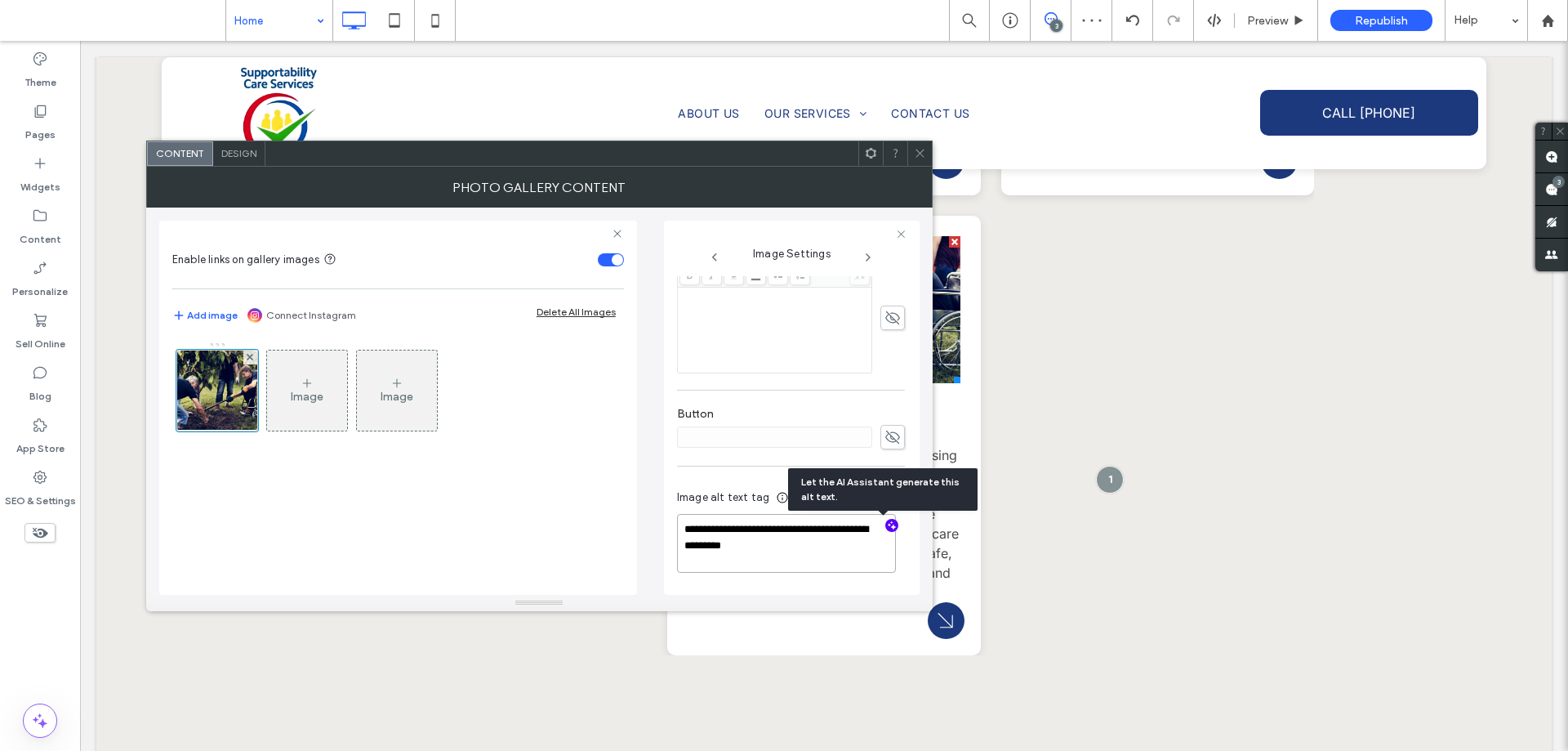 scroll, scrollTop: 462, scrollLeft: 0, axis: vertical 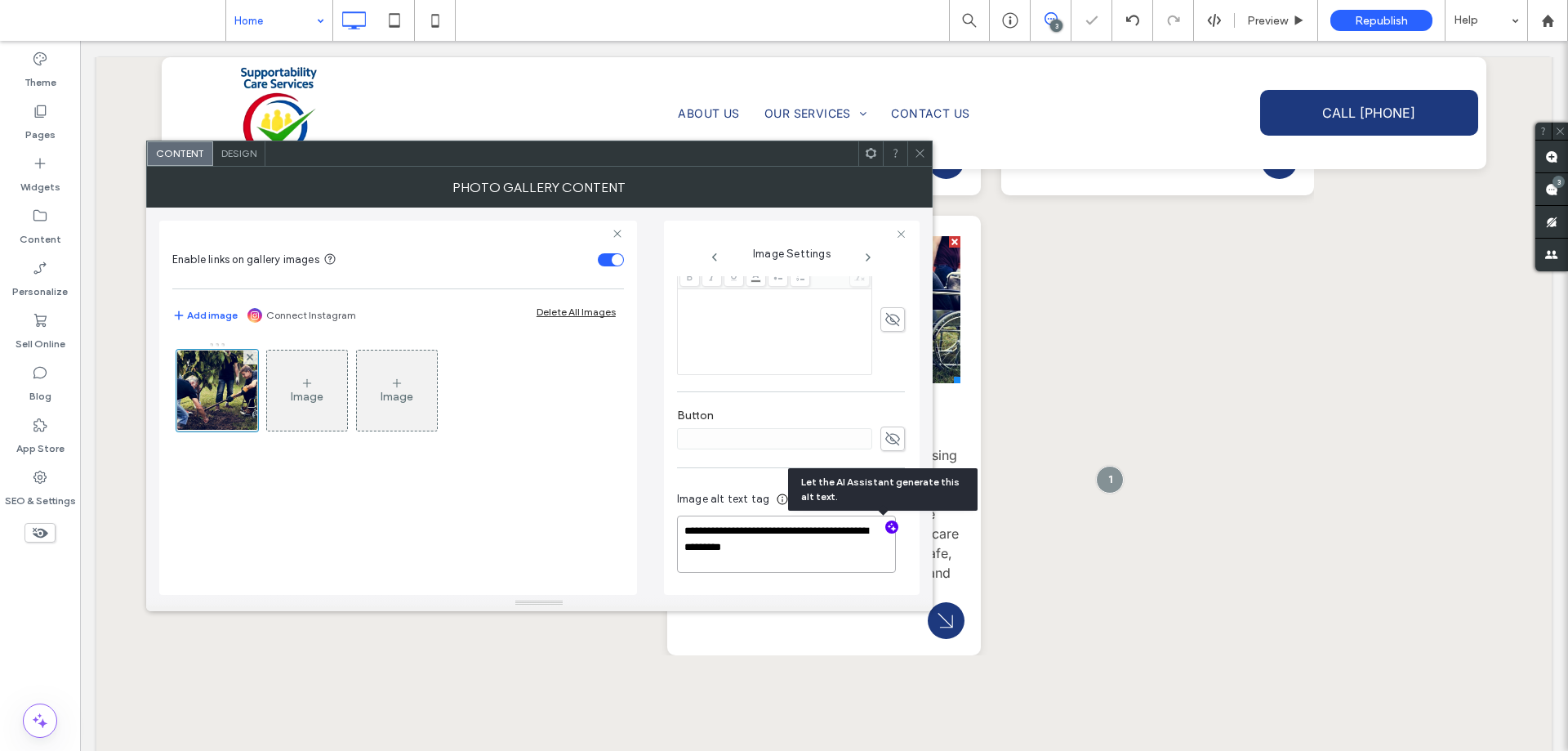 paste on "**********" 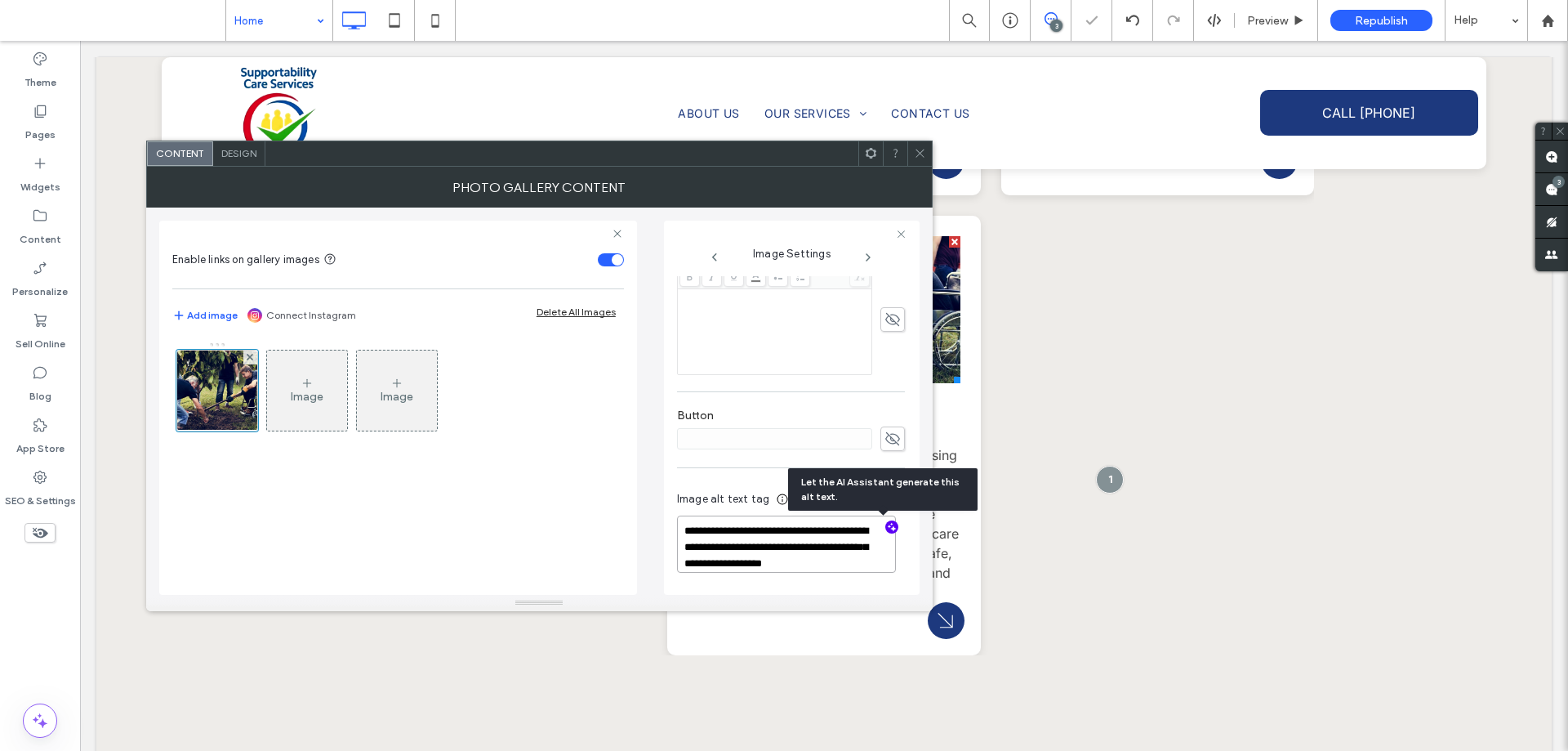 scroll, scrollTop: 2, scrollLeft: 0, axis: vertical 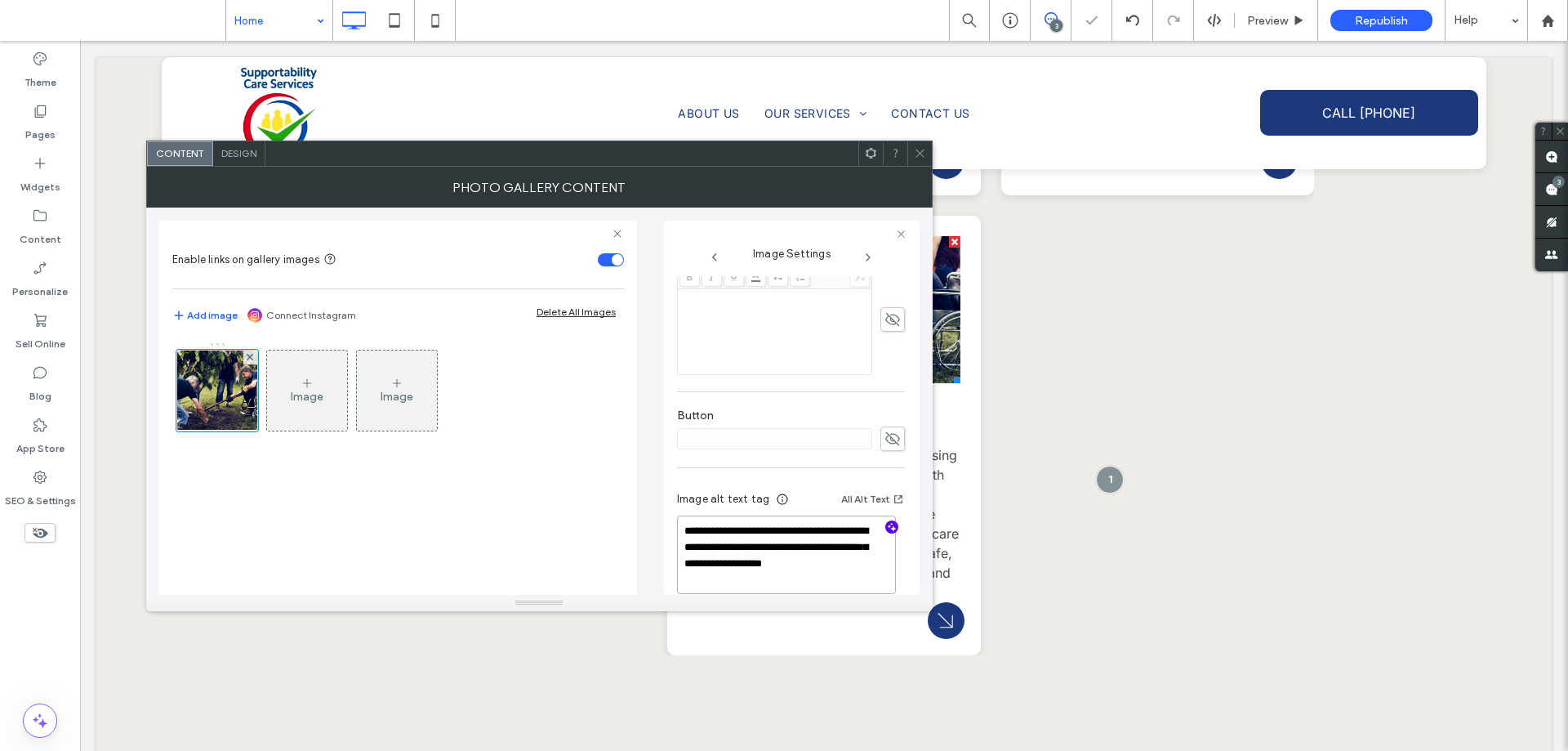 type on "**********" 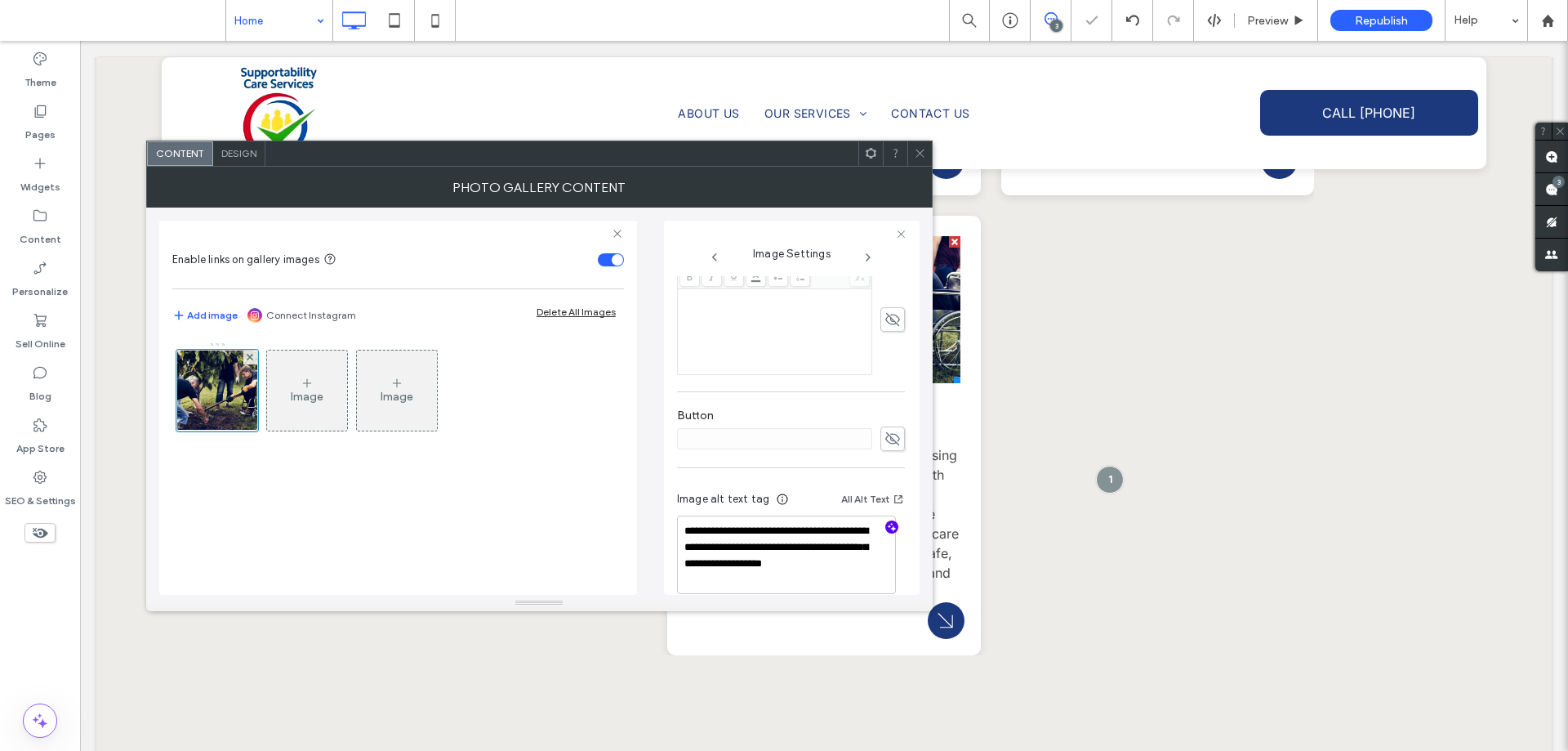 click on "Photo Gallery Content" at bounding box center (539, 187) 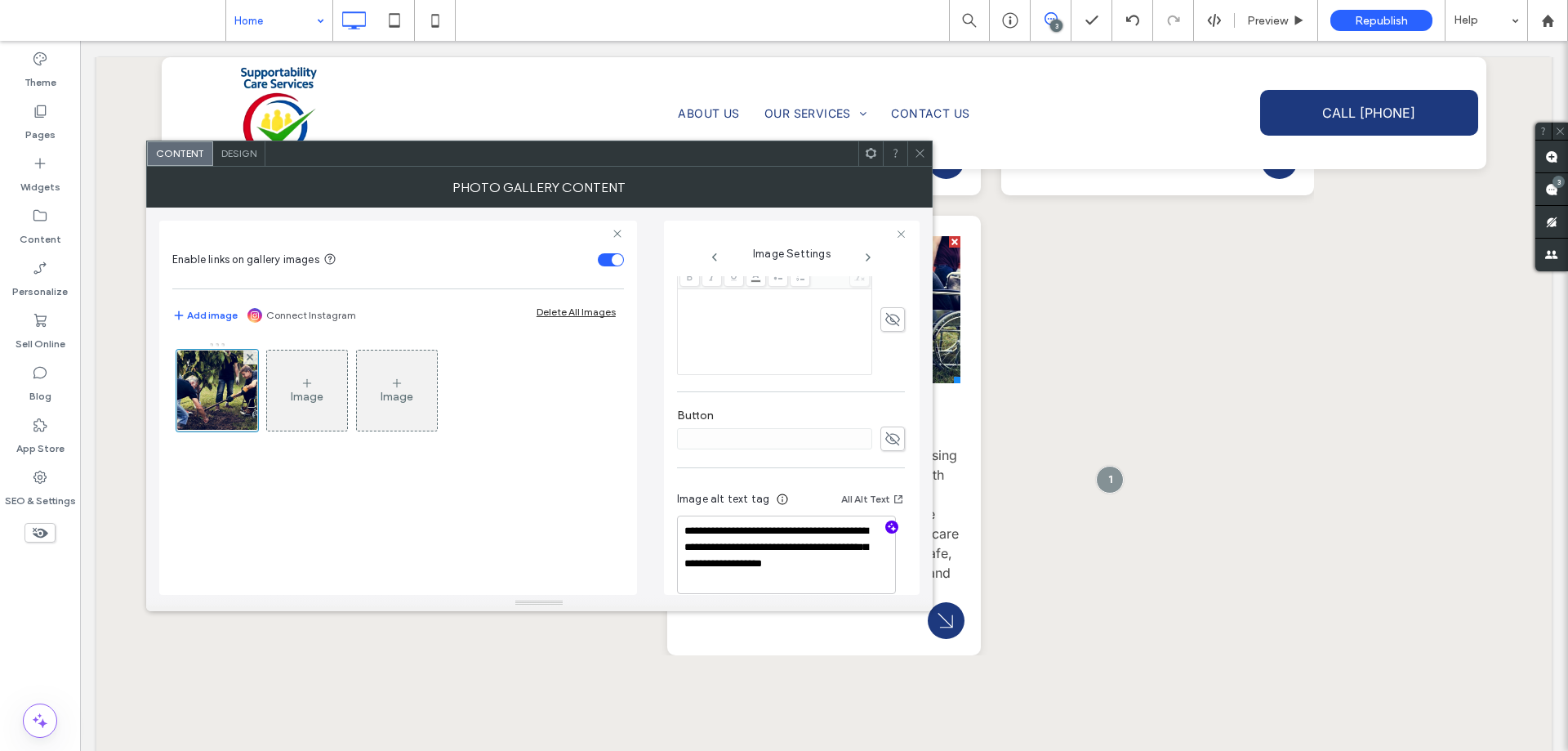 click 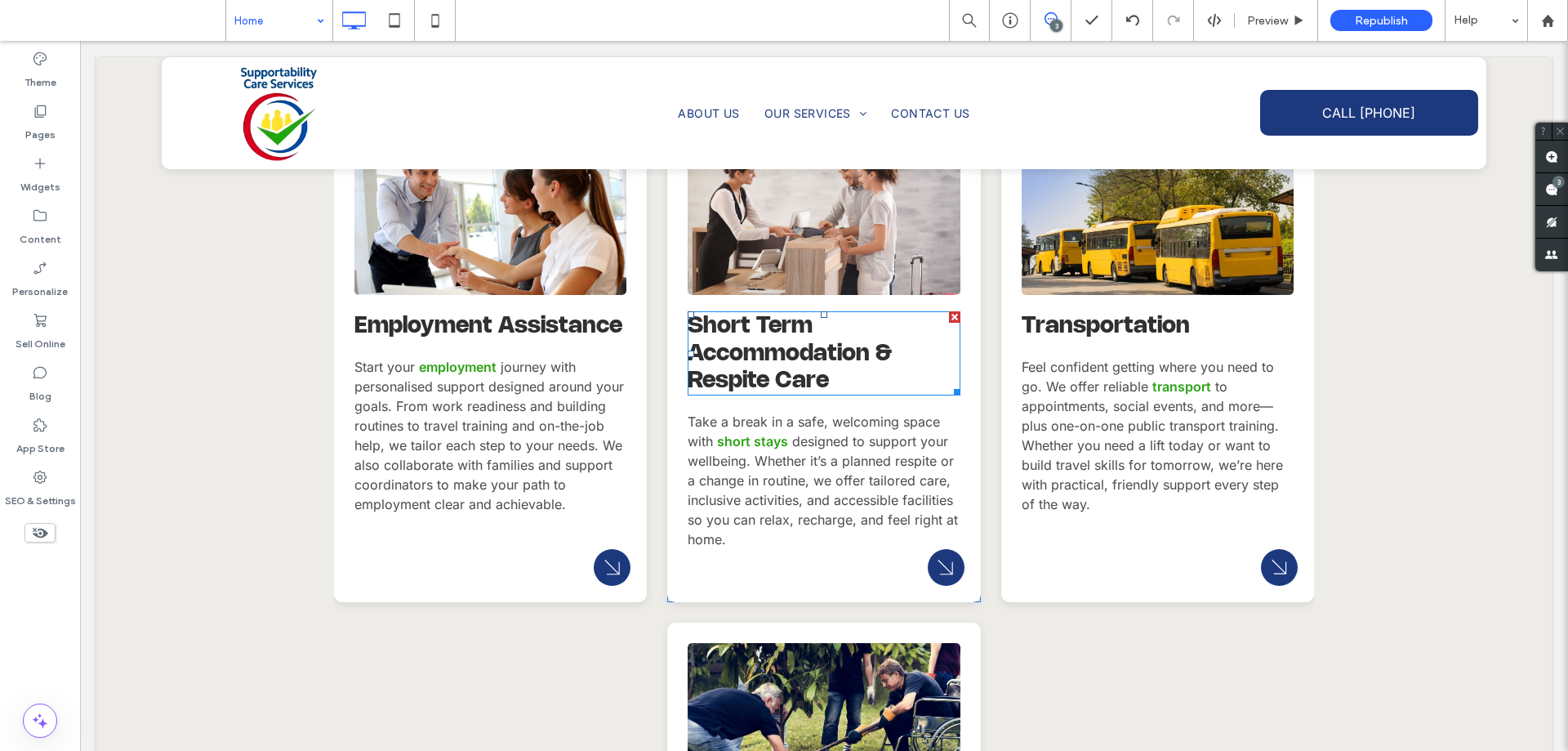 scroll, scrollTop: 2206, scrollLeft: 0, axis: vertical 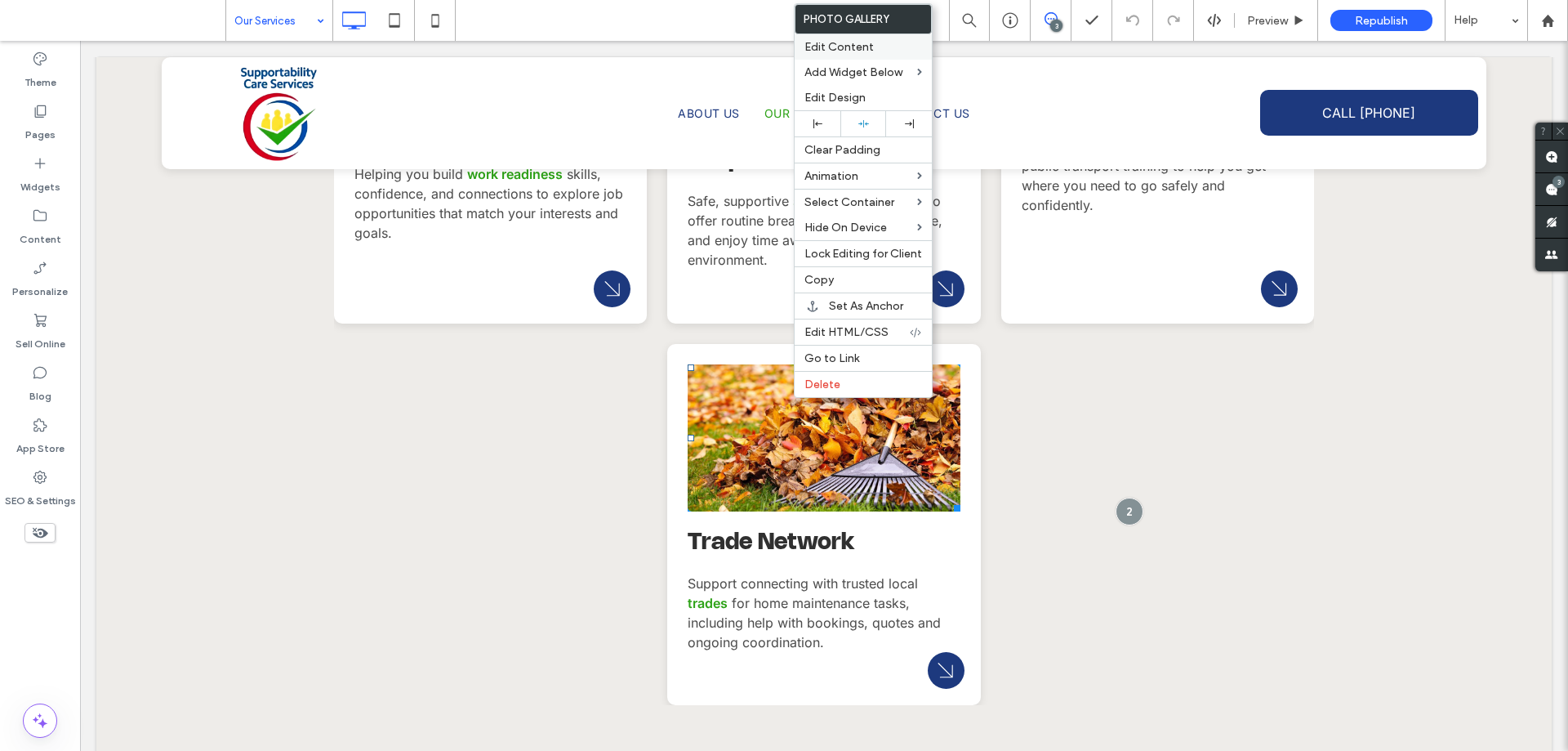 click on "Edit Content" at bounding box center (839, 47) 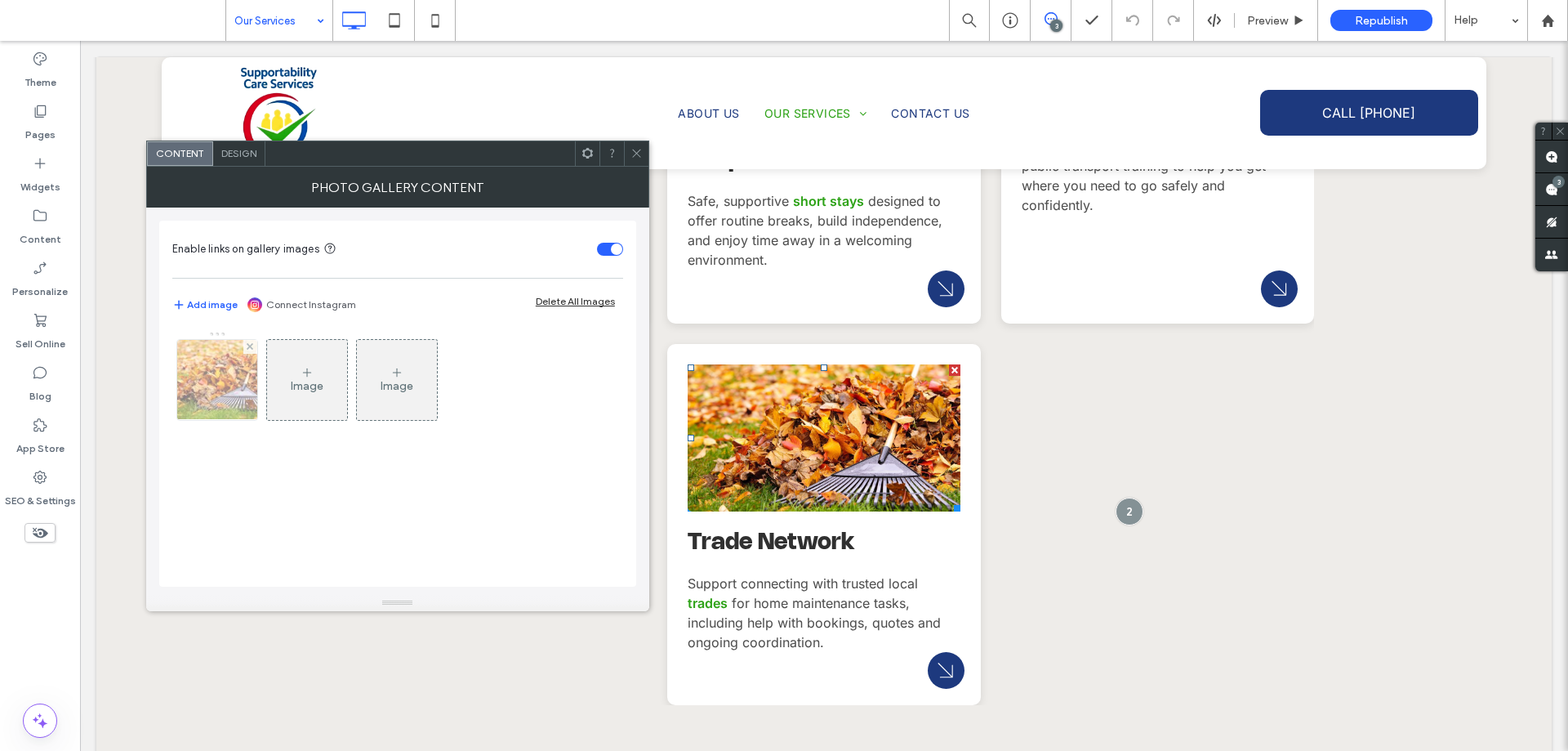 click at bounding box center [217, 380] 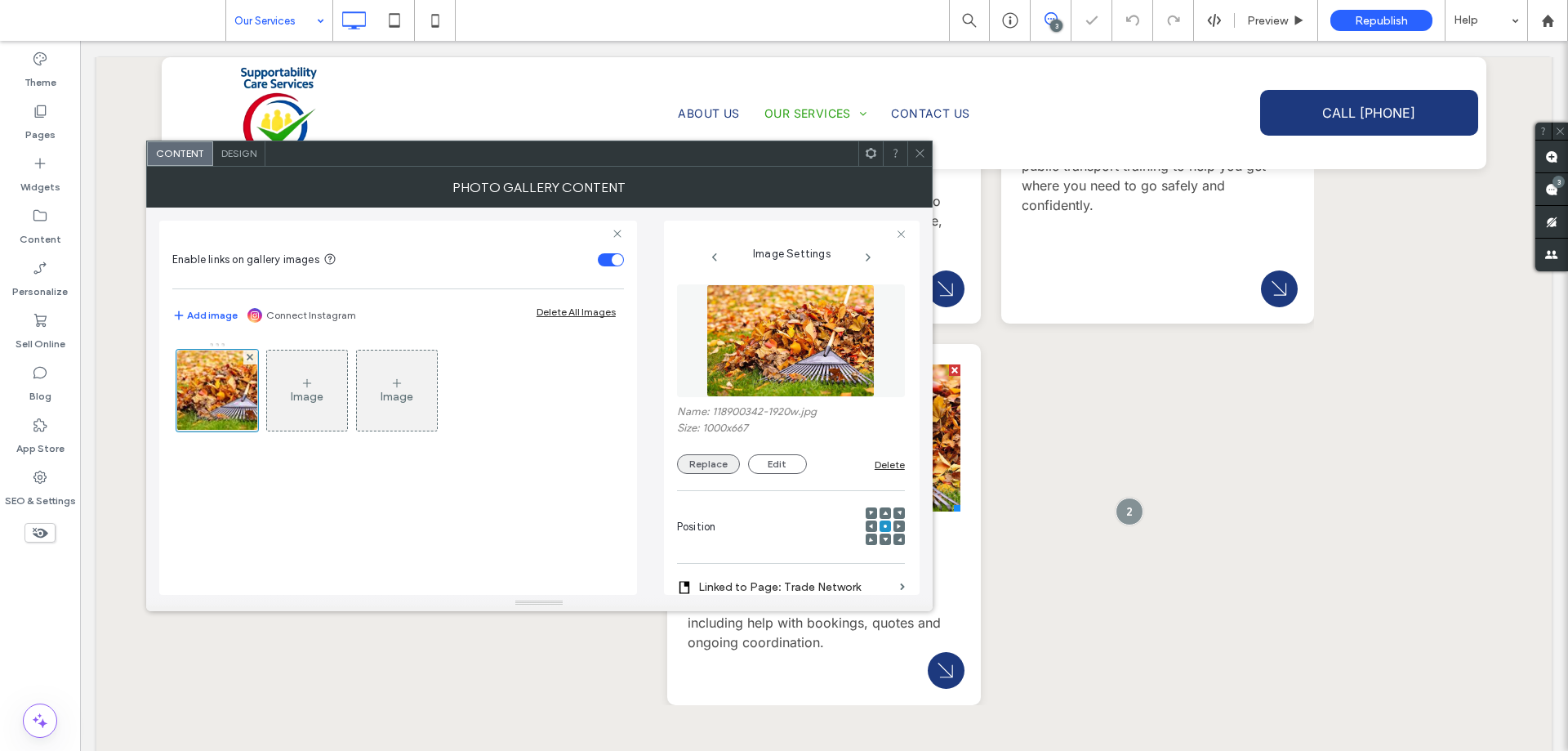 click on "Replace" at bounding box center (708, 464) 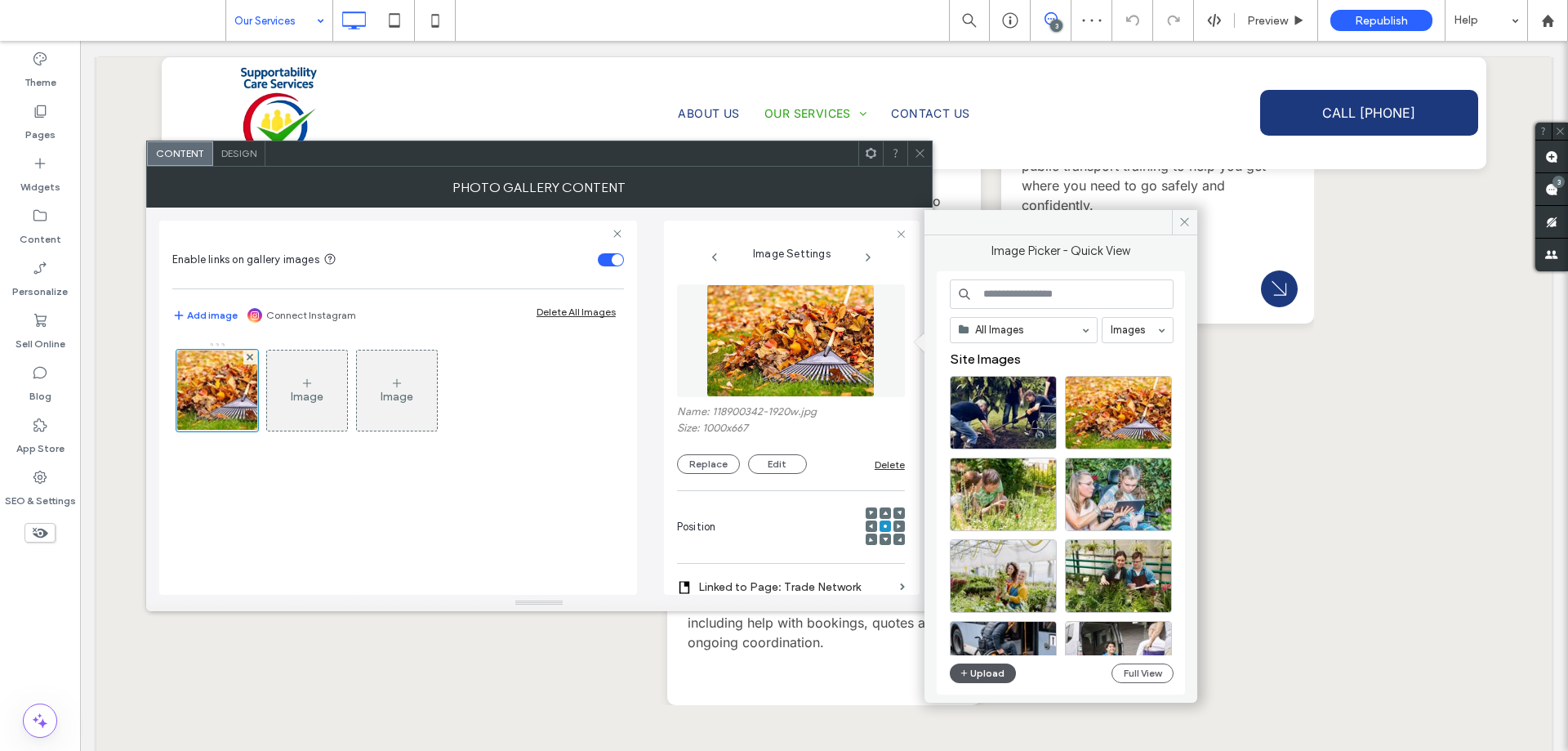 click on "Upload" at bounding box center (983, 673) 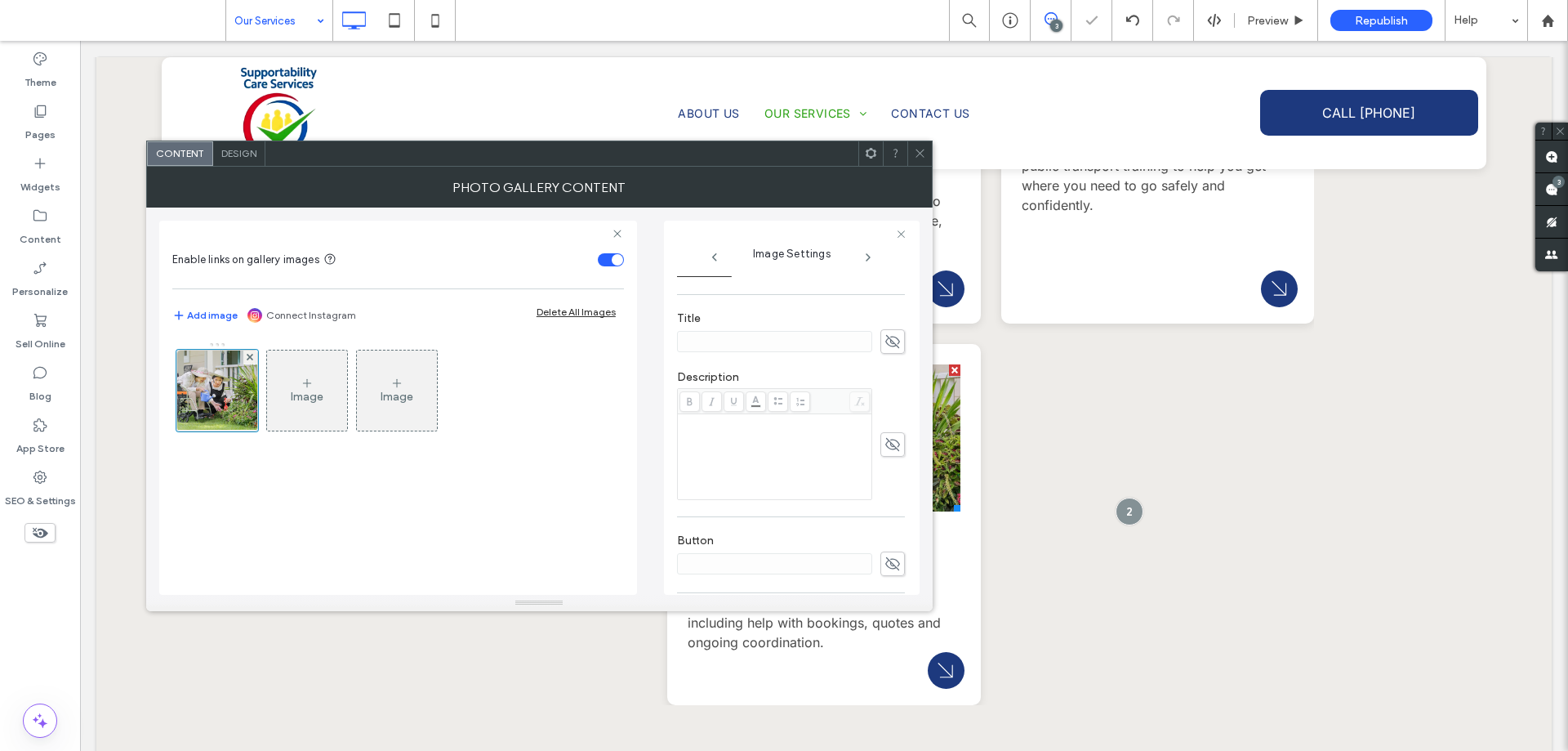 scroll, scrollTop: 466, scrollLeft: 0, axis: vertical 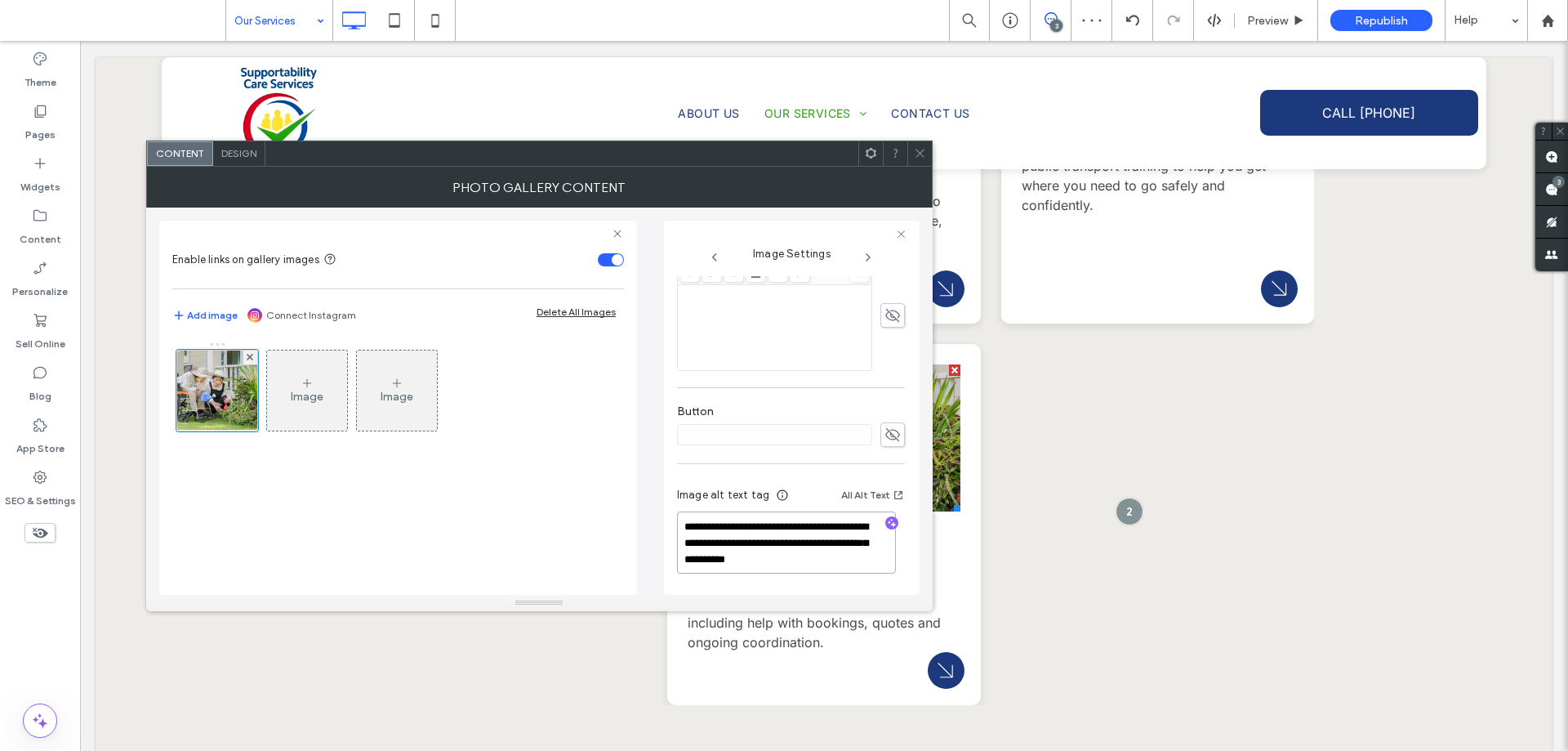 click on "**********" at bounding box center [786, 543] 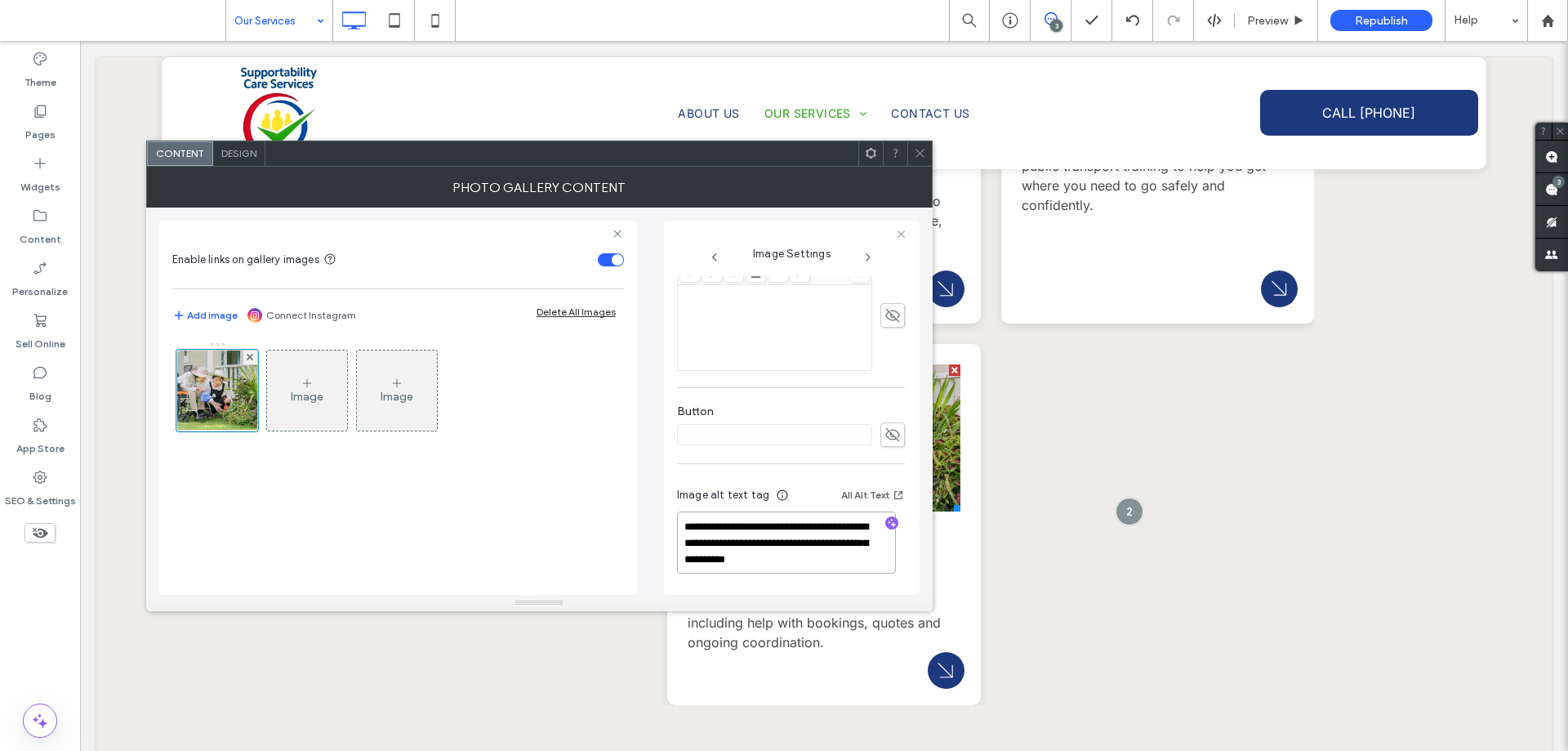 click on "**********" at bounding box center [786, 543] 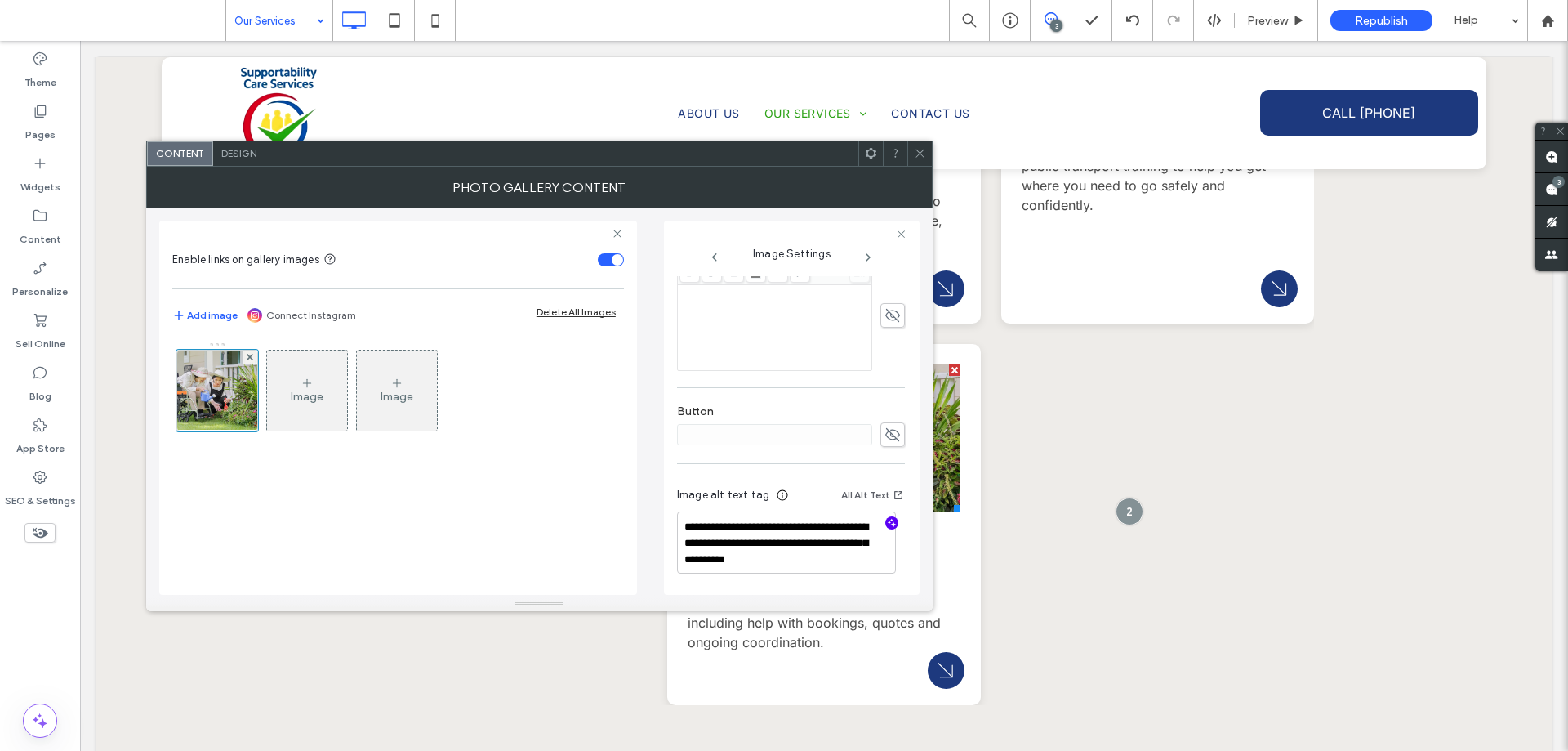 click 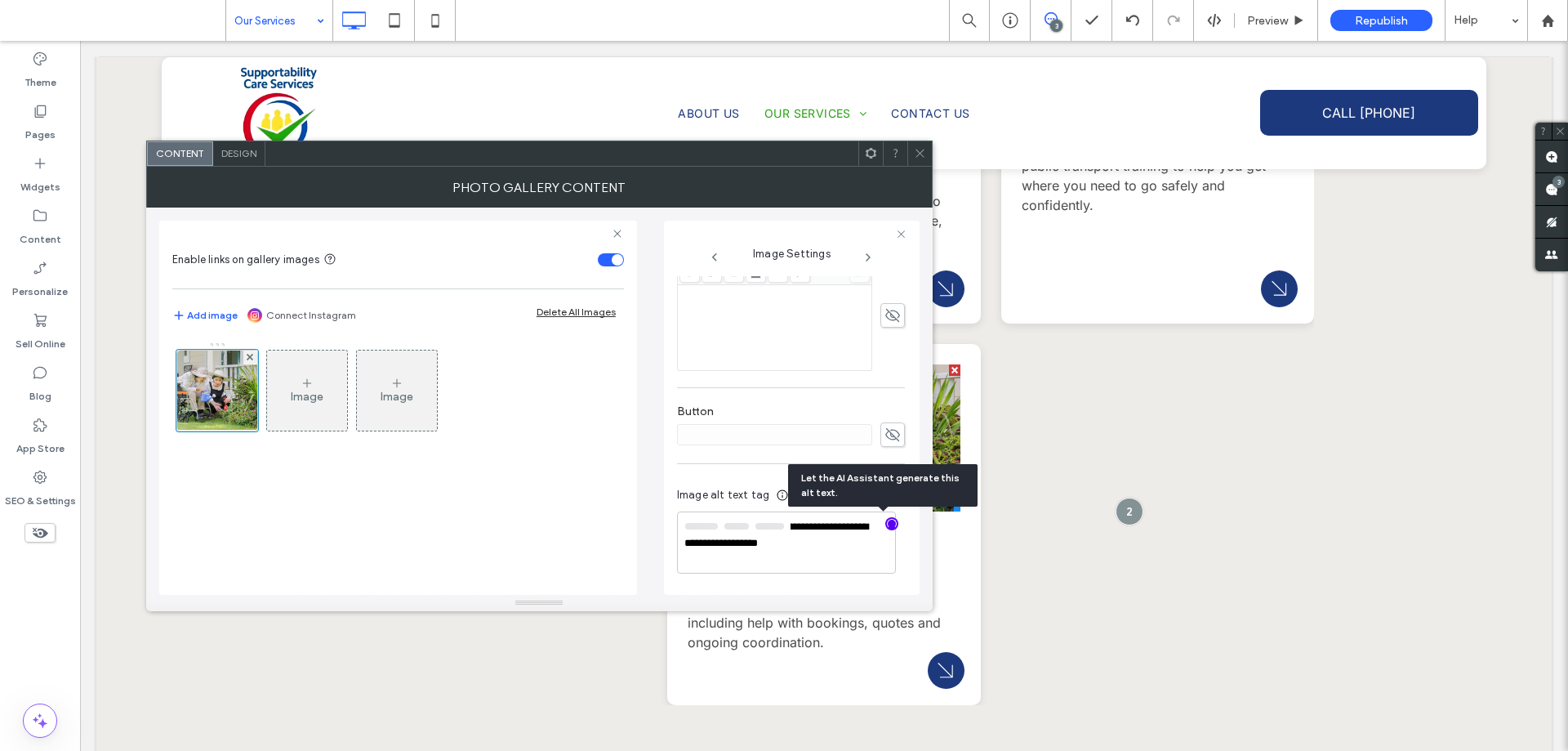 scroll, scrollTop: 465, scrollLeft: 0, axis: vertical 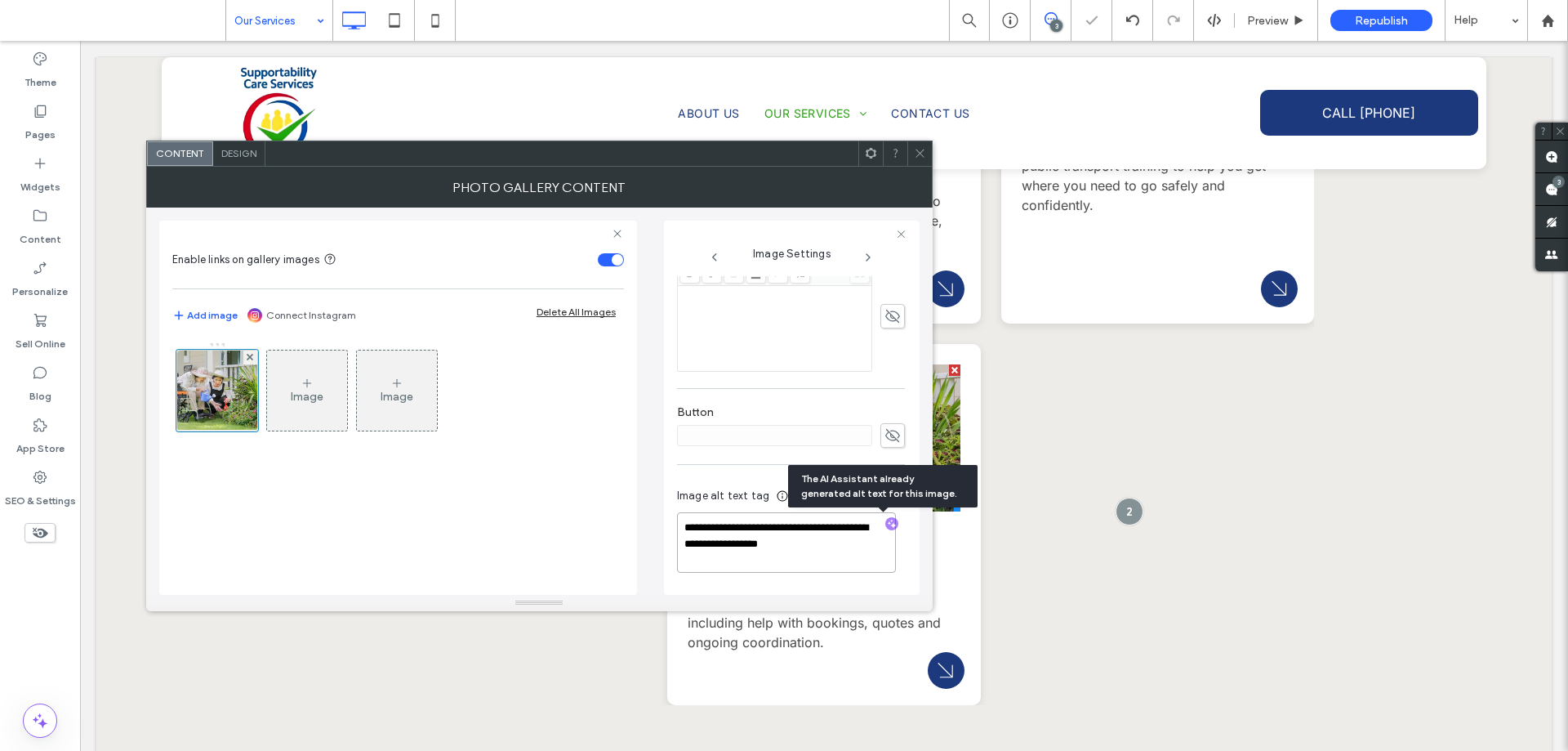 click on "**********" at bounding box center (786, 543) 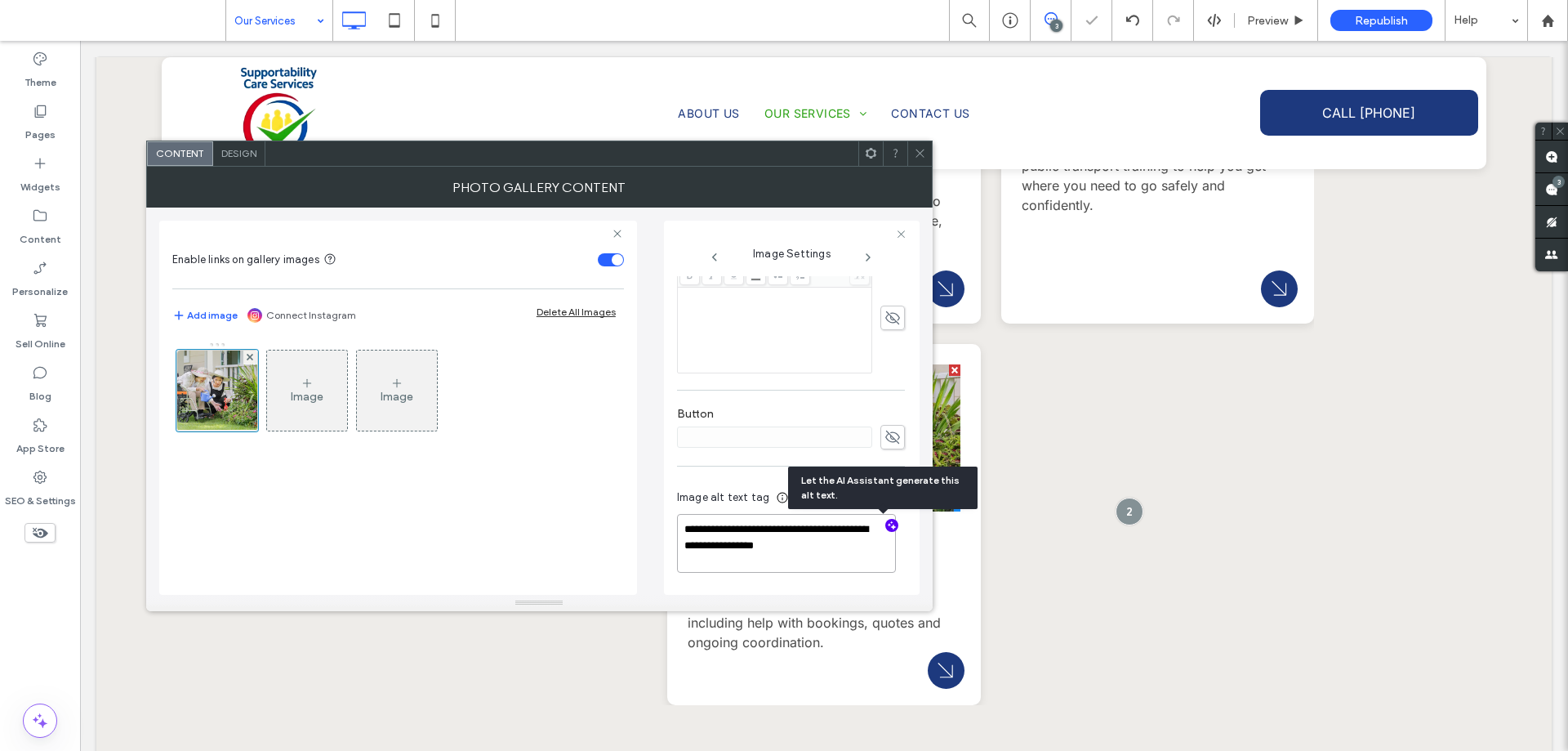 scroll, scrollTop: 463, scrollLeft: 0, axis: vertical 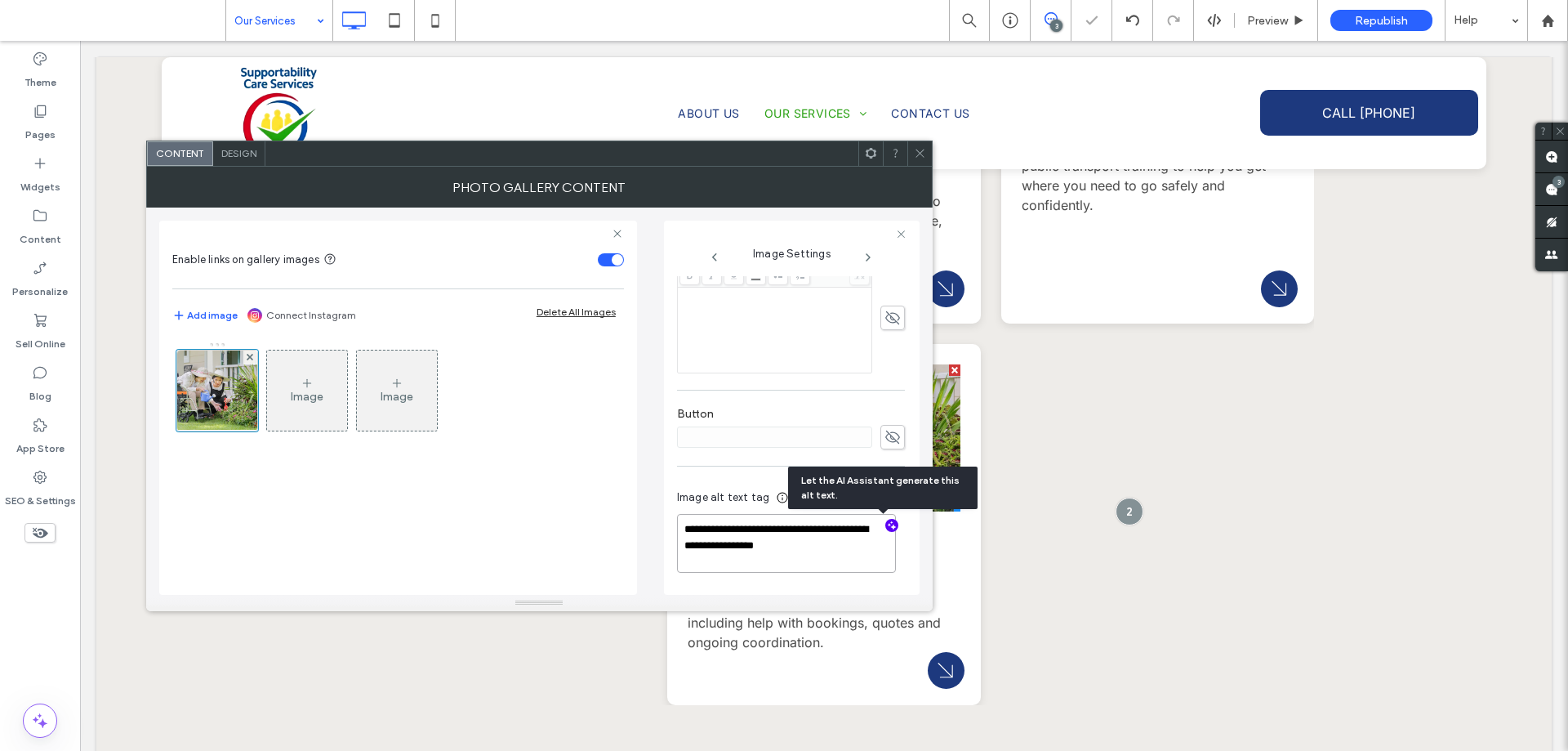 drag, startPoint x: 815, startPoint y: 545, endPoint x: 694, endPoint y: 534, distance: 121.49897 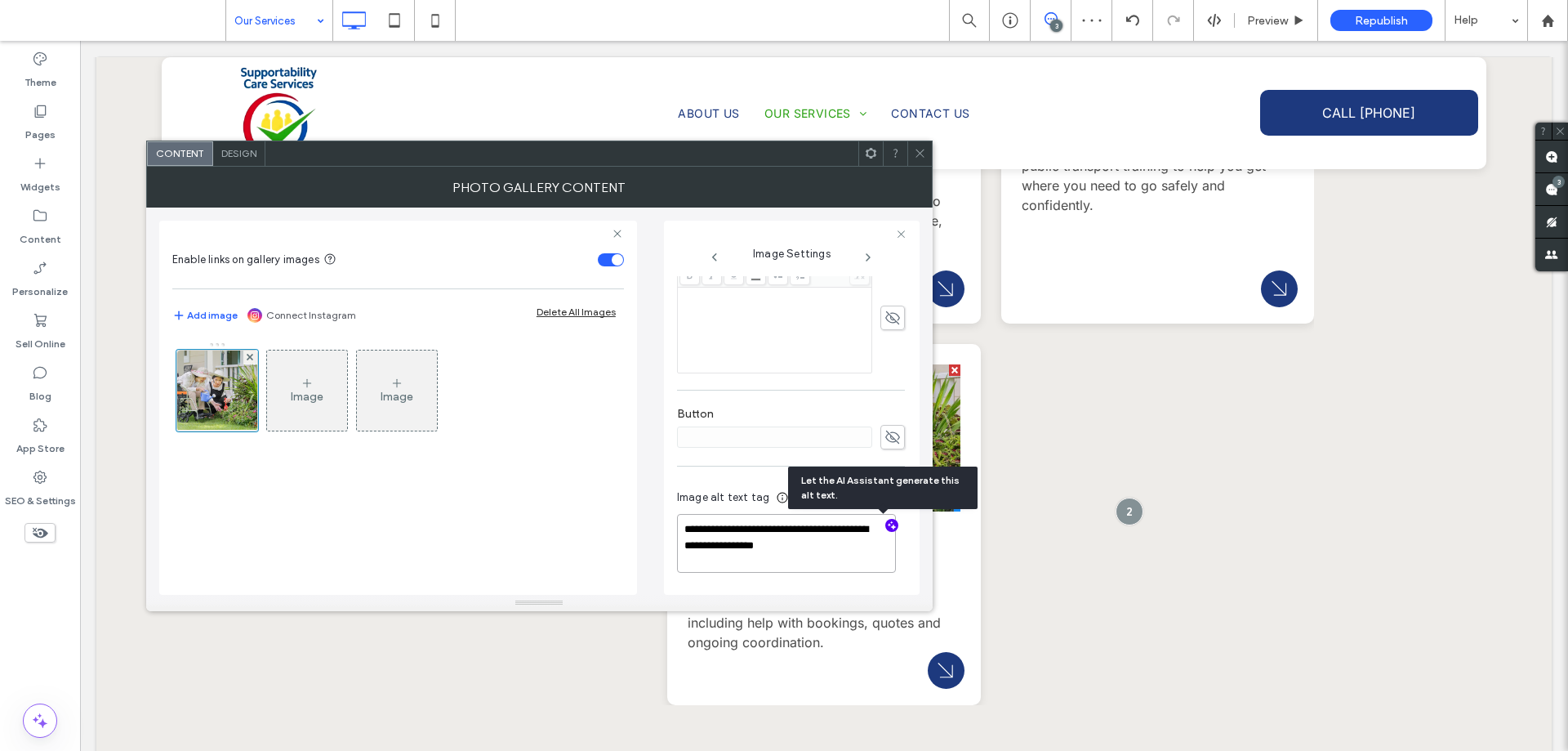 click on "**********" at bounding box center (786, 543) 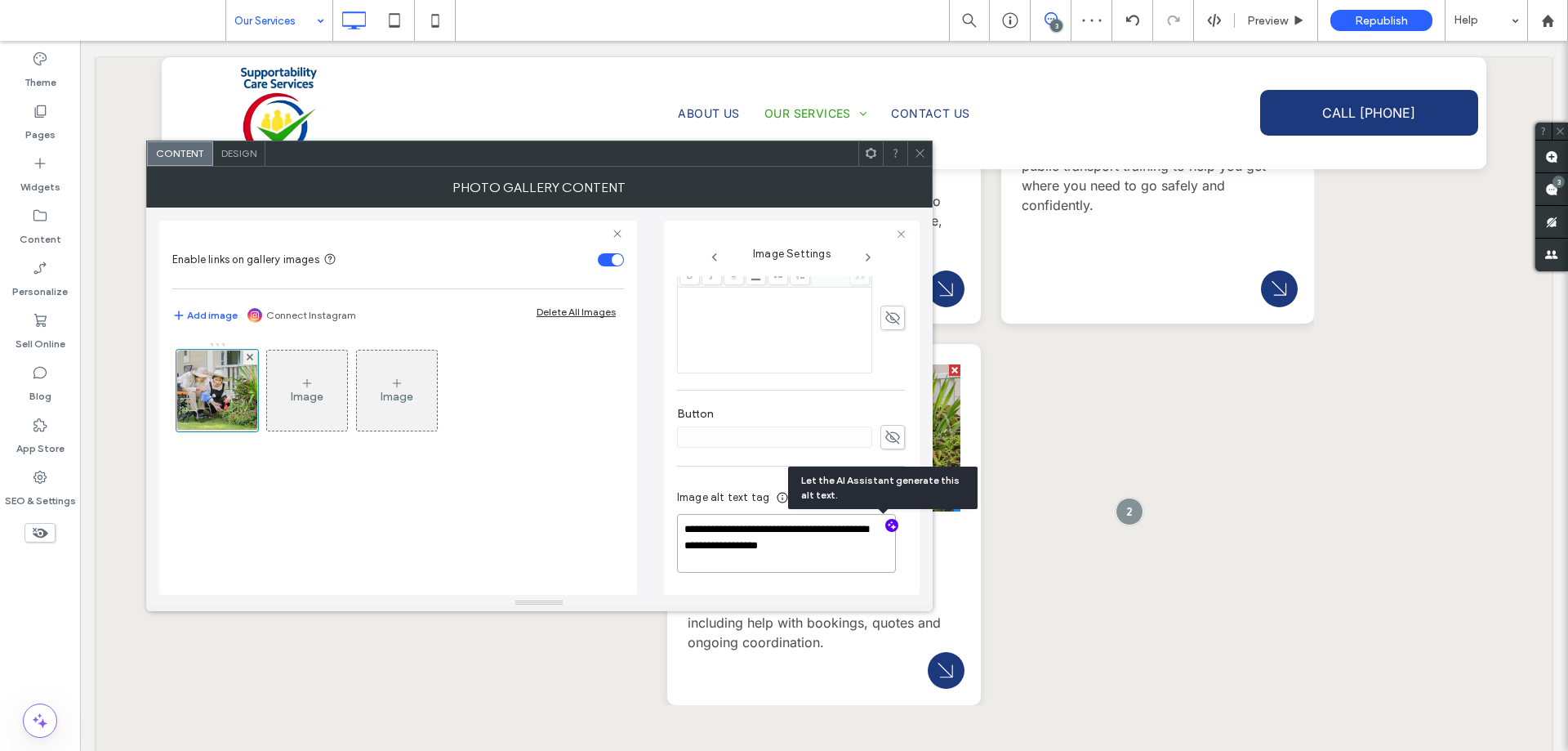 scroll, scrollTop: 462, scrollLeft: 0, axis: vertical 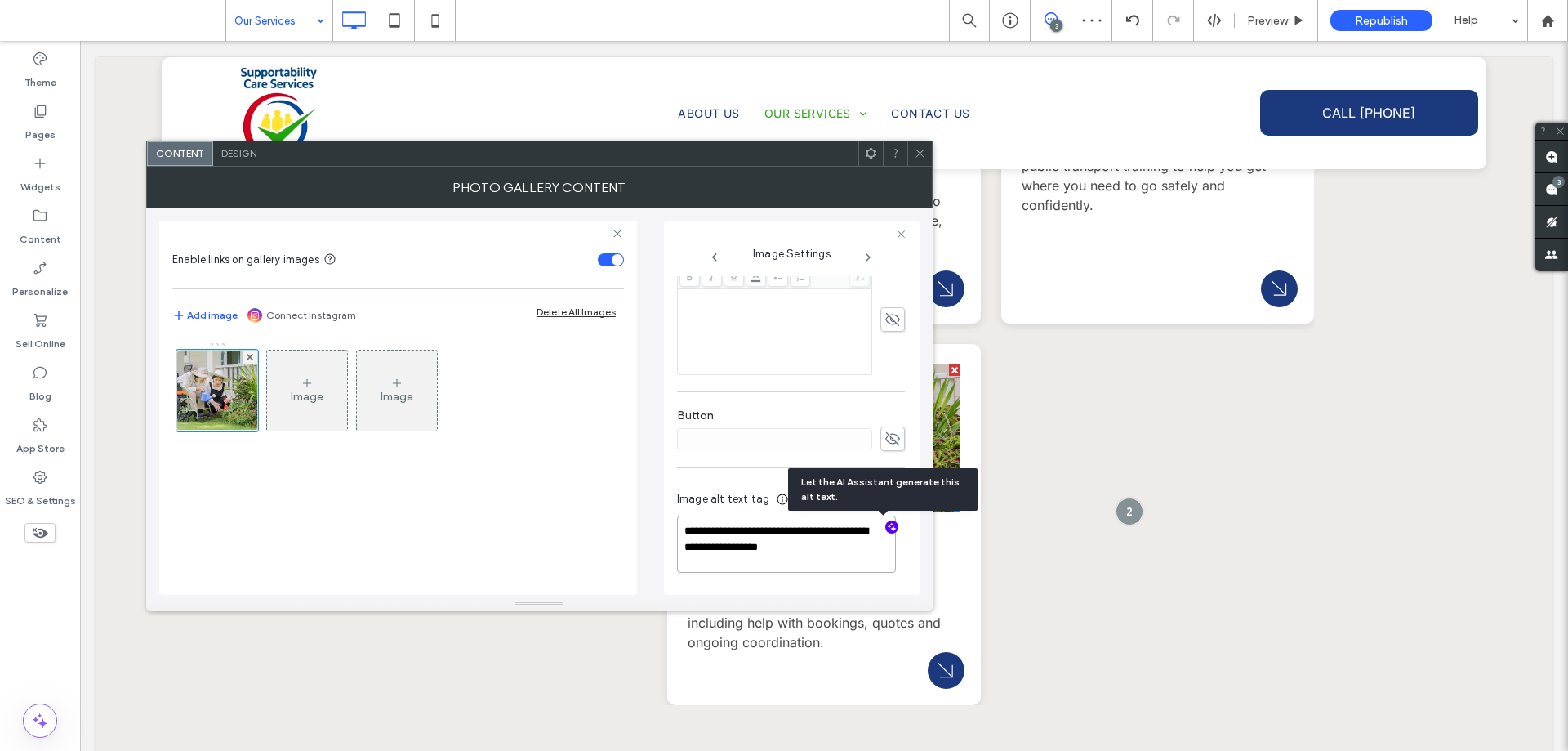 paste on "**********" 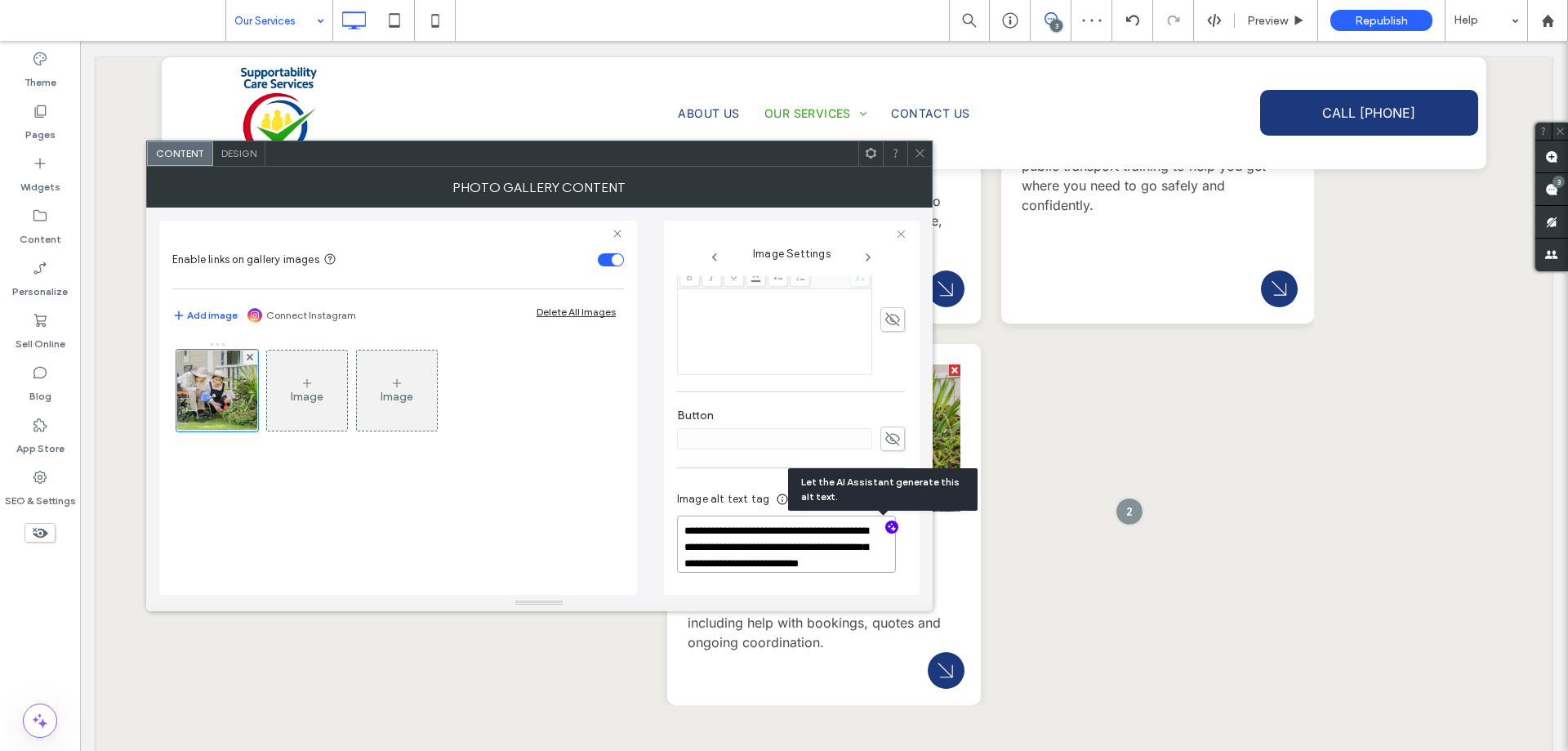 scroll, scrollTop: 2, scrollLeft: 0, axis: vertical 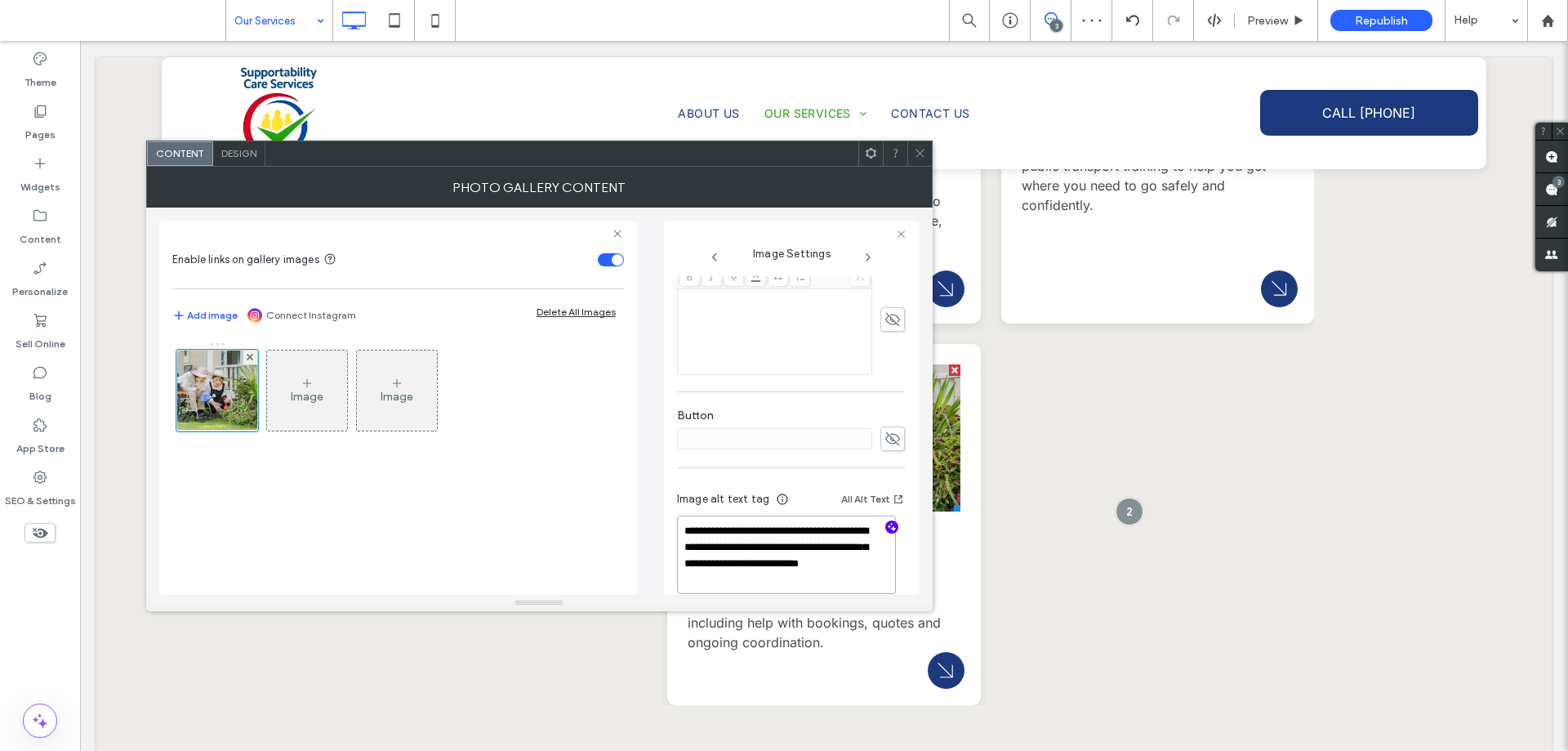 type on "**********" 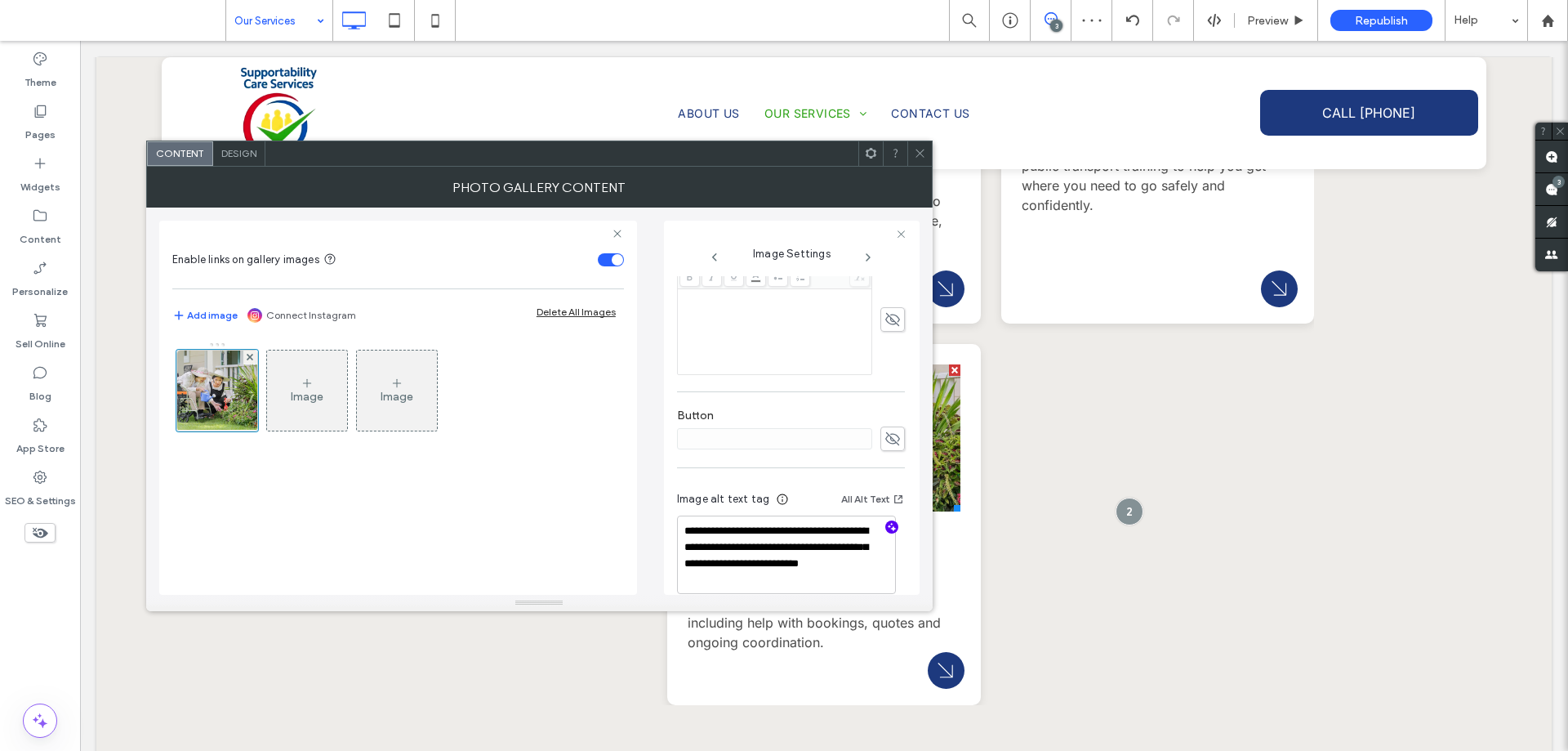 click on "Photo Gallery Content" at bounding box center [539, 187] 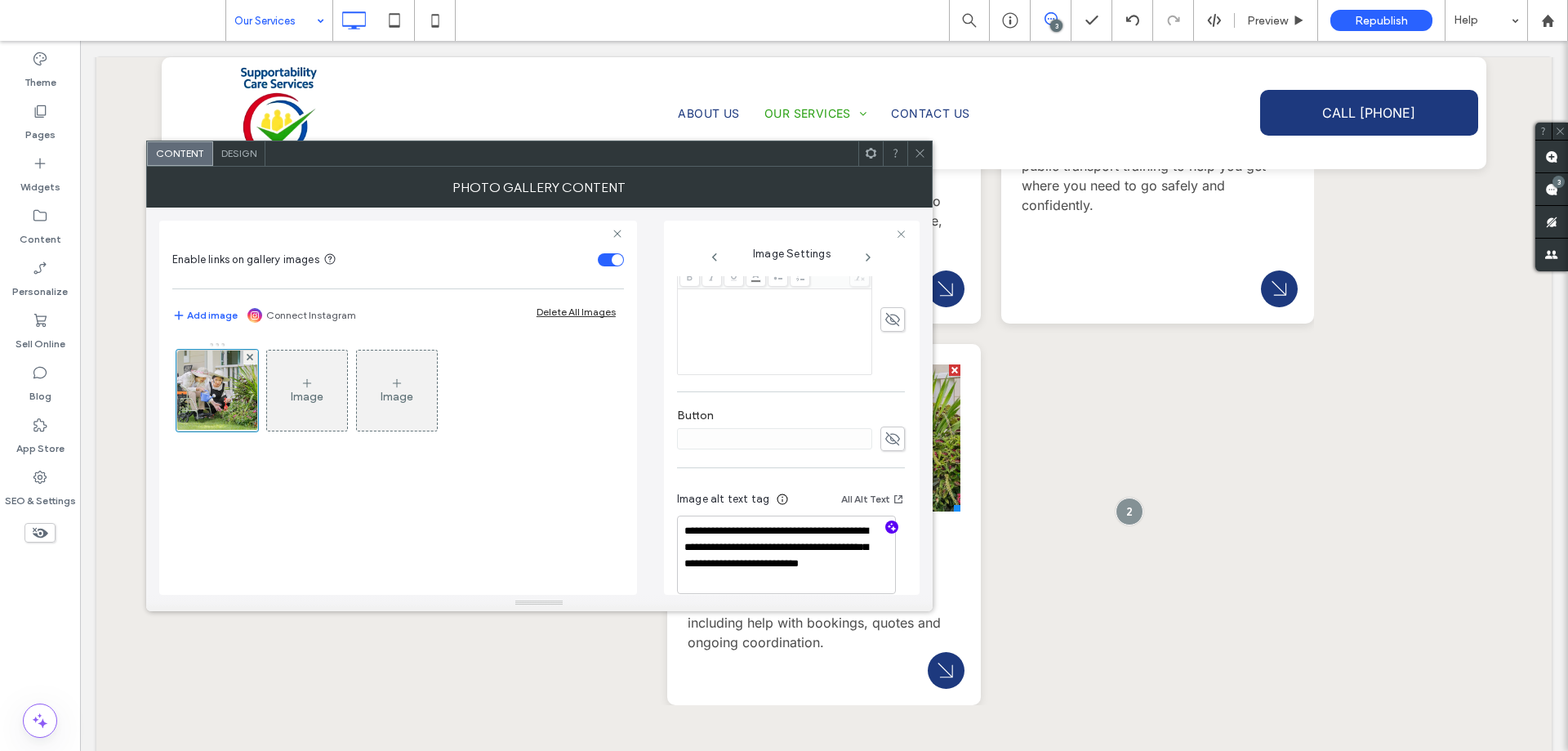 click 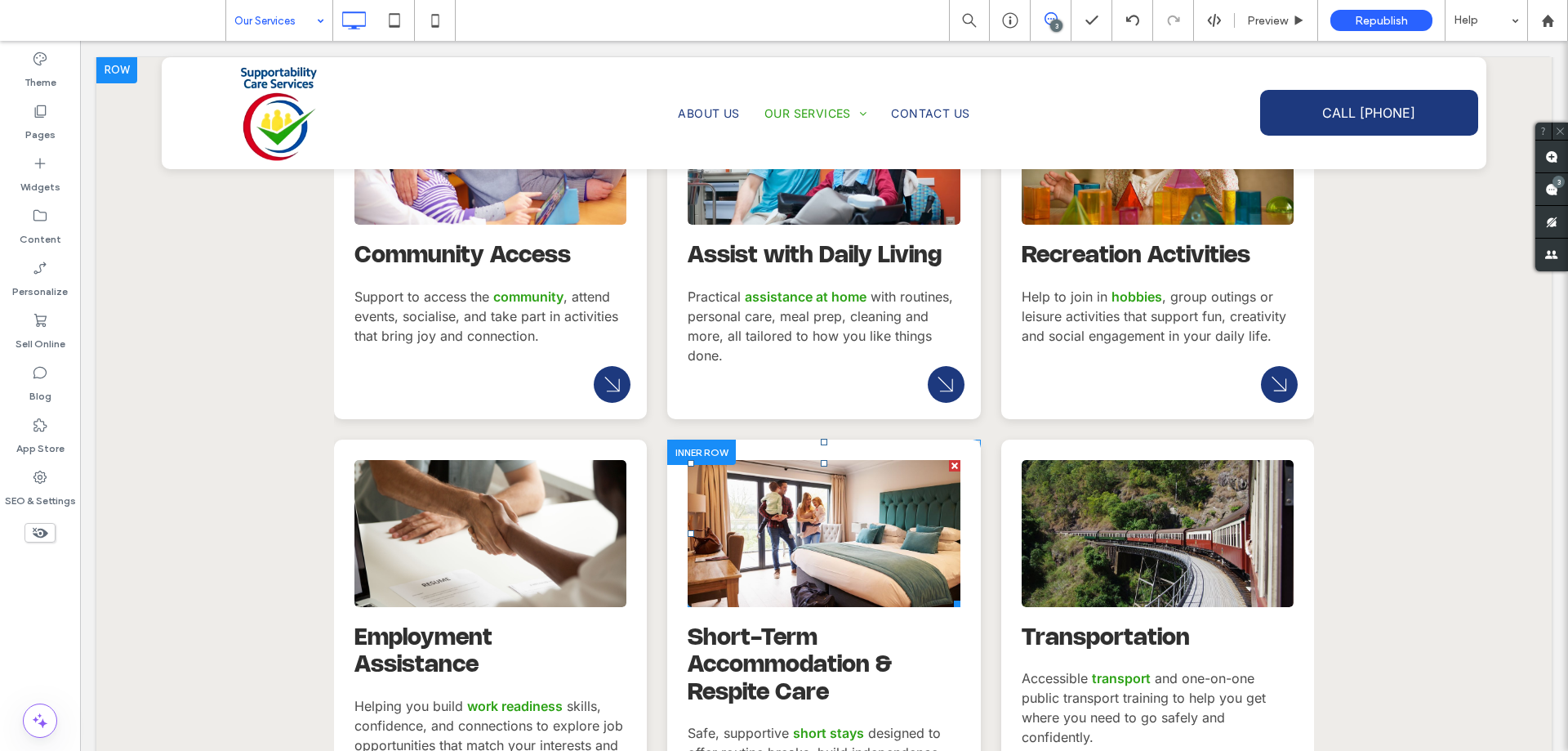 scroll, scrollTop: 735, scrollLeft: 0, axis: vertical 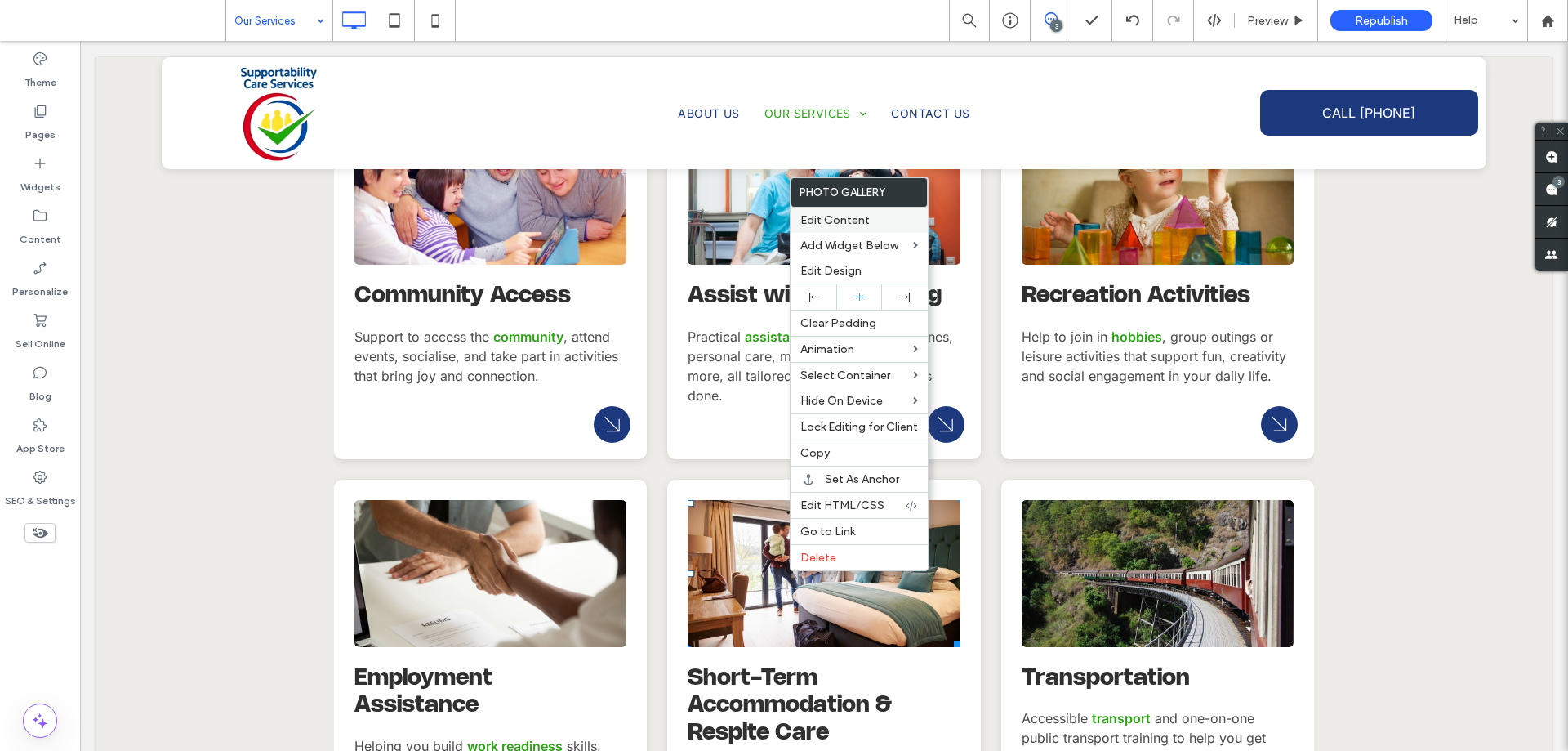 click on "Edit Content" at bounding box center (835, 220) 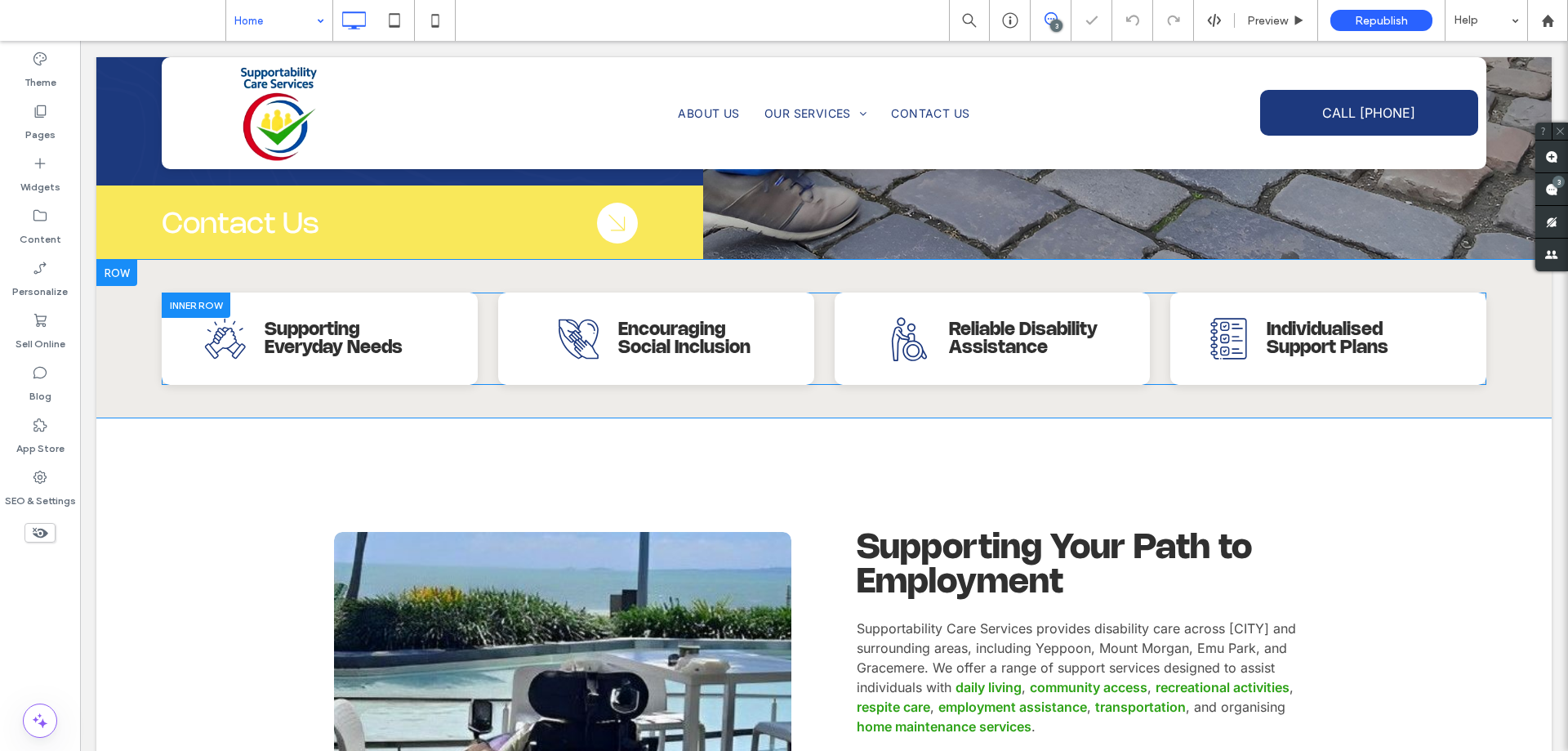 scroll, scrollTop: 0, scrollLeft: 0, axis: both 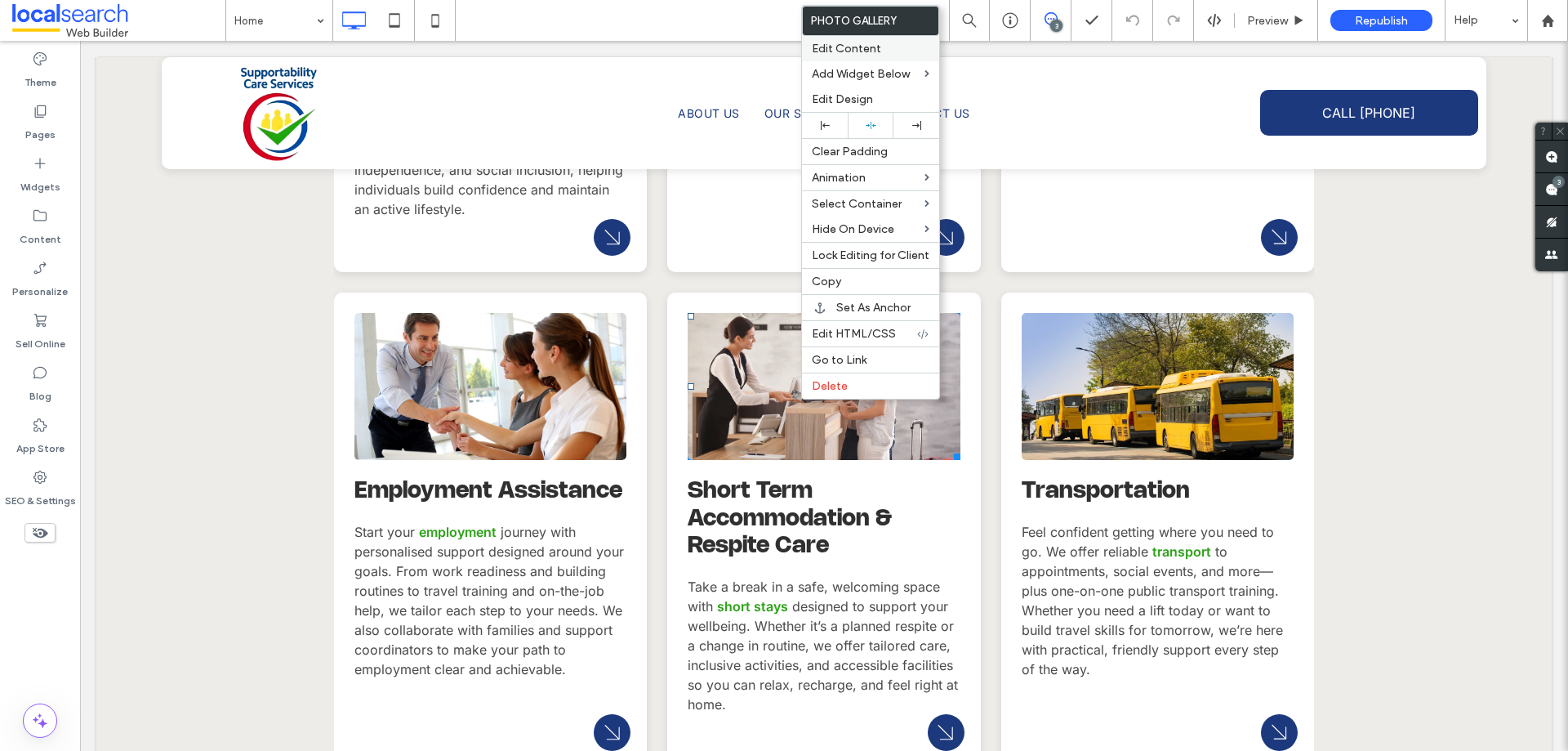 click on "Edit Content" at bounding box center [846, 48] 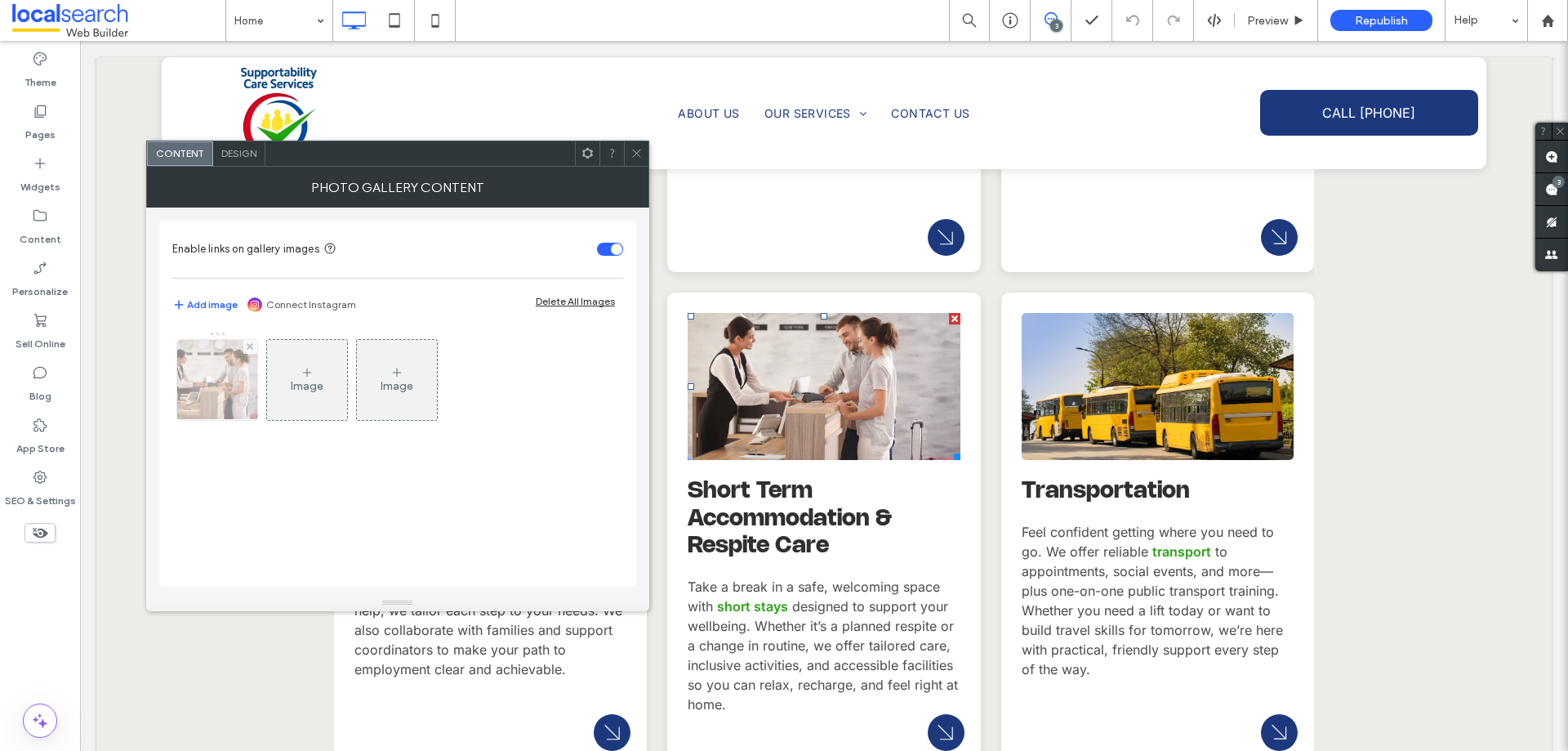 click at bounding box center [217, 380] 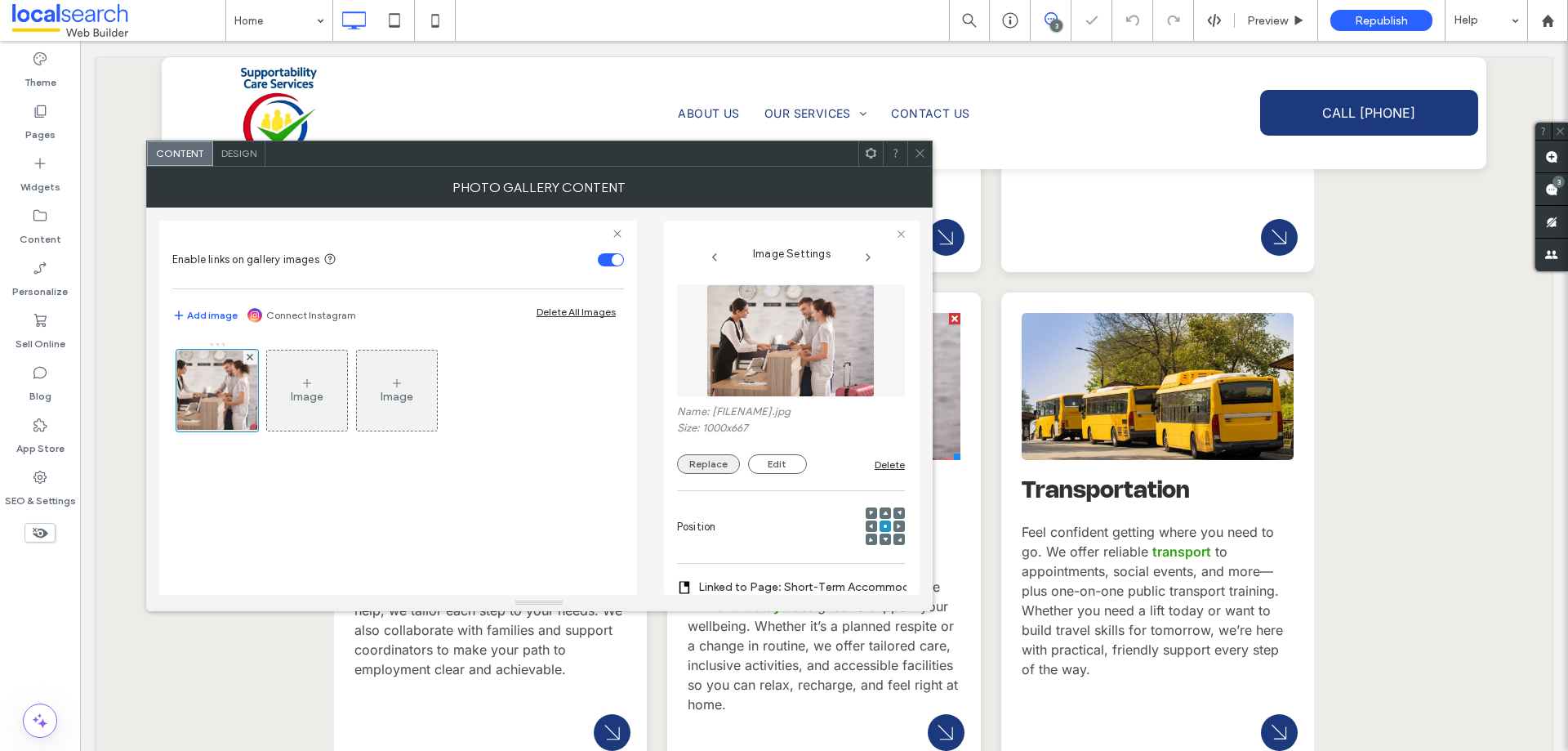 drag, startPoint x: 703, startPoint y: 463, endPoint x: 713, endPoint y: 460, distance: 10.440307 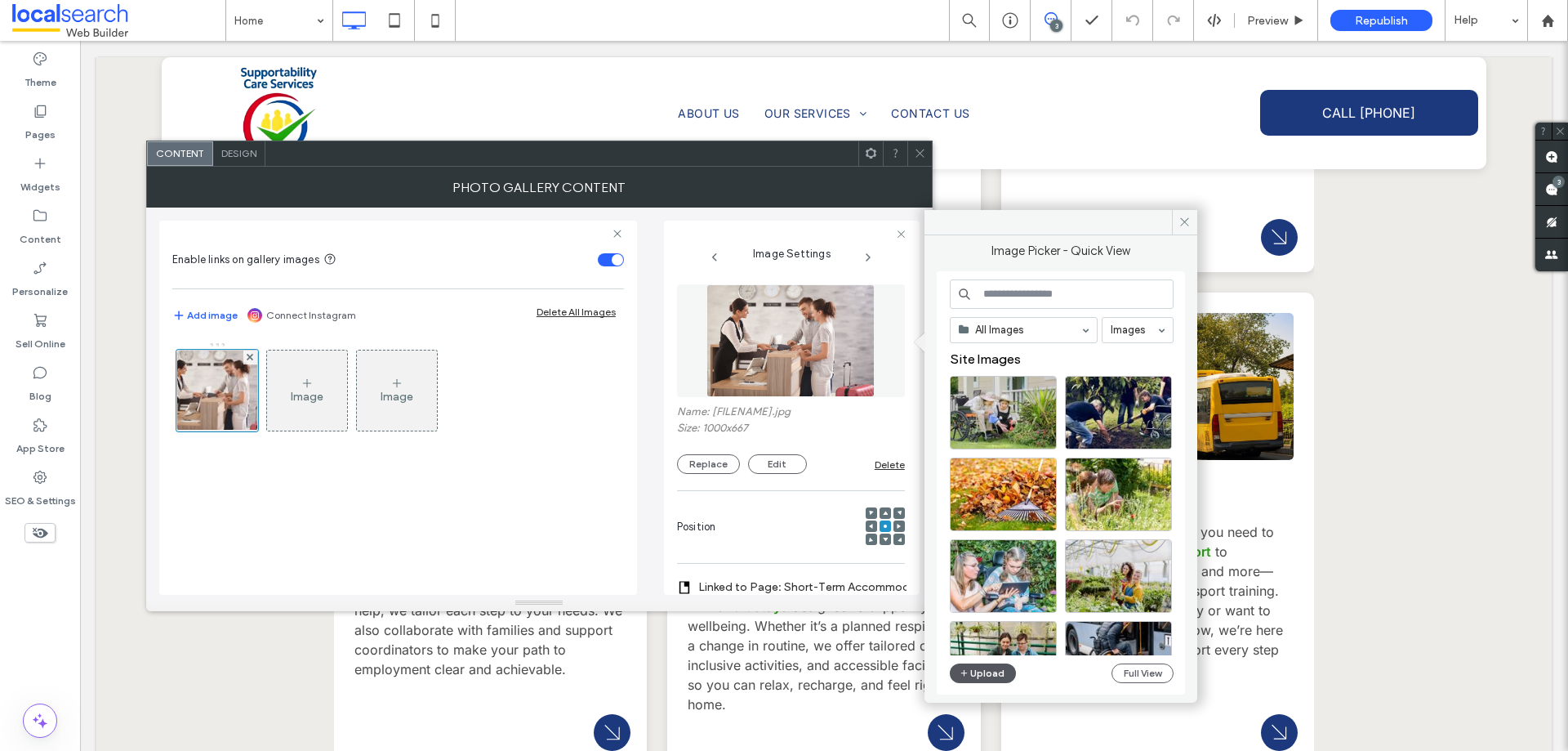 click on "Upload" at bounding box center [983, 673] 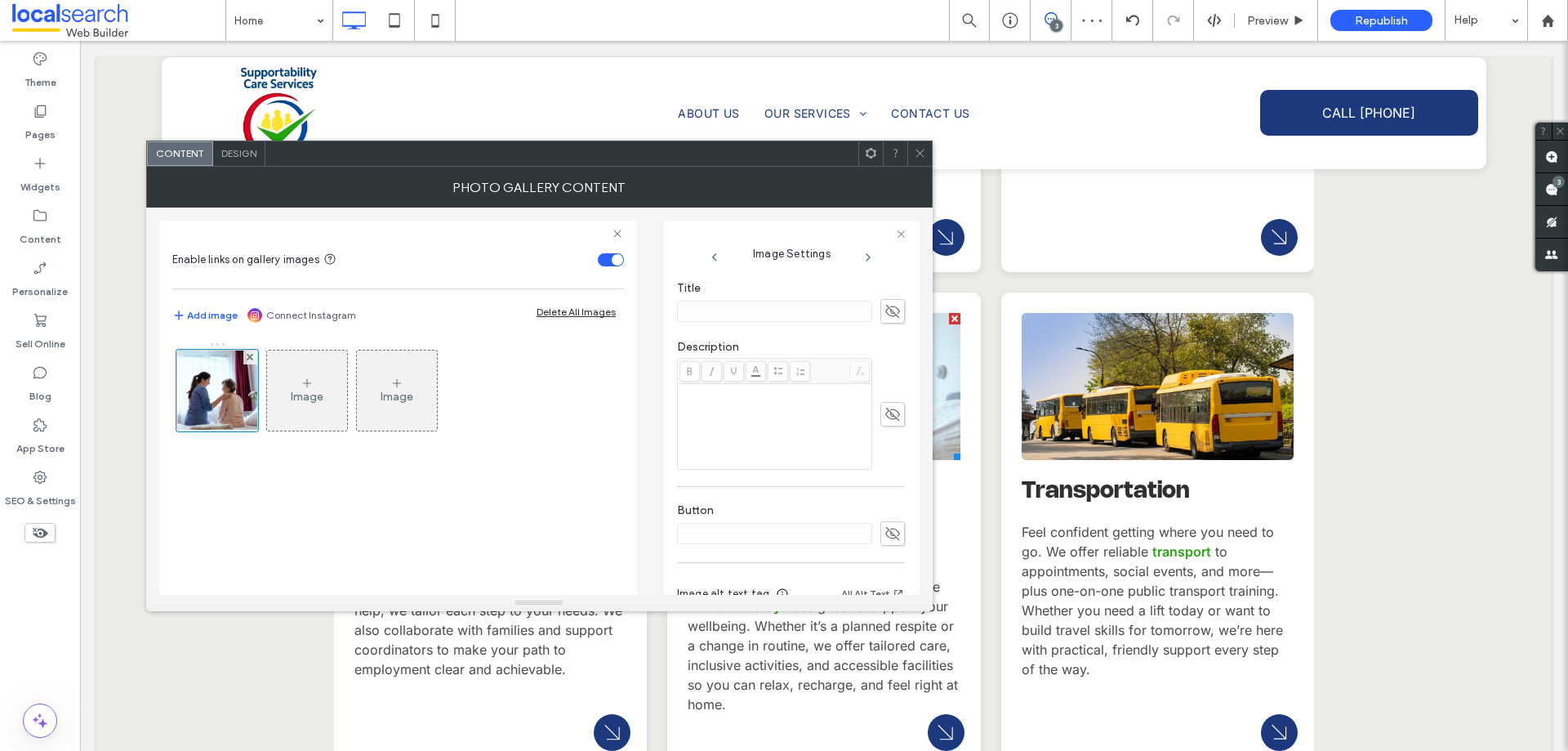 scroll, scrollTop: 490, scrollLeft: 0, axis: vertical 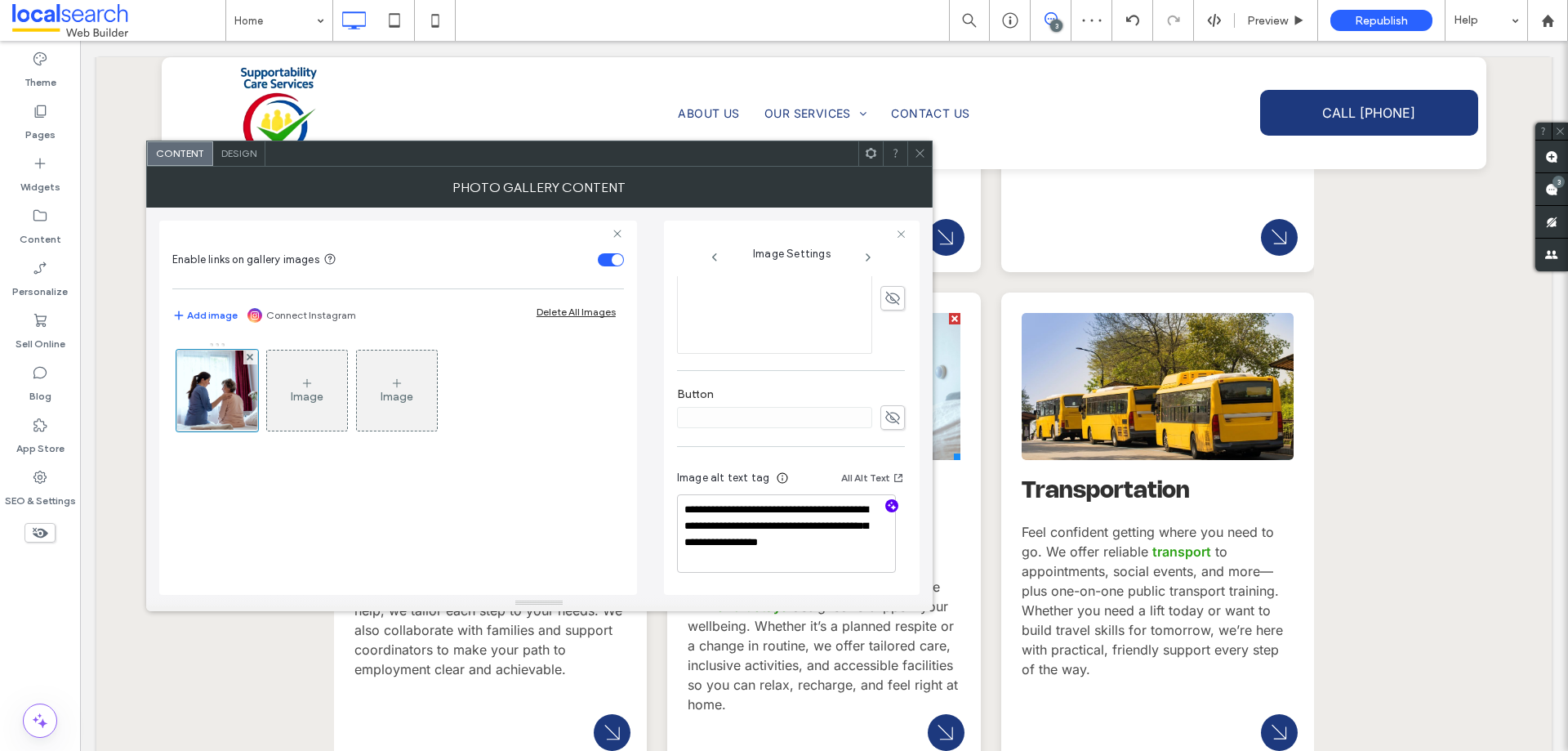 click 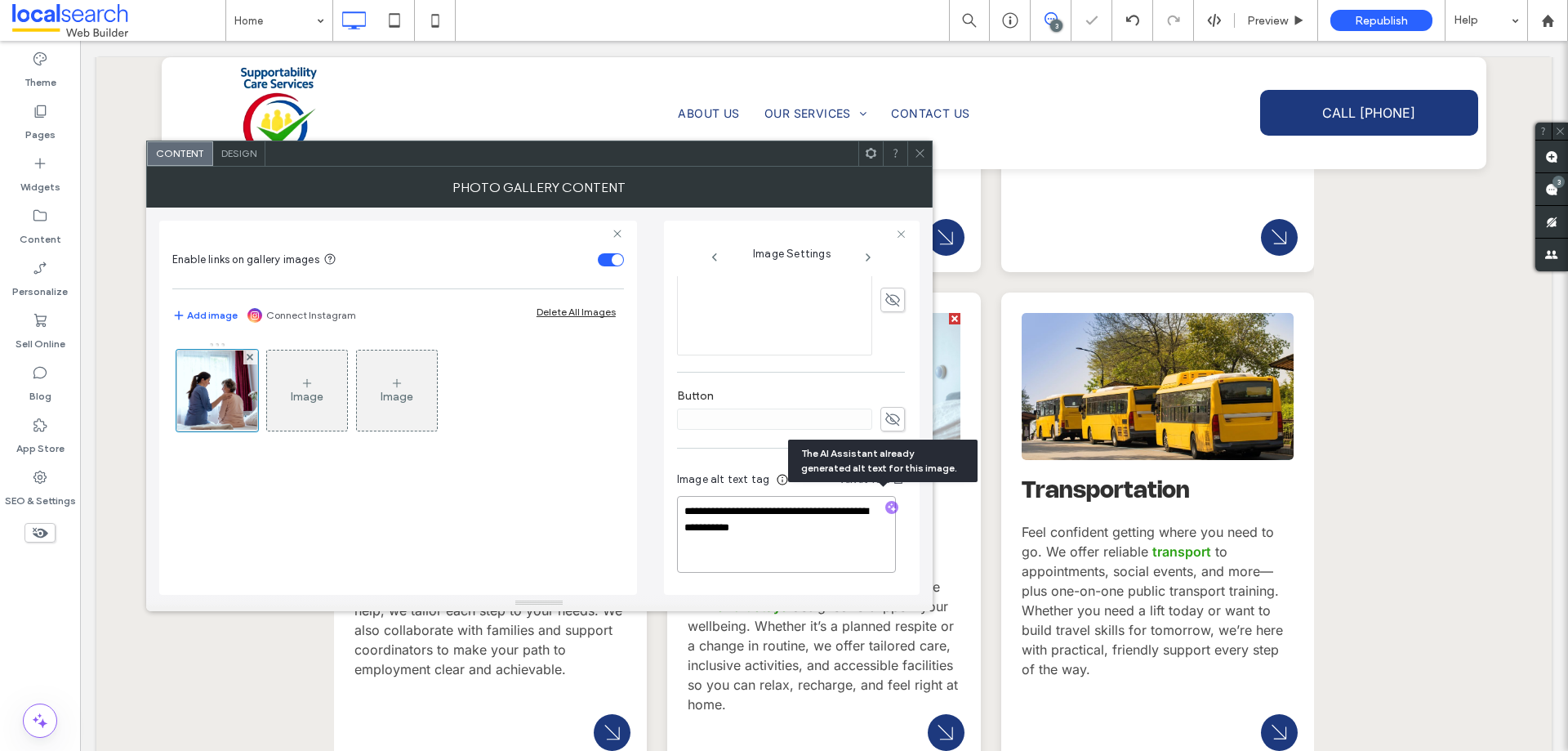 click on "**********" at bounding box center [786, 534] 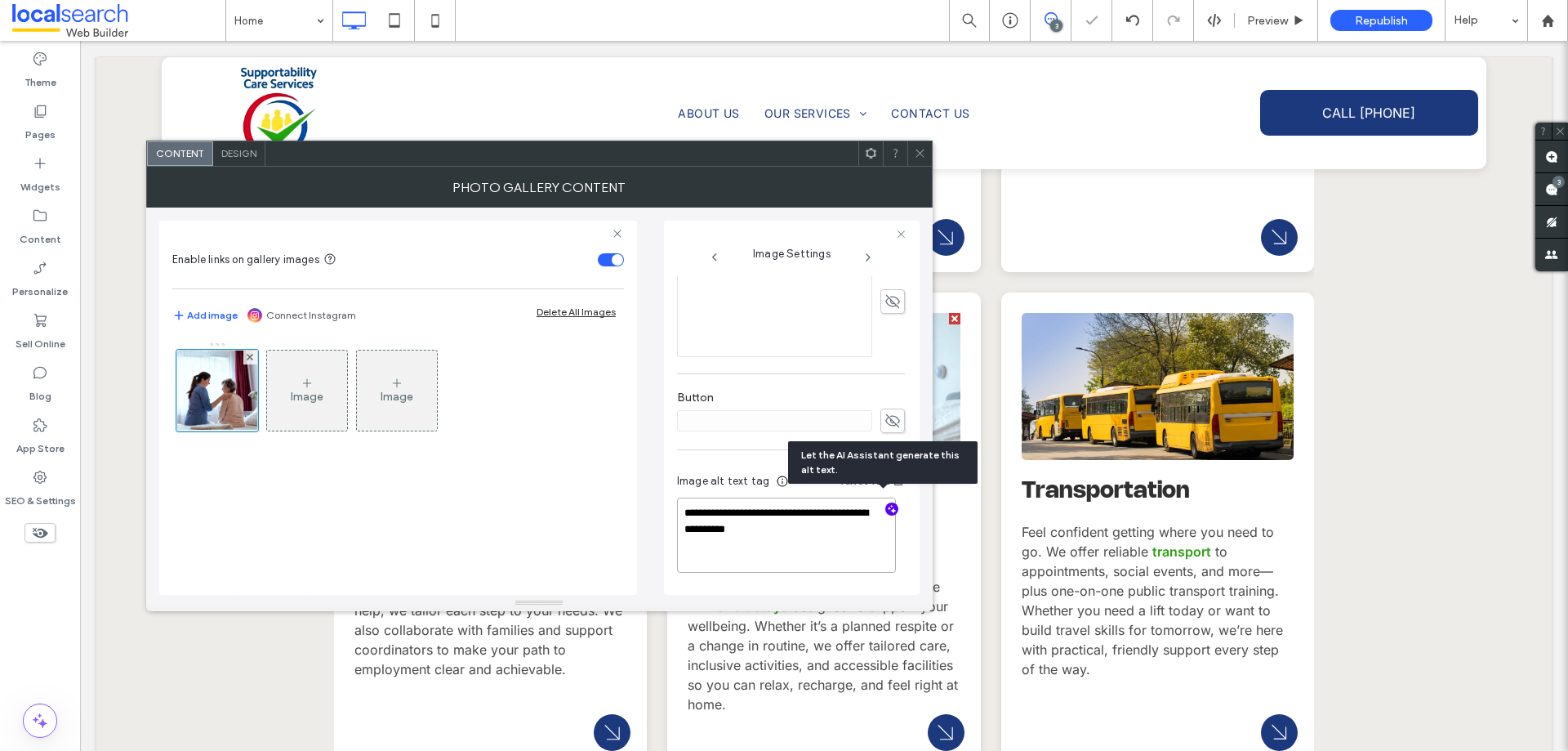 scroll, scrollTop: 489, scrollLeft: 0, axis: vertical 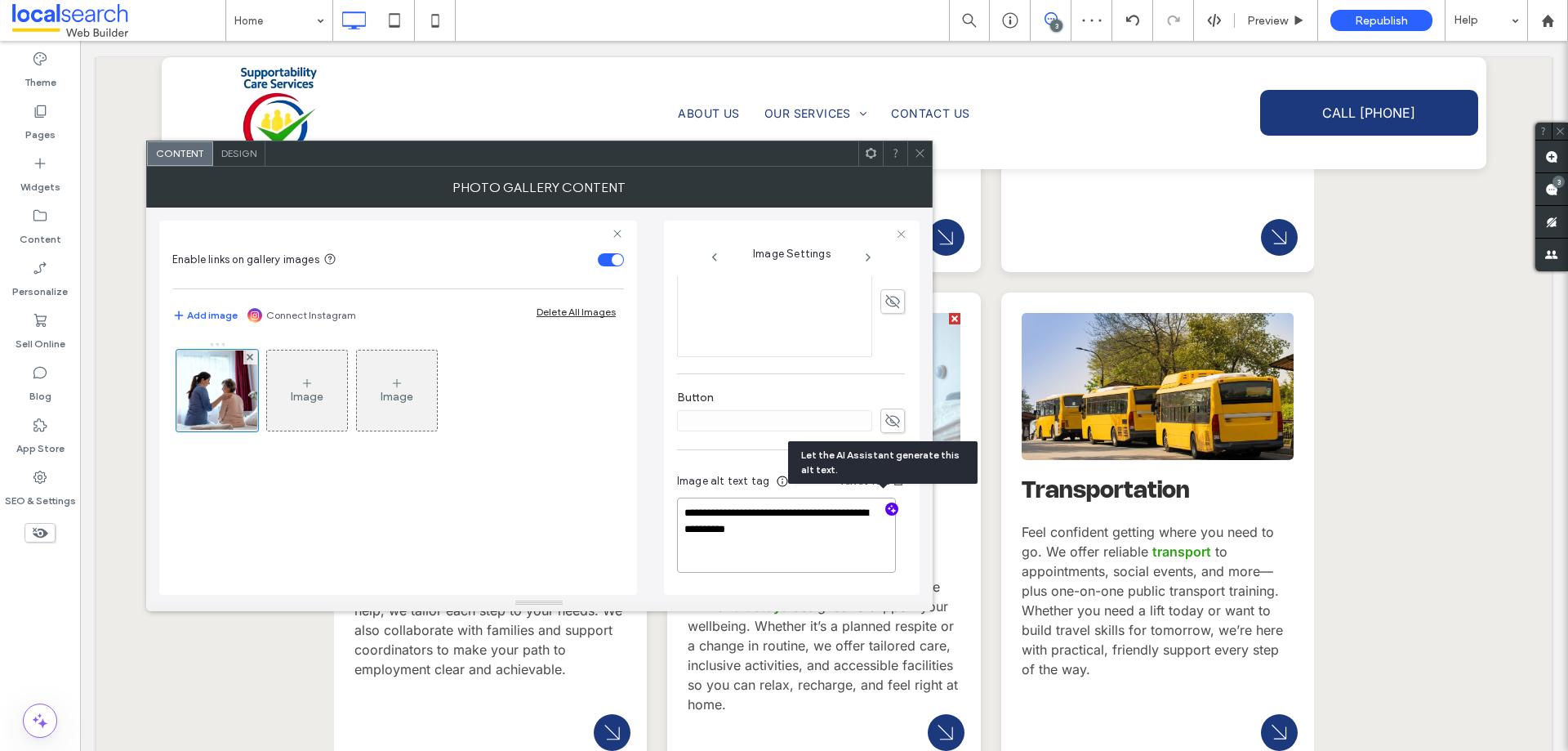 click on "**********" at bounding box center [786, 535] 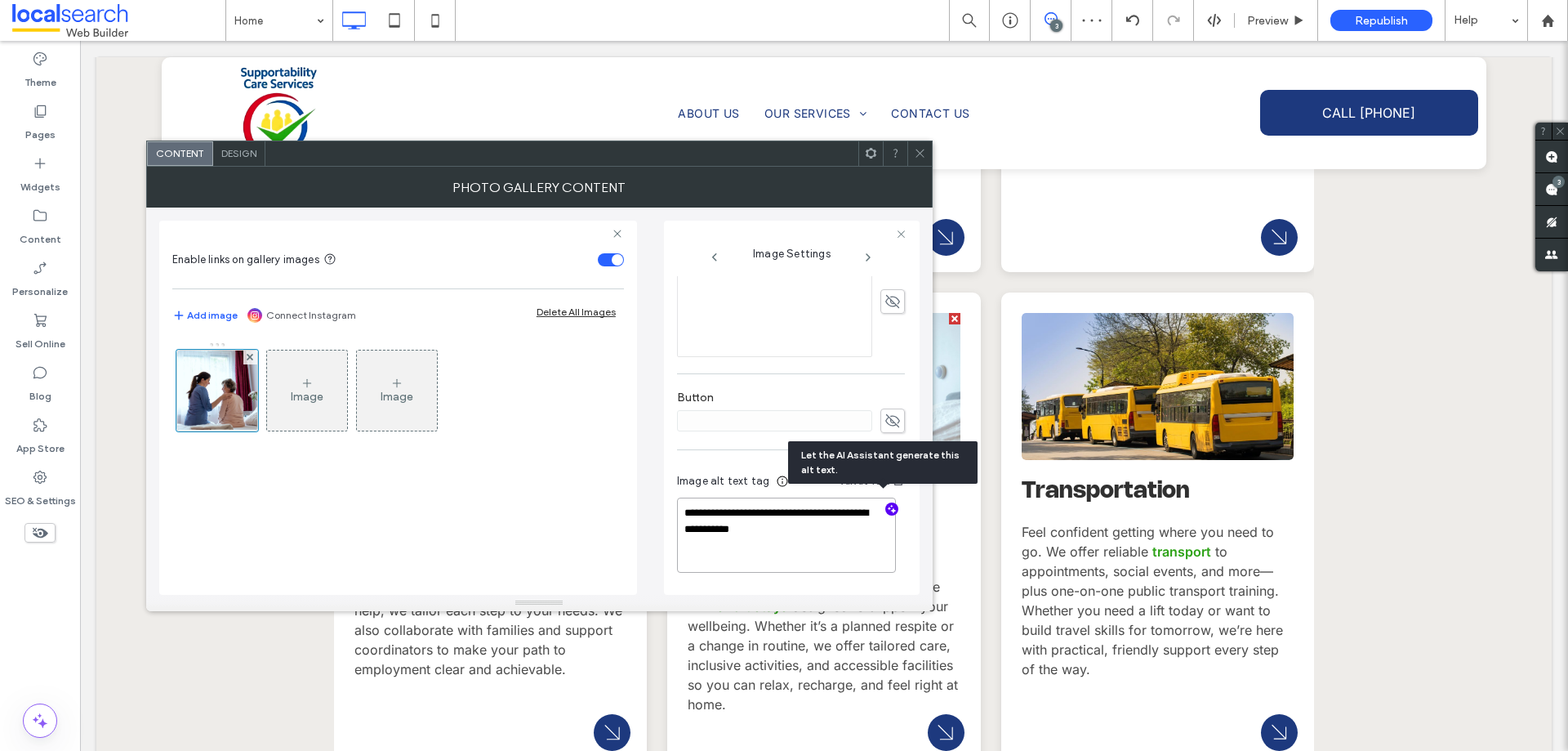 scroll, scrollTop: 487, scrollLeft: 0, axis: vertical 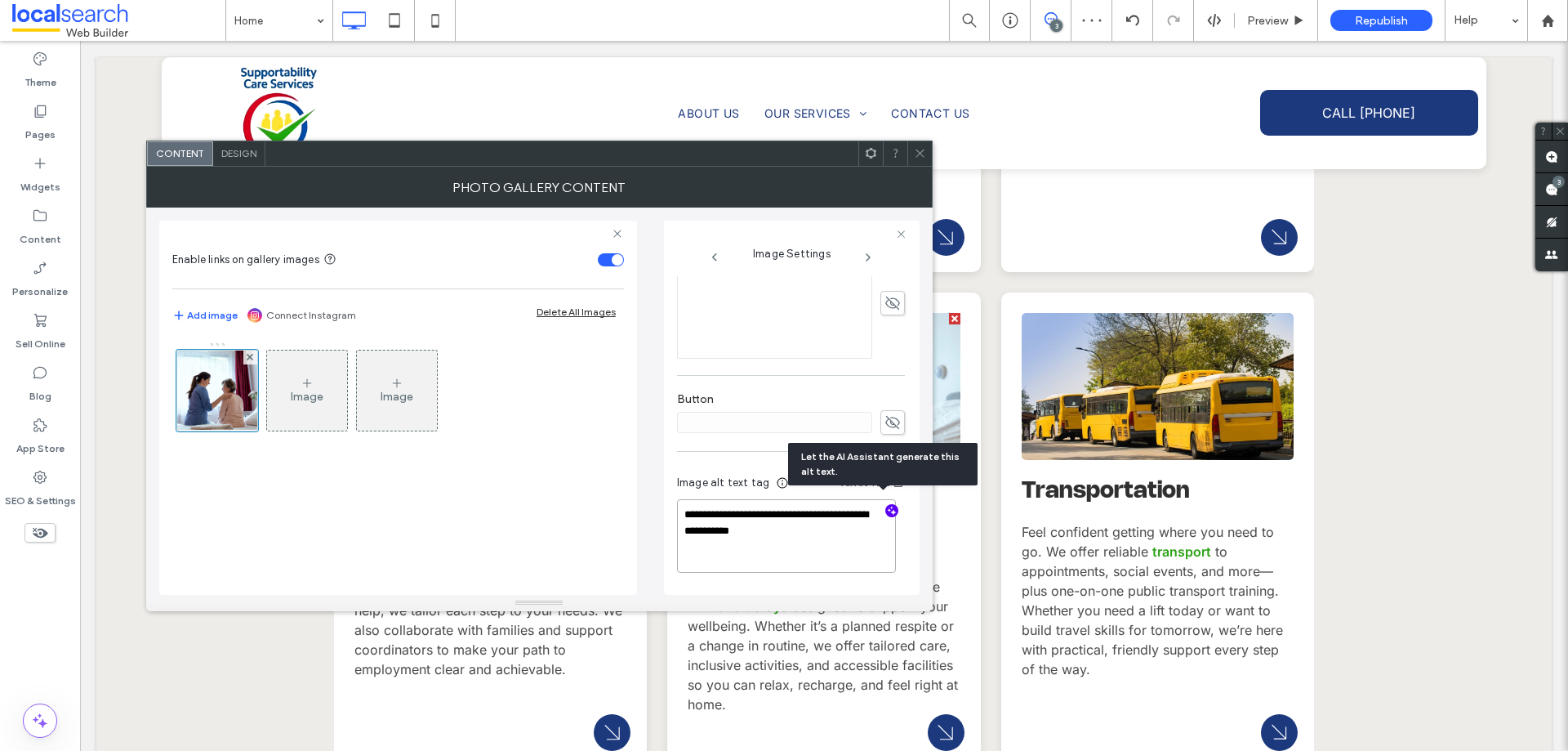 paste on "**********" 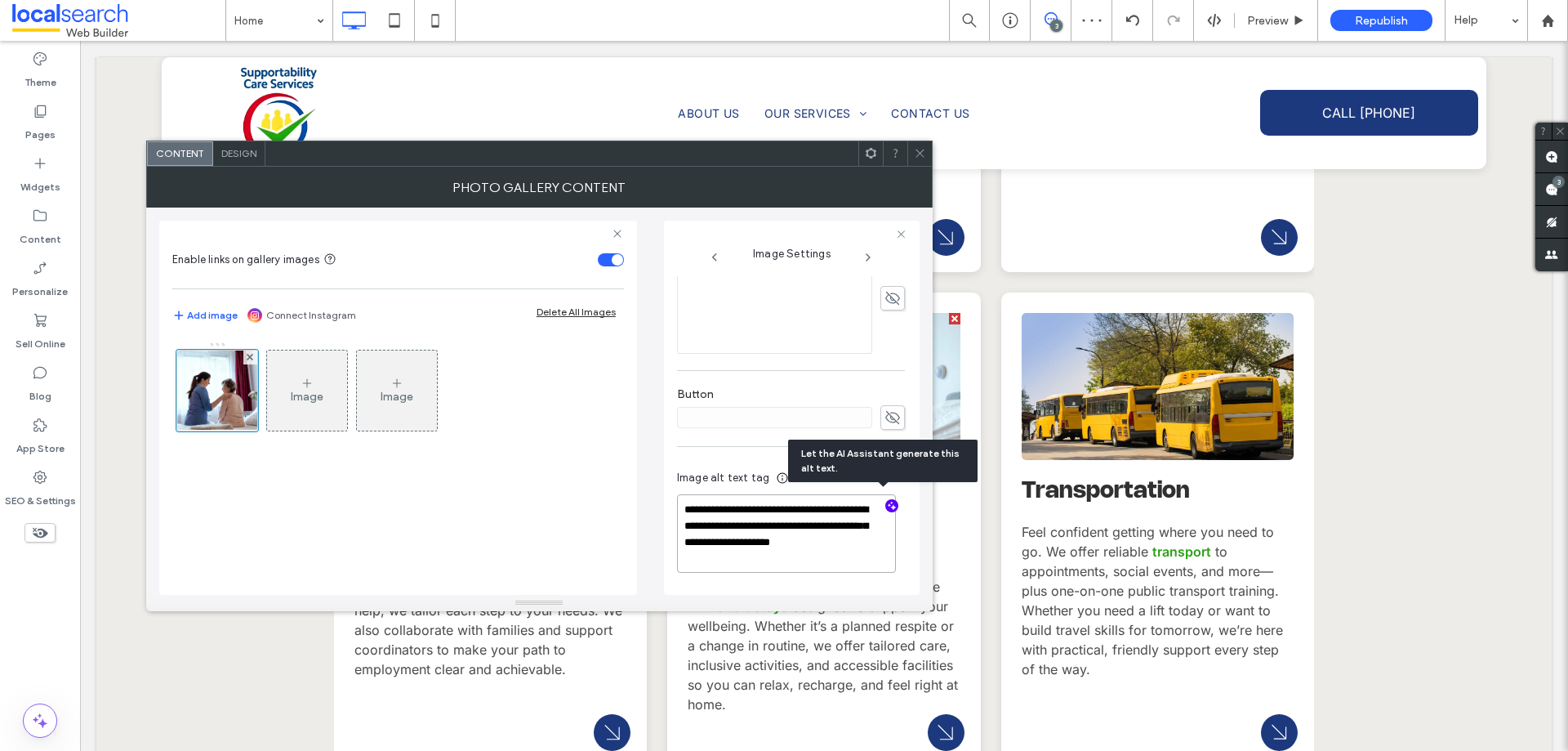 scroll, scrollTop: 490, scrollLeft: 0, axis: vertical 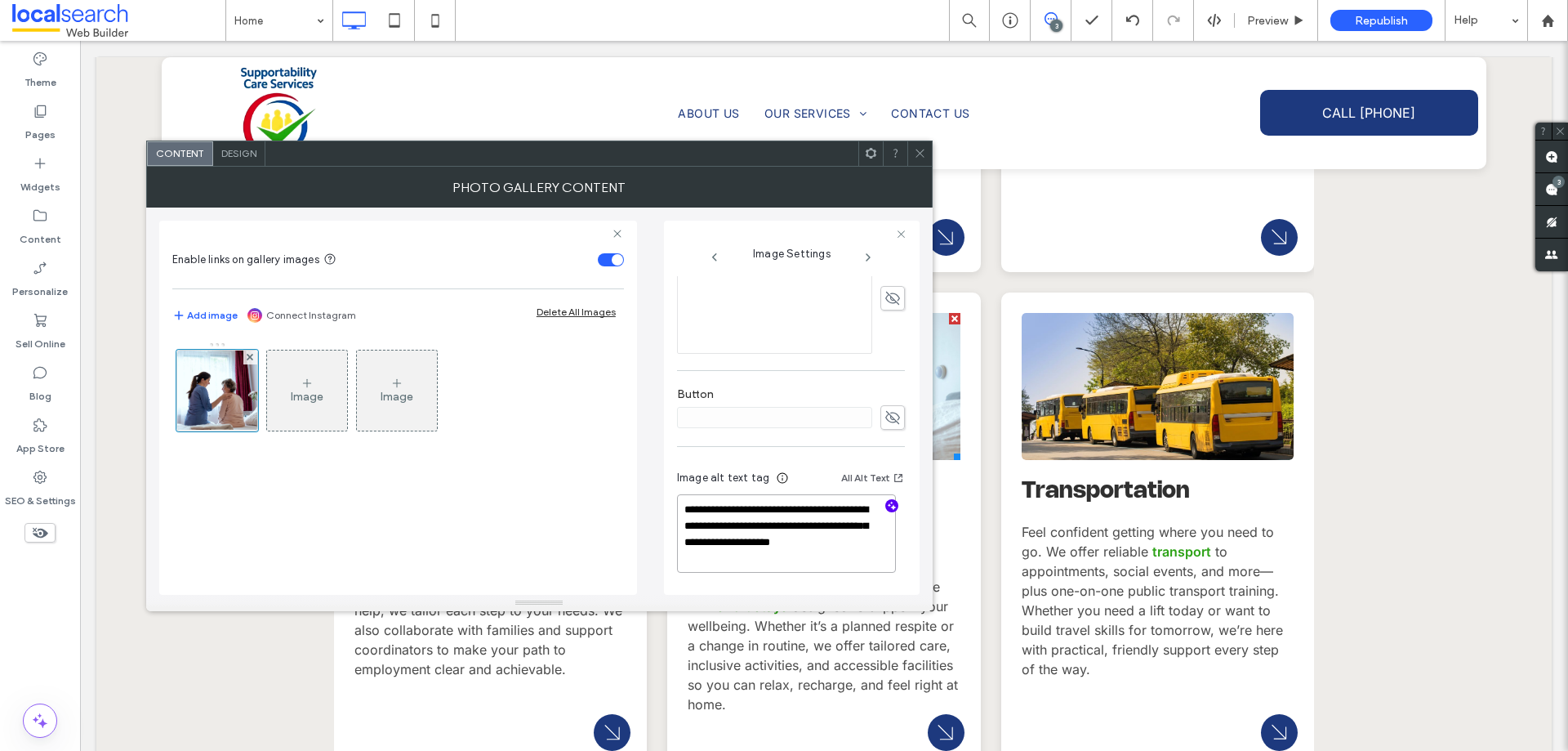 click on "**********" at bounding box center (786, 534) 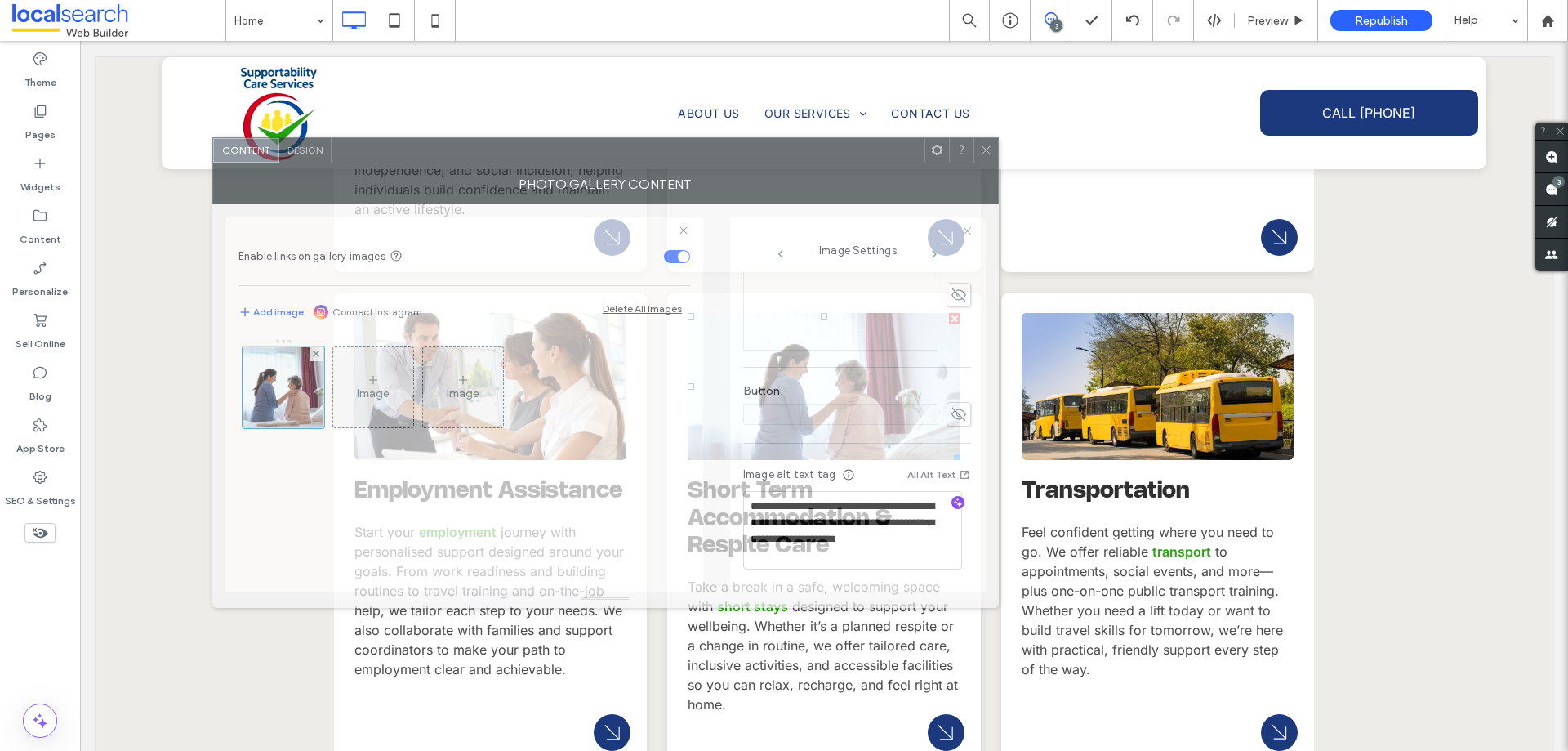 drag, startPoint x: 710, startPoint y: 163, endPoint x: 789, endPoint y: 161, distance: 79.02531 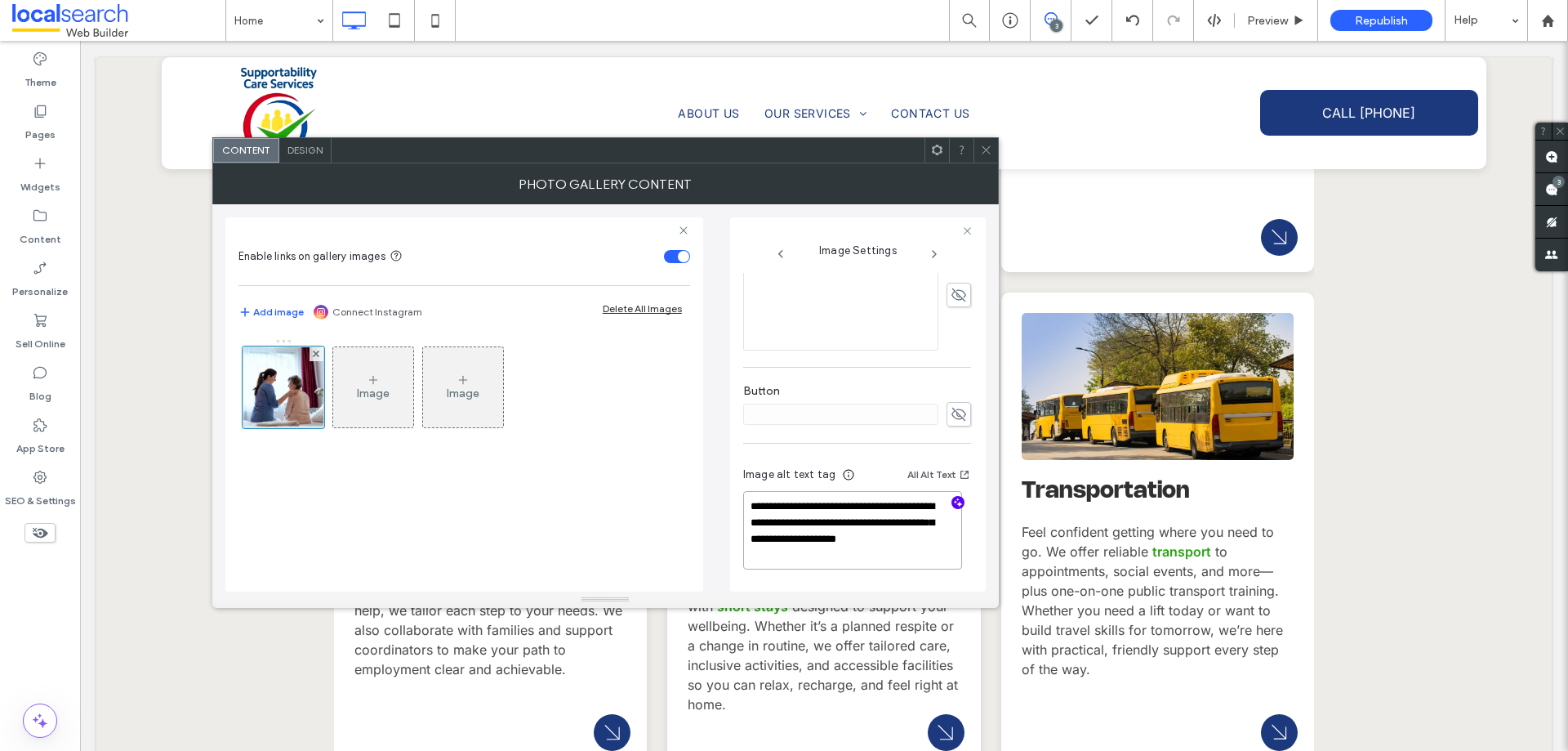click on "**********" at bounding box center (853, 530) 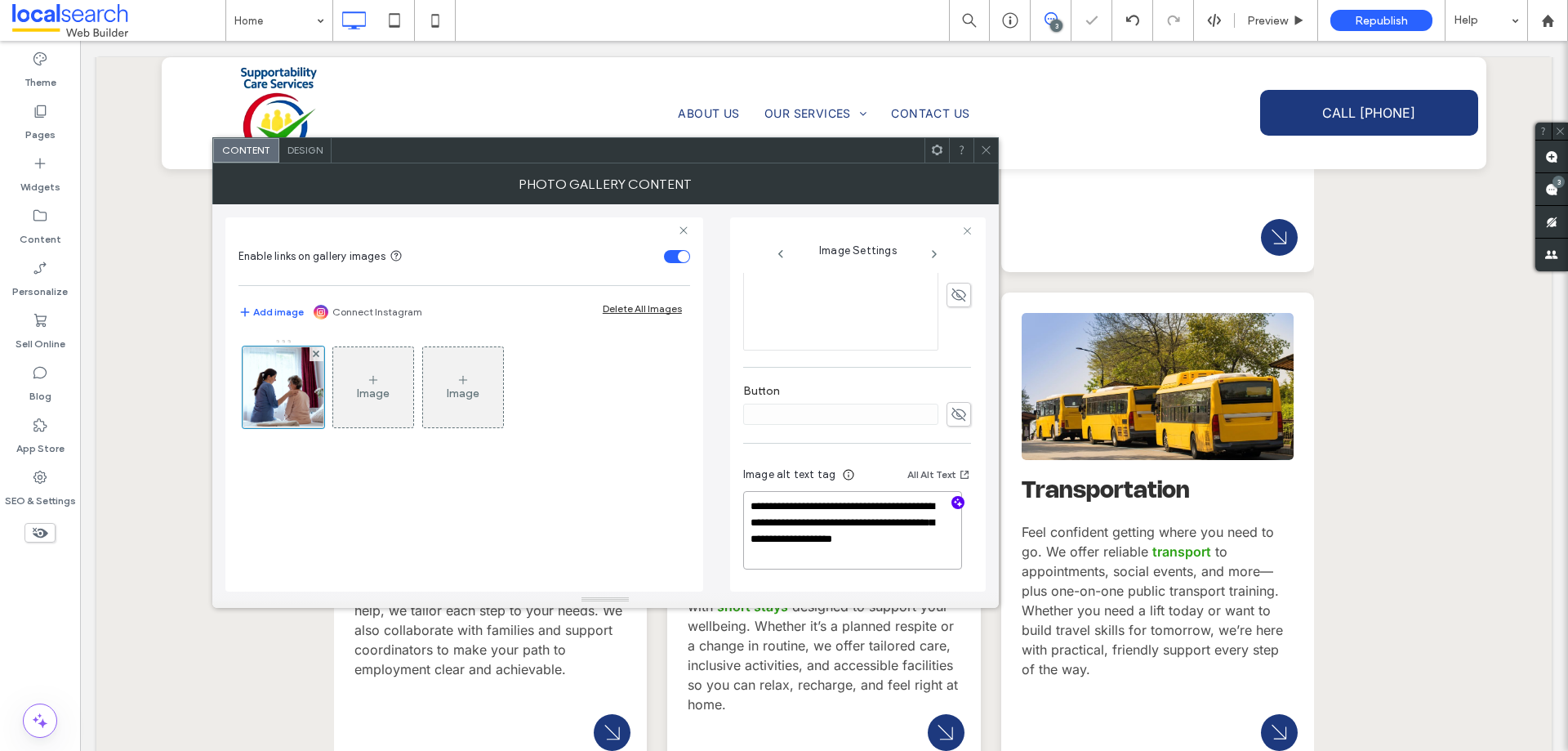 type on "**********" 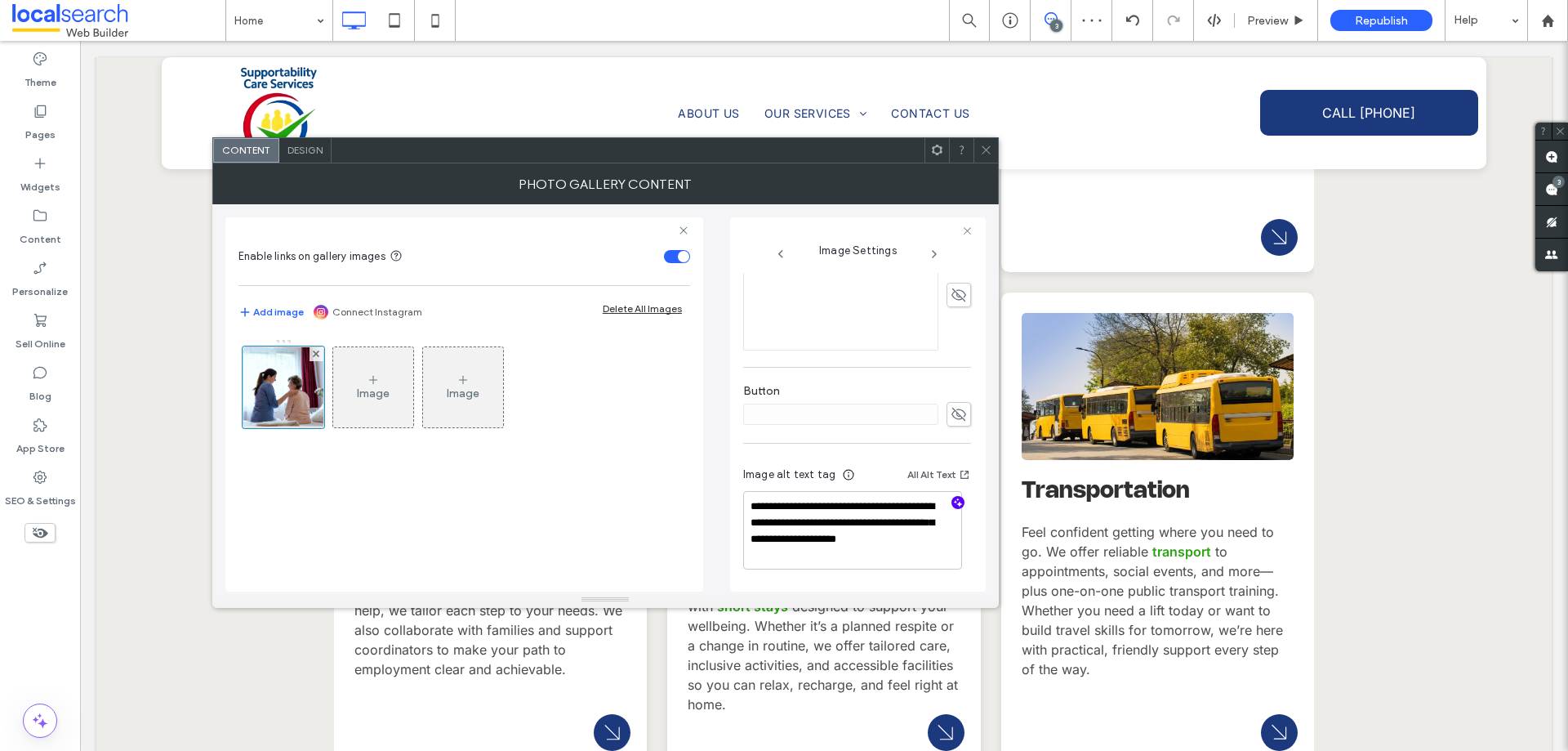 click on "Photo Gallery Content" at bounding box center [605, 184] 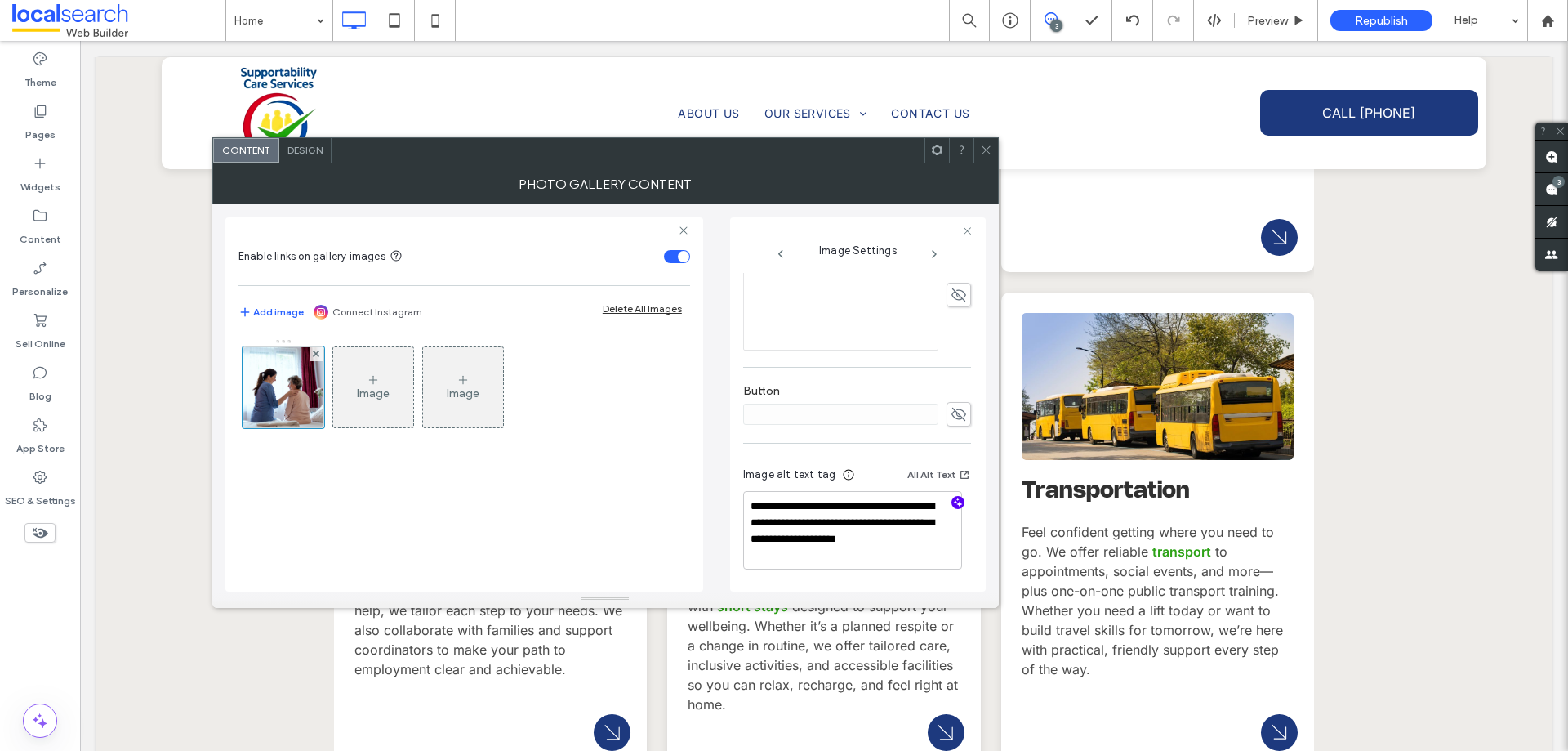 click 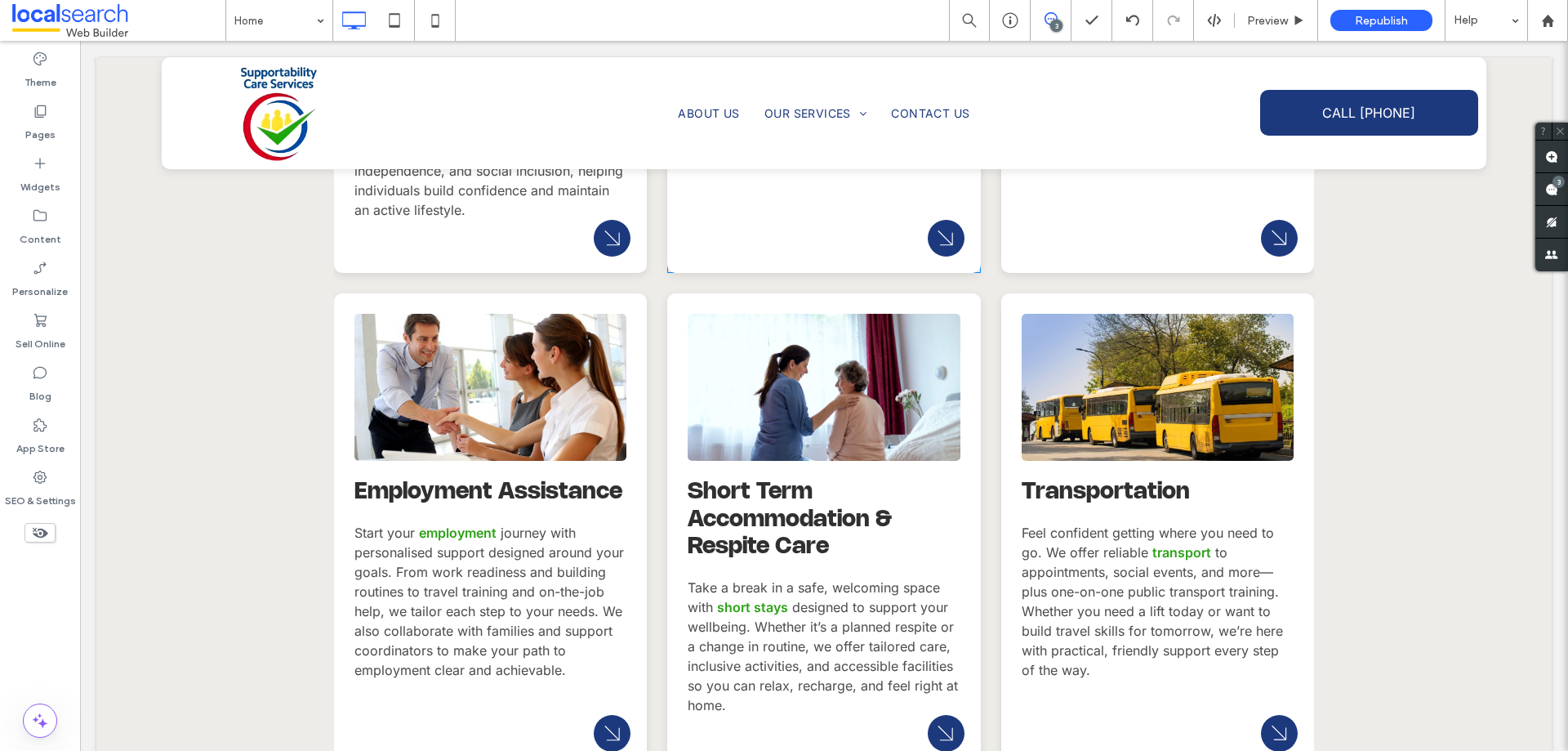 scroll, scrollTop: 2043, scrollLeft: 0, axis: vertical 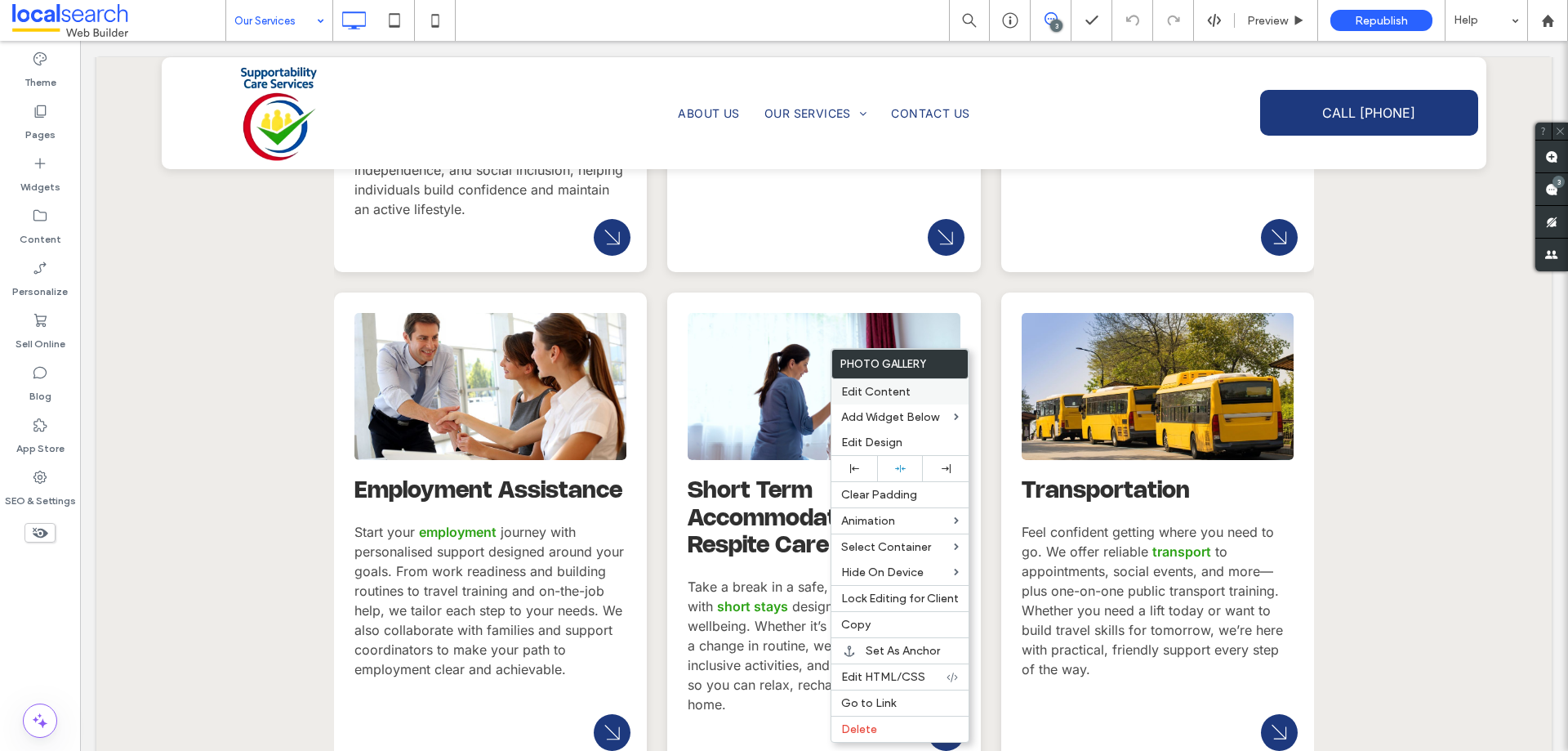 click on "Edit Content" at bounding box center [900, 391] 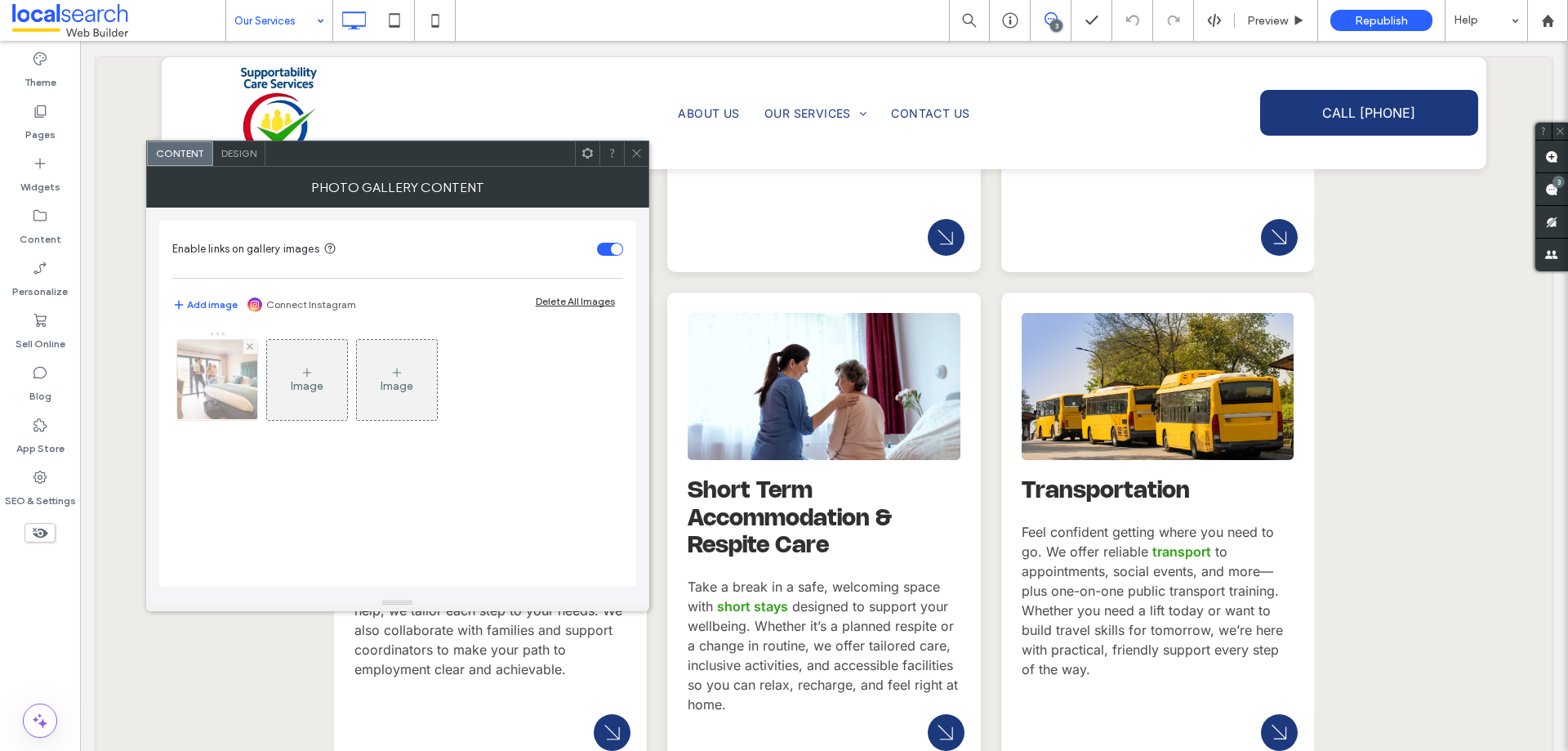 drag, startPoint x: 211, startPoint y: 398, endPoint x: 259, endPoint y: 401, distance: 48.093659 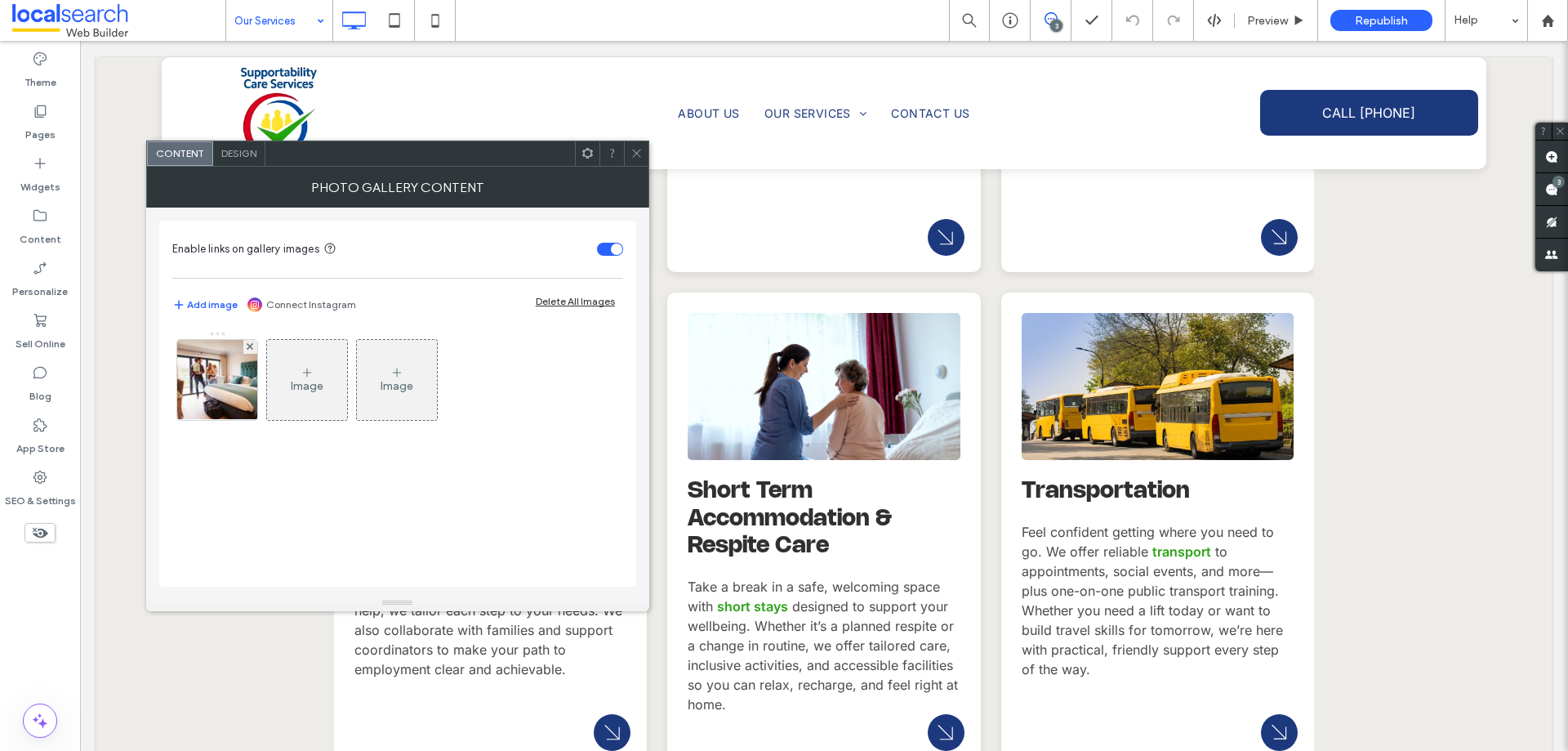click at bounding box center [217, 380] 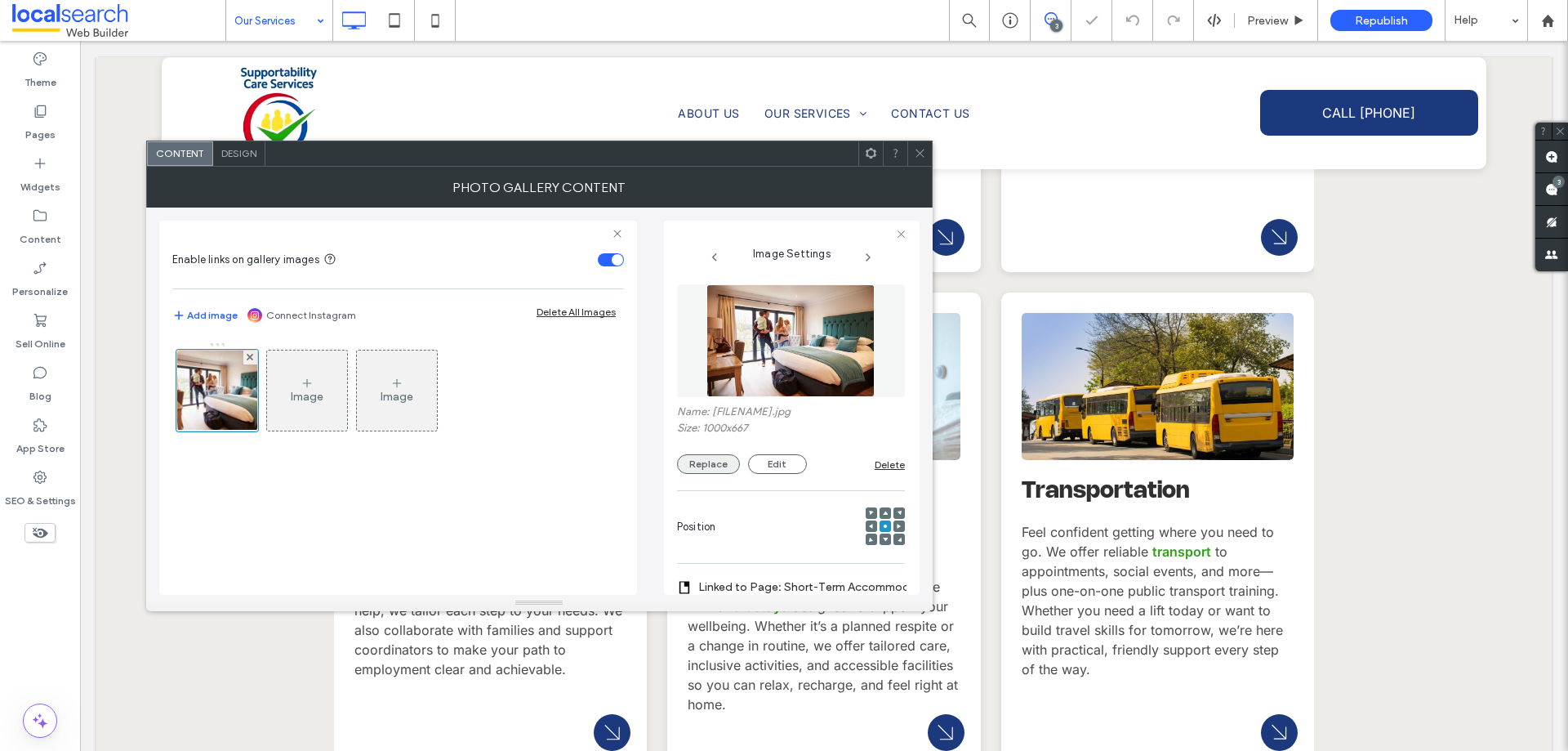 click on "Replace" at bounding box center [708, 464] 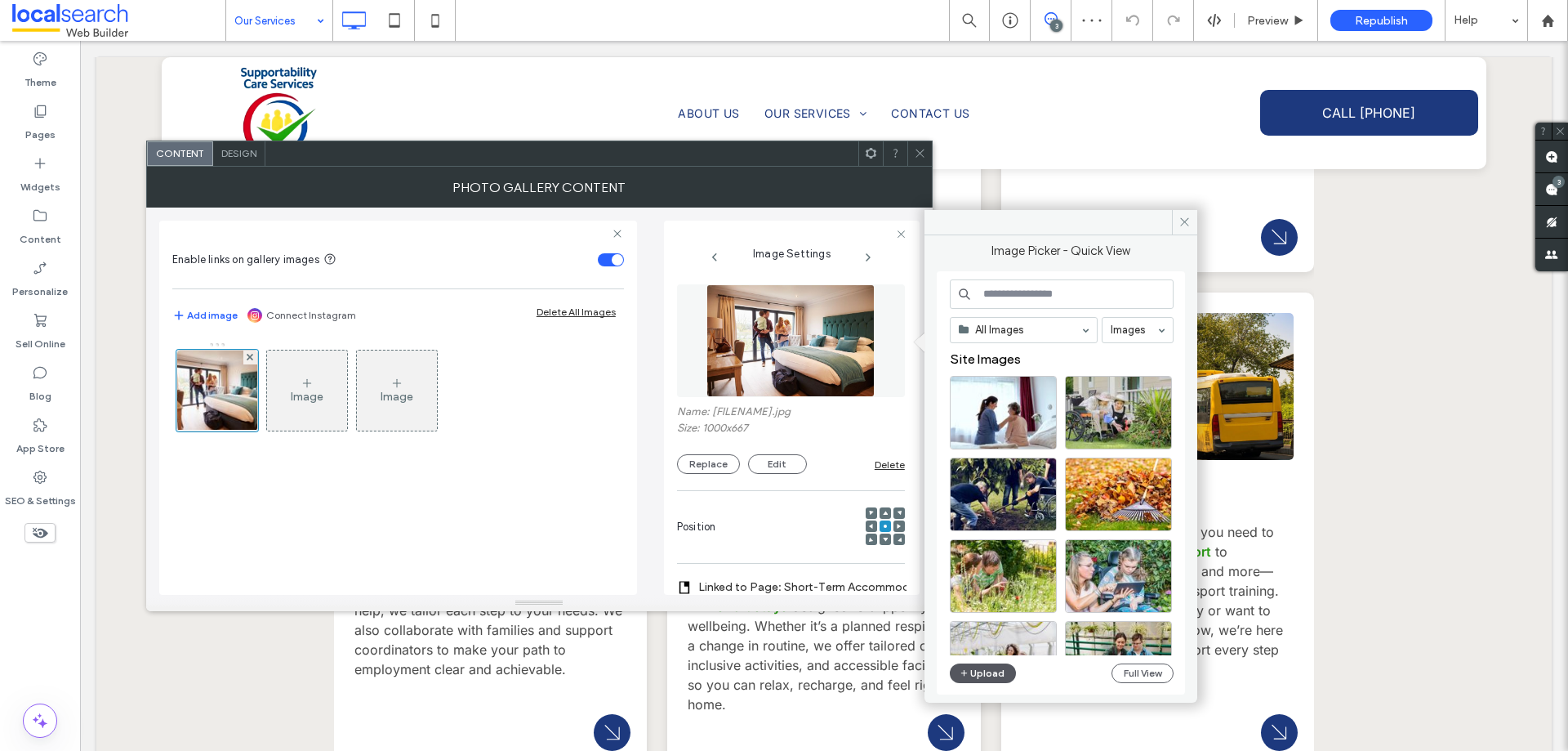 click on "Upload" at bounding box center (983, 673) 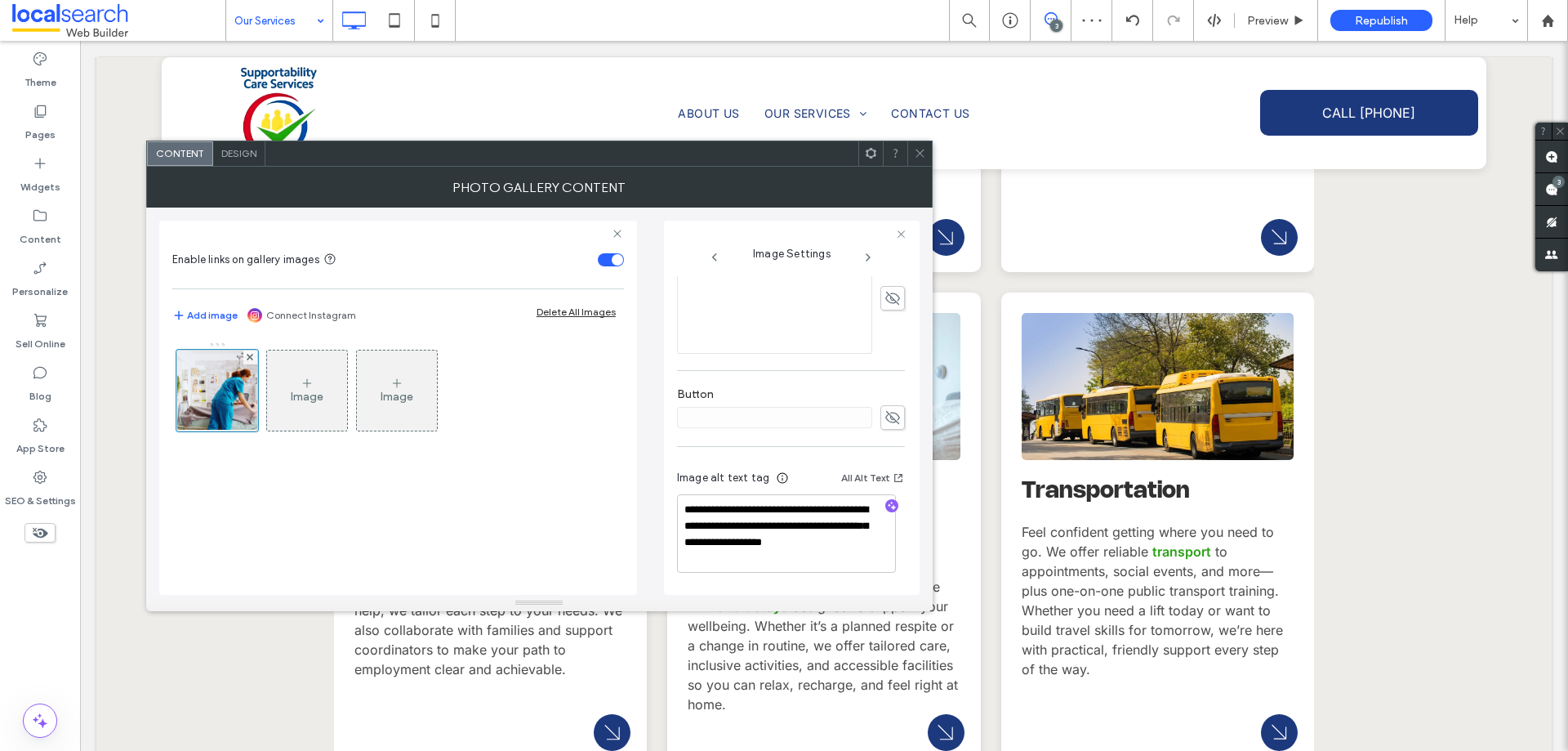 scroll, scrollTop: 491, scrollLeft: 0, axis: vertical 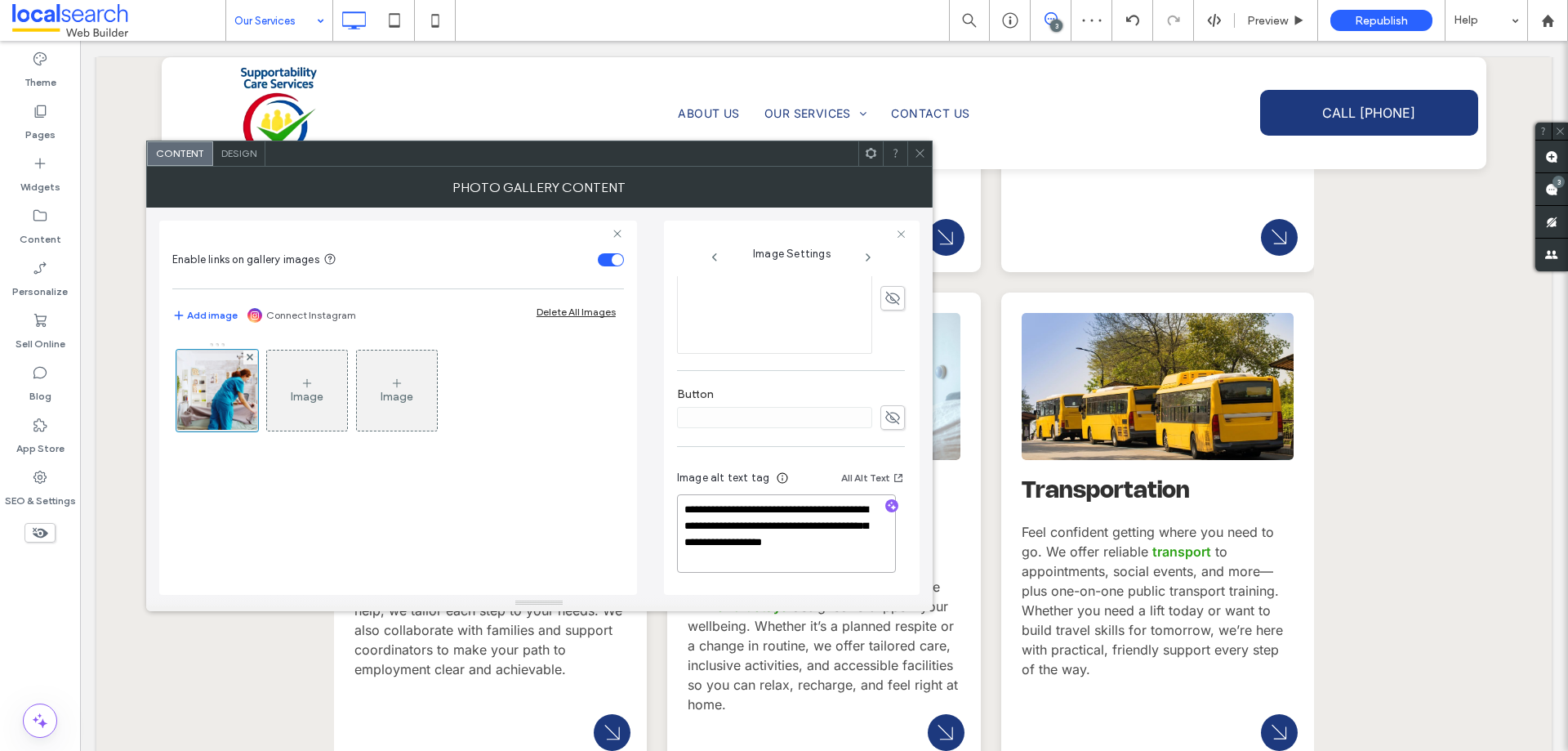 click on "**********" at bounding box center (786, 534) 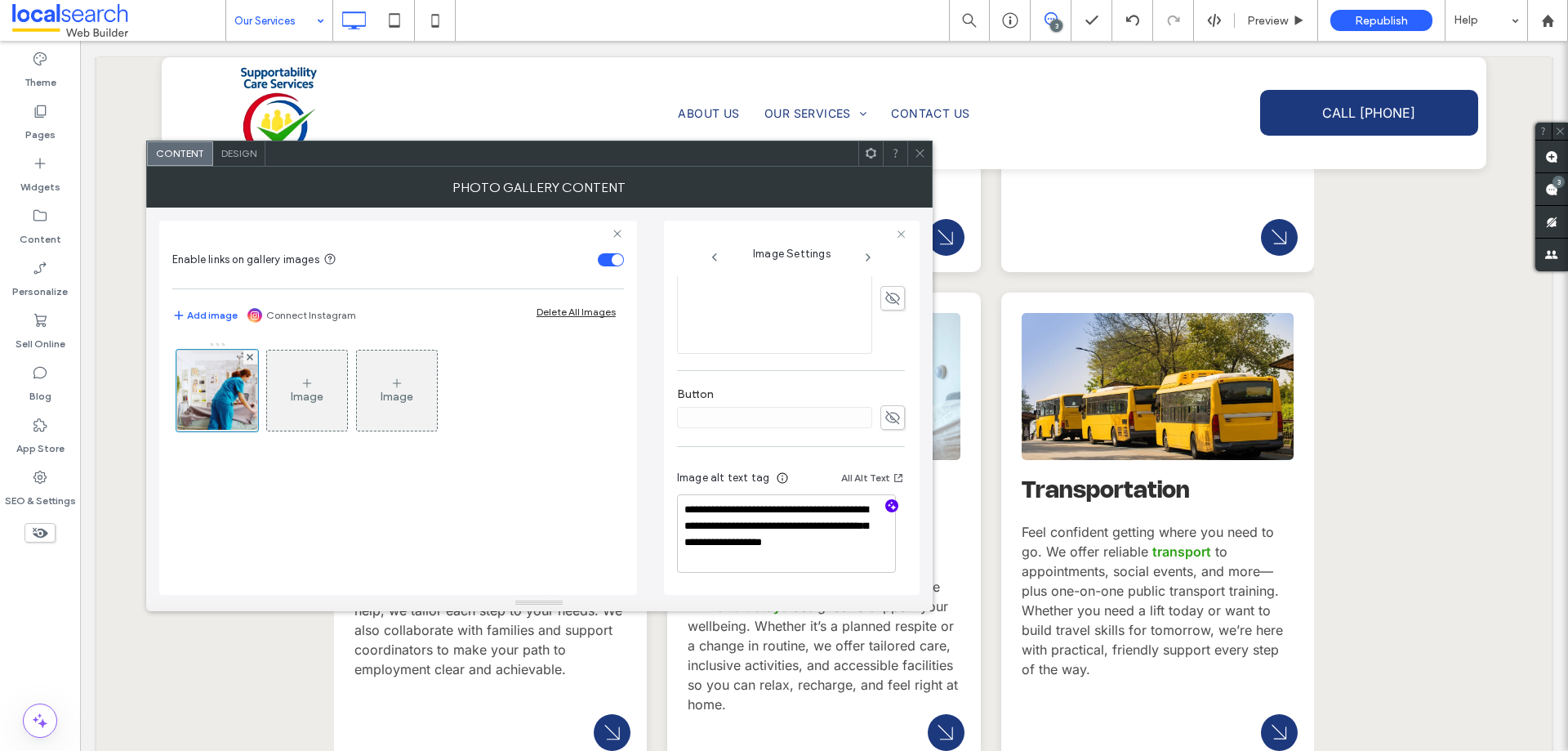 click 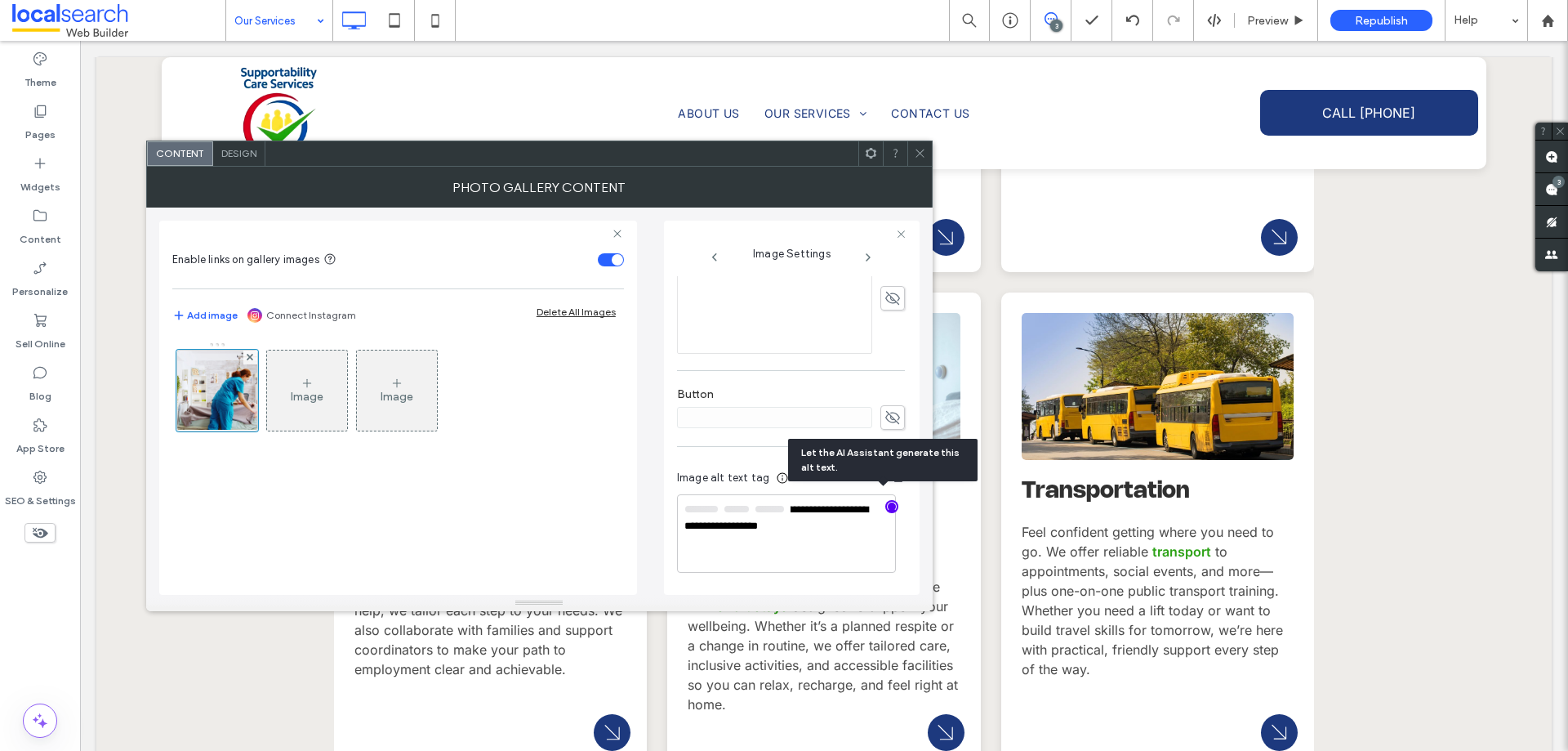scroll, scrollTop: 490, scrollLeft: 0, axis: vertical 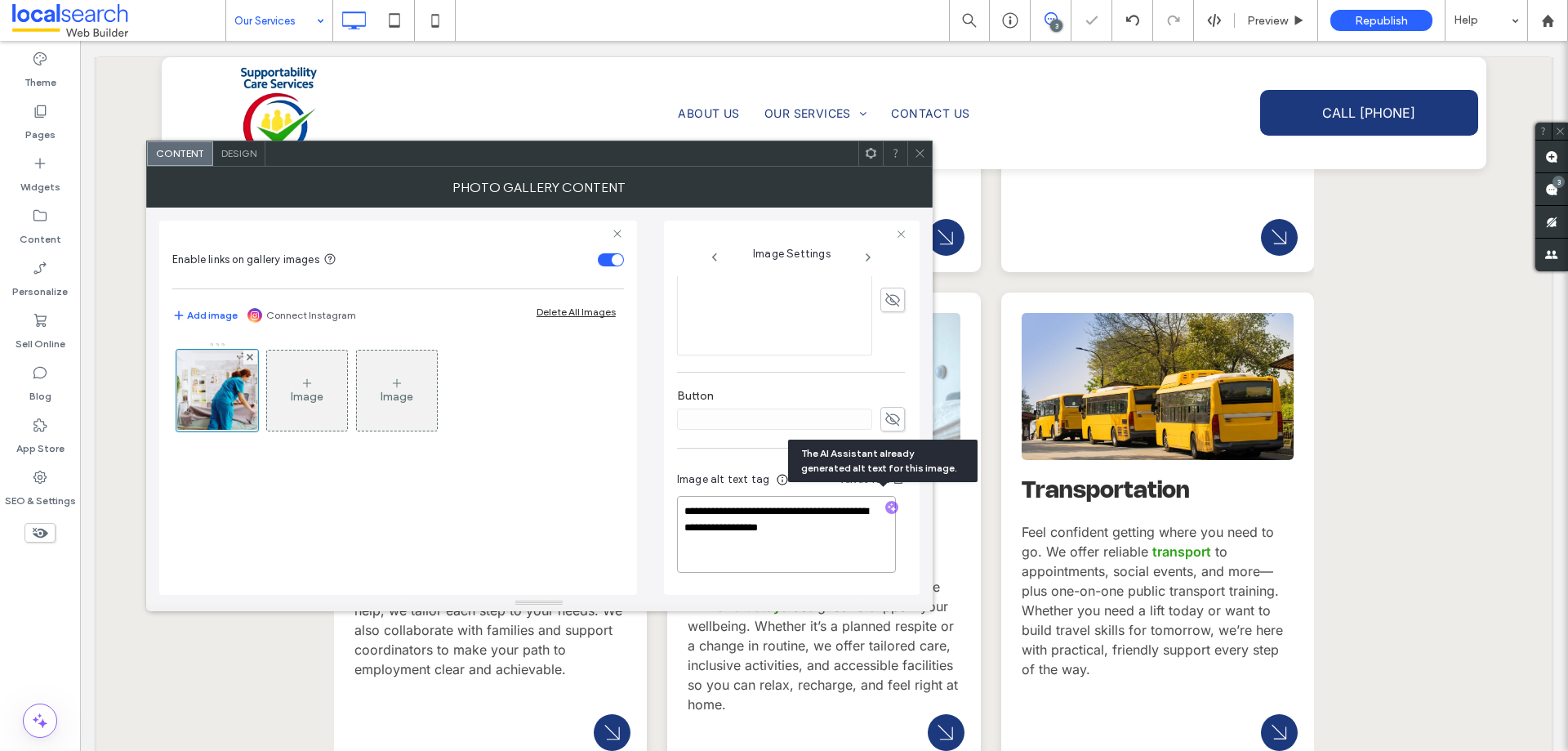 click on "**********" at bounding box center [786, 534] 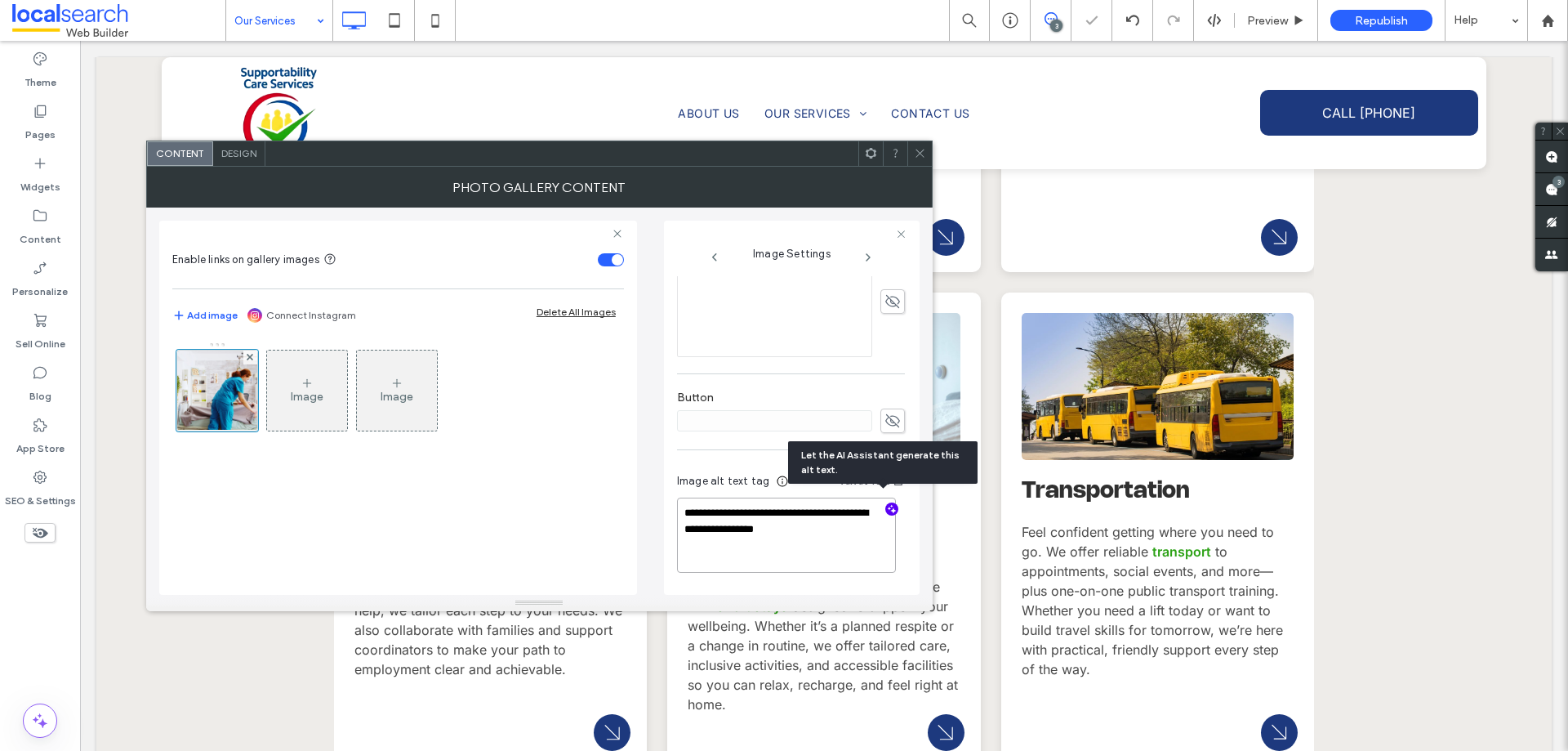 scroll, scrollTop: 489, scrollLeft: 0, axis: vertical 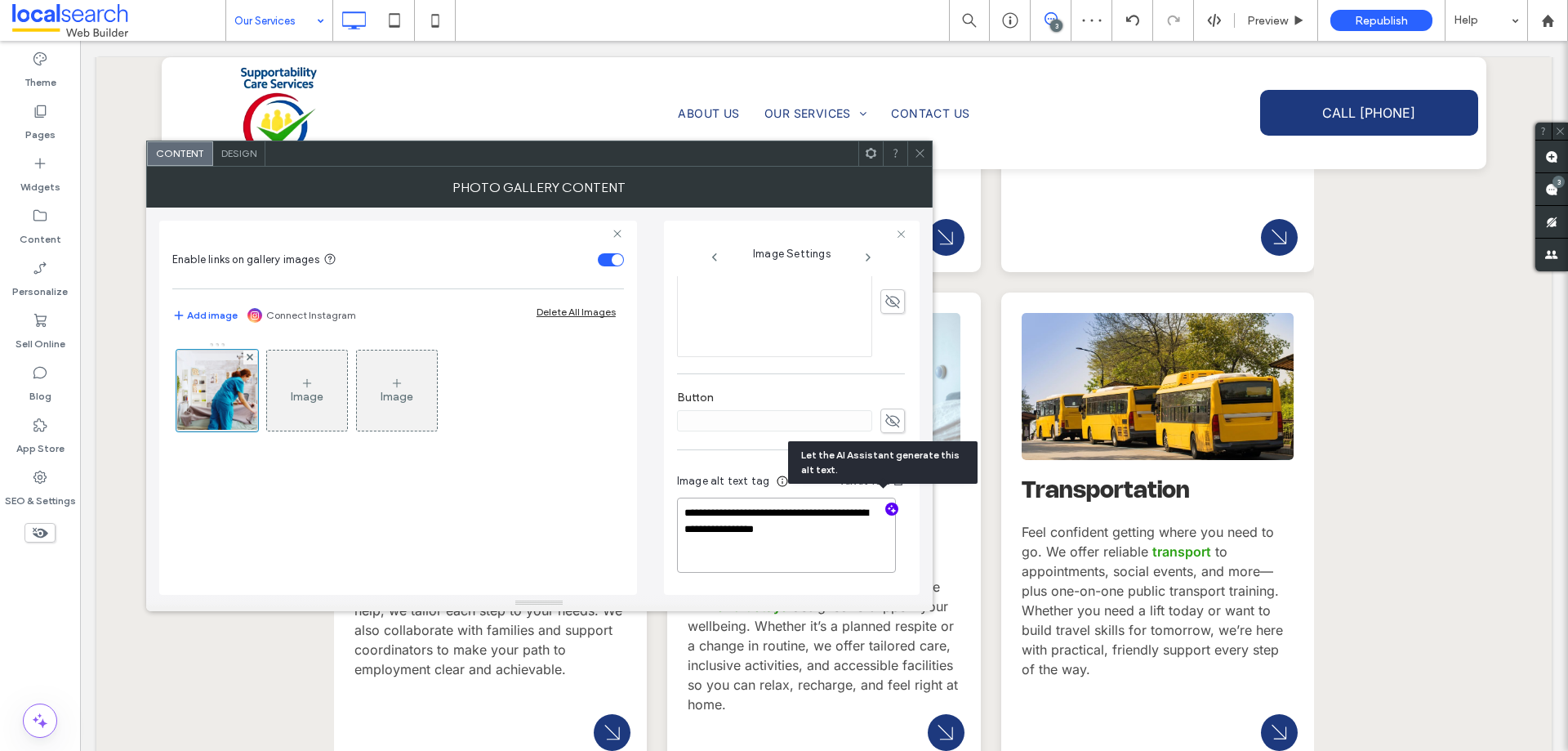 click on "**********" at bounding box center [786, 535] 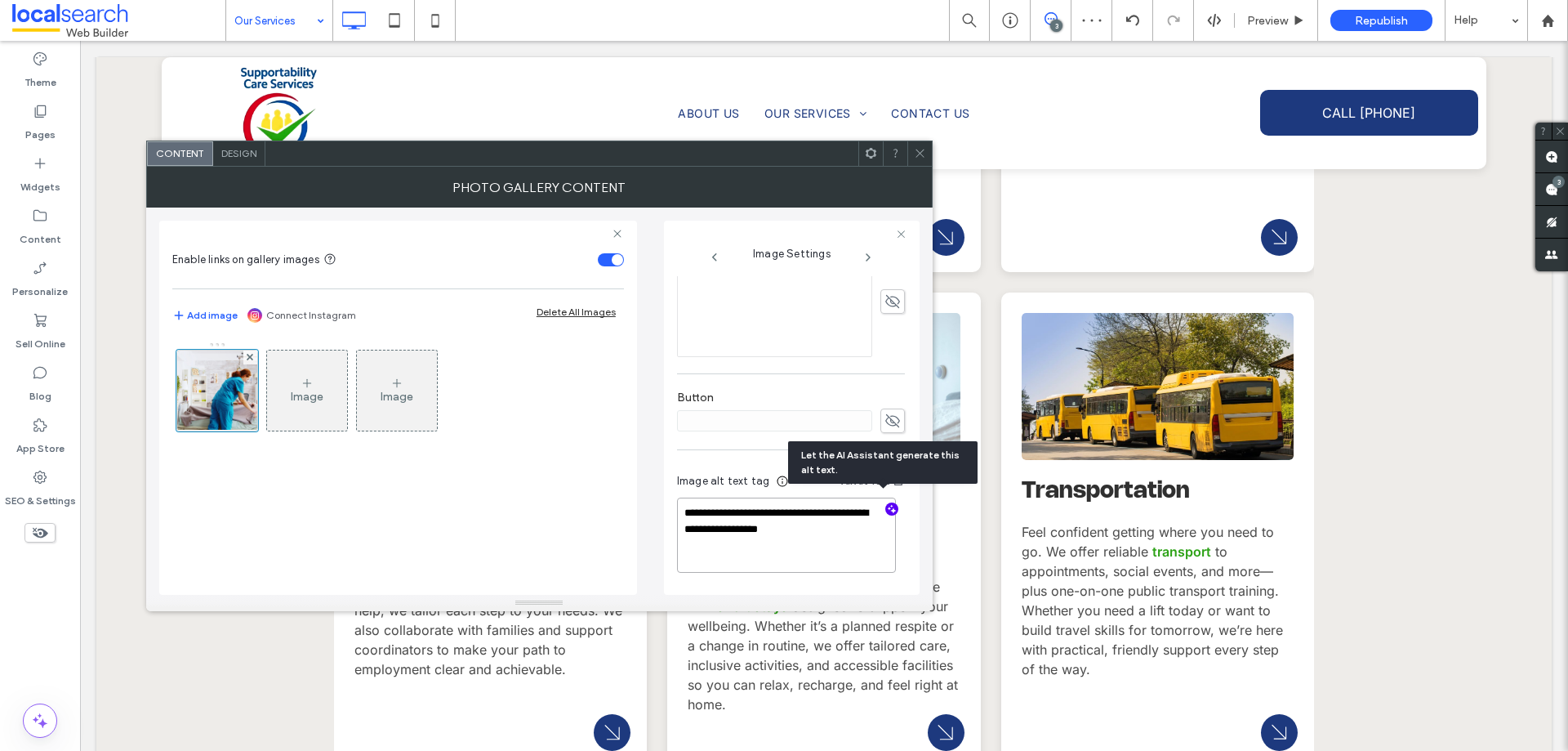 scroll, scrollTop: 487, scrollLeft: 0, axis: vertical 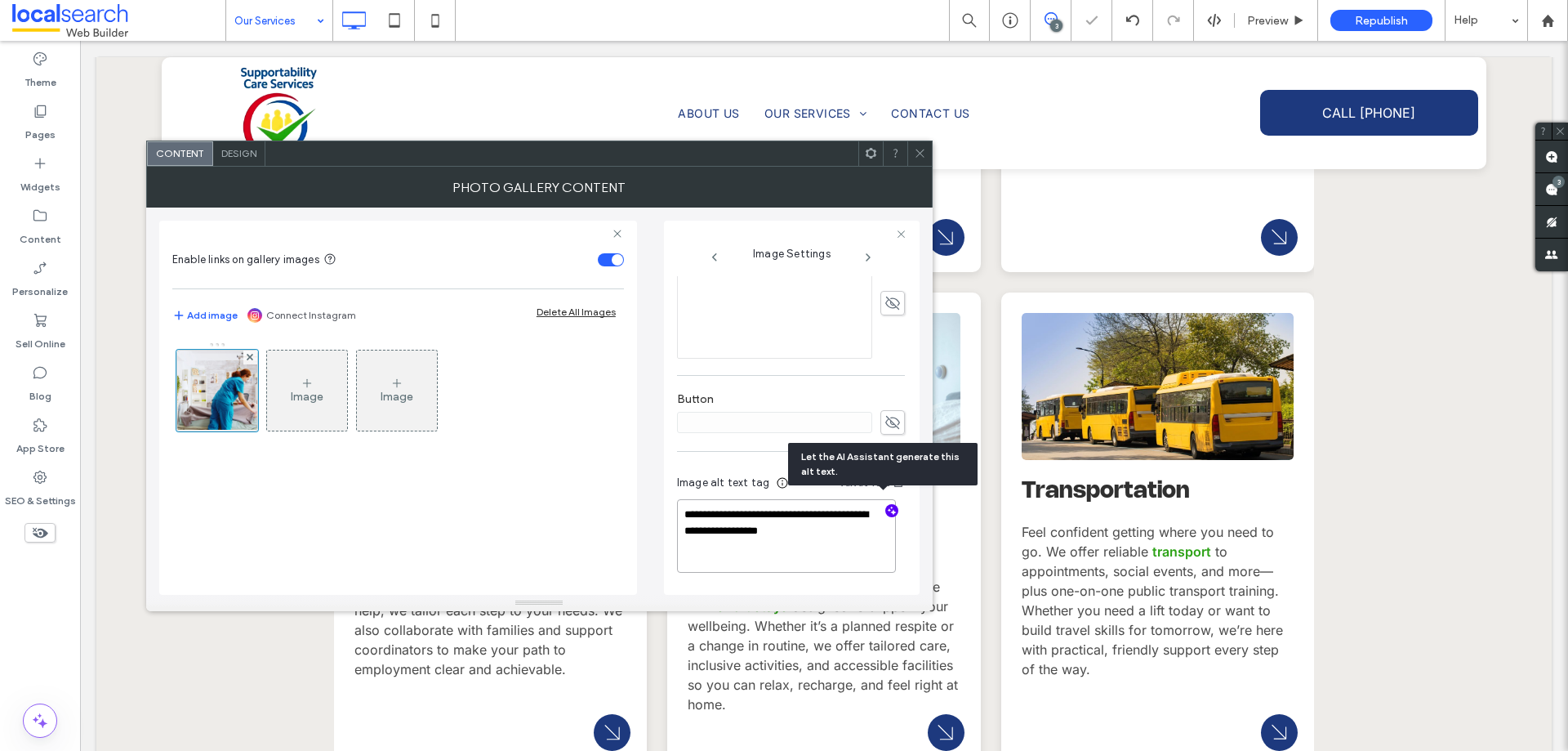 paste on "**********" 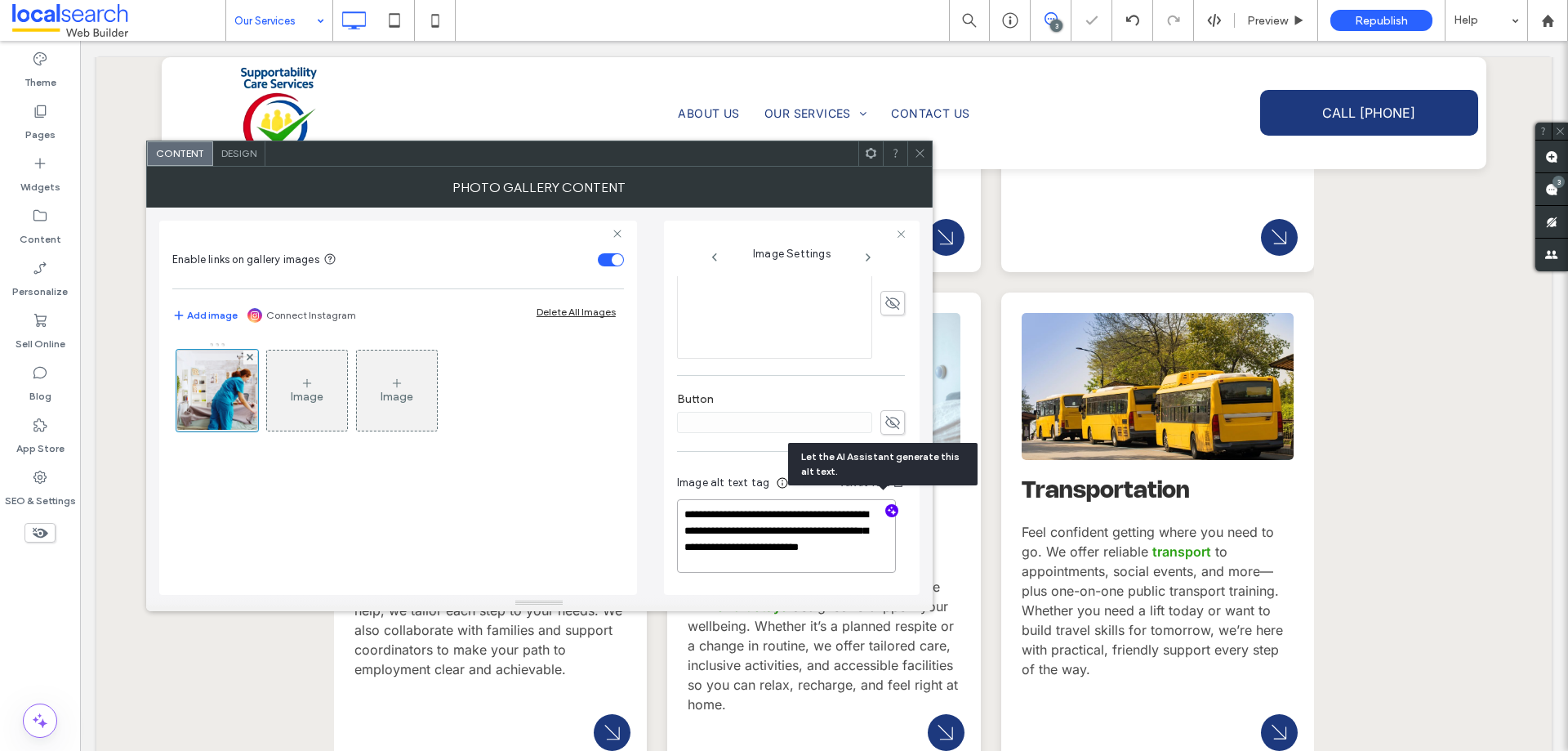 scroll, scrollTop: 490, scrollLeft: 0, axis: vertical 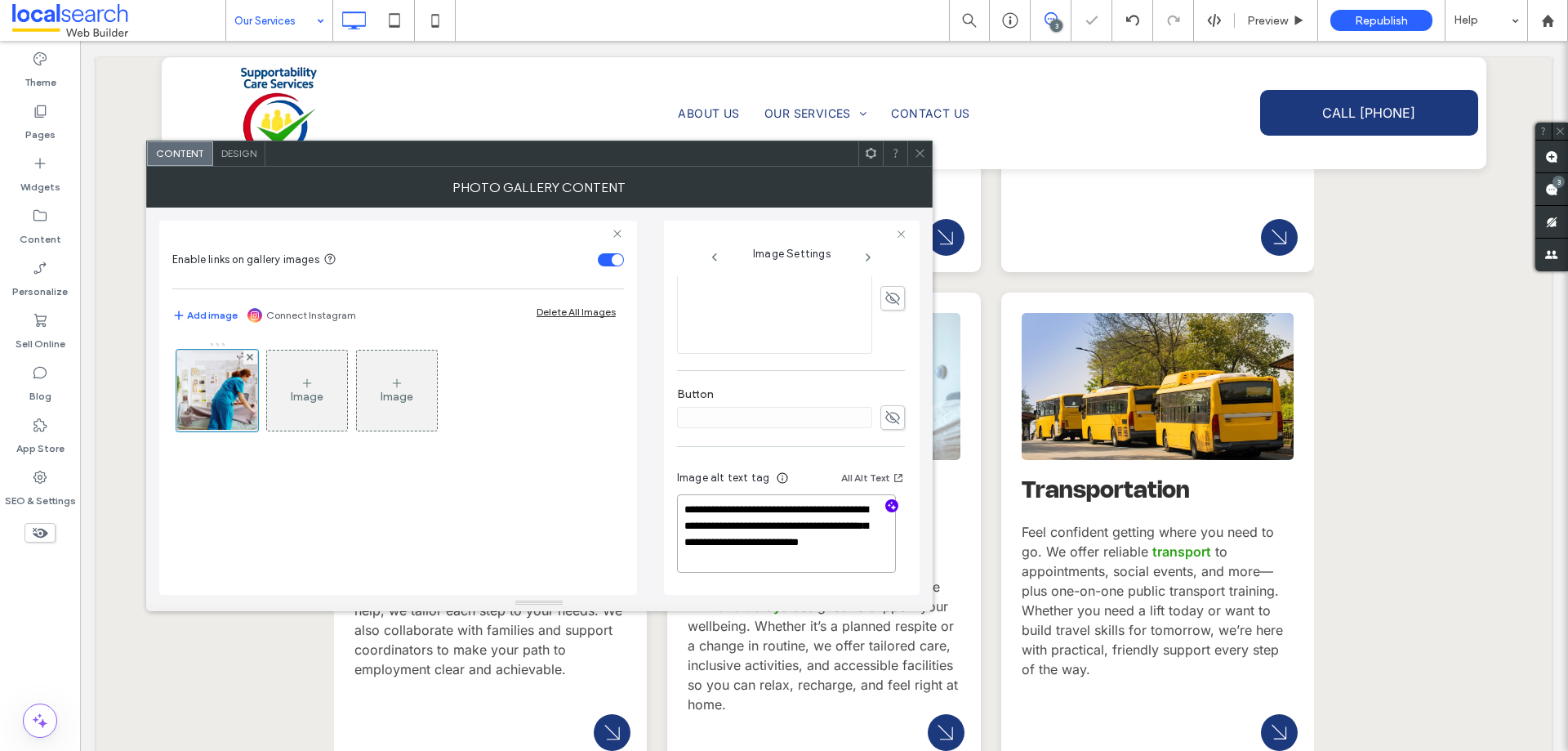 type on "**********" 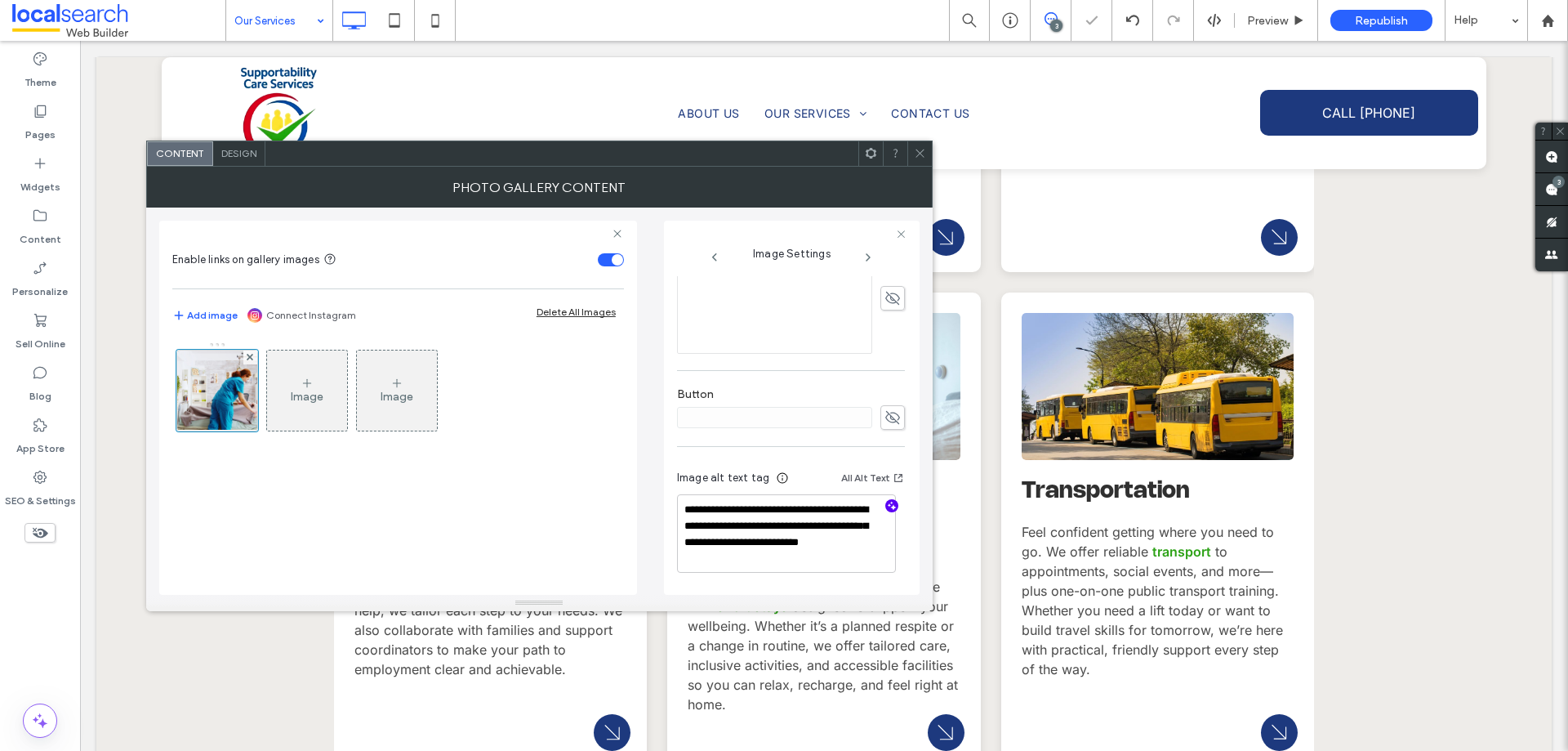 click on "Photo Gallery Content" at bounding box center [539, 187] 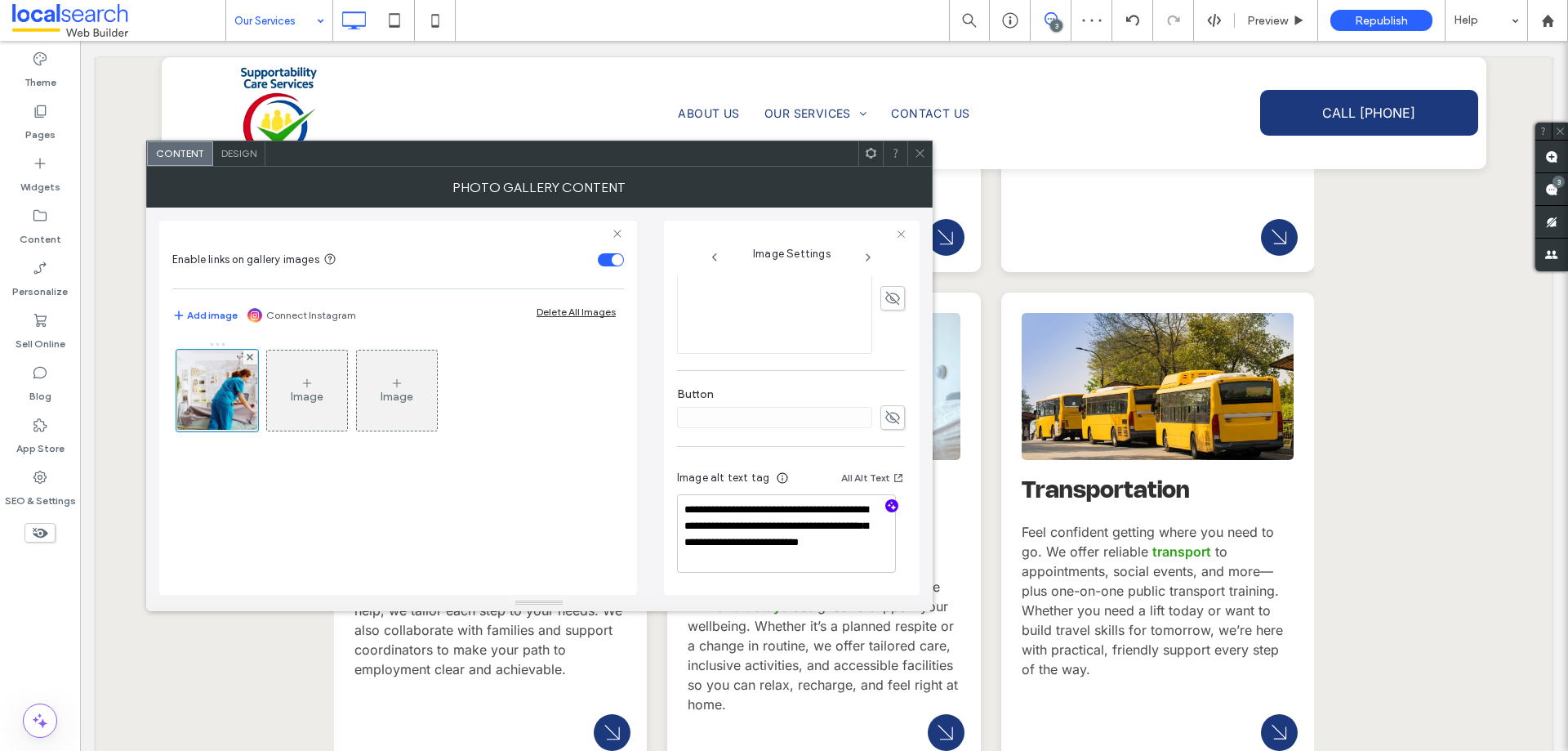 click 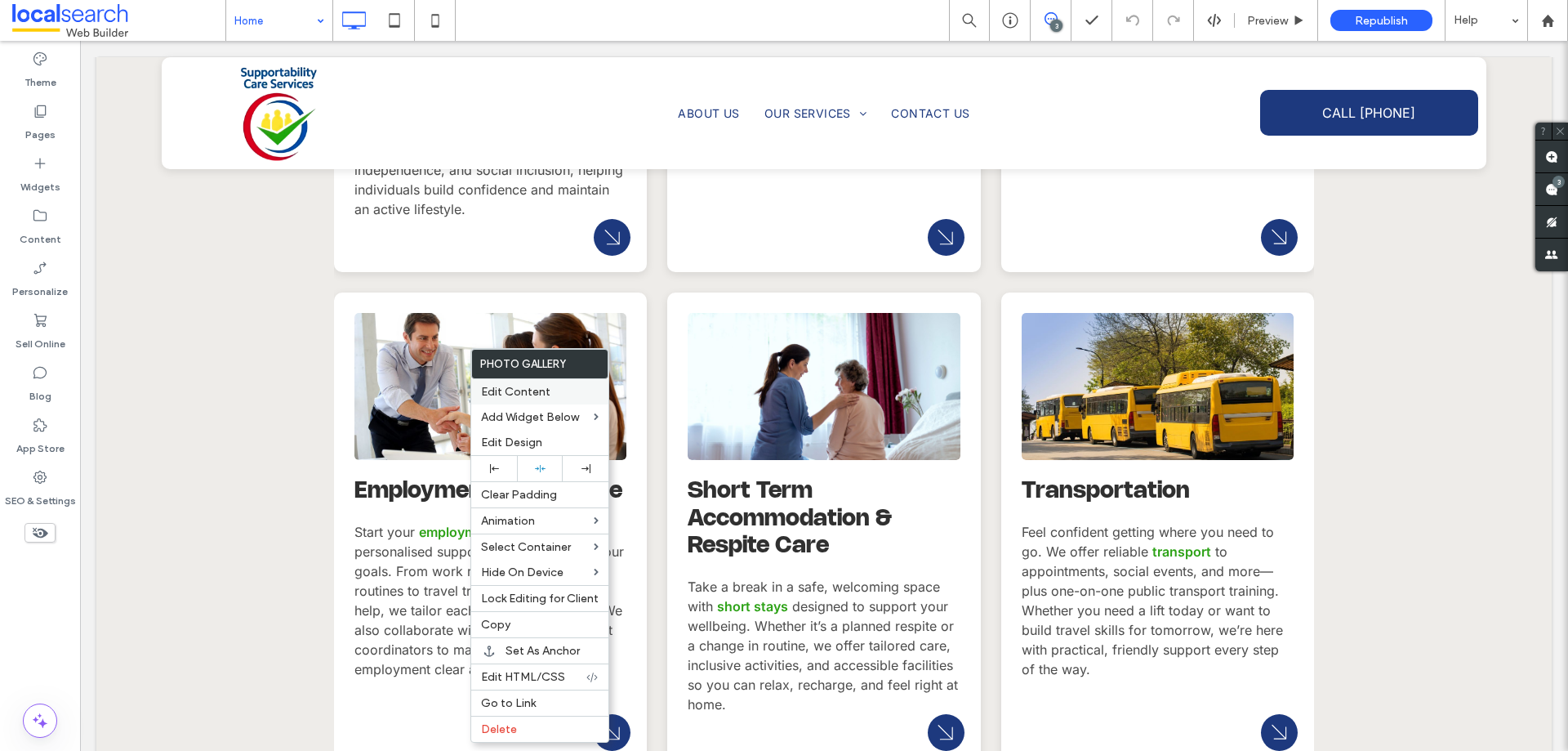 click on "Edit Content" at bounding box center (540, 391) 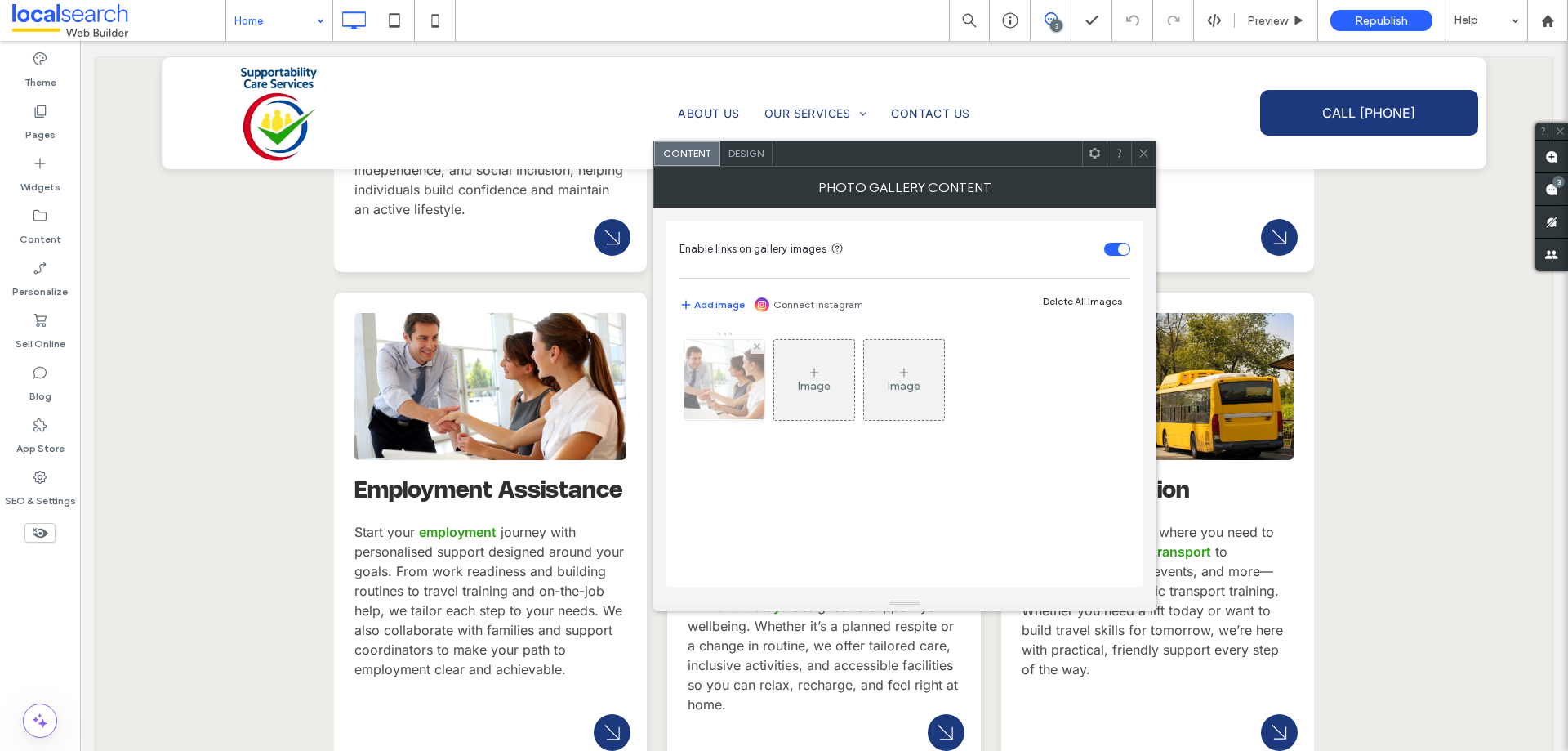 click at bounding box center (724, 380) 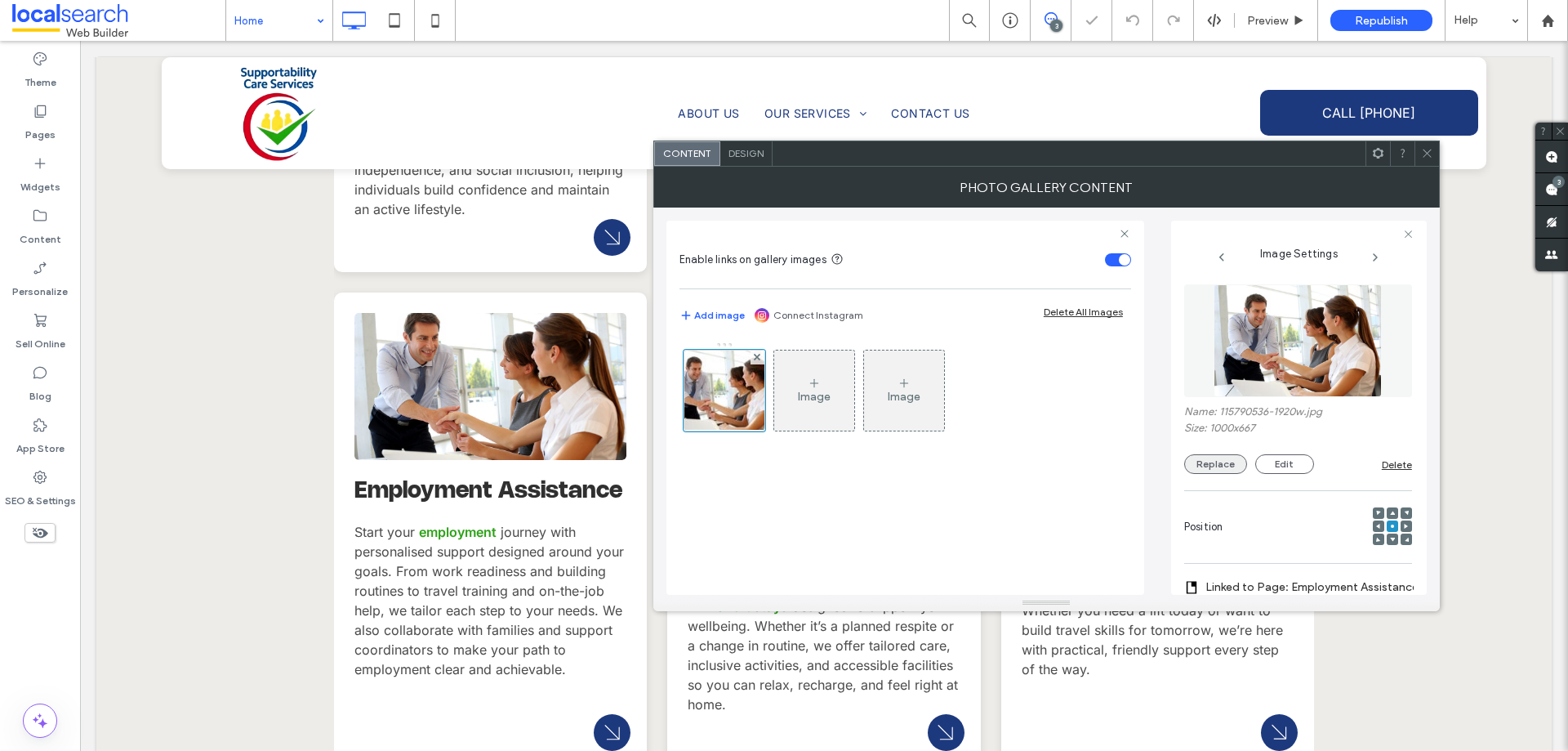 click on "Replace" at bounding box center [1215, 464] 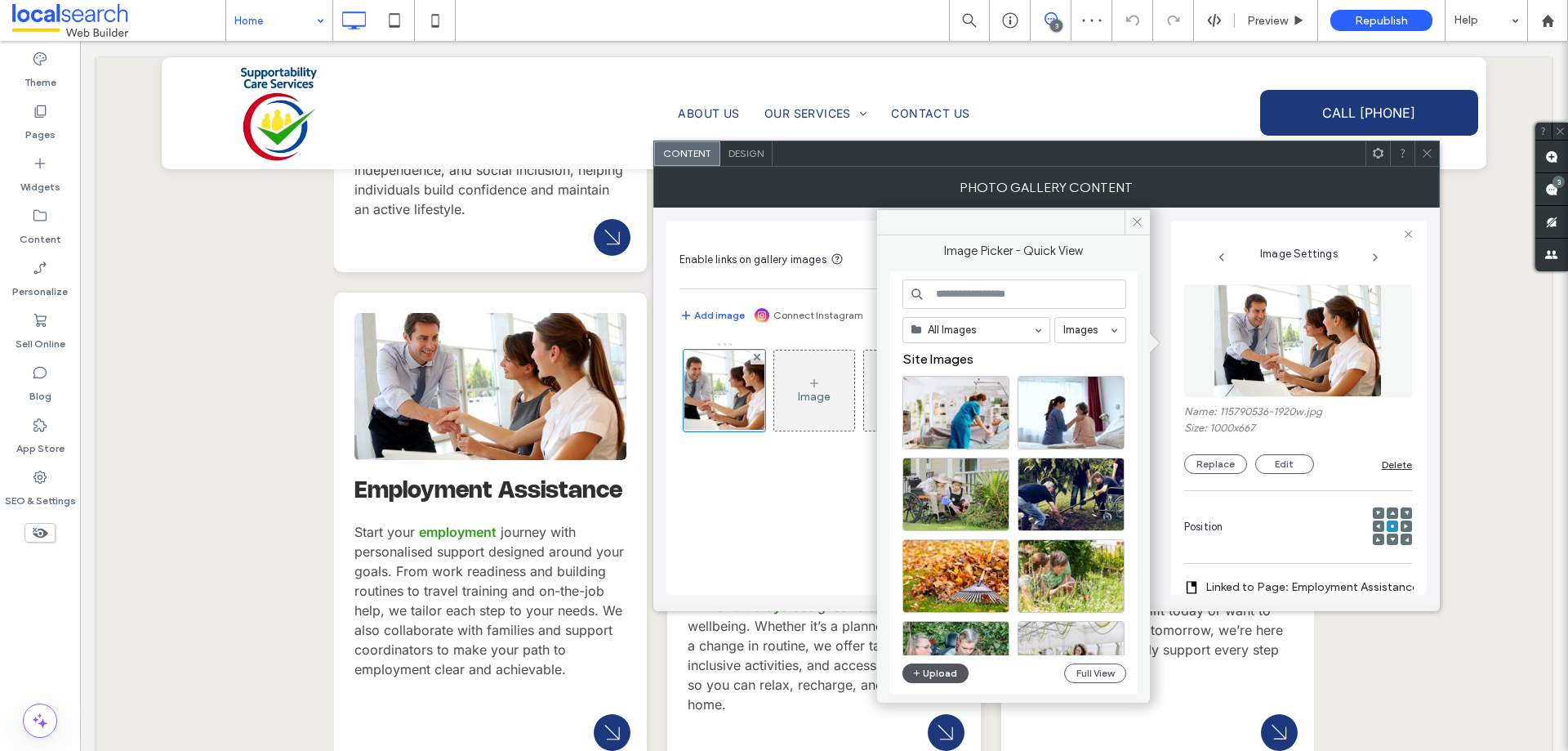 click on "Upload" at bounding box center [936, 673] 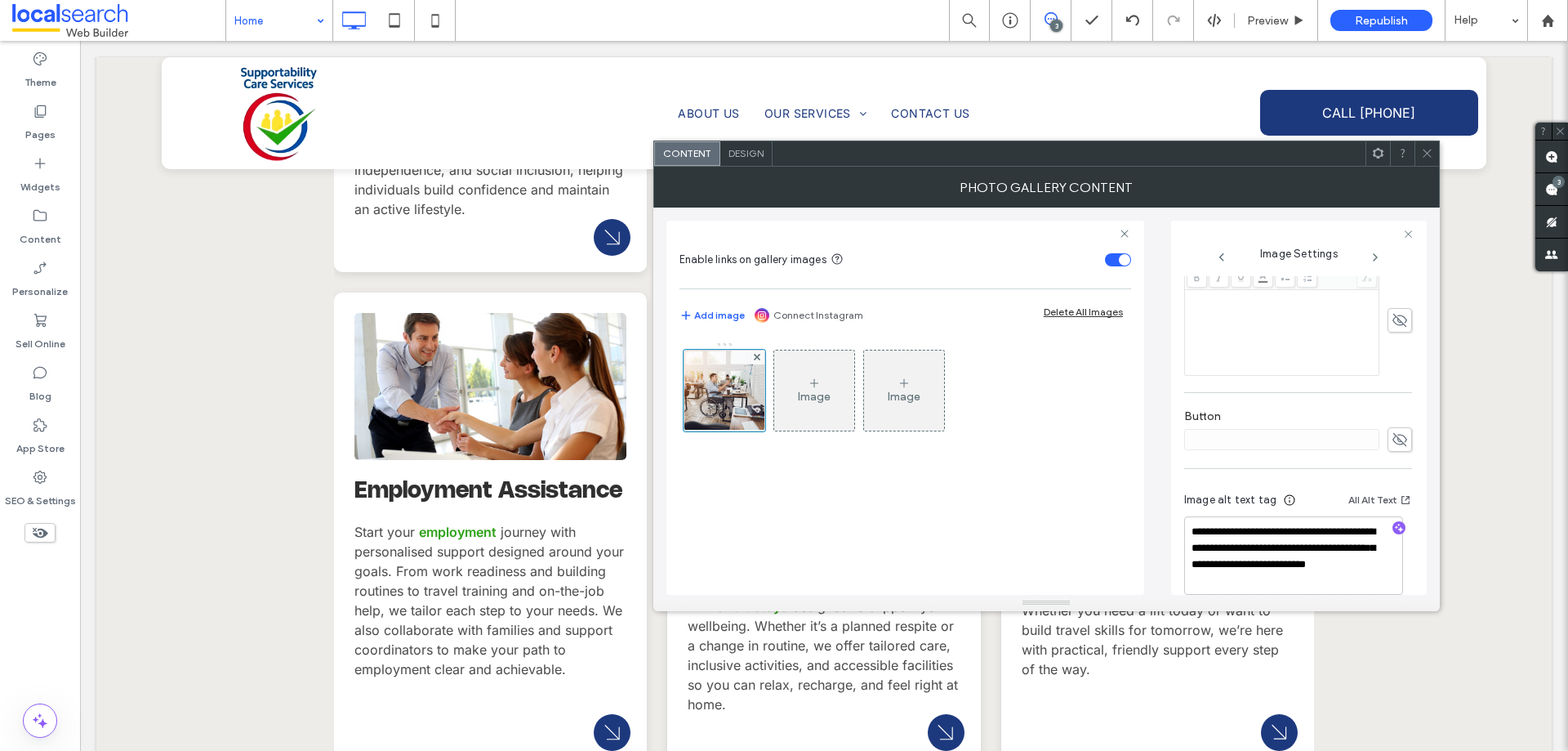scroll, scrollTop: 491, scrollLeft: 0, axis: vertical 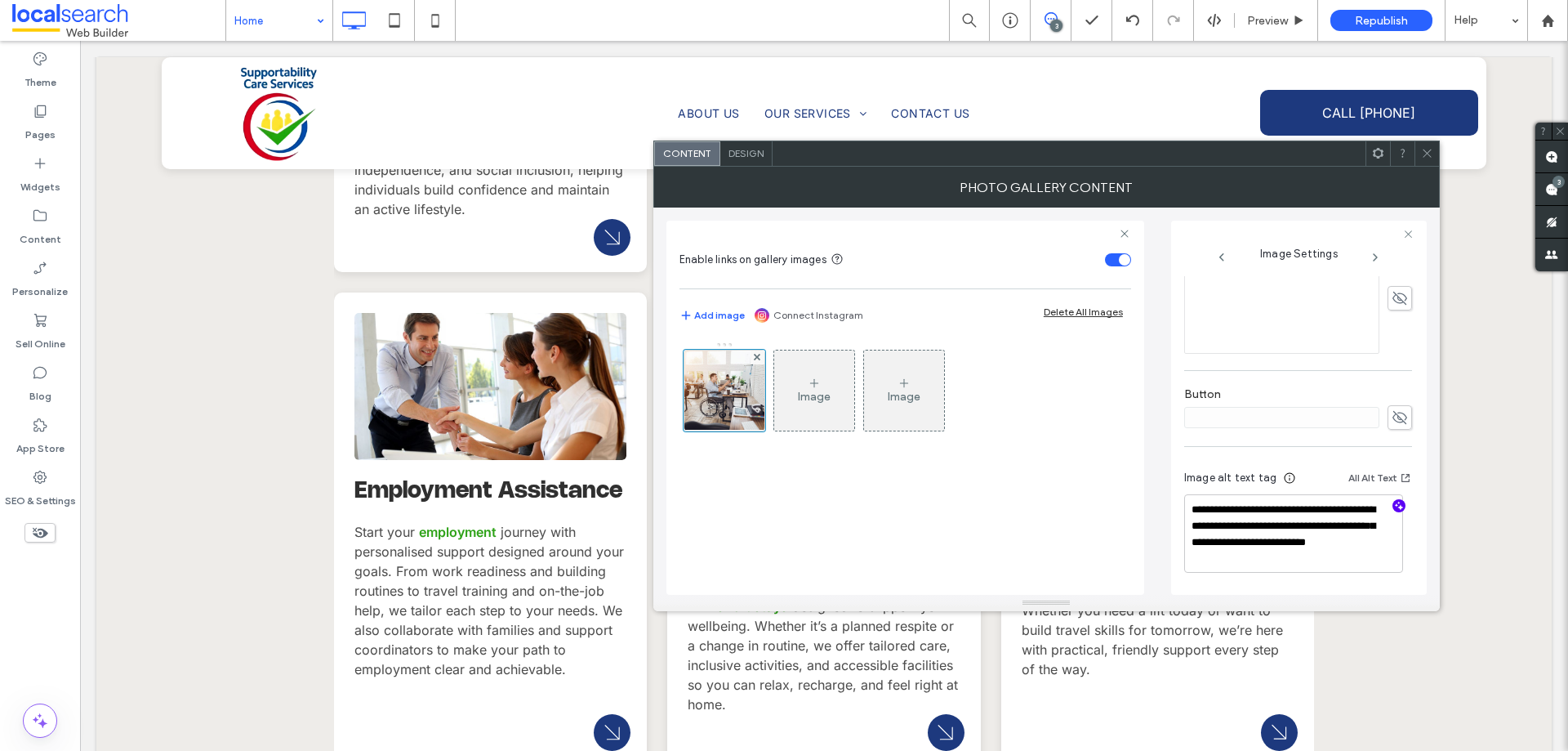 click 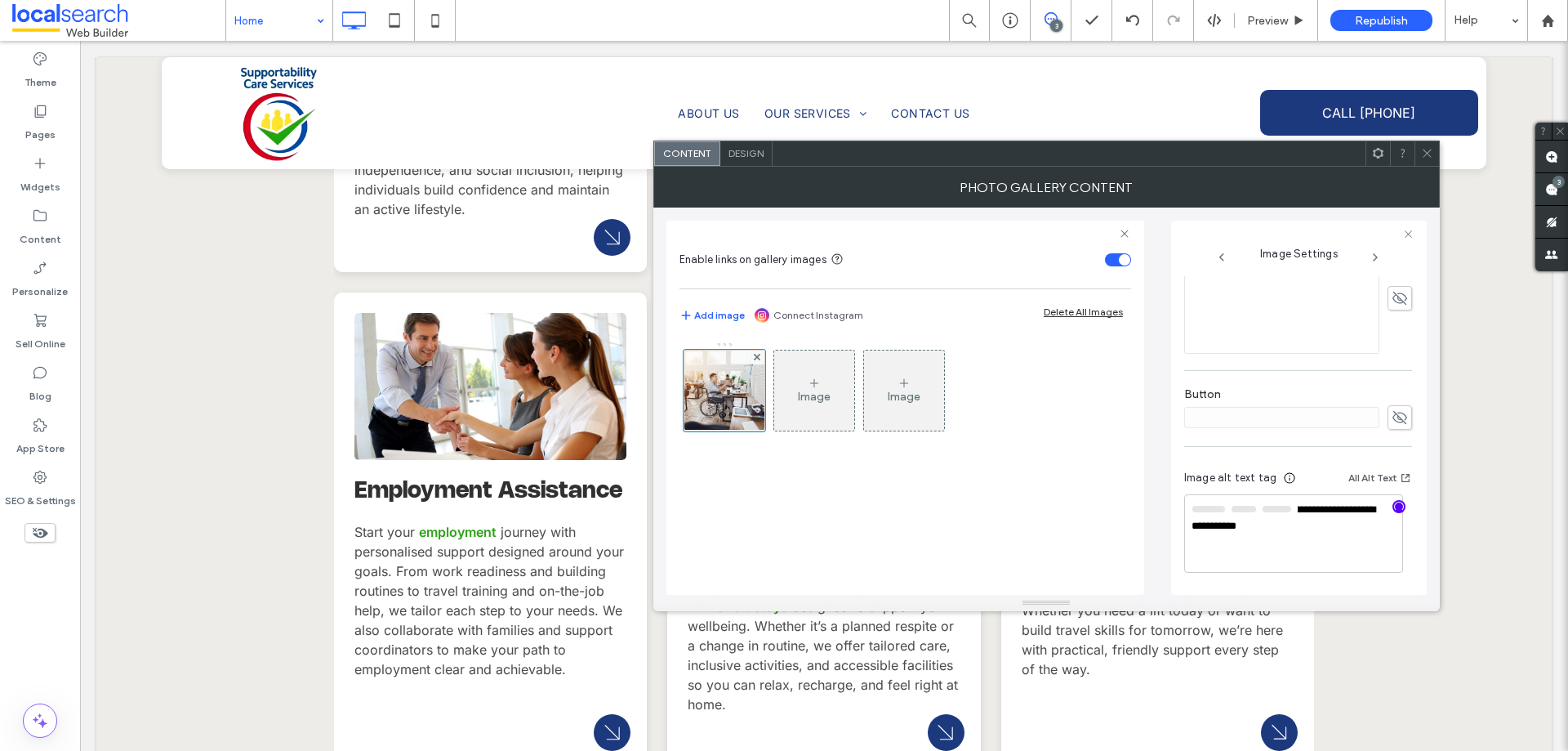 scroll, scrollTop: 490, scrollLeft: 0, axis: vertical 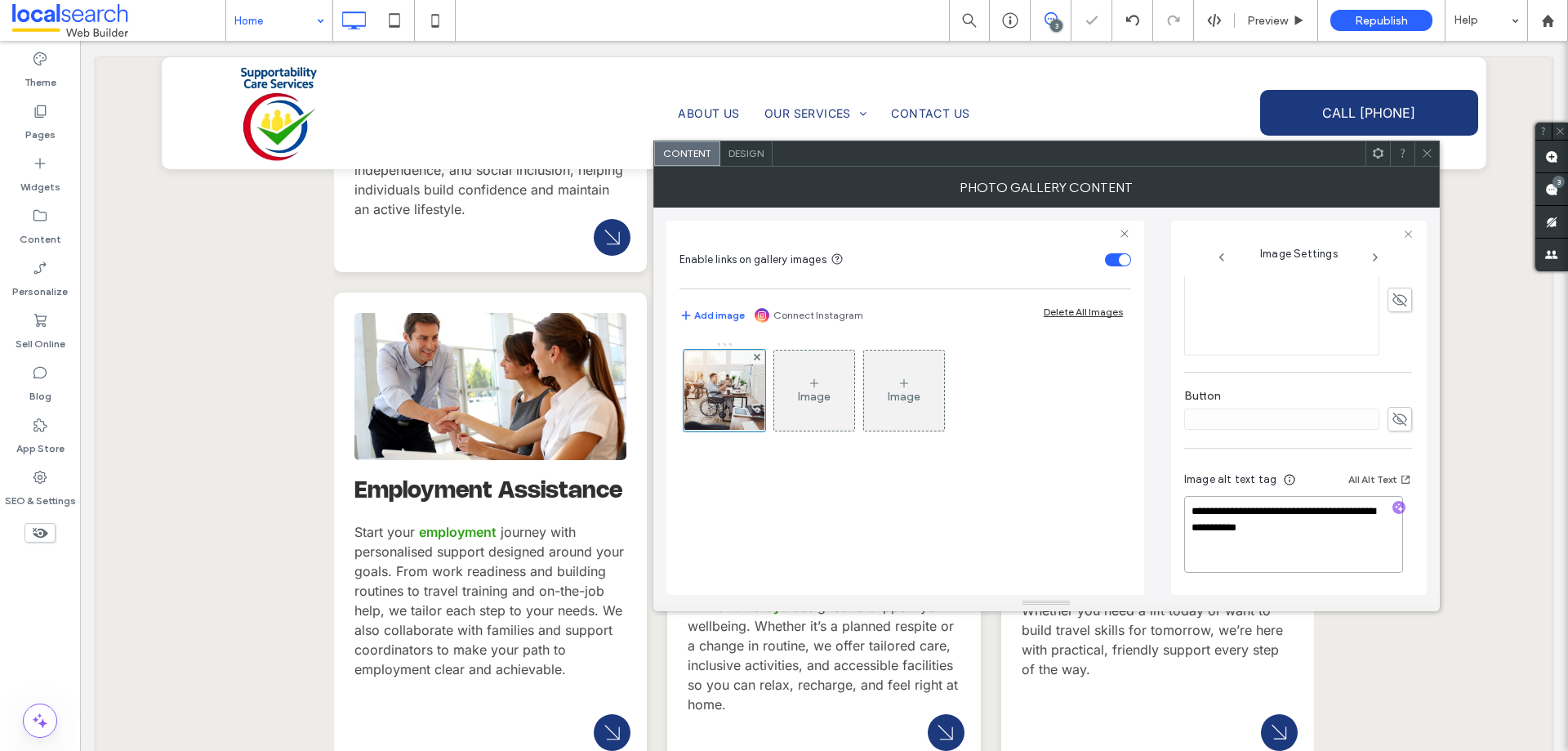 click on "**********" at bounding box center [1294, 534] 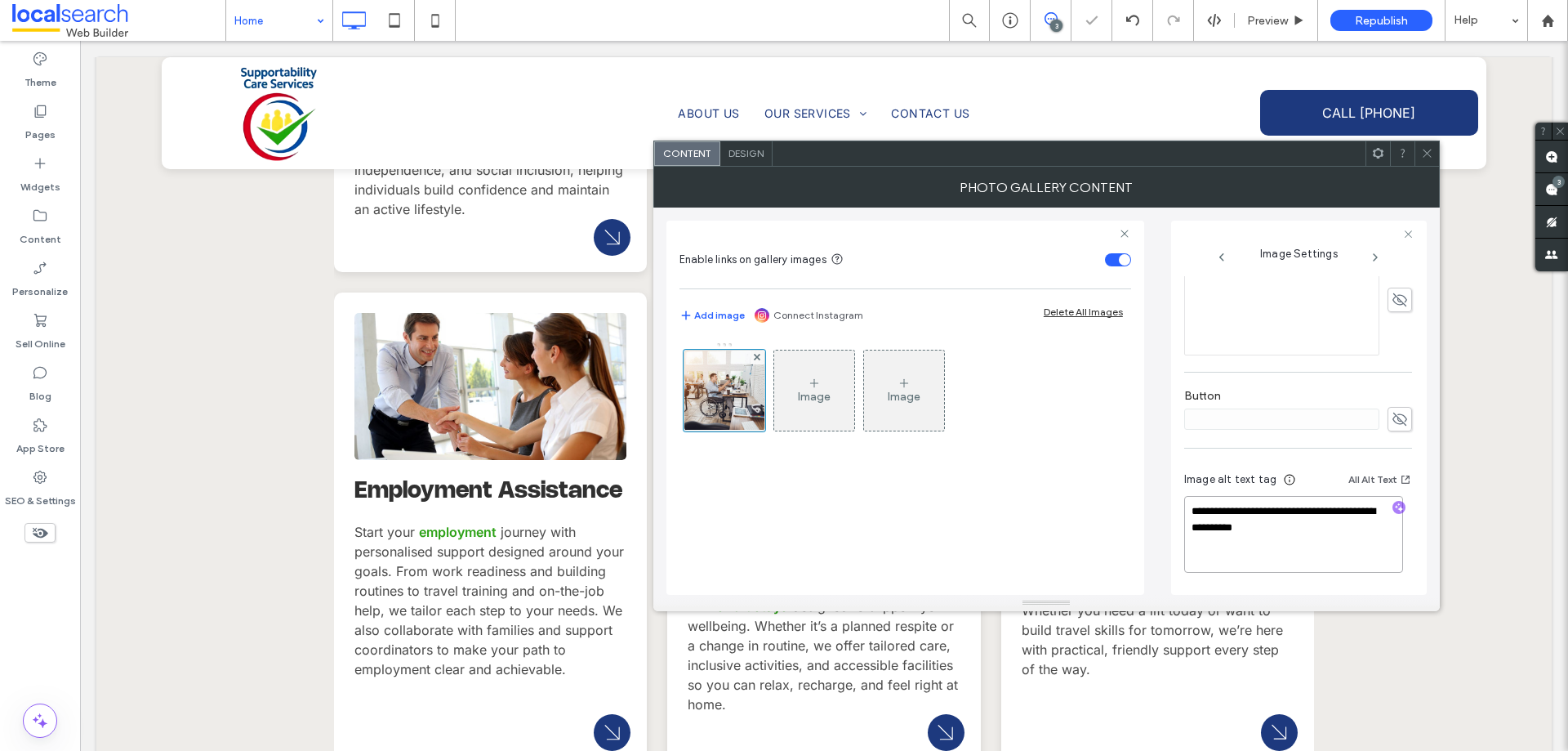 scroll, scrollTop: 489, scrollLeft: 0, axis: vertical 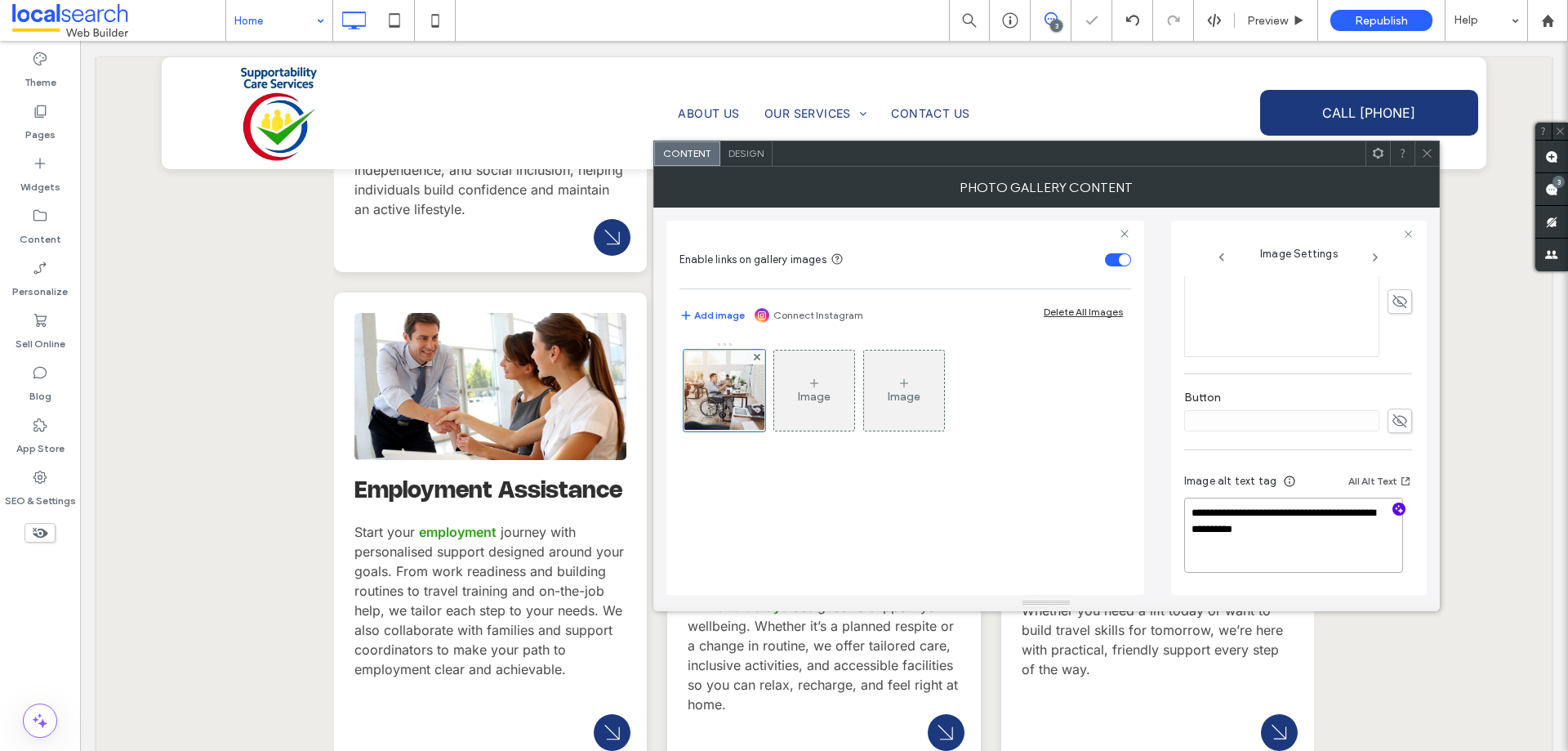 drag, startPoint x: 1298, startPoint y: 523, endPoint x: 1203, endPoint y: 507, distance: 96.3379 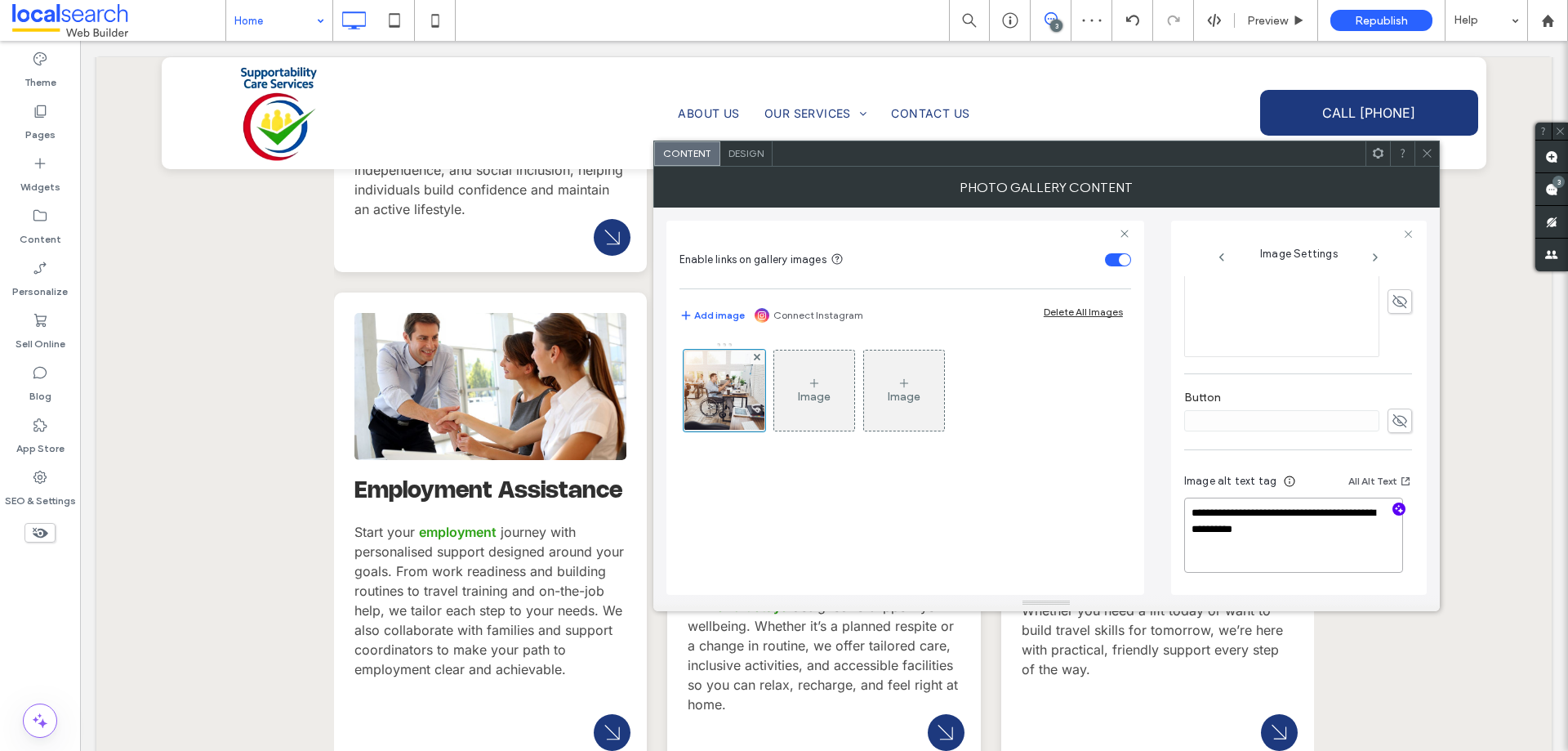 click on "**********" at bounding box center (1294, 535) 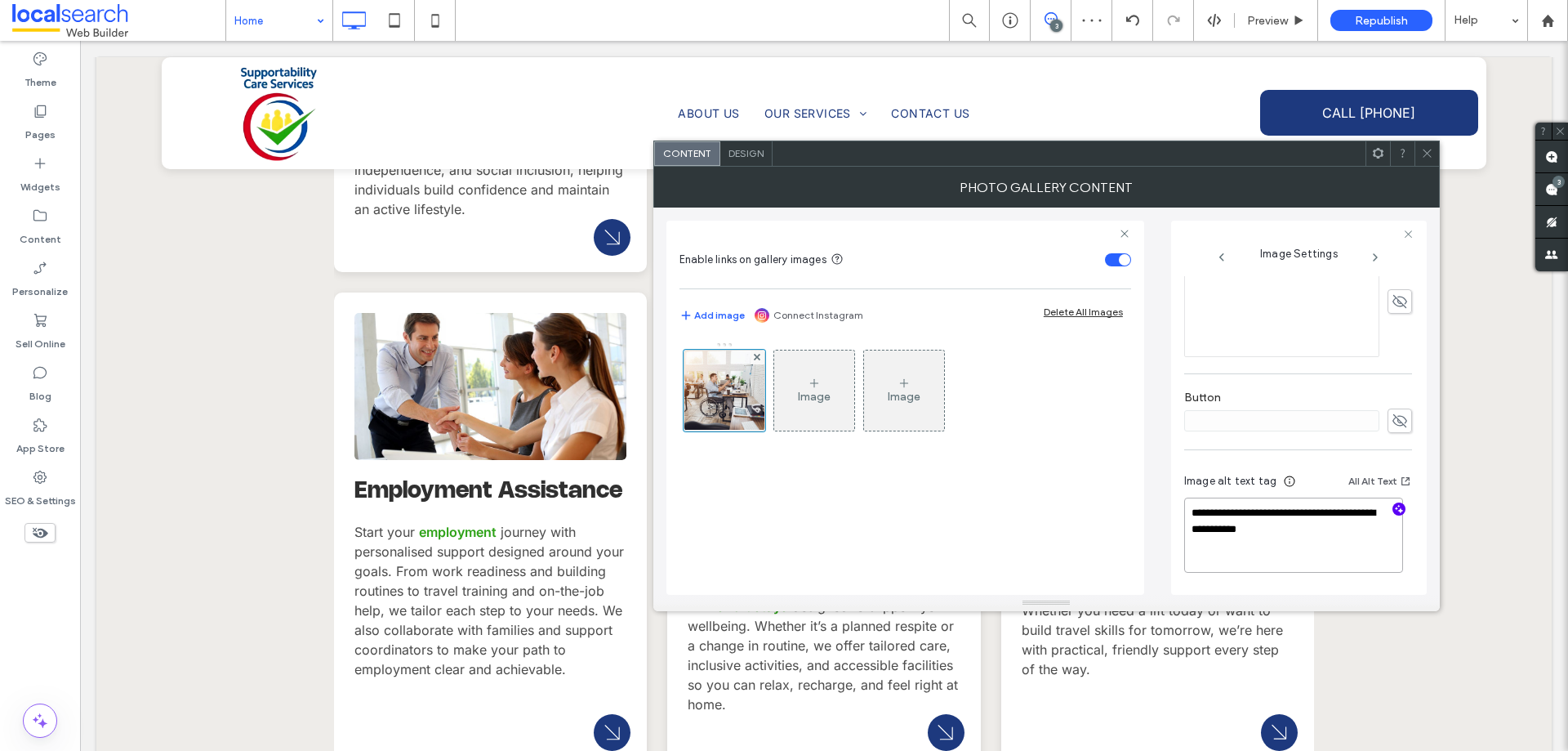 scroll, scrollTop: 487, scrollLeft: 0, axis: vertical 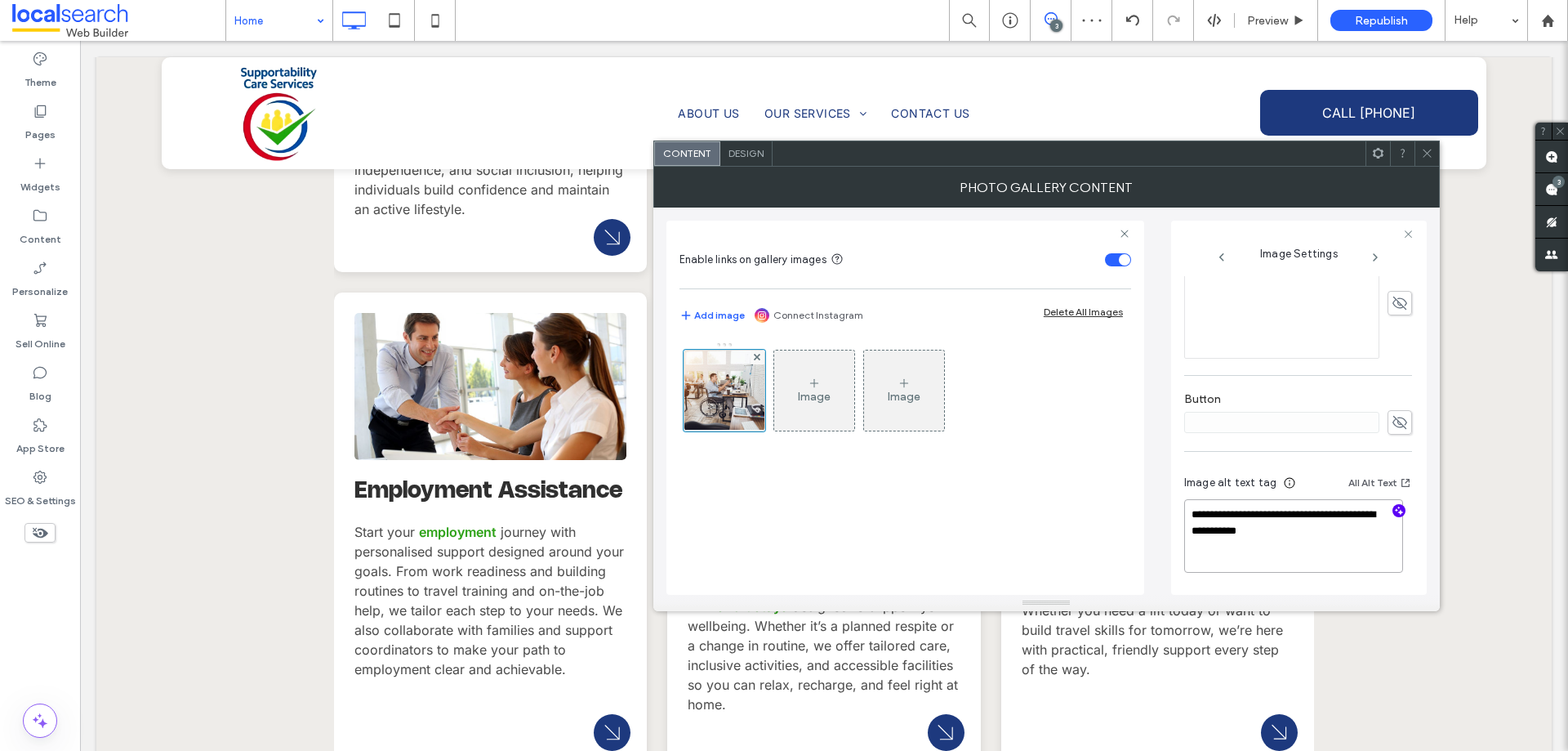 paste on "**********" 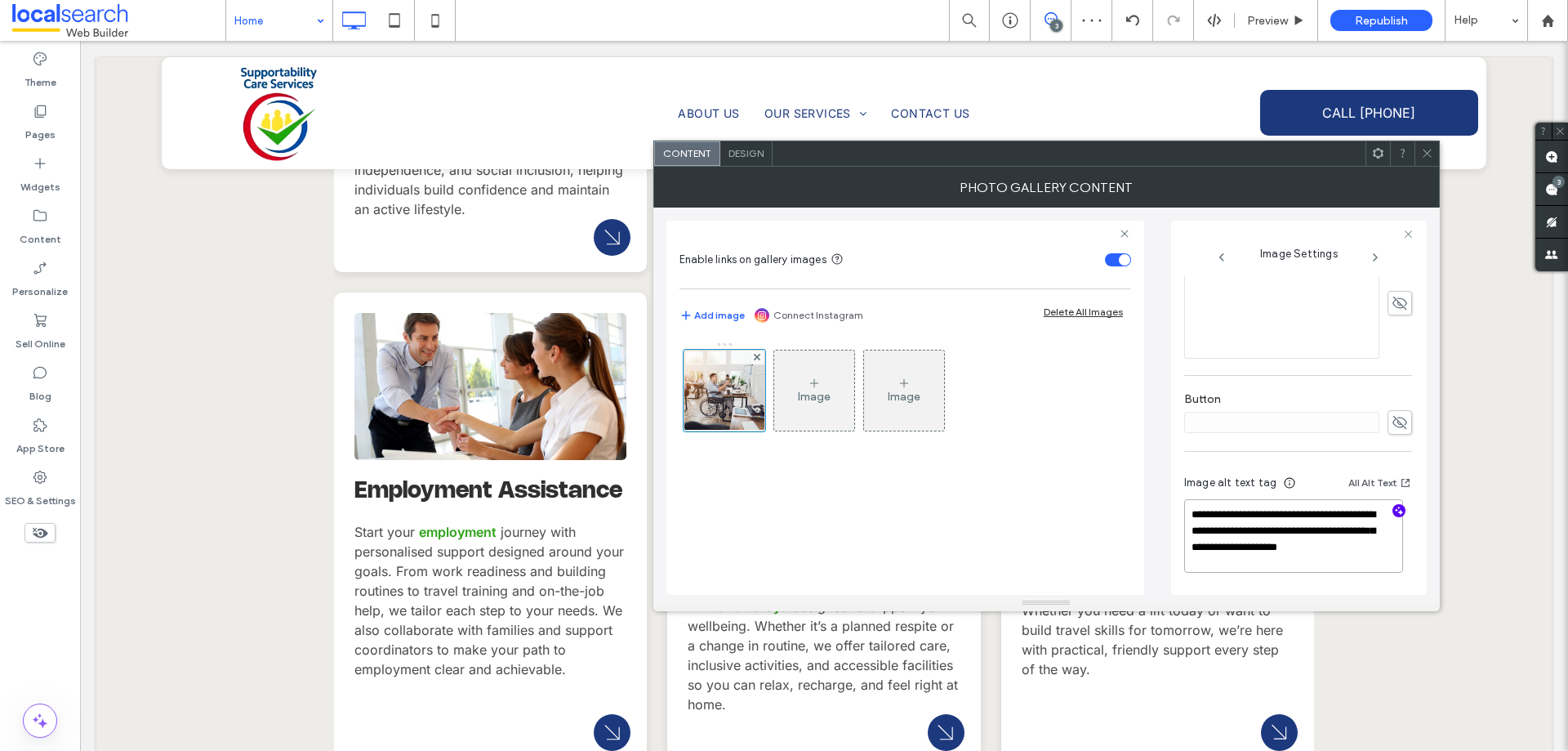scroll, scrollTop: 490, scrollLeft: 0, axis: vertical 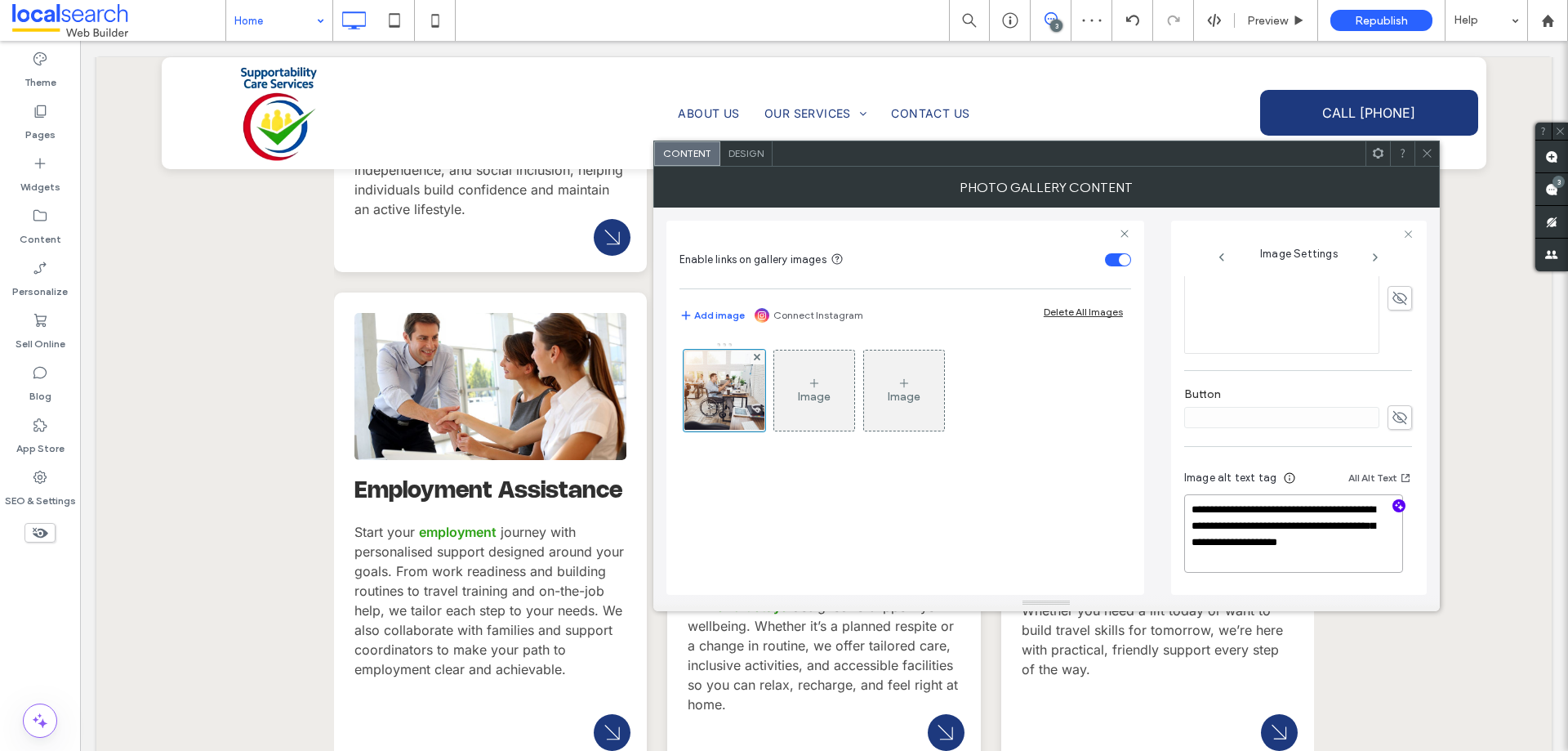 type on "**********" 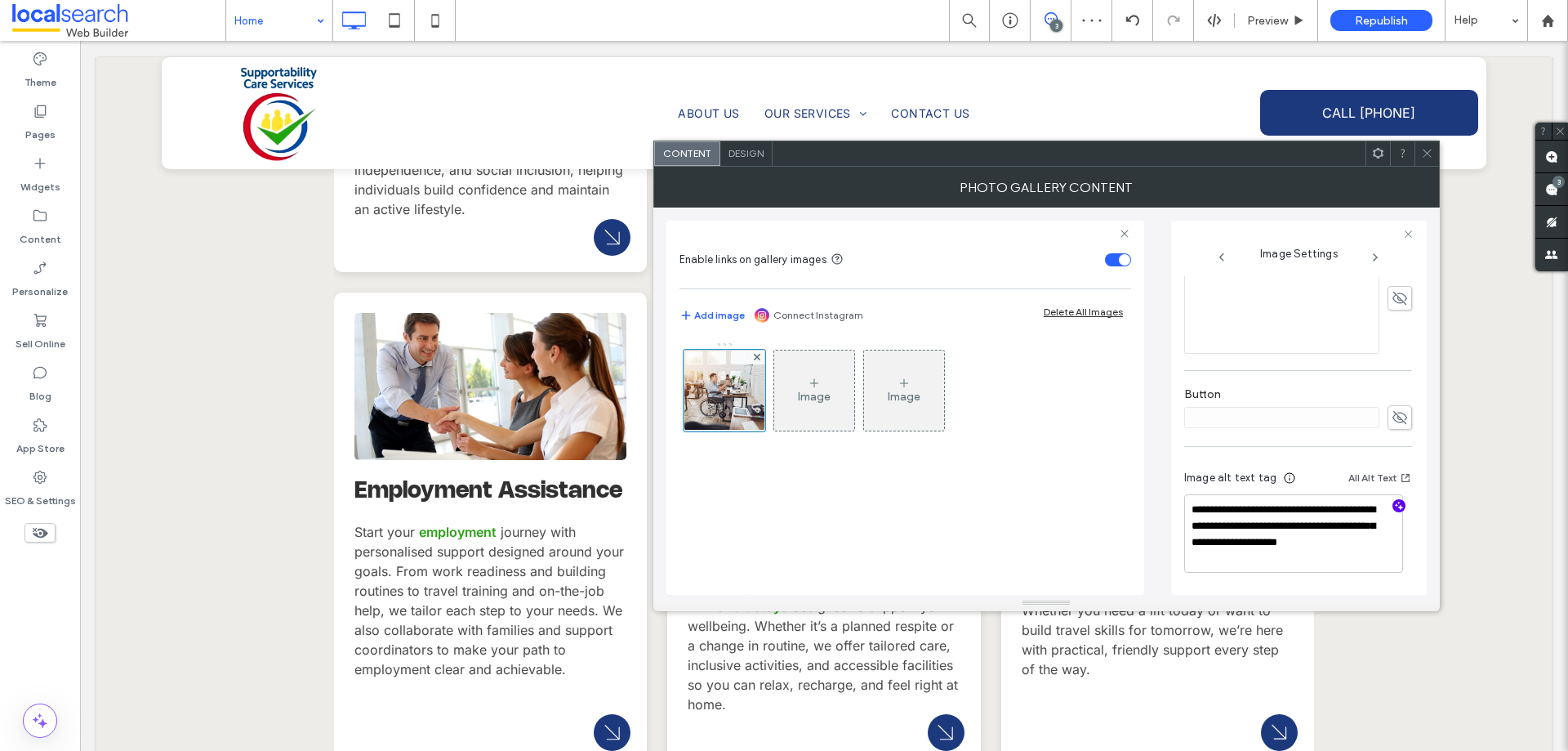 click on "Photo Gallery Content" at bounding box center (1046, 187) 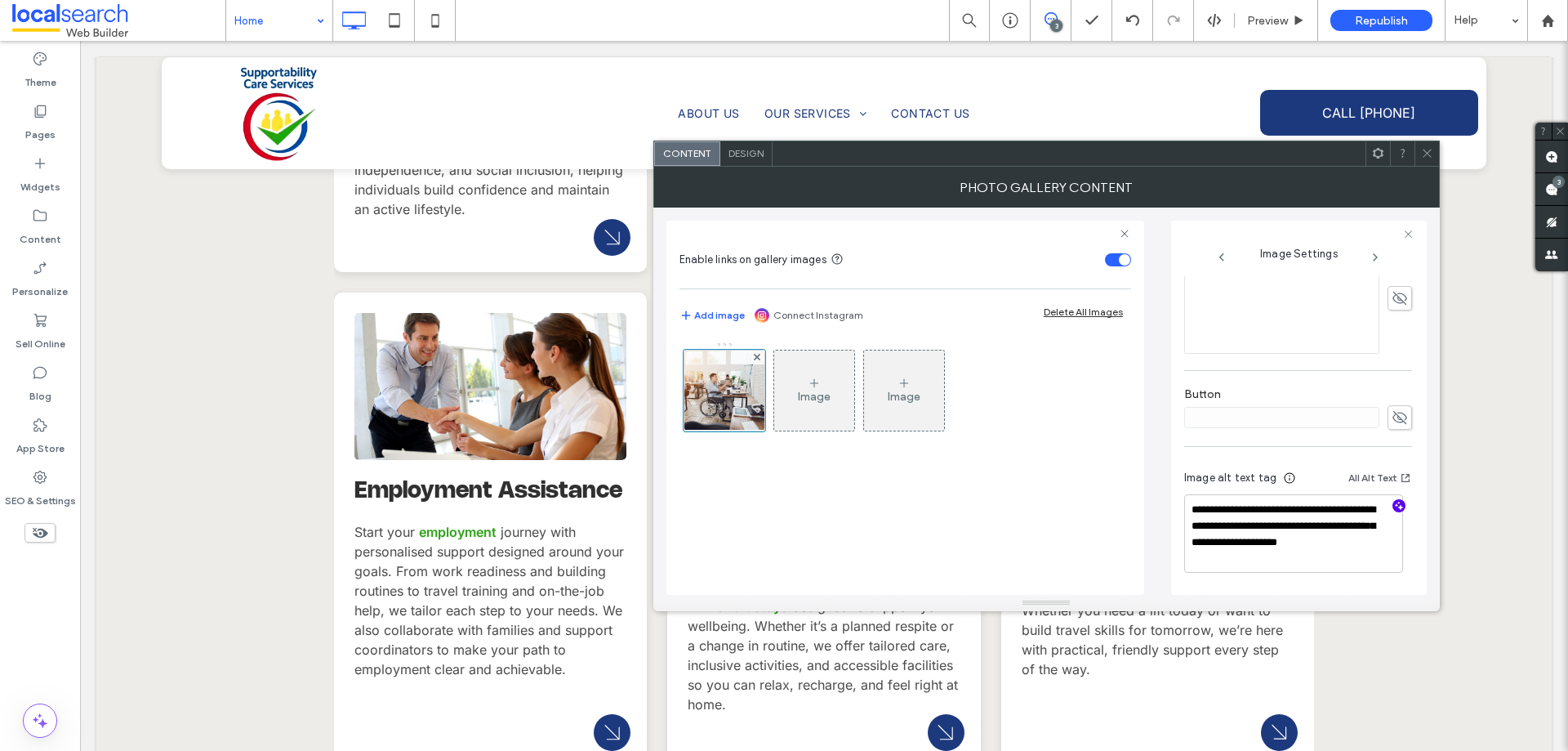 click 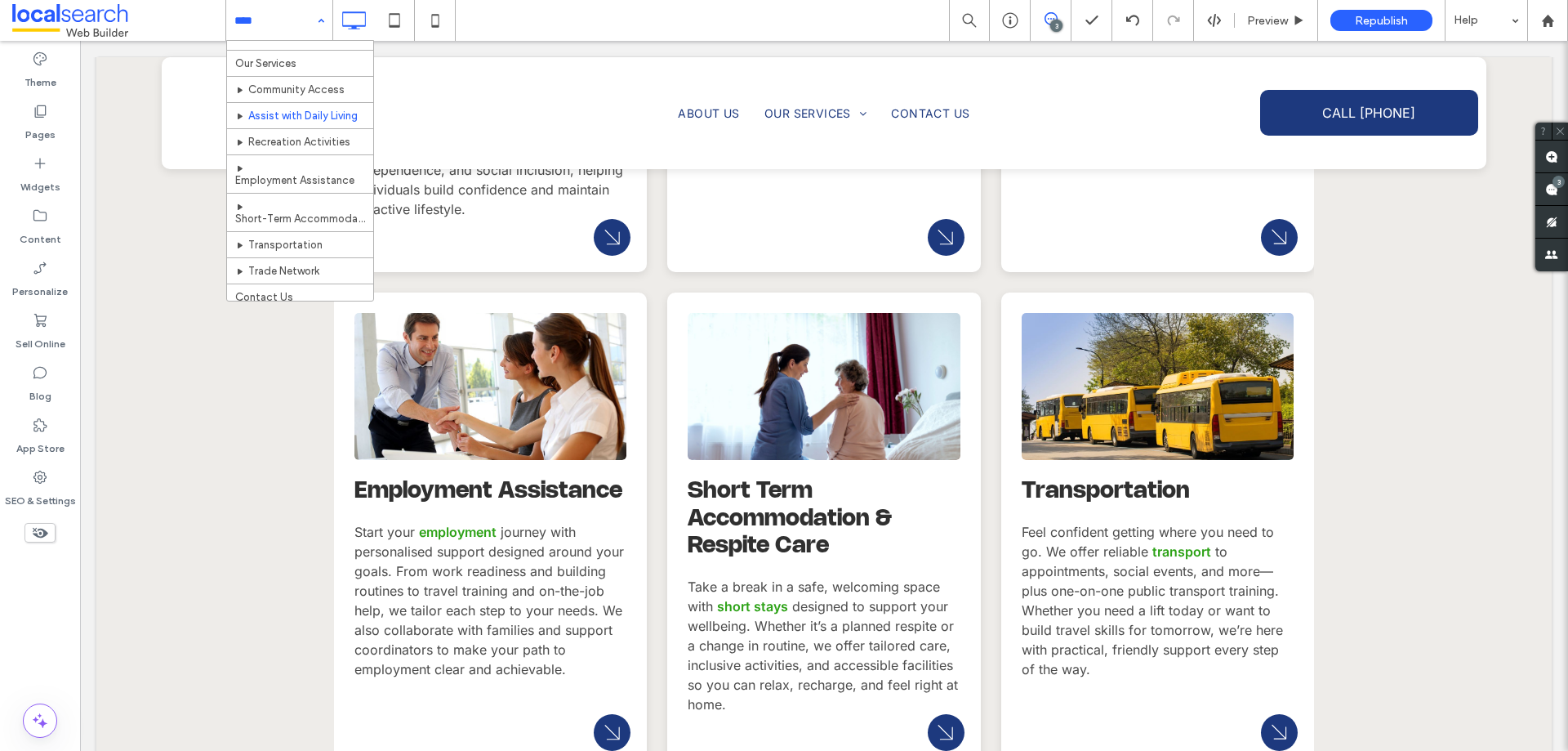 scroll, scrollTop: 0, scrollLeft: 0, axis: both 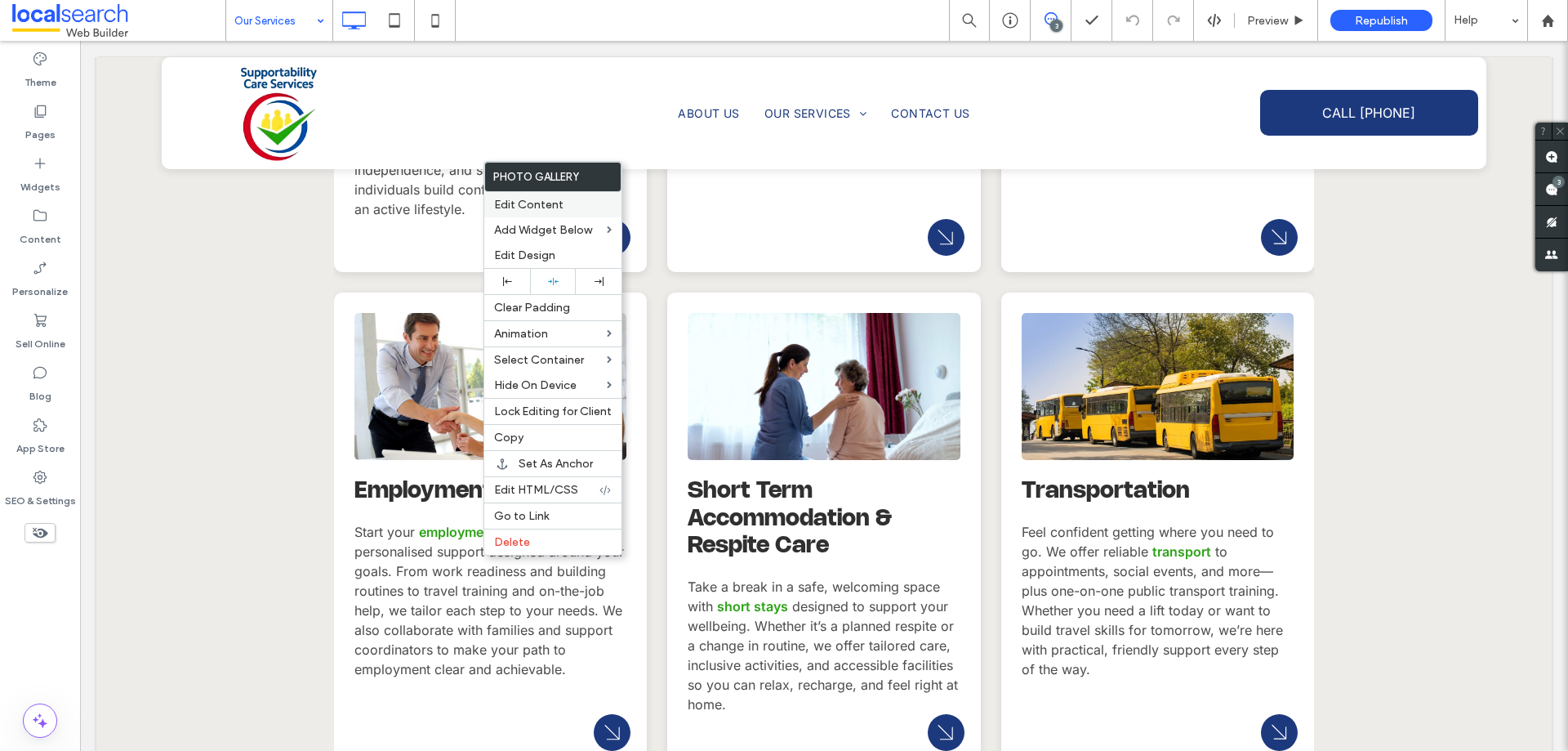 click on "Edit Content" at bounding box center (528, 204) 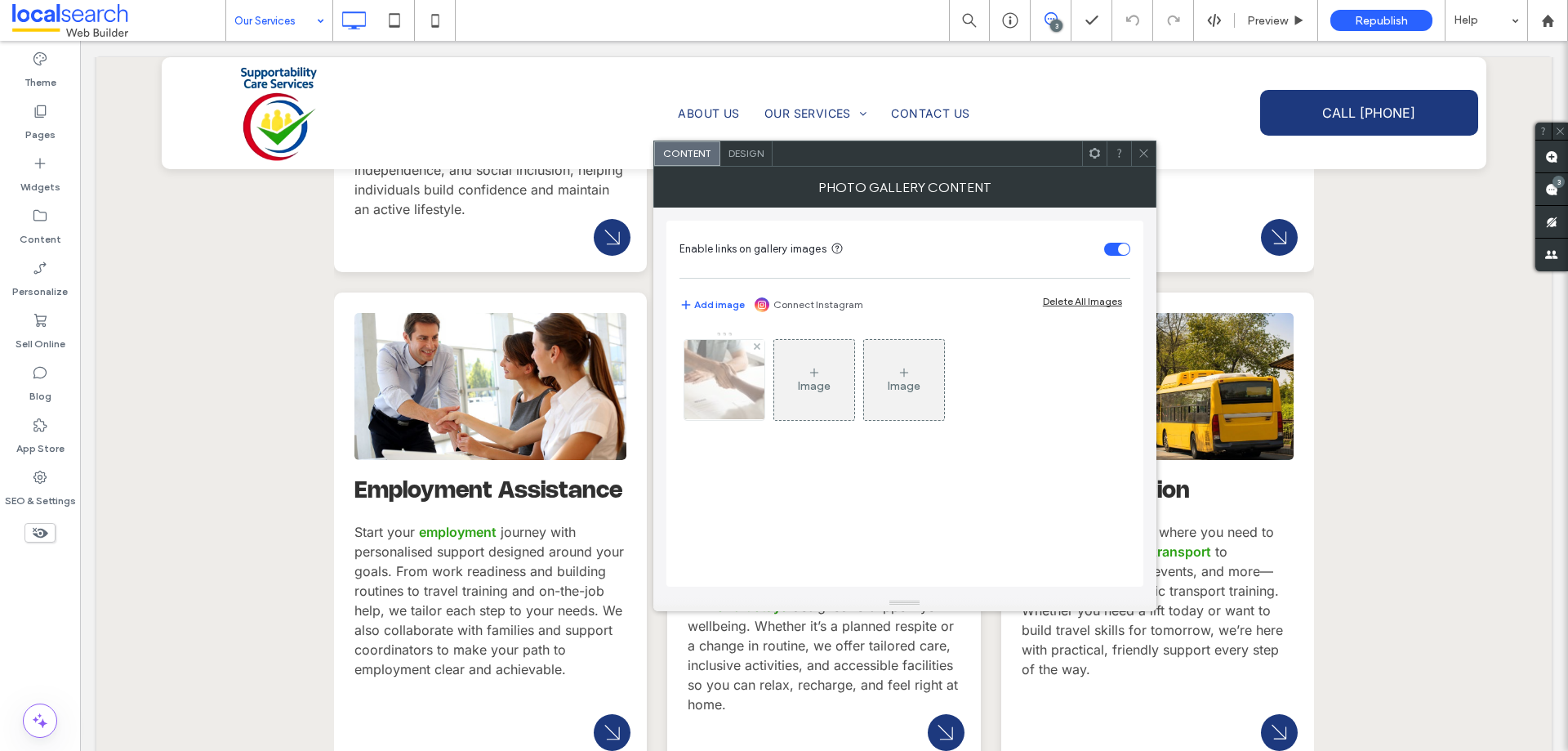 click at bounding box center (724, 380) 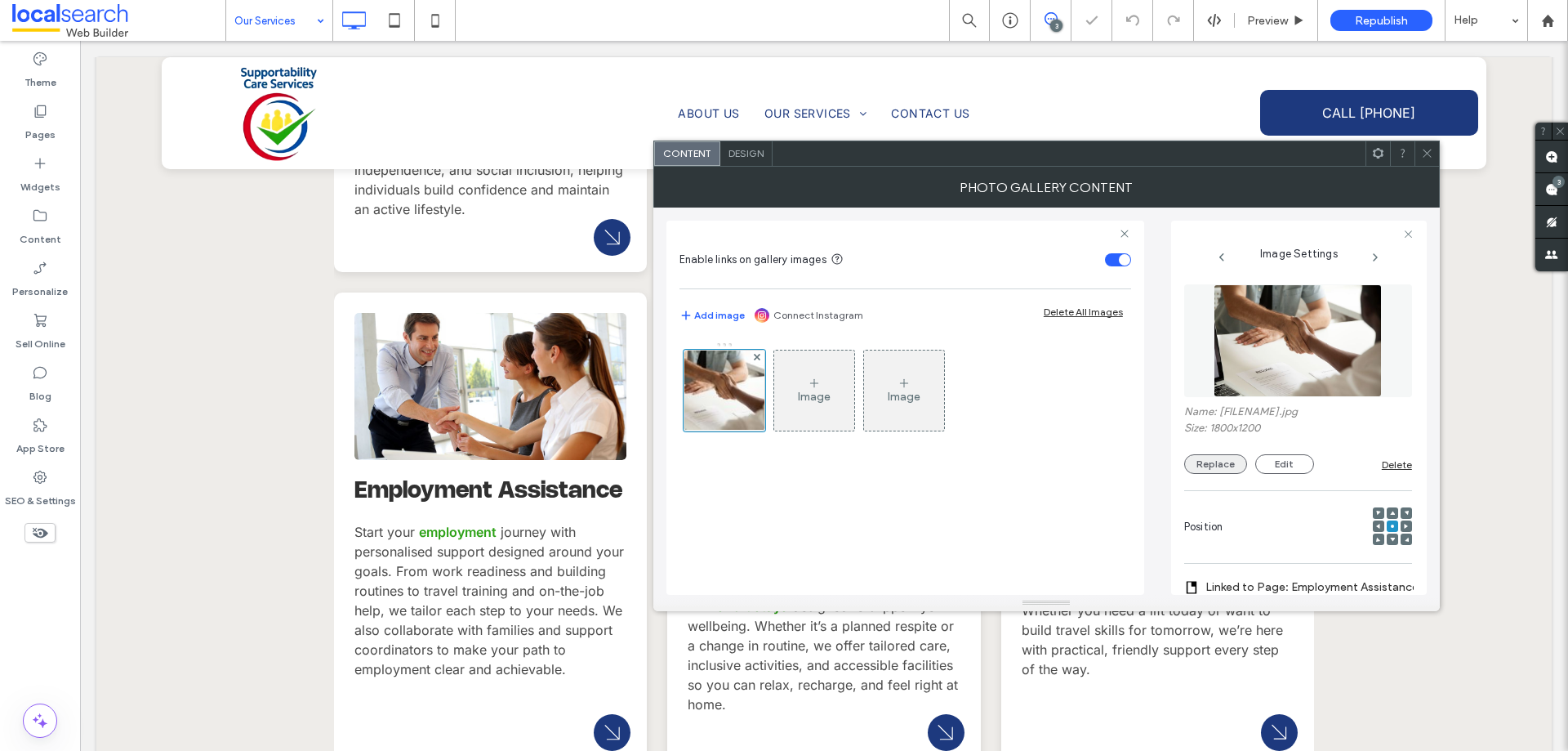 click on "Replace" at bounding box center [1215, 464] 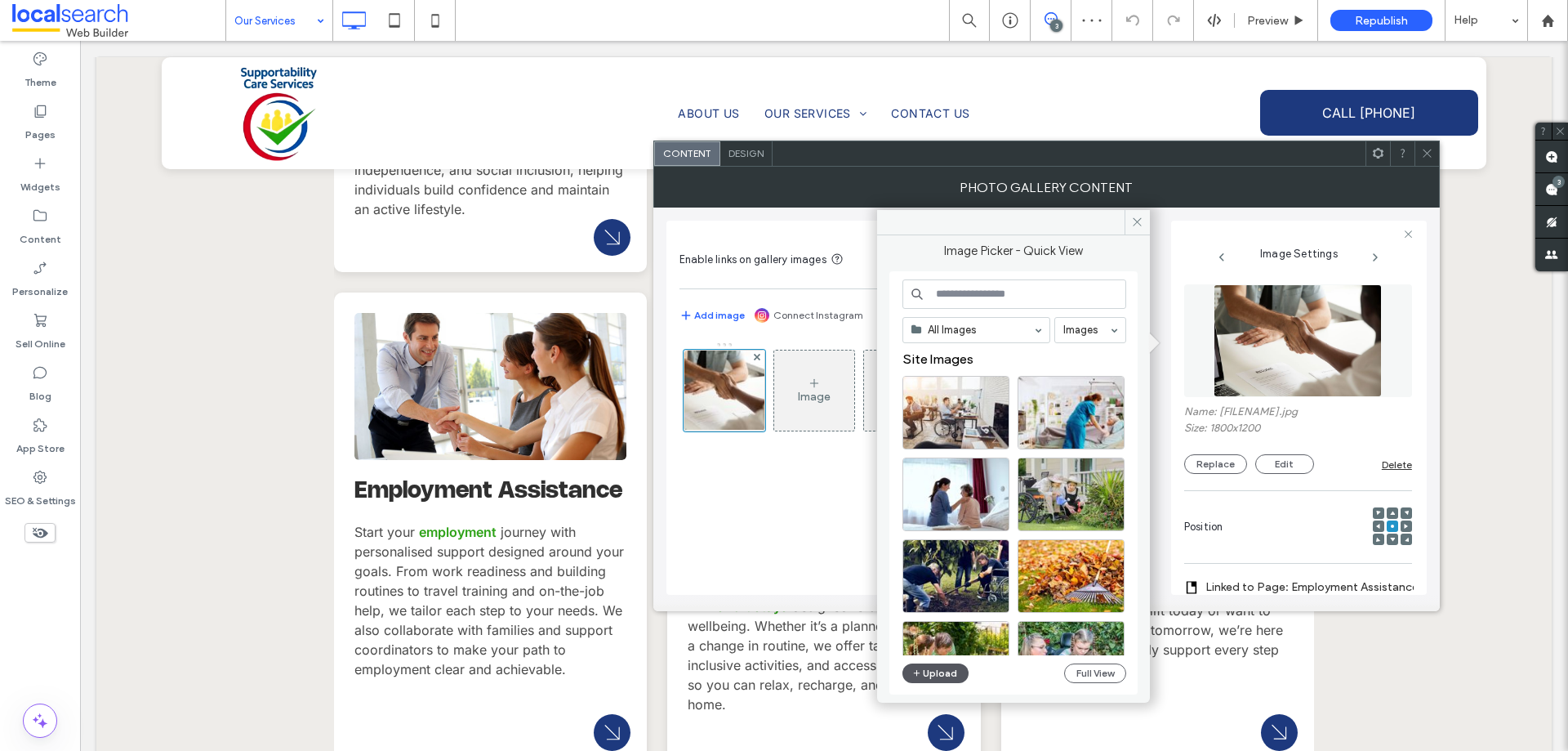 click on "Upload" at bounding box center (936, 673) 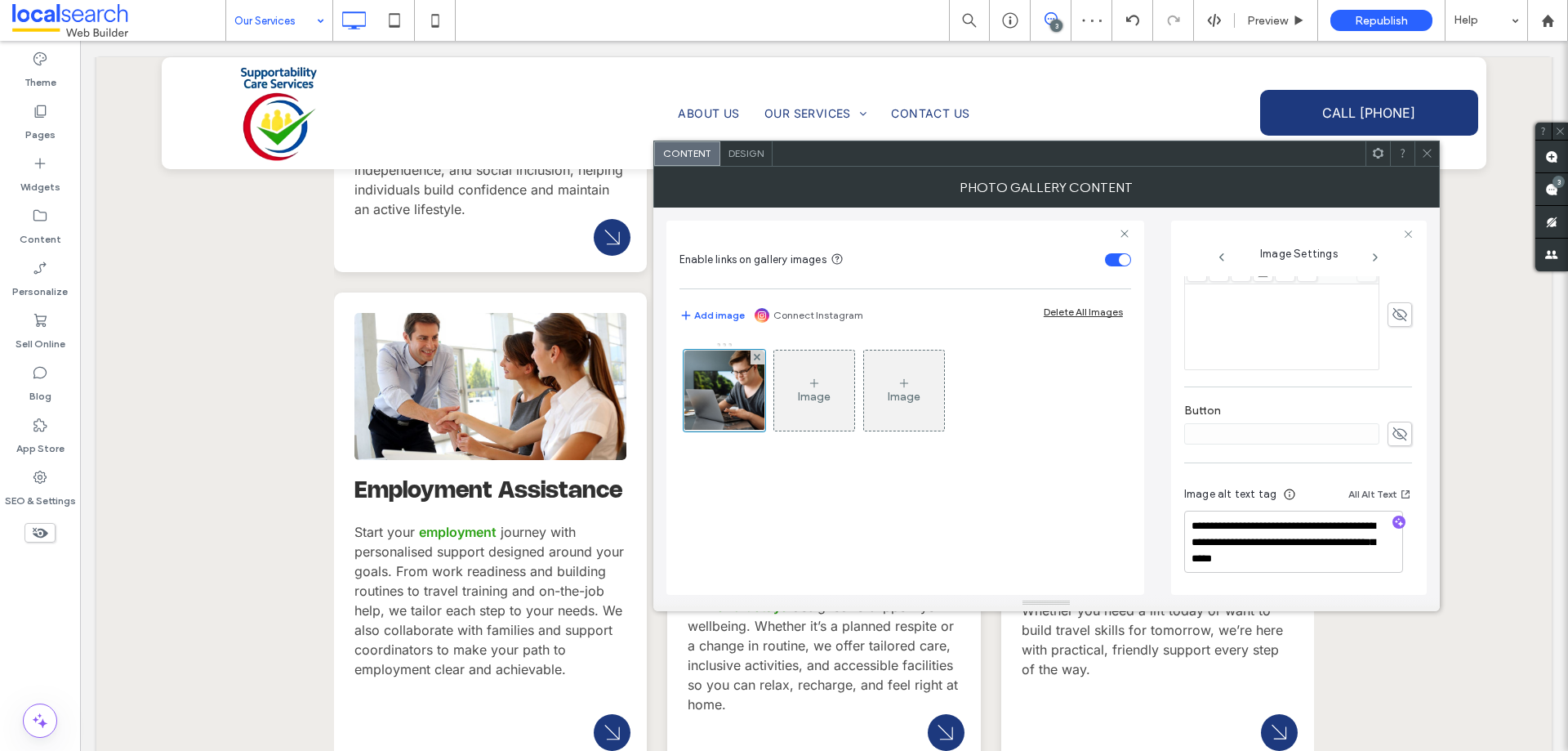 scroll, scrollTop: 475, scrollLeft: 0, axis: vertical 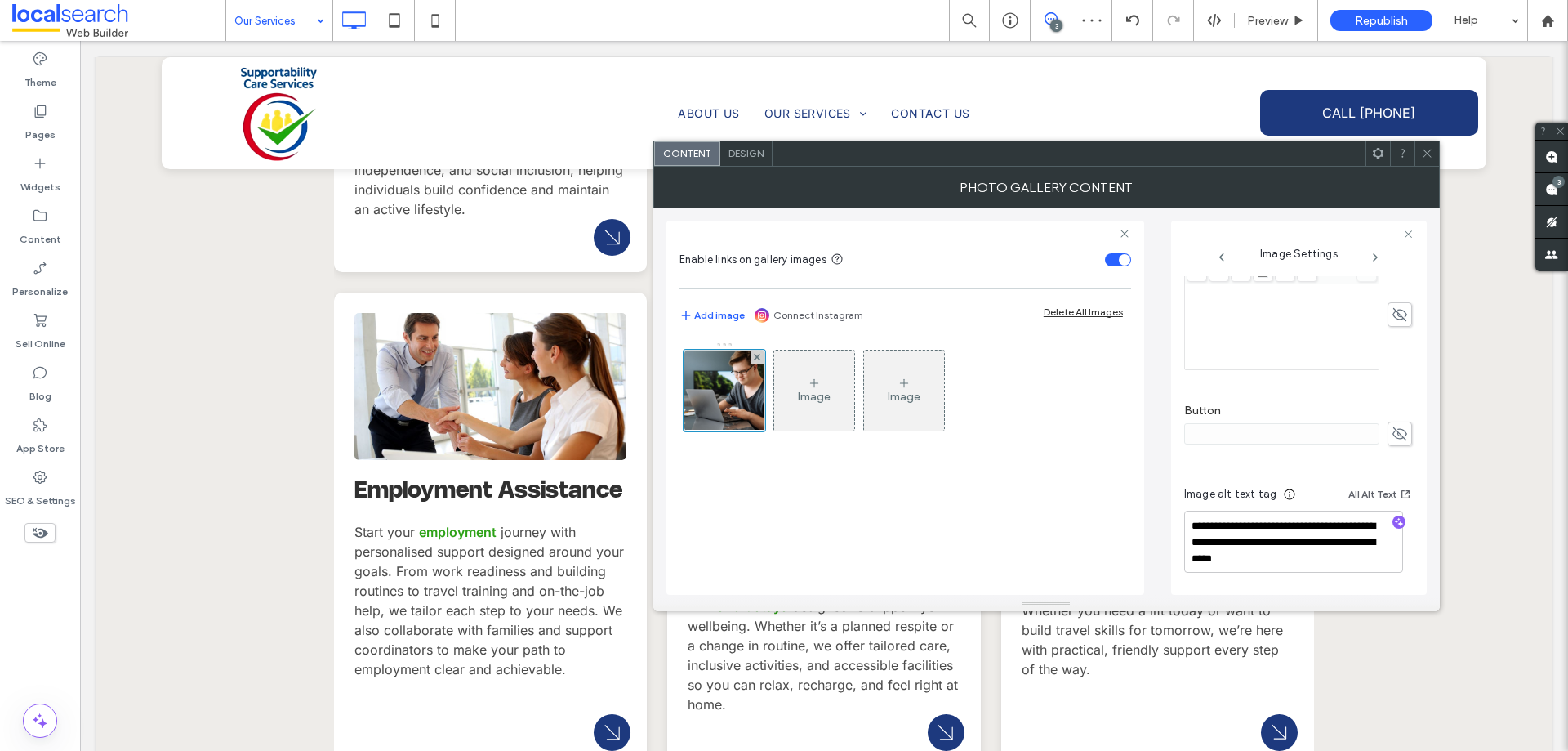 click at bounding box center [1399, 523] 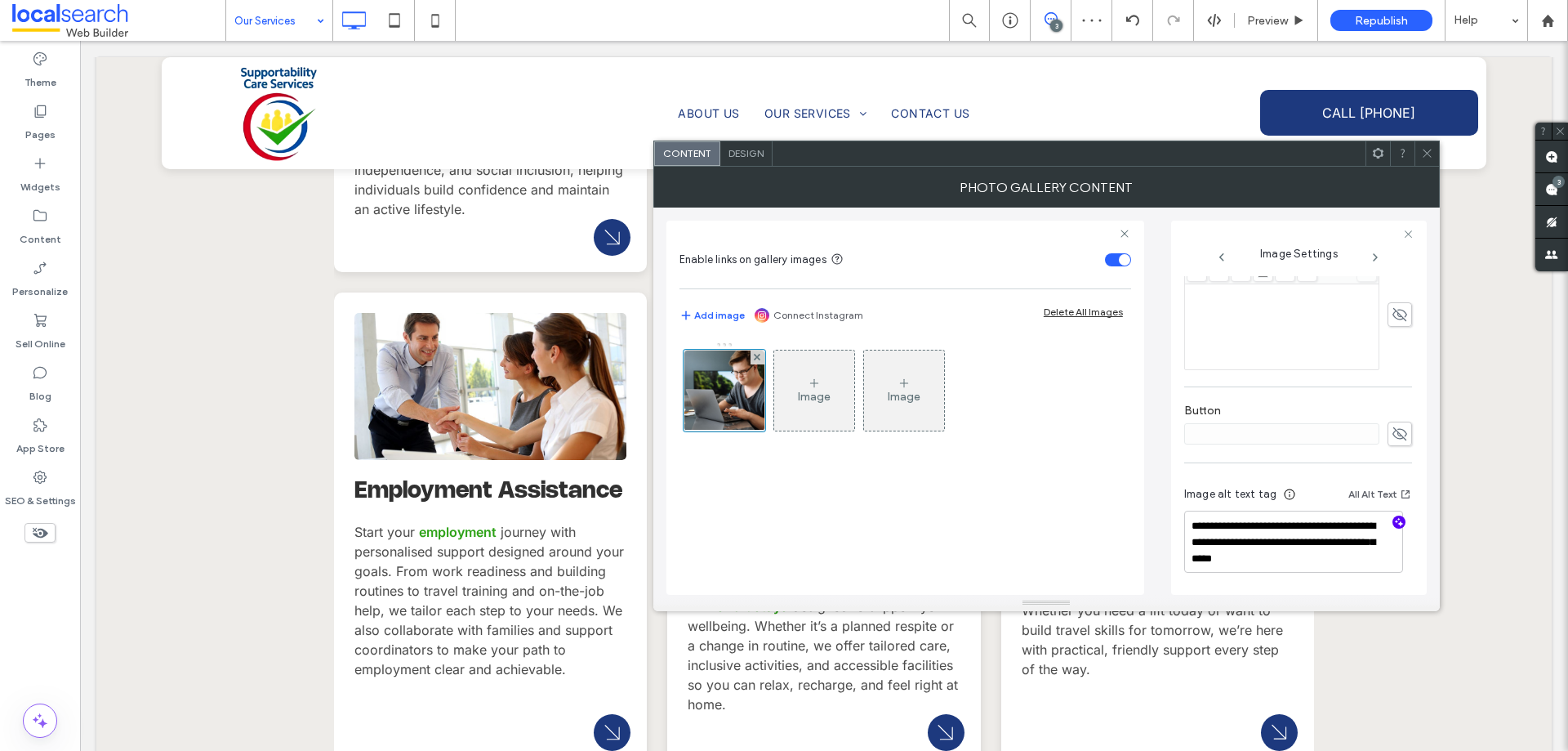 click 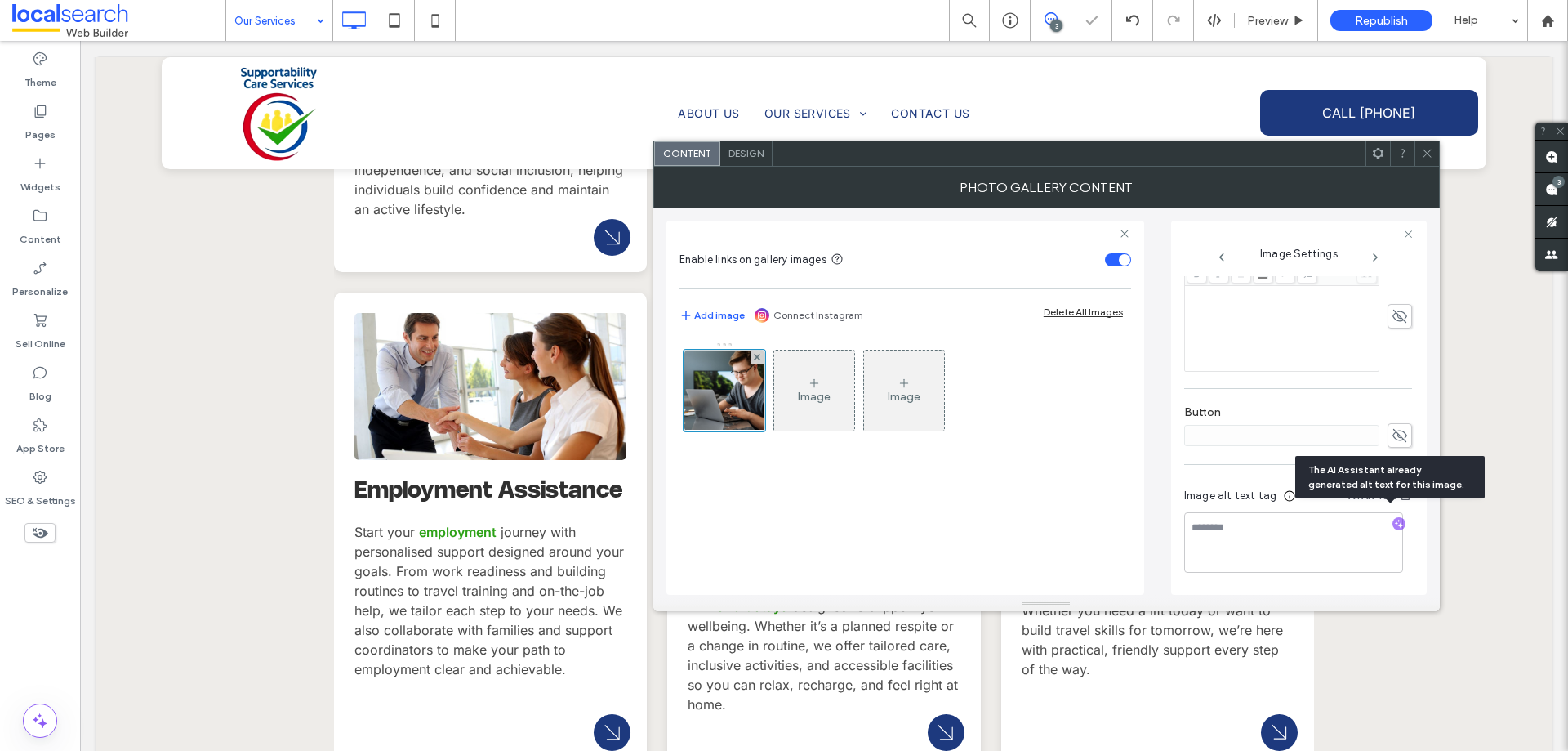scroll, scrollTop: 474, scrollLeft: 0, axis: vertical 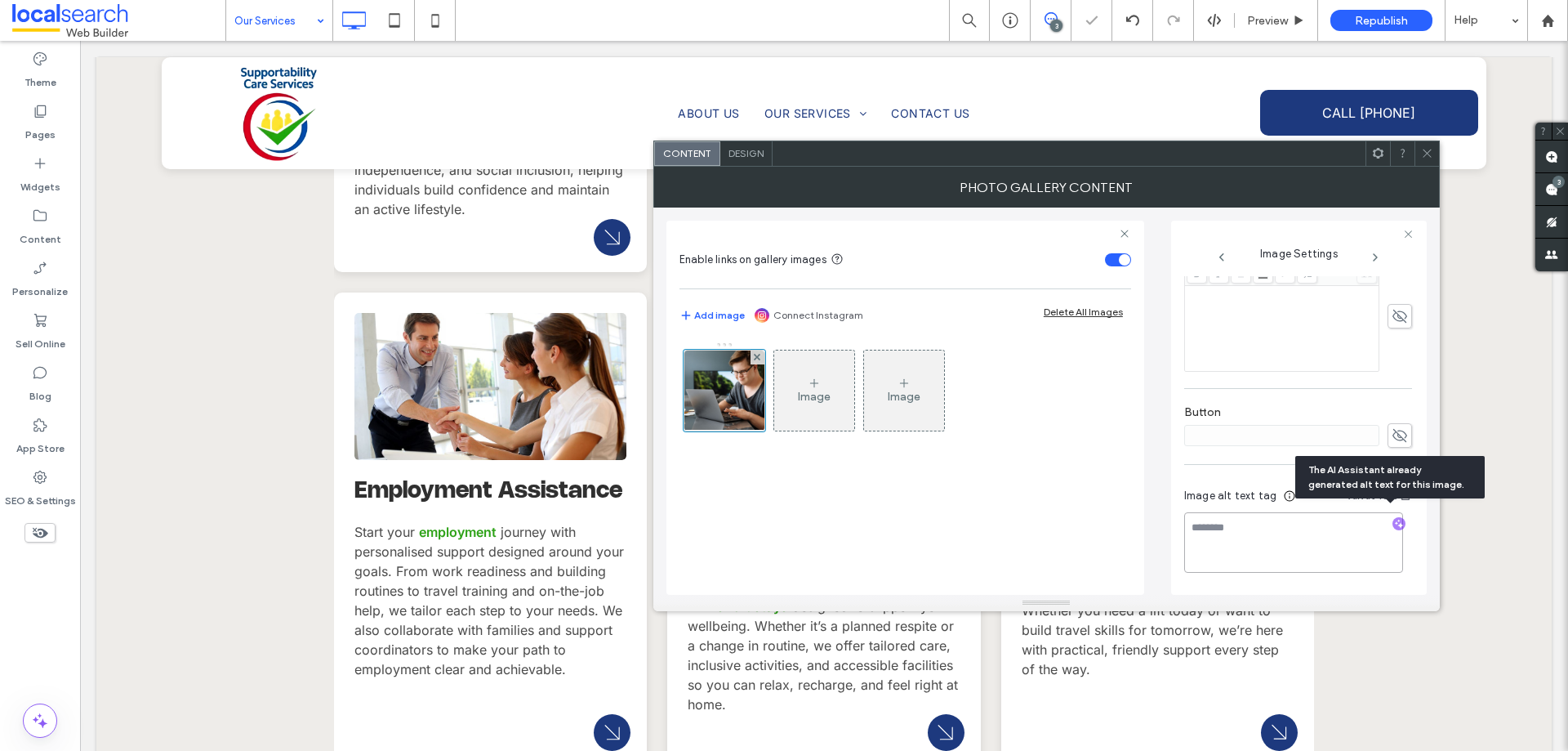 click at bounding box center [1294, 543] 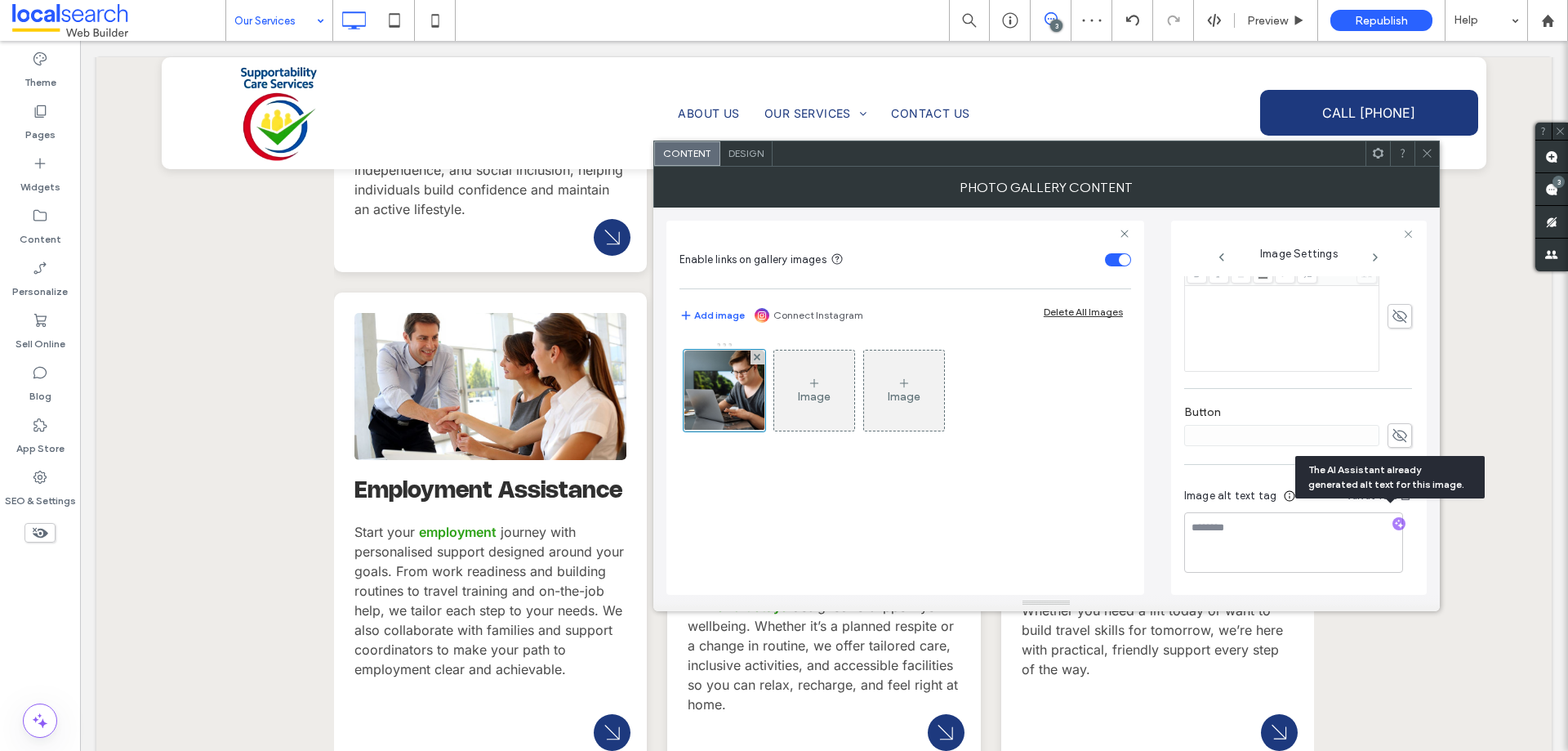 click at bounding box center (1399, 525) 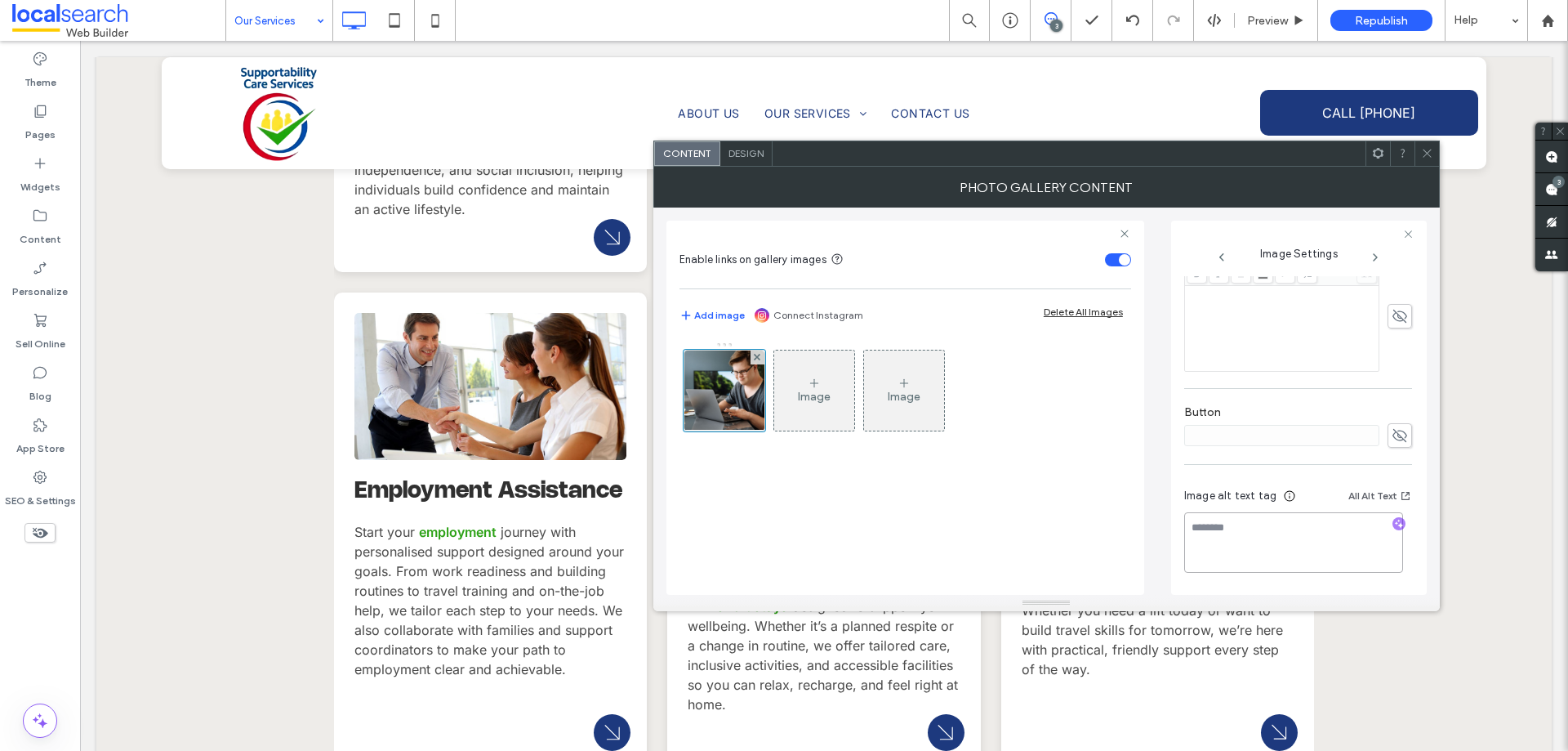 click at bounding box center (1294, 543) 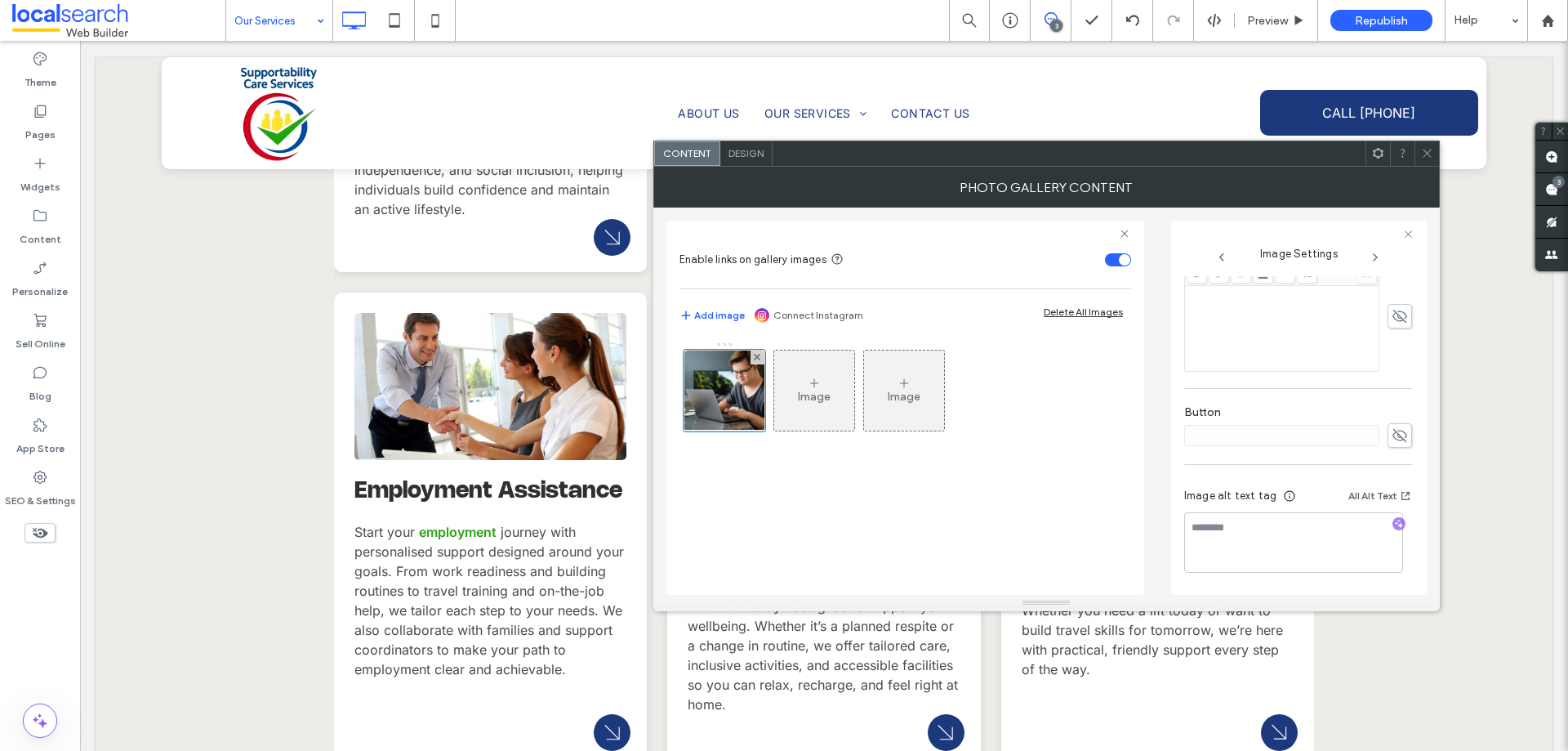 click at bounding box center [1399, 525] 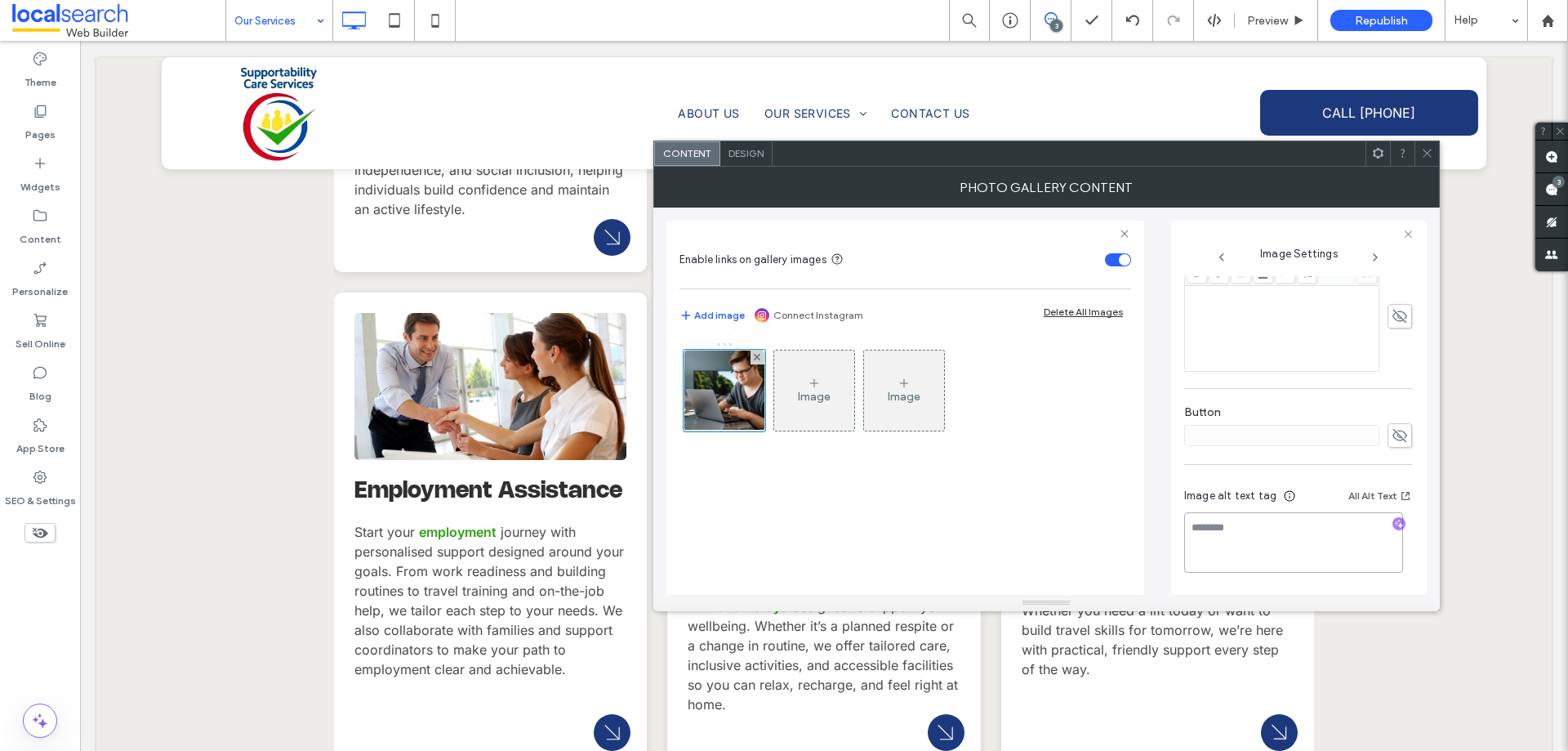 click at bounding box center [1294, 543] 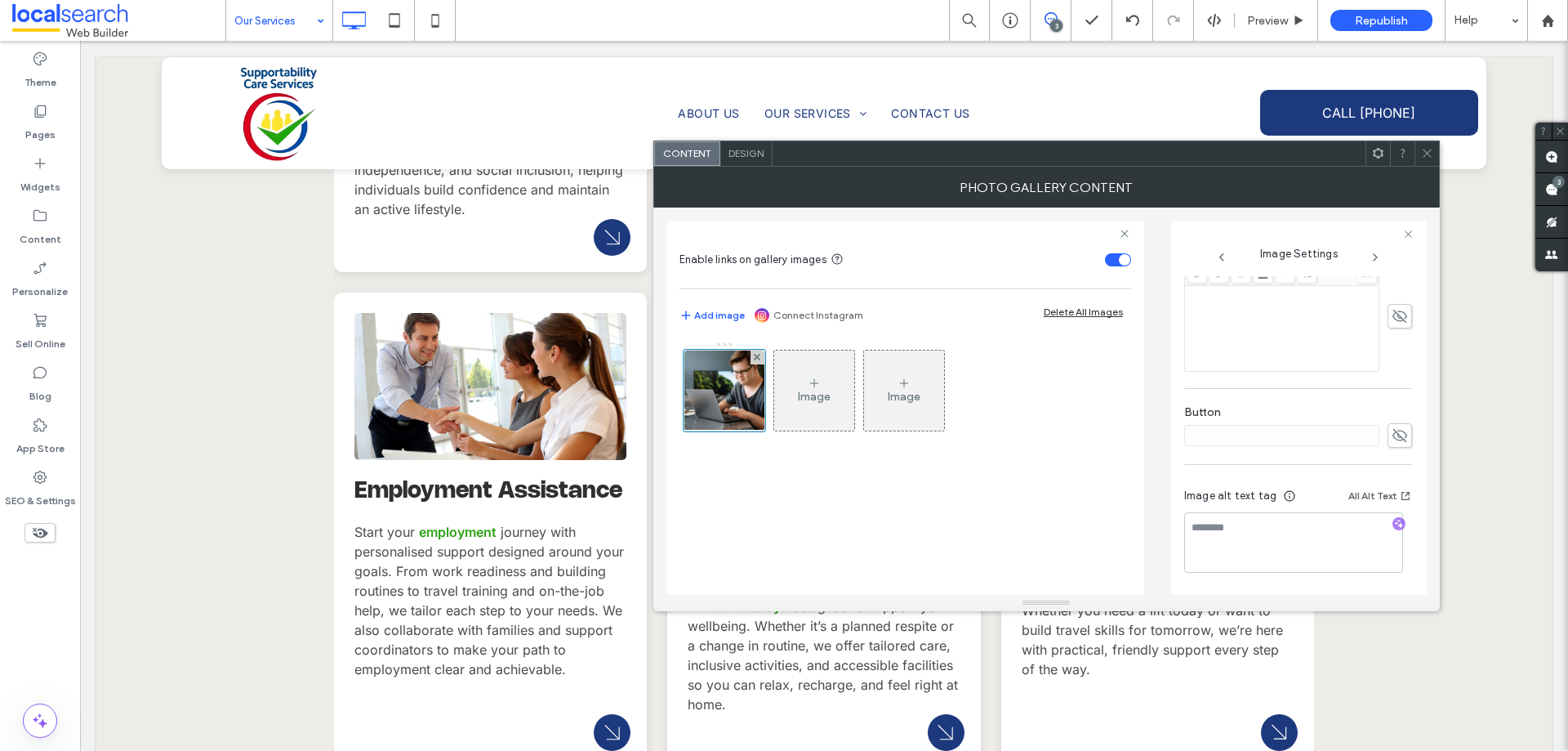 click at bounding box center [1427, 154] 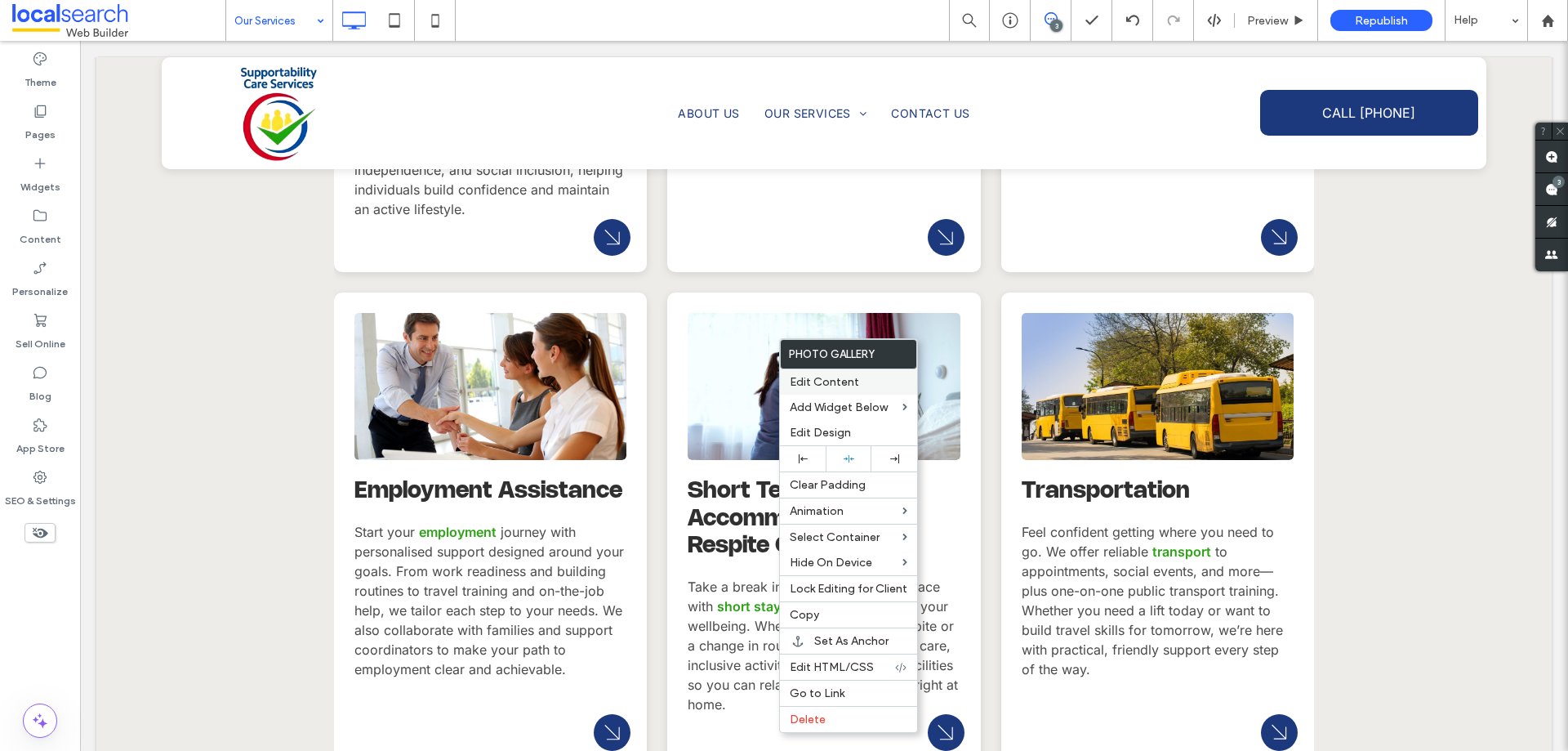 click on "Edit Content" at bounding box center (824, 382) 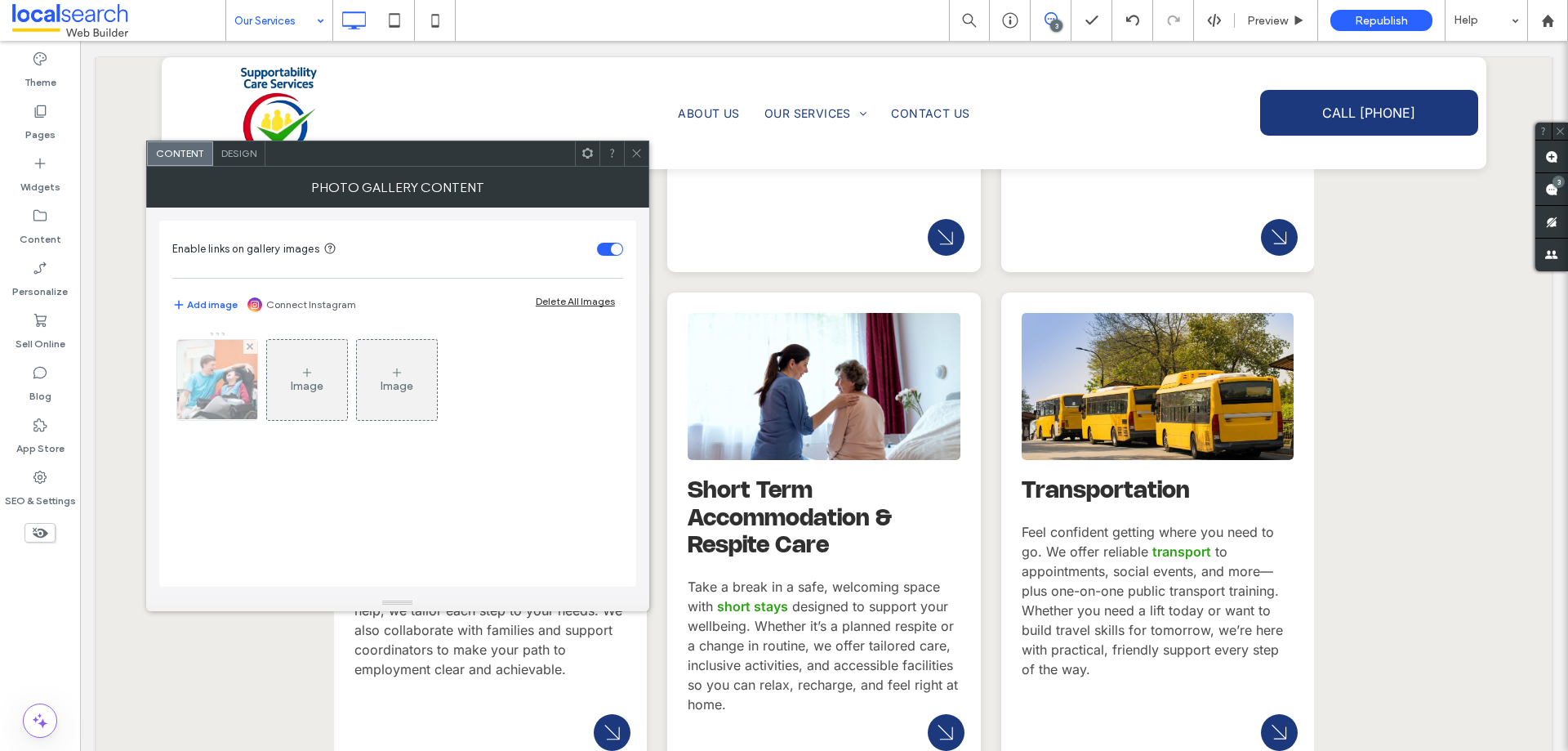 click at bounding box center (217, 380) 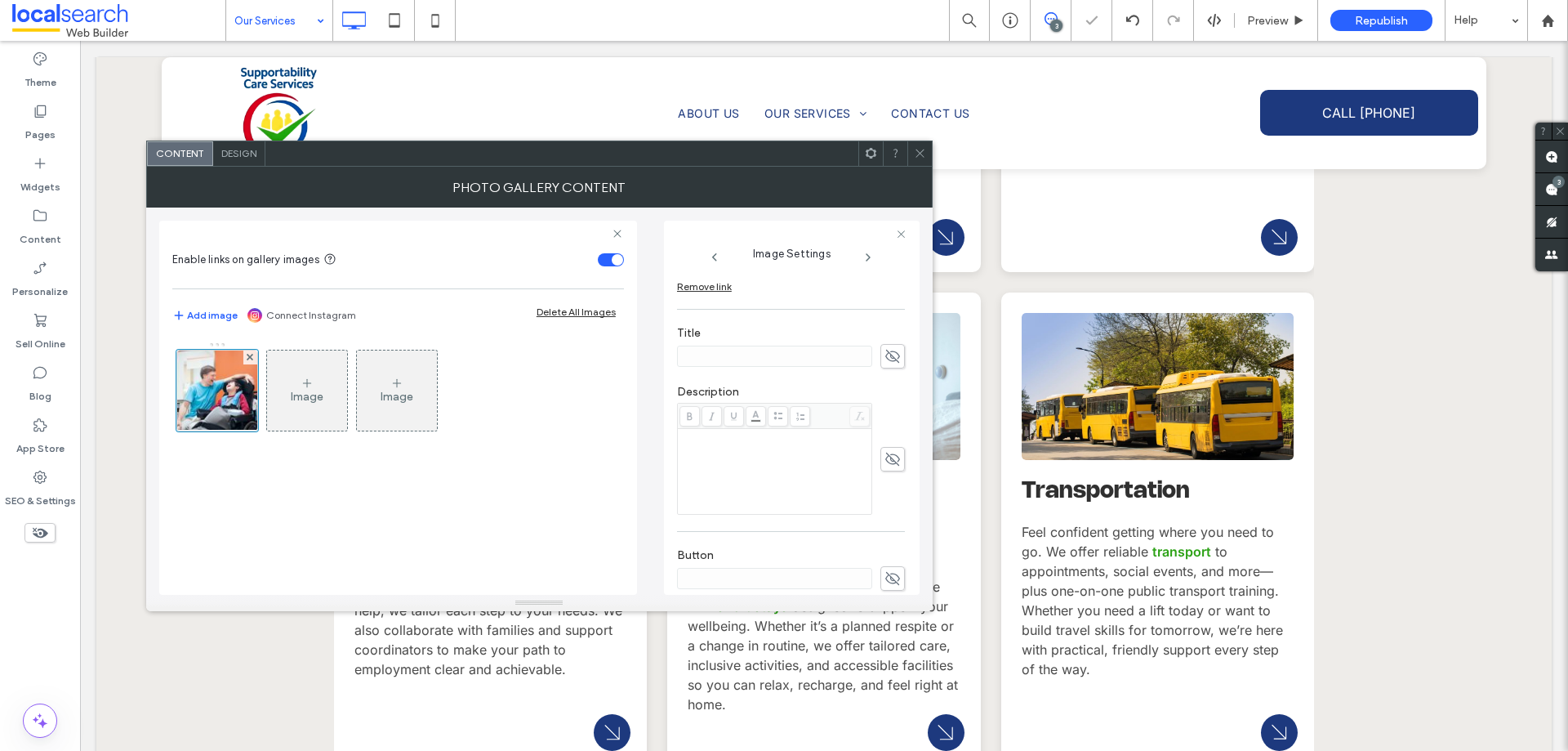 scroll, scrollTop: 475, scrollLeft: 0, axis: vertical 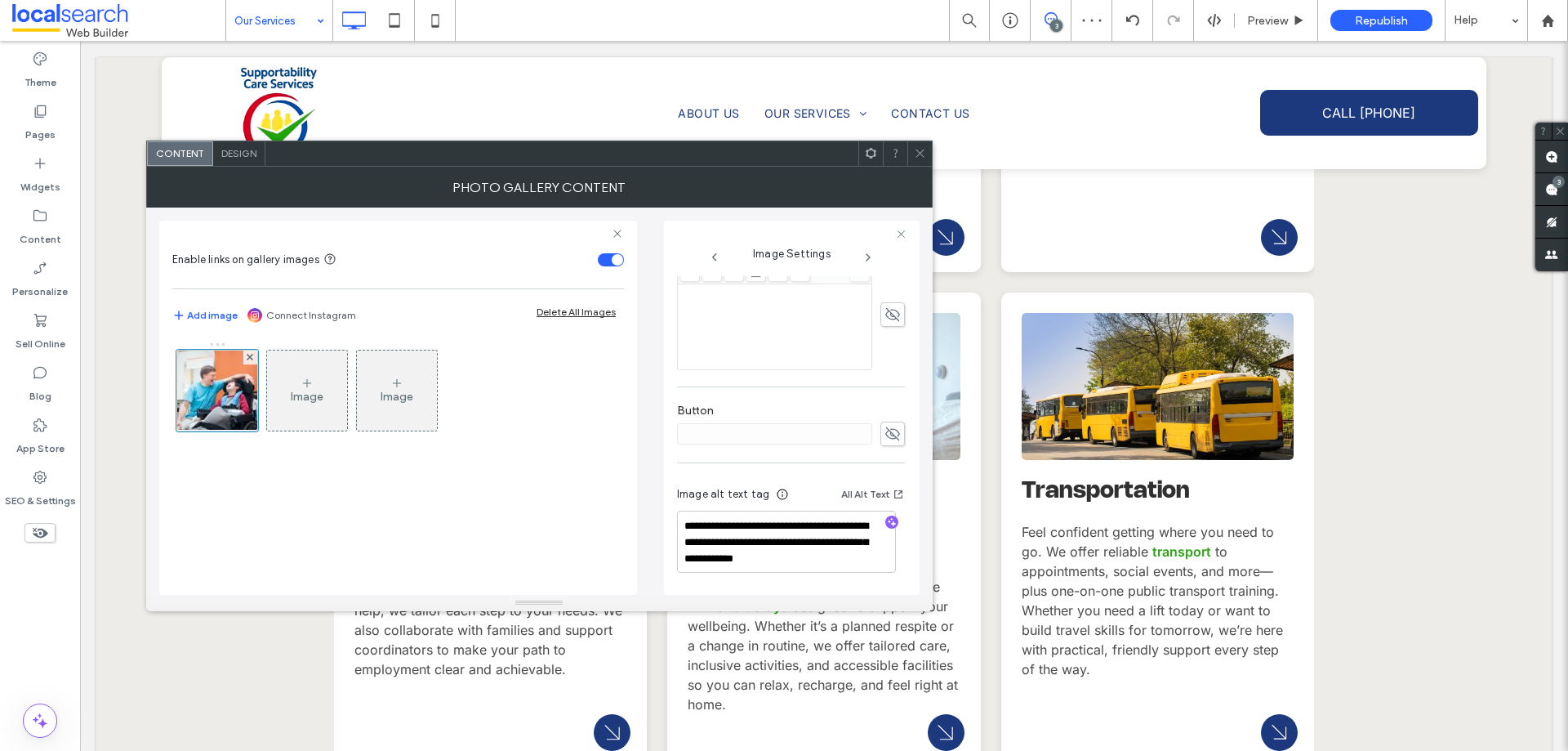 click 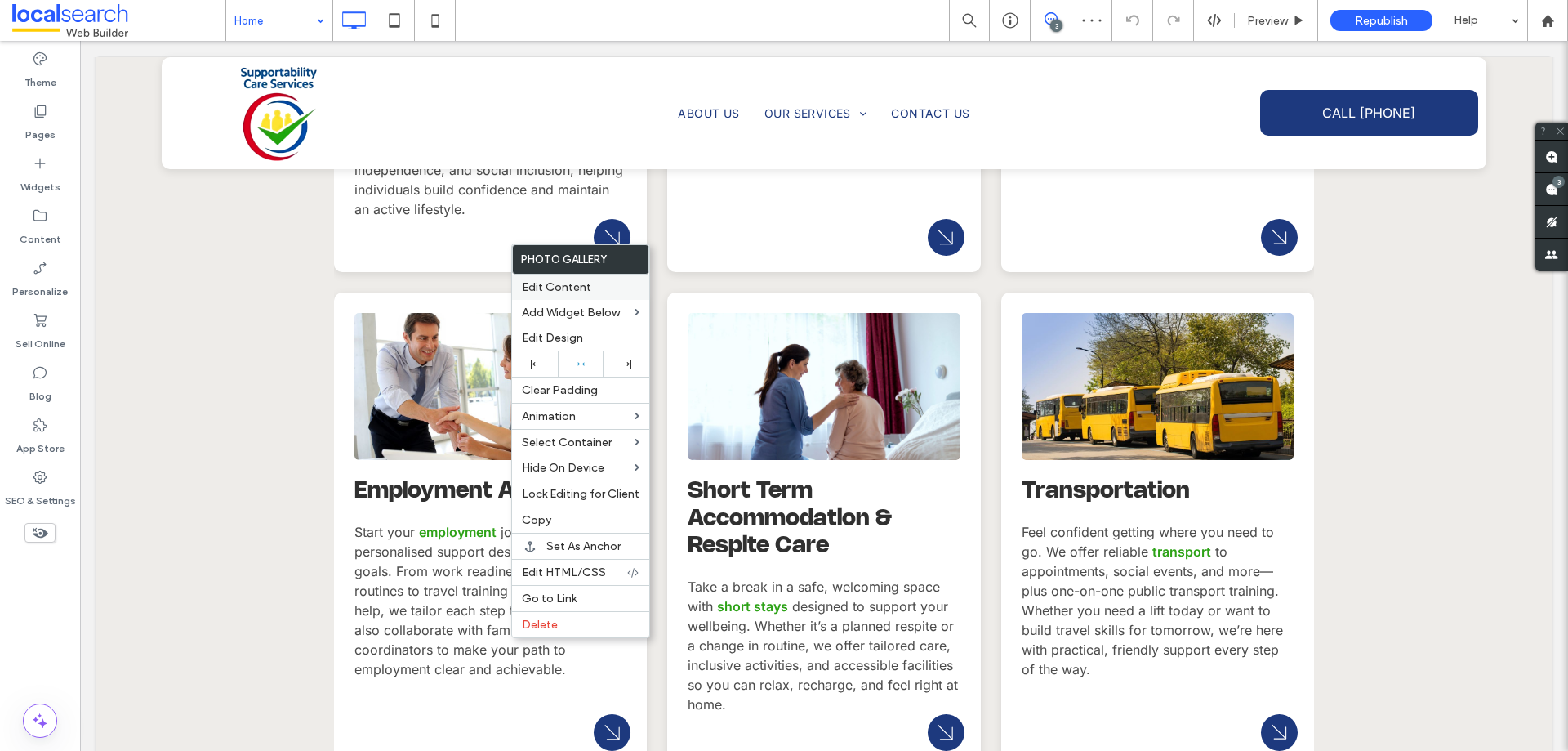click on "Edit Content" at bounding box center [556, 287] 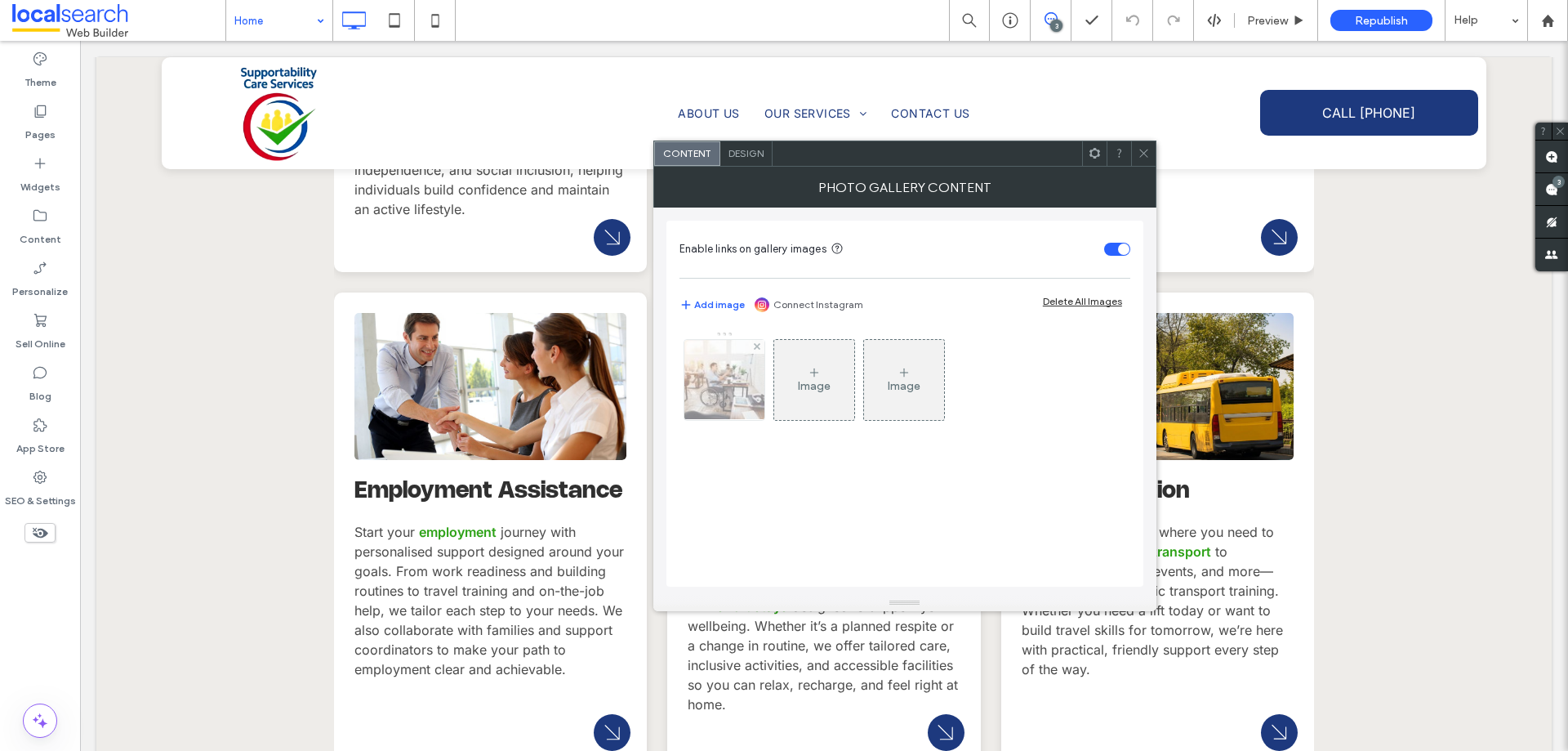 click at bounding box center (724, 380) 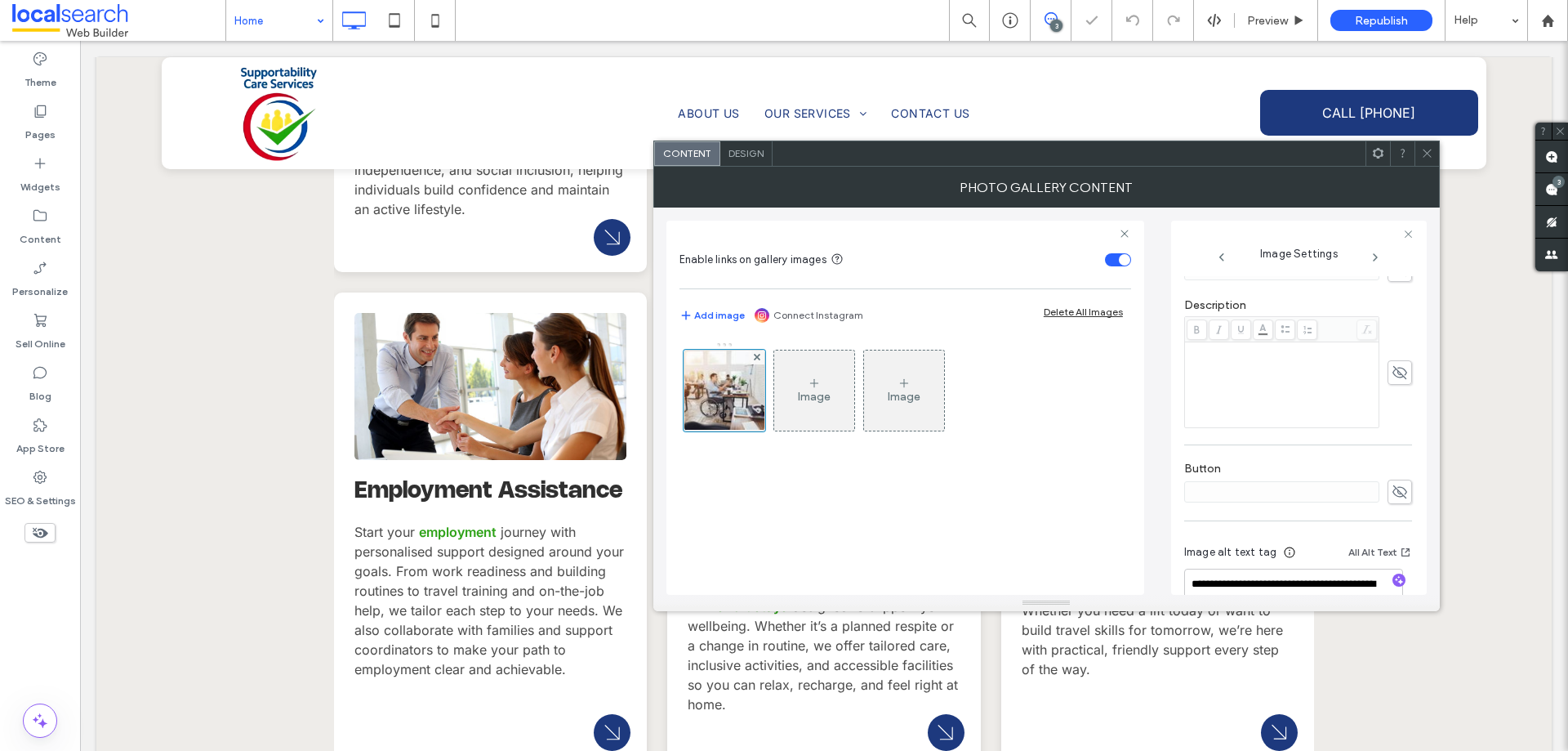 scroll, scrollTop: 491, scrollLeft: 0, axis: vertical 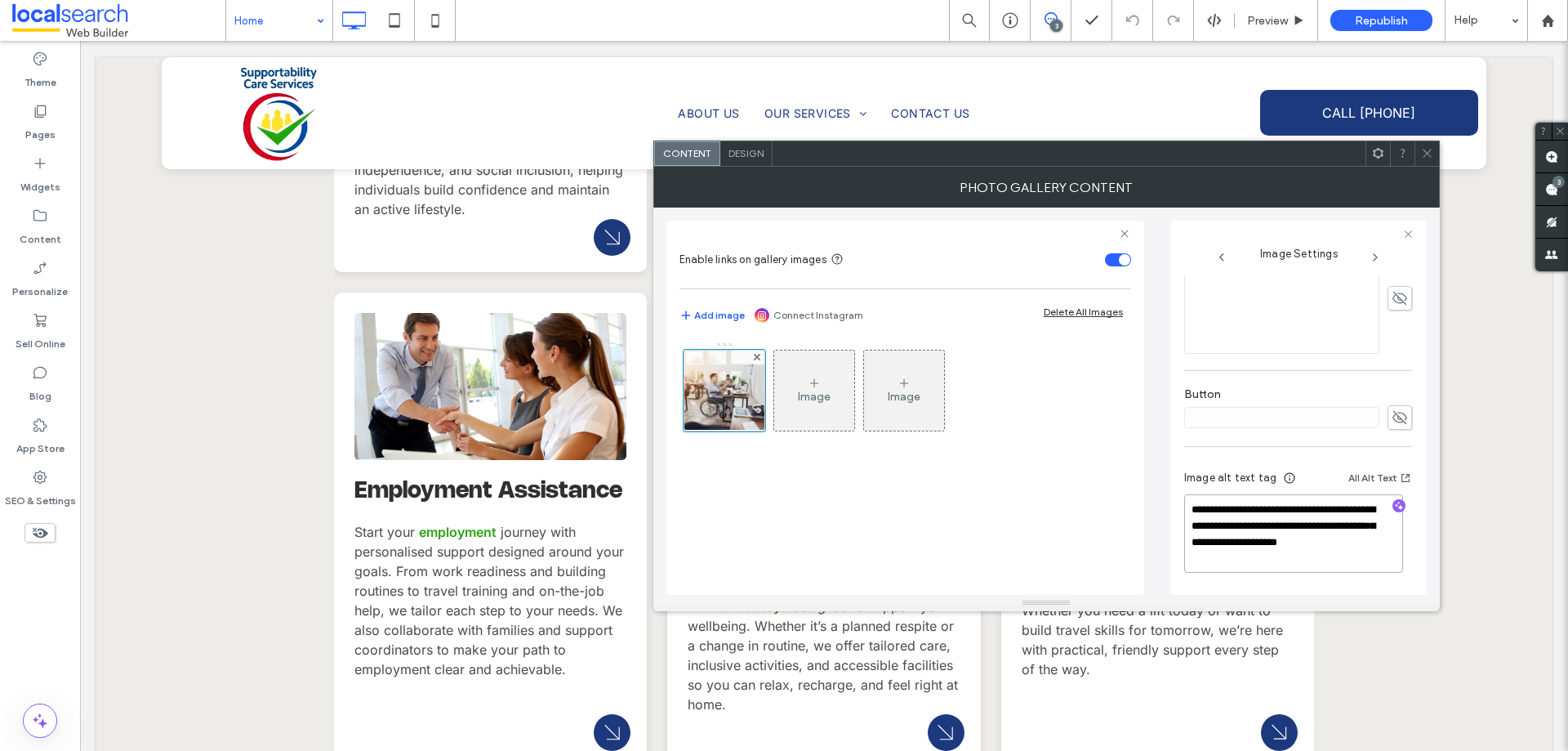 click on "**********" at bounding box center (1294, 534) 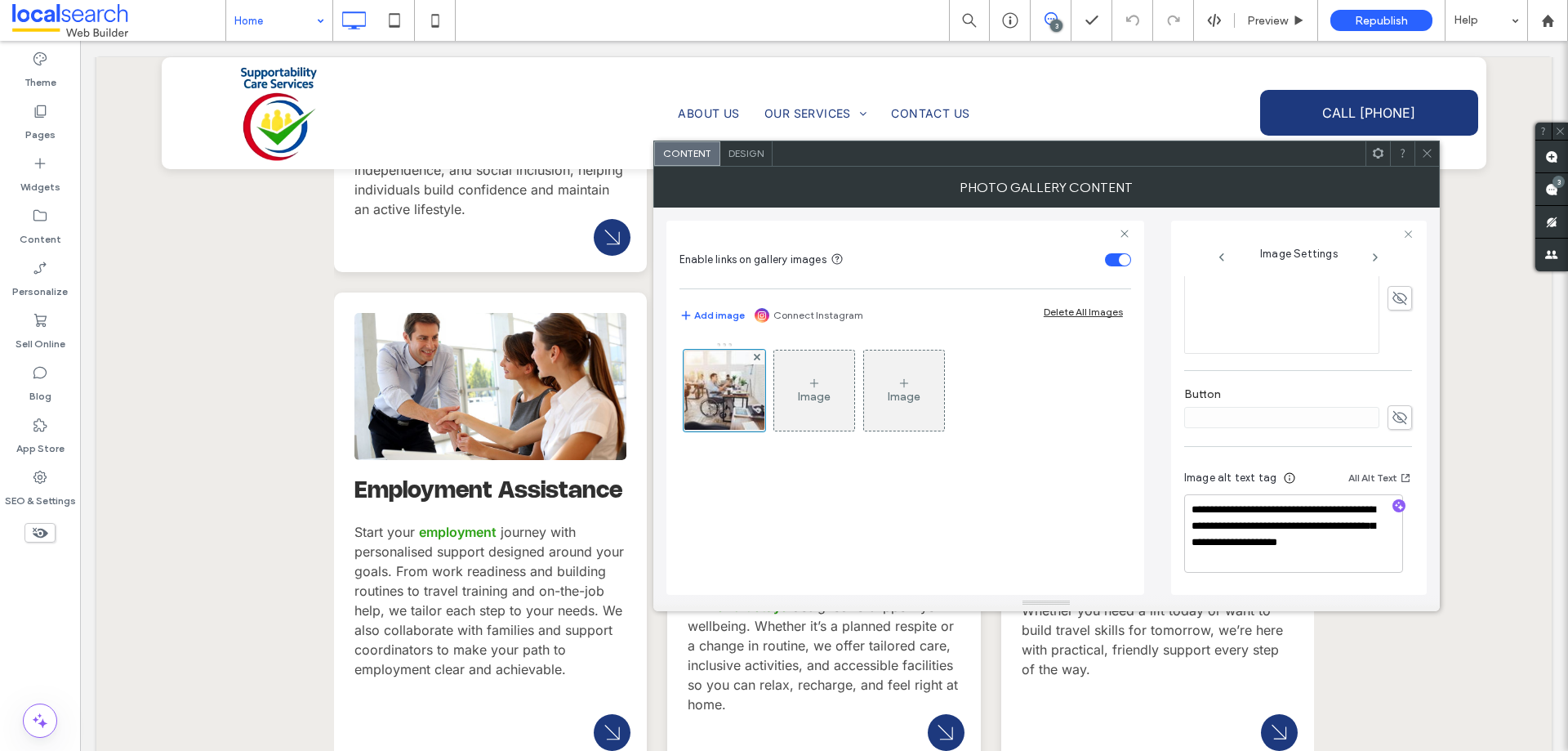 click 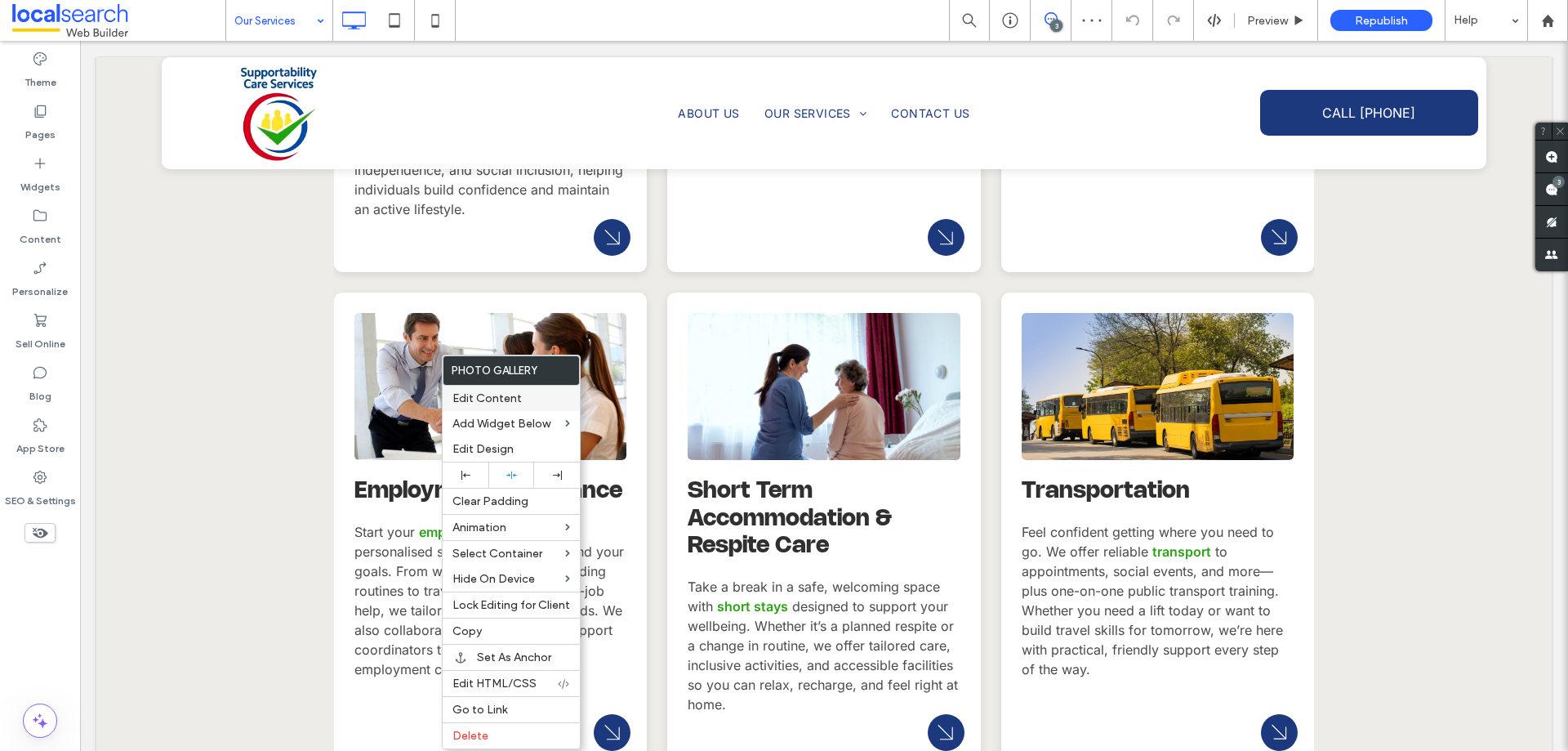click on "Edit Content" at bounding box center [511, 398] 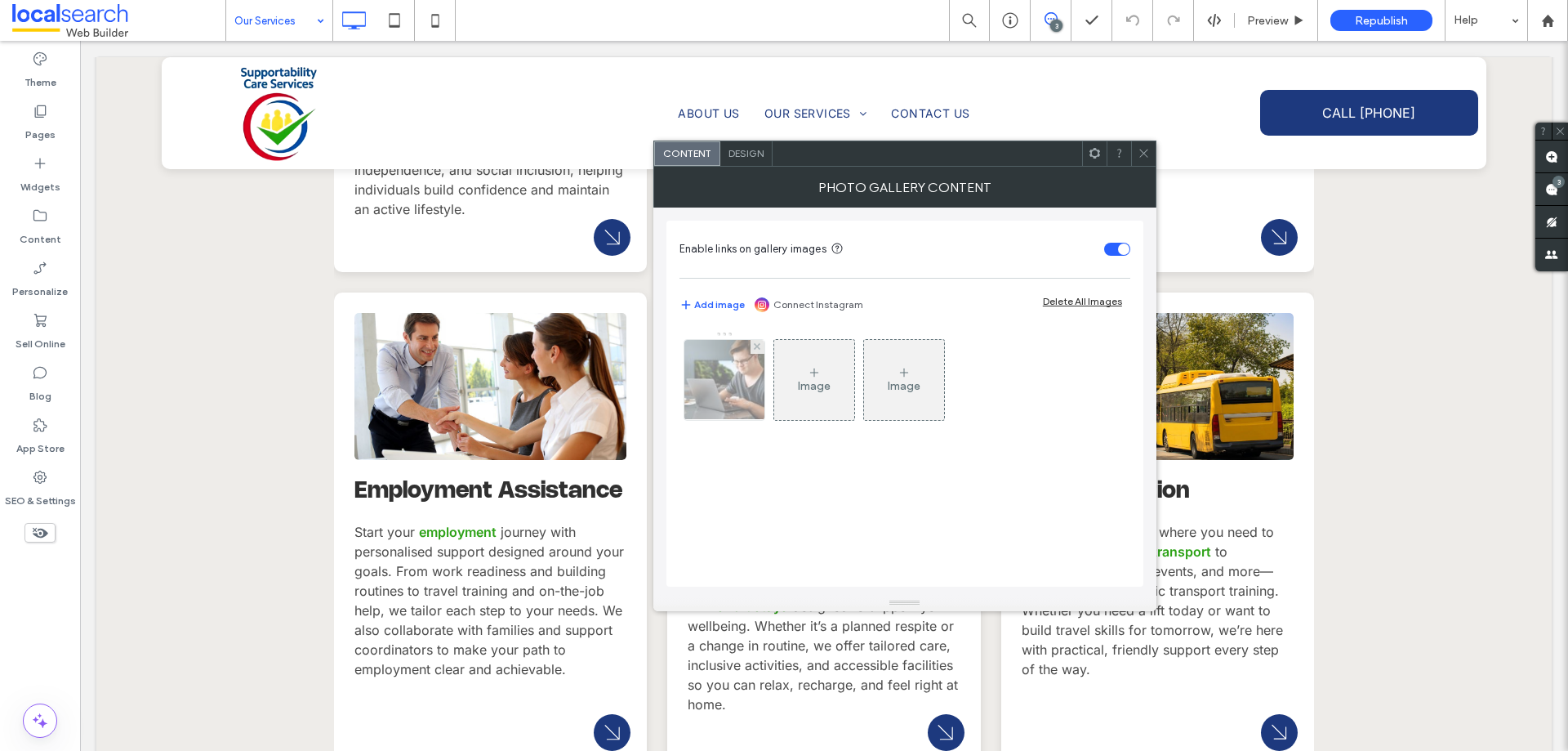 click at bounding box center [724, 380] 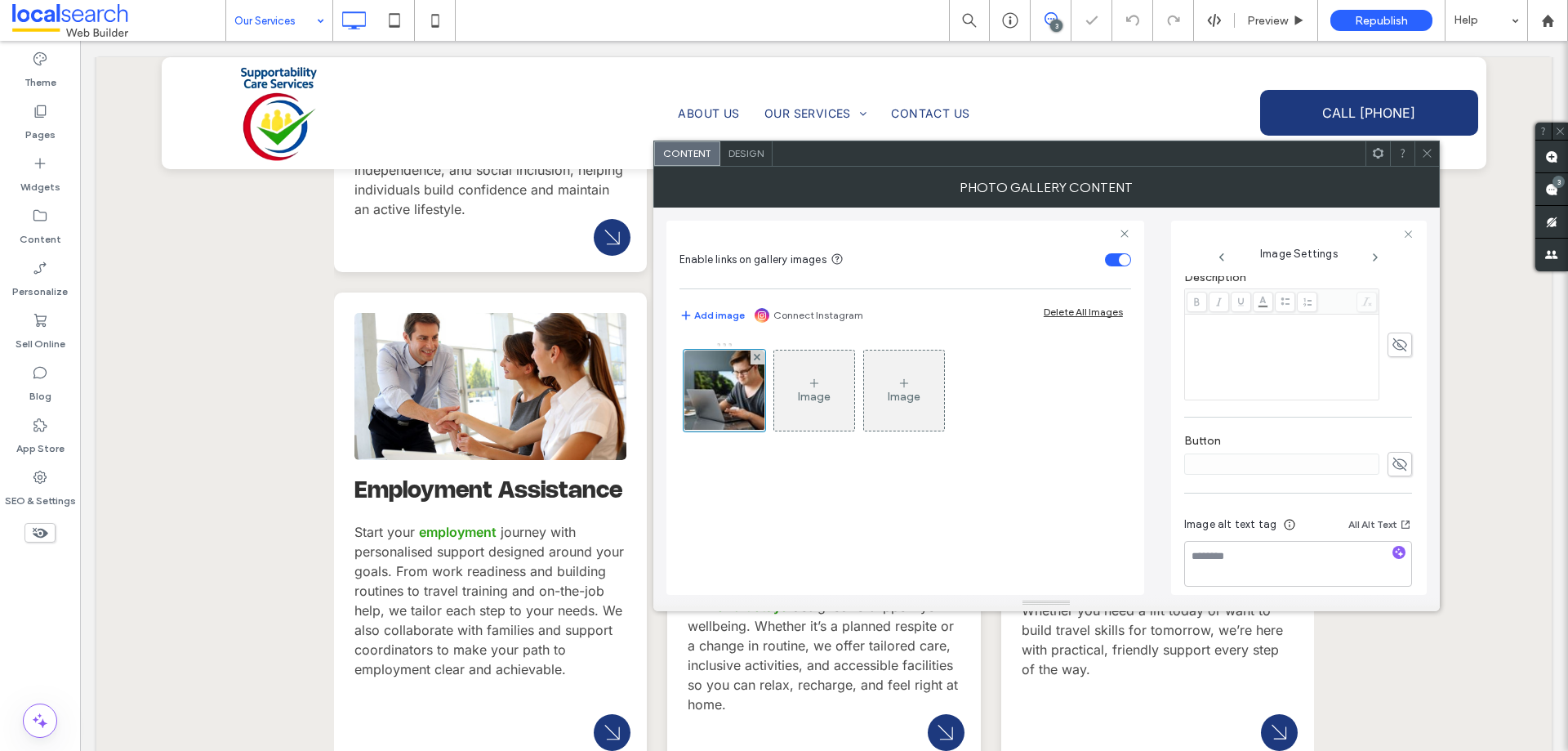 scroll, scrollTop: 458, scrollLeft: 0, axis: vertical 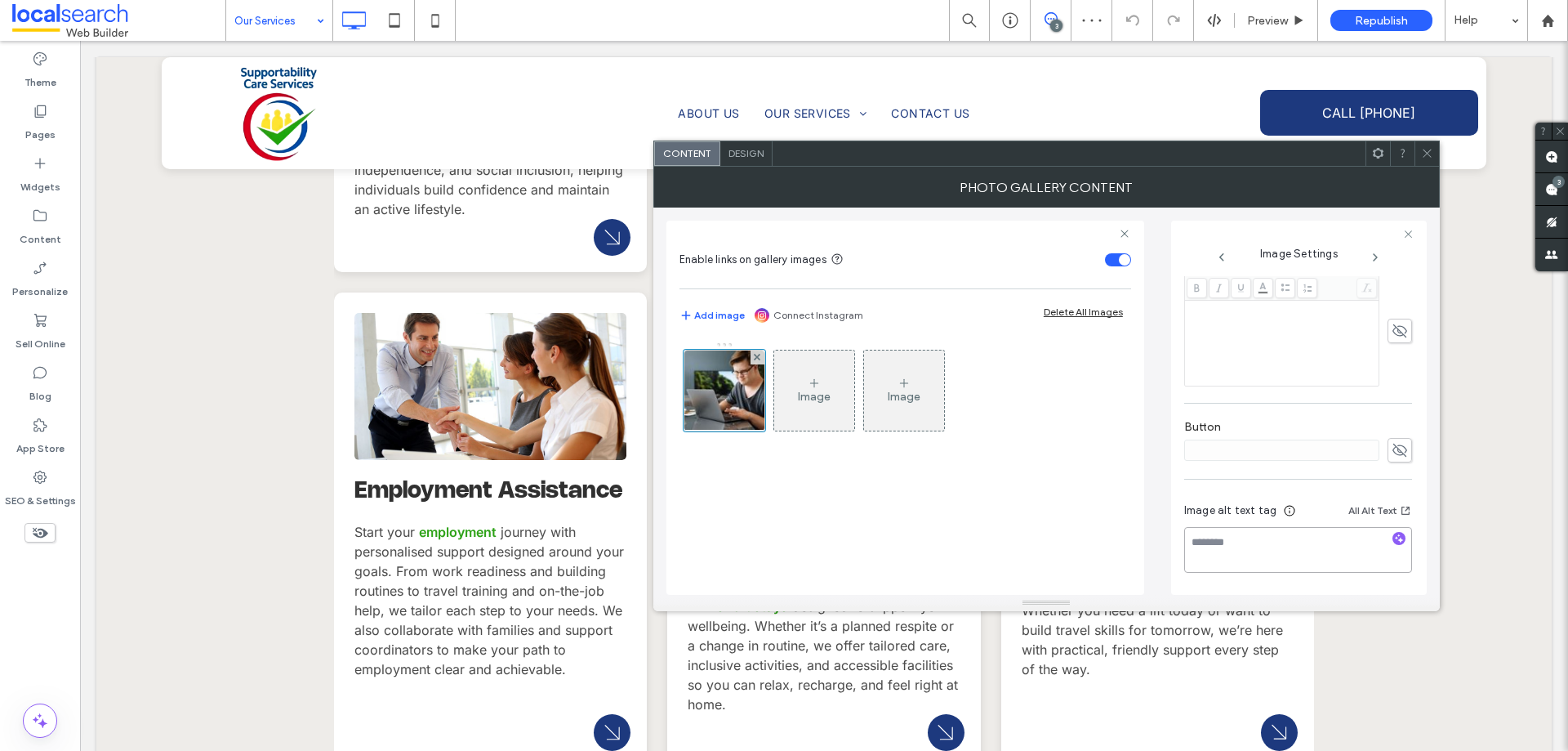 click at bounding box center (1298, 550) 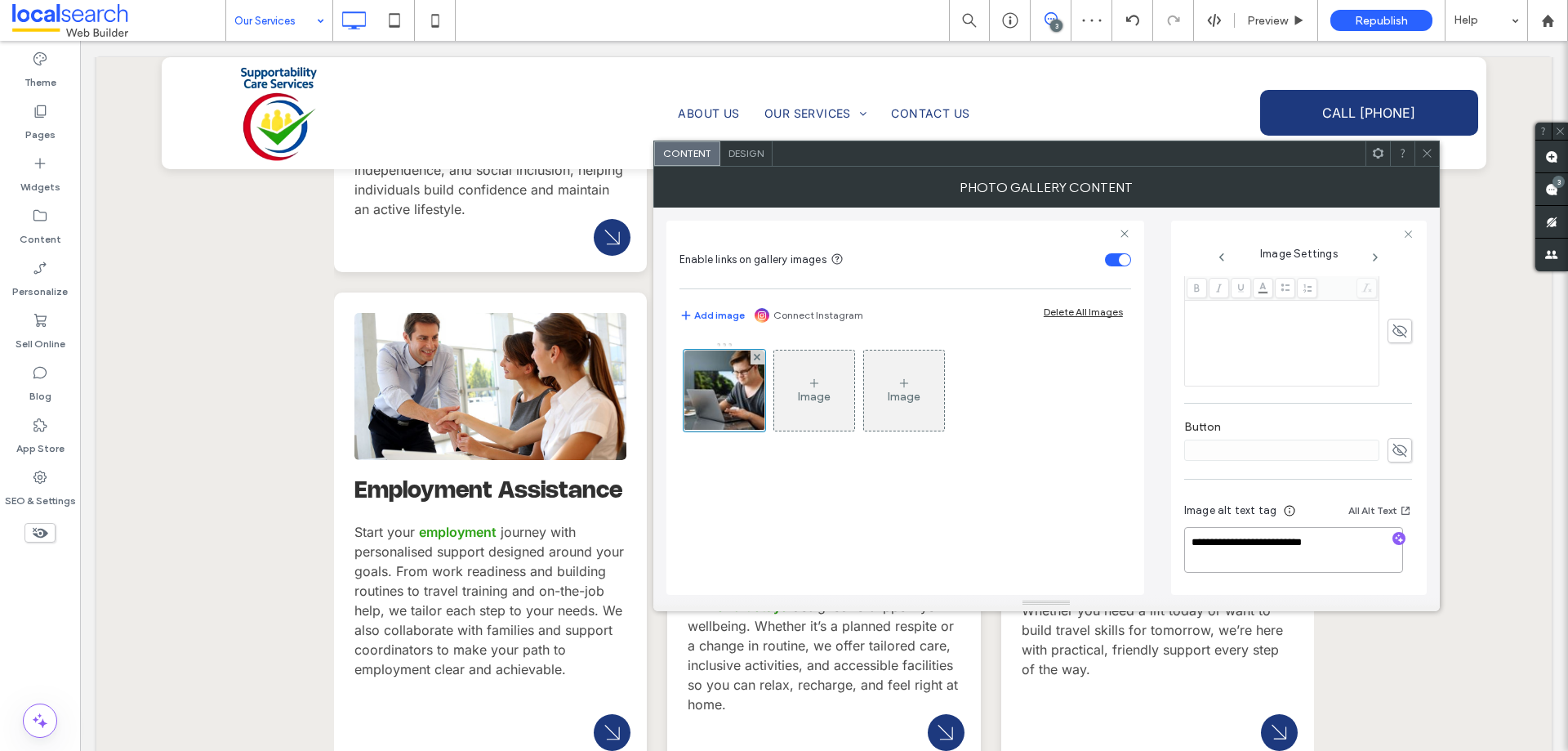 click on "**********" at bounding box center [1294, 550] 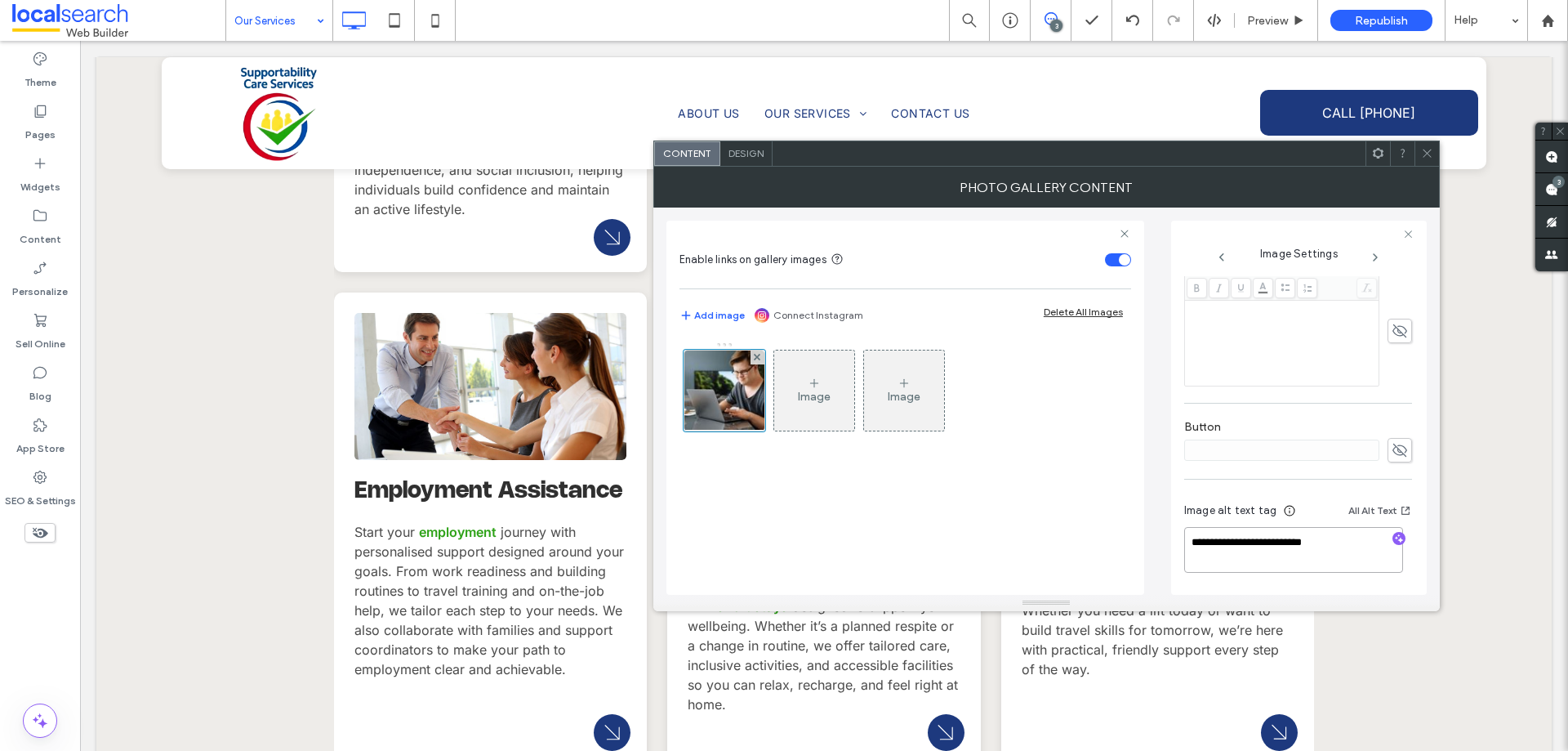 click on "**********" at bounding box center [1294, 550] 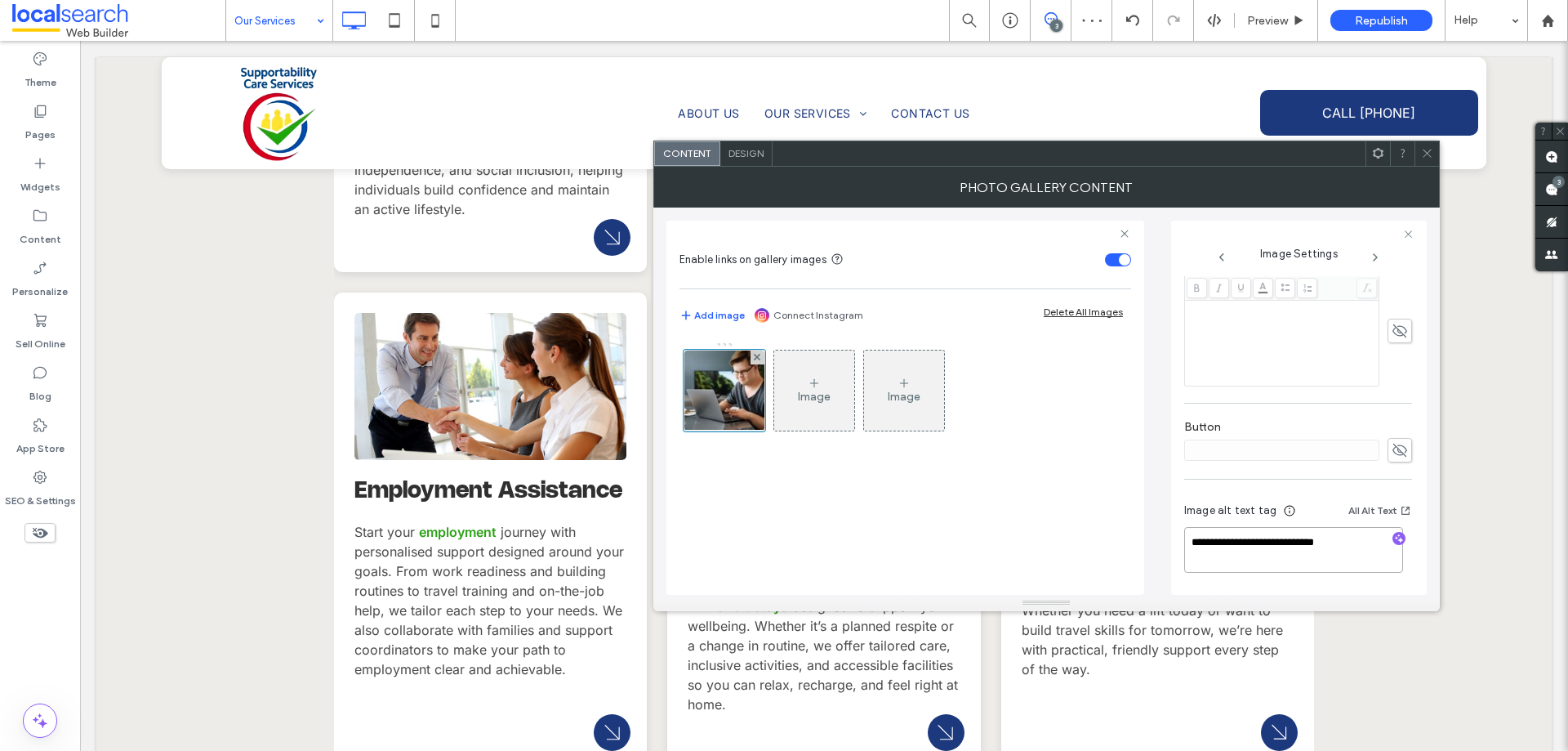drag, startPoint x: 1351, startPoint y: 534, endPoint x: 1203, endPoint y: 529, distance: 148.08444 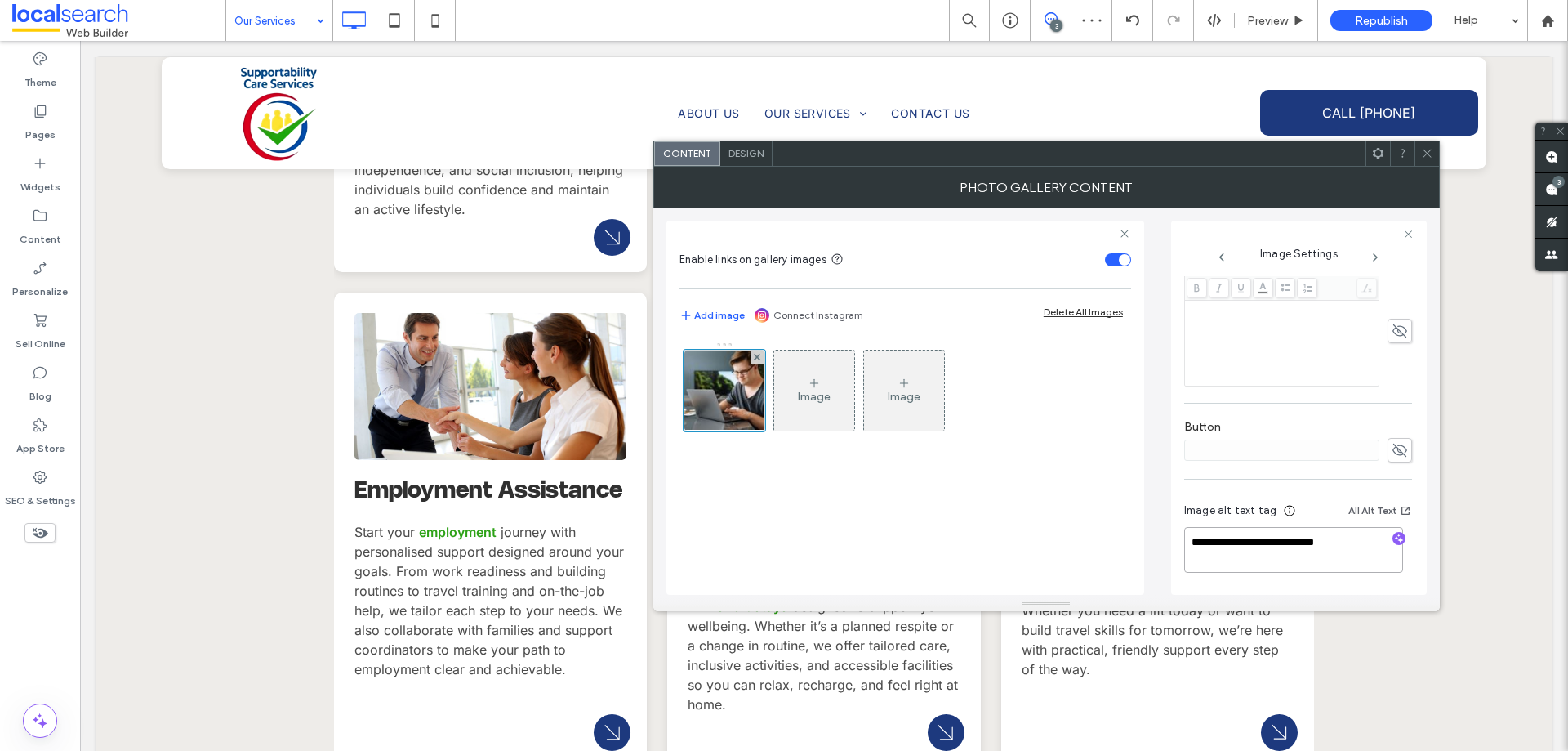 click on "**********" at bounding box center (1294, 550) 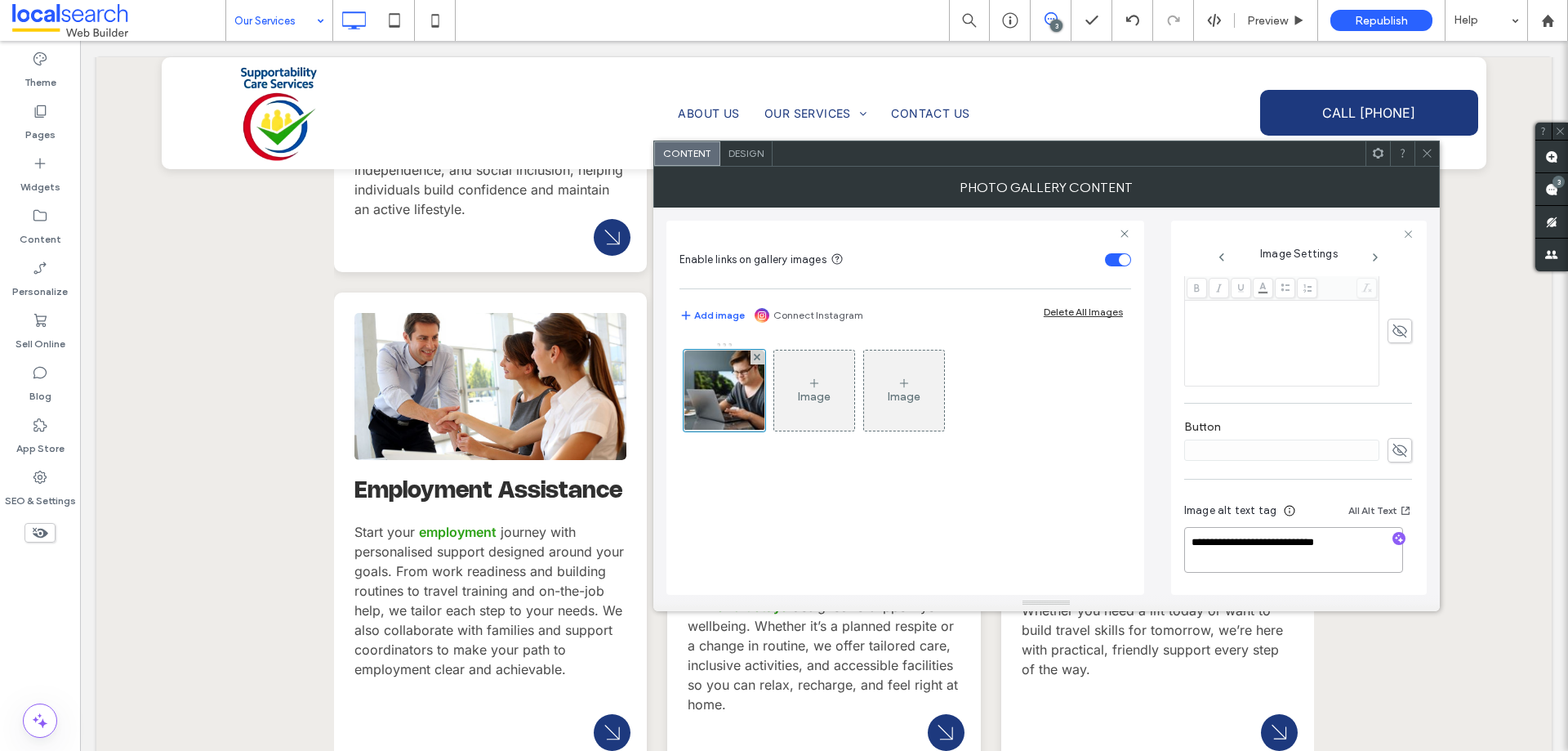 click on "**********" at bounding box center [1294, 550] 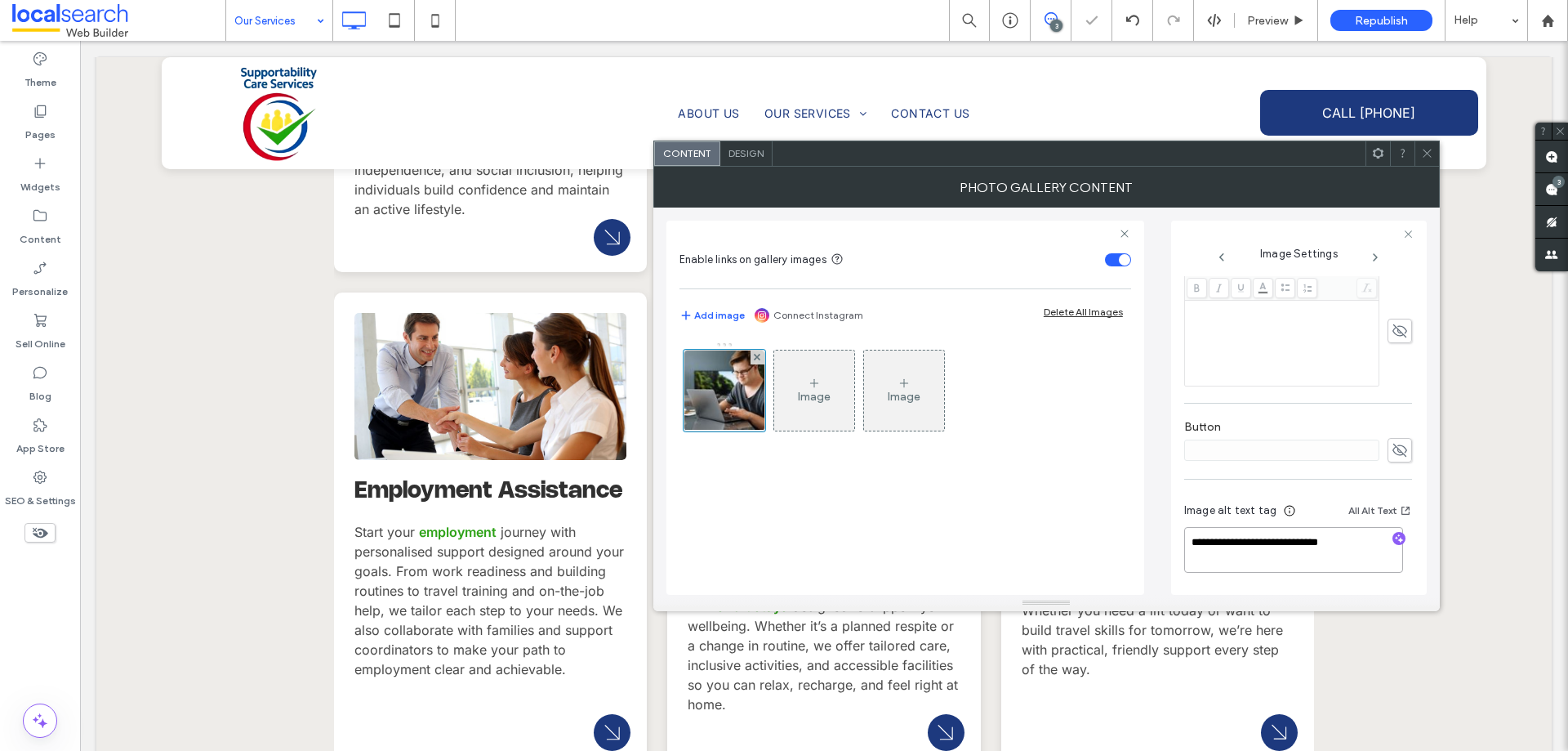 paste on "**********" 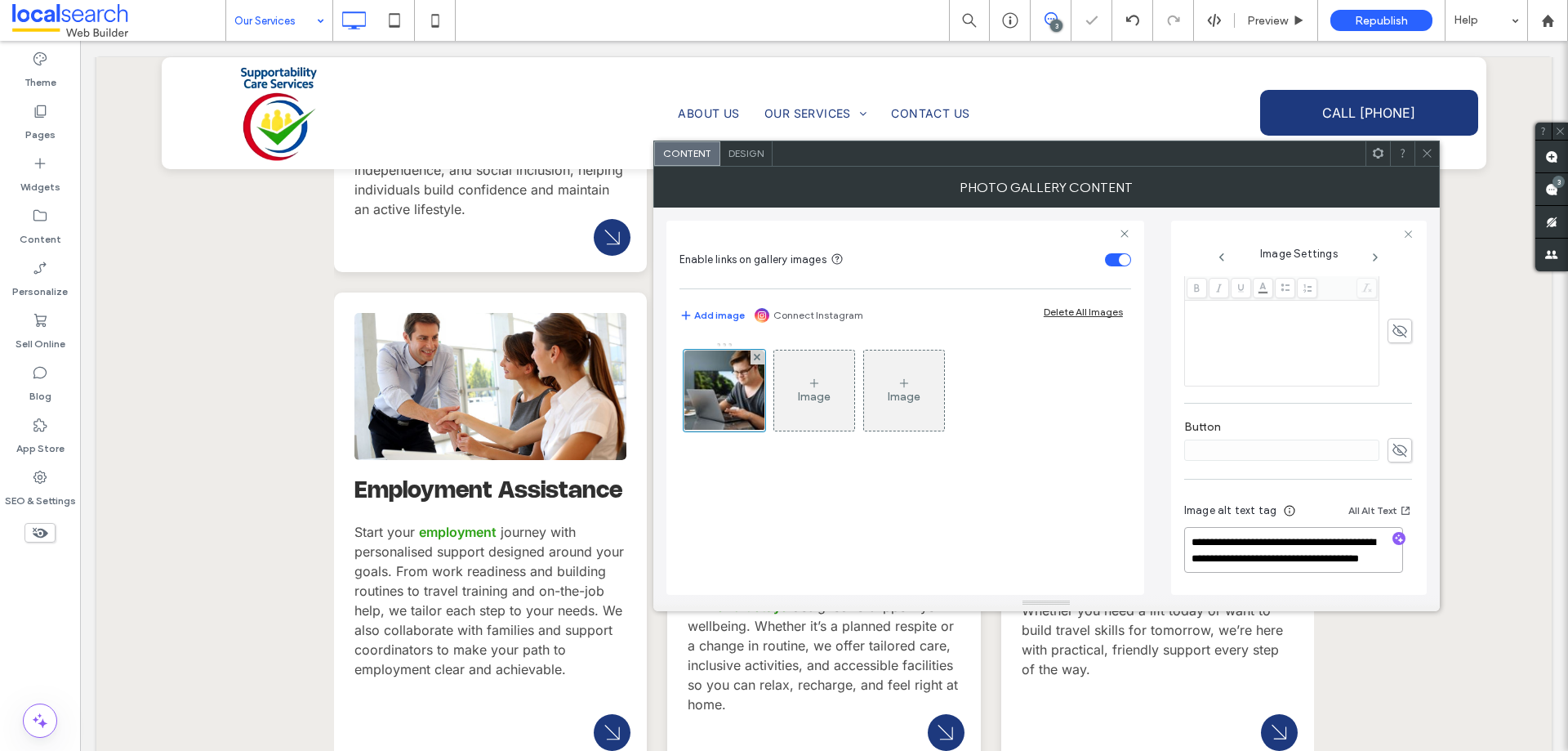scroll, scrollTop: 2, scrollLeft: 0, axis: vertical 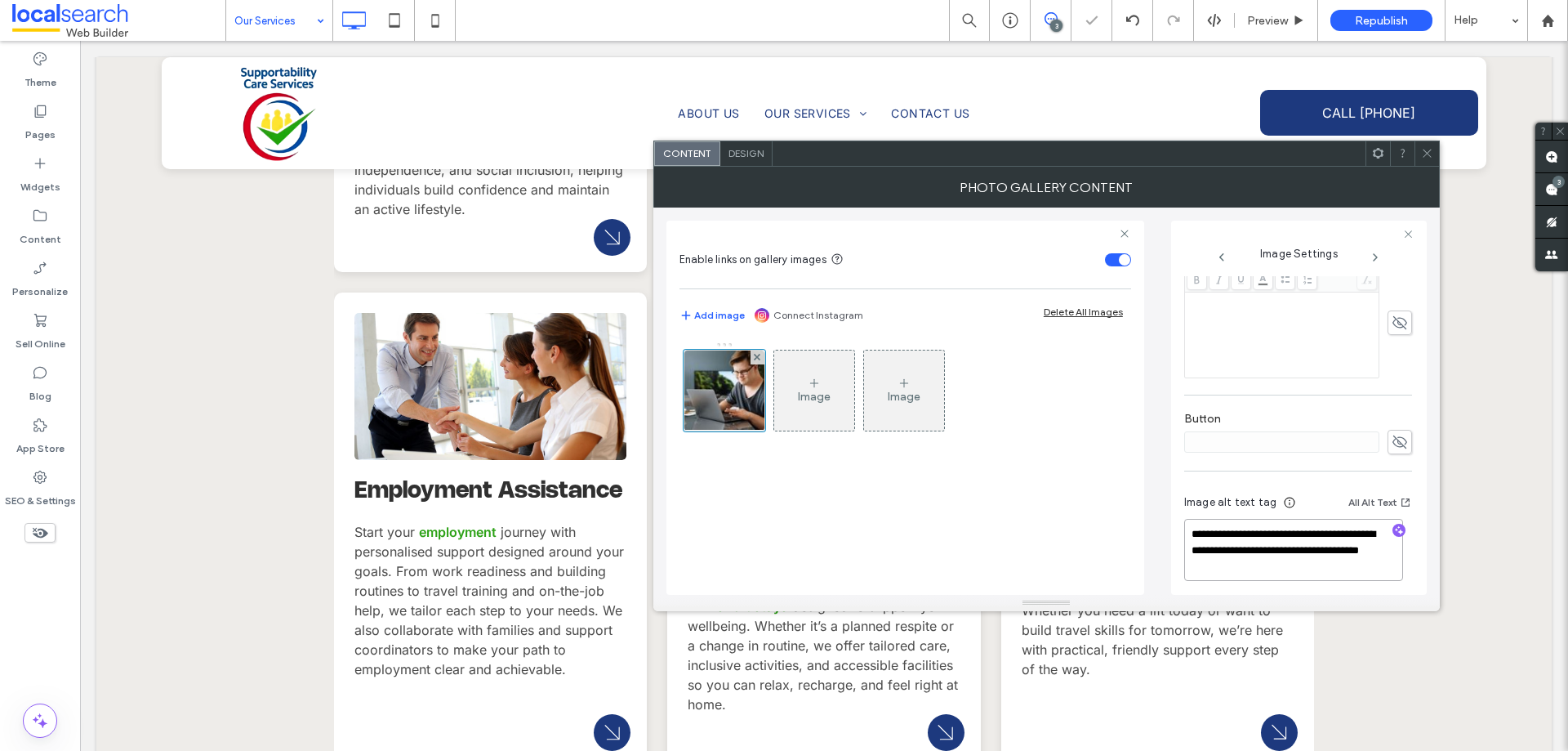 type on "**********" 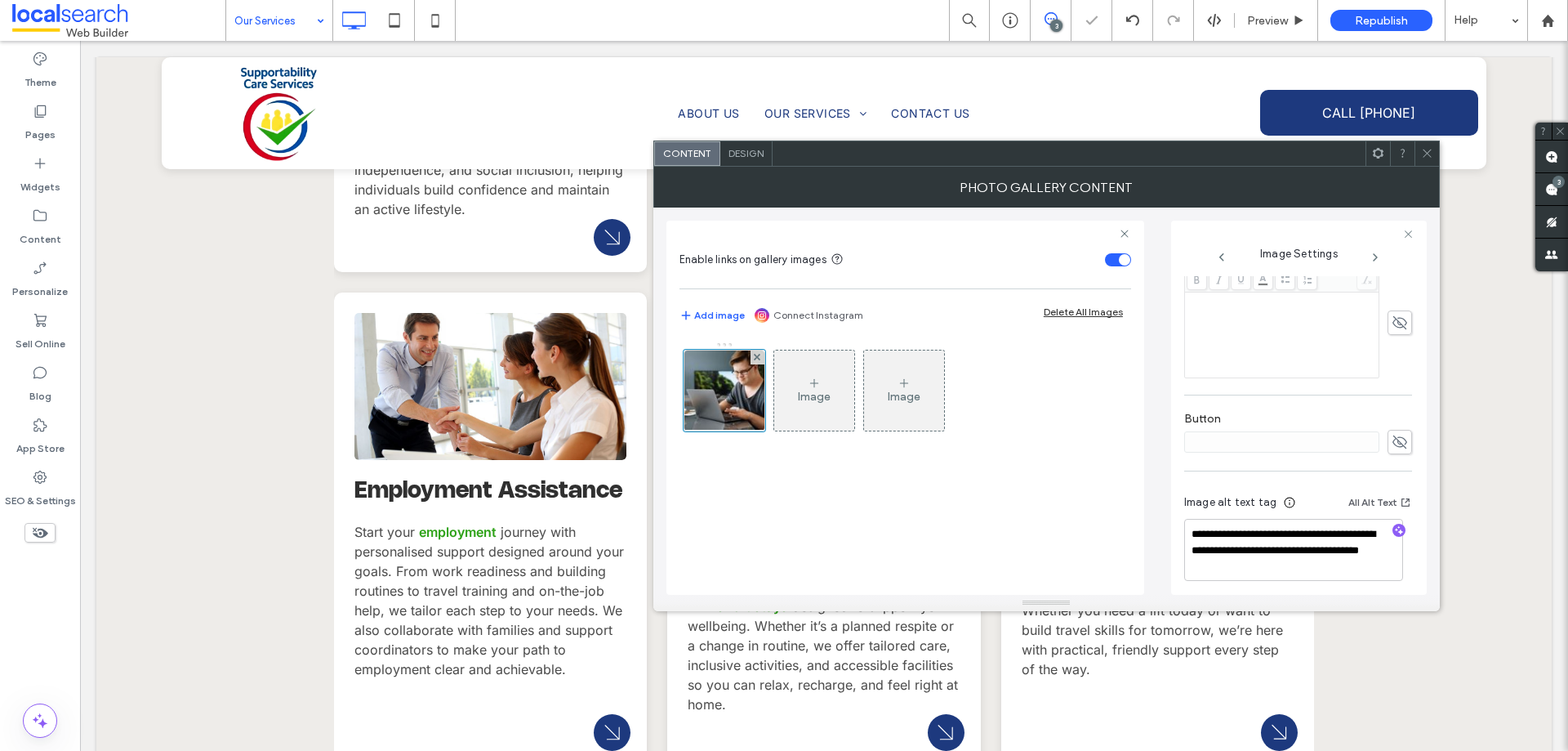 click on "Photo Gallery Content" at bounding box center [1046, 187] 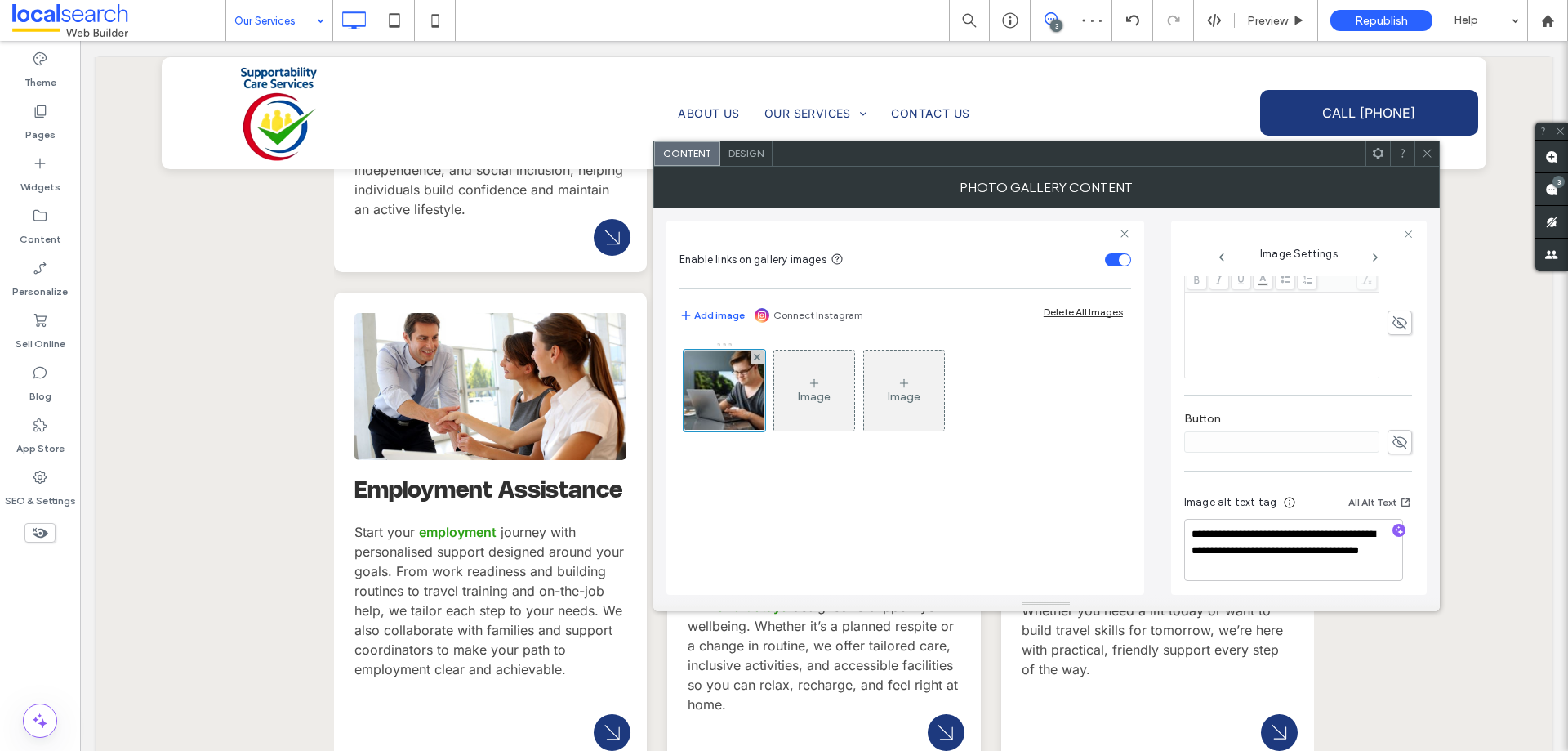 click 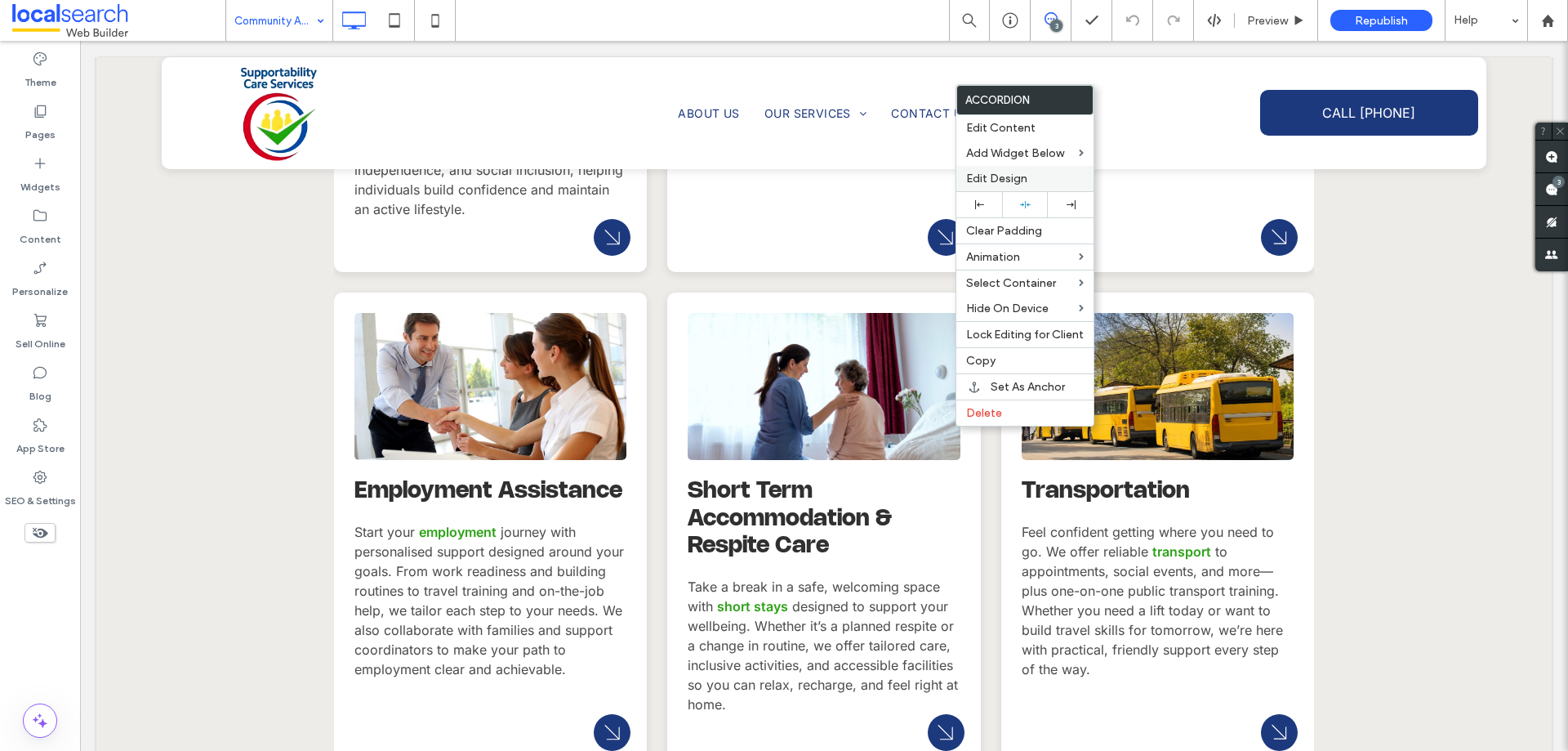 click on "Edit Design" at bounding box center (996, 178) 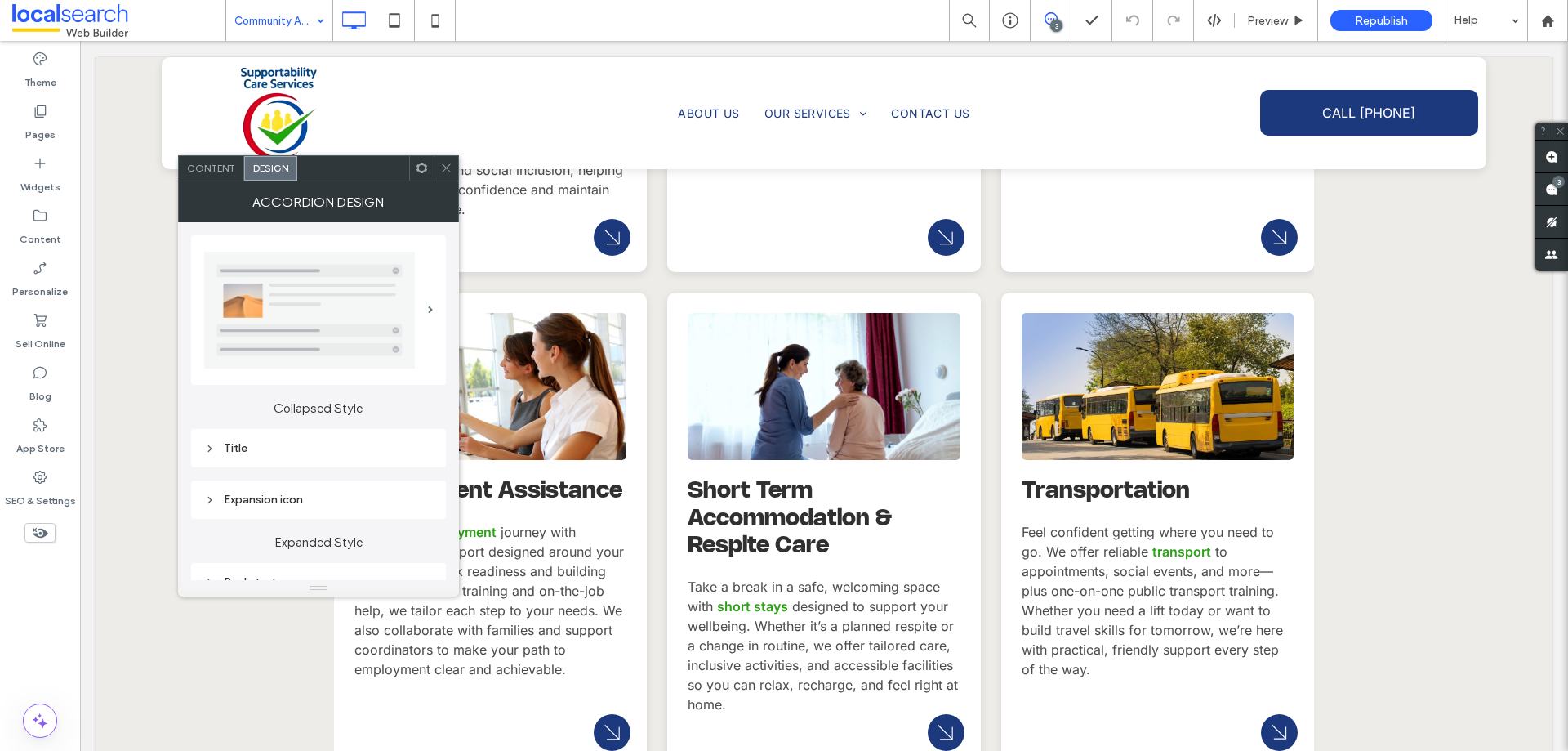 click on "Expansion icon" at bounding box center (318, 499) 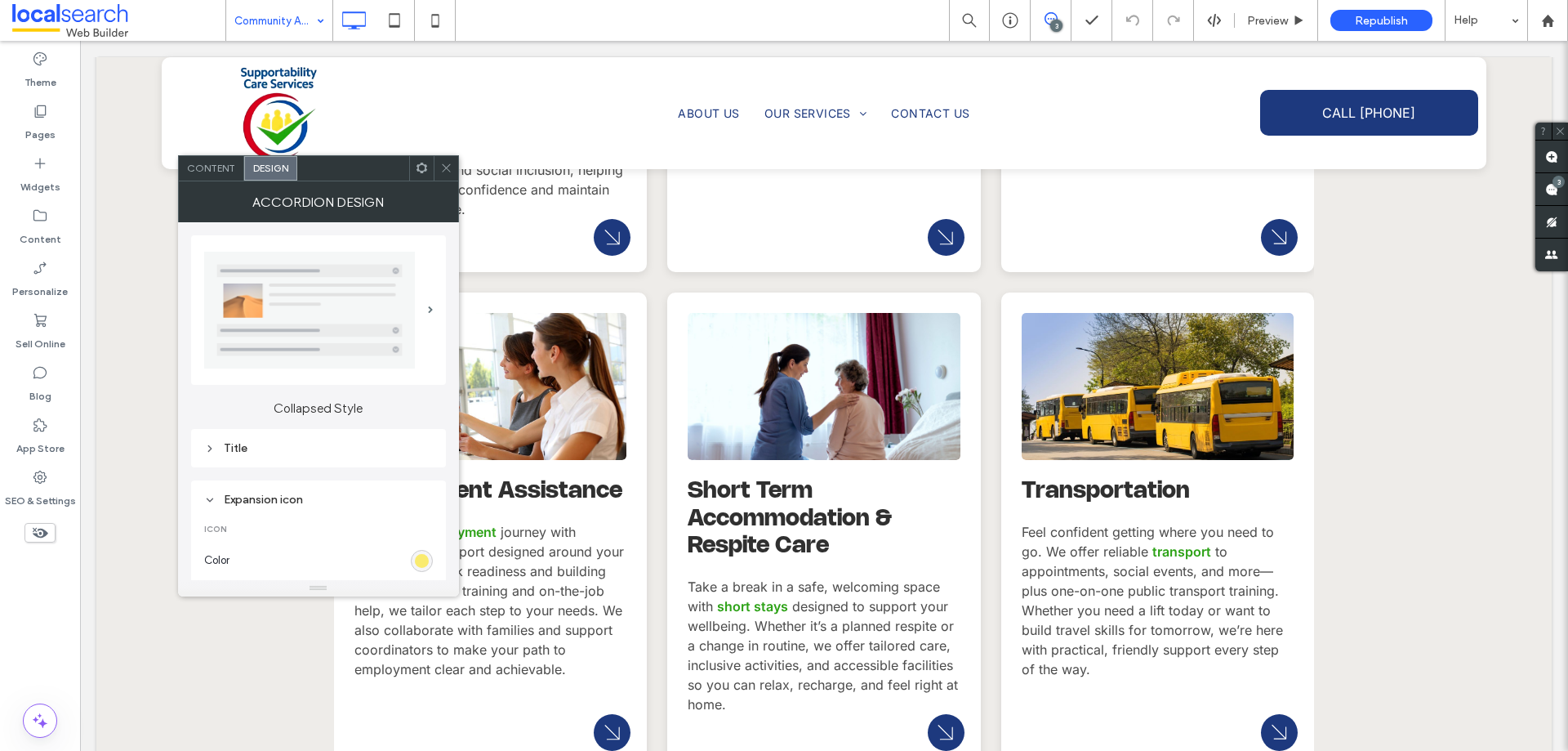 click at bounding box center (421, 561) 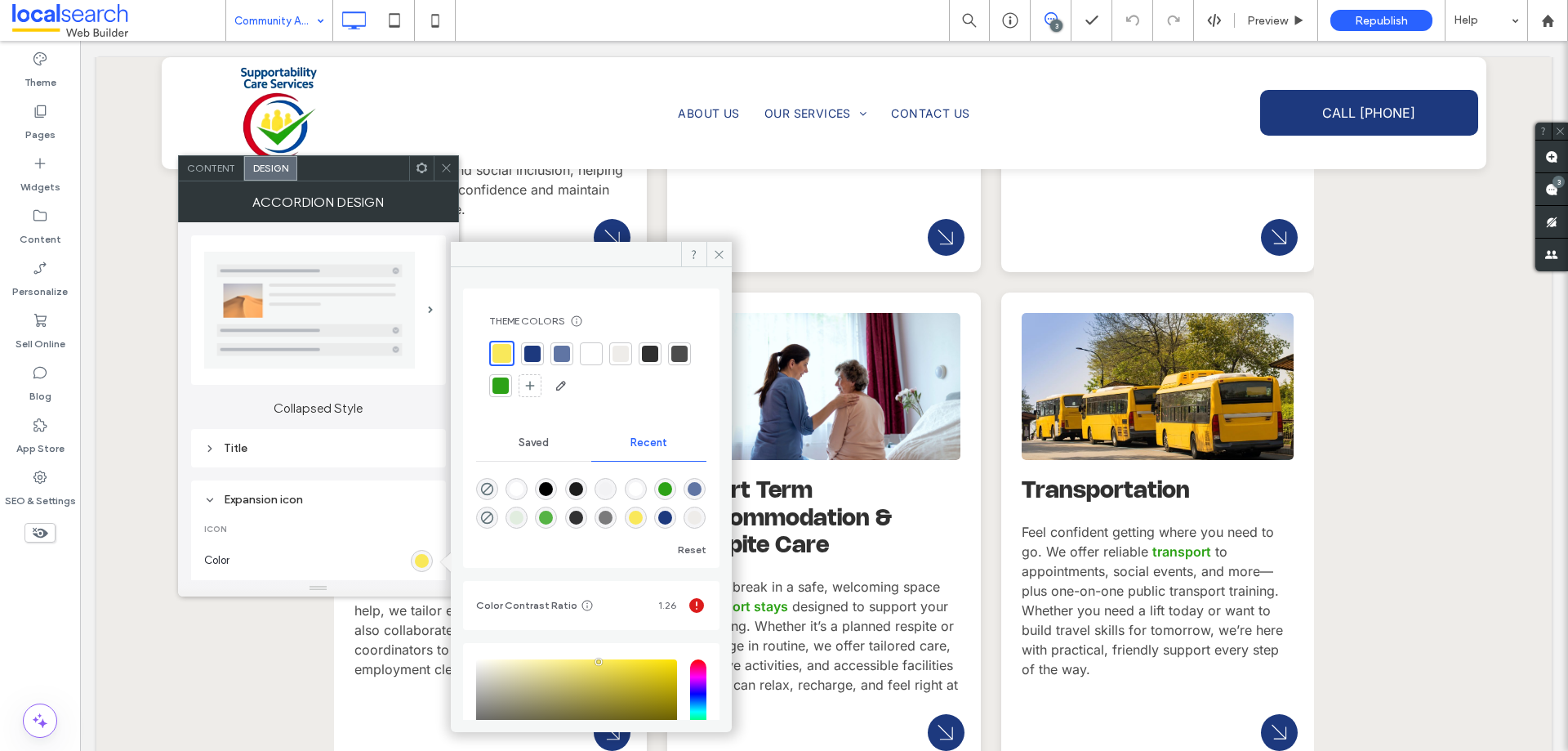 drag, startPoint x: 537, startPoint y: 355, endPoint x: 584, endPoint y: 323, distance: 56.859476 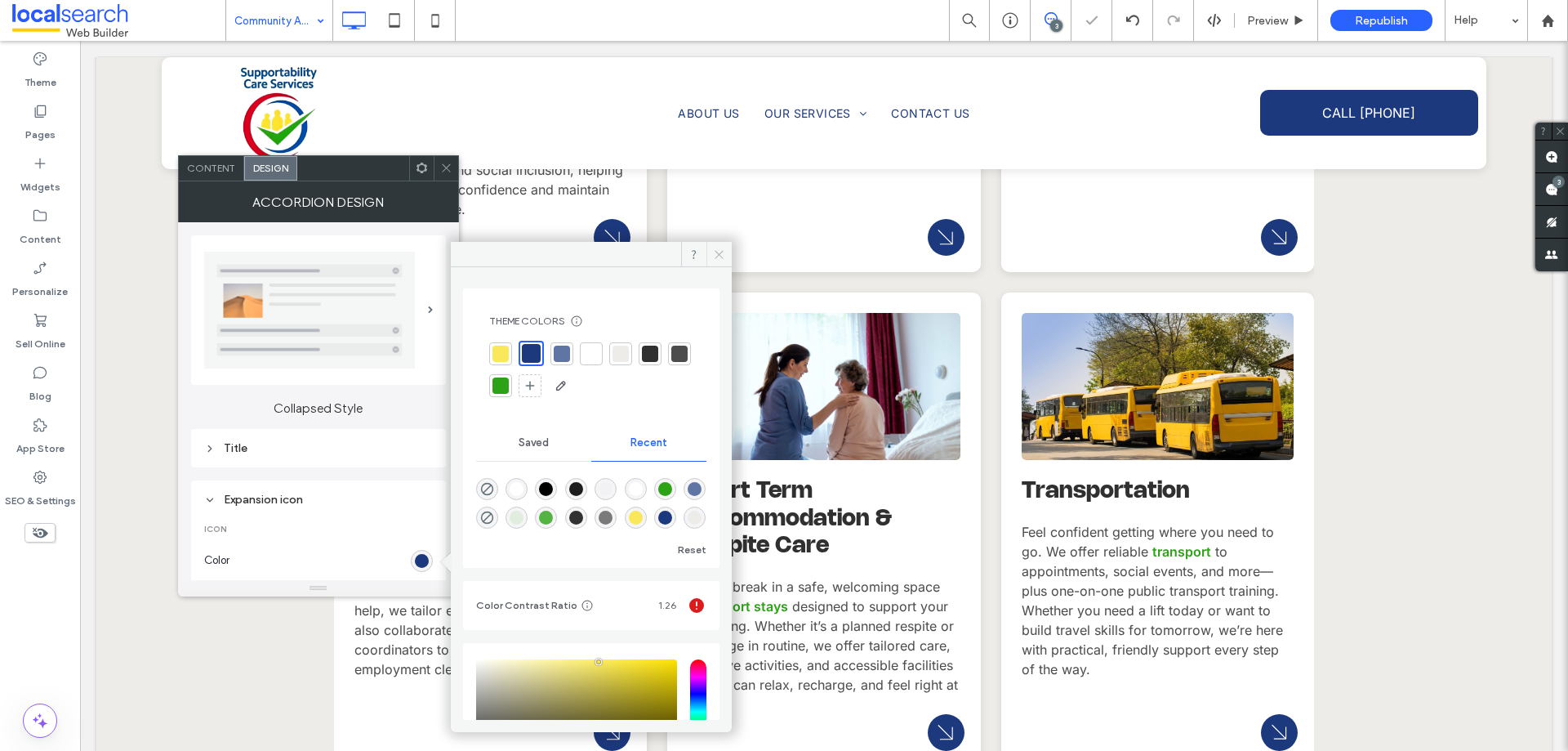 click 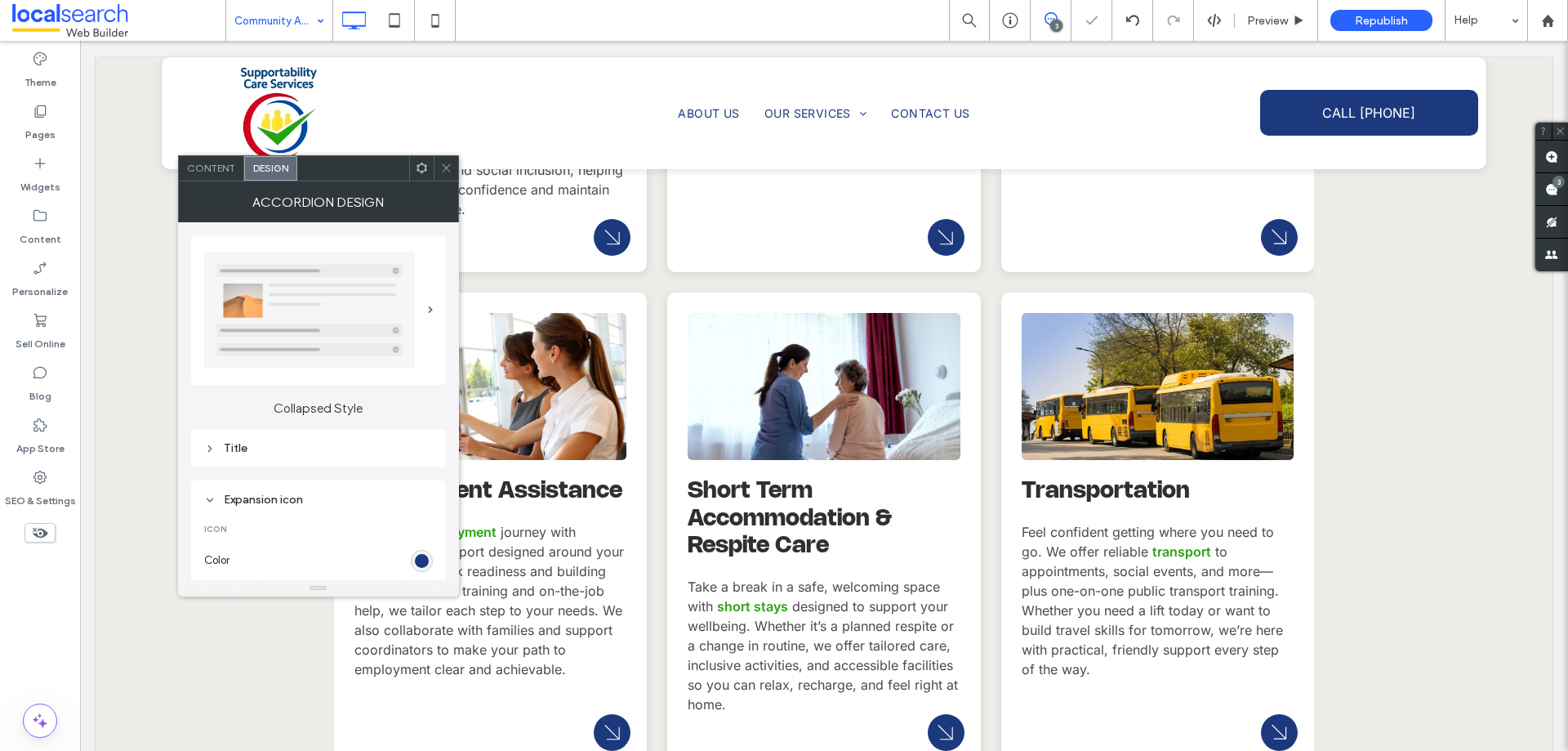 click 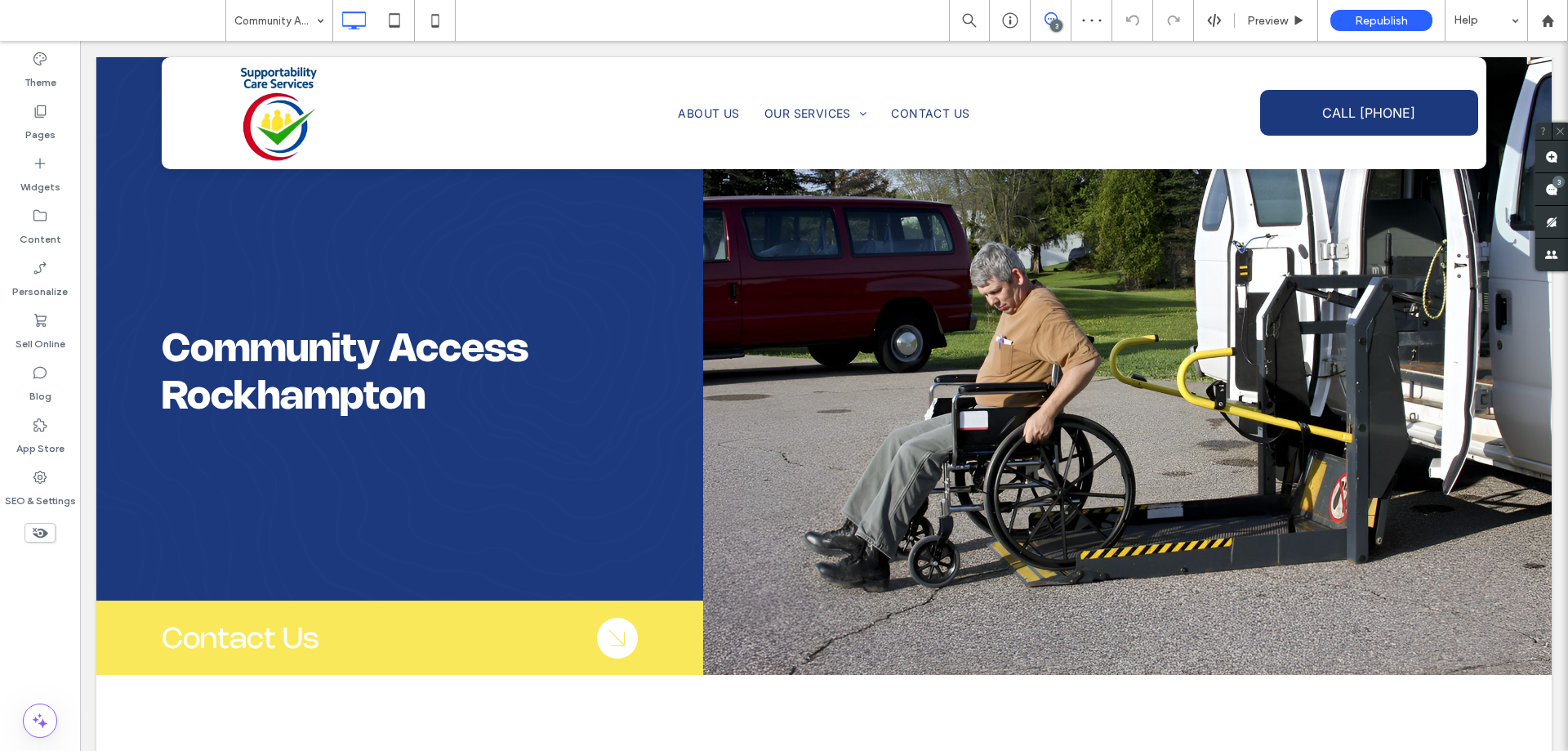 scroll, scrollTop: 1961, scrollLeft: 0, axis: vertical 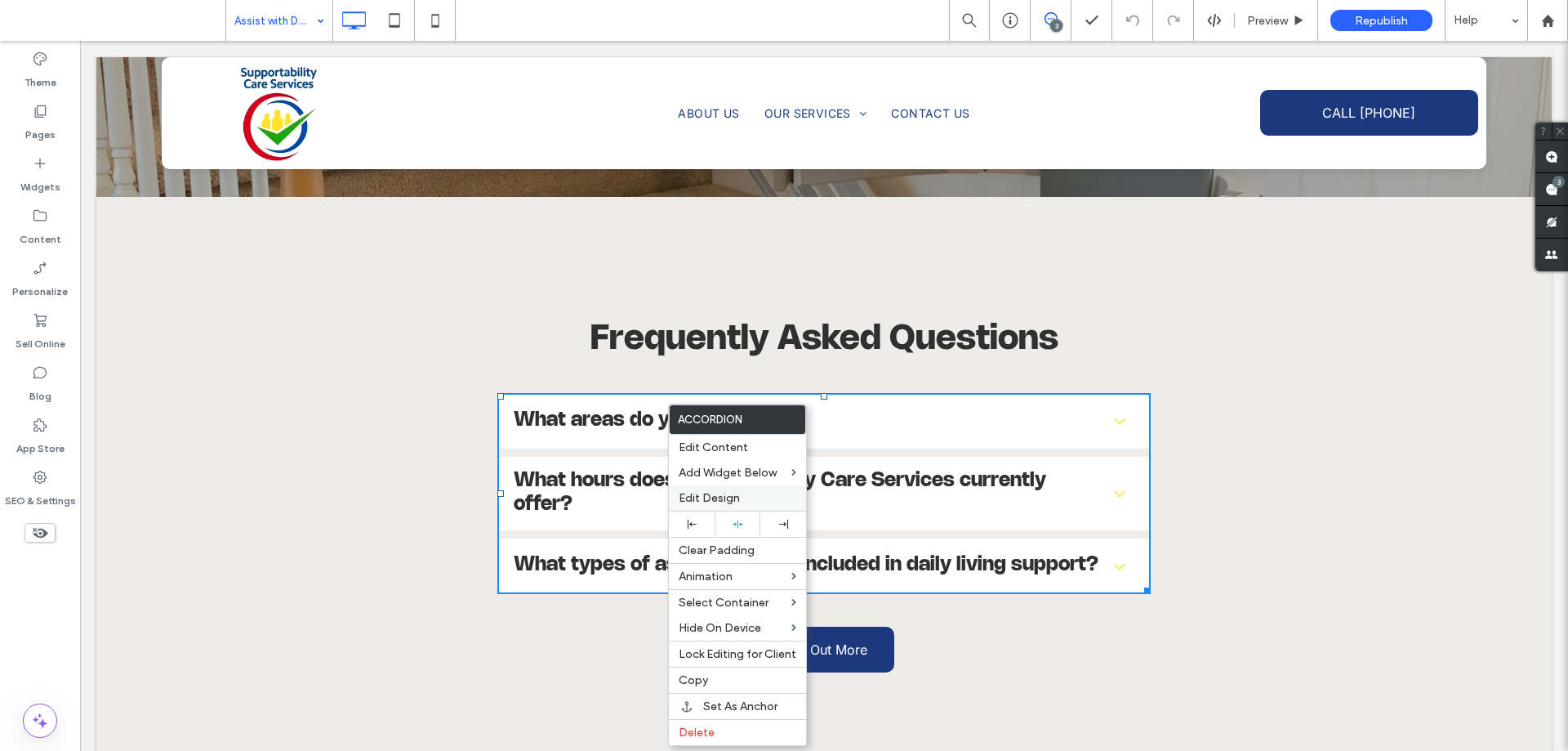 click on "Edit Design" at bounding box center (737, 498) 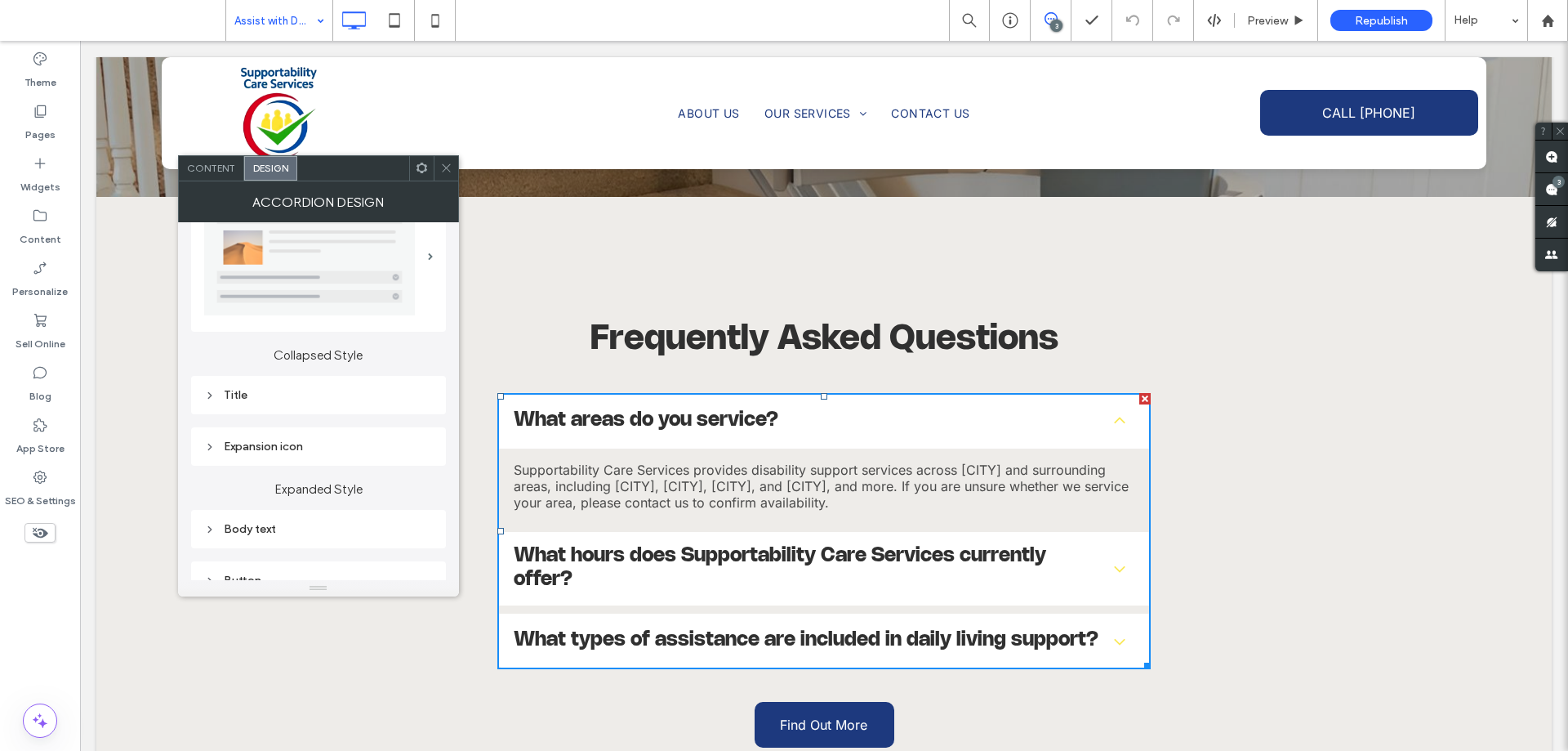 scroll, scrollTop: 82, scrollLeft: 0, axis: vertical 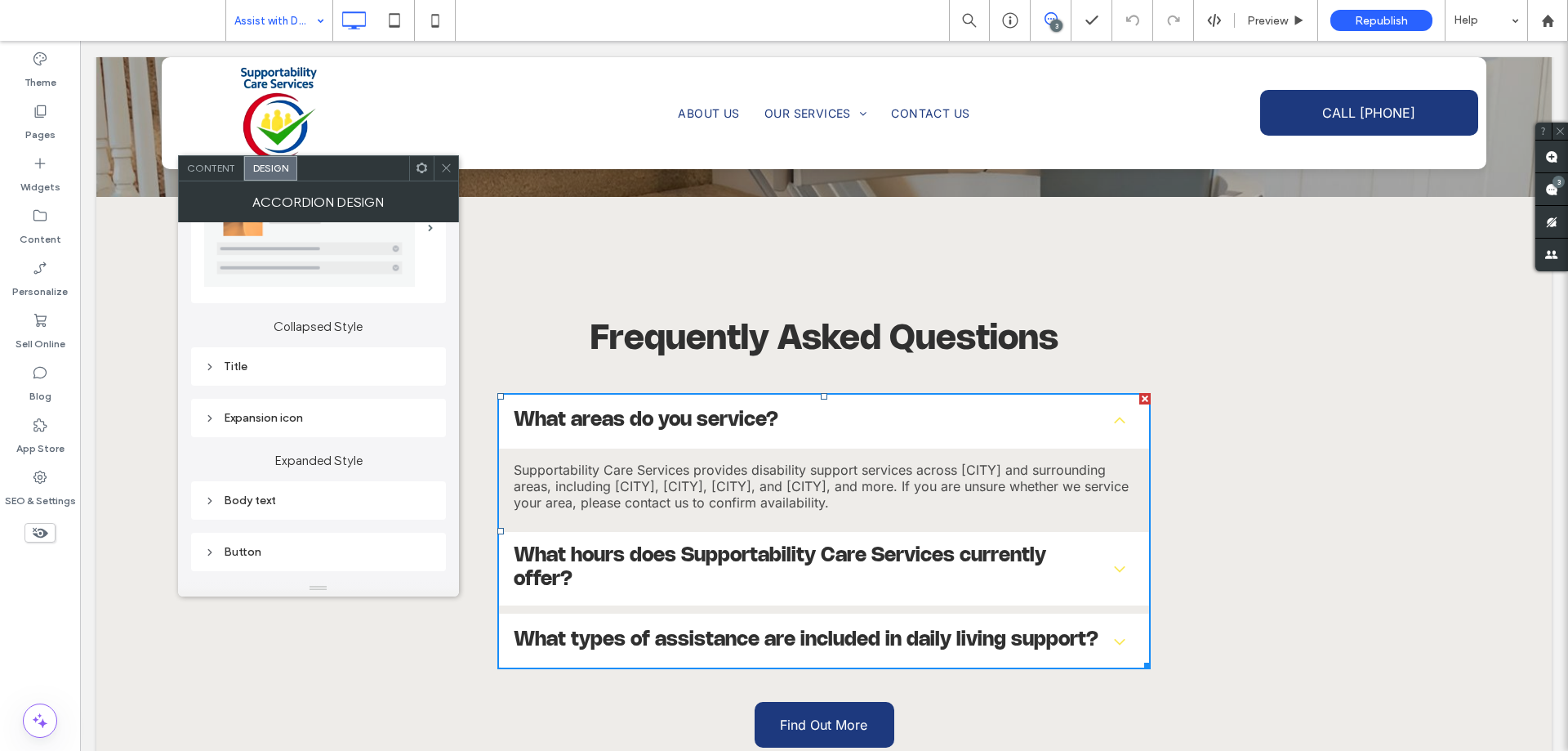click on "Expansion icon" at bounding box center [318, 418] 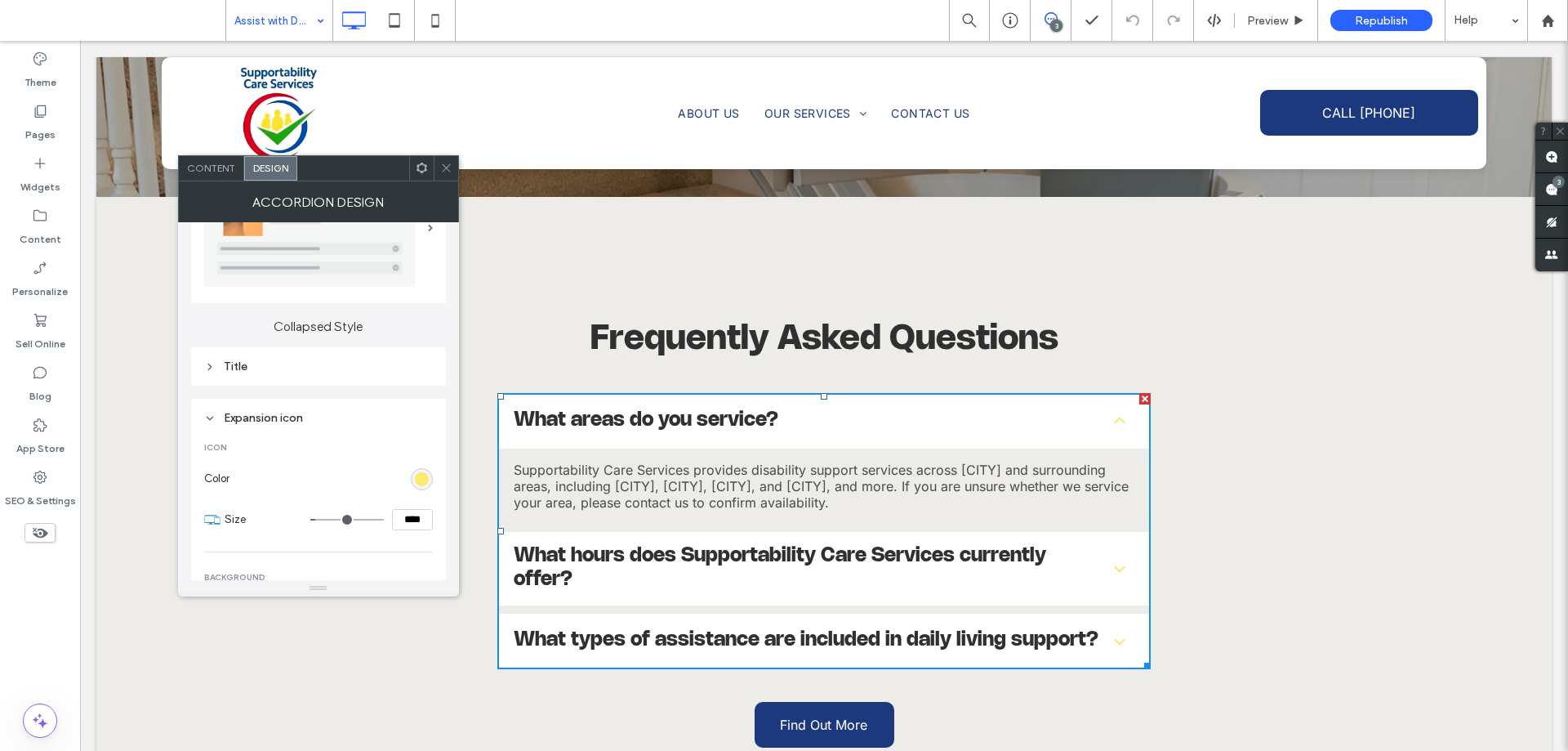 click at bounding box center (421, 479) 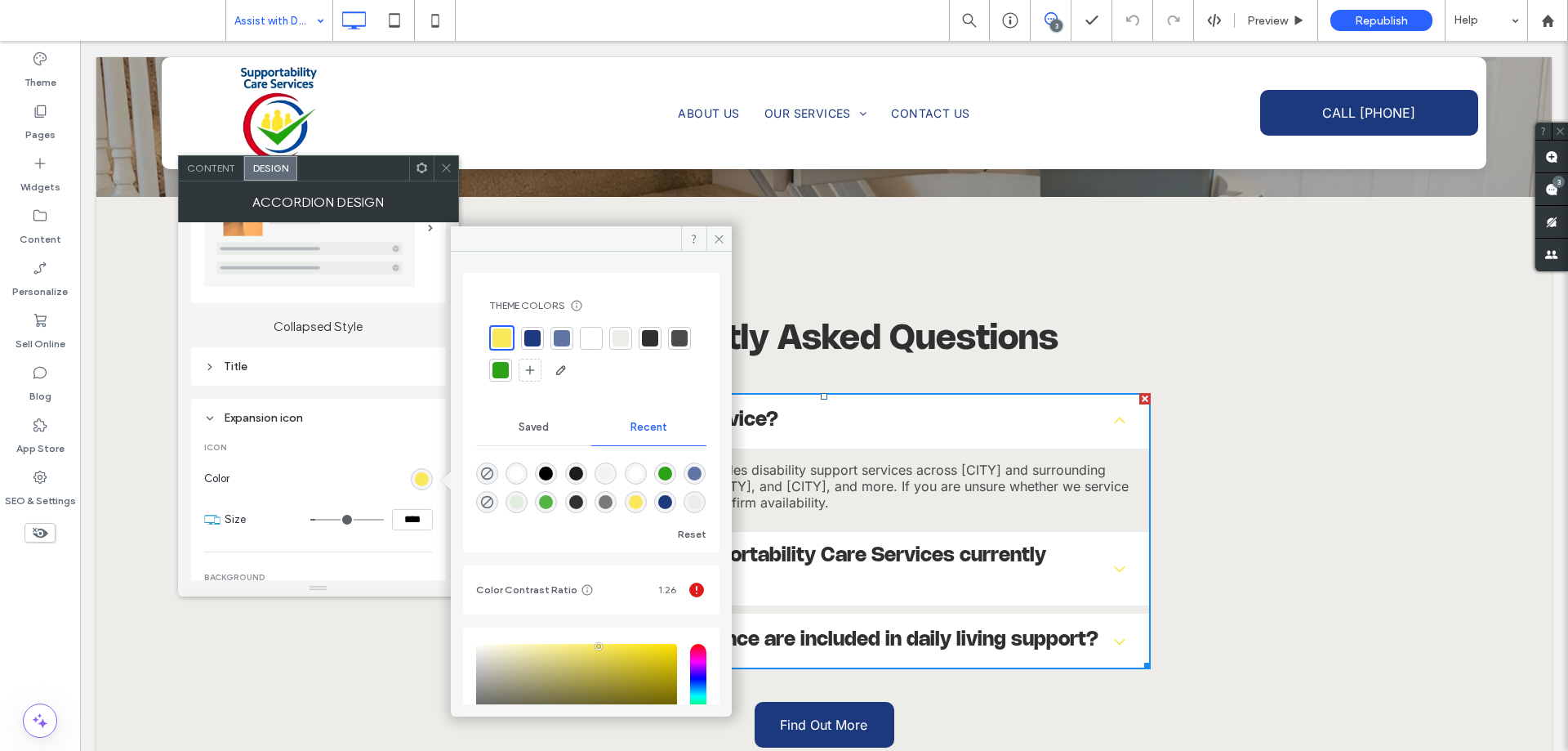 drag, startPoint x: 537, startPoint y: 342, endPoint x: 577, endPoint y: 320, distance: 45.650849 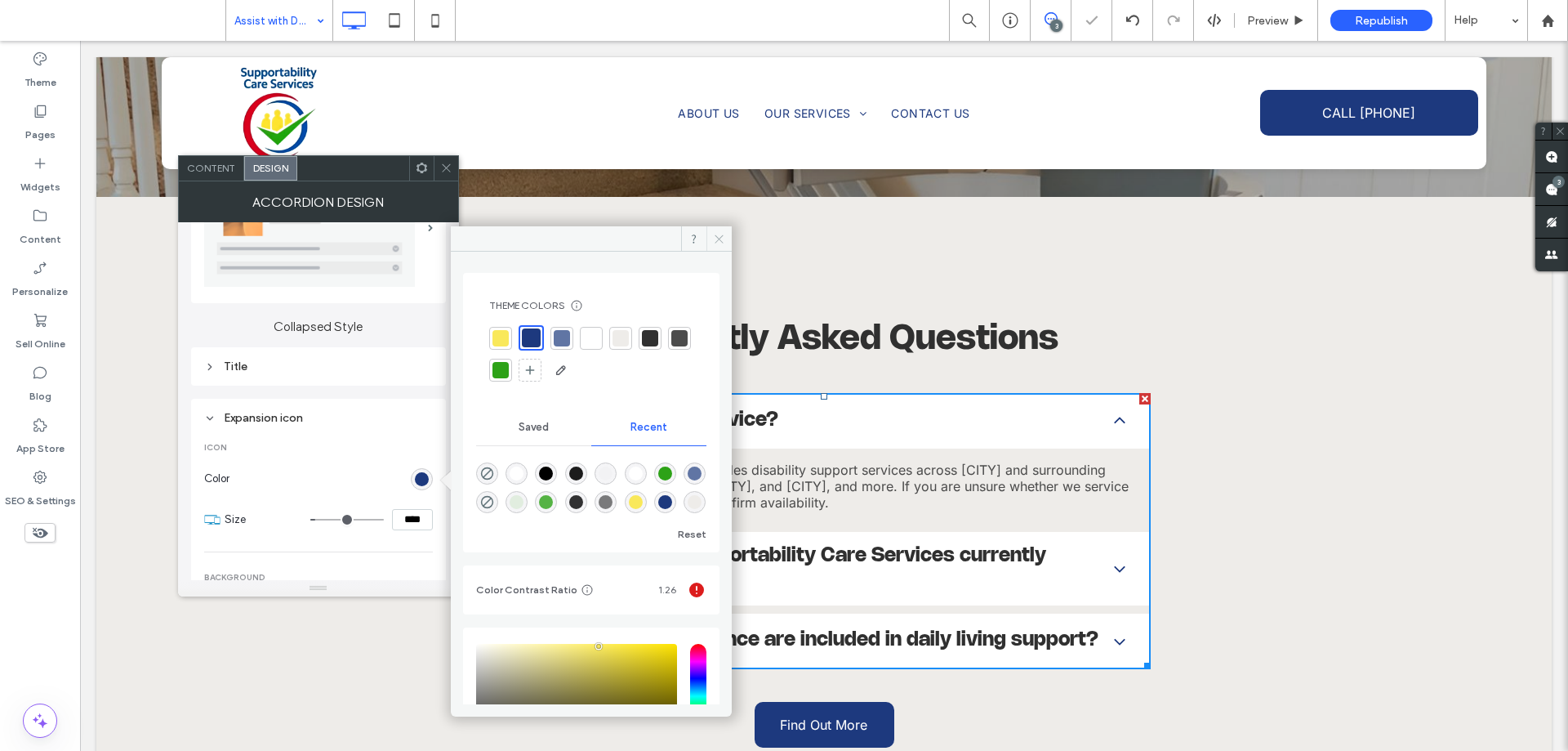 click 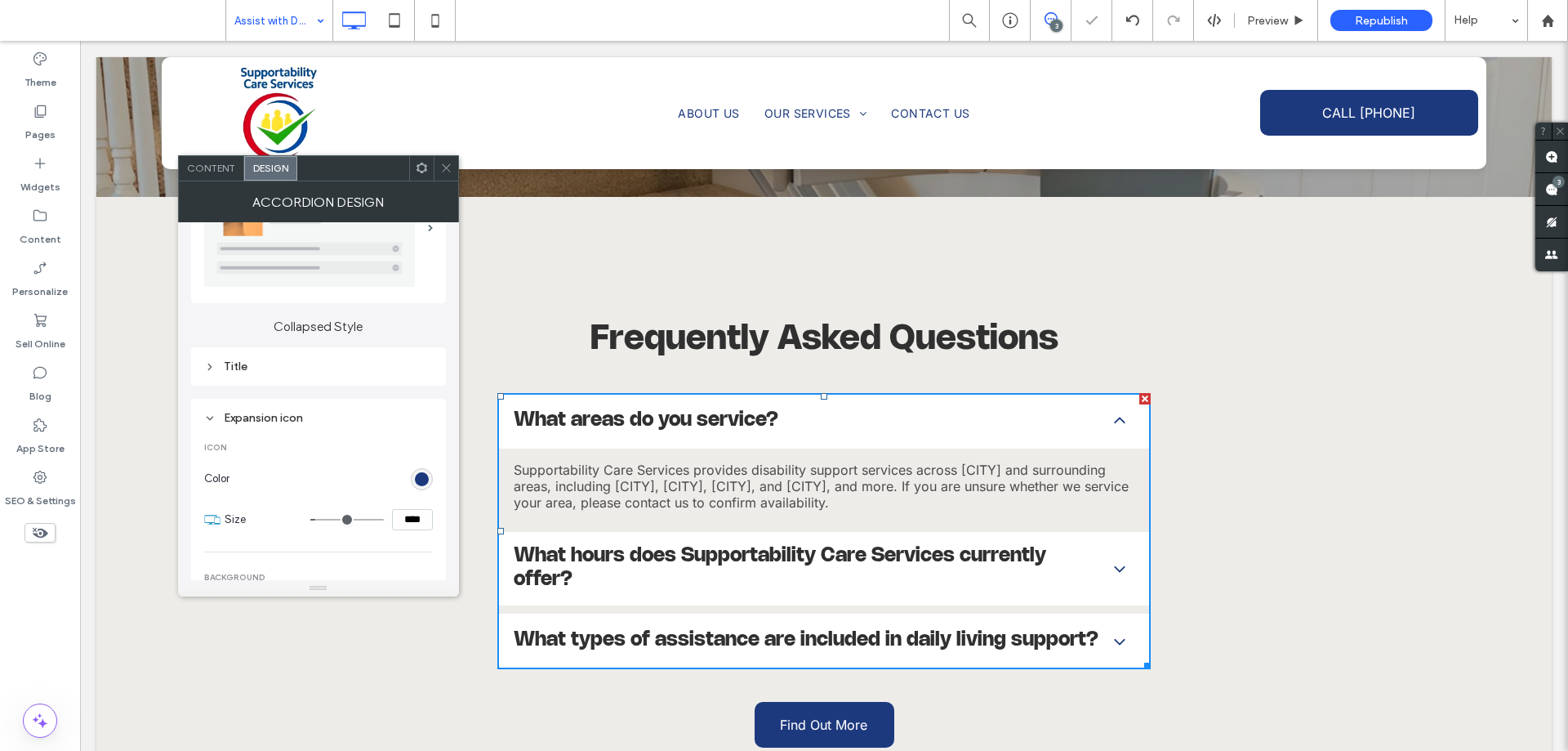 click 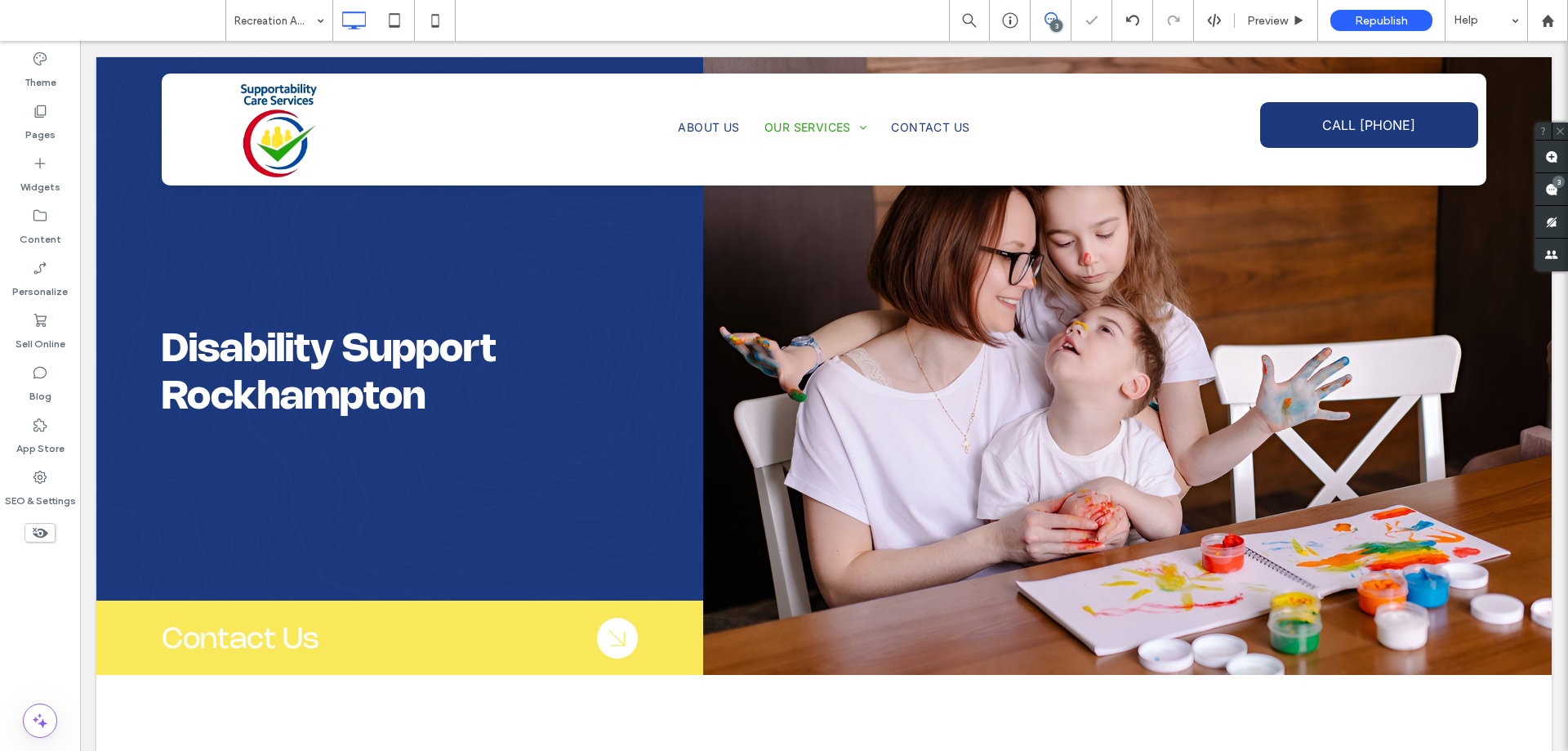 scroll, scrollTop: 0, scrollLeft: 0, axis: both 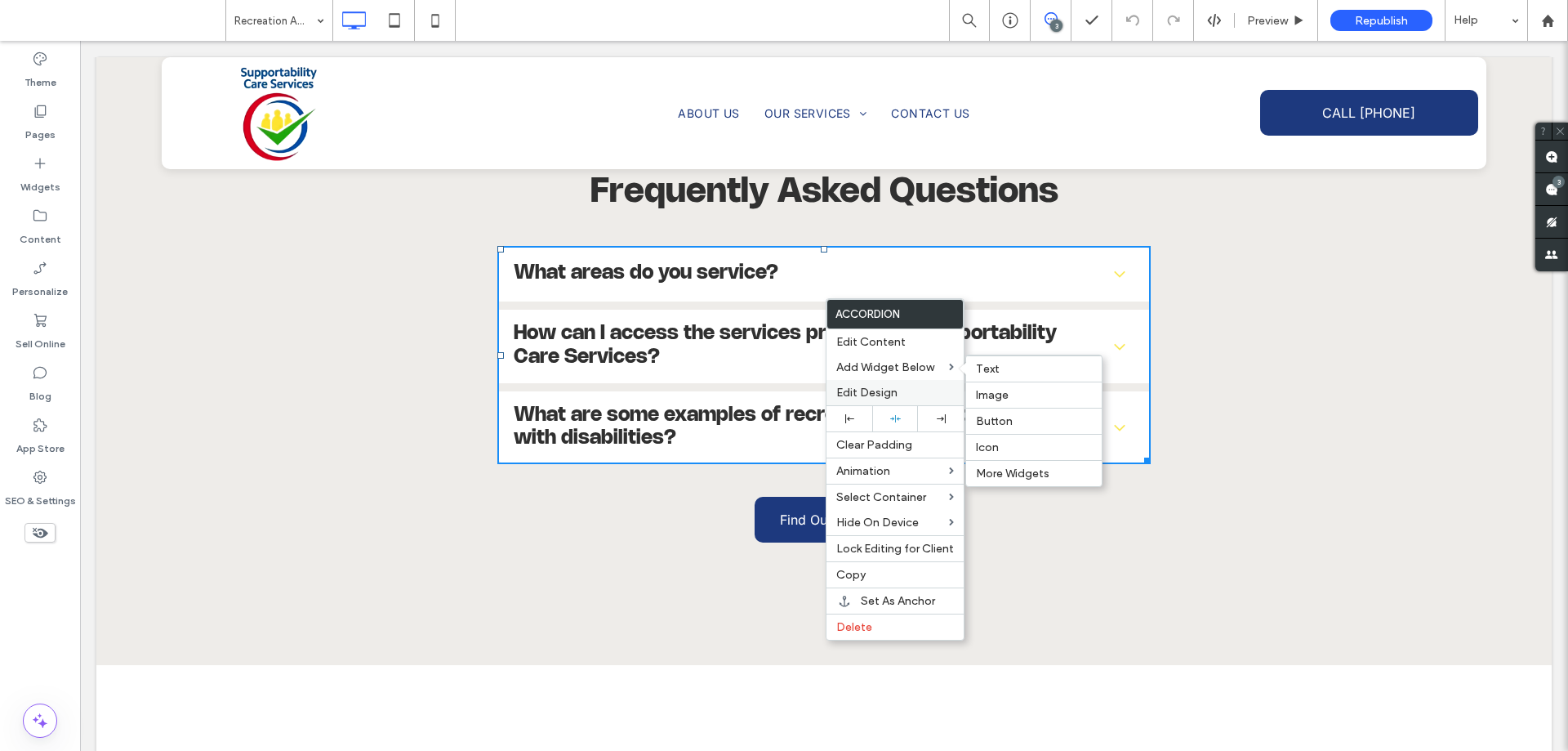 click on "Edit Design" at bounding box center [895, 392] 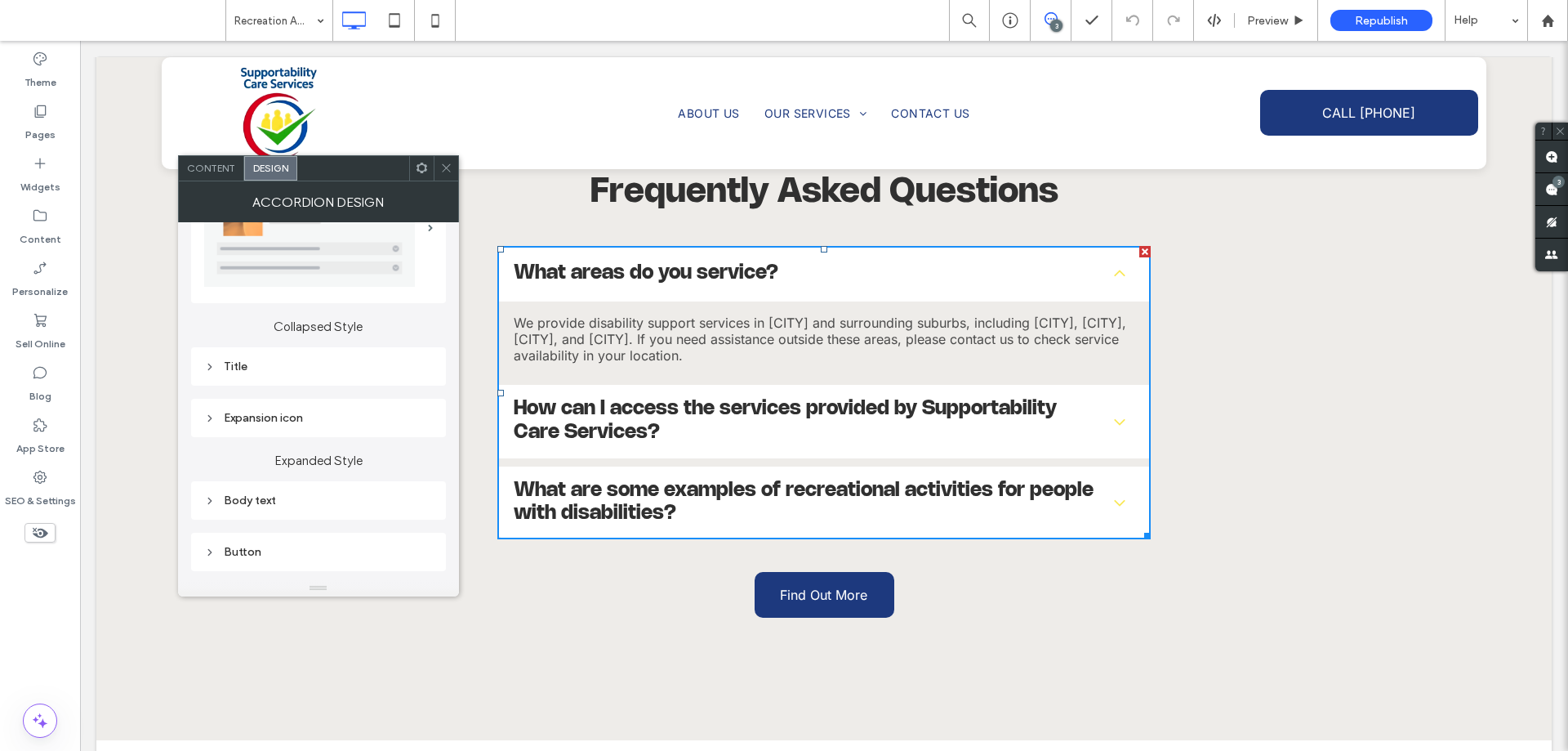 click on "Expansion icon" at bounding box center [318, 418] 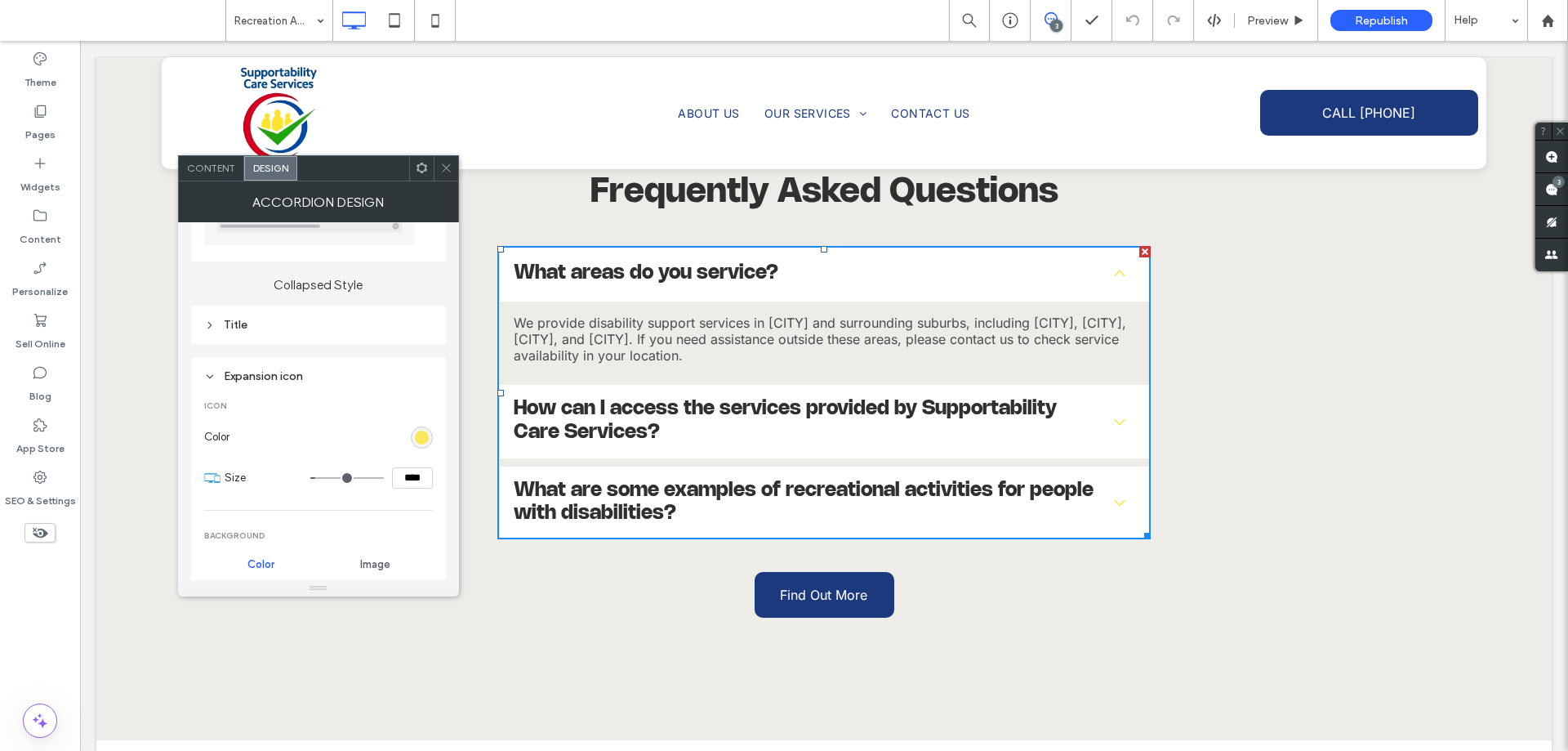 scroll, scrollTop: 163, scrollLeft: 0, axis: vertical 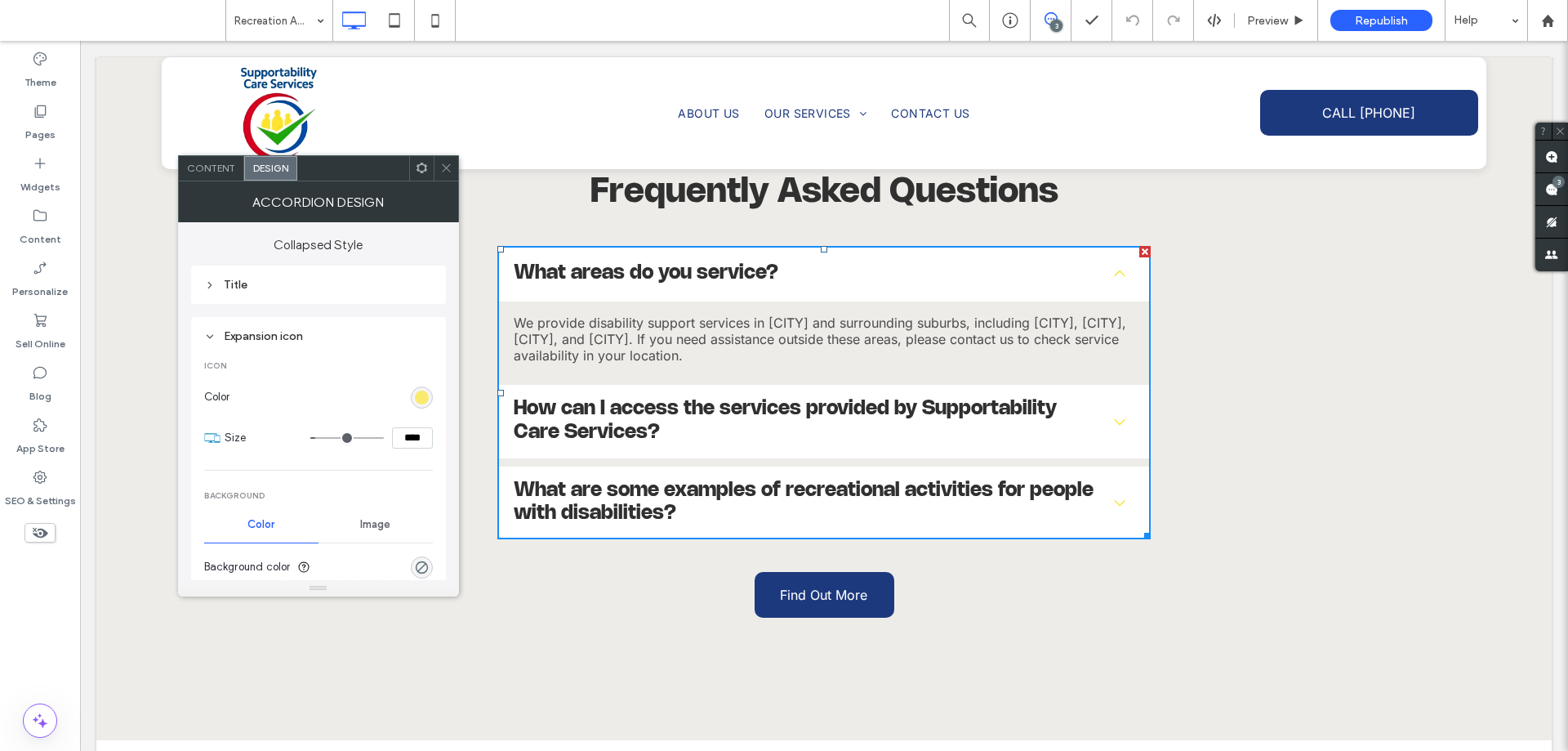 click at bounding box center [421, 397] 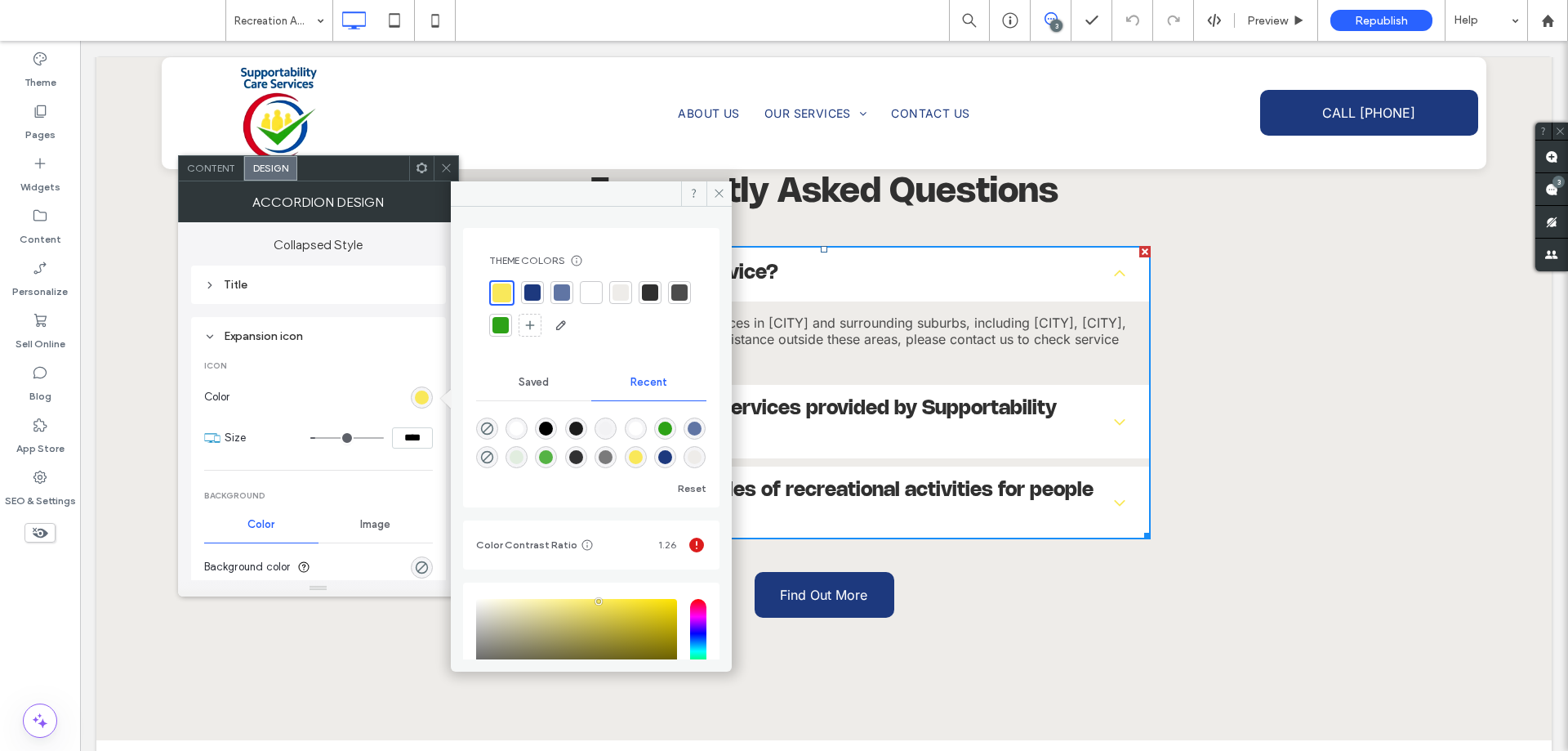 click at bounding box center [532, 293] 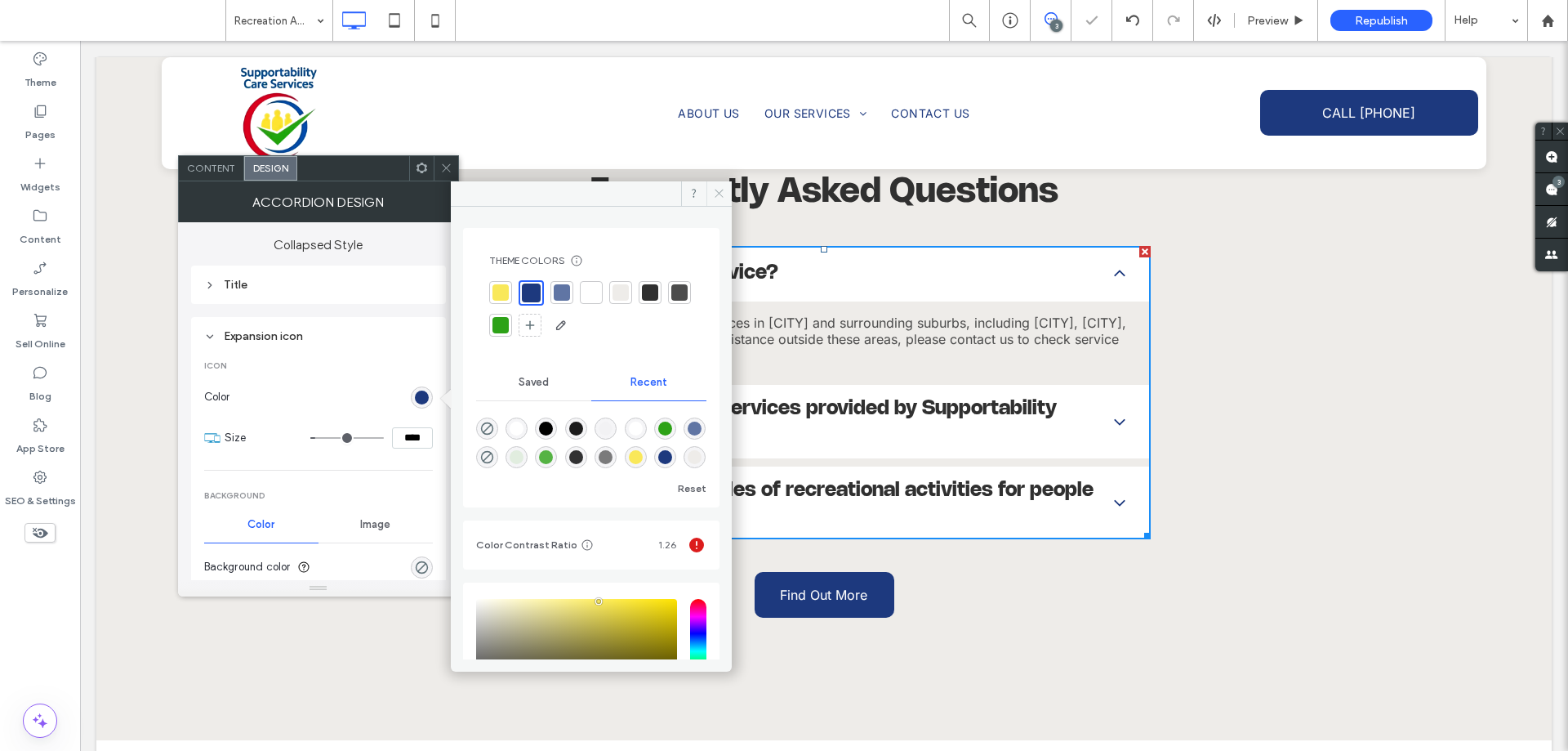 click at bounding box center (719, 194) 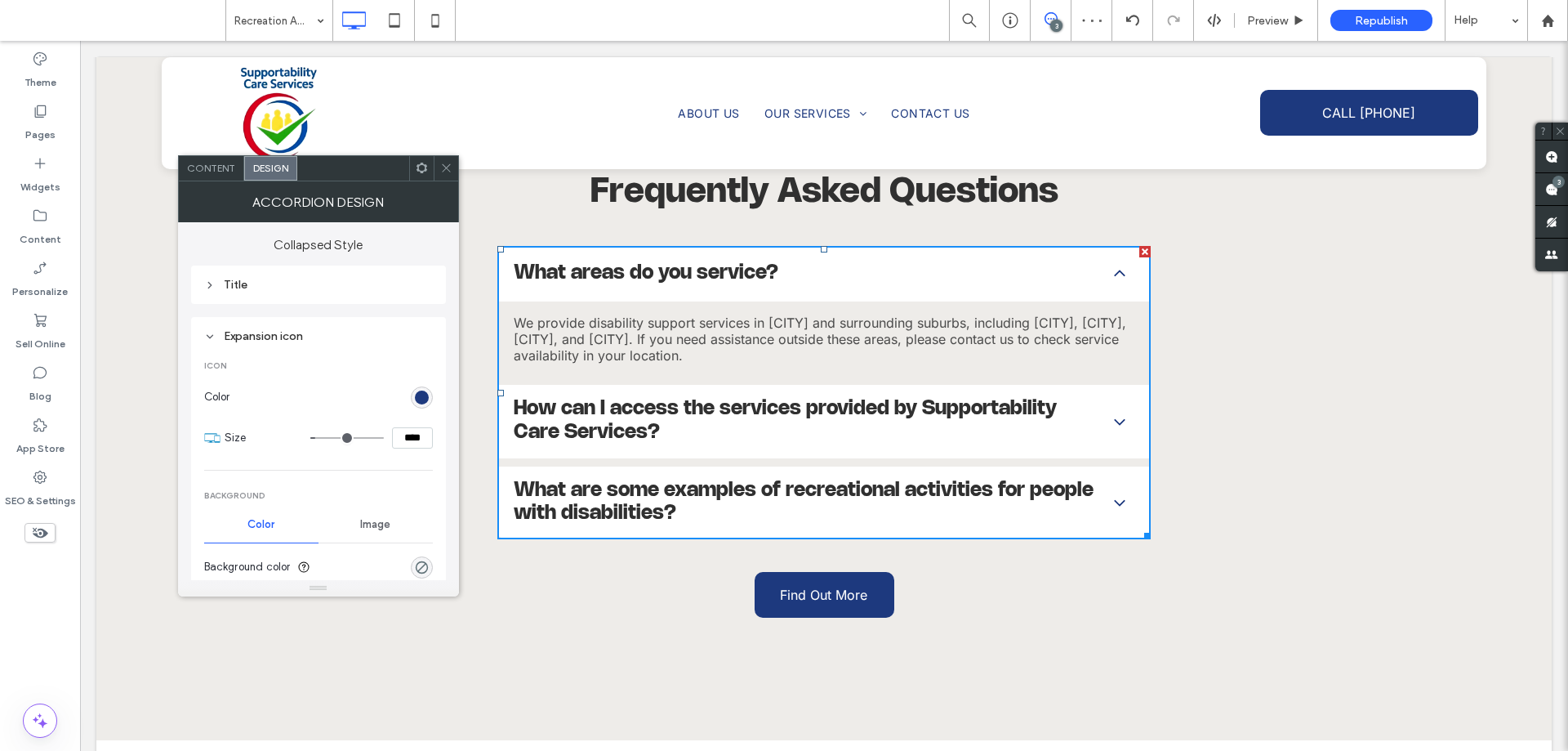 click 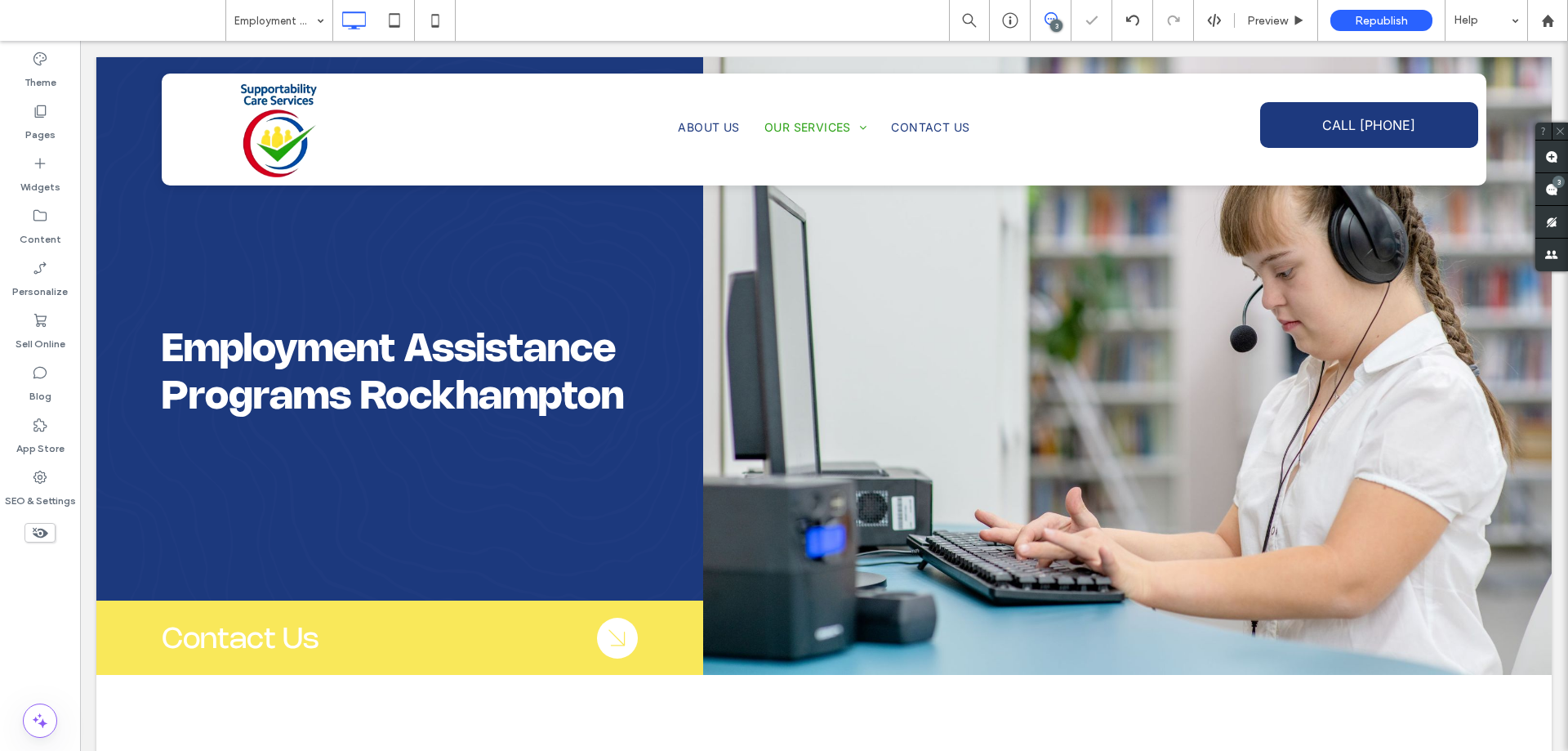 scroll, scrollTop: 0, scrollLeft: 0, axis: both 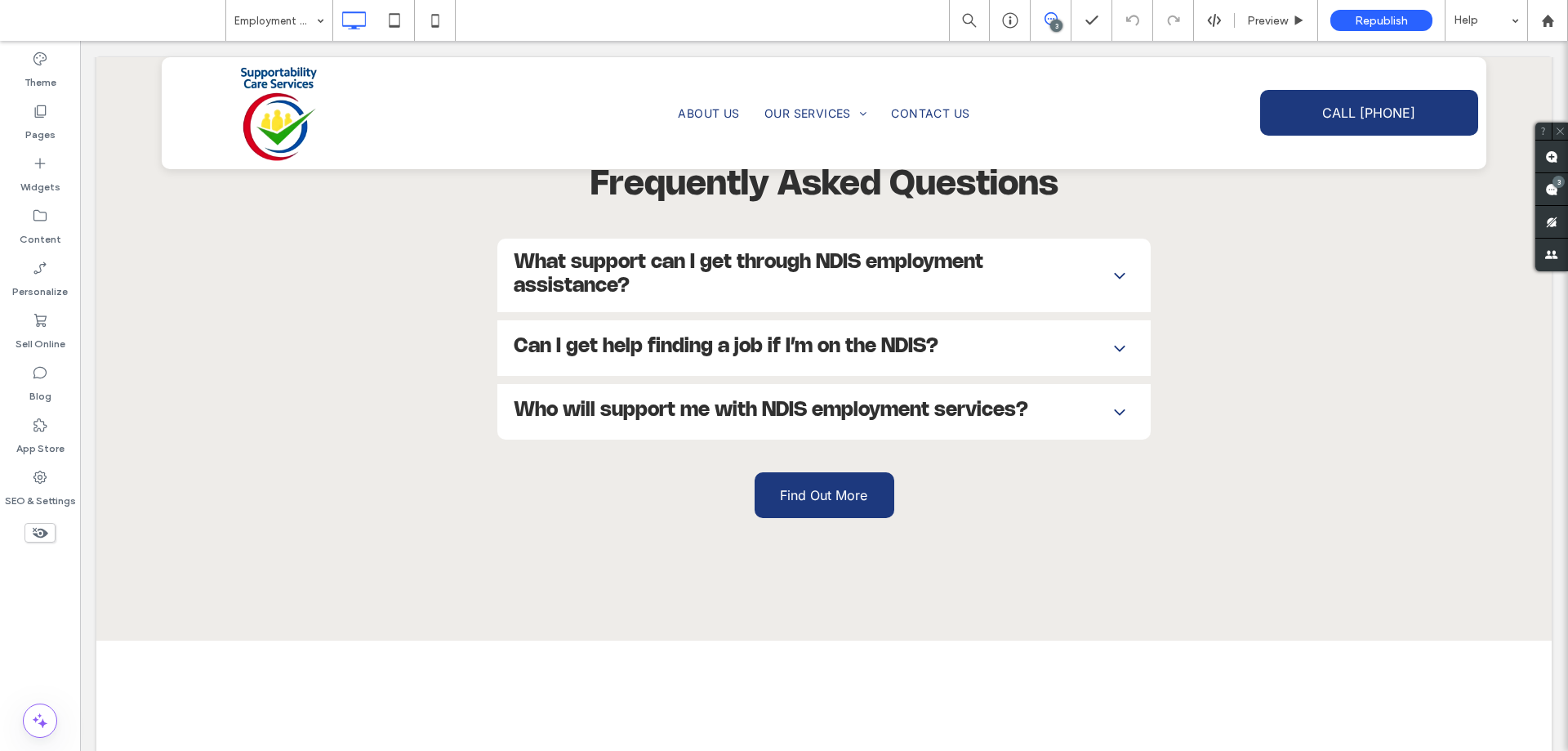 click at bounding box center (275, 20) 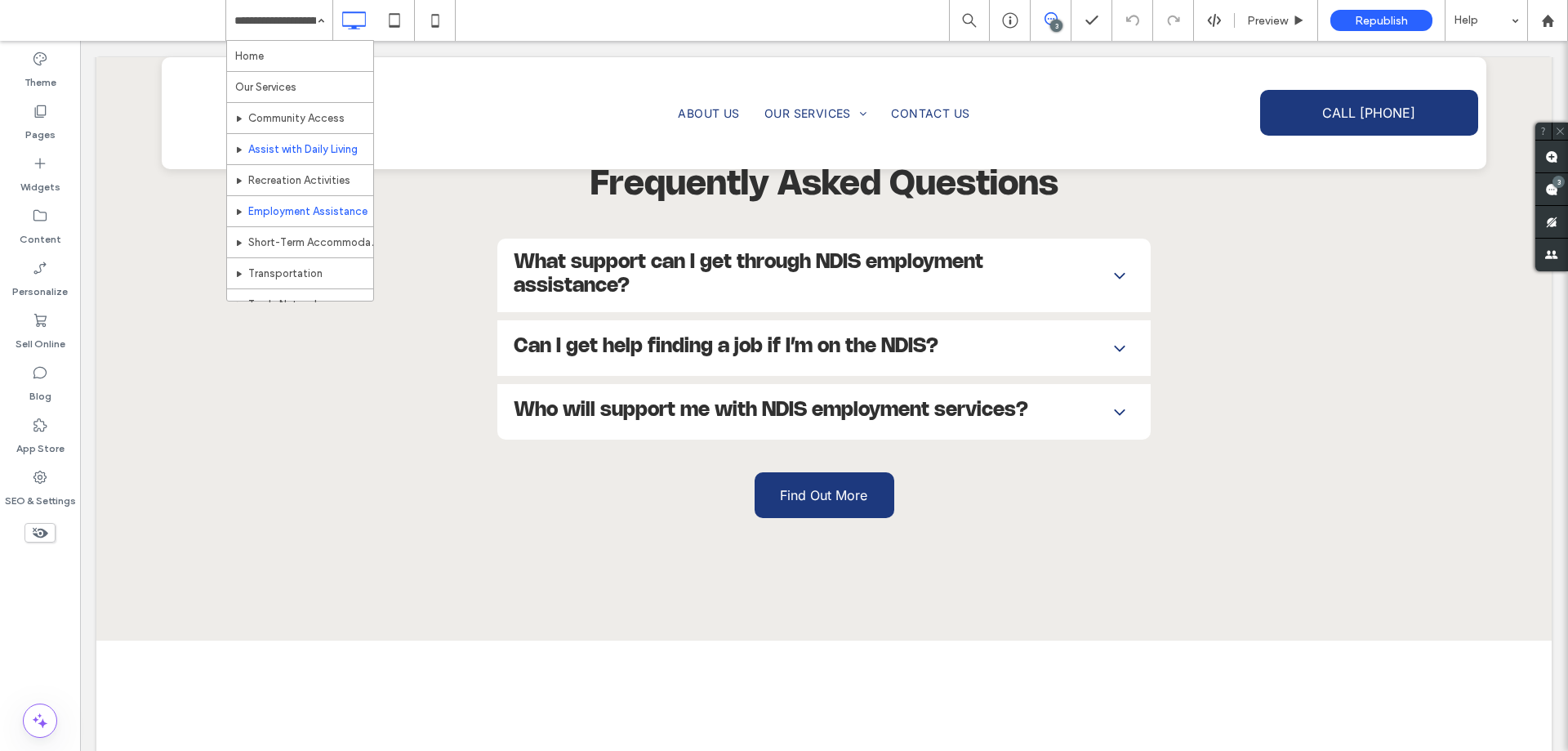 scroll, scrollTop: 48, scrollLeft: 0, axis: vertical 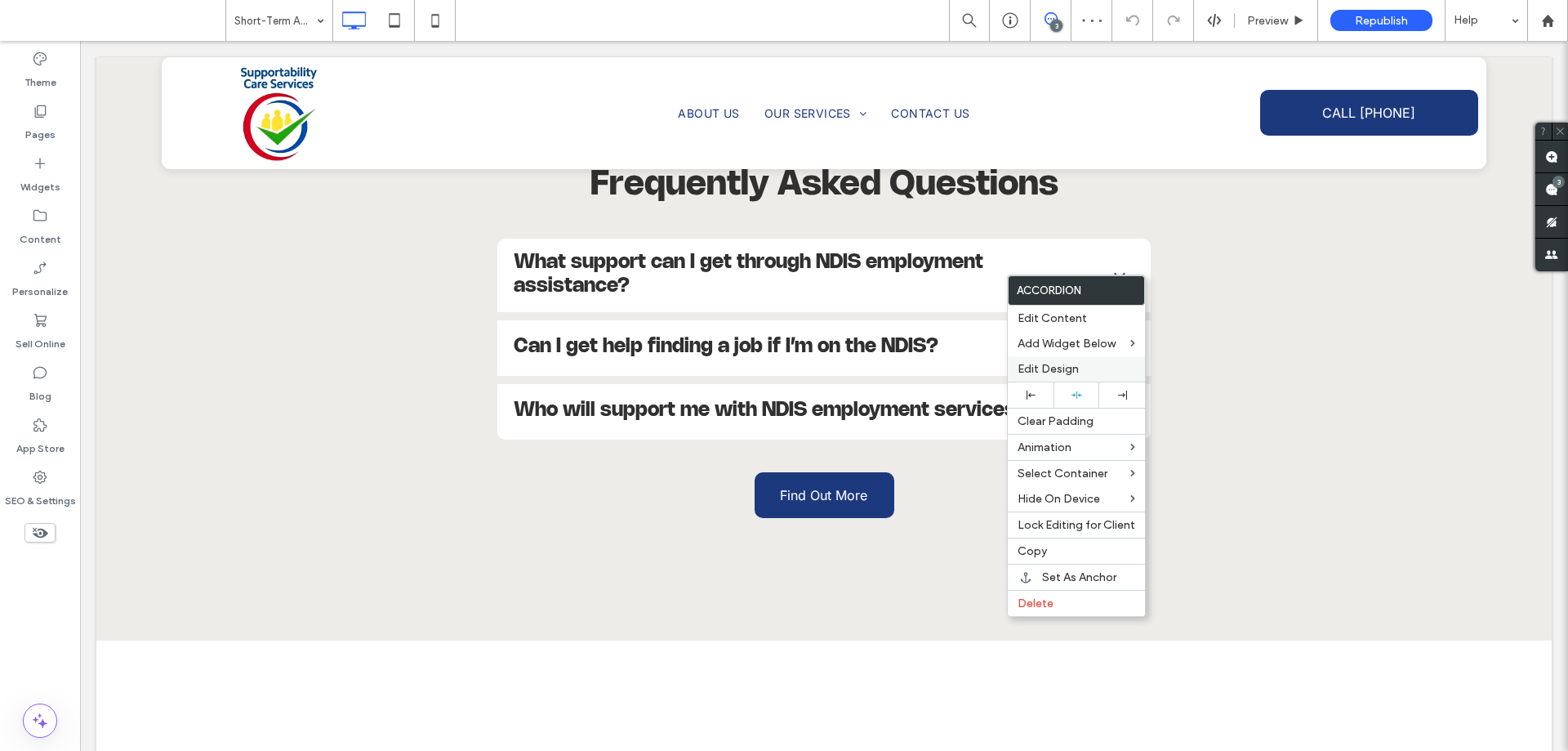 click on "Edit Design" at bounding box center [1048, 369] 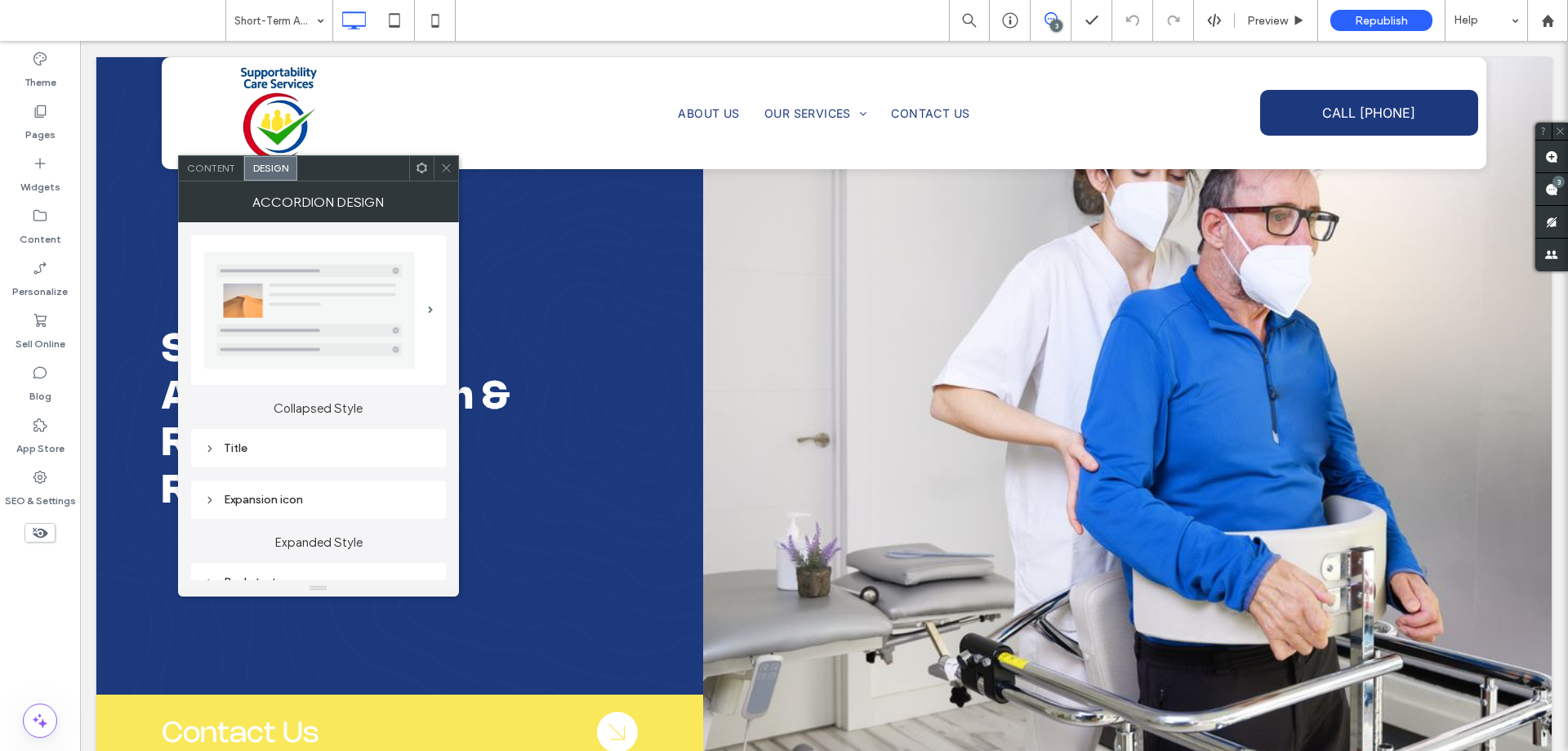 scroll, scrollTop: 2125, scrollLeft: 0, axis: vertical 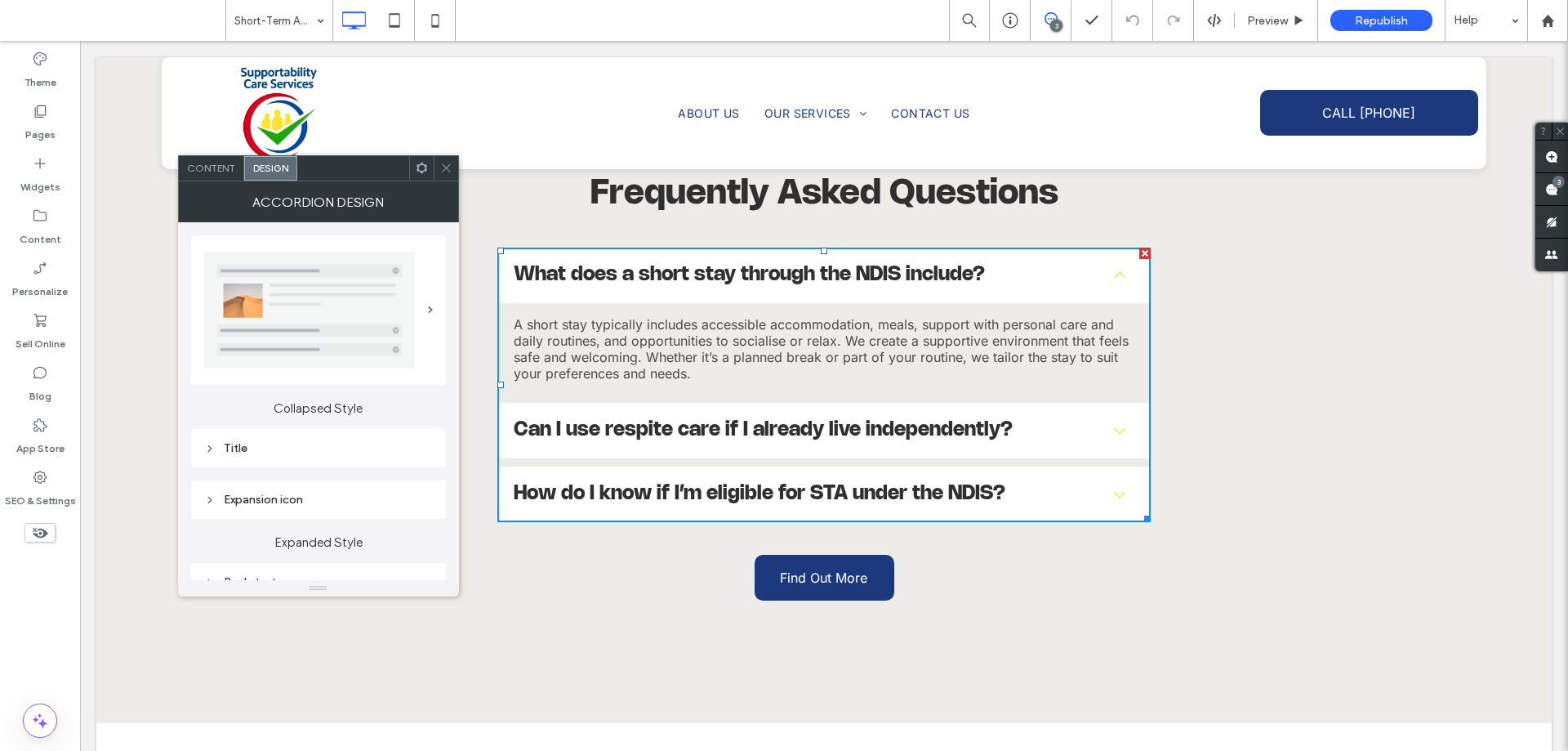 click on "Expansion icon" at bounding box center [318, 499] 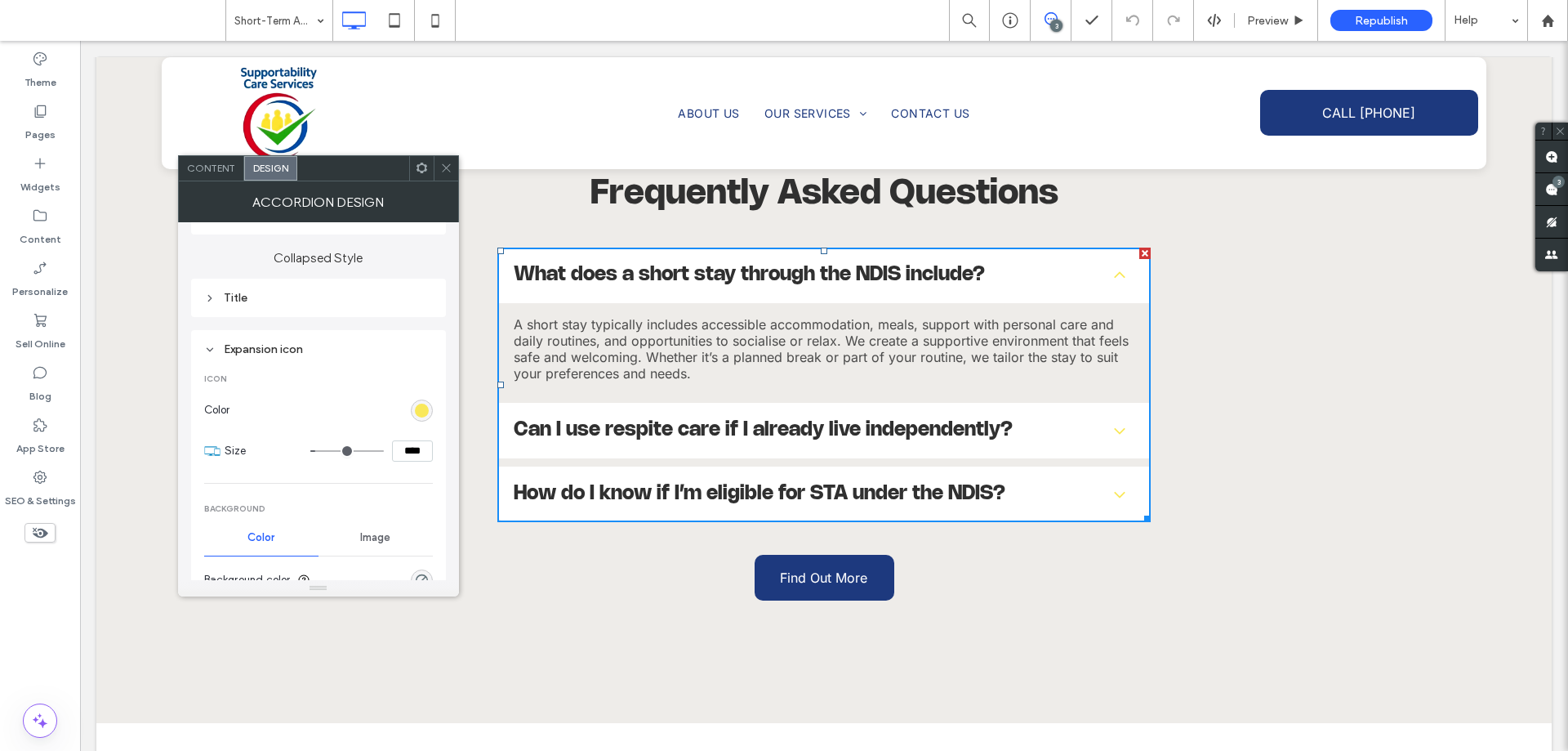 scroll, scrollTop: 163, scrollLeft: 0, axis: vertical 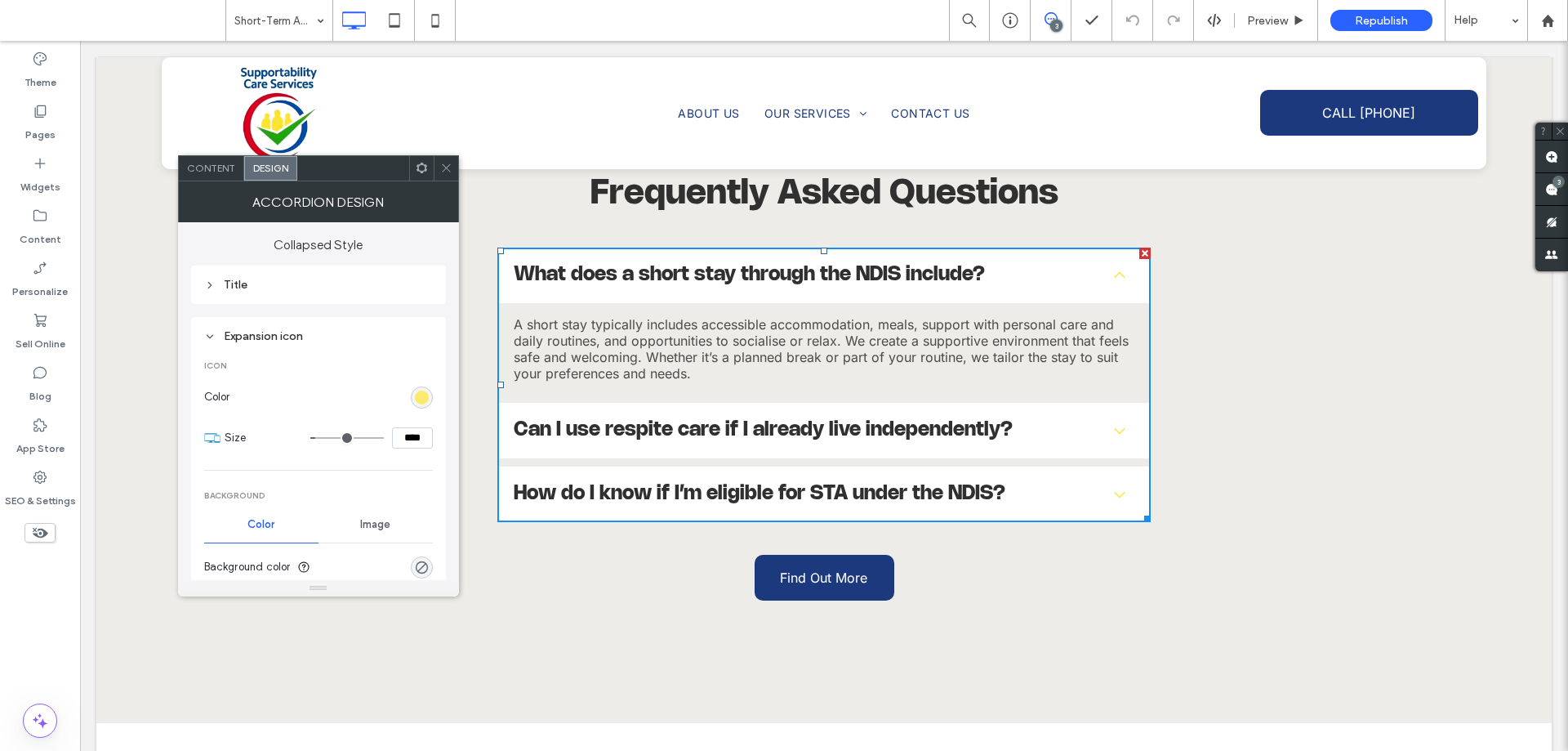click at bounding box center [421, 397] 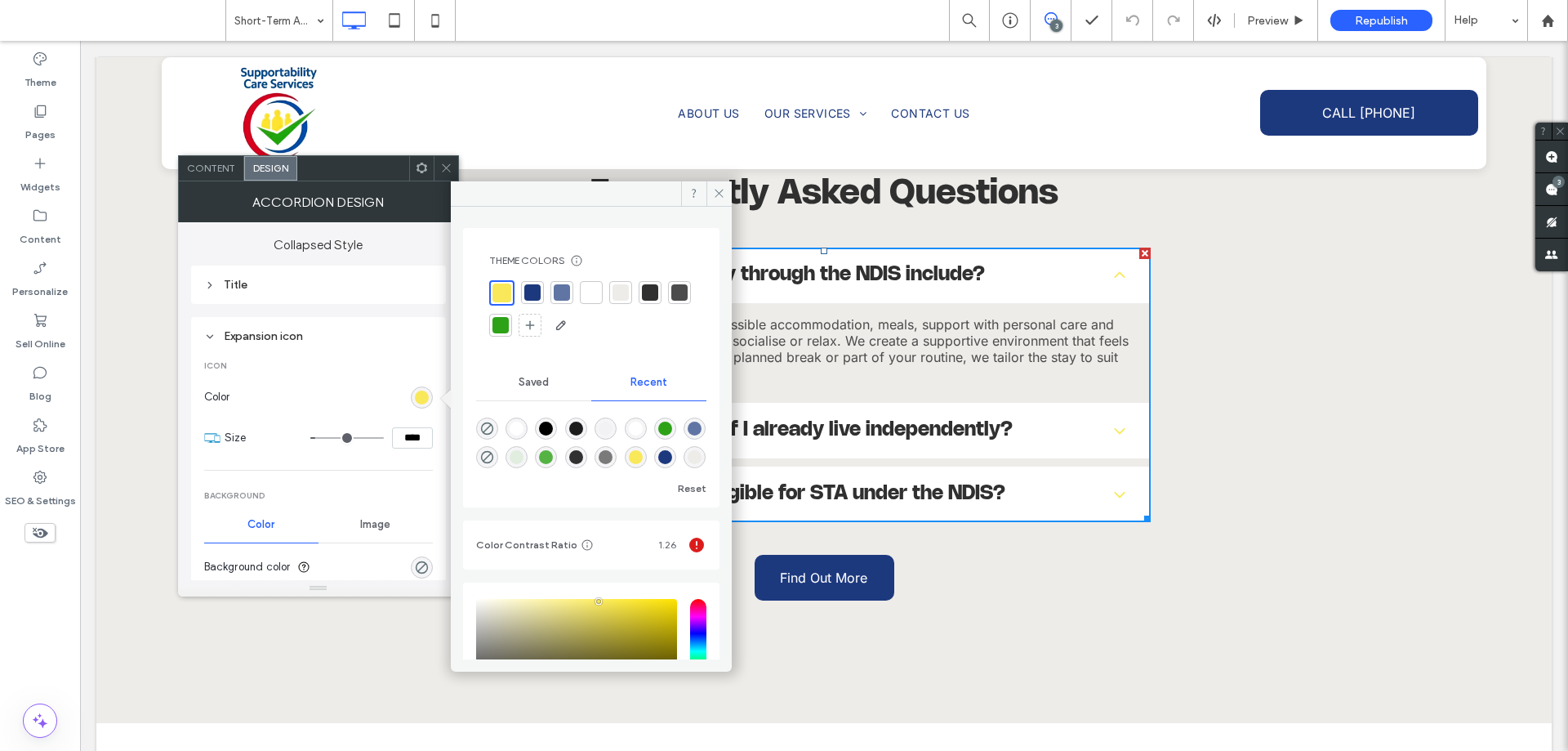 click at bounding box center [532, 293] 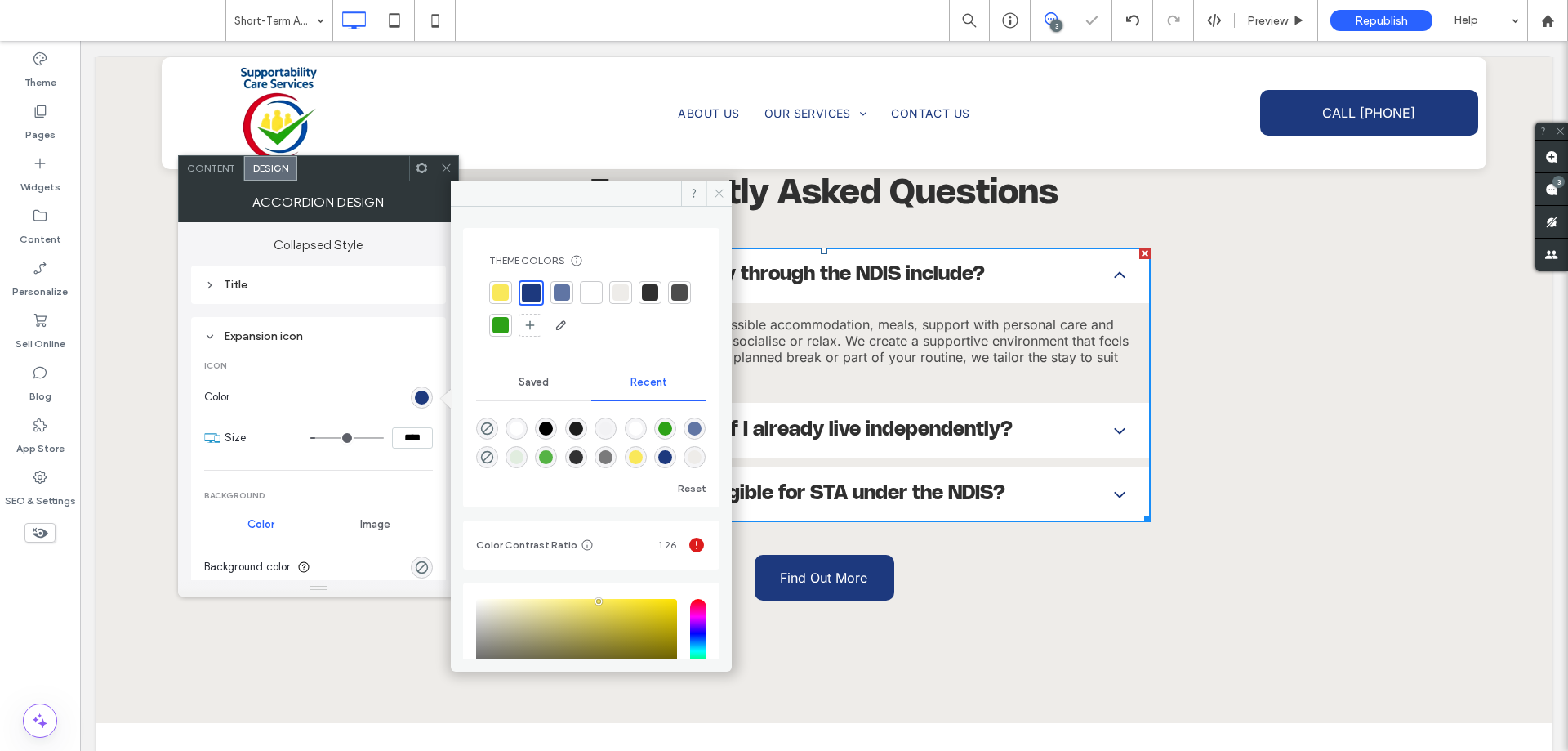 click at bounding box center (719, 194) 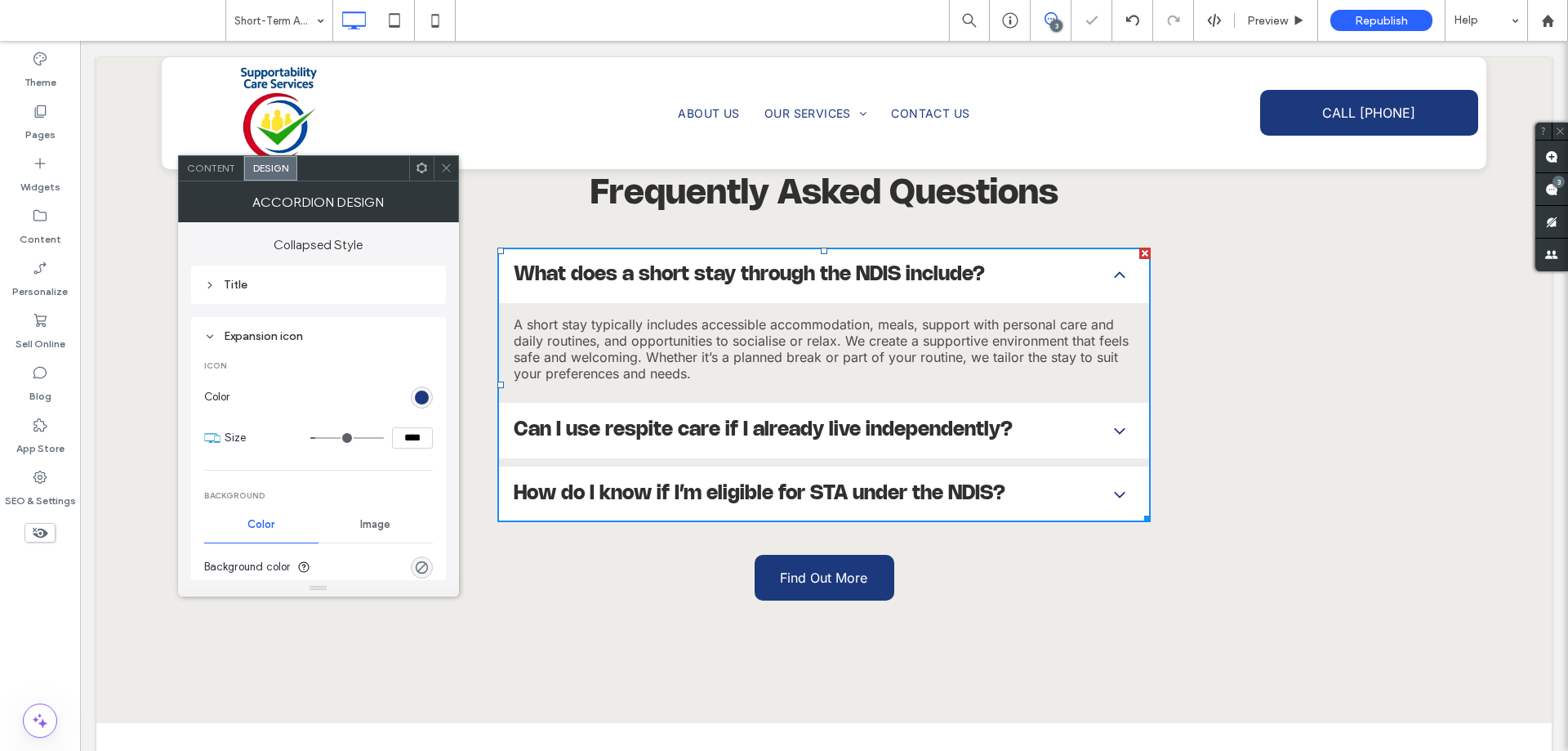 click 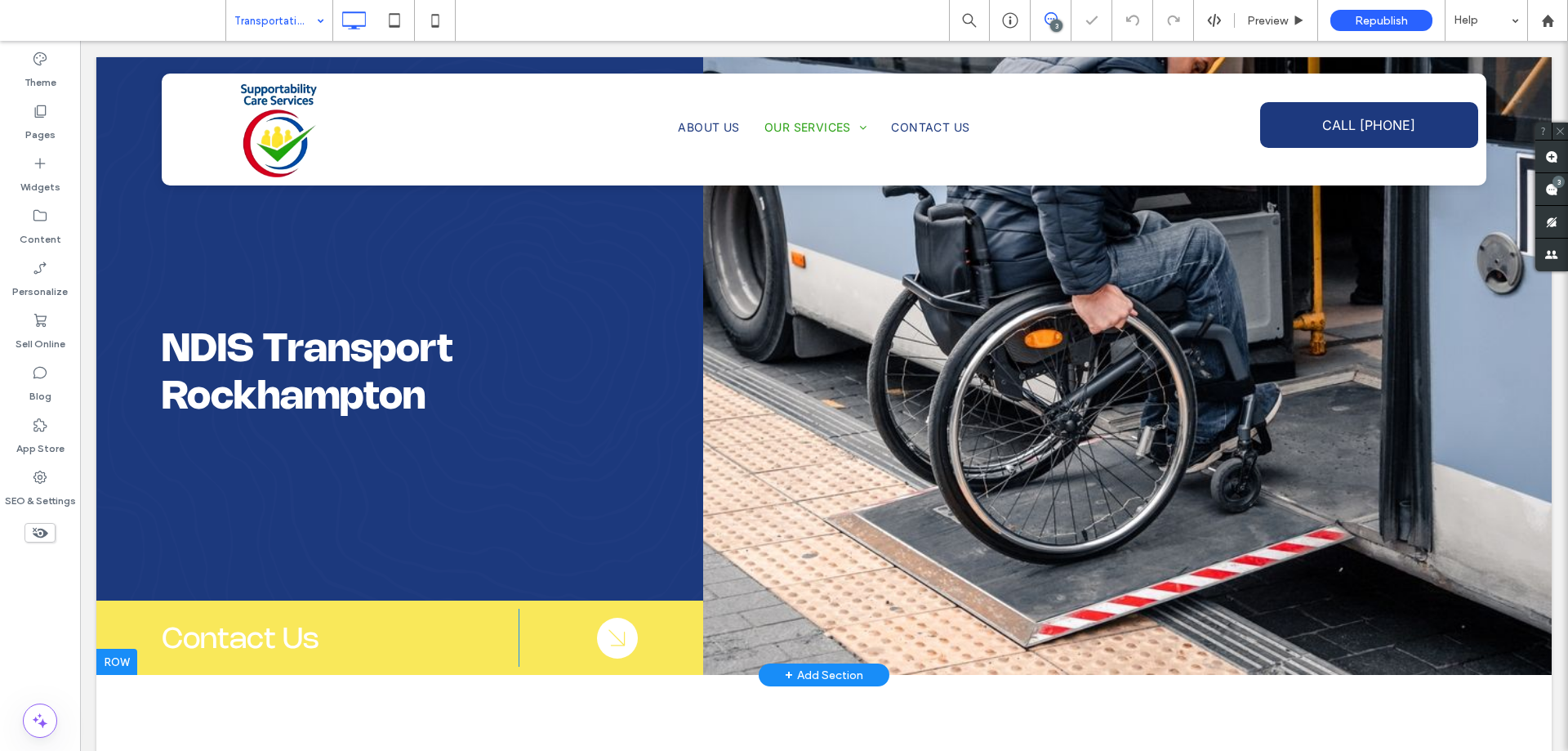 scroll, scrollTop: 0, scrollLeft: 0, axis: both 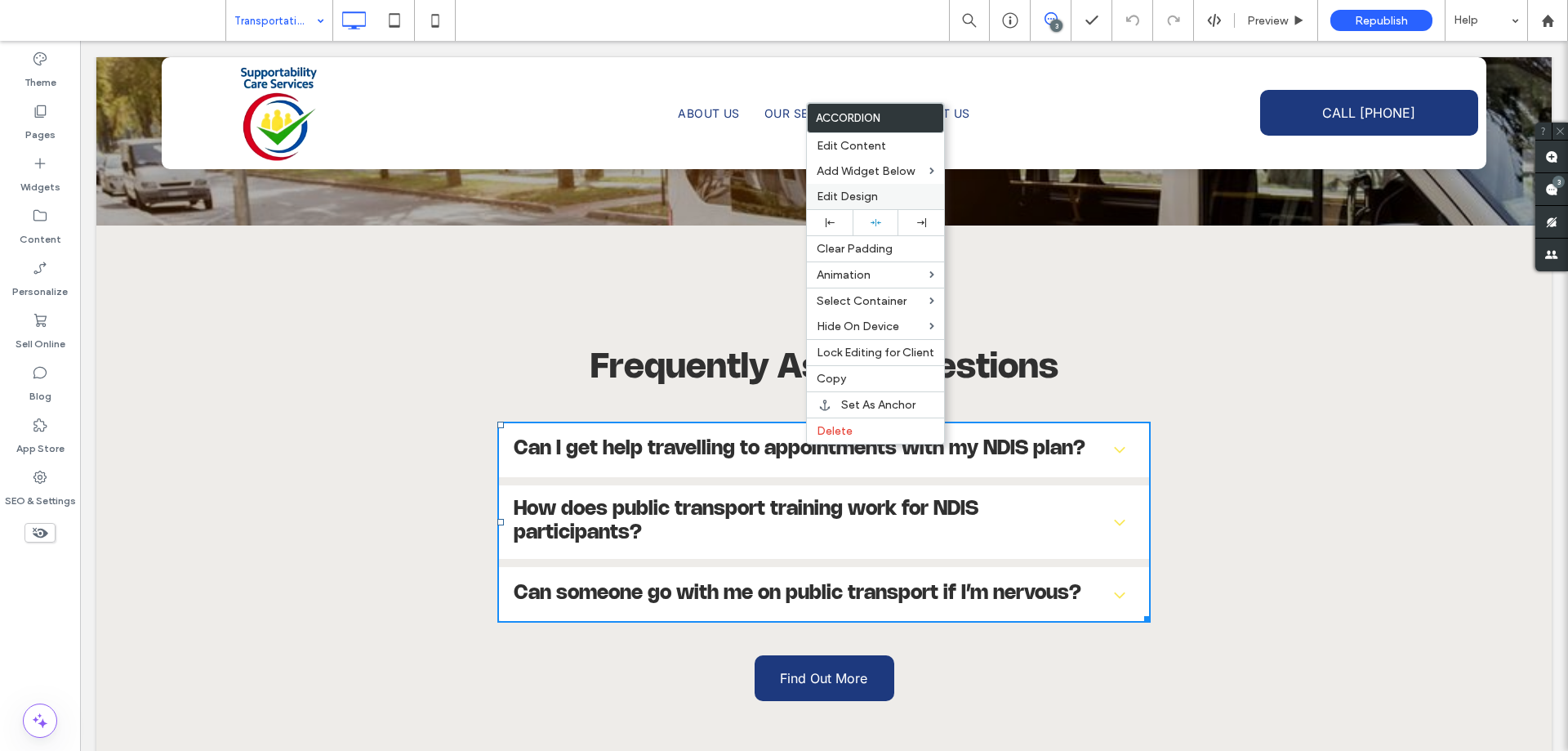 click on "Edit Design" at bounding box center (847, 196) 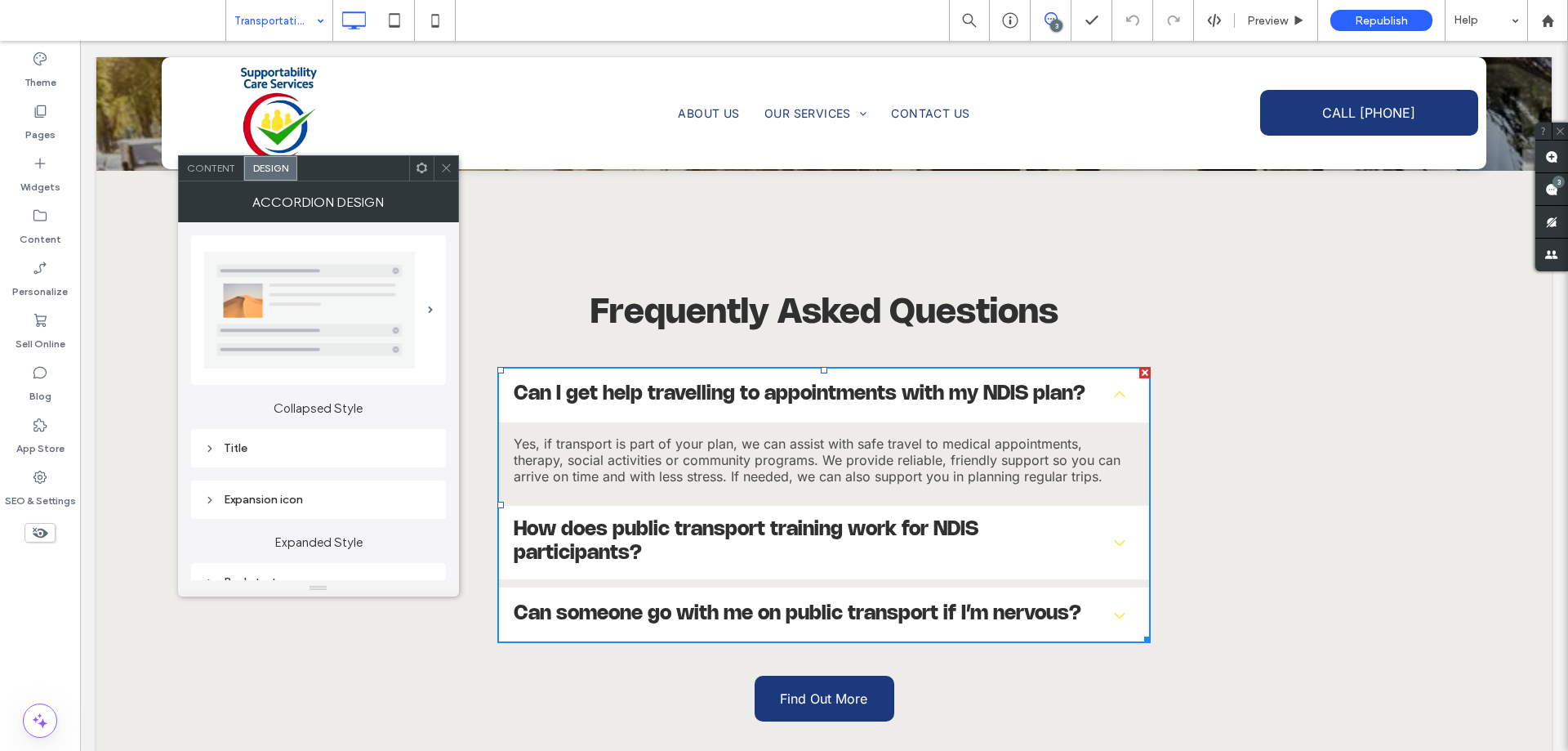 scroll, scrollTop: 1961, scrollLeft: 0, axis: vertical 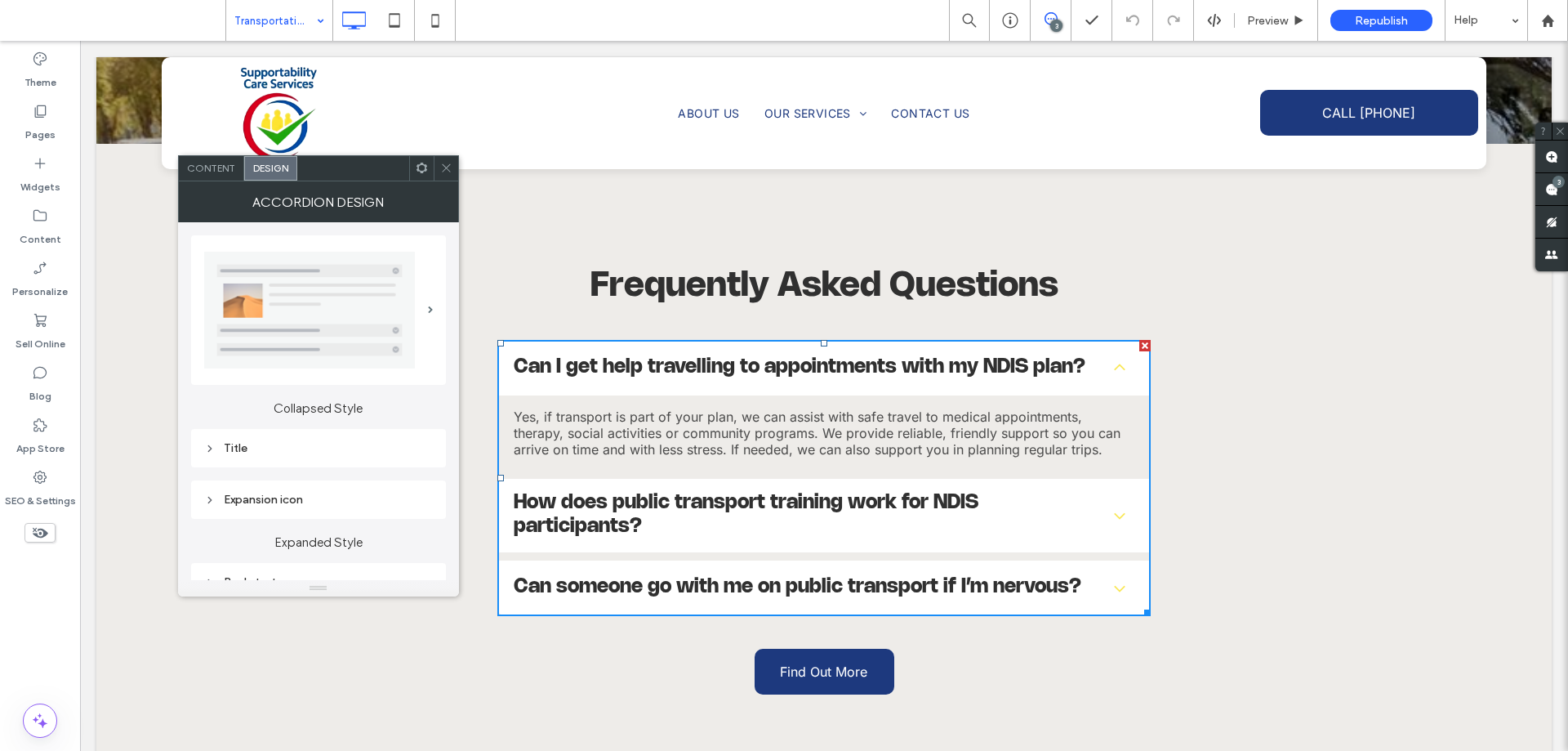 click on "Expansion icon" at bounding box center (318, 499) 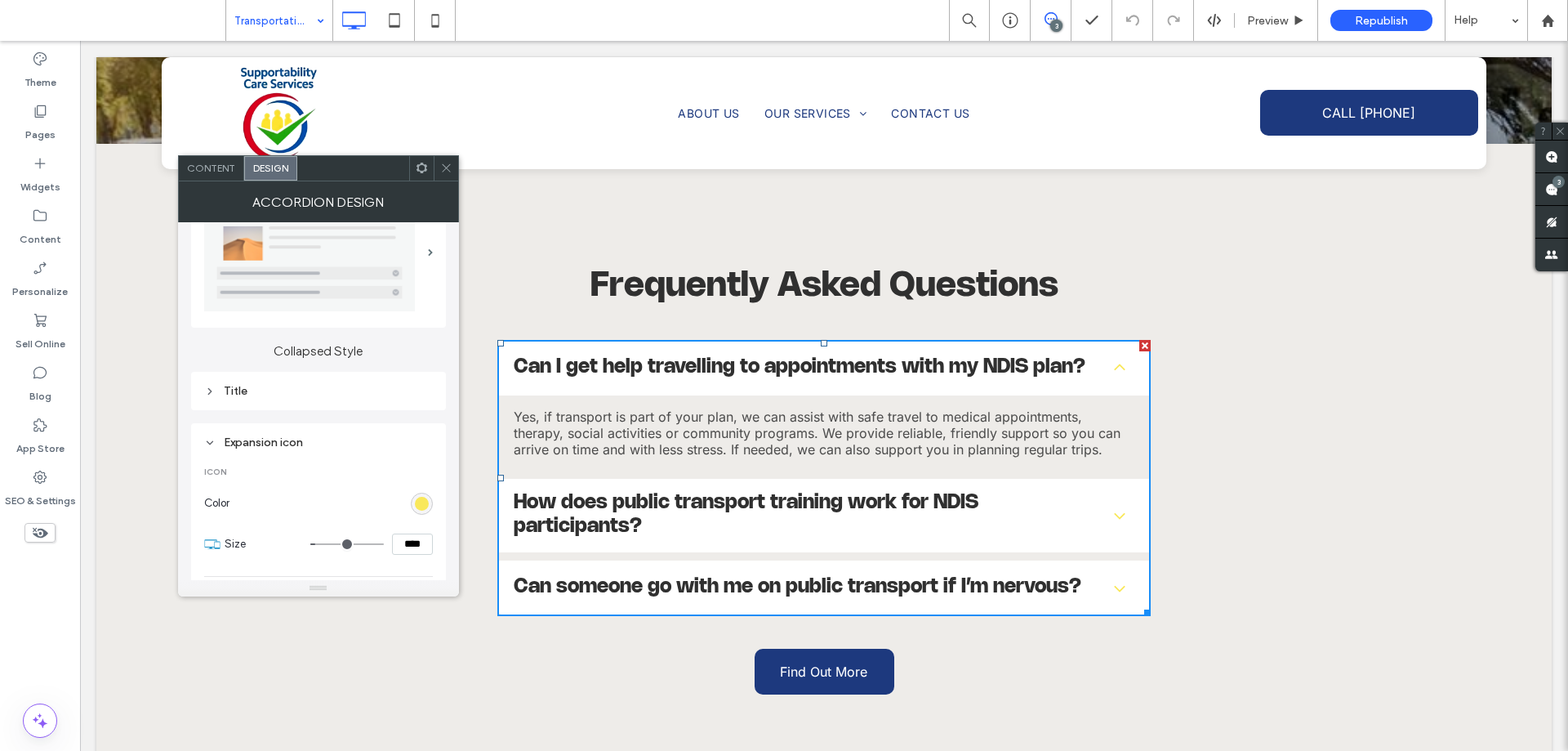 scroll, scrollTop: 82, scrollLeft: 0, axis: vertical 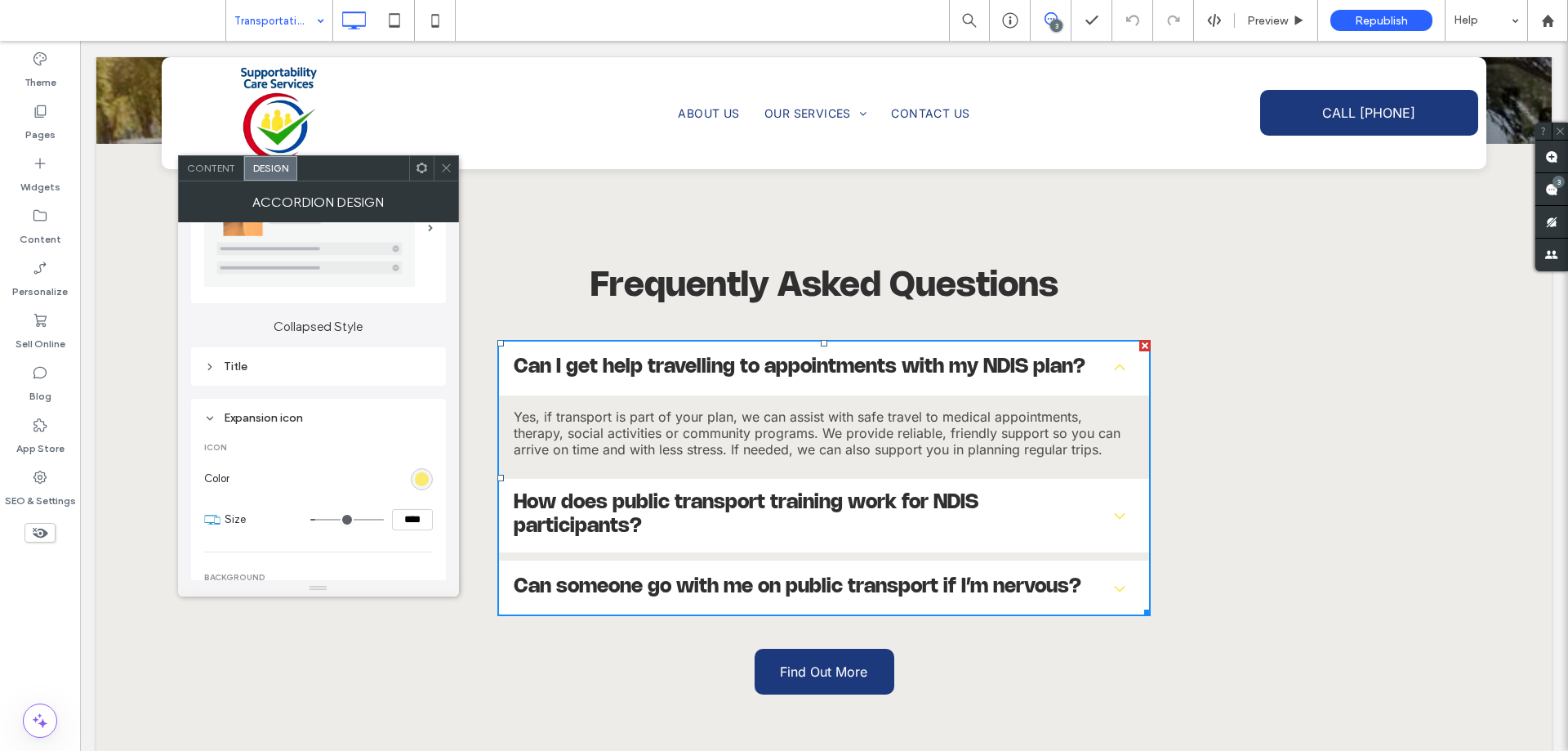 click at bounding box center (421, 479) 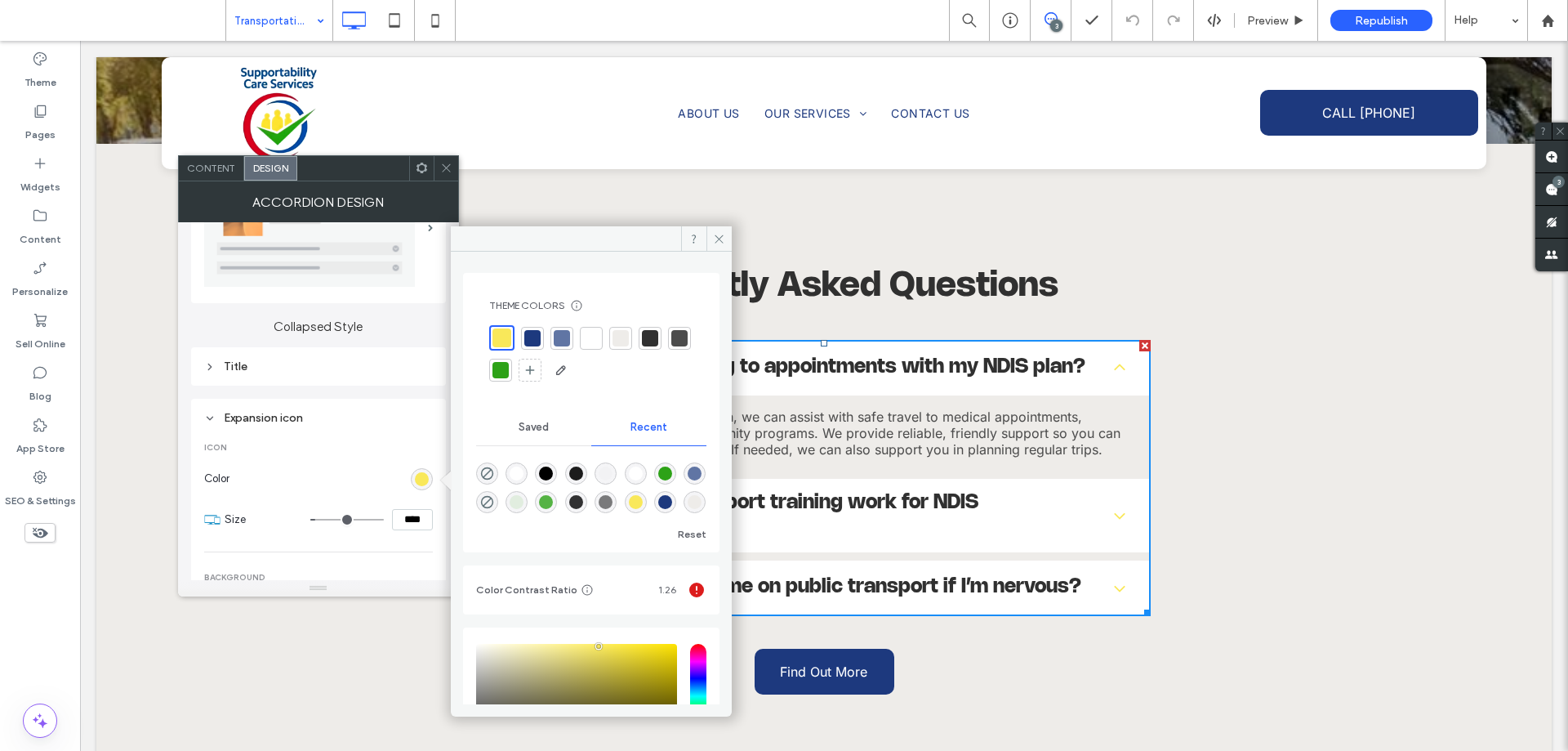 click at bounding box center (532, 338) 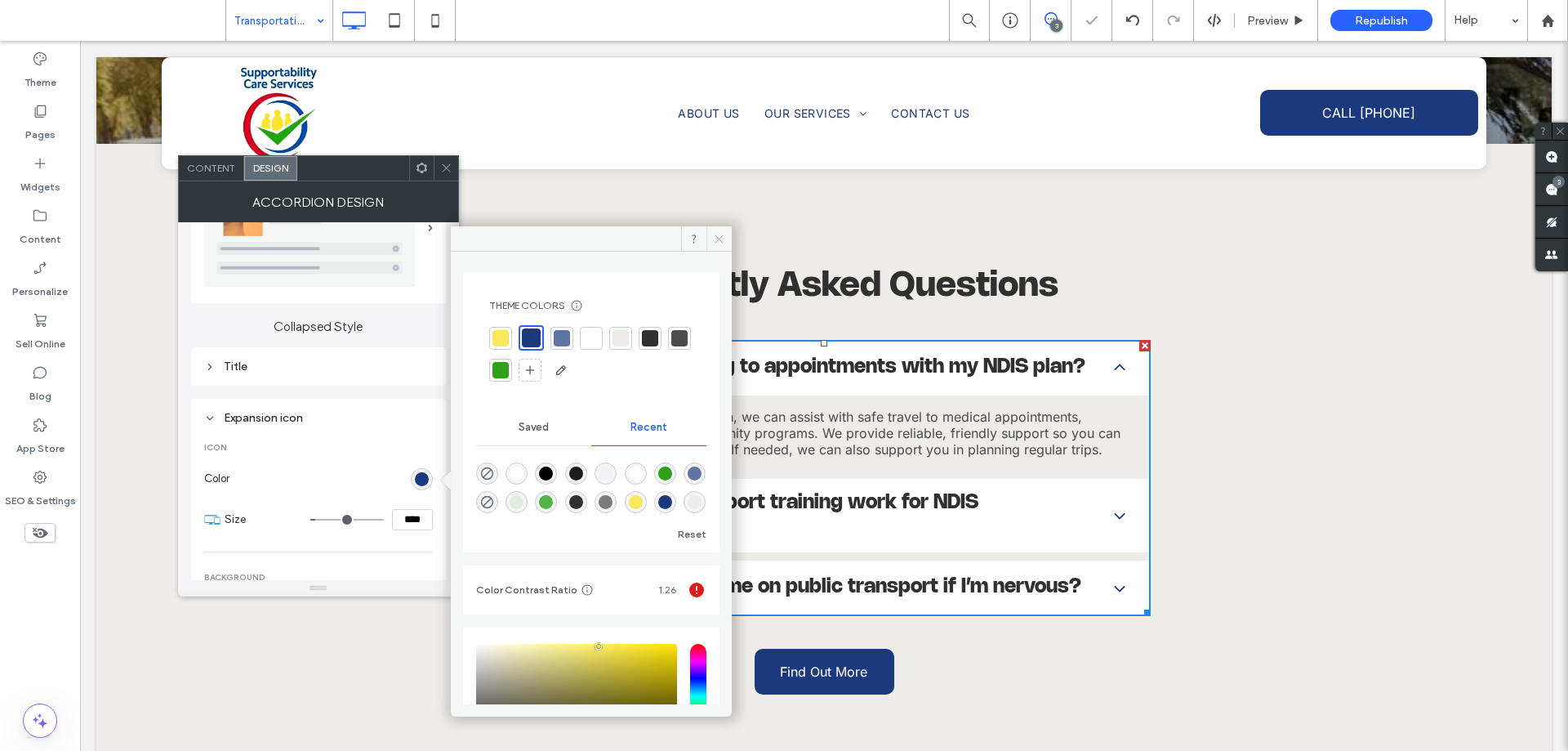 click 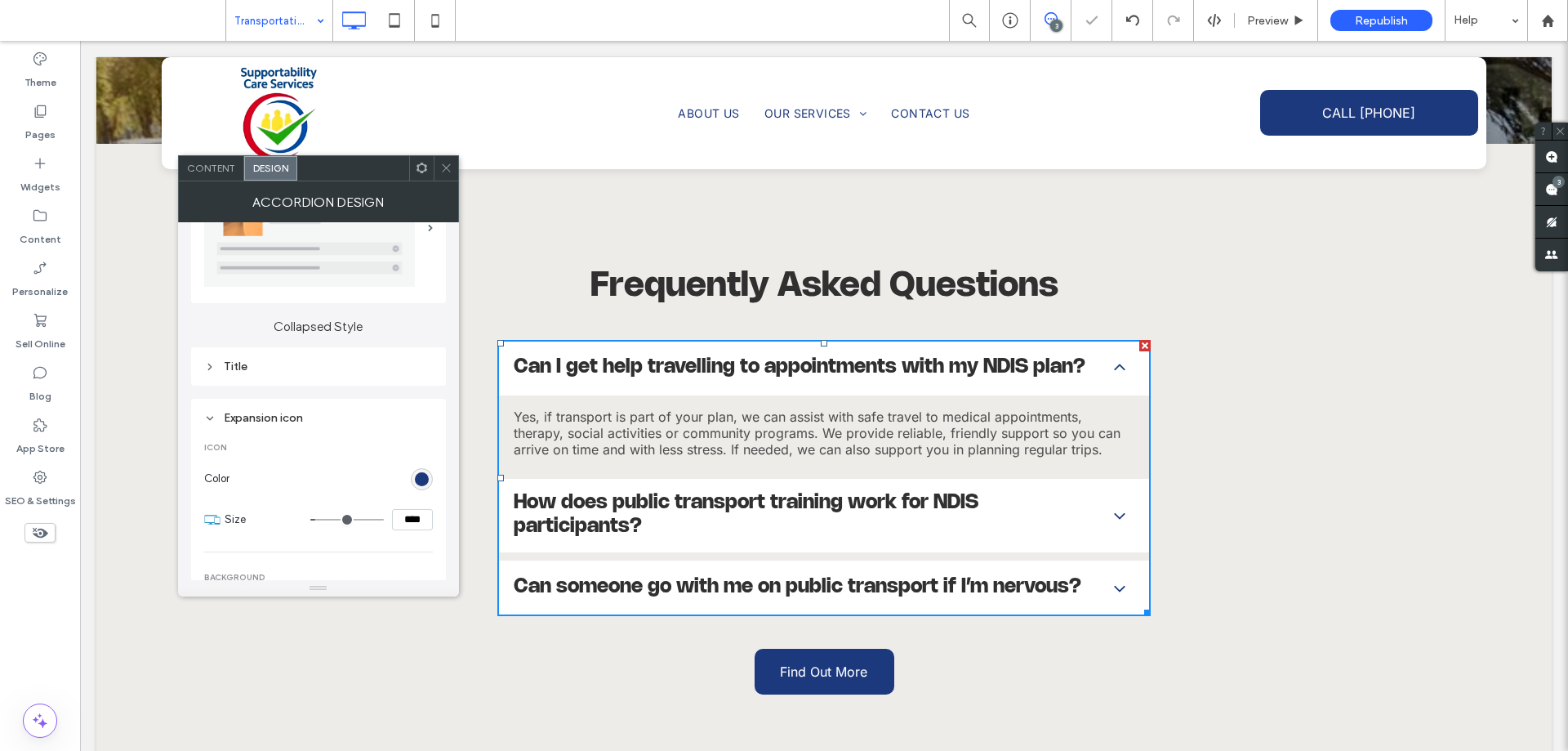 click at bounding box center (446, 168) 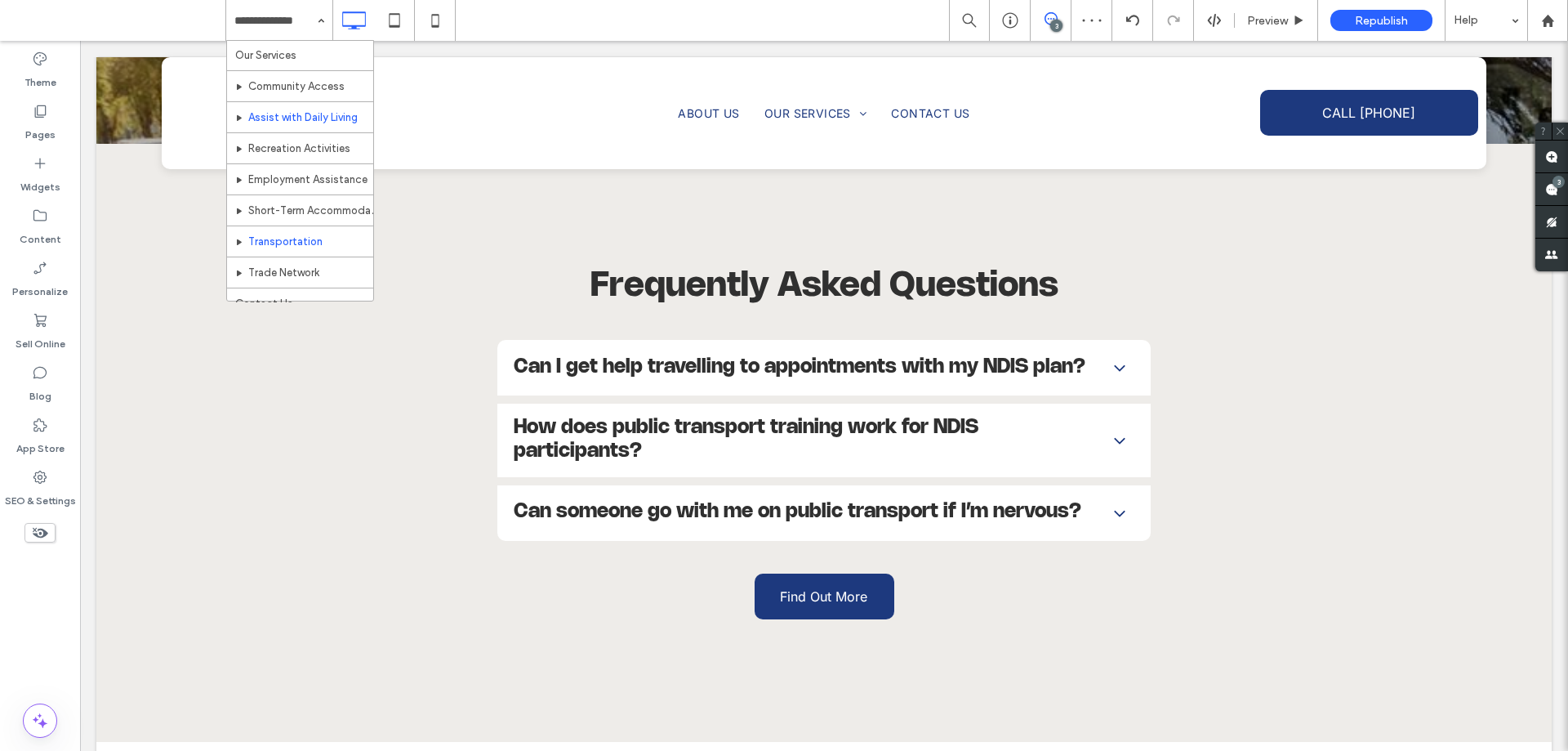 scroll, scrollTop: 48, scrollLeft: 0, axis: vertical 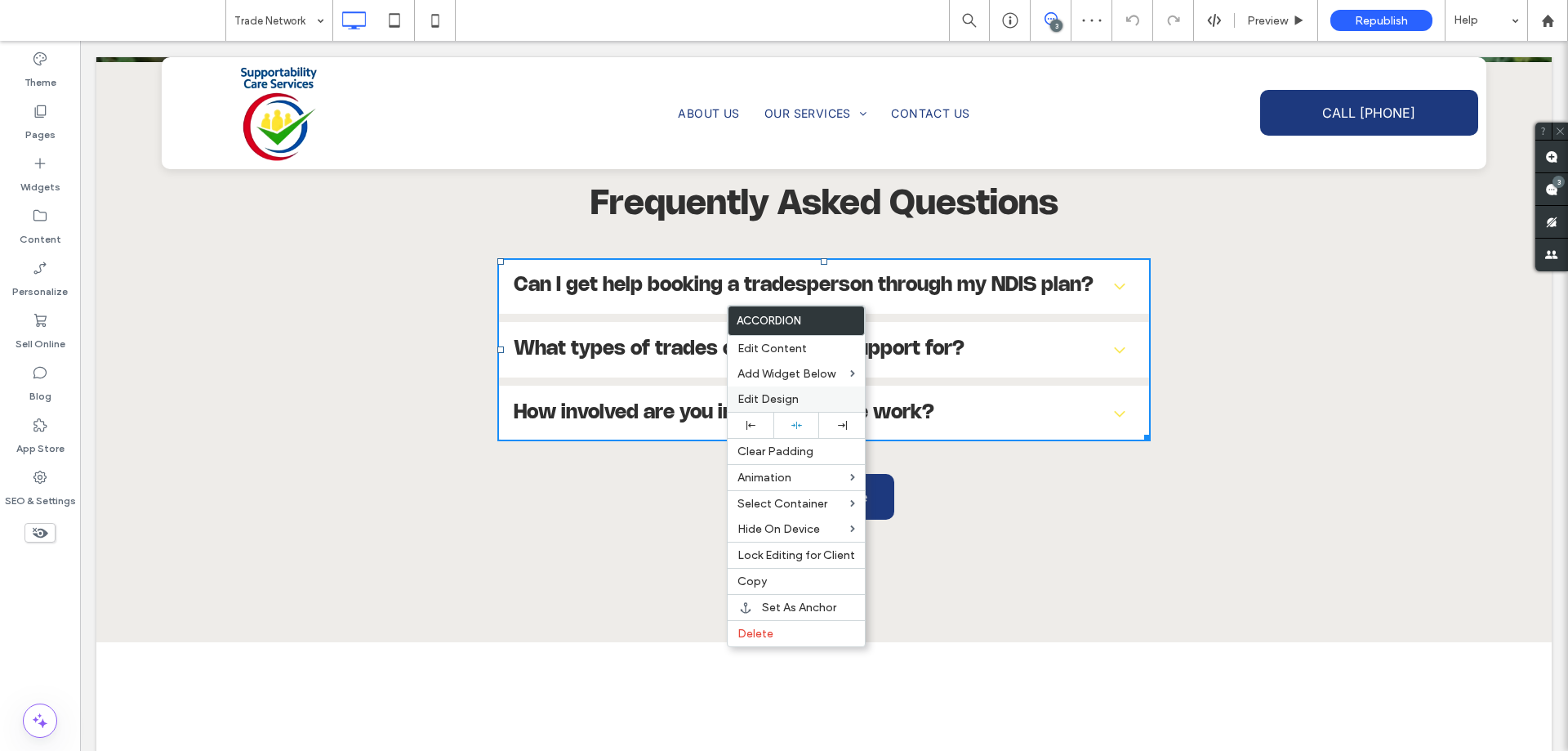 click on "Edit Design" at bounding box center [768, 399] 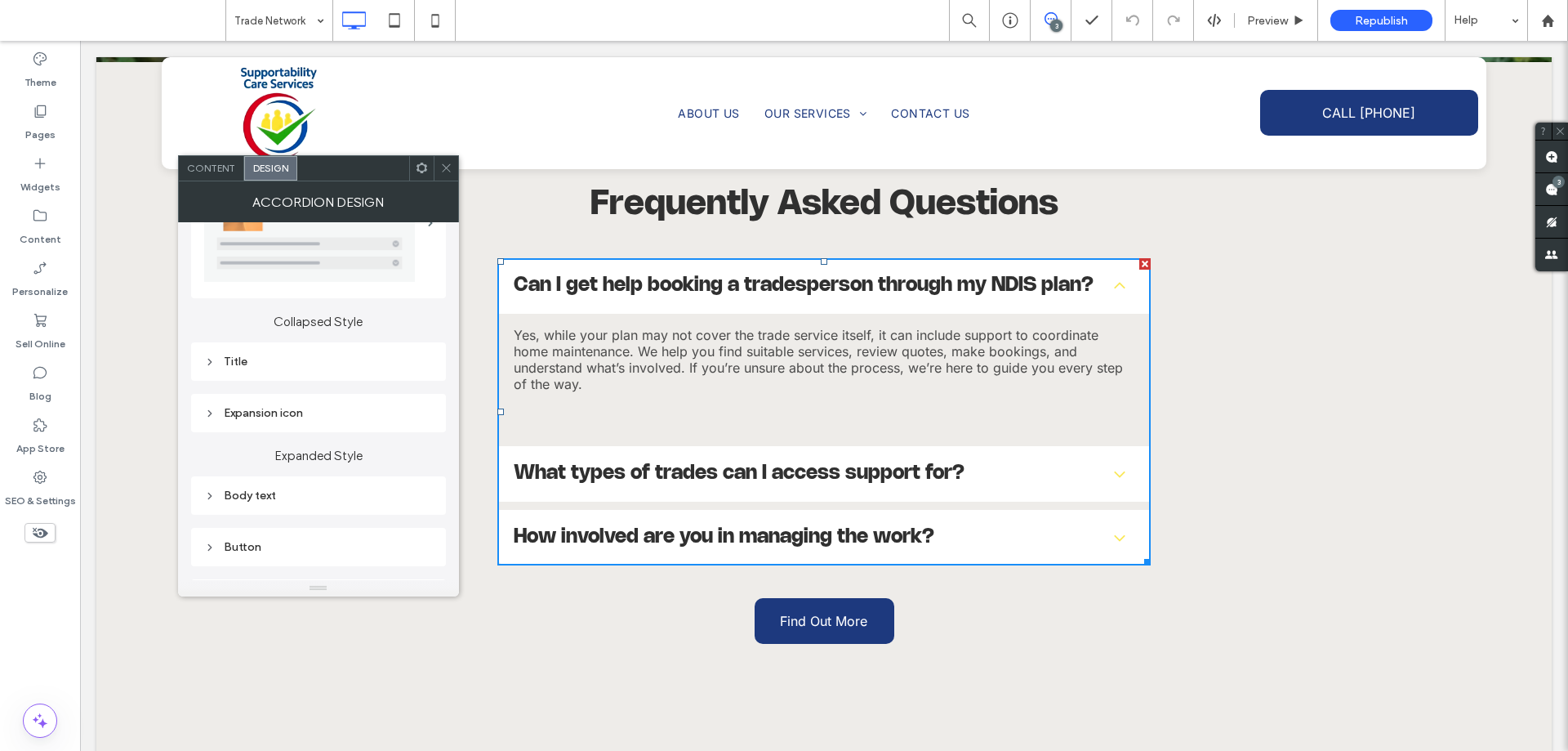 scroll, scrollTop: 245, scrollLeft: 0, axis: vertical 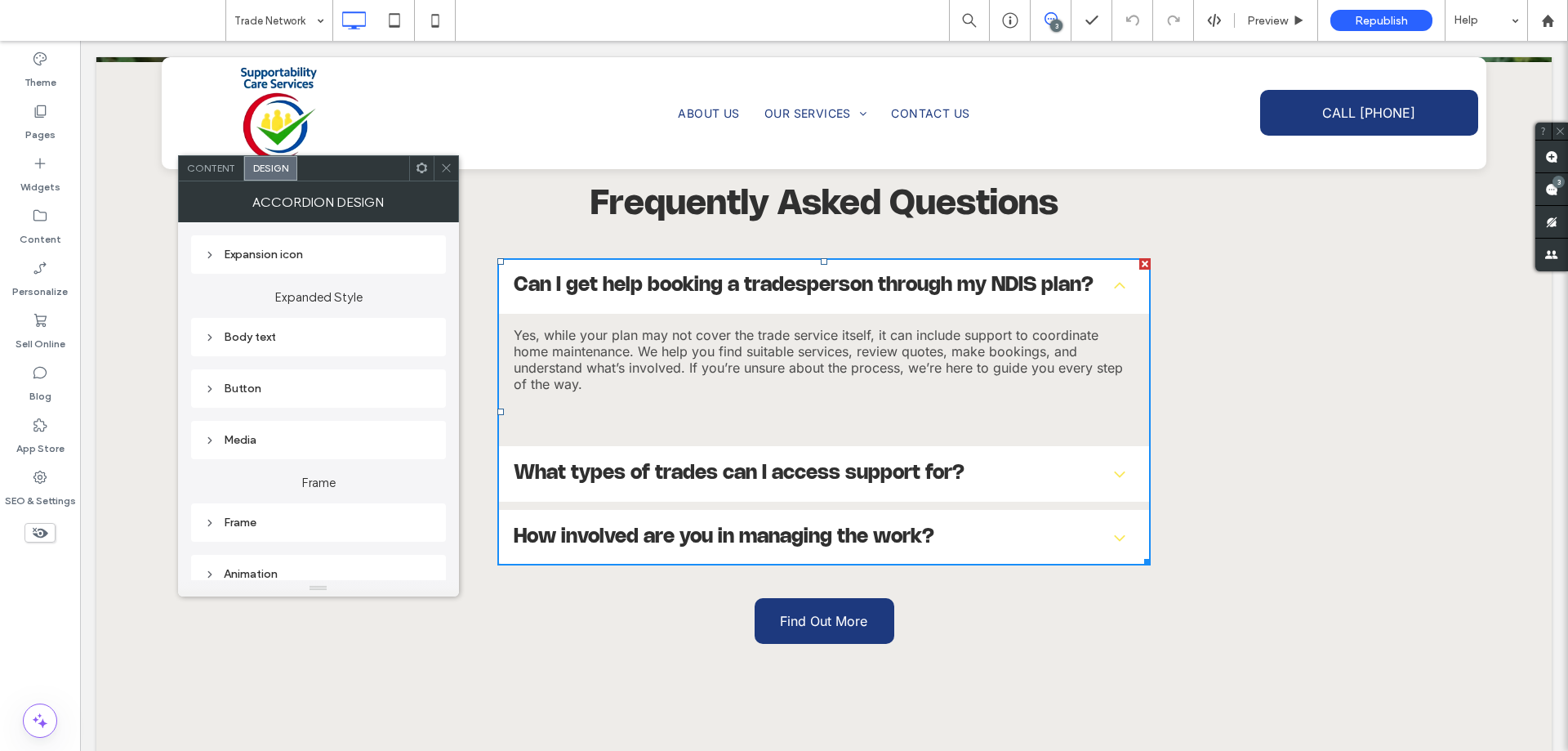 click on "Expansion icon" at bounding box center [318, 254] 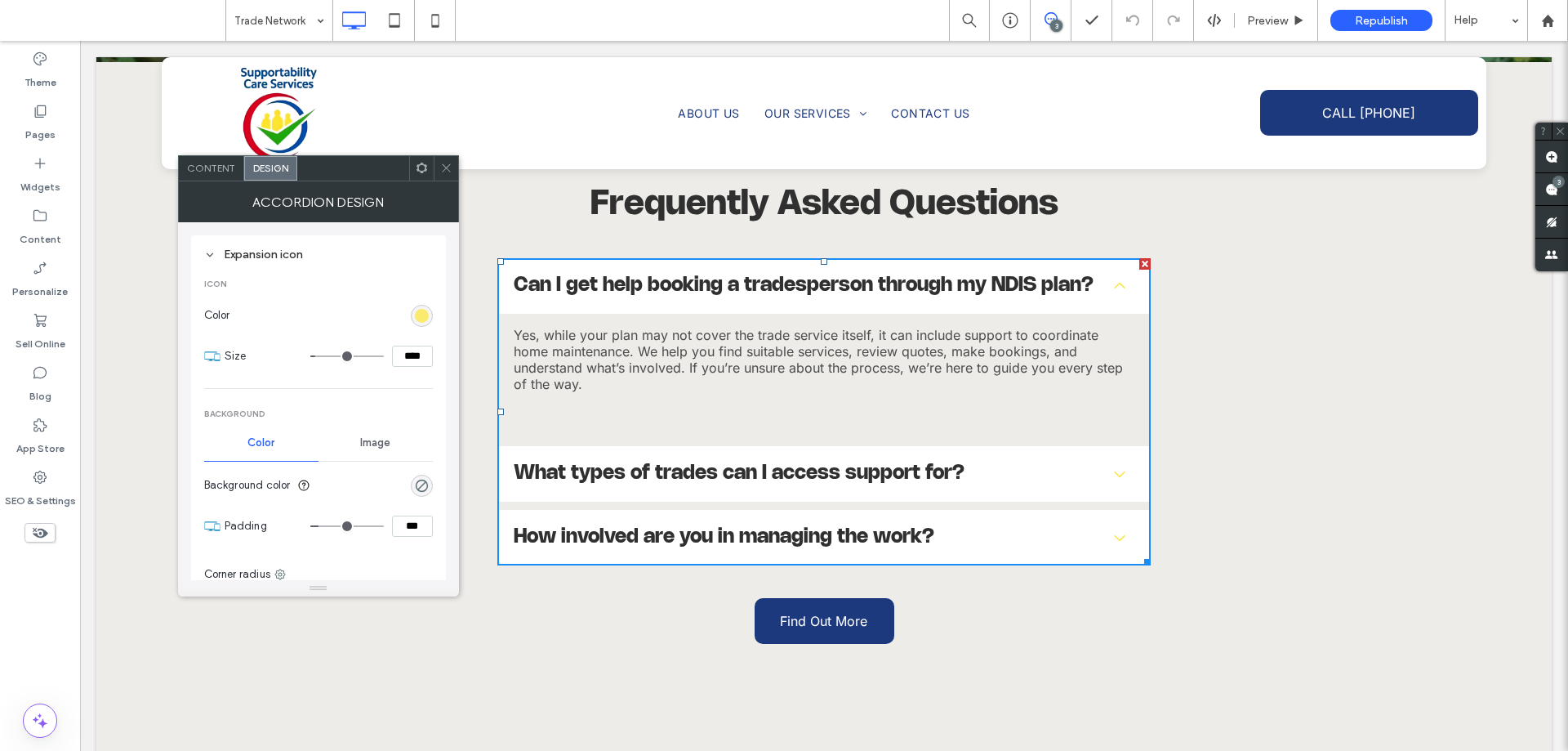 click at bounding box center [421, 315] 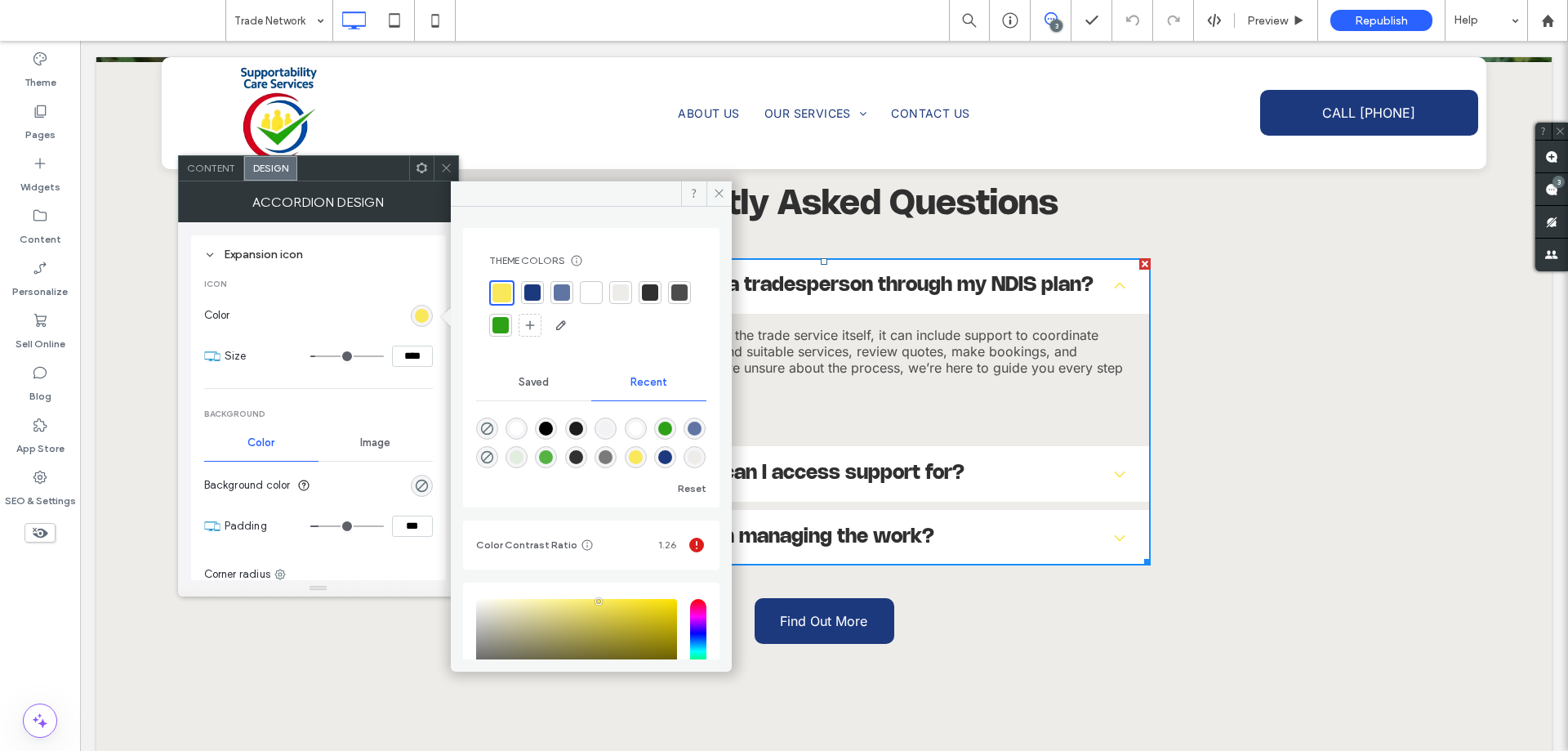 drag, startPoint x: 534, startPoint y: 290, endPoint x: 569, endPoint y: 279, distance: 36.687873 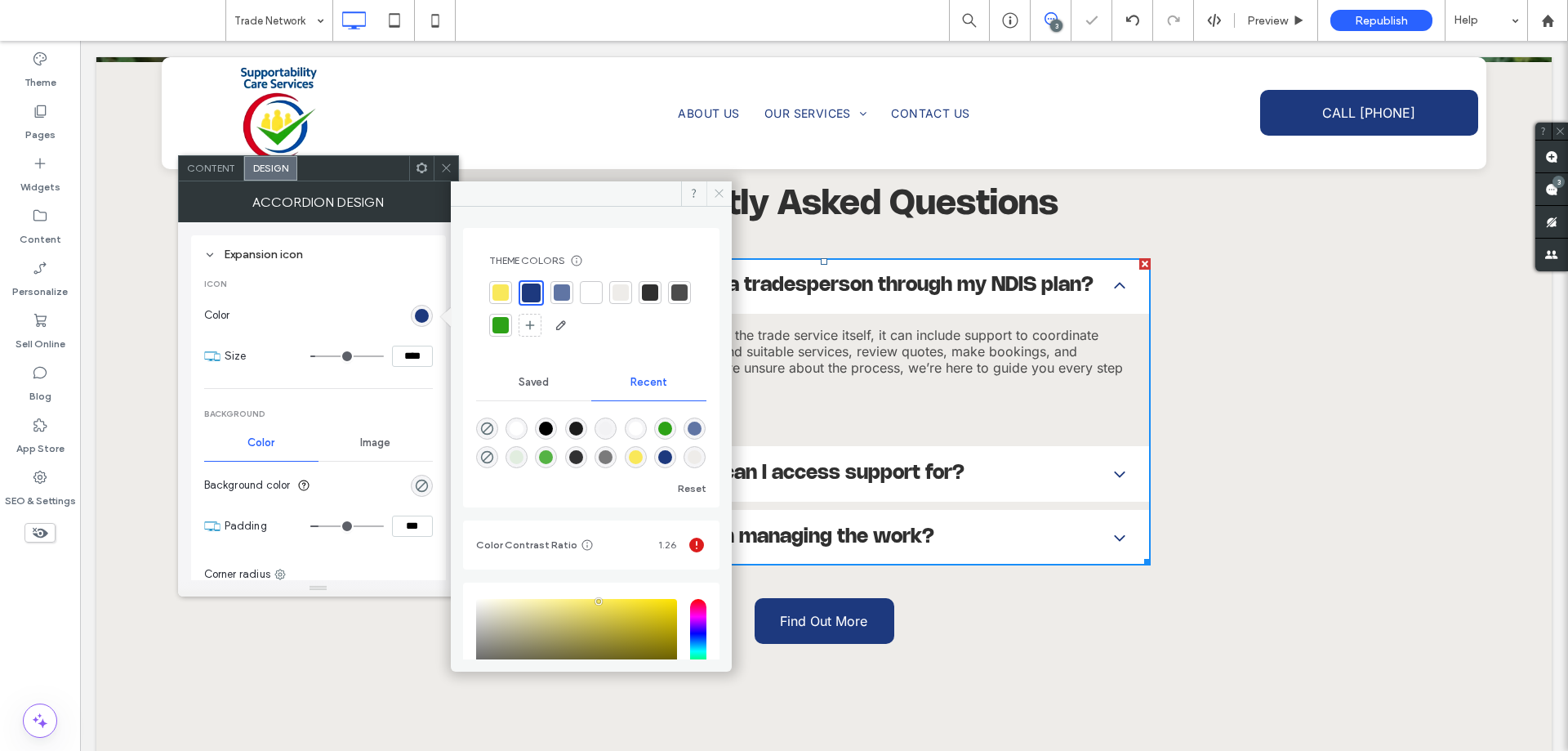 click at bounding box center [719, 194] 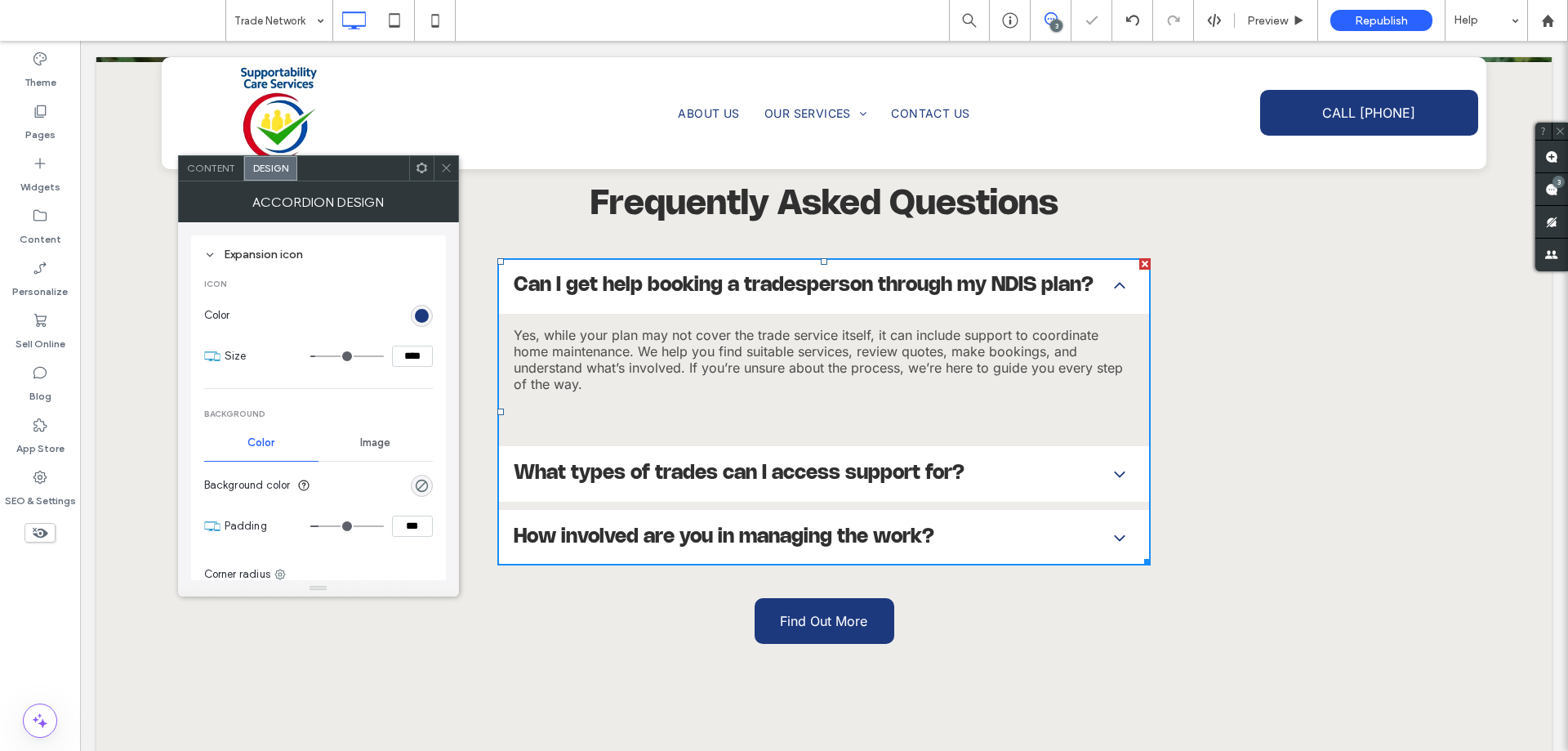 click 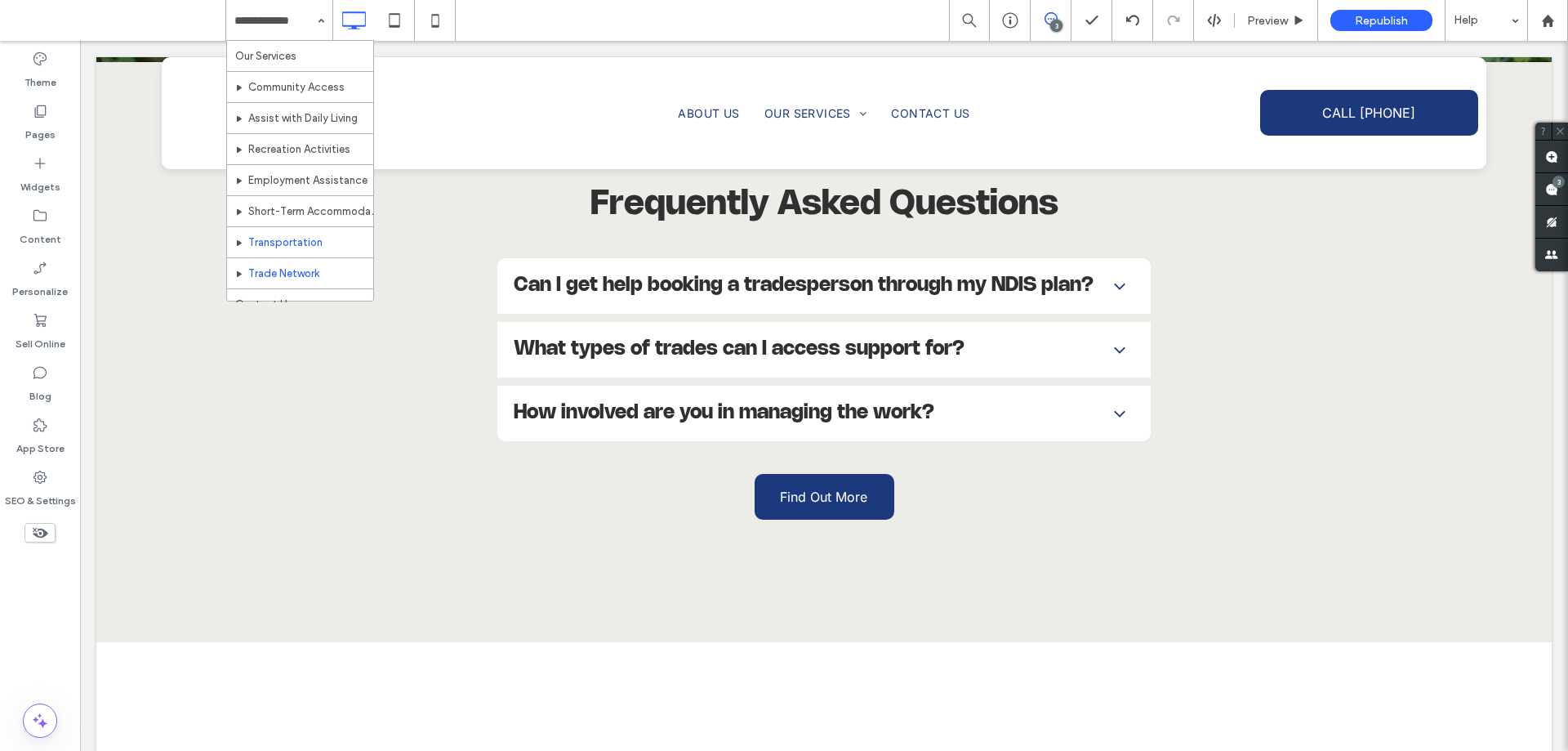 scroll, scrollTop: 48, scrollLeft: 0, axis: vertical 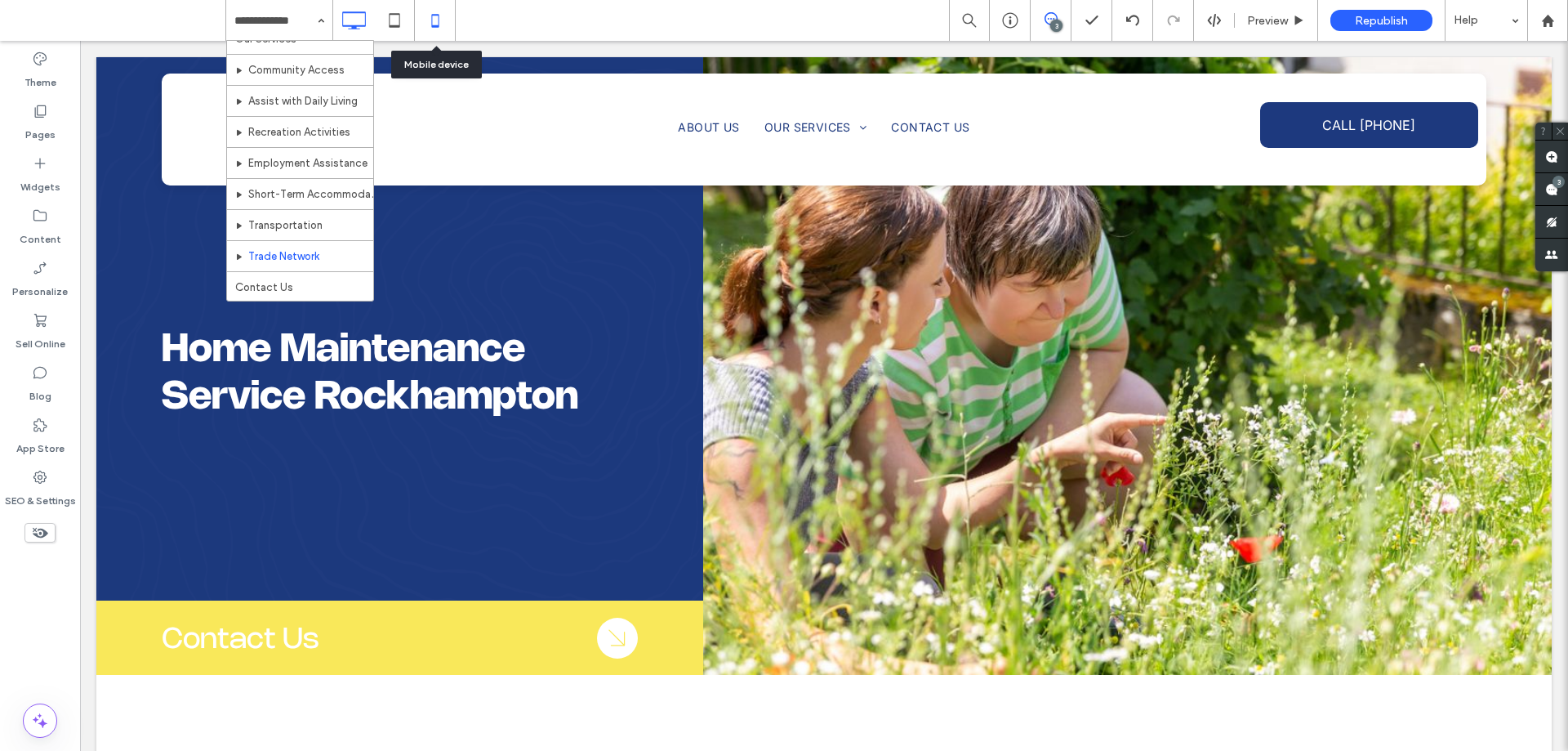 click 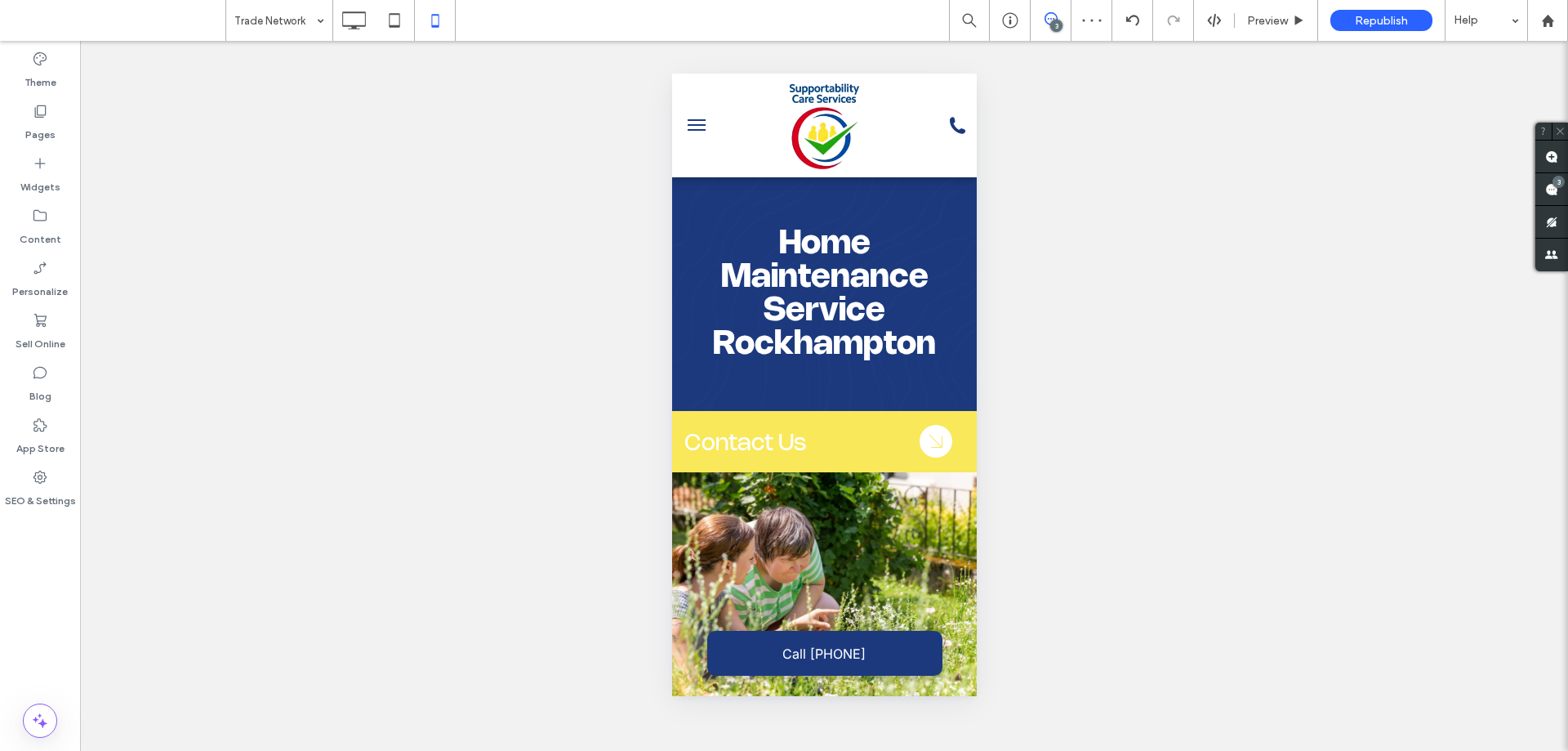 scroll, scrollTop: 0, scrollLeft: 0, axis: both 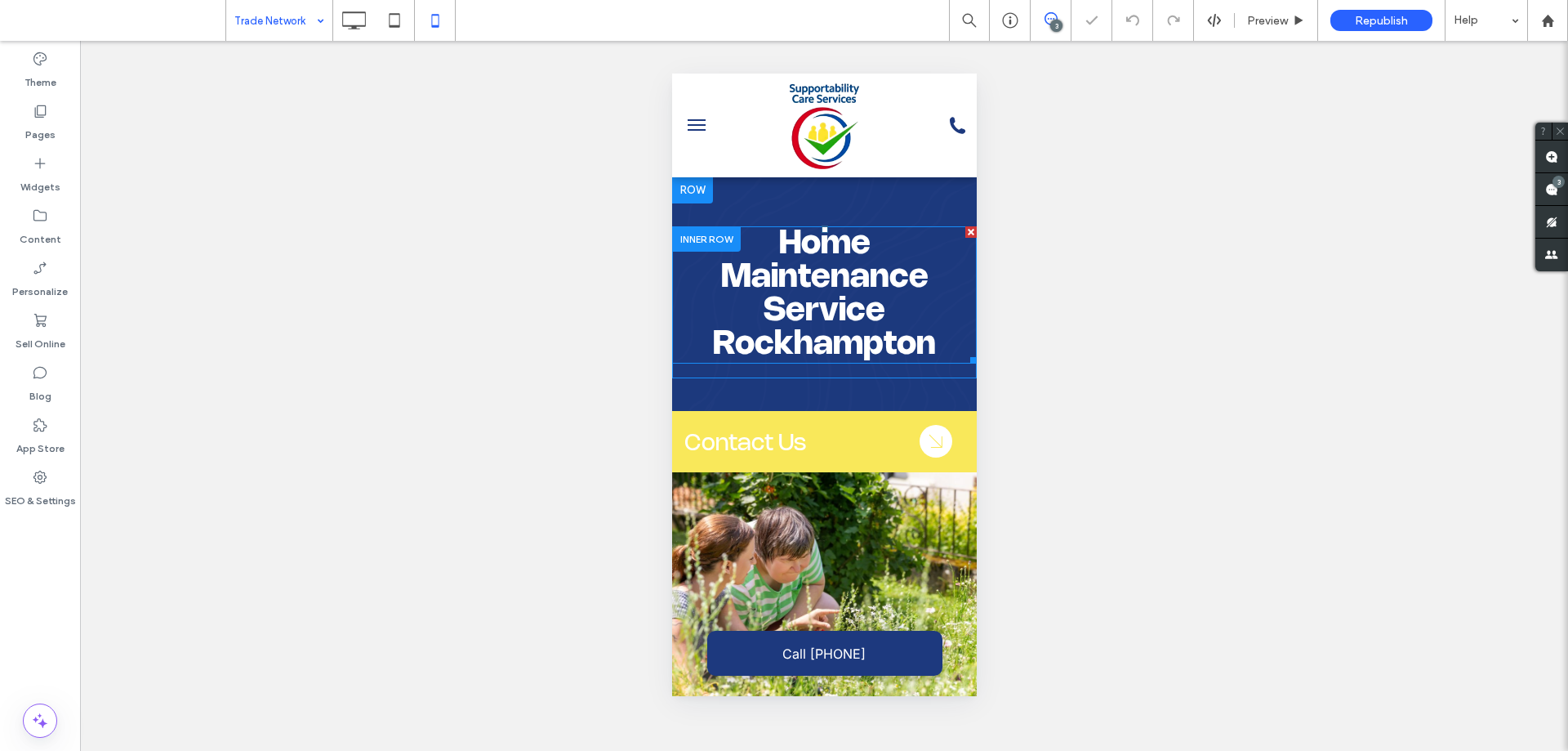 click on "Home Maintenance Service Rockhampton" at bounding box center [823, 294] 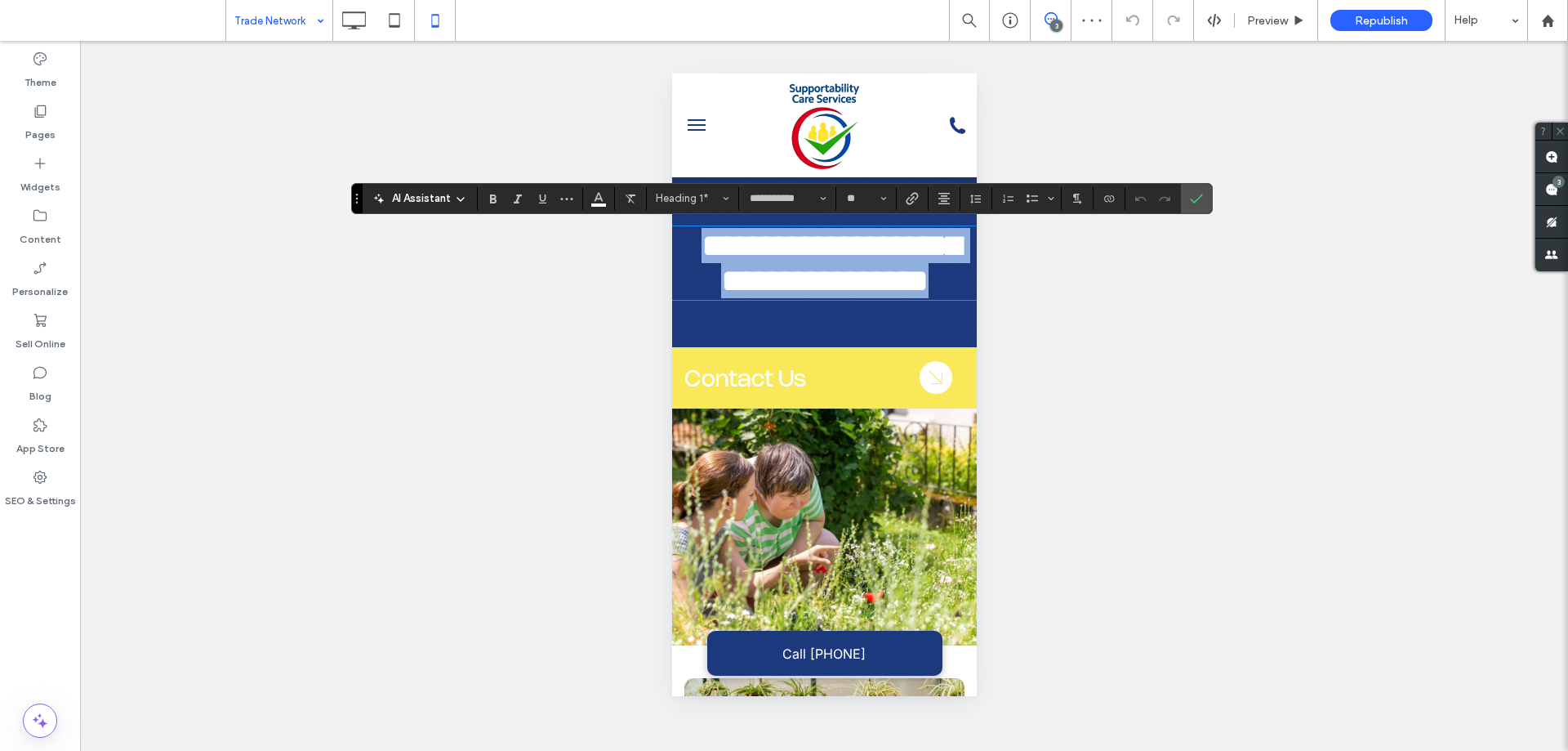 click on "**********" at bounding box center [823, 263] 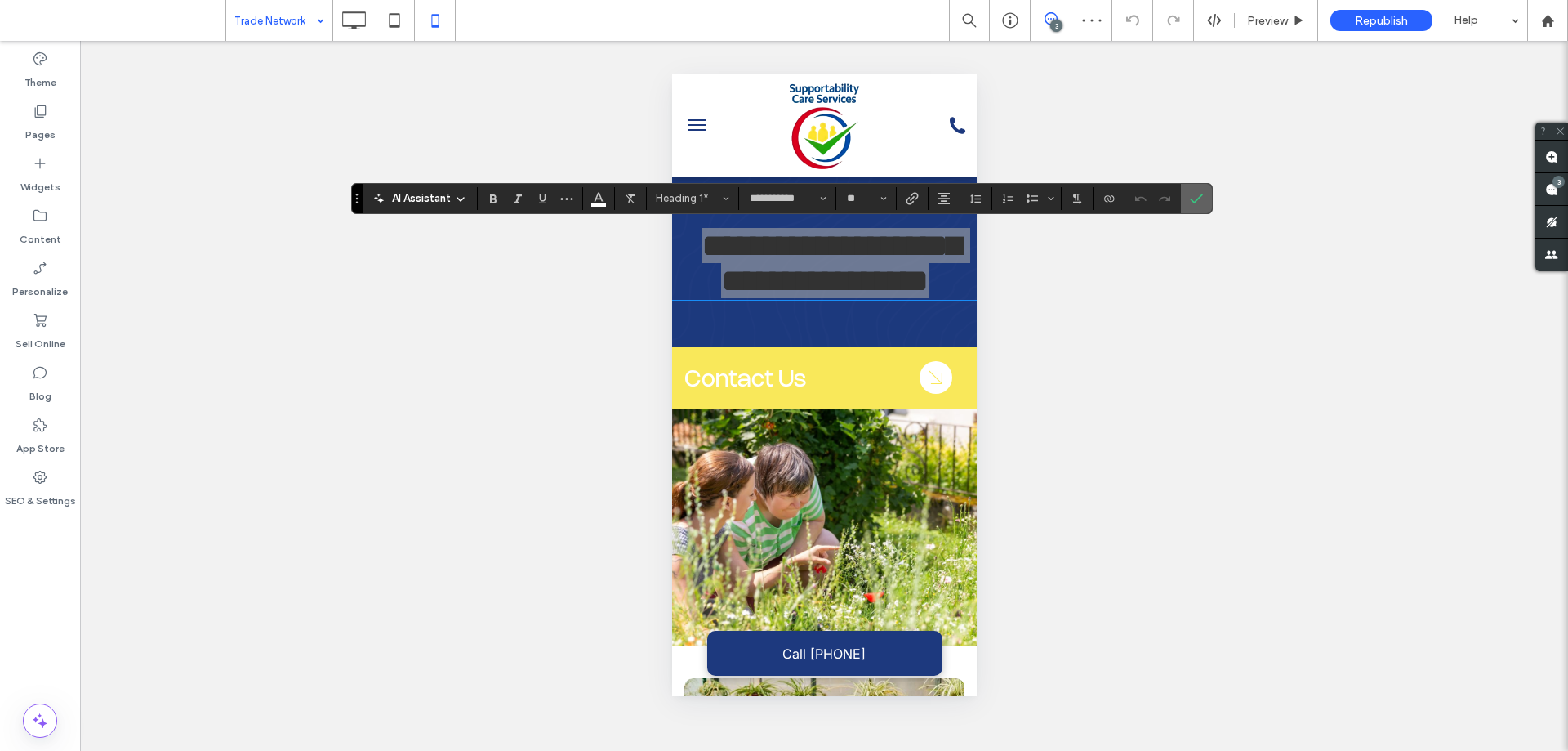 click 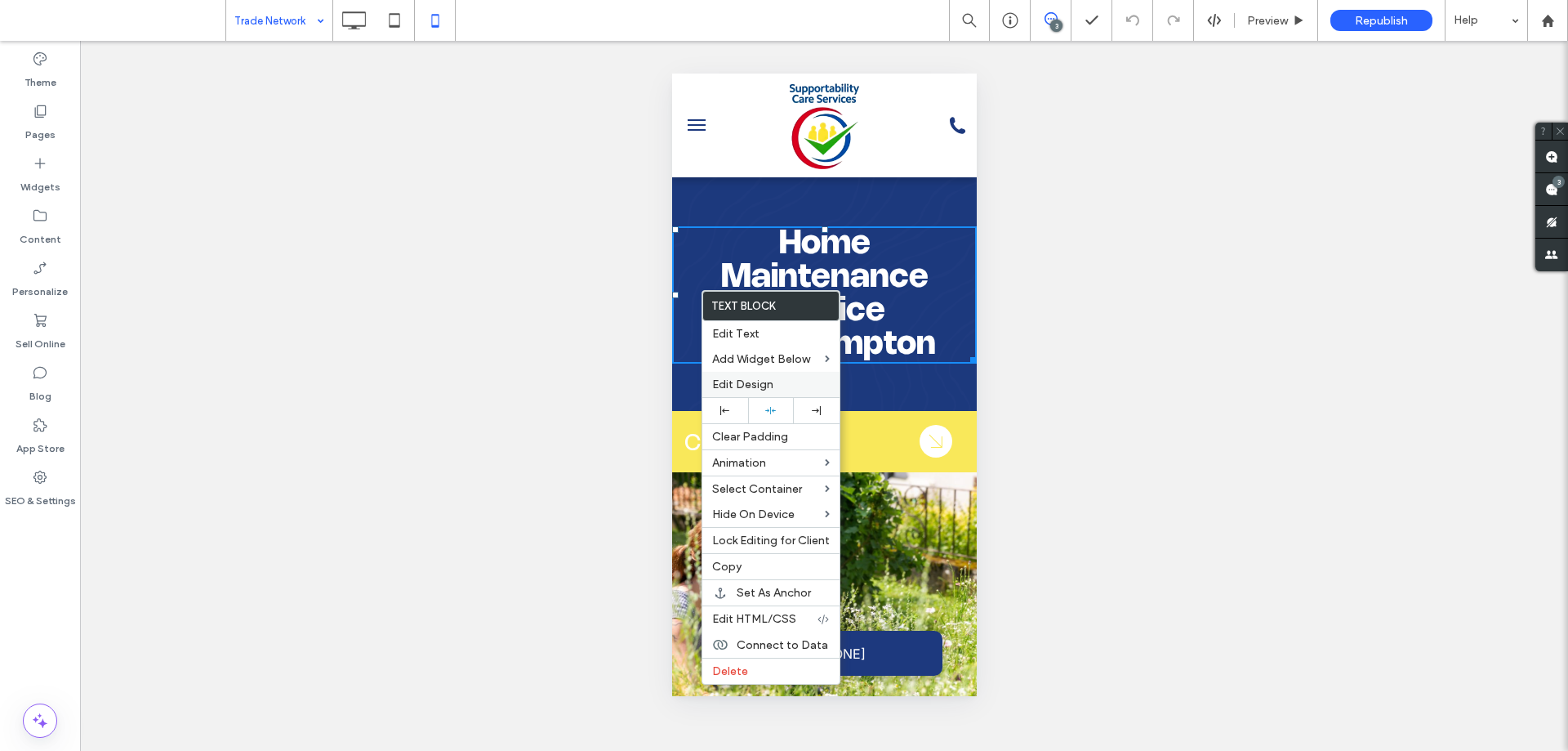 click on "Edit Design" at bounding box center (742, 384) 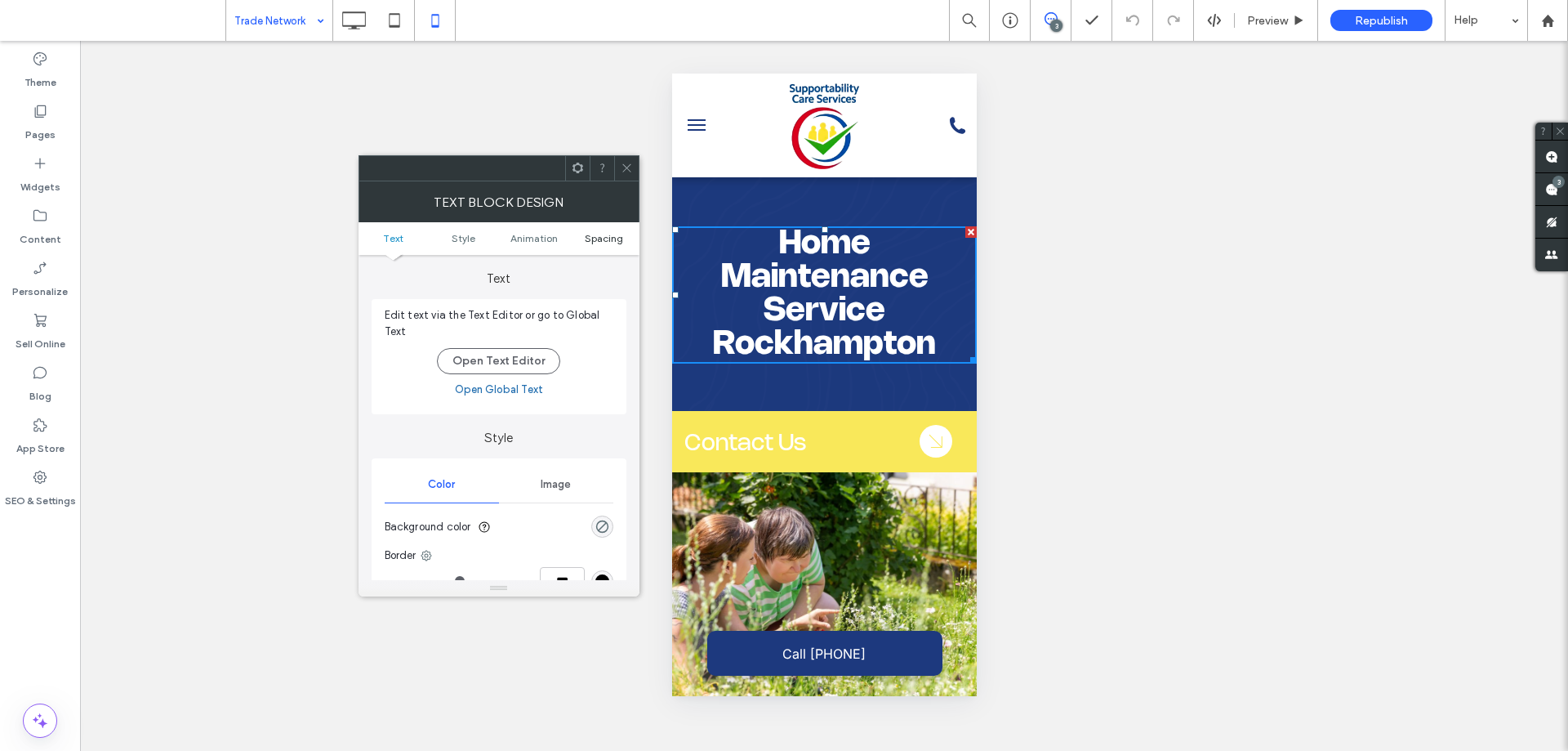 click on "Spacing" at bounding box center [604, 238] 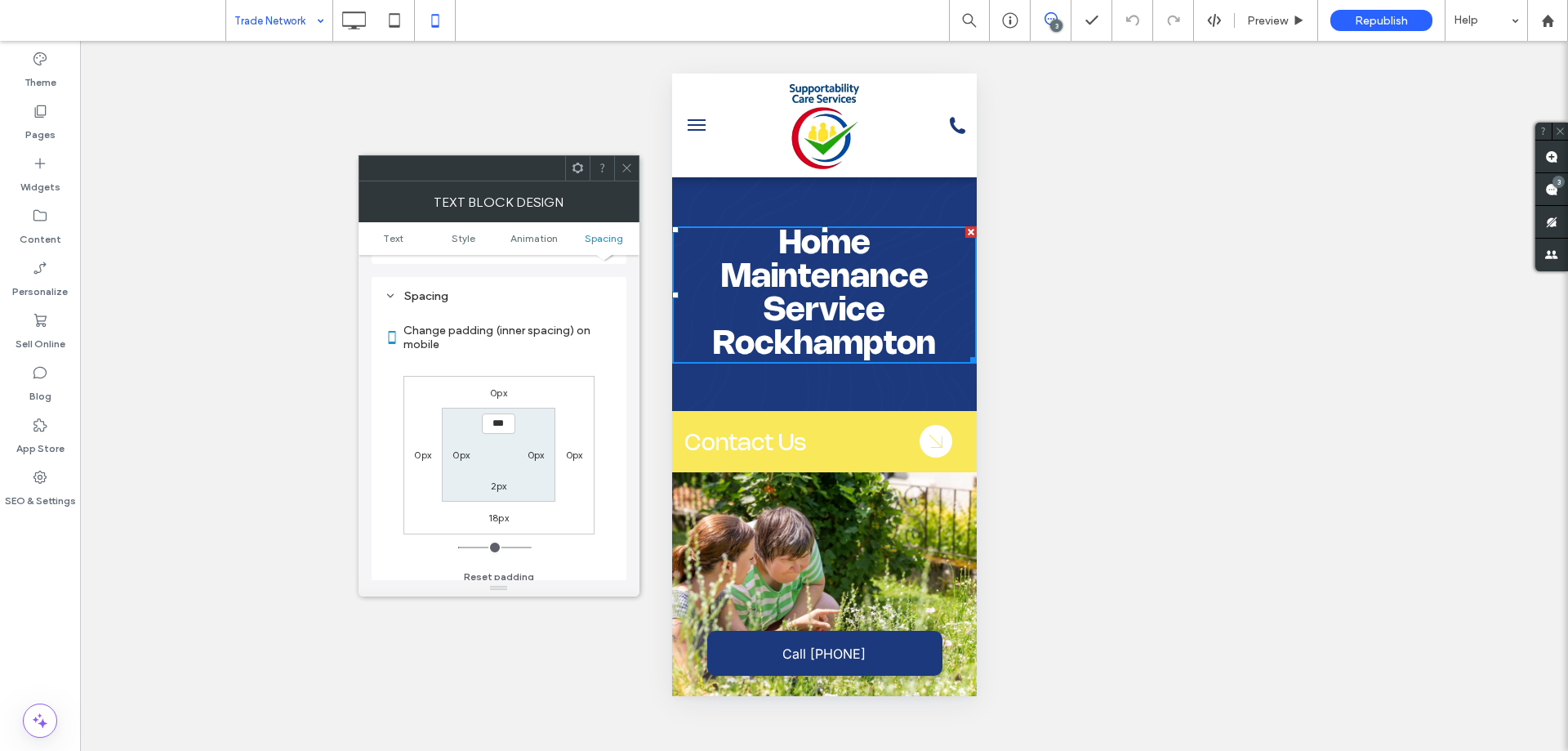 scroll, scrollTop: 468, scrollLeft: 0, axis: vertical 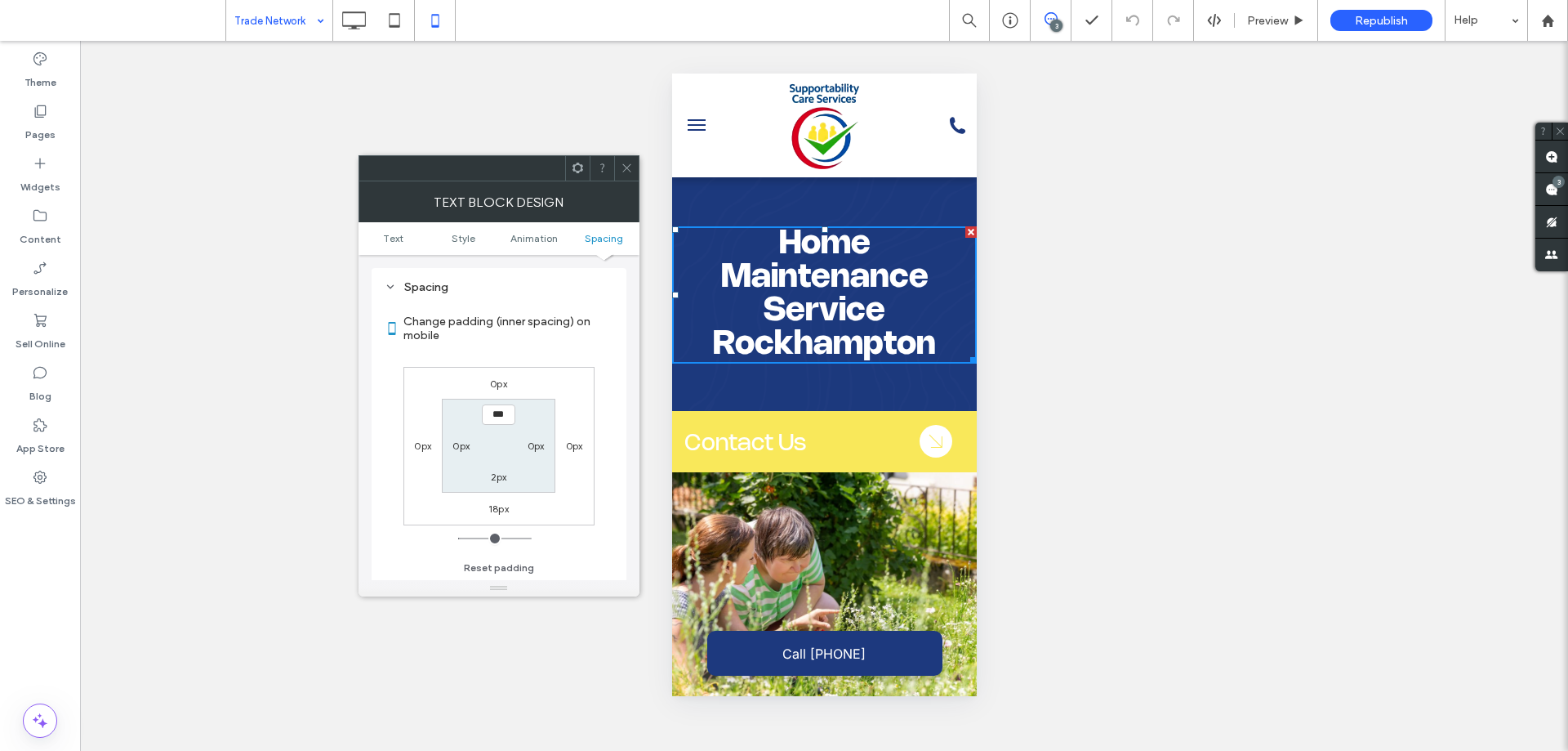 click 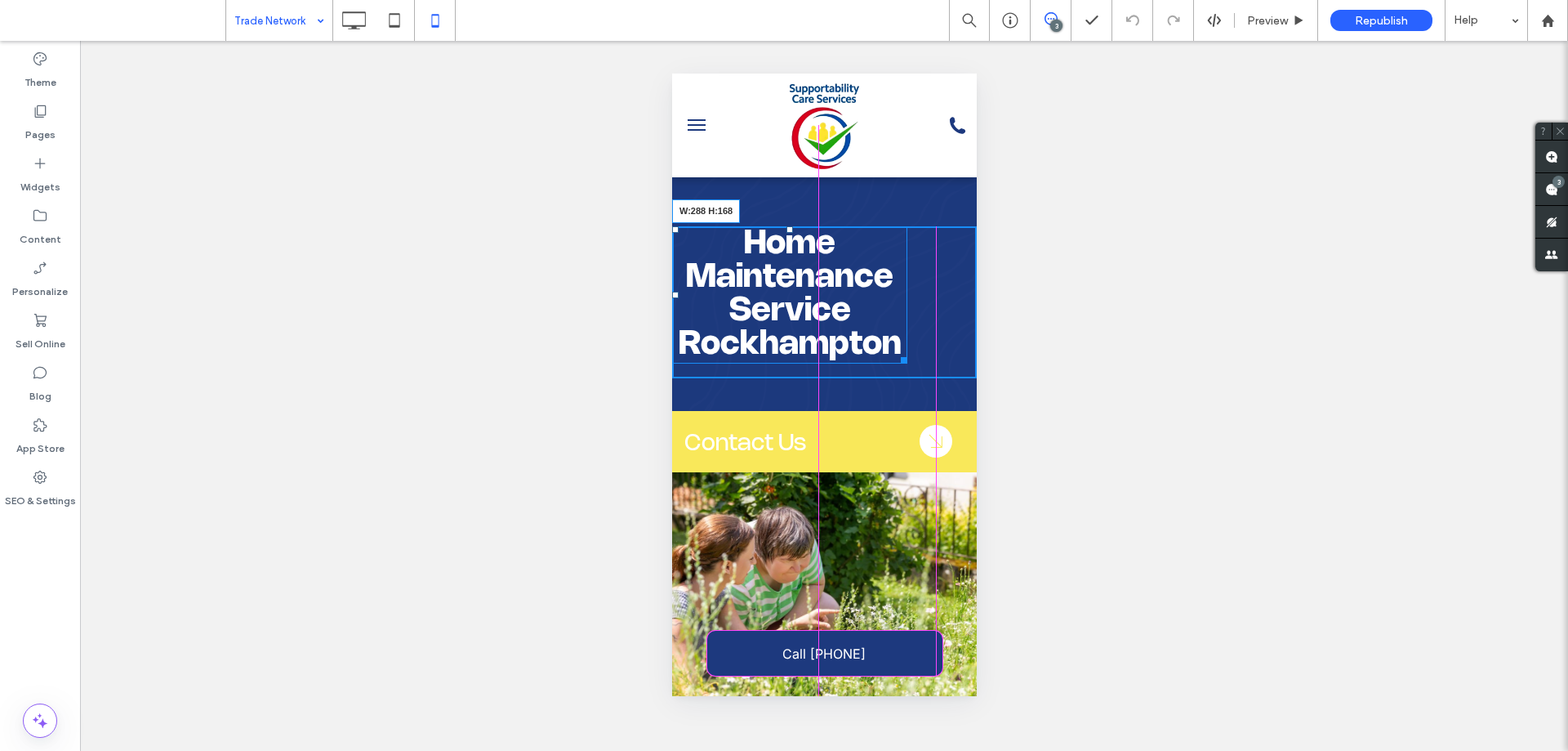 drag, startPoint x: 961, startPoint y: 358, endPoint x: 934, endPoint y: 354, distance: 27.29469 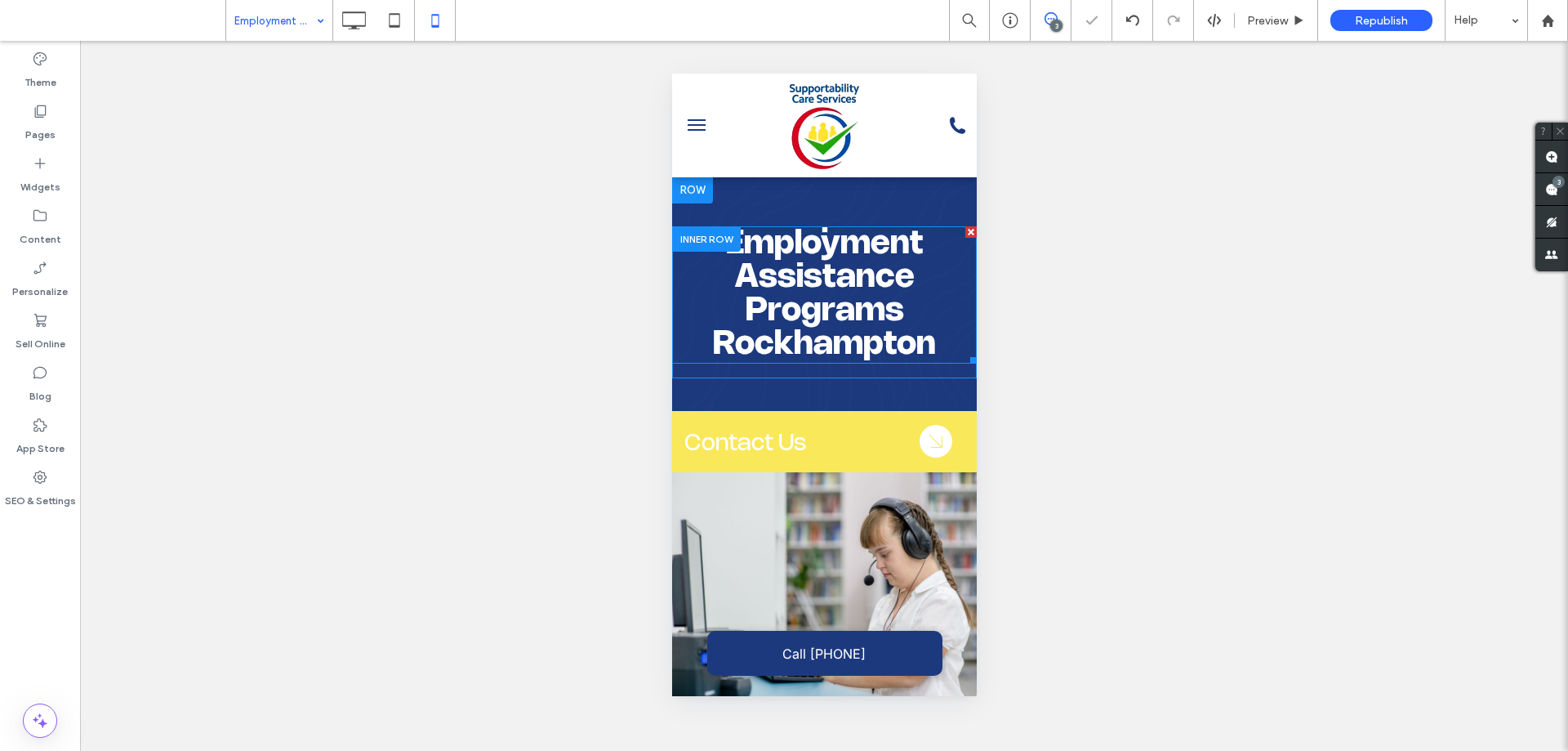 scroll, scrollTop: 0, scrollLeft: 0, axis: both 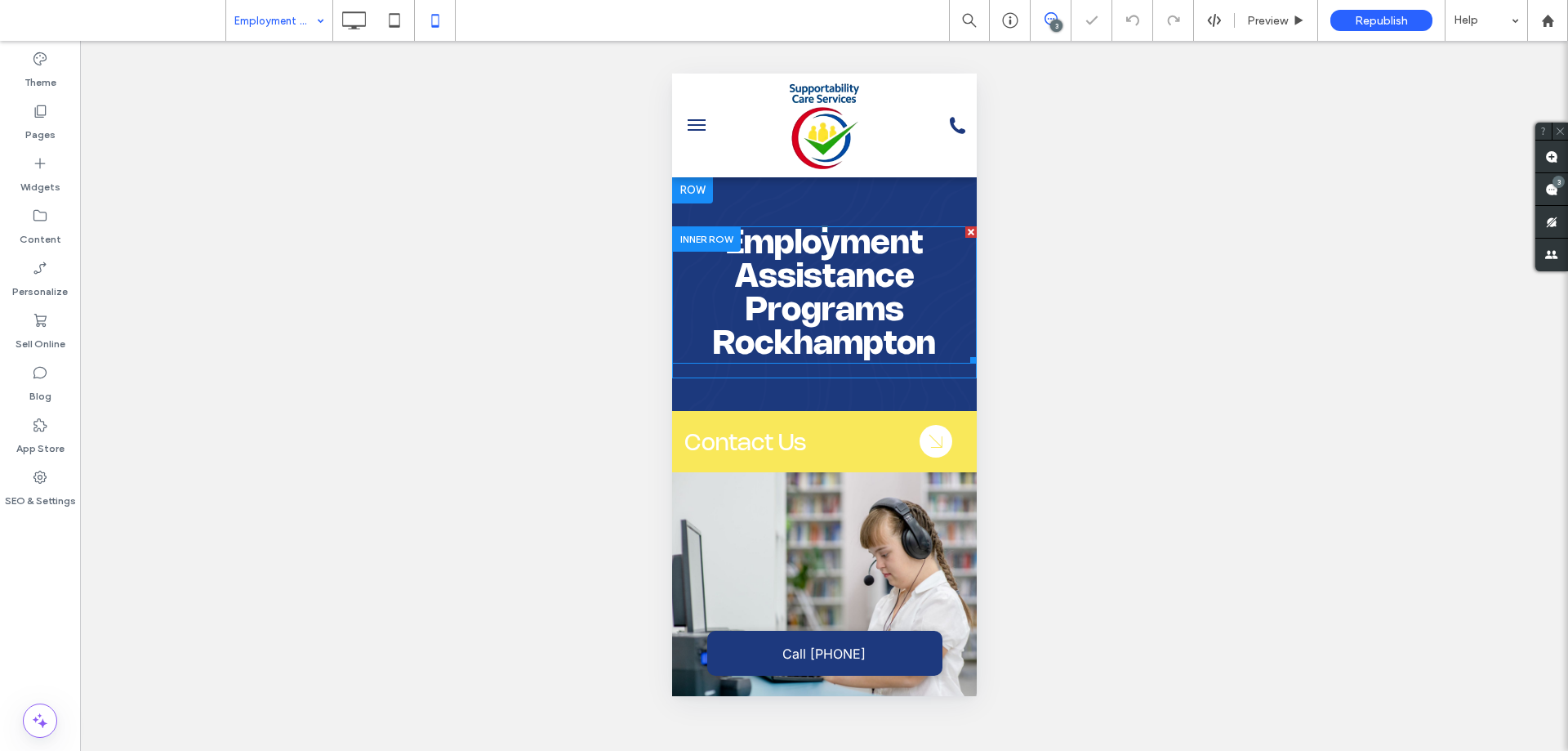 click on "Employment Assistance Programs Rockhampton" at bounding box center [823, 294] 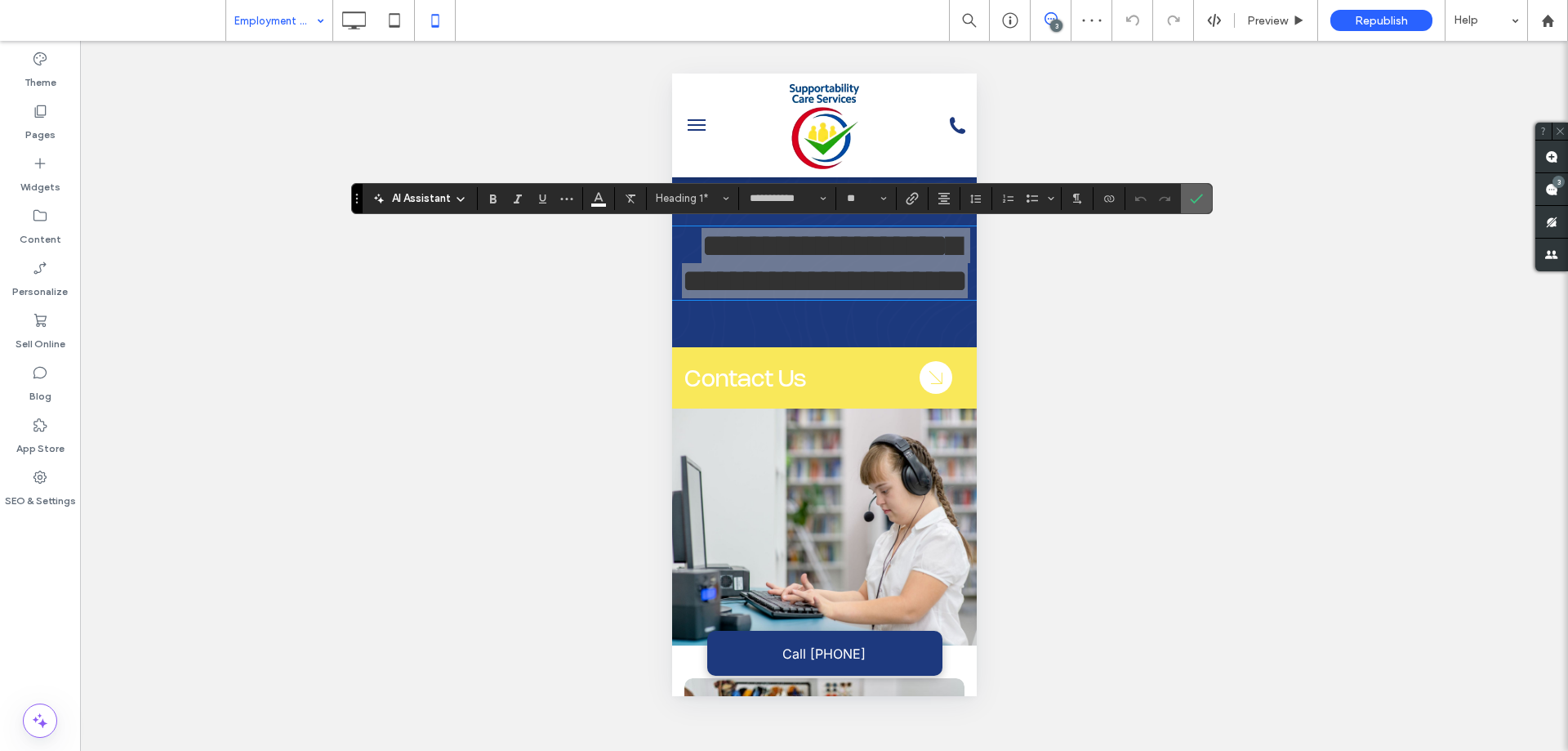click 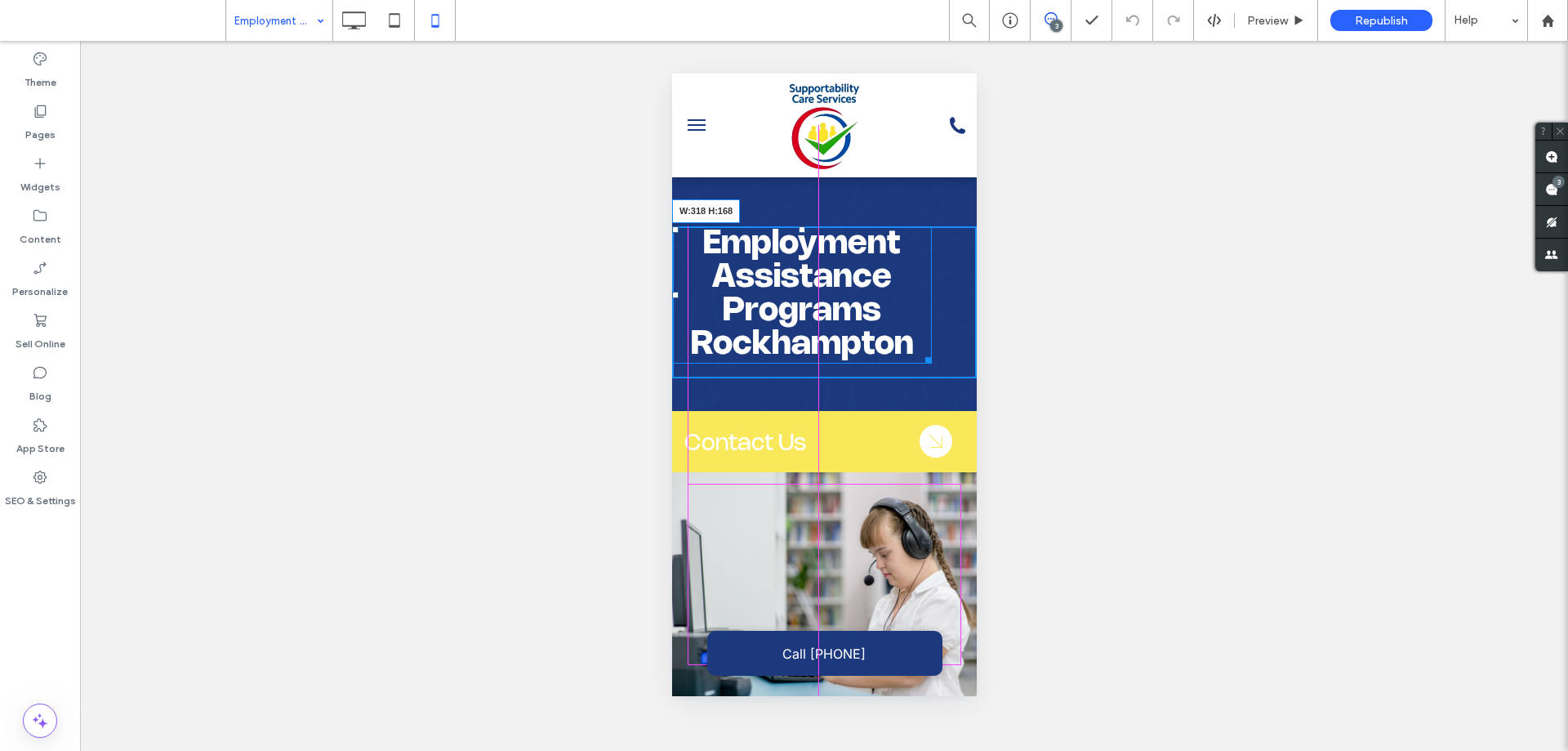 drag, startPoint x: 959, startPoint y: 355, endPoint x: 938, endPoint y: 352, distance: 21.213203 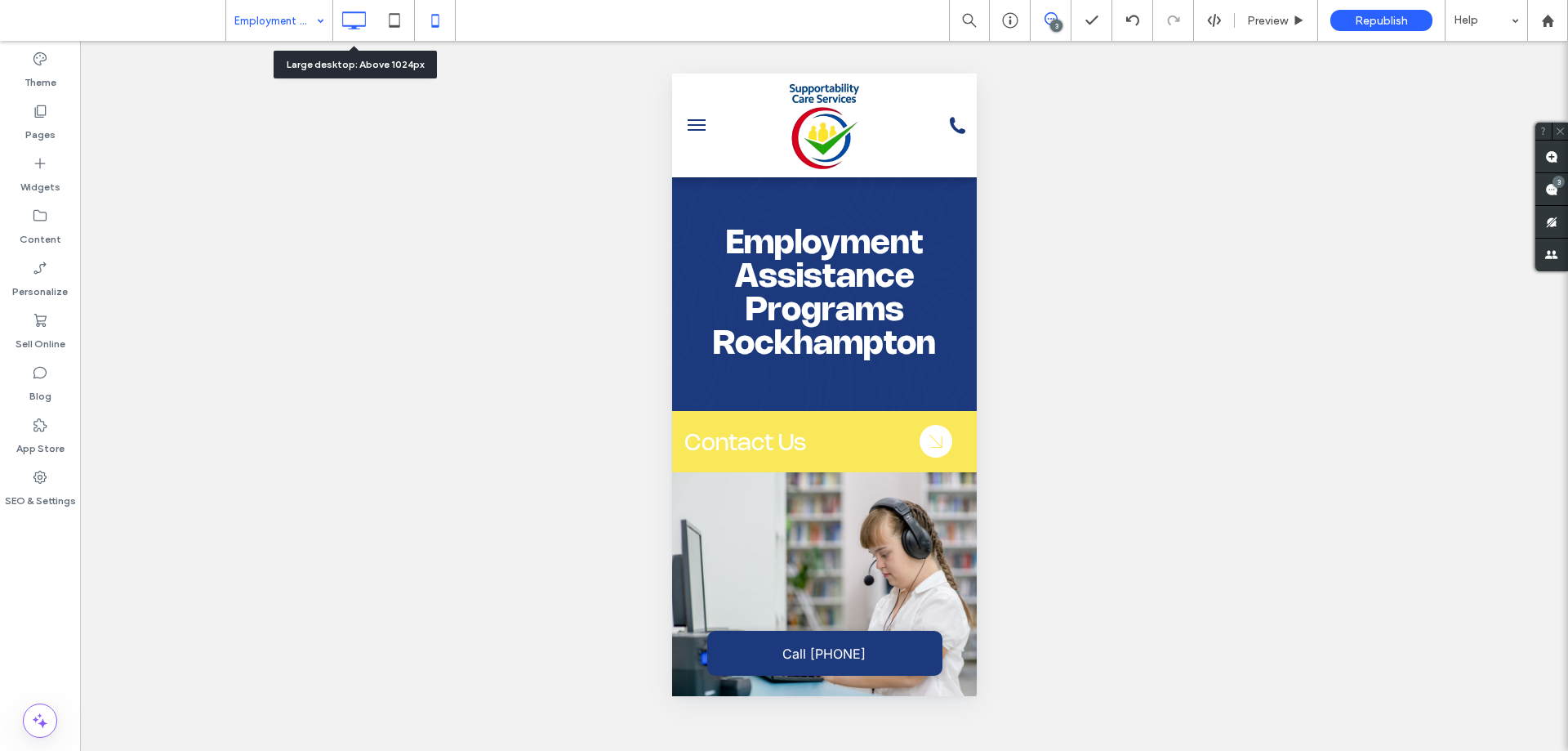 click 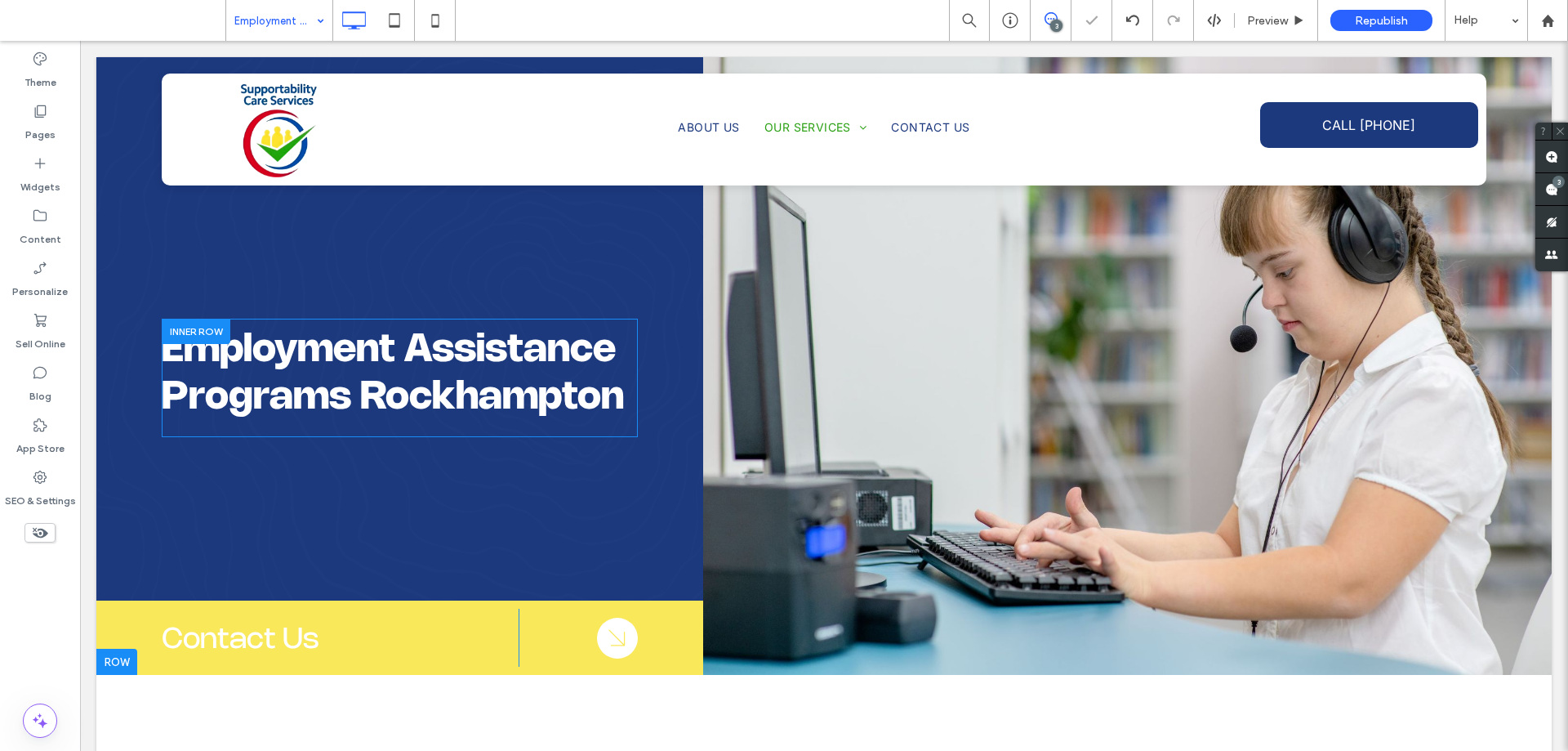 scroll, scrollTop: 0, scrollLeft: 0, axis: both 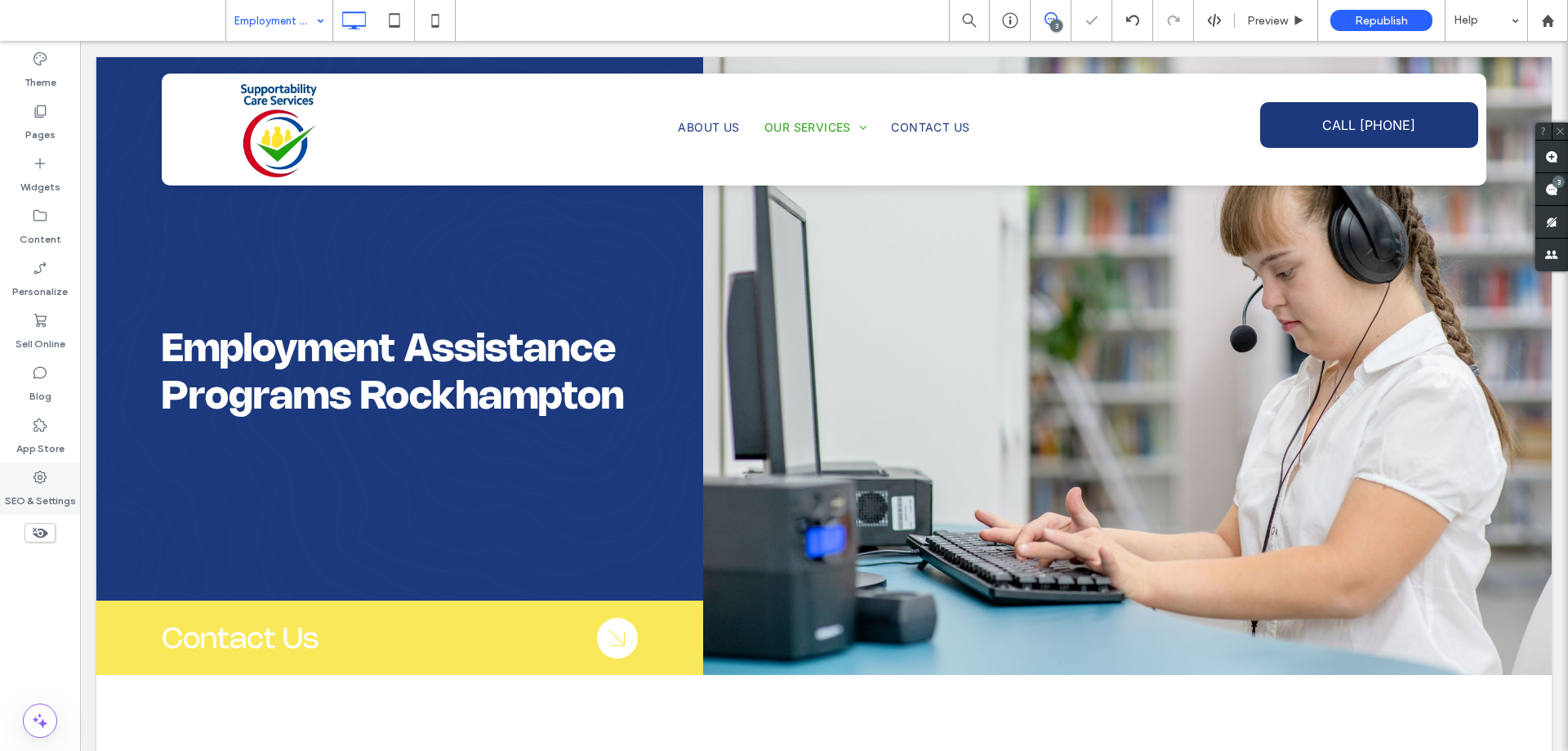click on "SEO & Settings" at bounding box center [40, 489] 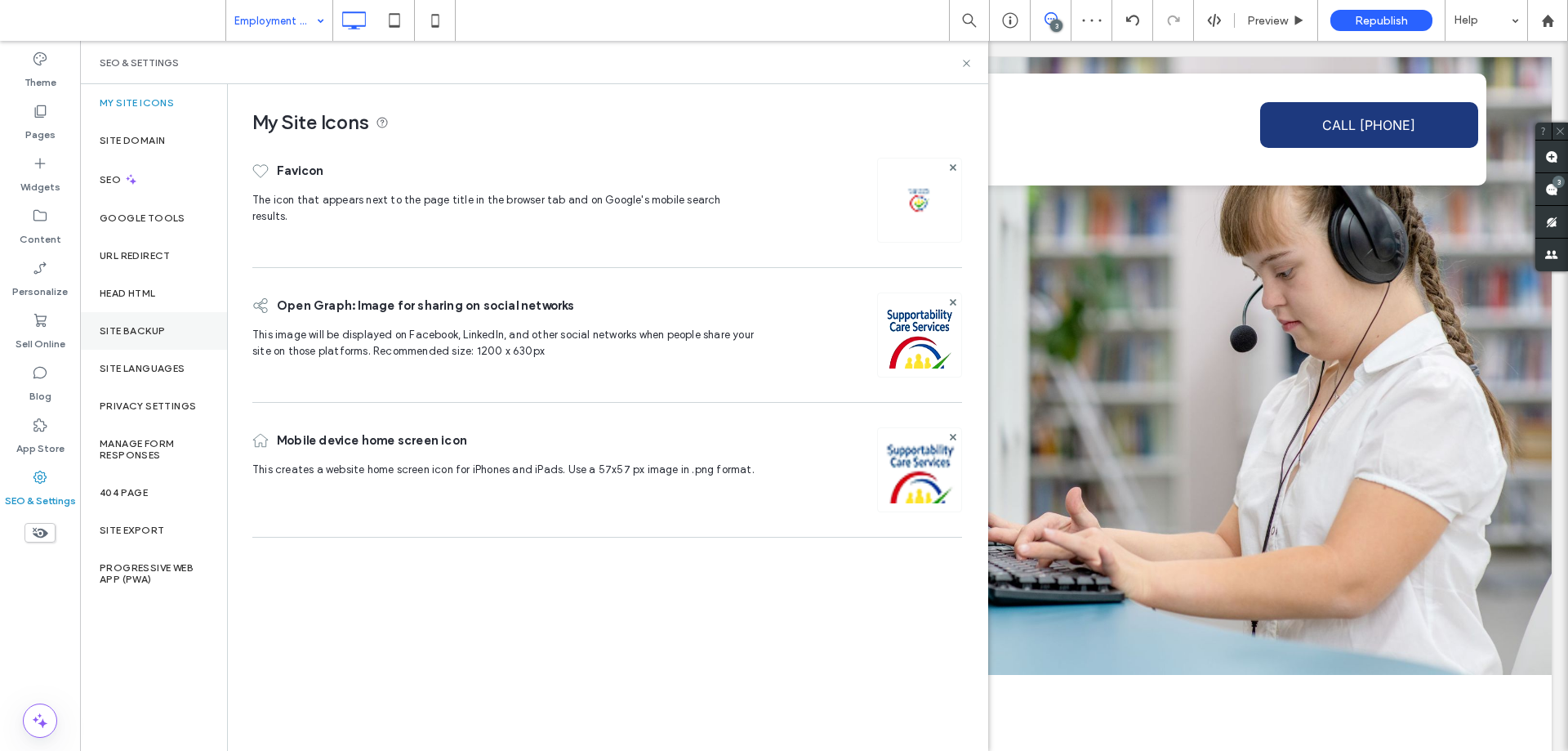 click on "Site Backup" at bounding box center [154, 331] 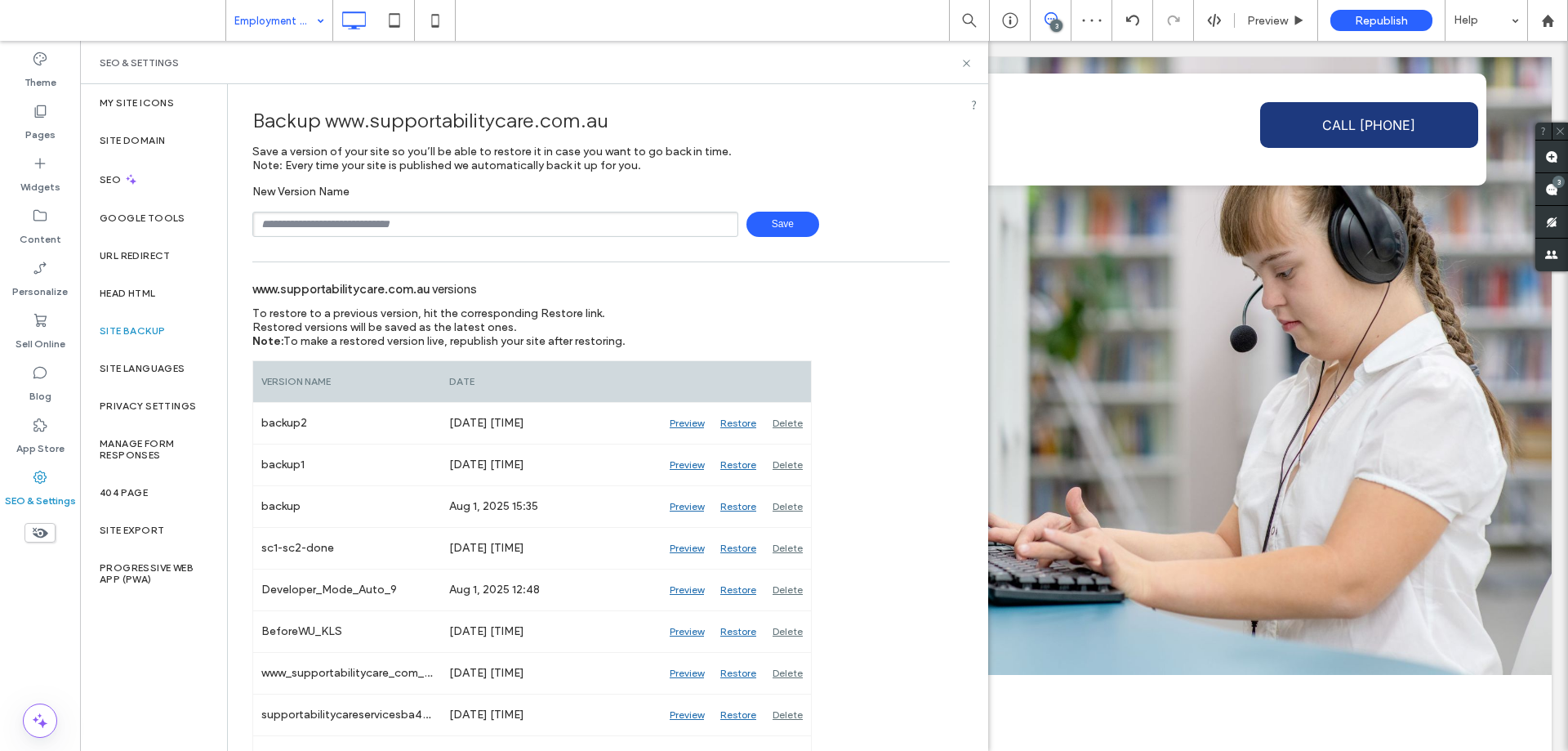 click at bounding box center [495, 224] 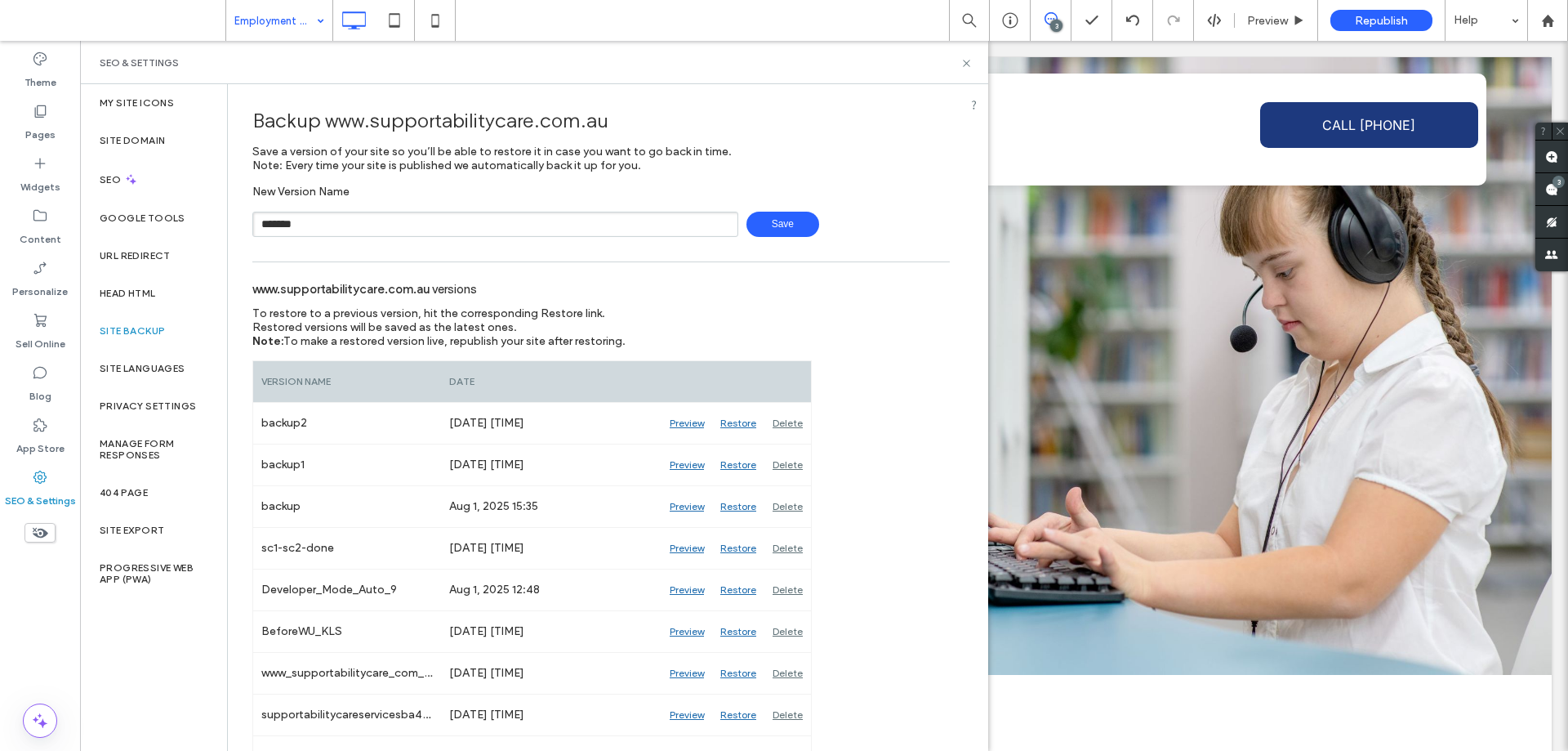 type on "*******" 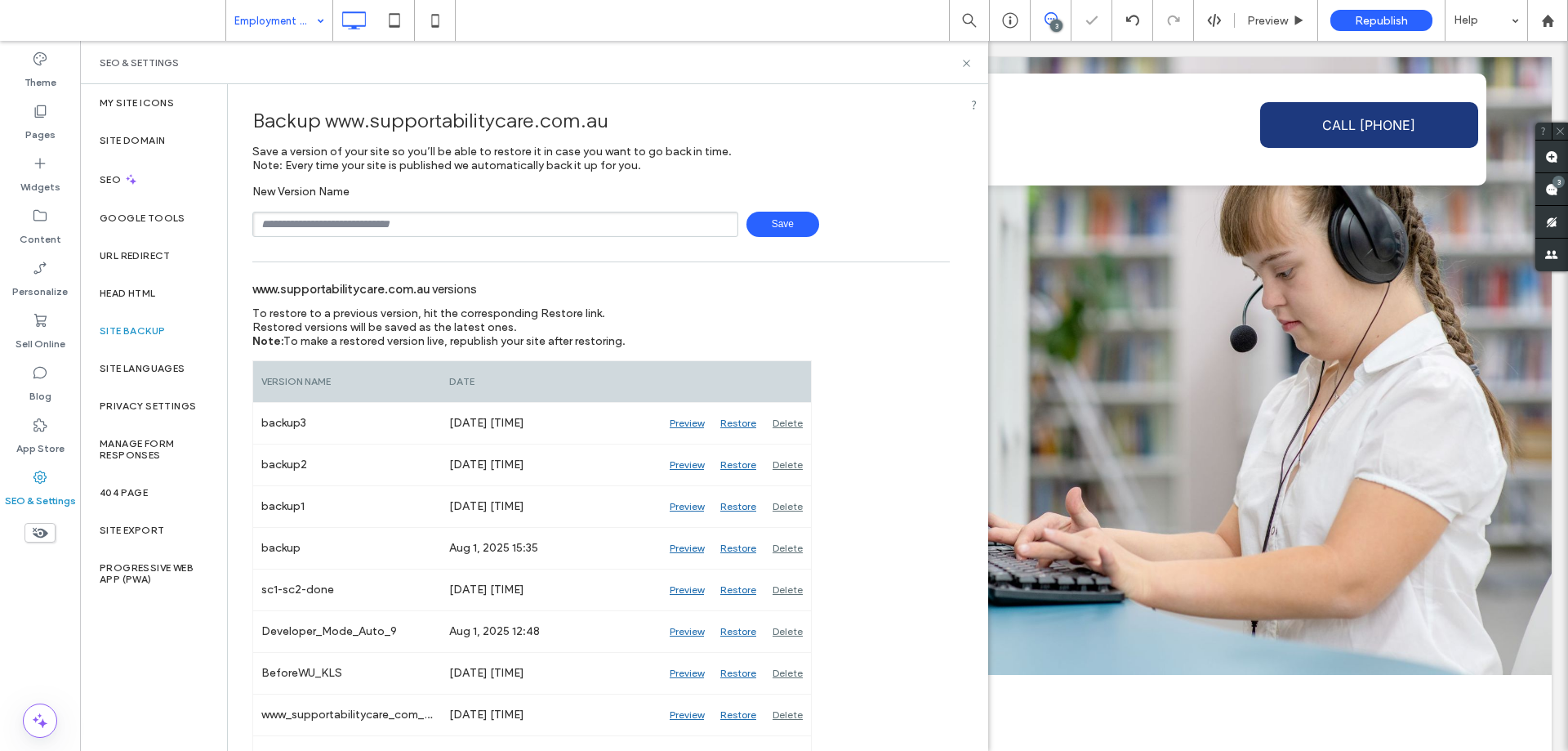 click at bounding box center (495, 224) 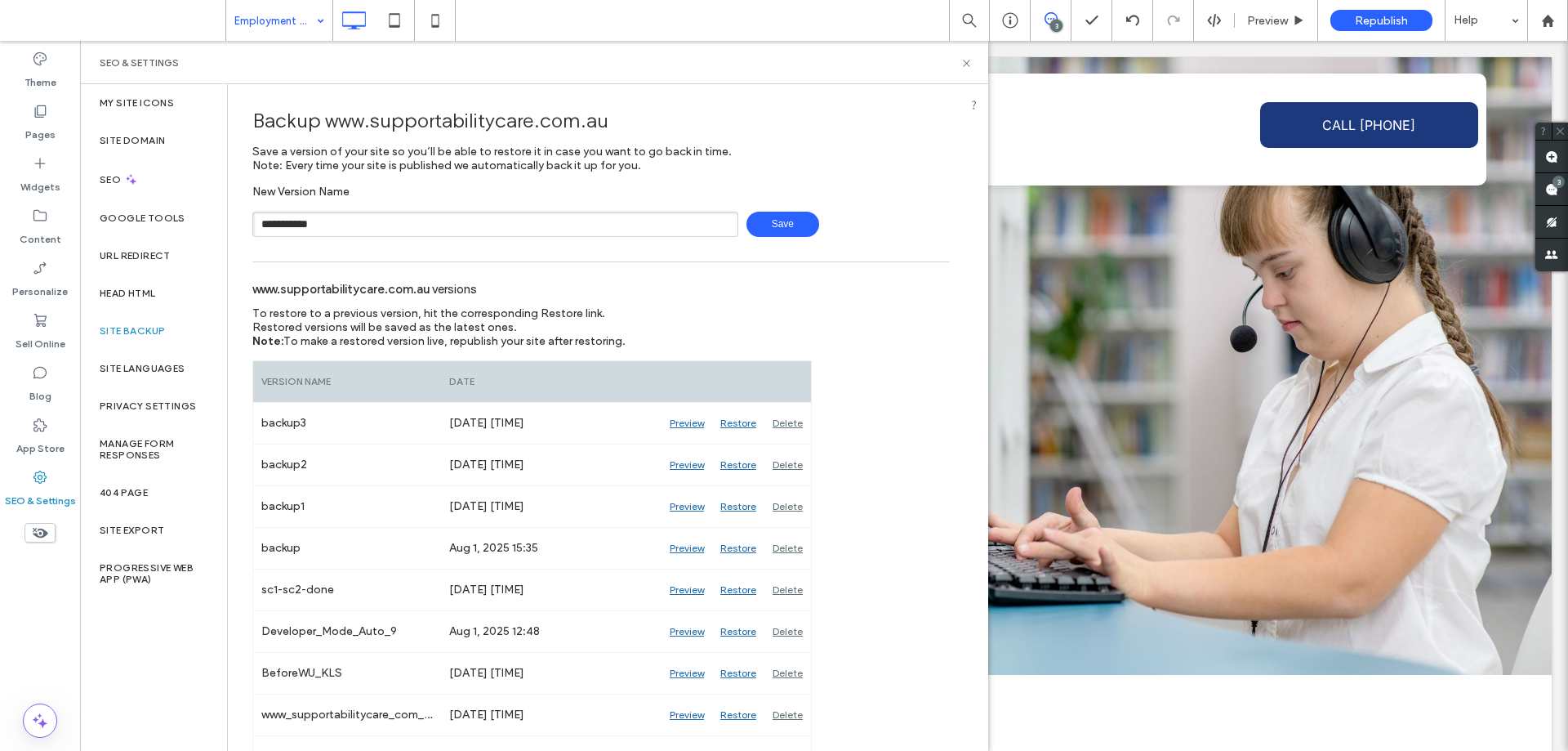 click on "**********" at bounding box center [495, 224] 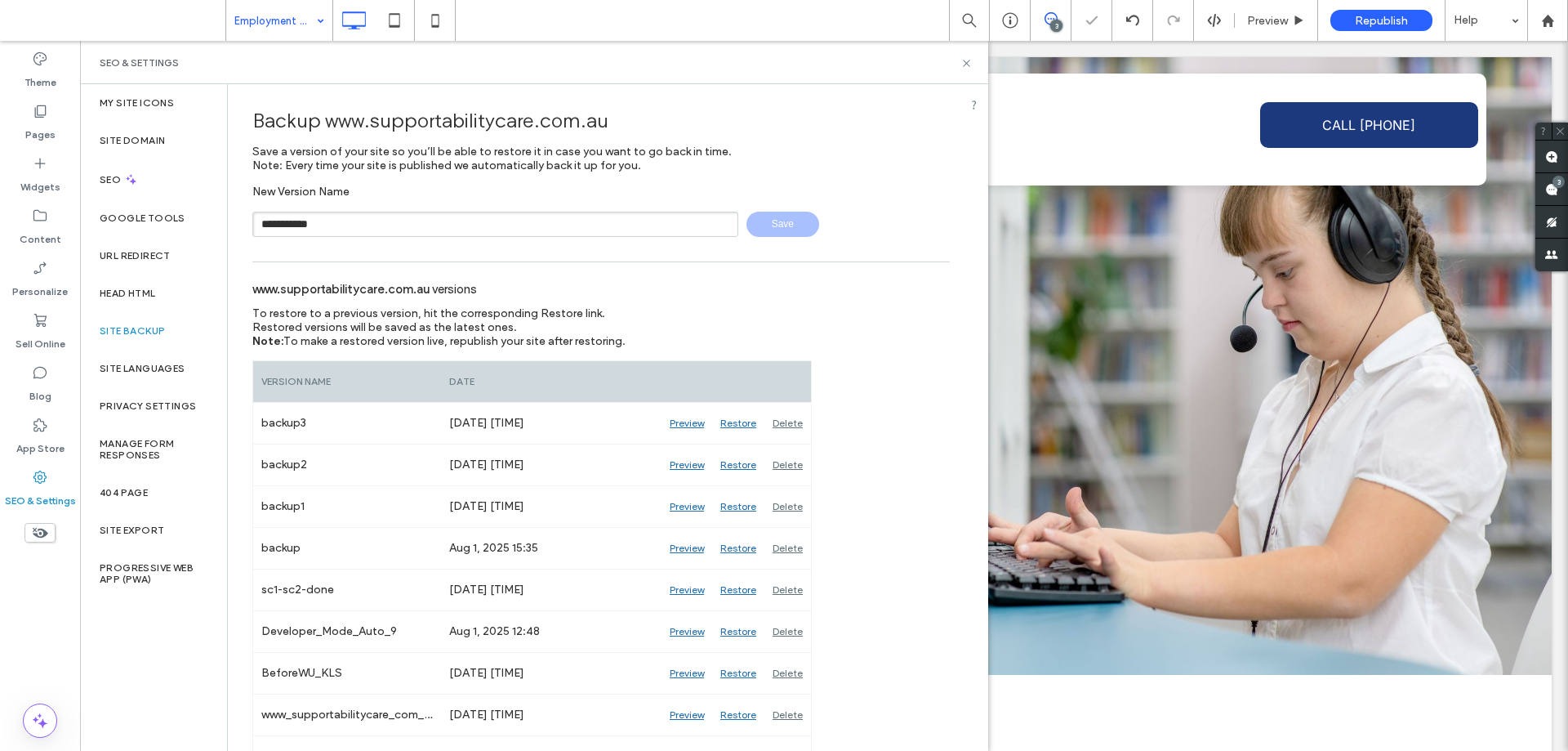 type 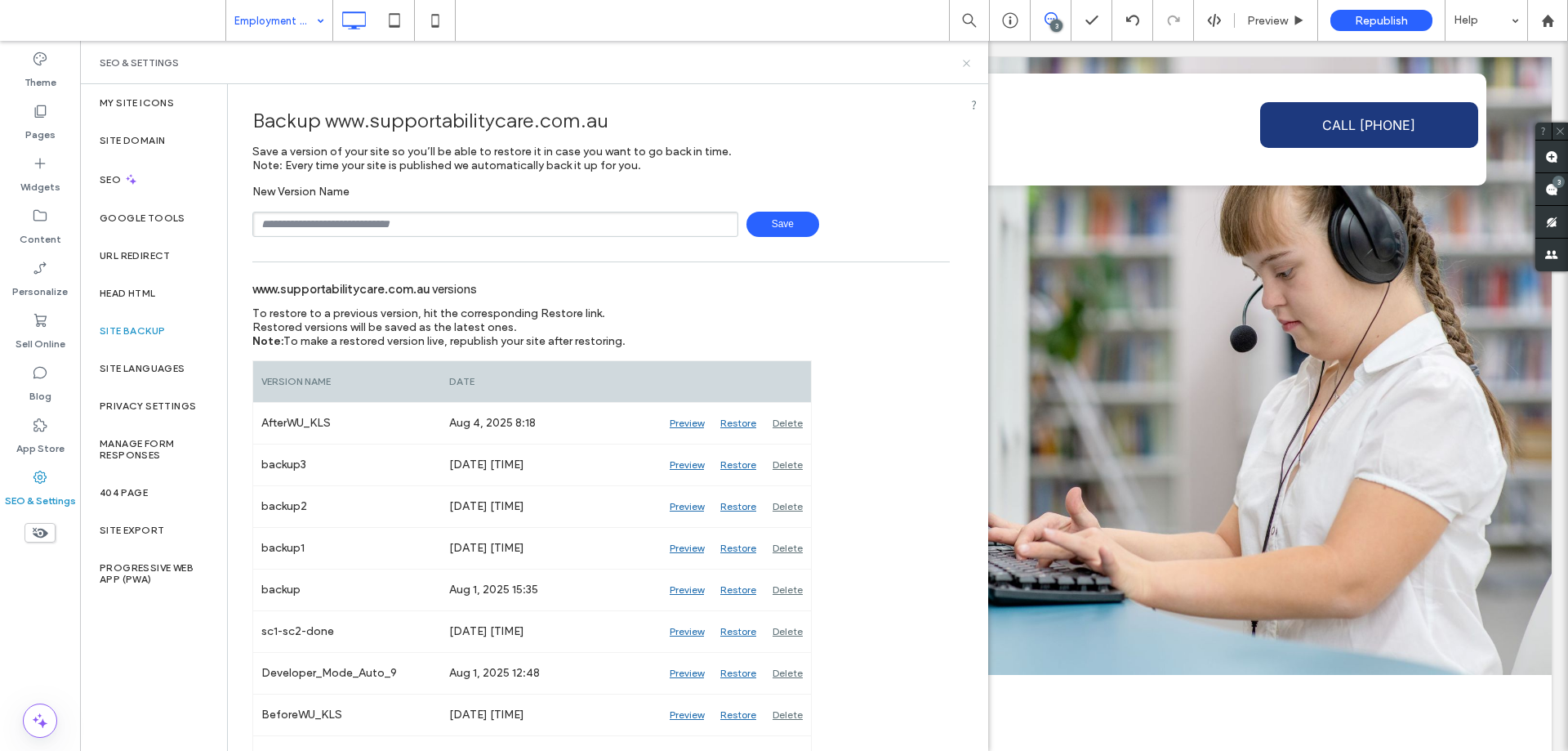 drag, startPoint x: 962, startPoint y: 67, endPoint x: 886, endPoint y: 26, distance: 86.35392 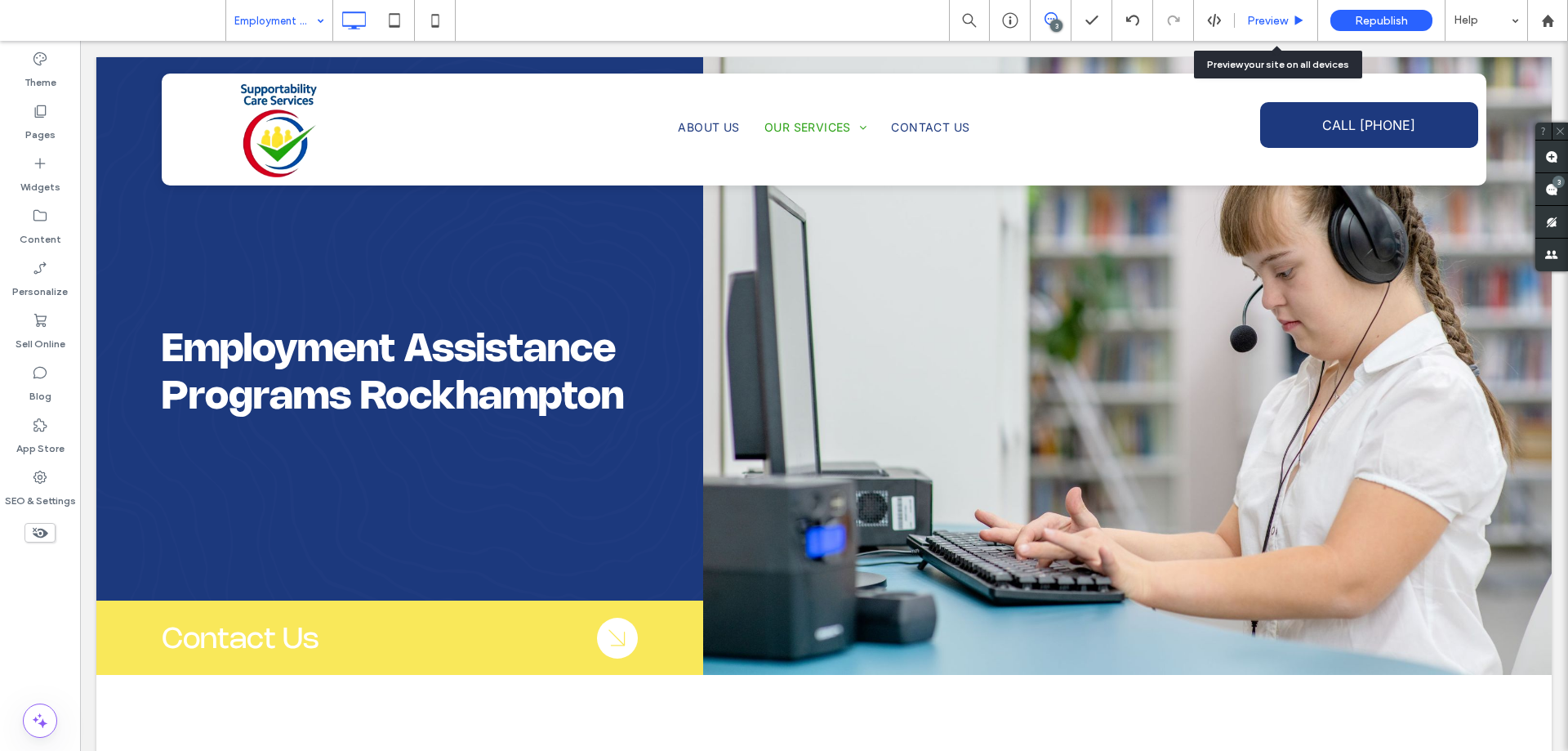 click on "Preview" at bounding box center (1267, 20) 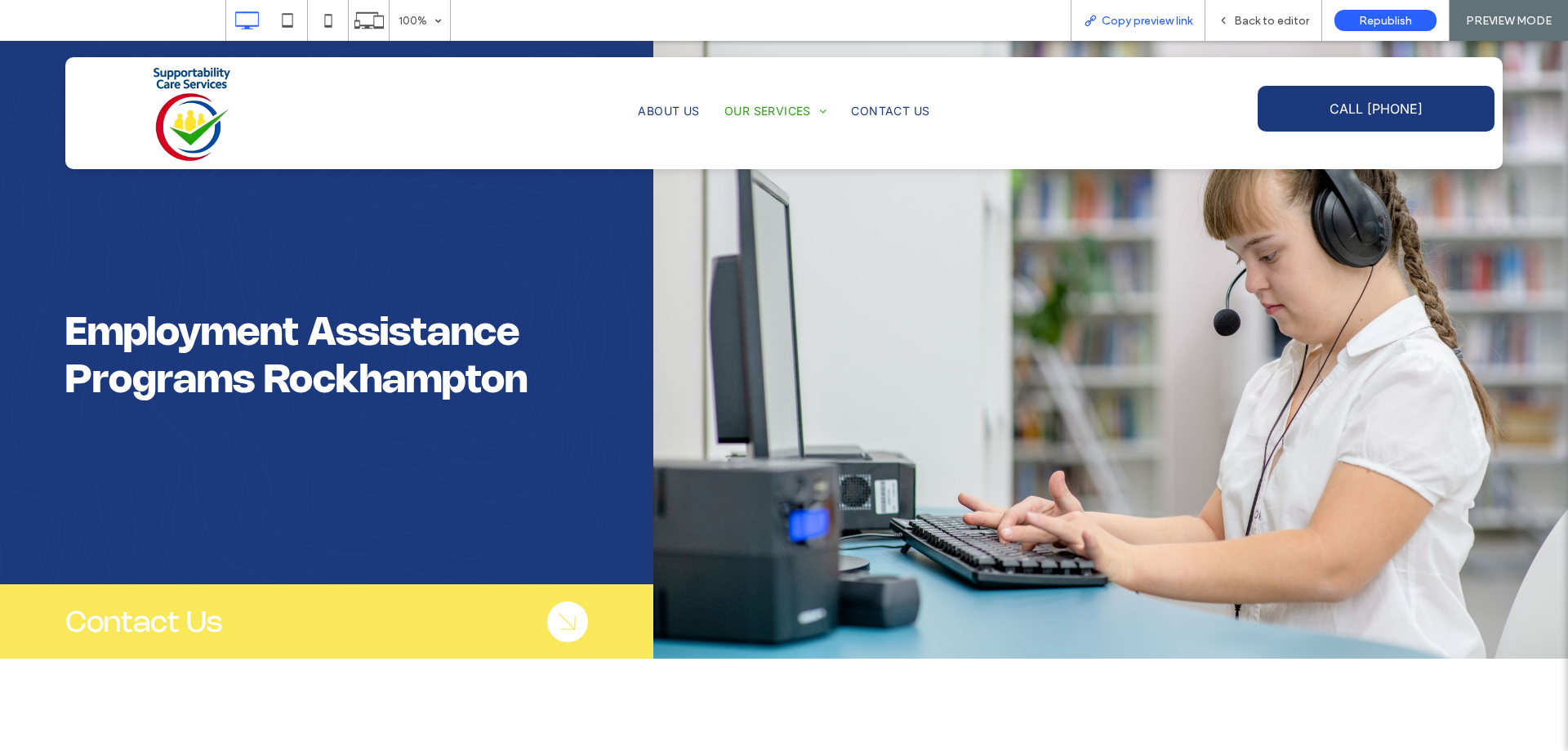 drag, startPoint x: 1153, startPoint y: 25, endPoint x: 1124, endPoint y: 39, distance: 32.202484 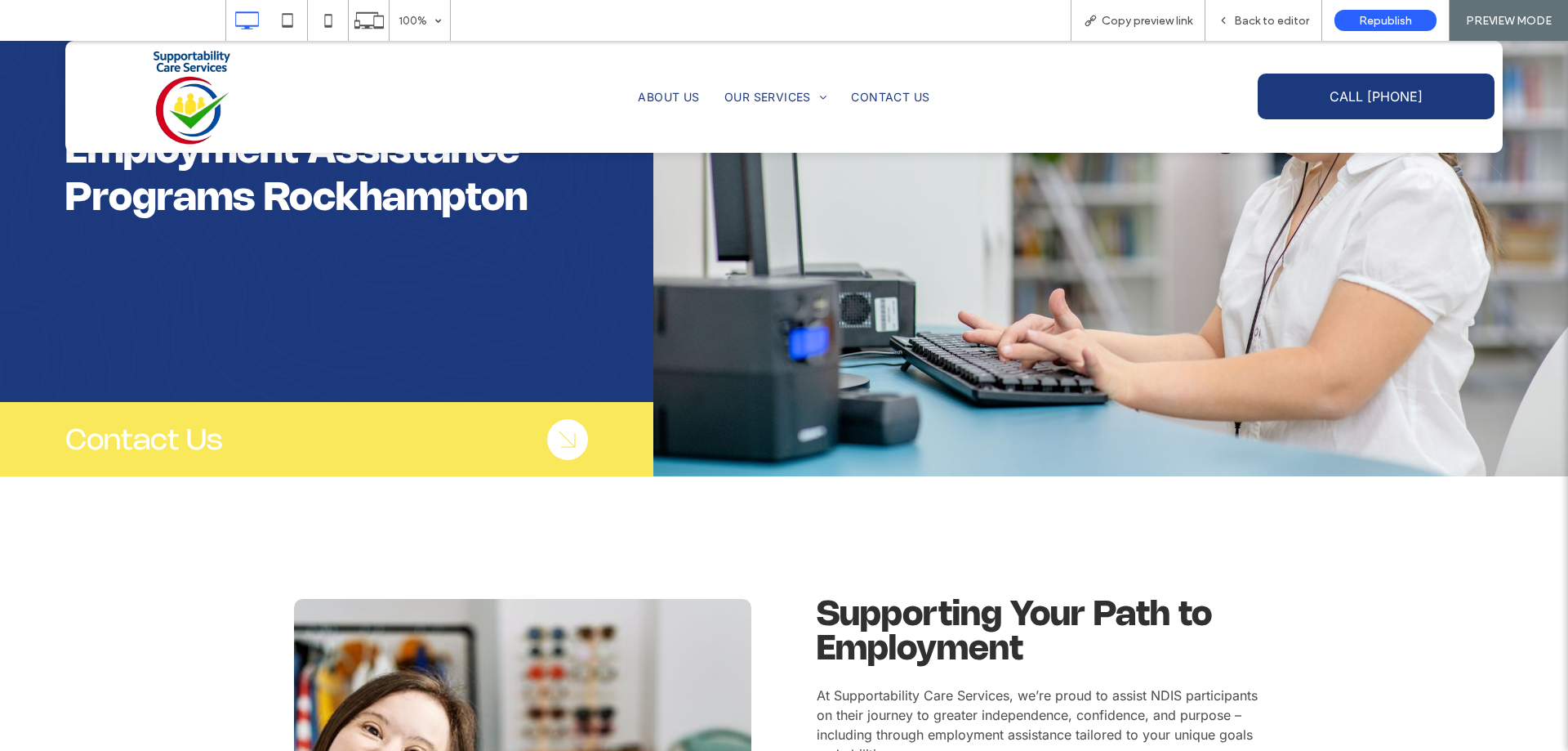 scroll, scrollTop: 245, scrollLeft: 0, axis: vertical 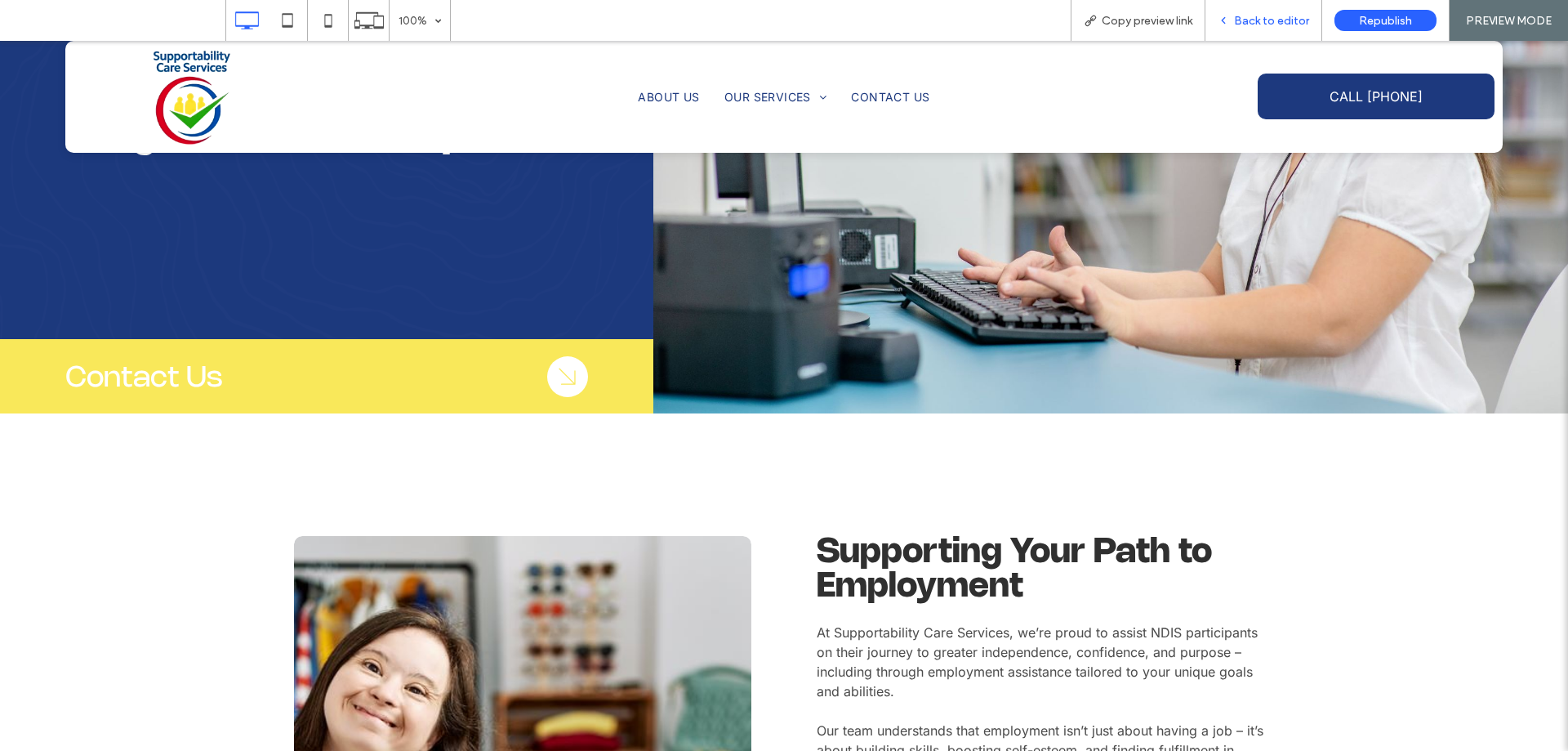 drag, startPoint x: 1249, startPoint y: 19, endPoint x: 1215, endPoint y: 1, distance: 38.47077 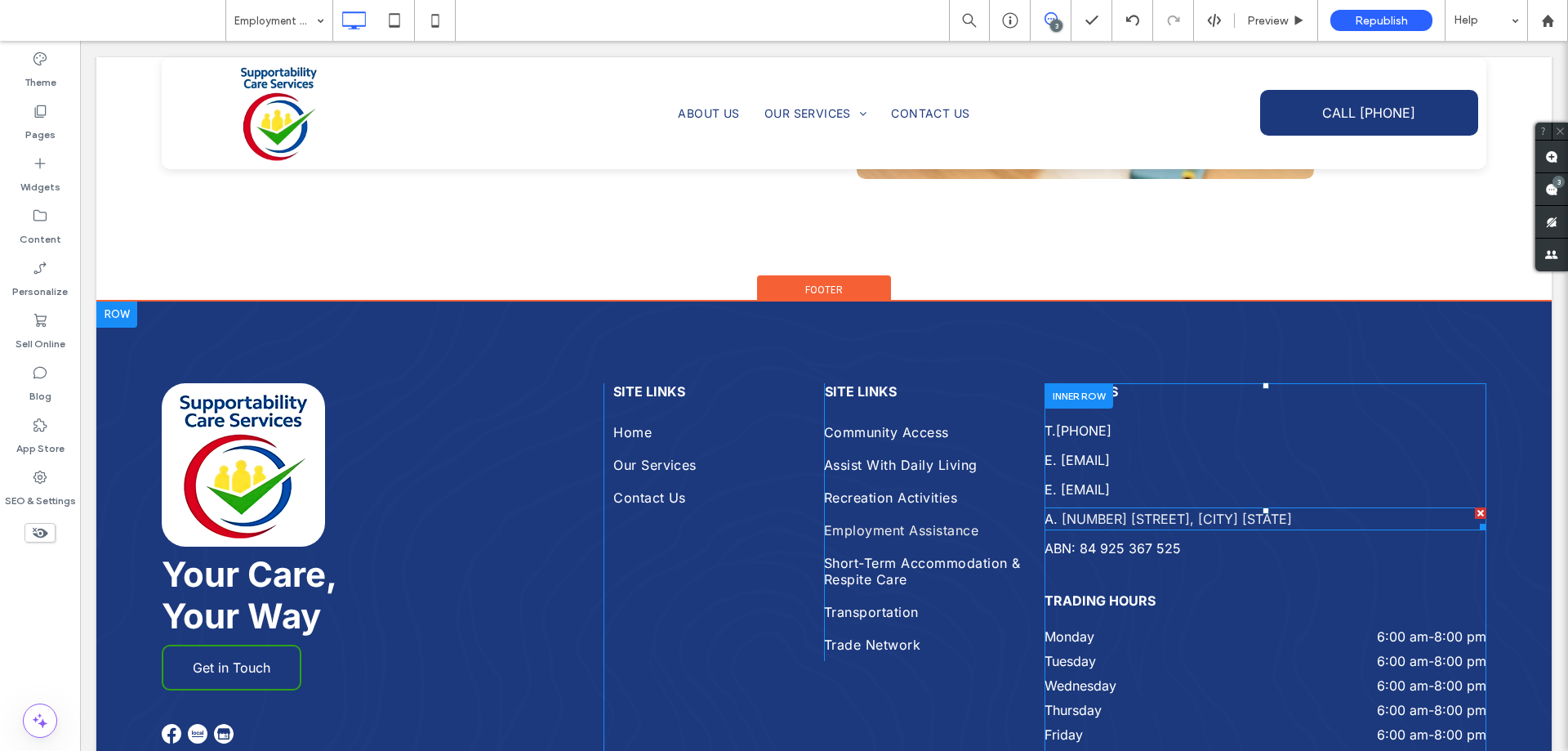scroll, scrollTop: 3187, scrollLeft: 0, axis: vertical 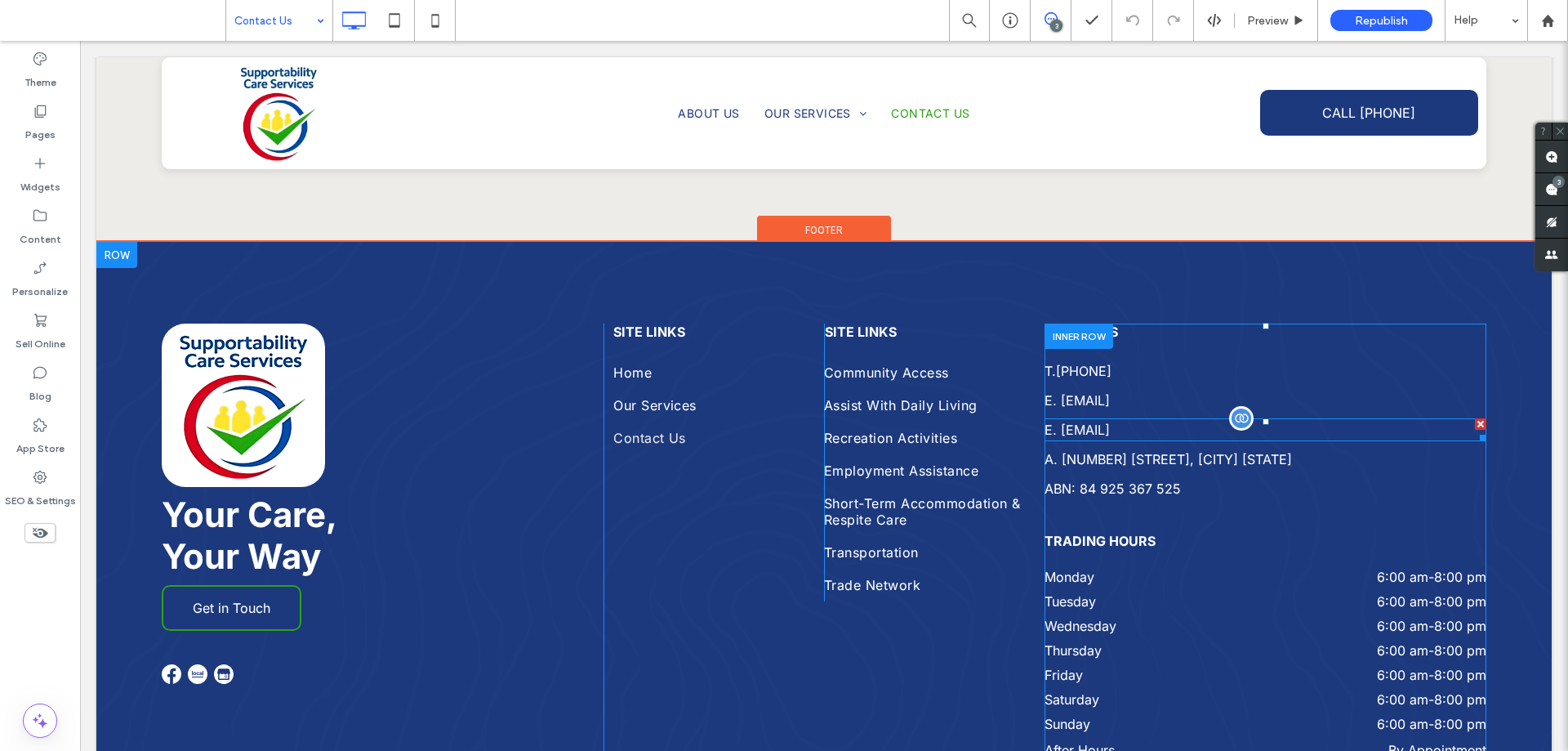 click on "[EMAIL]" at bounding box center [1085, 430] 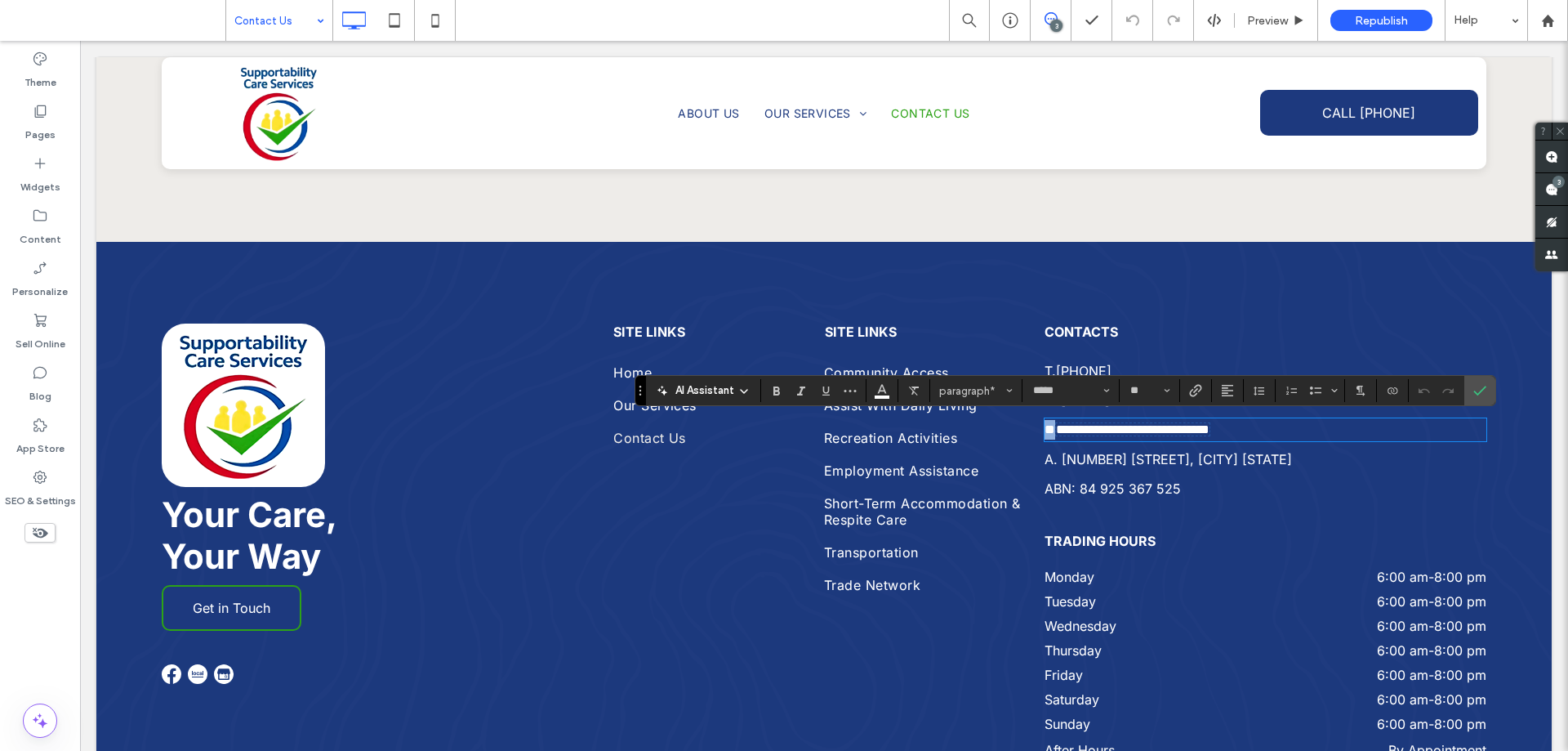 click on "**********" at bounding box center [1133, 429] 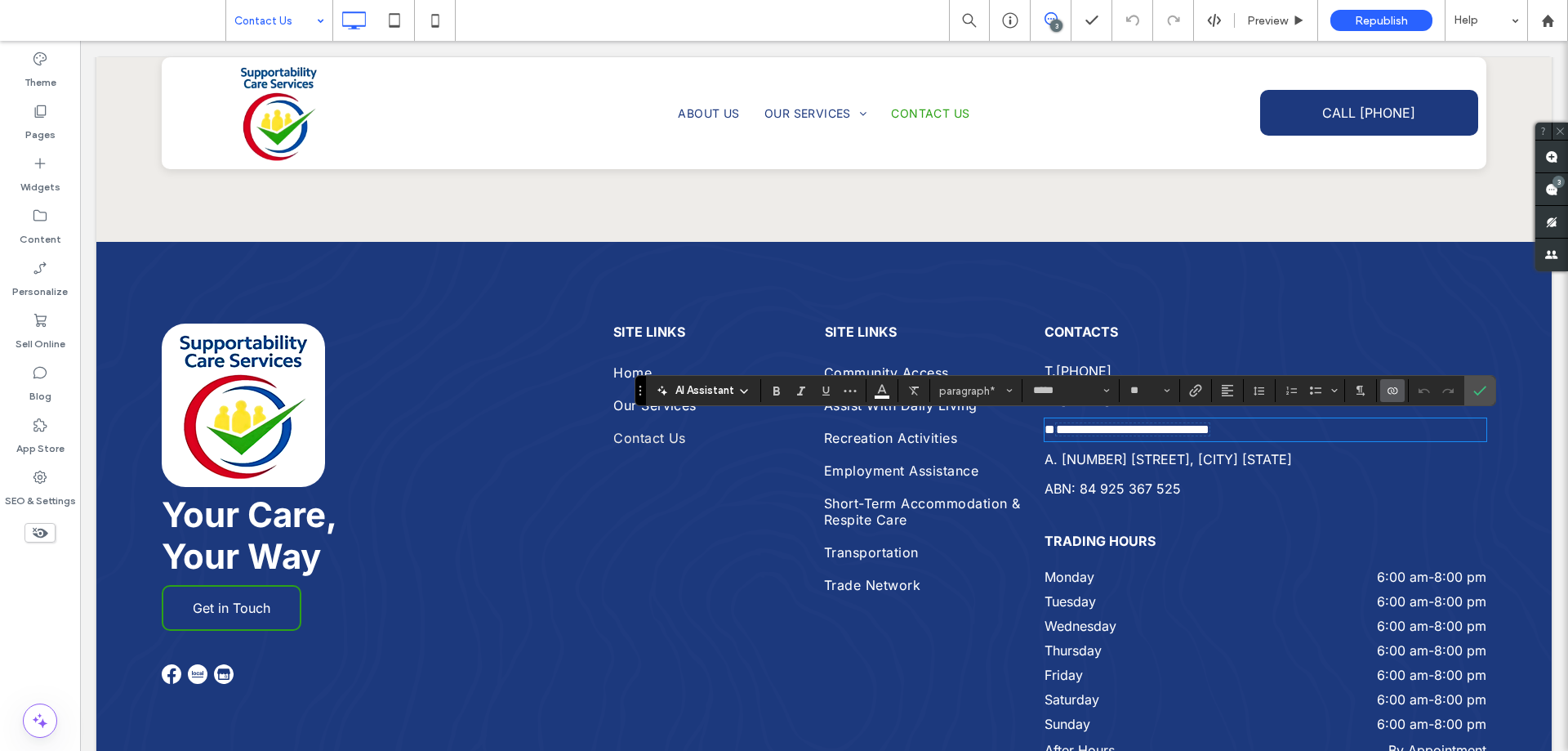 click 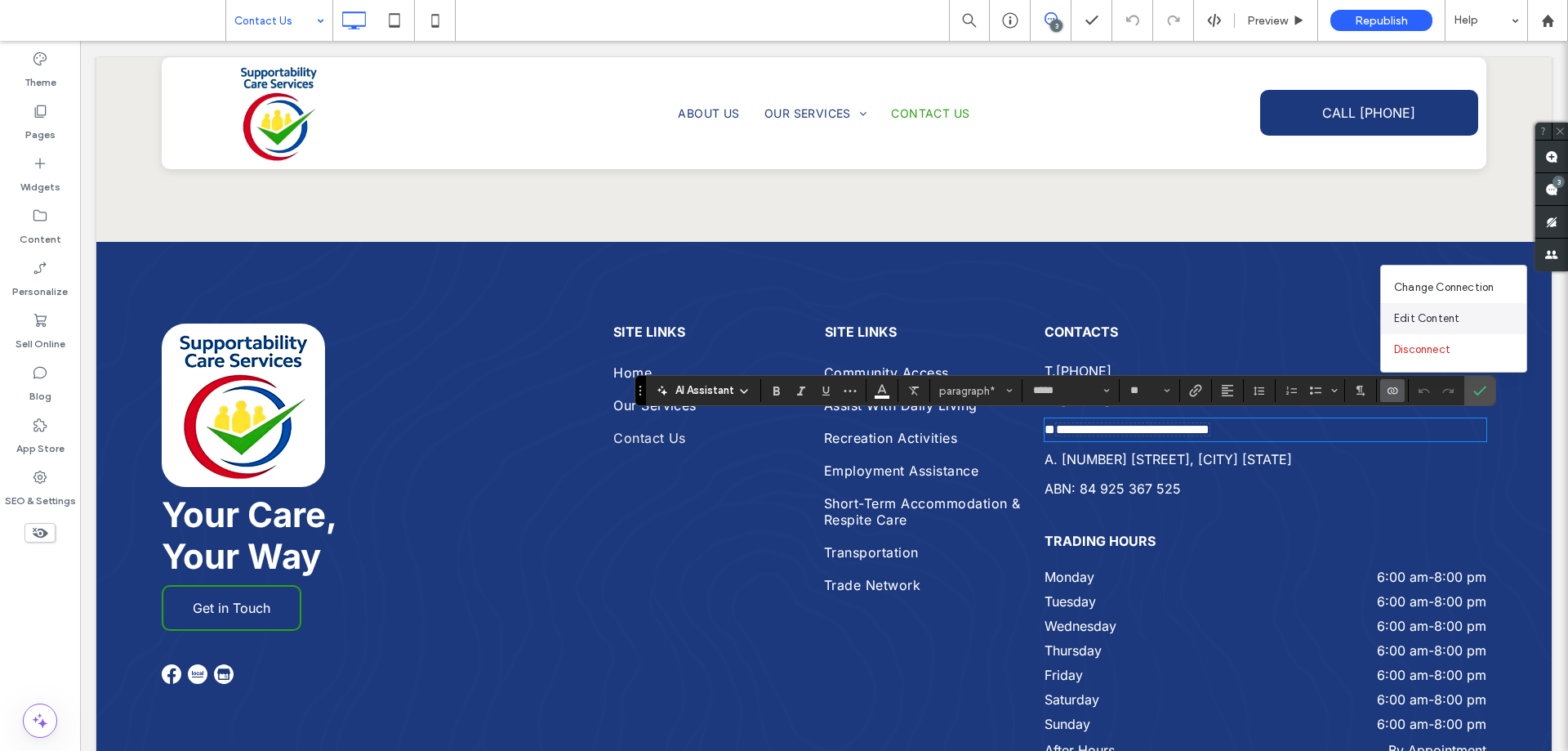 click on "Edit Content" at bounding box center (1427, 319) 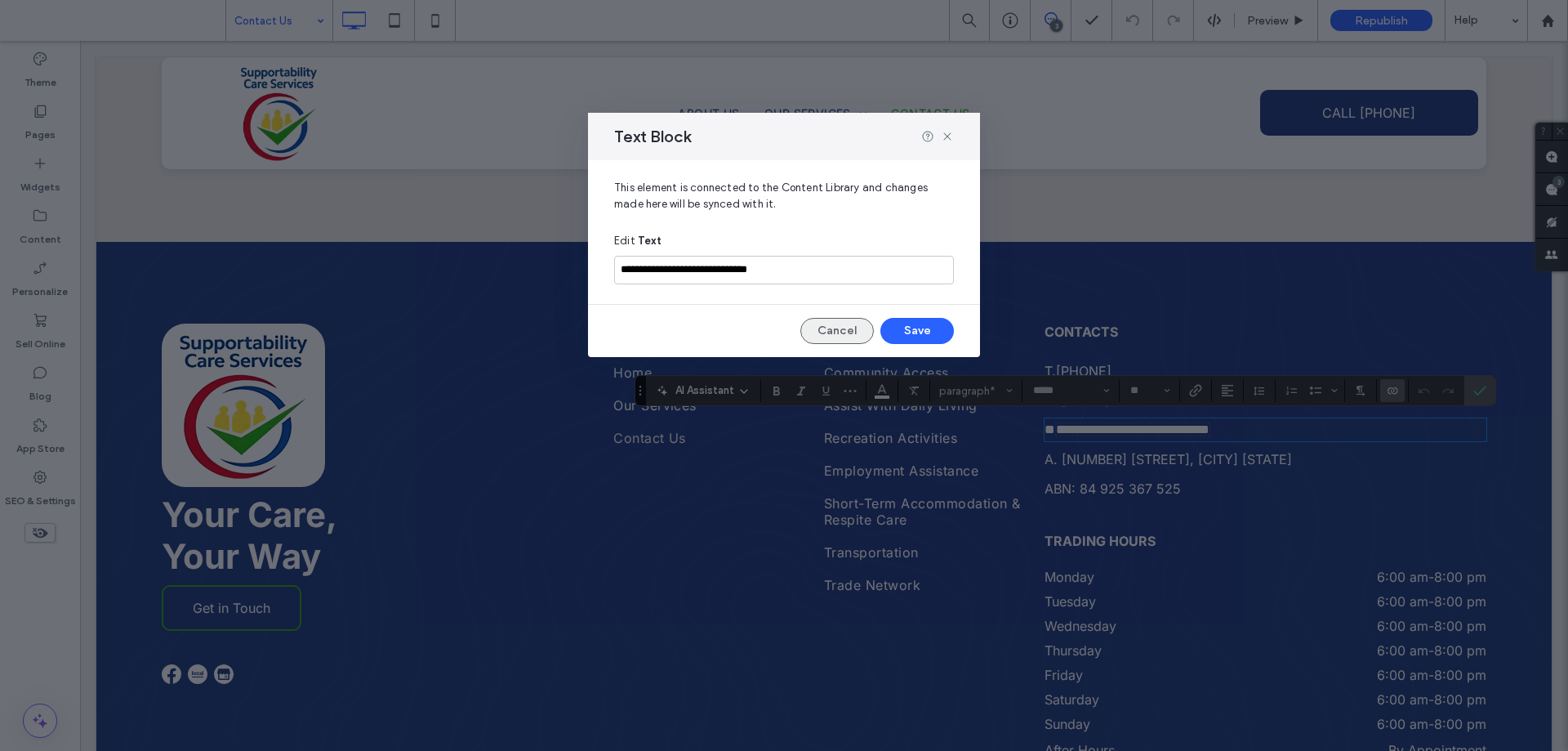click on "Cancel" at bounding box center [837, 331] 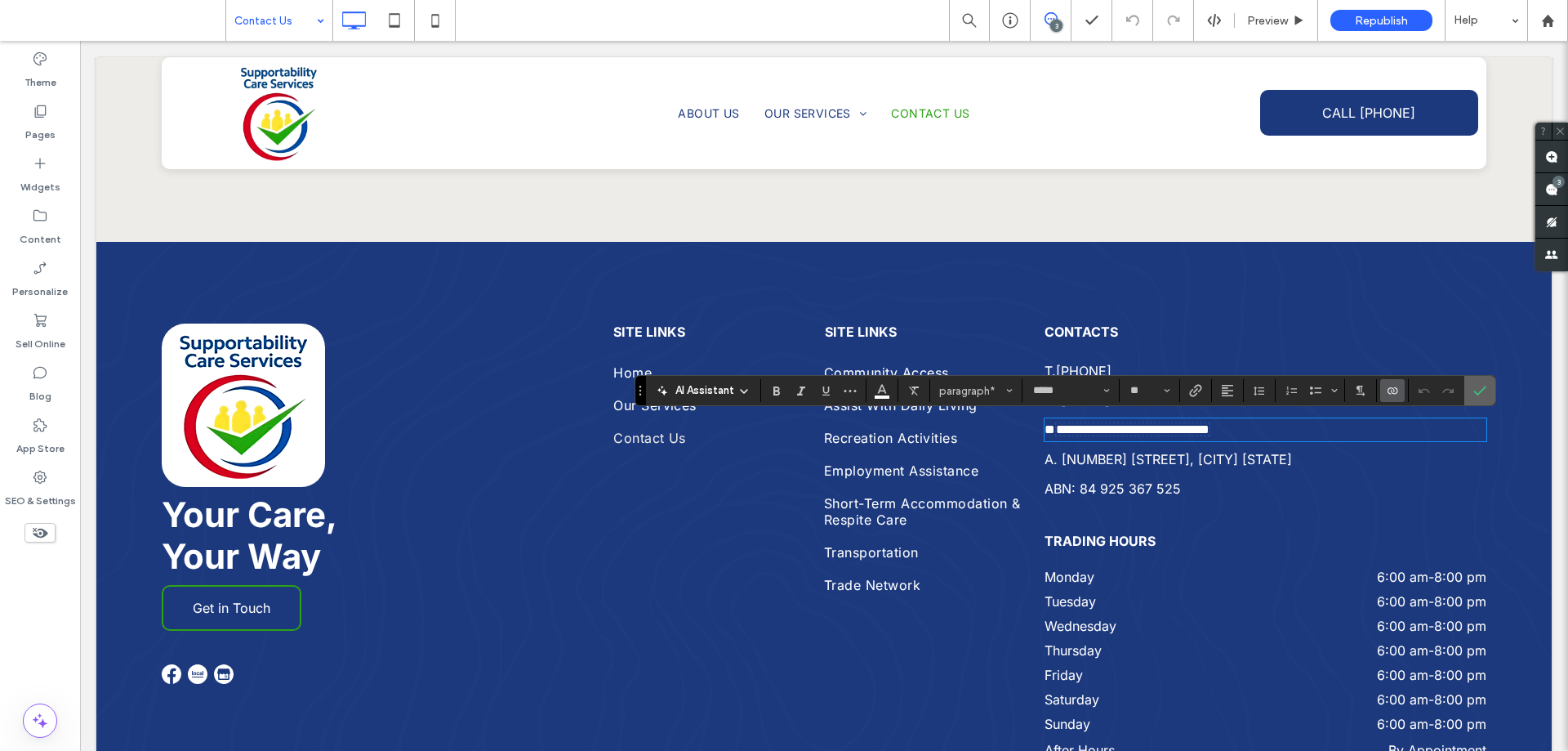 click 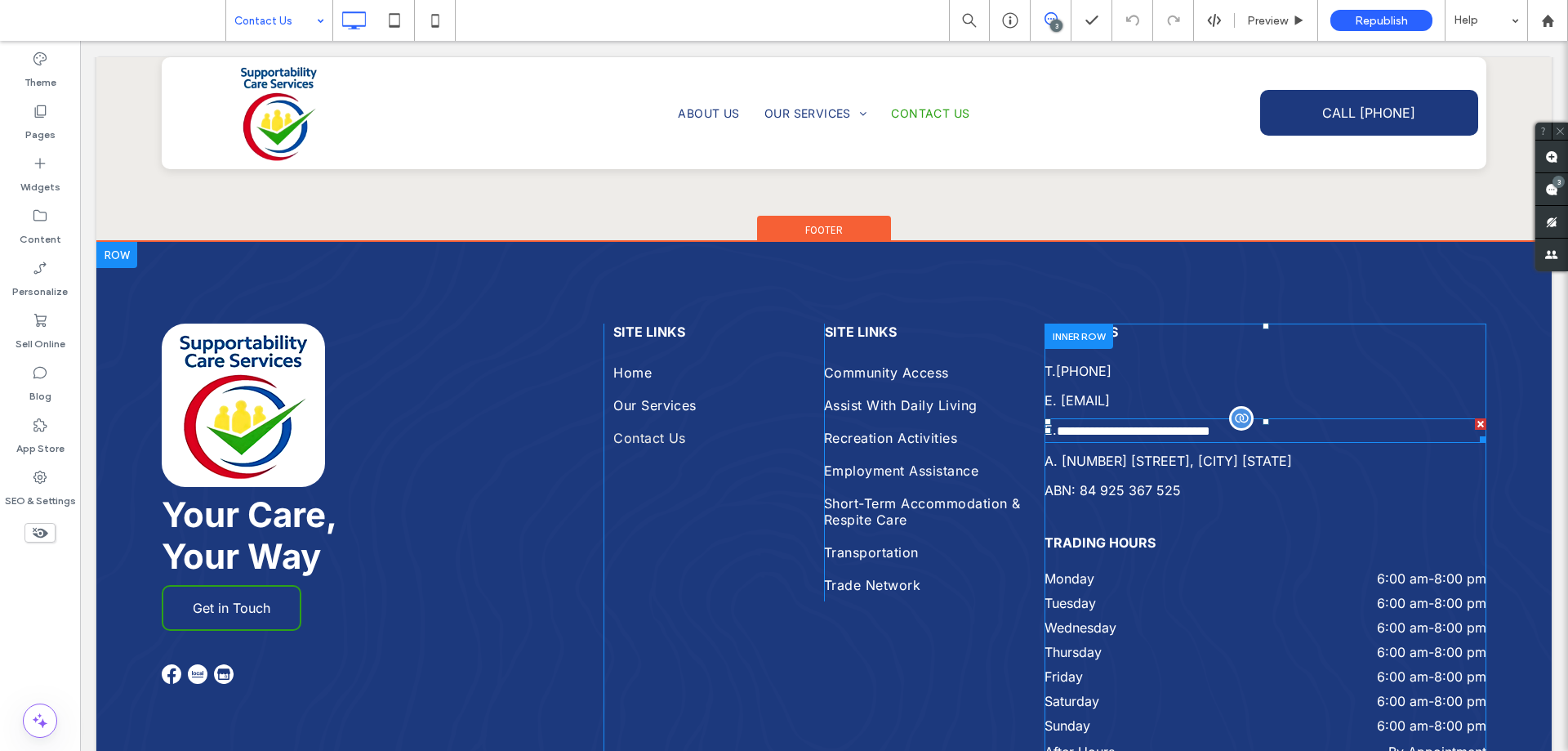 click on "**********" at bounding box center [1134, 431] 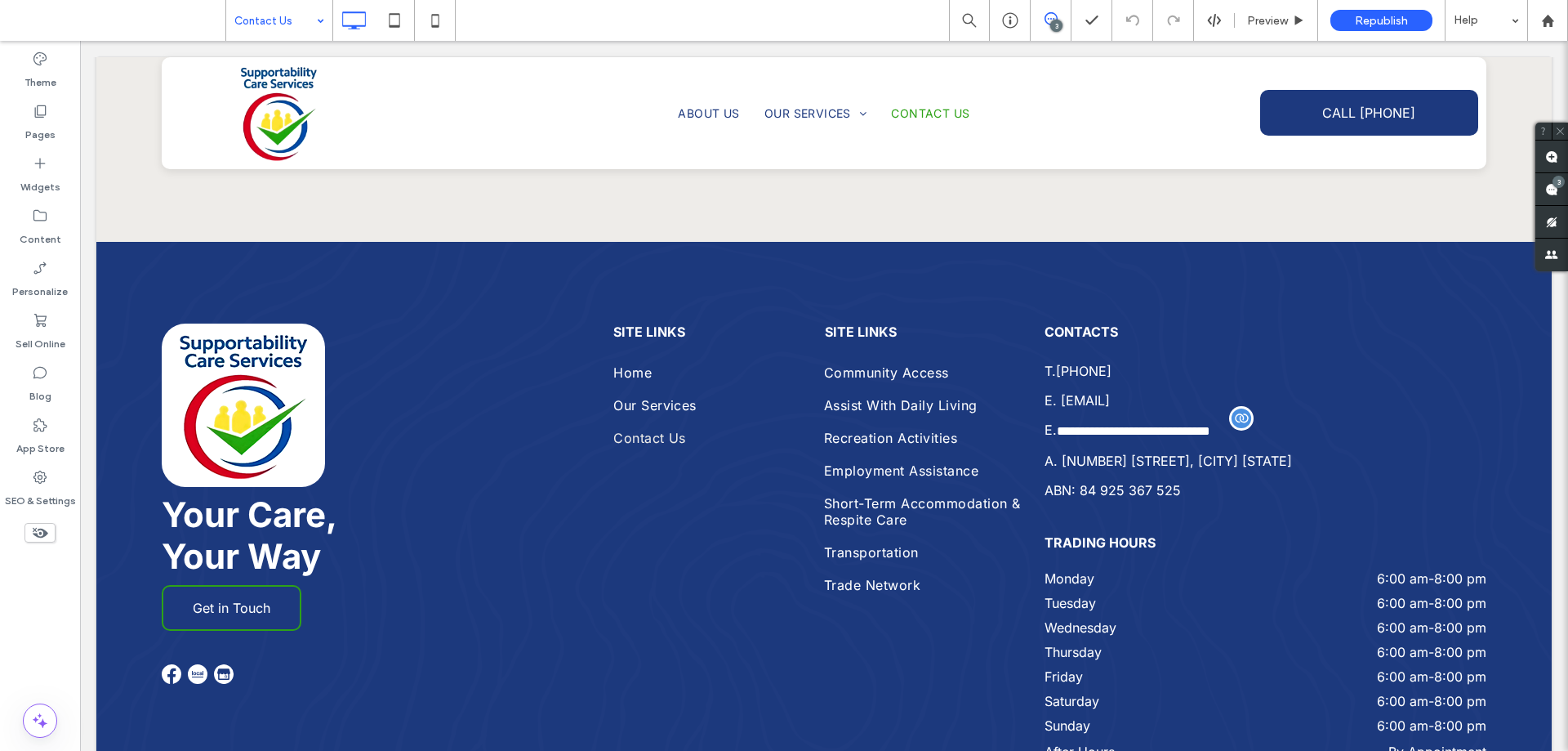 type on "*****" 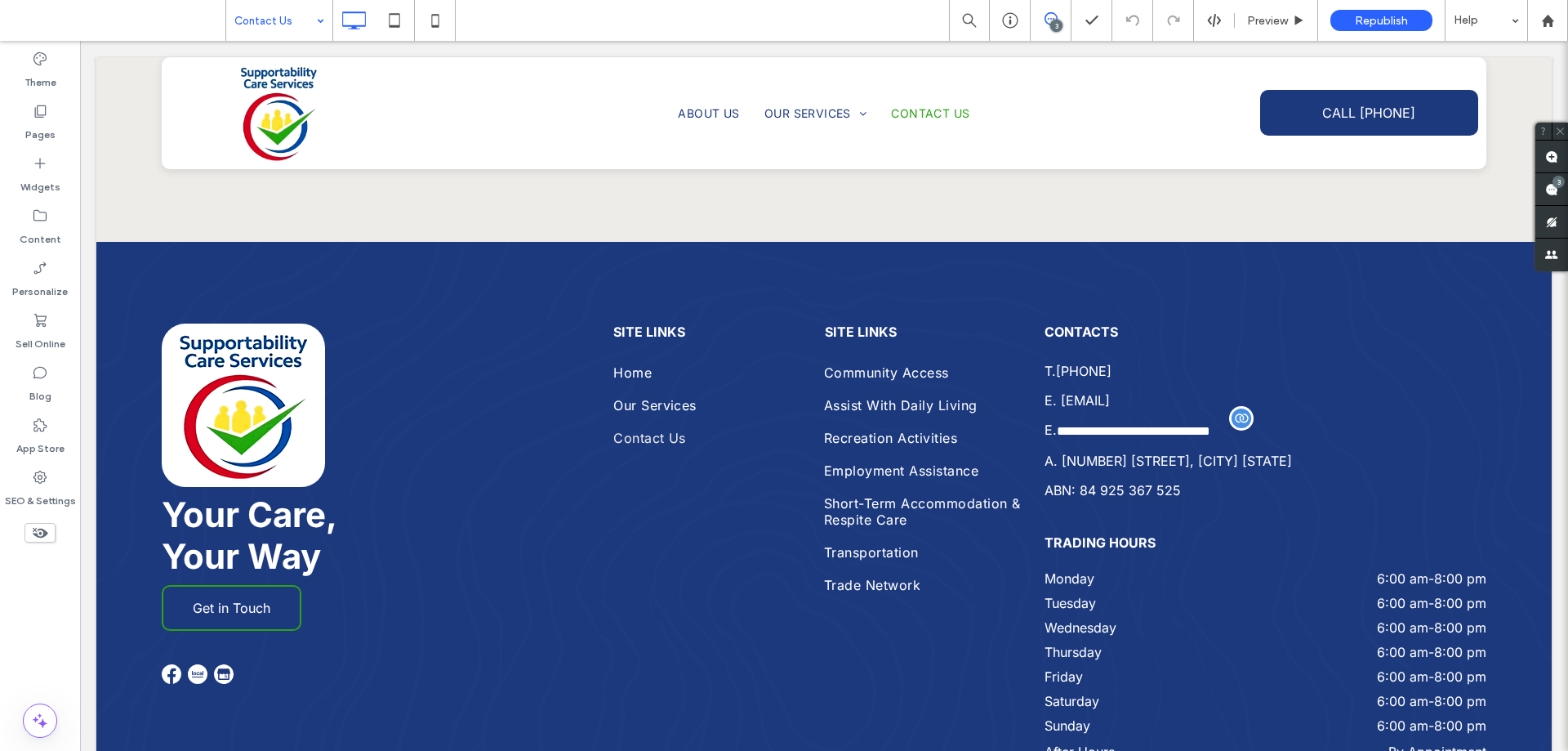 type on "**" 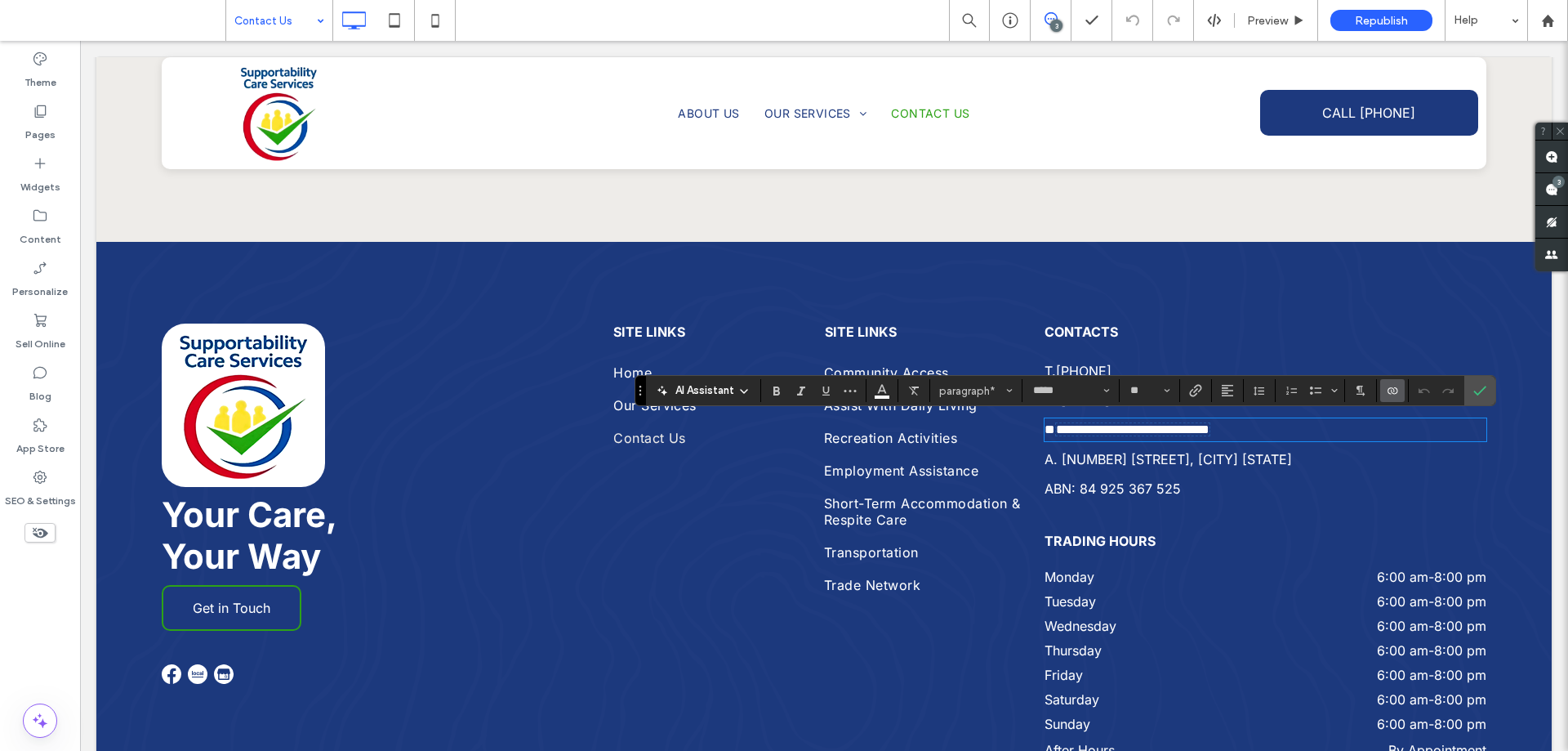 click on "**********" at bounding box center [1133, 429] 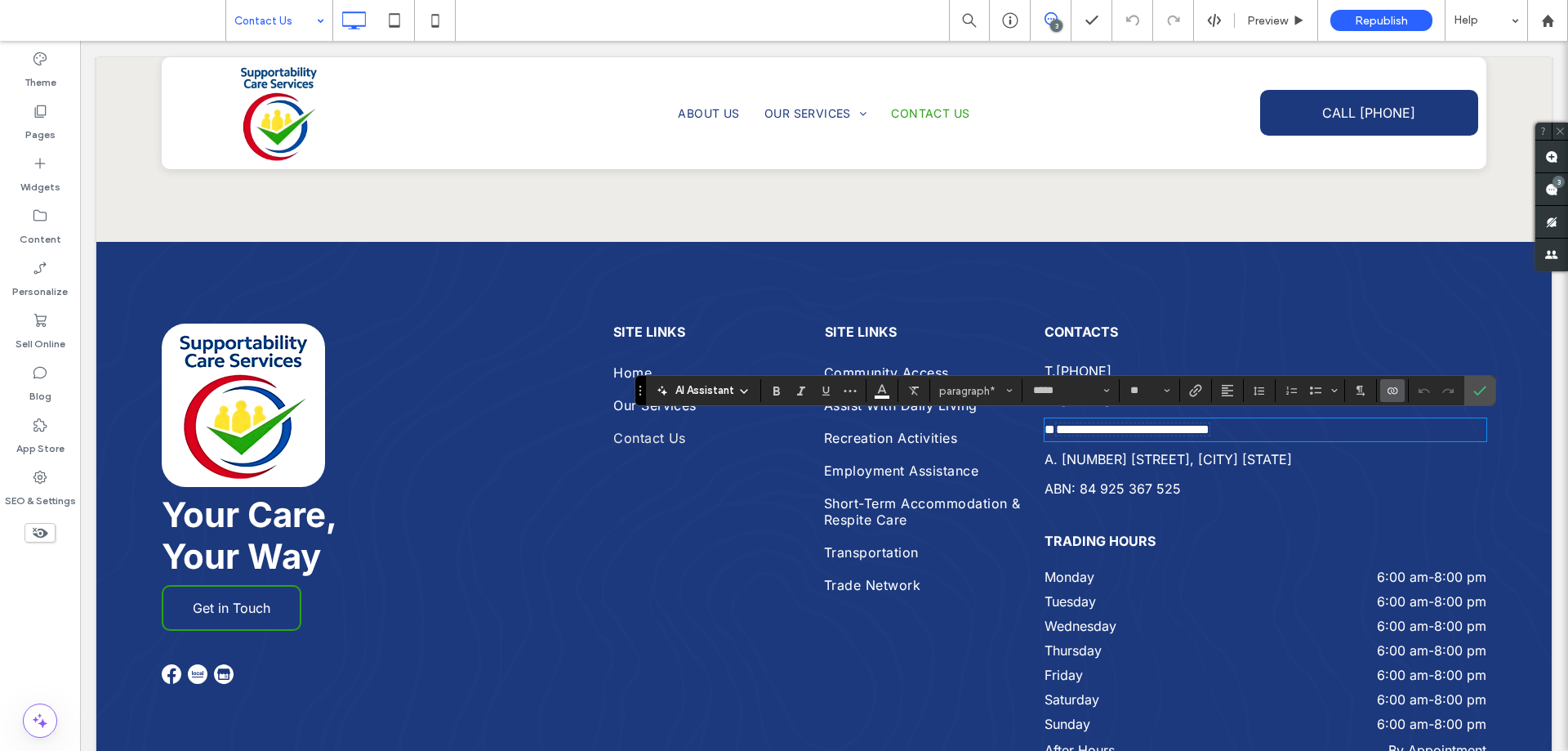click on "**" at bounding box center [1049, 429] 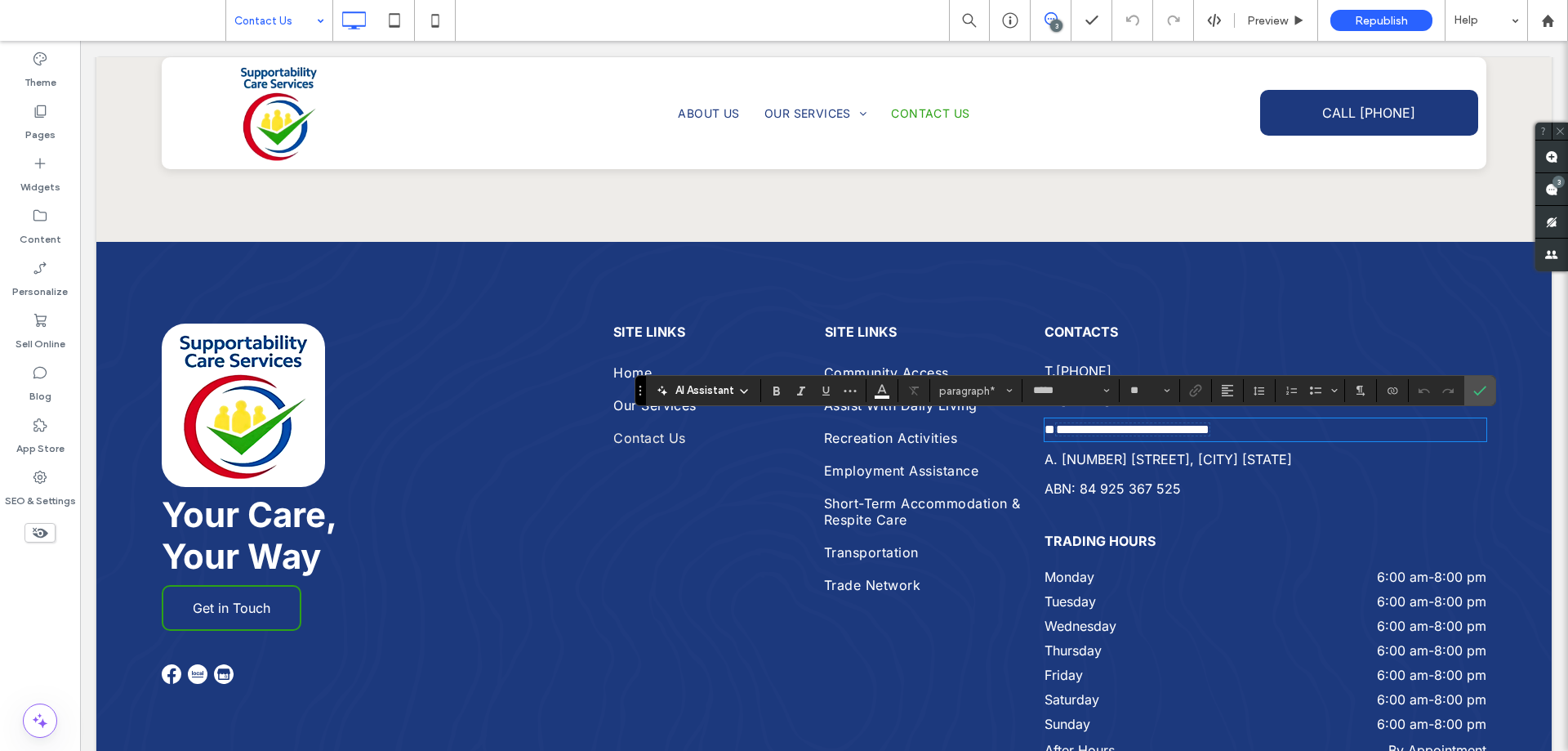 click on "**" at bounding box center [1049, 429] 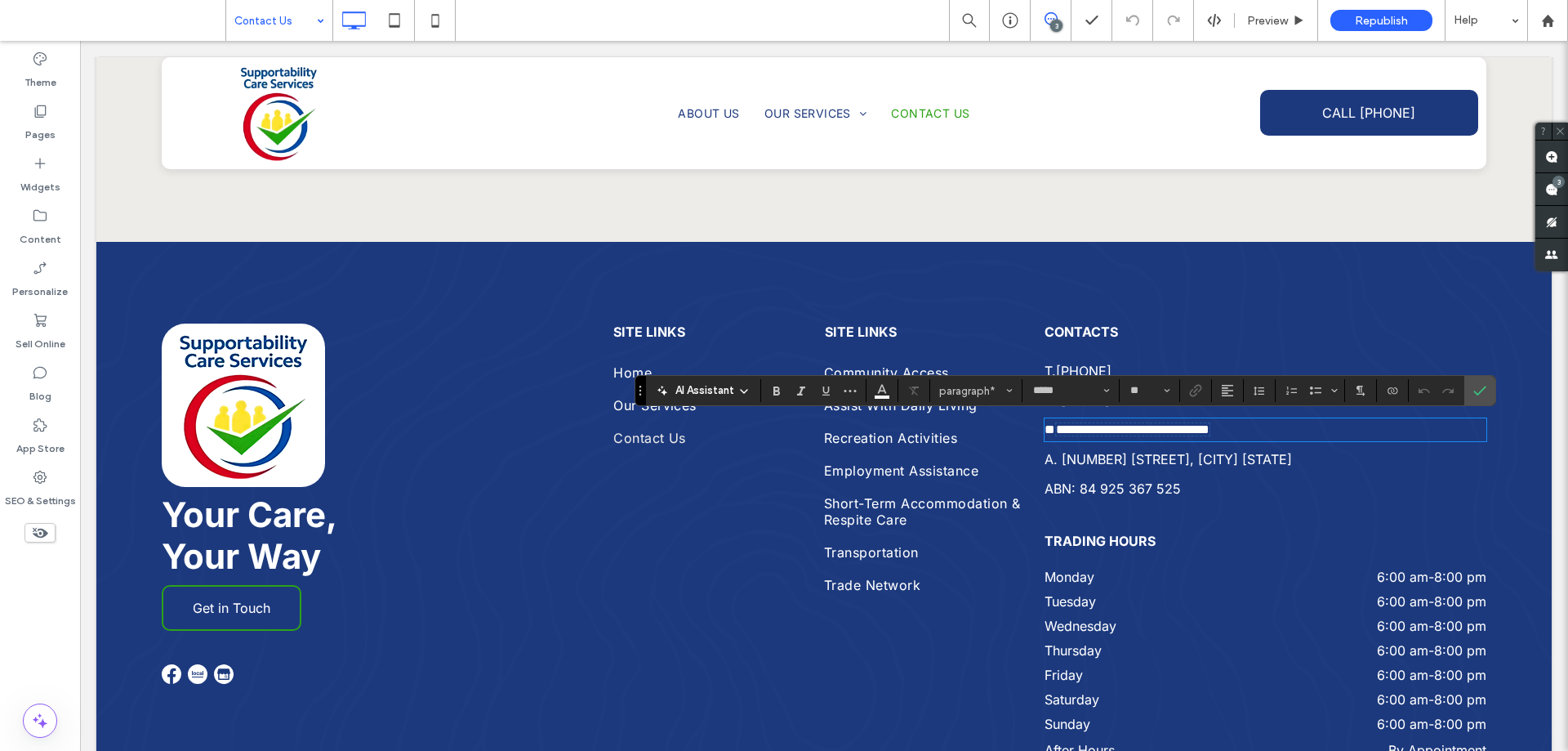 type 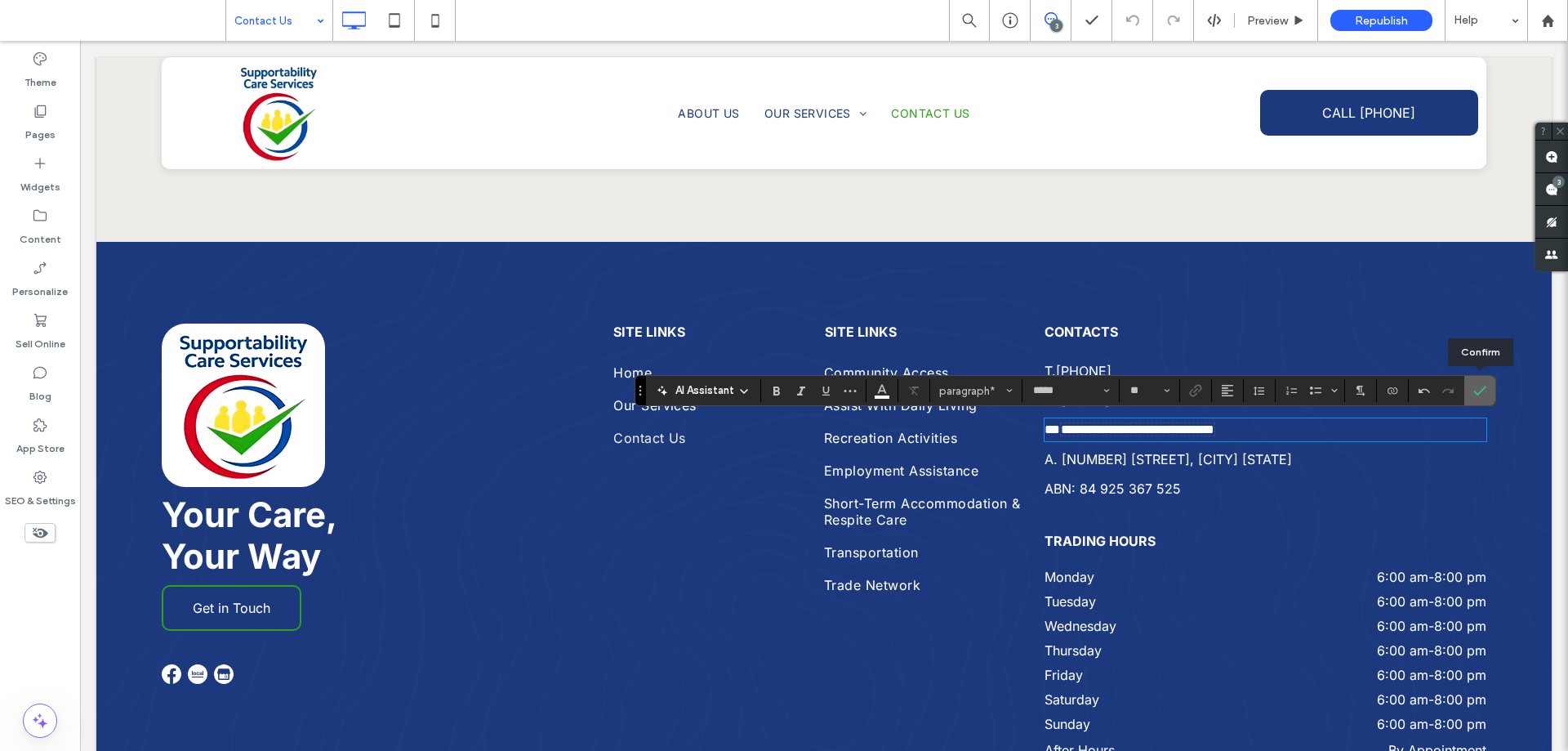 click 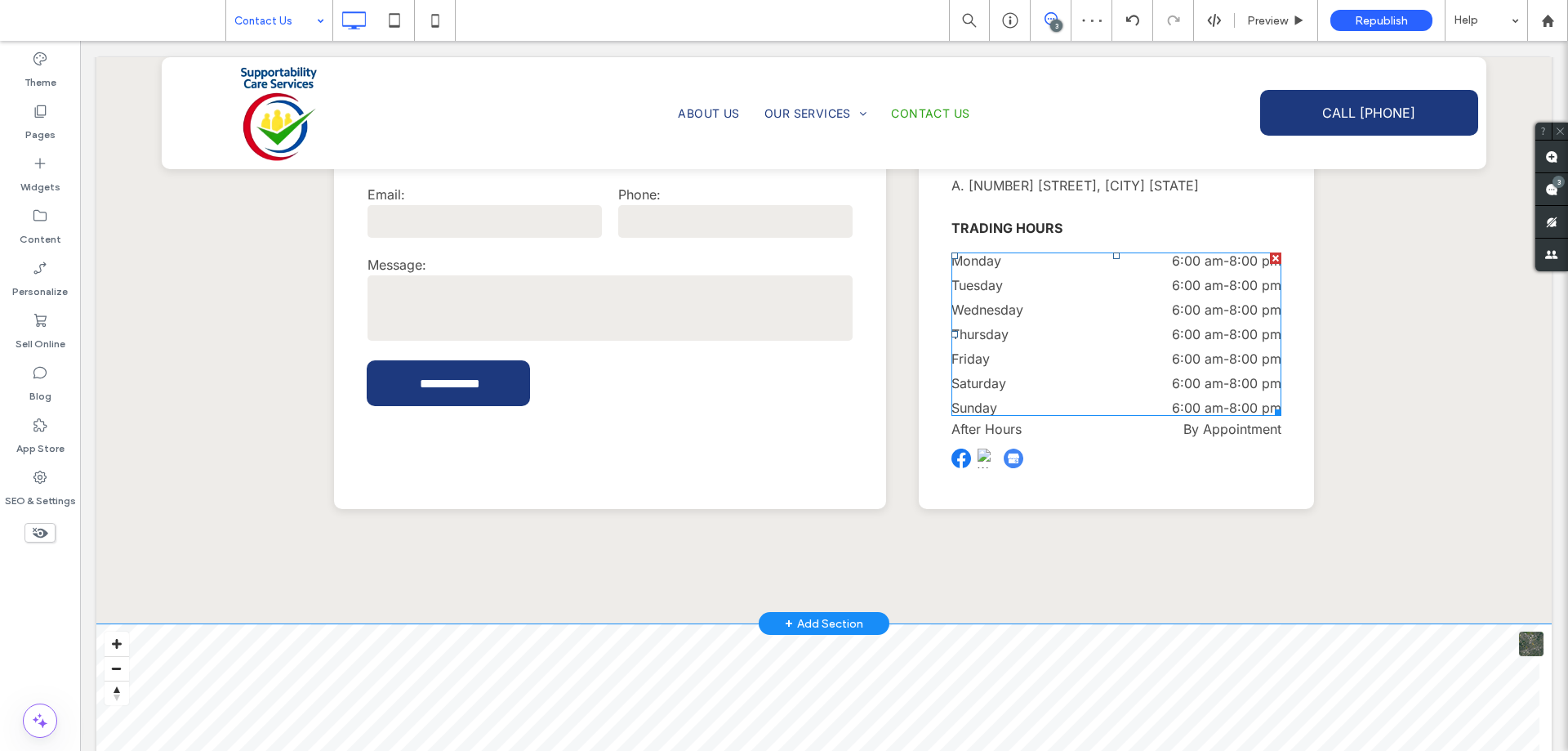 scroll, scrollTop: 572, scrollLeft: 0, axis: vertical 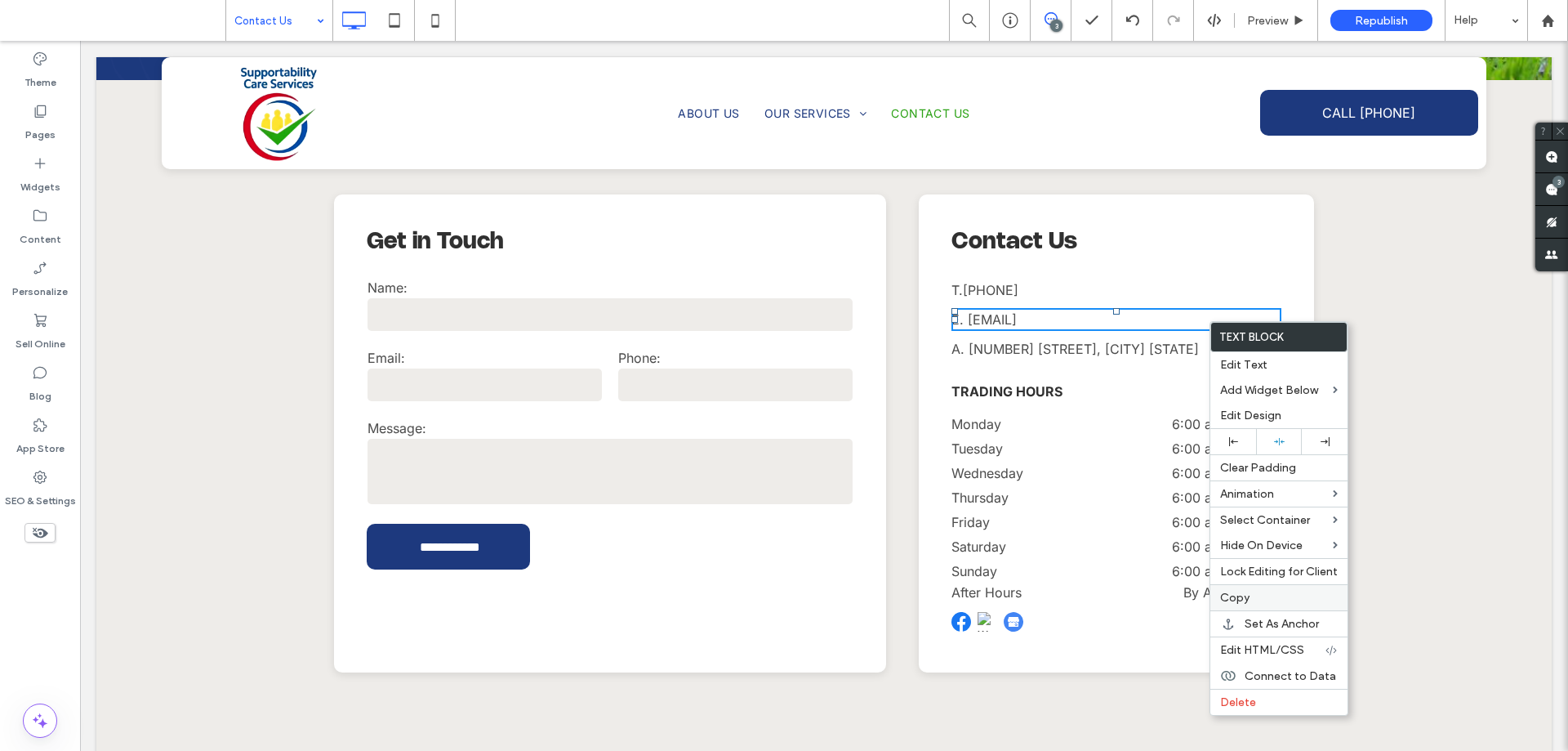 click on "Copy" at bounding box center [1235, 597] 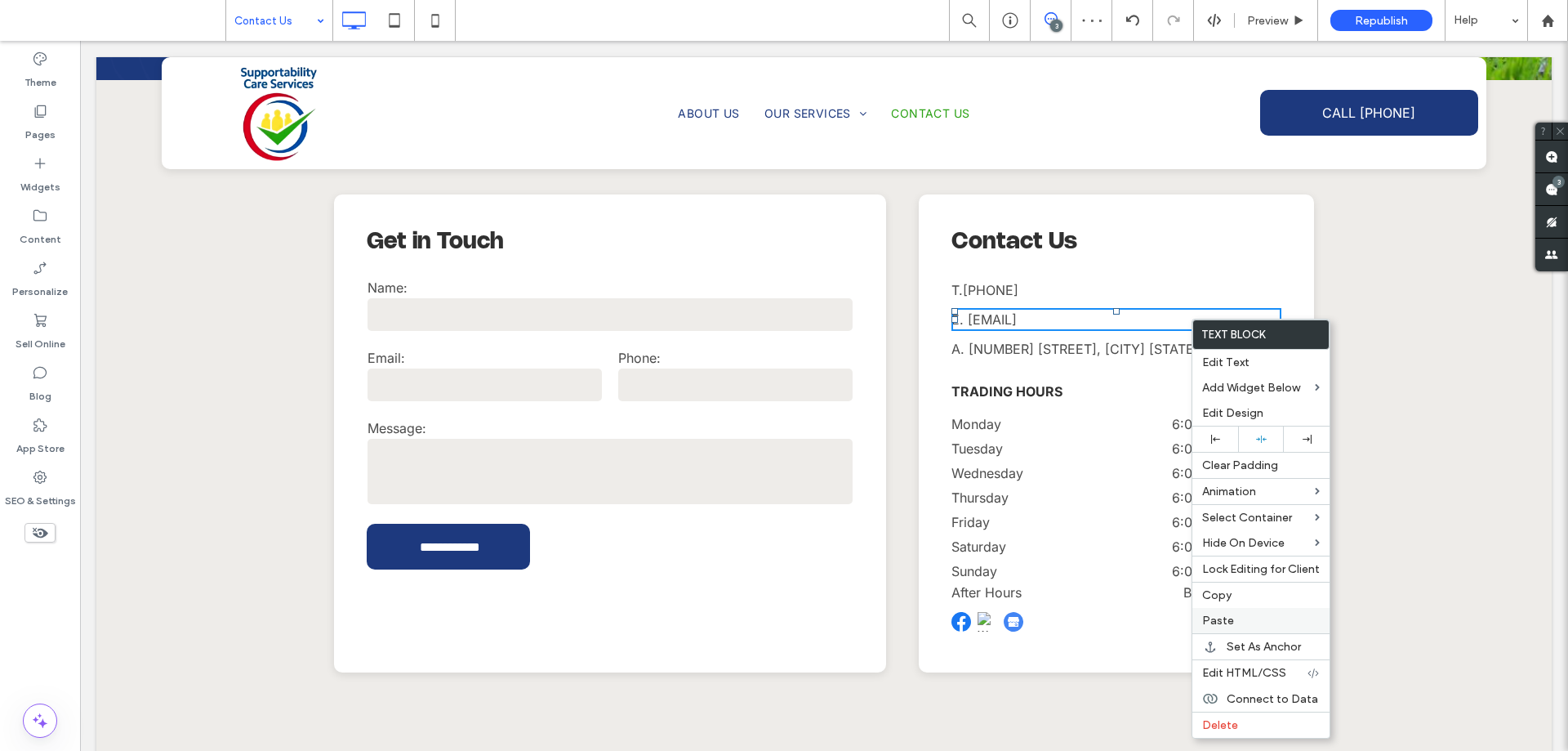 click on "Paste" at bounding box center [1261, 620] 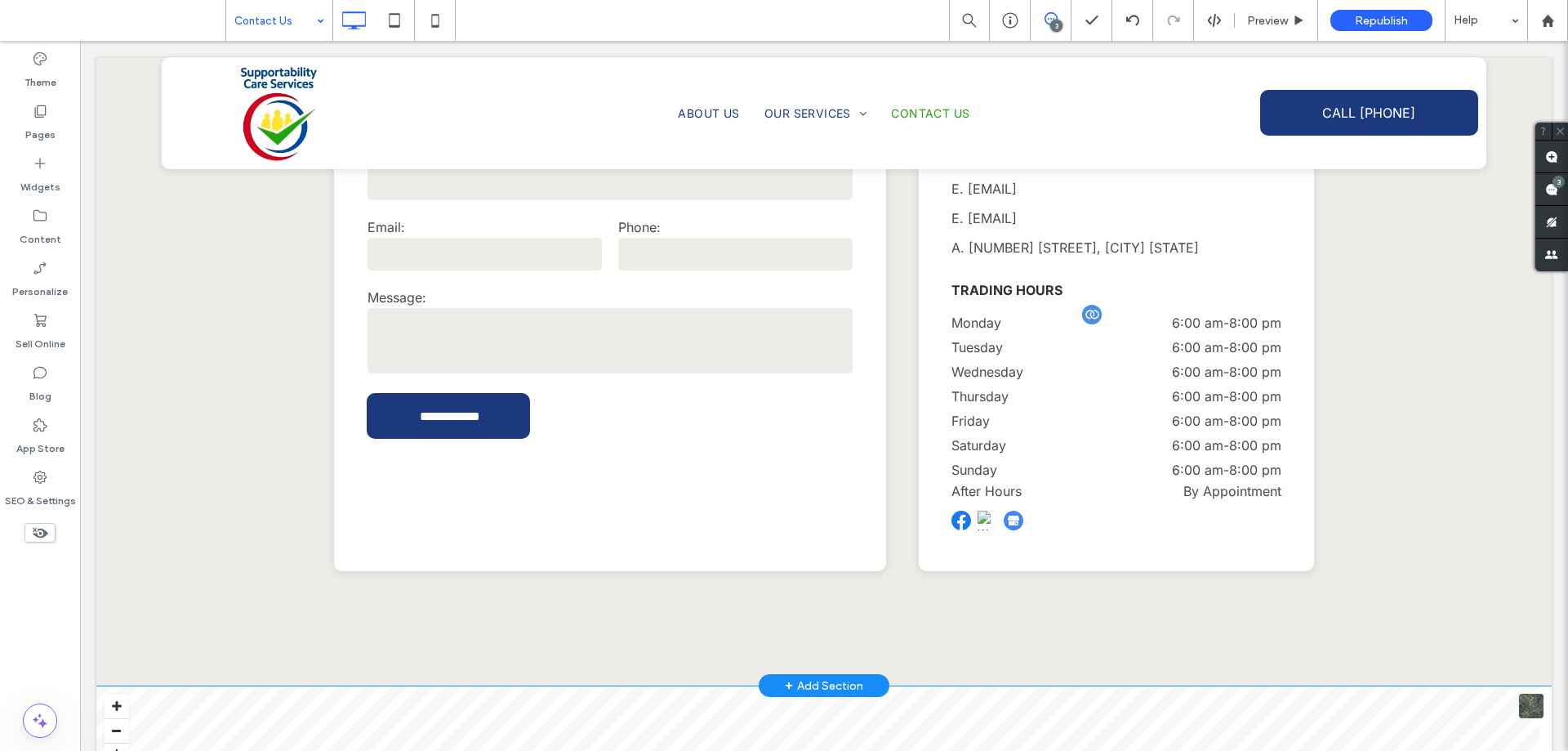 scroll, scrollTop: 654, scrollLeft: 0, axis: vertical 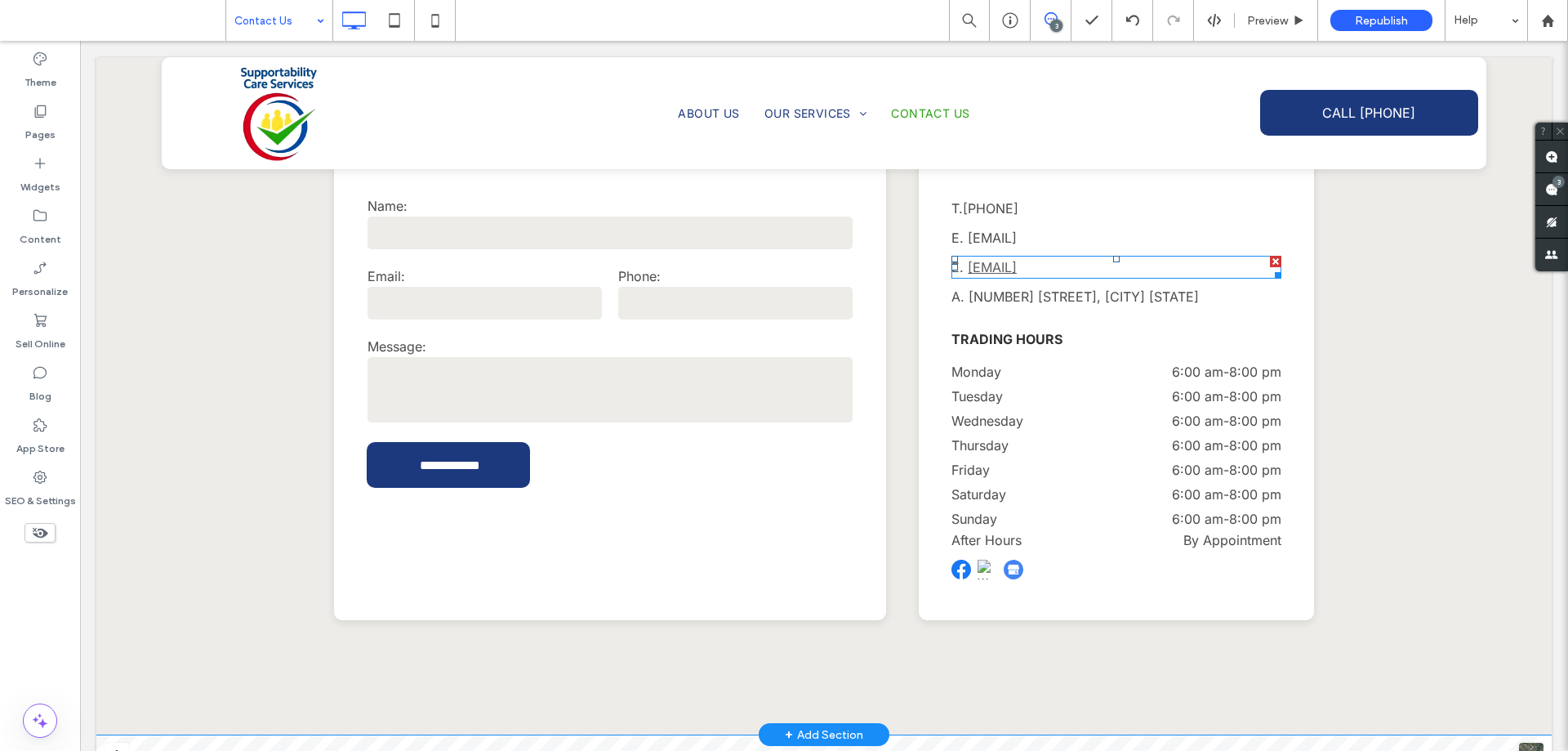 click on "[EMAIL]" at bounding box center [992, 267] 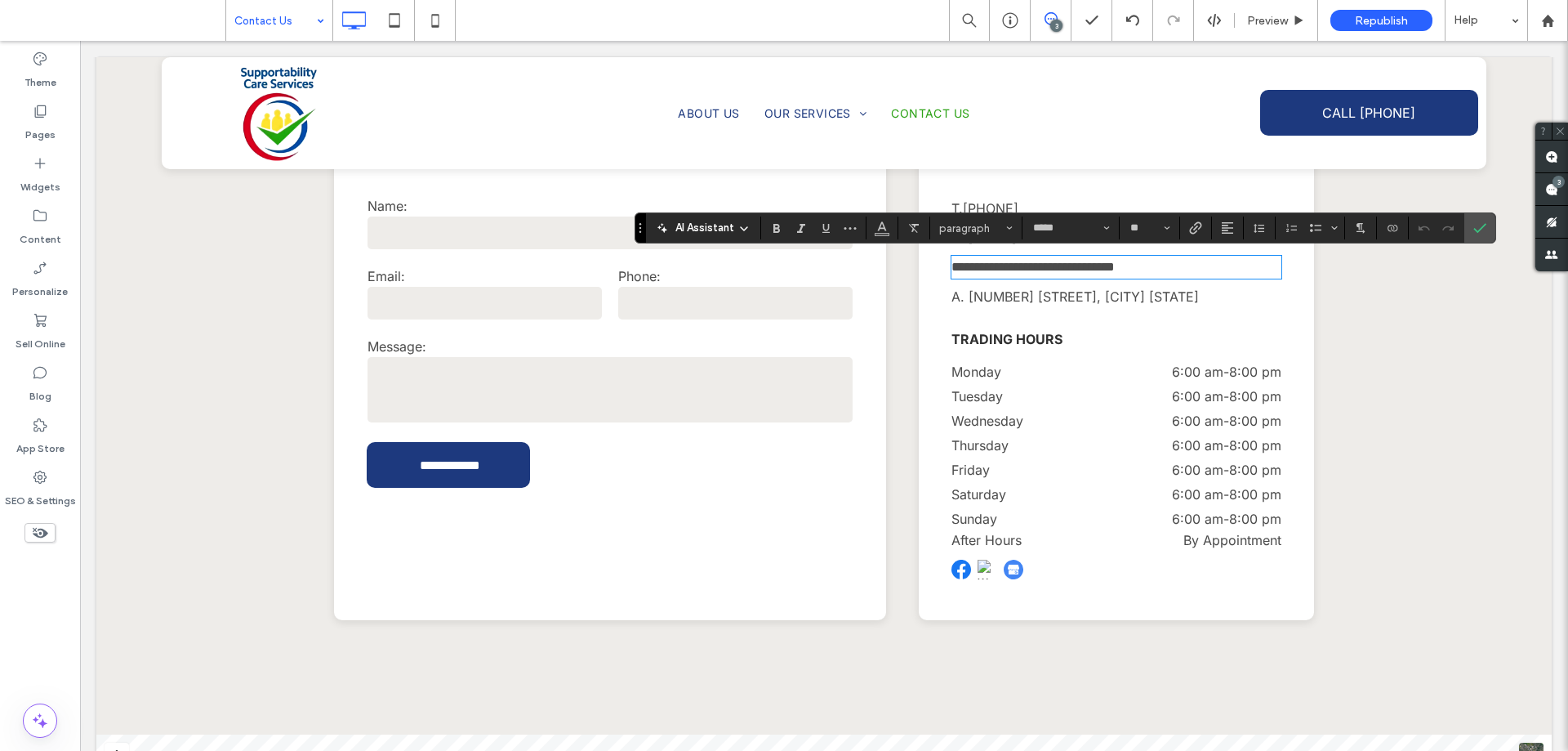click on "**********" at bounding box center [1116, 267] 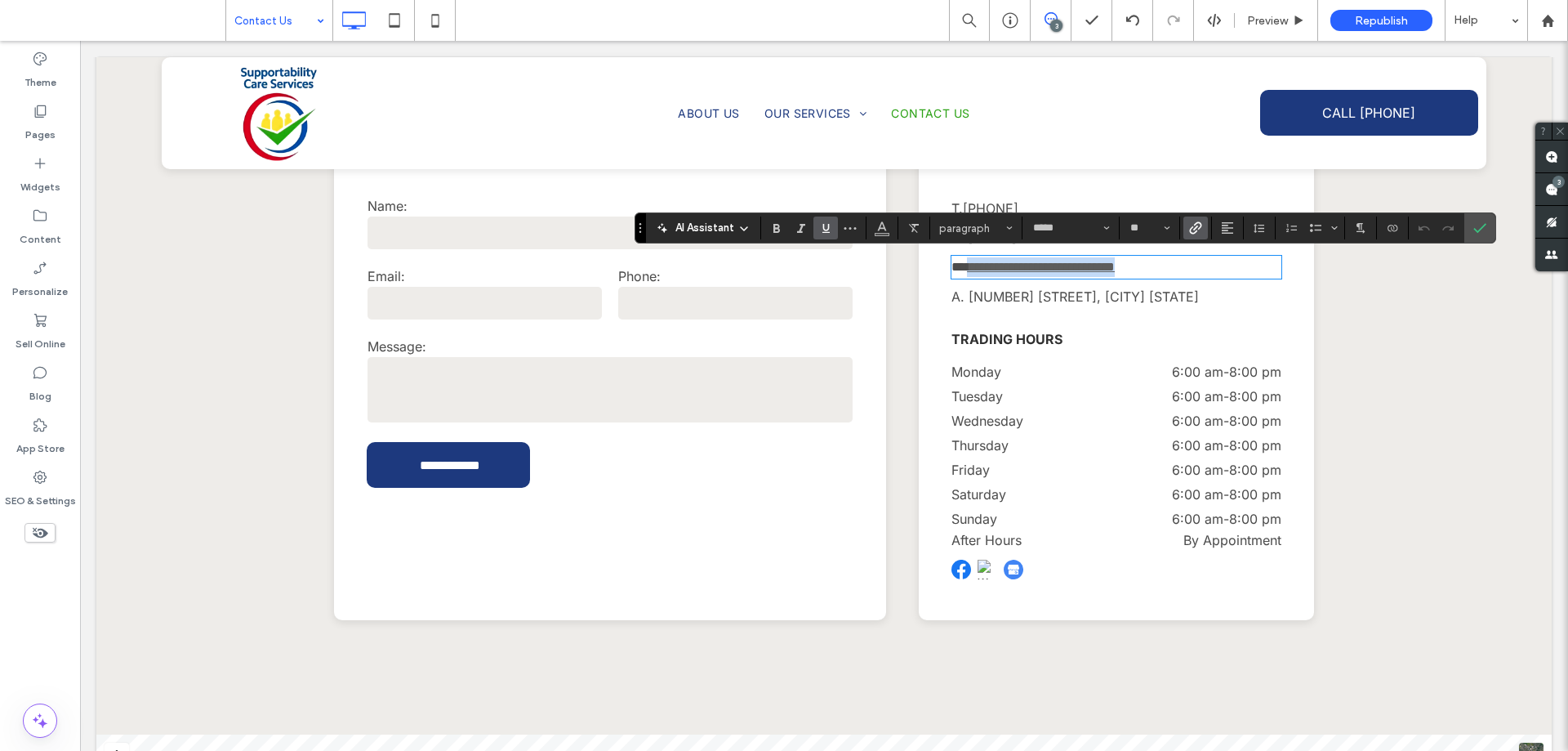 drag, startPoint x: 1172, startPoint y: 273, endPoint x: 964, endPoint y: 269, distance: 208.03846 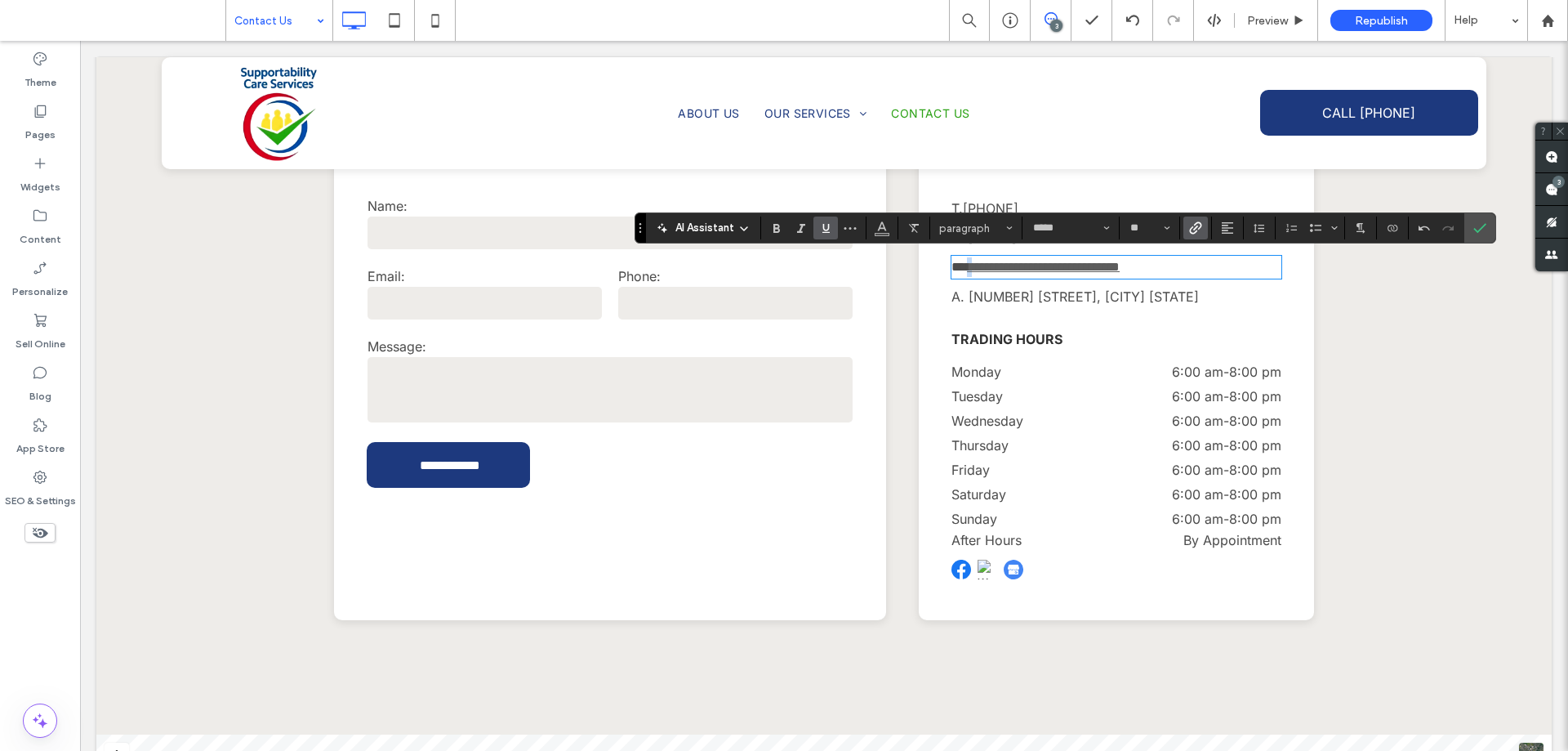 click on "**********" at bounding box center (1043, 266) 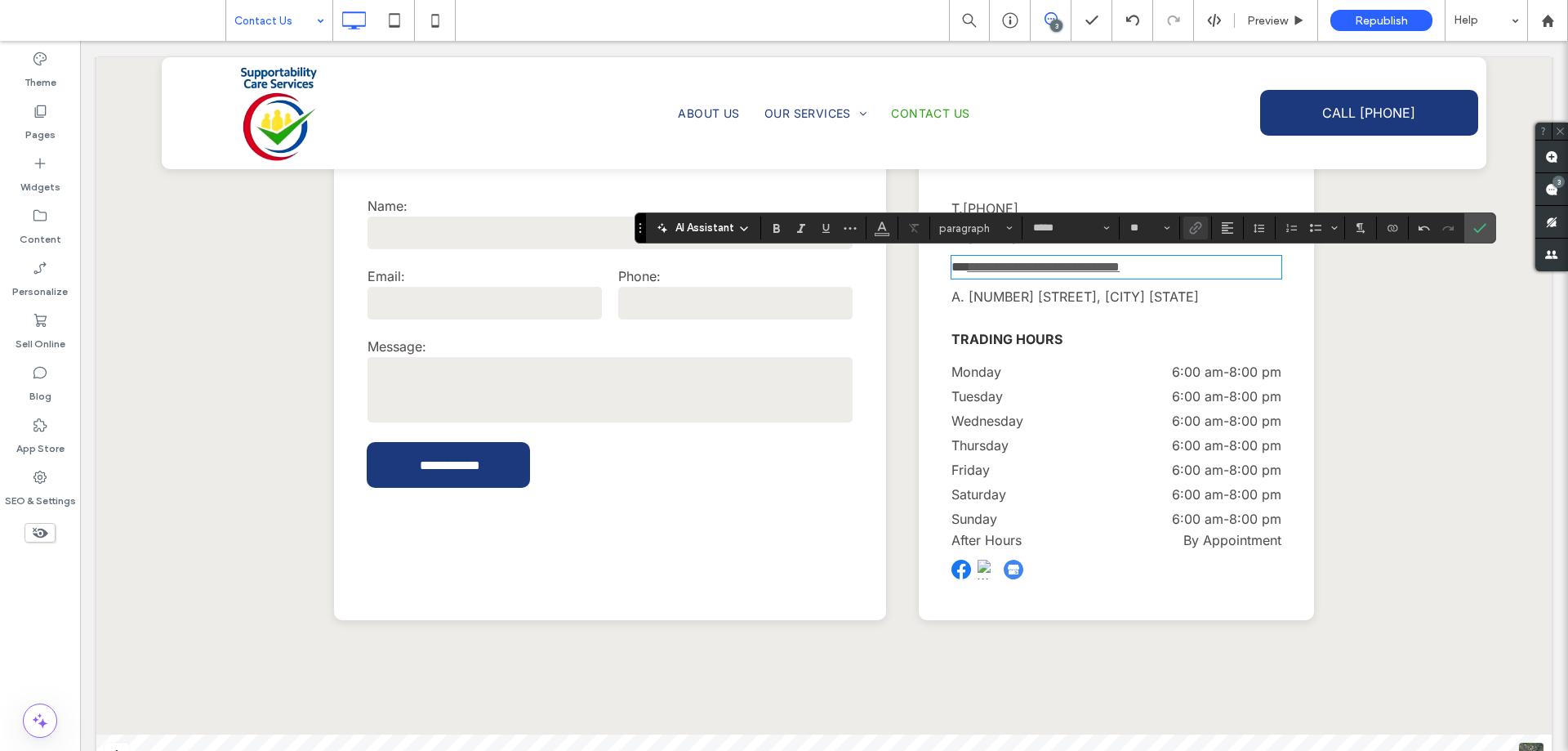 click on "**********" at bounding box center [1043, 266] 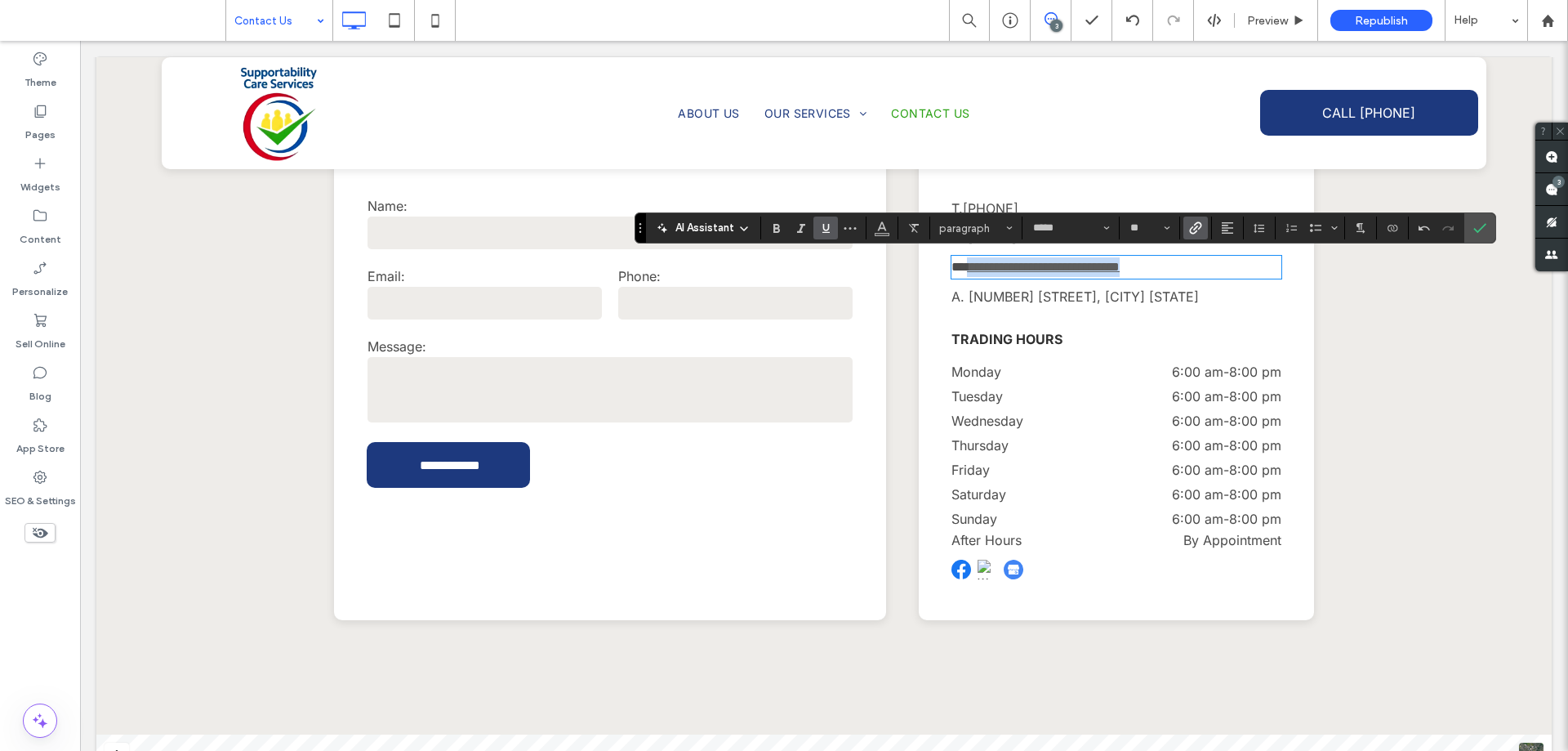 drag, startPoint x: 1171, startPoint y: 266, endPoint x: 963, endPoint y: 267, distance: 208.0024 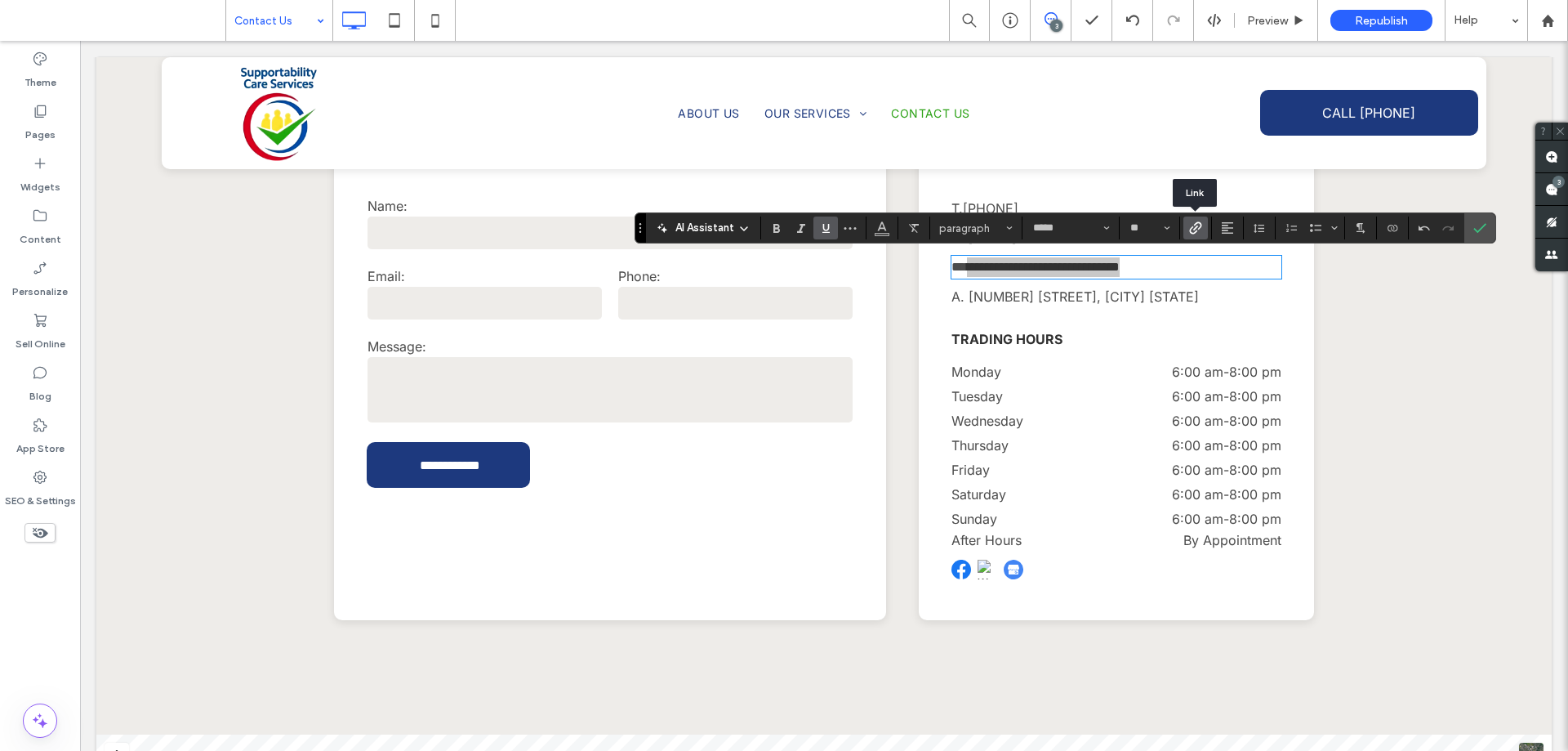 click 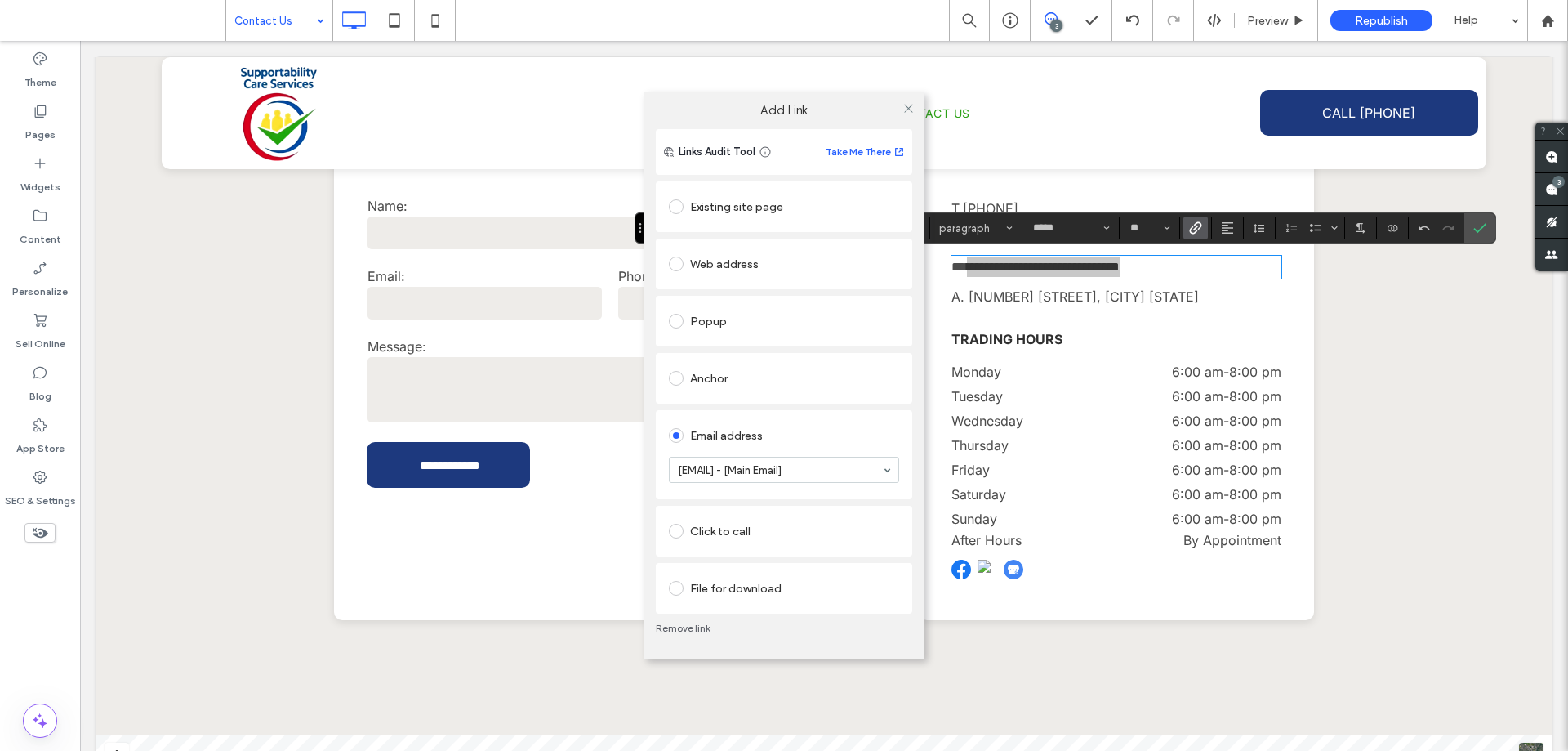 click on "Remove link" at bounding box center (784, 628) 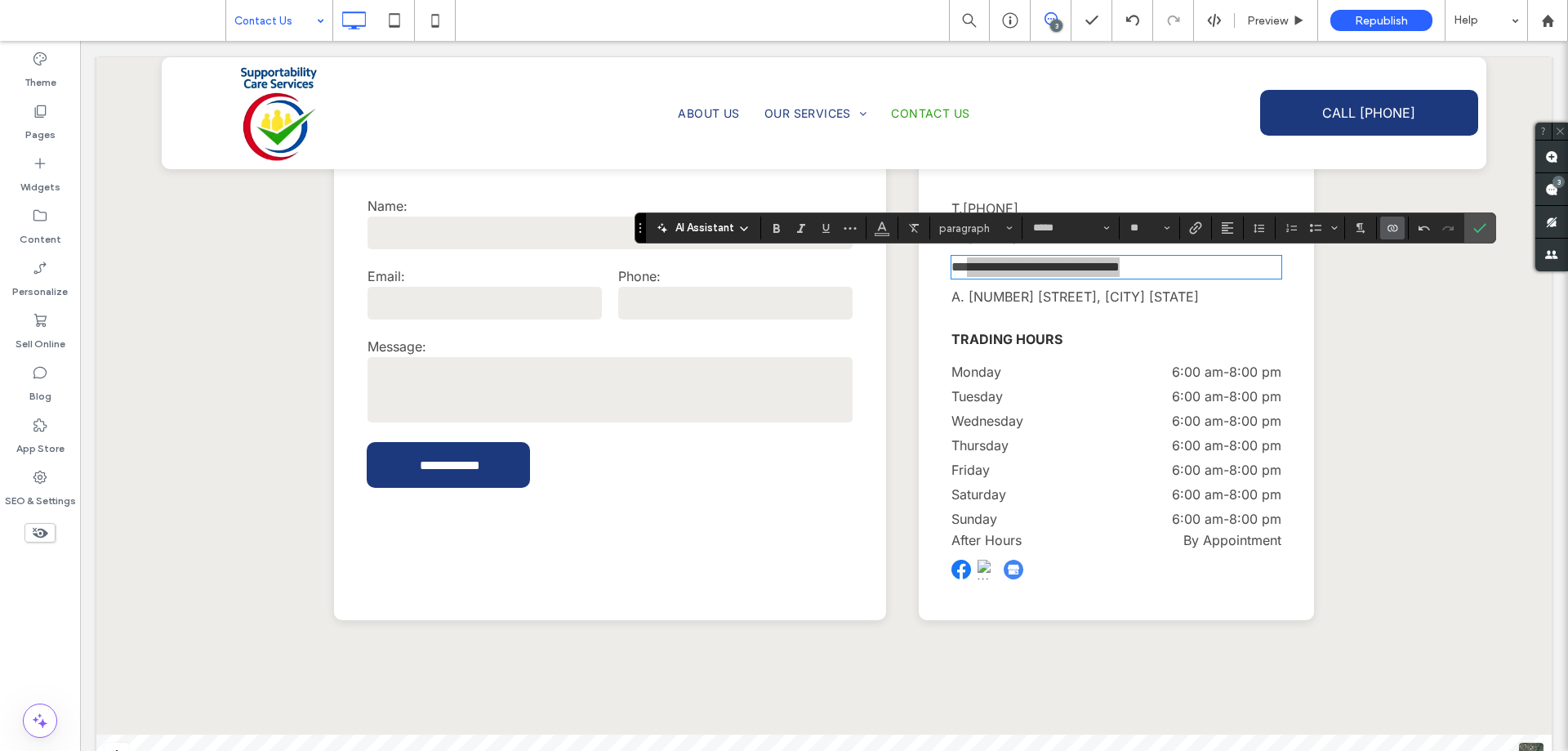 click 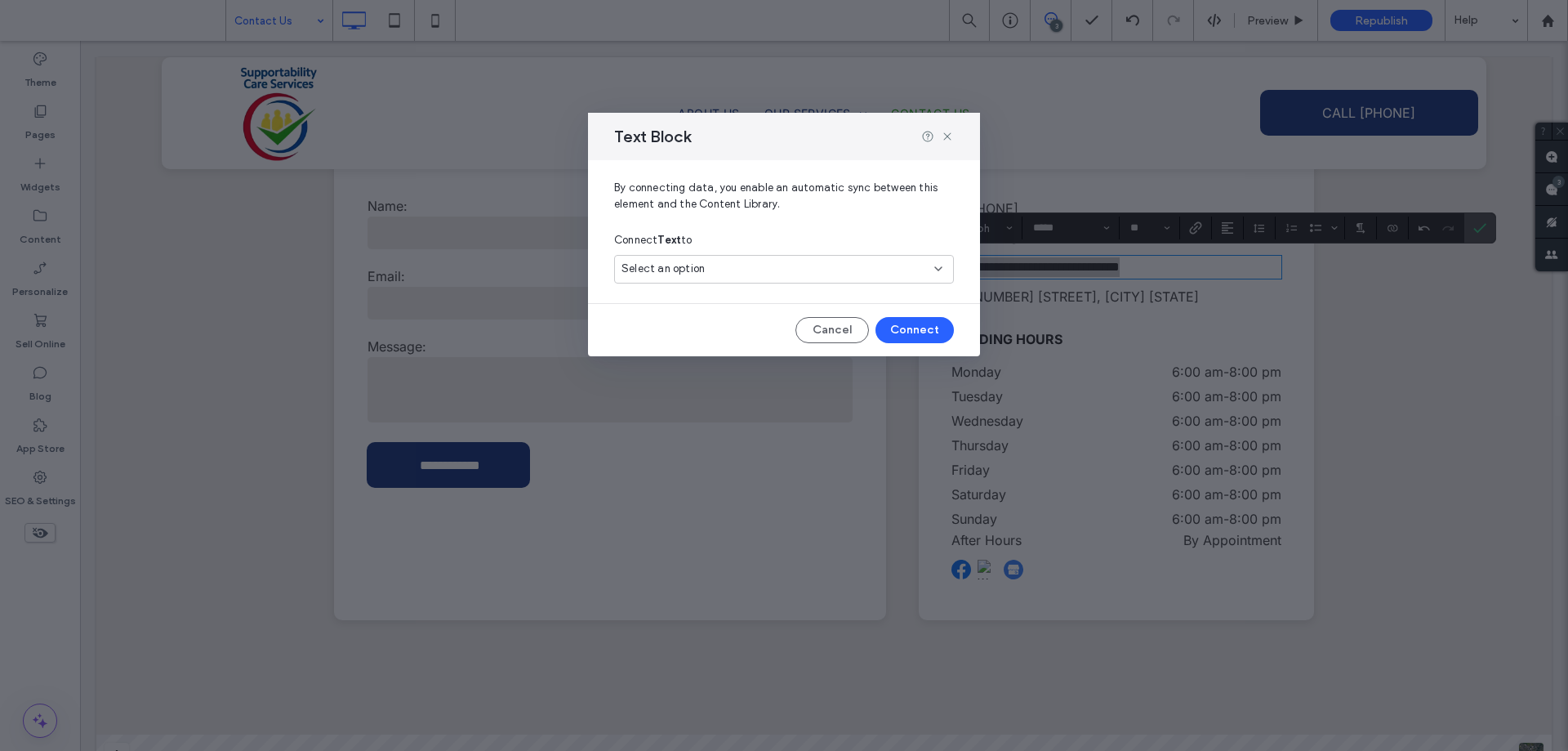 click on "Select an option" at bounding box center (774, 269) 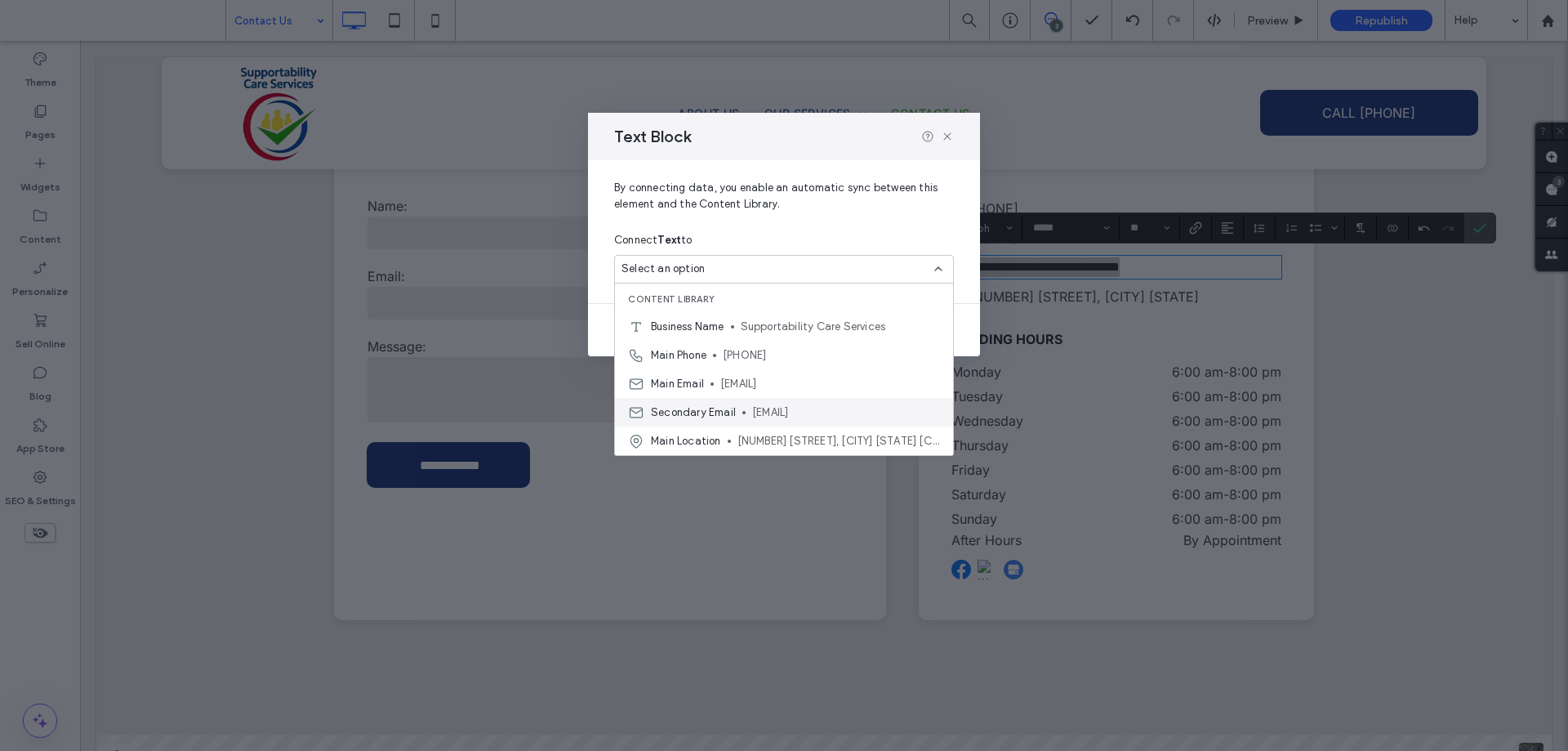click on "Secondary Email admin@supportabilitycare.com.au" at bounding box center [784, 412] 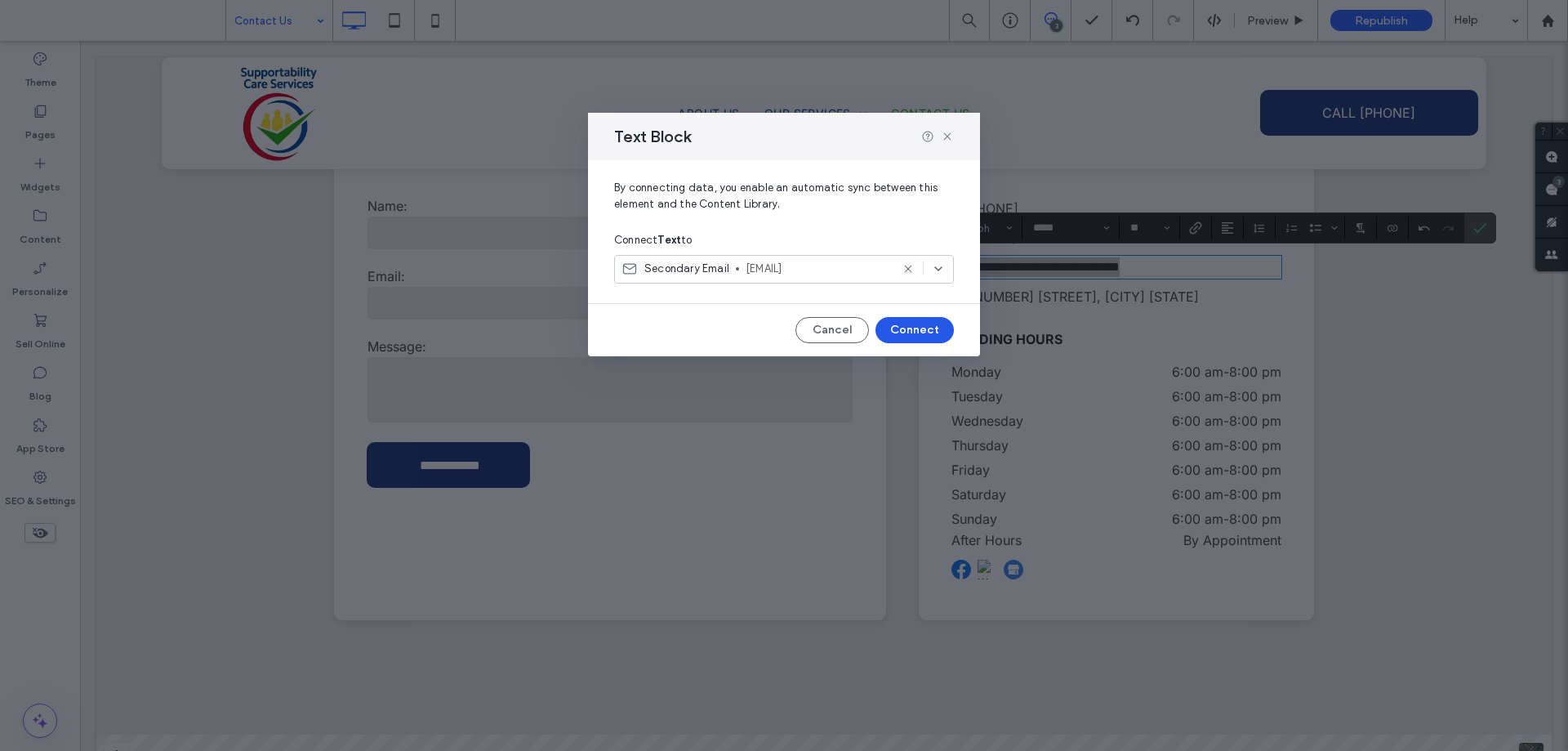 click on "Connect" at bounding box center [915, 330] 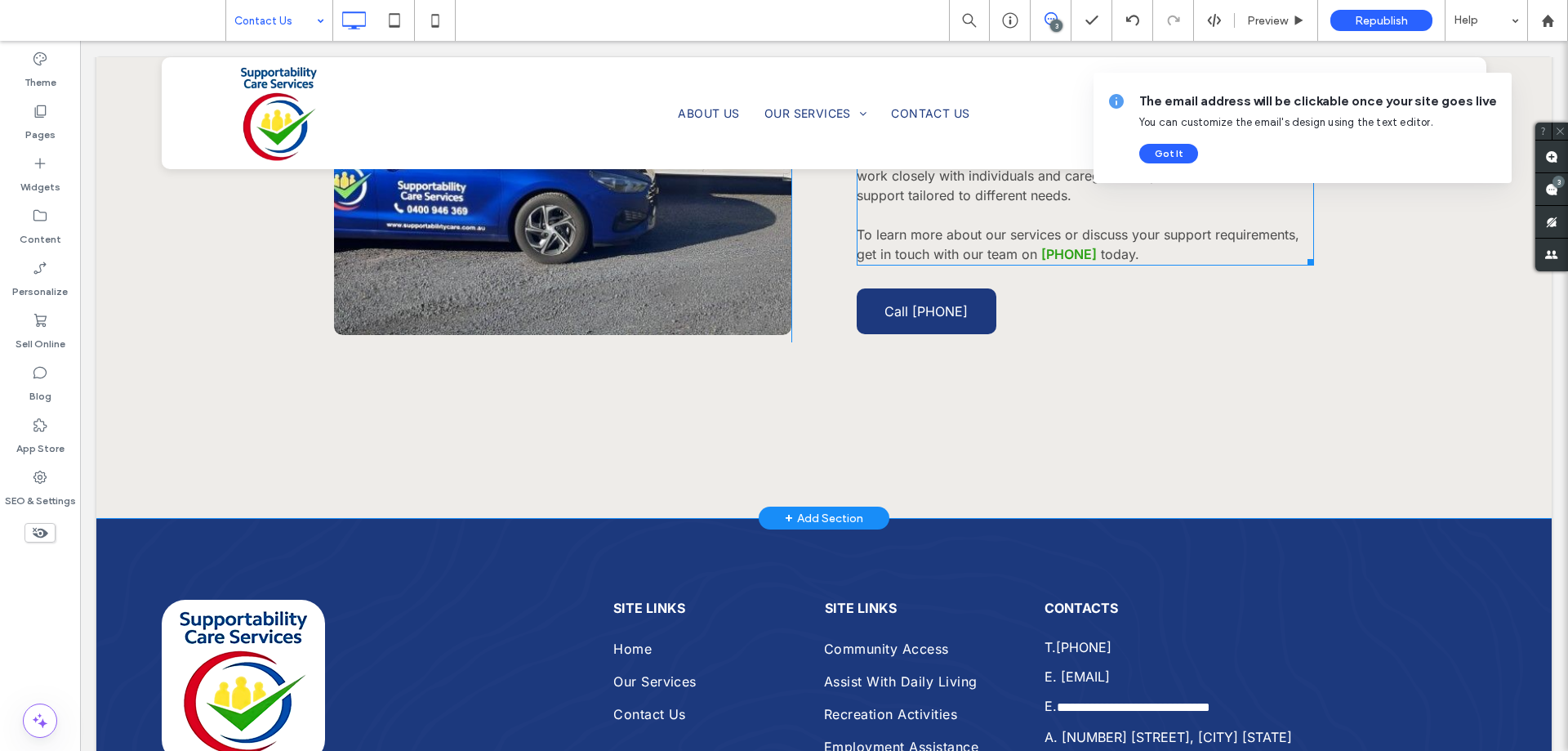 scroll, scrollTop: 2370, scrollLeft: 0, axis: vertical 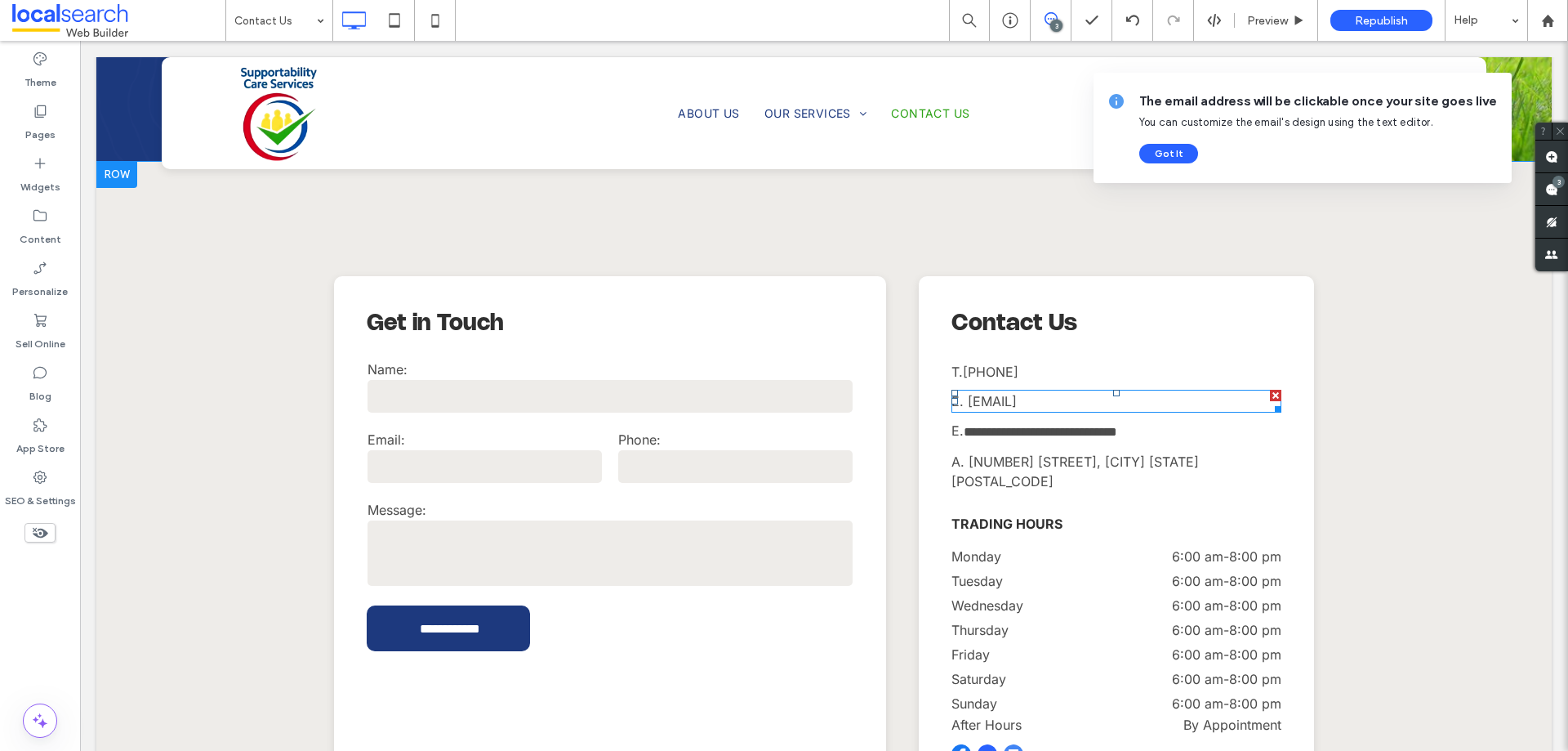 click on "E.
[EMAIL]" at bounding box center [1116, 401] 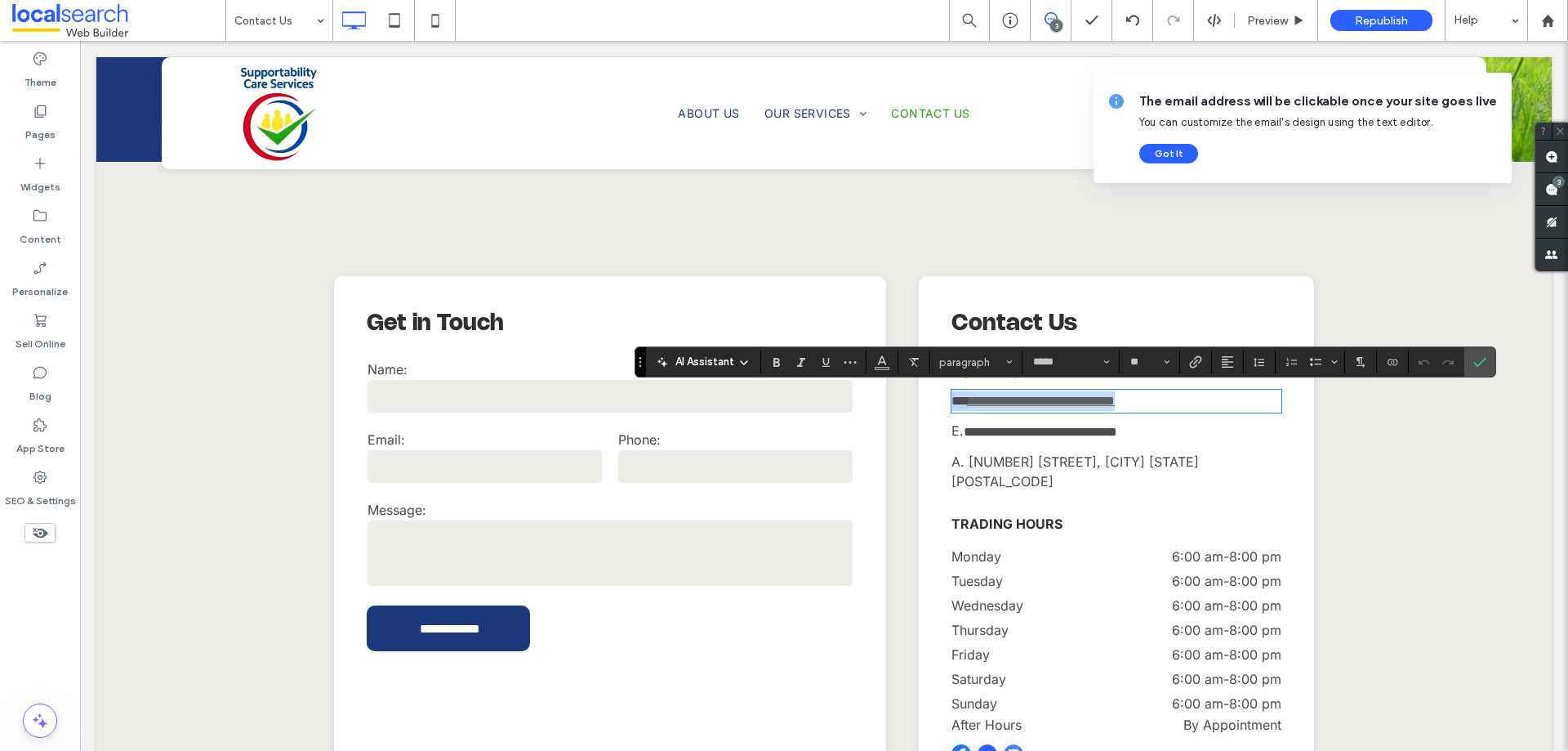 click on "**********" at bounding box center [1040, 400] 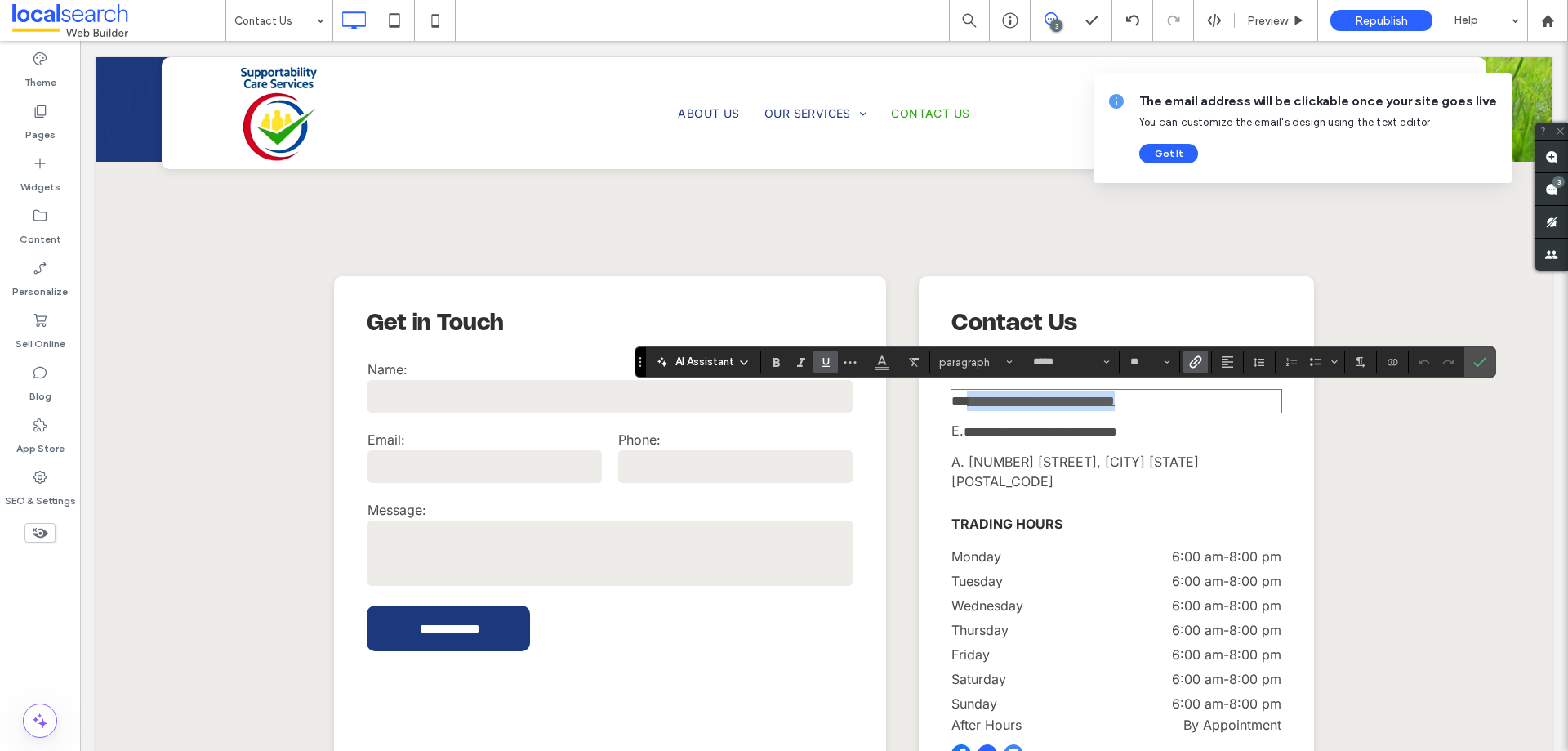 drag, startPoint x: 963, startPoint y: 403, endPoint x: 1161, endPoint y: 397, distance: 198.0909 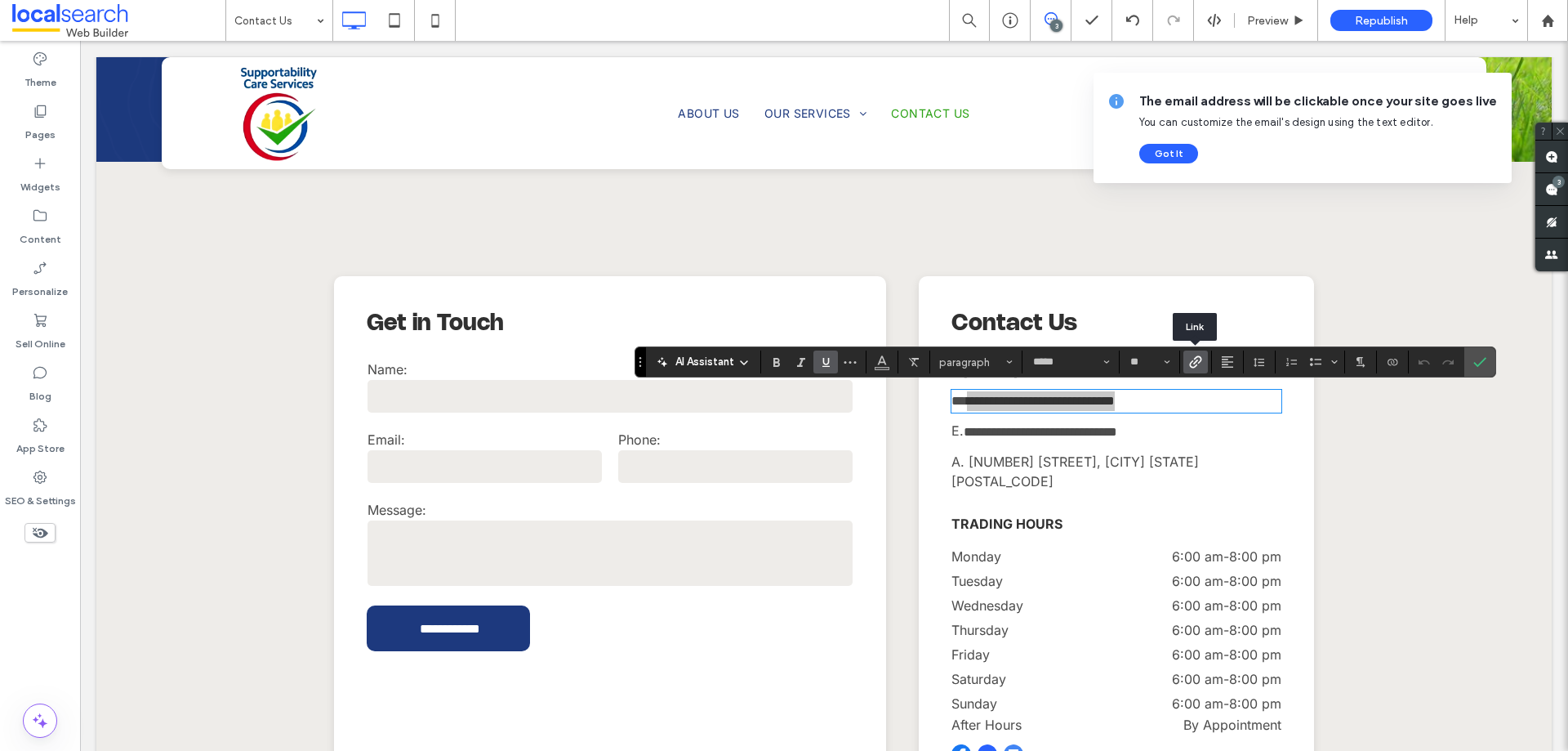 click 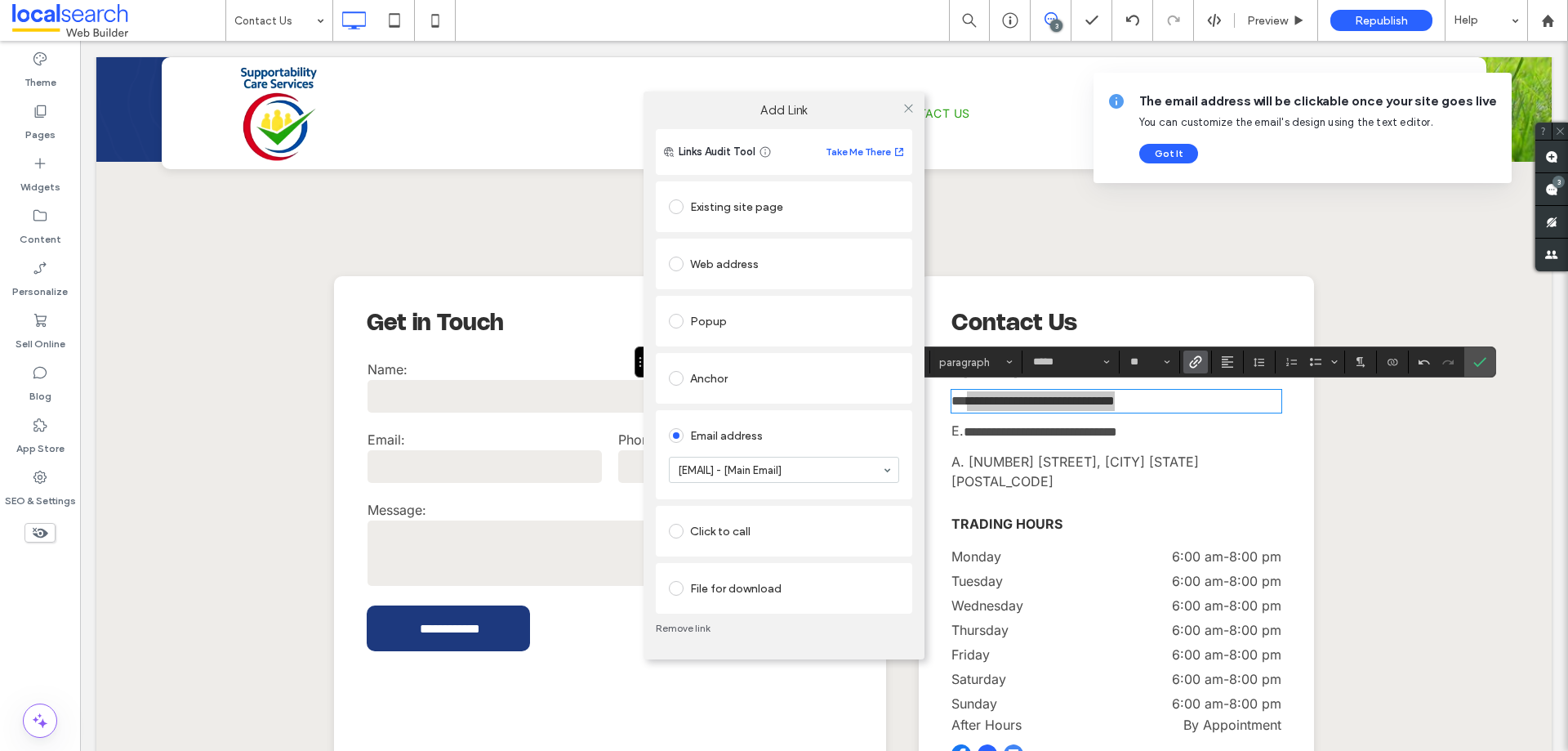 click on "Remove link" at bounding box center (784, 628) 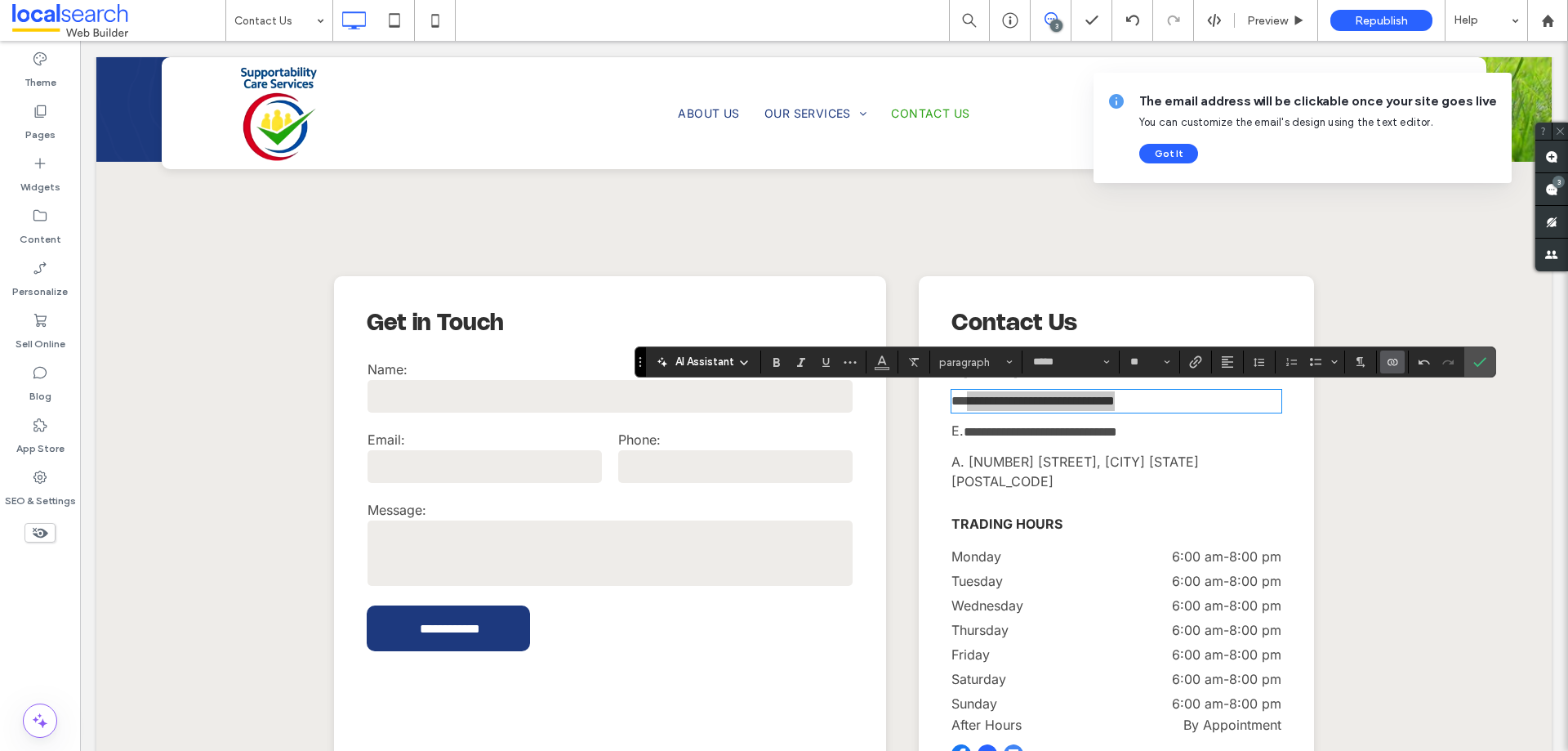 click 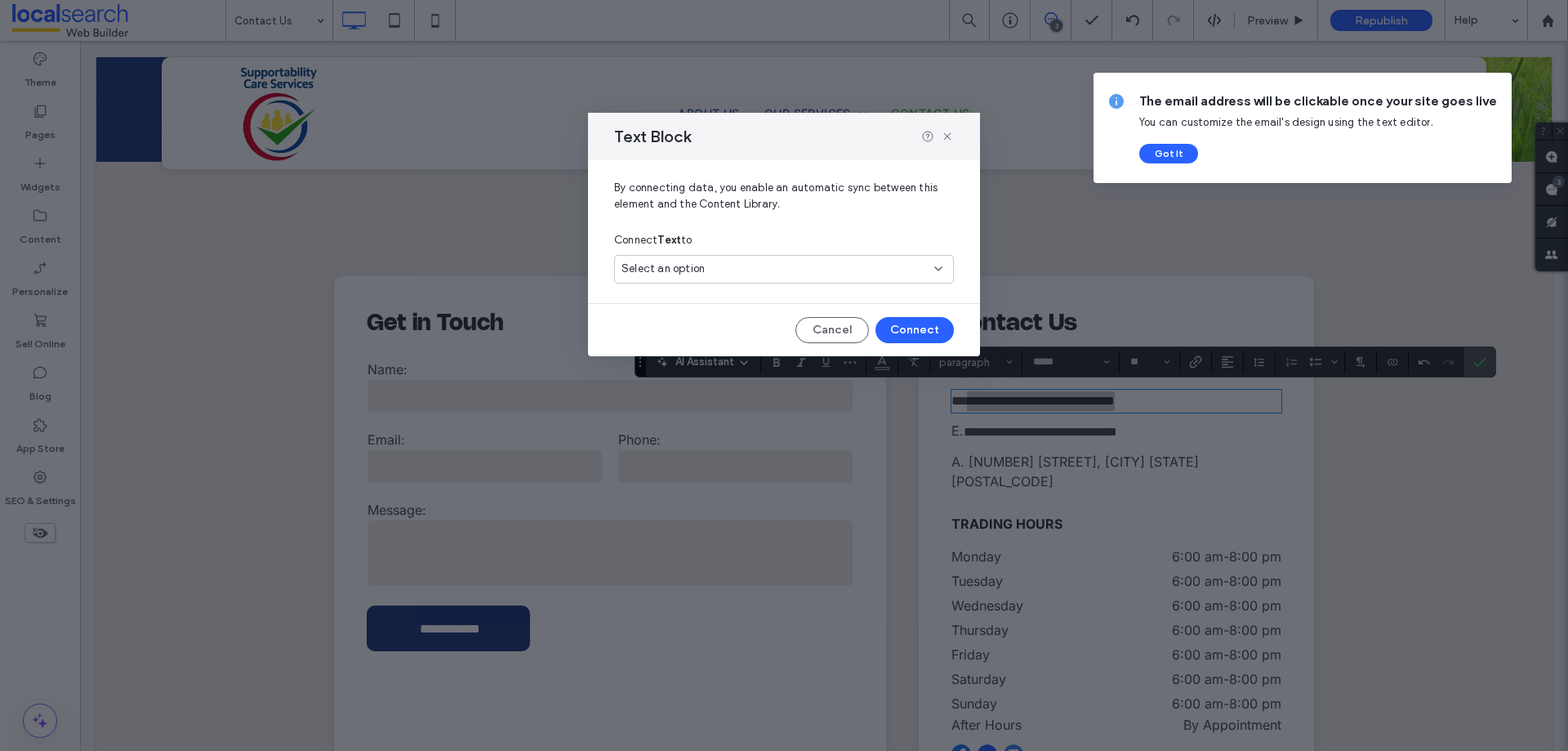 click on "Select an option" at bounding box center (774, 269) 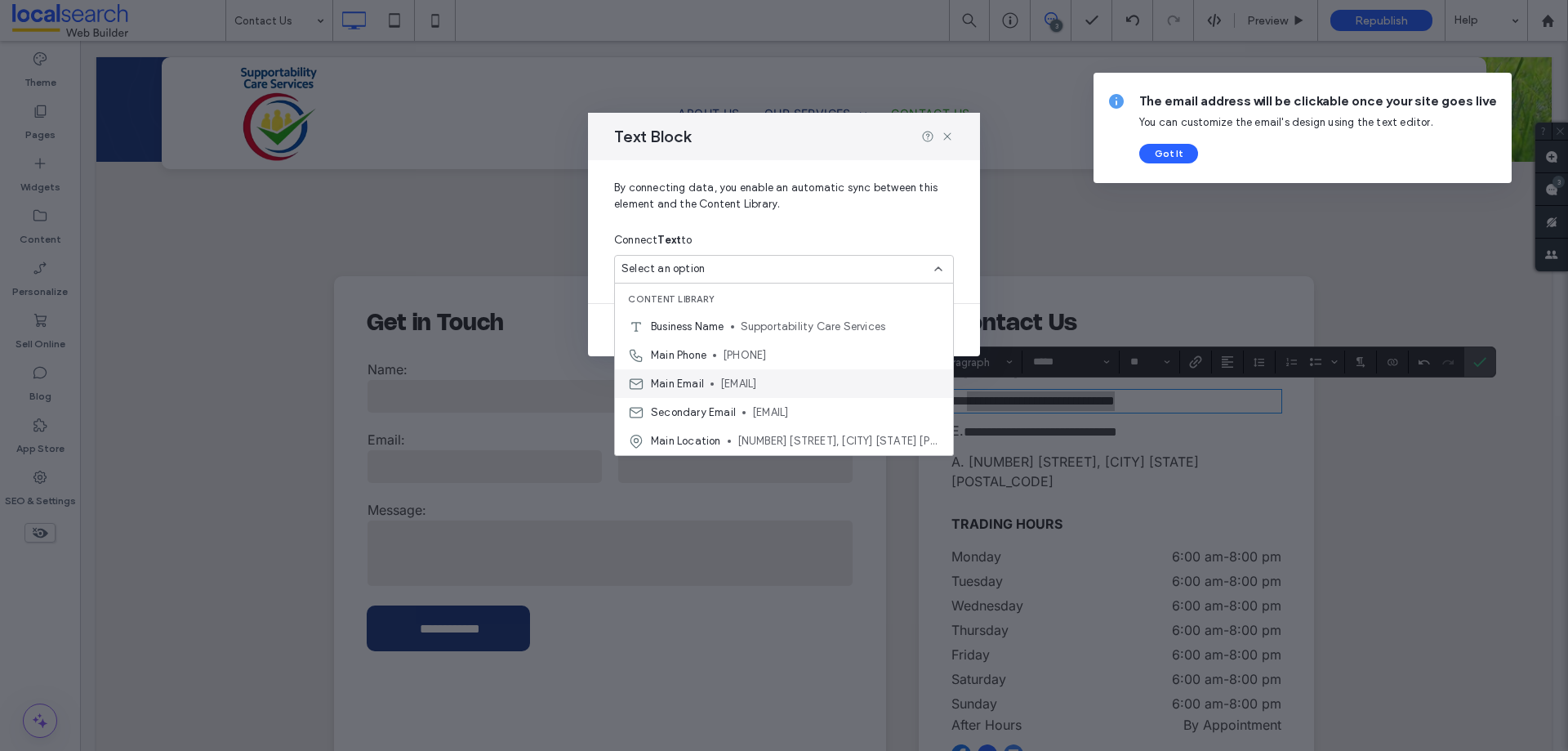 click on "[EMAIL]" at bounding box center (830, 384) 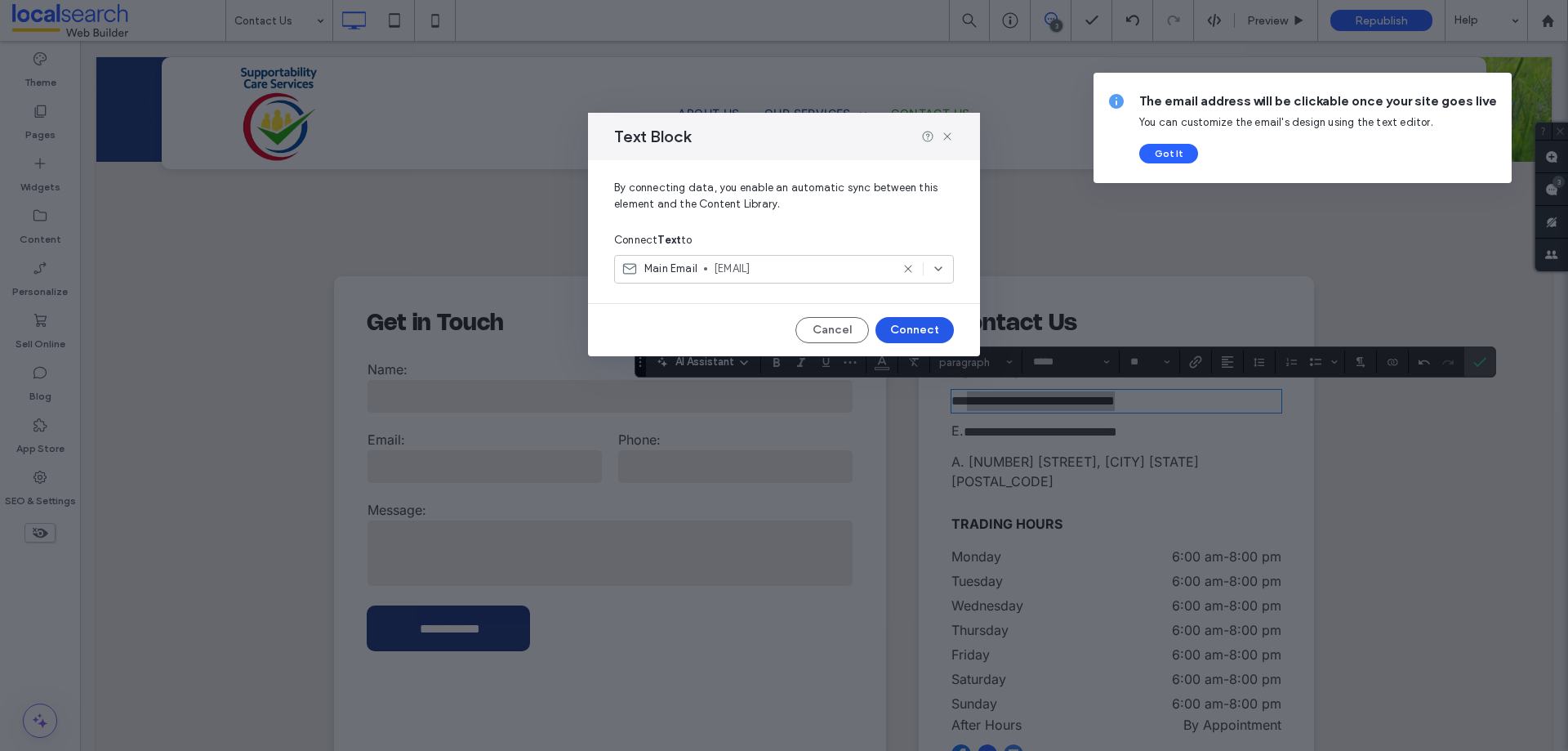 click on "Connect" at bounding box center [915, 330] 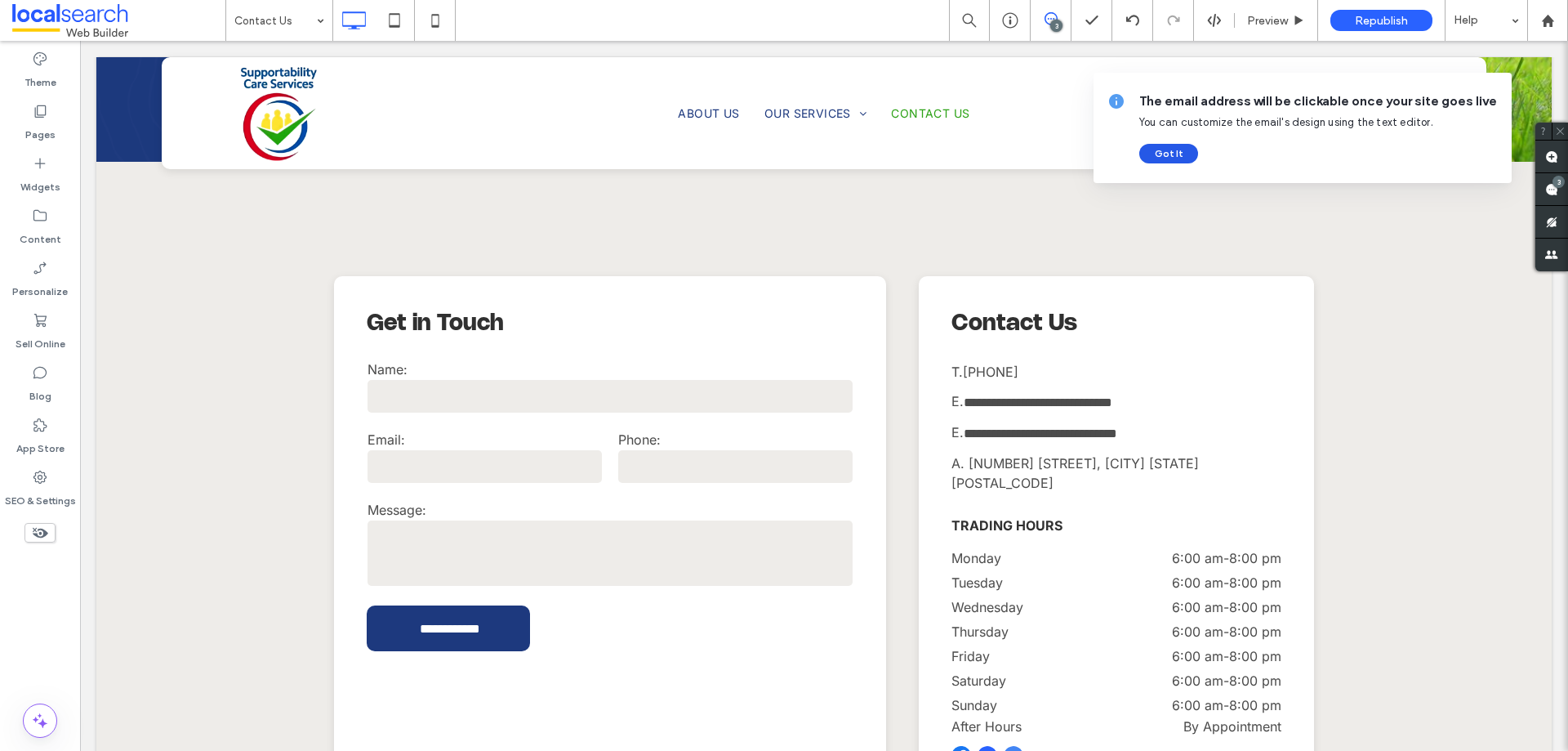 drag, startPoint x: 1172, startPoint y: 152, endPoint x: 1087, endPoint y: 121, distance: 90.476516 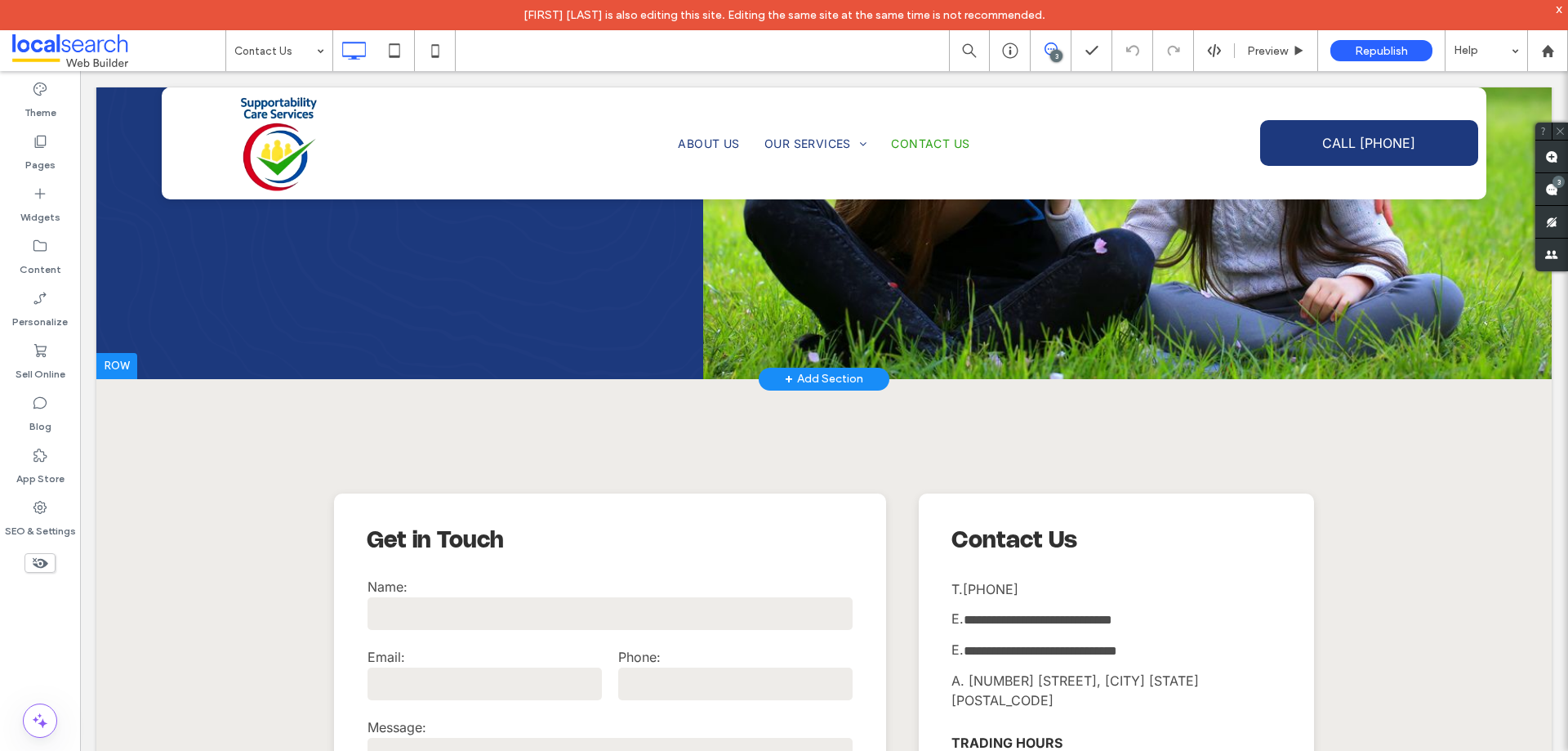 scroll, scrollTop: 0, scrollLeft: 0, axis: both 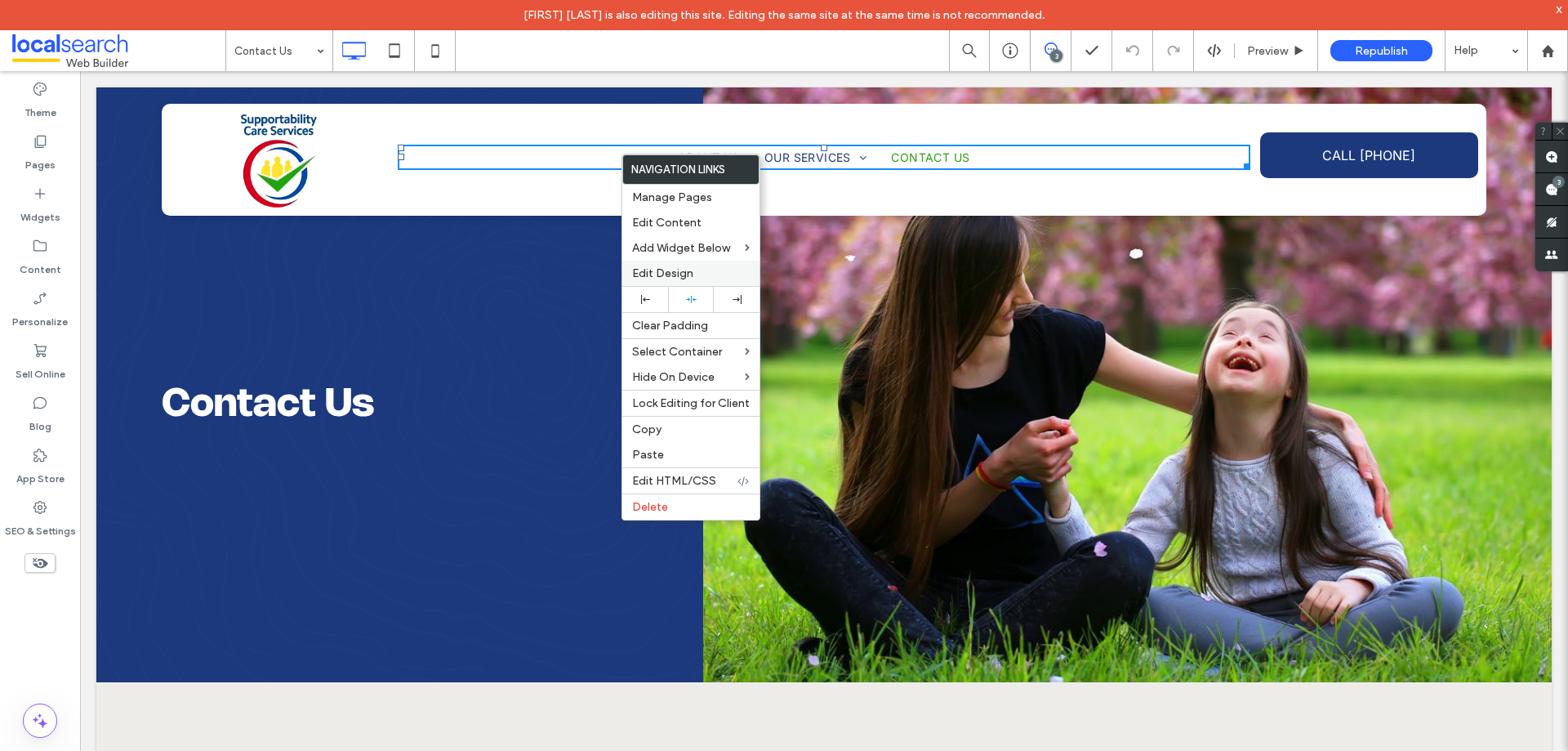 click on "Edit Design" at bounding box center (662, 273) 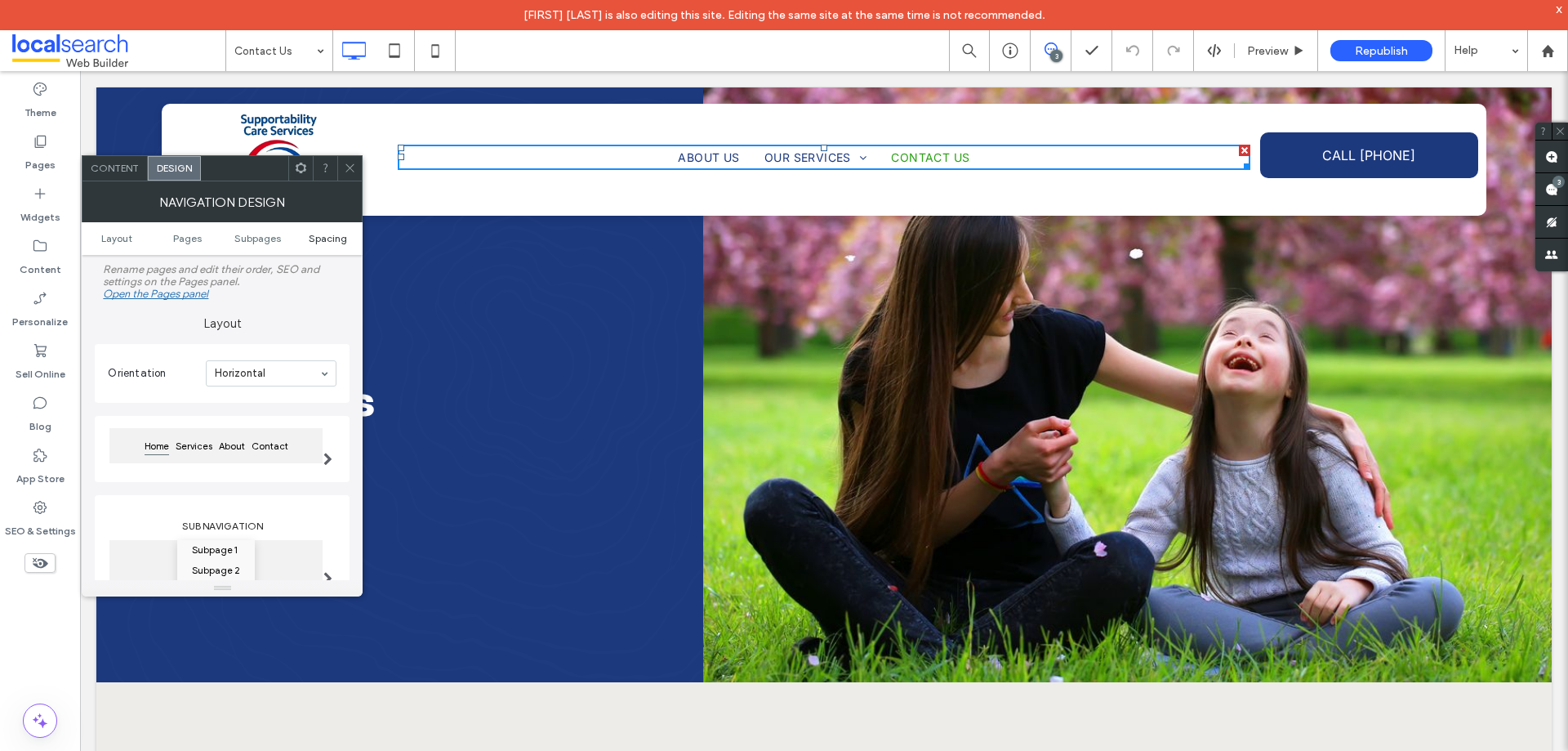 click on "Spacing" at bounding box center [327, 238] 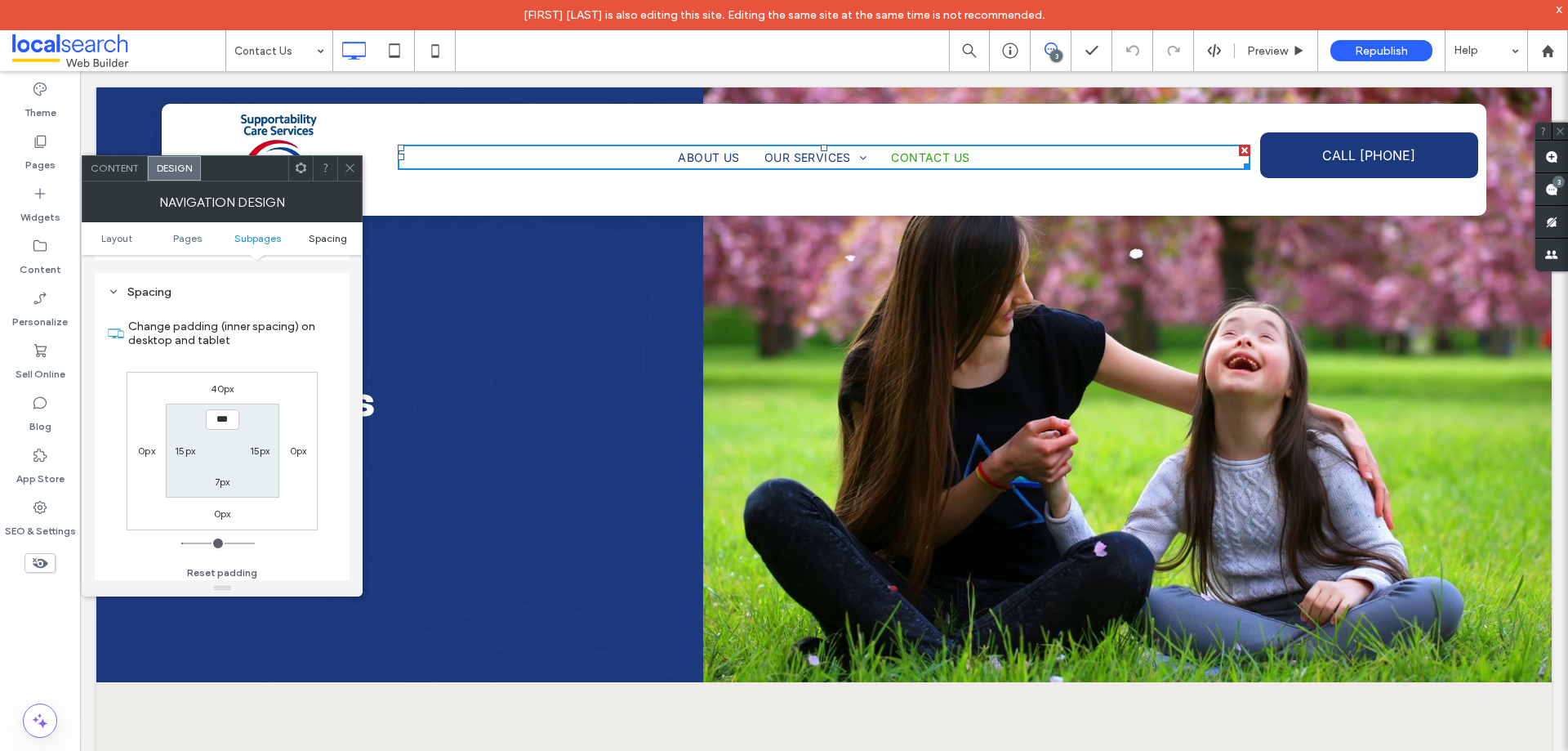 scroll, scrollTop: 602, scrollLeft: 0, axis: vertical 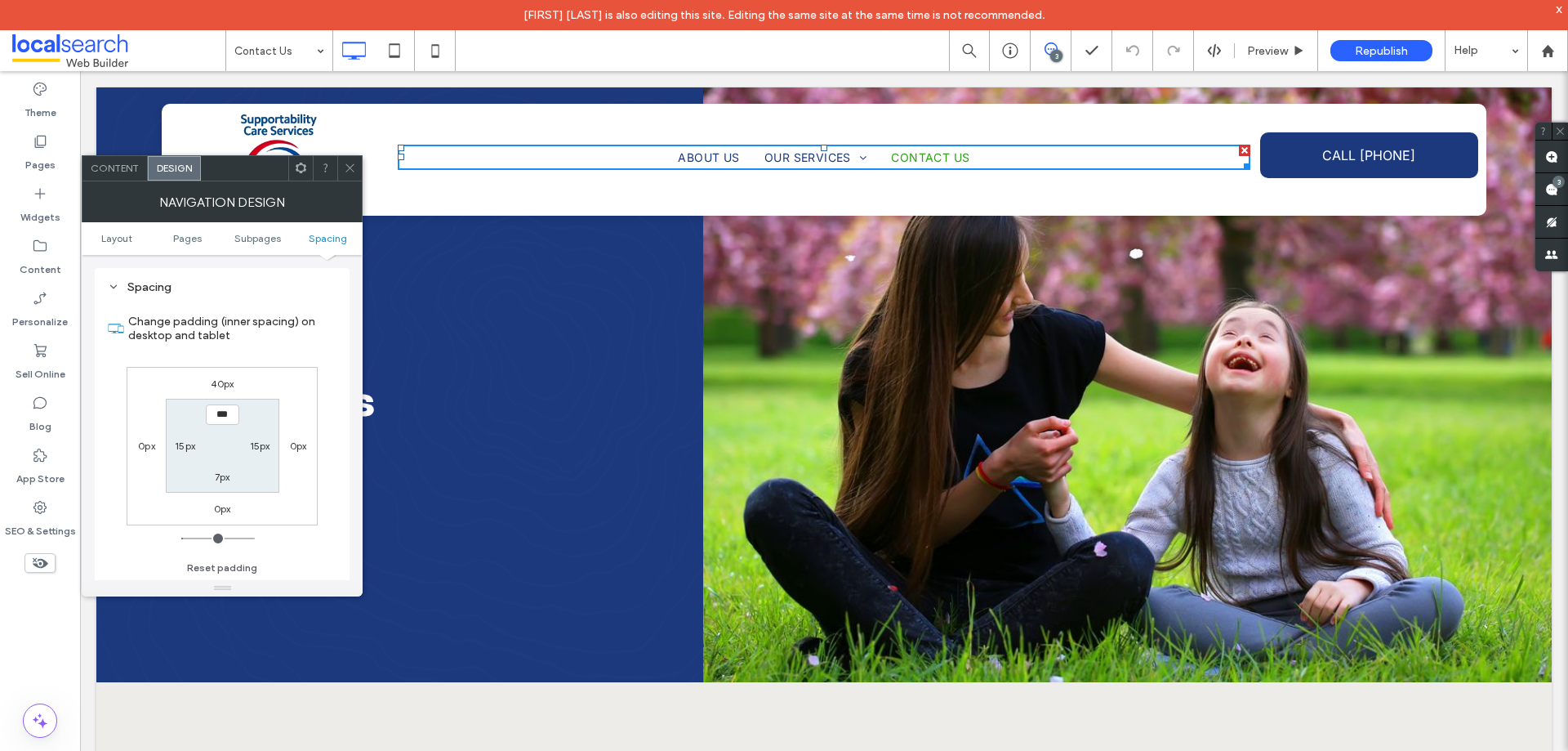 click on "40px" at bounding box center (222, 383) 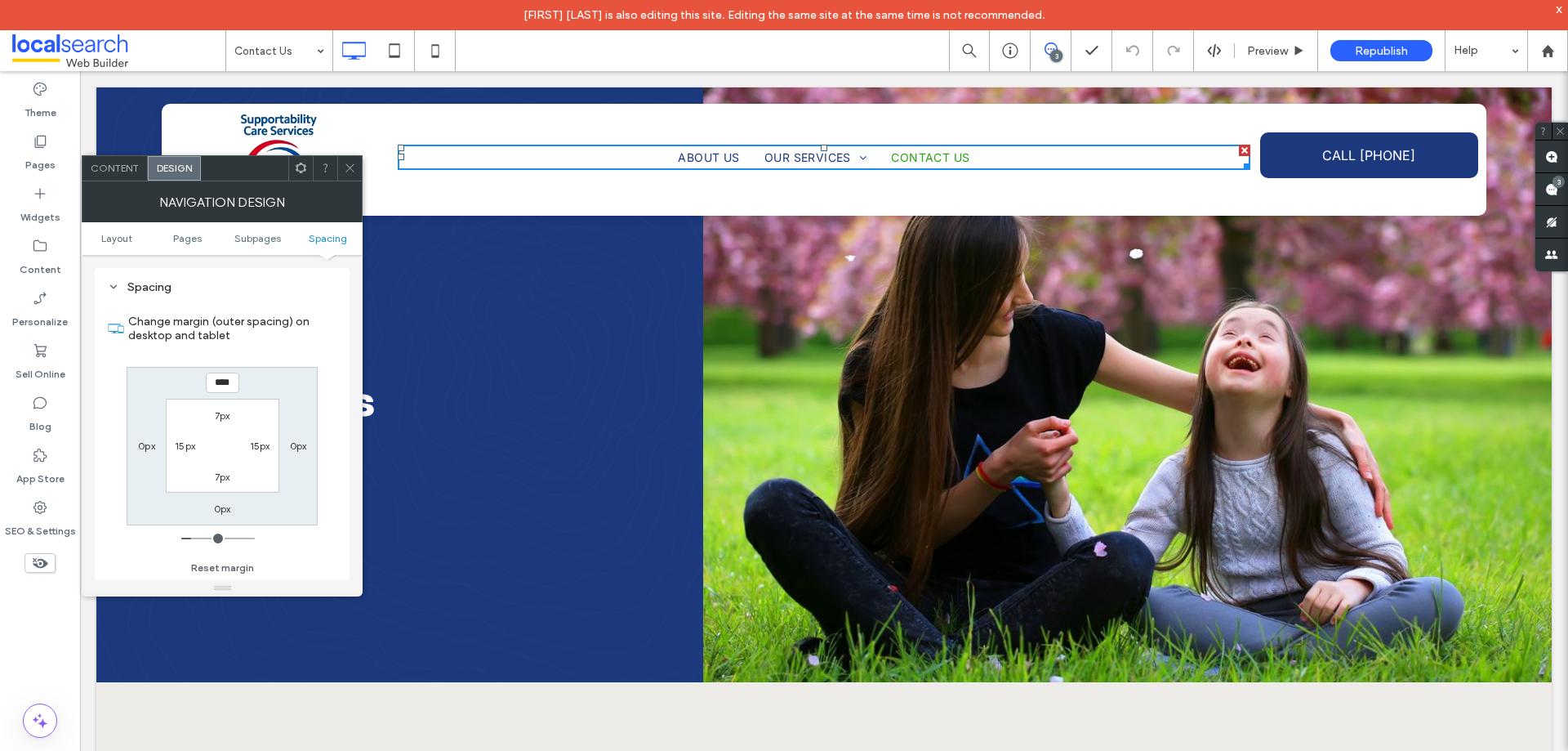click on "****" at bounding box center [222, 382] 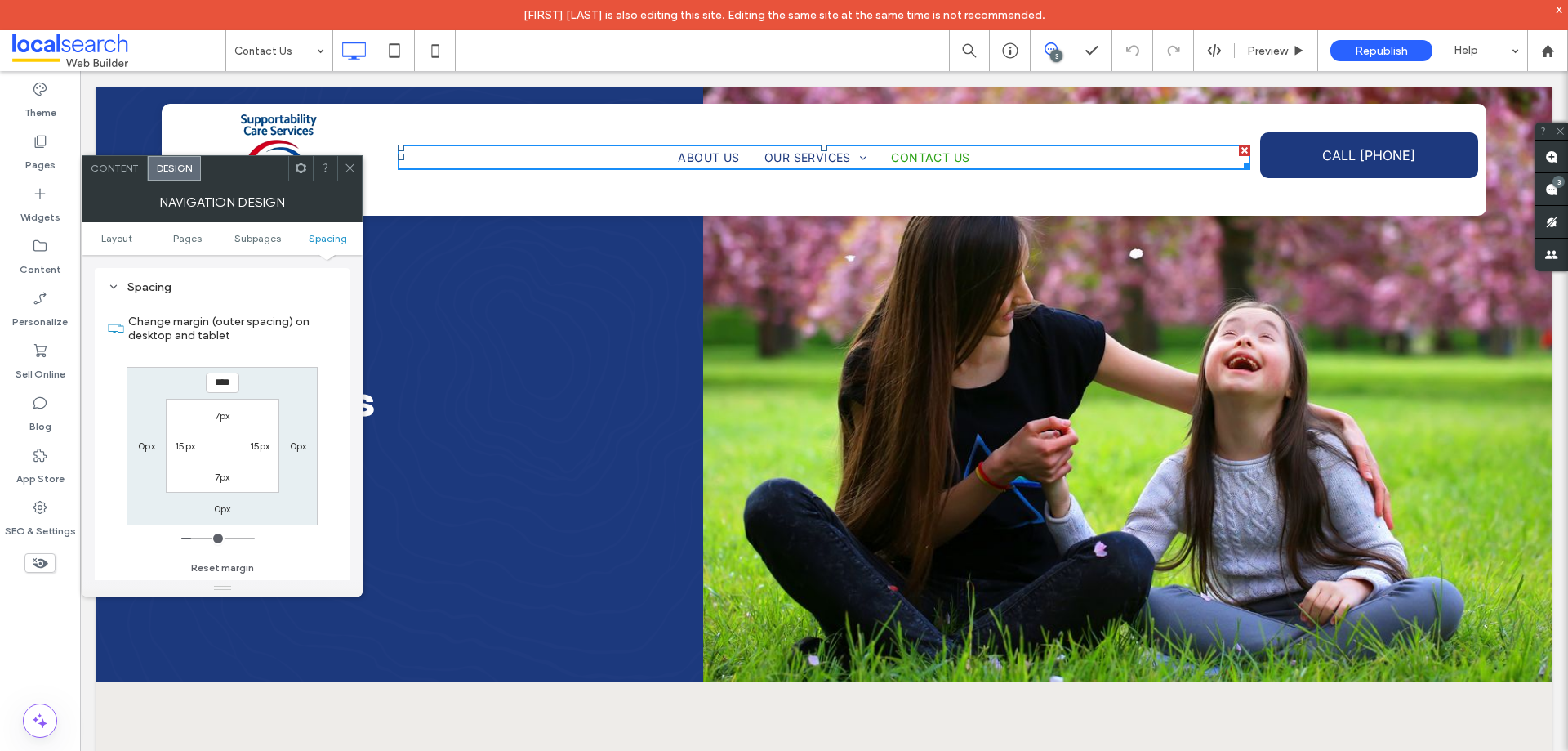 type on "****" 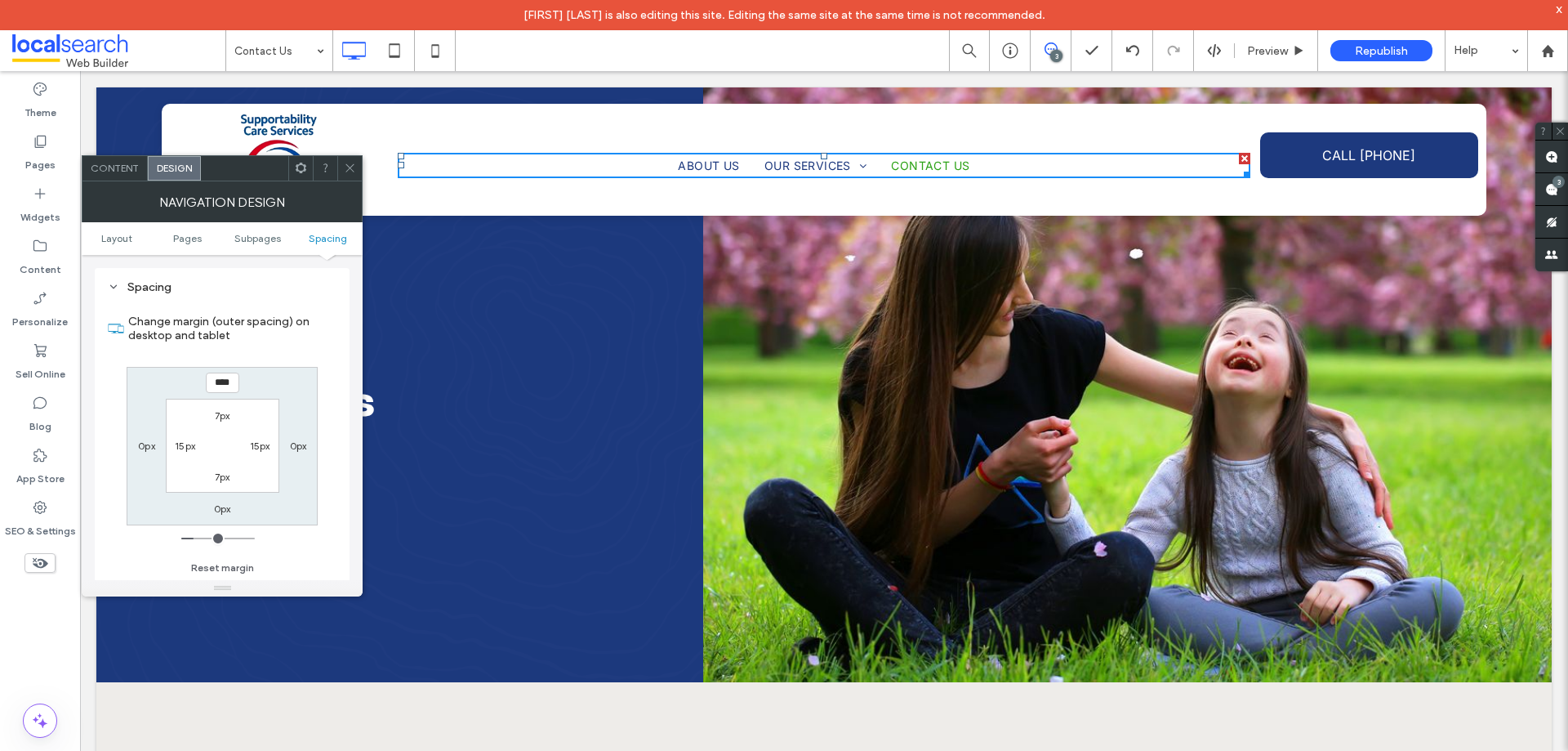 type on "****" 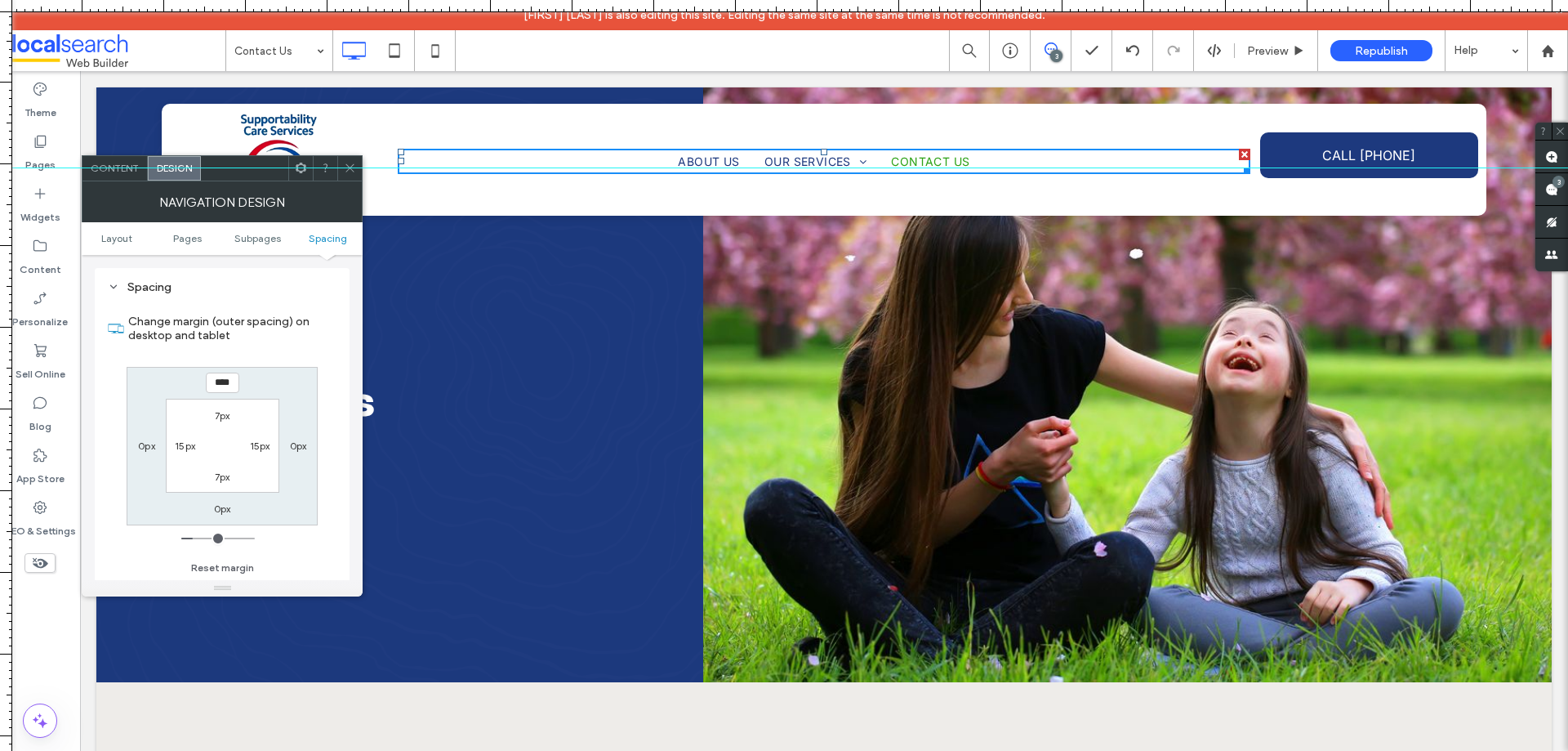 drag, startPoint x: 989, startPoint y: 2, endPoint x: 836, endPoint y: 168, distance: 225.75429 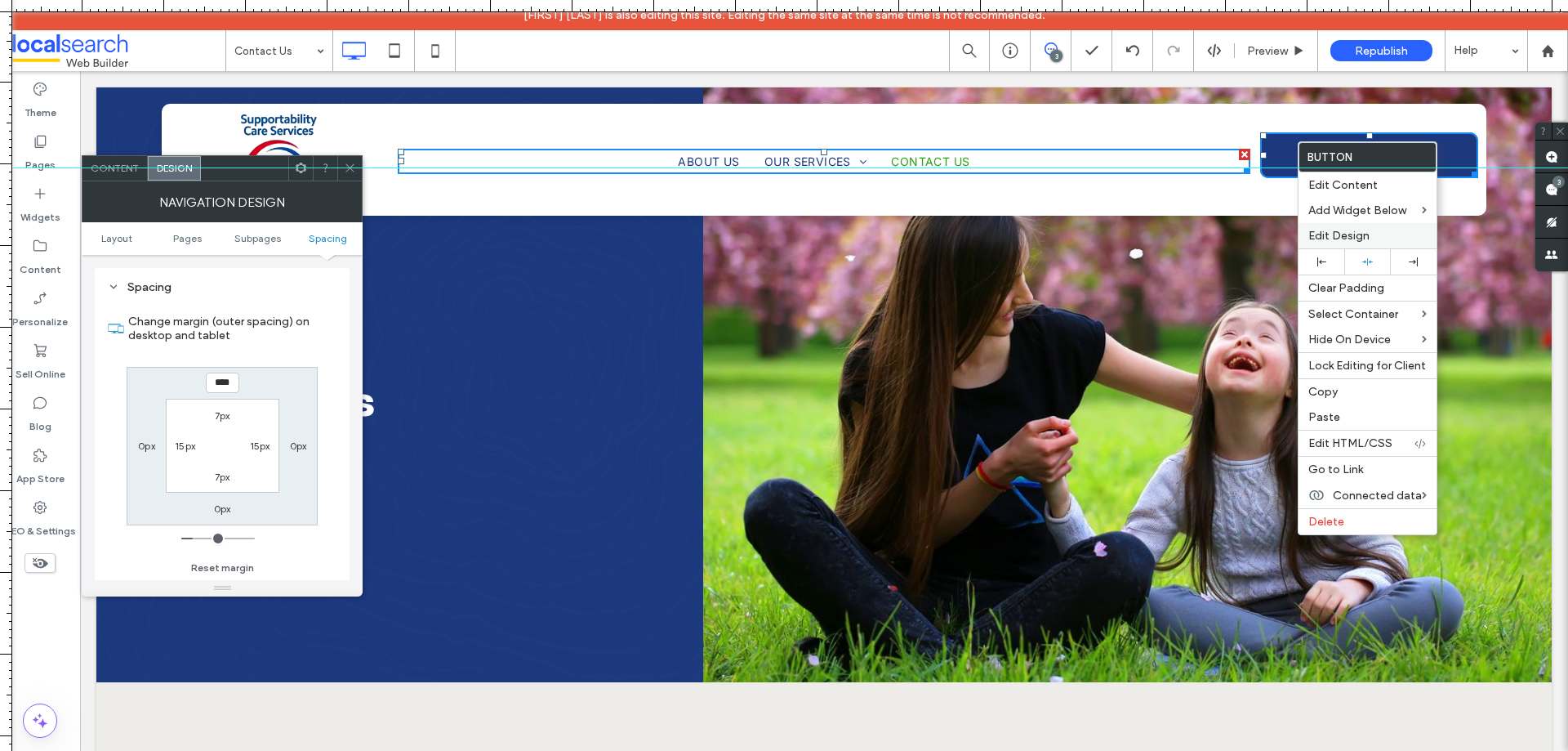 click on "Edit Design" at bounding box center (1339, 235) 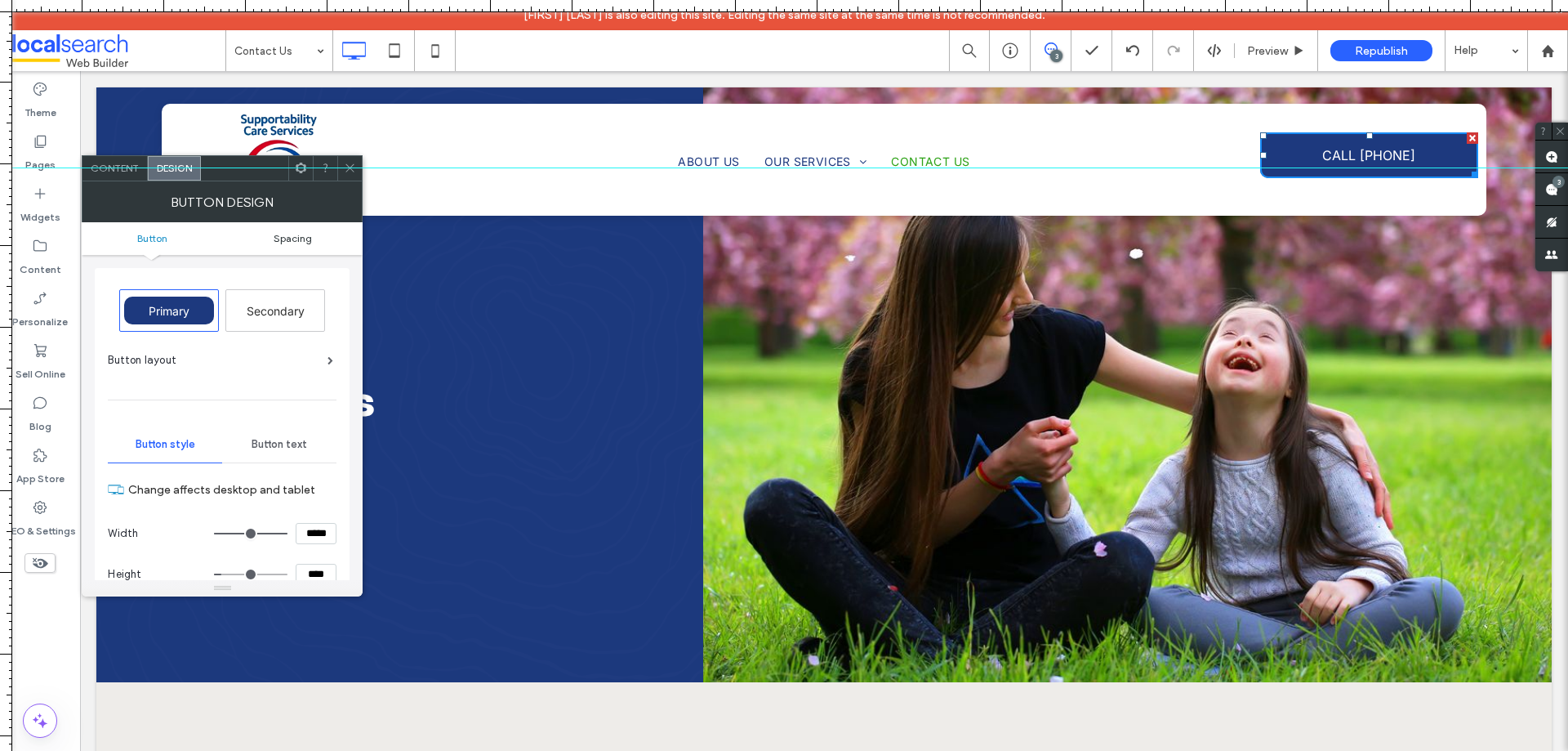 click on "Spacing" at bounding box center [292, 238] 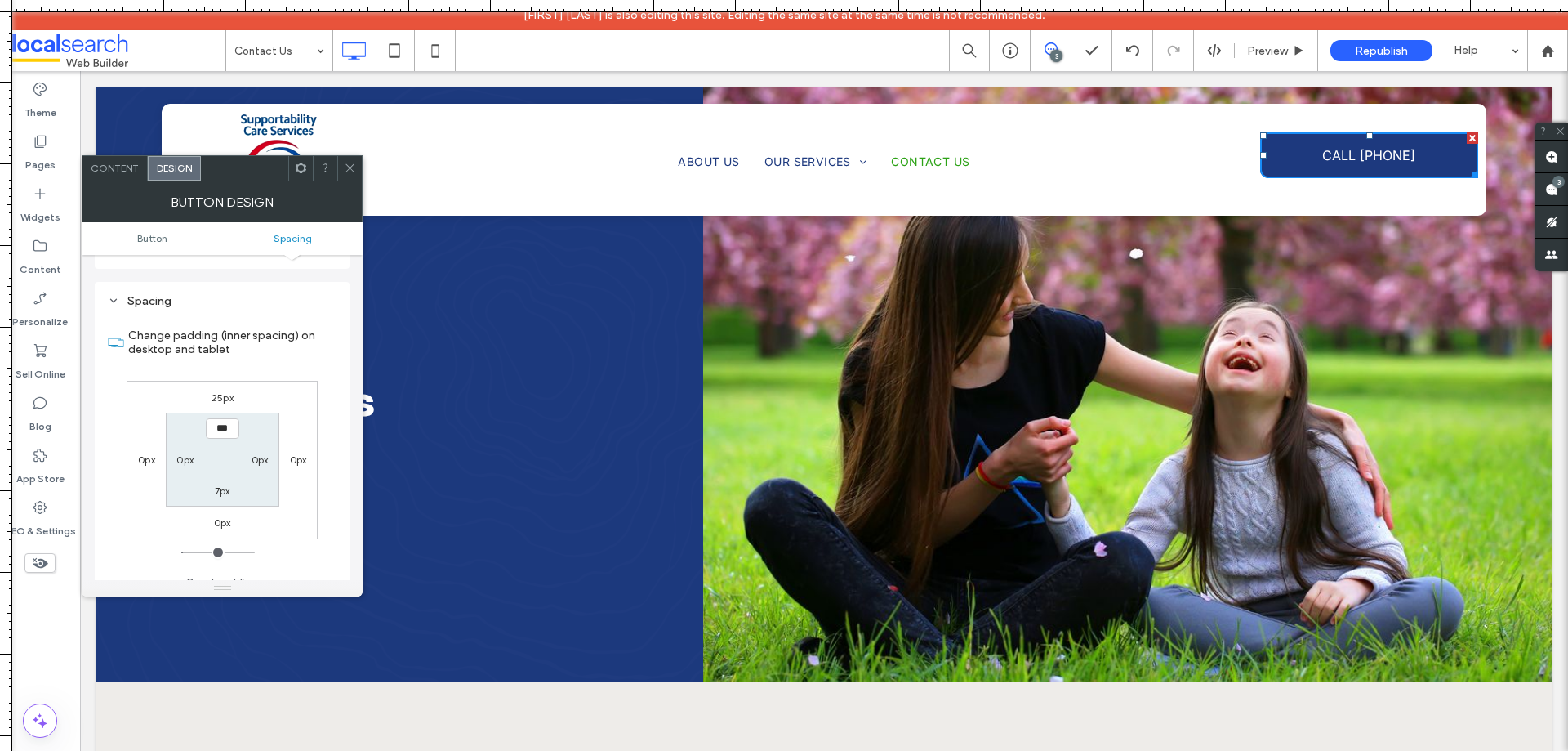 scroll, scrollTop: 716, scrollLeft: 0, axis: vertical 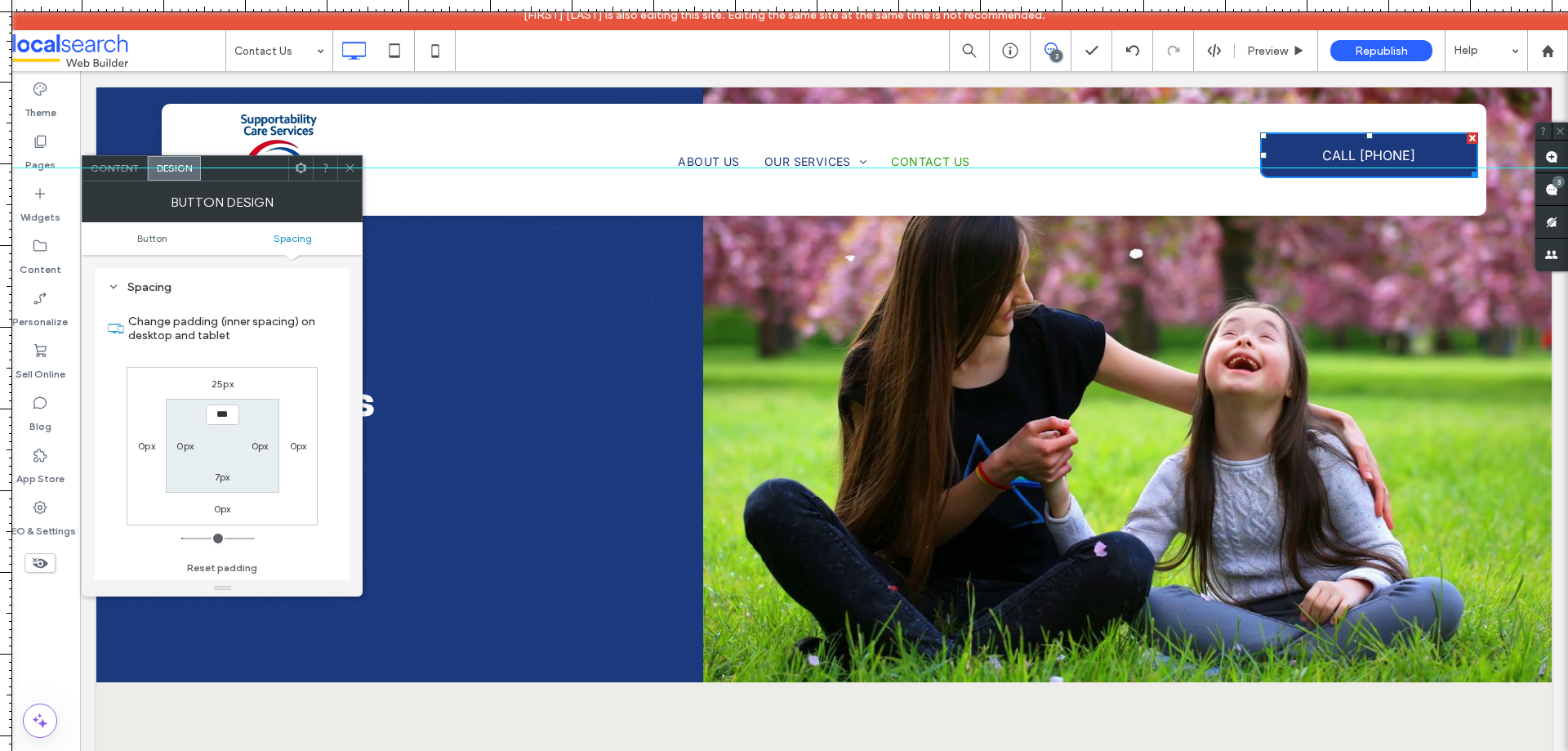 click on "25px" at bounding box center (222, 383) 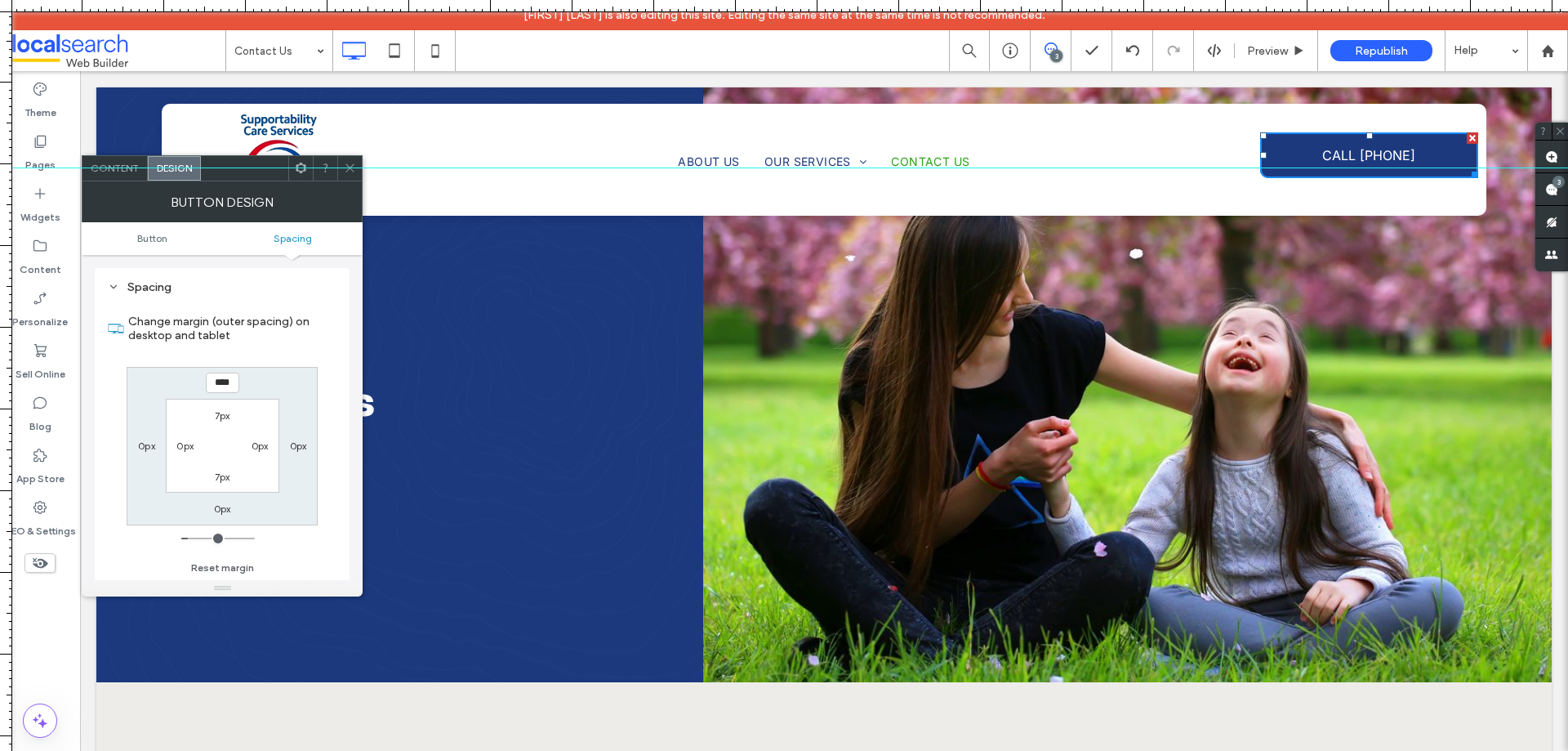 click on "****" at bounding box center [222, 382] 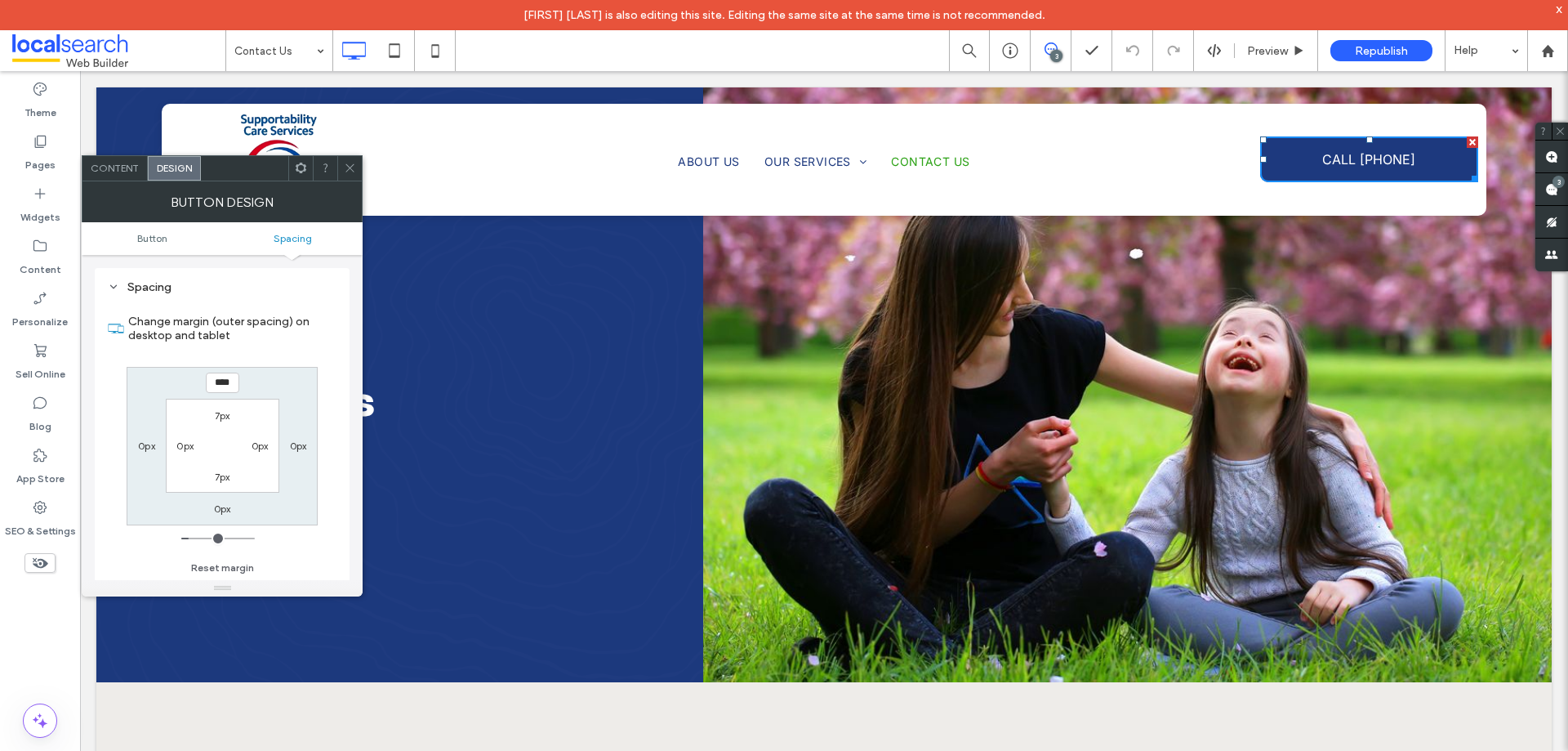 click 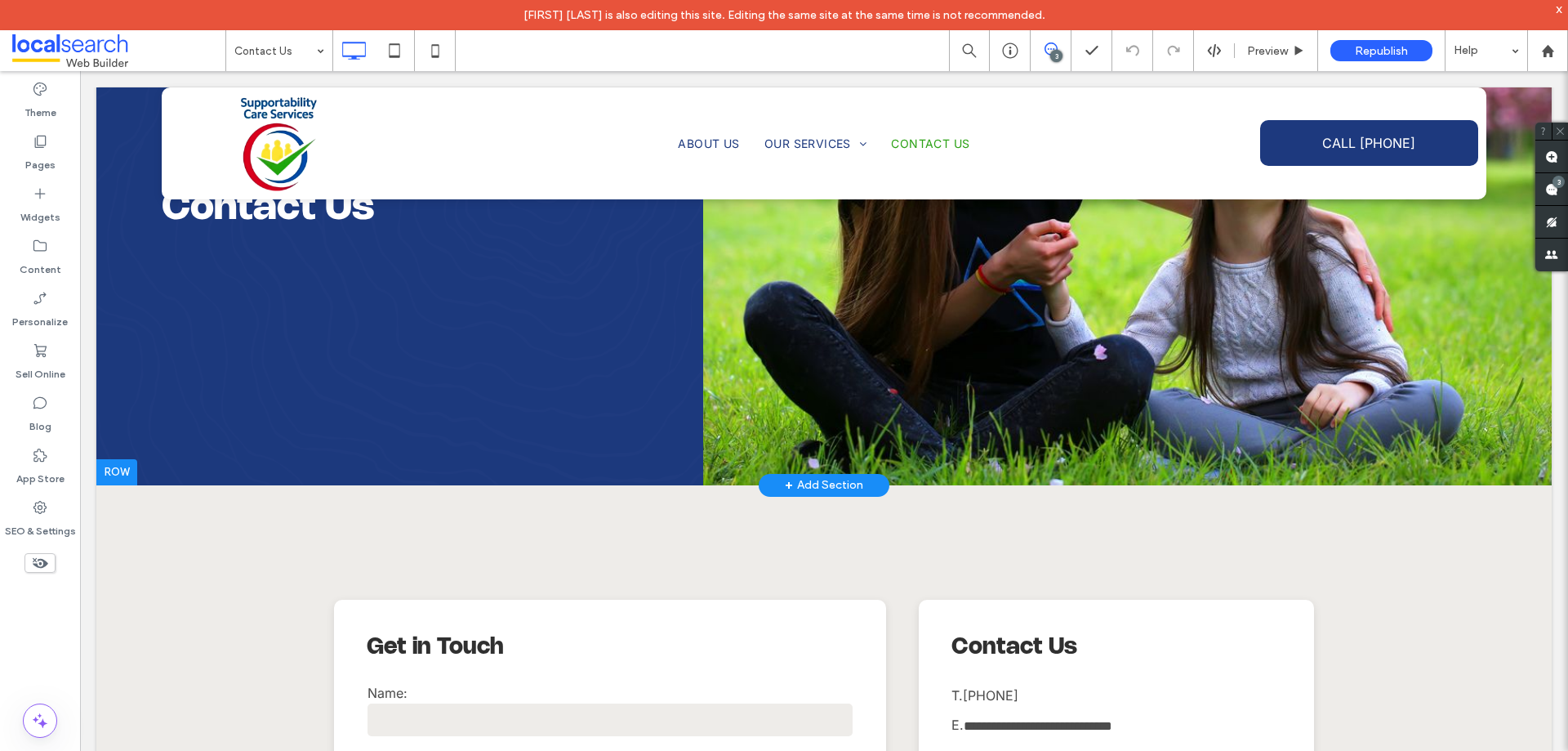 scroll, scrollTop: 245, scrollLeft: 0, axis: vertical 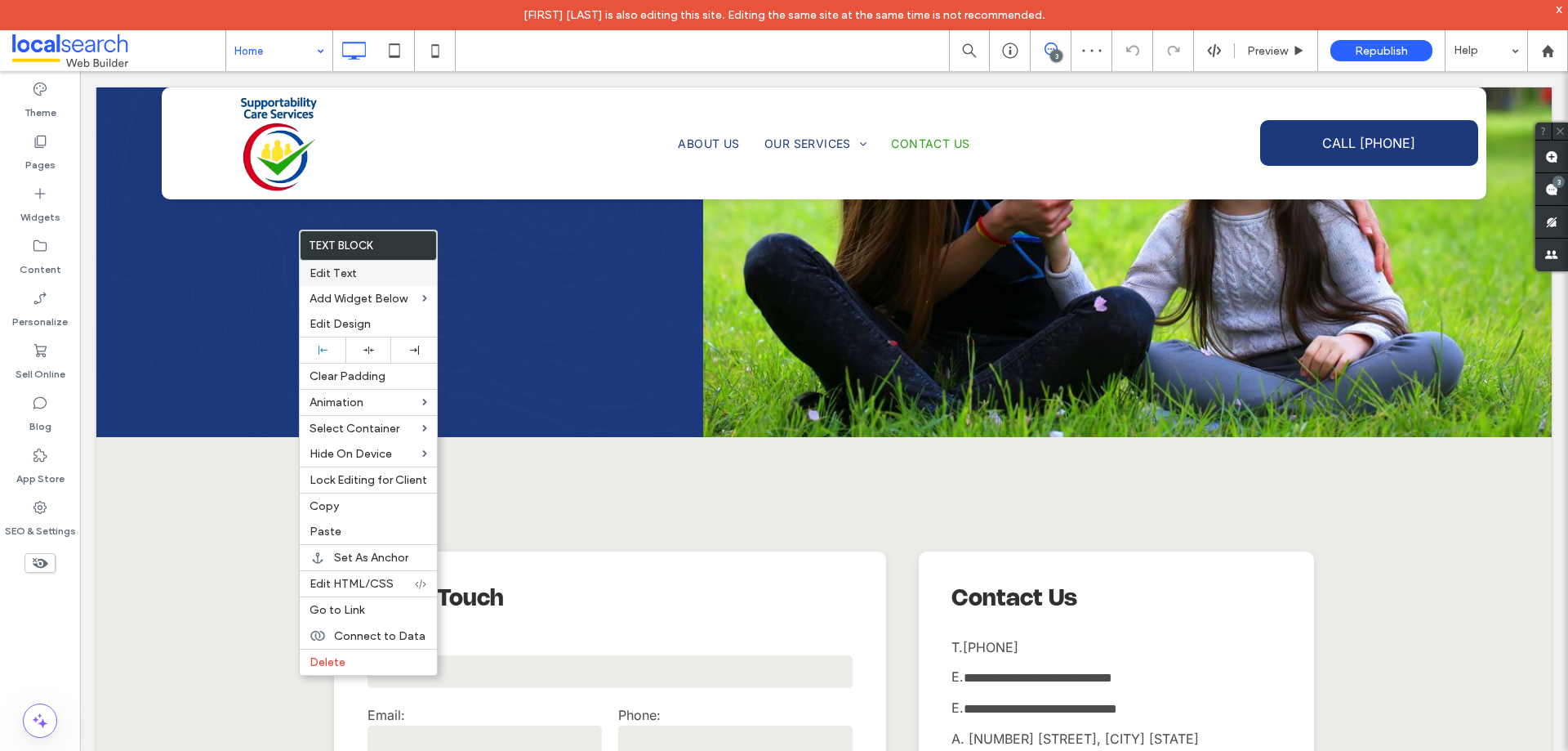 click on "Edit Text" at bounding box center [333, 273] 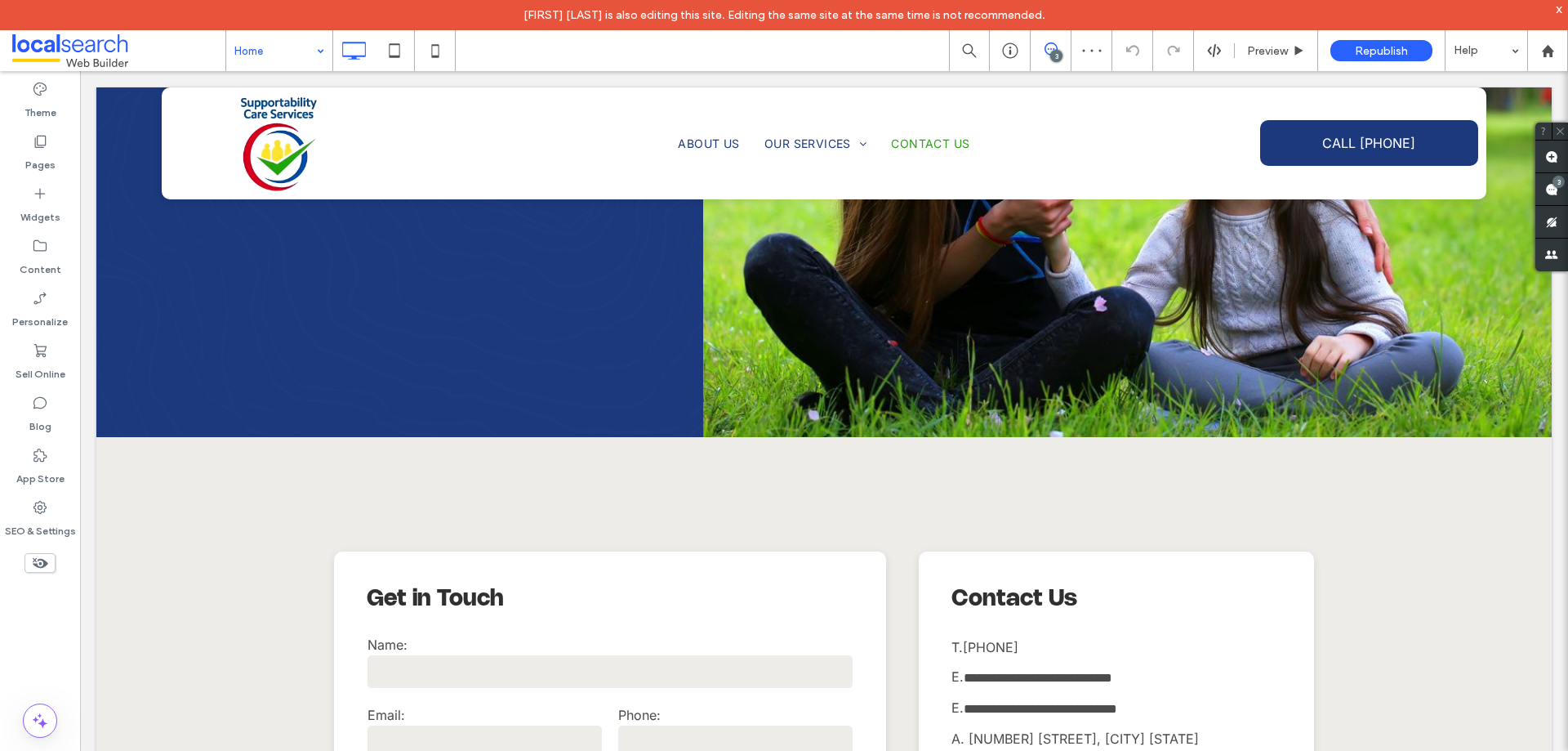 type on "**********" 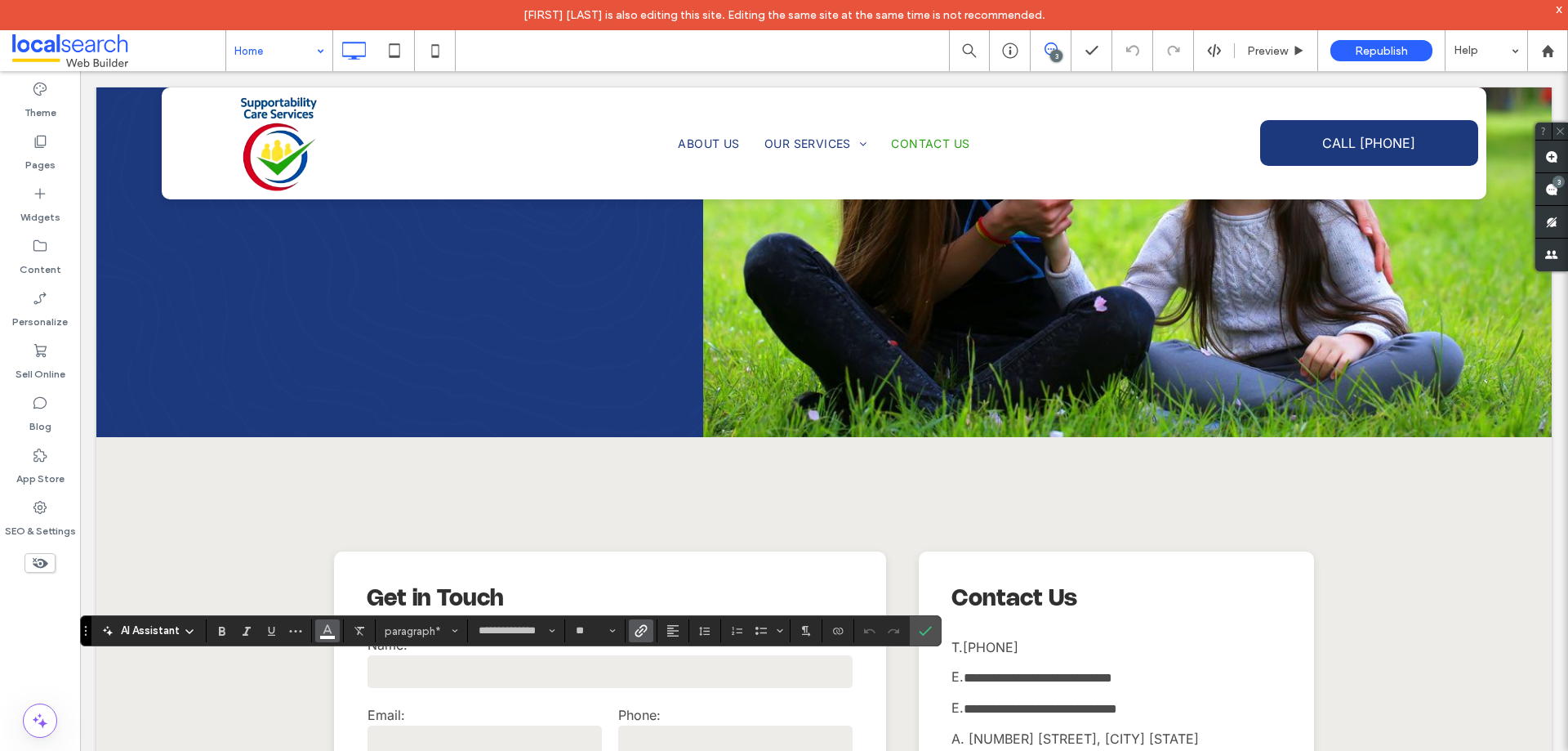 click 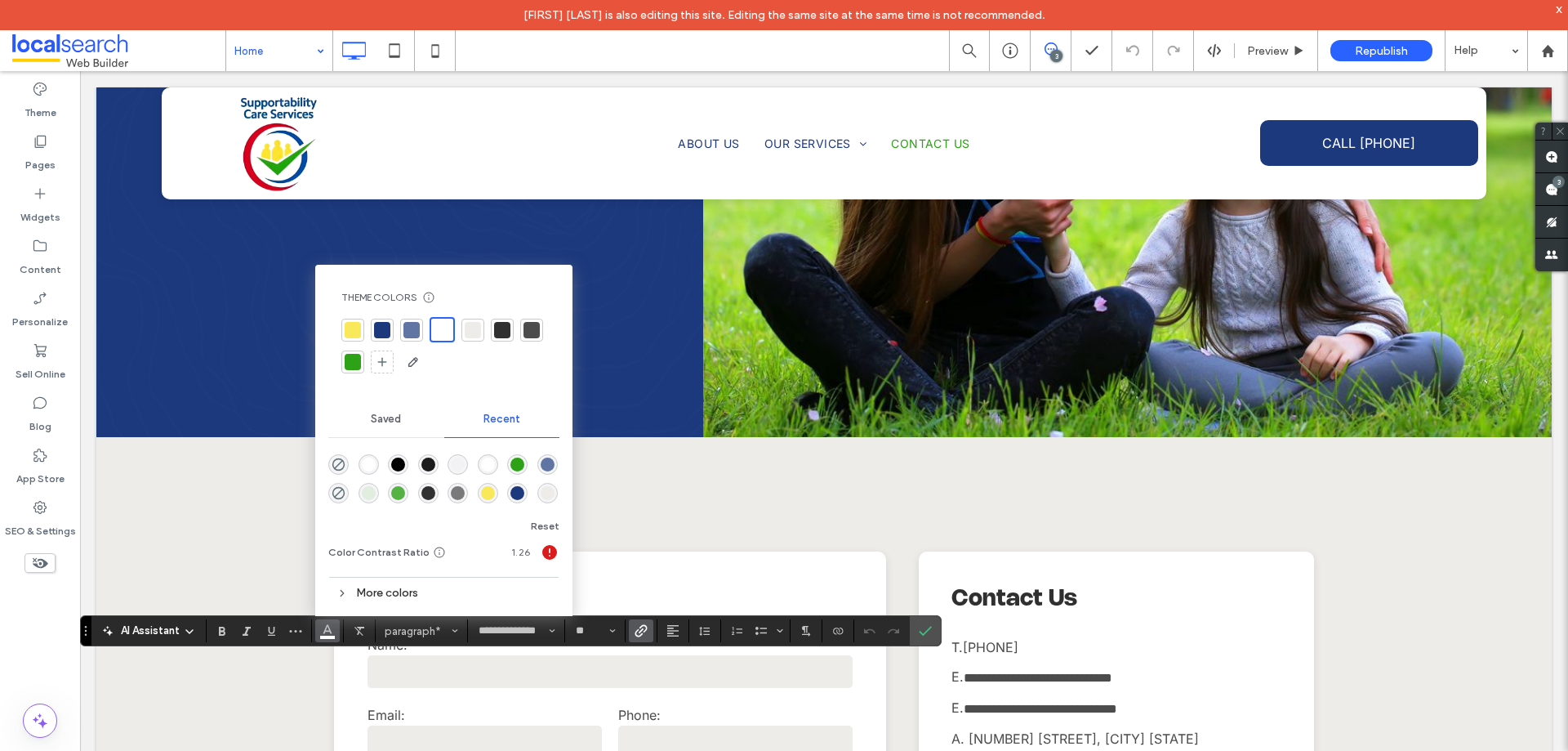 click at bounding box center (502, 330) 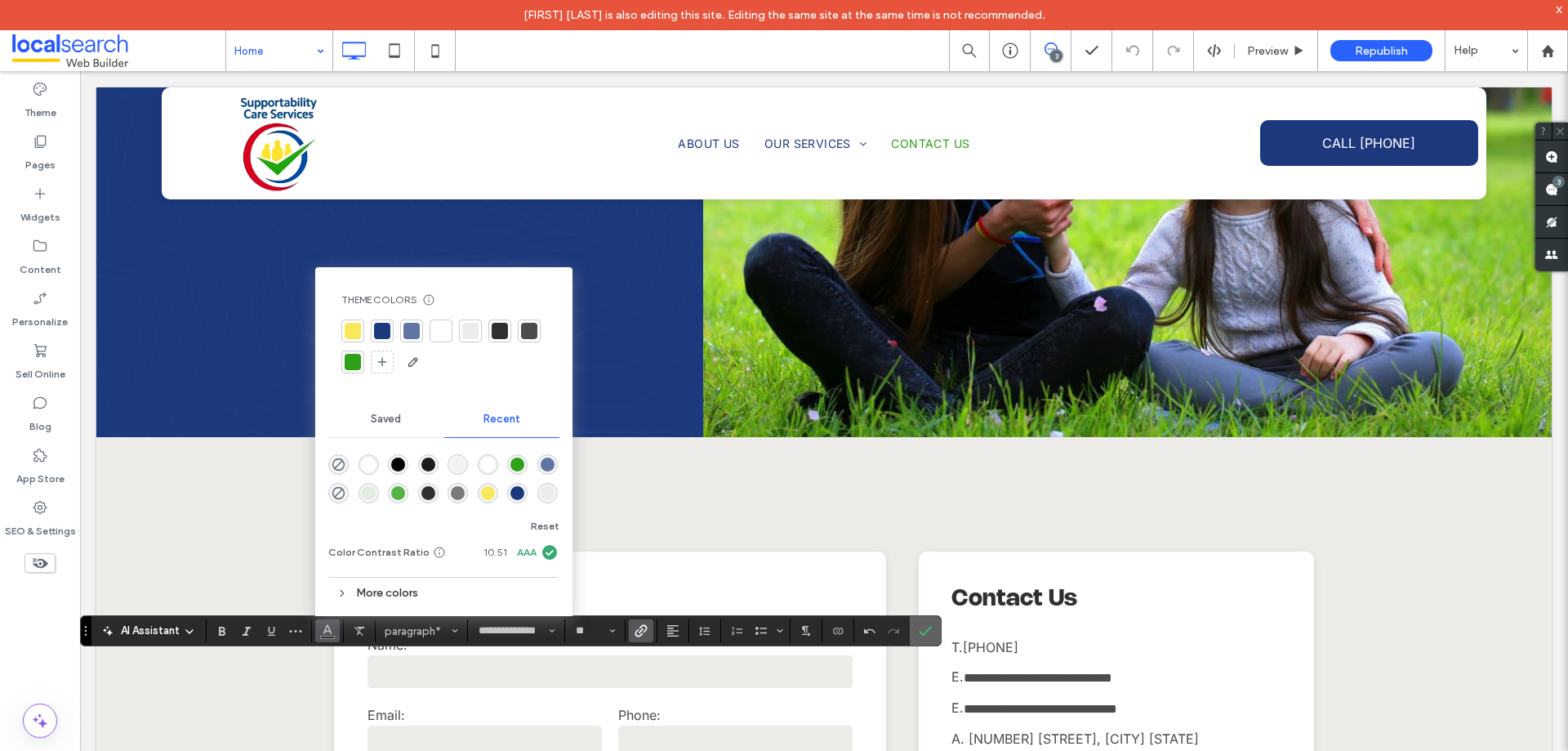 click at bounding box center [922, 631] 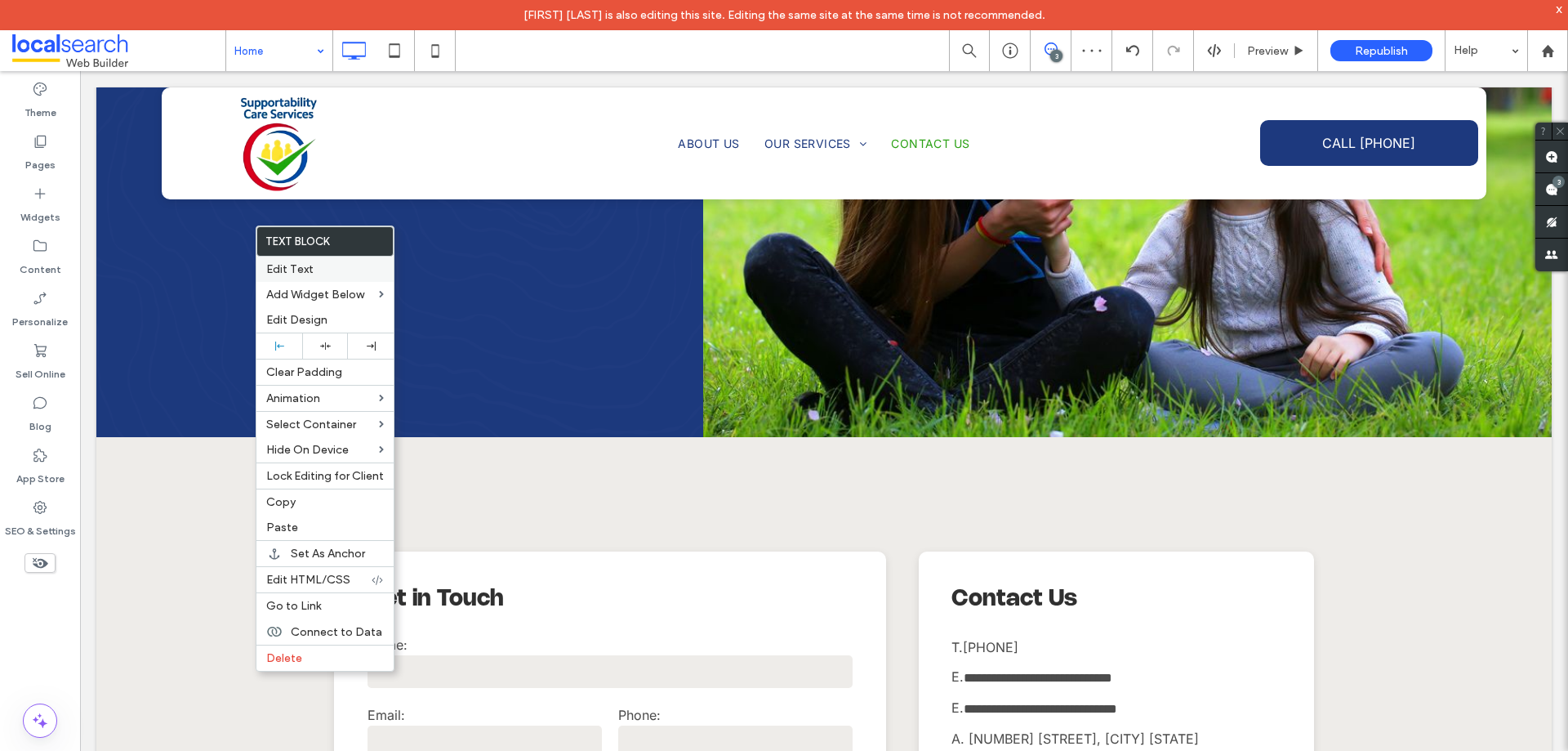 click on "Edit Text" at bounding box center (325, 269) 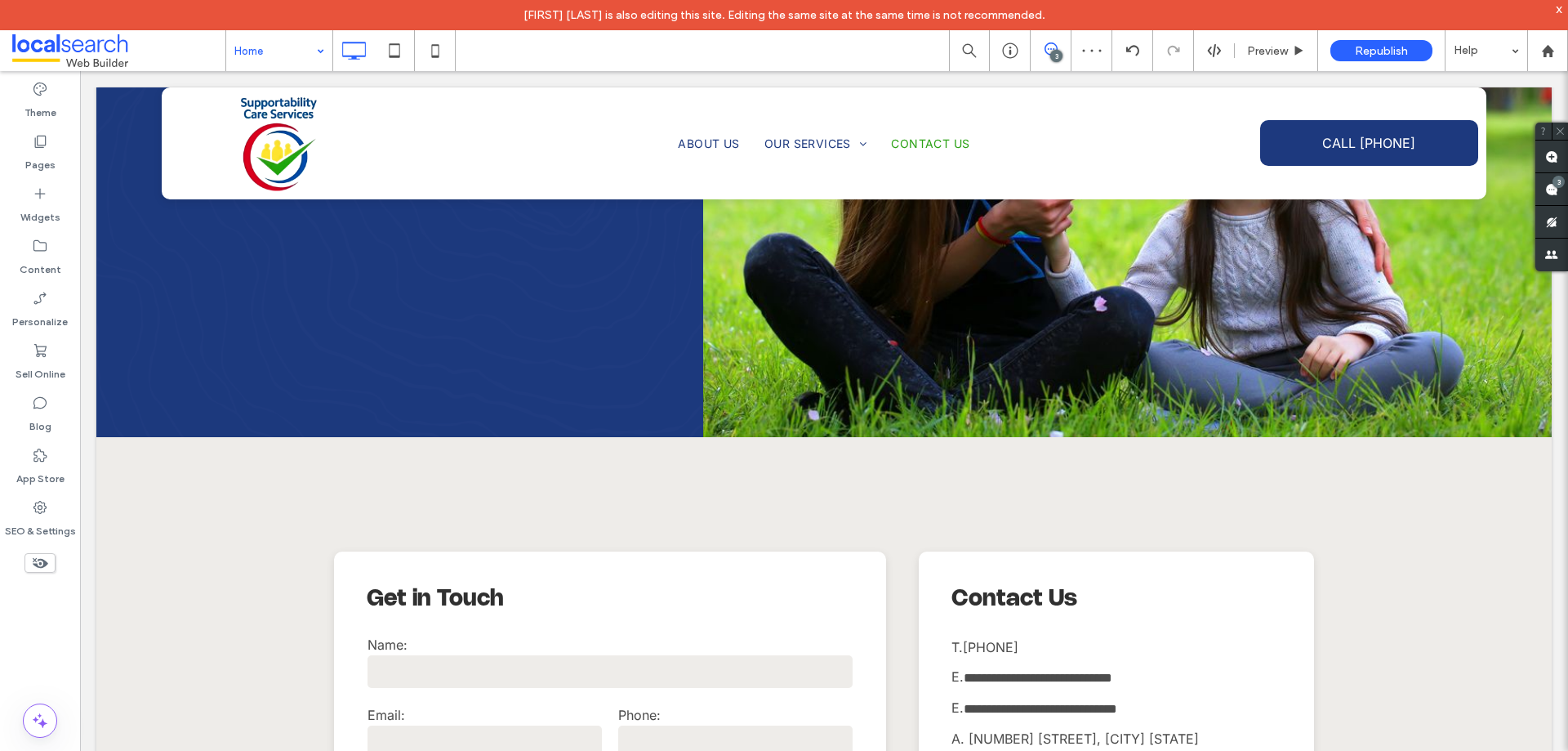type on "**********" 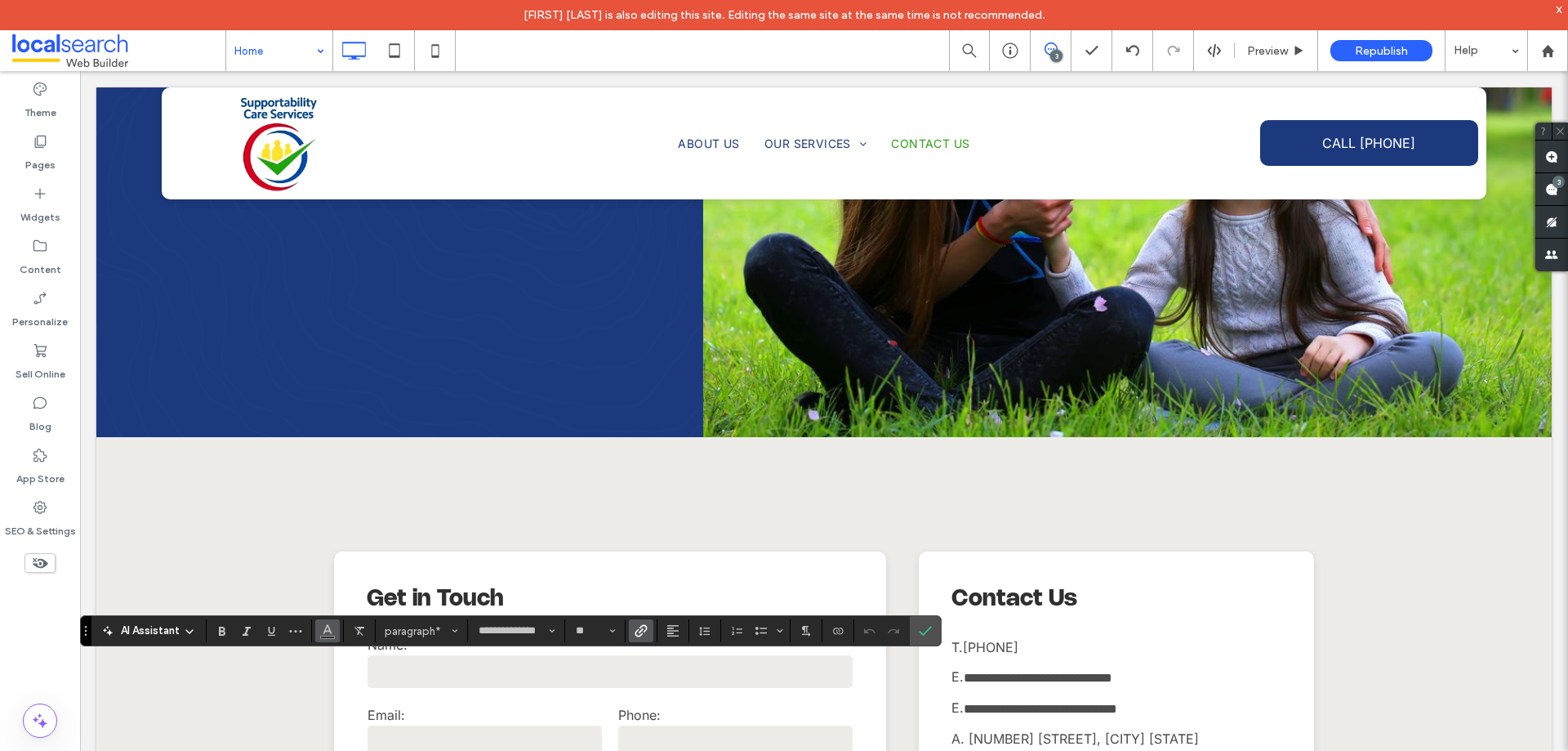 click 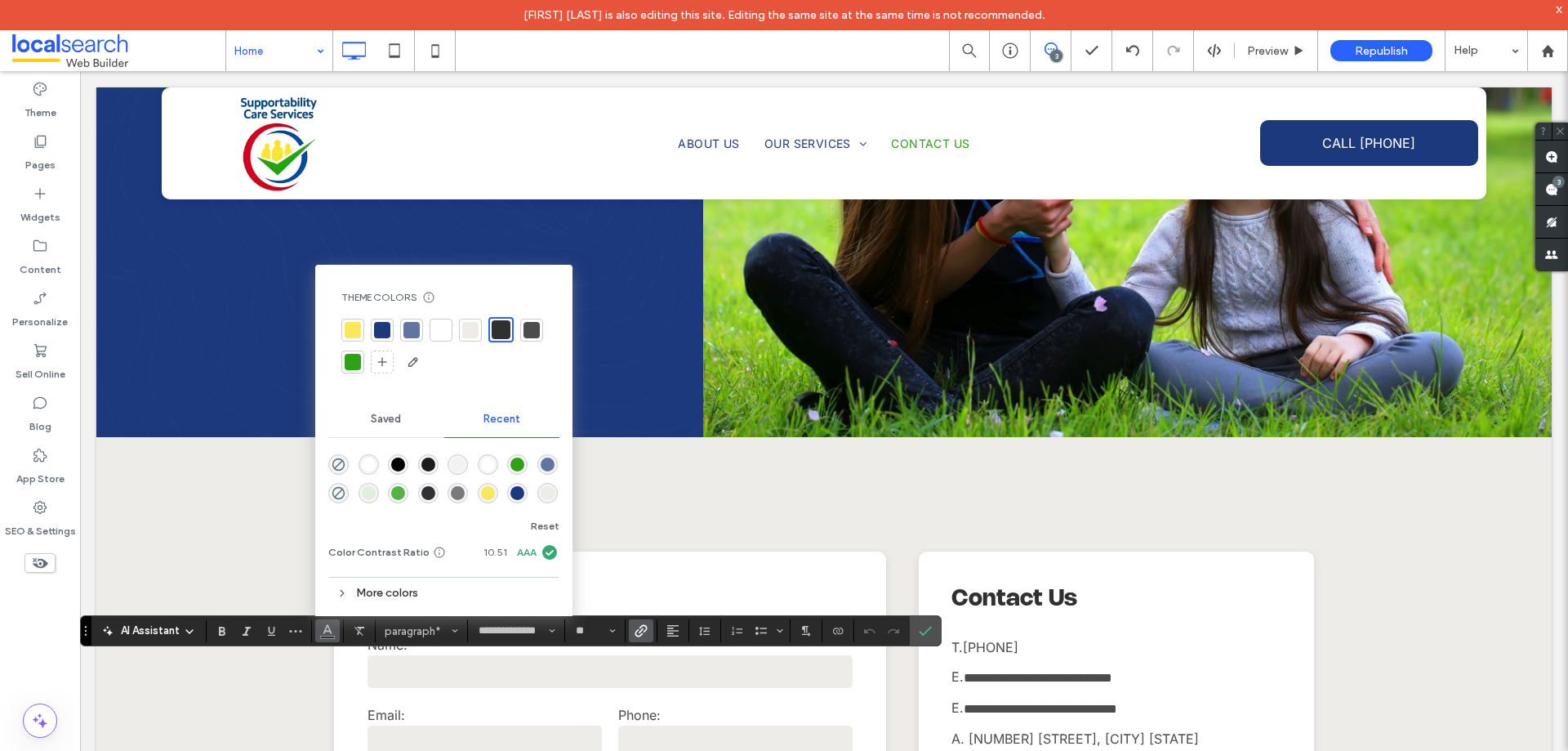 click at bounding box center [398, 464] 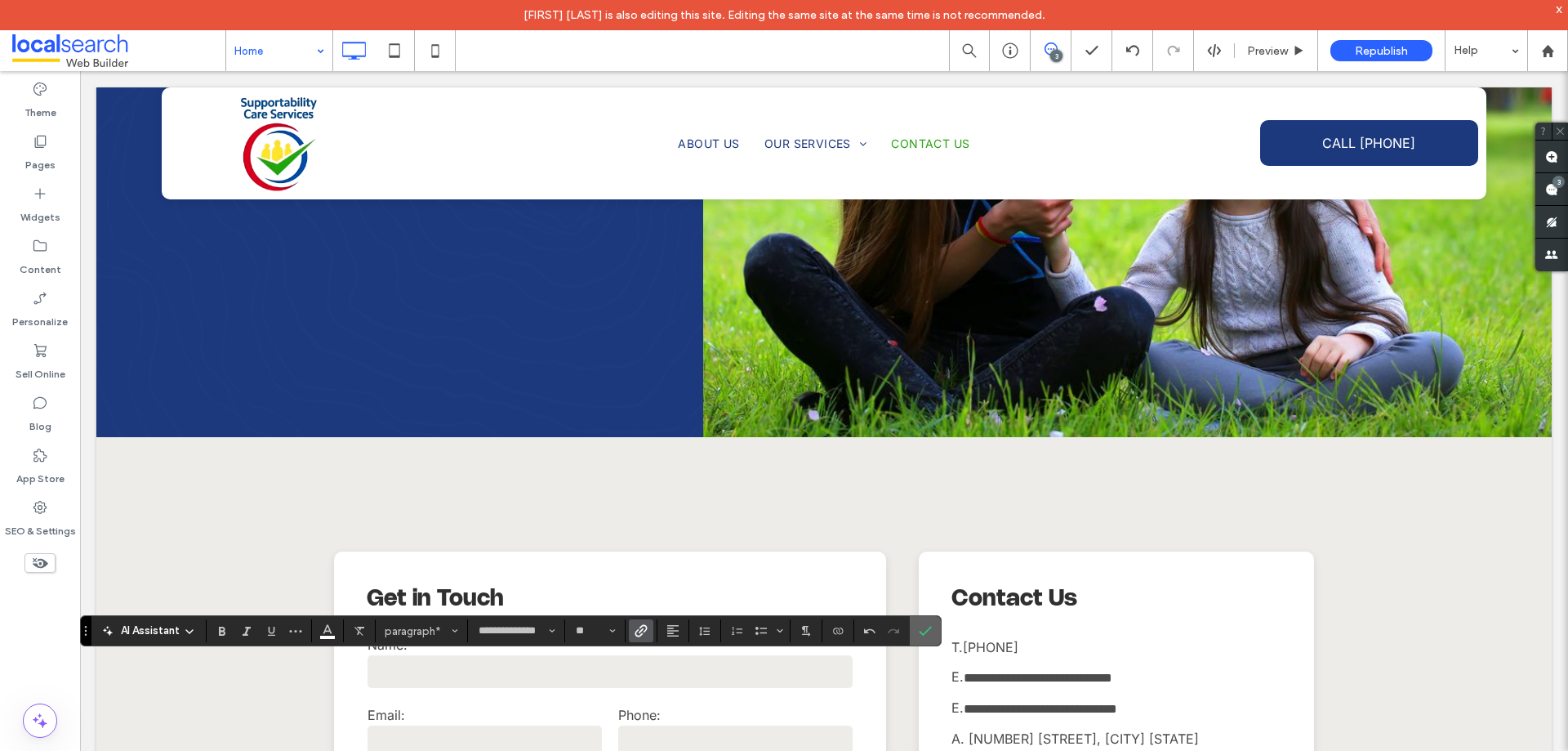 click 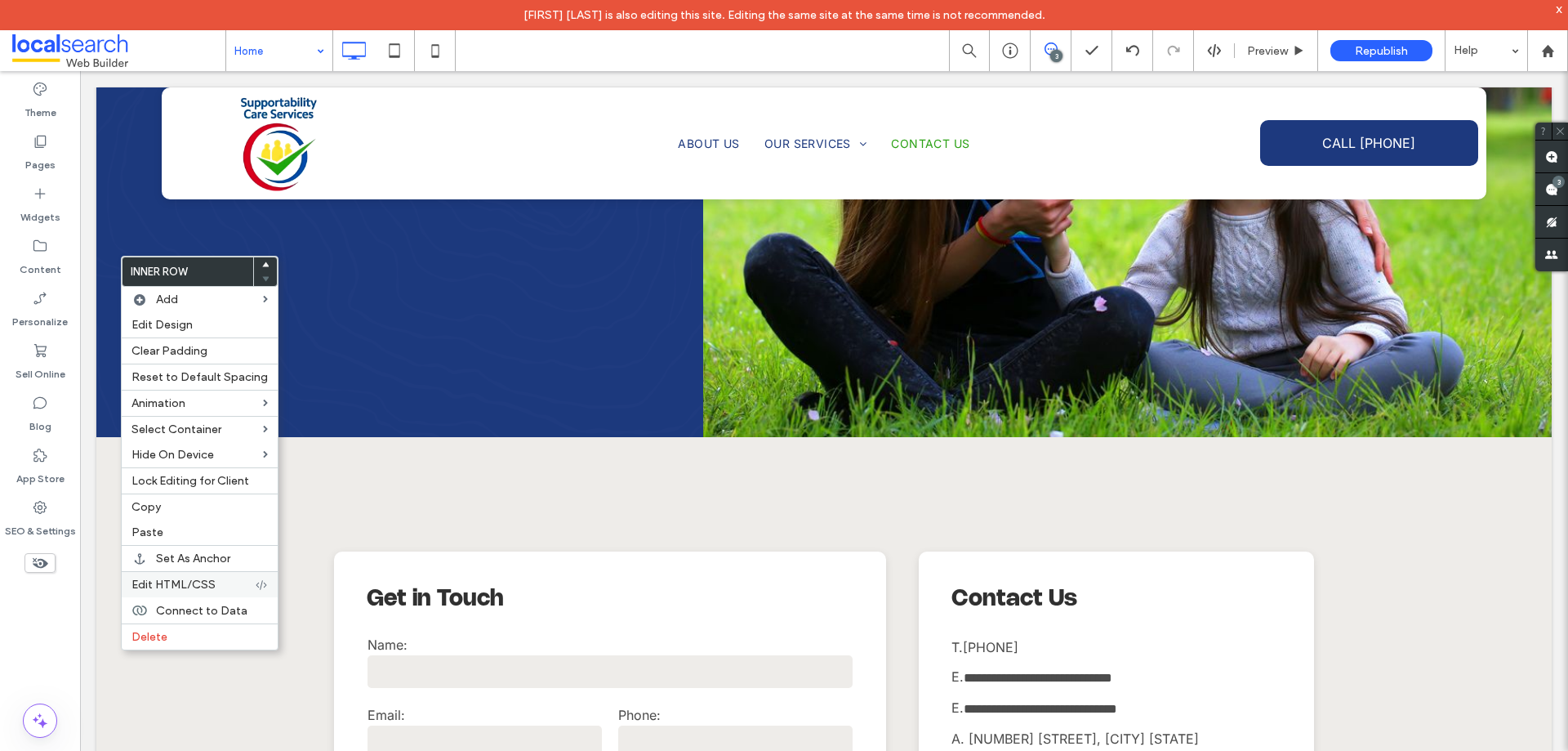 click on "Edit HTML/CSS" at bounding box center [173, 584] 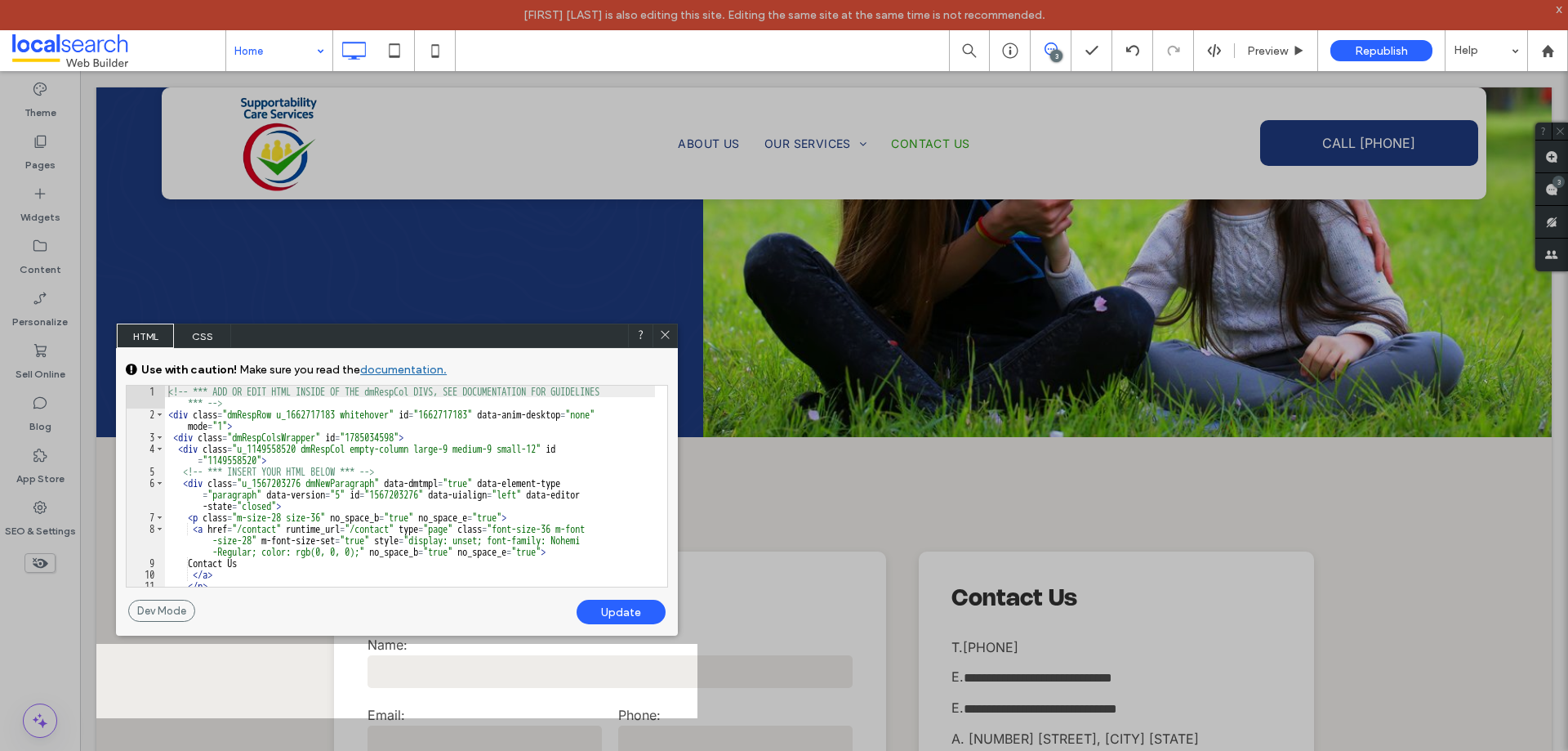 click on "<!-- *** ADD OR EDIT HTML INSIDE OF THE dmRespCol DIVS, SEE DOCUMENTATION FOR GUIDELINES       *** --> < div   class = "dmRespRow u_1662717183 whitehover"   id = "1662717183"   data-anim-desktop = "none"        mode = "1" >   < div   class = "dmRespColsWrapper"   id = "1785034598" >    < div   class = "u_1149558520 dmRespCol empty-column large-9 medium-9 small-12"   id        = "1149558520" >     <!-- *** INSERT YOUR HTML BELOW *** -->     < div   class = "u_1567203276 dmNewParagraph"   data-dmtmpl = "true"   data-element-type         = "paragraph"   data-version = "5"   id = "1567203276"   data-uialign = "left"   data-editor         -state = "closed" >      < p   class = "m-size-28 size-36"   no_space_b = "true"   no_space_e = "true" >        < a   href = "/contact"   runtime_url = "/contact"   type = "page"   class = "font-size-36 m-font           -size-28"   m-font-size-set = "true"   style = "display: unset; font-family: Nohemi             no_space_b = "true"" at bounding box center (410, 503) 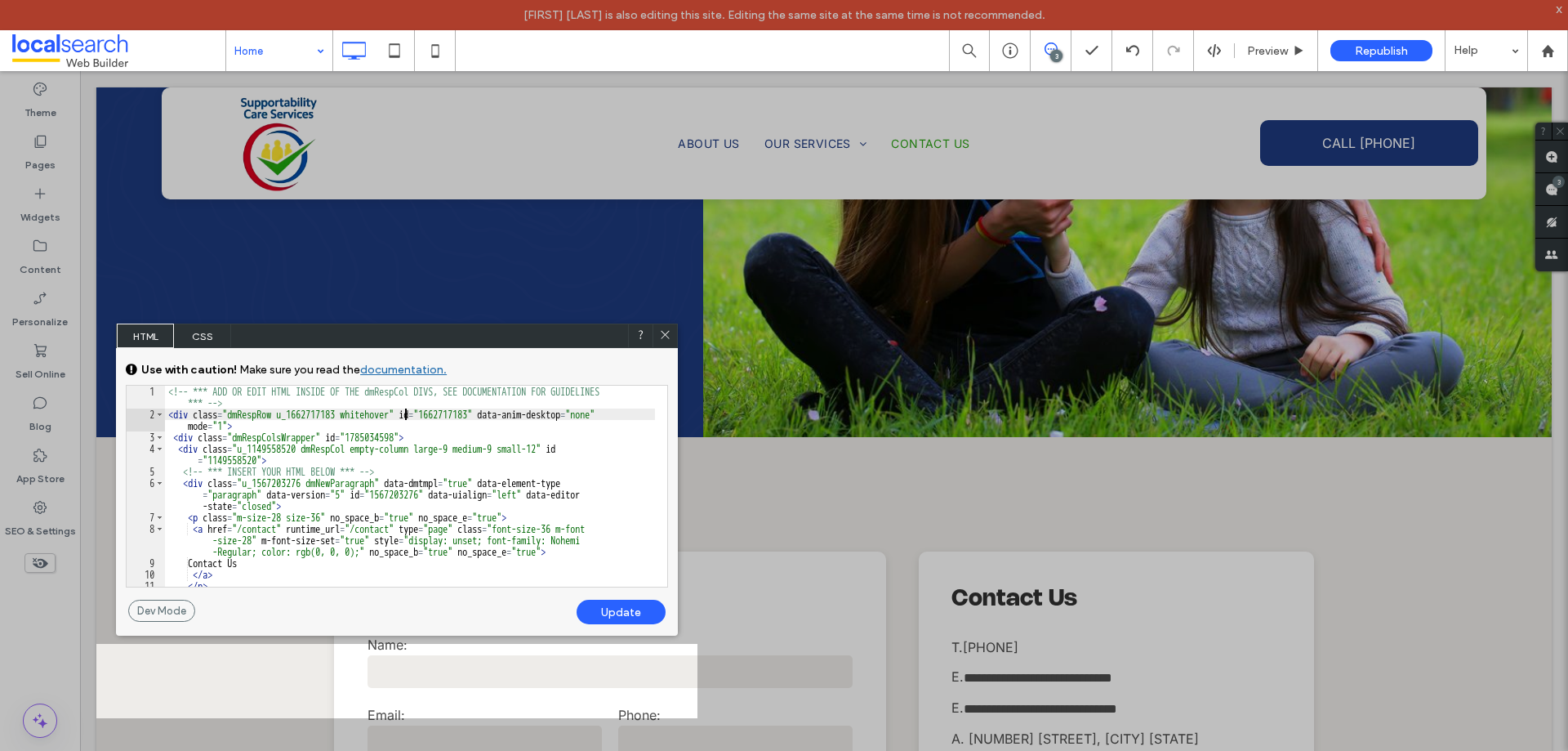 click on "<!-- *** ADD OR EDIT HTML INSIDE OF THE dmRespCol DIVS, SEE DOCUMENTATION FOR GUIDELINES       *** --> < div   class = "dmRespRow u_1662717183 whitehover"   id = "1662717183"   data-anim-desktop = "none"        mode = "1" >   < div   class = "dmRespColsWrapper"   id = "1785034598" >    < div   class = "u_1149558520 dmRespCol empty-column large-9 medium-9 small-12"   id        = "1149558520" >     <!-- *** INSERT YOUR HTML BELOW *** -->     < div   class = "u_1567203276 dmNewParagraph"   data-dmtmpl = "true"   data-element-type         = "paragraph"   data-version = "5"   id = "1567203276"   data-uialign = "left"   data-editor         -state = "closed" >      < p   class = "m-size-28 size-36"   no_space_b = "true"   no_space_e = "true" >        < a   href = "/contact"   runtime_url = "/contact"   type = "page"   class = "font-size-36 m-font           -size-28"   m-font-size-set = "true"   style = "display: unset; font-family: Nohemi             no_space_b = "true"" at bounding box center [410, 503] 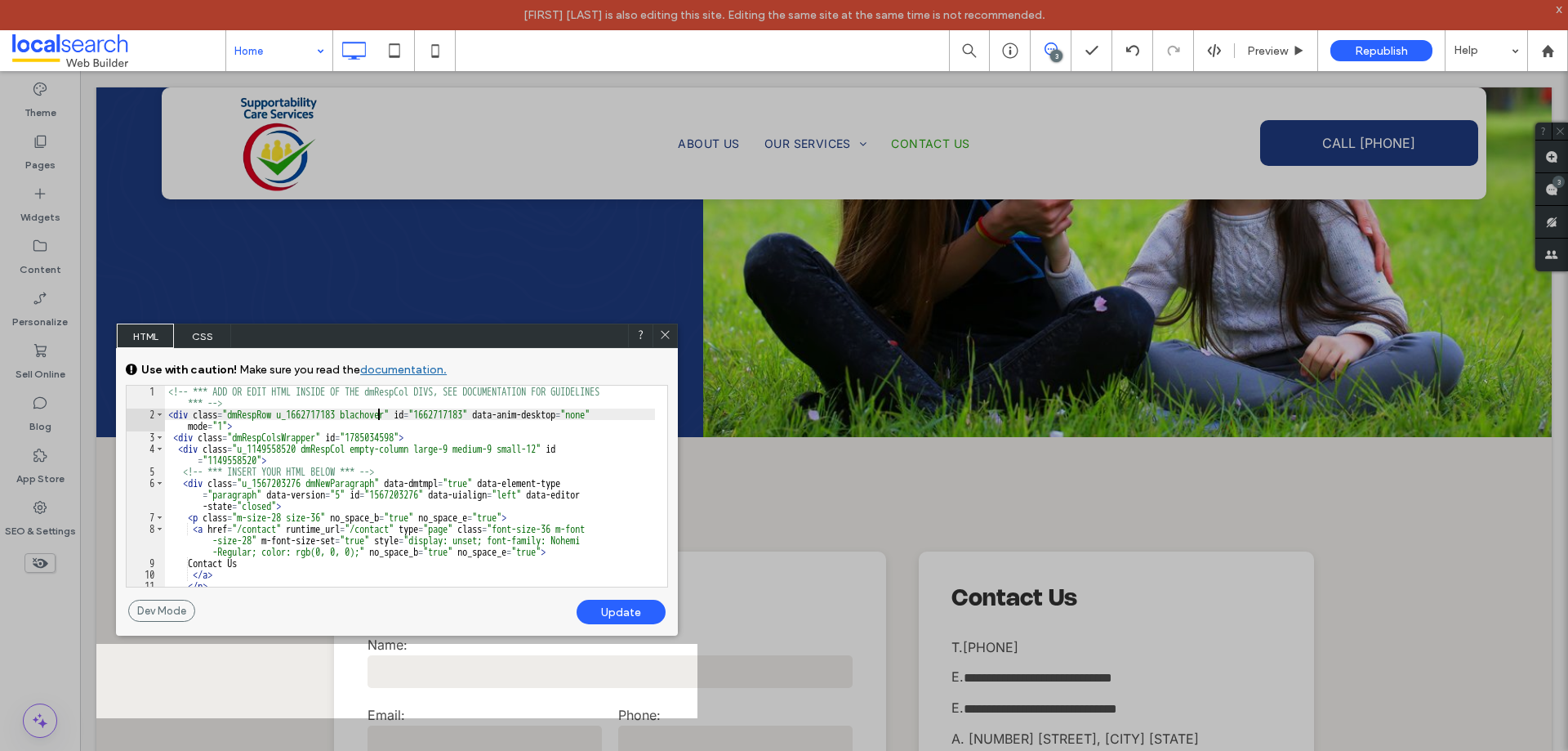 type on "**" 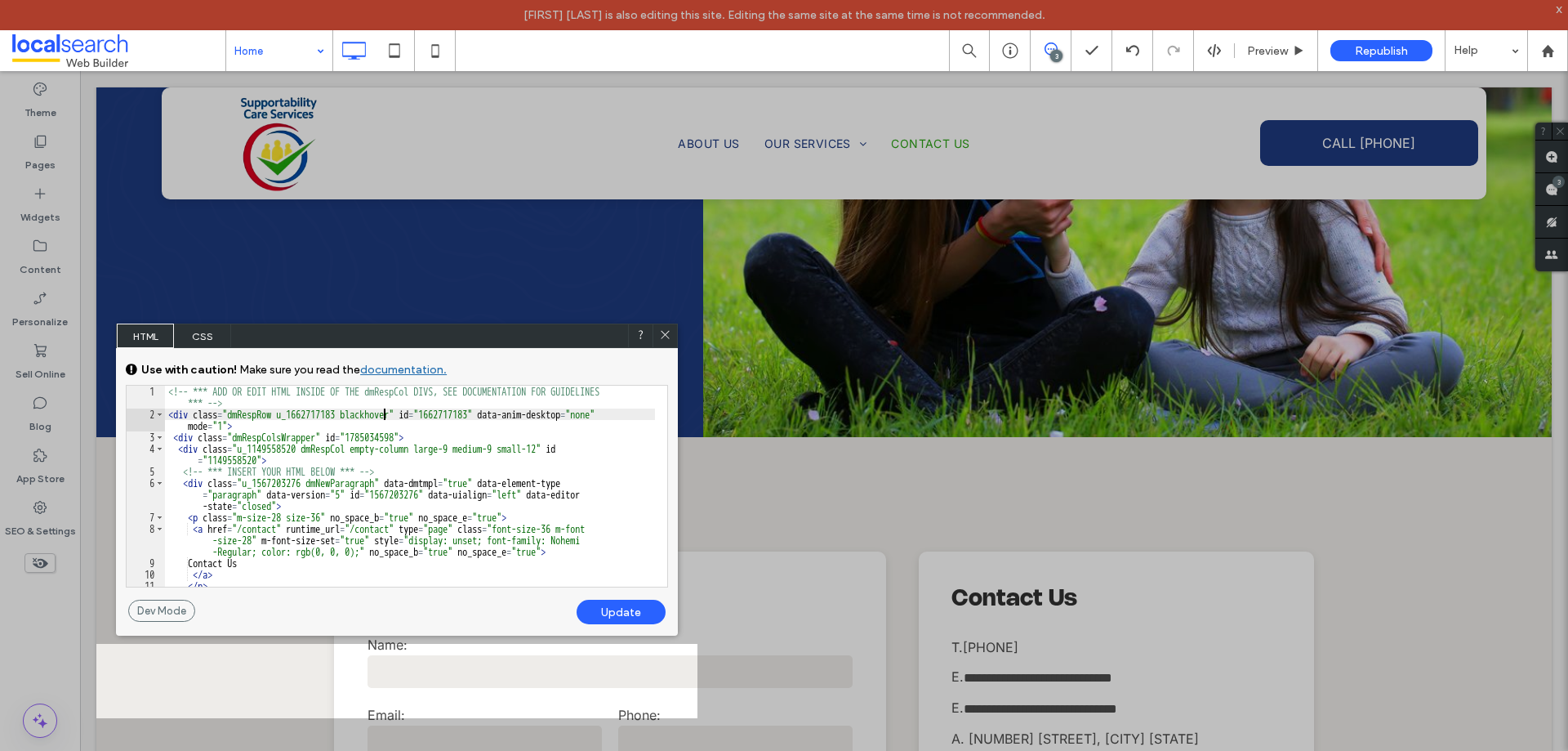 click on "<!-- *** ADD OR EDIT HTML INSIDE OF THE dmRespCol DIVS, SEE DOCUMENTATION FOR GUIDELINES       *** --> < div   class = "dmRespRow u_1662717183 blackhover"   id = "1662717183"   data-anim-desktop = "none"        mode = "1" >   < div   class = "dmRespColsWrapper"   id = "1785034598" >    < div   class = "u_1149558520 dmRespCol empty-column large-9 medium-9 small-12"   id        = "1149558520" >     <!-- *** INSERT YOUR HTML BELOW *** -->     < div   class = "u_1567203276 dmNewParagraph"   data-dmtmpl = "true"   data-element-type         = "paragraph"   data-version = "5"   id = "1567203276"   data-uialign = "left"   data-editor         -state = "closed" >      < p   class = "m-size-28 size-36"   no_space_b = "true"   no_space_e = "true" >        < a   href = "/contact"   runtime_url = "/contact"   type = "page"   class = "font-size-36 m-font           -size-28"   m-font-size-set = "true"   style = "display: unset; font-family: Nohemi             no_space_b = "true"" at bounding box center (410, 503) 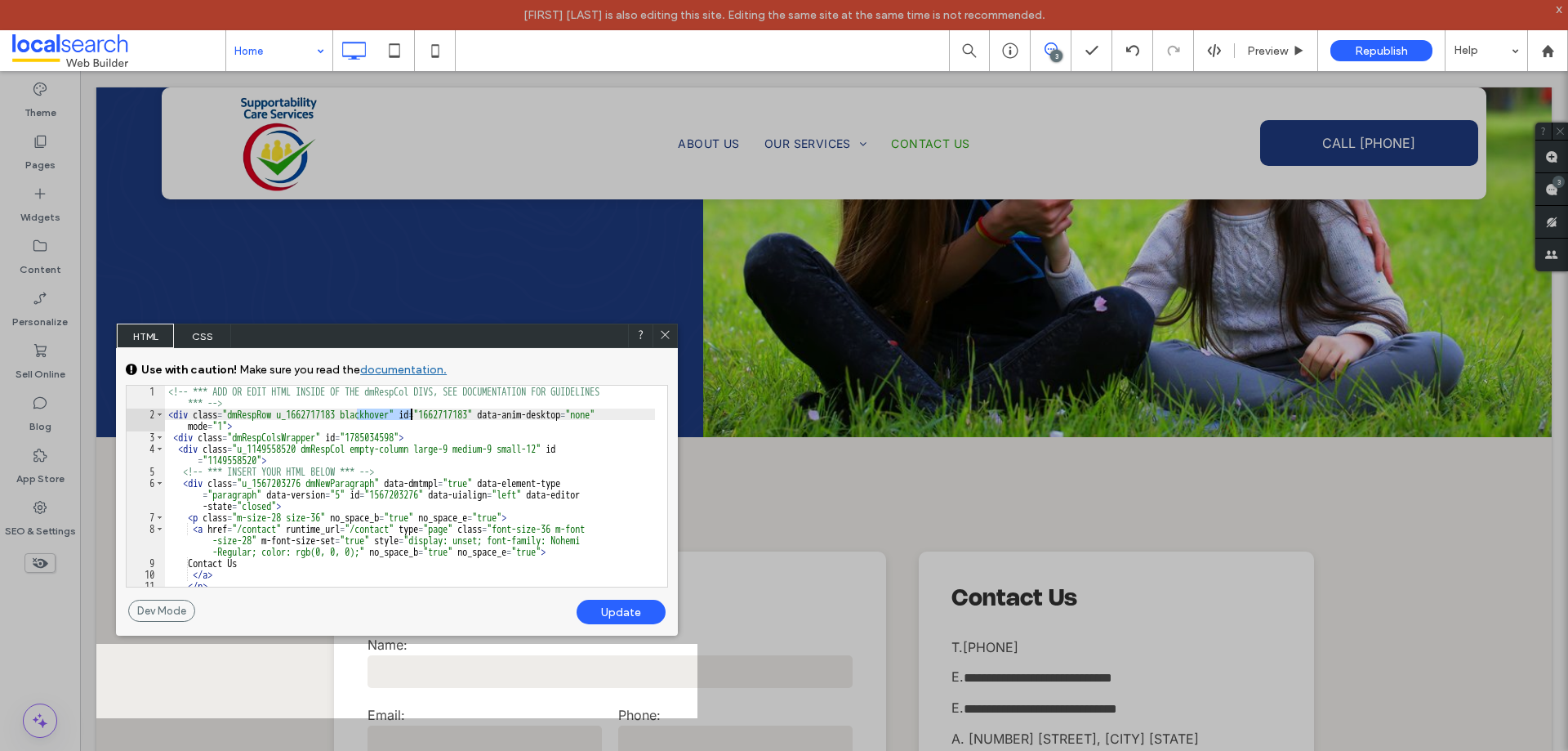 drag, startPoint x: 359, startPoint y: 411, endPoint x: 408, endPoint y: 411, distance: 49 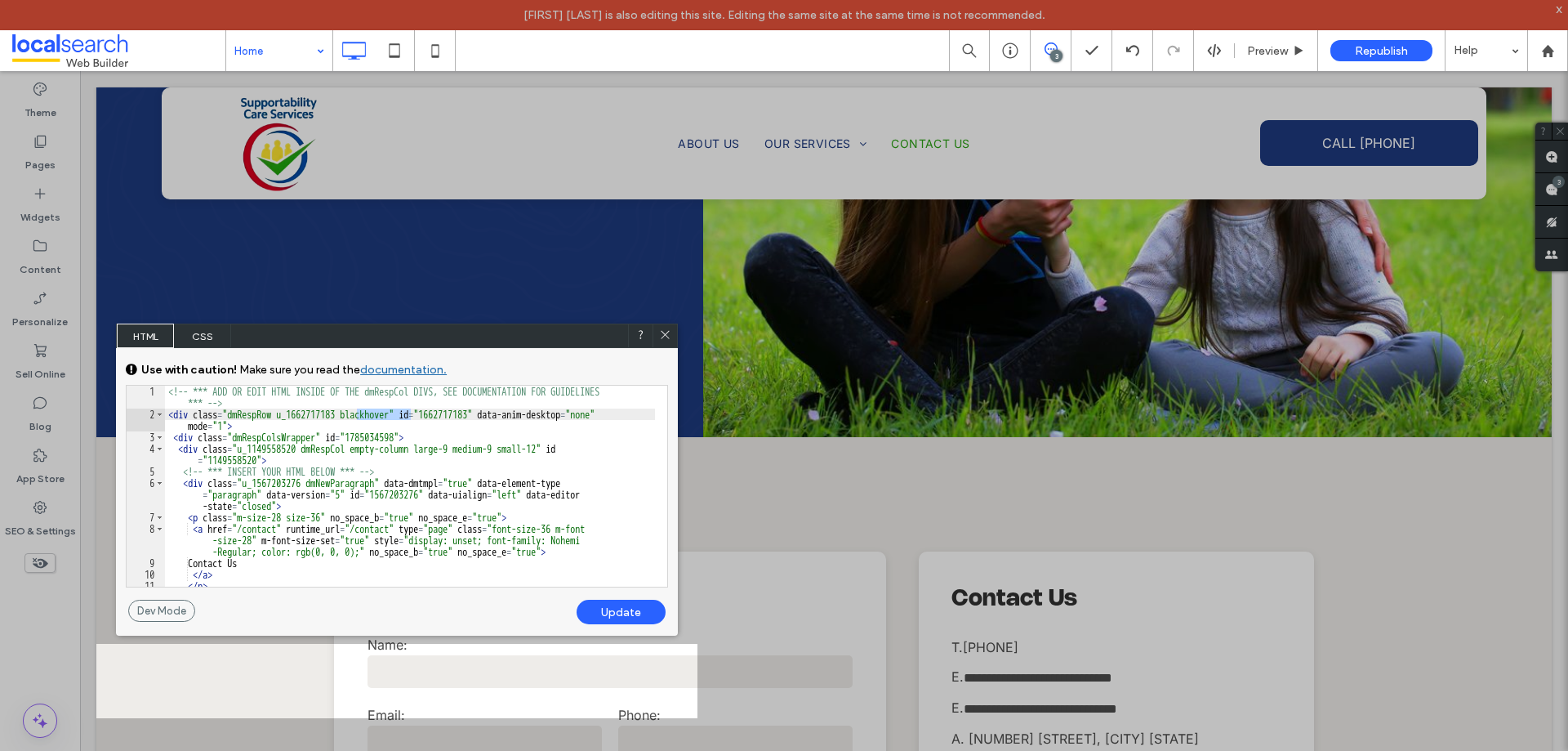 click on "Update" at bounding box center [621, 612] 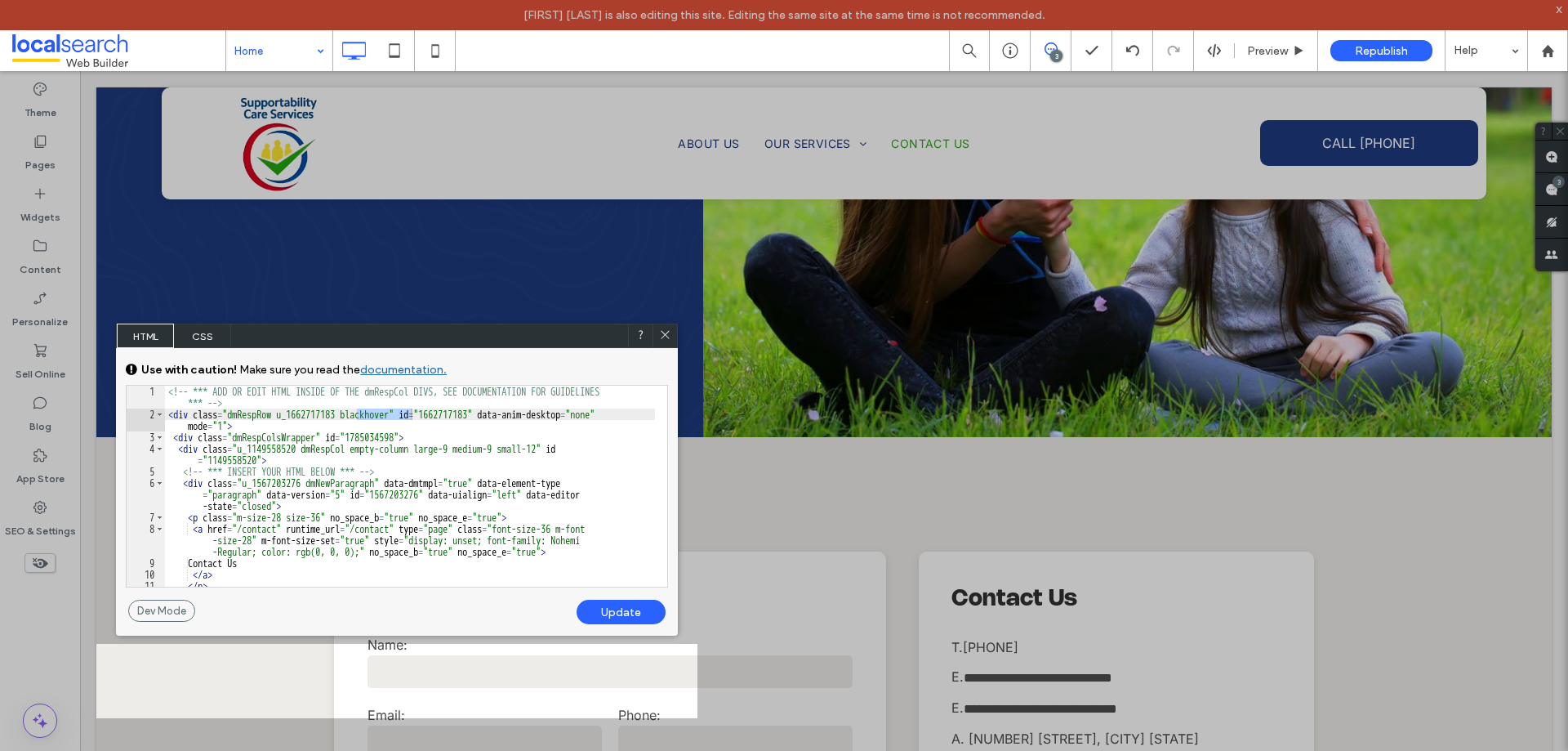 click 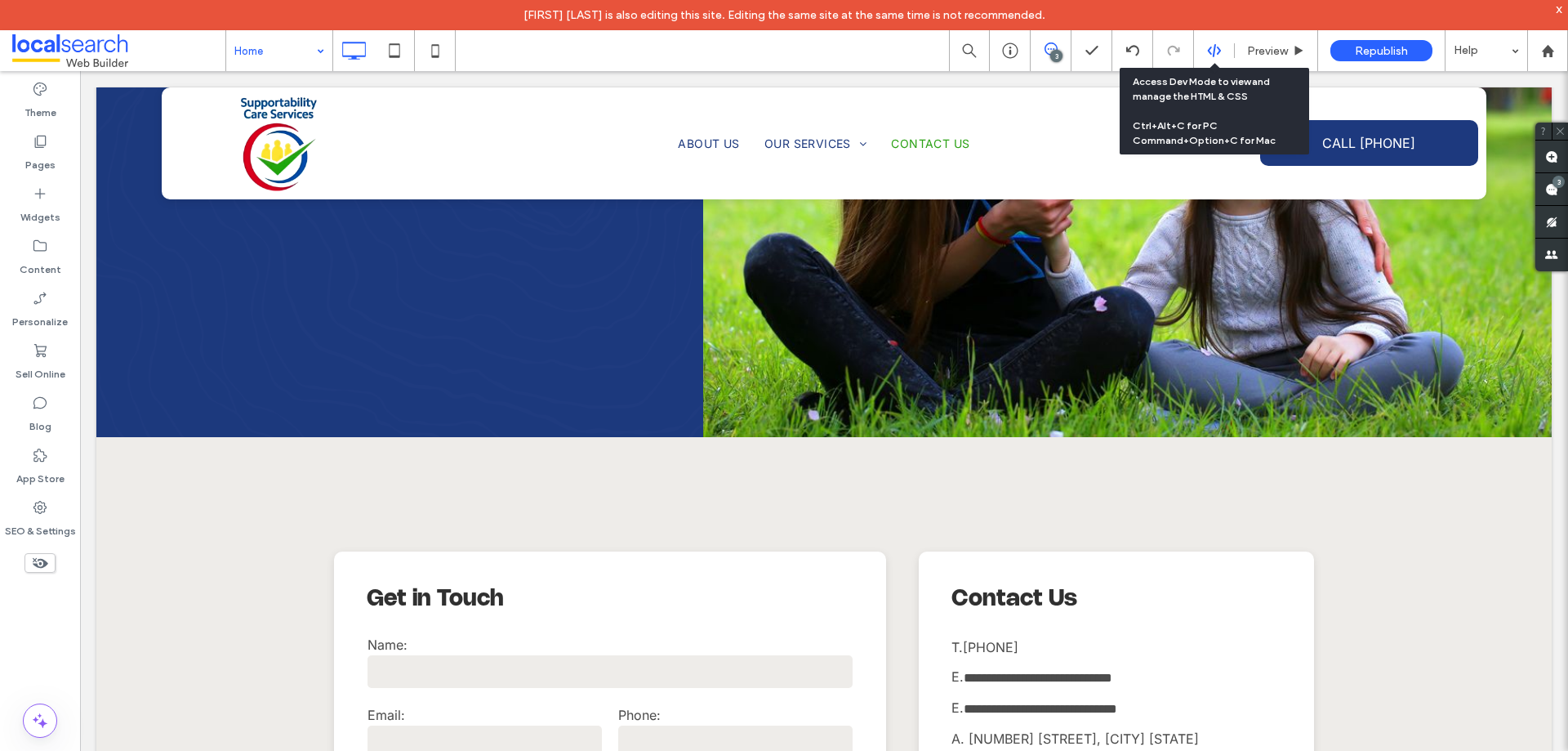 click 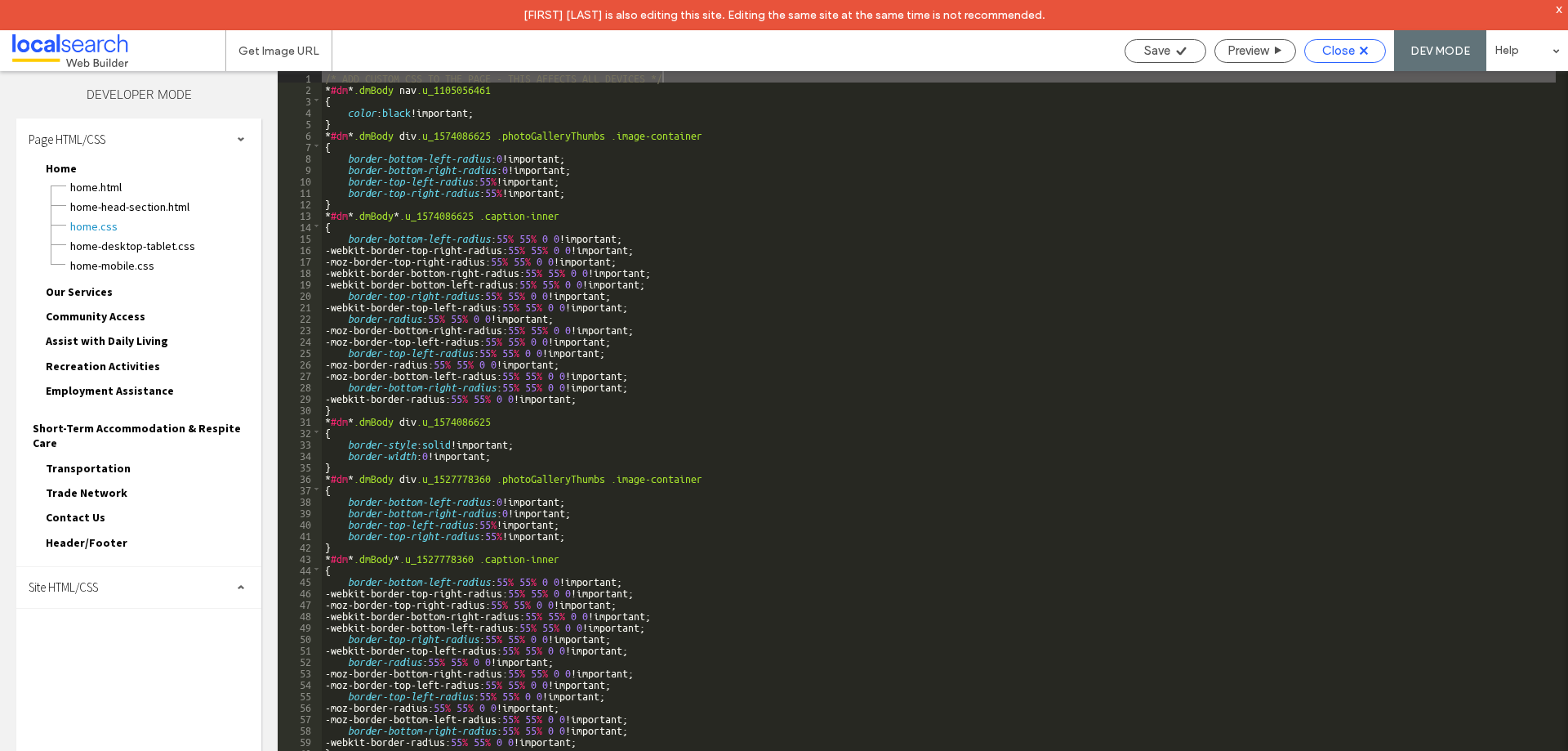 click on "Close" at bounding box center [1339, 51] 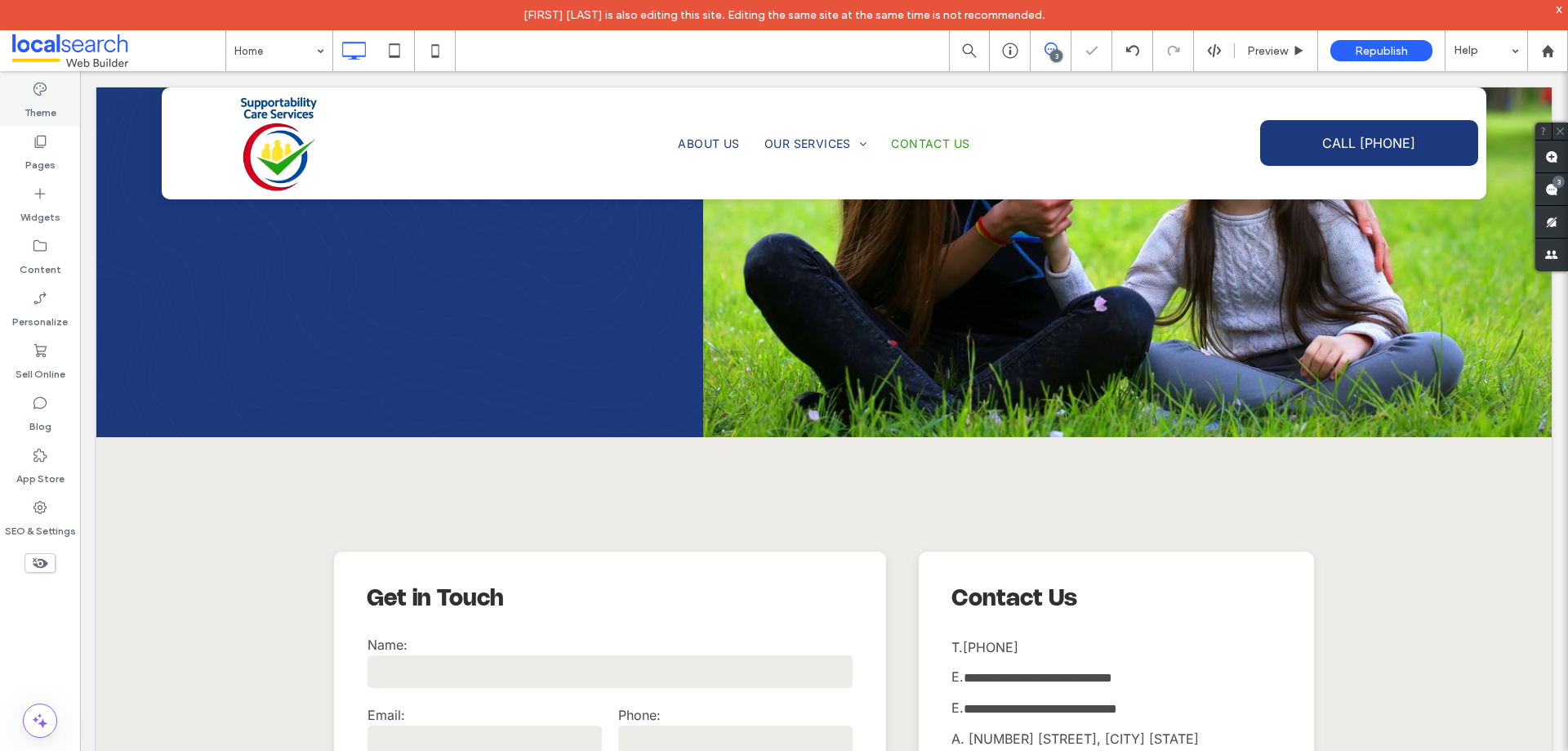 click on "Theme" at bounding box center (40, 101) 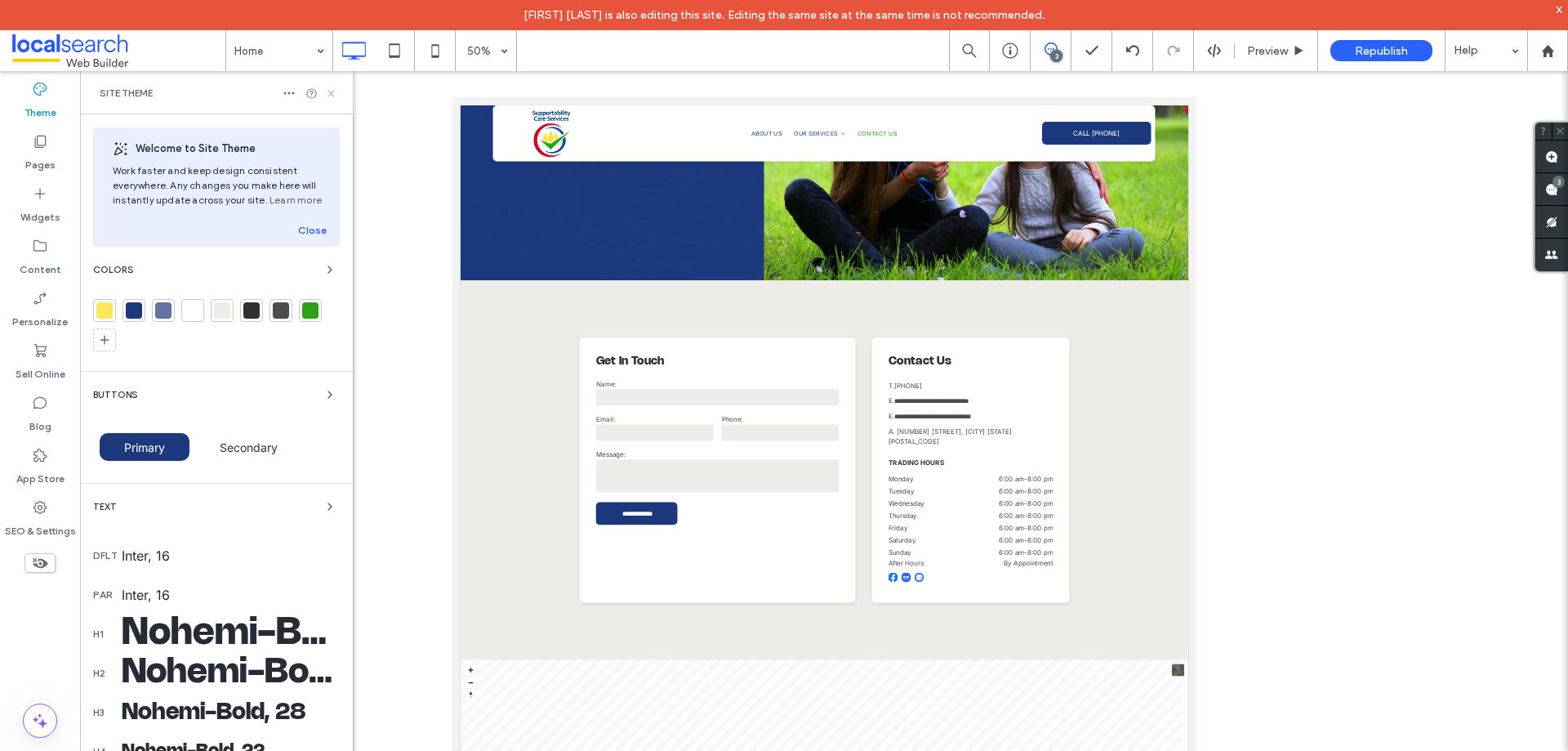 click 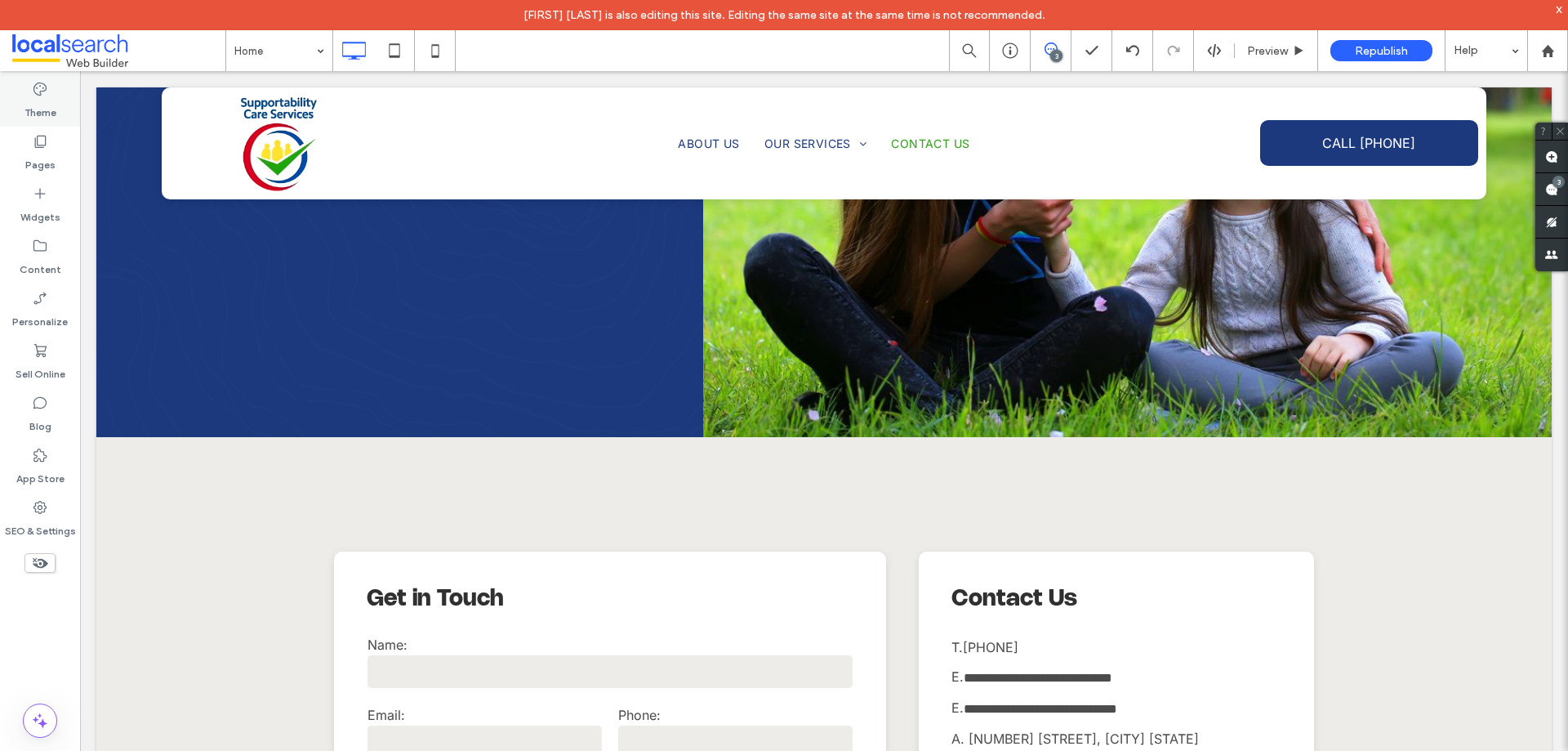 click on "Theme" at bounding box center (40, 101) 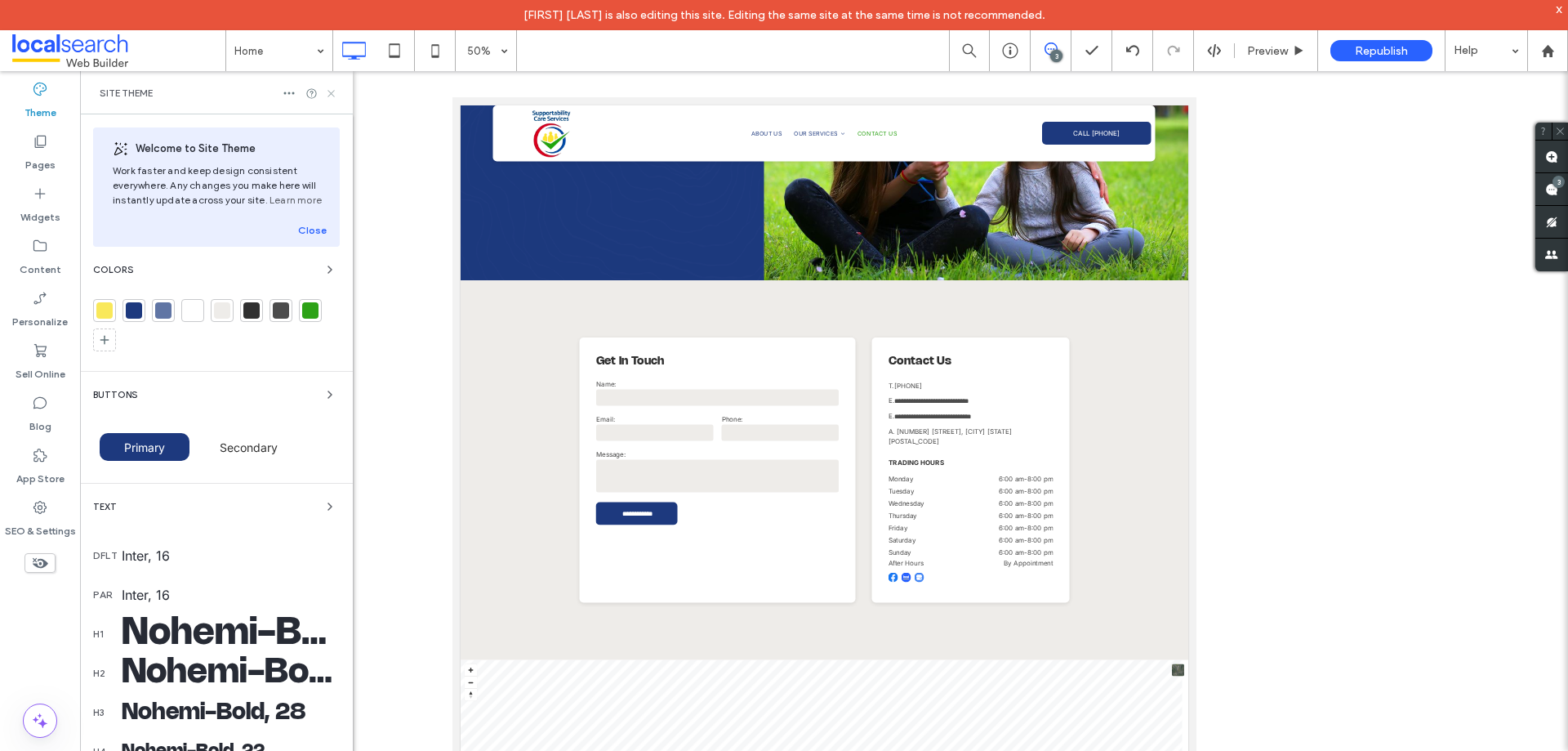 click 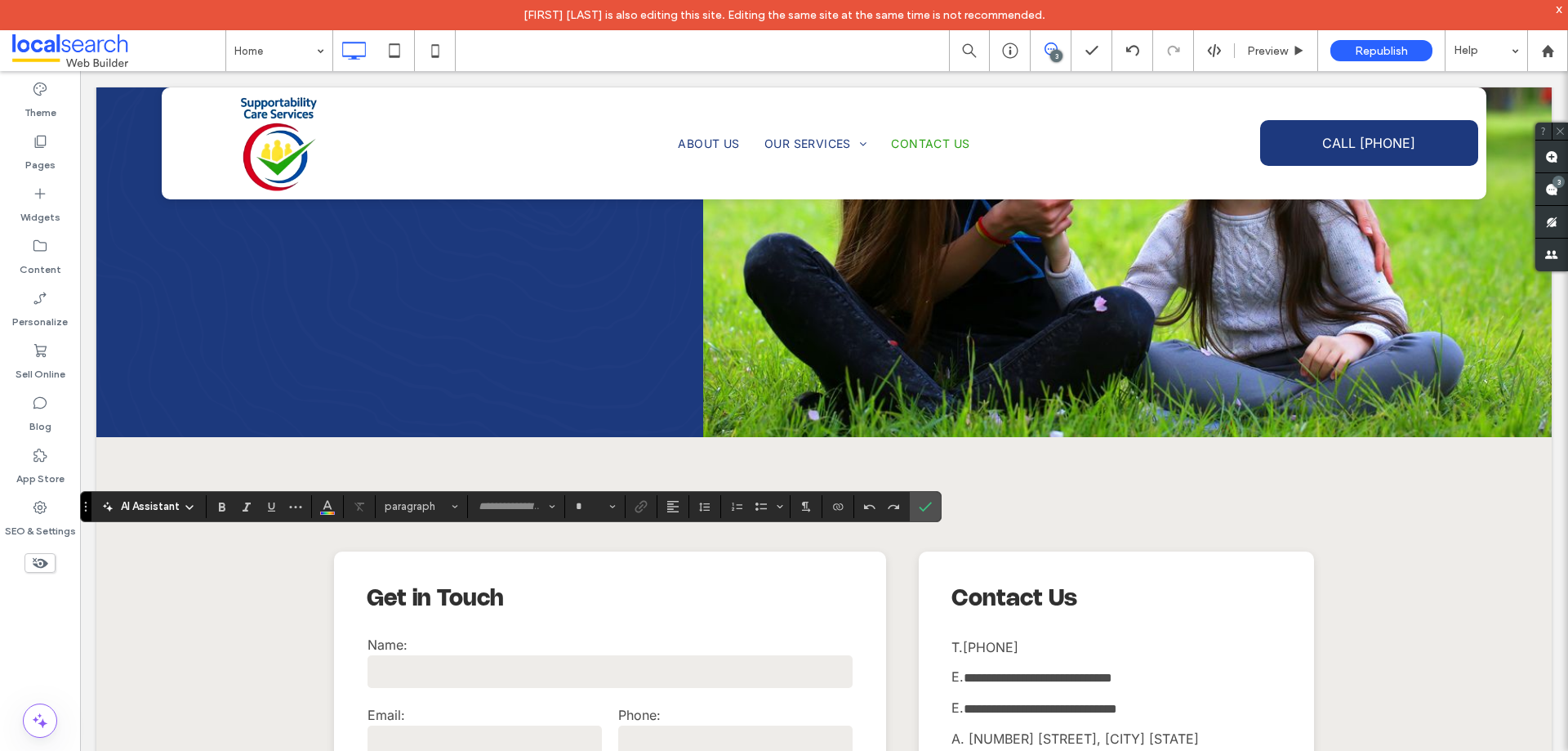 type on "**********" 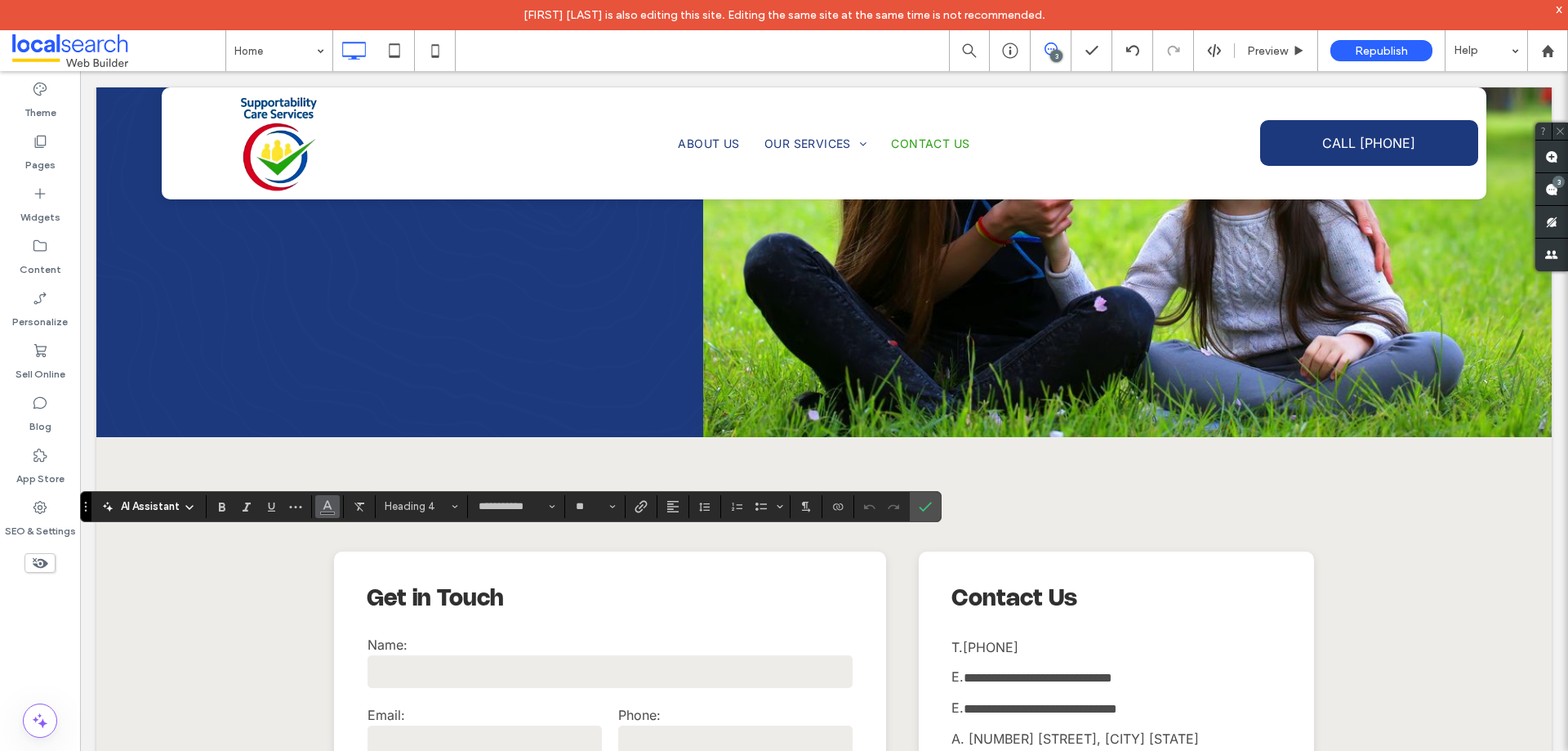 click at bounding box center (327, 507) 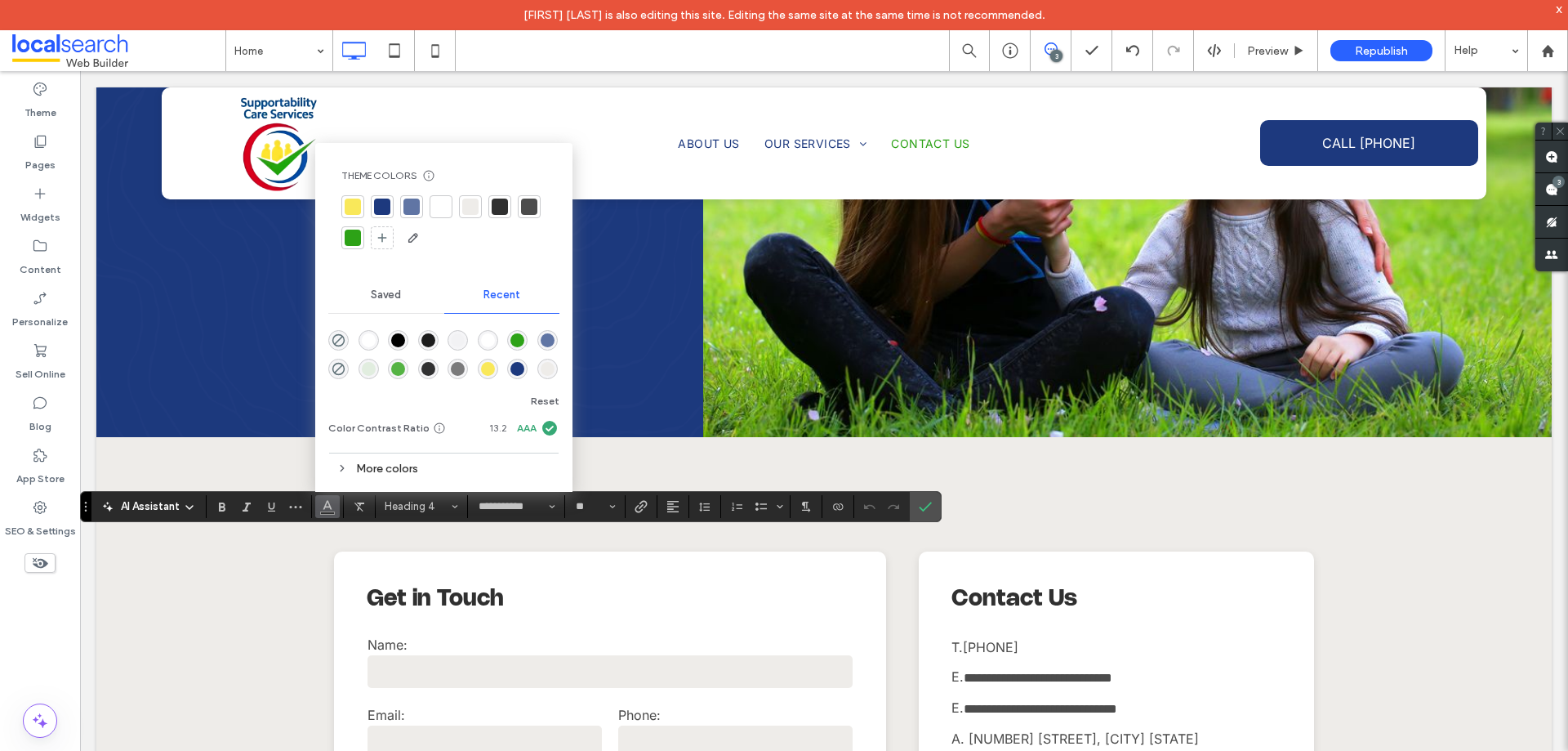click 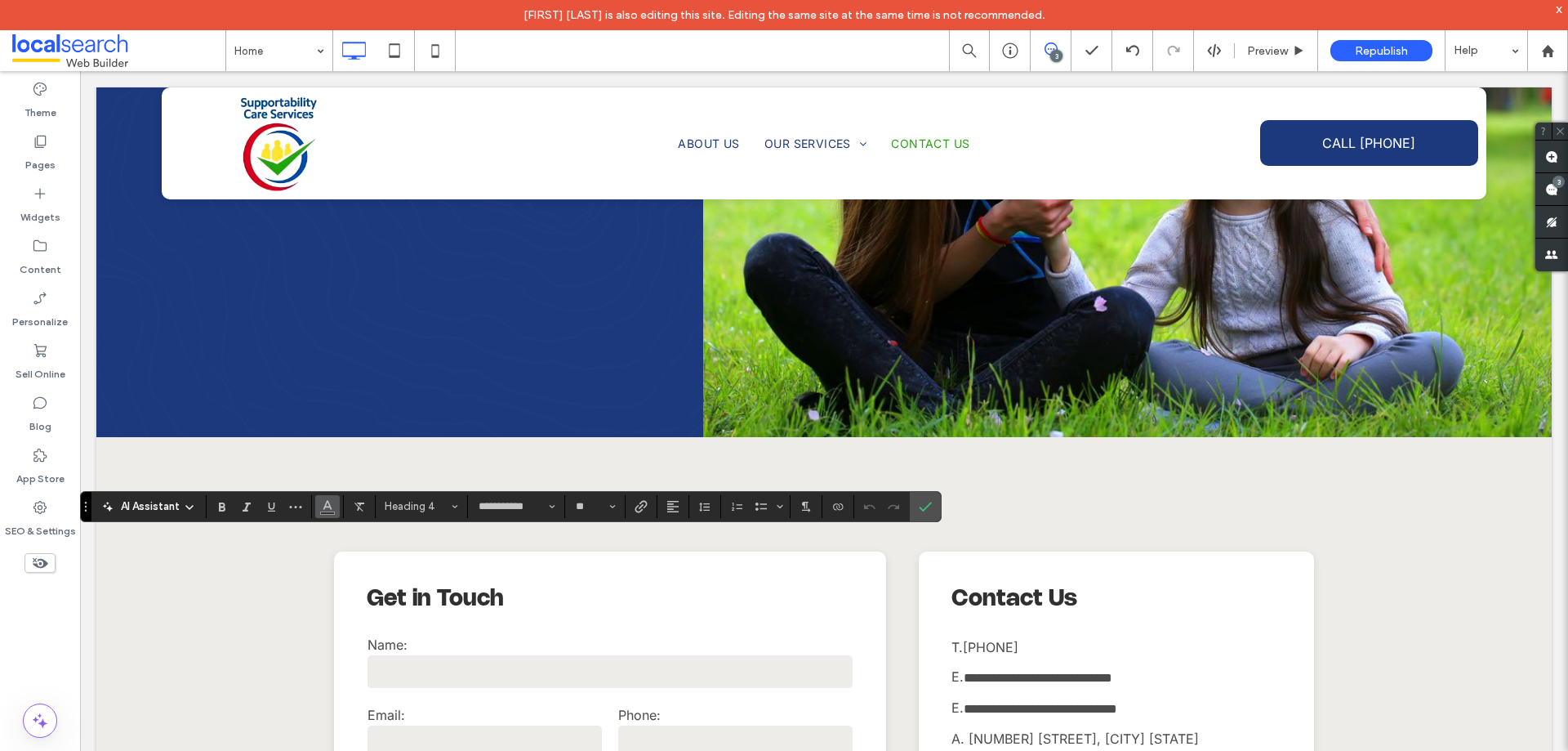 click 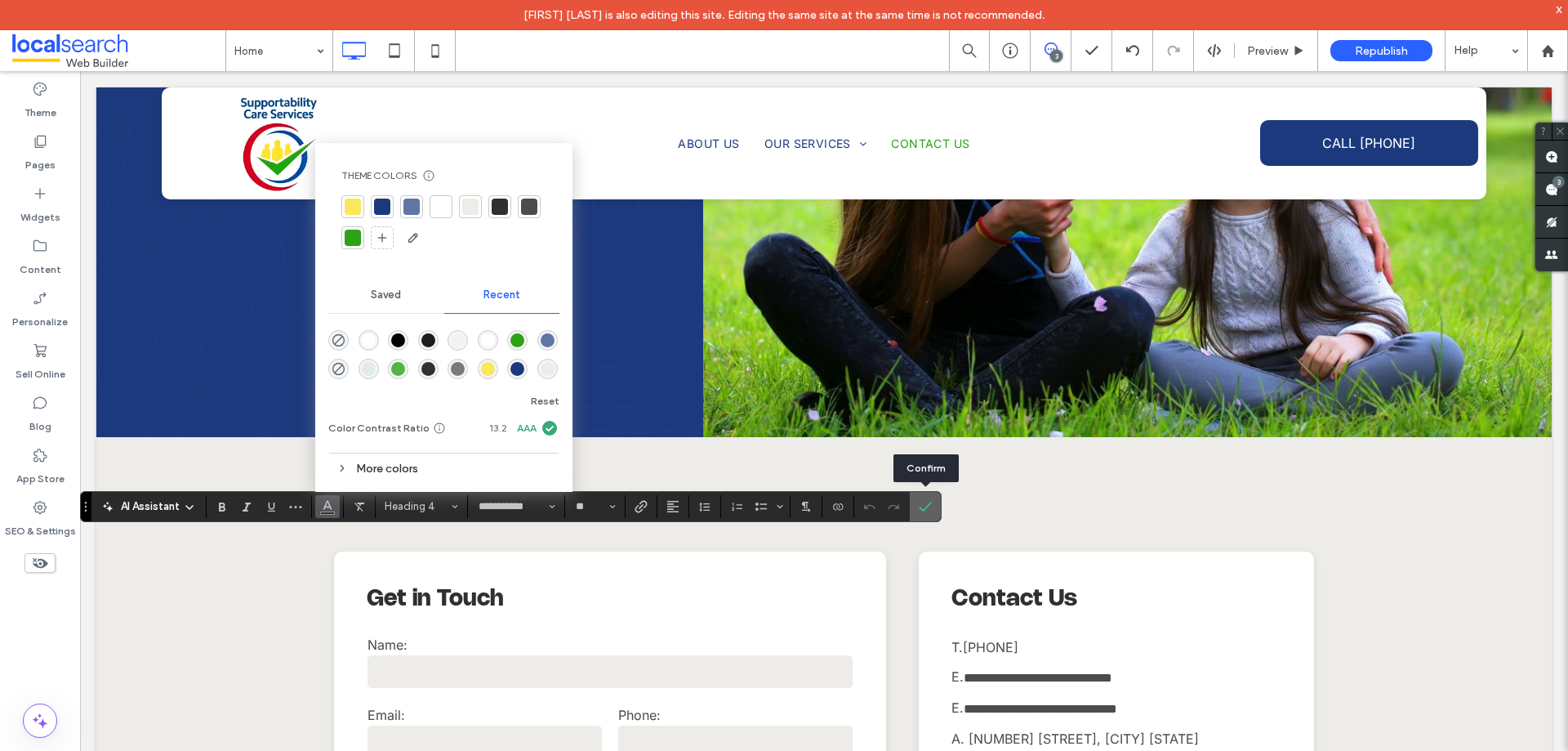 click 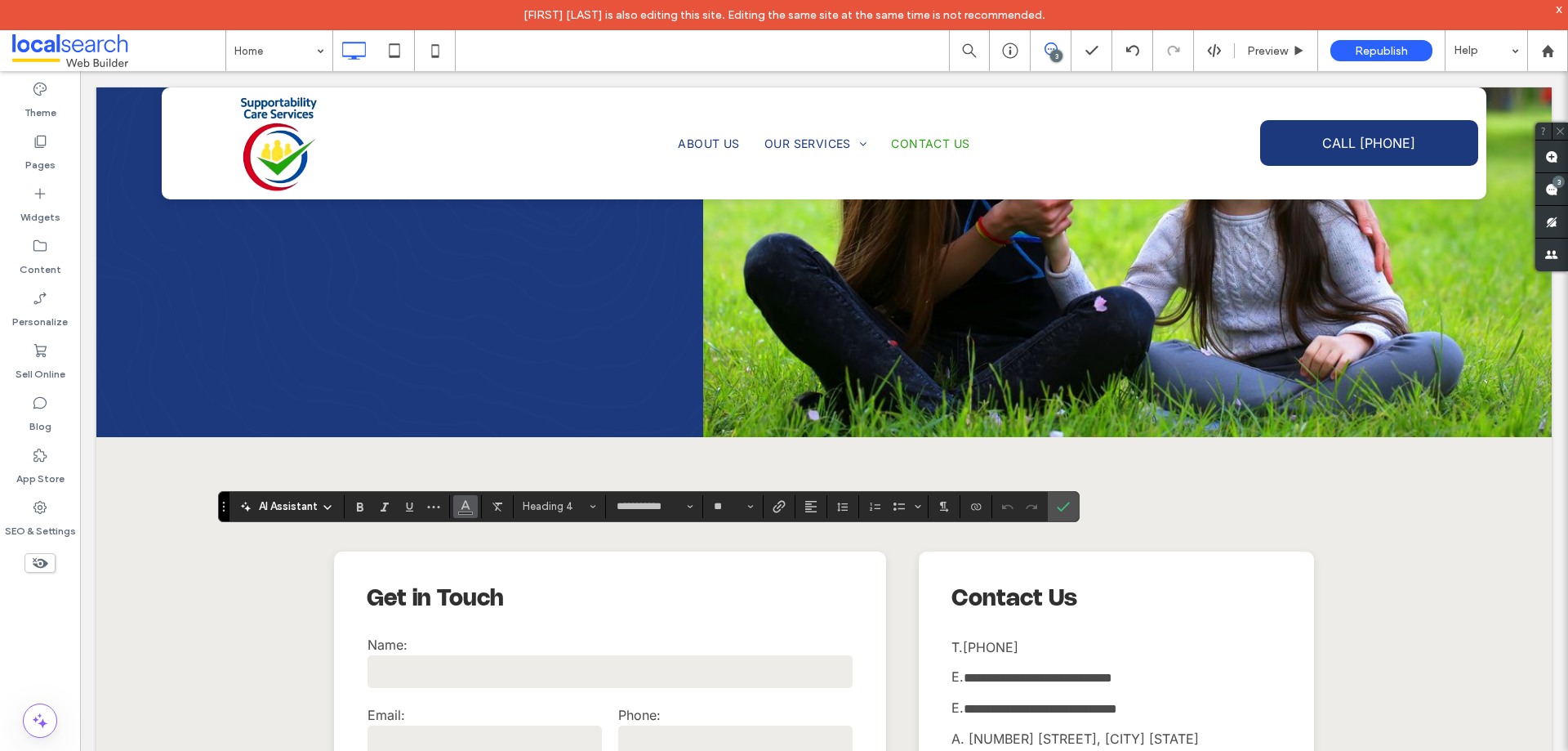 click at bounding box center (466, 507) 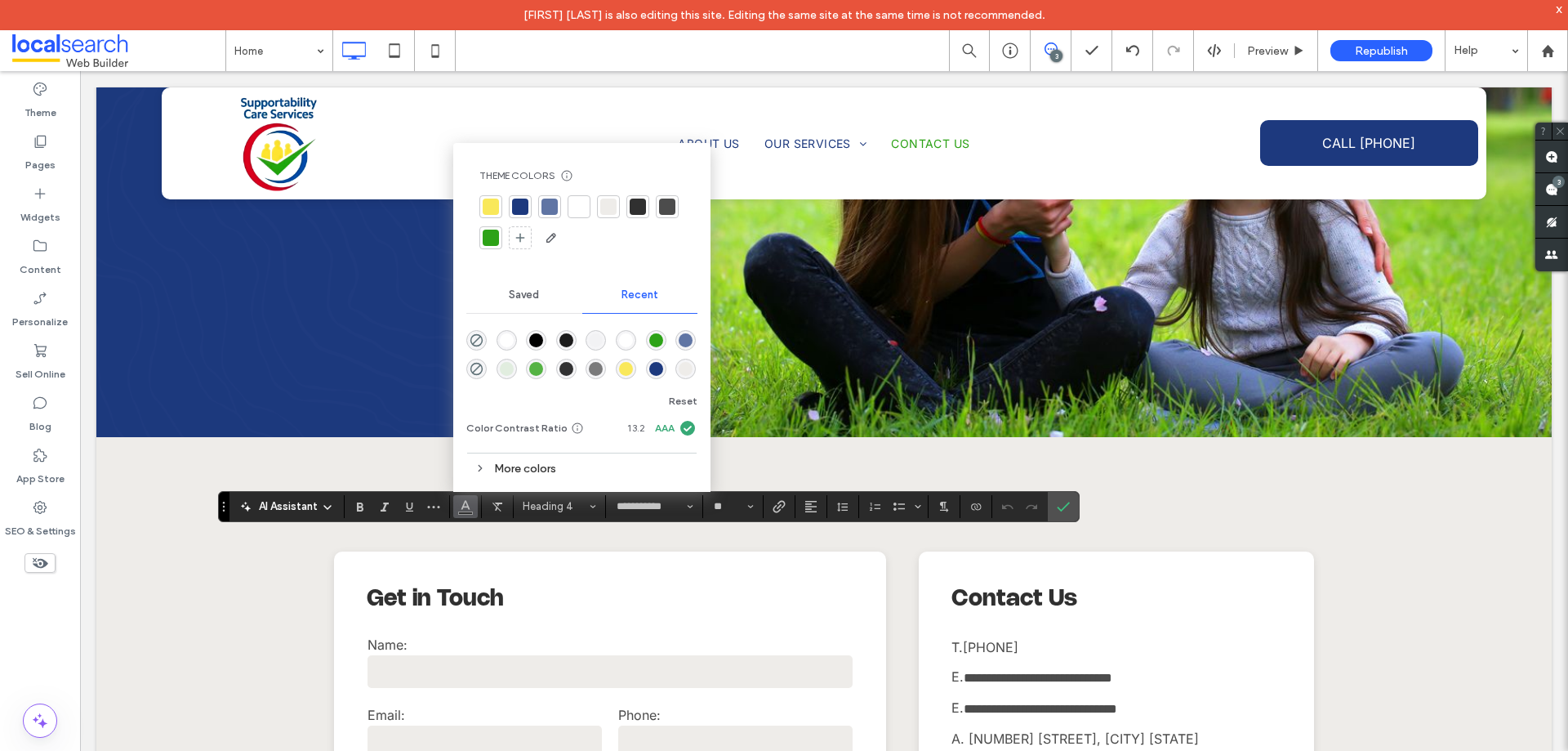 click 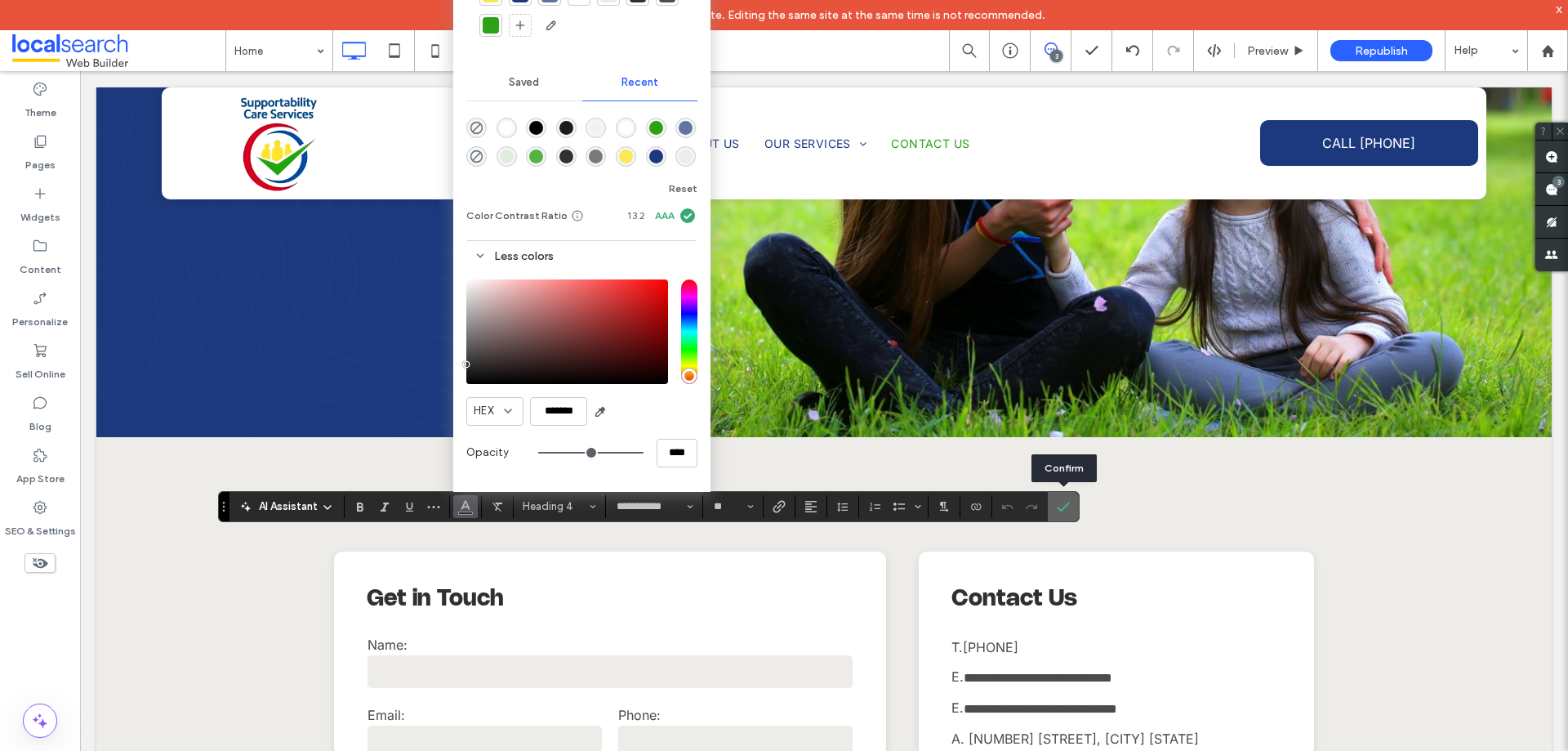click 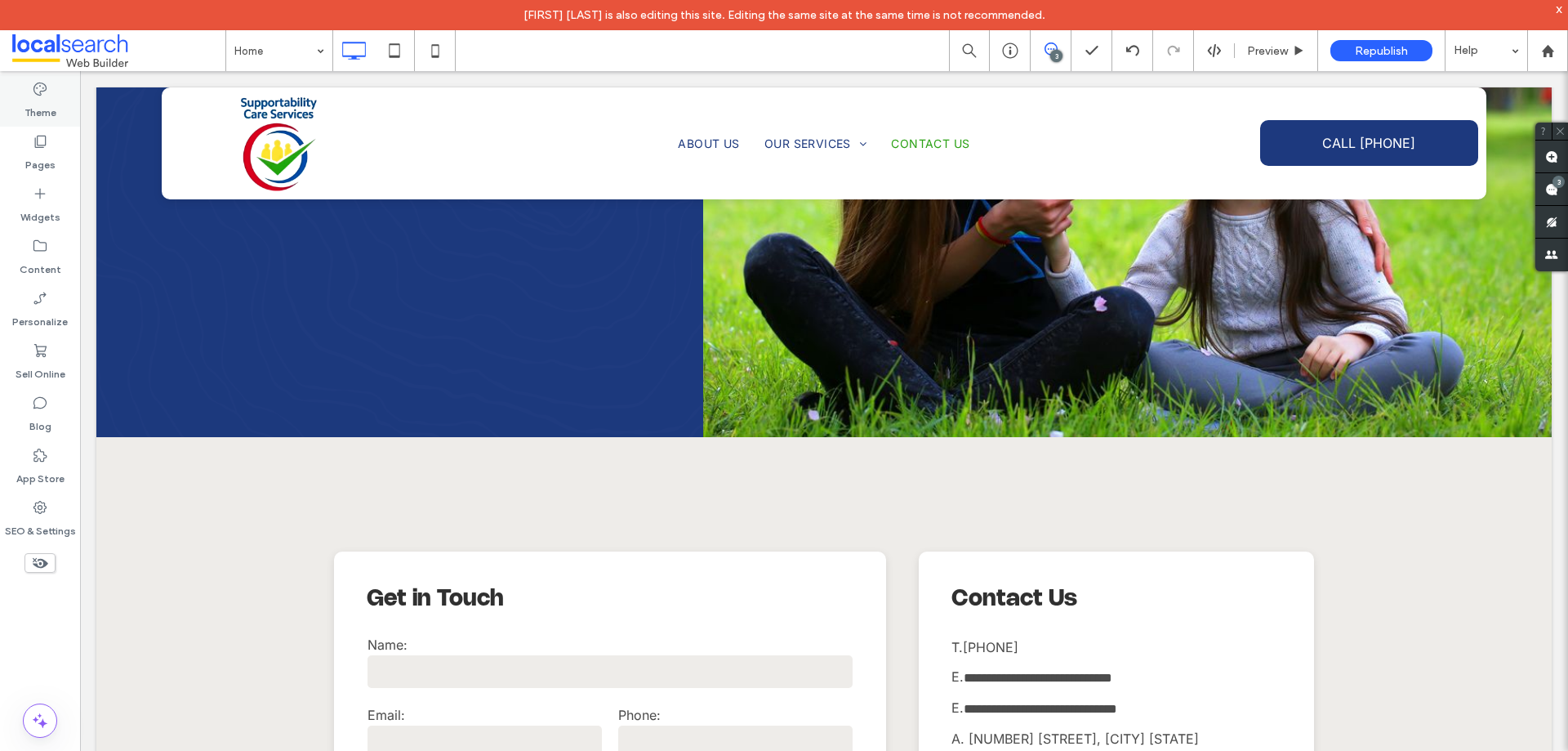 click on "Theme" at bounding box center (40, 109) 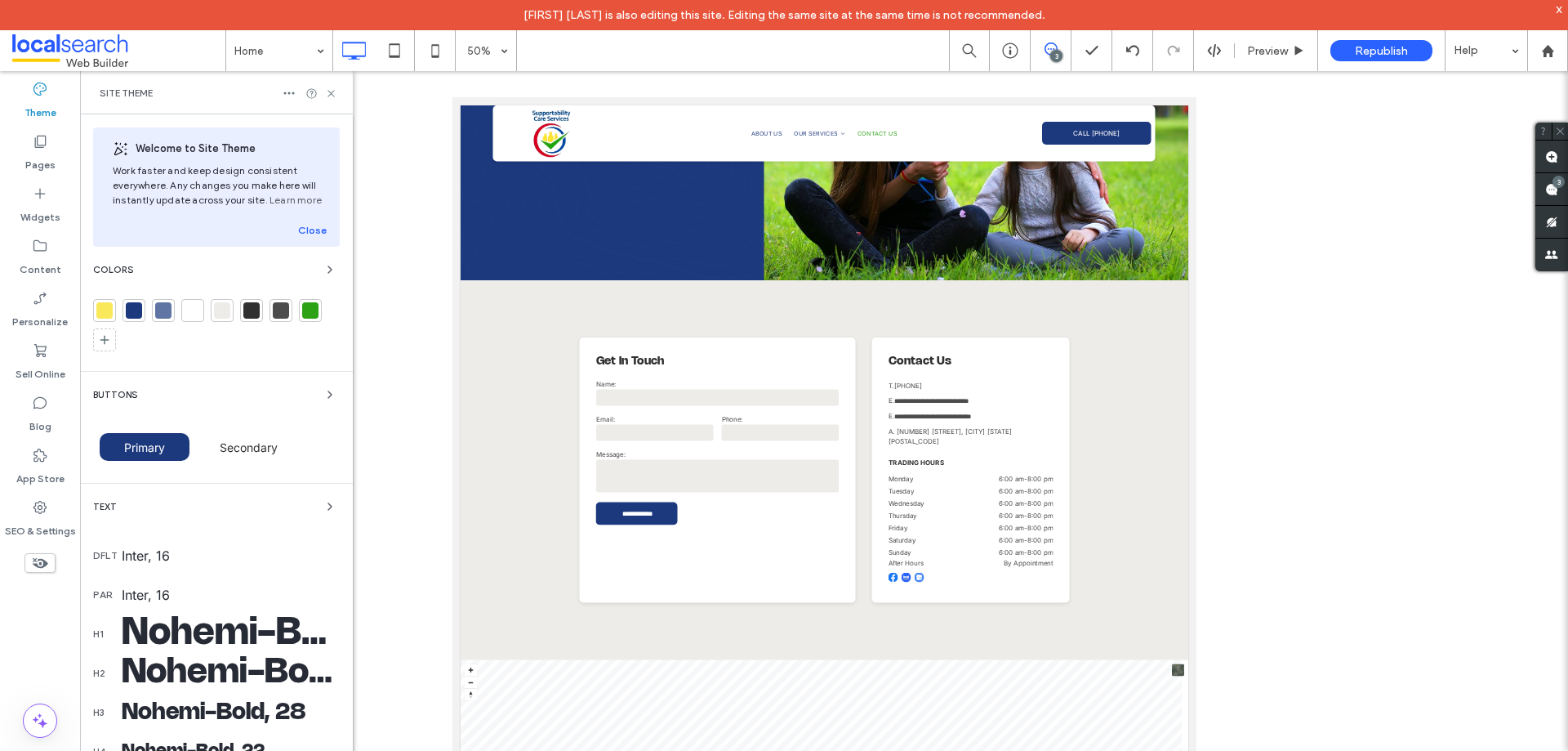 click at bounding box center (252, 311) 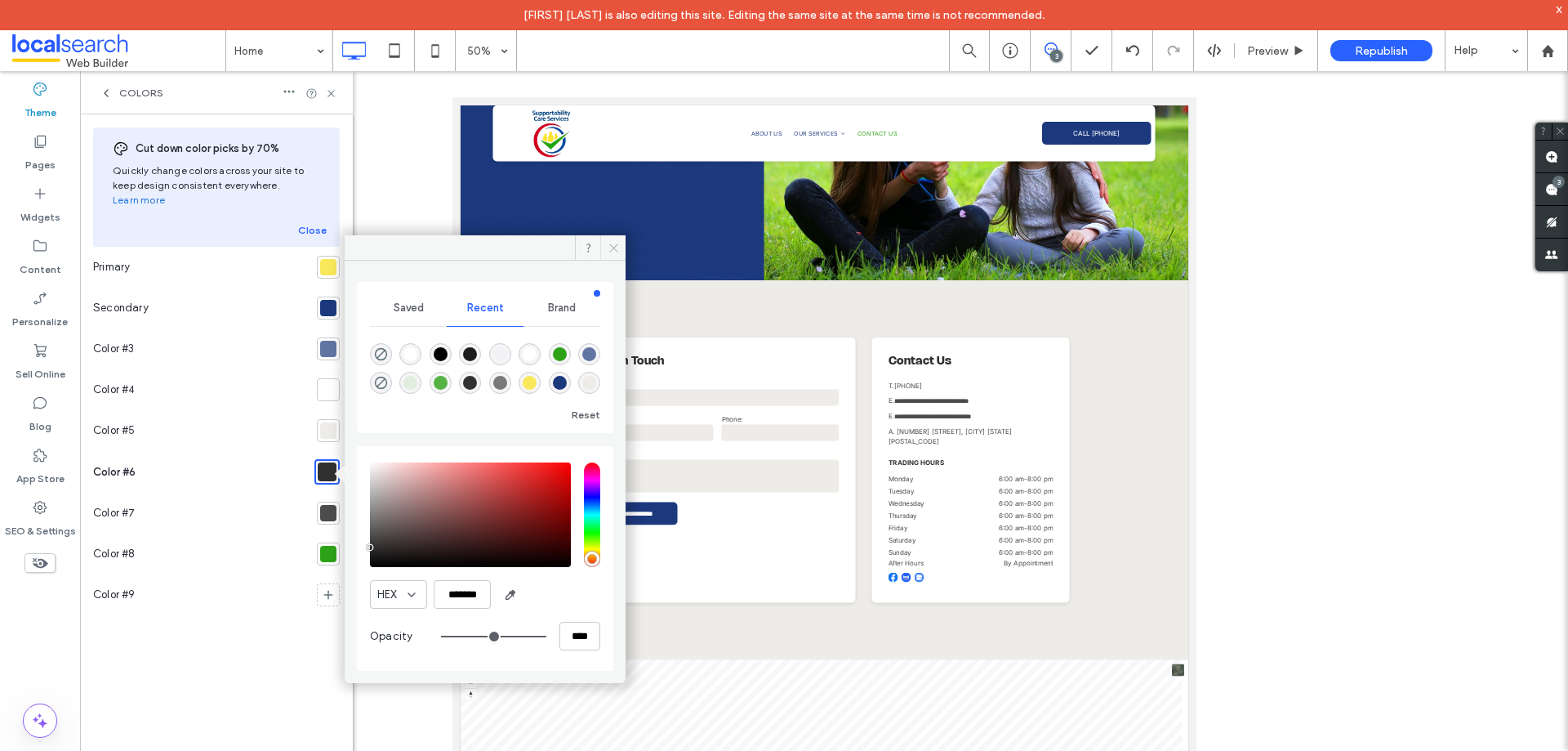 click 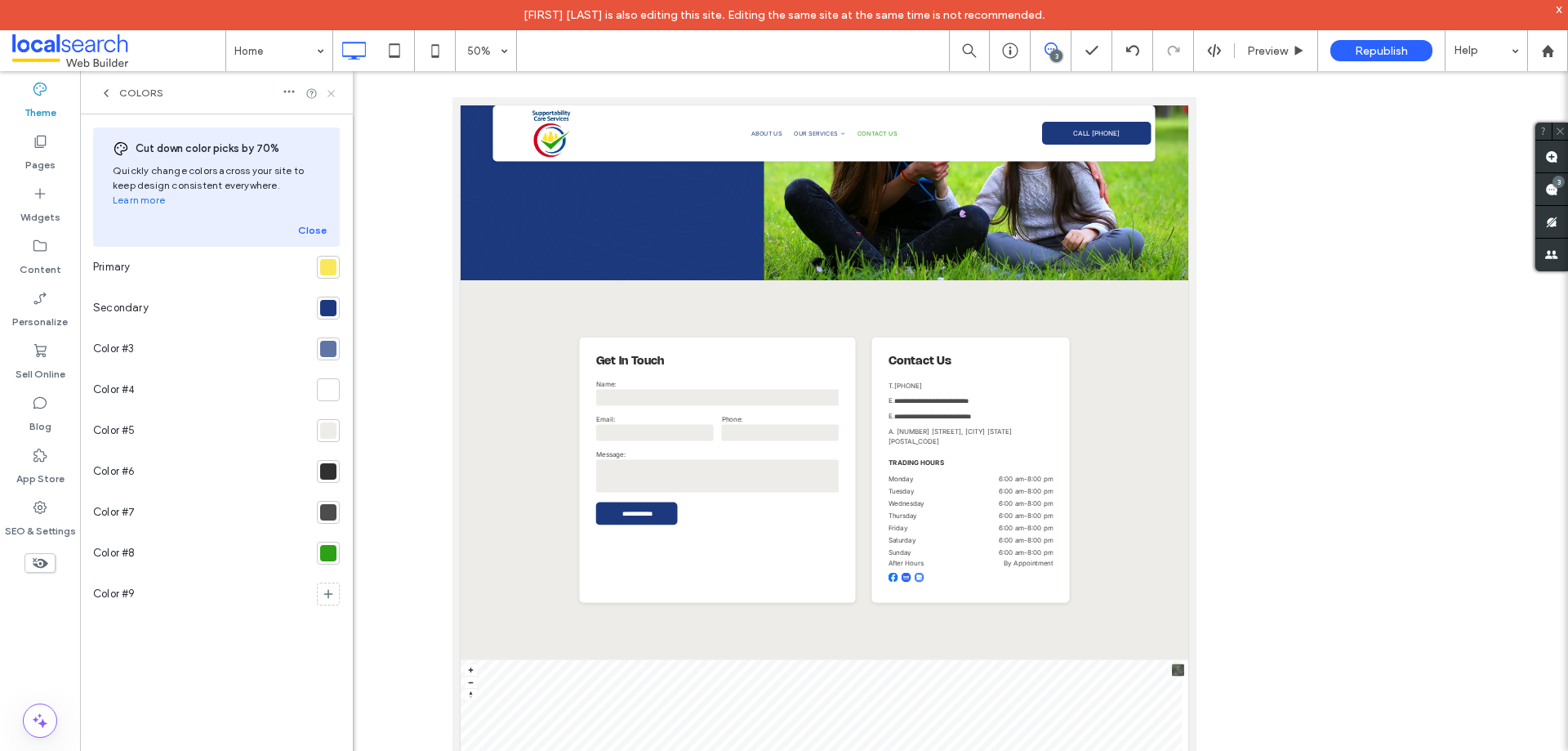 click 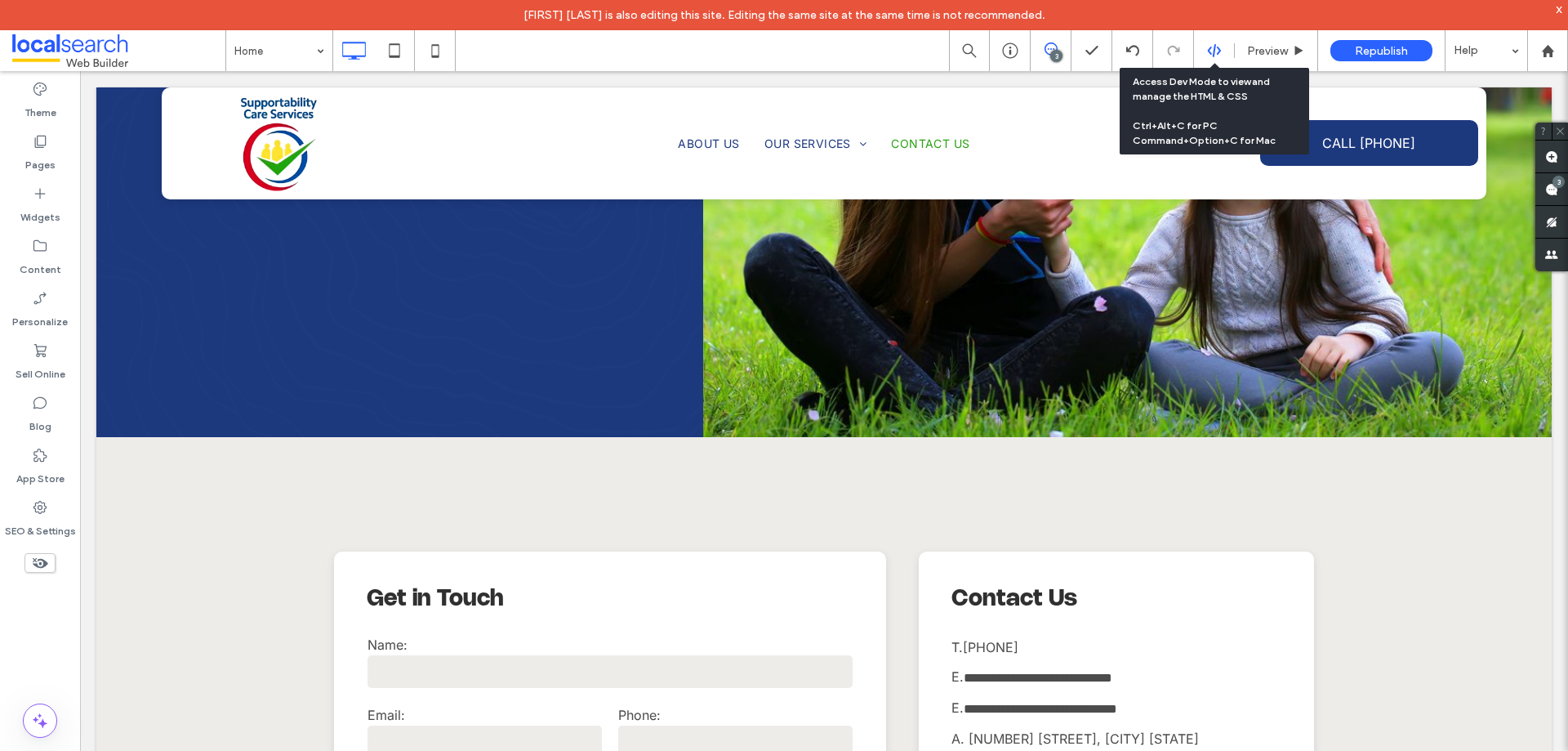 click 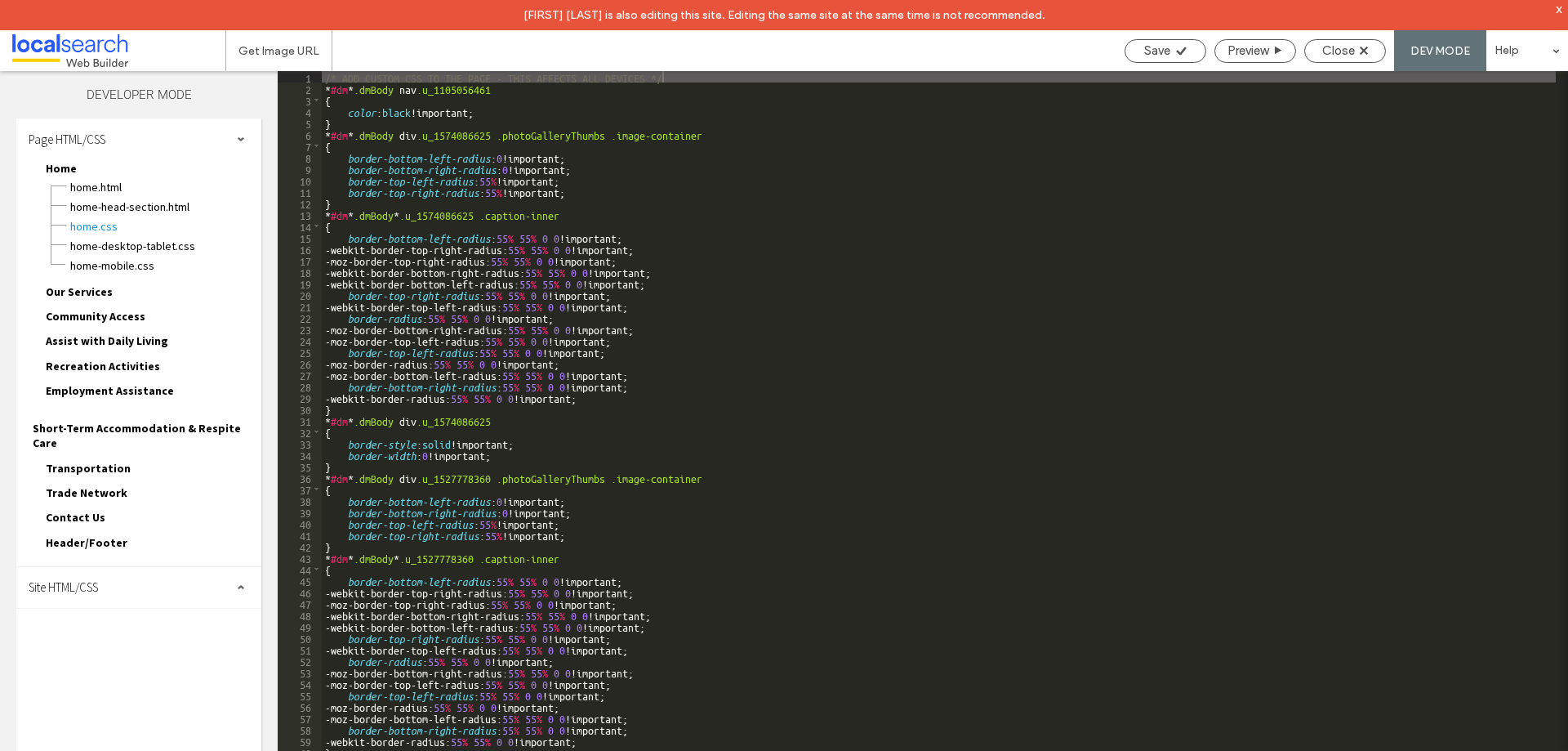 click on "Site HTML/CSS" at bounding box center (139, 588) 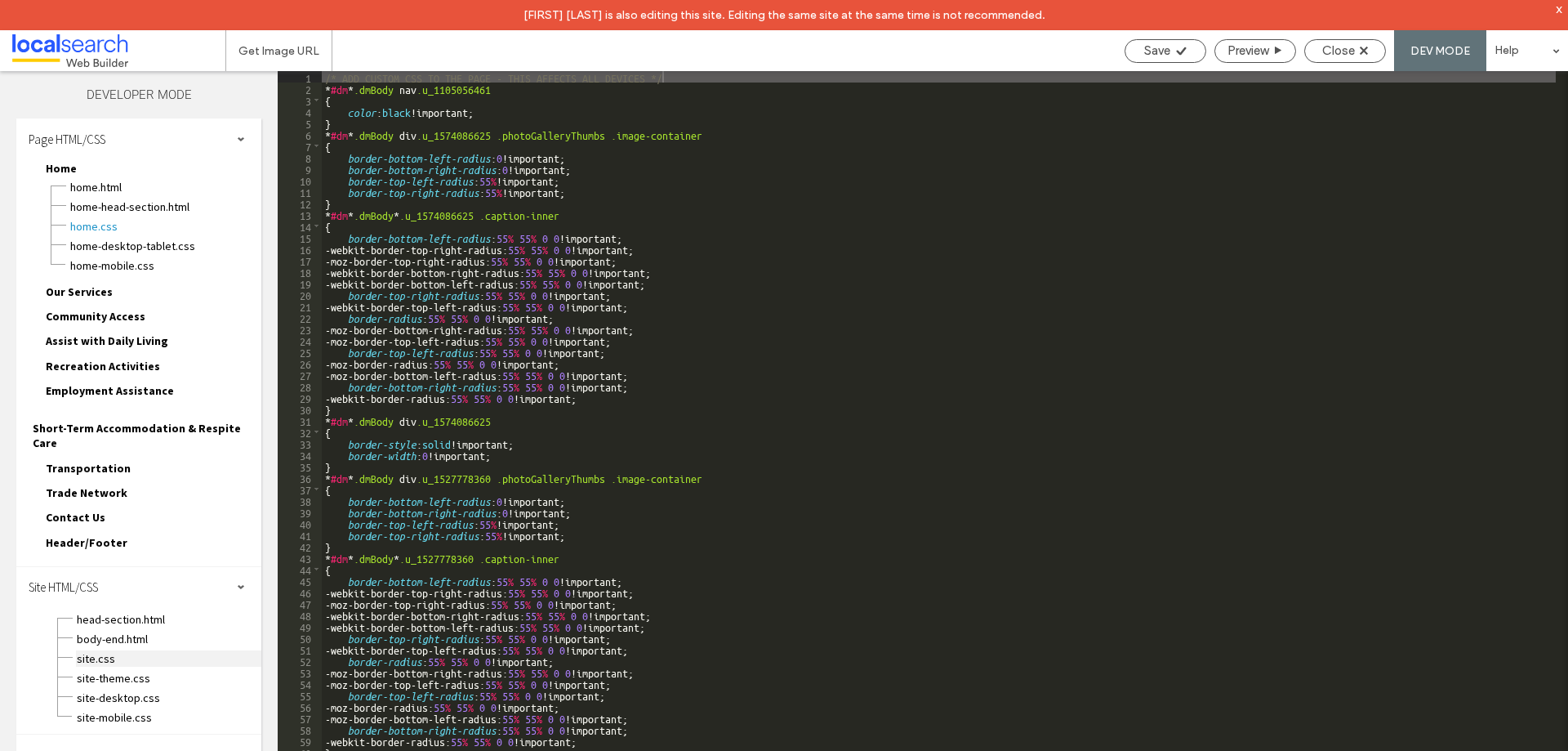click on "site.css" at bounding box center [168, 659] 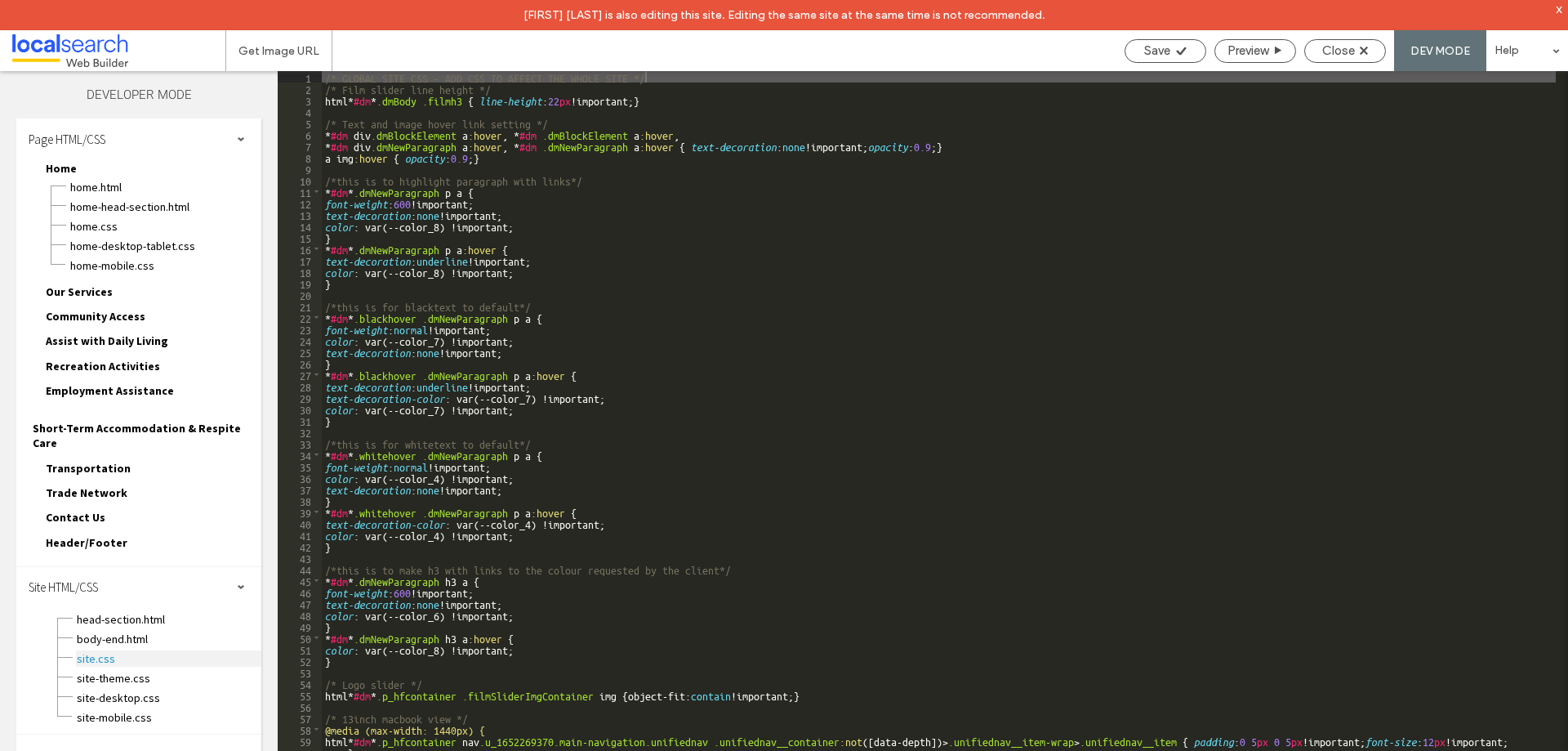 click on "site.css" at bounding box center [168, 659] 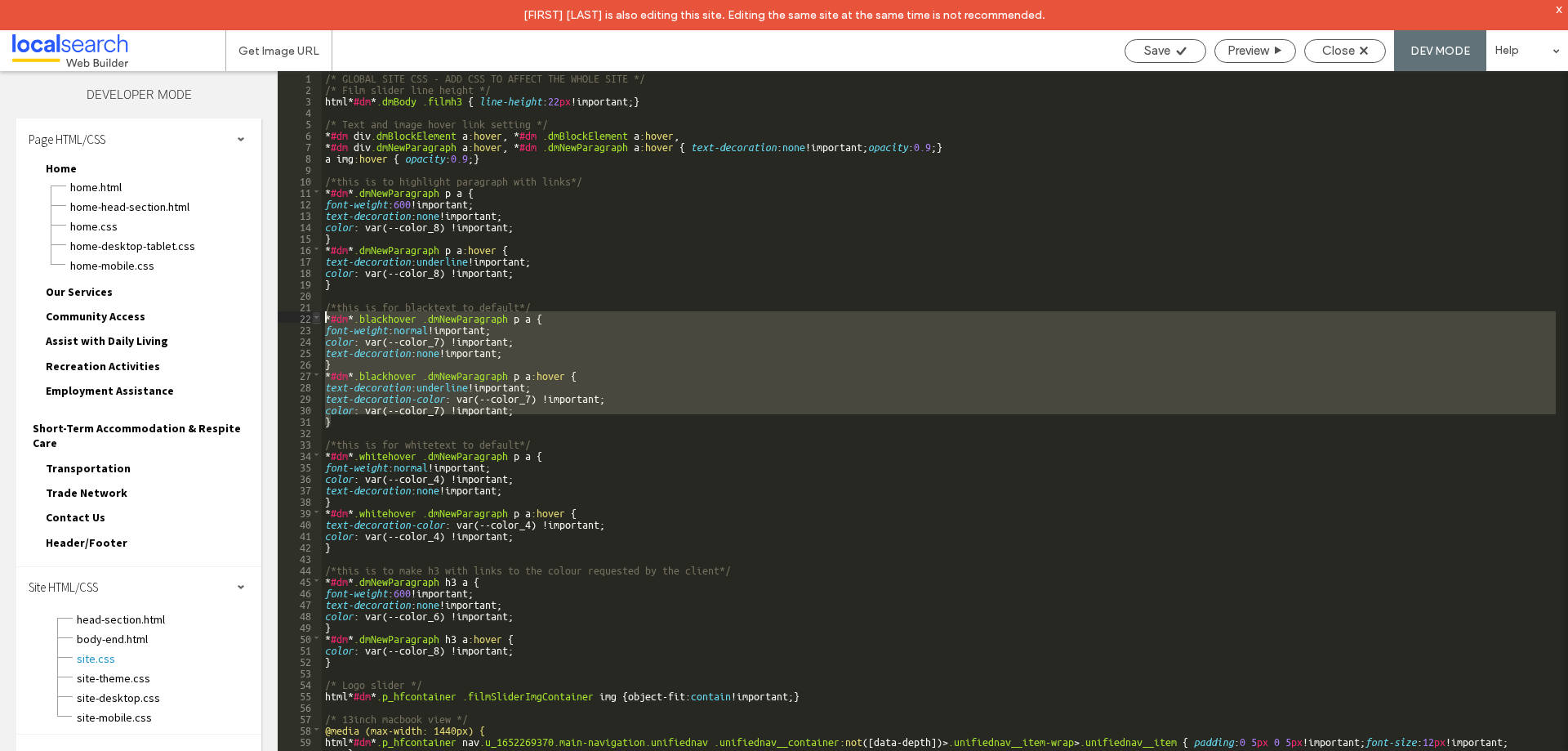 drag, startPoint x: 332, startPoint y: 421, endPoint x: 314, endPoint y: 318, distance: 104.56099 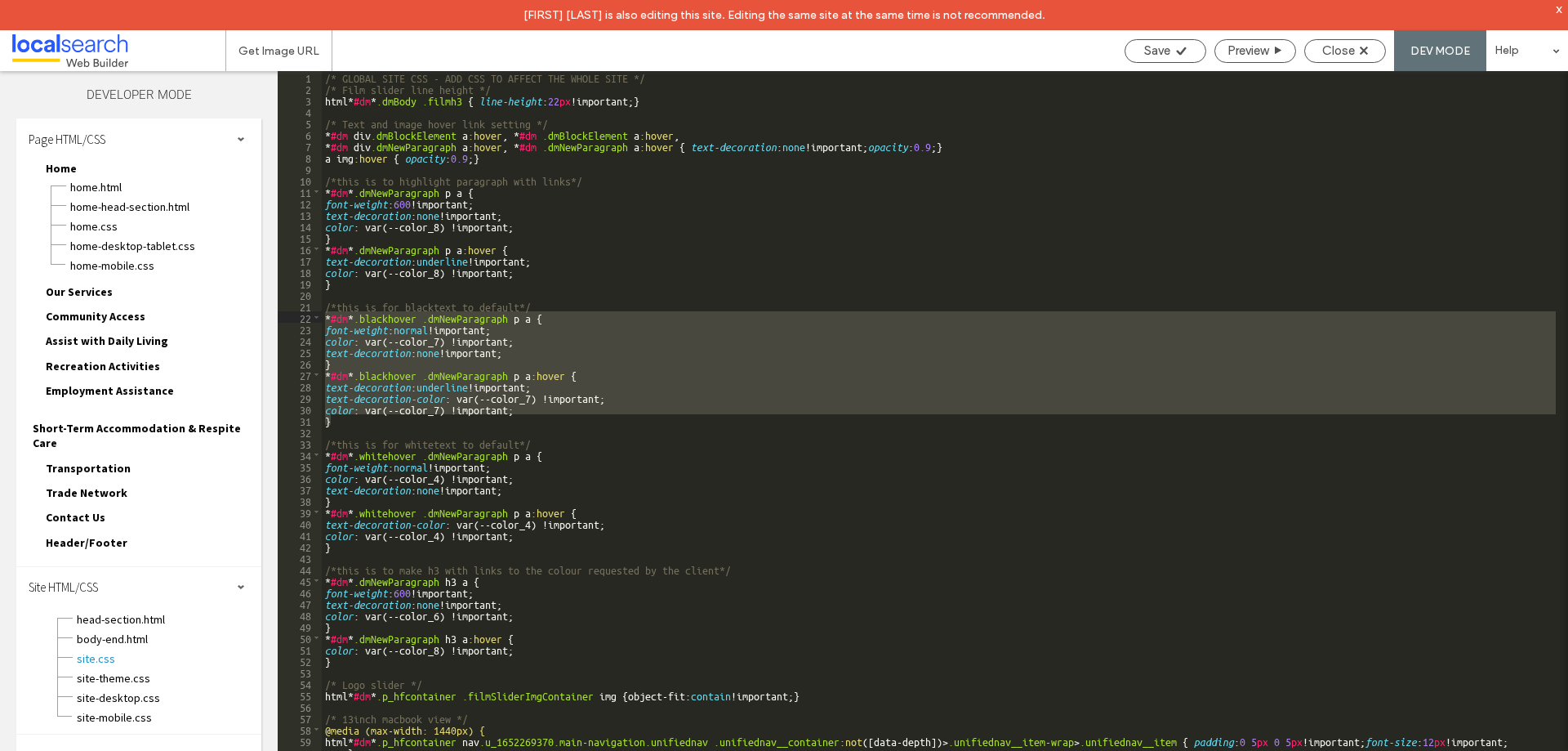 click on "/* GLOBAL SITE CSS - ADD CSS TO AFFECT THE WHOLE SITE */ /* Film slider line height */ html  * #dm  * .dmBody   .filmh3   {   line-height :  22 px  !important;  } /* Text and image hover link setting */ * #dm   div .dmBlockElement   a :hover , * #dm   .dmBlockElement   a :hover , * #dm   div .dmNewParagraph   a :hover , * #dm   .dmNewParagraph   a :hover   {   text-decoration :  none  !important;  opacity :  0.9 ;  } a   img :hover   {   opacity :  0.9 ;  } /*this is to highlight paragraph with links*/ * #dm  * .dmNewParagraph   p   a   { font-weight :  600  !important; text-decoration :  none  !important; color : var(--color_8) !important; } * #dm  * .dmNewParagraph   p   a :hover   { text-decoration :  underline  !important; color : var(--color_8) !important; } /*this is for blacktext to default*/ * #dm  * .blackhover   .dmNewParagraph   p   a   { font-weight :  normal  !important; color : var(--color_7) !important; text-decoration :  none  !important; } * #dm  * .blackhover   .dmNewParagraph   p   a :hover" at bounding box center [938, 426] 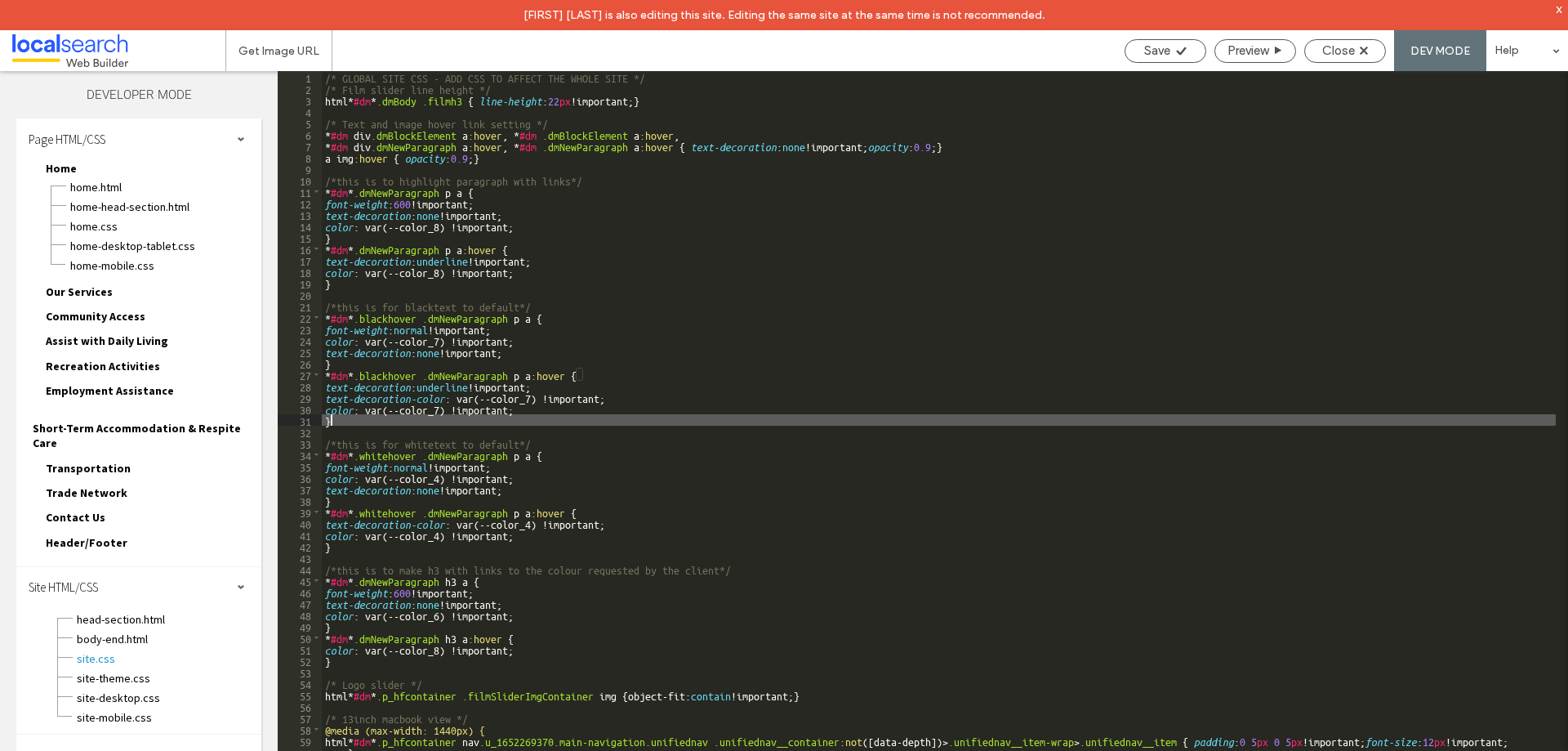 click on "/* GLOBAL SITE CSS - ADD CSS TO AFFECT THE WHOLE SITE */ /* Film slider line height */ html  * #dm  * .dmBody   .filmh3   {   line-height :  22 px  !important;  } /* Text and image hover link setting */ * #dm   div .dmBlockElement   a :hover , * #dm   .dmBlockElement   a :hover , * #dm   div .dmNewParagraph   a :hover , * #dm   .dmNewParagraph   a :hover   {   text-decoration :  none  !important;  opacity :  0.9 ;  } a   img :hover   {   opacity :  0.9 ;  } /*this is to highlight paragraph with links*/ * #dm  * .dmNewParagraph   p   a   { font-weight :  600  !important; text-decoration :  none  !important; color : var(--color_8) !important; } * #dm  * .dmNewParagraph   p   a :hover   { text-decoration :  underline  !important; color : var(--color_8) !important; } /*this is for blacktext to default*/ * #dm  * .blackhover   .dmNewParagraph   p   a   { font-weight :  normal  !important; color : var(--color_7) !important; text-decoration :  none  !important; } * #dm  * .blackhover   .dmNewParagraph   p   a :hover" at bounding box center [938, 437] 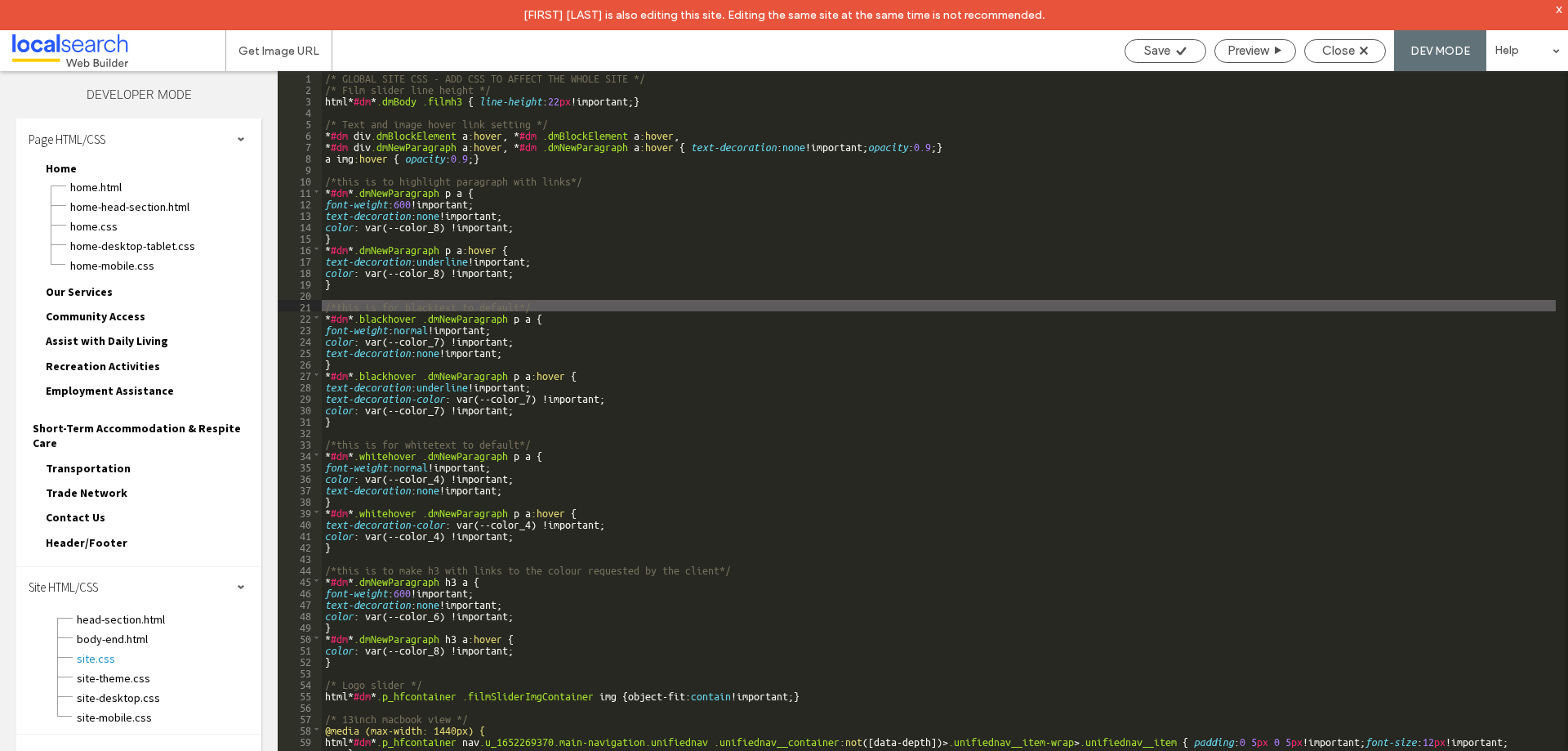 click on "/* GLOBAL SITE CSS - ADD CSS TO AFFECT THE WHOLE SITE */ /* Film slider line height */ html  * #dm  * .dmBody   .filmh3   {   line-height :  22 px  !important;  } /* Text and image hover link setting */ * #dm   div .dmBlockElement   a :hover , * #dm   .dmBlockElement   a :hover , * #dm   div .dmNewParagraph   a :hover , * #dm   .dmNewParagraph   a :hover   {   text-decoration :  none  !important;  opacity :  0.9 ;  } a   img :hover   {   opacity :  0.9 ;  } /*this is to highlight paragraph with links*/ * #dm  * .dmNewParagraph   p   a   { font-weight :  600  !important; text-decoration :  none  !important; color : var(--color_8) !important; } * #dm  * .dmNewParagraph   p   a :hover   { text-decoration :  underline  !important; color : var(--color_8) !important; } /*this is for blacktext to default*/ * #dm  * .blackhover   .dmNewParagraph   p   a   { font-weight :  normal  !important; color : var(--color_7) !important; text-decoration :  none  !important; } * #dm  * .blackhover   .dmNewParagraph   p   a :hover" at bounding box center [938, 437] 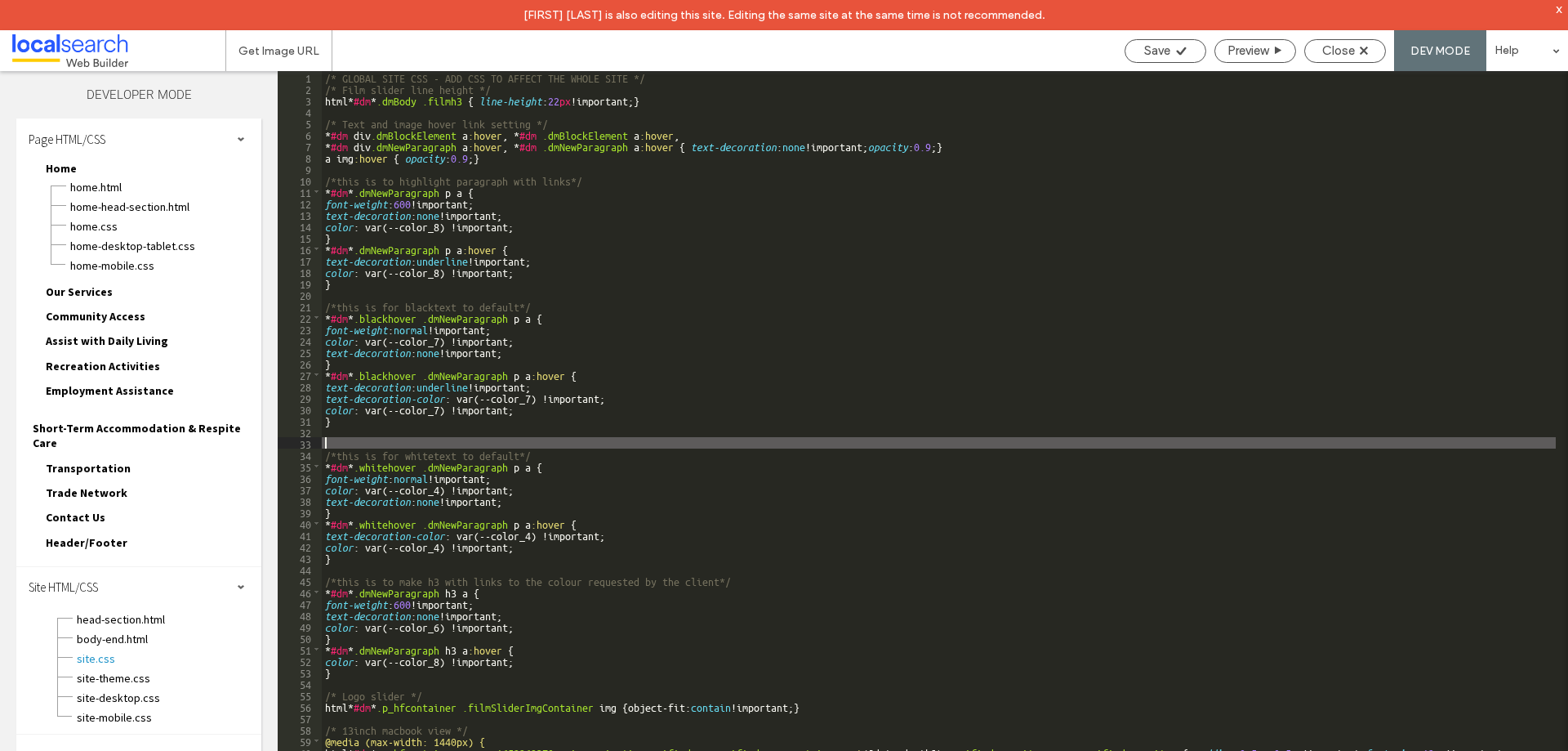 paste 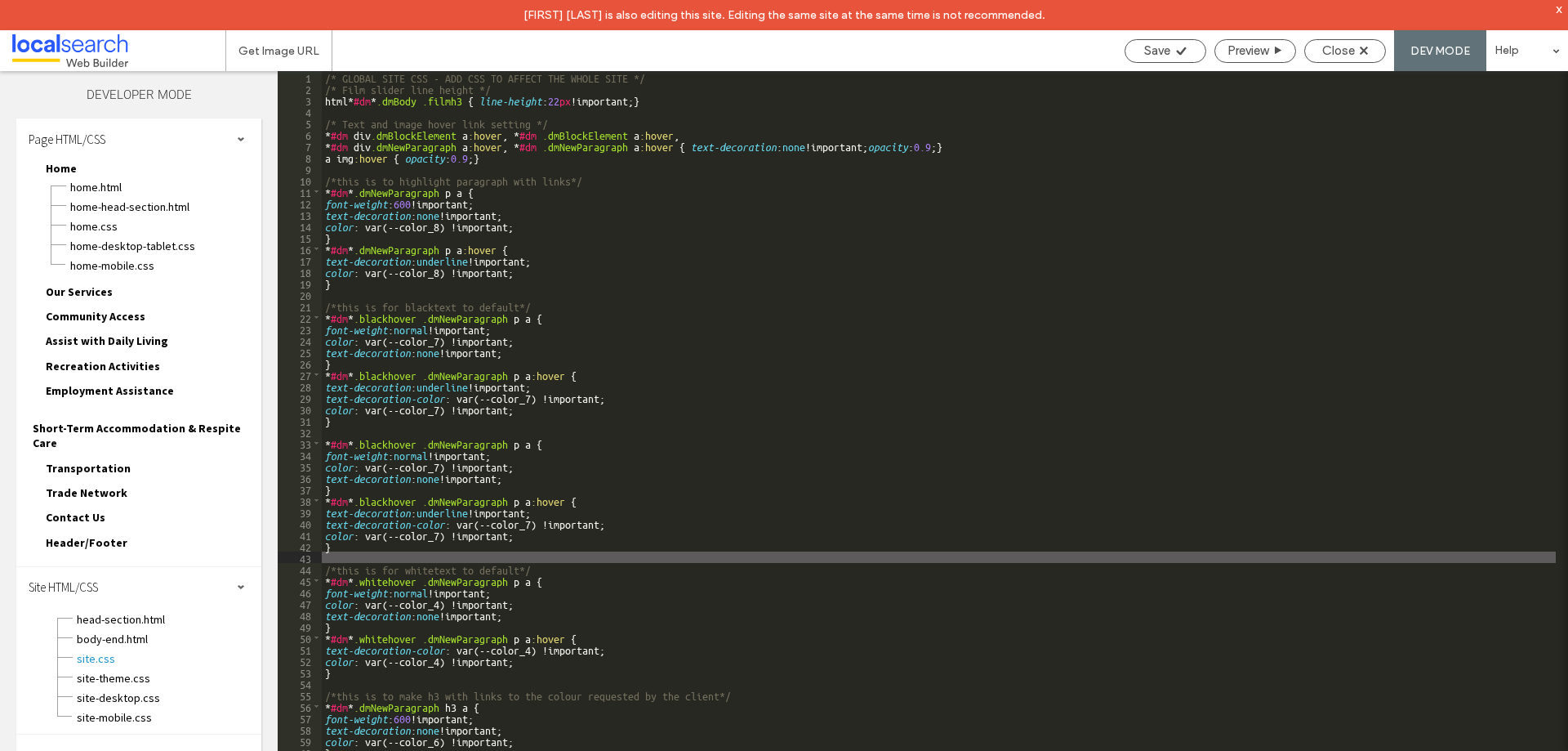 click on "/* GLOBAL SITE CSS - ADD CSS TO AFFECT THE WHOLE SITE */ /* Film slider line height */ html  * #dm  * .dmBody   .filmh3   {   line-height :  22 px  !important;  } /* Text and image hover link setting */ * #dm   div .dmBlockElement   a :hover , * #dm   .dmBlockElement   a :hover , * #dm   div .dmNewParagraph   a :hover , * #dm   .dmNewParagraph   a :hover   {   text-decoration :  none  !important;  opacity :  0.9 ;  } a   img :hover   {   opacity :  0.9 ;  } /*this is to highlight paragraph with links*/ * #dm  * .dmNewParagraph   p   a   { font-weight :  600  !important; text-decoration :  none  !important; color : var(--color_8) !important; } * #dm  * .dmNewParagraph   p   a :hover   { text-decoration :  underline  !important; color : var(--color_8) !important; } /*this is for blacktext to default*/ * #dm  * .blackhover   .dmNewParagraph   p   a   { font-weight :  normal  !important; color : var(--color_7) !important; text-decoration :  none  !important; } * #dm  * .blackhover   .dmNewParagraph   p   a :hover" at bounding box center [938, 437] 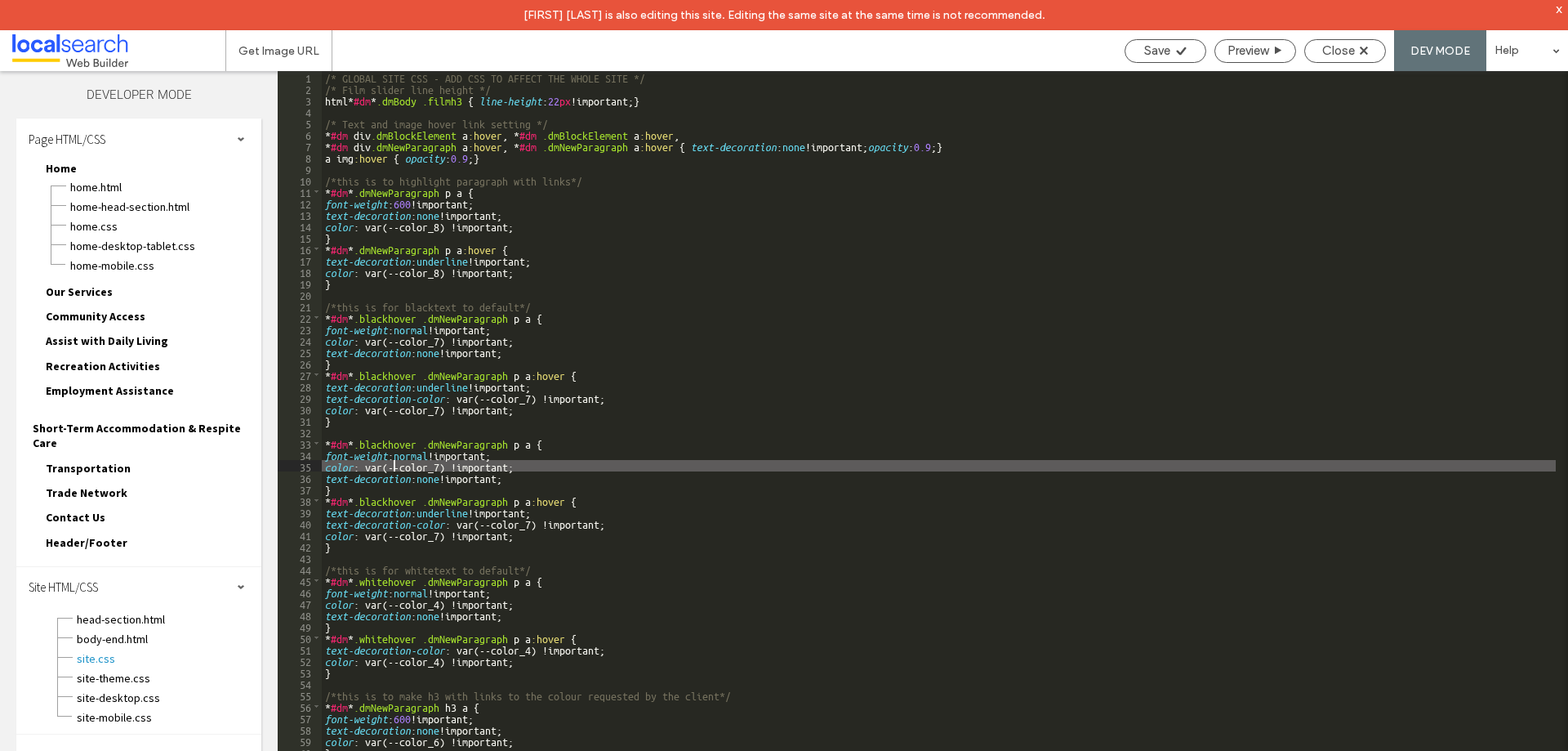 click on "/* GLOBAL SITE CSS - ADD CSS TO AFFECT THE WHOLE SITE */ /* Film slider line height */ html  * #dm  * .dmBody   .filmh3   {   line-height :  22 px  !important;  } /* Text and image hover link setting */ * #dm   div .dmBlockElement   a :hover , * #dm   .dmBlockElement   a :hover , * #dm   div .dmNewParagraph   a :hover , * #dm   .dmNewParagraph   a :hover   {   text-decoration :  none  !important;  opacity :  0.9 ;  } a   img :hover   {   opacity :  0.9 ;  } /*this is to highlight paragraph with links*/ * #dm  * .dmNewParagraph   p   a   { font-weight :  600  !important; text-decoration :  none  !important; color : var(--color_8) !important; } * #dm  * .dmNewParagraph   p   a :hover   { text-decoration :  underline  !important; color : var(--color_8) !important; } /*this is for blacktext to default*/ * #dm  * .blackhover   .dmNewParagraph   p   a   { font-weight :  normal  !important; color : var(--color_7) !important; text-decoration :  none  !important; } * #dm  * .blackhover   .dmNewParagraph   p   a :hover" at bounding box center (938, 437) 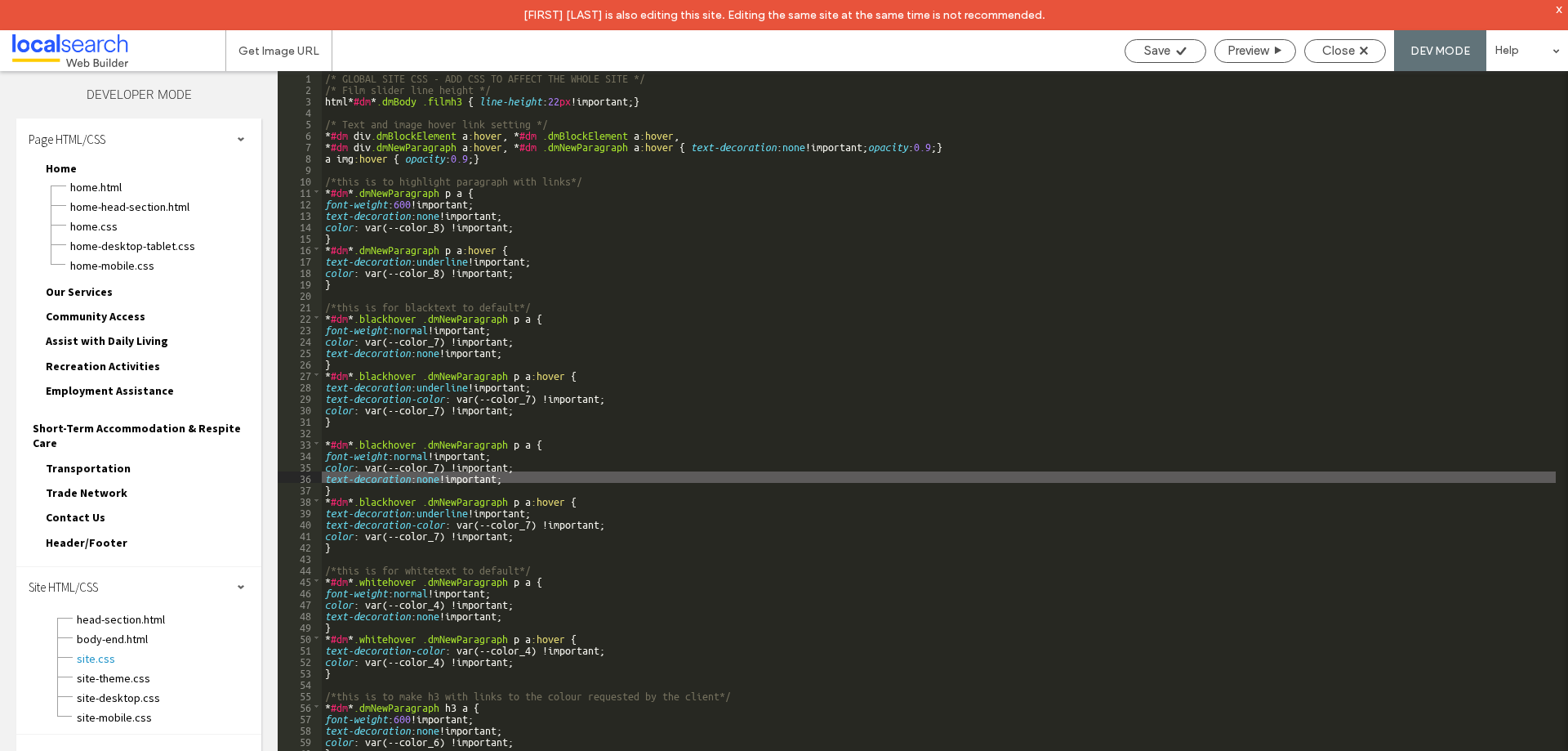 click on "/* GLOBAL SITE CSS - ADD CSS TO AFFECT THE WHOLE SITE */ /* Film slider line height */ html  * #dm  * .dmBody   .filmh3   {   line-height :  22 px  !important;  } /* Text and image hover link setting */ * #dm   div .dmBlockElement   a :hover , * #dm   .dmBlockElement   a :hover , * #dm   div .dmNewParagraph   a :hover , * #dm   .dmNewParagraph   a :hover   {   text-decoration :  none  !important;  opacity :  0.9 ;  } a   img :hover   {   opacity :  0.9 ;  } /*this is to highlight paragraph with links*/ * #dm  * .dmNewParagraph   p   a   { font-weight :  600  !important; text-decoration :  none  !important; color : var(--color_8) !important; } * #dm  * .dmNewParagraph   p   a :hover   { text-decoration :  underline  !important; color : var(--color_8) !important; } /*this is for blacktext to default*/ * #dm  * .blackhover   .dmNewParagraph   p   a   { font-weight :  normal  !important; color : var(--color_7) !important; text-decoration :  none  !important; } * #dm  * .blackhover   .dmNewParagraph   p   a :hover" at bounding box center [938, 437] 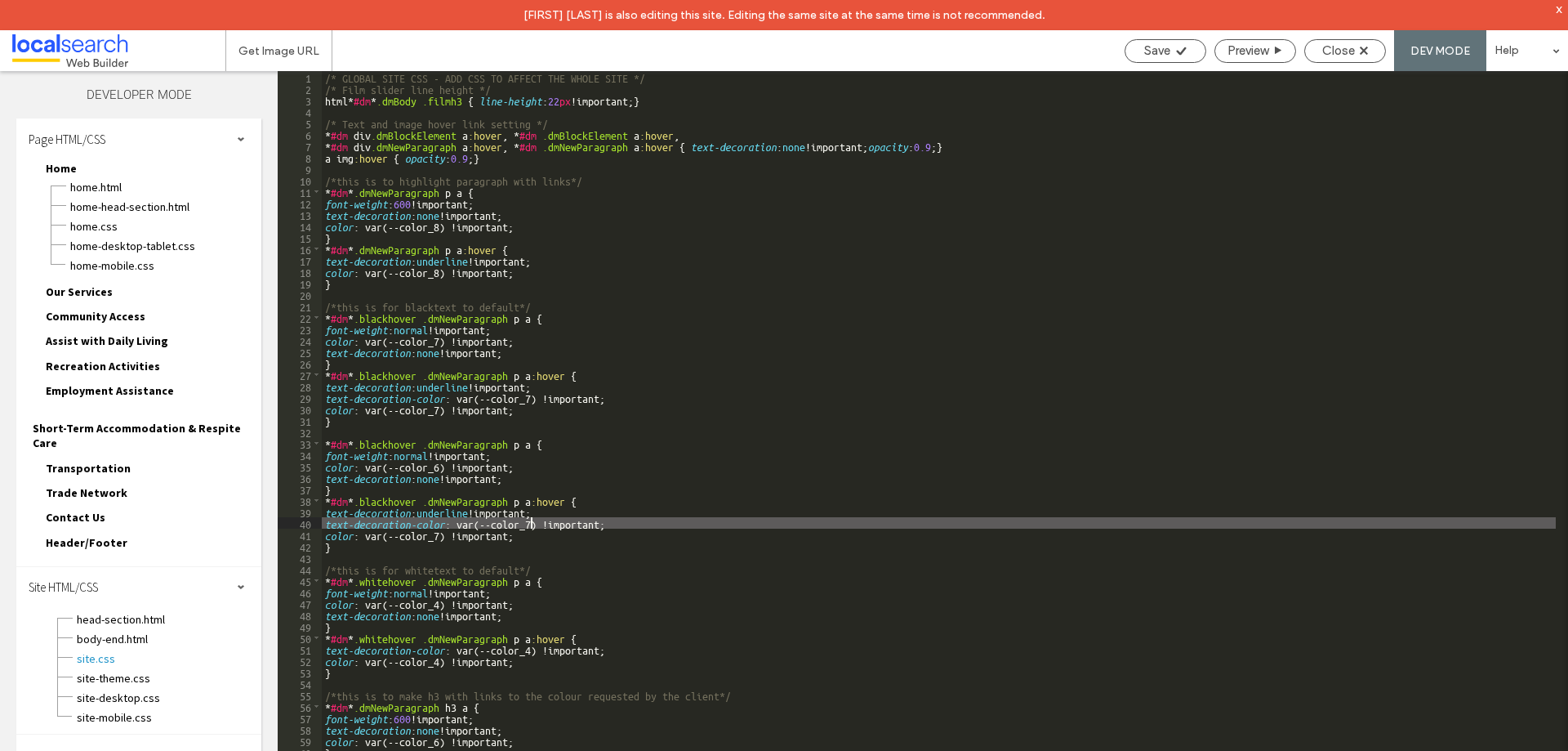 click on "/* GLOBAL SITE CSS - ADD CSS TO AFFECT THE WHOLE SITE */ /* Film slider line height */ html  * #dm  * .dmBody   .filmh3   {   line-height :  22 px  !important;  } /* Text and image hover link setting */ * #dm   div .dmBlockElement   a :hover , * #dm   .dmBlockElement   a :hover , * #dm   div .dmNewParagraph   a :hover , * #dm   .dmNewParagraph   a :hover   {   text-decoration :  none  !important;  opacity :  0.9 ;  } a   img :hover   {   opacity :  0.9 ;  } /*this is to highlight paragraph with links*/ * #dm  * .dmNewParagraph   p   a   { font-weight :  600  !important; text-decoration :  none  !important; color : var(--color_8) !important; } * #dm  * .dmNewParagraph   p   a :hover   { text-decoration :  underline  !important; color : var(--color_8) !important; } /*this is for blacktext to default*/ * #dm  * .blackhover   .dmNewParagraph   p   a   { font-weight :  normal  !important; color : var(--color_7) !important; text-decoration :  none  !important; } * #dm  * .blackhover   .dmNewParagraph   p   a :hover" at bounding box center (938, 437) 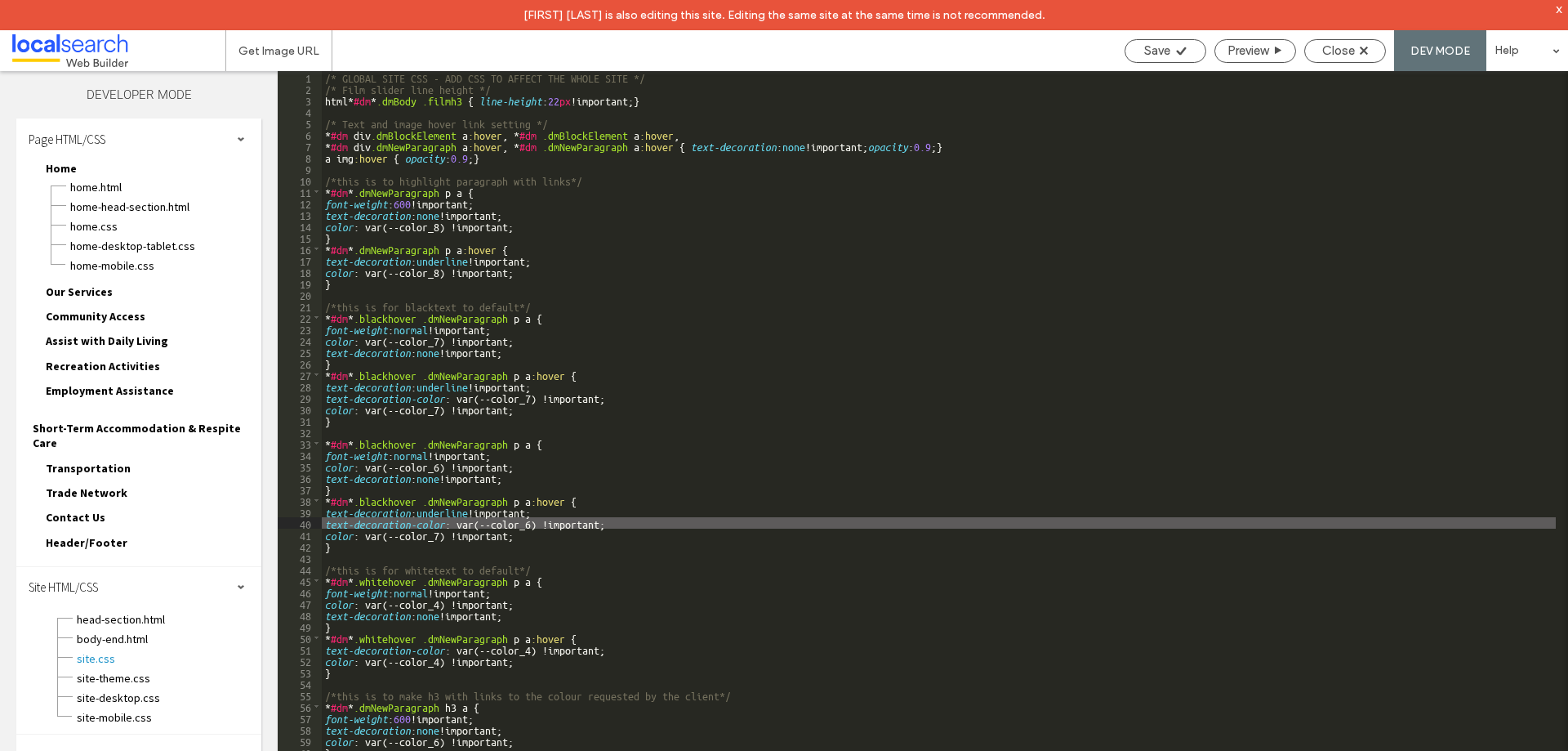 click on "/* GLOBAL SITE CSS - ADD CSS TO AFFECT THE WHOLE SITE */ /* Film slider line height */ html  * #dm  * .dmBody   .filmh3   {   line-height :  22 px  !important;  } /* Text and image hover link setting */ * #dm   div .dmBlockElement   a :hover , * #dm   .dmBlockElement   a :hover , * #dm   div .dmNewParagraph   a :hover , * #dm   .dmNewParagraph   a :hover   {   text-decoration :  none  !important;  opacity :  0.9 ;  } a   img :hover   {   opacity :  0.9 ;  } /*this is to highlight paragraph with links*/ * #dm  * .dmNewParagraph   p   a   { font-weight :  600  !important; text-decoration :  none  !important; color : var(--color_8) !important; } * #dm  * .dmNewParagraph   p   a :hover   { text-decoration :  underline  !important; color : var(--color_8) !important; } /*this is for blacktext to default*/ * #dm  * .blackhover   .dmNewParagraph   p   a   { font-weight :  normal  !important; color : var(--color_7) !important; text-decoration :  none  !important; } * #dm  * .blackhover   .dmNewParagraph   p   a :hover" at bounding box center [938, 437] 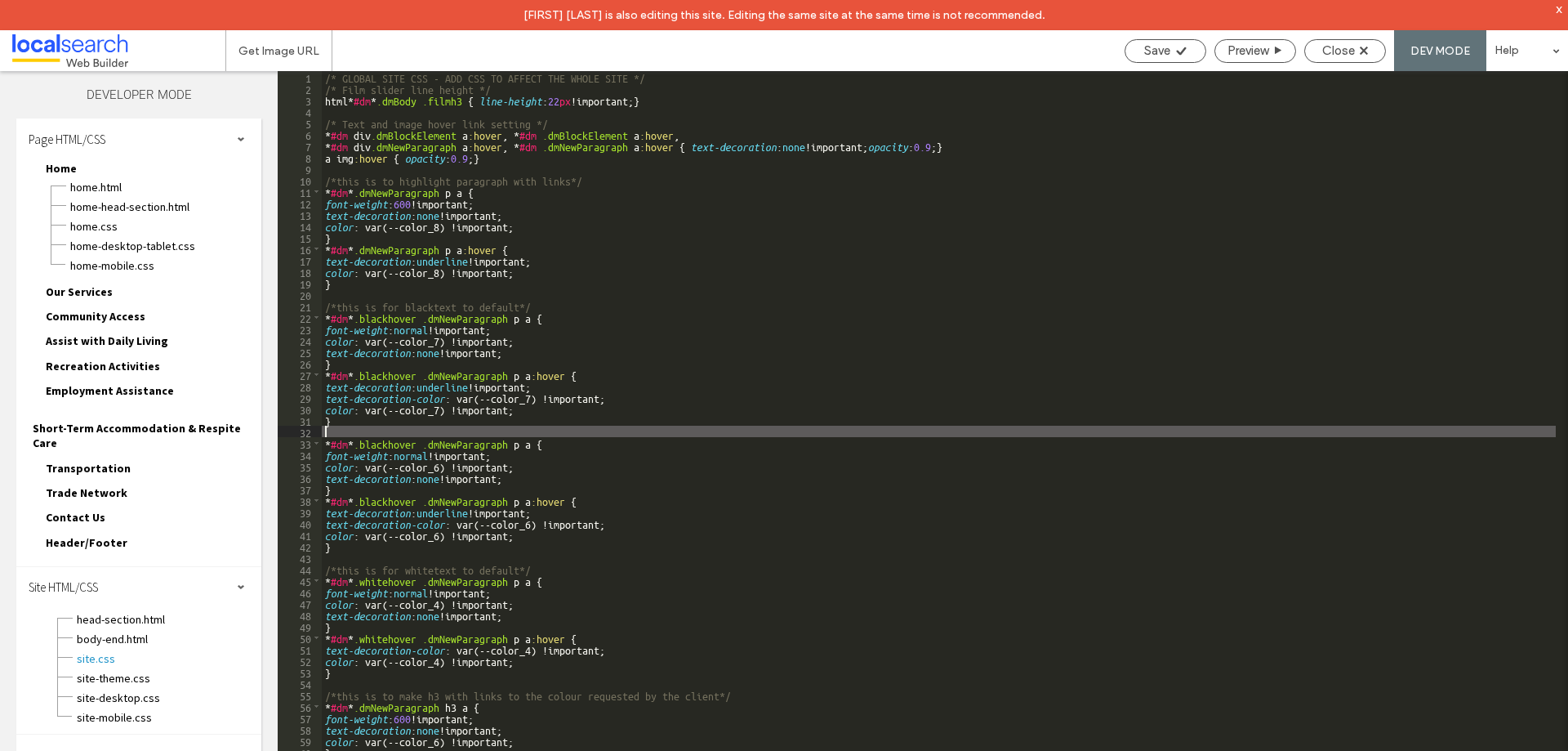 click on "/* GLOBAL SITE CSS - ADD CSS TO AFFECT THE WHOLE SITE */ /* Film slider line height */ html  * #dm  * .dmBody   .filmh3   {   line-height :  22 px  !important;  } /* Text and image hover link setting */ * #dm   div .dmBlockElement   a :hover , * #dm   .dmBlockElement   a :hover , * #dm   div .dmNewParagraph   a :hover , * #dm   .dmNewParagraph   a :hover   {   text-decoration :  none  !important;  opacity :  0.9 ;  } a   img :hover   {   opacity :  0.9 ;  } /*this is to highlight paragraph with links*/ * #dm  * .dmNewParagraph   p   a   { font-weight :  600  !important; text-decoration :  none  !important; color : var(--color_8) !important; } * #dm  * .dmNewParagraph   p   a :hover   { text-decoration :  underline  !important; color : var(--color_8) !important; } /*this is for blacktext to default*/ * #dm  * .blackhover   .dmNewParagraph   p   a   { font-weight :  normal  !important; color : var(--color_7) !important; text-decoration :  none  !important; } * #dm  * .blackhover   .dmNewParagraph   p   a :hover" at bounding box center [938, 437] 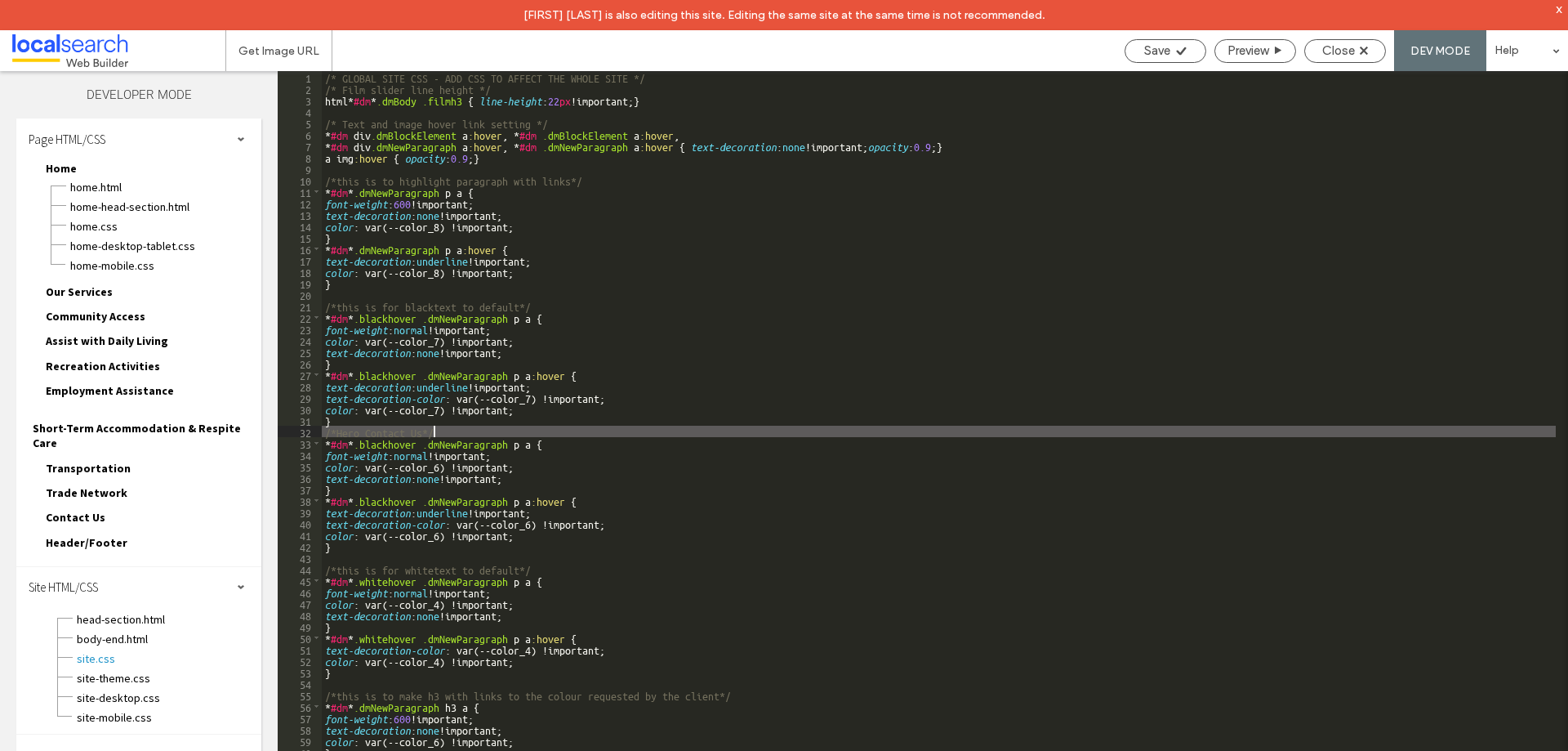 click on "/* GLOBAL SITE CSS - ADD CSS TO AFFECT THE WHOLE SITE */ /* Film slider line height */ html  * #dm  * .dmBody   .filmh3   {   line-height :  22 px  !important;  } /* Text and image hover link setting */ * #dm   div .dmBlockElement   a :hover , * #dm   .dmBlockElement   a :hover , * #dm   div .dmNewParagraph   a :hover , * #dm   .dmNewParagraph   a :hover   {   text-decoration :  none  !important;  opacity :  0.9 ;  } a   img :hover   {   opacity :  0.9 ;  } /*this is to highlight paragraph with links*/ * #dm  * .dmNewParagraph   p   a   { font-weight :  600  !important; text-decoration :  none  !important; color : var(--color_8) !important; } * #dm  * .dmNewParagraph   p   a :hover   { text-decoration :  underline  !important; color : var(--color_8) !important; } /*this is for blacktext to default*/ * #dm  * .blackhover   .dmNewParagraph   p   a   { font-weight :  normal  !important; color : var(--color_7) !important; text-decoration :  none  !important; } * #dm  * .blackhover   .dmNewParagraph   p   a :hover" at bounding box center [938, 437] 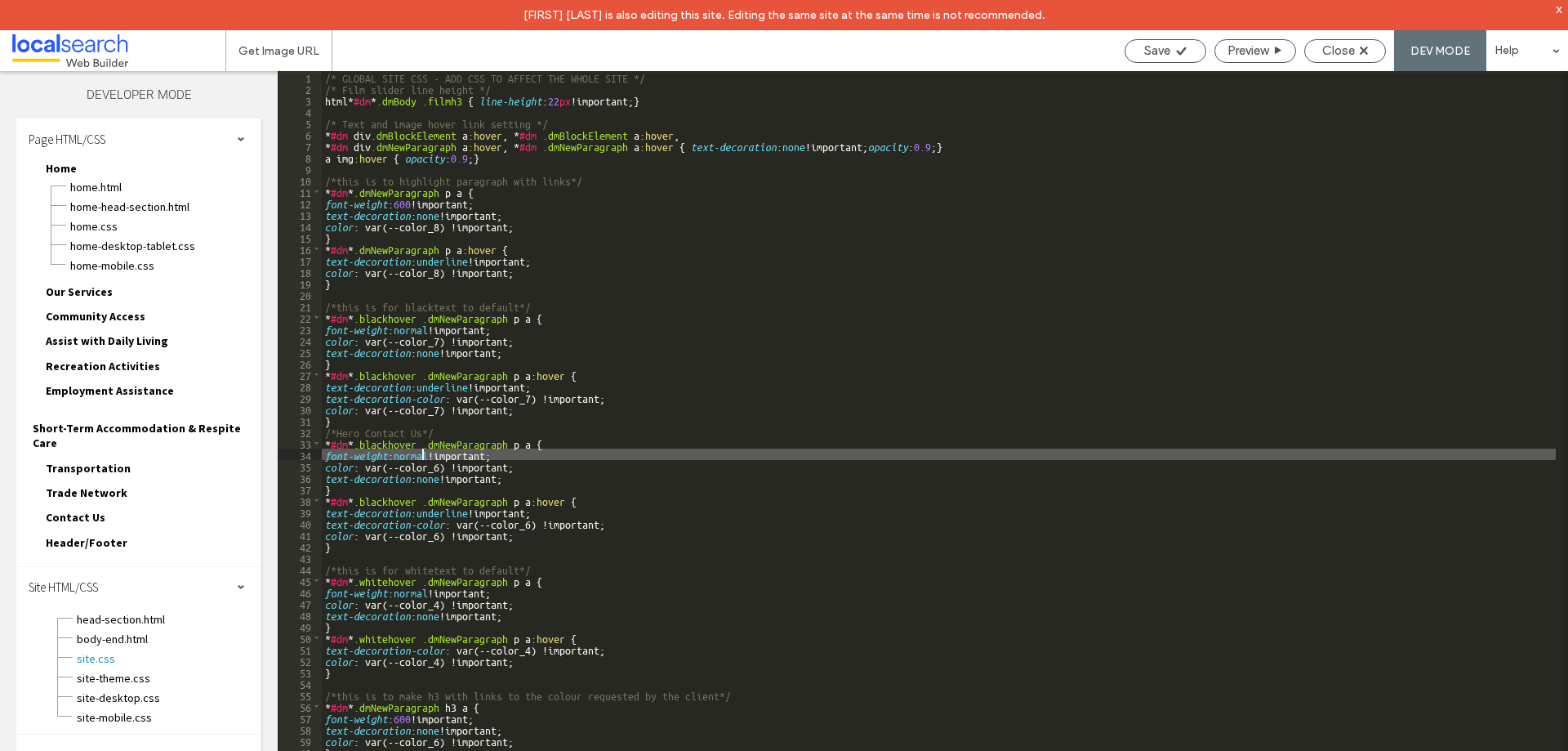 click on "/* GLOBAL SITE CSS - ADD CSS TO AFFECT THE WHOLE SITE */ /* Film slider line height */ html  * #dm  * .dmBody   .filmh3   {   line-height :  22 px  !important;  } /* Text and image hover link setting */ * #dm   div .dmBlockElement   a :hover , * #dm   .dmBlockElement   a :hover , * #dm   div .dmNewParagraph   a :hover , * #dm   .dmNewParagraph   a :hover   {   text-decoration :  none  !important;  opacity :  0.9 ;  } a   img :hover   {   opacity :  0.9 ;  } /*this is to highlight paragraph with links*/ * #dm  * .dmNewParagraph   p   a   { font-weight :  600  !important; text-decoration :  none  !important; color : var(--color_8) !important; } * #dm  * .dmNewParagraph   p   a :hover   { text-decoration :  underline  !important; color : var(--color_8) !important; } /*this is for blacktext to default*/ * #dm  * .blackhover   .dmNewParagraph   p   a   { font-weight :  normal  !important; color : var(--color_7) !important; text-decoration :  none  !important; } * #dm  * .blackhover   .dmNewParagraph   p   a :hover" at bounding box center (938, 437) 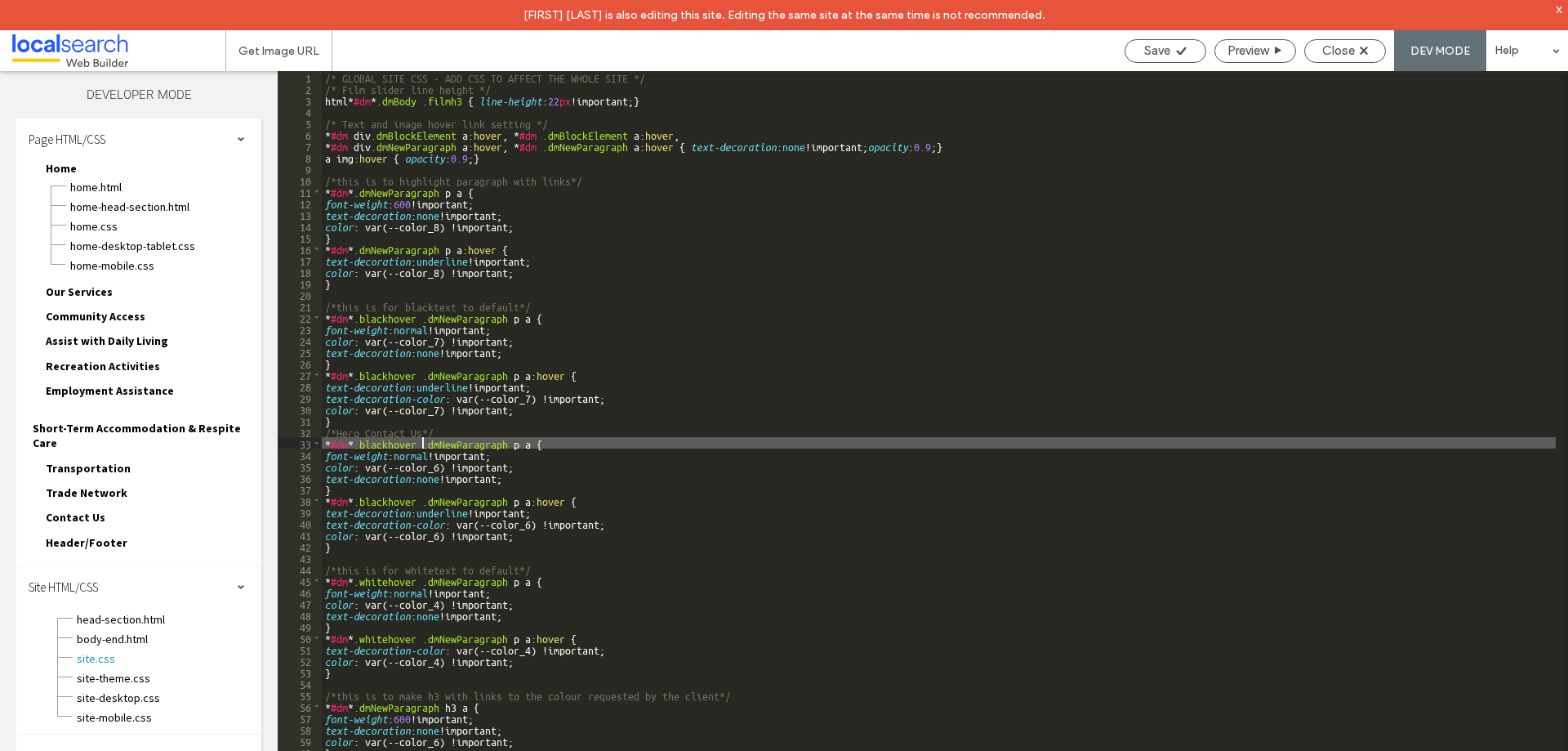 click on "/* GLOBAL SITE CSS - ADD CSS TO AFFECT THE WHOLE SITE */ /* Film slider line height */ html  * #dm  * .dmBody   .filmh3   {   line-height :  22 px  !important;  } /* Text and image hover link setting */ * #dm   div .dmBlockElement   a :hover , * #dm   .dmBlockElement   a :hover , * #dm   div .dmNewParagraph   a :hover , * #dm   .dmNewParagraph   a :hover   {   text-decoration :  none  !important;  opacity :  0.9 ;  } a   img :hover   {   opacity :  0.9 ;  } /*this is to highlight paragraph with links*/ * #dm  * .dmNewParagraph   p   a   { font-weight :  600  !important; text-decoration :  none  !important; color : var(--color_8) !important; } * #dm  * .dmNewParagraph   p   a :hover   { text-decoration :  underline  !important; color : var(--color_8) !important; } /*this is for blacktext to default*/ * #dm  * .blackhover   .dmNewParagraph   p   a   { font-weight :  normal  !important; color : var(--color_7) !important; text-decoration :  none  !important; } * #dm  * .blackhover   .dmNewParagraph   p   a :hover" at bounding box center [938, 437] 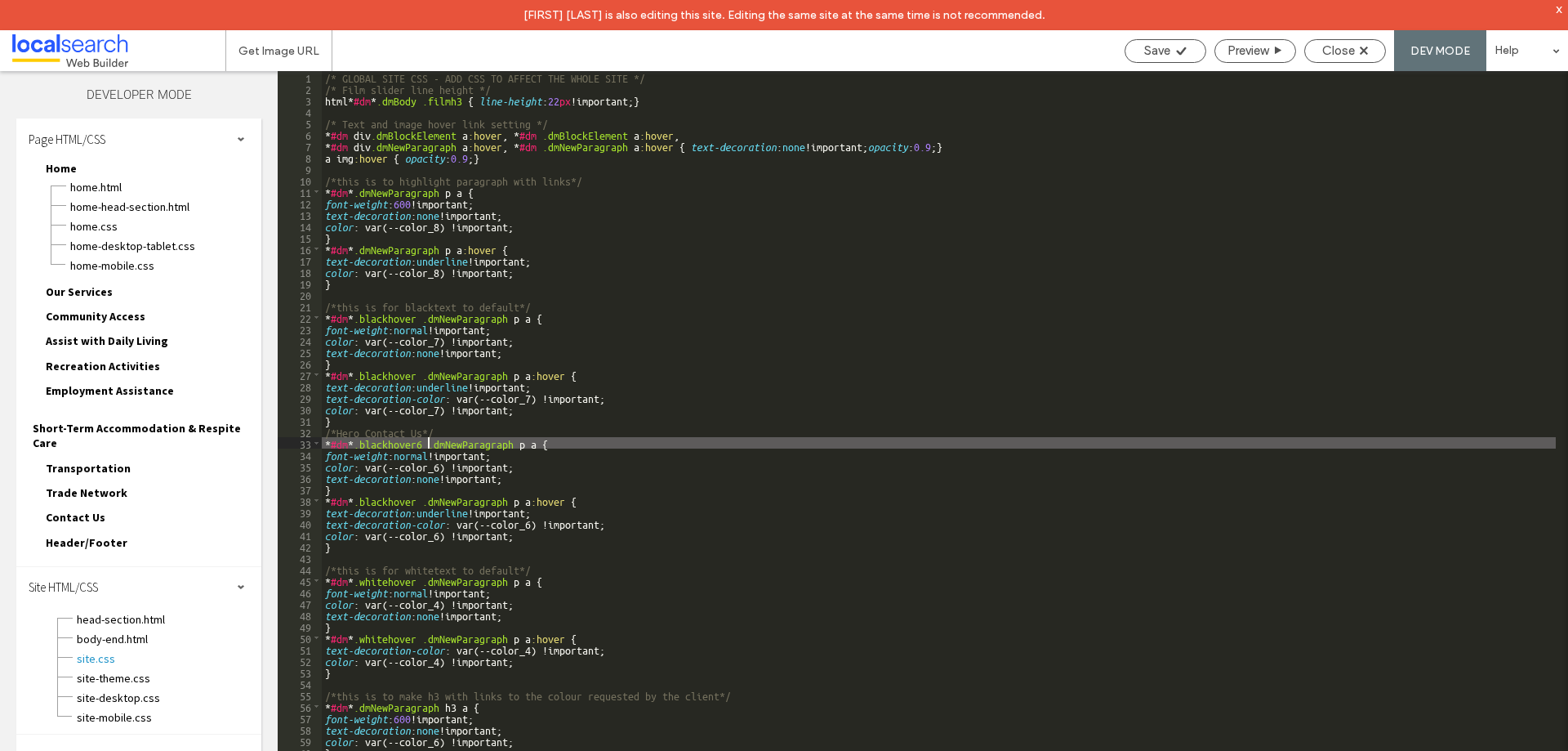 click on "/* GLOBAL SITE CSS - ADD CSS TO AFFECT THE WHOLE SITE */ /* Film slider line height */ html  * #dm  * .dmBody   .filmh3   {   line-height :  22 px  !important;  } /* Text and image hover link setting */ * #dm   div .dmBlockElement   a :hover , * #dm   .dmBlockElement   a :hover , * #dm   div .dmNewParagraph   a :hover , * #dm   .dmNewParagraph   a :hover   {   text-decoration :  none  !important;  opacity :  0.9 ;  } a   img :hover   {   opacity :  0.9 ;  } /*this is to highlight paragraph with links*/ * #dm  * .dmNewParagraph   p   a   { font-weight :  600  !important; text-decoration :  none  !important; color : var(--color_8) !important; } * #dm  * .dmNewParagraph   p   a :hover   { text-decoration :  underline  !important; color : var(--color_8) !important; } /*this is for blacktext to default*/ * #dm  * .blackhover   .dmNewParagraph   p   a   { font-weight :  normal  !important; color : var(--color_7) !important; text-decoration :  none  !important; } * #dm  * .blackhover   .dmNewParagraph   p   a :hover" at bounding box center (938, 437) 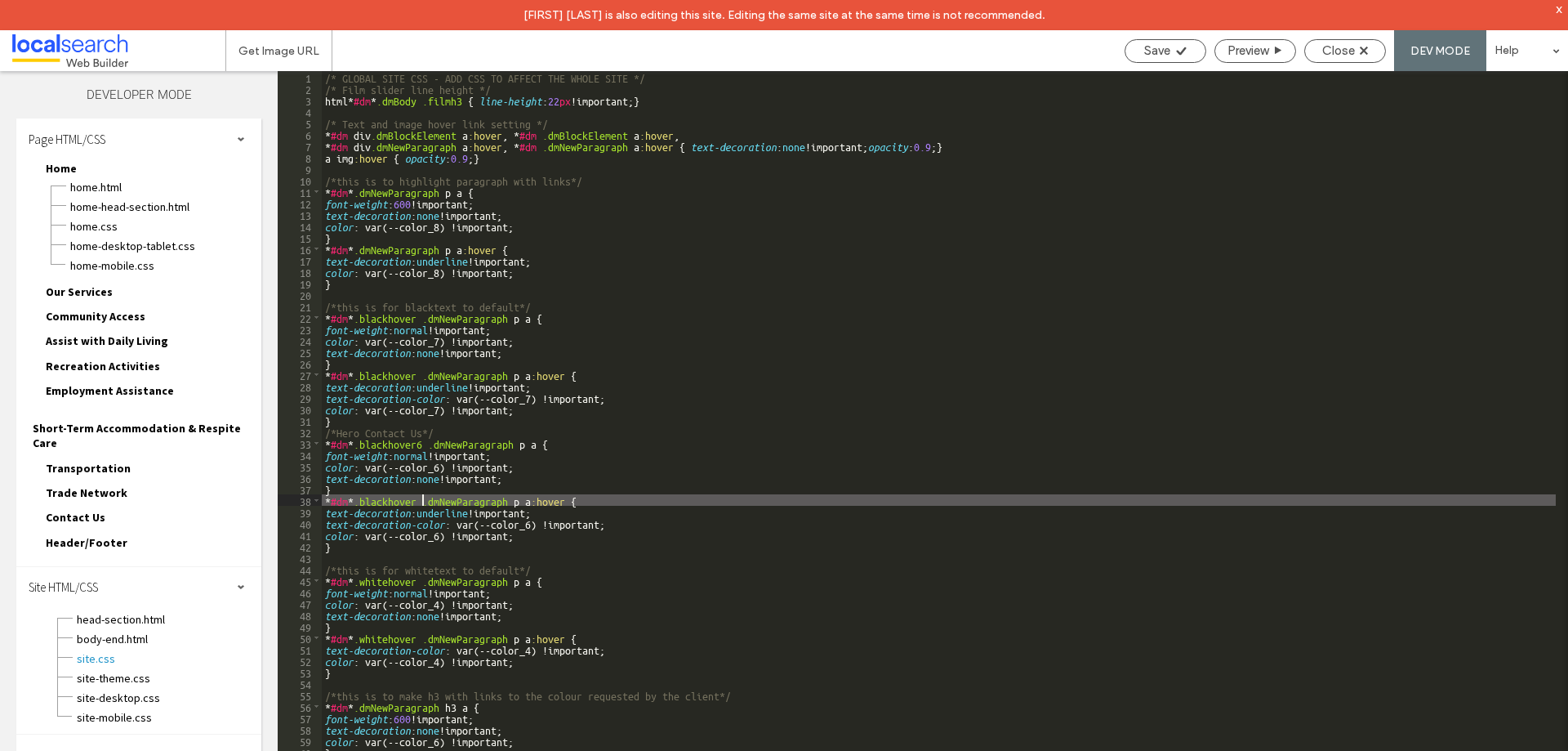 type on "**" 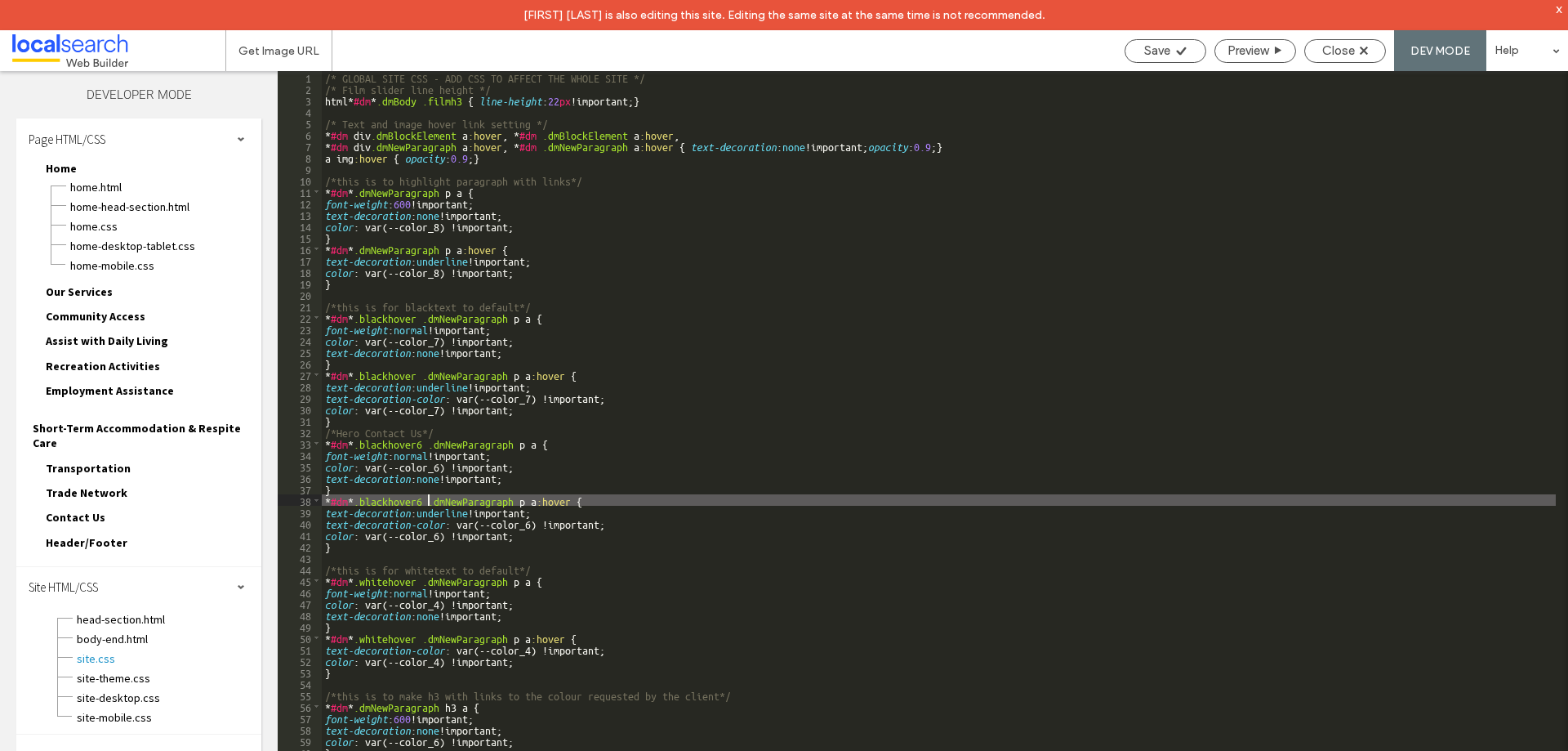 click on "/* GLOBAL SITE CSS - ADD CSS TO AFFECT THE WHOLE SITE */ /* Film slider line height */ html  * #dm  * .dmBody   .filmh3   {   line-height :  22 px  !important;  } /* Text and image hover link setting */ * #dm   div .dmBlockElement   a :hover , * #dm   .dmBlockElement   a :hover , * #dm   div .dmNewParagraph   a :hover , * #dm   .dmNewParagraph   a :hover   {   text-decoration :  none  !important;  opacity :  0.9 ;  } a   img :hover   {   opacity :  0.9 ;  } /*this is to highlight paragraph with links*/ * #dm  * .dmNewParagraph   p   a   { font-weight :  600  !important; text-decoration :  none  !important; color : var(--color_8) !important; } * #dm  * .dmNewParagraph   p   a :hover   { text-decoration :  underline  !important; color : var(--color_8) !important; } /*this is for blacktext to default*/ * #dm  * .blackhover   .dmNewParagraph   p   a   { font-weight :  normal  !important; color : var(--color_7) !important; text-decoration :  none  !important; } * #dm  * .blackhover   .dmNewParagraph   p   a :hover" at bounding box center (938, 437) 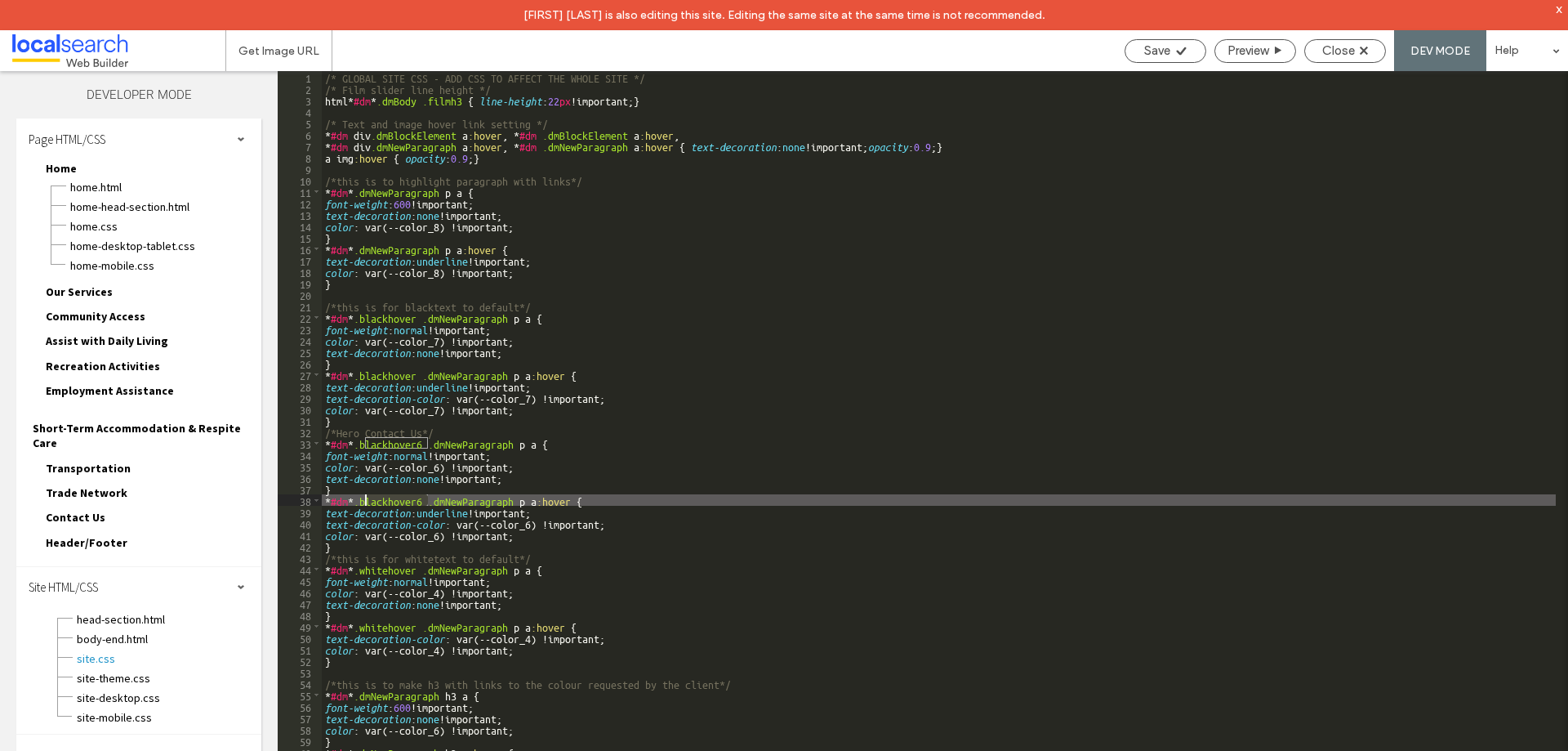 drag, startPoint x: 427, startPoint y: 501, endPoint x: 362, endPoint y: 497, distance: 65.123 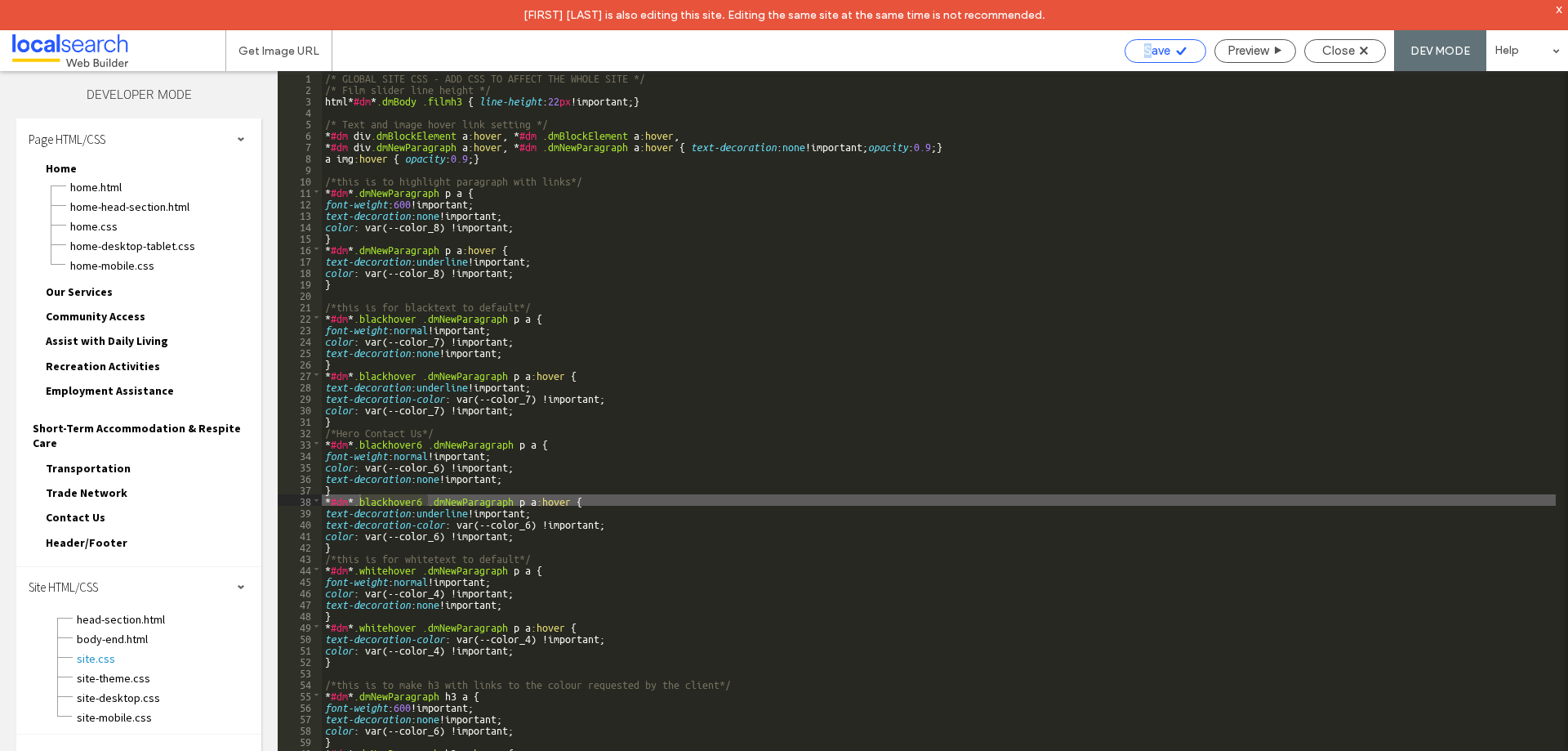 click on "Save" at bounding box center [1157, 51] 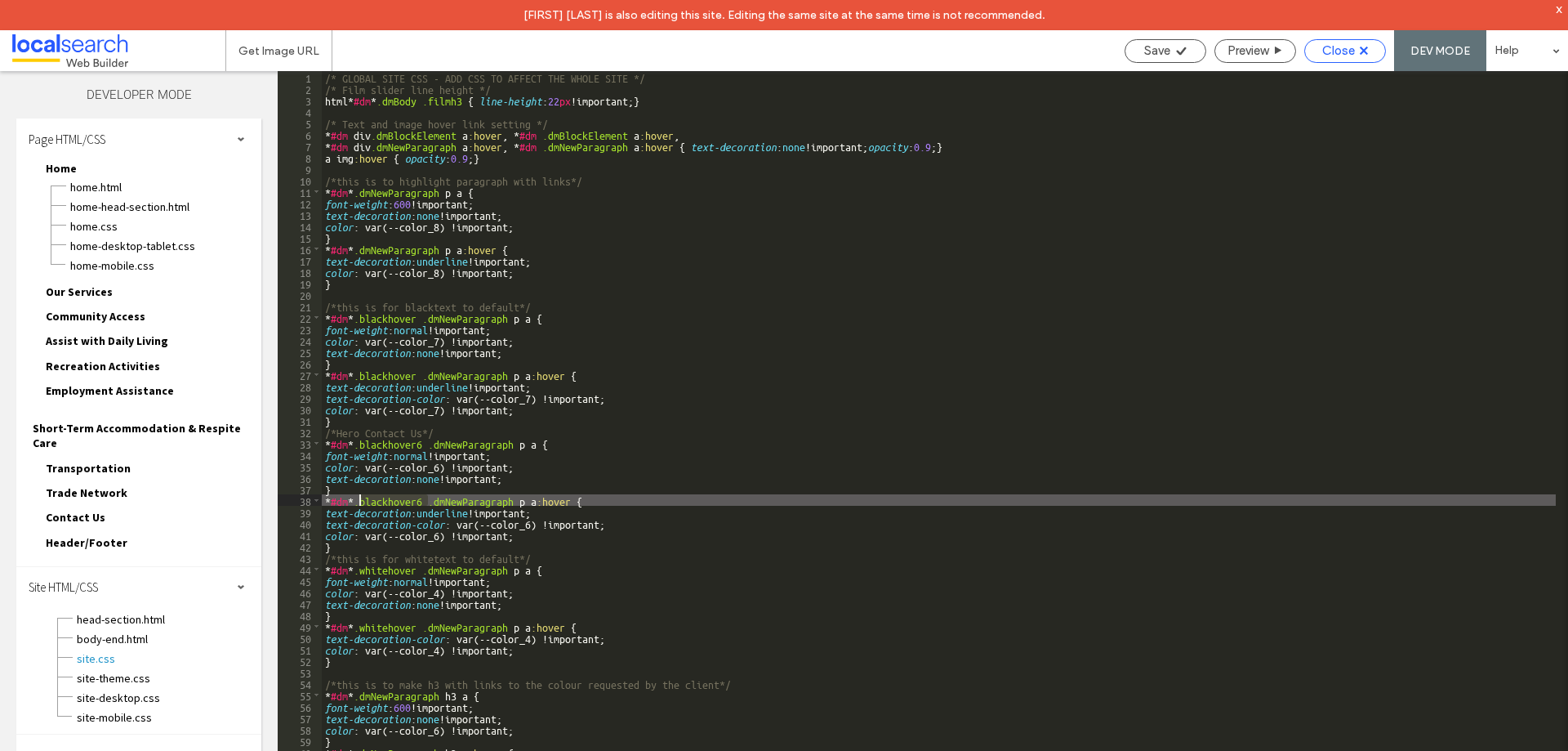 click on "Close" at bounding box center (1339, 51) 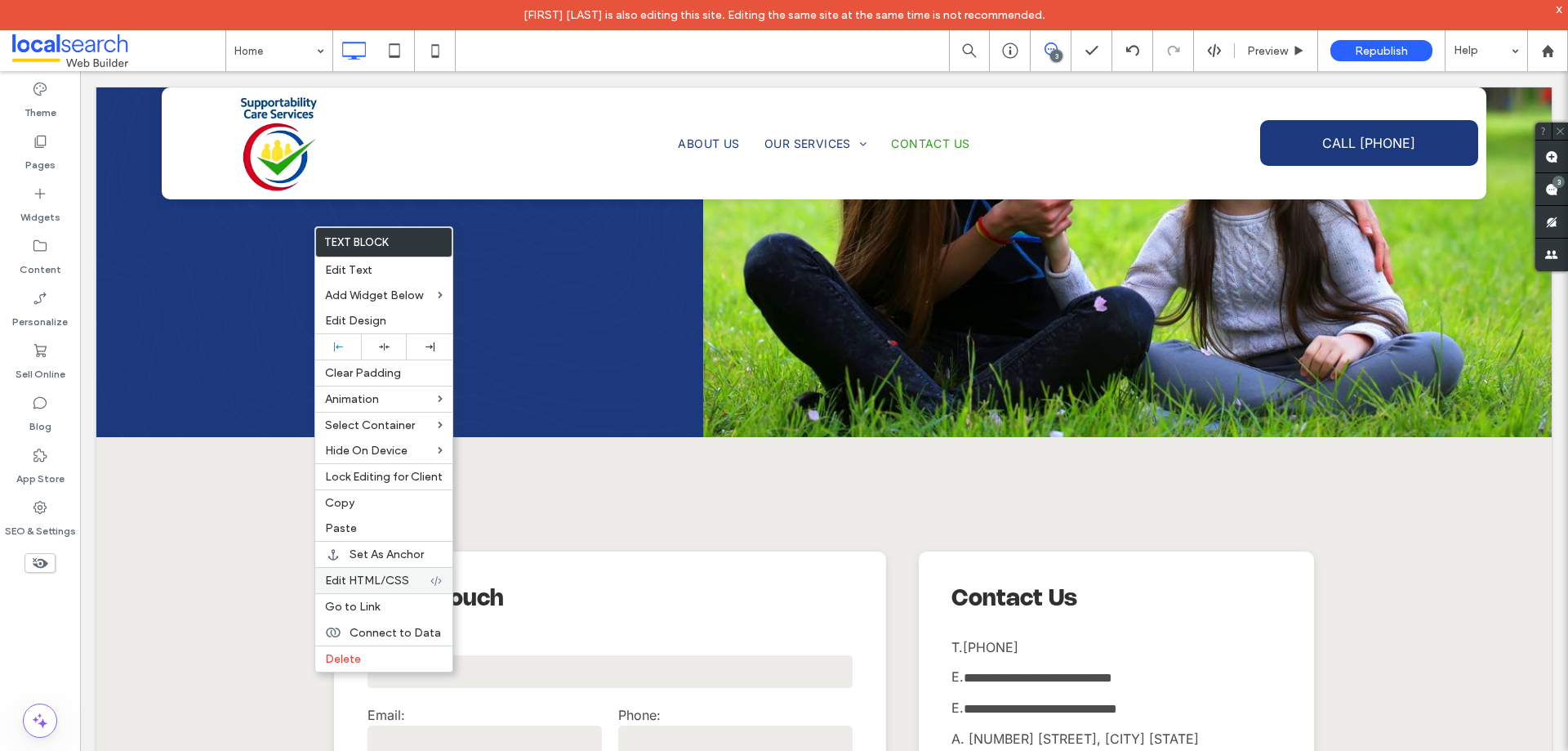click on "Edit HTML/CSS" at bounding box center (367, 580) 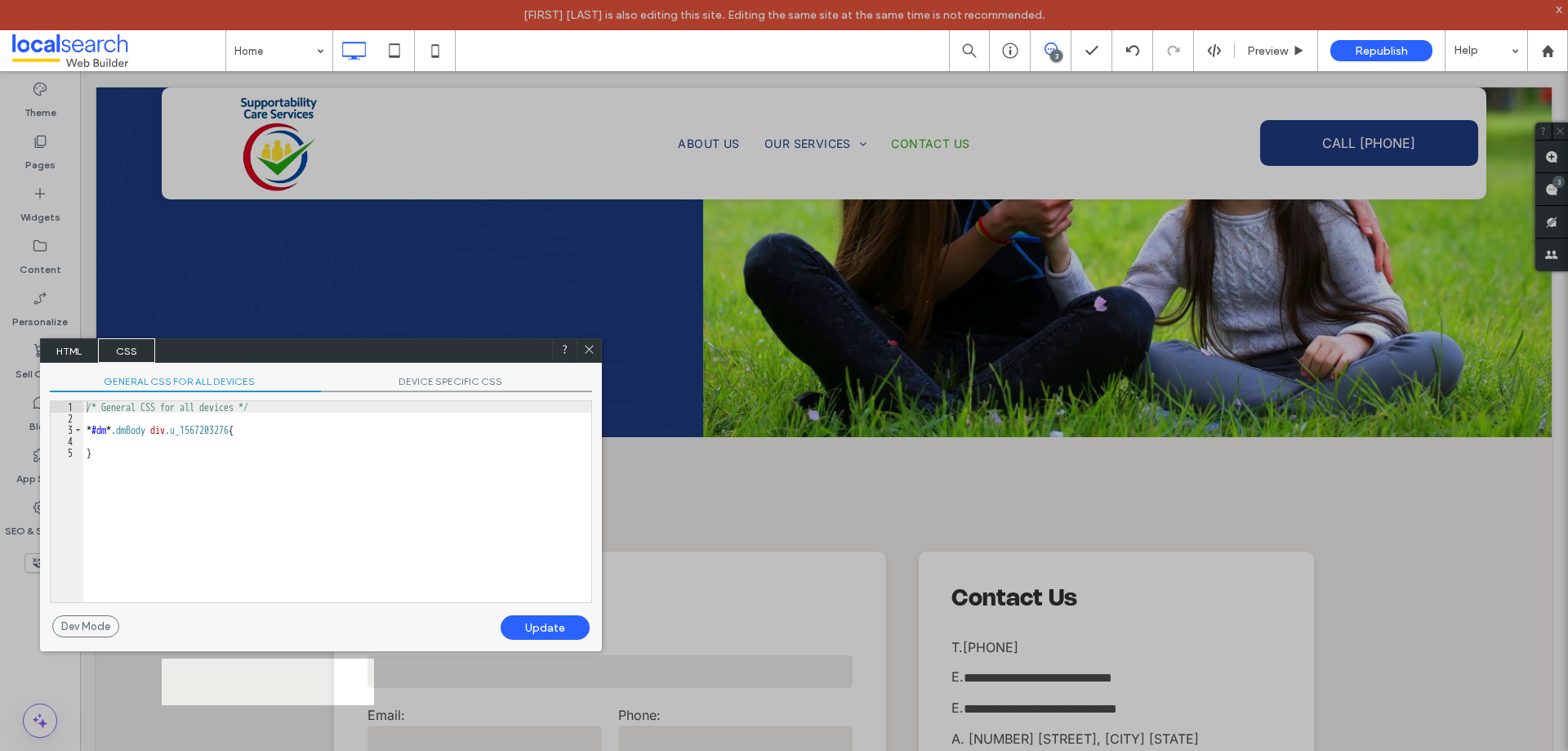 click on "HTML" at bounding box center [69, 351] 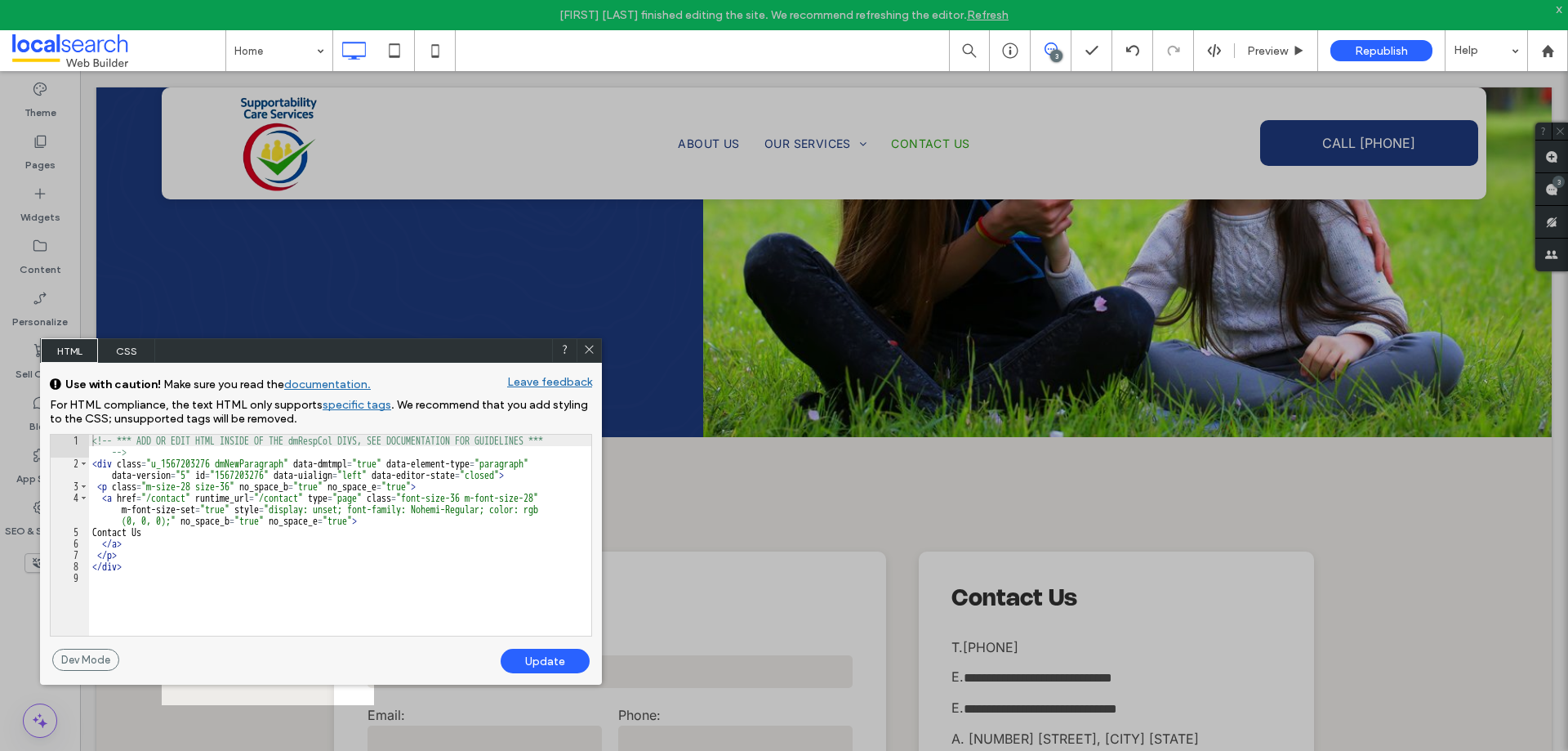 click at bounding box center (589, 351) 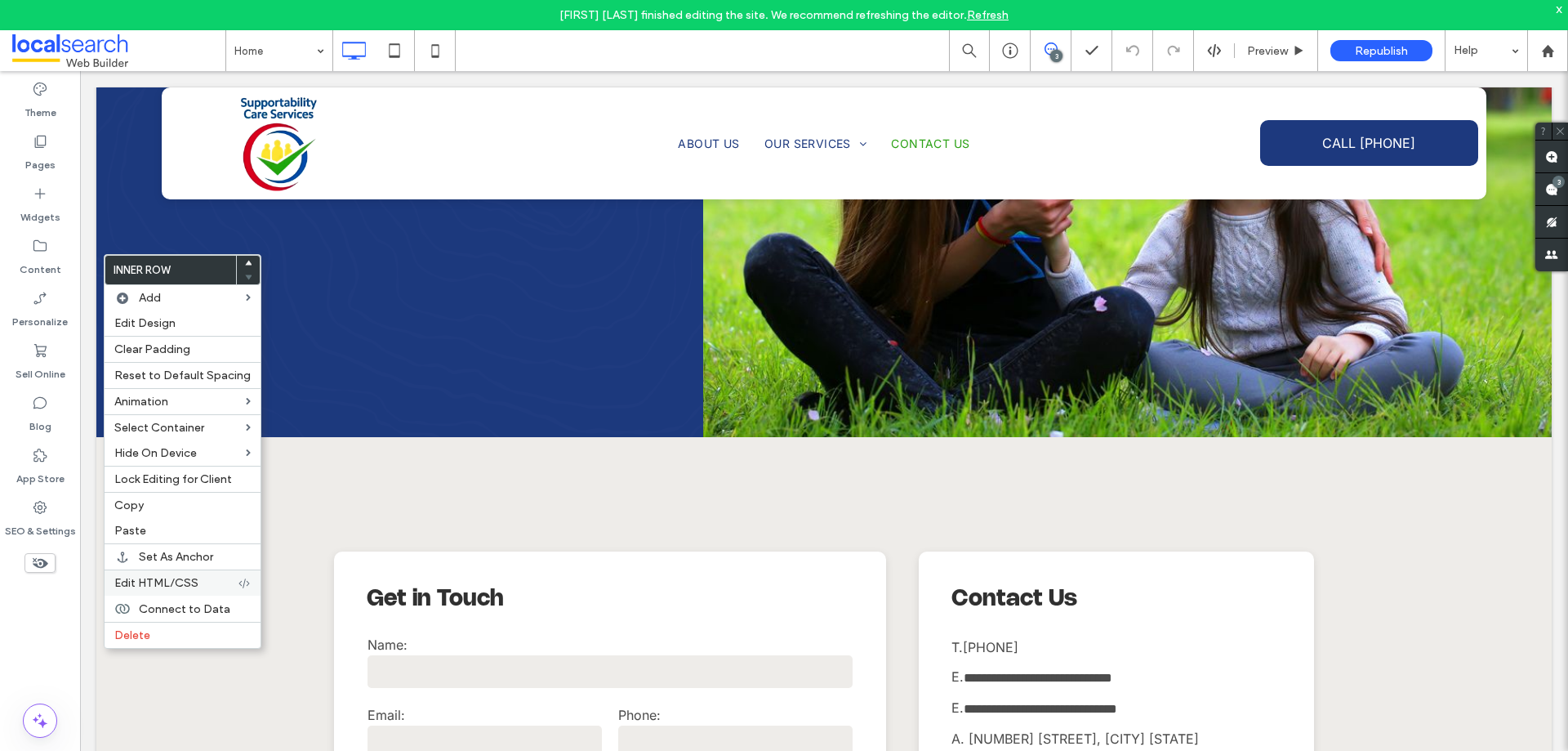 click on "Edit HTML/CSS" at bounding box center (182, 583) 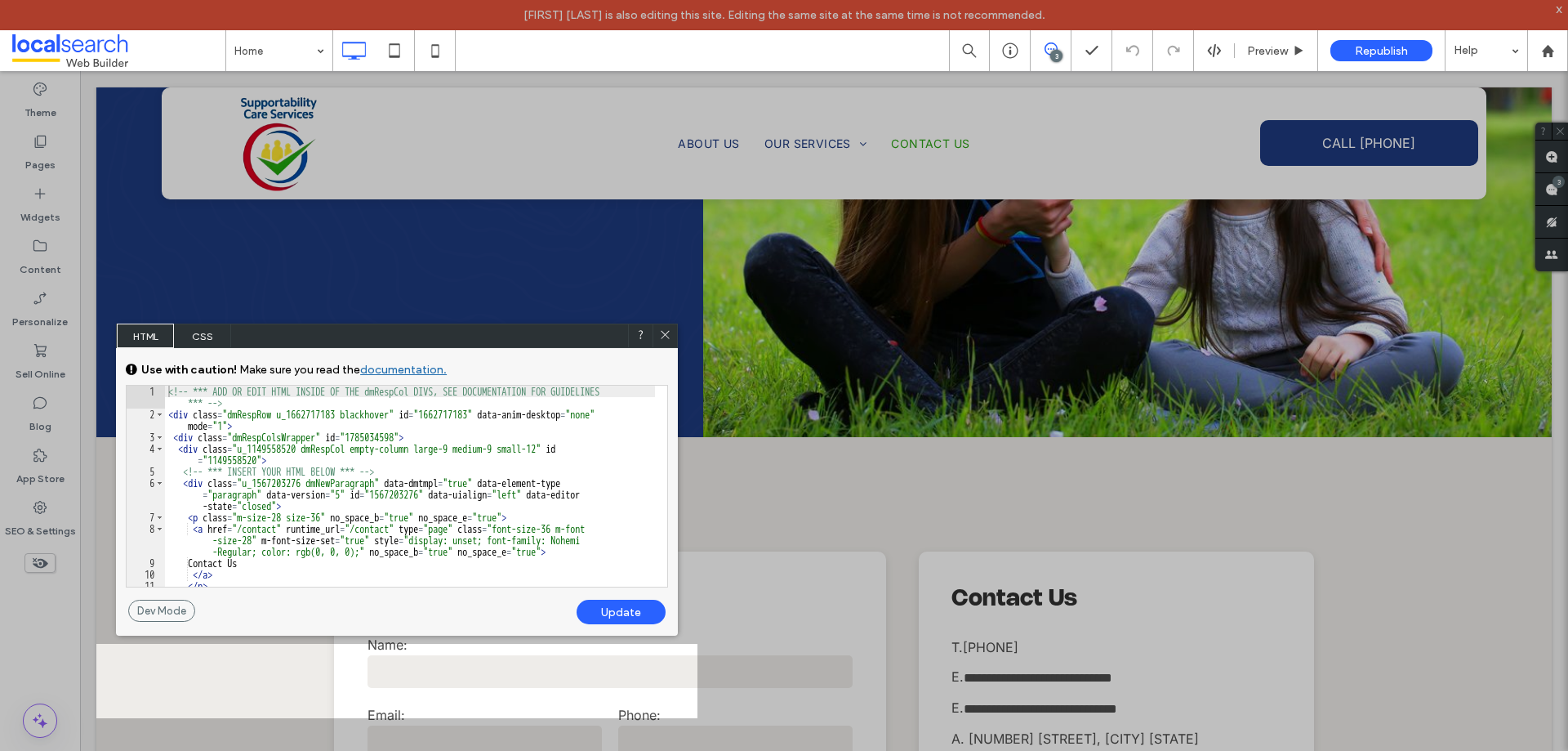 click on "<!-- *** ADD OR EDIT HTML INSIDE OF THE dmRespCol DIVS, SEE DOCUMENTATION FOR GUIDELINES       *** --> < div   class = "dmRespRow u_1662717183 blackhover"   id = "1662717183"   data-anim-desktop = "none"        mode = "1" >   < div   class = "dmRespColsWrapper"   id = "1785034598" >    < div   class = "u_1149558520 dmRespCol empty-column large-9 medium-9 small-12"   id        = "1149558520" >     <!-- *** INSERT YOUR HTML BELOW *** -->     < div   class = "u_1567203276 dmNewParagraph"   data-dmtmpl = "true"   data-element-type         = "paragraph"   data-version = "5"   id = "1567203276"   data-uialign = "left"   data-editor         -state = "closed" >      < p   class = "m-size-28 size-36"   no_space_b = "true"   no_space_e = "true" >        < a   href = "/contact"   runtime_url = "/contact"   type = "page"   class = "font-size-36 m-font           -size-28"   m-font-size-set = "true"   style = "display: unset; font-family: Nohemi             no_space_b = "true"" at bounding box center (410, 503) 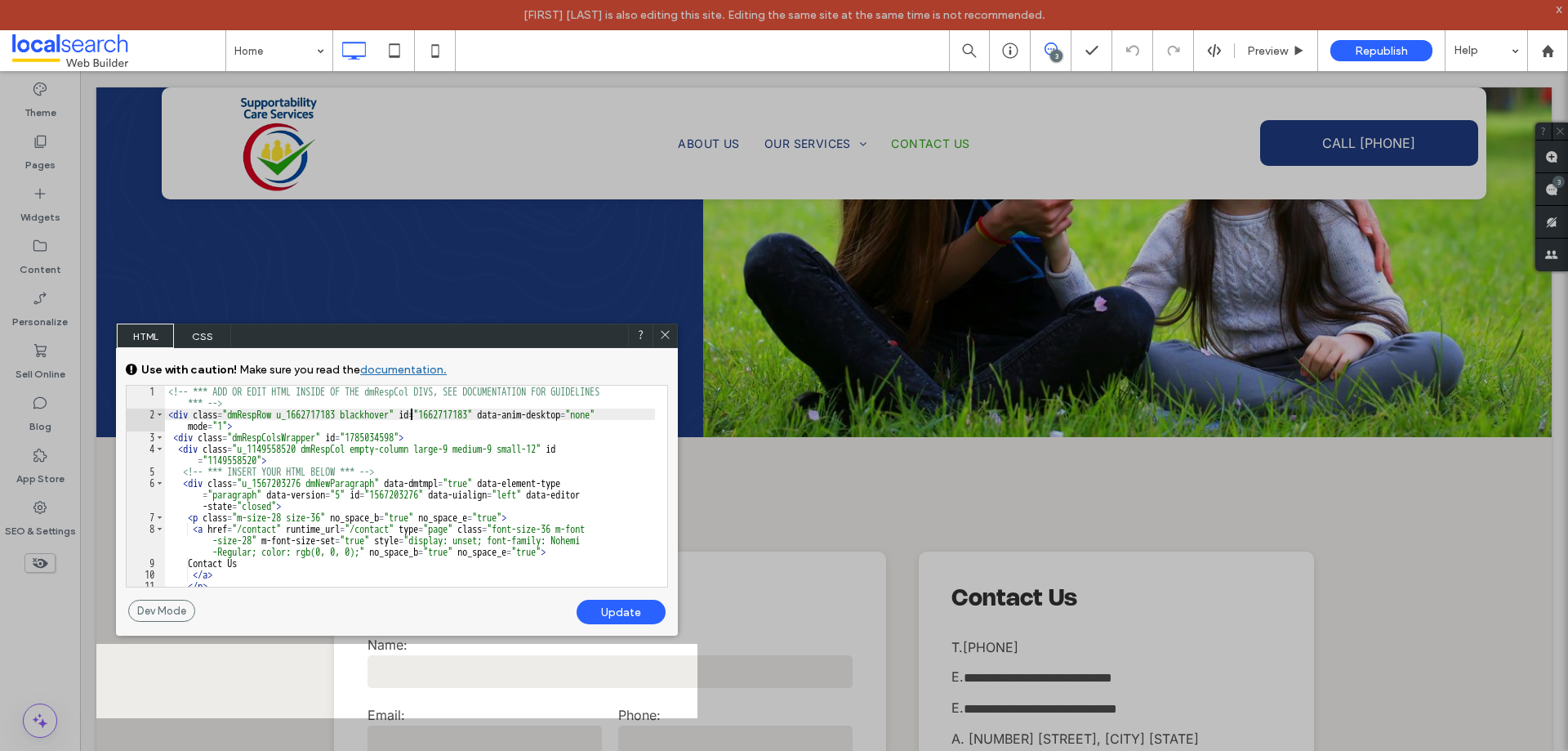 click on "<!-- *** ADD OR EDIT HTML INSIDE OF THE dmRespCol DIVS, SEE DOCUMENTATION FOR GUIDELINES       *** --> < div   class = "dmRespRow u_1662717183 blackhover"   id = "1662717183"   data-anim-desktop = "none"        mode = "1" >   < div   class = "dmRespColsWrapper"   id = "1785034598" >    < div   class = "u_1149558520 dmRespCol empty-column large-9 medium-9 small-12"   id        = "1149558520" >     <!-- *** INSERT YOUR HTML BELOW *** -->     < div   class = "u_1567203276 dmNewParagraph"   data-dmtmpl = "true"   data-element-type         = "paragraph"   data-version = "5"   id = "1567203276"   data-uialign = "left"   data-editor         -state = "closed" >      < p   class = "m-size-28 size-36"   no_space_b = "true"   no_space_e = "true" >        < a   href = "/contact"   runtime_url = "/contact"   type = "page"   class = "font-size-36 m-font           -size-28"   m-font-size-set = "true"   style = "display: unset; font-family: Nohemi             no_space_b = "true"" at bounding box center (410, 503) 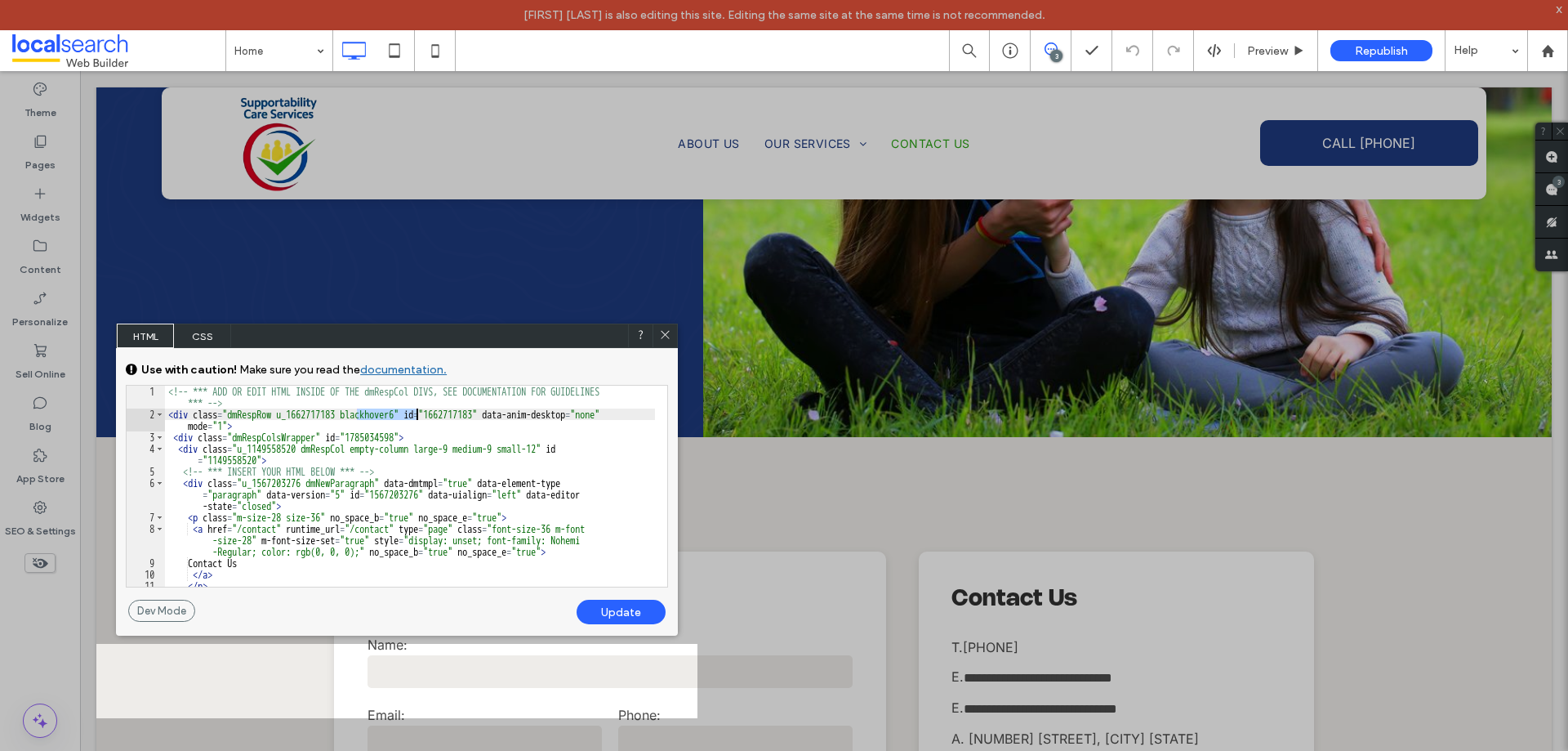 drag, startPoint x: 359, startPoint y: 411, endPoint x: 416, endPoint y: 420, distance: 57.70615 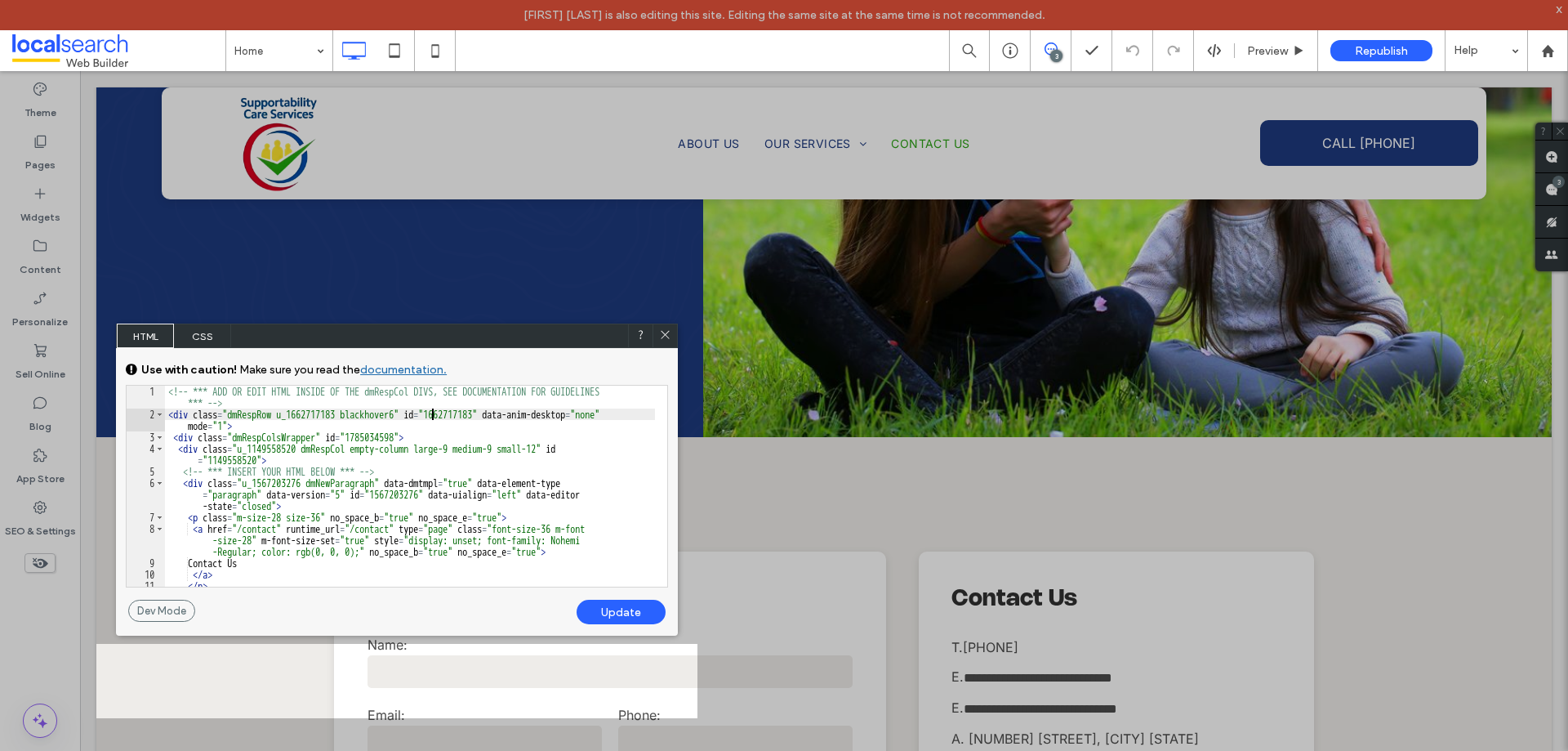 click on "<!-- *** ADD OR EDIT HTML INSIDE OF THE dmRespCol DIVS, SEE DOCUMENTATION FOR GUIDELINES       *** --> < div   class = "dmRespRow u_1662717183 blackhover6"   id = "1662717183"   data-anim-desktop = "none"        mode = "1" >   < div   class = "dmRespColsWrapper"   id = "1785034598" >    < div   class = "u_1149558520 dmRespCol empty-column large-9 medium-9 small-12"   id        = "1149558520" >     <!-- *** INSERT YOUR HTML BELOW *** -->     < div   class = "u_1567203276 dmNewParagraph"   data-dmtmpl = "true"   data-element-type         = "paragraph"   data-version = "5"   id = "1567203276"   data-uialign = "left"   data-editor         -state = "closed" >      < p   class = "m-size-28 size-36"   no_space_b = "true"   no_space_e = "true" >        < a   href = "/contact"   runtime_url = "/contact"   type = "page"   class = "font-size-36 m-font           -size-28"   m-font-size-set = "true"   style = "display: unset; font-family: Nohemi             no_space_b = "true"" at bounding box center [410, 503] 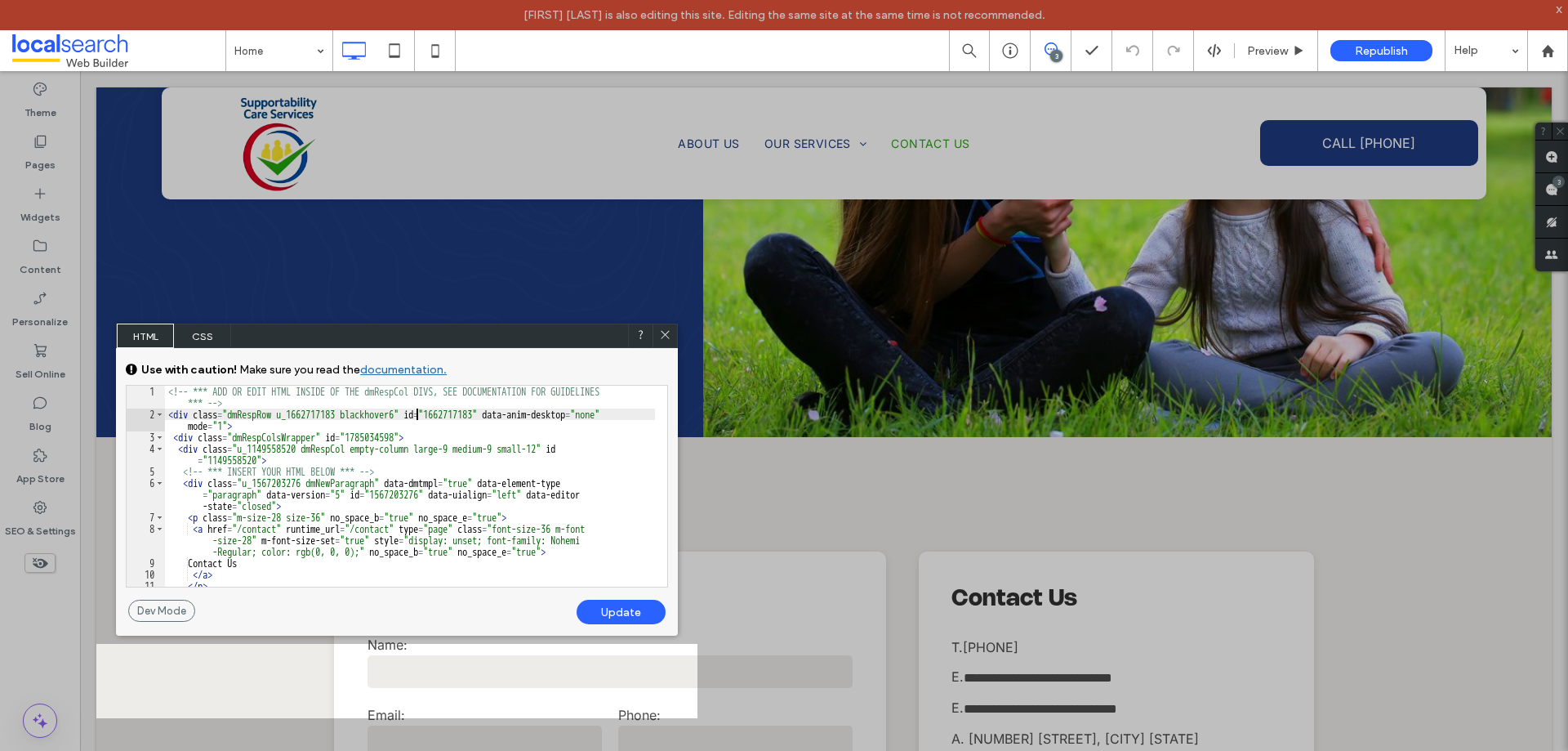 click on "<!-- *** ADD OR EDIT HTML INSIDE OF THE dmRespCol DIVS, SEE DOCUMENTATION FOR GUIDELINES       *** --> < div   class = "dmRespRow u_1662717183 blackhover6"   id = "1662717183"   data-anim-desktop = "none"        mode = "1" >   < div   class = "dmRespColsWrapper"   id = "1785034598" >    < div   class = "u_1149558520 dmRespCol empty-column large-9 medium-9 small-12"   id        = "1149558520" >     <!-- *** INSERT YOUR HTML BELOW *** -->     < div   class = "u_1567203276 dmNewParagraph"   data-dmtmpl = "true"   data-element-type         = "paragraph"   data-version = "5"   id = "1567203276"   data-uialign = "left"   data-editor         -state = "closed" >      < p   class = "m-size-28 size-36"   no_space_b = "true"   no_space_e = "true" >        < a   href = "/contact"   runtime_url = "/contact"   type = "page"   class = "font-size-36 m-font           -size-28"   m-font-size-set = "true"   style = "display: unset; font-family: Nohemi             no_space_b = "true"" at bounding box center [410, 503] 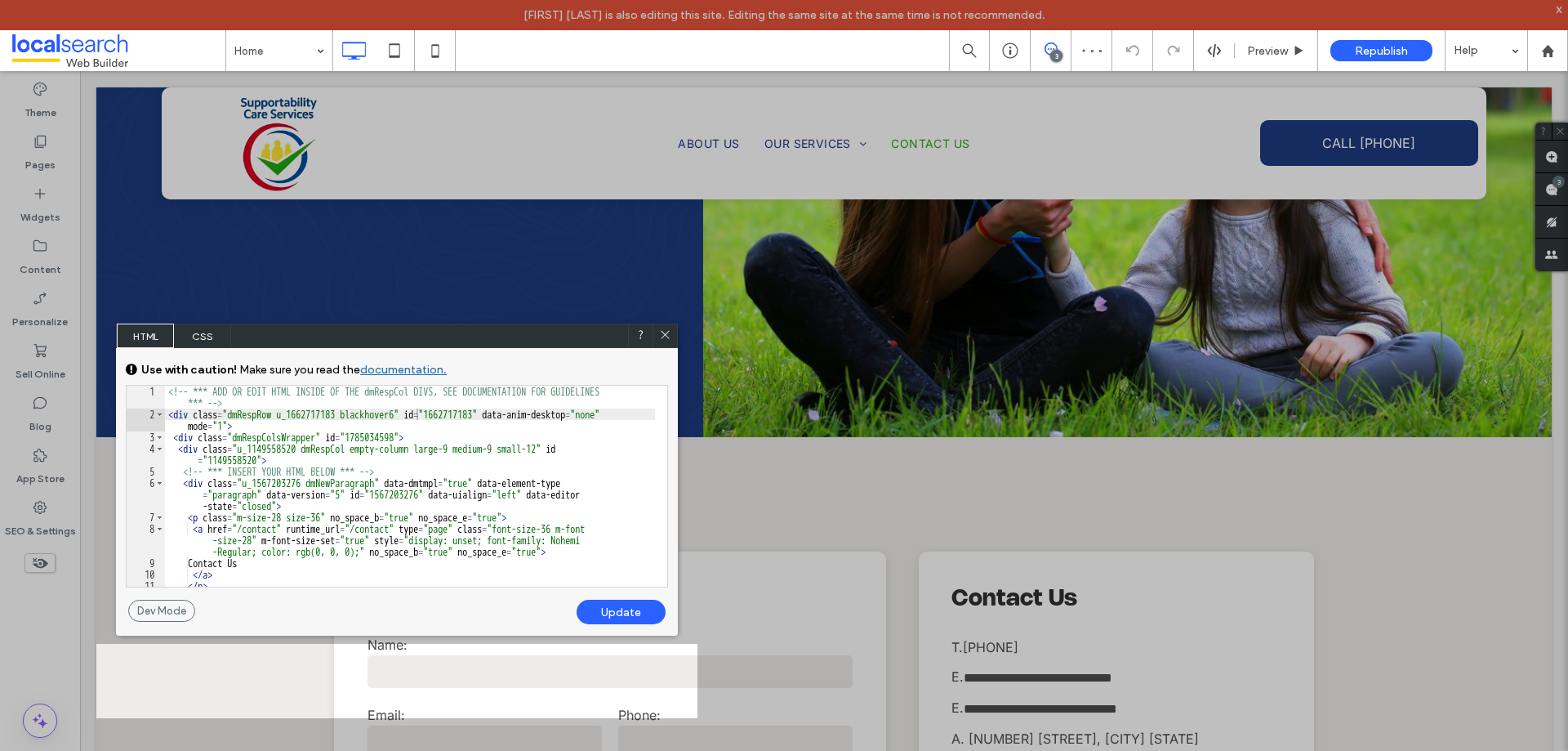 click 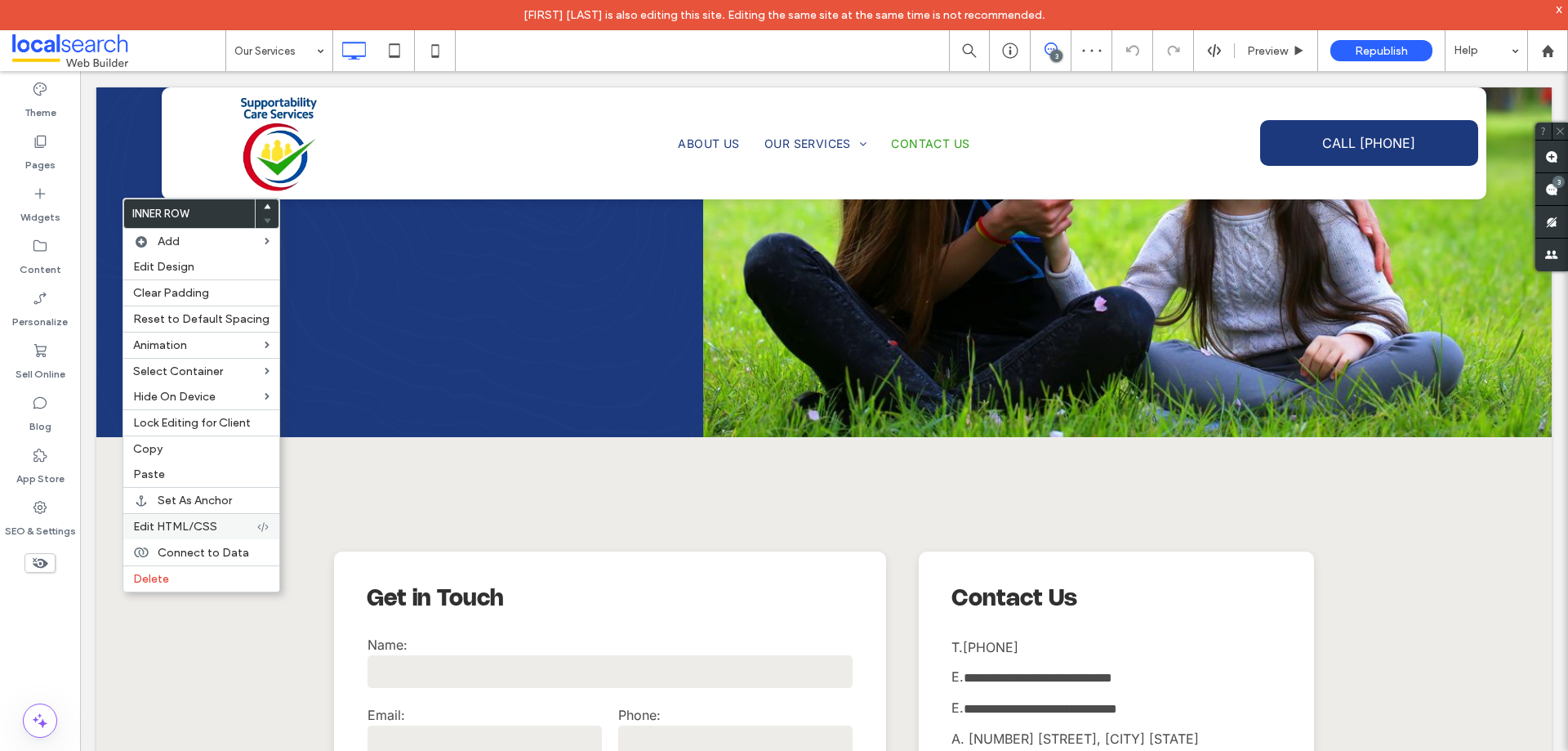 click on "Edit HTML/CSS" at bounding box center (175, 526) 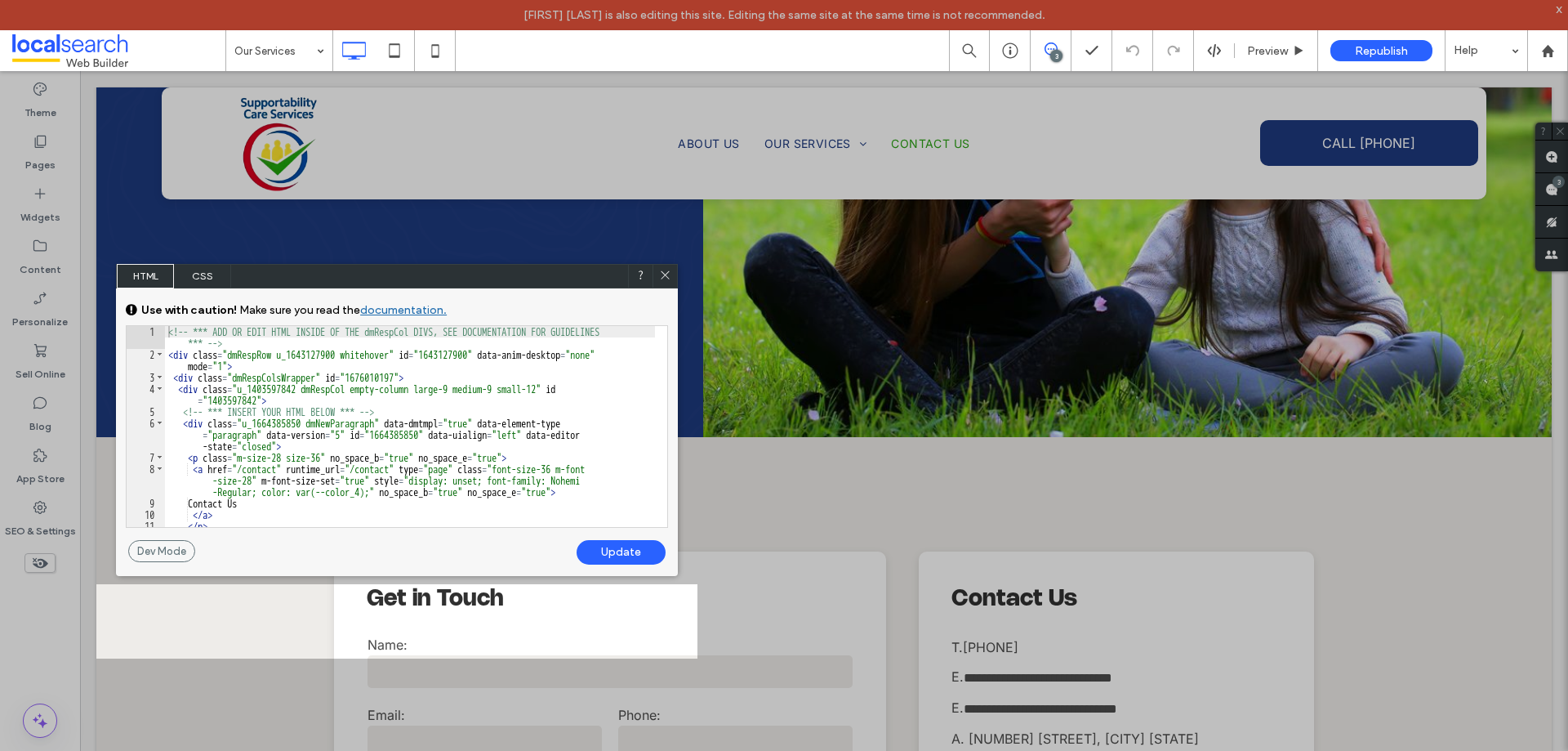 click on "<!-- *** ADD OR EDIT HTML INSIDE OF THE dmRespCol DIVS, SEE DOCUMENTATION FOR GUIDELINES       *** --> < div   class = "dmRespRow u_1643127900 whitehover"   id = "1643127900"   data-anim-desktop = "none"        mode = "1" >   < div   class = "dmRespColsWrapper"   id = "1676010197" >    < div   class = "u_1403597842 dmRespCol empty-column large-9 medium-9 small-12"   id        = "1403597842" >     <!-- *** INSERT YOUR HTML BELOW *** -->     < div   class = "u_1664385850 dmNewParagraph"   data-dmtmpl = "true"   data-element-type         = "paragraph"   data-version = "5"   id = "1664385850"   data-uialign = "left"   data-editor         -state = "closed" >      < p   class = "m-size-28 size-36"   no_space_b = "true"   no_space_e = "true" >        < a   href = "/contact"   runtime_url = "/contact"   type = "page"   class = "font-size-36 m-font           -size-28"   m-font-size-set = "true"   style = "display: unset; font-family: Nohemi             no_space_b = "true"" at bounding box center [410, 444] 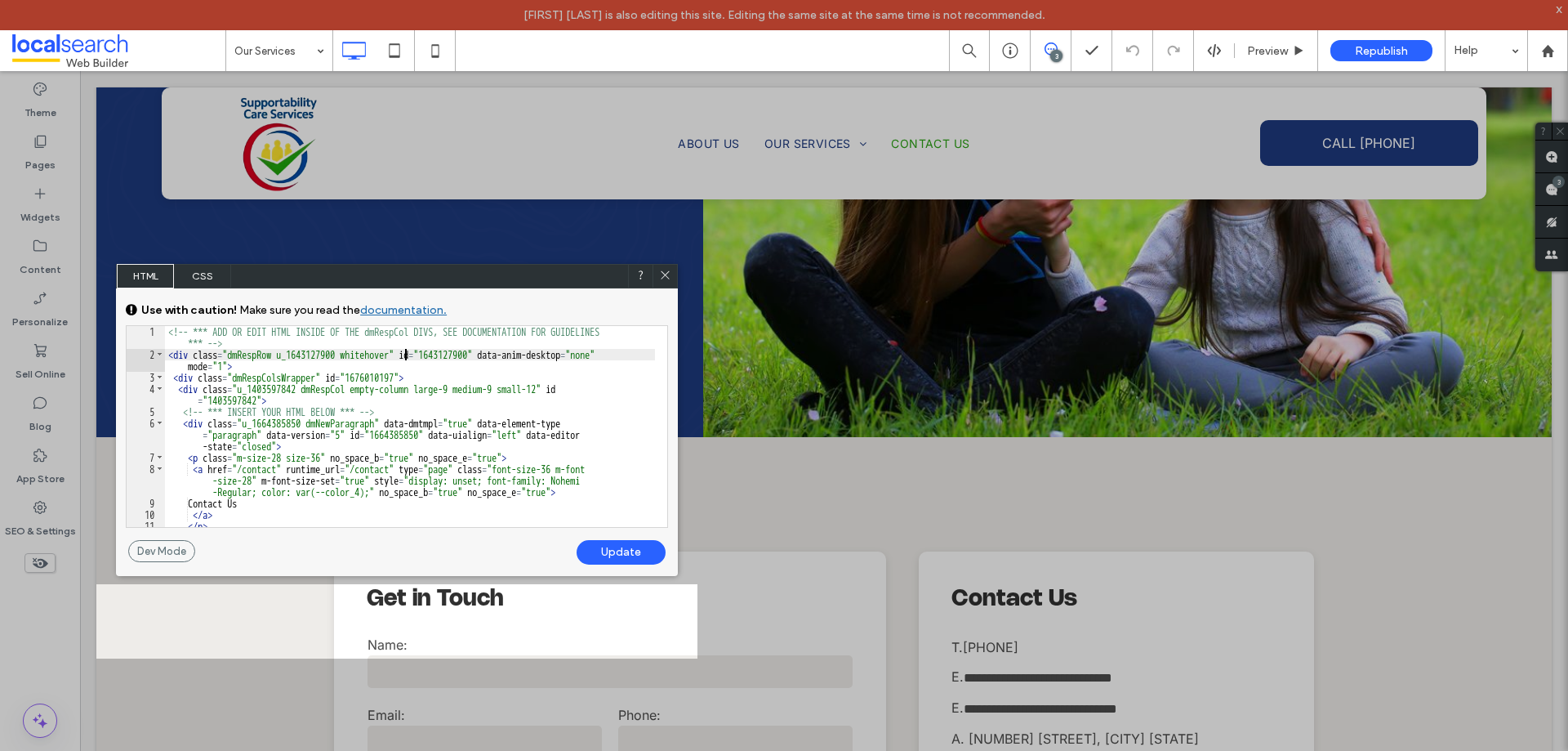 click on "<!-- *** ADD OR EDIT HTML INSIDE OF THE dmRespCol DIVS, SEE DOCUMENTATION FOR GUIDELINES       *** --> < div   class = "dmRespRow u_1643127900 whitehover"   id = "1643127900"   data-anim-desktop = "none"        mode = "1" >   < div   class = "dmRespColsWrapper"   id = "1676010197" >    < div   class = "u_1403597842 dmRespCol empty-column large-9 medium-9 small-12"   id        = "1403597842" >     <!-- *** INSERT YOUR HTML BELOW *** -->     < div   class = "u_1664385850 dmNewParagraph"   data-dmtmpl = "true"   data-element-type         = "paragraph"   data-version = "5"   id = "1664385850"   data-uialign = "left"   data-editor         -state = "closed" >      < p   class = "m-size-28 size-36"   no_space_b = "true"   no_space_e = "true" >        < a   href = "/contact"   runtime_url = "/contact"   type = "page"   class = "font-size-36 m-font           -size-28"   m-font-size-set = "true"   style = "display: unset; font-family: Nohemi             no_space_b = "true"" at bounding box center [410, 444] 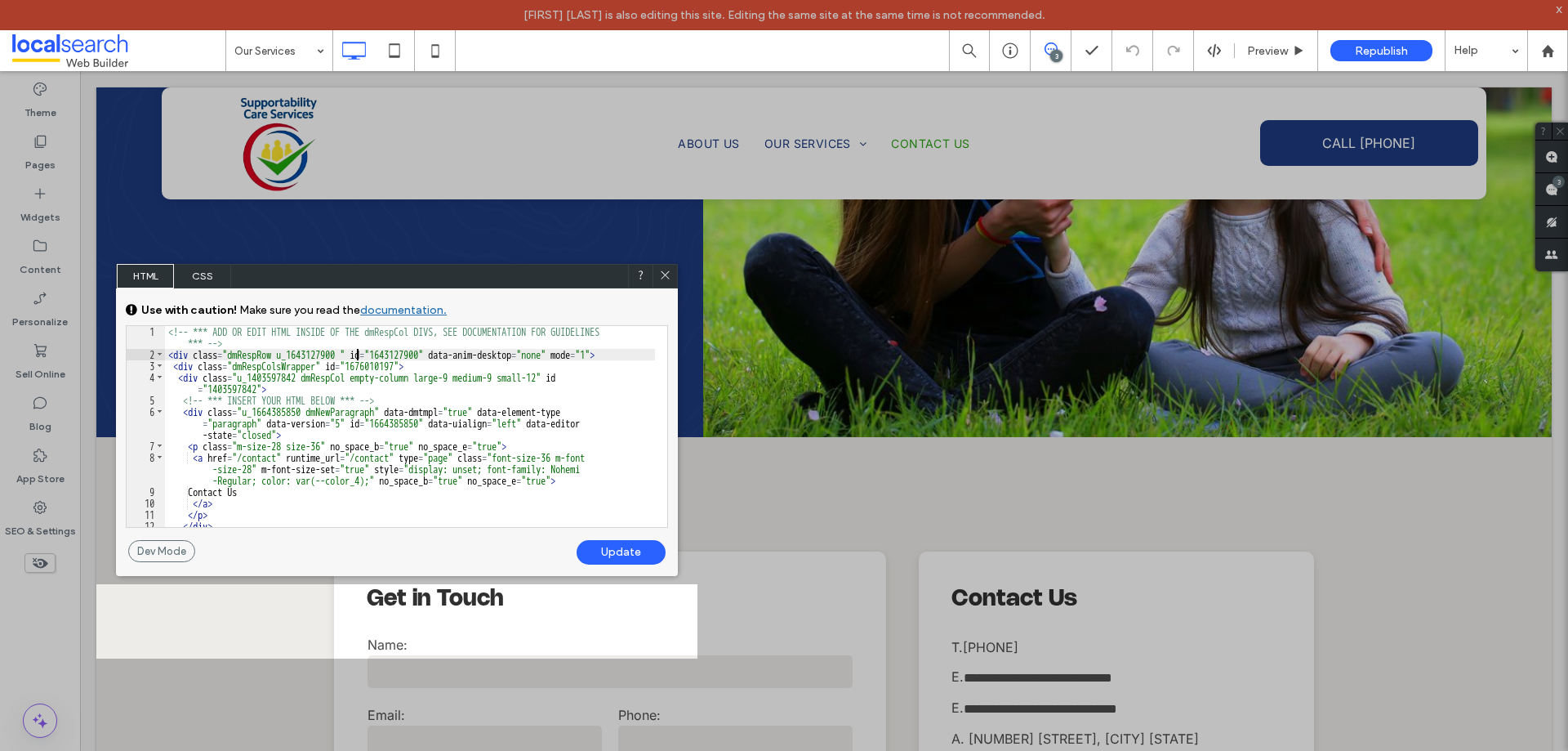 click 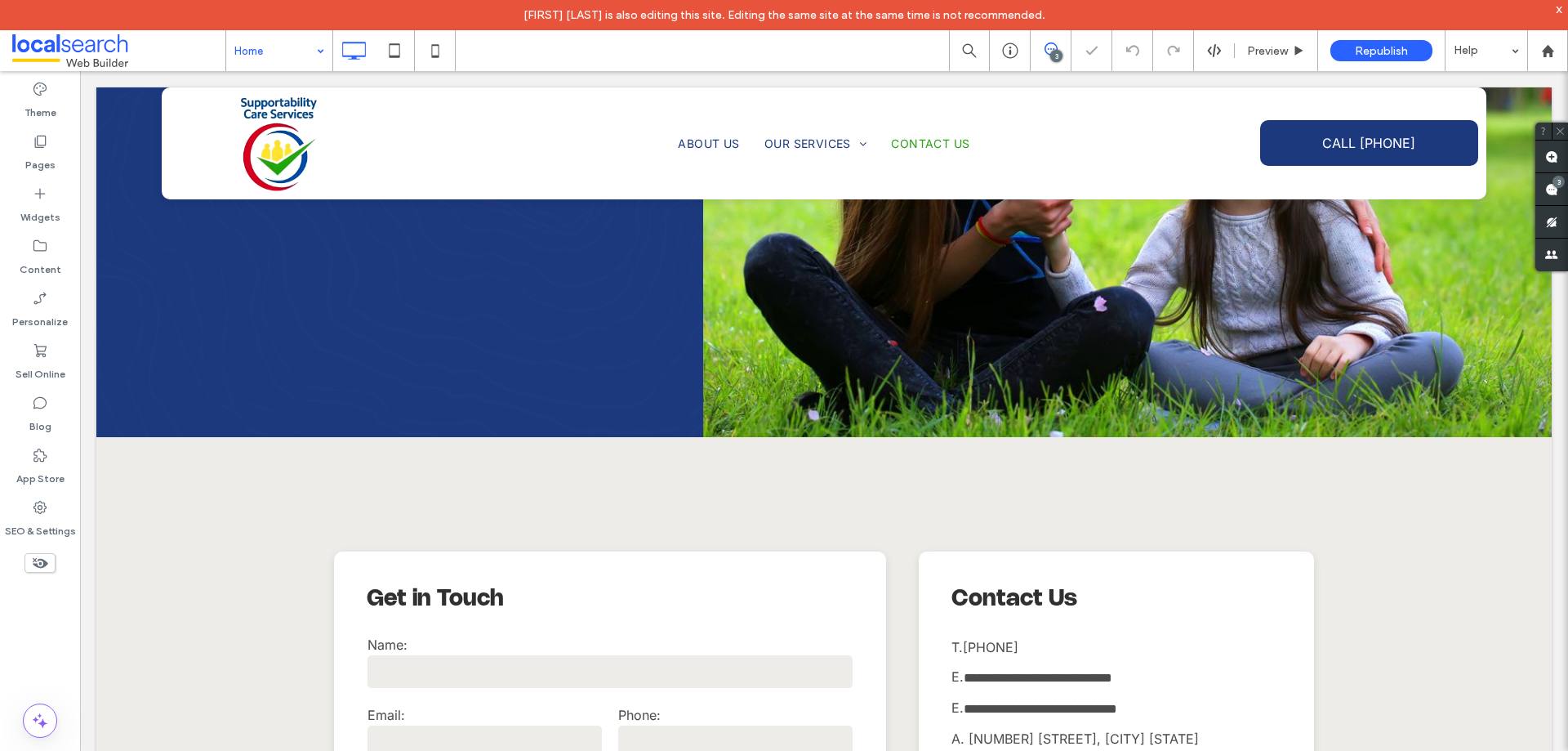 click at bounding box center [275, 51] 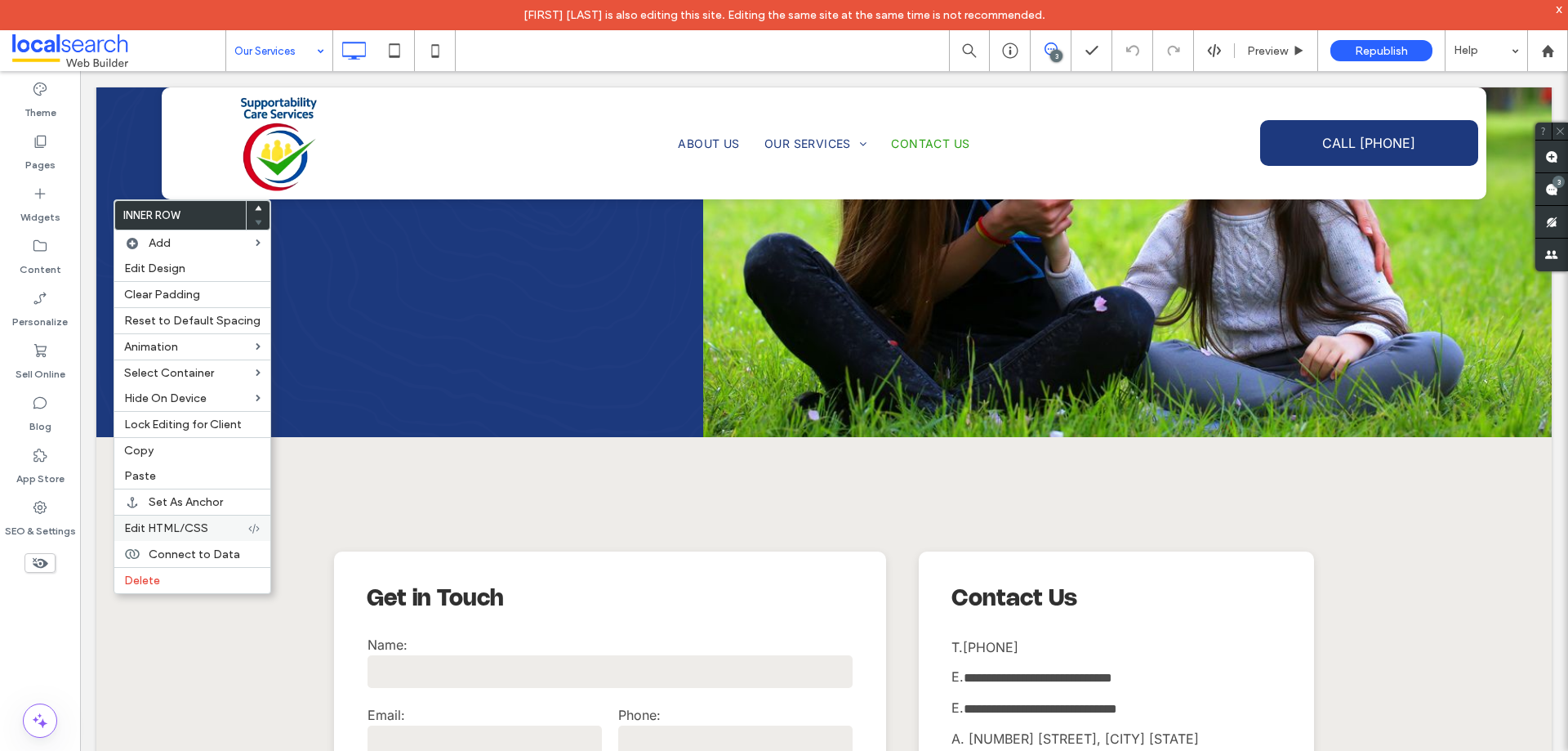 click on "Edit HTML/CSS" at bounding box center [166, 528] 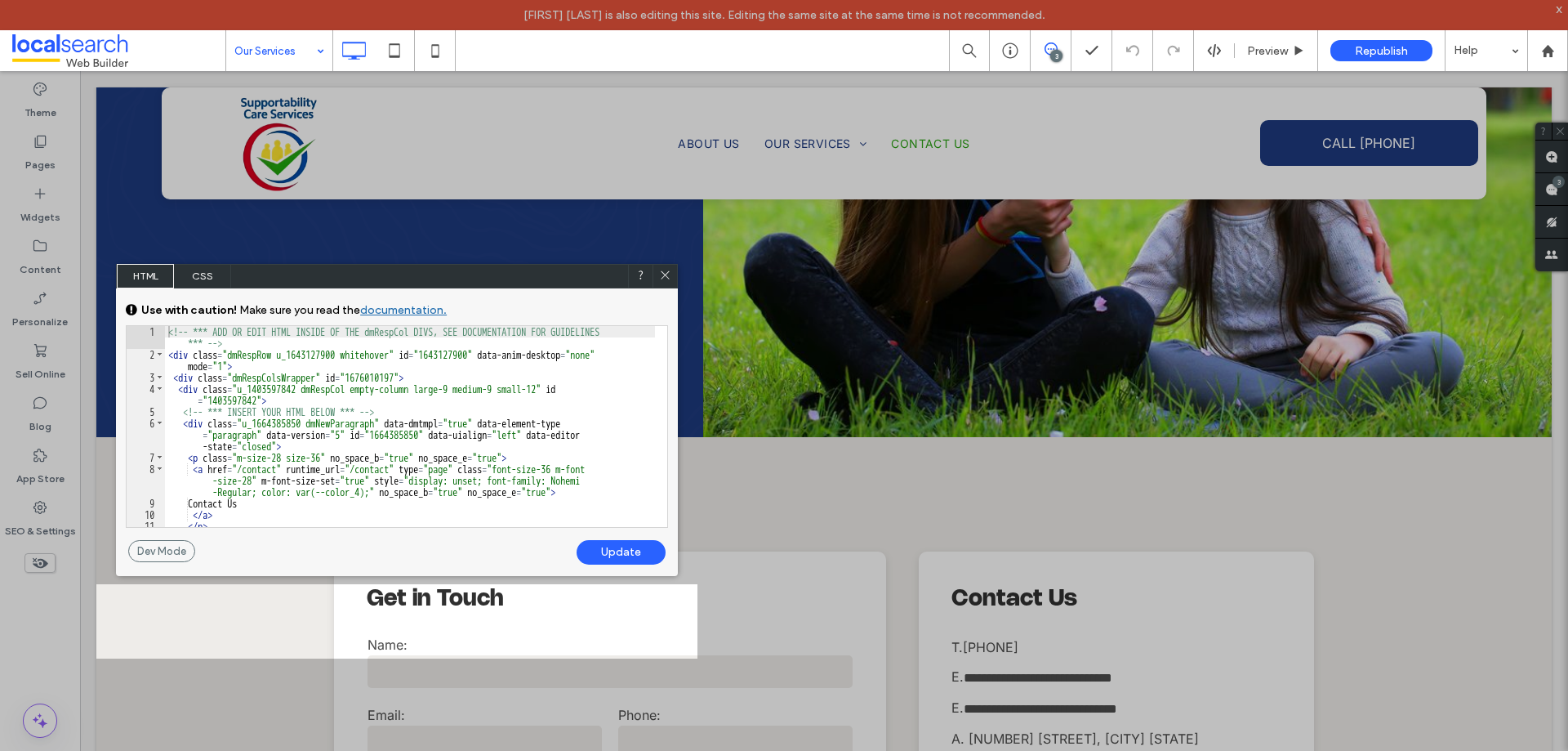 click 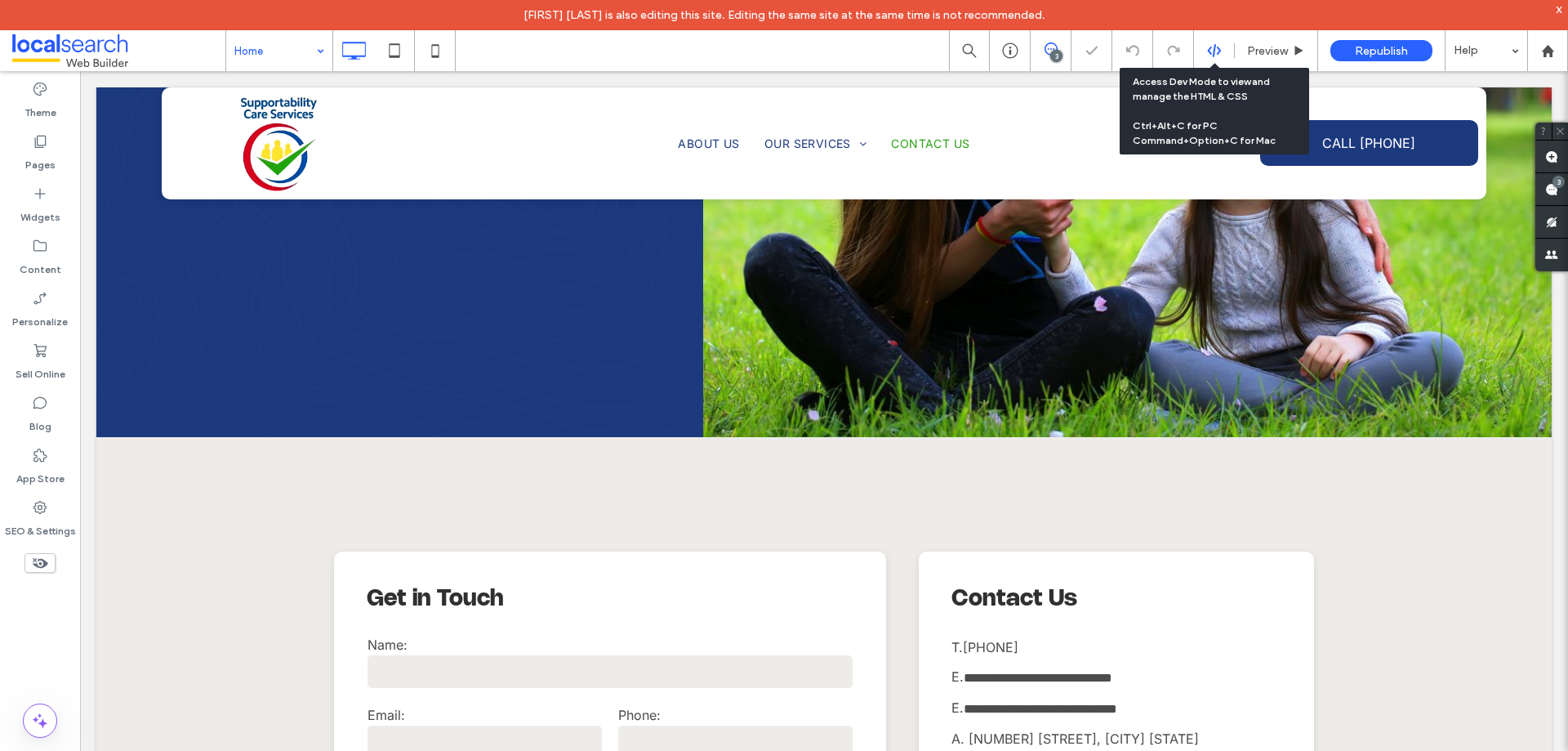 click 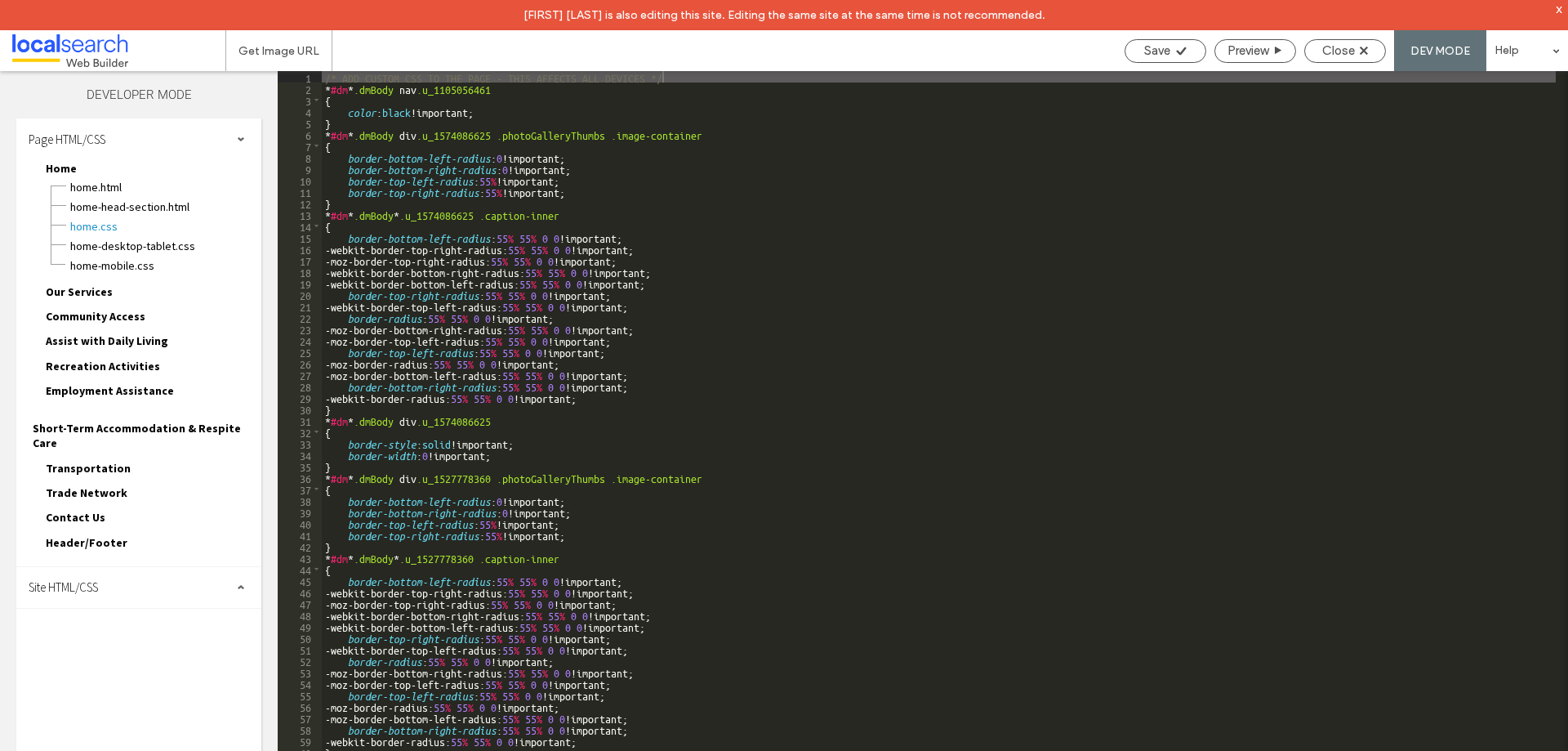 click on "Site HTML/CSS" at bounding box center [139, 588] 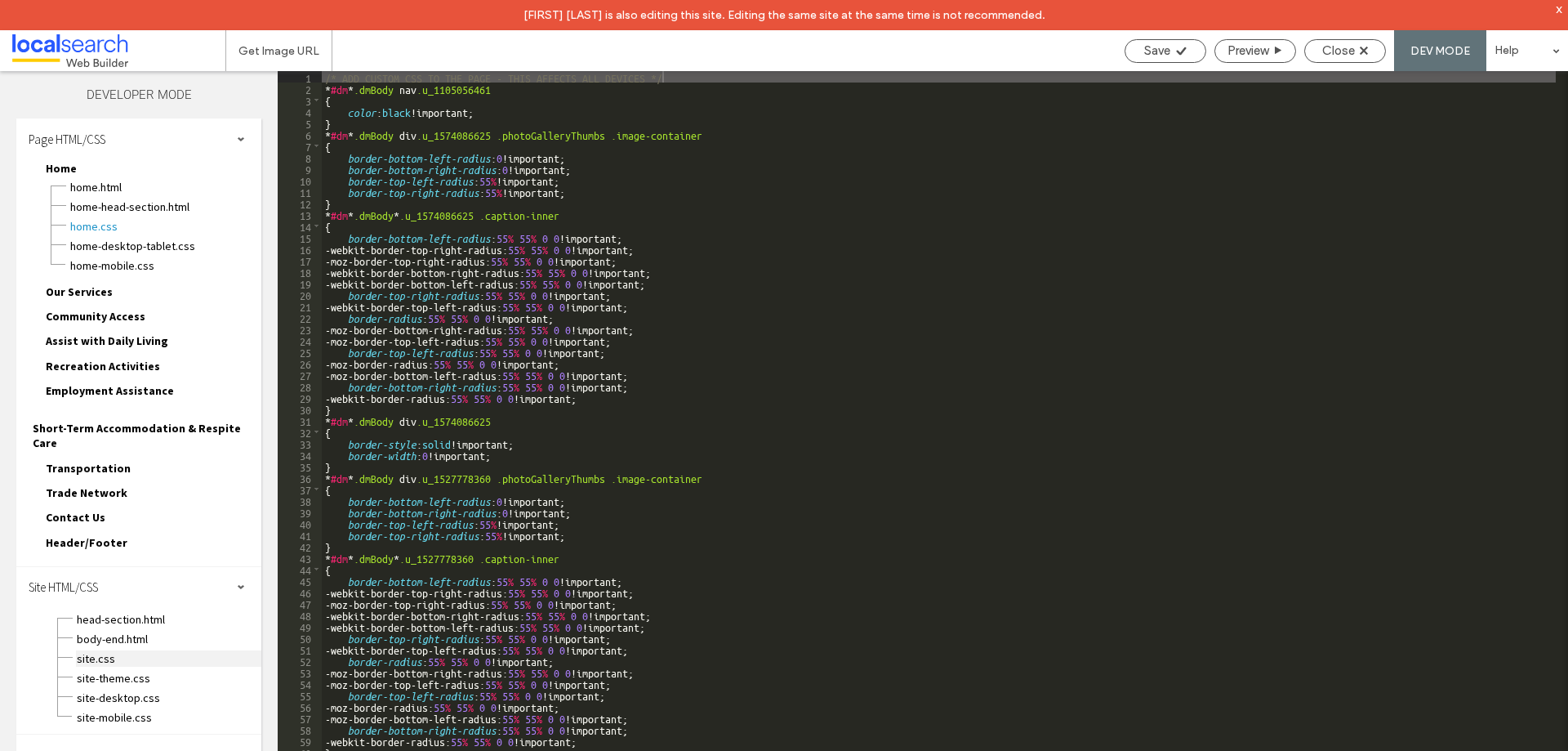 click on "site.css" at bounding box center [168, 659] 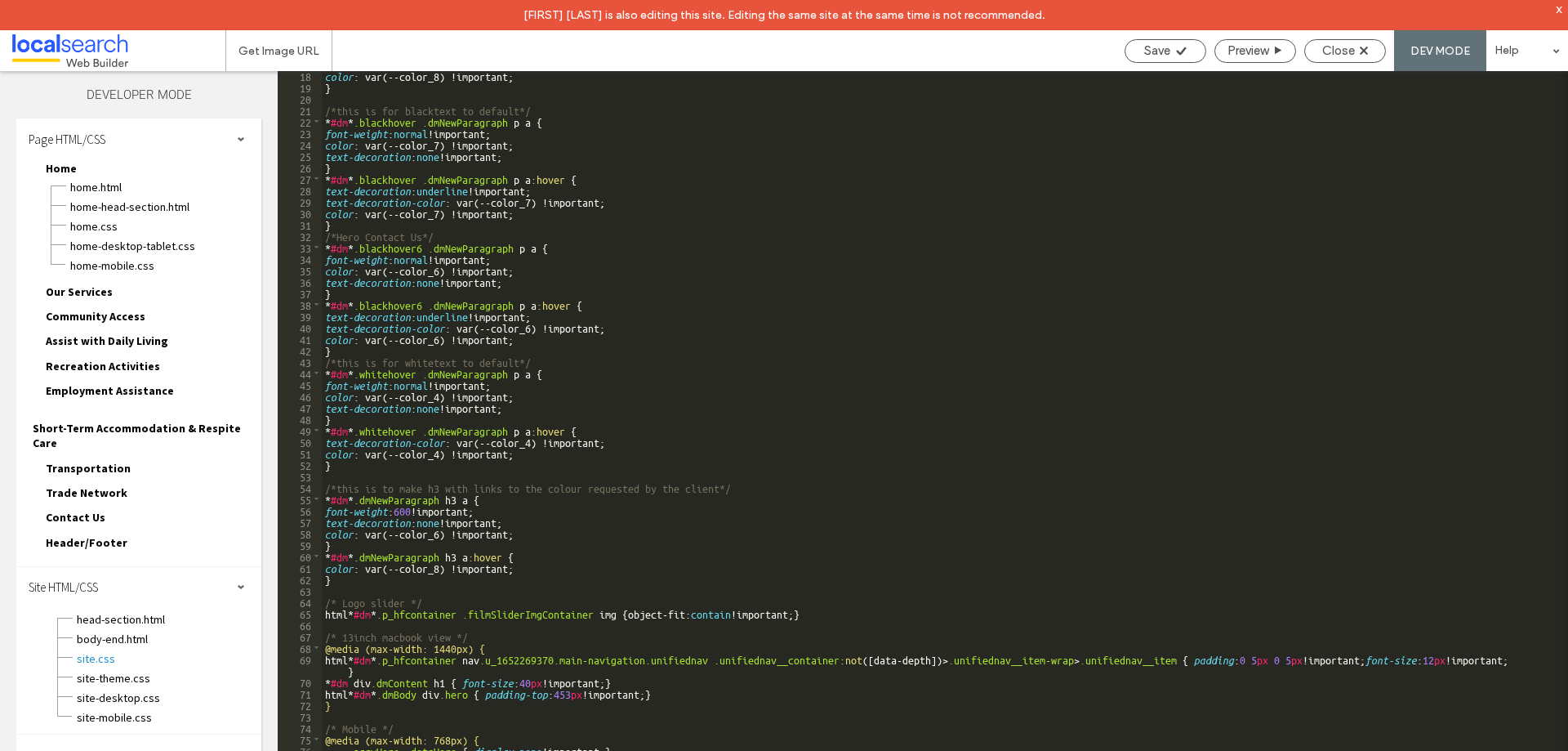 scroll, scrollTop: 147, scrollLeft: 0, axis: vertical 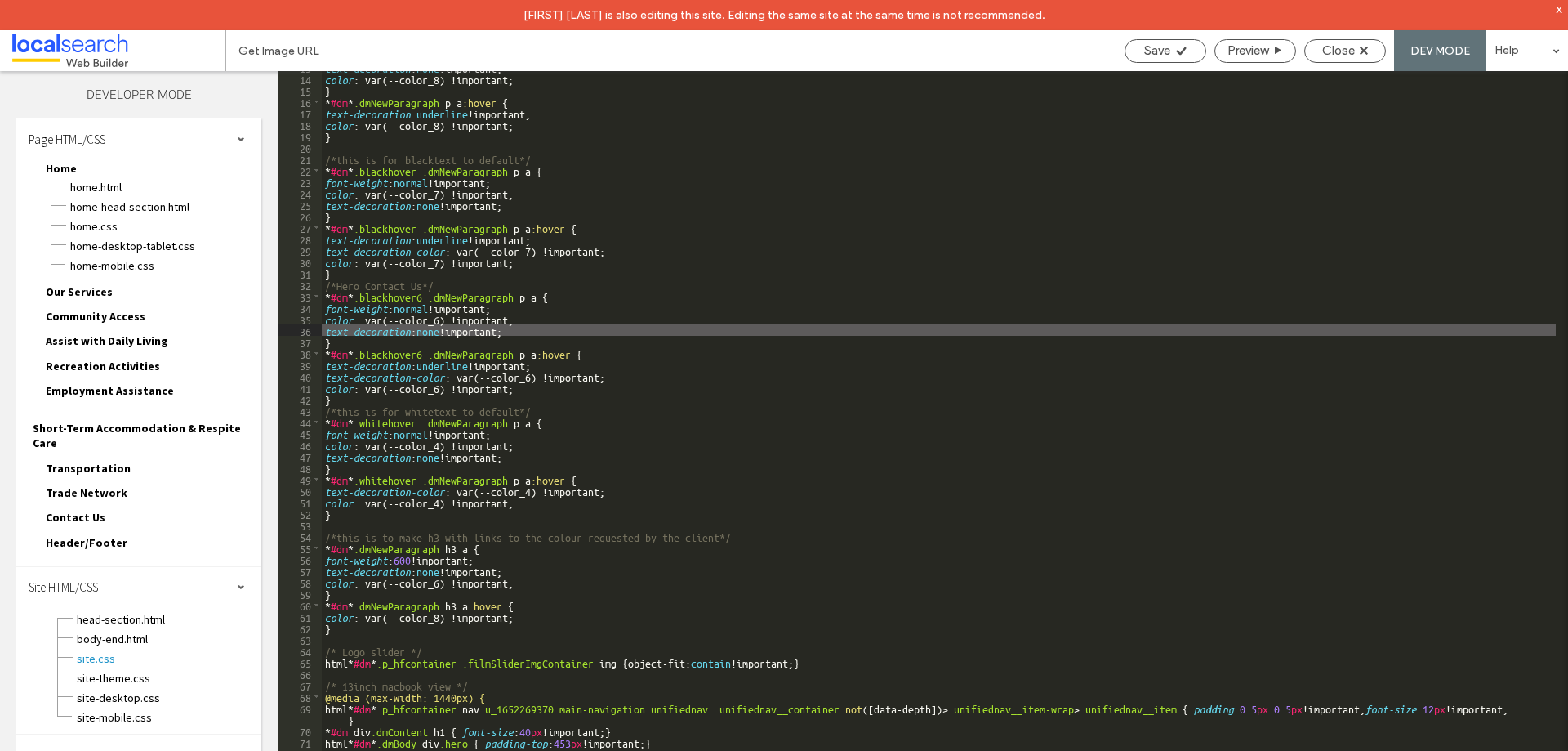 click on "text-decoration :  none  !important; color : var(--color_8) !important; } * #dm  * .dmNewParagraph   p   a :hover   { text-decoration :  underline  !important; color : var(--color_8) !important; } /*this is for blacktext to default*/ * #dm  * .blackhover   .dmNewParagraph   p   a   { font-weight :  normal  !important; color : var(--color_7) !important; text-decoration :  none  !important; } * #dm  * .blackhover   .dmNewParagraph   p   a :hover   { text-decoration :  underline  !important; text-decoration-color : var(--color_7) !important; color : var(--color_7) !important; } /*Hero Contact Us*/ * #dm  * .blackhover6   .dmNewParagraph   p   a   { font-weight :  normal  !important; color : var(--color_6) !important; text-decoration :  none  !important; } * #dm  * .blackhover6   .dmNewParagraph   p   a :hover   { text-decoration :  underline  !important; text-decoration-color : var(--color_6) !important; color : var(--color_6) !important; } /*this is for whitetext to default*/ * #dm  * .whitehover     p   a   {" at bounding box center (938, 427) 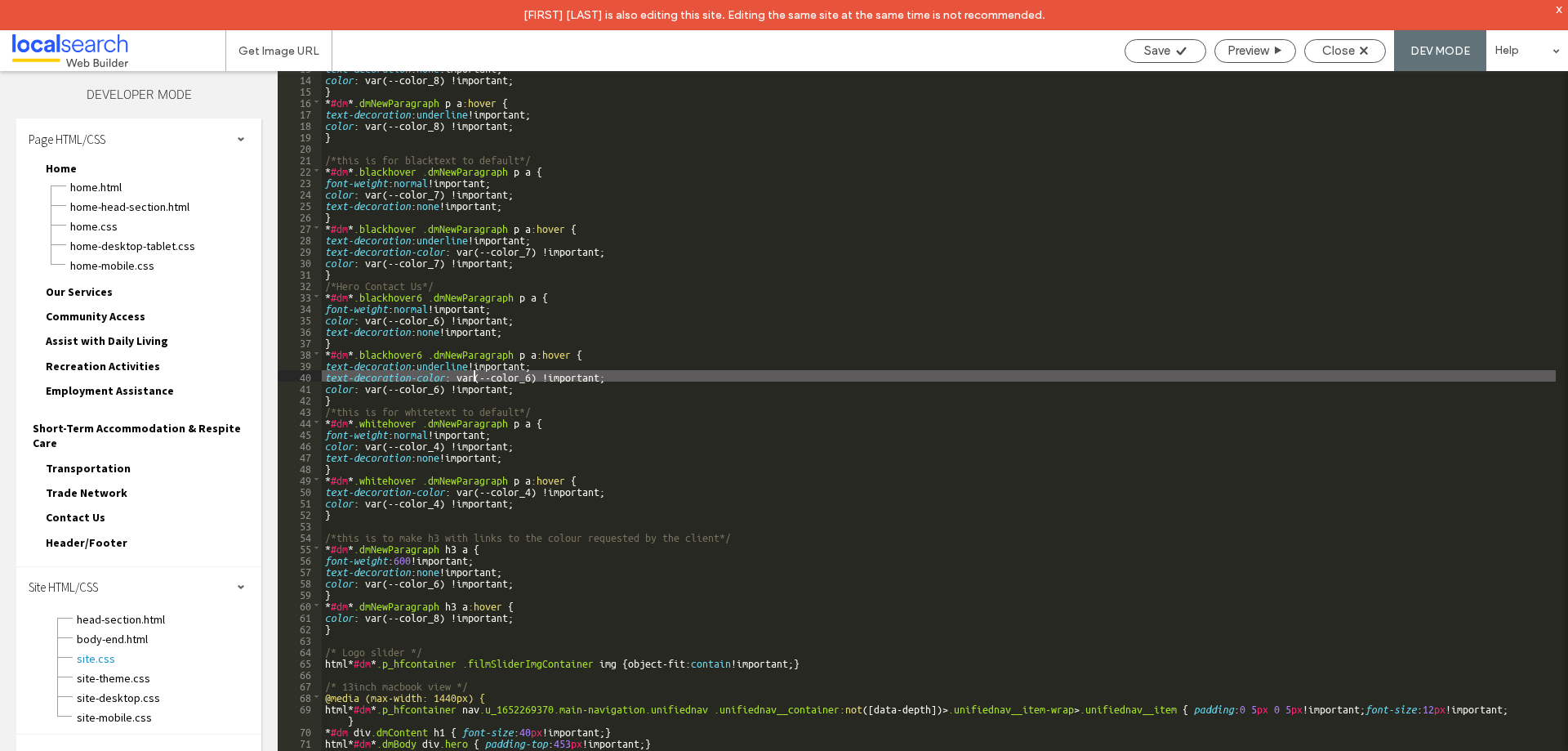 click on "text-decoration :  none  !important; color : var(--color_8) !important; } * #dm  * .dmNewParagraph   p   a :hover   { text-decoration :  underline  !important; color : var(--color_8) !important; } /*this is for blacktext to default*/ * #dm  * .blackhover   .dmNewParagraph   p   a   { font-weight :  normal  !important; color : var(--color_7) !important; text-decoration :  none  !important; } * #dm  * .blackhover   .dmNewParagraph   p   a :hover   { text-decoration :  underline  !important; text-decoration-color : var(--color_7) !important; color : var(--color_7) !important; } /*Hero Contact Us*/ * #dm  * .blackhover6   .dmNewParagraph   p   a   { font-weight :  normal  !important; color : var(--color_6) !important; text-decoration :  none  !important; } * #dm  * .blackhover6   .dmNewParagraph   p   a :hover   { text-decoration :  underline  !important; text-decoration-color : var(--color_6) !important; color : var(--color_6) !important; } /*this is for whitetext to default*/ * #dm  * .whitehover     p   a   {" at bounding box center [938, 427] 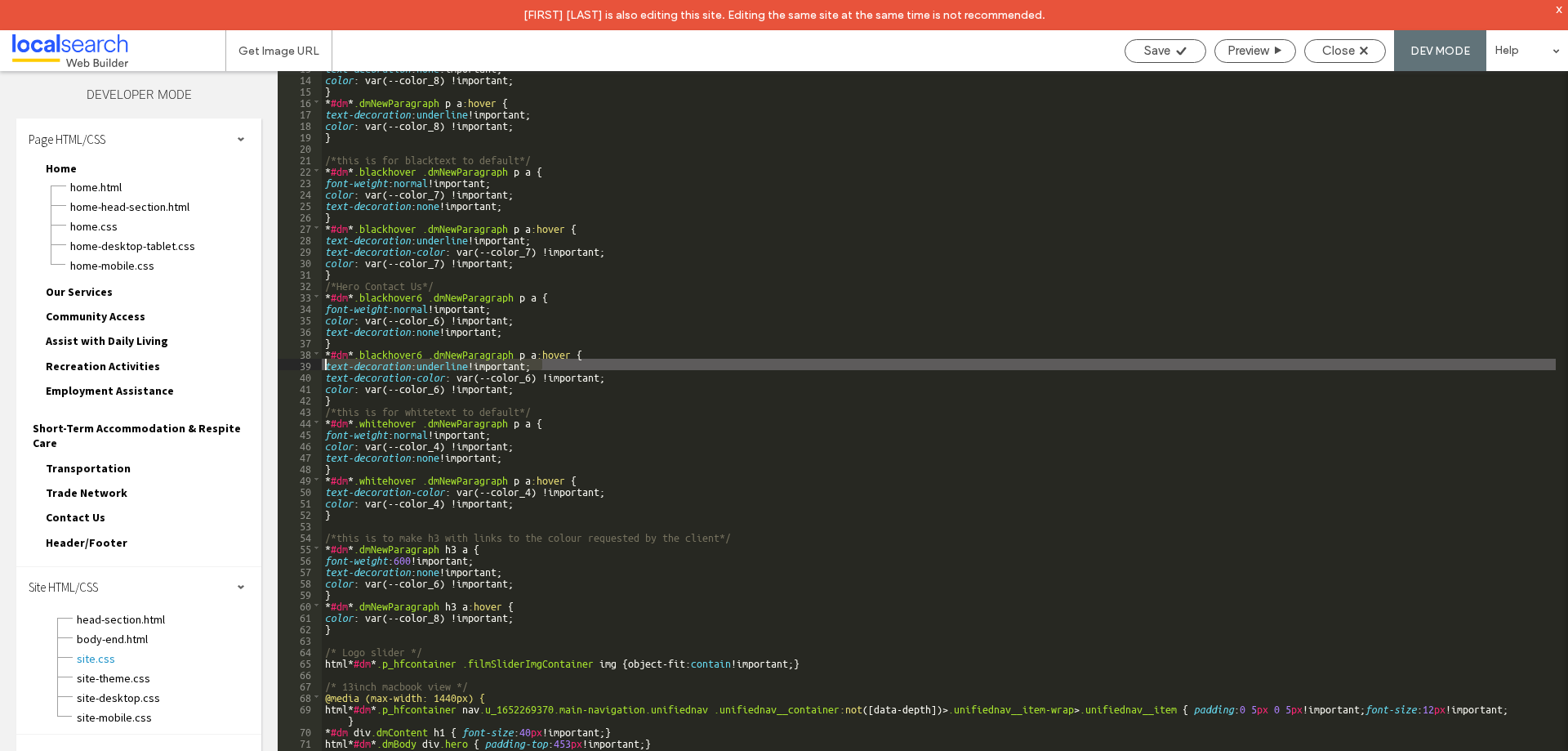 drag, startPoint x: 544, startPoint y: 364, endPoint x: 323, endPoint y: 361, distance: 221.02036 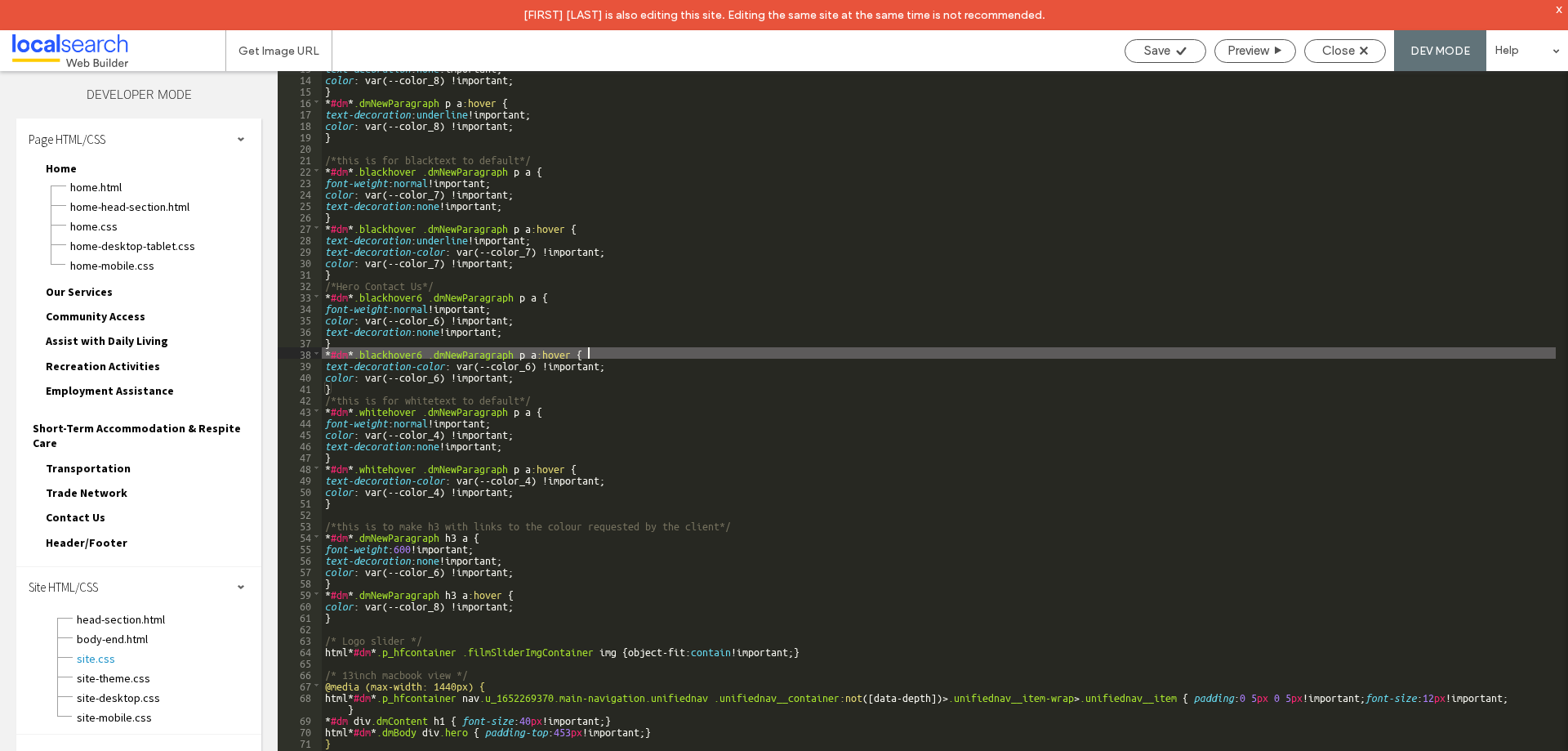 click on "text-decoration :  none  !important; color : var(--color_8) !important; } * #dm  * .dmNewParagraph   p   a :hover   { text-decoration :  underline  !important; color : var(--color_8) !important; } /*this is for blacktext to default*/ * #dm  * .blackhover   .dmNewParagraph   p   a   { font-weight :  normal  !important; color : var(--color_7) !important; text-decoration :  none  !important; } * #dm  * .blackhover   .dmNewParagraph   p   a :hover   { text-decoration :  underline  !important; text-decoration-color : var(--color_7) !important; color : var(--color_7) !important; } /*Hero Contact Us*/ * #dm  * .blackhover6   .dmNewParagraph   p   a   { font-weight :  normal  !important; color : var(--color_6) !important; text-decoration :  none  !important; } * #dm  * .blackhover6   .dmNewParagraph   p   a :hover   { text-decoration-color : var(--color_6) !important; color : var(--color_6) !important; } /*this is for whitetext to default*/ * #dm  * .whitehover   .dmNewParagraph   p   a   { font-weight :  normal :  }" at bounding box center (938, 427) 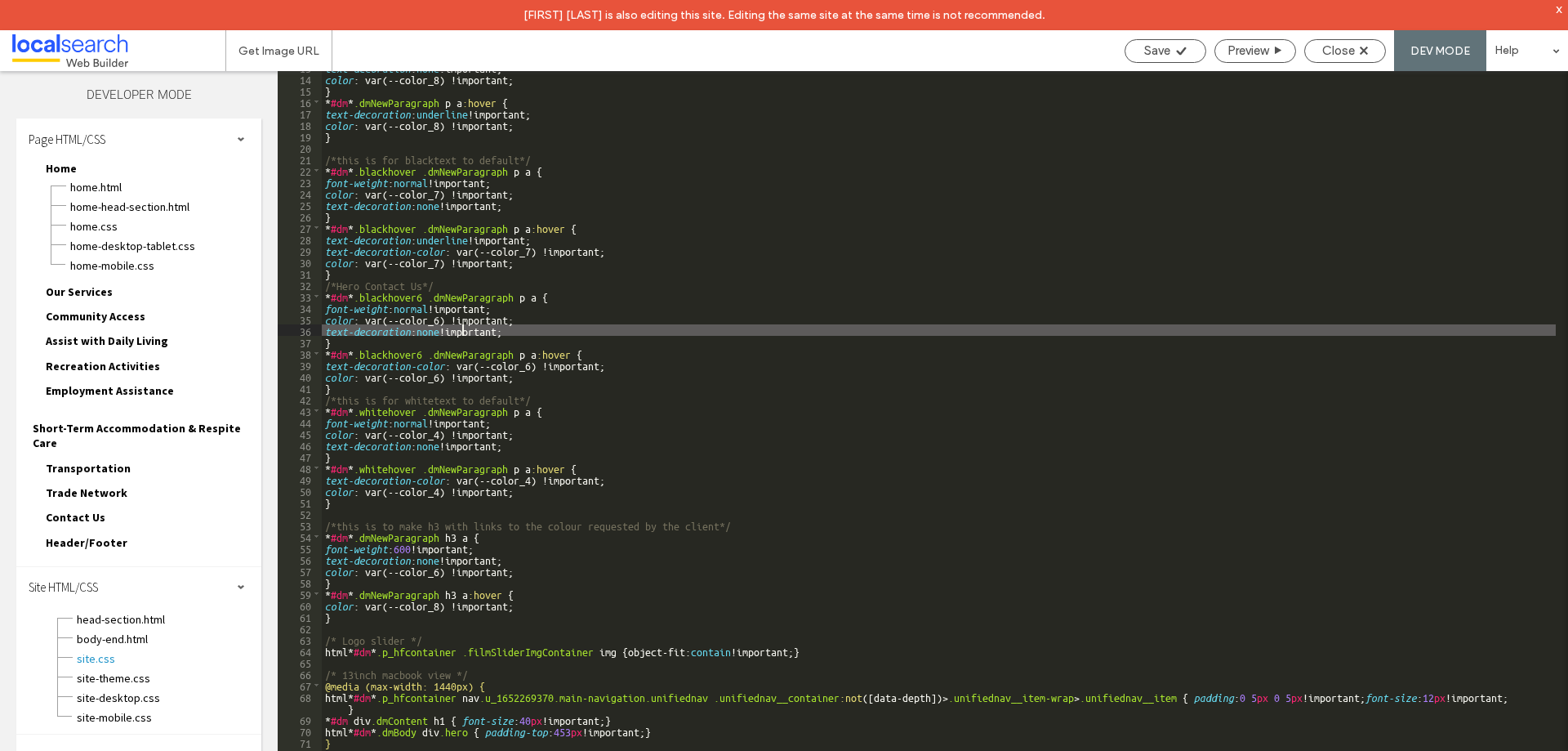 click on "text-decoration :  none  !important; color : var(--color_8) !important; } * #dm  * .dmNewParagraph   p   a :hover   { text-decoration :  underline  !important; color : var(--color_8) !important; } /*this is for blacktext to default*/ * #dm  * .blackhover   .dmNewParagraph   p   a   { font-weight :  normal  !important; color : var(--color_7) !important; text-decoration :  none  !important; } * #dm  * .blackhover   .dmNewParagraph   p   a :hover   { text-decoration :  underline  !important; text-decoration-color : var(--color_7) !important; color : var(--color_7) !important; } /*Hero Contact Us*/ * #dm  * .blackhover6   .dmNewParagraph   p   a   { font-weight :  normal  !important; color : var(--color_6) !important; text-decoration :  none  !important; } * #dm  * .blackhover6   .dmNewParagraph   p   a :hover   { text-decoration-color : var(--color_6) !important; color : var(--color_6) !important; } /*this is for whitetext to default*/ * #dm  * .whitehover   .dmNewParagraph   p   a   { font-weight :  normal :  }" at bounding box center (938, 427) 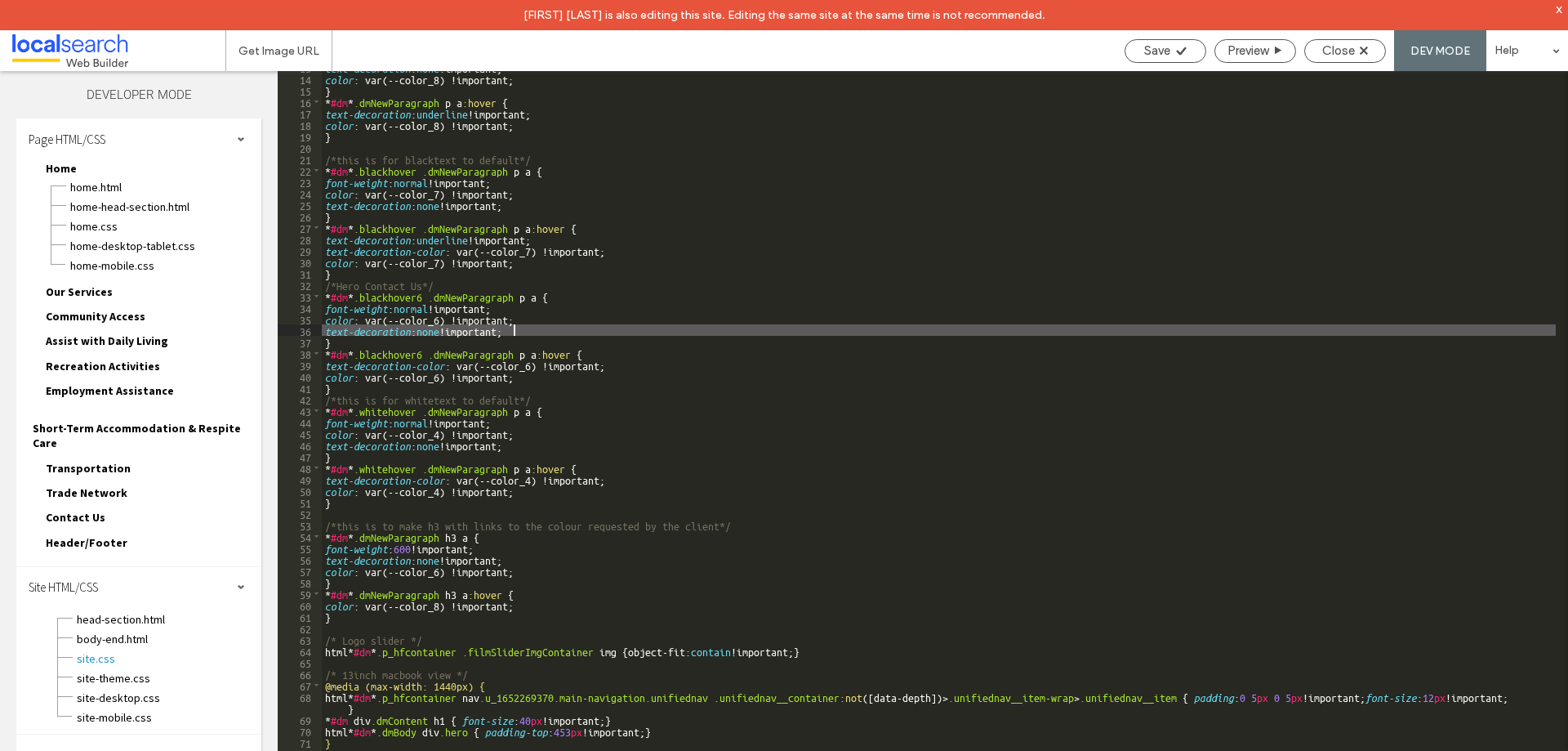 click on "text-decoration :  none  !important; color : var(--color_8) !important; } * #dm  * .dmNewParagraph   p   a :hover   { text-decoration :  underline  !important; color : var(--color_8) !important; } /*this is for blacktext to default*/ * #dm  * .blackhover   .dmNewParagraph   p   a   { font-weight :  normal  !important; color : var(--color_7) !important; text-decoration :  none  !important; } * #dm  * .blackhover   .dmNewParagraph   p   a :hover   { text-decoration :  underline  !important; text-decoration-color : var(--color_7) !important; color : var(--color_7) !important; } /*Hero Contact Us*/ * #dm  * .blackhover6   .dmNewParagraph   p   a   { font-weight :  normal  !important; color : var(--color_6) !important; text-decoration :  none  !important; } * #dm  * .blackhover6   .dmNewParagraph   p   a :hover   { text-decoration-color : var(--color_6) !important; color : var(--color_6) !important; } /*this is for whitetext to default*/ * #dm  * .whitehover   .dmNewParagraph   p   a   { font-weight :  normal :  }" at bounding box center (938, 427) 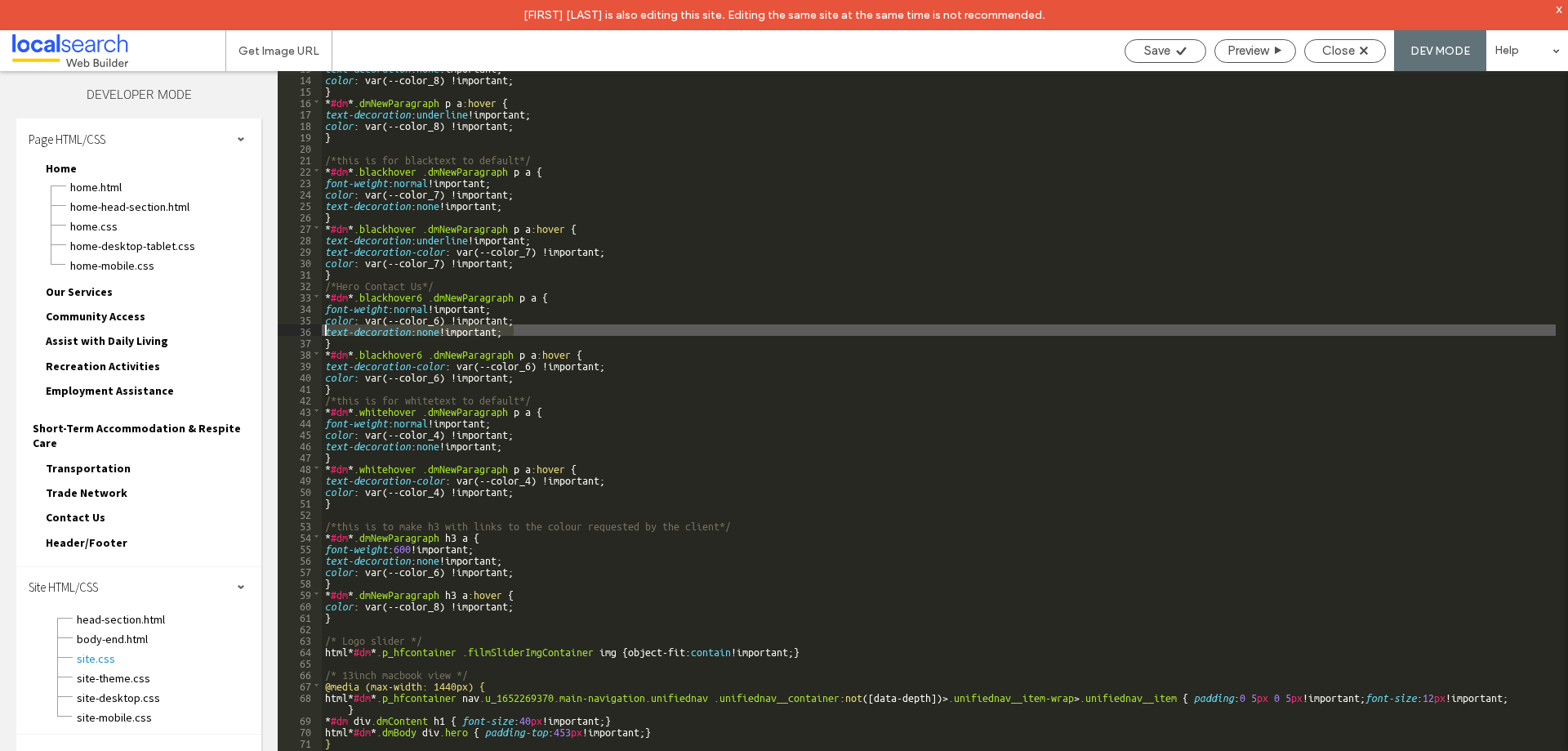 drag, startPoint x: 519, startPoint y: 329, endPoint x: 326, endPoint y: 329, distance: 193 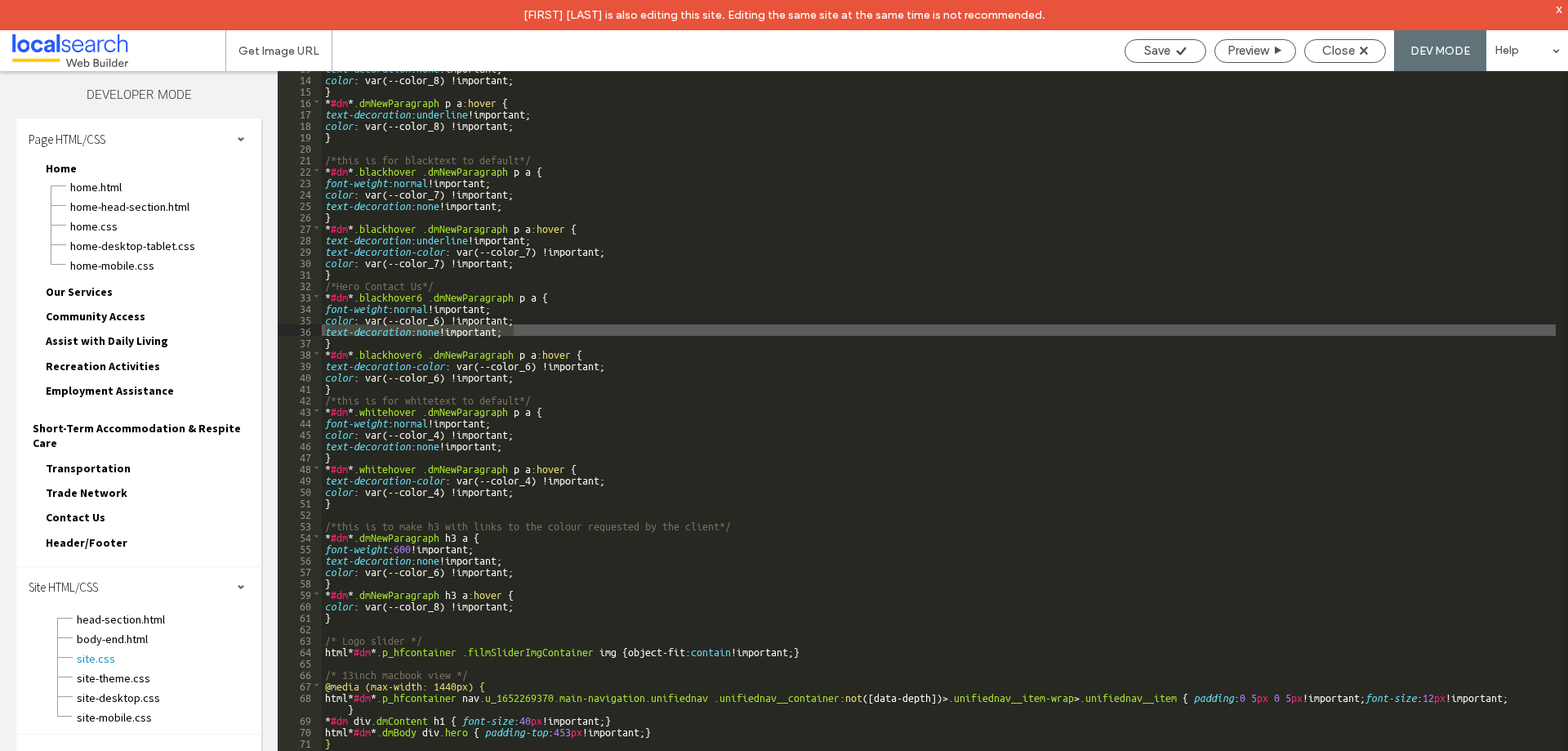 click on "text-decoration :  none  !important; color : var(--color_8) !important; } * #dm  * .dmNewParagraph   p   a :hover   { text-decoration :  underline  !important; color : var(--color_8) !important; } /*this is for blacktext to default*/ * #dm  * .blackhover   .dmNewParagraph   p   a   { font-weight :  normal  !important; color : var(--color_7) !important; text-decoration :  none  !important; } * #dm  * .blackhover   .dmNewParagraph   p   a :hover   { text-decoration :  underline  !important; text-decoration-color : var(--color_7) !important; color : var(--color_7) !important; } /*Hero Contact Us*/ * #dm  * .blackhover6   .dmNewParagraph   p   a   { font-weight :  normal  !important; color : var(--color_6) !important; text-decoration :  none  !important; } * #dm  * .blackhover6   .dmNewParagraph   p   a :hover   { text-decoration-color : var(--color_6) !important; color : var(--color_6) !important; } /*this is for whitetext to default*/ * #dm  * .whitehover   .dmNewParagraph   p   a   { font-weight :  normal :  }" at bounding box center [938, 427] 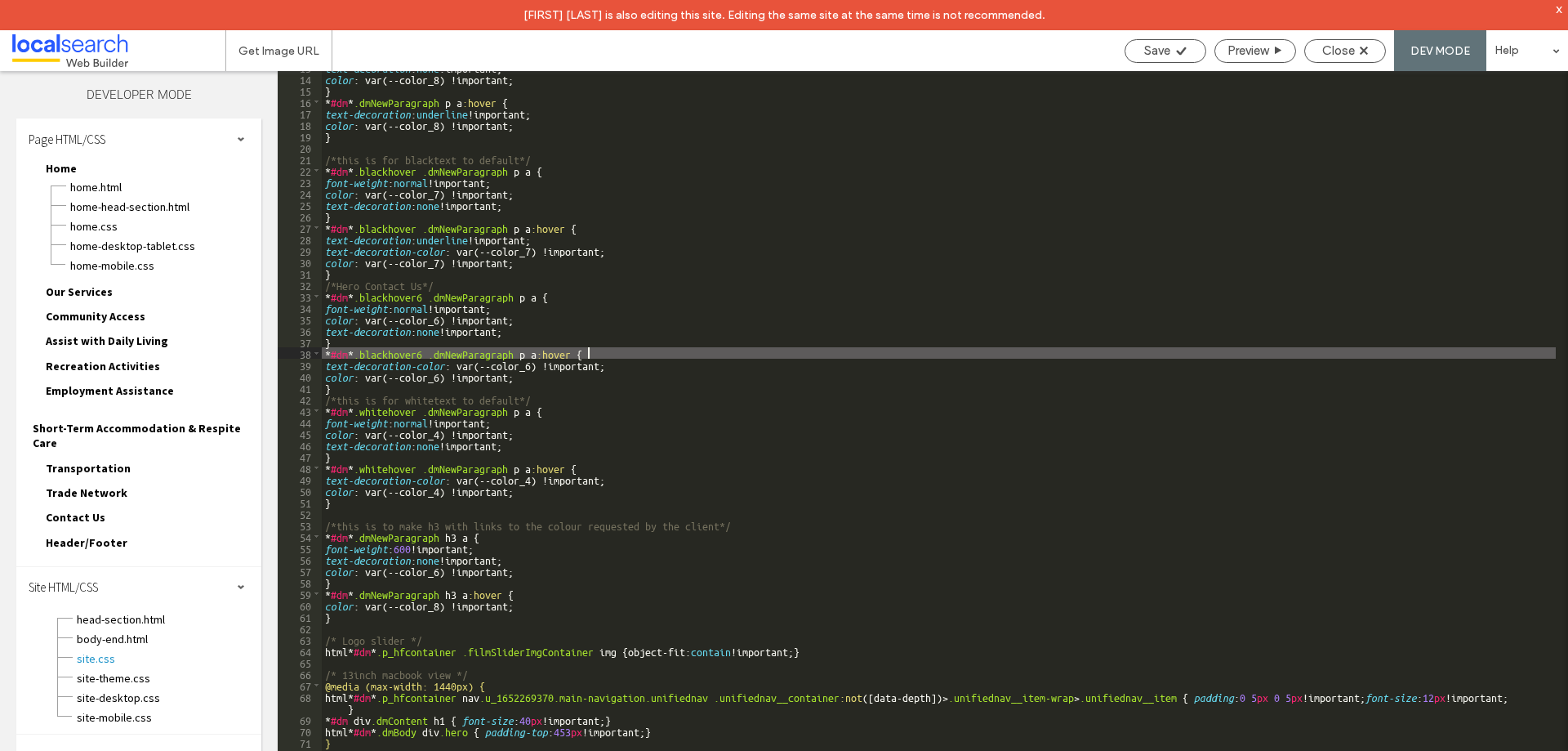 click on "text-decoration :  none  !important; color : var(--color_8) !important; } * #dm  * .dmNewParagraph   p   a :hover   { text-decoration :  underline  !important; color : var(--color_8) !important; } /*this is for blacktext to default*/ * #dm  * .blackhover   .dmNewParagraph   p   a   { font-weight :  normal  !important; color : var(--color_7) !important; text-decoration :  none  !important; } * #dm  * .blackhover   .dmNewParagraph   p   a :hover   { text-decoration :  underline  !important; text-decoration-color : var(--color_7) !important; color : var(--color_7) !important; } /*Hero Contact Us*/ * #dm  * .blackhover6   .dmNewParagraph   p   a   { font-weight :  normal  !important; color : var(--color_6) !important; text-decoration :  none  !important; } * #dm  * .blackhover6   .dmNewParagraph   p   a :hover   { text-decoration-color : var(--color_6) !important; color : var(--color_6) !important; } /*this is for whitetext to default*/ * #dm  * .whitehover   .dmNewParagraph   p   a   { font-weight :  normal :  }" at bounding box center [938, 427] 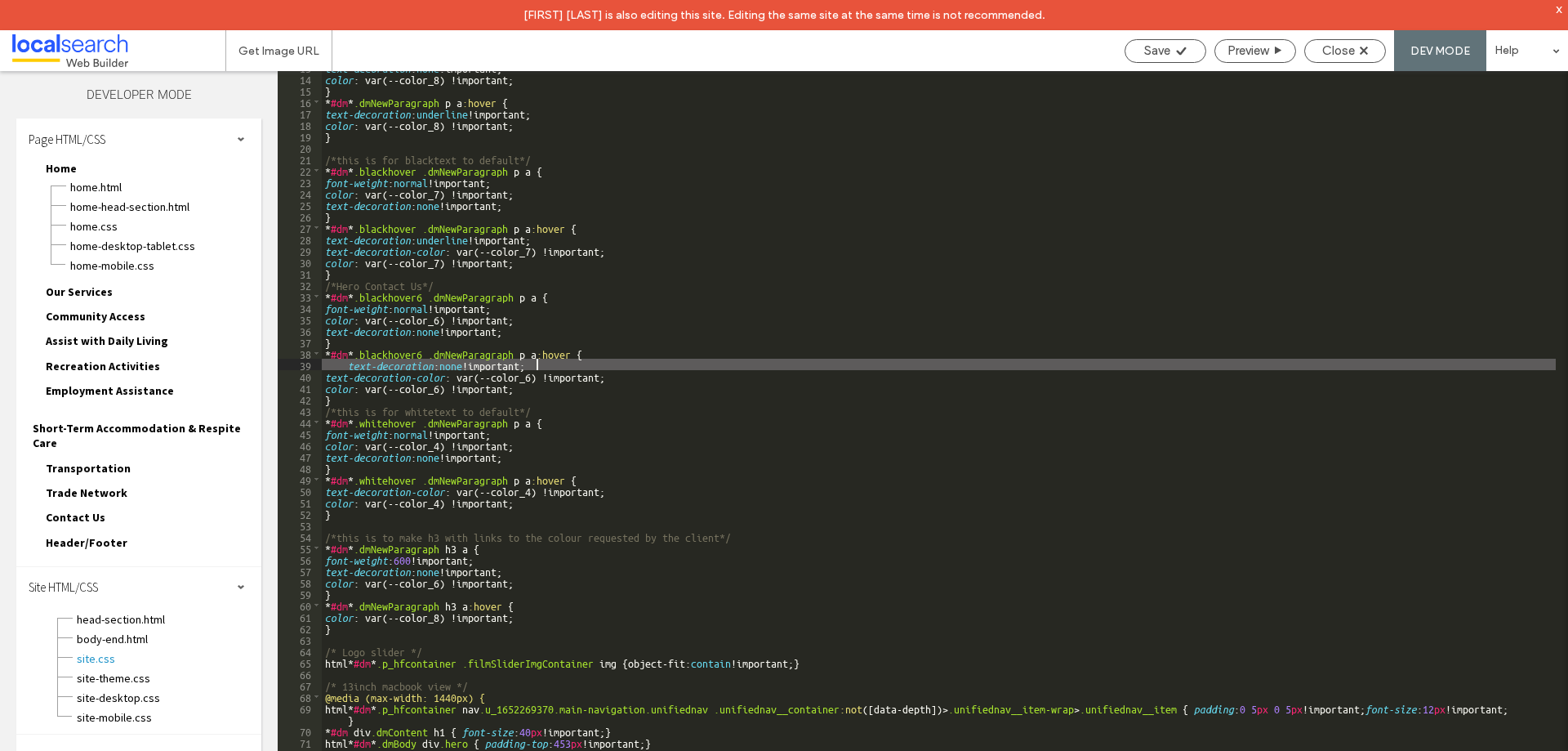 click on "text-decoration :  none  !important; color : var(--color_8) !important; } * #dm  * .dmNewParagraph   p   a :hover   { text-decoration :  underline  !important; color : var(--color_8) !important; } /*this is for blacktext to default*/ * #dm  * .blackhover   .dmNewParagraph   p   a   { font-weight :  normal  !important; color : var(--color_7) !important; text-decoration :  none  !important; } * #dm  * .blackhover   .dmNewParagraph   p   a :hover   { text-decoration :  underline  !important; text-decoration-color : var(--color_7) !important; color : var(--color_7) !important; } /*Hero Contact Us*/ * #dm  * .blackhover6   .dmNewParagraph   p   a   { font-weight :  normal  !important; color : var(--color_6) !important; text-decoration :  none  !important; } * #dm  * .blackhover6   .dmNewParagraph   p   a :hover   {      text-decoration :  none  !important; text-decoration-color : var(--color_6) !important; color : var(--color_6) !important; } /*this is for whitetext to default*/ * #dm  * .whitehover     p   a   {" at bounding box center [938, 427] 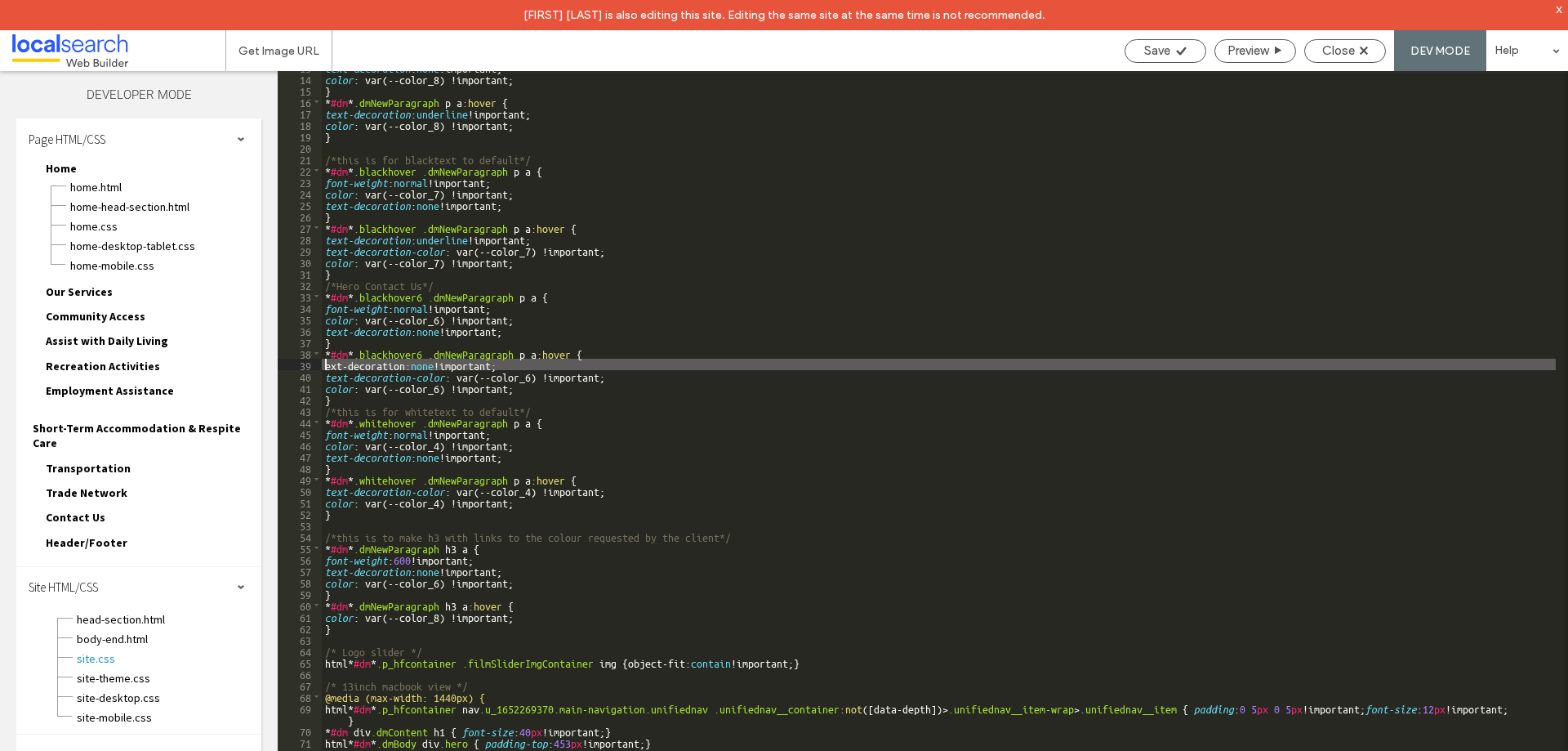 type on "**" 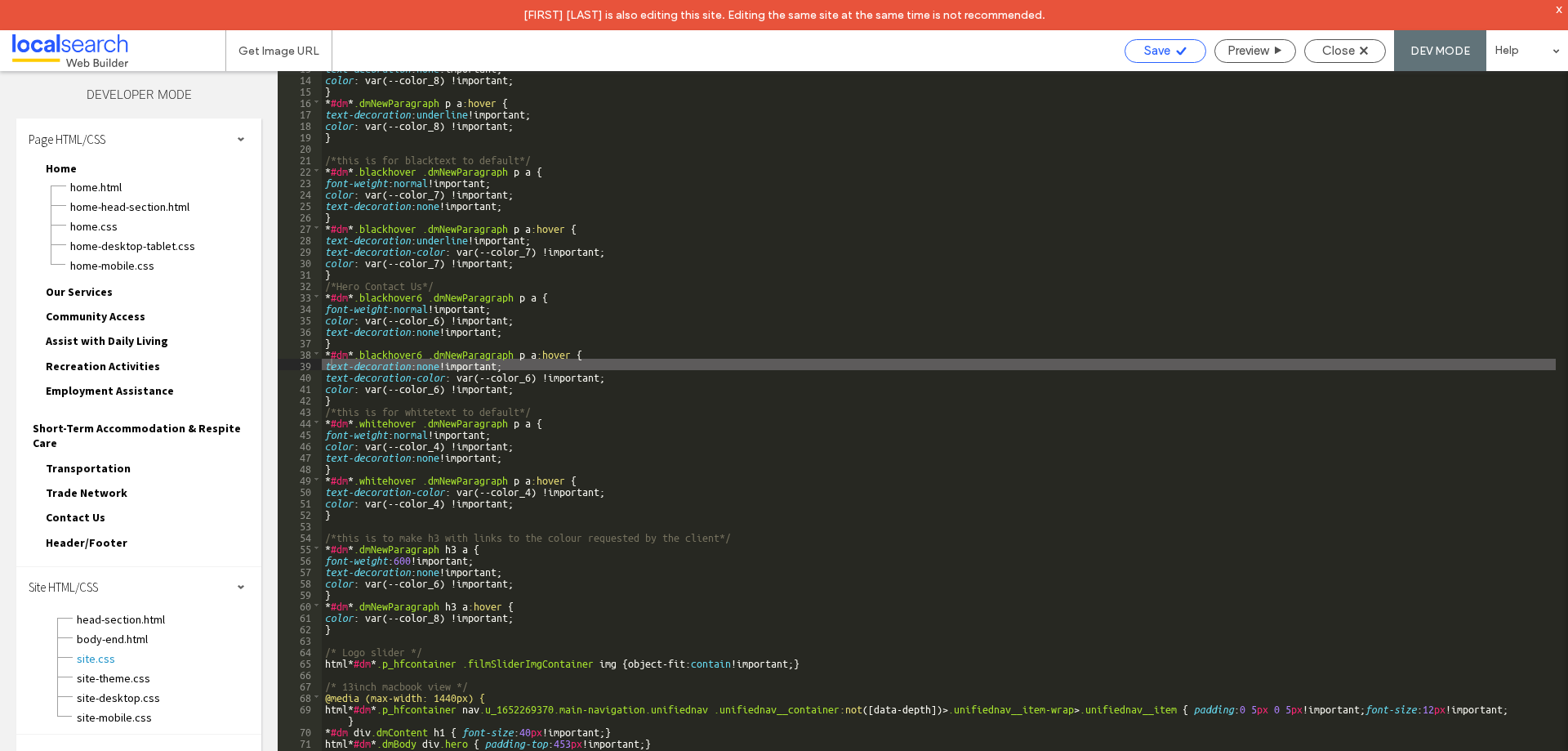 click on "Save" at bounding box center [1157, 51] 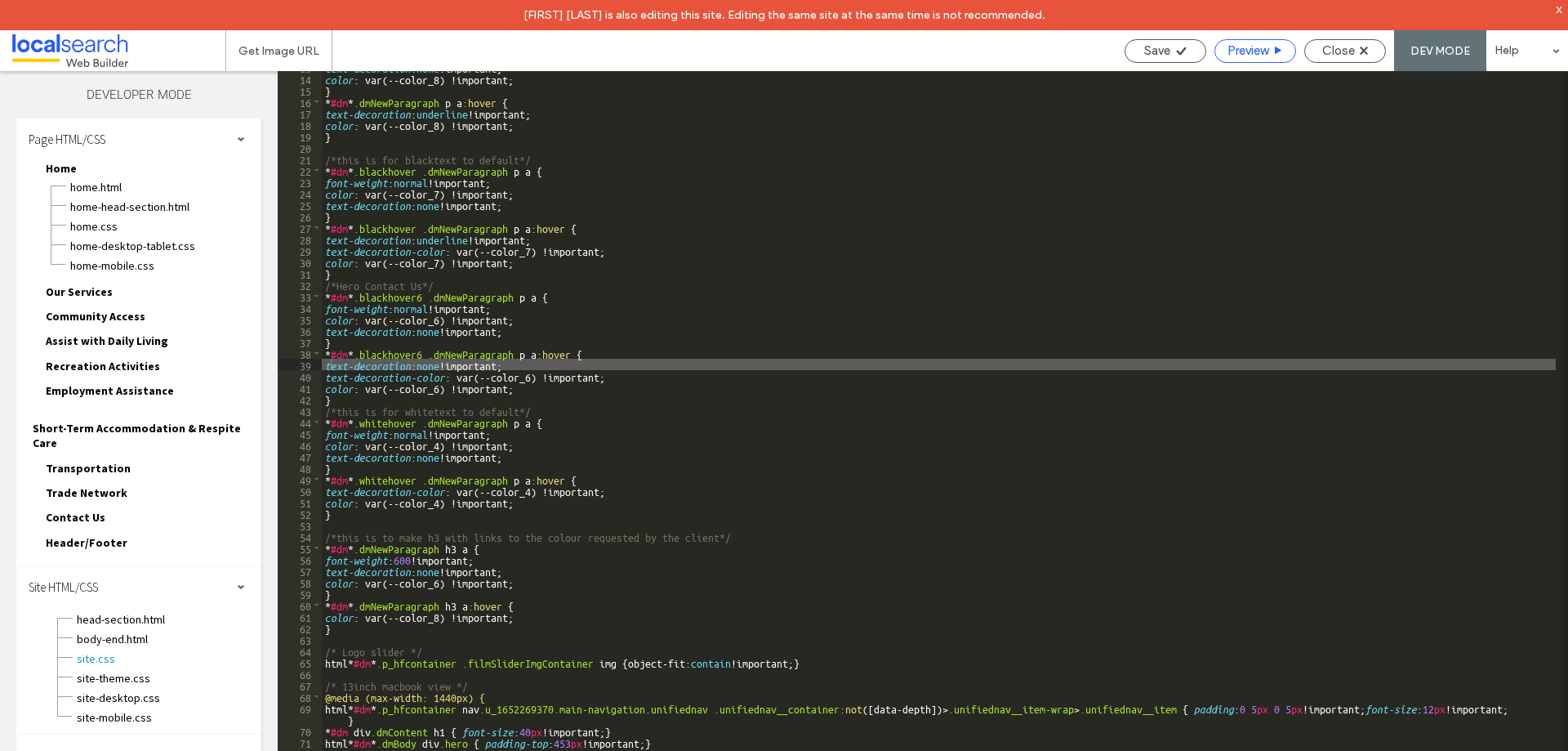 drag, startPoint x: 1320, startPoint y: 49, endPoint x: 1286, endPoint y: 60, distance: 35.73514 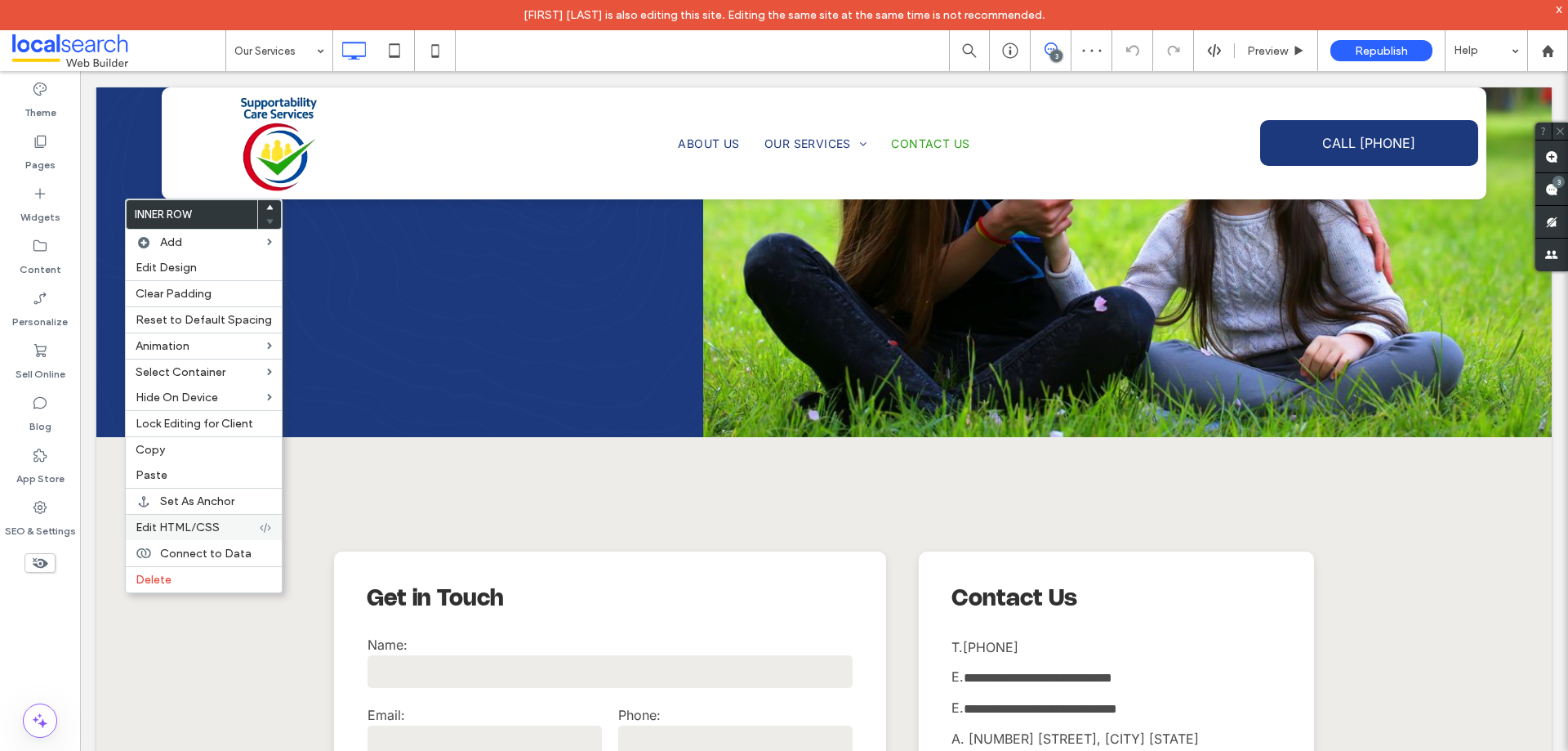 click on "Edit HTML/CSS" at bounding box center [177, 527] 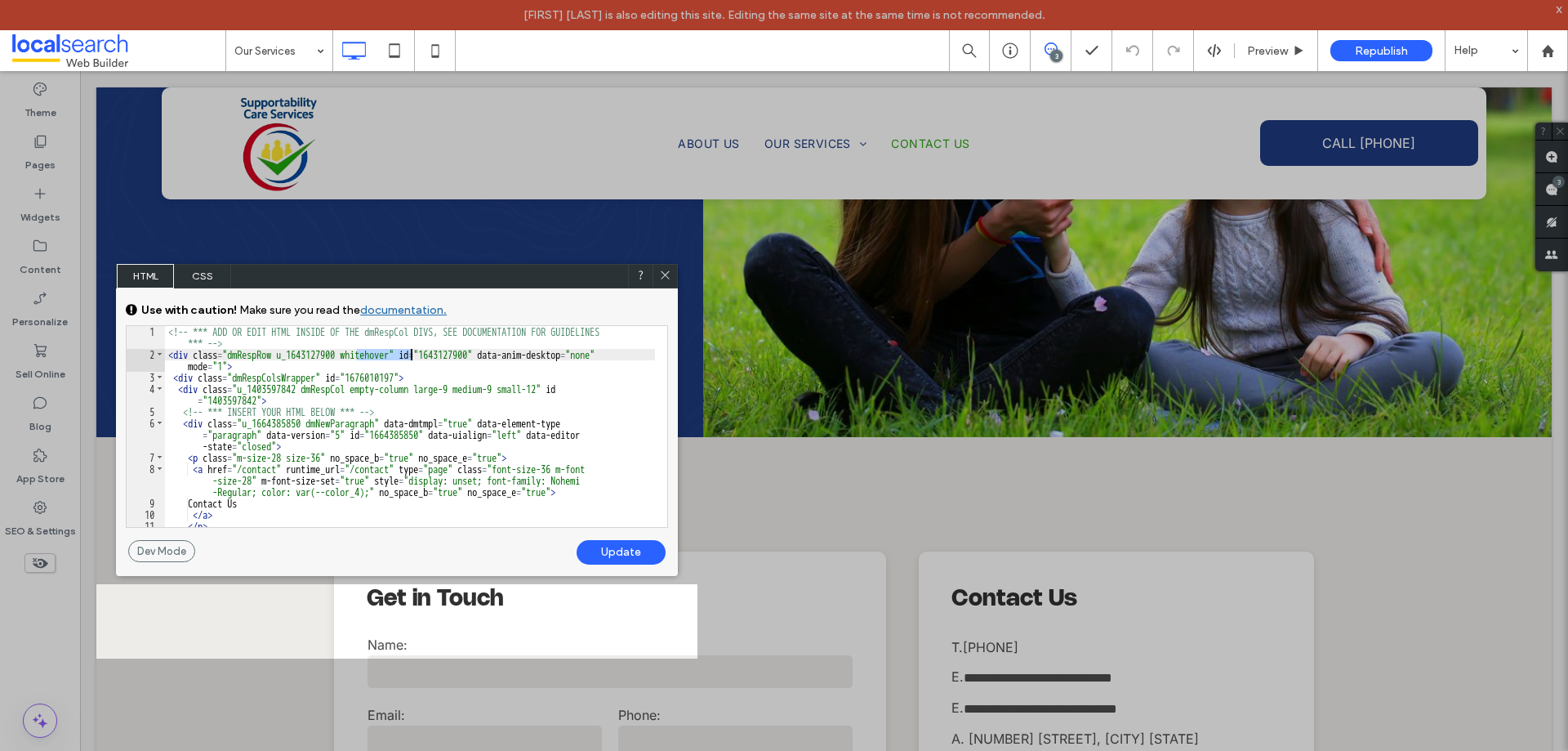 drag, startPoint x: 358, startPoint y: 355, endPoint x: 412, endPoint y: 356, distance: 54.0093 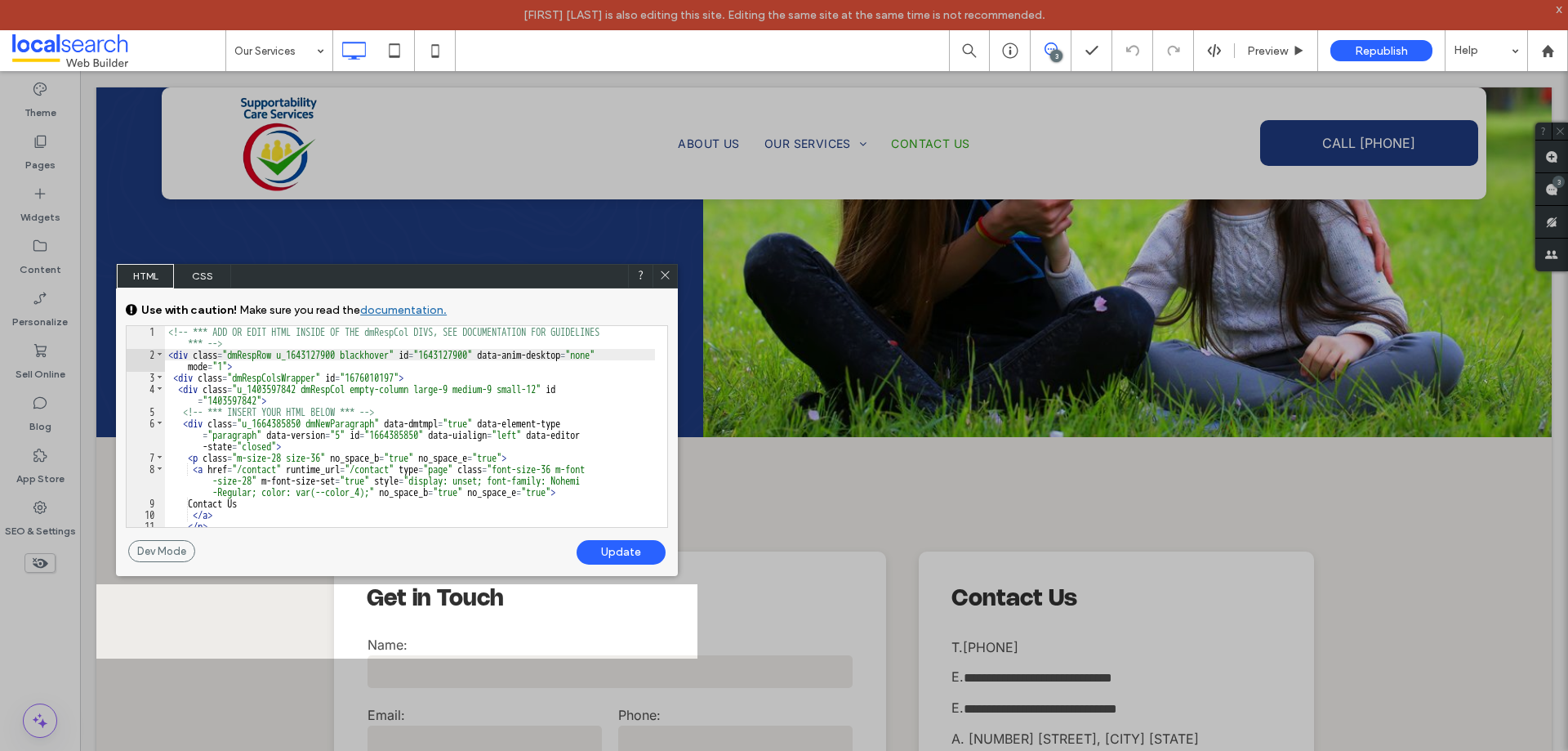type on "**" 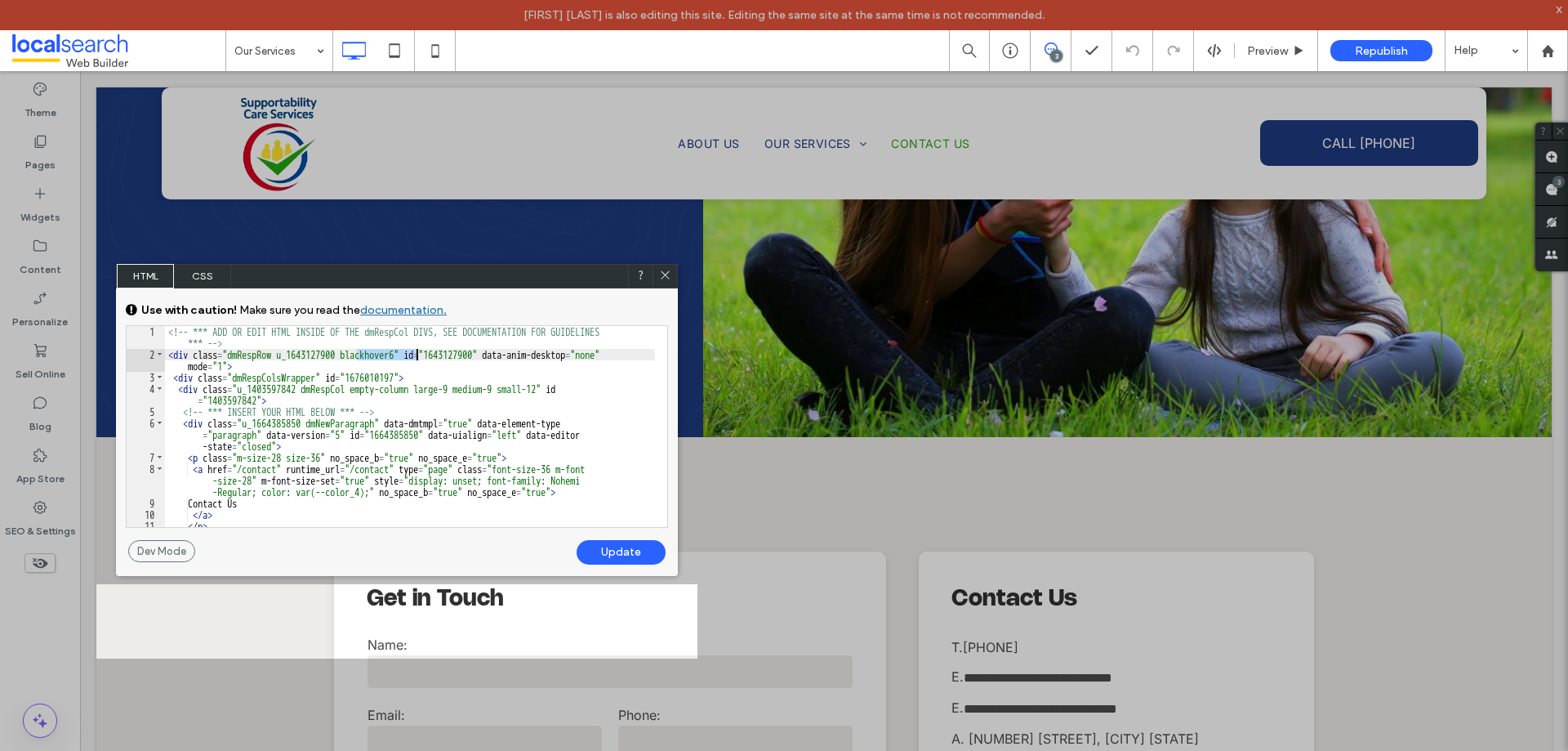 drag, startPoint x: 357, startPoint y: 355, endPoint x: 414, endPoint y: 357, distance: 57.035077 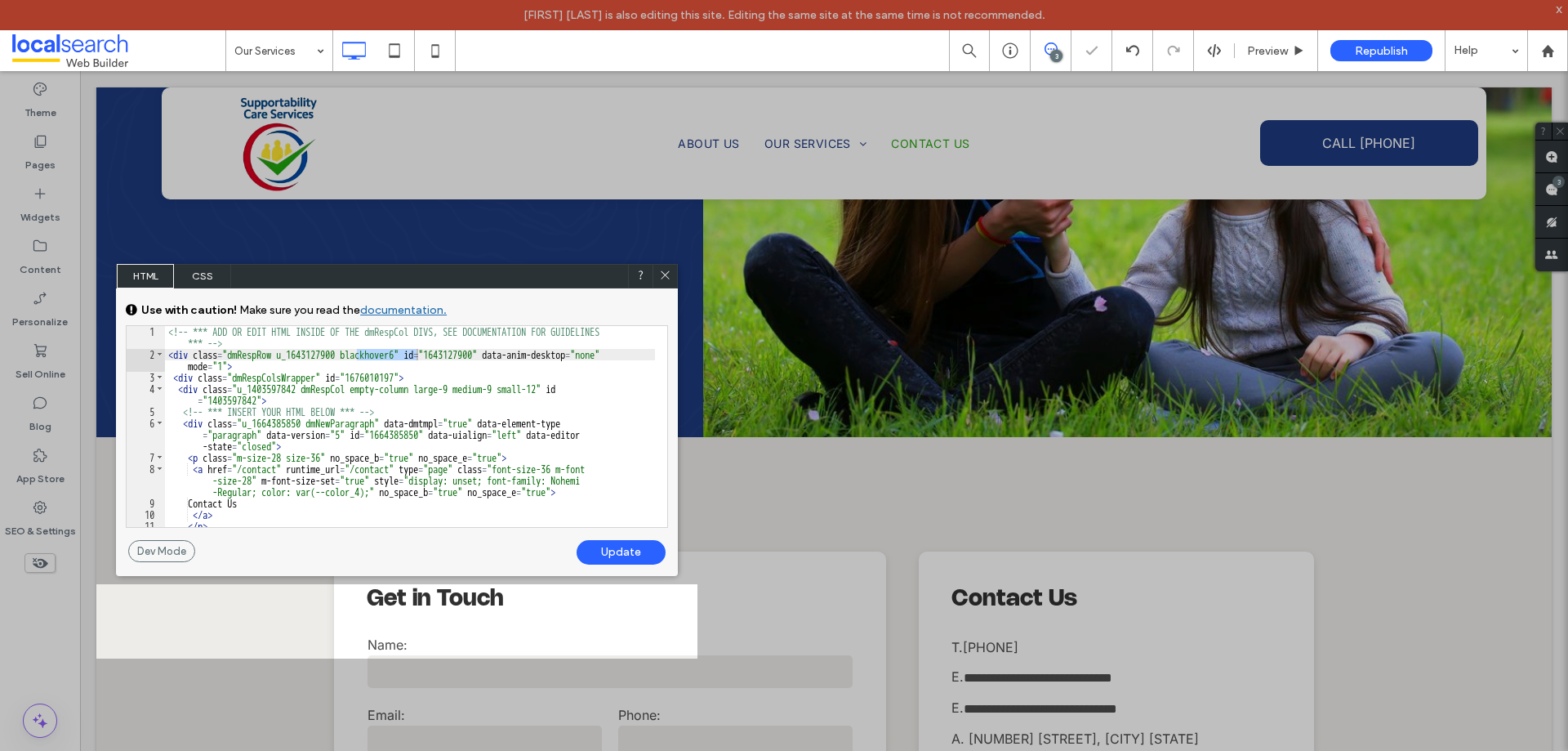 click at bounding box center [665, 276] 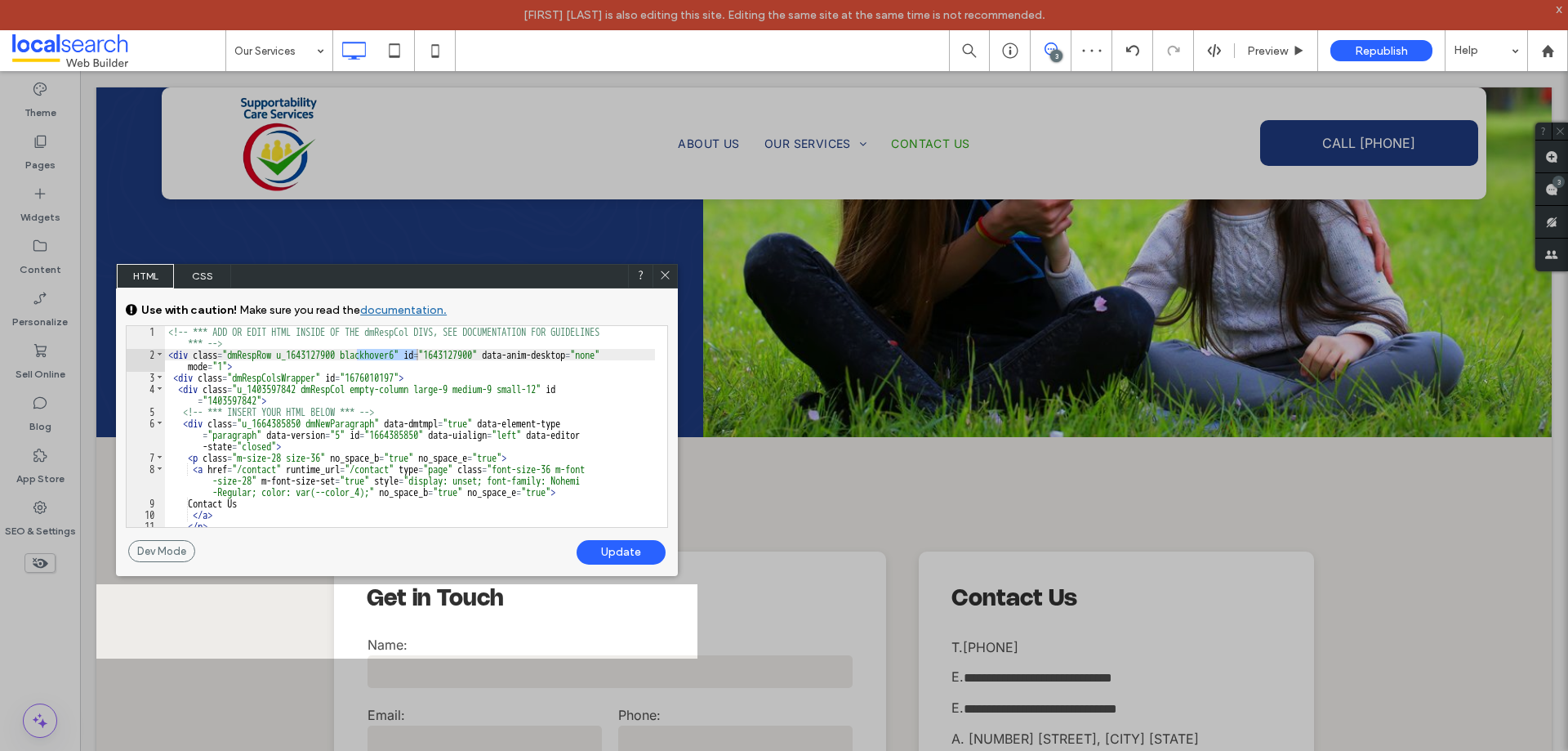click 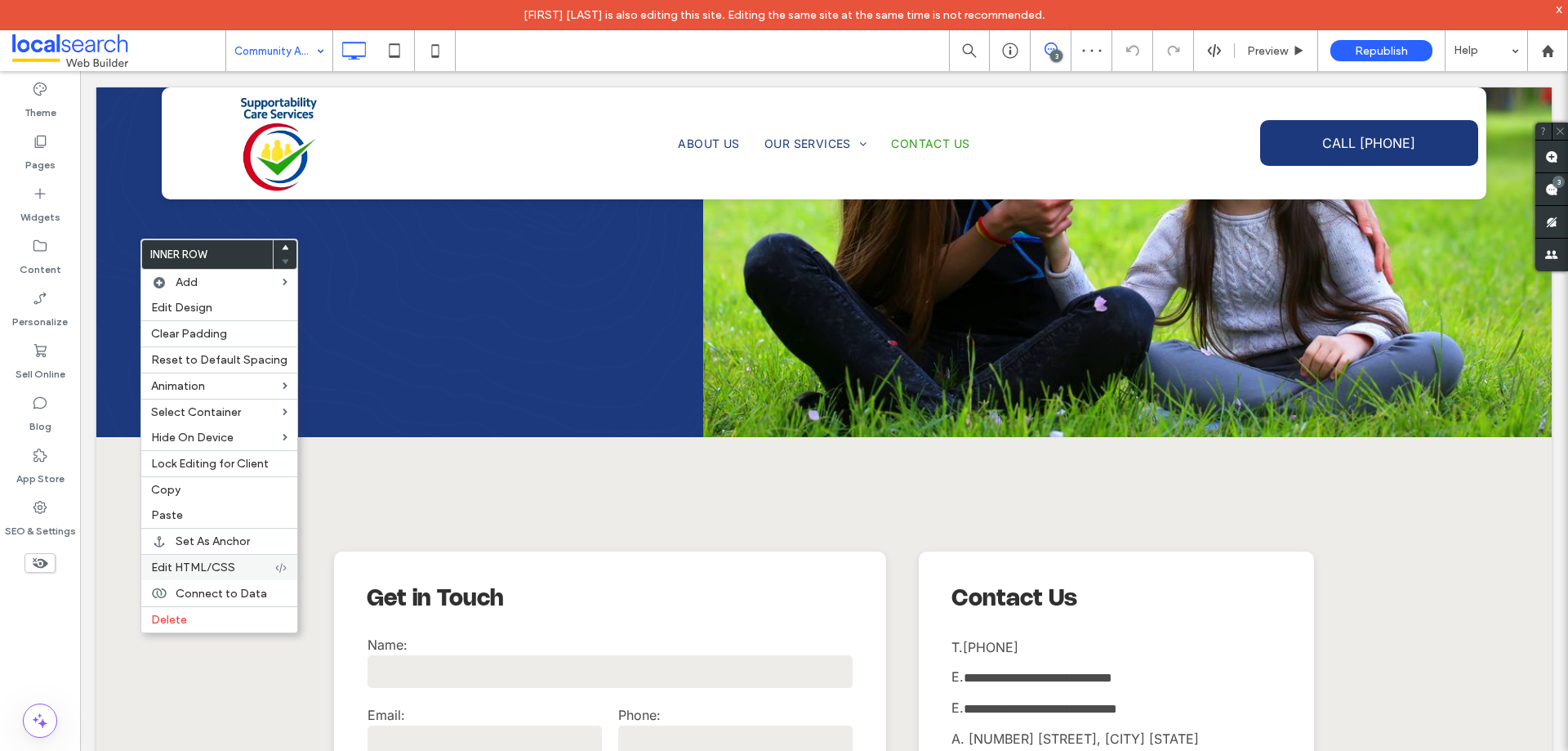 click on "Edit HTML/CSS" at bounding box center [193, 567] 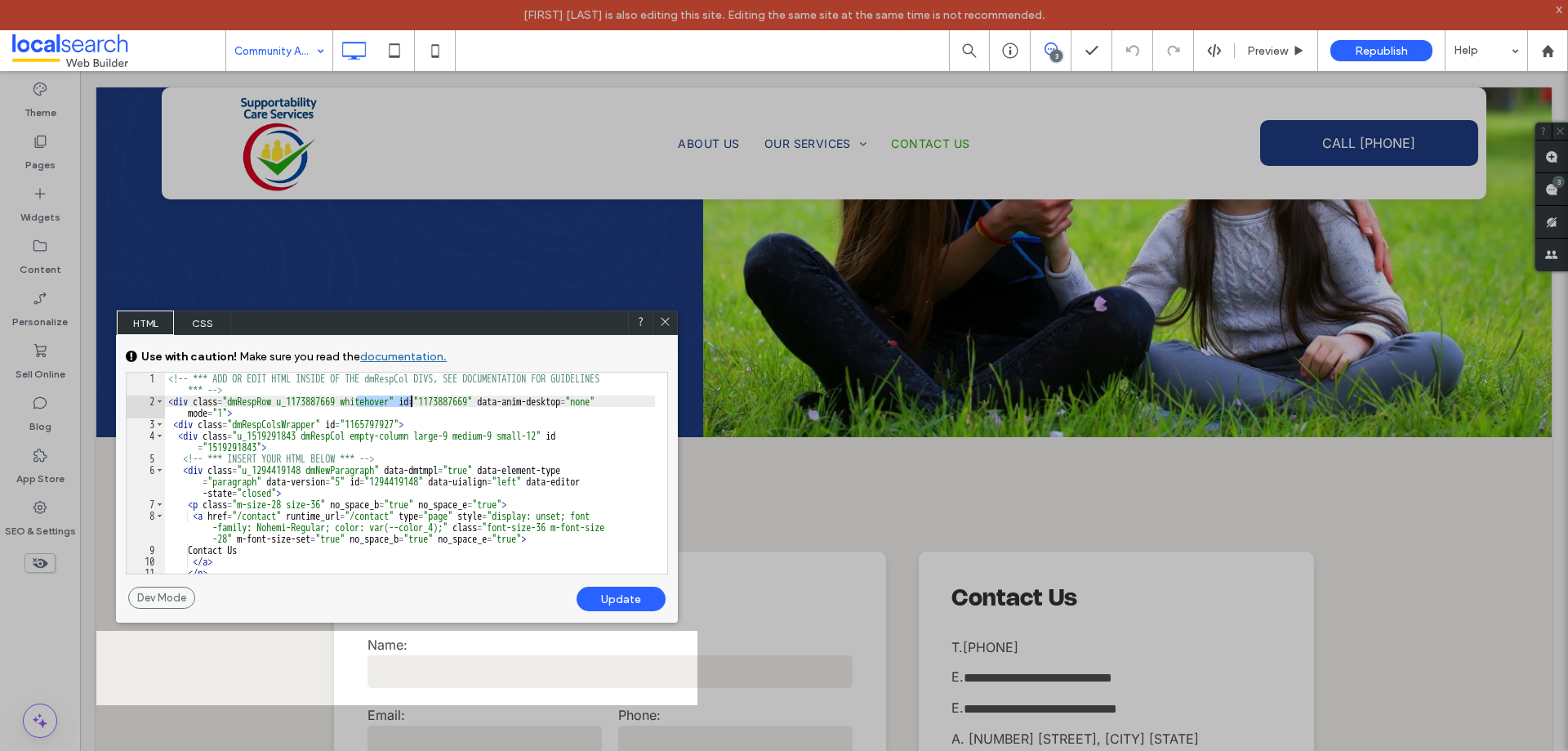 drag, startPoint x: 357, startPoint y: 398, endPoint x: 408, endPoint y: 401, distance: 51.088159 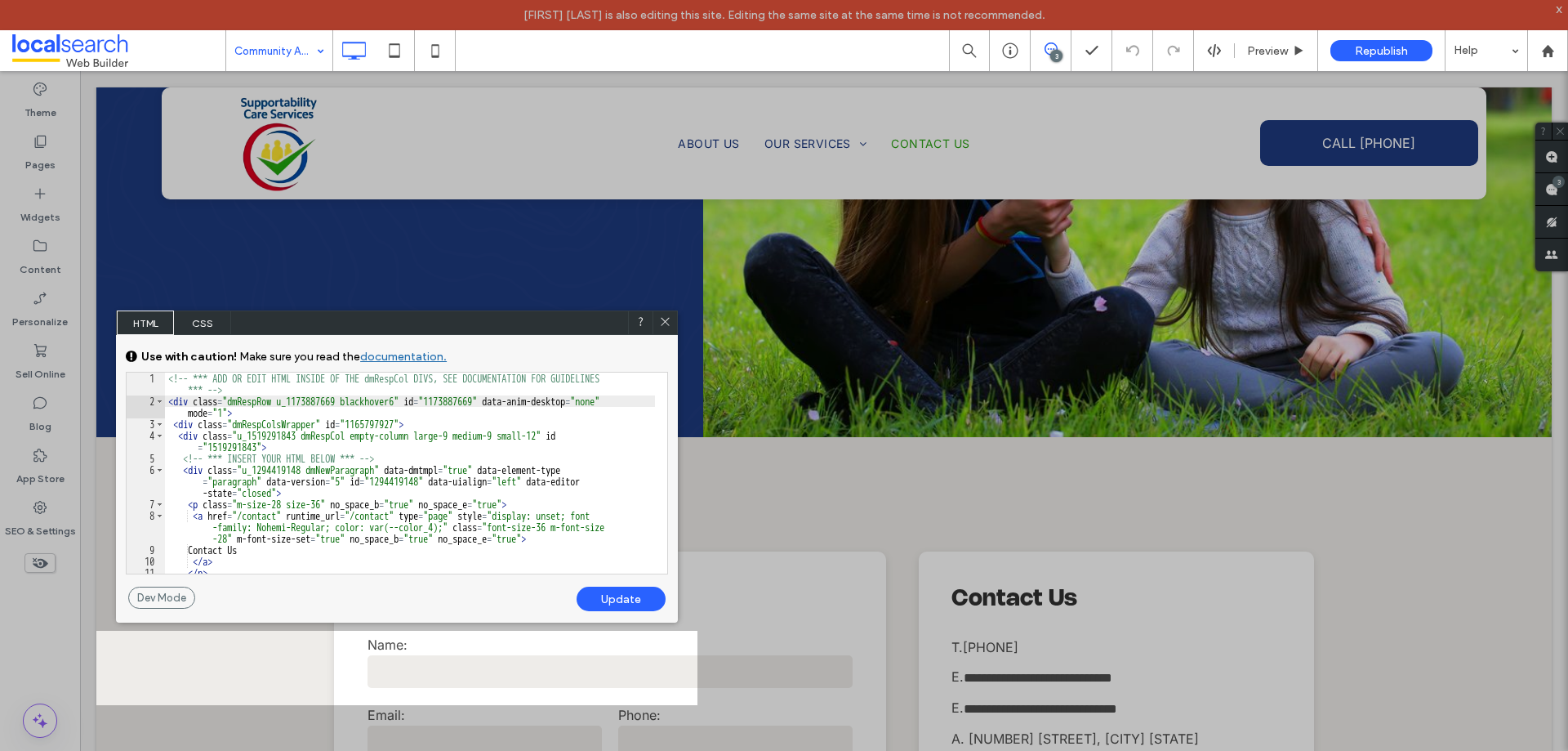 click on "Update" at bounding box center [621, 599] 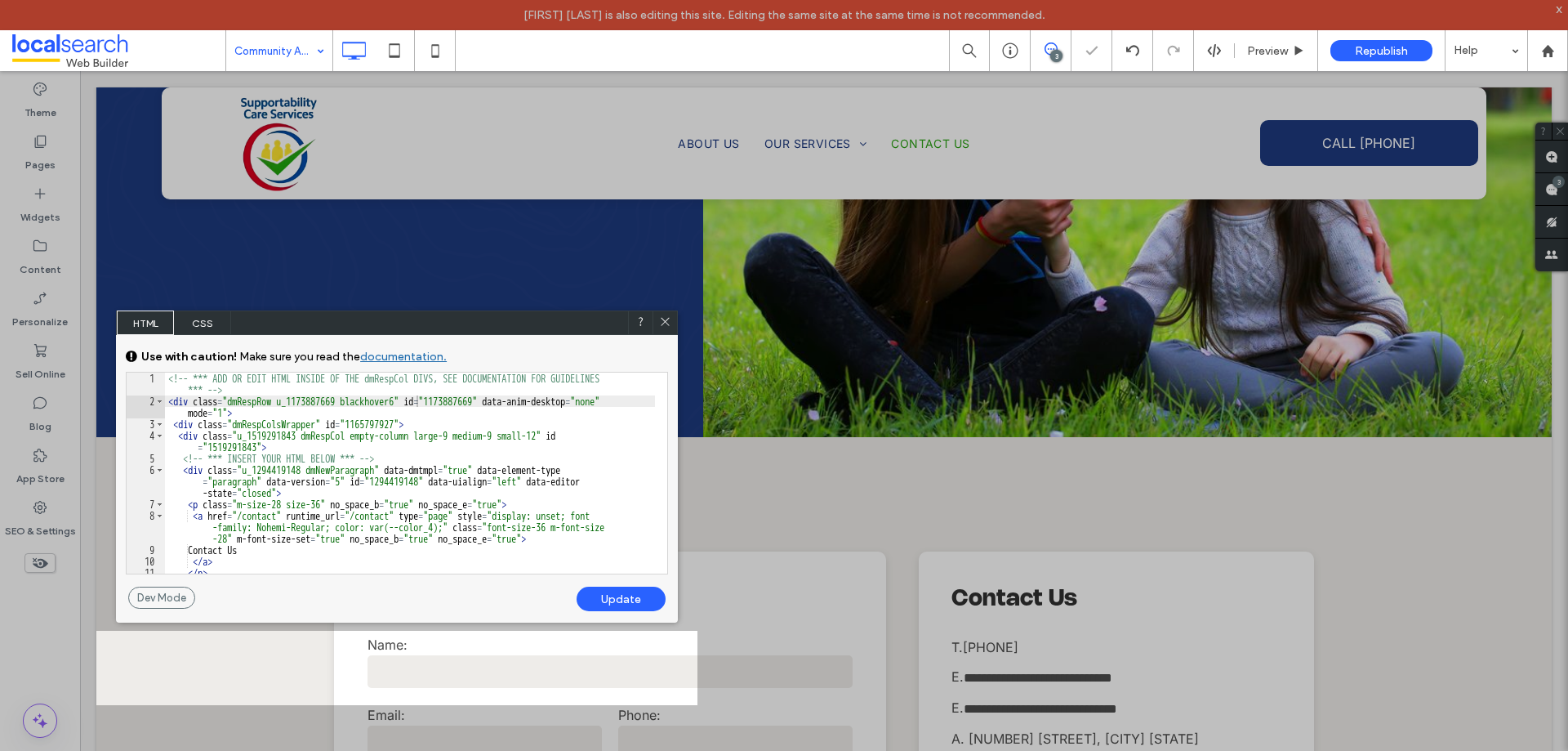 click 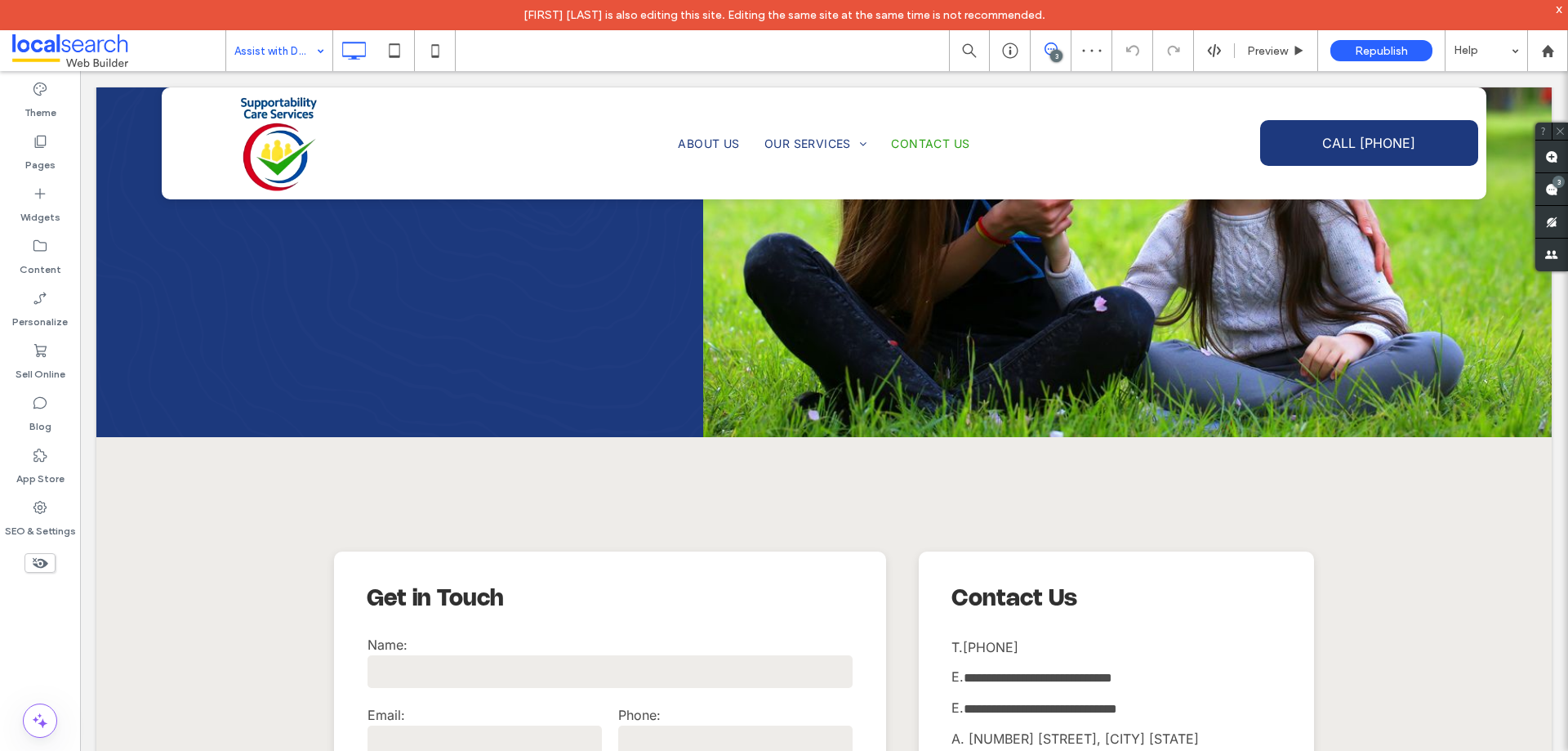 click at bounding box center [275, 51] 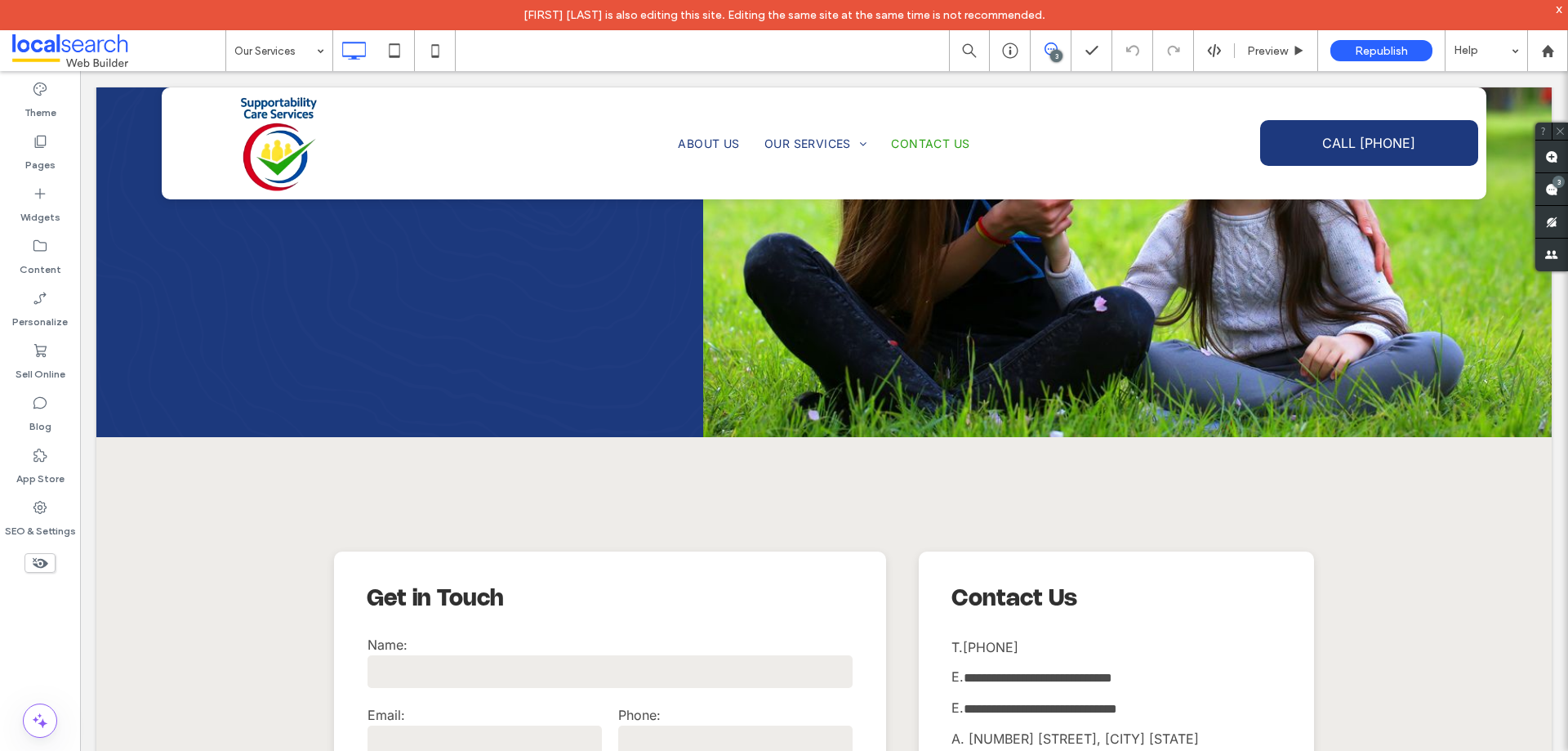 click at bounding box center (275, 51) 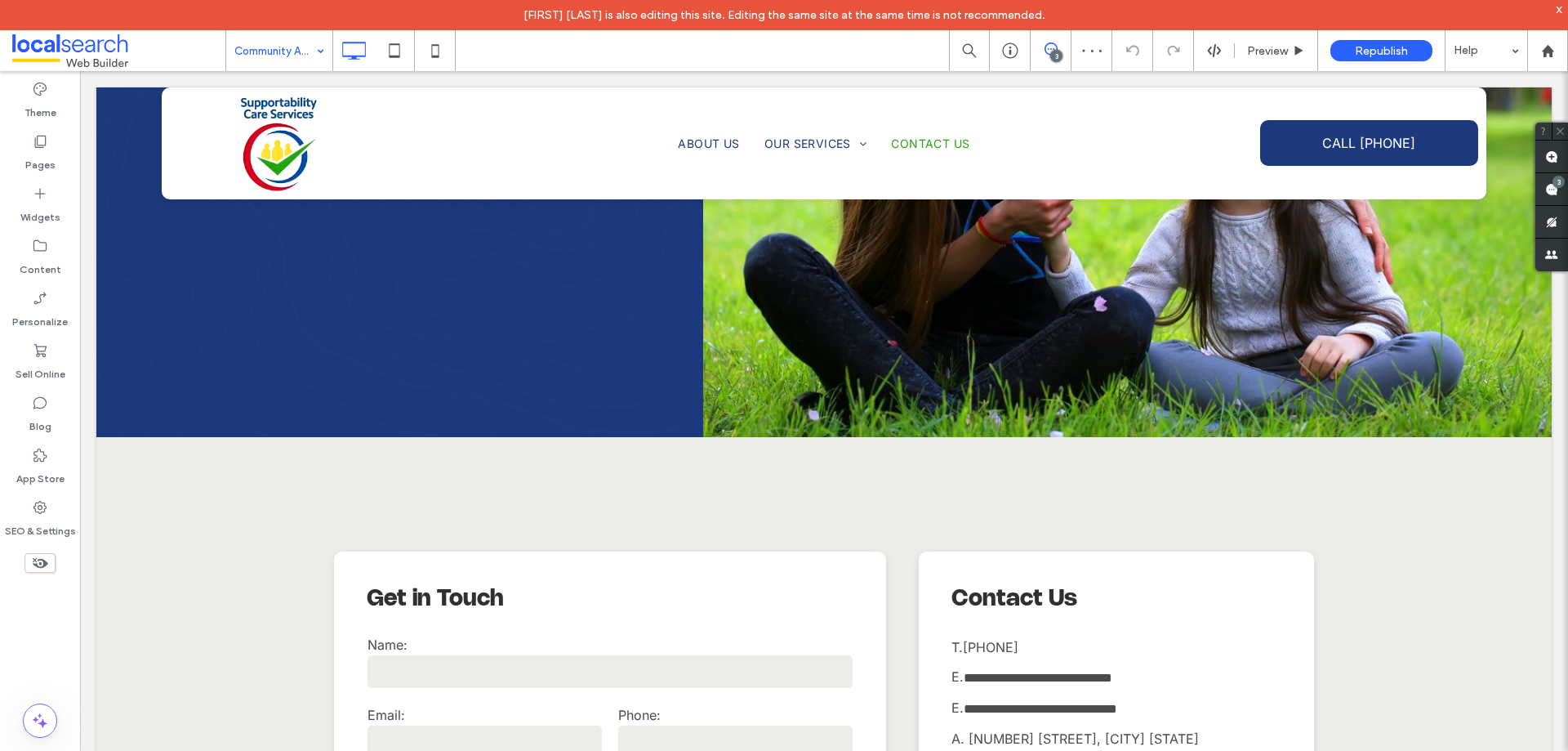 click at bounding box center (275, 51) 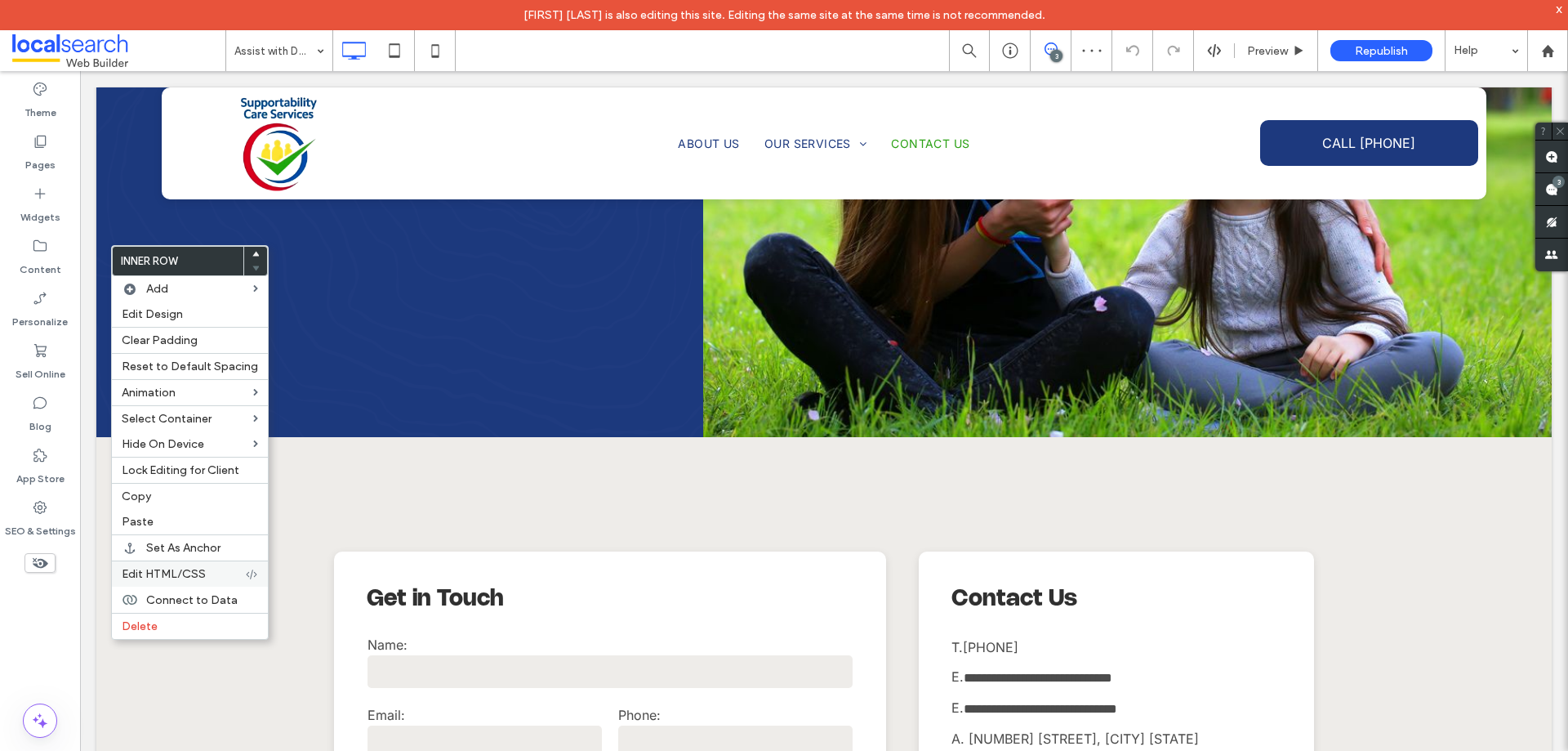 click on "Edit HTML/CSS" at bounding box center [163, 574] 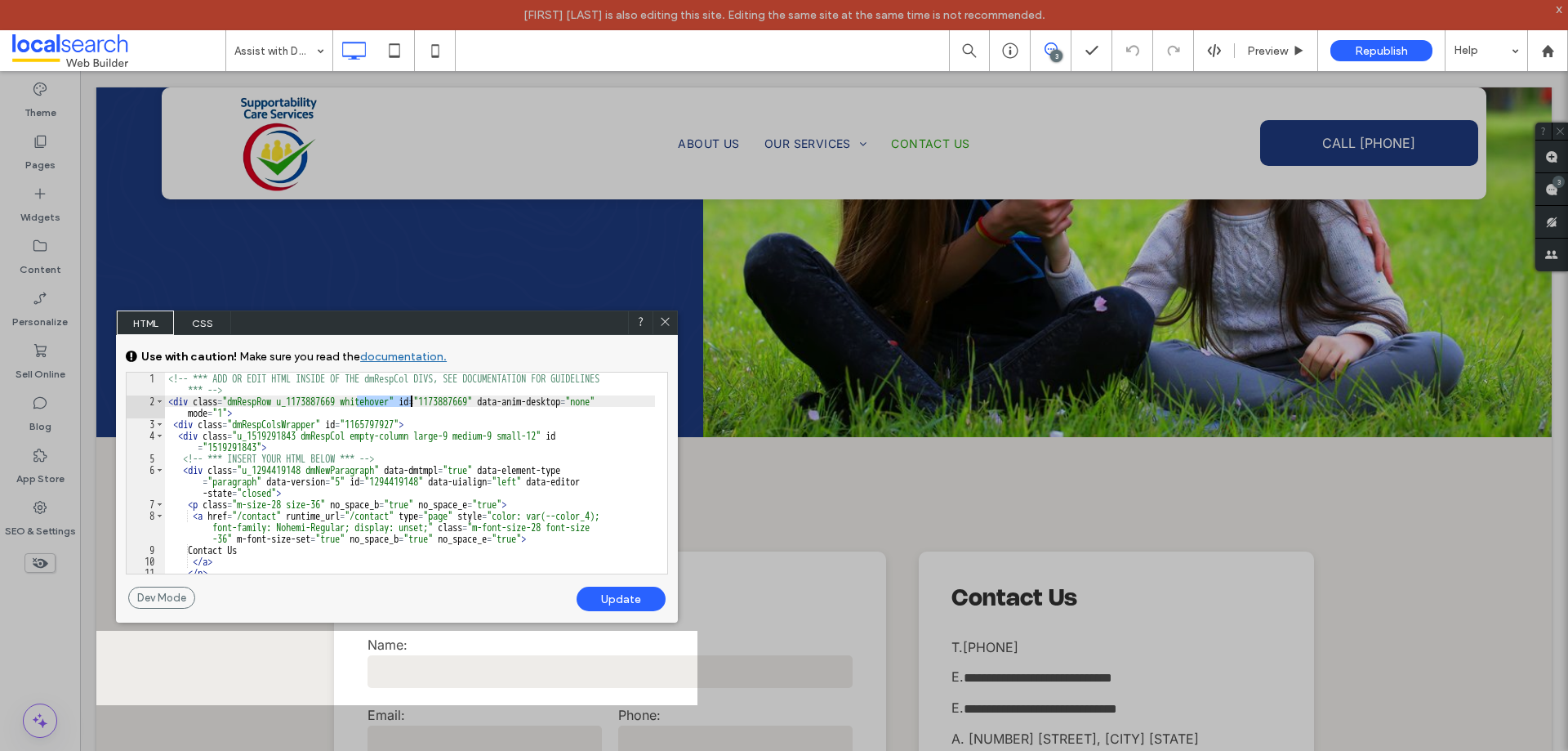 drag, startPoint x: 356, startPoint y: 401, endPoint x: 408, endPoint y: 404, distance: 52.086467 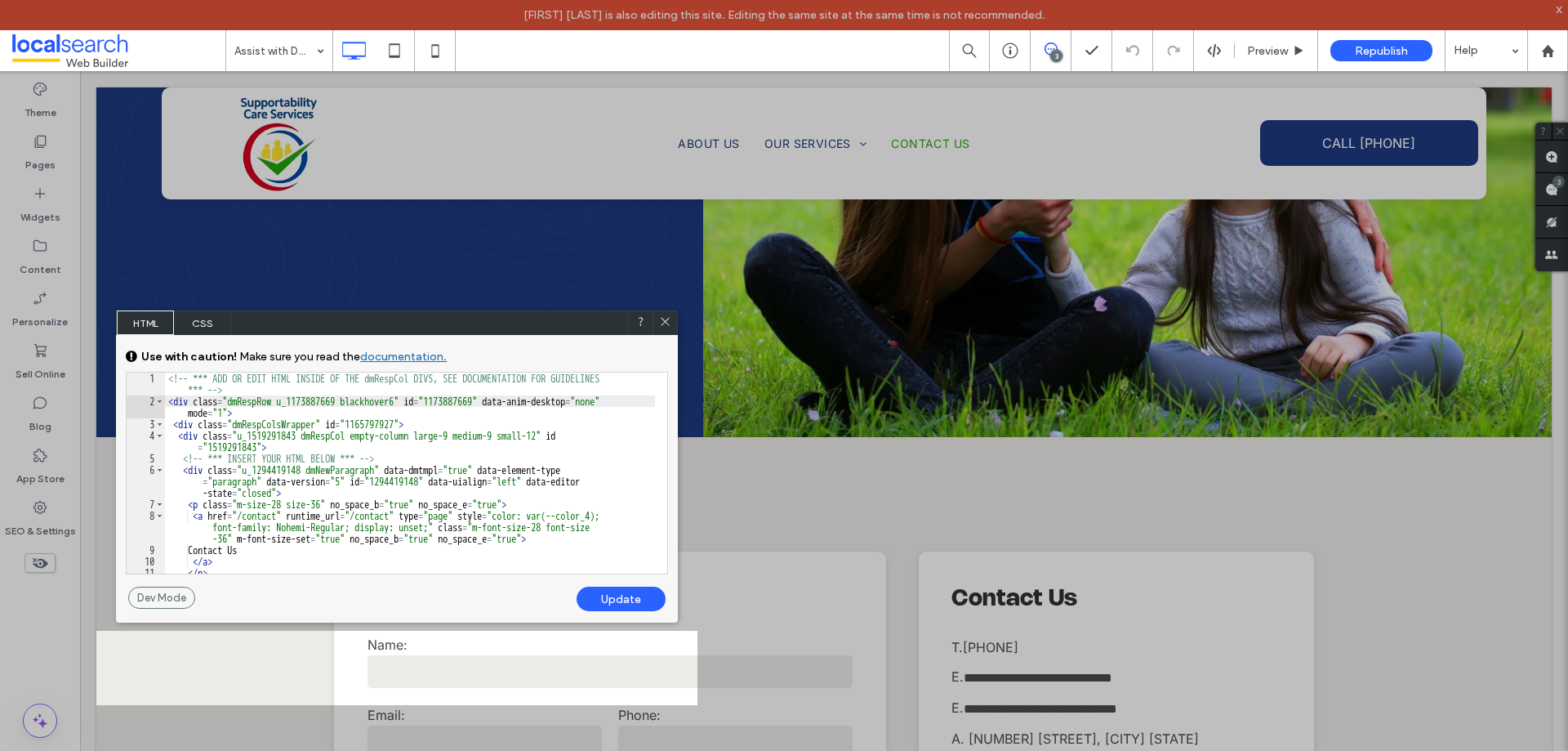 click on "Update" at bounding box center [621, 599] 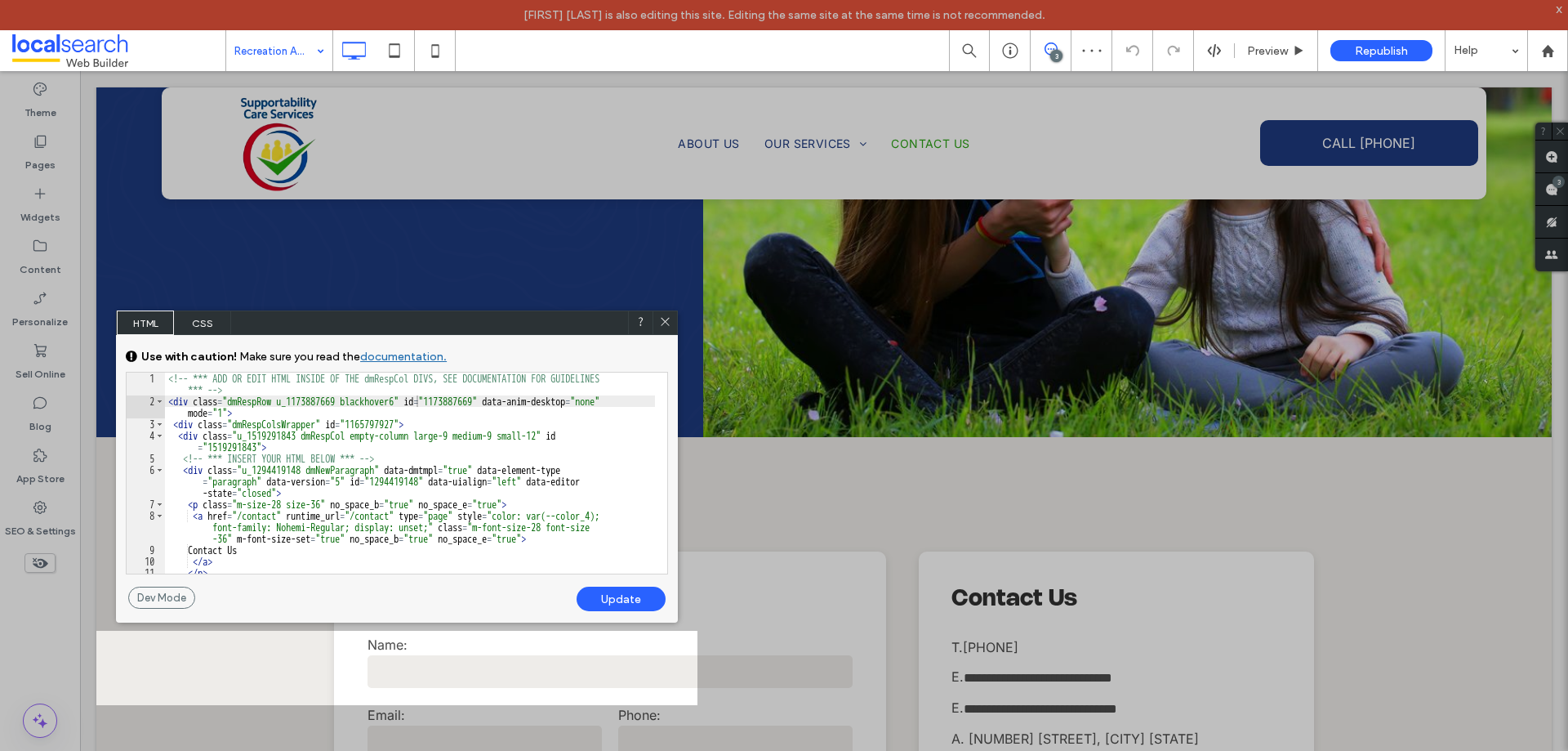 click 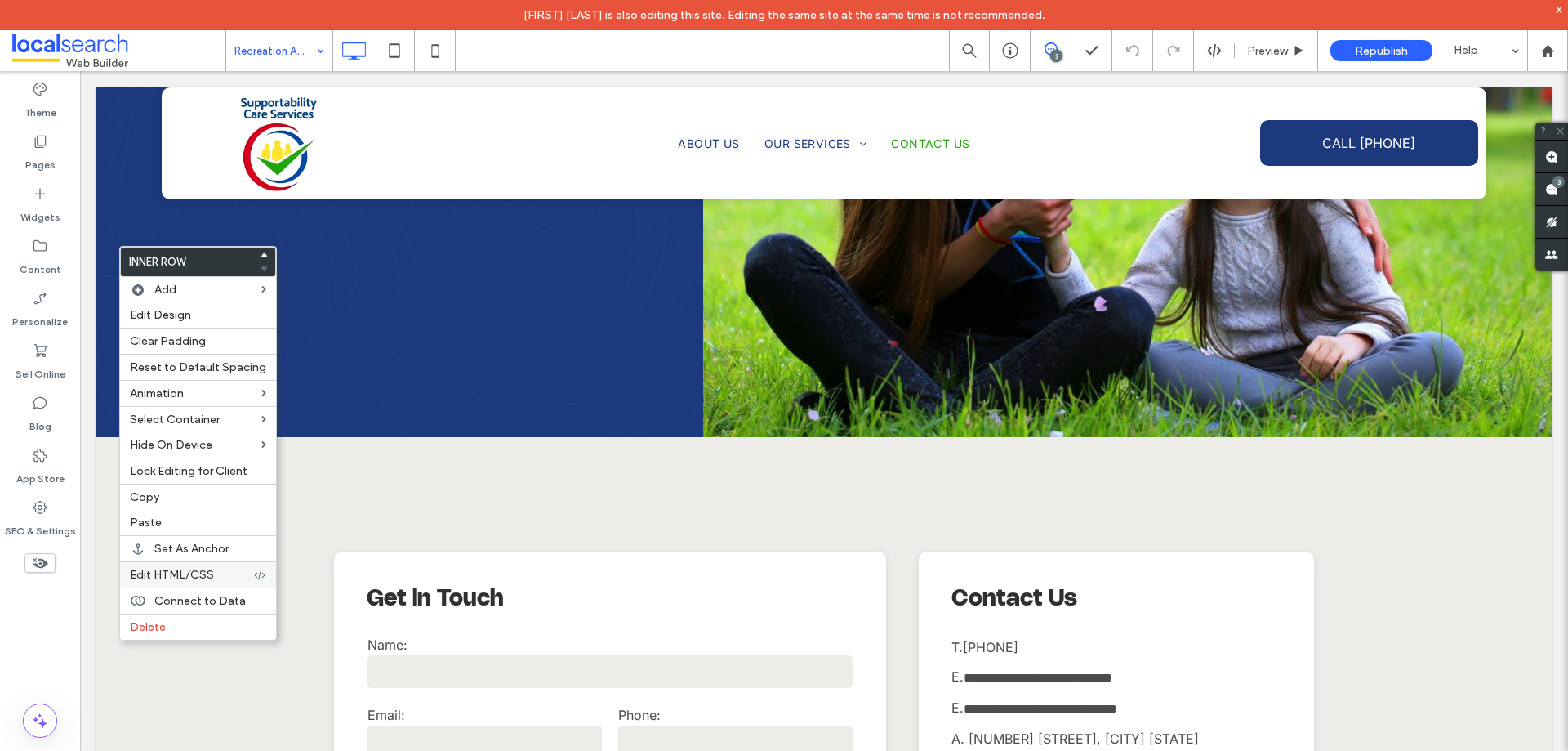 click on "Edit HTML/CSS" at bounding box center [172, 574] 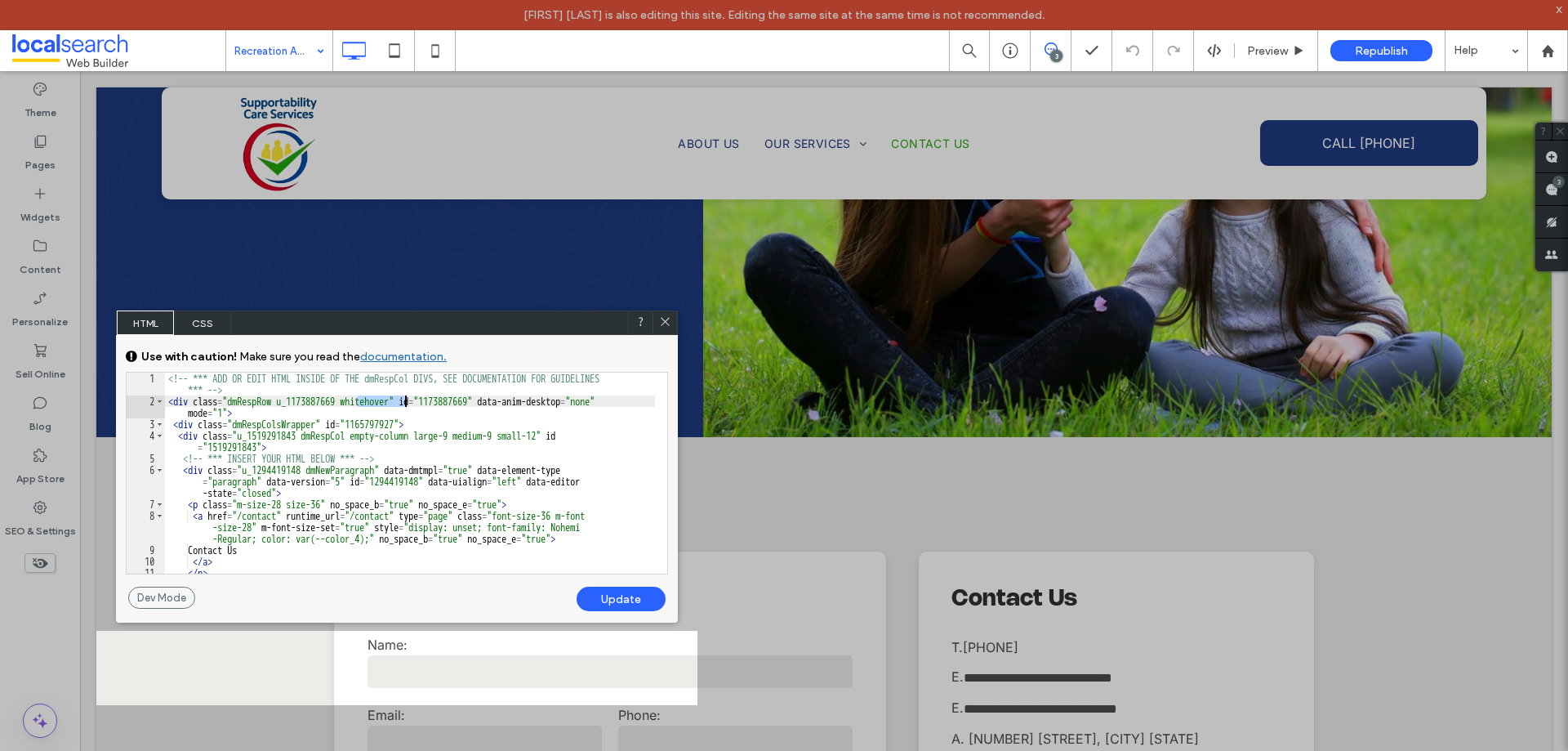 drag, startPoint x: 355, startPoint y: 403, endPoint x: 408, endPoint y: 407, distance: 53.150729 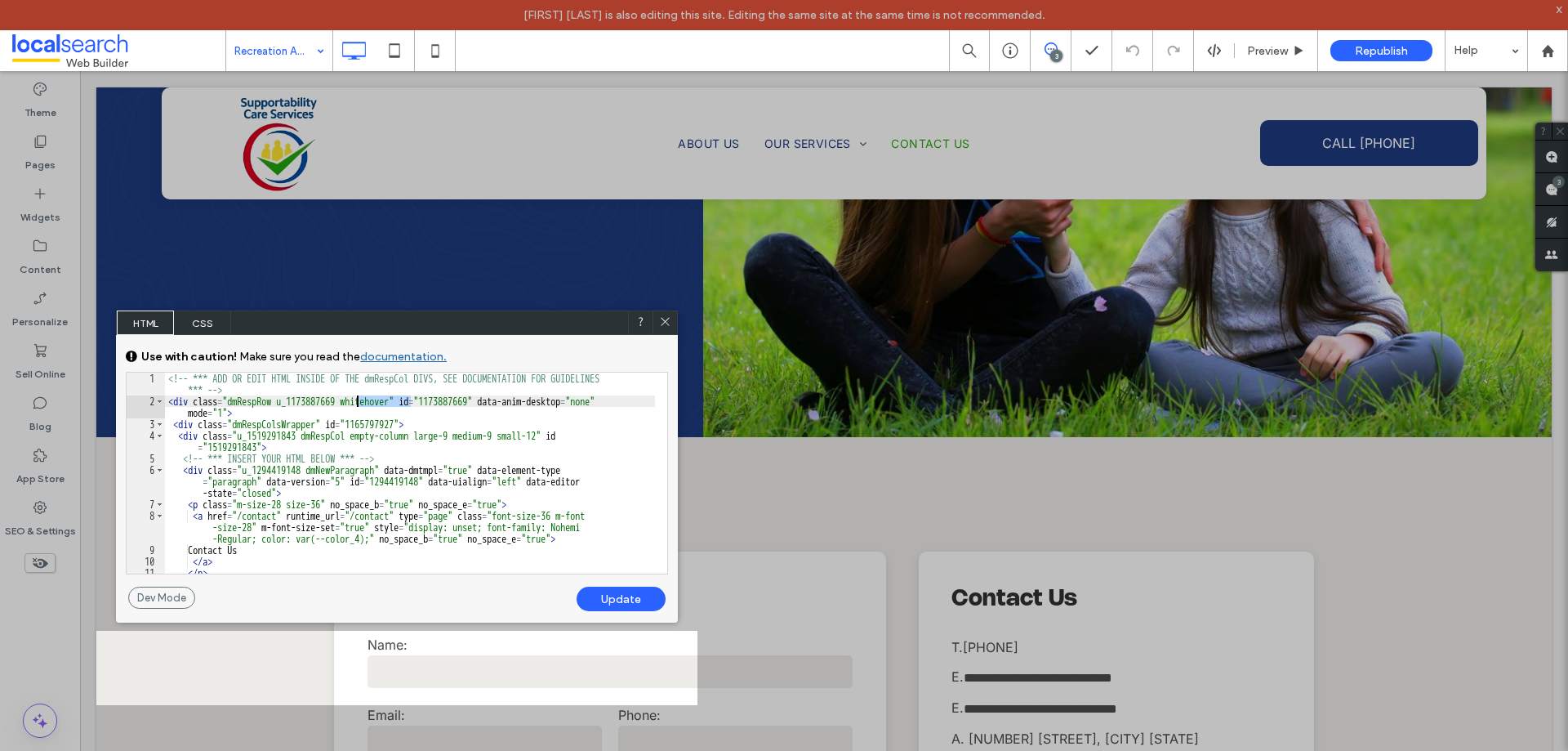 drag, startPoint x: 408, startPoint y: 404, endPoint x: 359, endPoint y: 397, distance: 49.497475 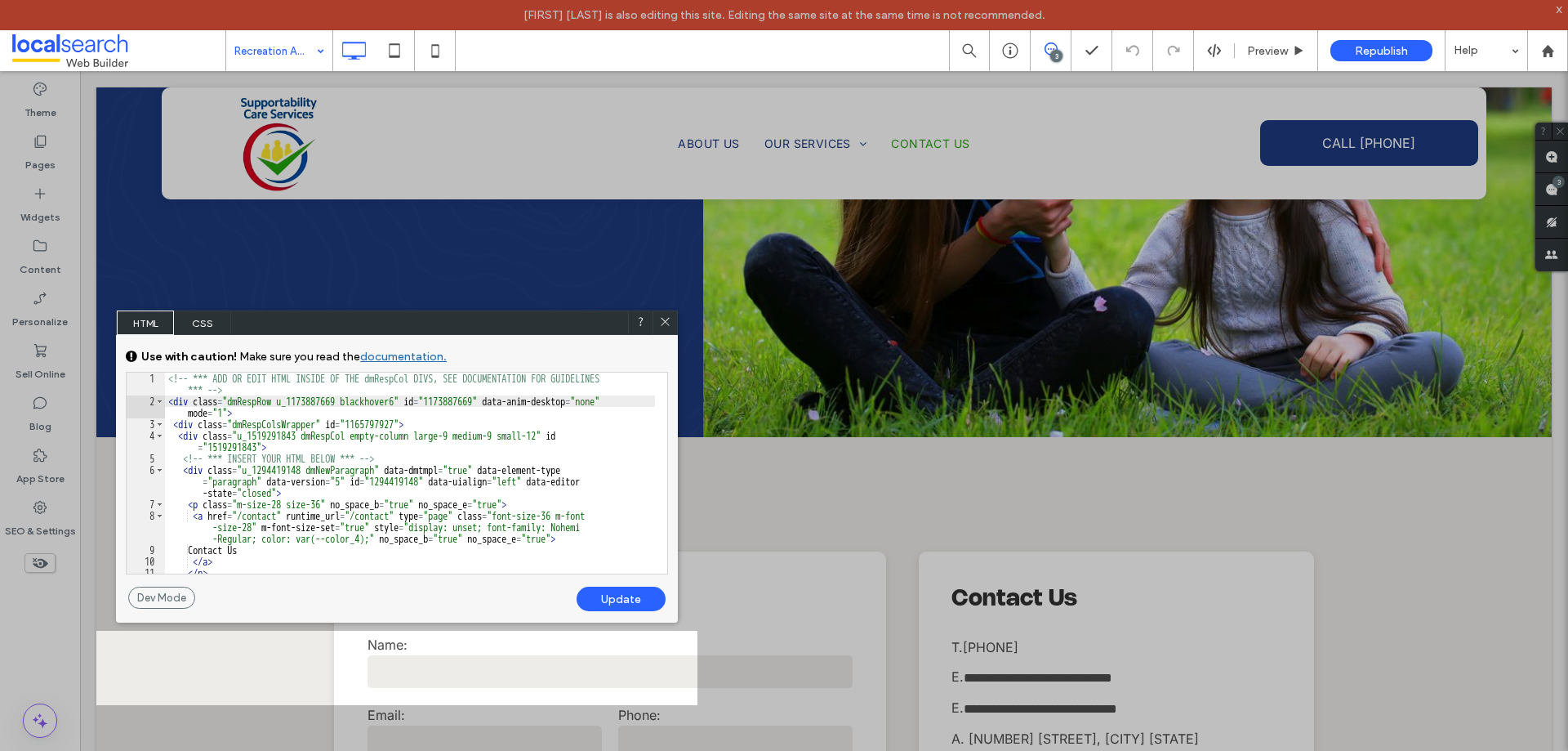 click on "Update" at bounding box center (621, 599) 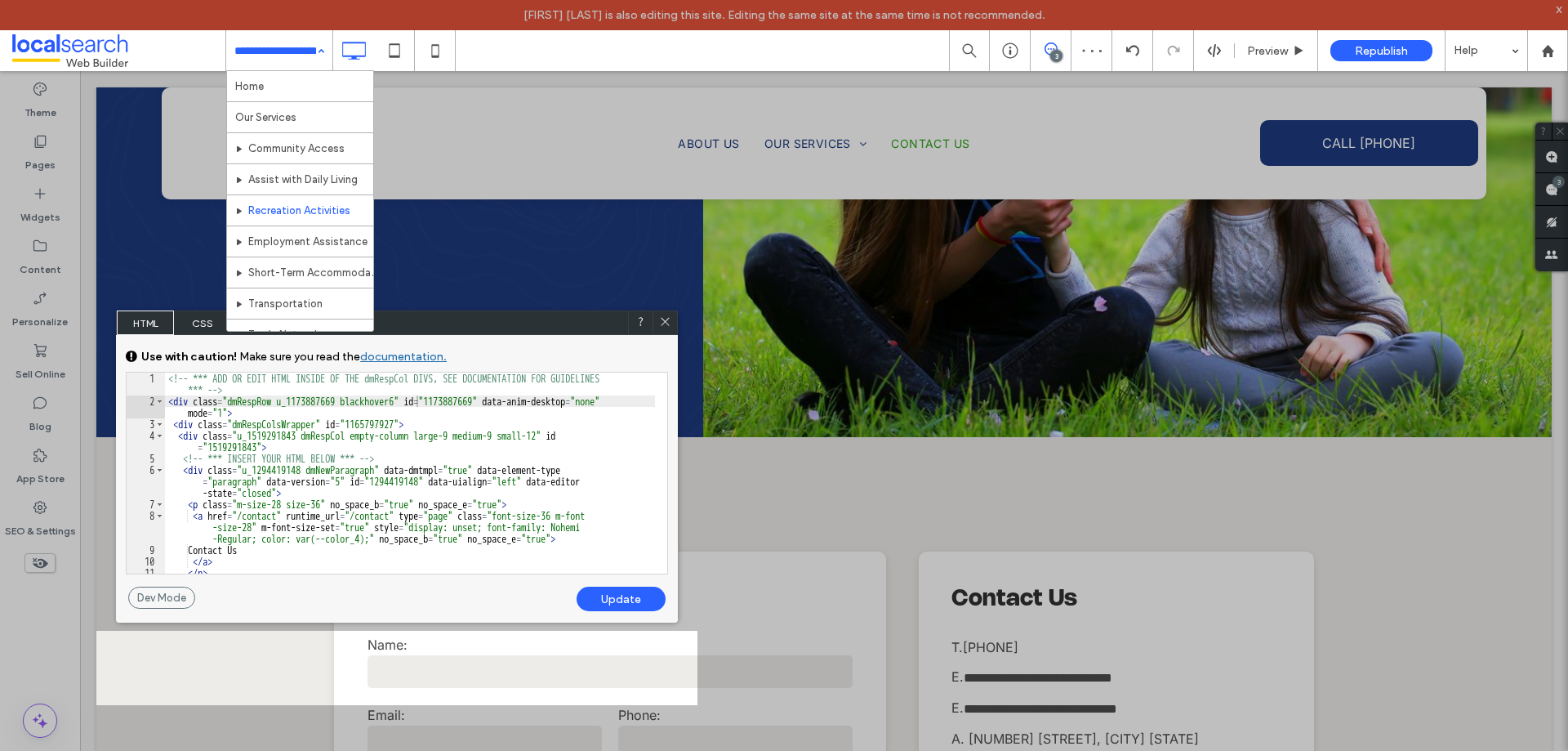 click 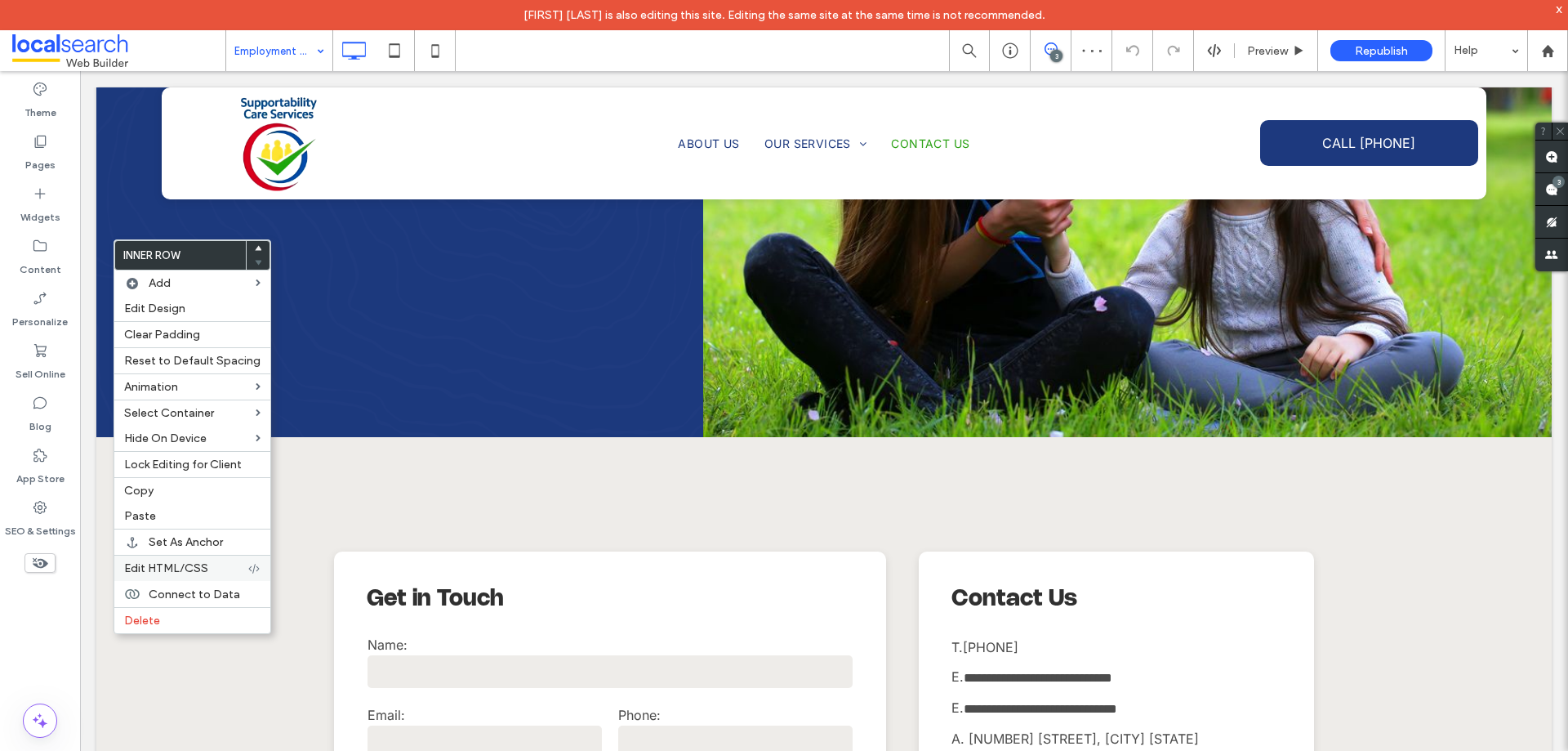 click on "Edit HTML/CSS" at bounding box center [166, 568] 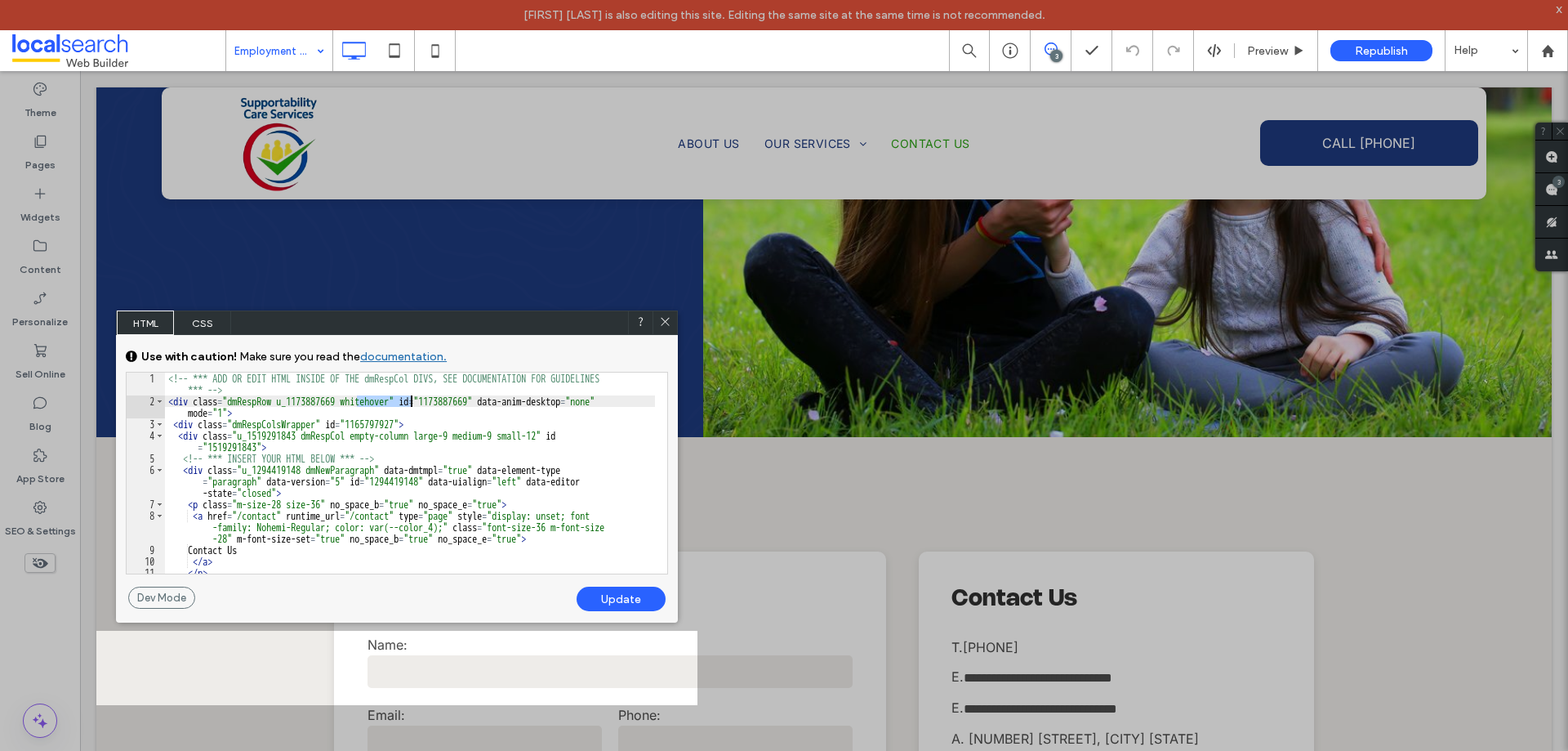 drag, startPoint x: 359, startPoint y: 405, endPoint x: 409, endPoint y: 400, distance: 50.249378 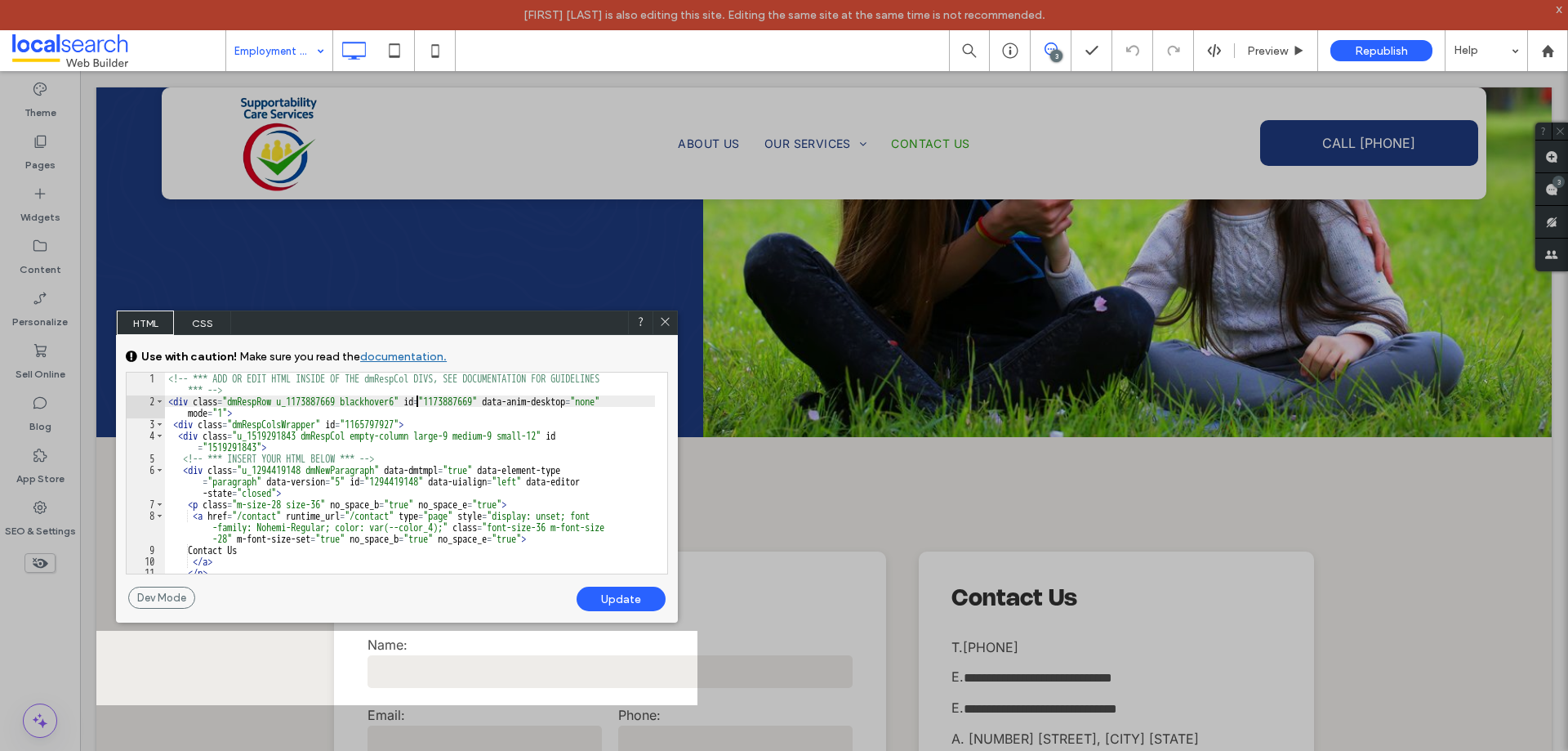 click on "Update" at bounding box center (621, 599) 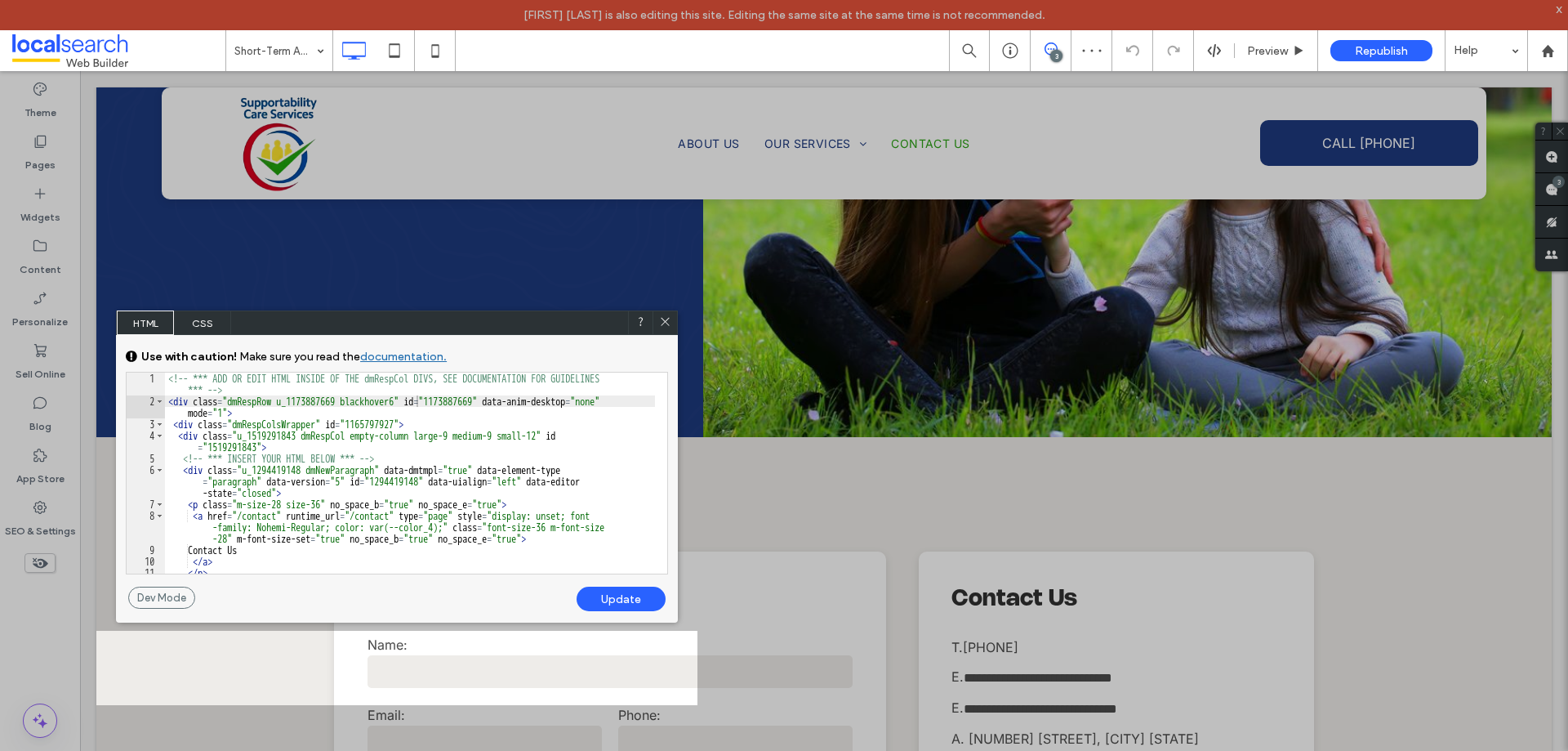 click 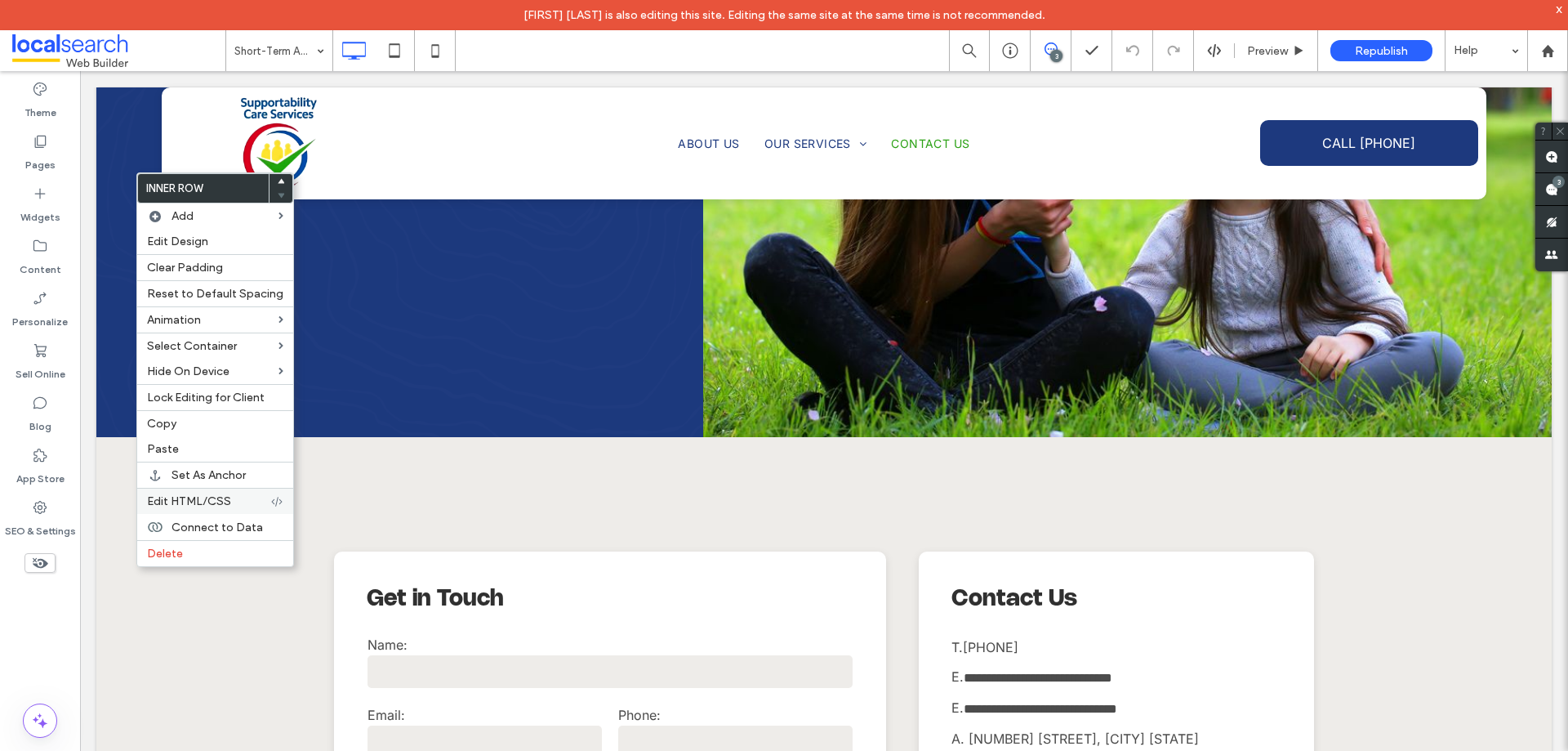 click on "Edit HTML/CSS" at bounding box center (215, 501) 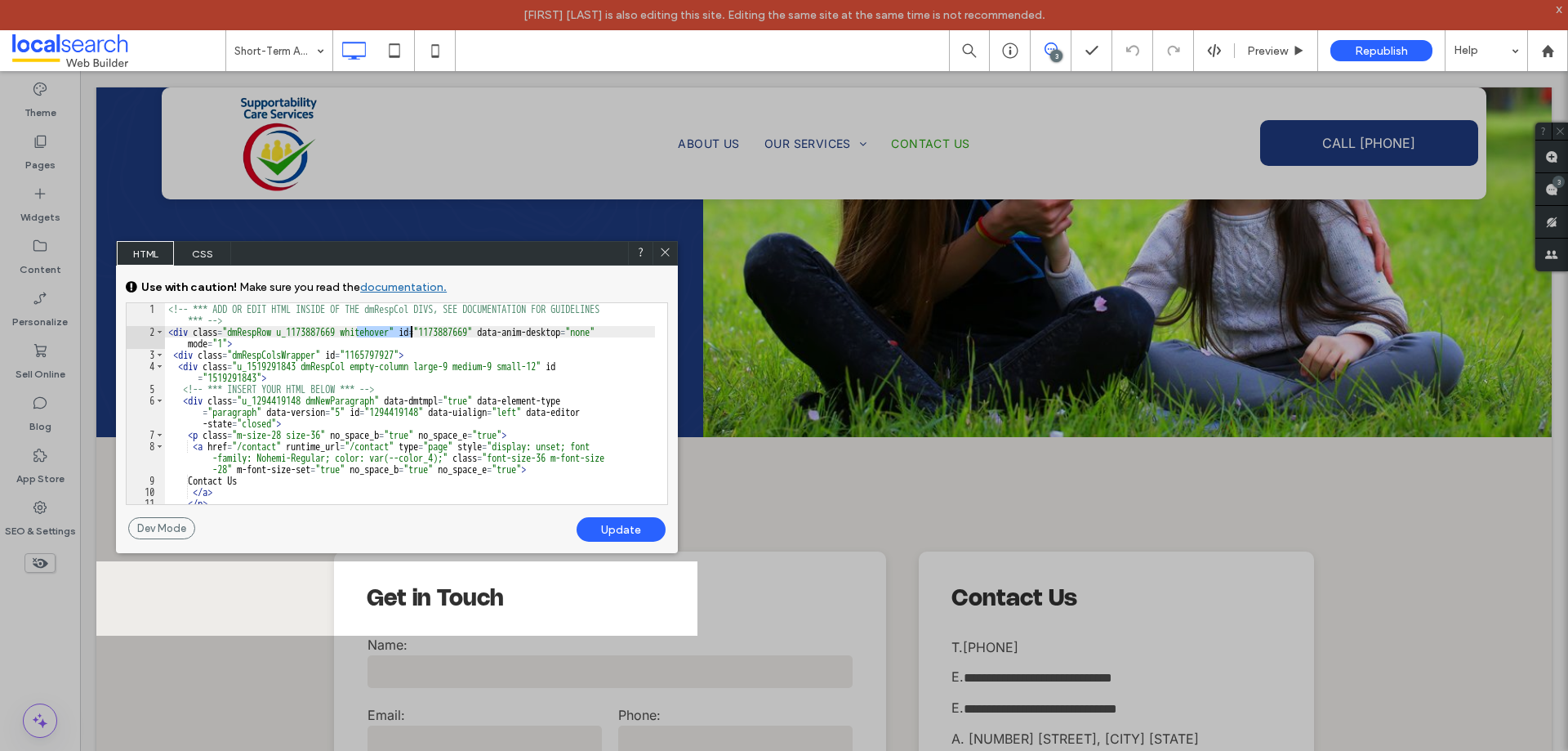drag, startPoint x: 358, startPoint y: 332, endPoint x: 411, endPoint y: 334, distance: 53.03772 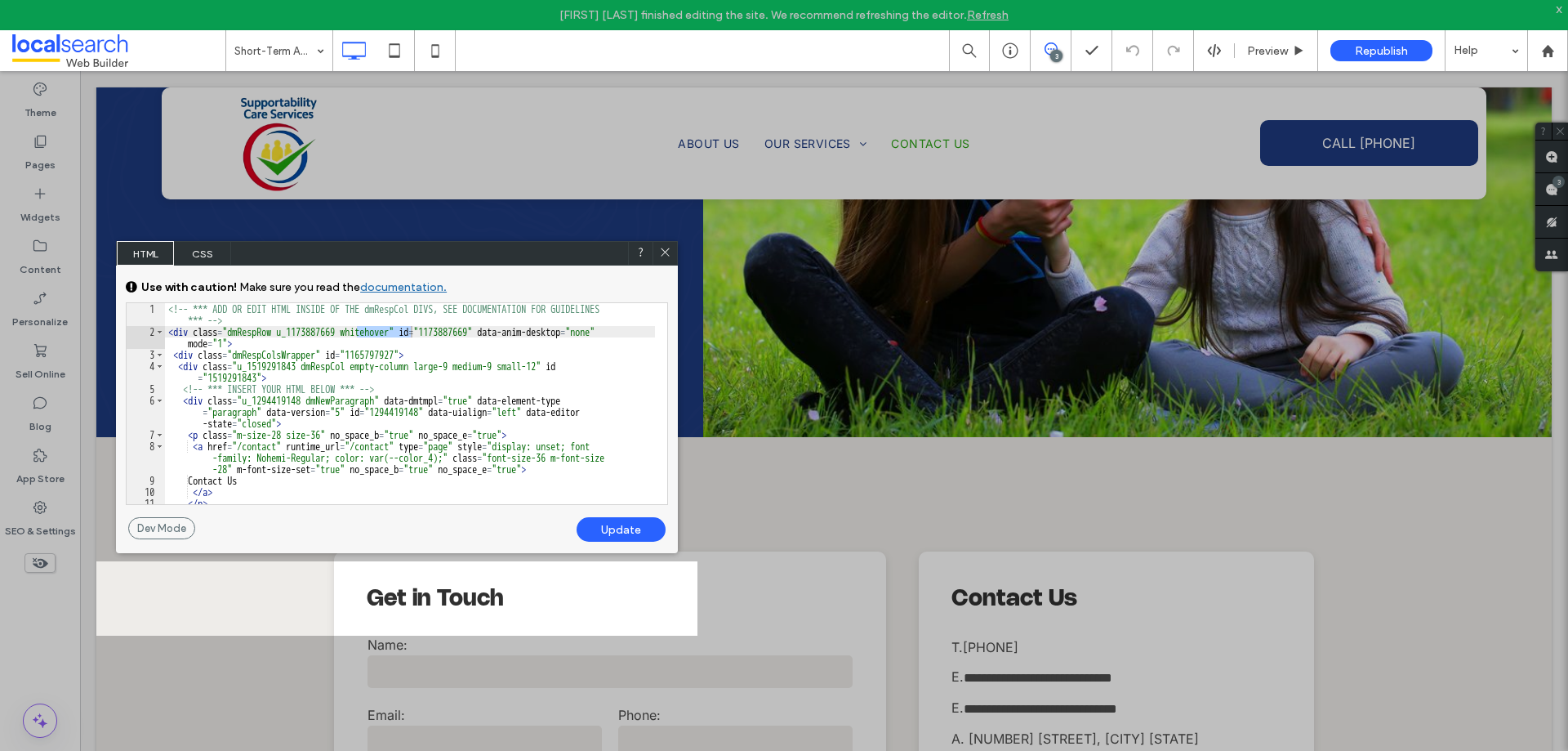click on "<!-- *** ADD OR EDIT HTML INSIDE OF THE dmRespCol DIVS, SEE DOCUMENTATION FOR GUIDELINES       *** --> < div   class = "dmRespRow u_1173887669 whitehover"   id = "1173887669"   data-anim-desktop = "none"        mode = "1" >   < div   class = "dmRespColsWrapper"   id = "1165797927" >    < div   class = "u_1519291843 dmRespCol empty-column large-9 medium-9 small-12"   id        = "1519291843" >     <!-- *** INSERT YOUR HTML BELOW *** -->     < div   class = "u_1294419148 dmNewParagraph"   data-dmtmpl = "true"   data-element-type         = "paragraph"   data-version = "5"   id = "1294419148"   data-uialign = "left"   data-editor         -state = "closed" >      < p   class = "m-size-28 size-36"   no_space_b = "true"   no_space_e = "true" >        < a   href = "/contact"   runtime_url = "/contact"   type = "page"   style = "display: unset; font           -family: Nohemi-Regular; color: var(--color_4);"   class = "font-size-36 m-font-size           -28"   = "true"   =" at bounding box center [410, 404] 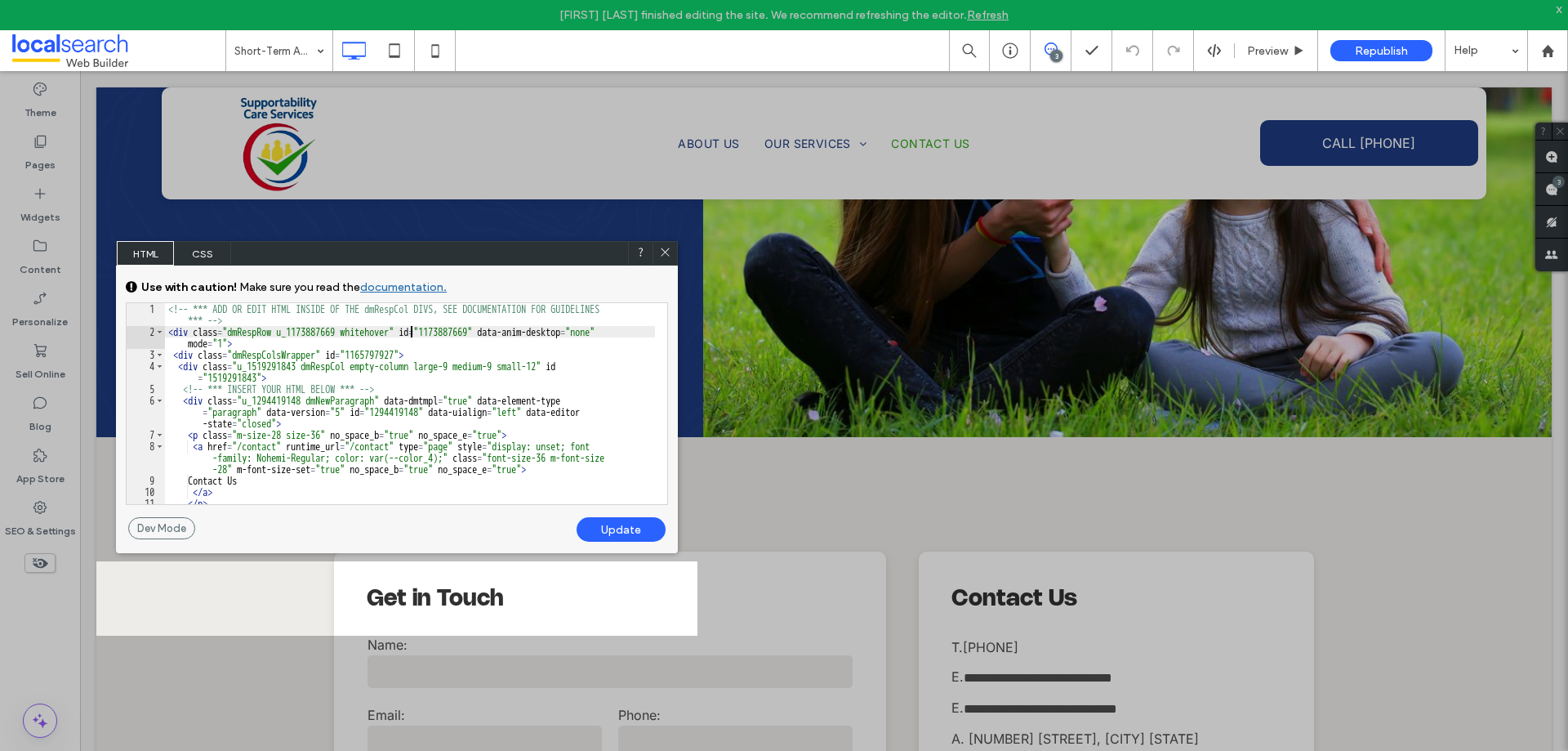 click on "<!-- *** ADD OR EDIT HTML INSIDE OF THE dmRespCol DIVS, SEE DOCUMENTATION FOR GUIDELINES       *** --> < div   class = "dmRespRow u_1173887669 whitehover"   id = "1173887669"   data-anim-desktop = "none"        mode = "1" >   < div   class = "dmRespColsWrapper"   id = "1165797927" >    < div   class = "u_1519291843 dmRespCol empty-column large-9 medium-9 small-12"   id        = "1519291843" >     <!-- *** INSERT YOUR HTML BELOW *** -->     < div   class = "u_1294419148 dmNewParagraph"   data-dmtmpl = "true"   data-element-type         = "paragraph"   data-version = "5"   id = "1294419148"   data-uialign = "left"   data-editor         -state = "closed" >      < p   class = "m-size-28 size-36"   no_space_b = "true"   no_space_e = "true" >        < a   href = "/contact"   runtime_url = "/contact"   type = "page"   style = "display: unset; font           -family: Nohemi-Regular; color: var(--color_4);"   class = "font-size-36 m-font-size           -28"   = "true"   =" at bounding box center [410, 421] 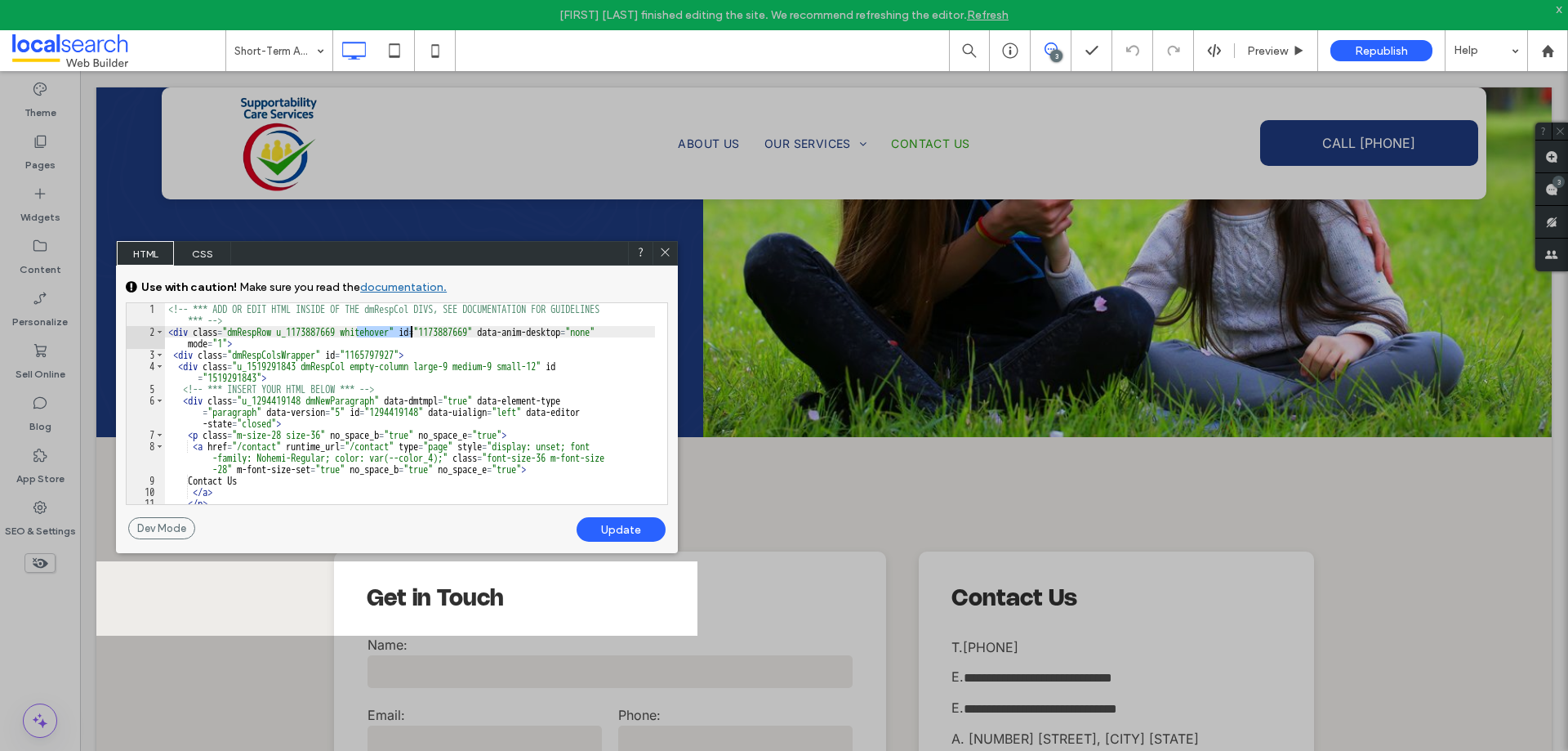 drag, startPoint x: 357, startPoint y: 328, endPoint x: 408, endPoint y: 328, distance: 51 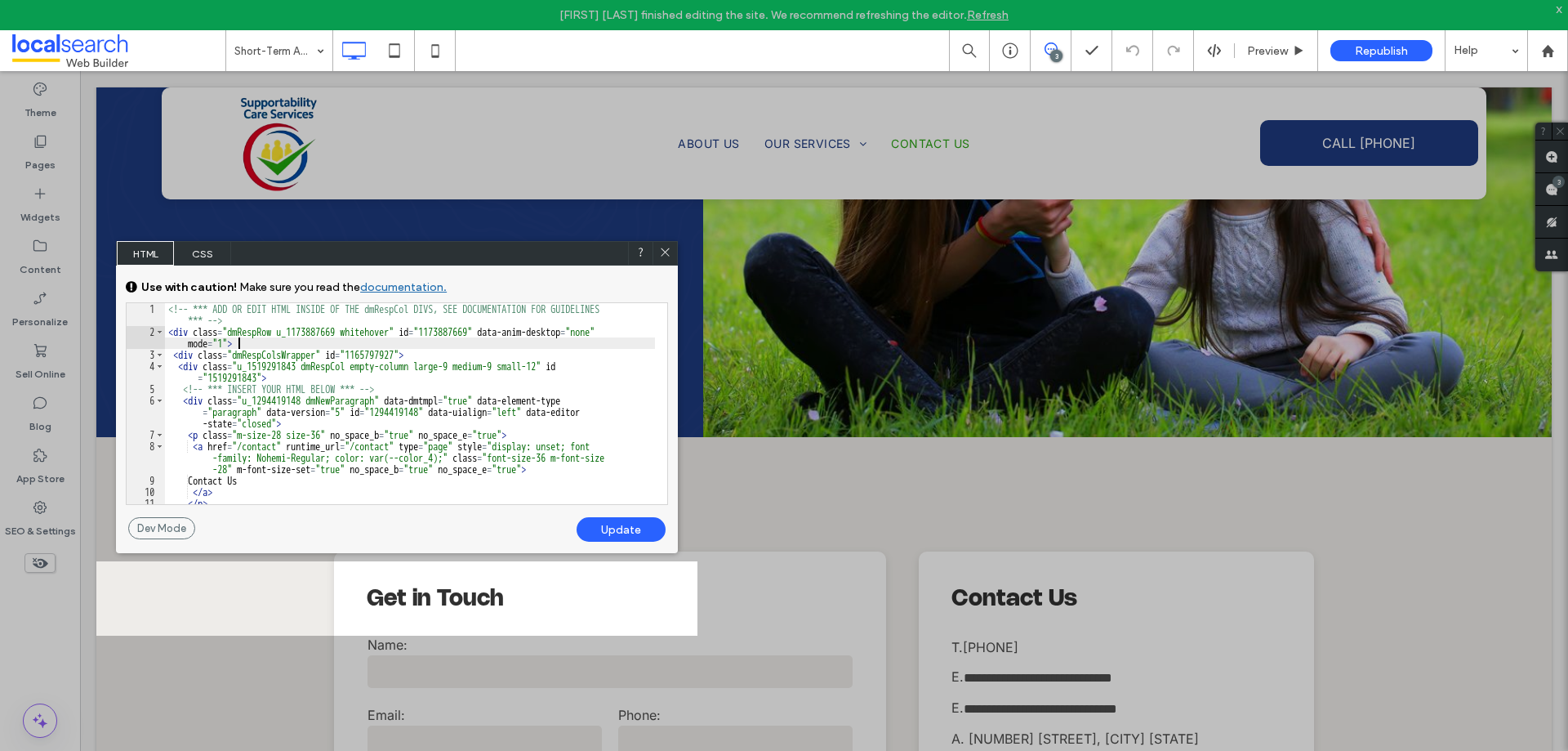 click on "<!-- *** ADD OR EDIT HTML INSIDE OF THE dmRespCol DIVS, SEE DOCUMENTATION FOR GUIDELINES       *** --> < div   class = "dmRespRow u_1173887669 whitehover"   id = "1173887669"   data-anim-desktop = "none"        mode = "1" >   < div   class = "dmRespColsWrapper"   id = "1165797927" >    < div   class = "u_1519291843 dmRespCol empty-column large-9 medium-9 small-12"   id        = "1519291843" >     <!-- *** INSERT YOUR HTML BELOW *** -->     < div   class = "u_1294419148 dmNewParagraph"   data-dmtmpl = "true"   data-element-type         = "paragraph"   data-version = "5"   id = "1294419148"   data-uialign = "left"   data-editor         -state = "closed" >      < p   class = "m-size-28 size-36"   no_space_b = "true"   no_space_e = "true" >        < a   href = "/contact"   runtime_url = "/contact"   type = "page"   style = "display: unset; font           -family: Nohemi-Regular; color: var(--color_4);"   class = "font-size-36 m-font-size           -28"   = "true"   =" at bounding box center [410, 421] 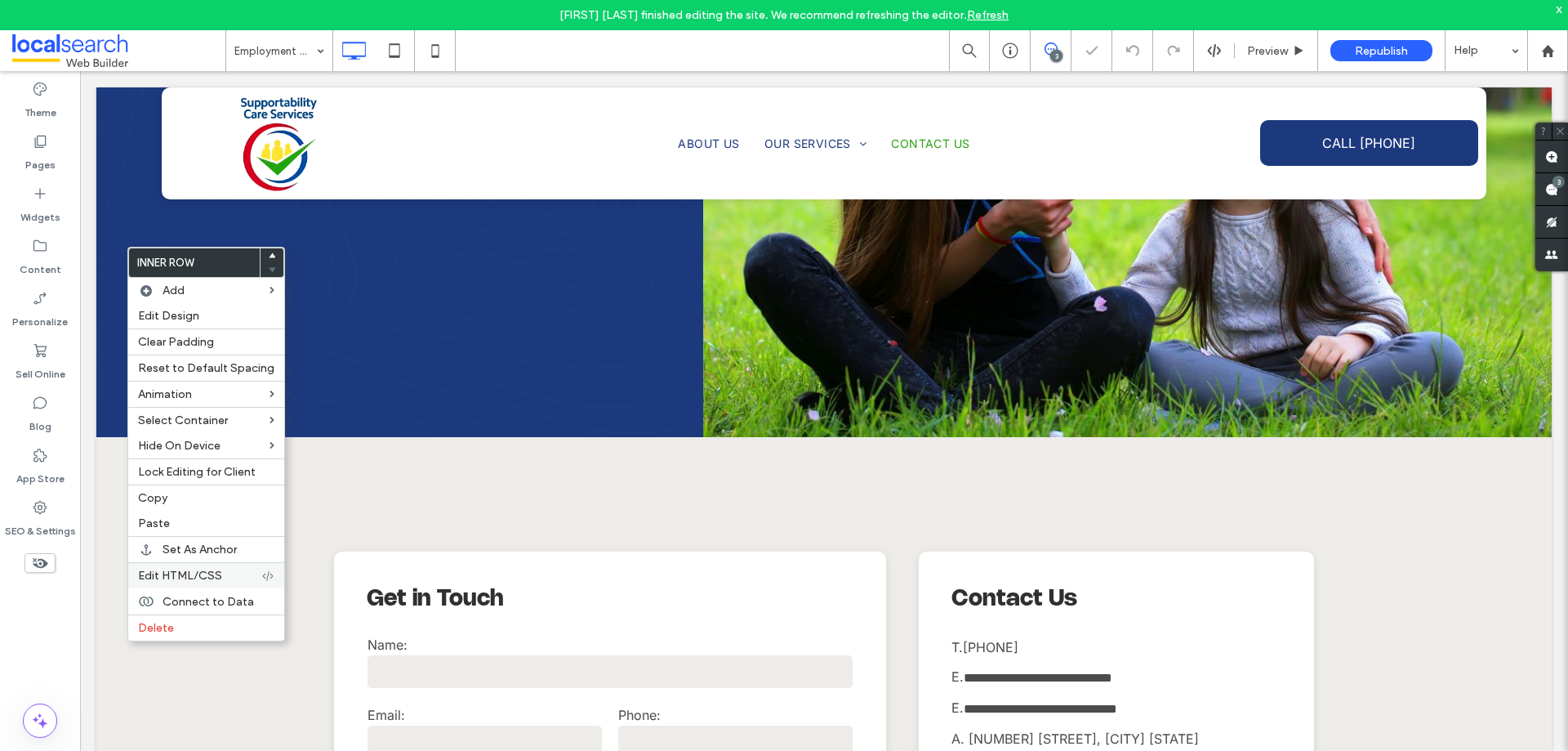 click on "Edit HTML/CSS" at bounding box center (180, 575) 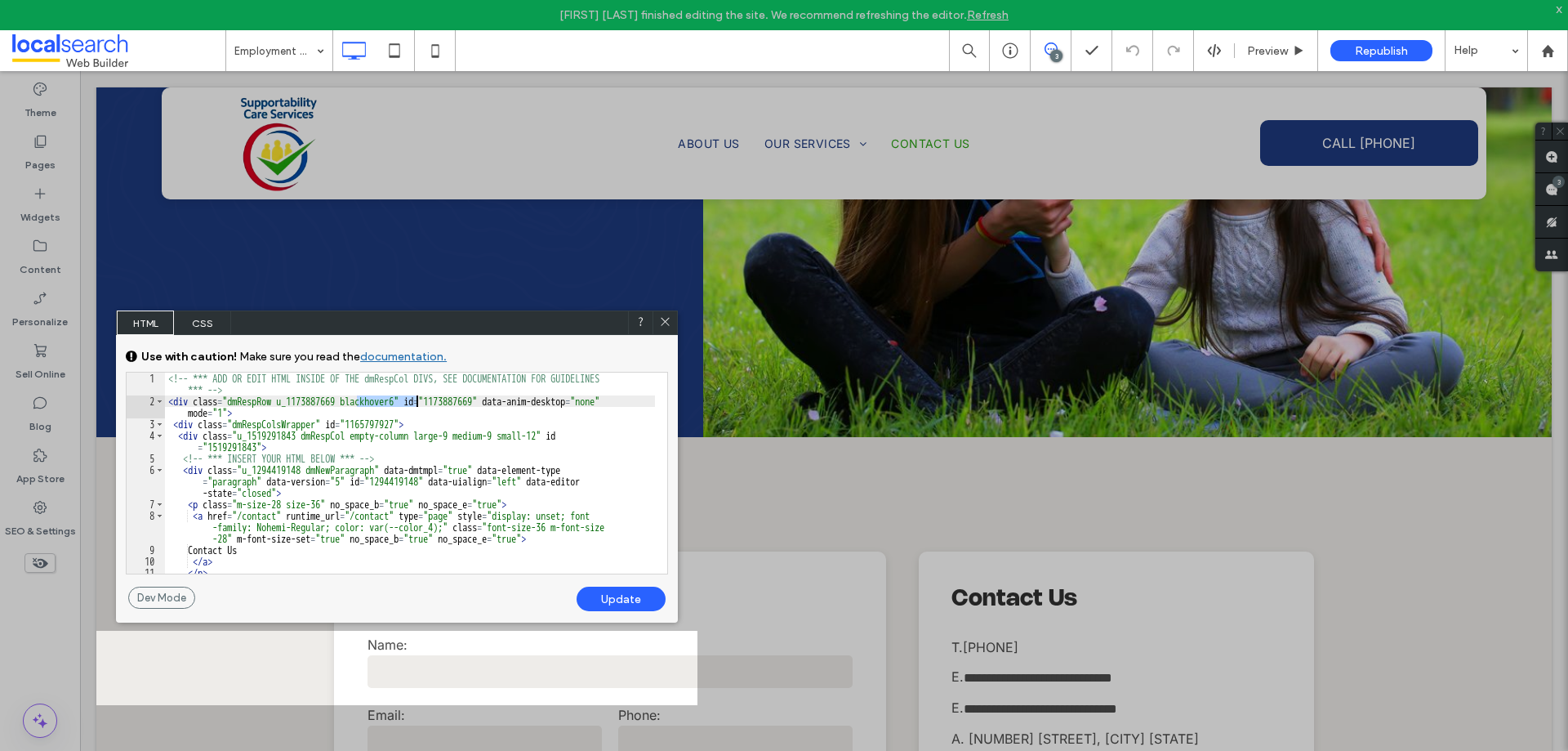 drag, startPoint x: 359, startPoint y: 403, endPoint x: 415, endPoint y: 405, distance: 56.0357 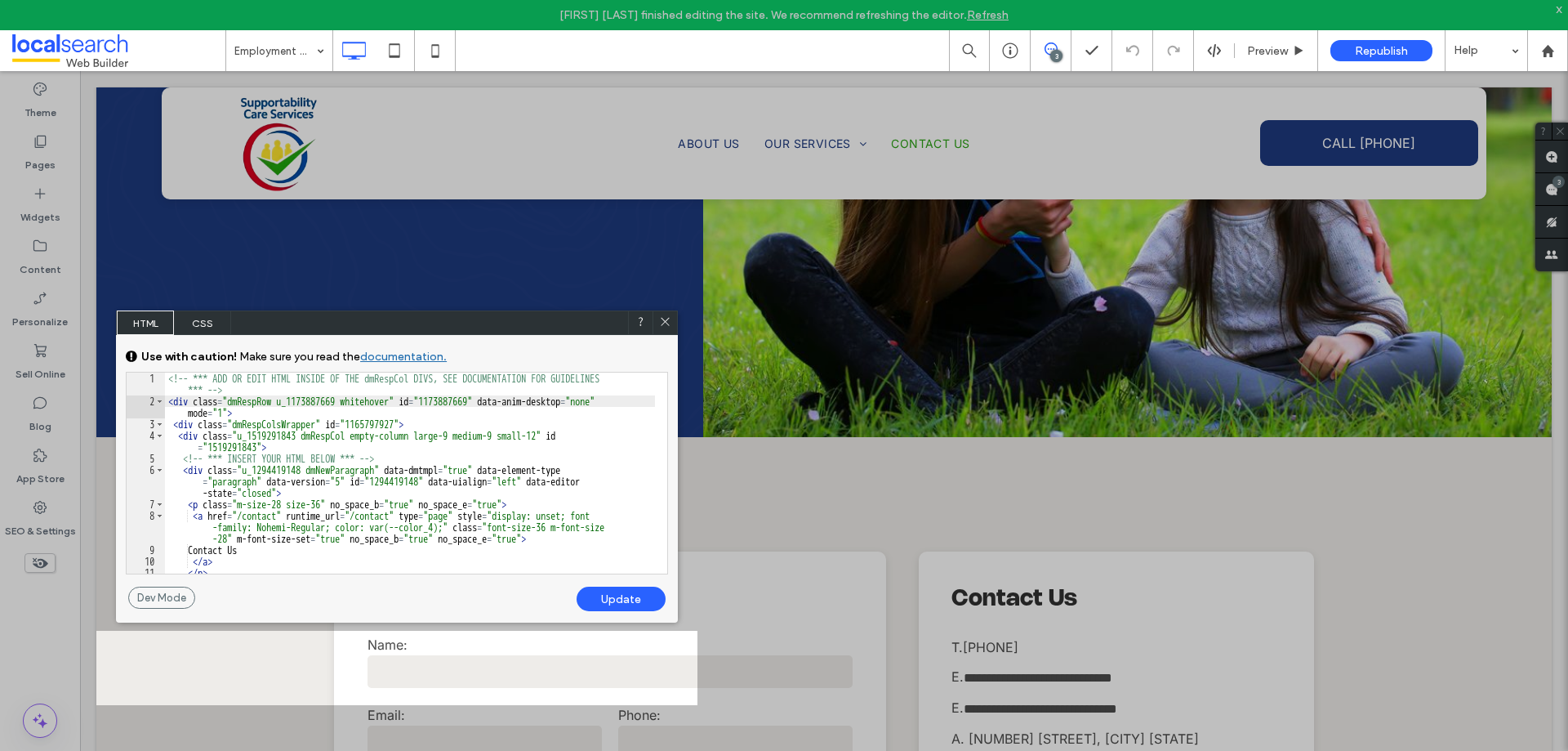 click on "Update" at bounding box center (621, 599) 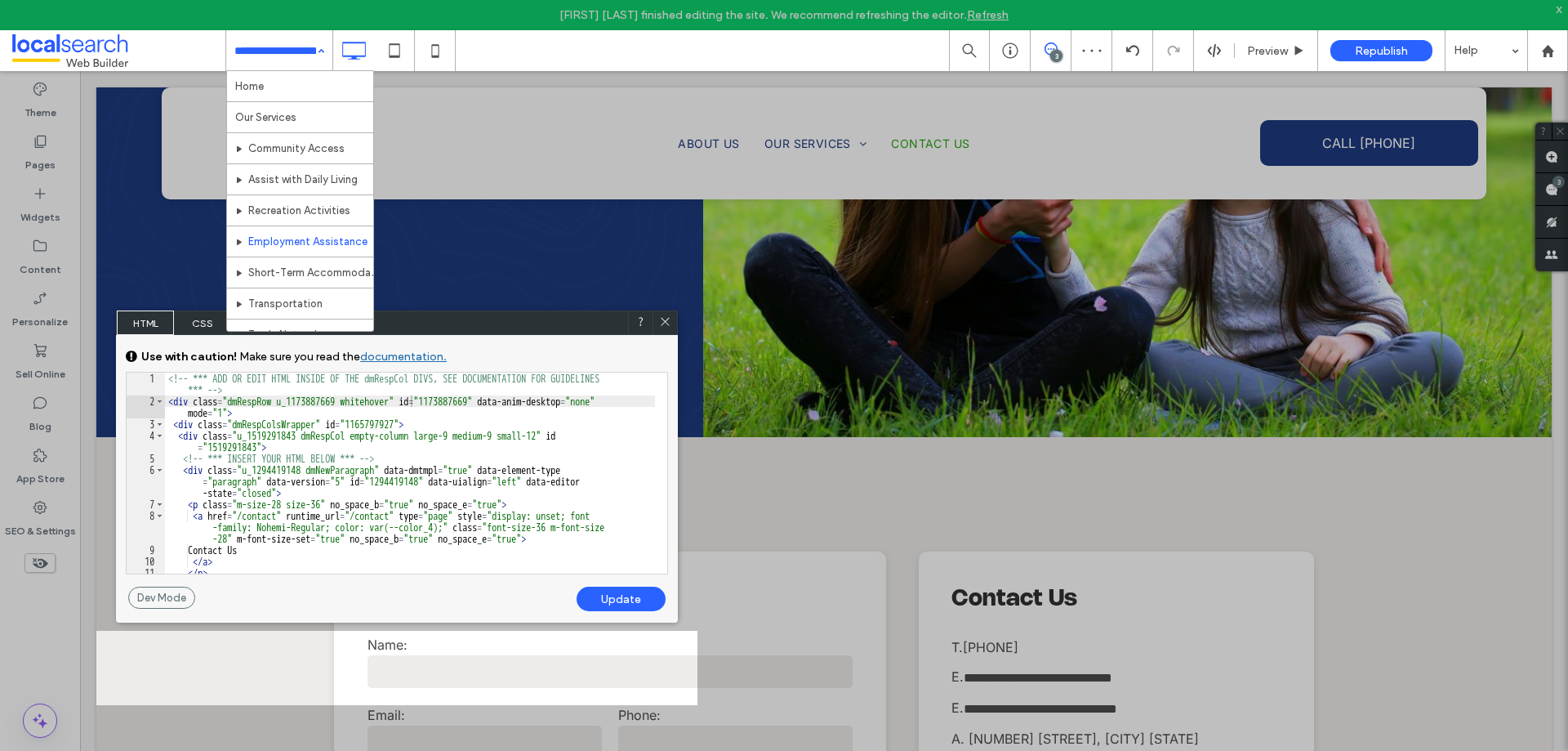 click 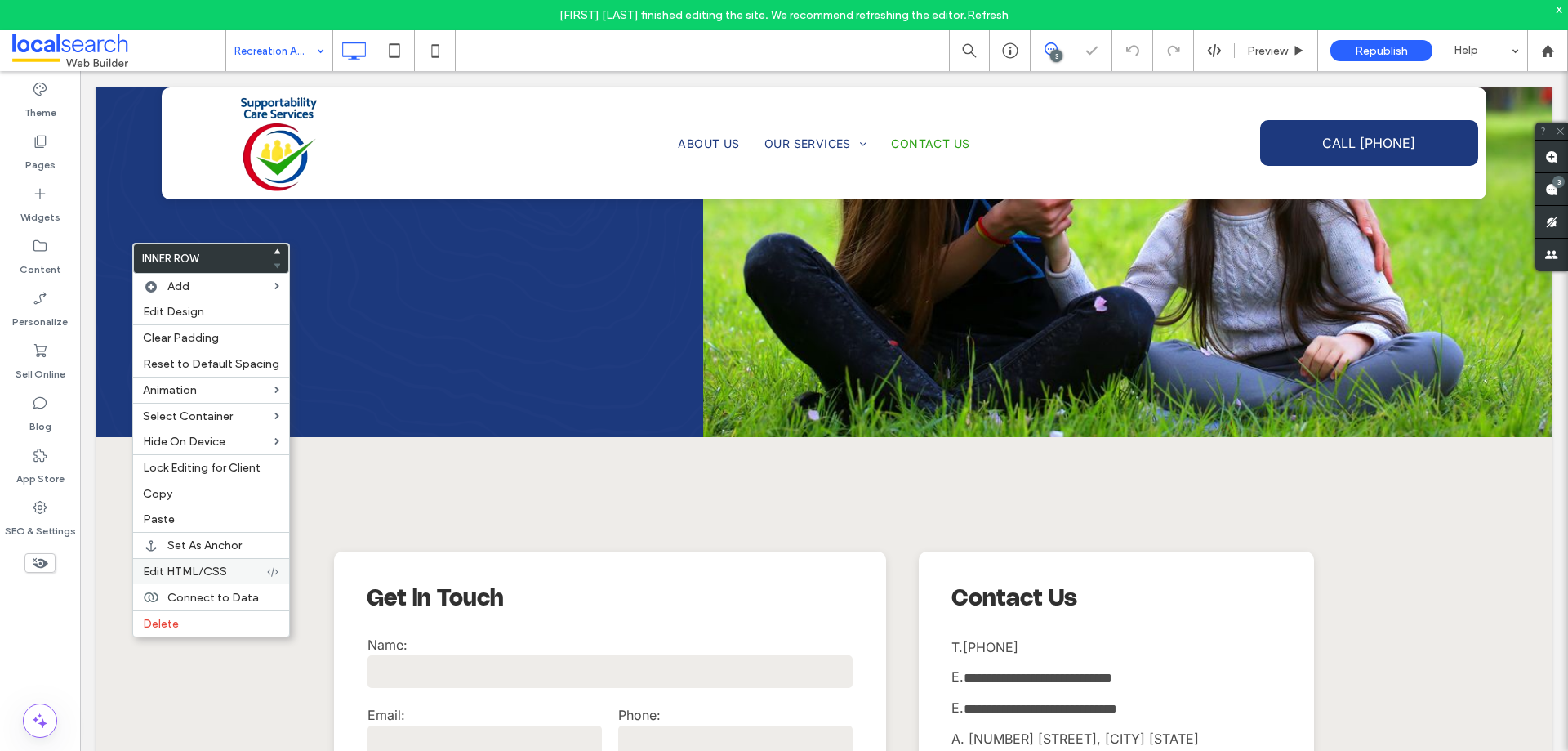 click on "Edit HTML/CSS" at bounding box center [211, 571] 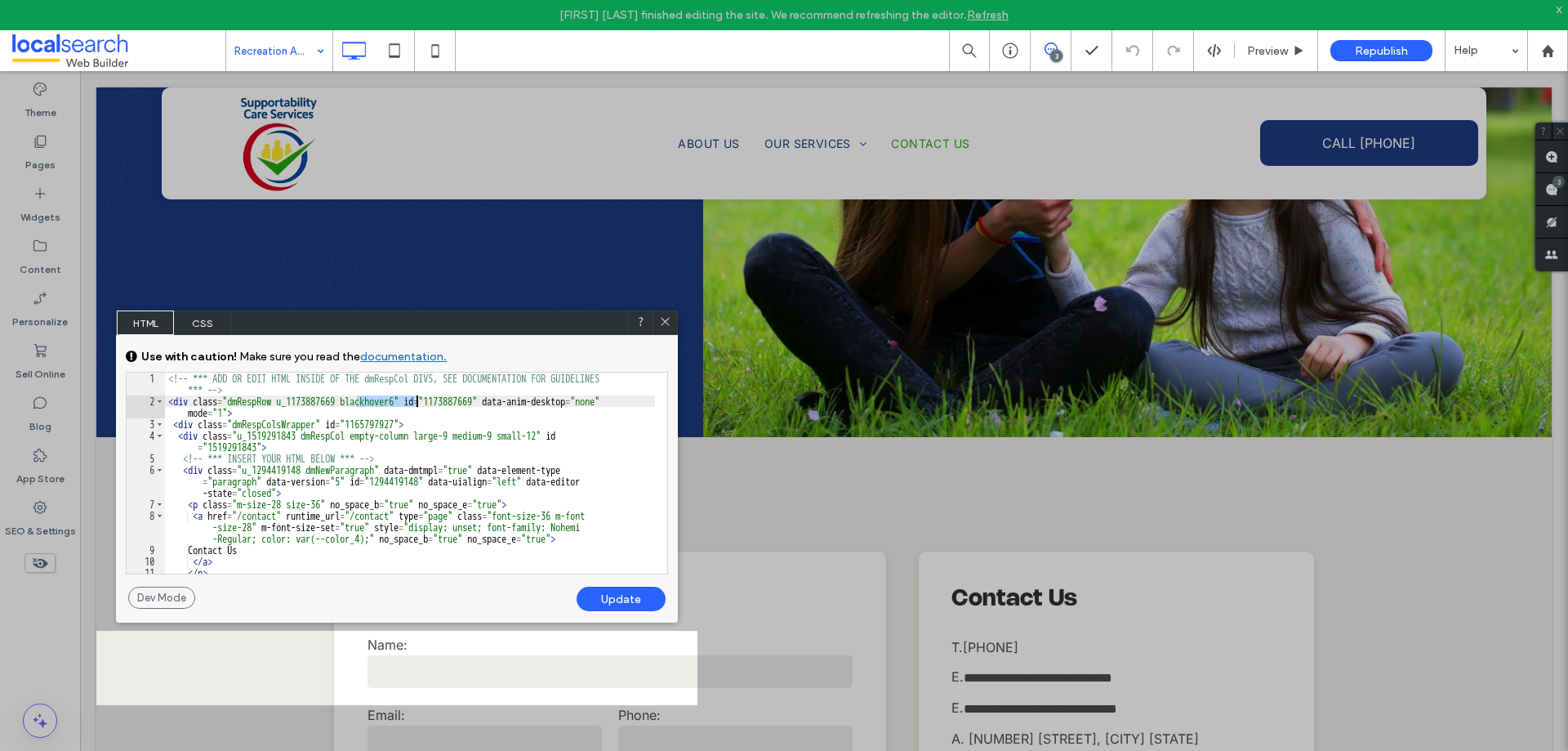 drag, startPoint x: 359, startPoint y: 398, endPoint x: 414, endPoint y: 406, distance: 55.57877 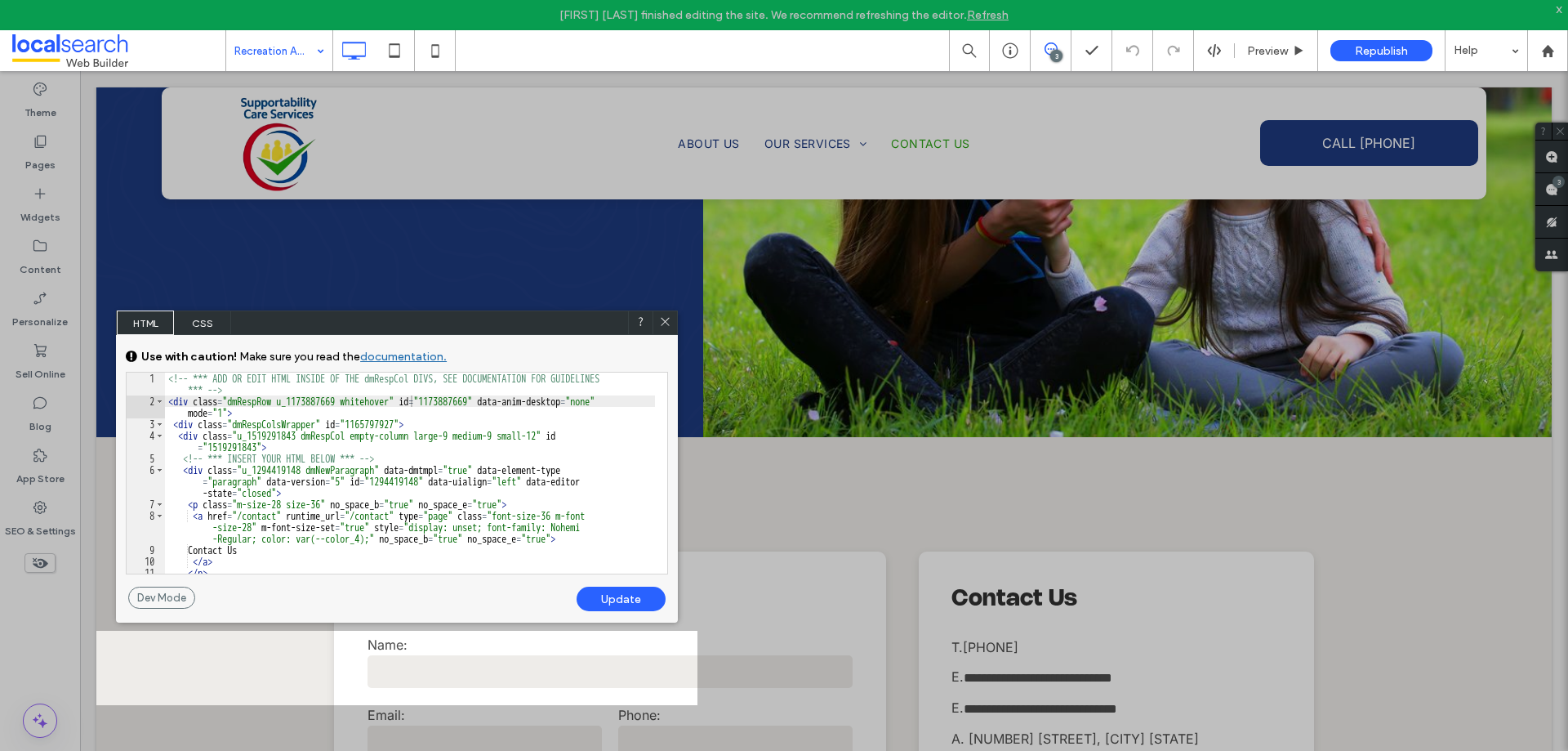 click on "Update" at bounding box center (621, 599) 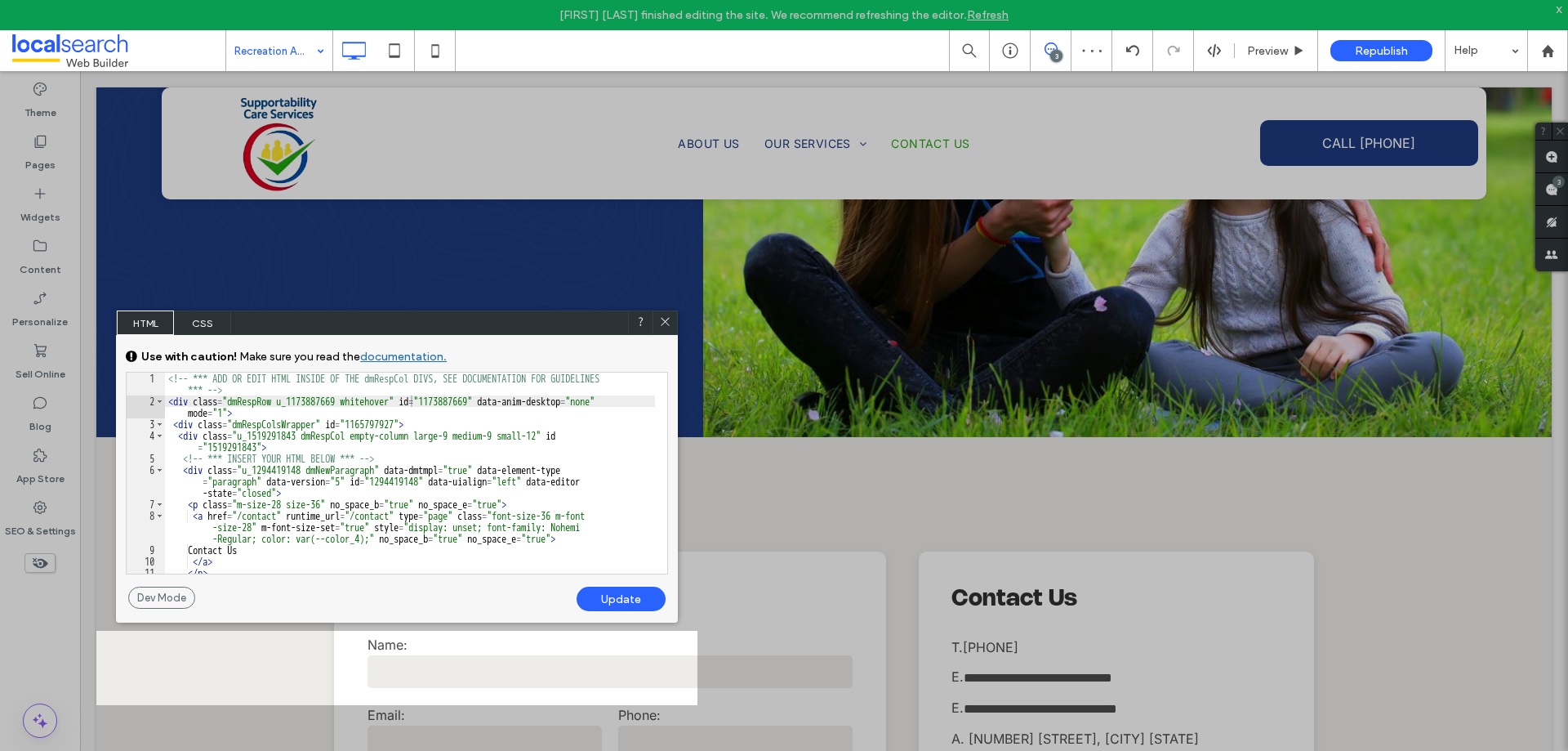 click 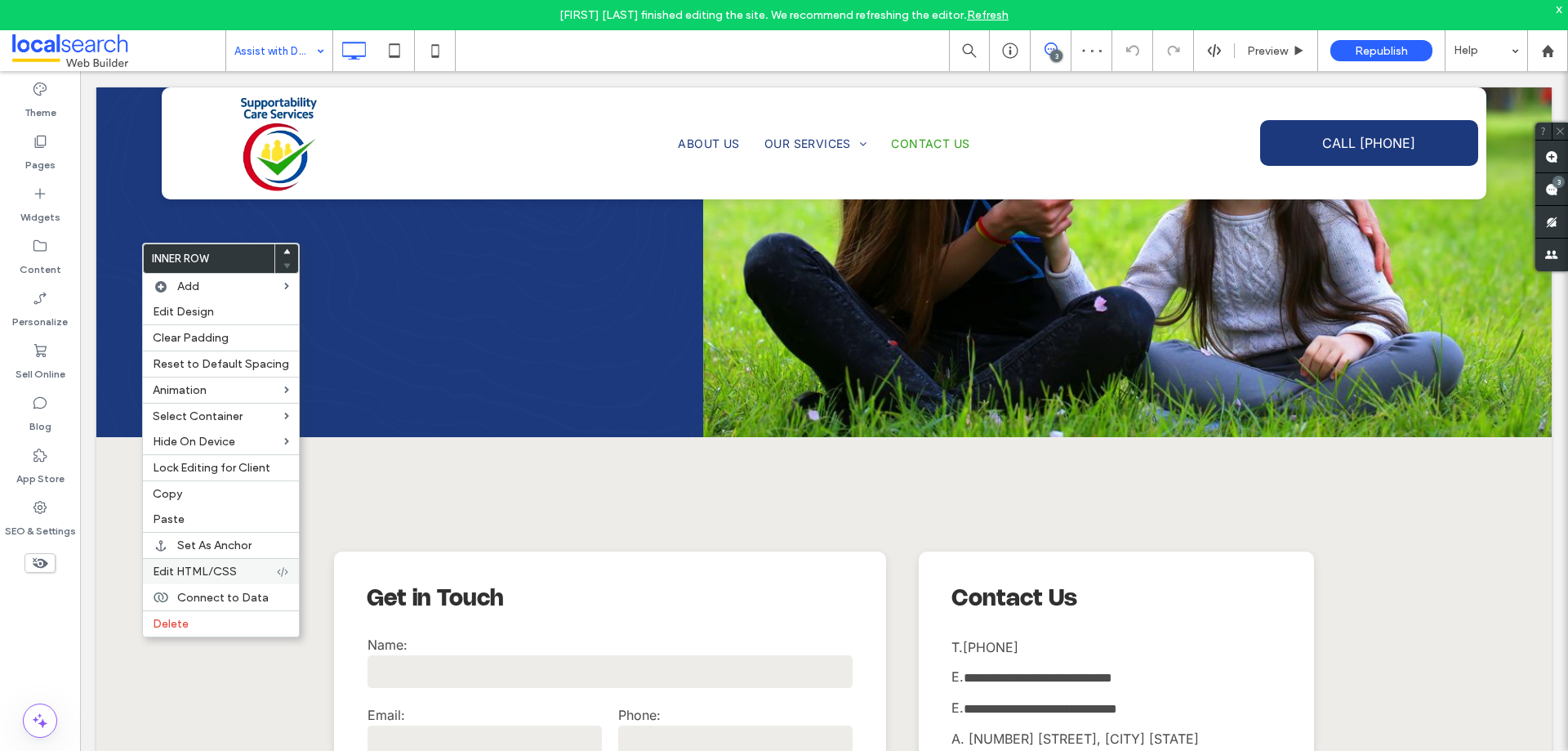 click on "Edit HTML/CSS" at bounding box center [194, 571] 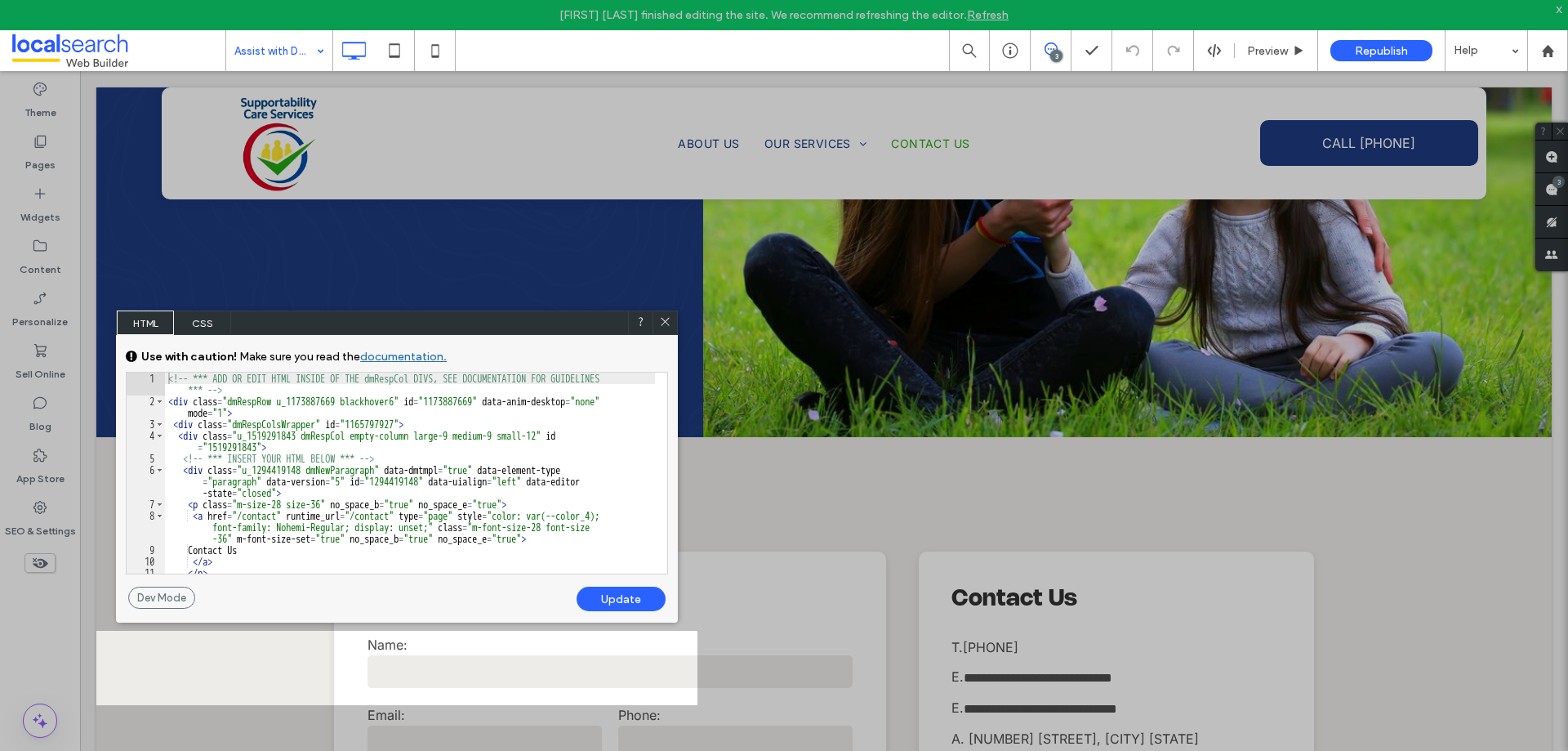 click on "<!-- *** ADD OR EDIT HTML INSIDE OF THE dmRespCol DIVS, SEE DOCUMENTATION FOR GUIDELINES       *** --> < div   class = "dmRespRow u_1173887669 blackhover6"   id = "1173887669"   data-anim-desktop = "none"        mode = "1" >   < div   class = "dmRespColsWrapper"   id = "1165797927" >    < div   class = "u_1519291843 dmRespCol empty-column large-9 medium-9 small-12"   id        = "1519291843" >     <!-- *** INSERT YOUR HTML BELOW *** -->     < div   class = "u_1294419148 dmNewParagraph"   data-dmtmpl = "true"   data-element-type         = "paragraph"   data-version = "5"   id = "1294419148"   data-uialign = "left"   data-editor         -state = "closed" >      < p   class = "m-size-28 size-36"   no_space_b = "true"   no_space_e = "true" >        < a   href = "/contact"   runtime_url = "/contact"   type = "page"   style = "color: var(--color_4);            font-family: Nohemi-Regular; display: unset;"   class = "m-font-size-28 font-size           -36"   = "true"   =" at bounding box center (410, 490) 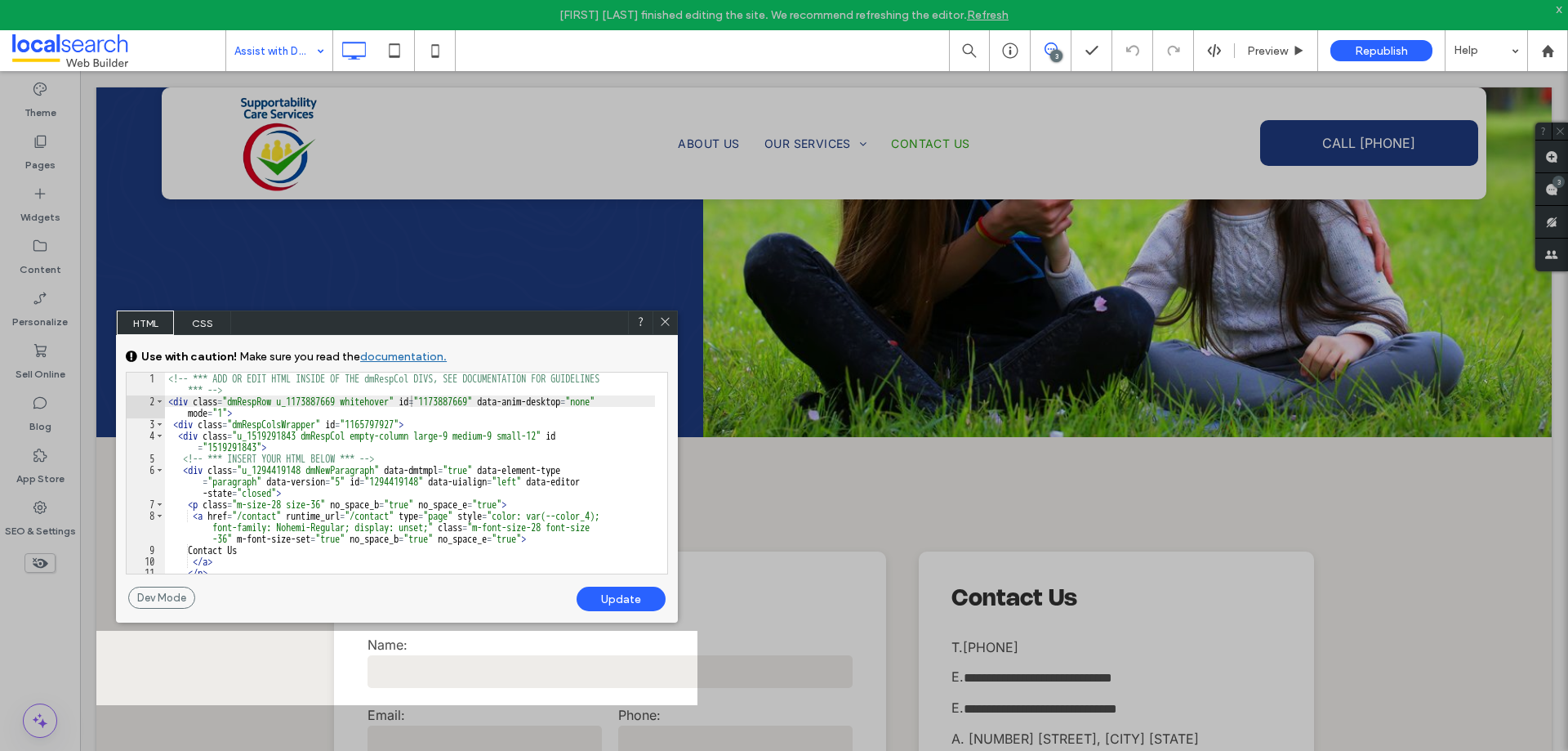 click on "Update" at bounding box center [621, 599] 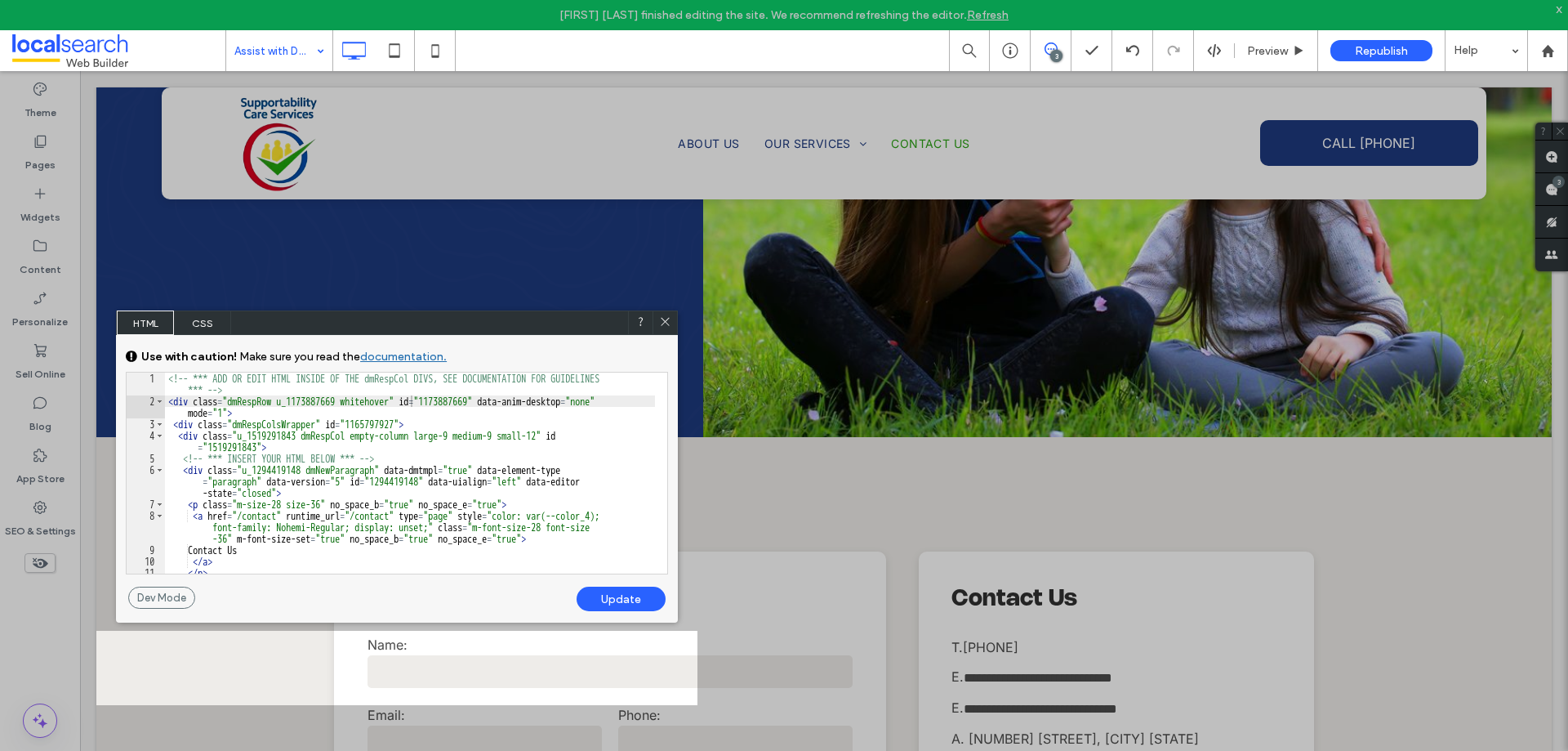 click at bounding box center [665, 323] 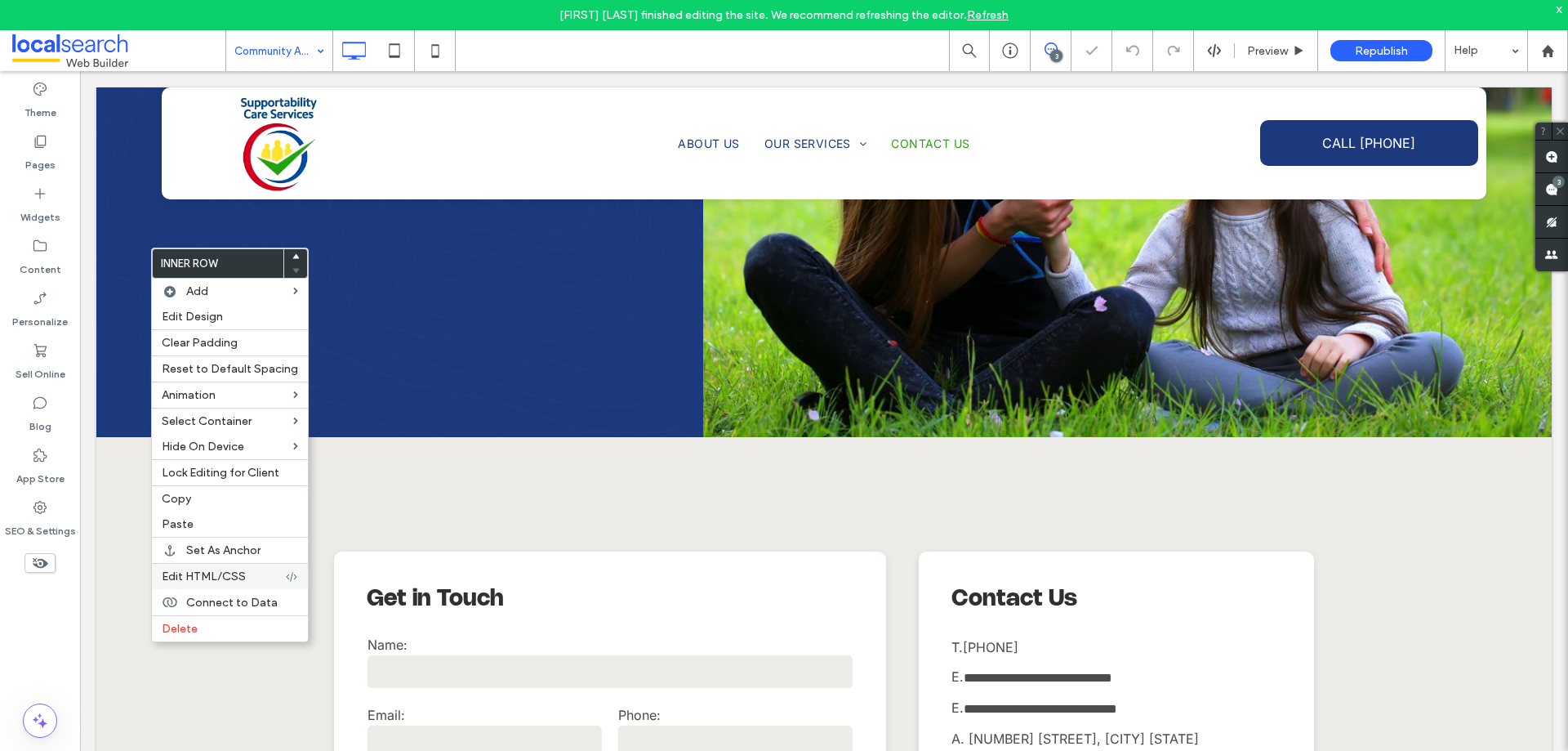 click on "Edit HTML/CSS" at bounding box center [203, 576] 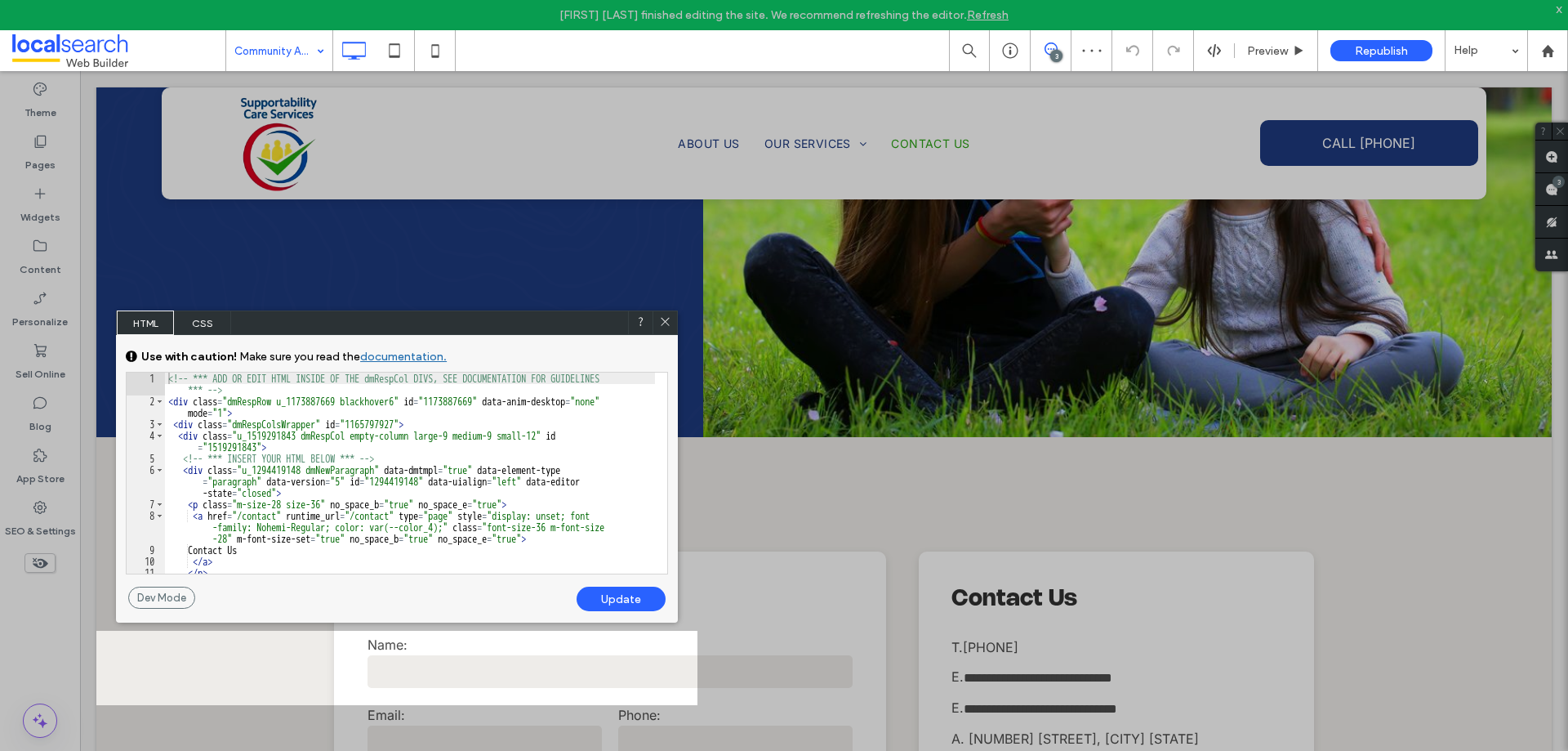 click on "<!-- *** ADD OR EDIT HTML INSIDE OF THE dmRespCol DIVS, SEE DOCUMENTATION FOR GUIDELINES       *** --> < div   class = "dmRespRow u_1173887669 blackhover6"   id = "1173887669"   data-anim-desktop = "none"        mode = "1" >   < div   class = "dmRespColsWrapper"   id = "1165797927" >    < div   class = "u_1519291843 dmRespCol empty-column large-9 medium-9 small-12"   id        = "1519291843" >     <!-- *** INSERT YOUR HTML BELOW *** -->     < div   class = "u_1294419148 dmNewParagraph"   data-dmtmpl = "true"   data-element-type         = "paragraph"   data-version = "5"   id = "1294419148"   data-uialign = "left"   data-editor         -state = "closed" >      < p   class = "m-size-28 size-36"   no_space_b = "true"   no_space_e = "true" >        < a   href = "/contact"   runtime_url = "/contact"   type = "page"   style = "display: unset; font           -family: Nohemi-Regular; color: var(--color_4);"   class = "font-size-36 m-font-size           -28"   = "true"   =" at bounding box center (410, 490) 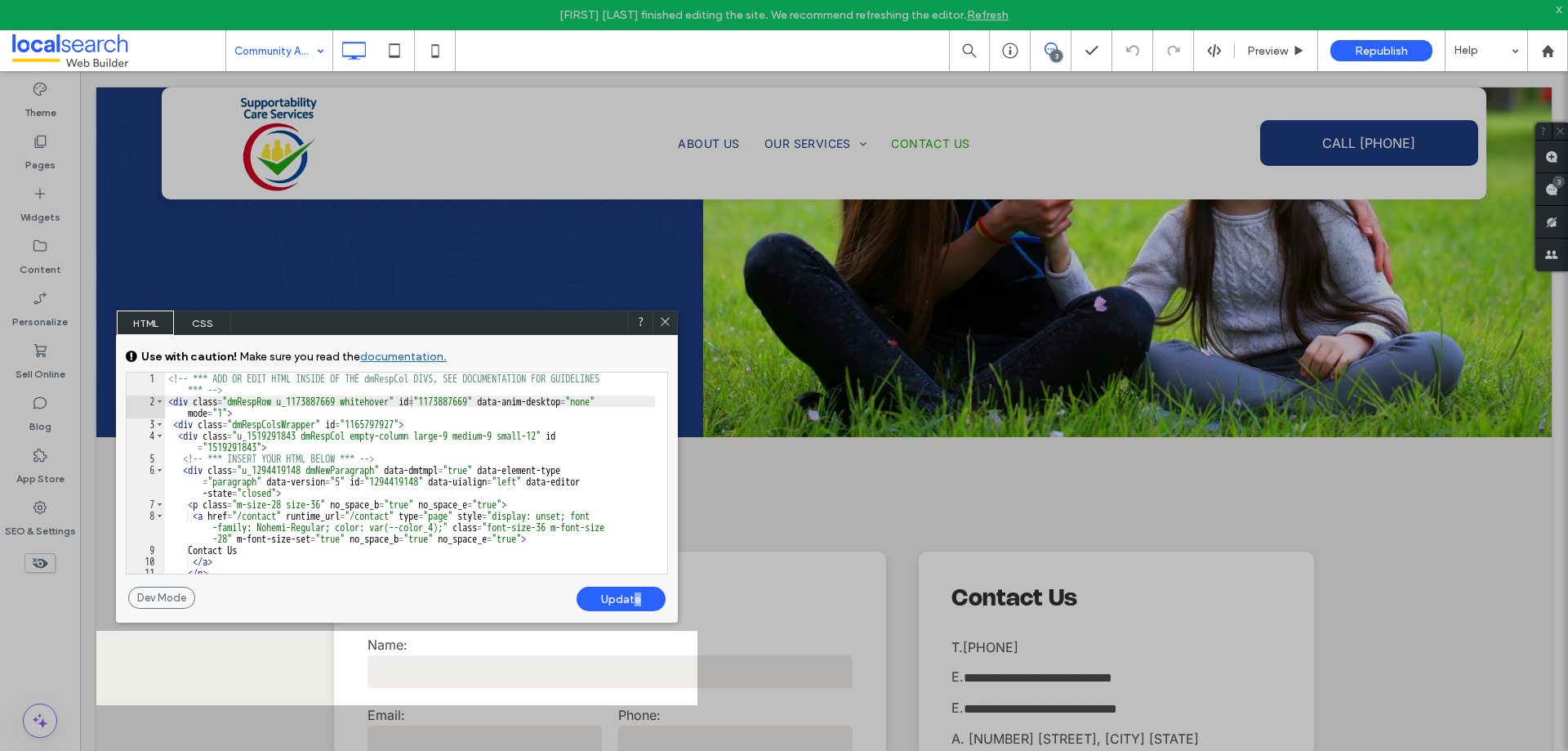 click on "Update" at bounding box center [621, 599] 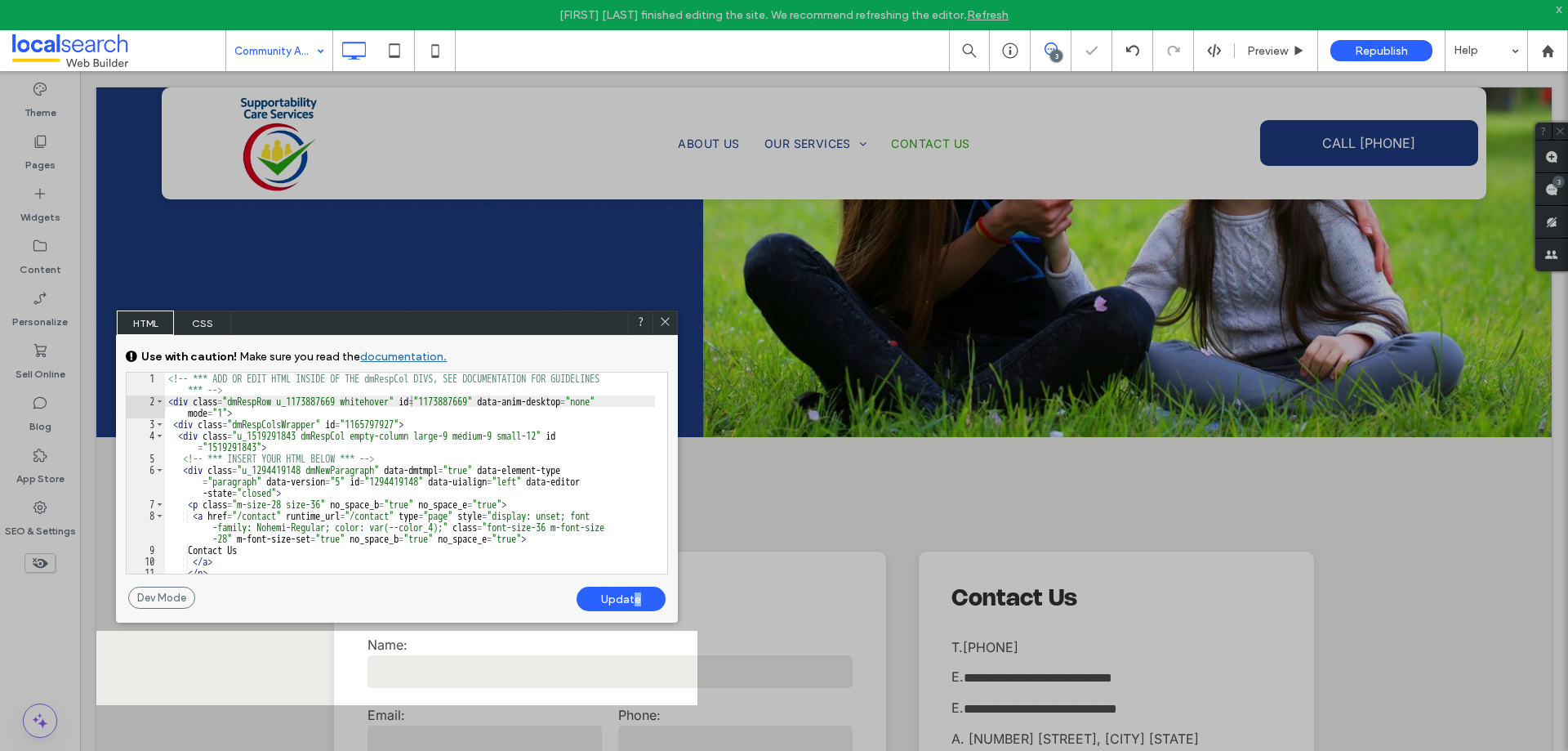 click 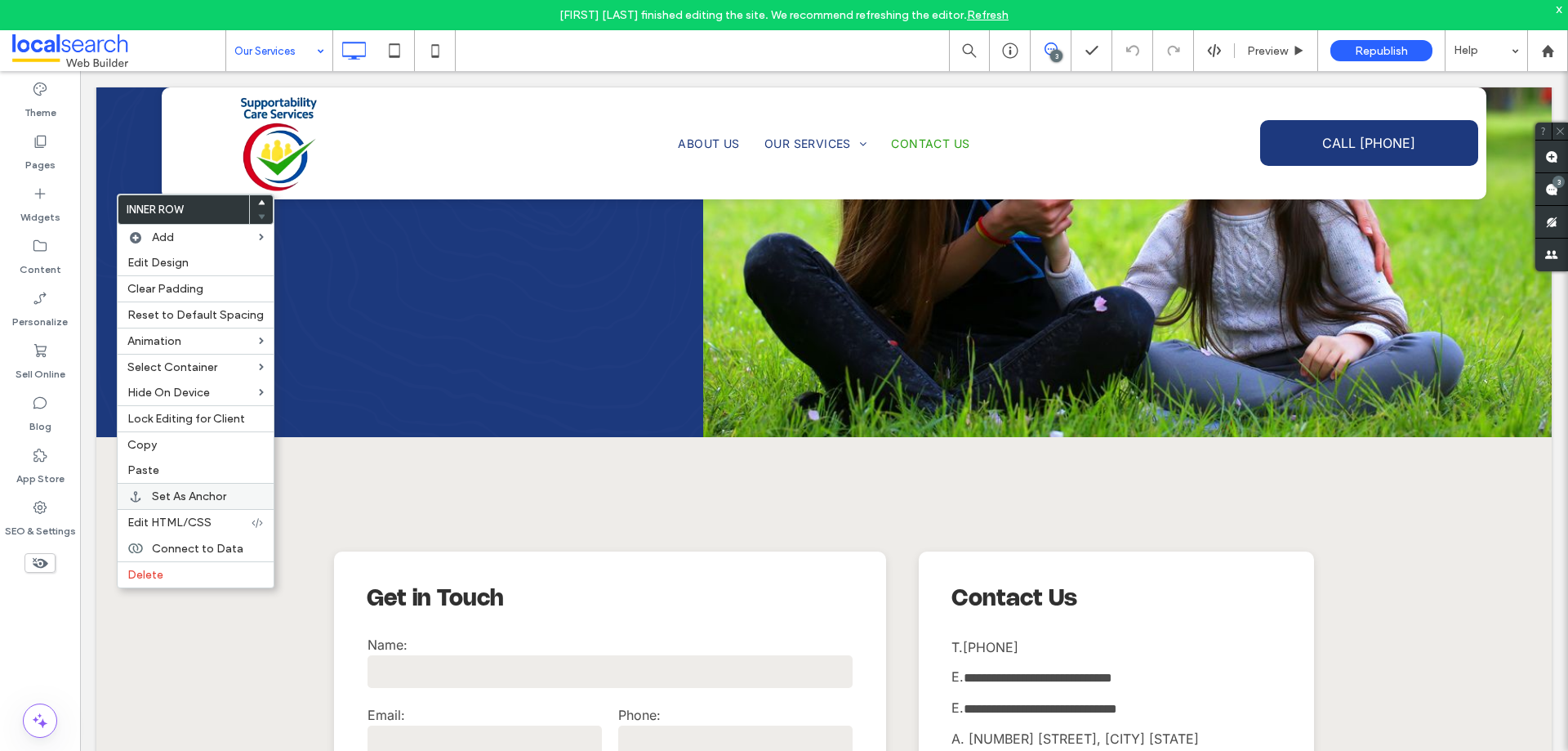 click on "Set As Anchor" at bounding box center [189, 496] 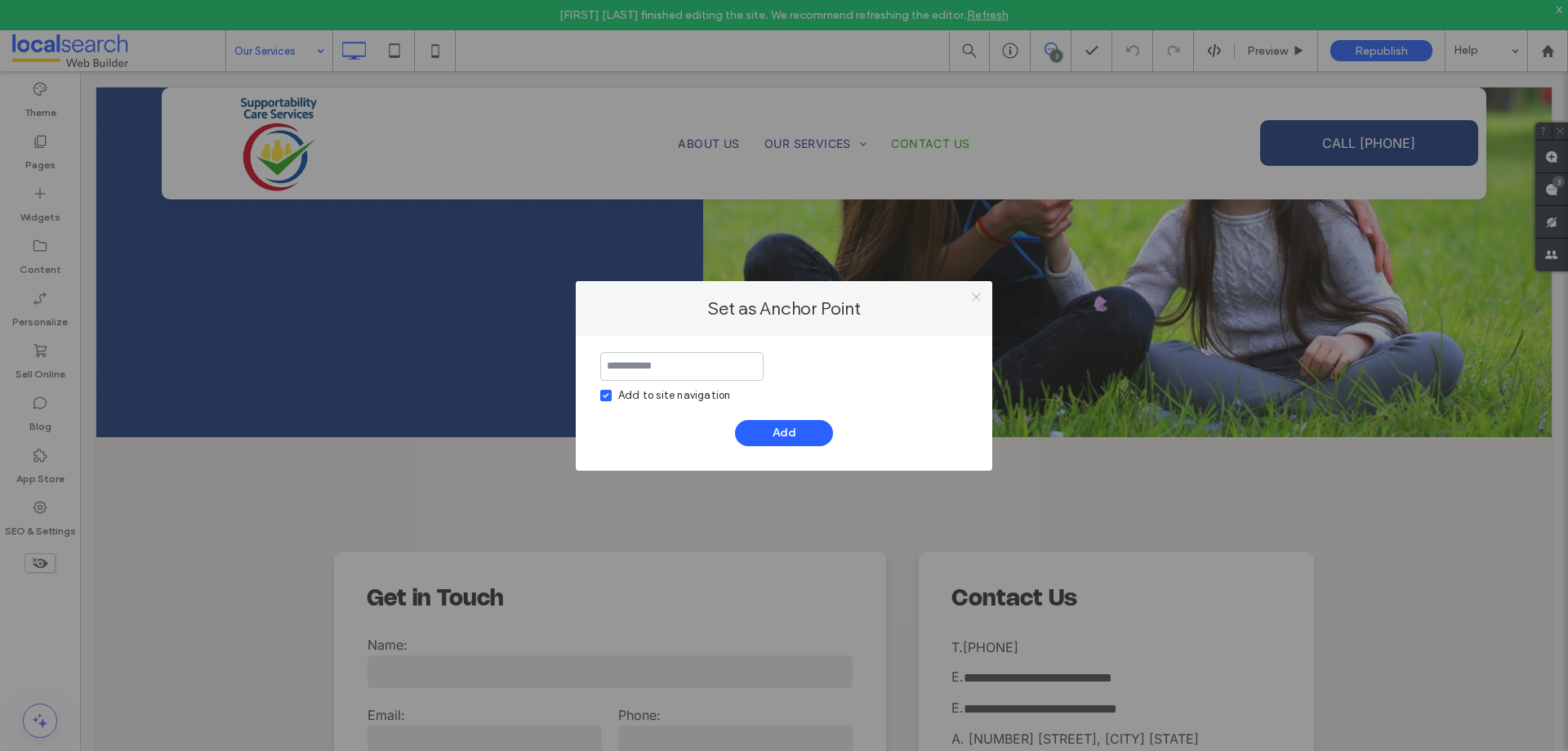 click 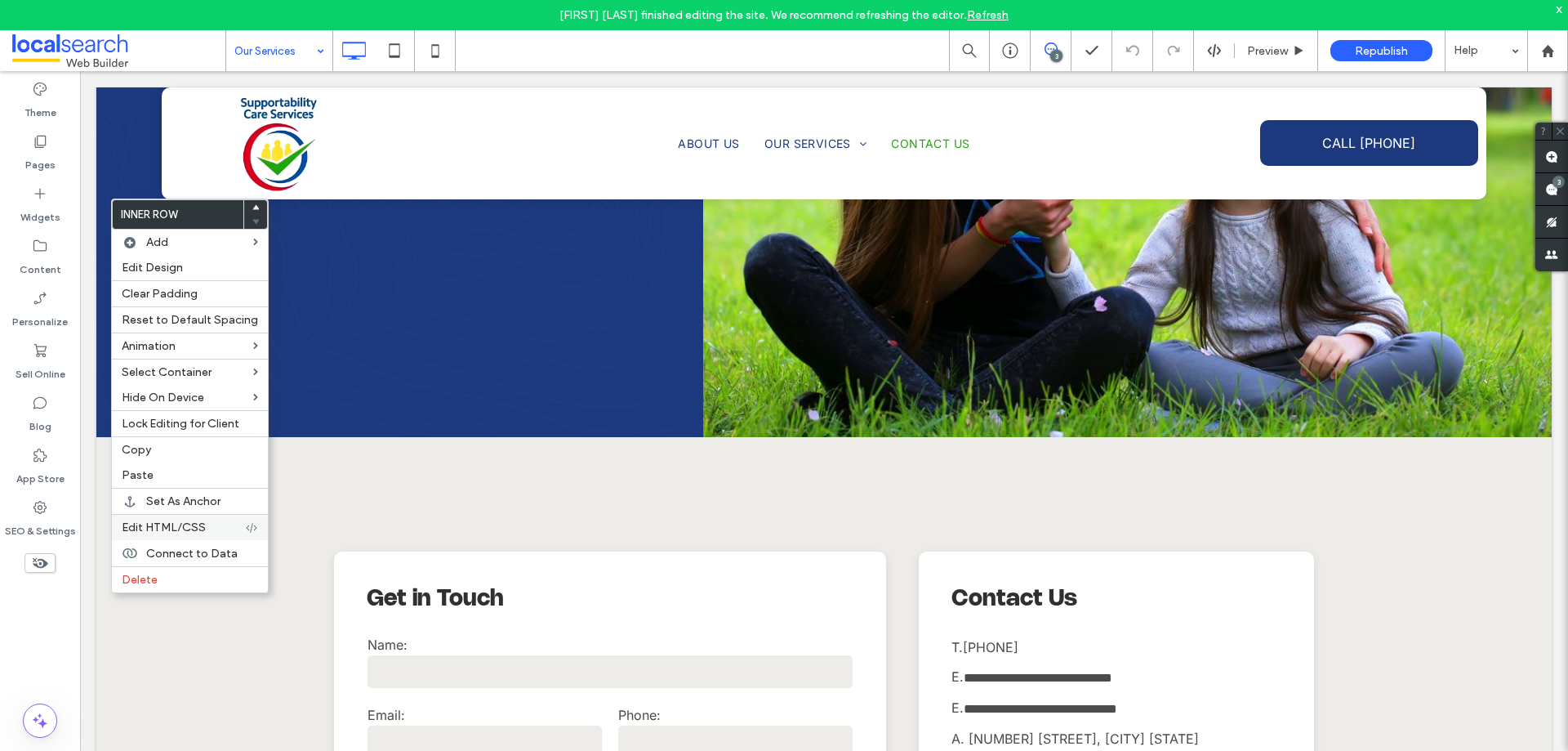 click on "Edit HTML/CSS" at bounding box center [163, 527] 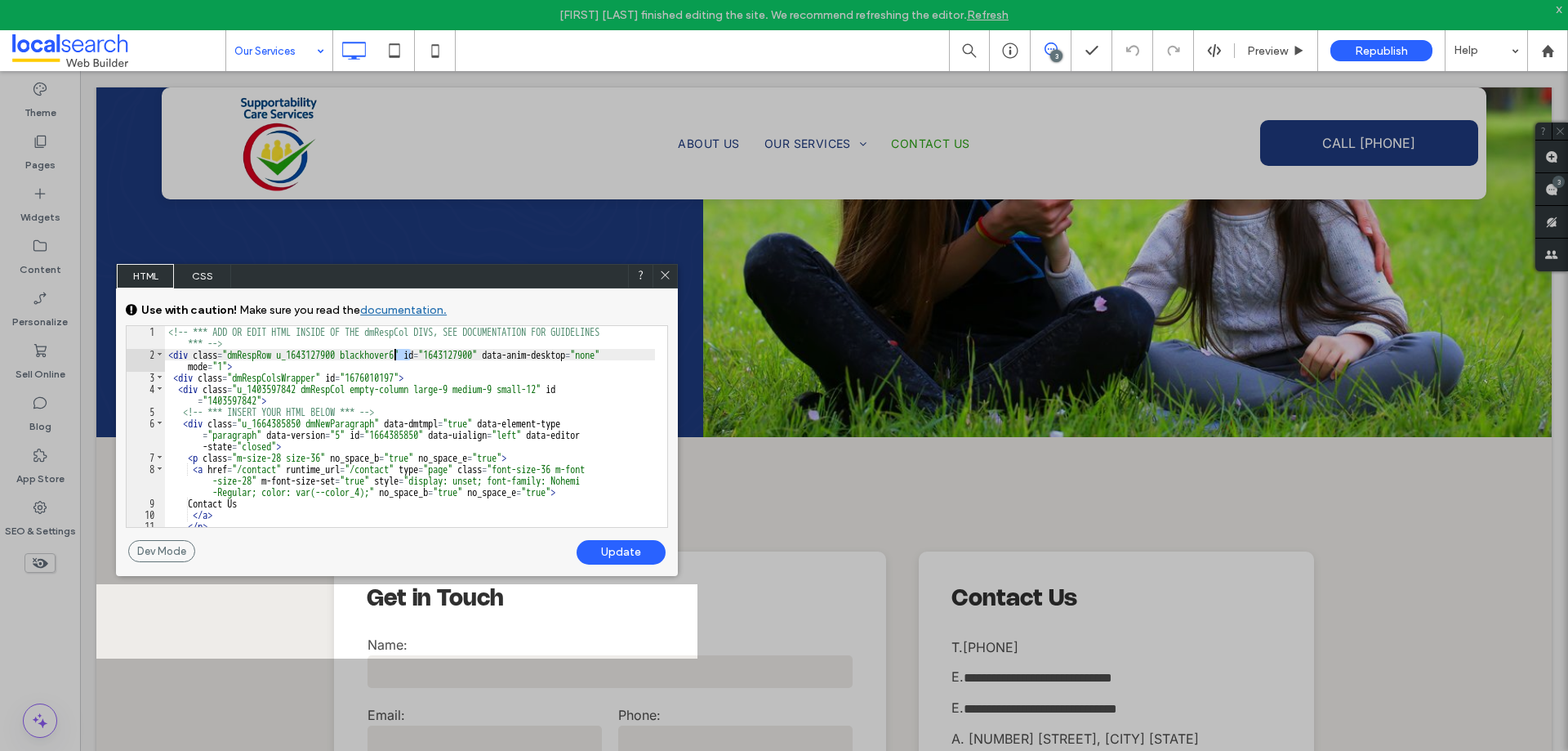 drag, startPoint x: 413, startPoint y: 353, endPoint x: 393, endPoint y: 355, distance: 20.099751 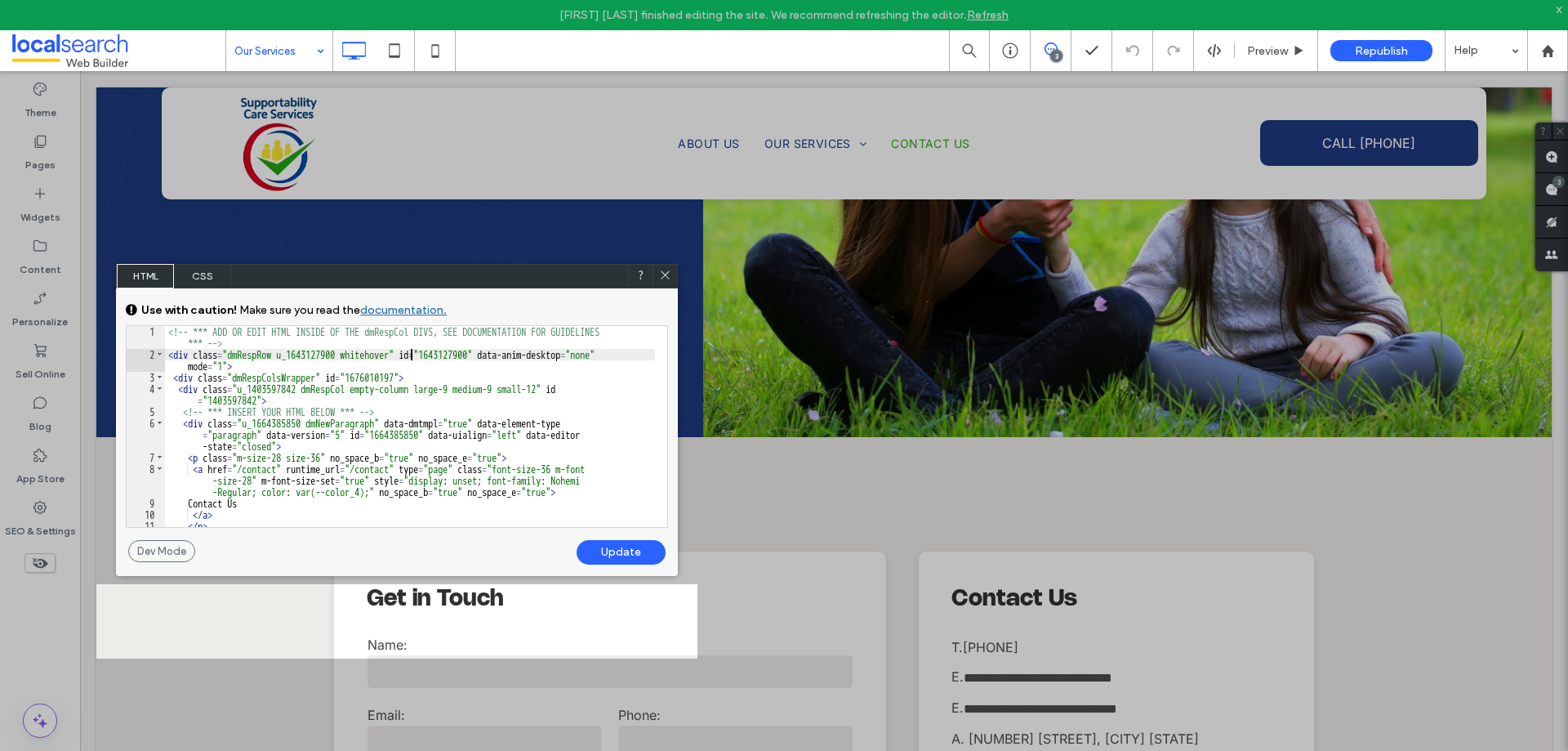 click on "Update" at bounding box center [621, 552] 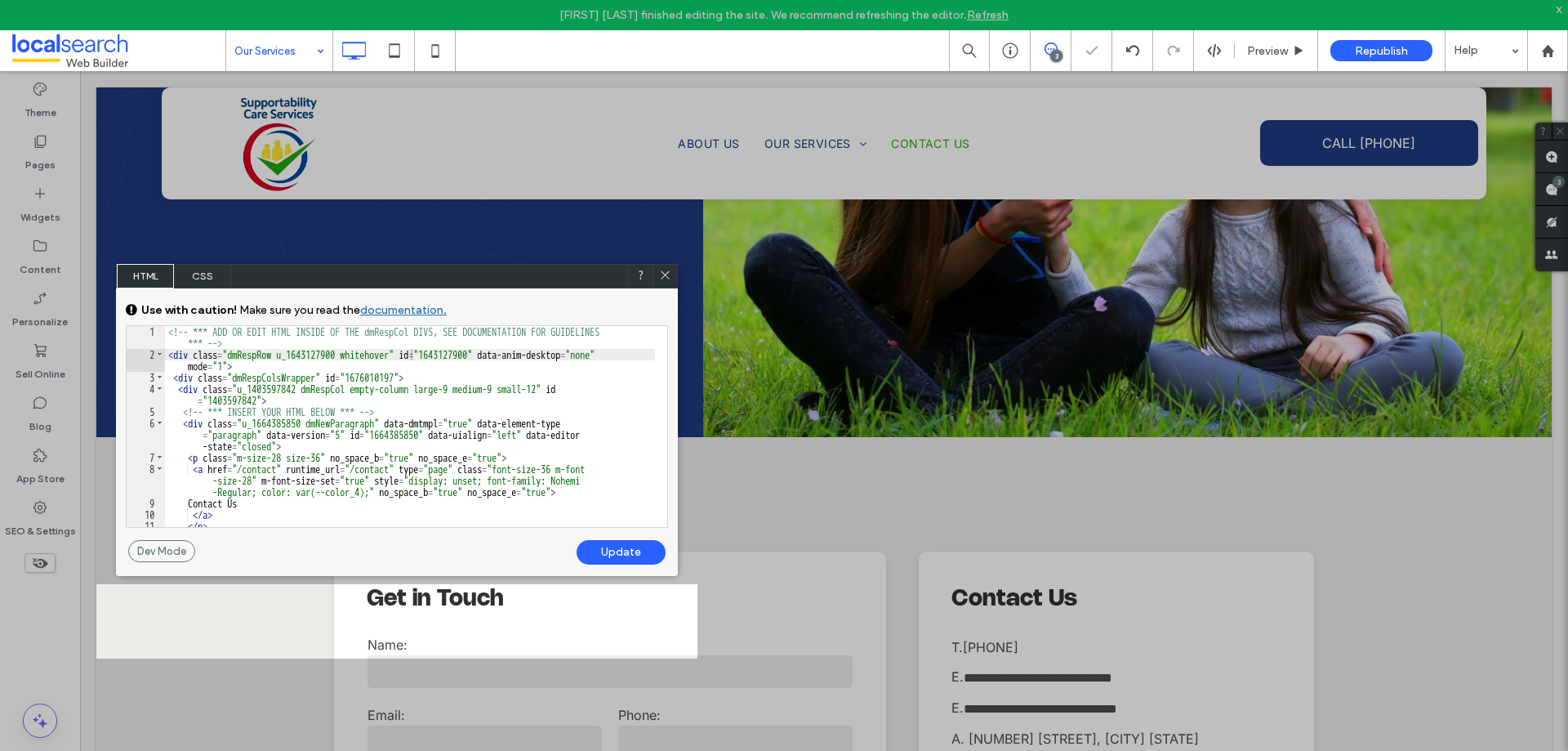 click 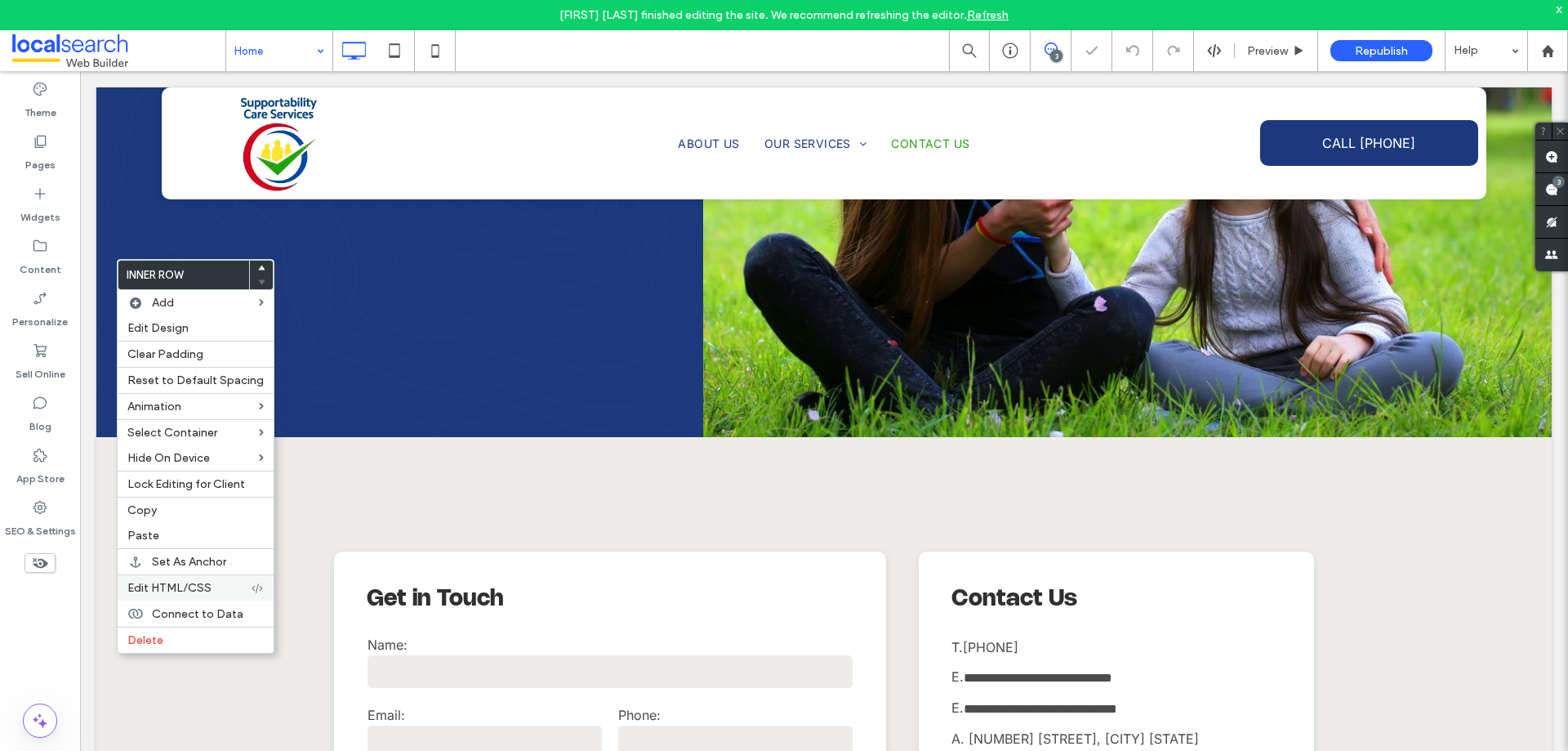 click on "Edit HTML/CSS" at bounding box center (169, 588) 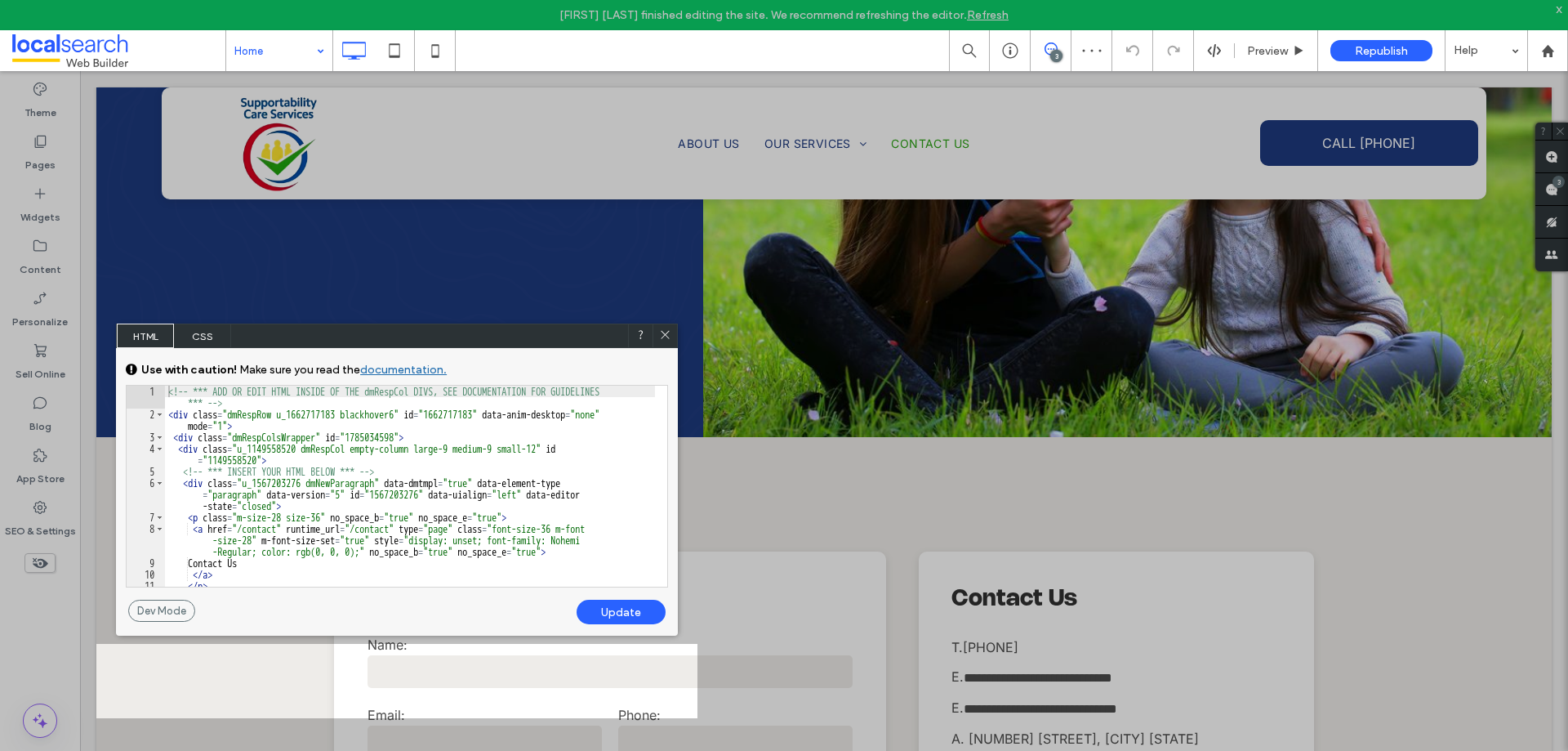 click on "<!-- *** ADD OR EDIT HTML INSIDE OF THE dmRespCol DIVS, SEE DOCUMENTATION FOR GUIDELINES       *** --> < div   class = "dmRespRow u_1662717183 blackhover6"   id = "1662717183"   data-anim-desktop = "none"        mode = "1" >   < div   class = "dmRespColsWrapper"   id = "1785034598" >    < div   class = "u_1149558520 dmRespCol empty-column large-9 medium-9 small-12"   id        = "1149558520" >     <!-- *** INSERT YOUR HTML BELOW *** -->     < div   class = "u_1567203276 dmNewParagraph"   data-dmtmpl = "true"   data-element-type         = "paragraph"   data-version = "5"   id = "1567203276"   data-uialign = "left"   data-editor         -state = "closed" >      < p   class = "m-size-28 size-36"   no_space_b = "true"   no_space_e = "true" >        < a   href = "/contact"   runtime_url = "/contact"   type = "page"   class = "font-size-36 m-font           -size-28"   m-font-size-set = "true"   style = "display: unset; font-family: Nohemi             no_space_b = "true"" at bounding box center (410, 503) 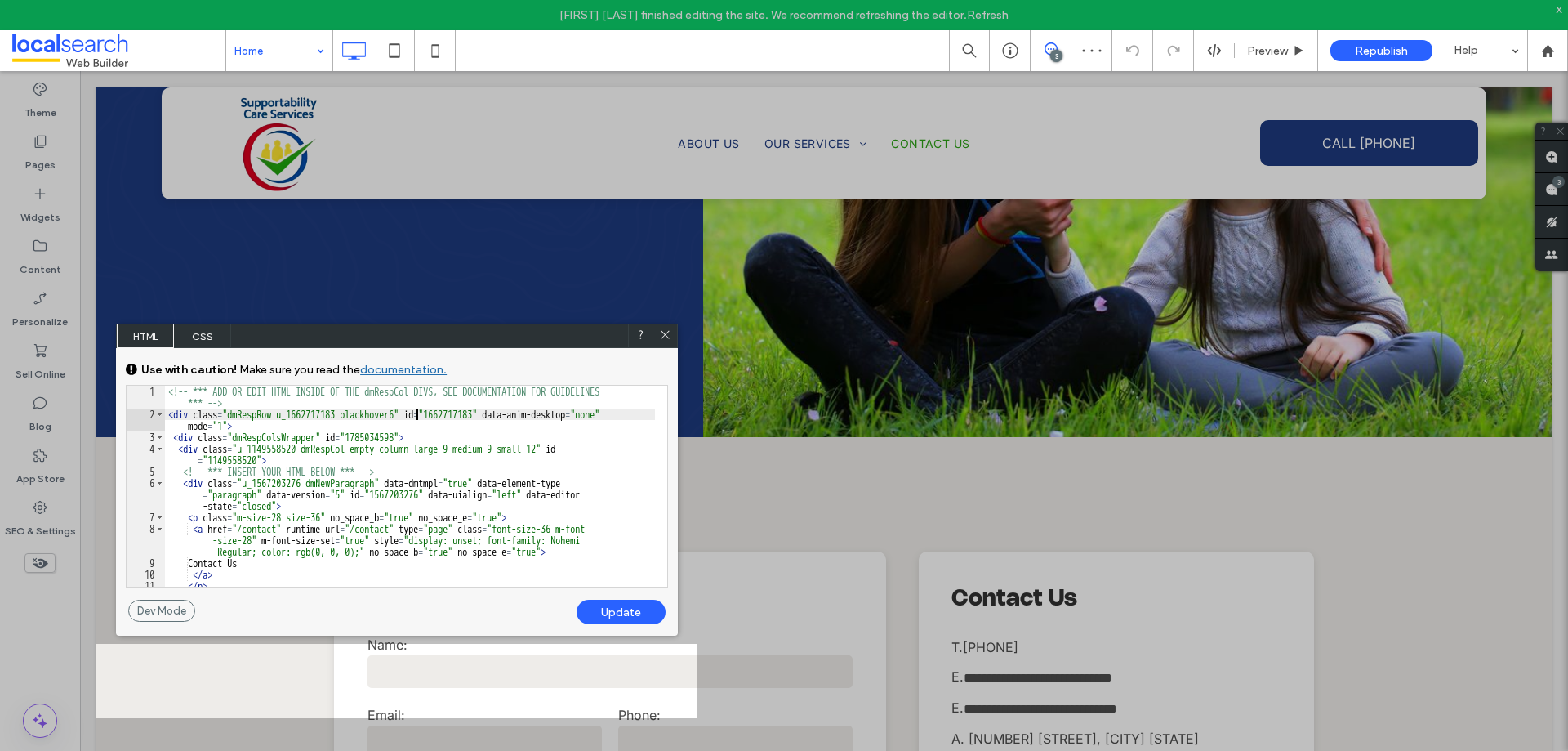 click on "<!-- *** ADD OR EDIT HTML INSIDE OF THE dmRespCol DIVS, SEE DOCUMENTATION FOR GUIDELINES       *** --> < div   class = "dmRespRow u_1662717183 blackhover6"   id = "1662717183"   data-anim-desktop = "none"        mode = "1" >   < div   class = "dmRespColsWrapper"   id = "1785034598" >    < div   class = "u_1149558520 dmRespCol empty-column large-9 medium-9 small-12"   id        = "1149558520" >     <!-- *** INSERT YOUR HTML BELOW *** -->     < div   class = "u_1567203276 dmNewParagraph"   data-dmtmpl = "true"   data-element-type         = "paragraph"   data-version = "5"   id = "1567203276"   data-uialign = "left"   data-editor         -state = "closed" >      < p   class = "m-size-28 size-36"   no_space_b = "true"   no_space_e = "true" >        < a   href = "/contact"   runtime_url = "/contact"   type = "page"   class = "font-size-36 m-font           -size-28"   m-font-size-set = "true"   style = "display: unset; font-family: Nohemi             no_space_b = "true"" at bounding box center (410, 503) 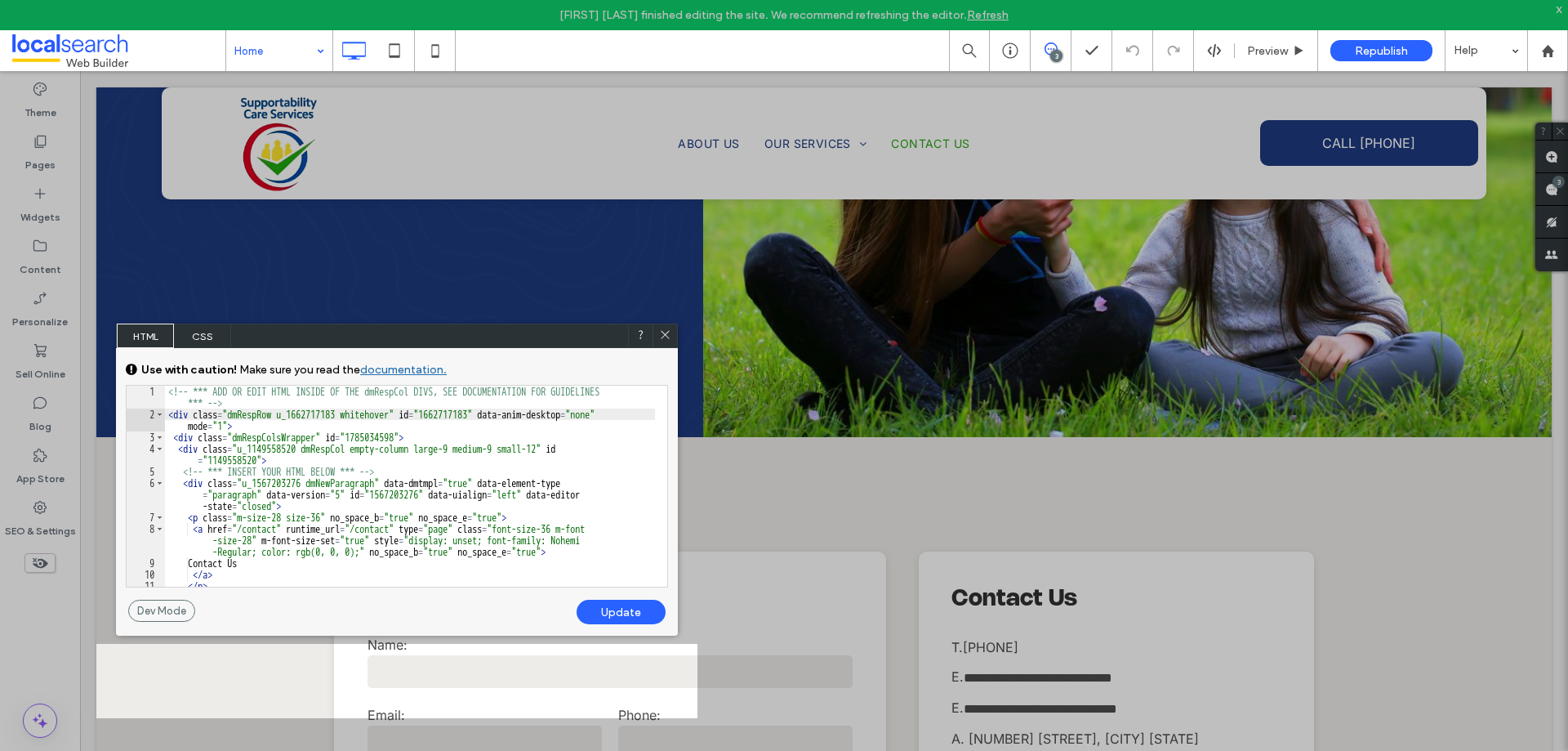 click on "Update" at bounding box center [621, 612] 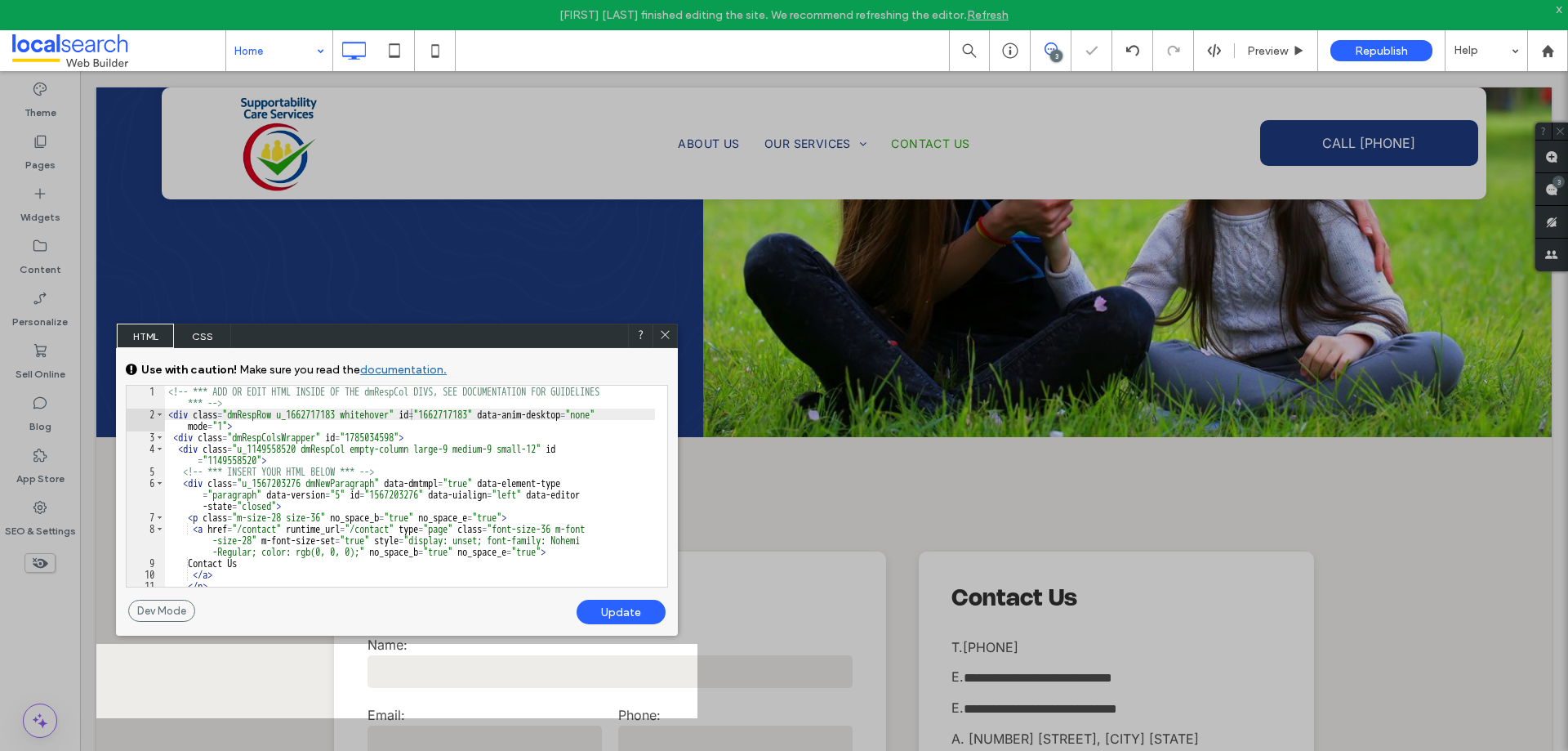 click 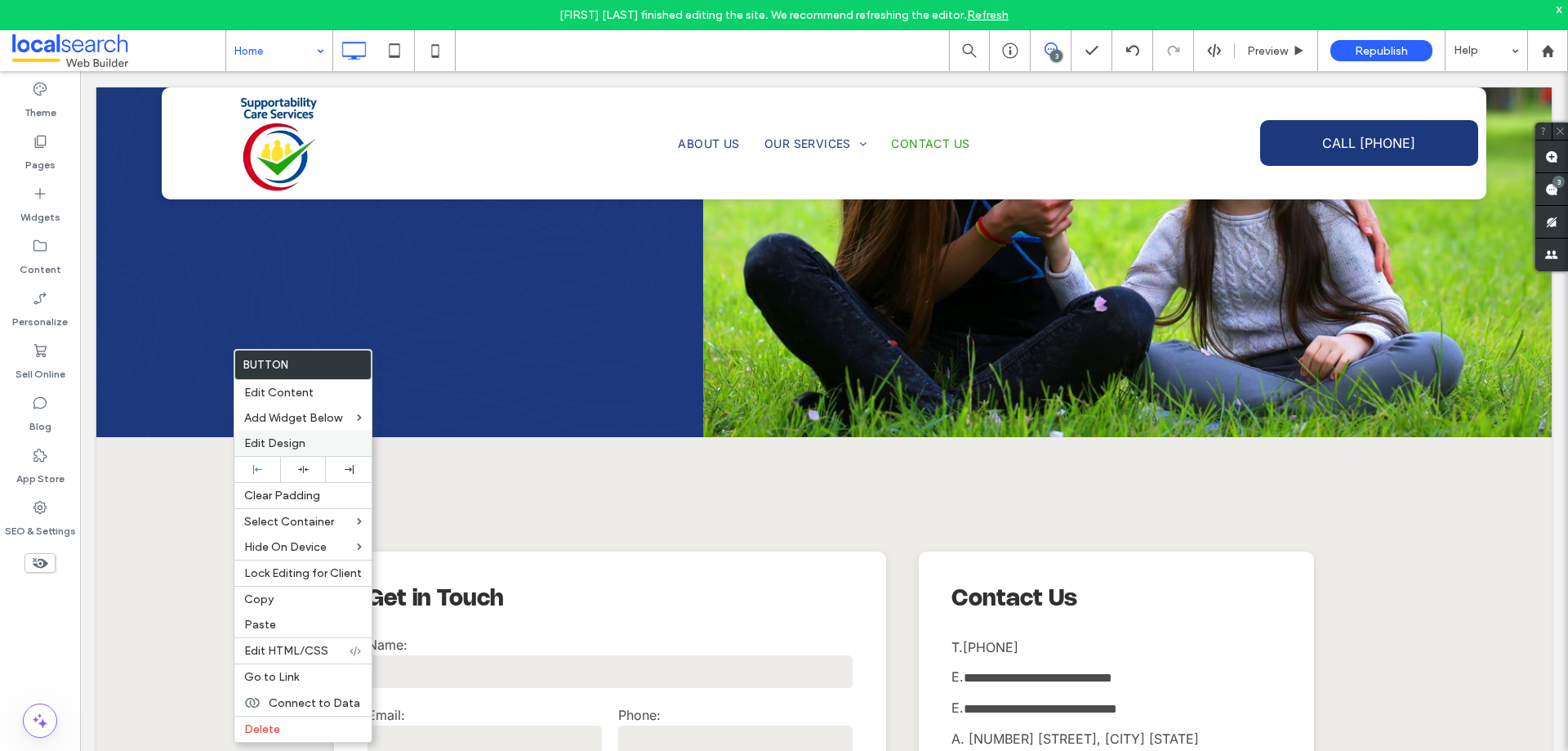 click on "Edit Design" at bounding box center [274, 443] 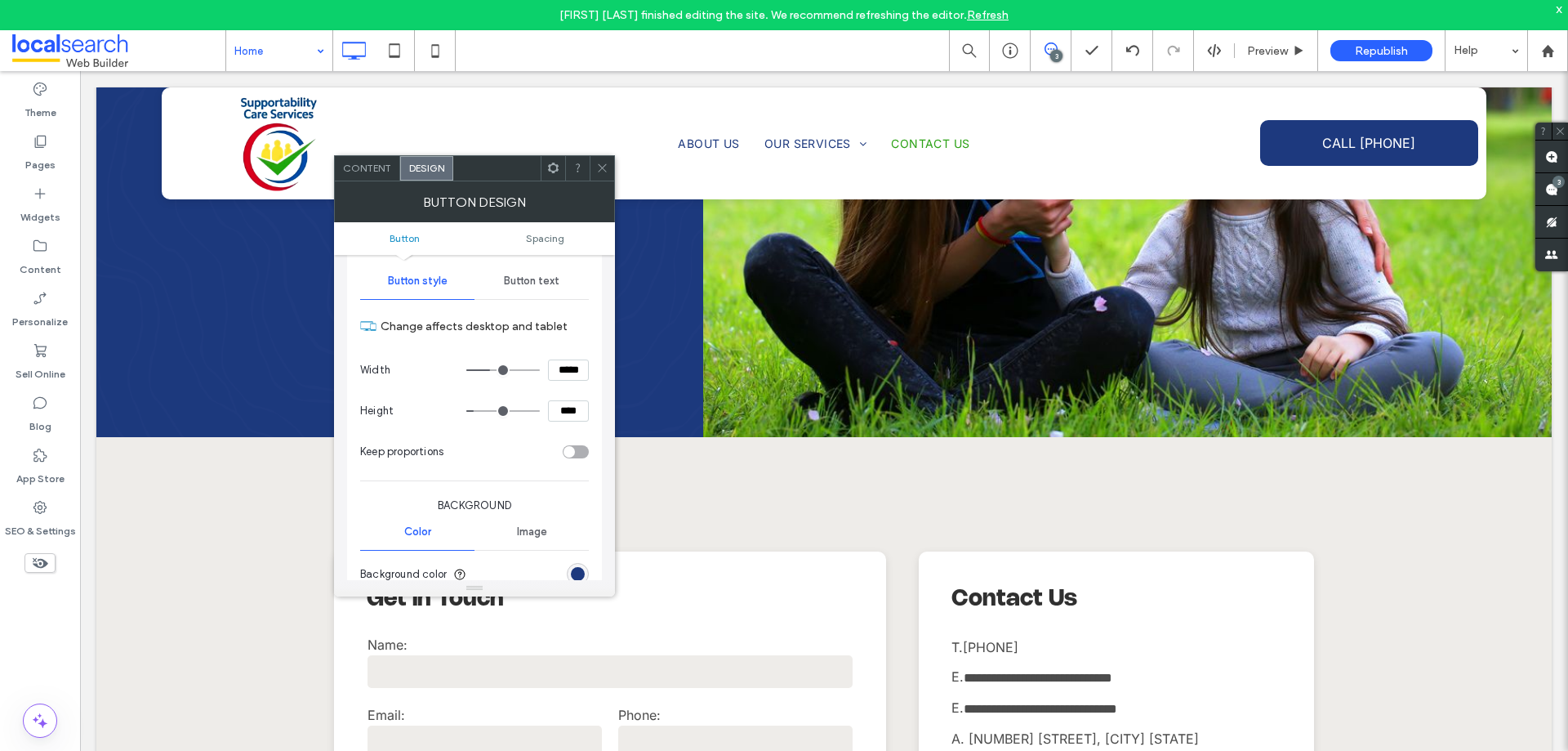 scroll, scrollTop: 245, scrollLeft: 0, axis: vertical 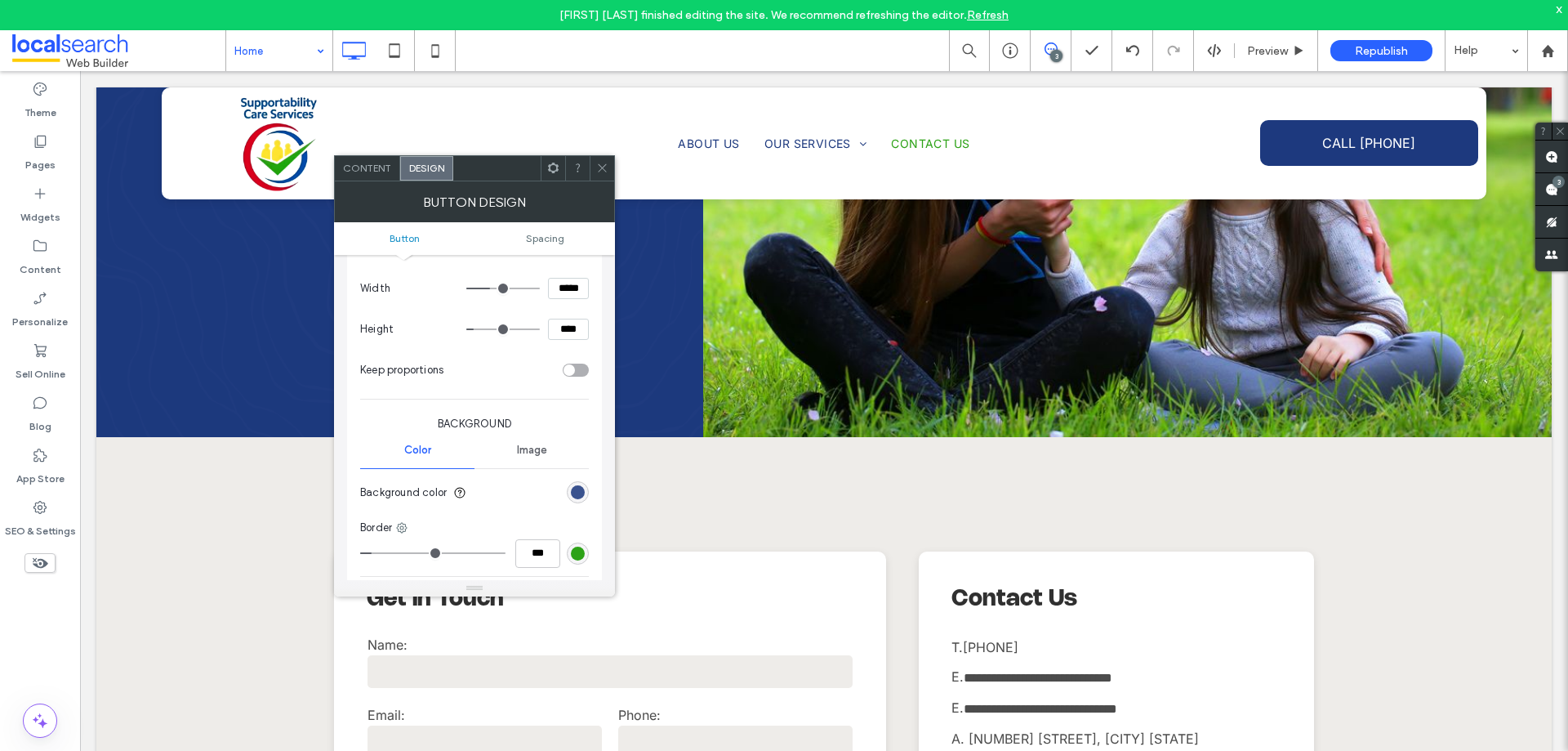 click at bounding box center [577, 492] 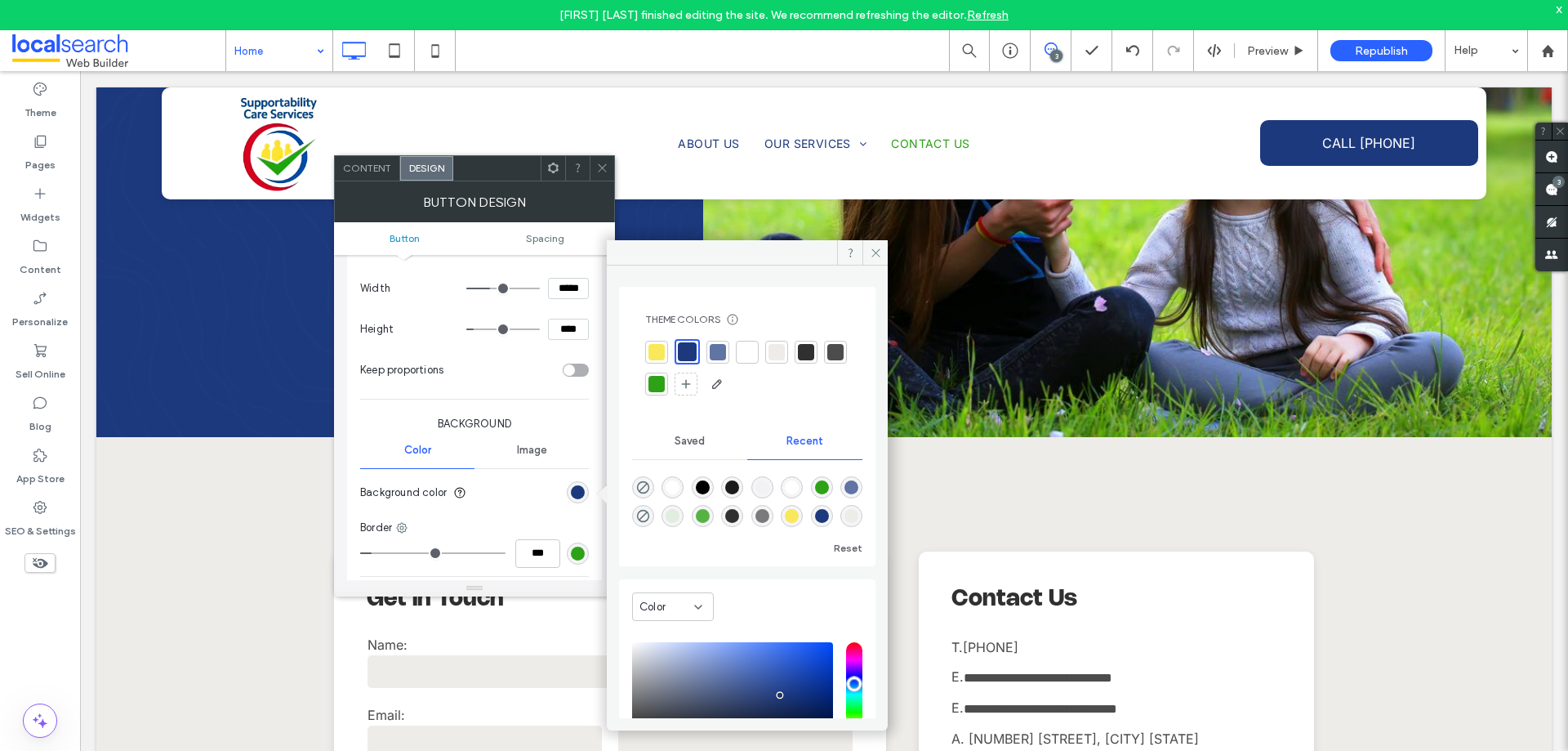 click at bounding box center [577, 553] 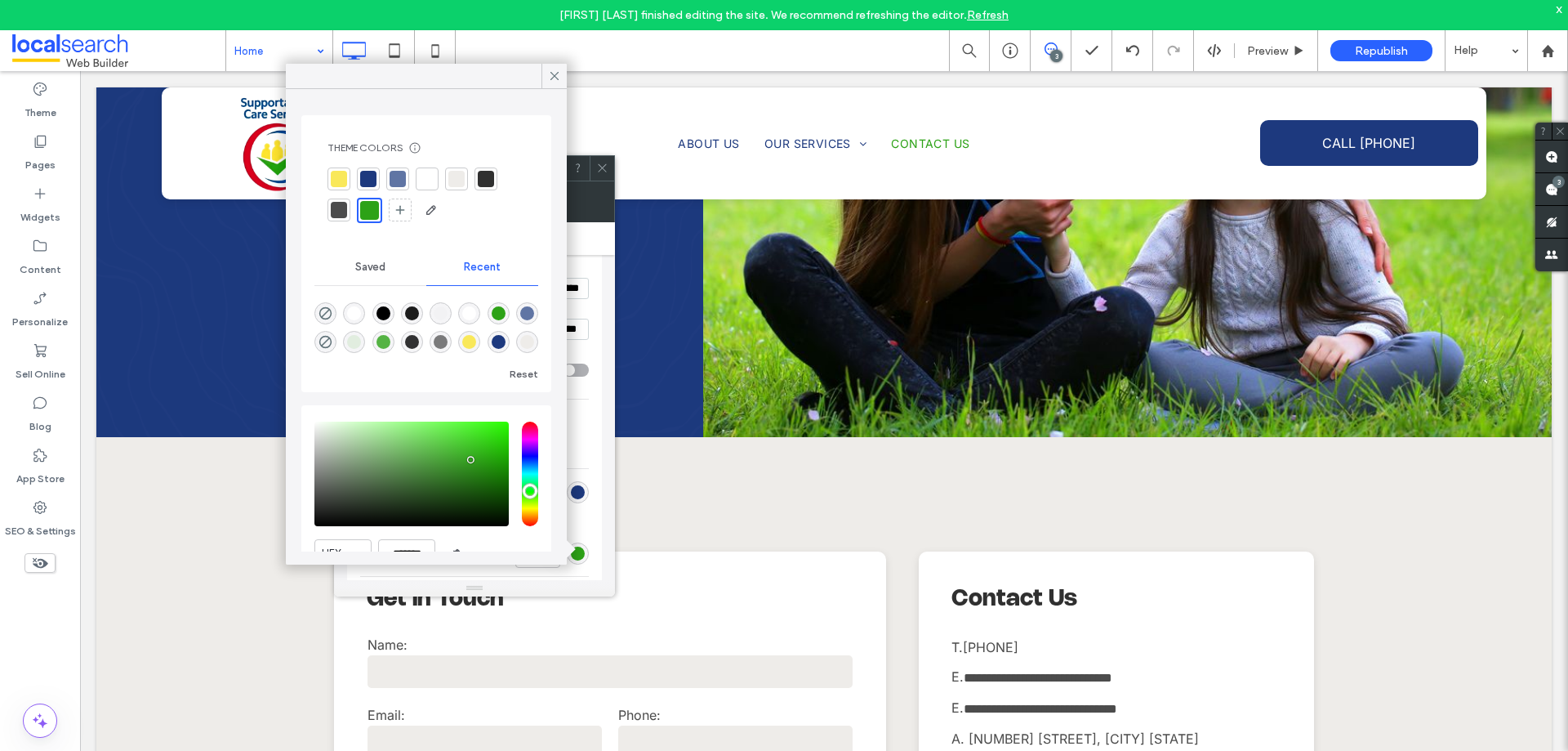 click at bounding box center [427, 179] 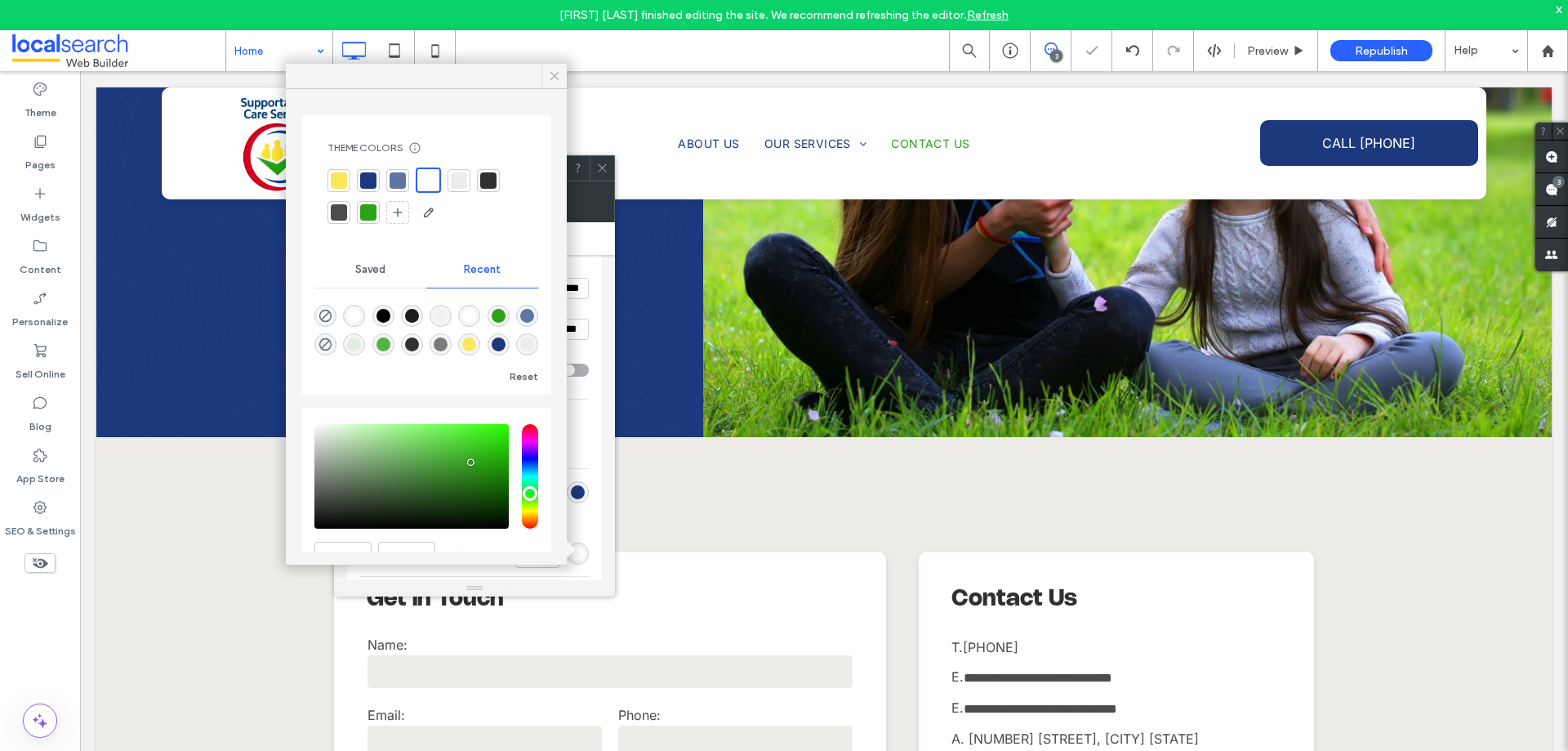 click 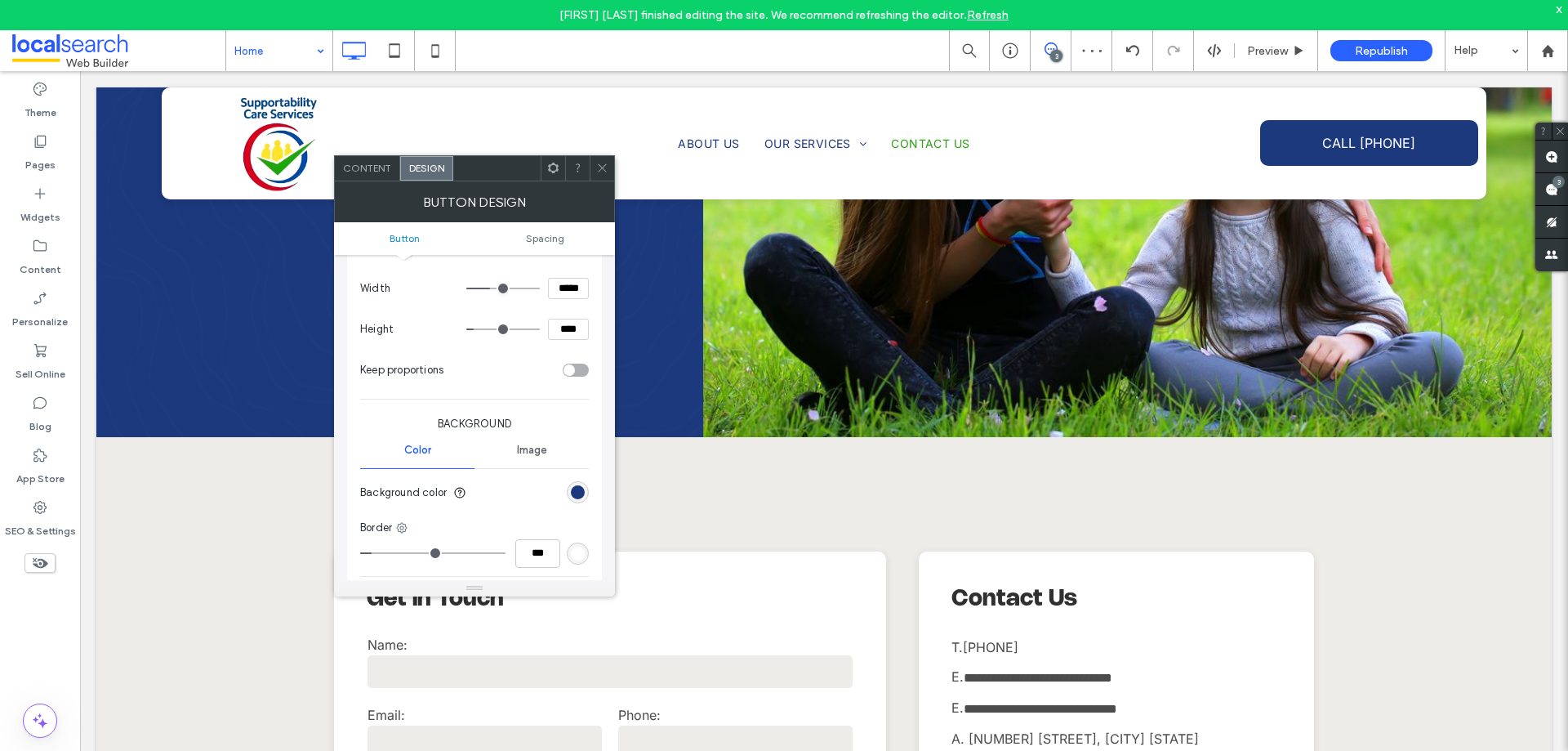 click at bounding box center [602, 168] 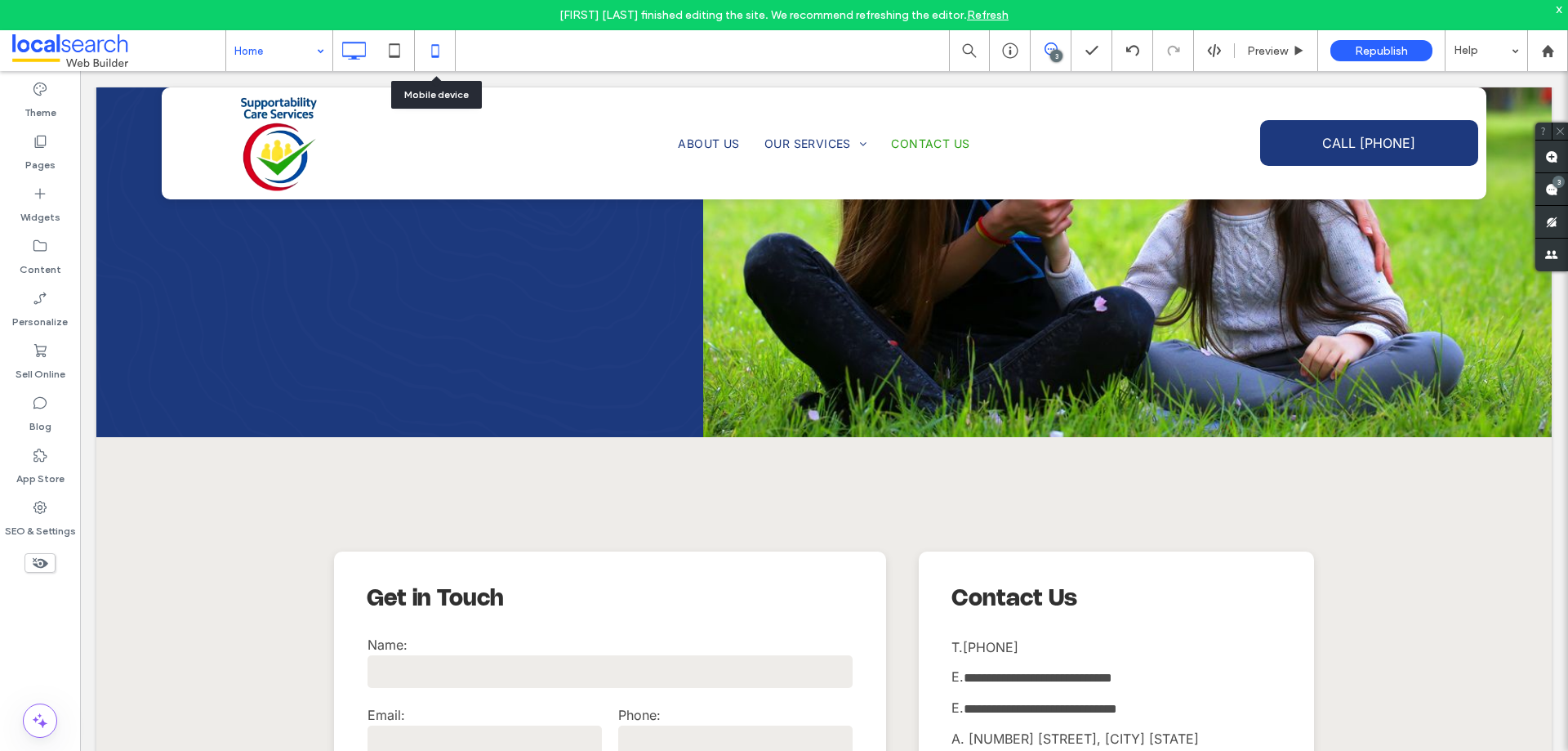 click 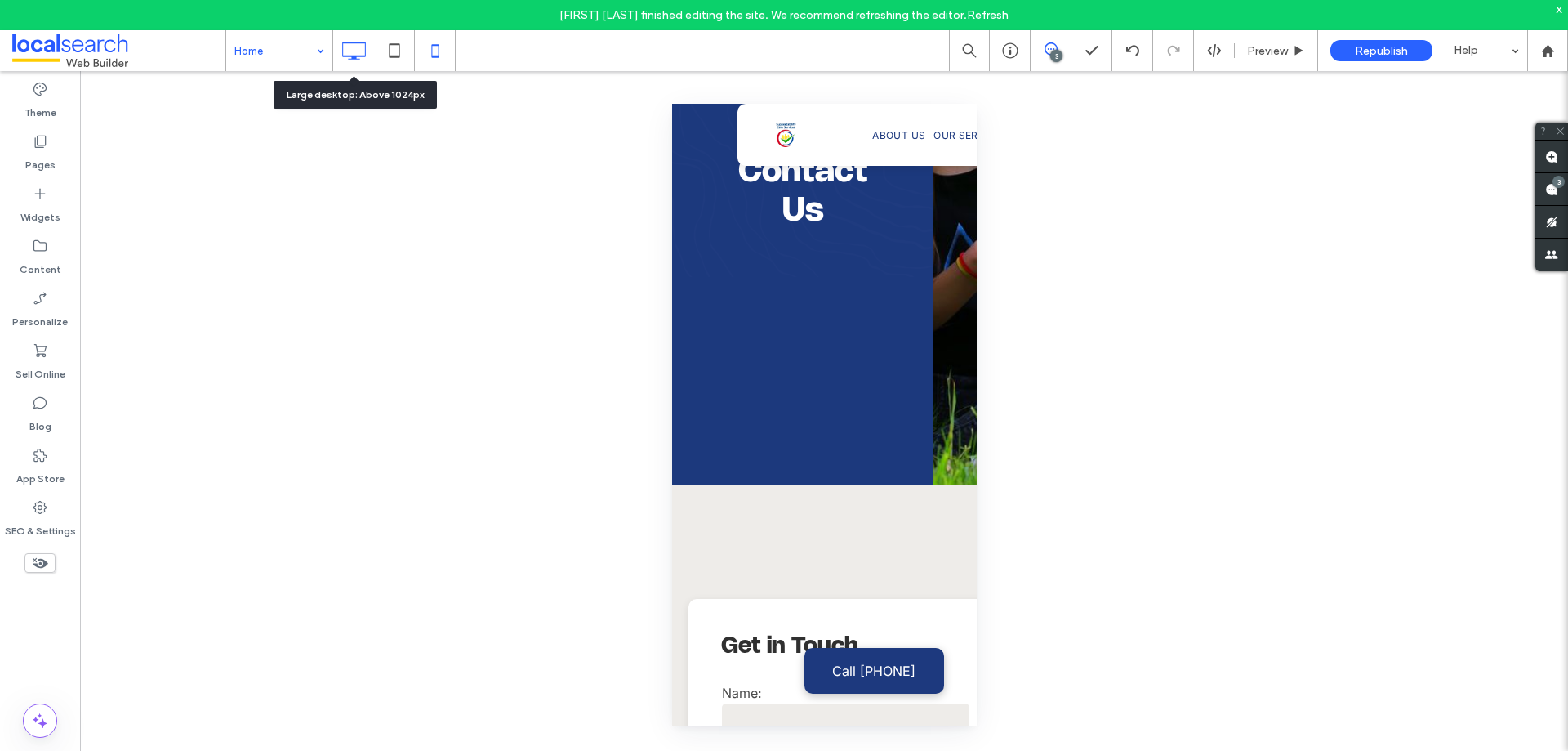 click 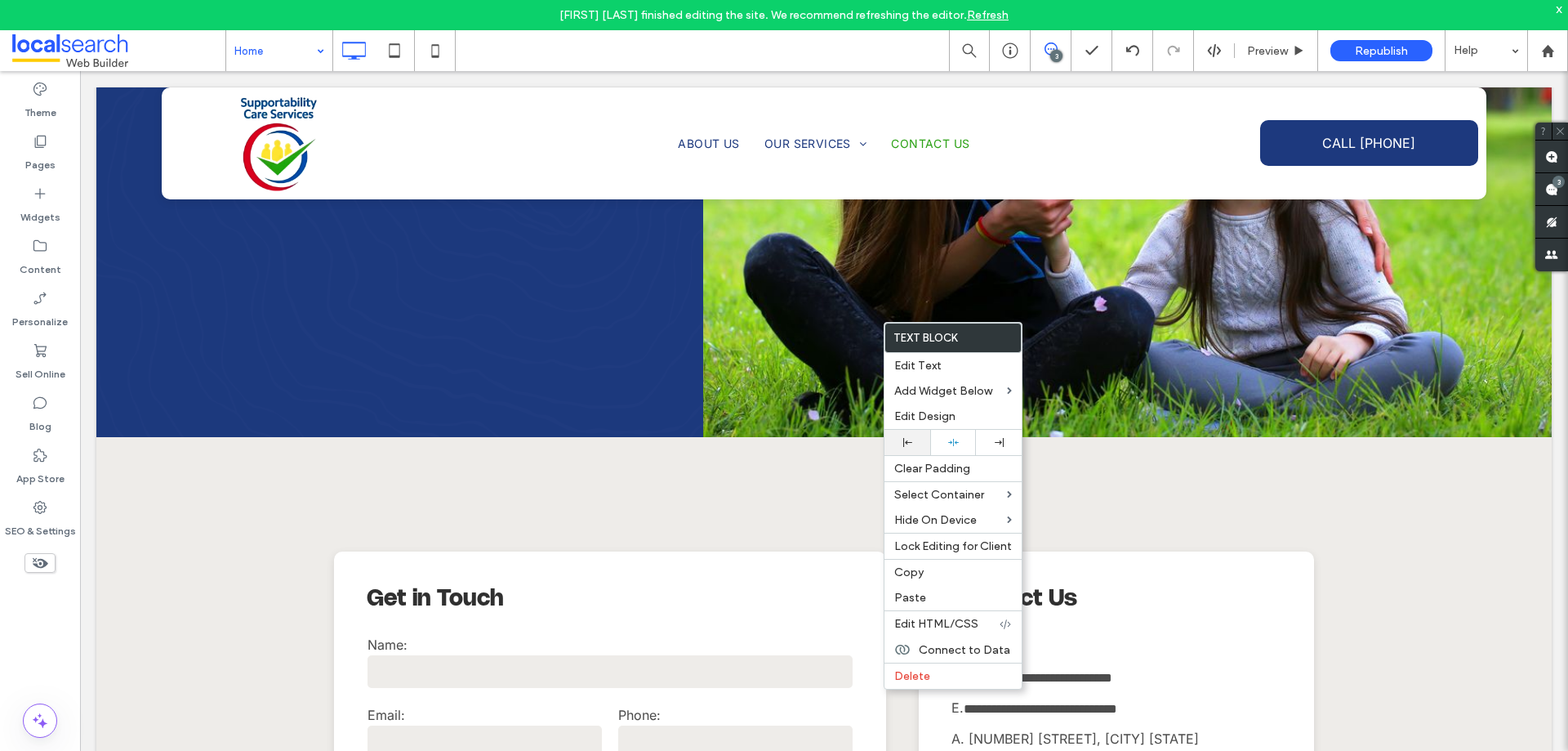 click at bounding box center (907, 442) 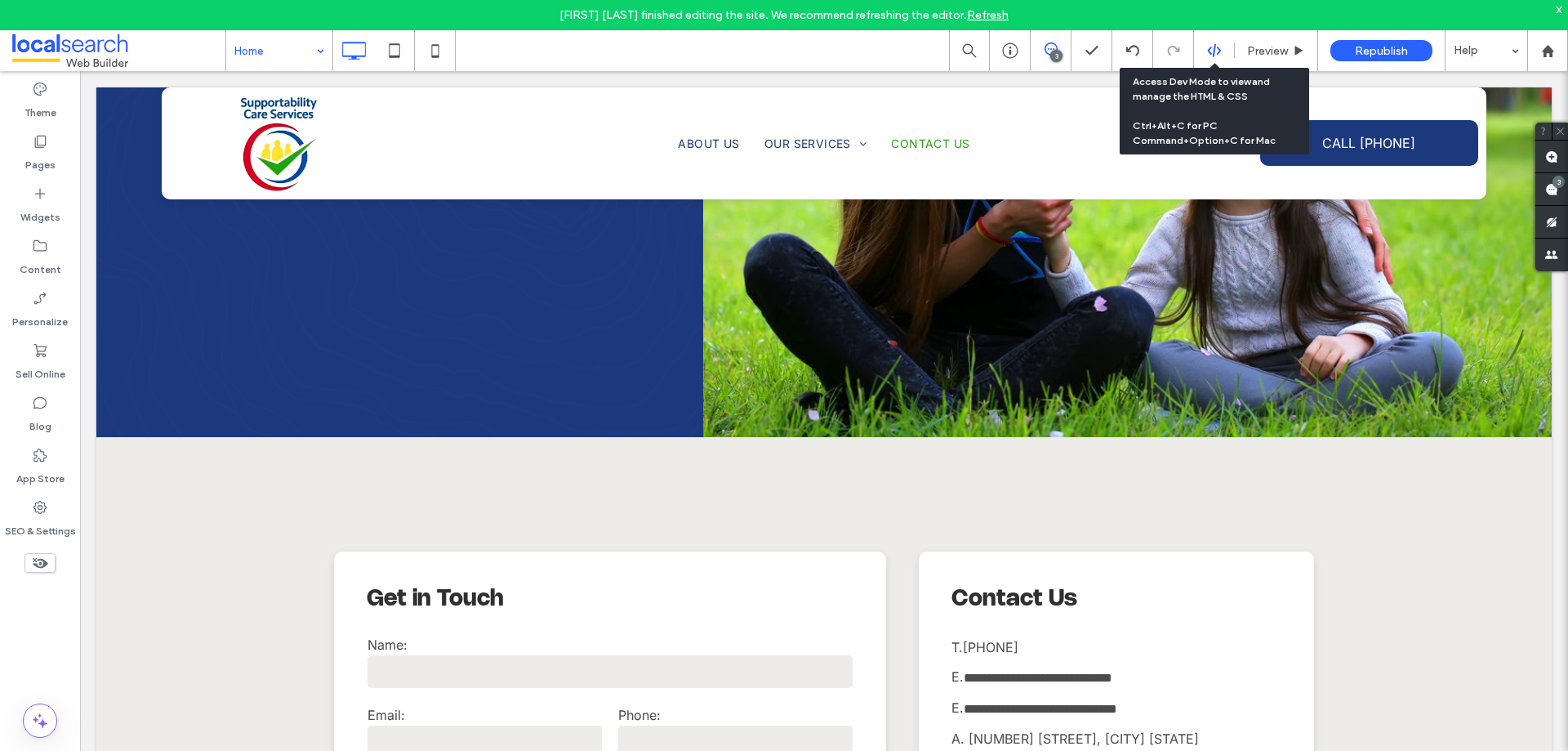 click 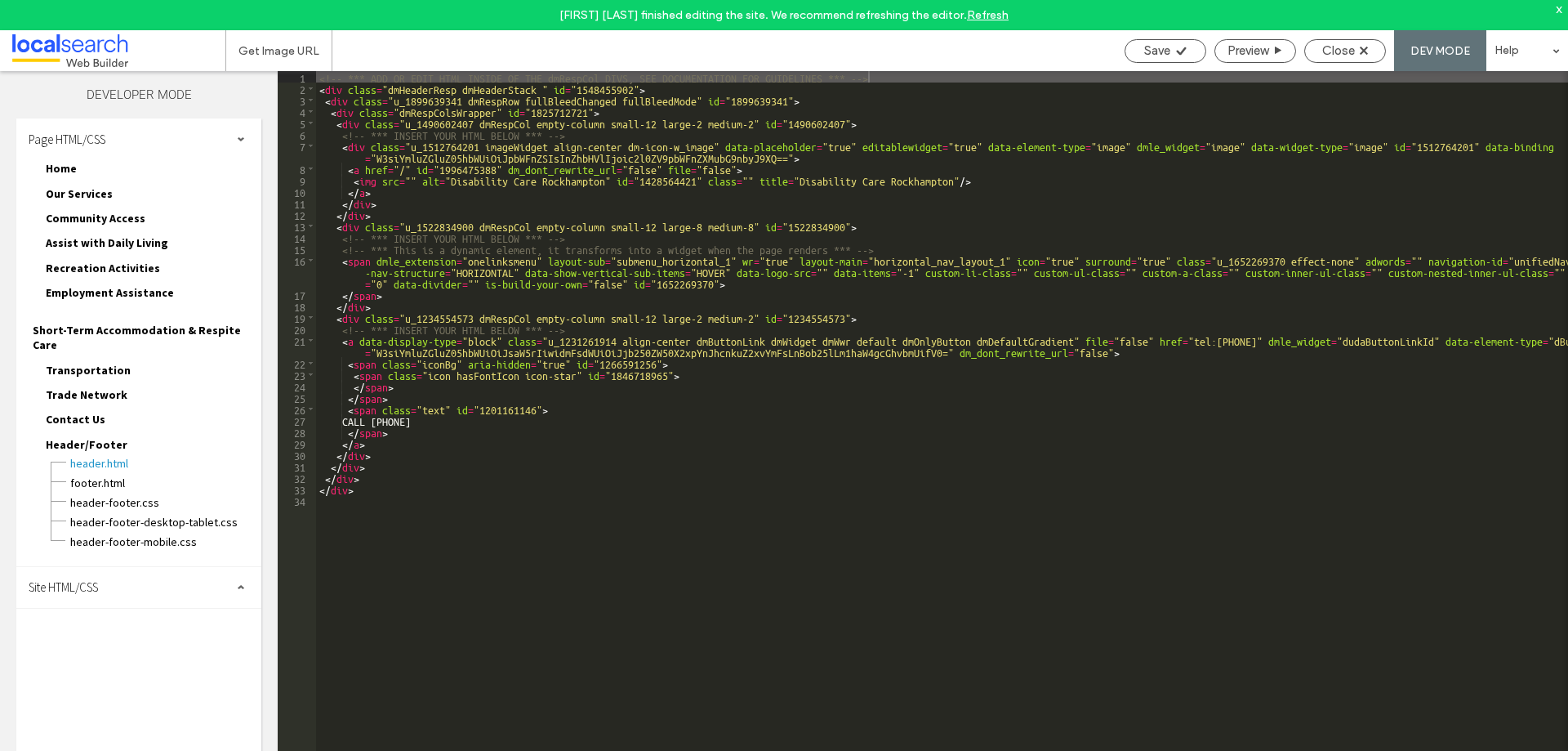 click on "Site HTML/CSS" at bounding box center (139, 588) 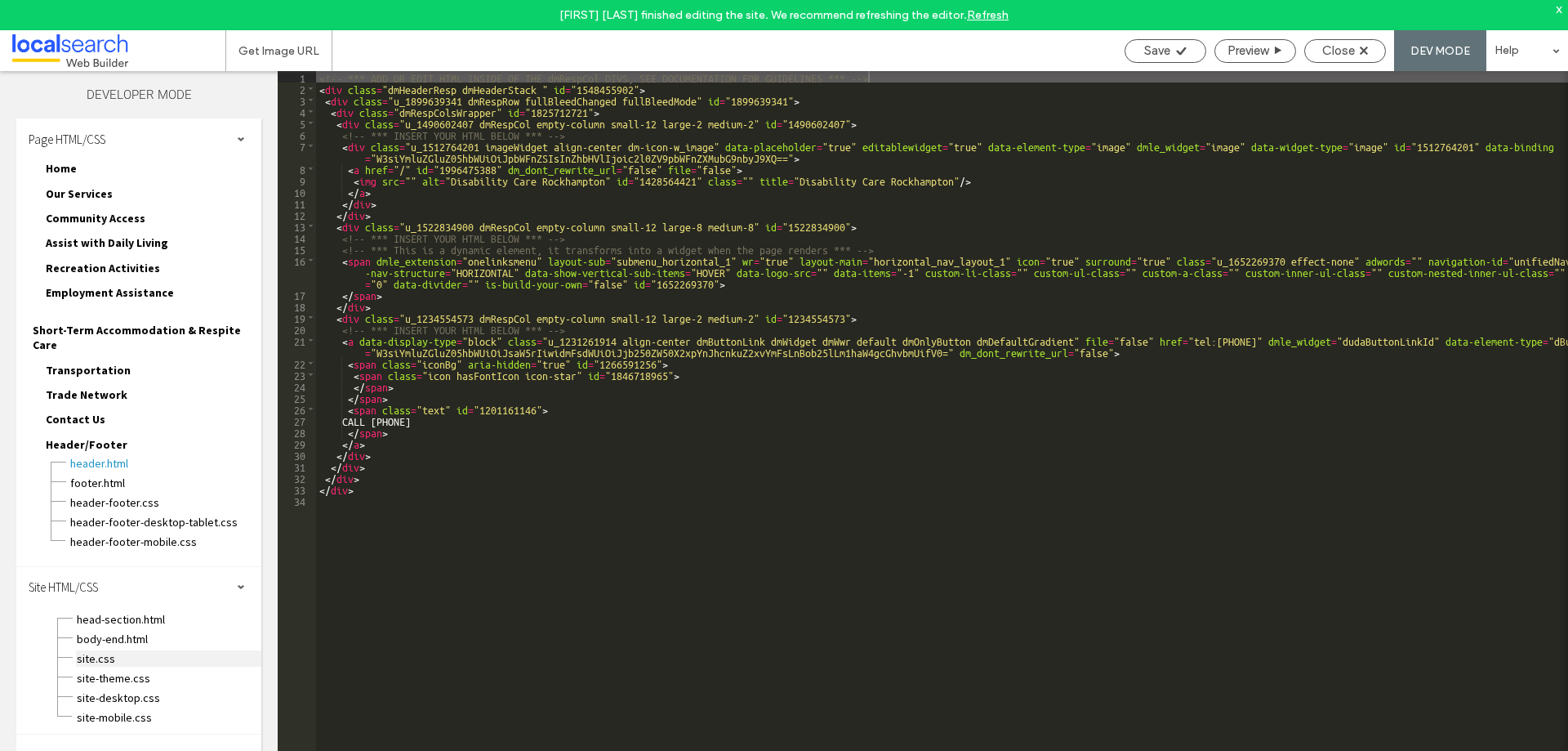 click on "site.css" at bounding box center (168, 659) 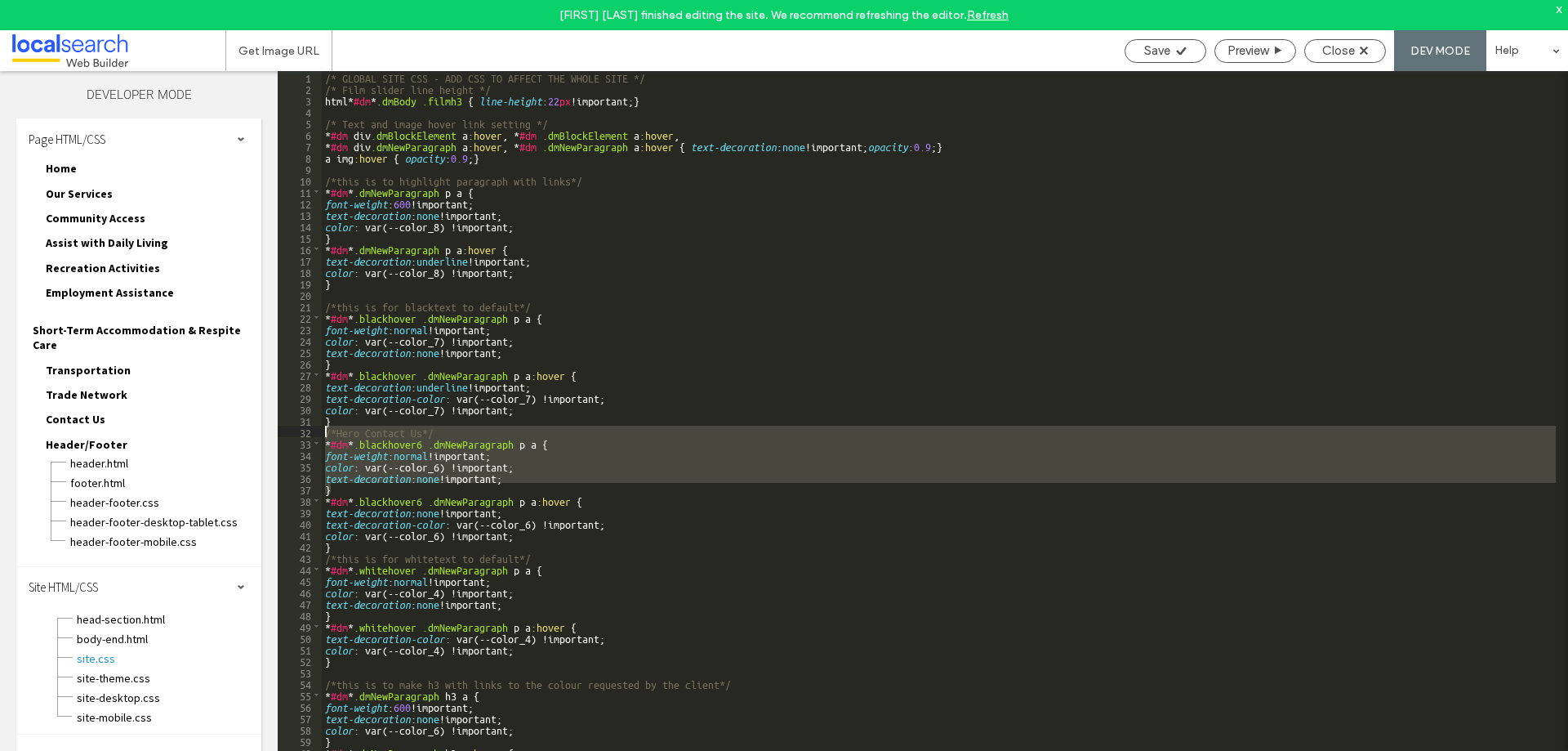 drag, startPoint x: 330, startPoint y: 486, endPoint x: 323, endPoint y: 433, distance: 53.46027 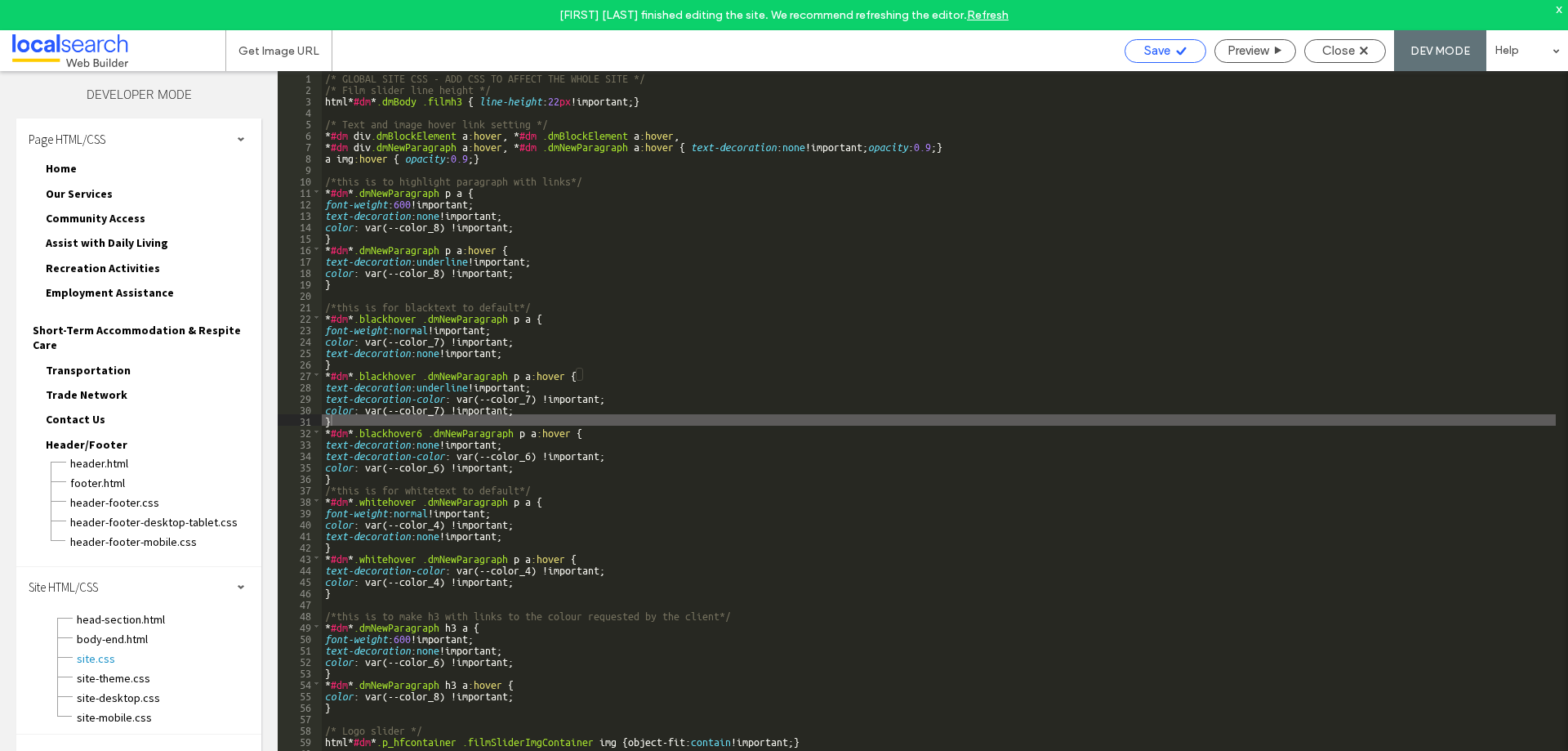 click on "Save" at bounding box center [1157, 51] 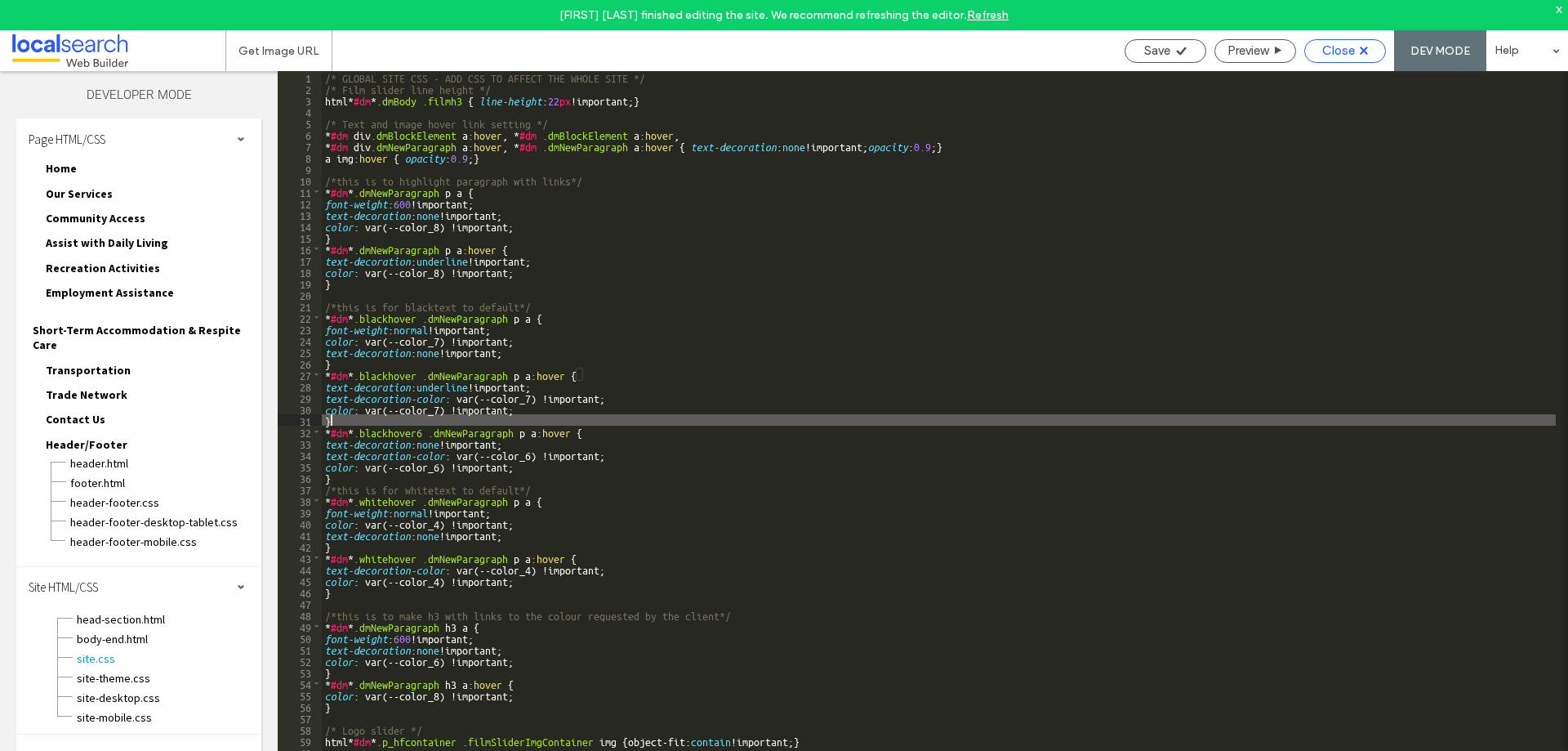 click on "Close" at bounding box center [1339, 51] 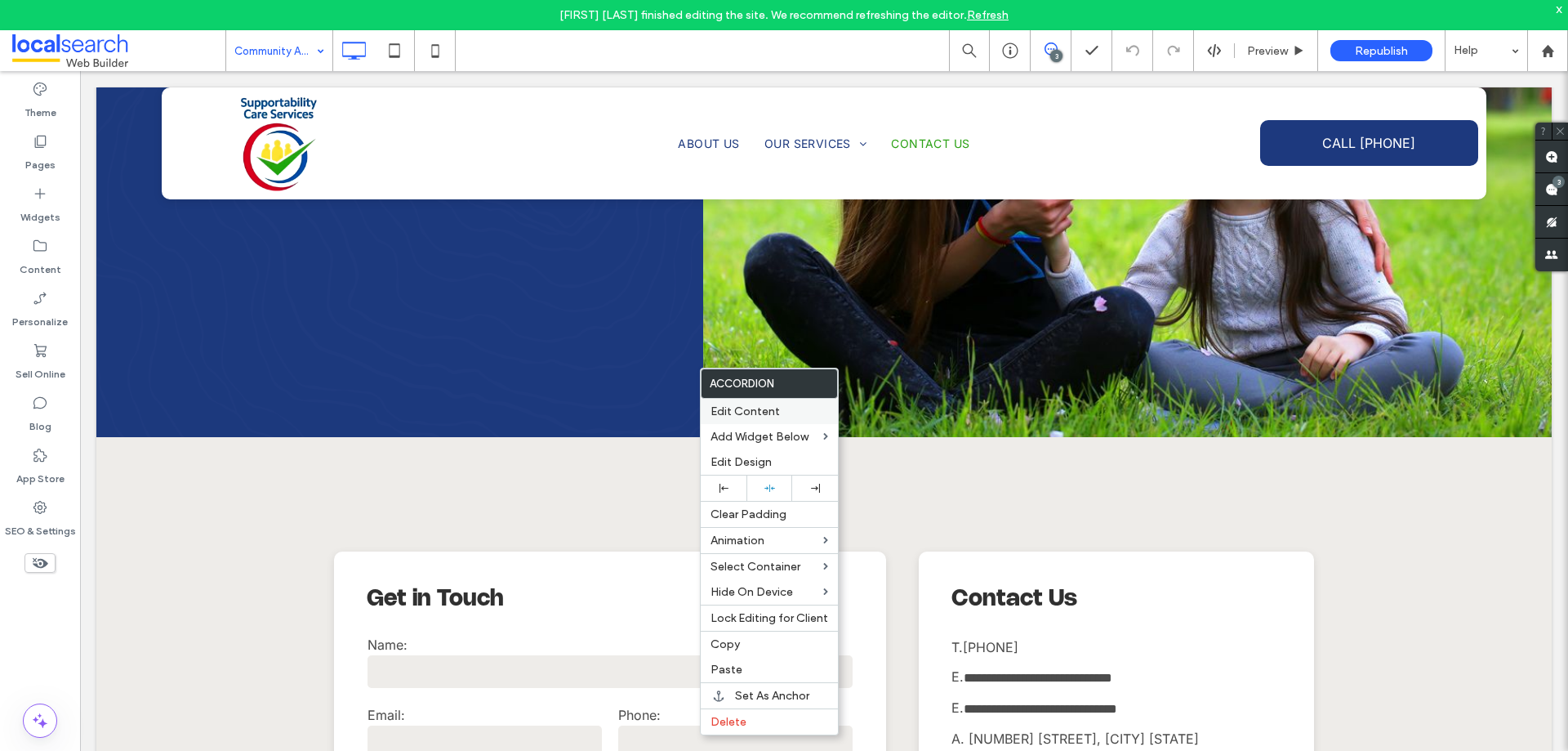 click on "Edit Content" at bounding box center [769, 411] 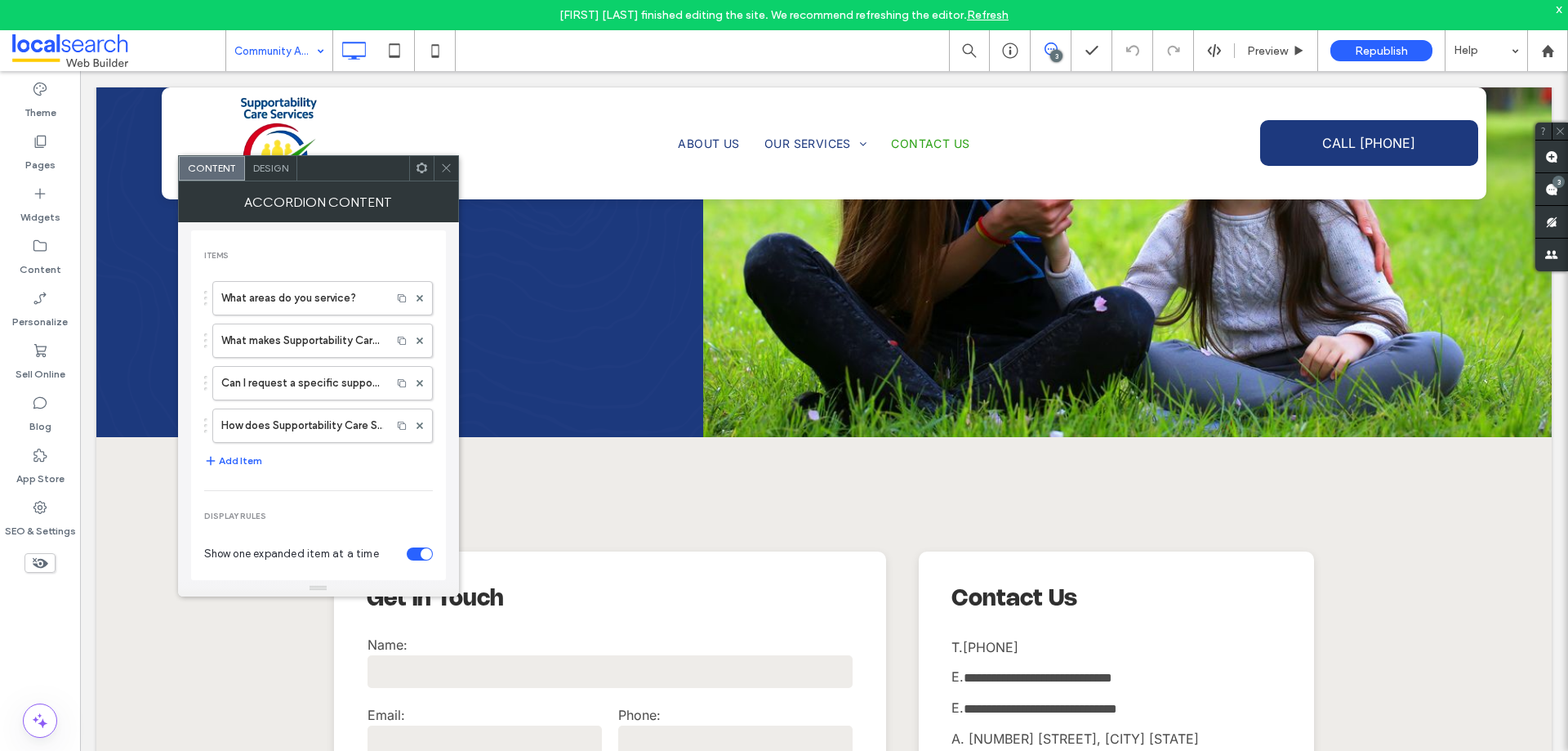 click on "Design" at bounding box center (270, 168) 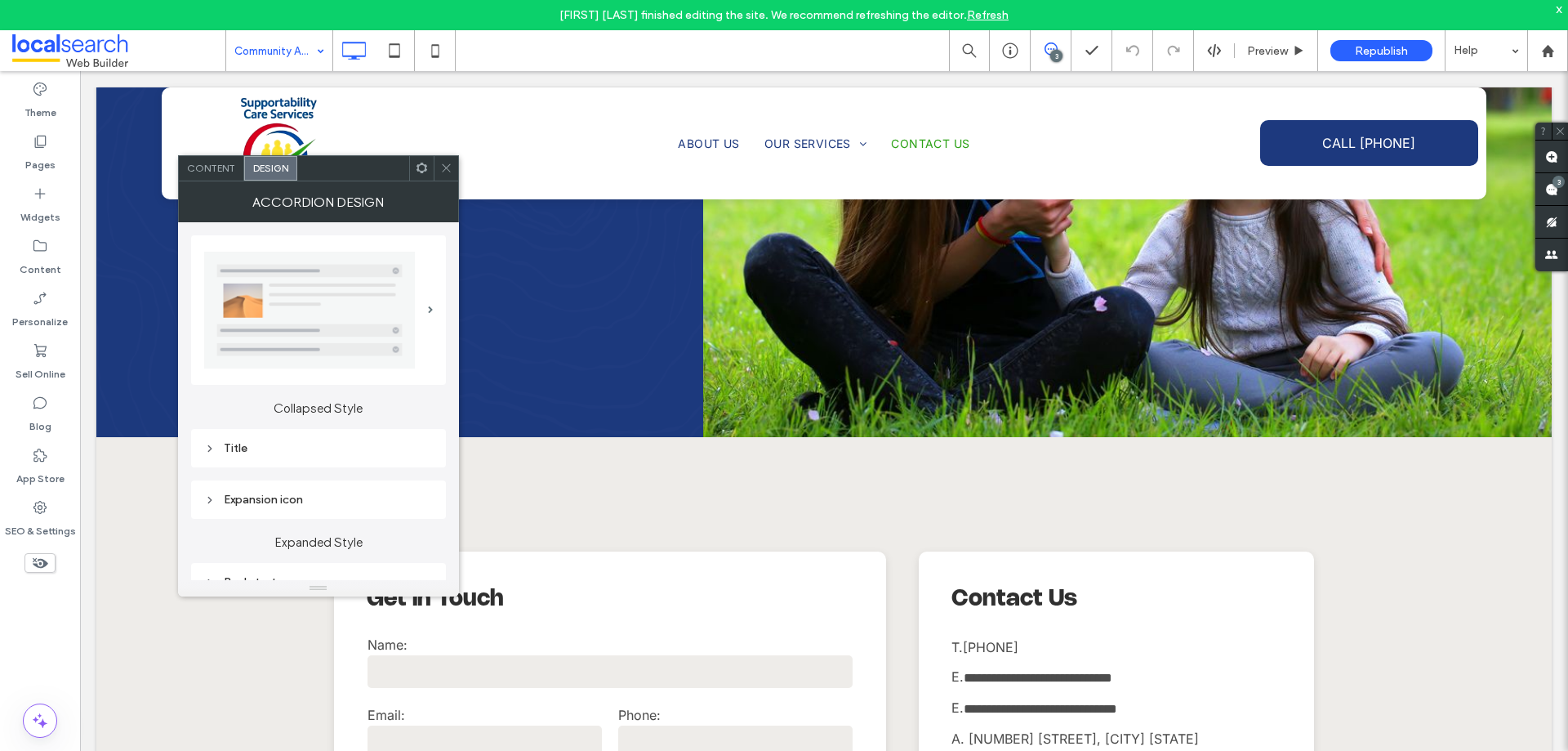click on "Title" at bounding box center (318, 448) 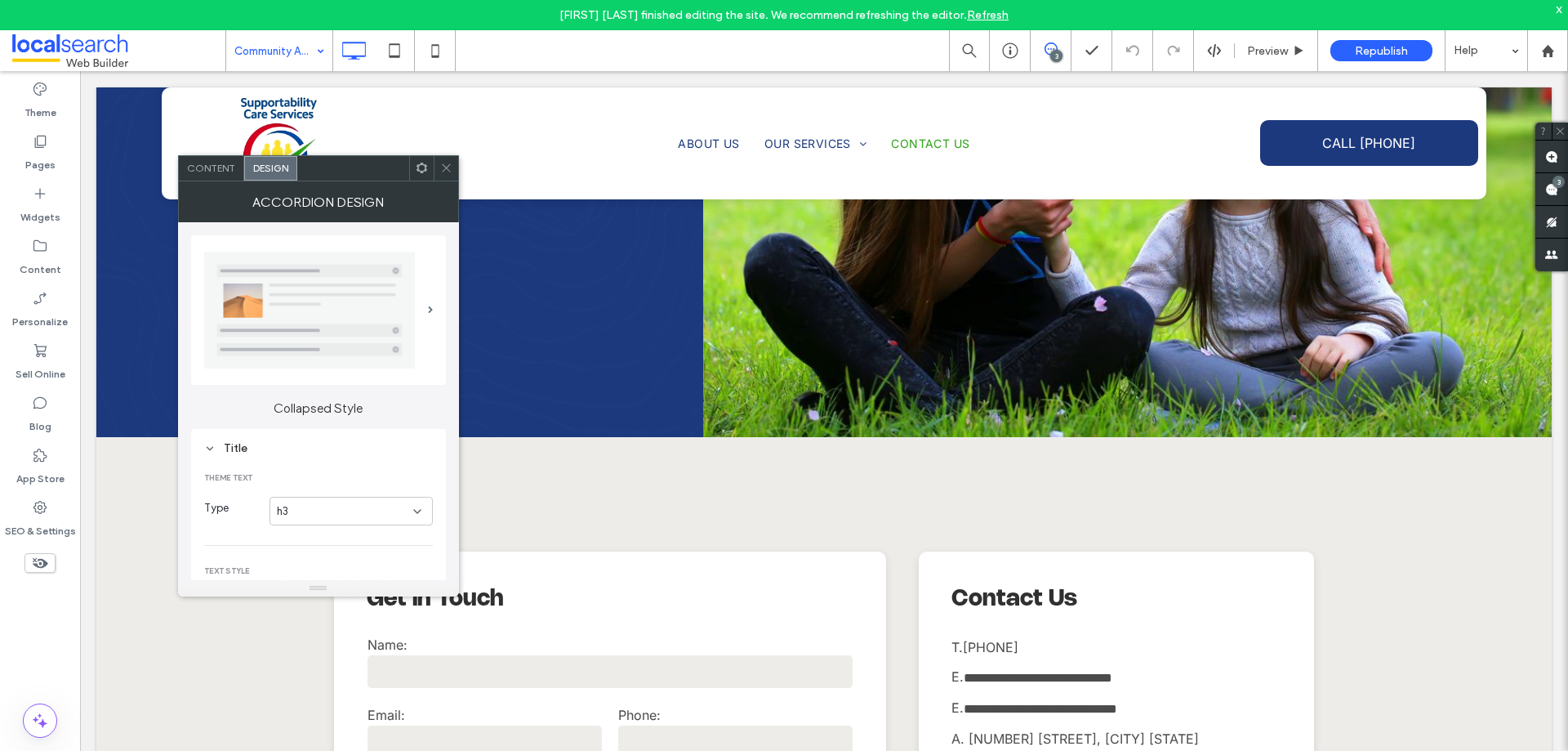 click on "h3" at bounding box center (345, 512) 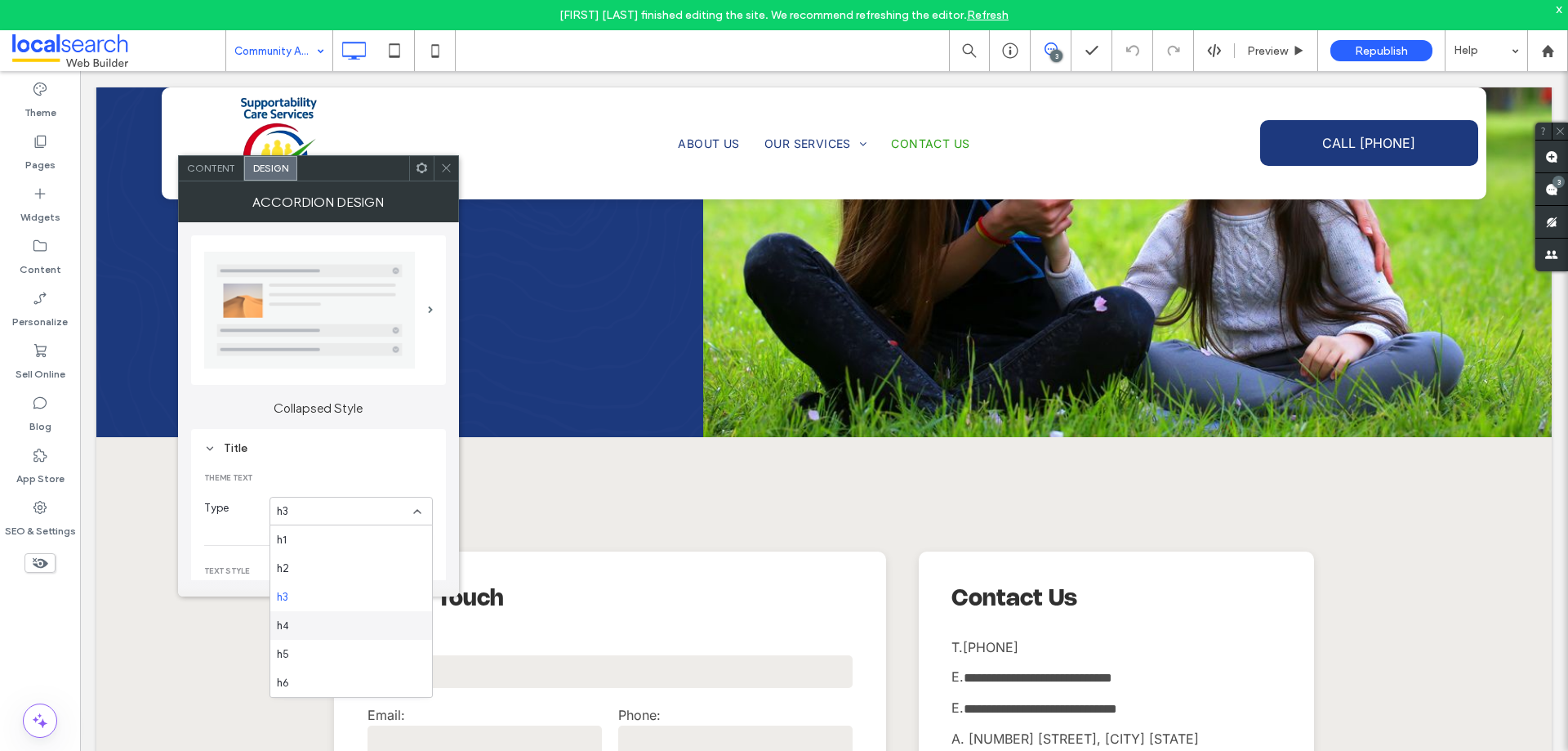 click on "h4" at bounding box center [351, 625] 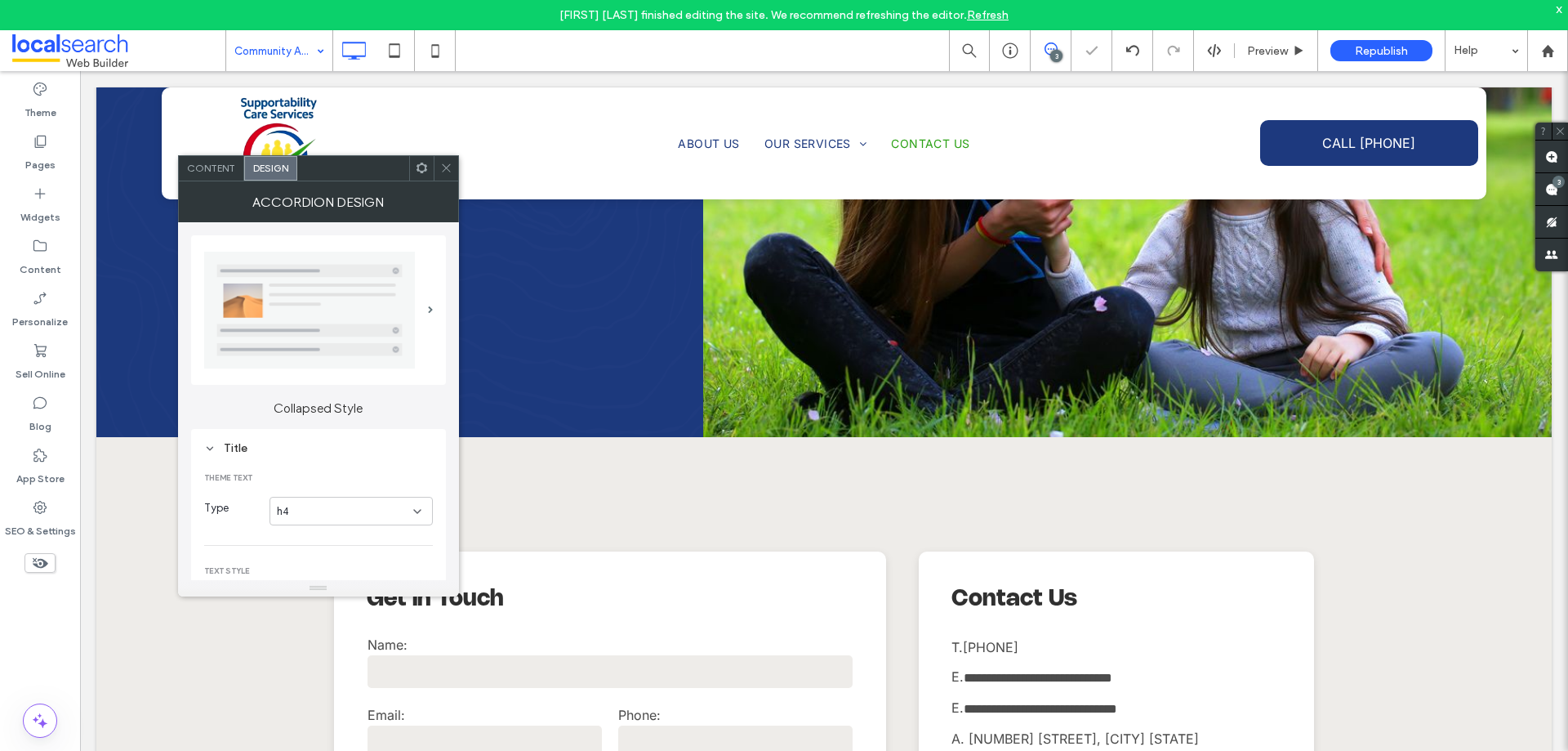 click 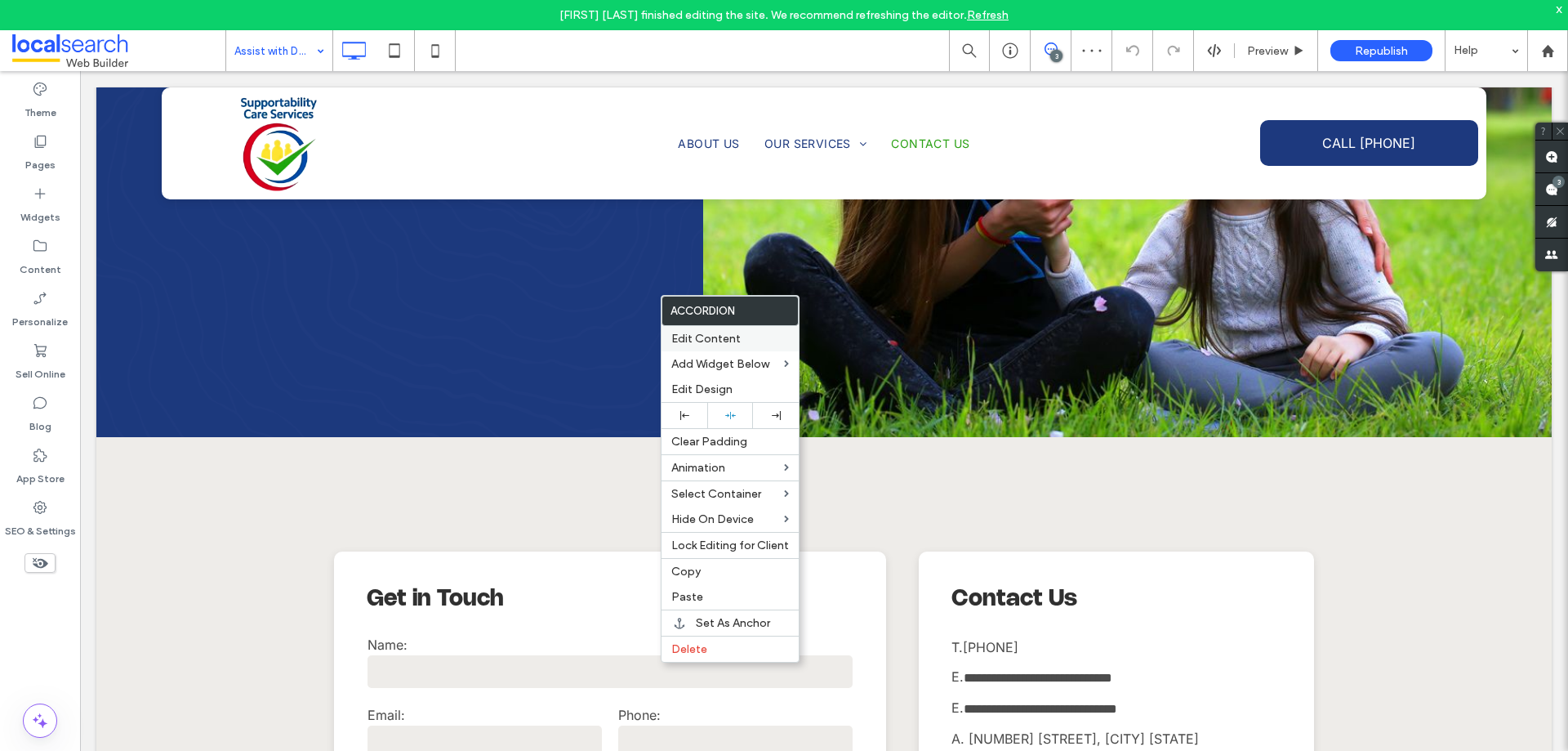 click on "Edit Content" at bounding box center (730, 338) 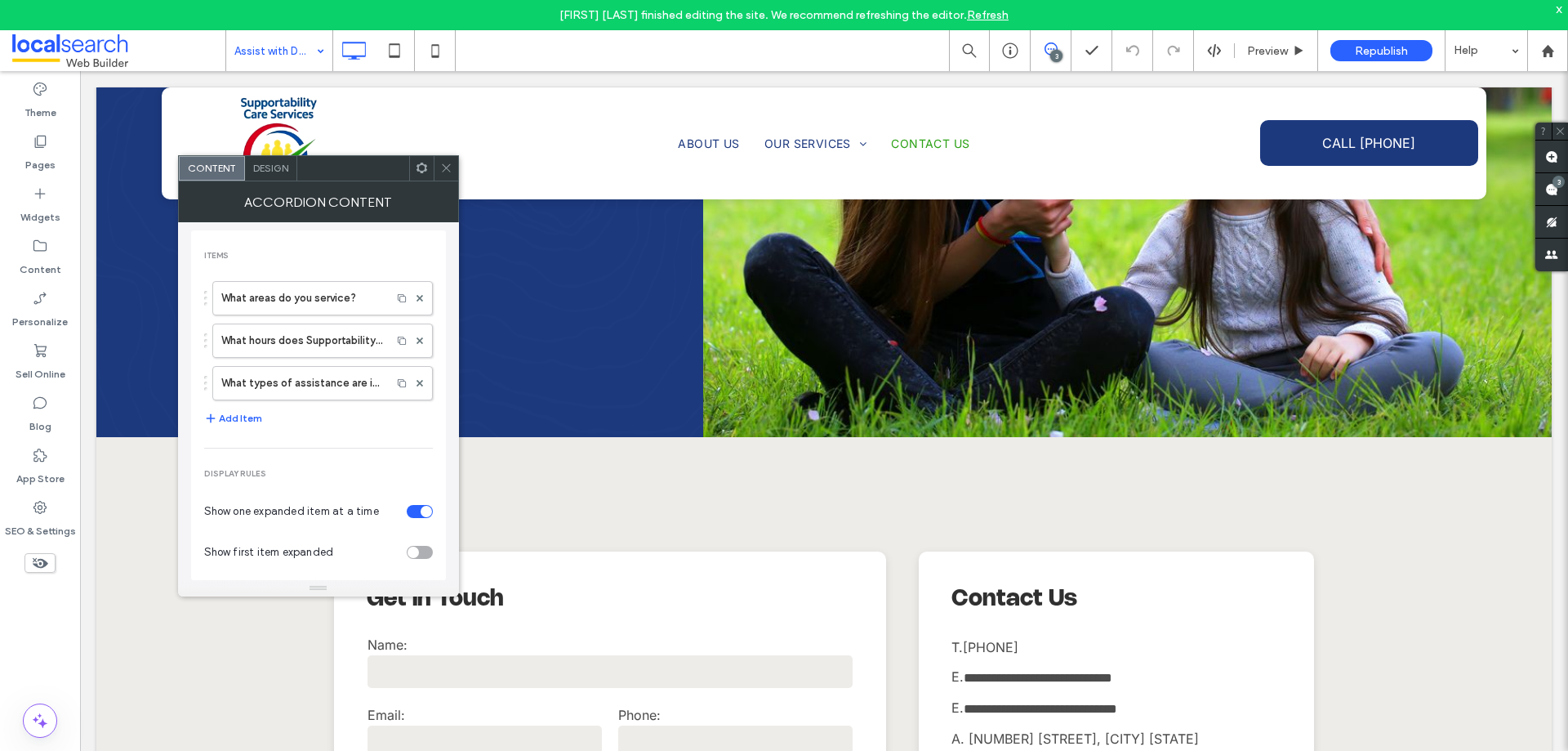 click on "Design" at bounding box center [270, 168] 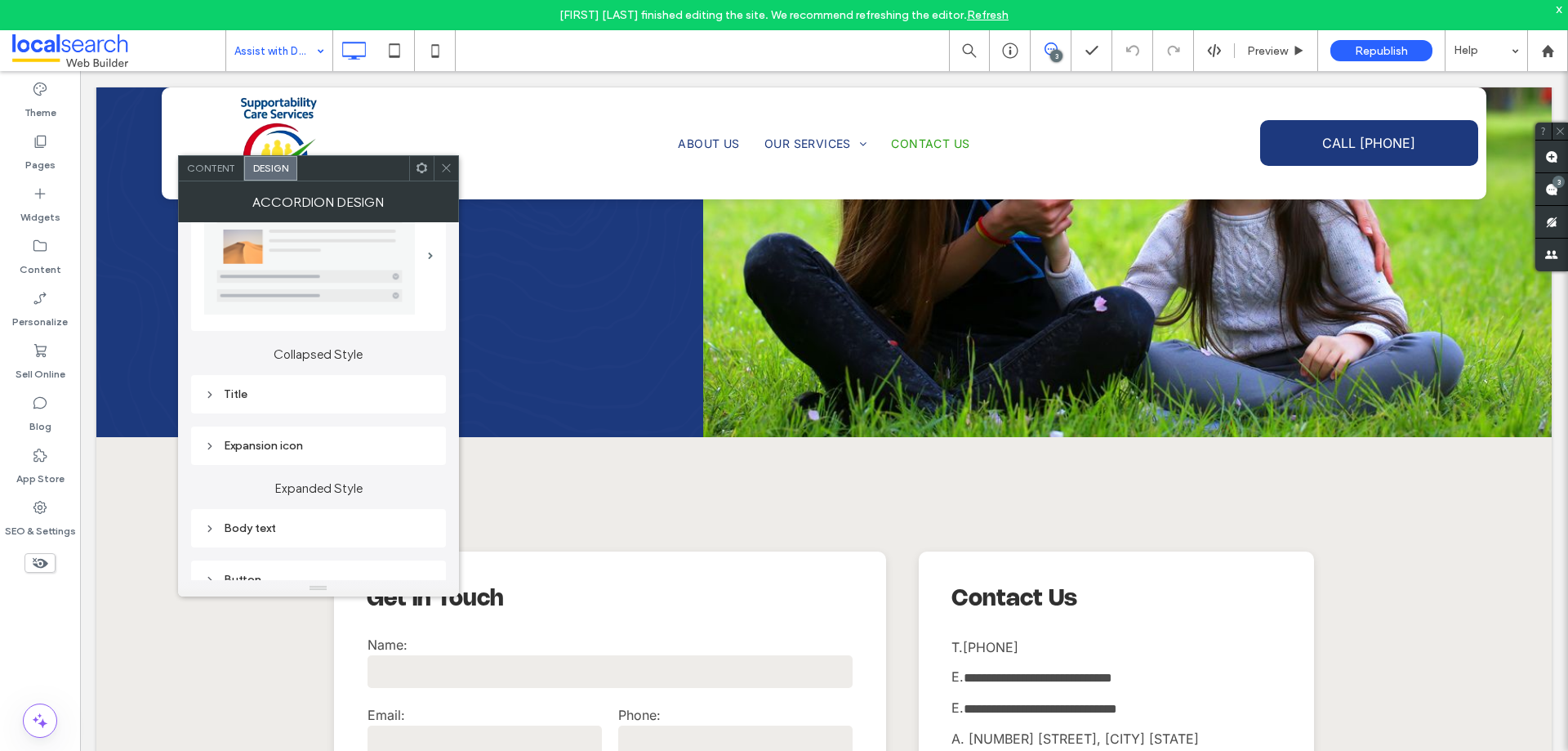 scroll, scrollTop: 82, scrollLeft: 0, axis: vertical 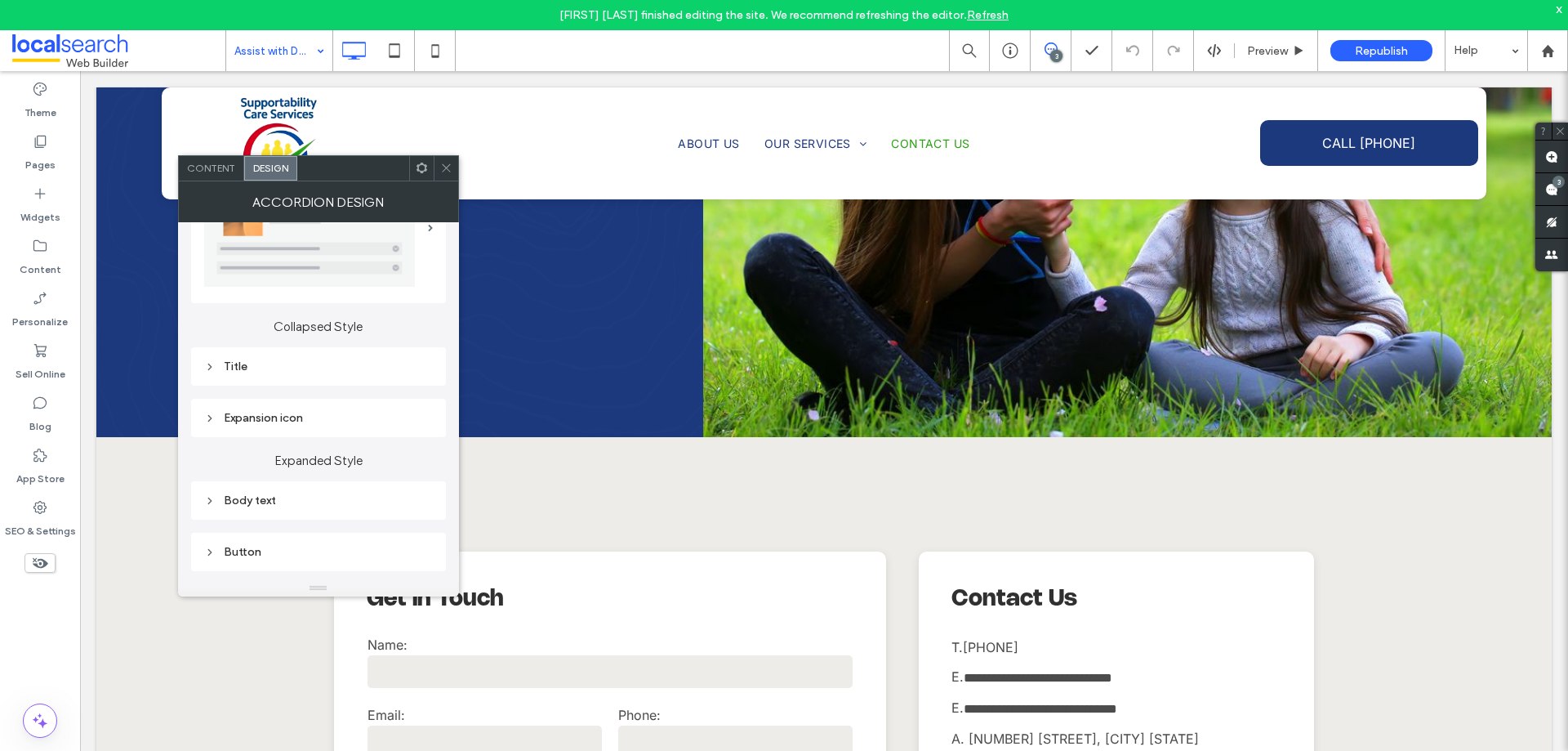 click on "Expansion icon" at bounding box center (318, 418) 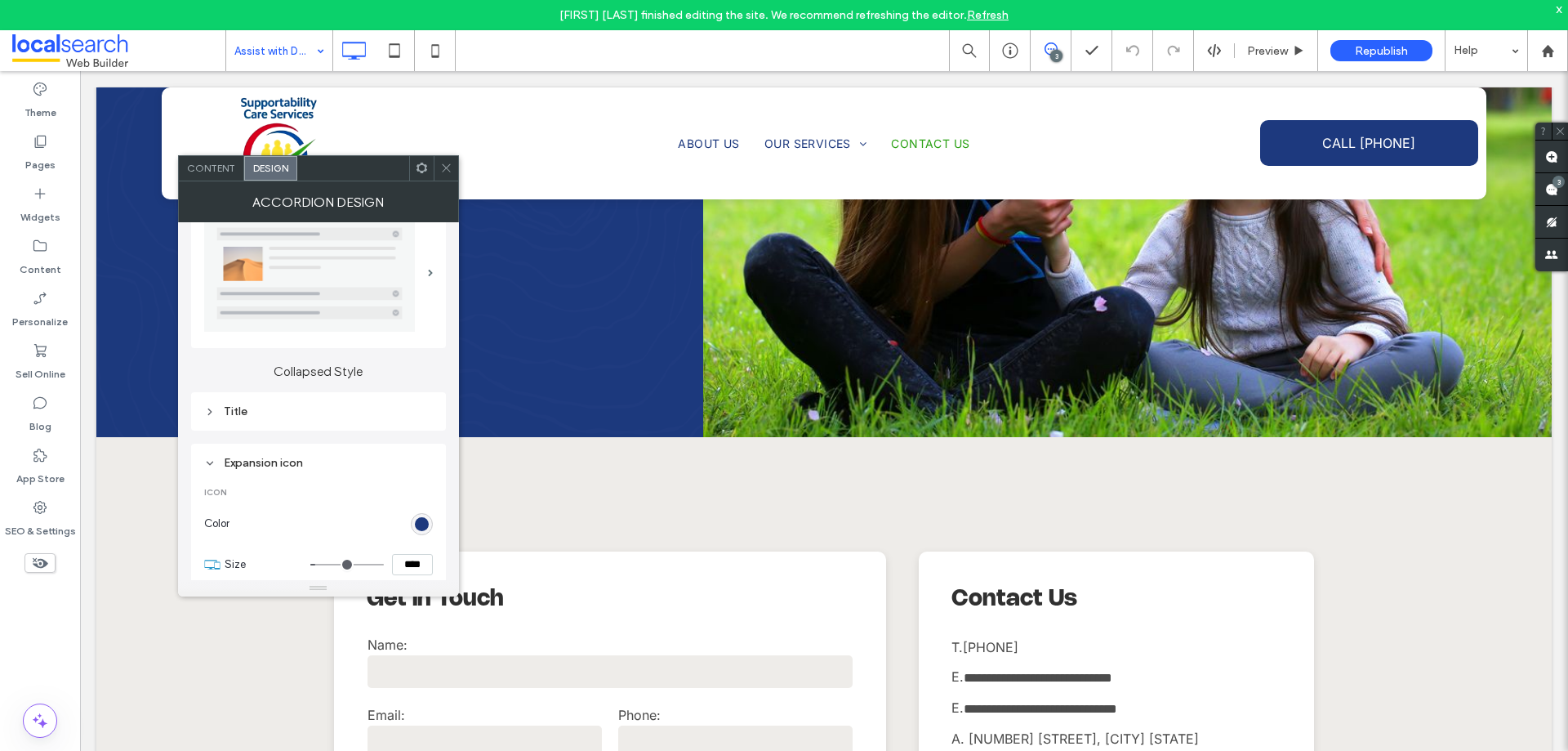 scroll, scrollTop: 0, scrollLeft: 0, axis: both 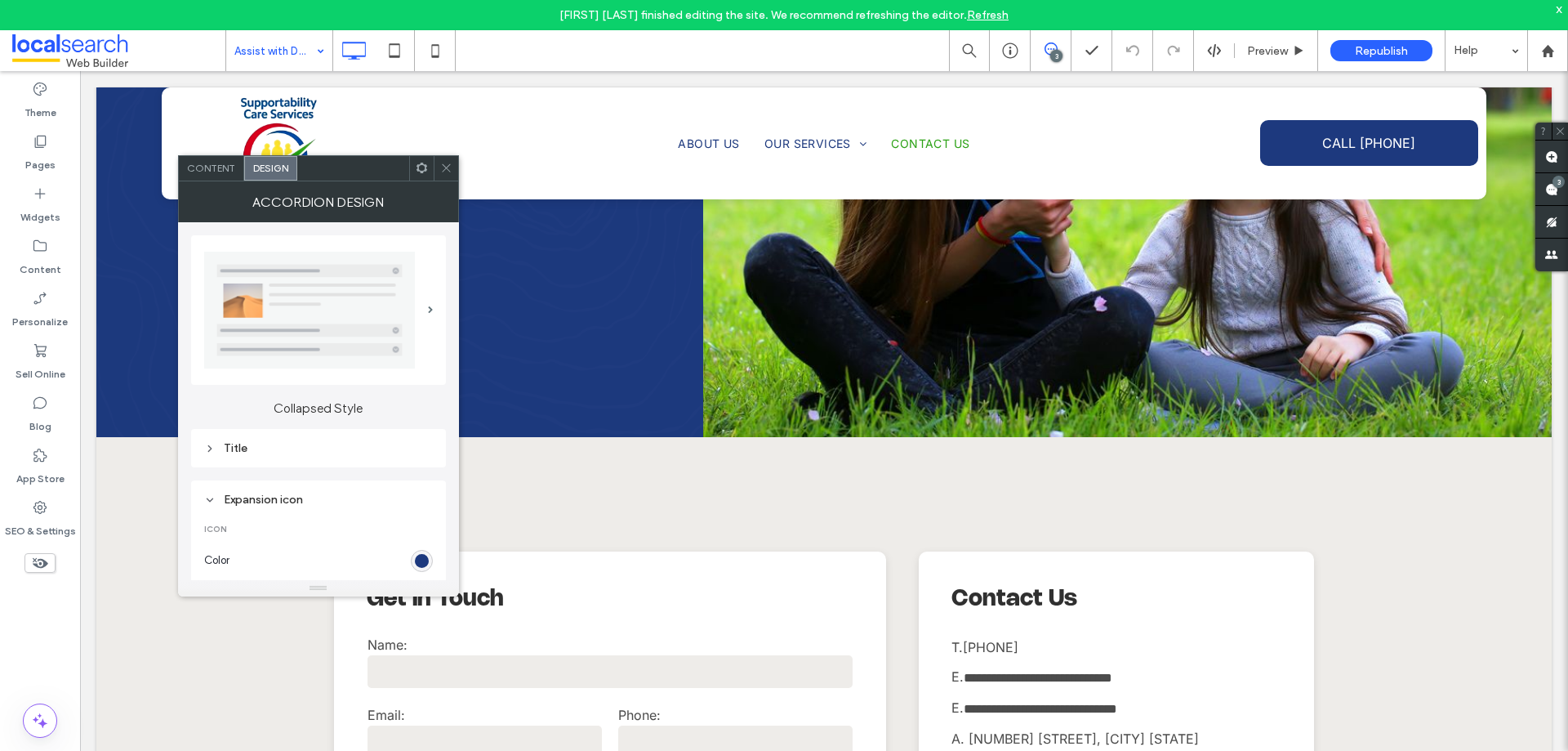 click on "Title" at bounding box center [318, 448] 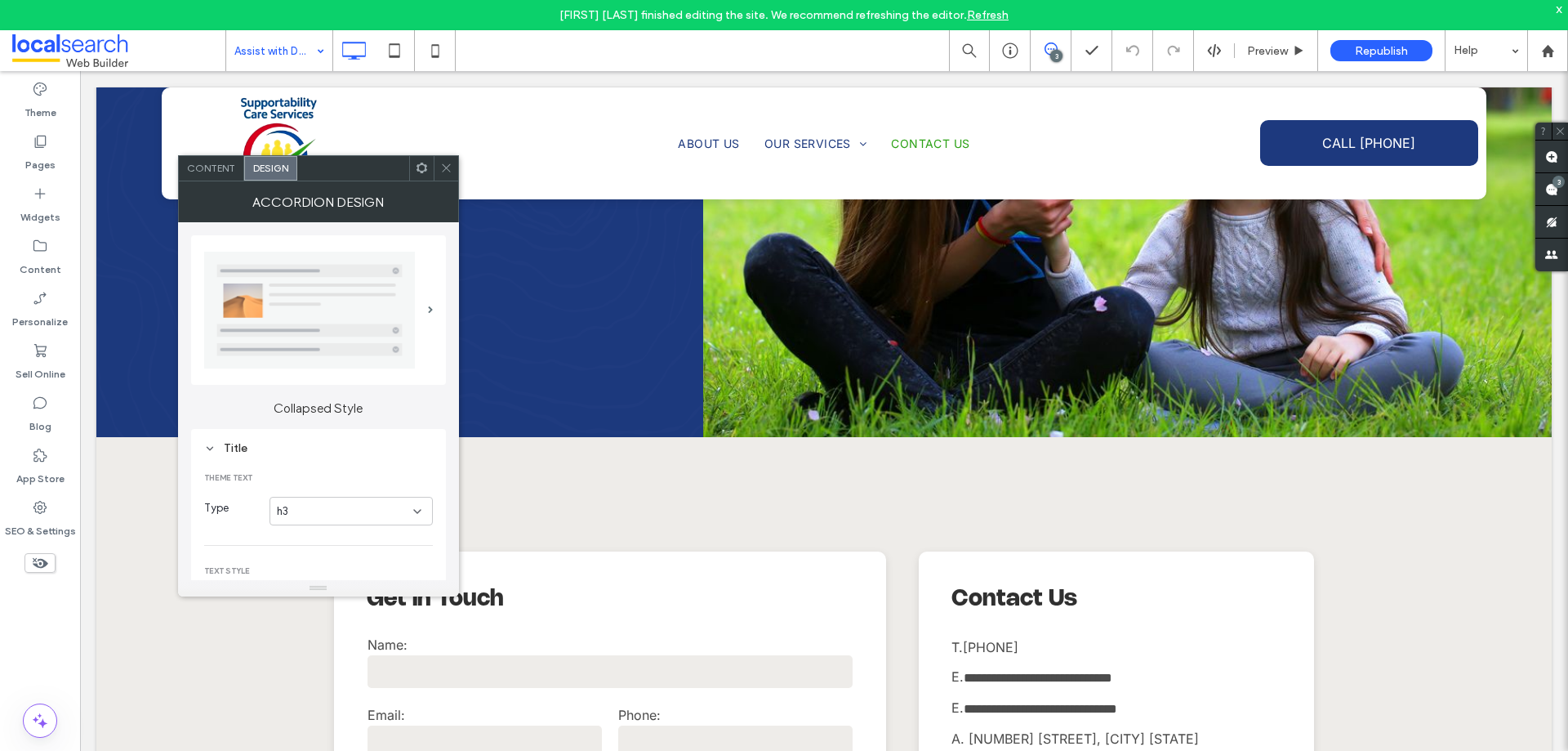 click on "h3" at bounding box center (345, 512) 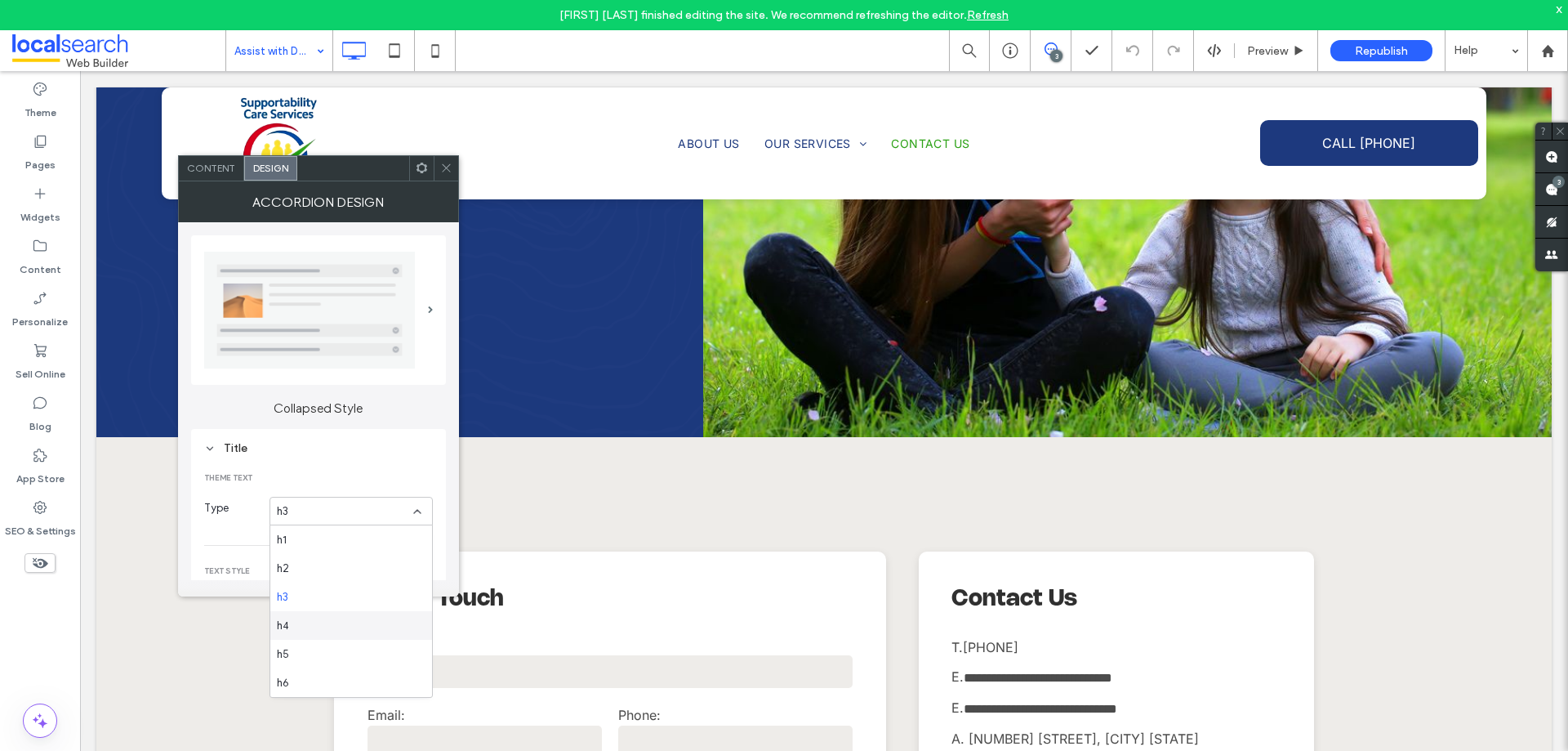 click on "h4" at bounding box center (351, 625) 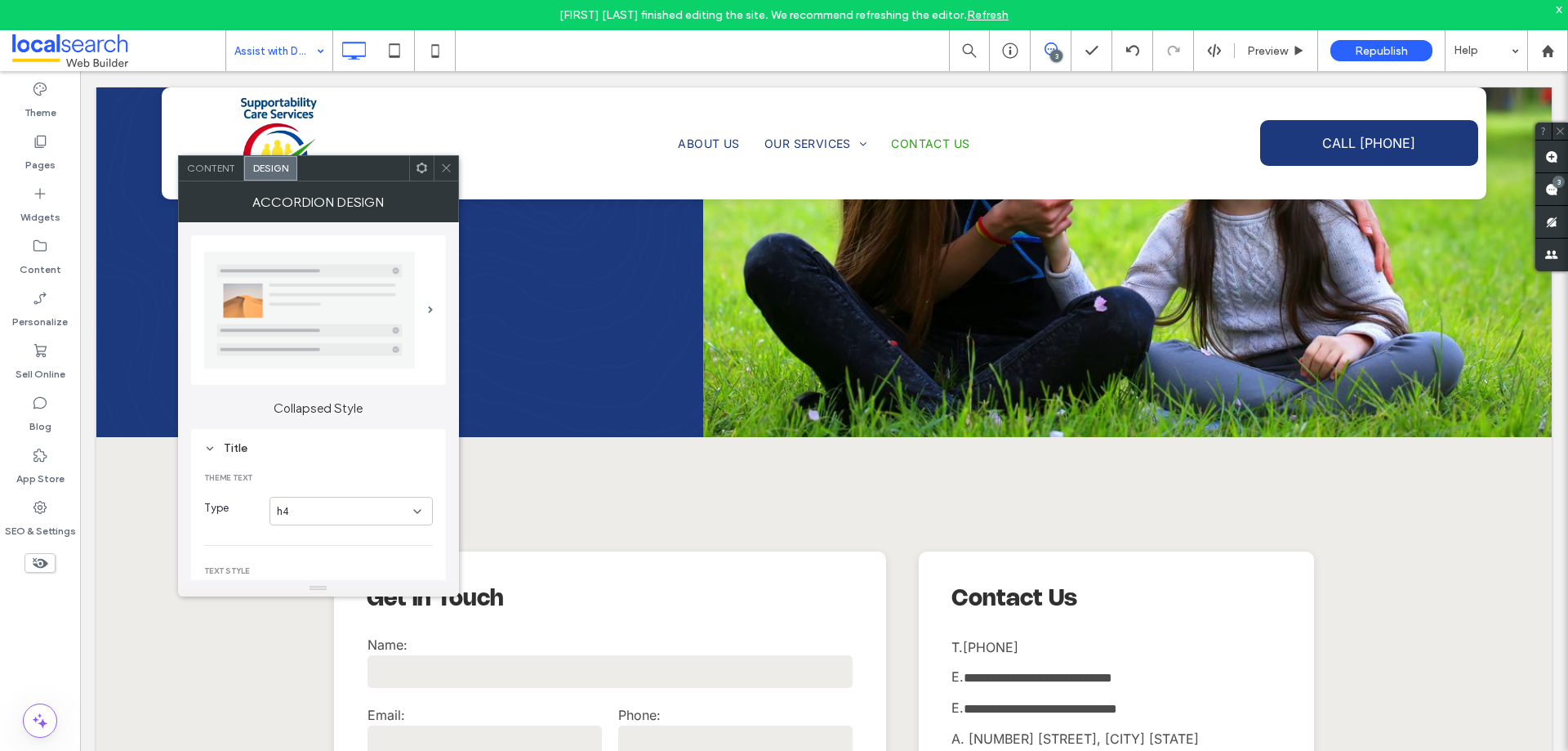 click at bounding box center [446, 168] 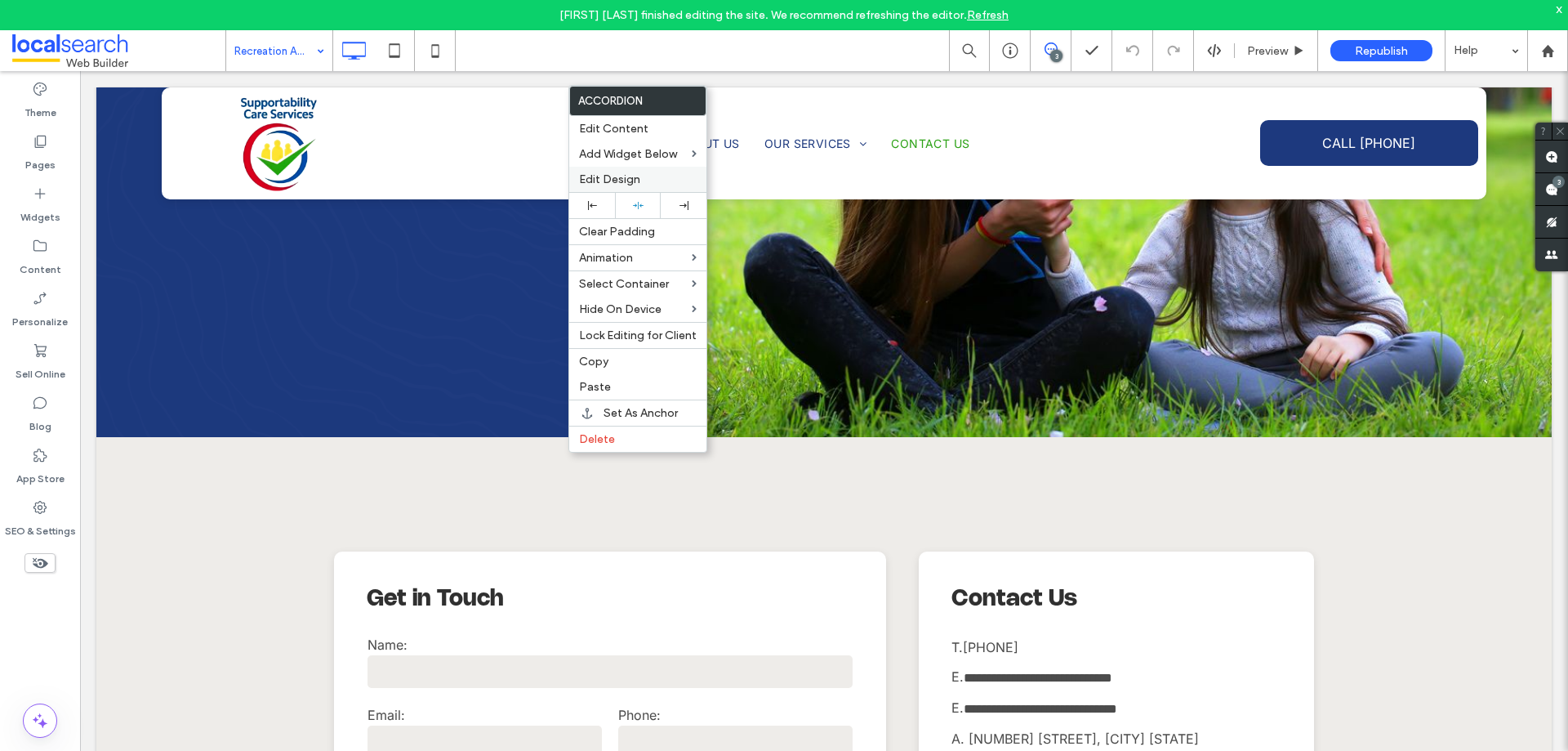 click on "Edit Design" at bounding box center (609, 179) 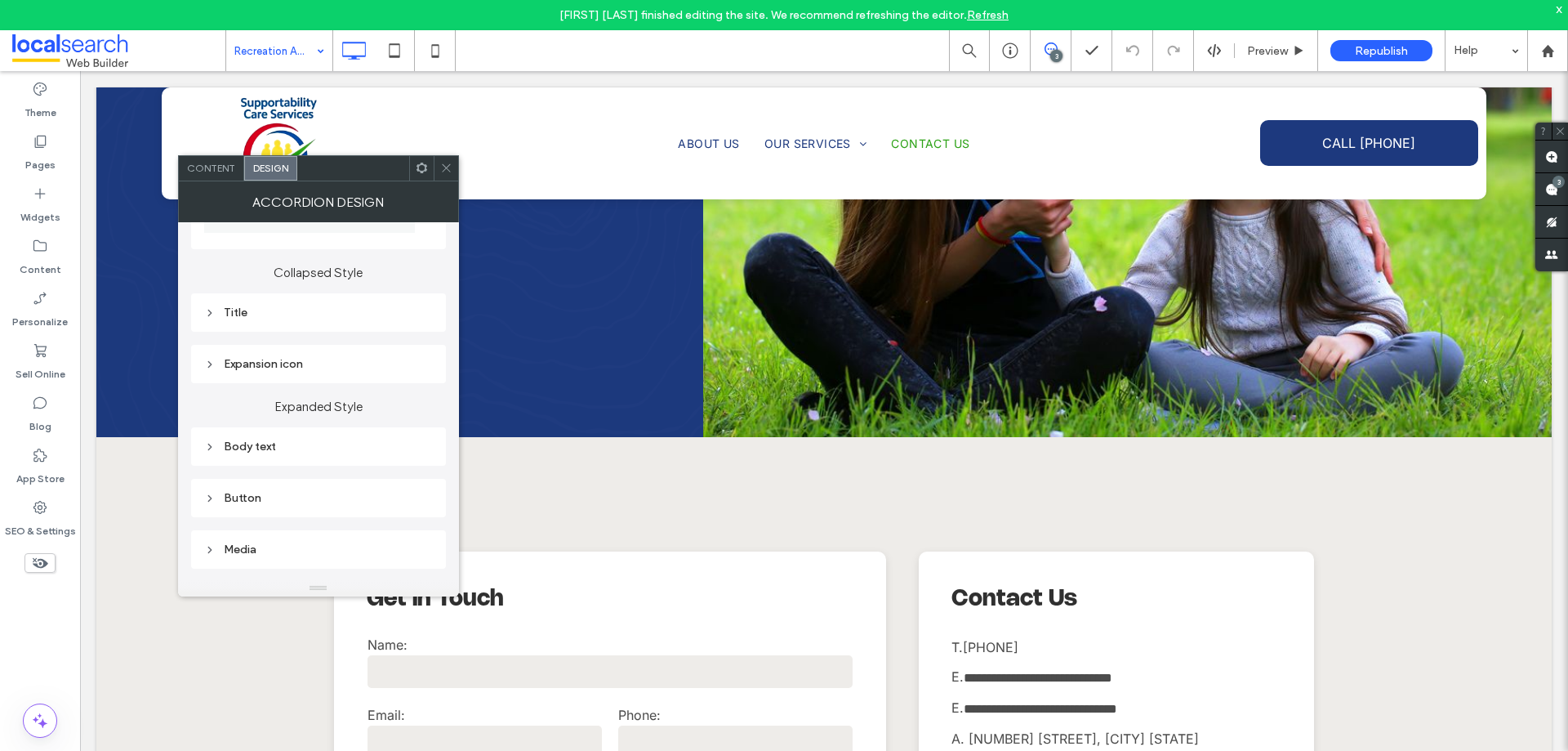 scroll, scrollTop: 163, scrollLeft: 0, axis: vertical 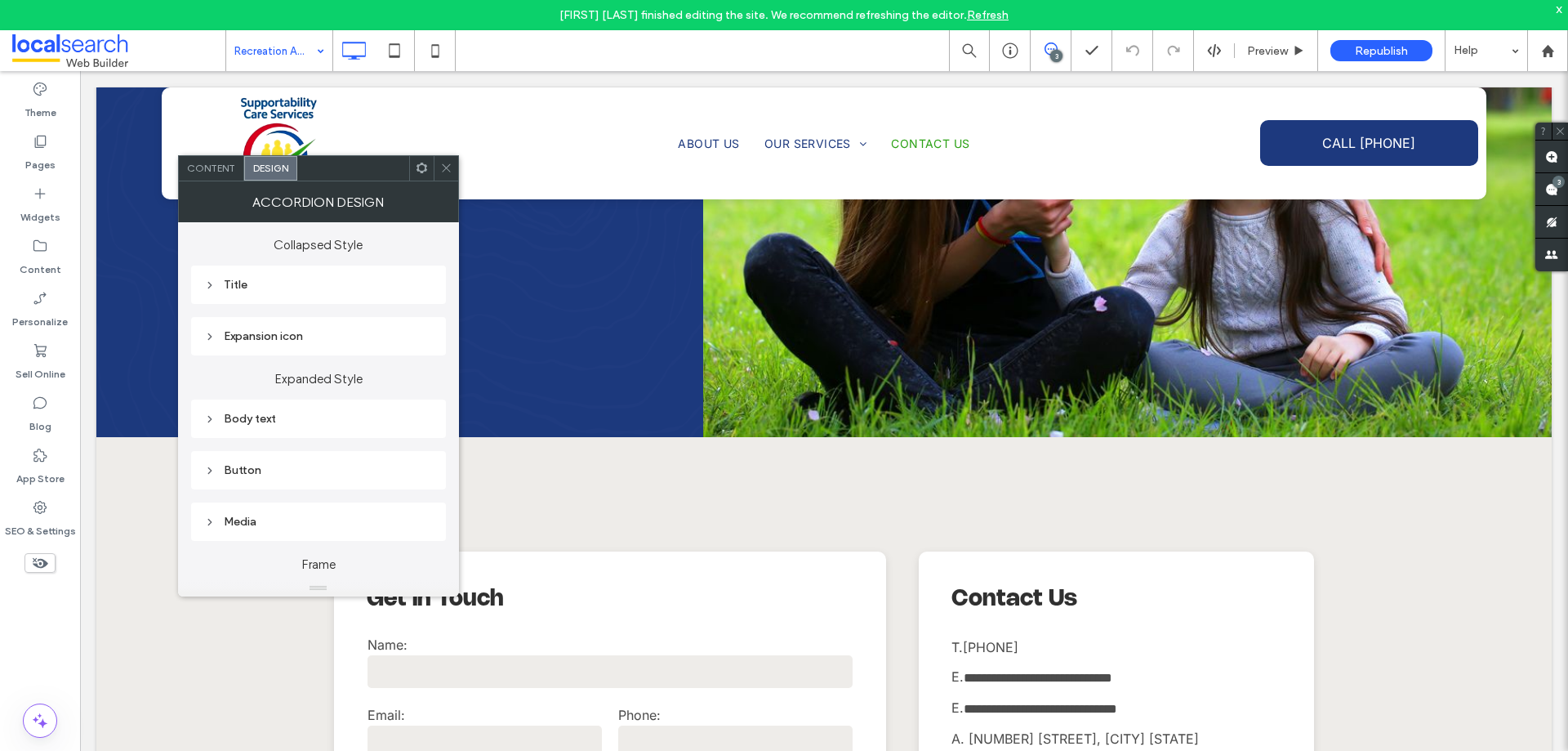 click on "Expansion icon" at bounding box center [318, 336] 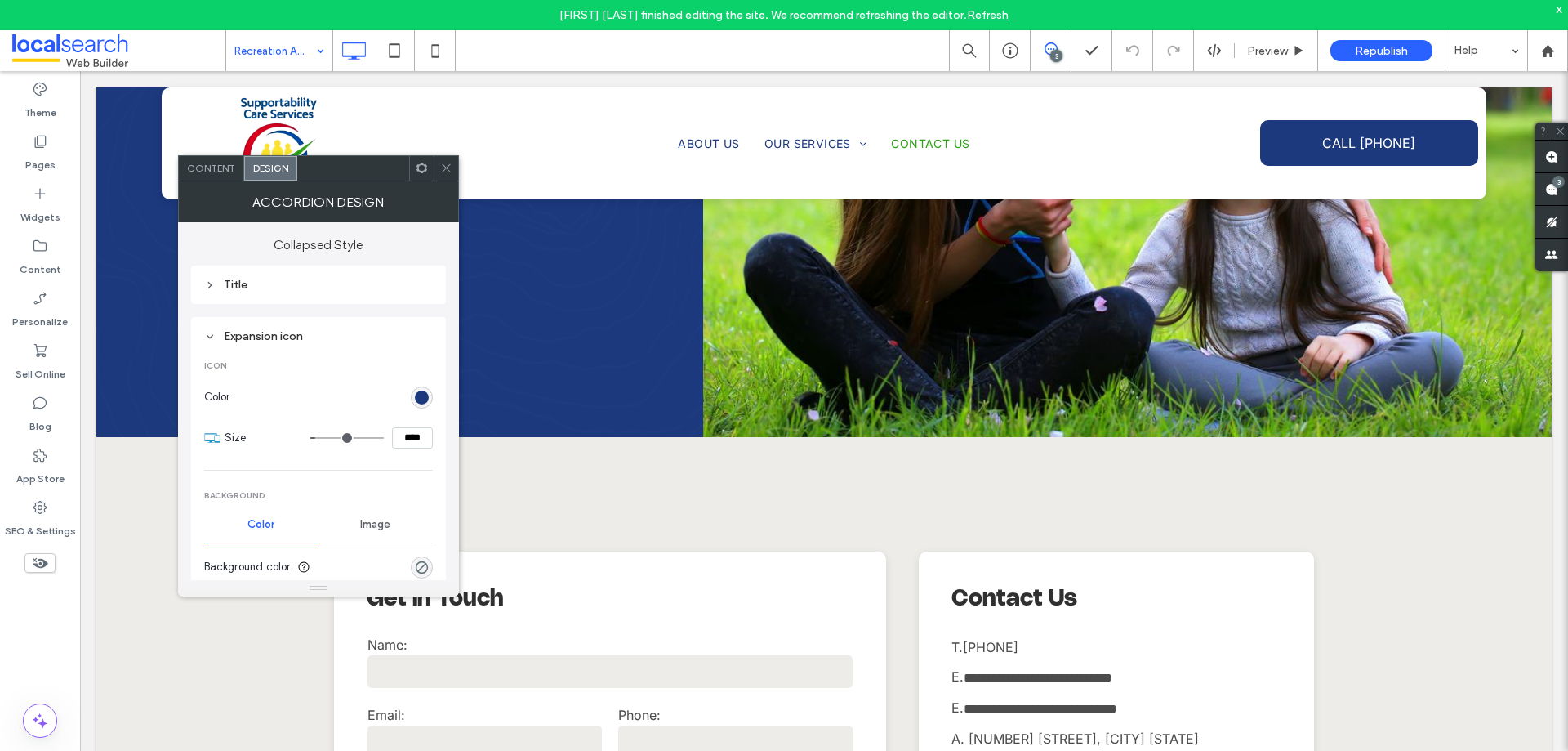 click on "Title" at bounding box center (318, 284) 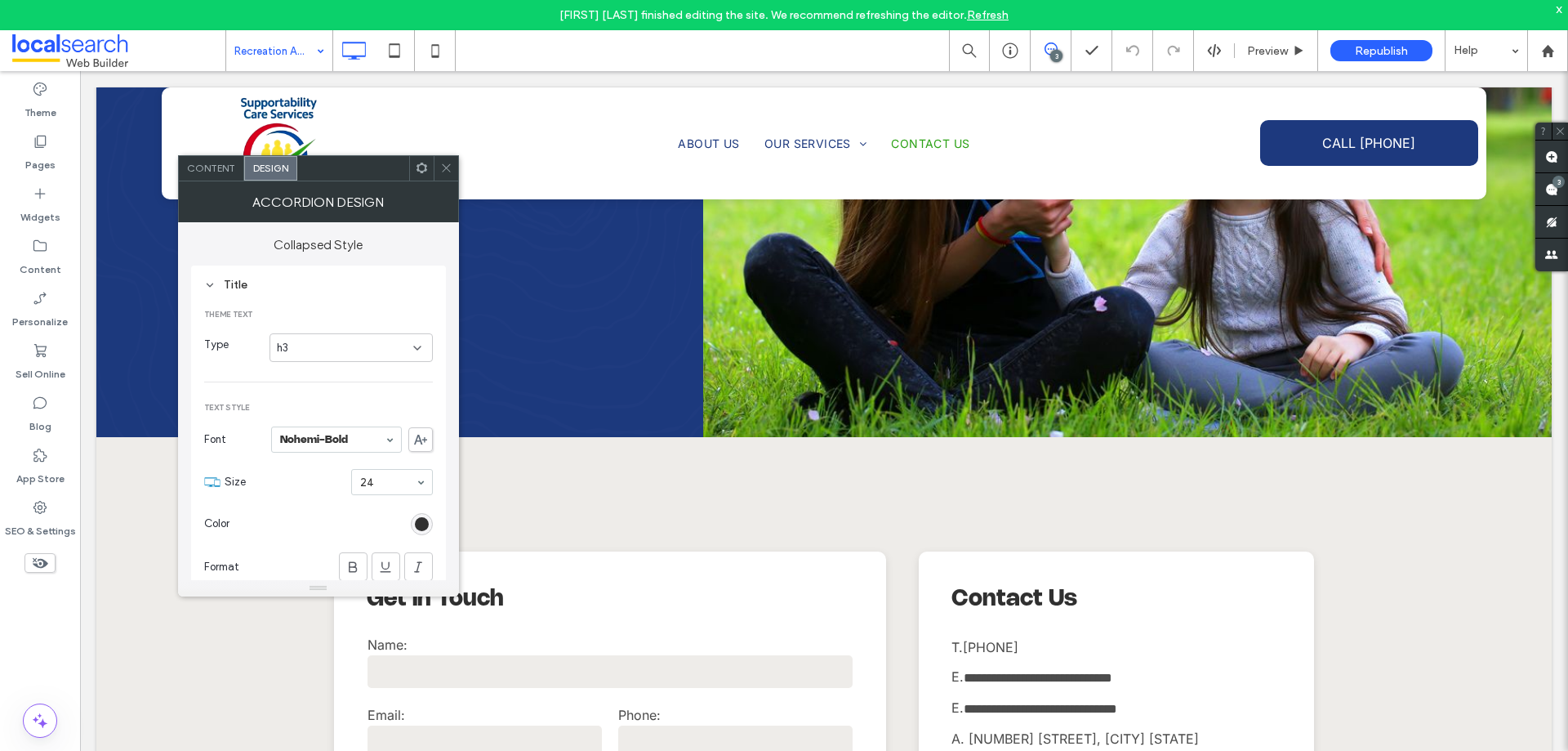 click on "h3" at bounding box center [345, 348] 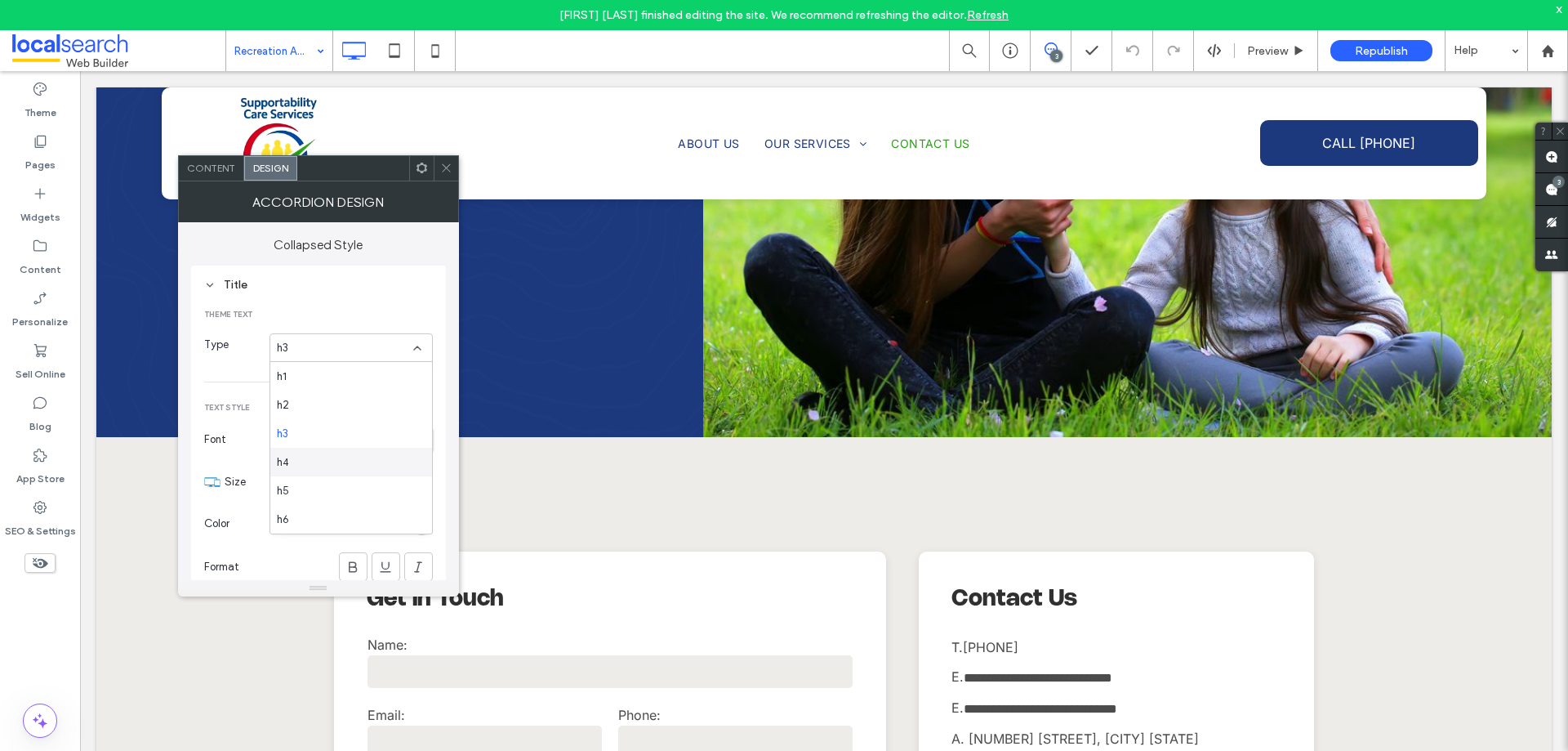 click on "h4" at bounding box center [351, 462] 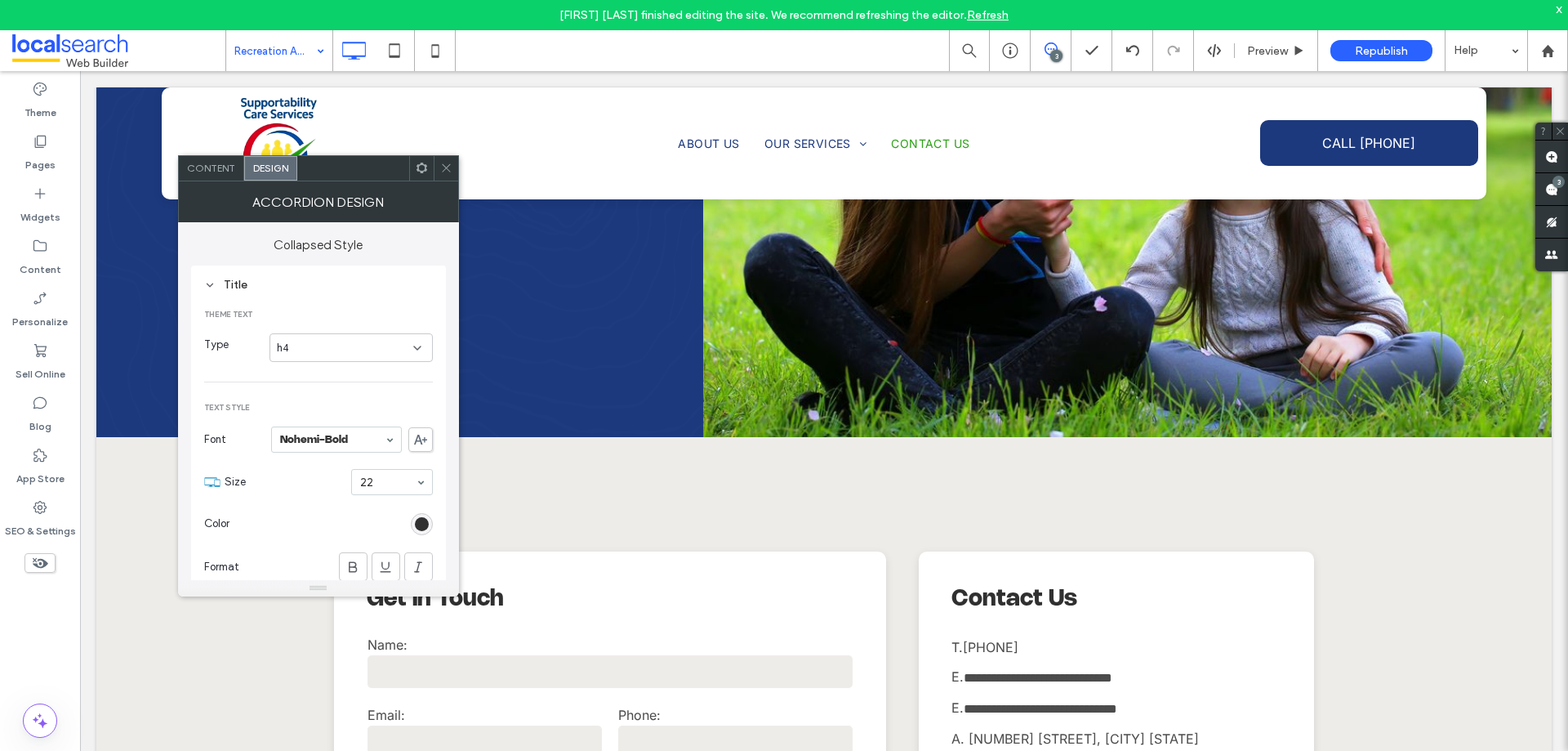 click 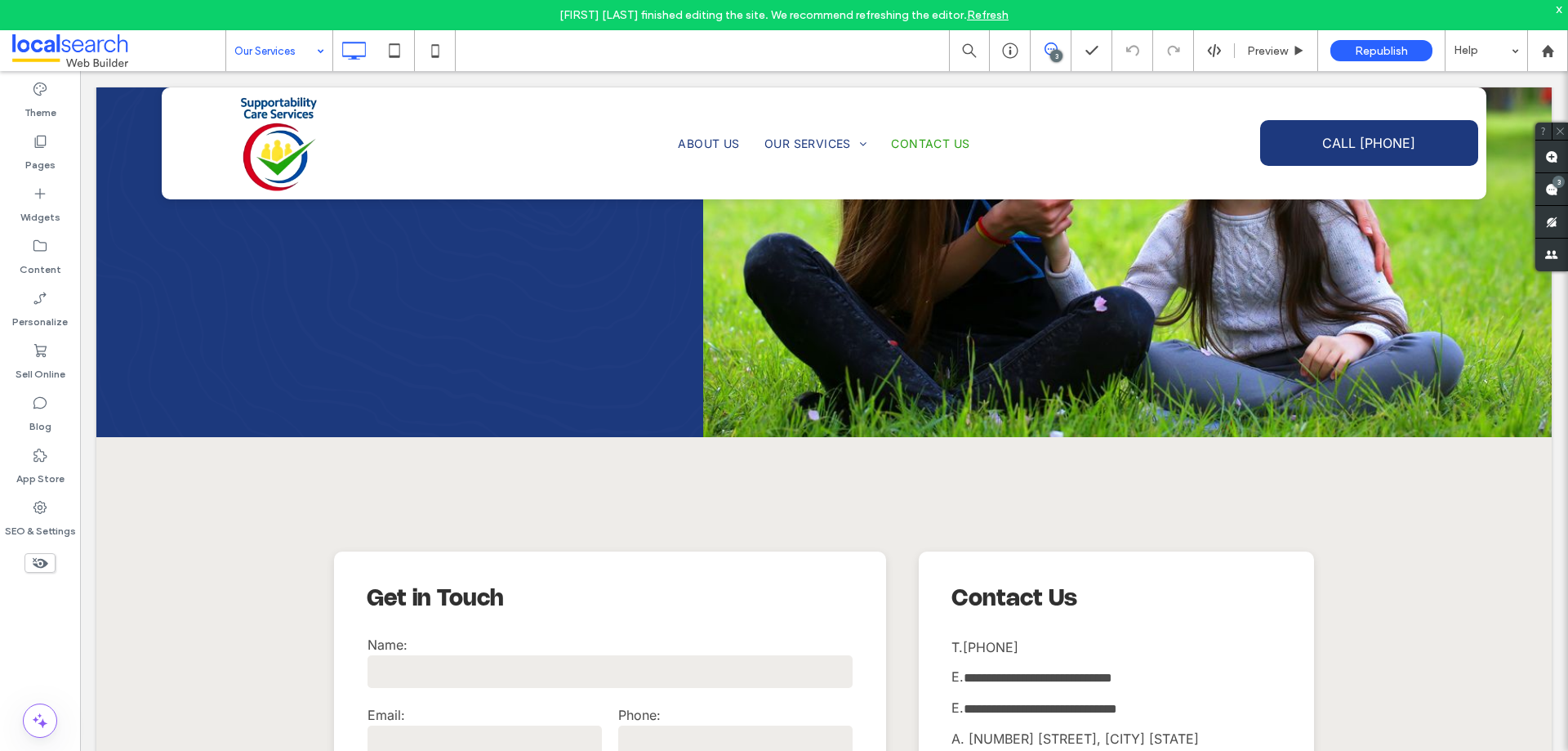 click at bounding box center (275, 51) 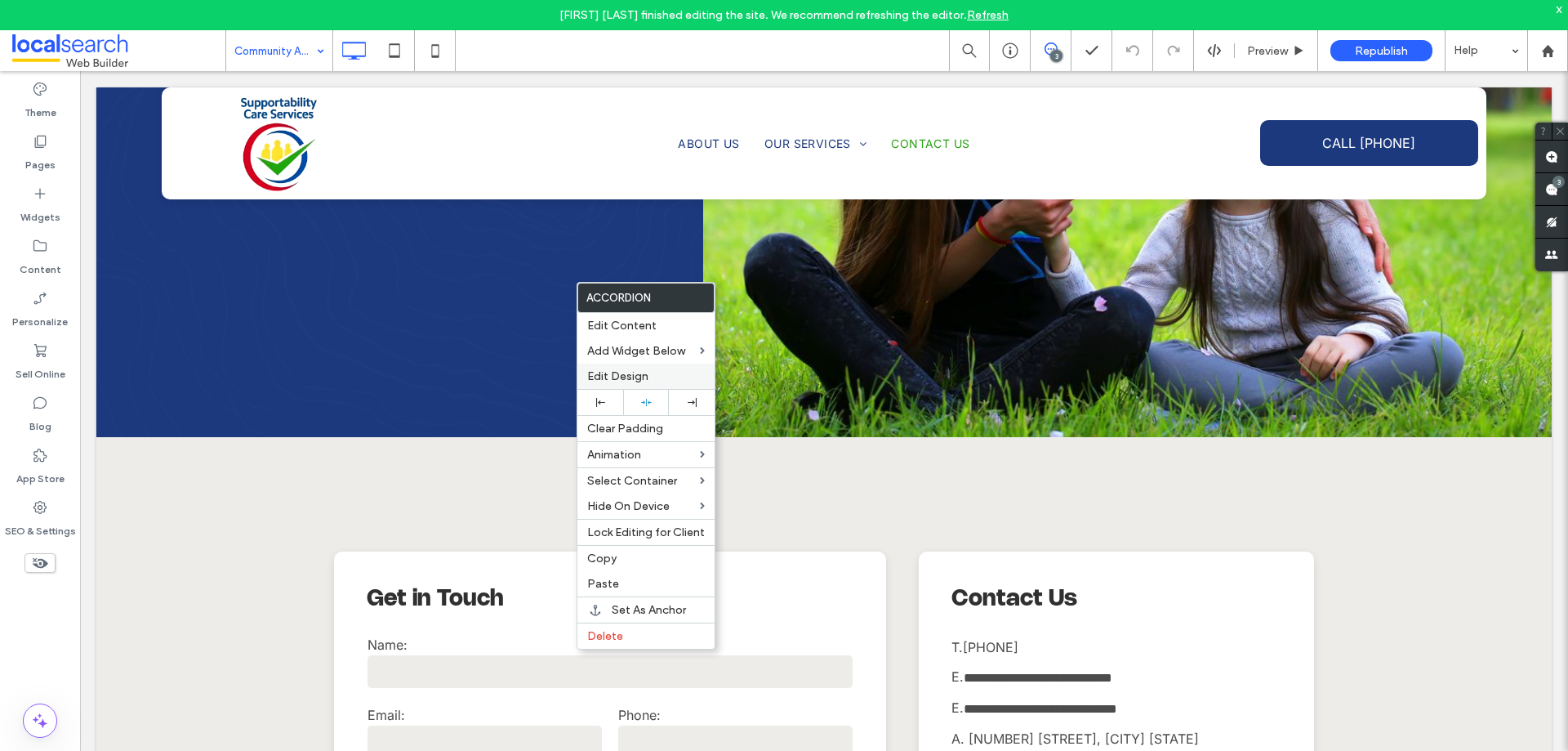 click on "Edit Design" at bounding box center (646, 376) 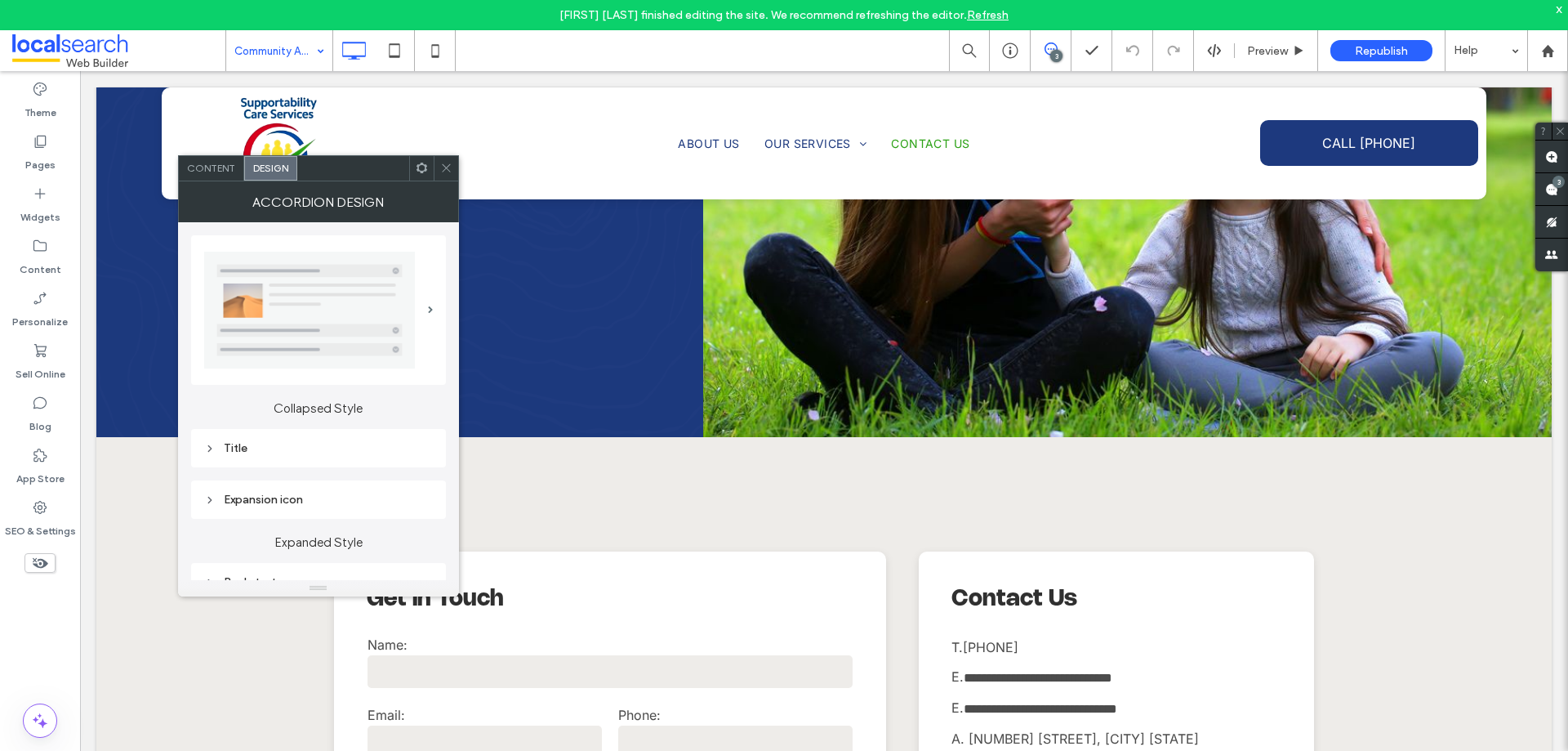 click on "Title" at bounding box center [318, 448] 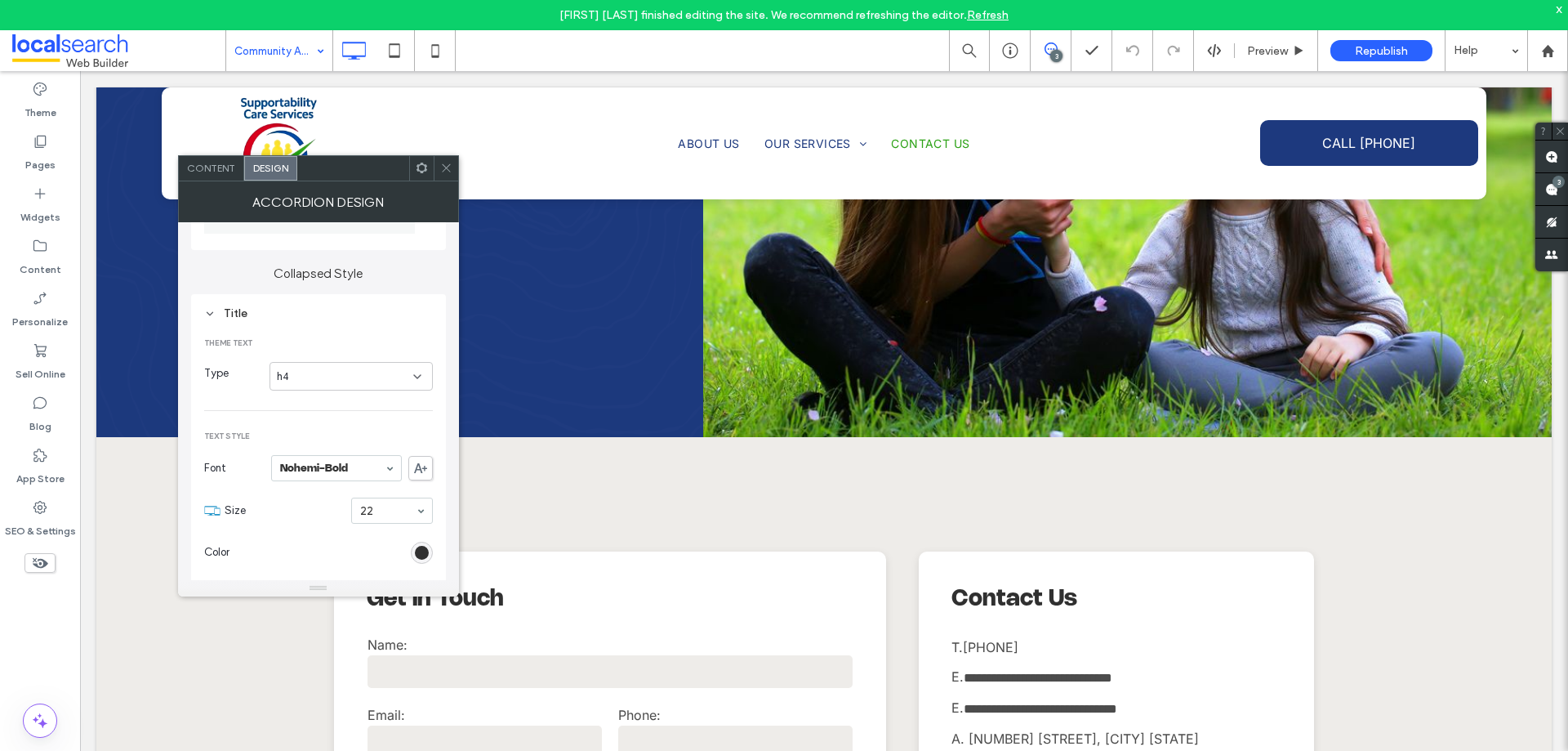 scroll, scrollTop: 163, scrollLeft: 0, axis: vertical 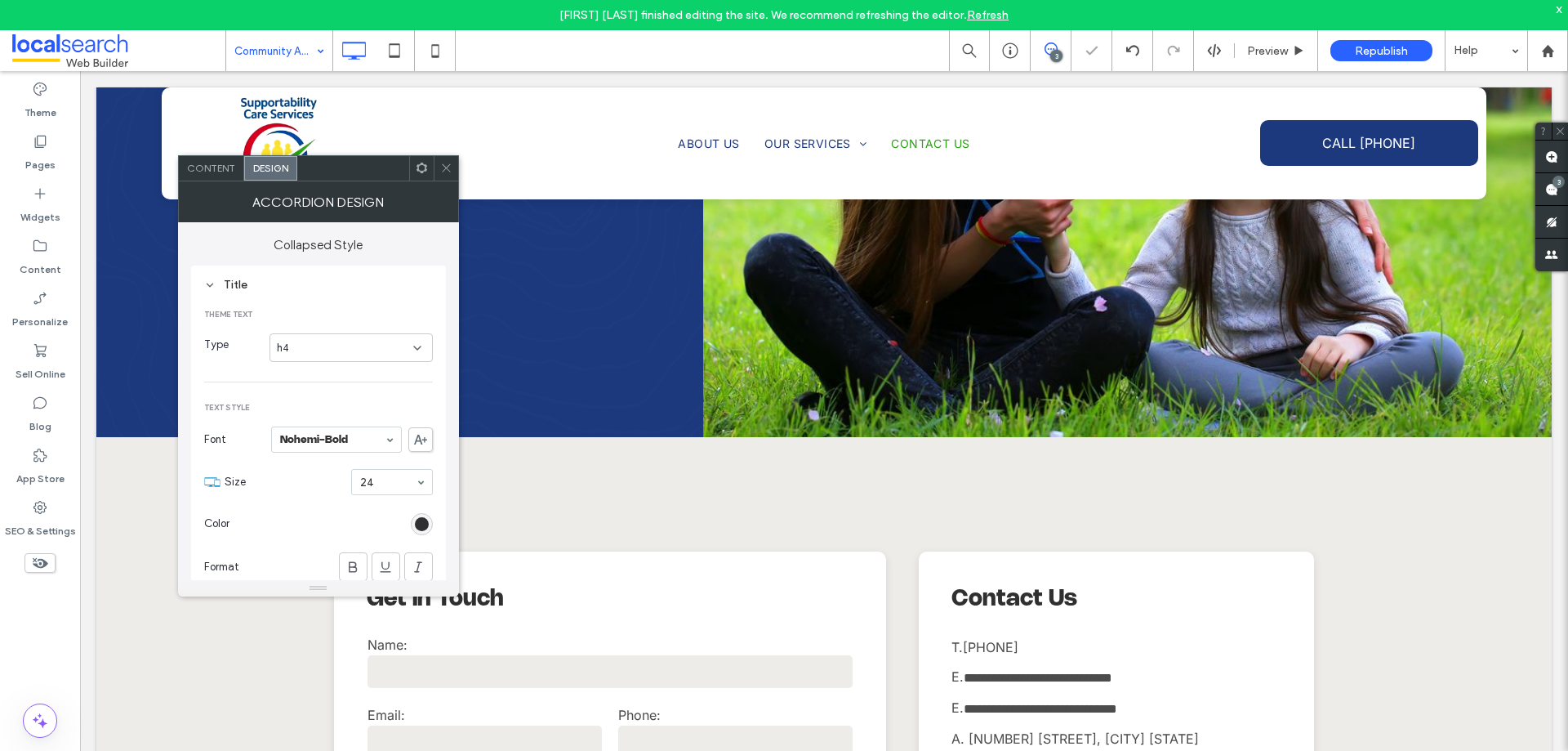 click at bounding box center (446, 168) 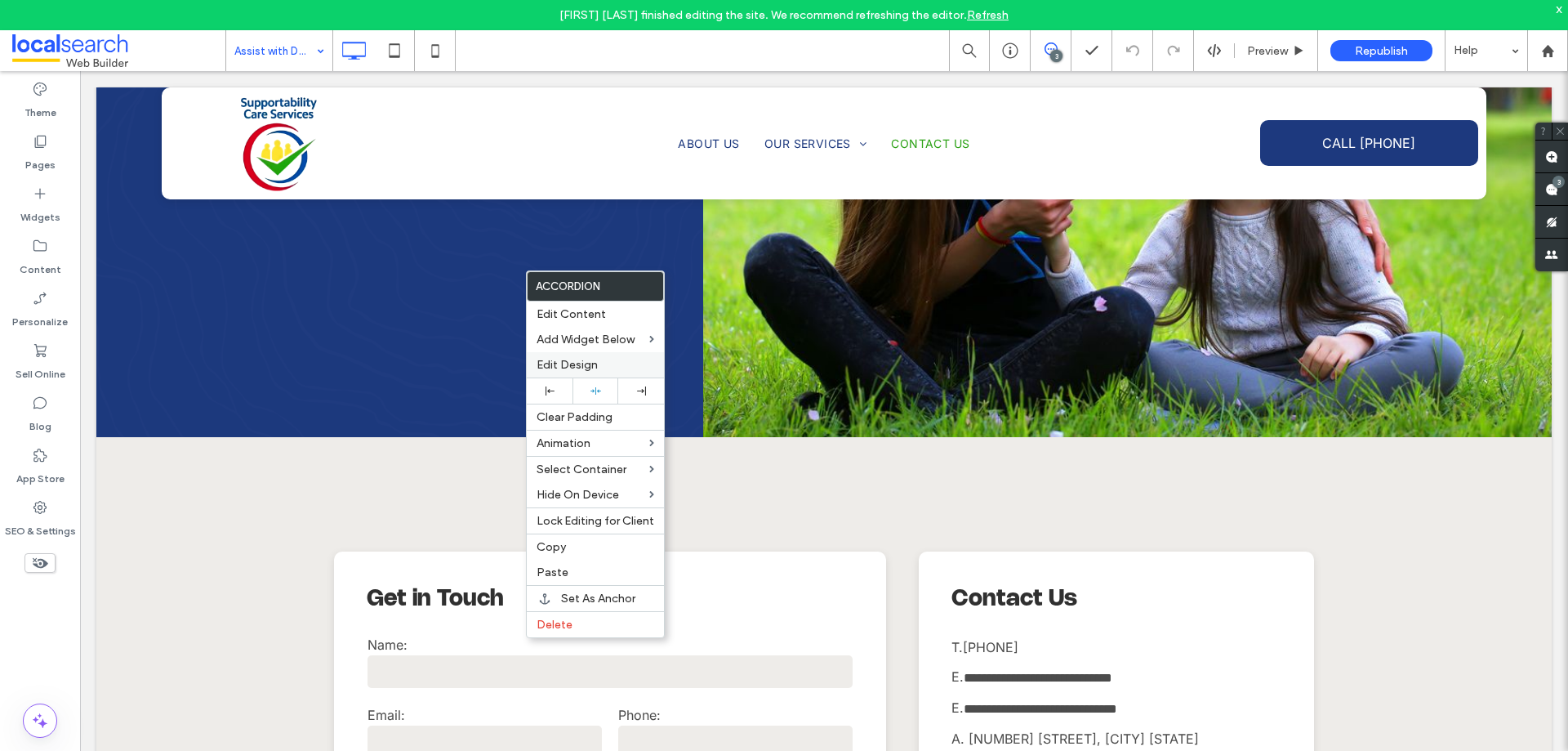 click on "Edit Design" at bounding box center (567, 364) 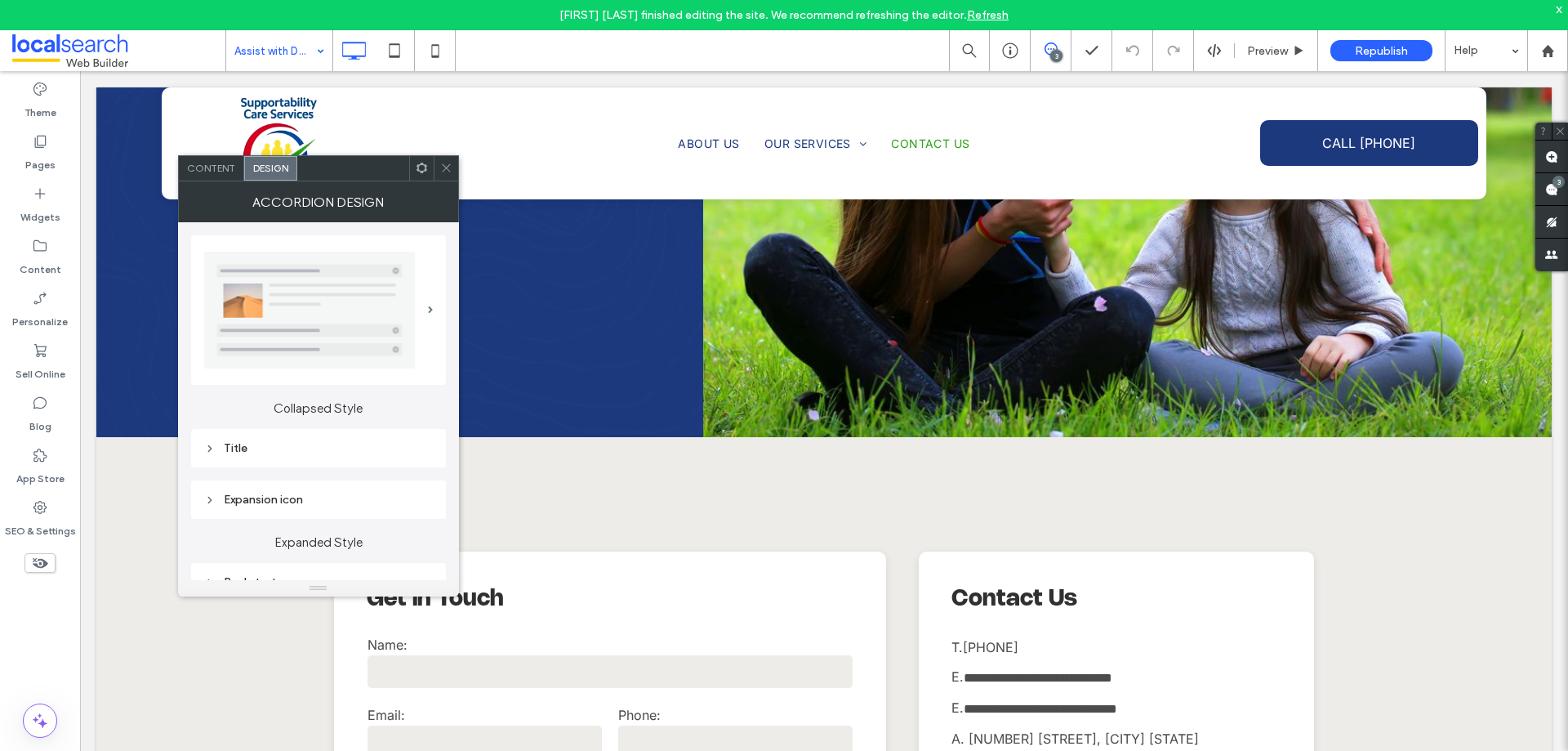 click on "Title" at bounding box center (318, 448) 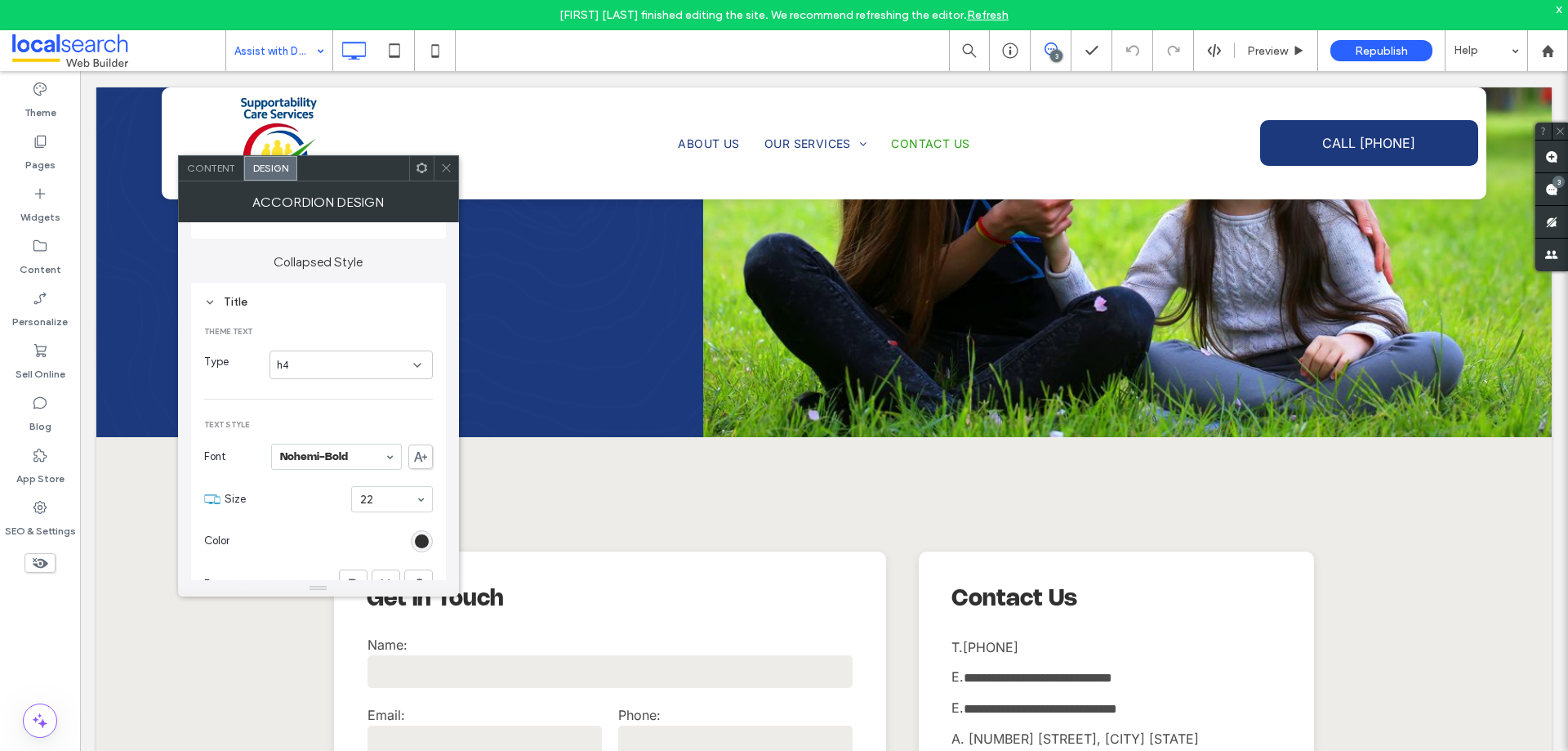 scroll, scrollTop: 163, scrollLeft: 0, axis: vertical 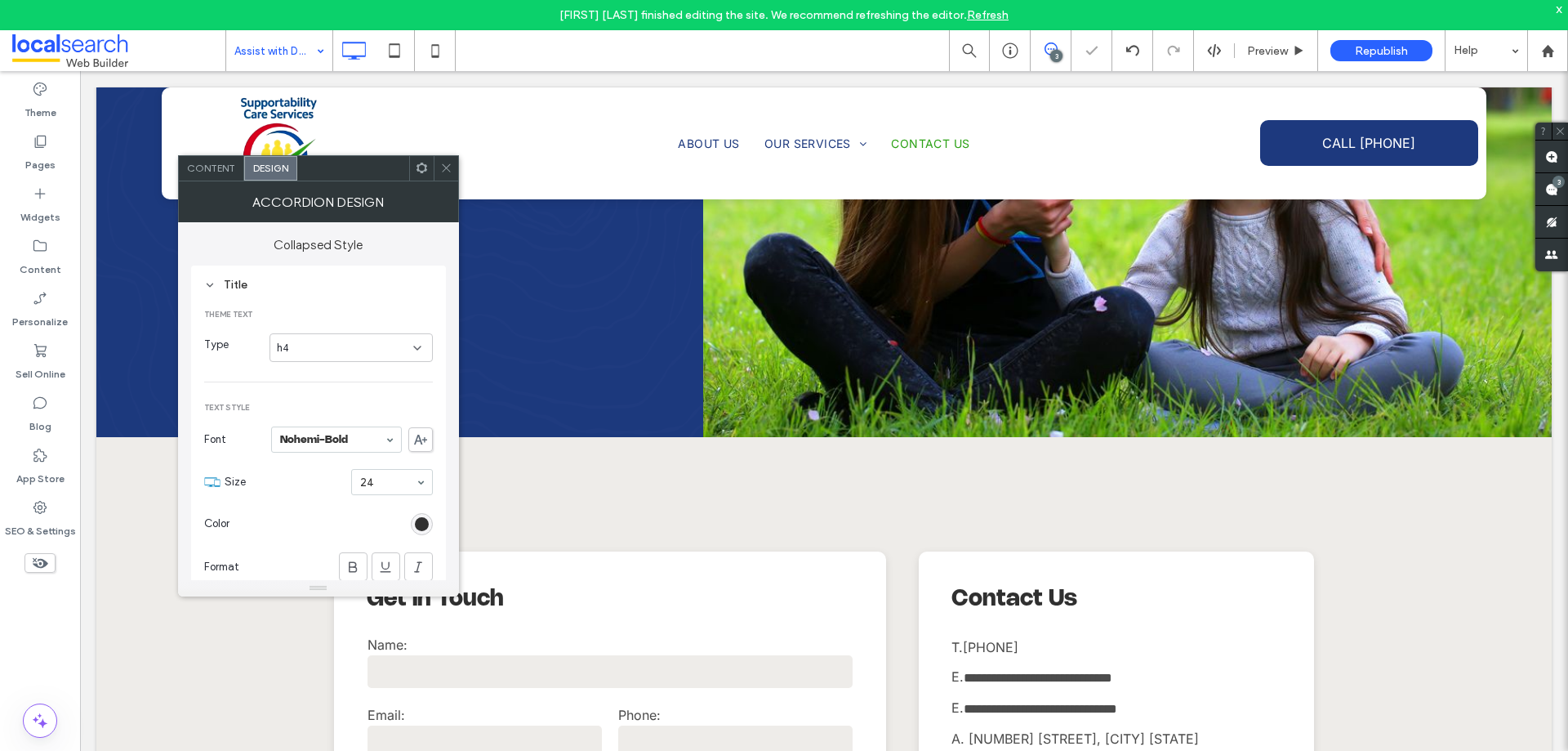 click 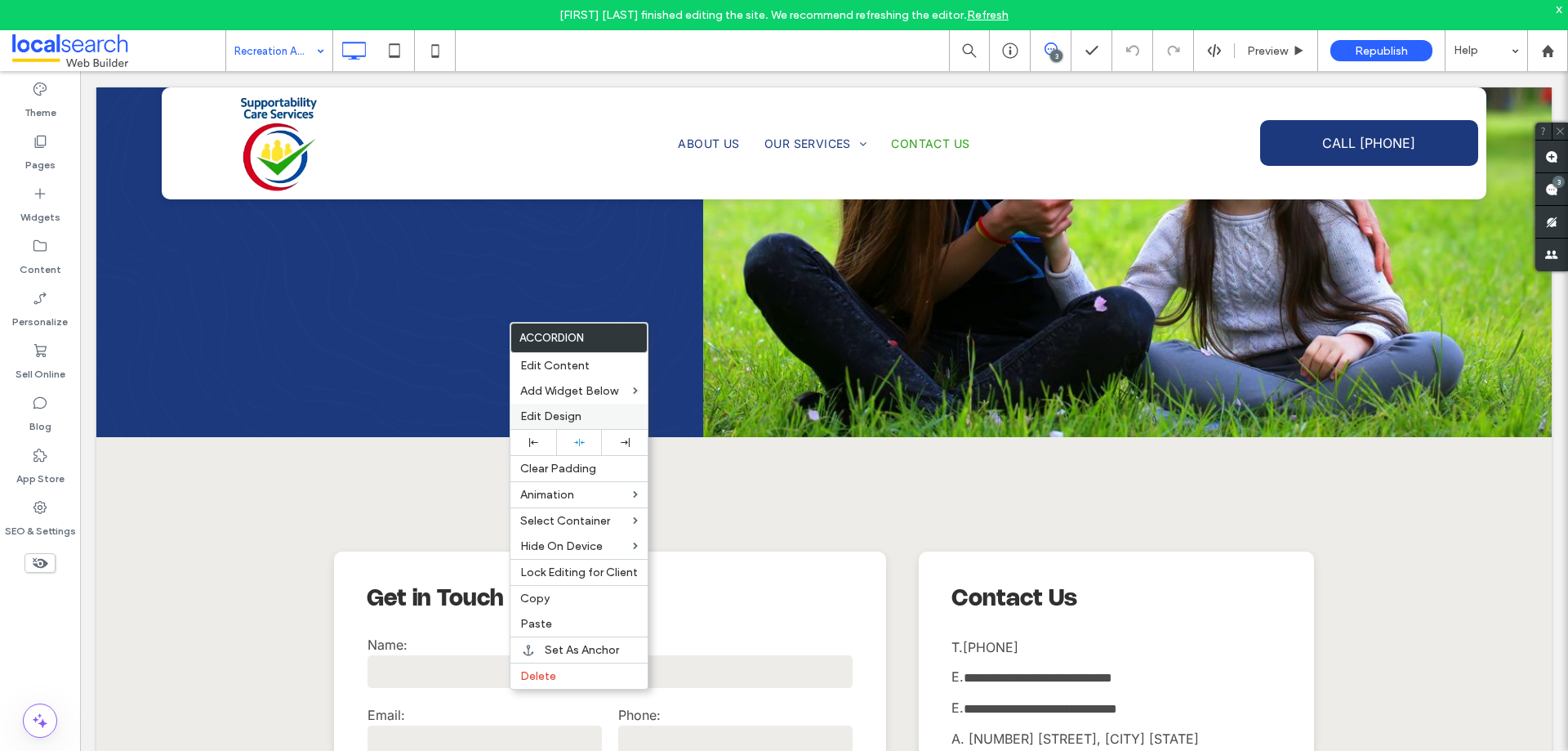 click on "Edit Design" at bounding box center [579, 416] 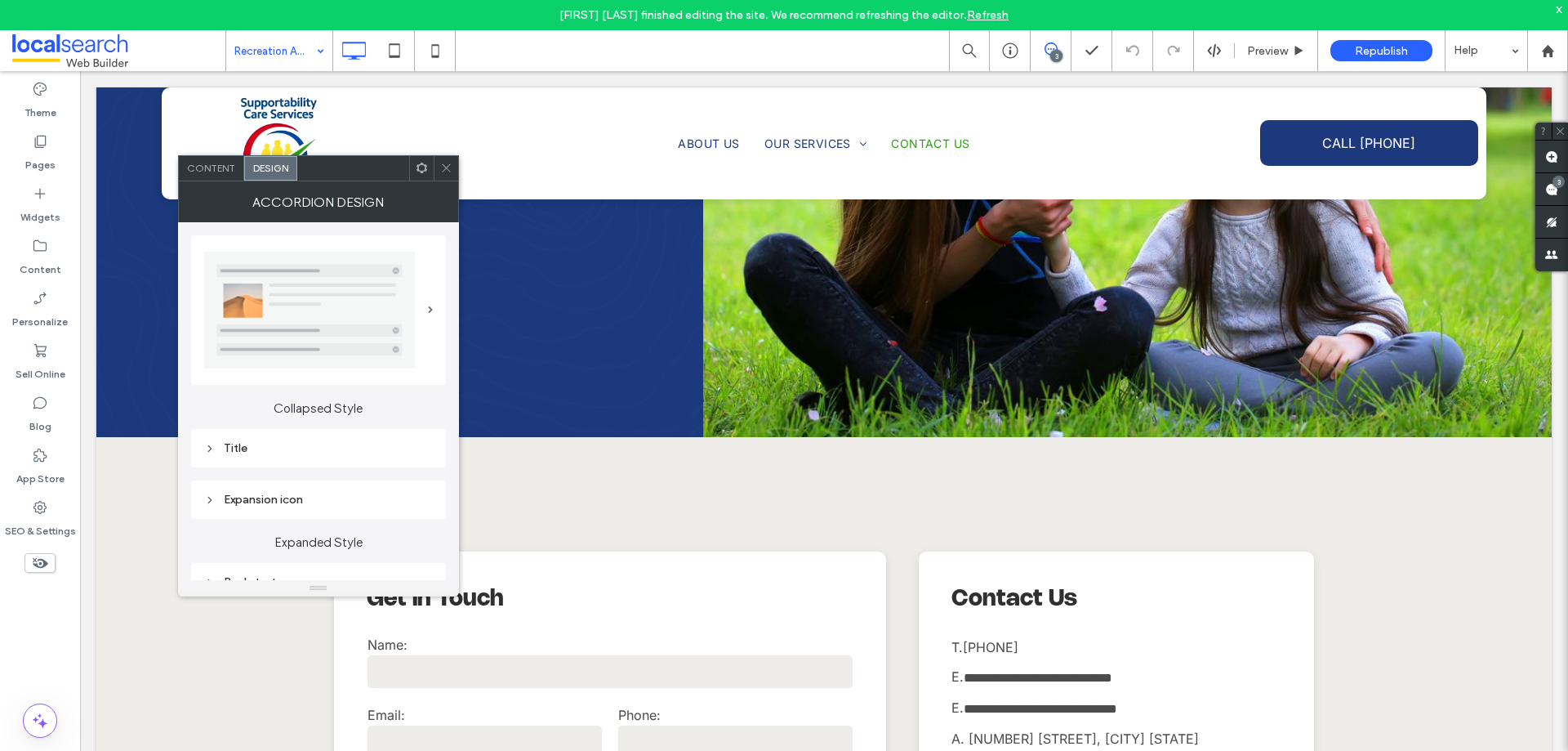 click on "Title" at bounding box center (318, 448) 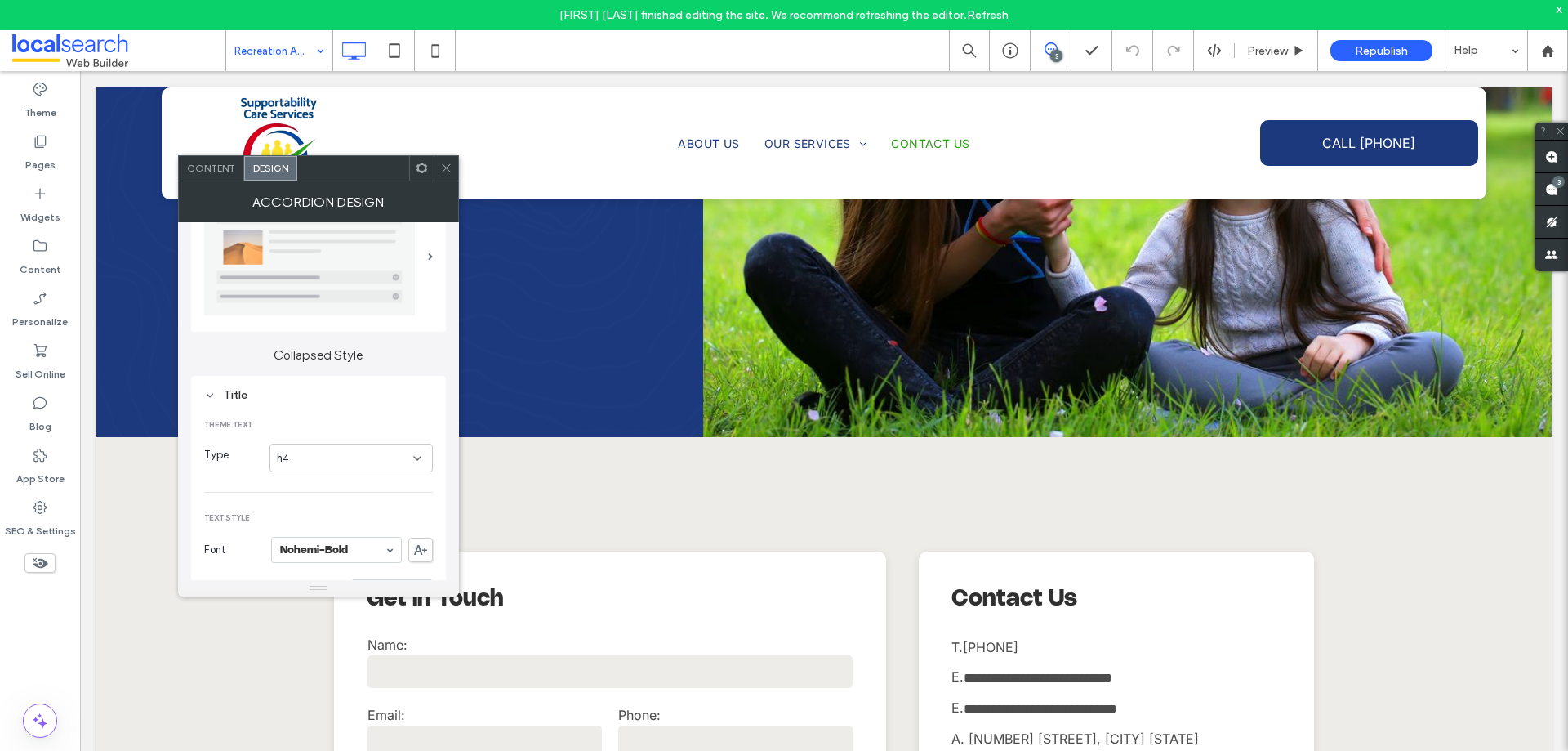 scroll, scrollTop: 82, scrollLeft: 0, axis: vertical 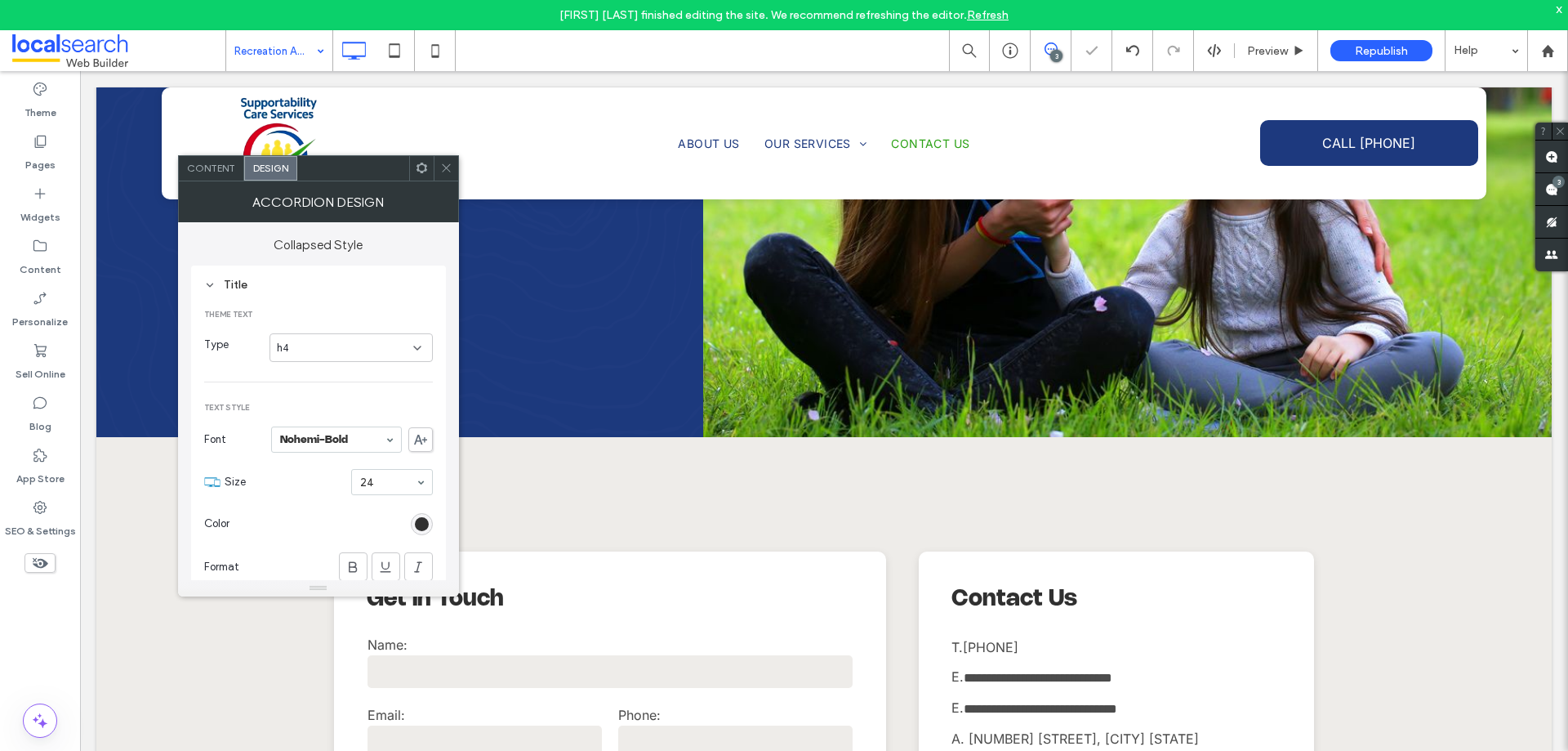 click 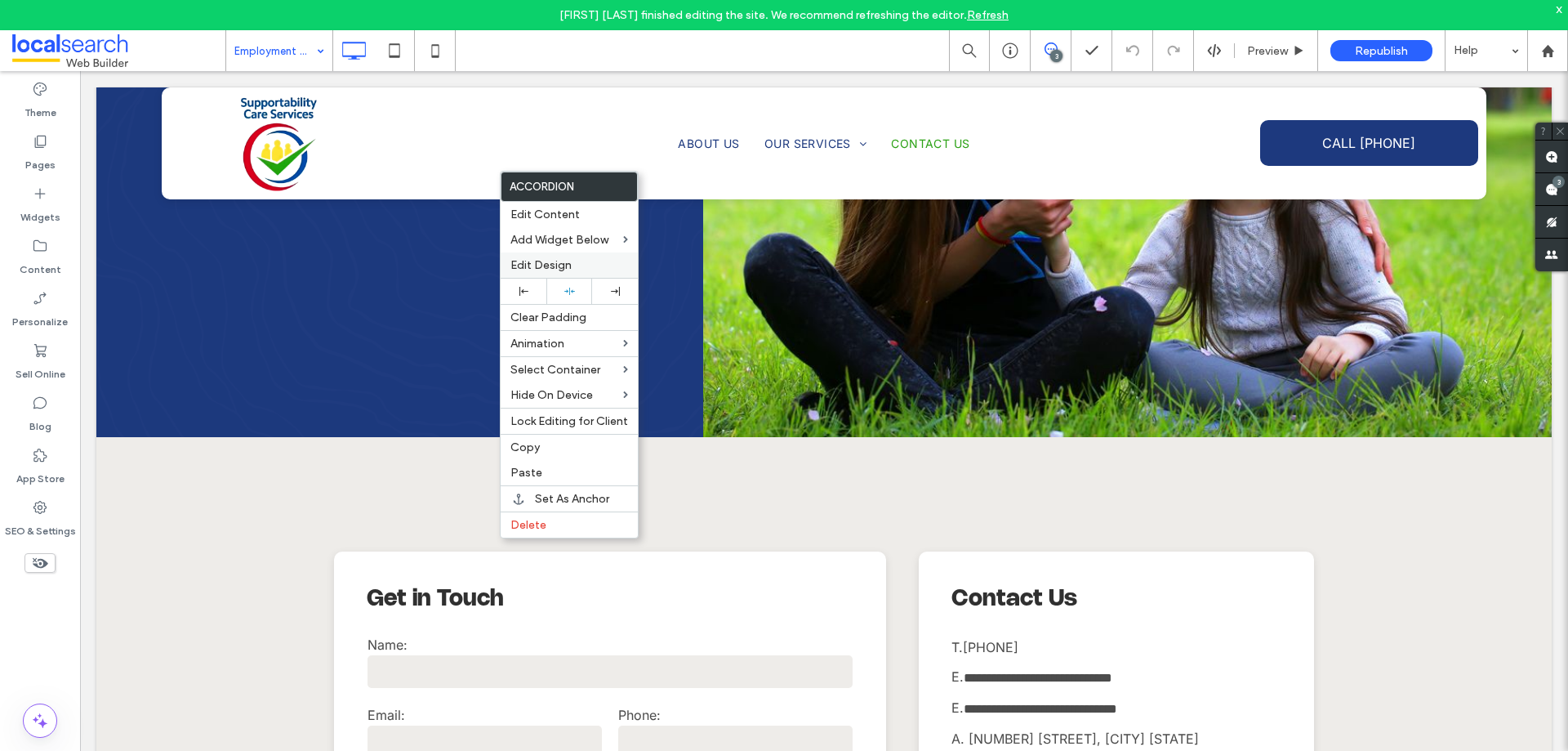click on "Edit Design" at bounding box center (541, 265) 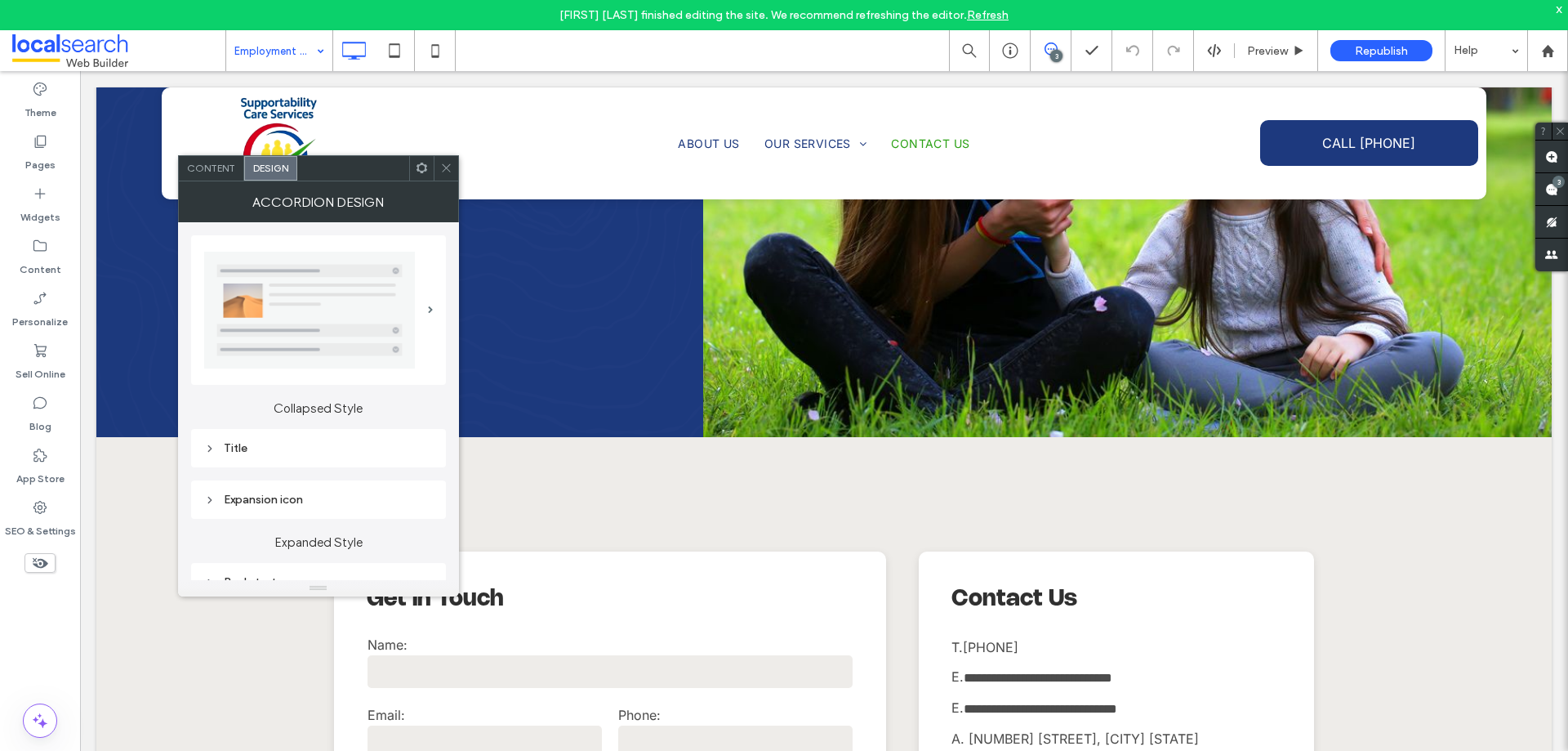 click on "Title" at bounding box center [318, 448] 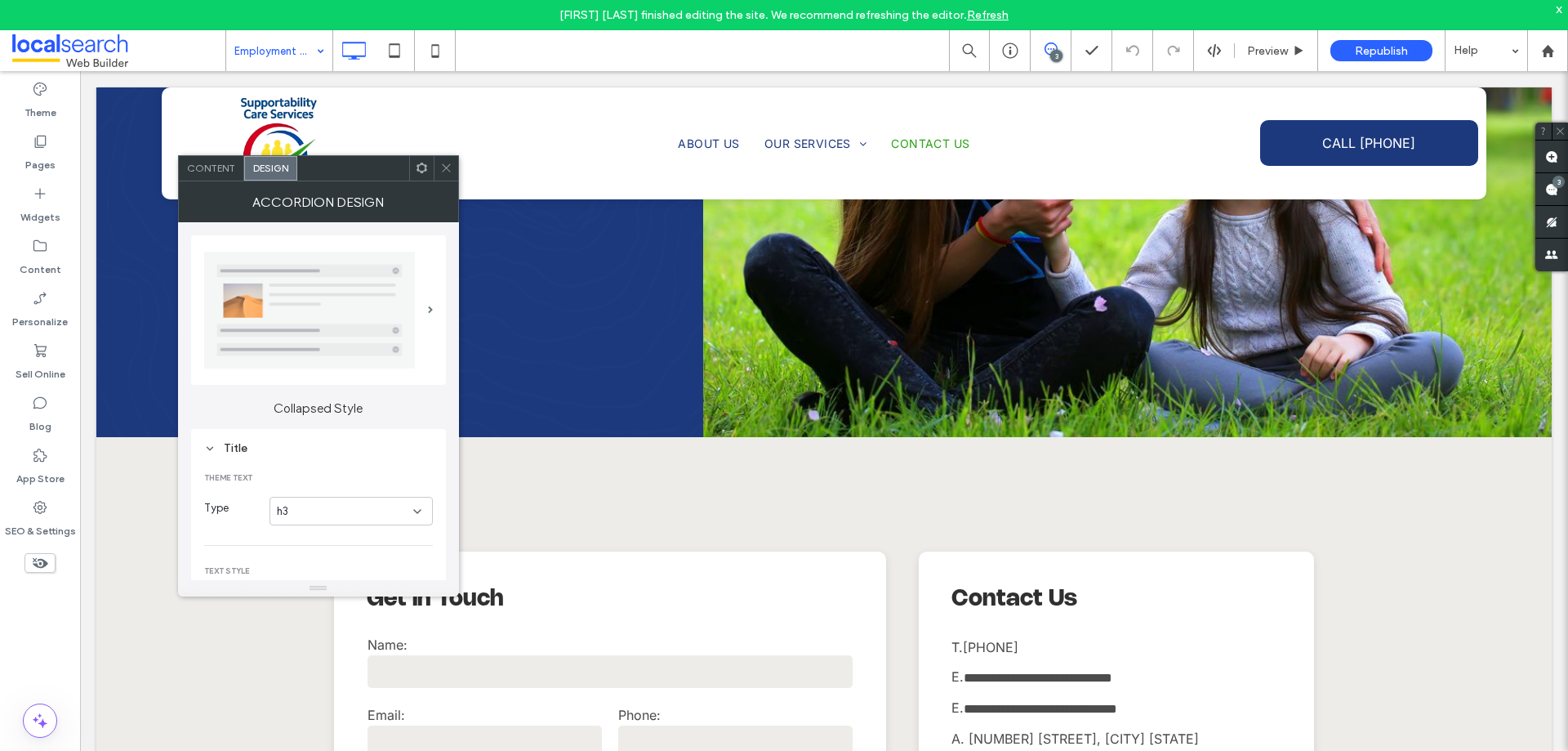 click on "h3" at bounding box center (345, 512) 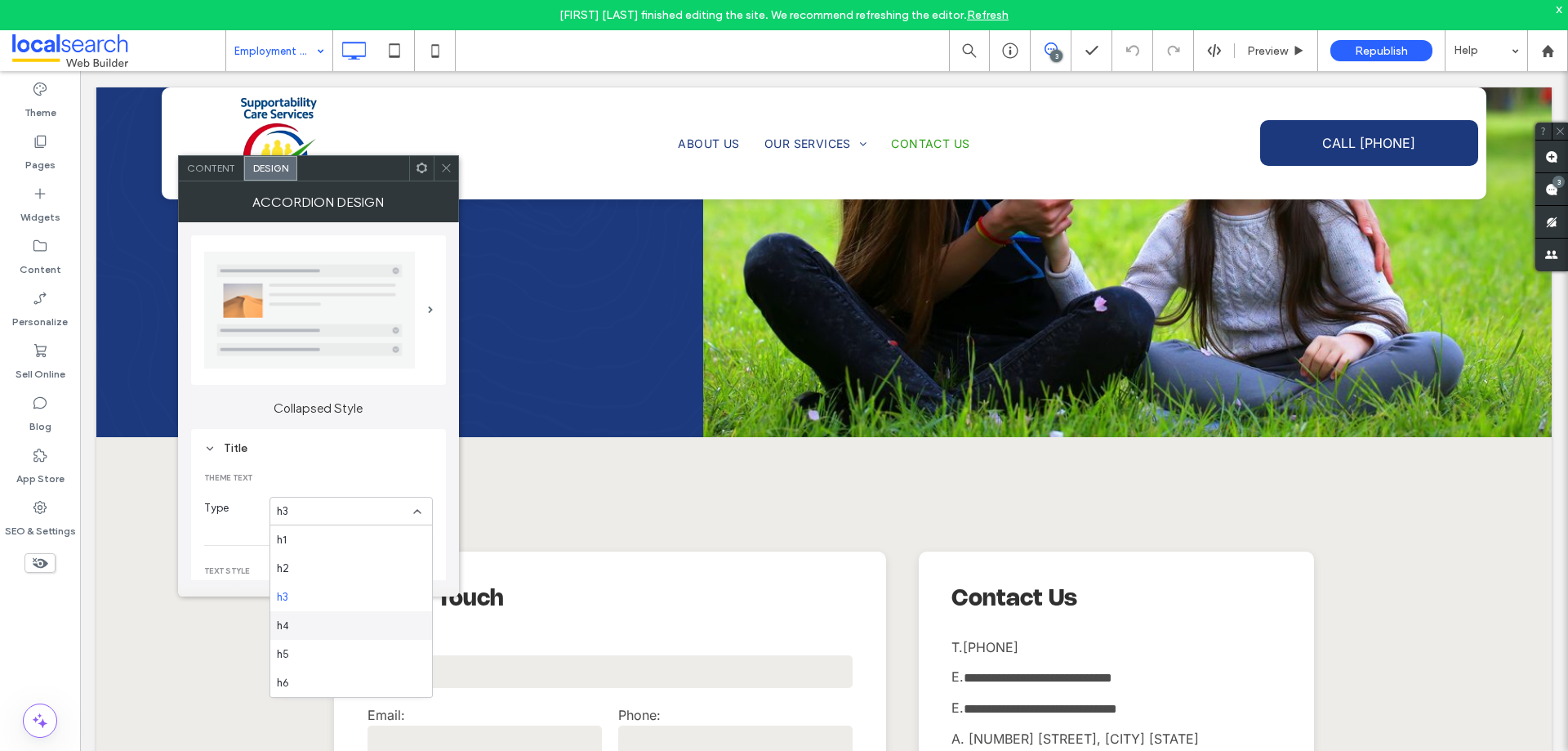 click on "h4" at bounding box center [351, 625] 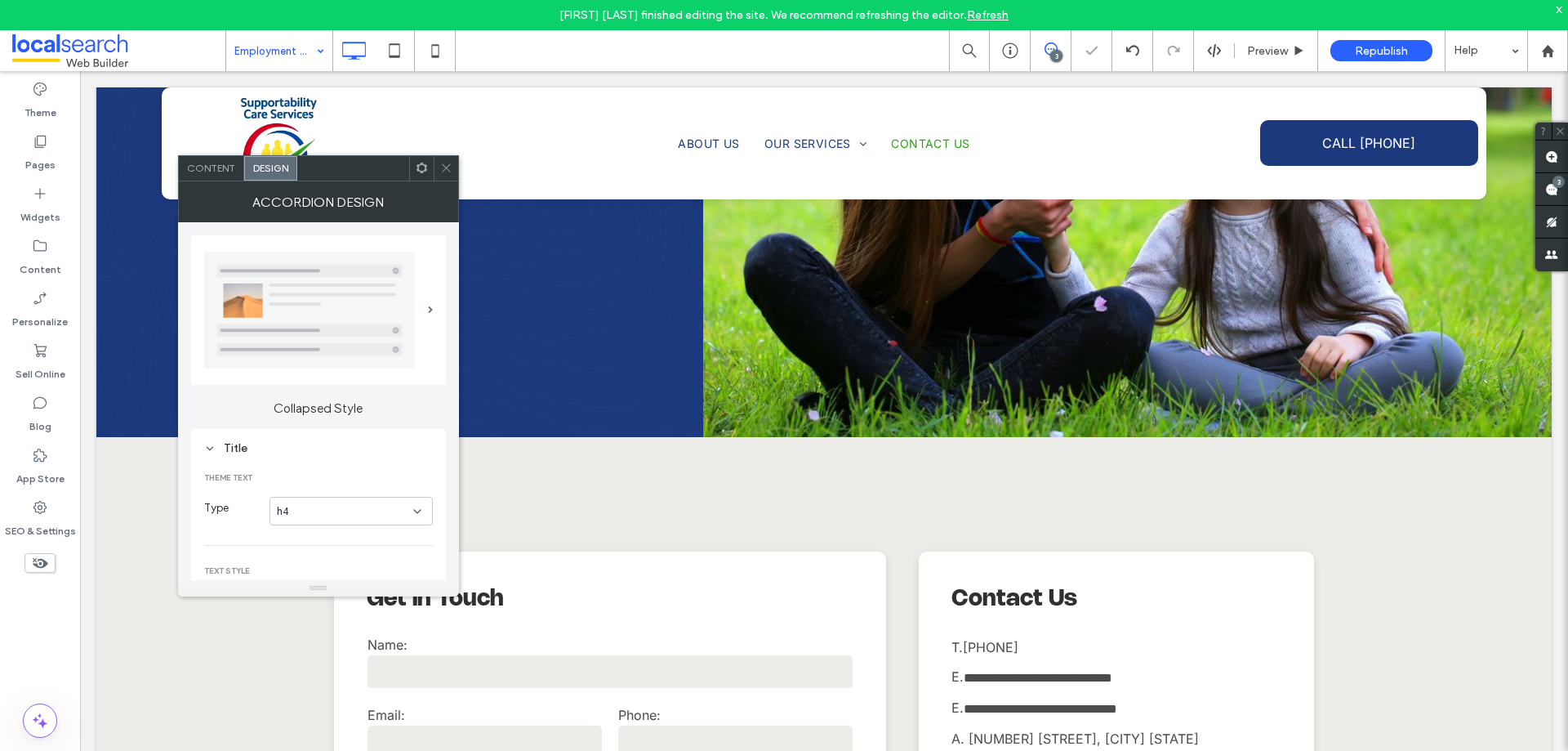 scroll, scrollTop: 82, scrollLeft: 0, axis: vertical 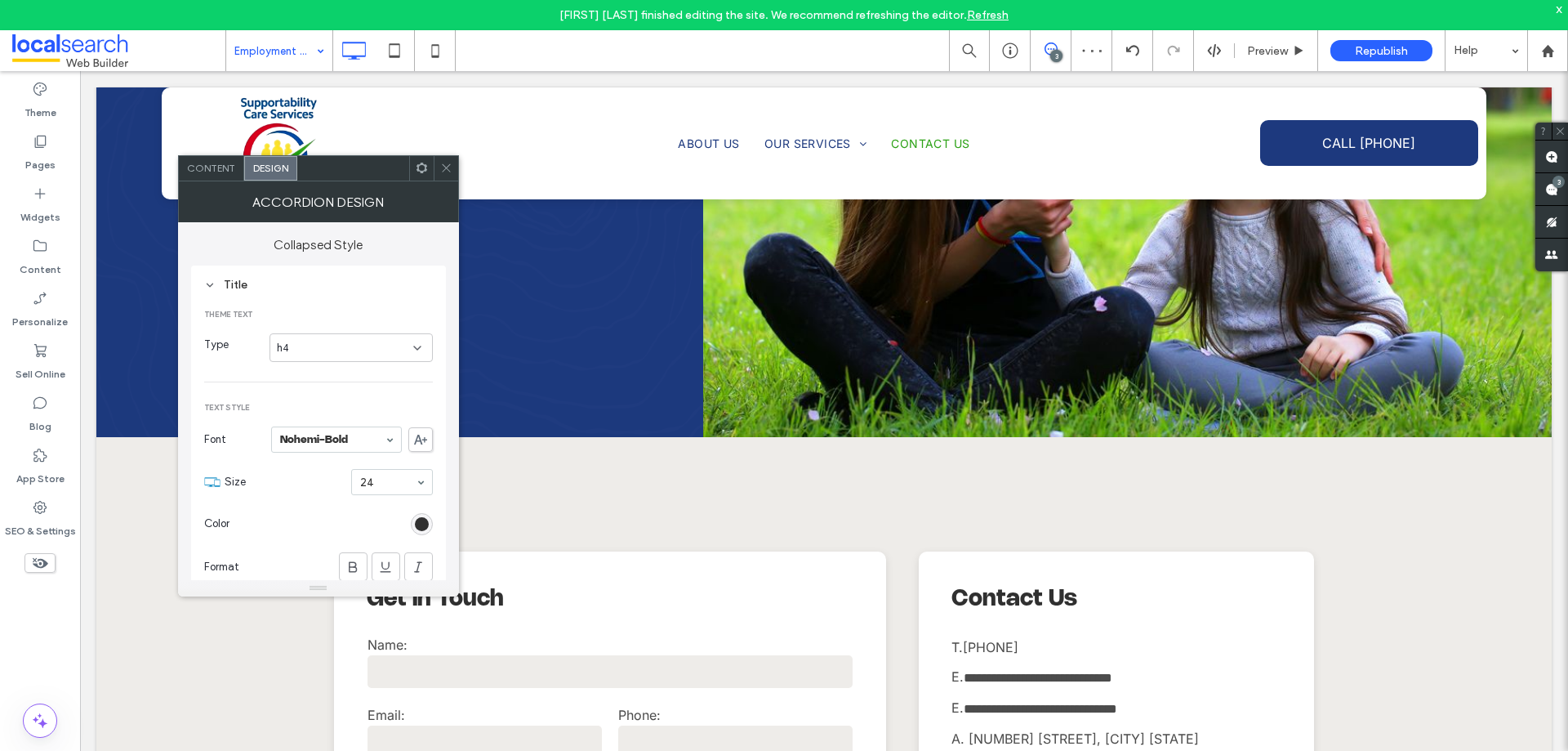 click 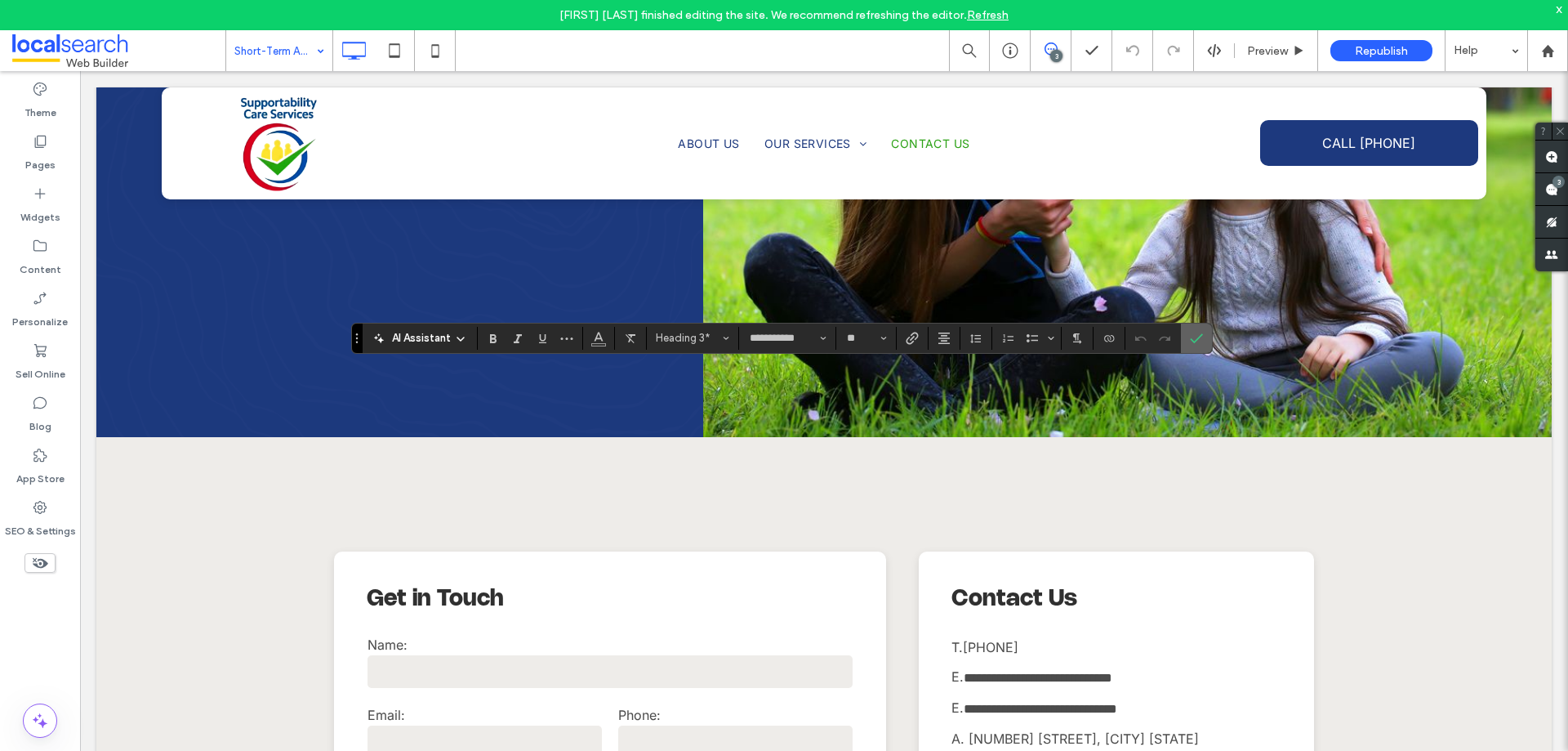 click 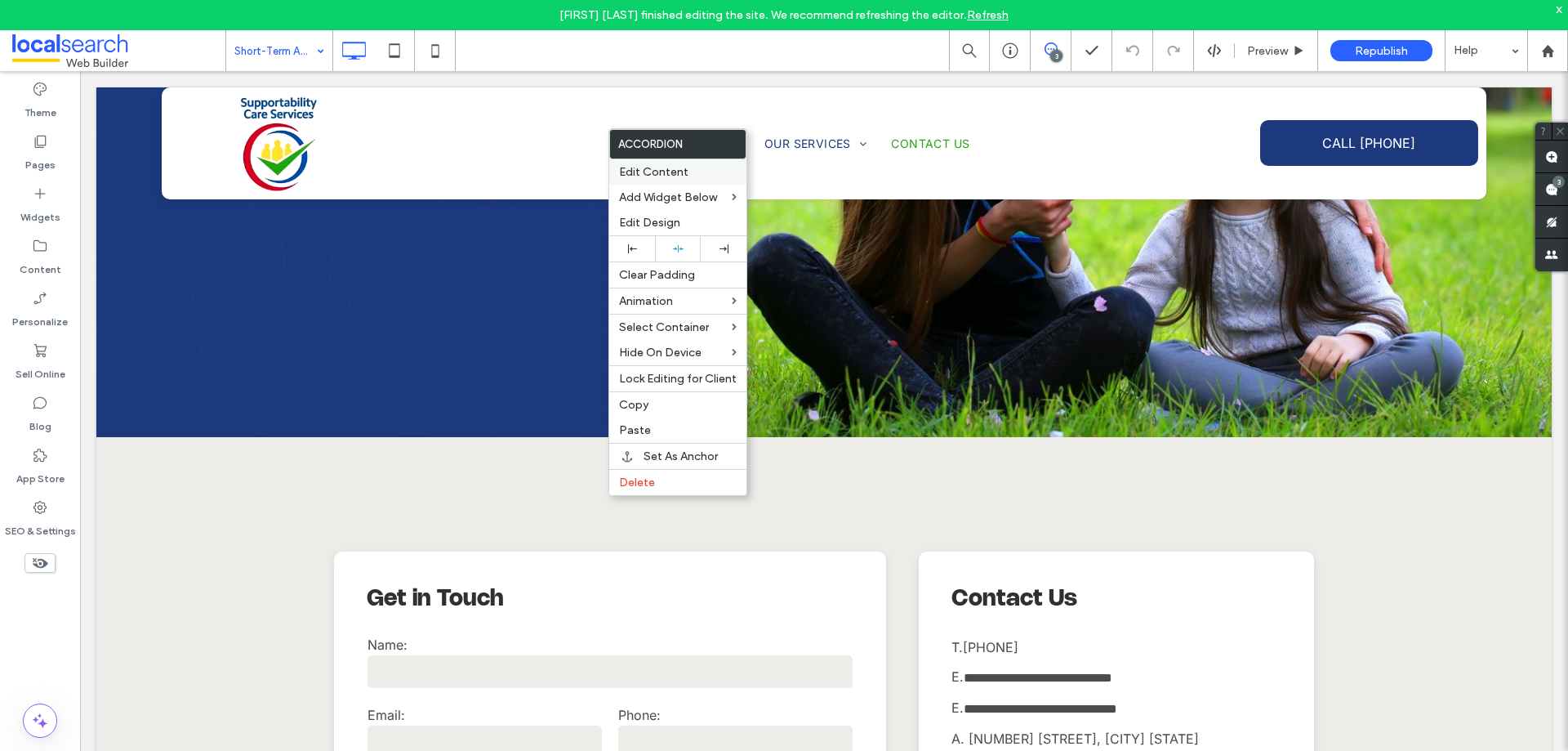 click on "Edit Content" at bounding box center [653, 172] 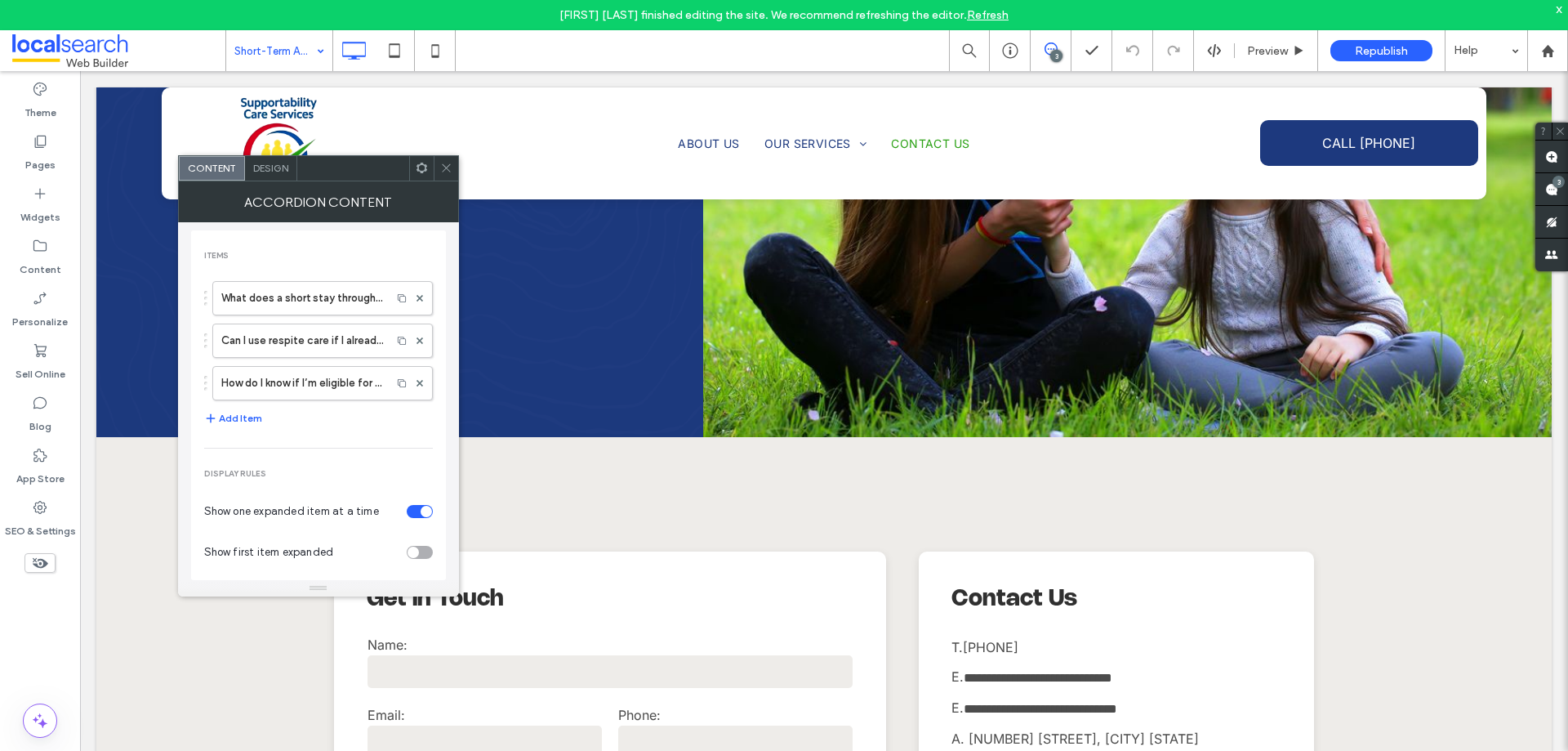 click on "Design" at bounding box center (270, 168) 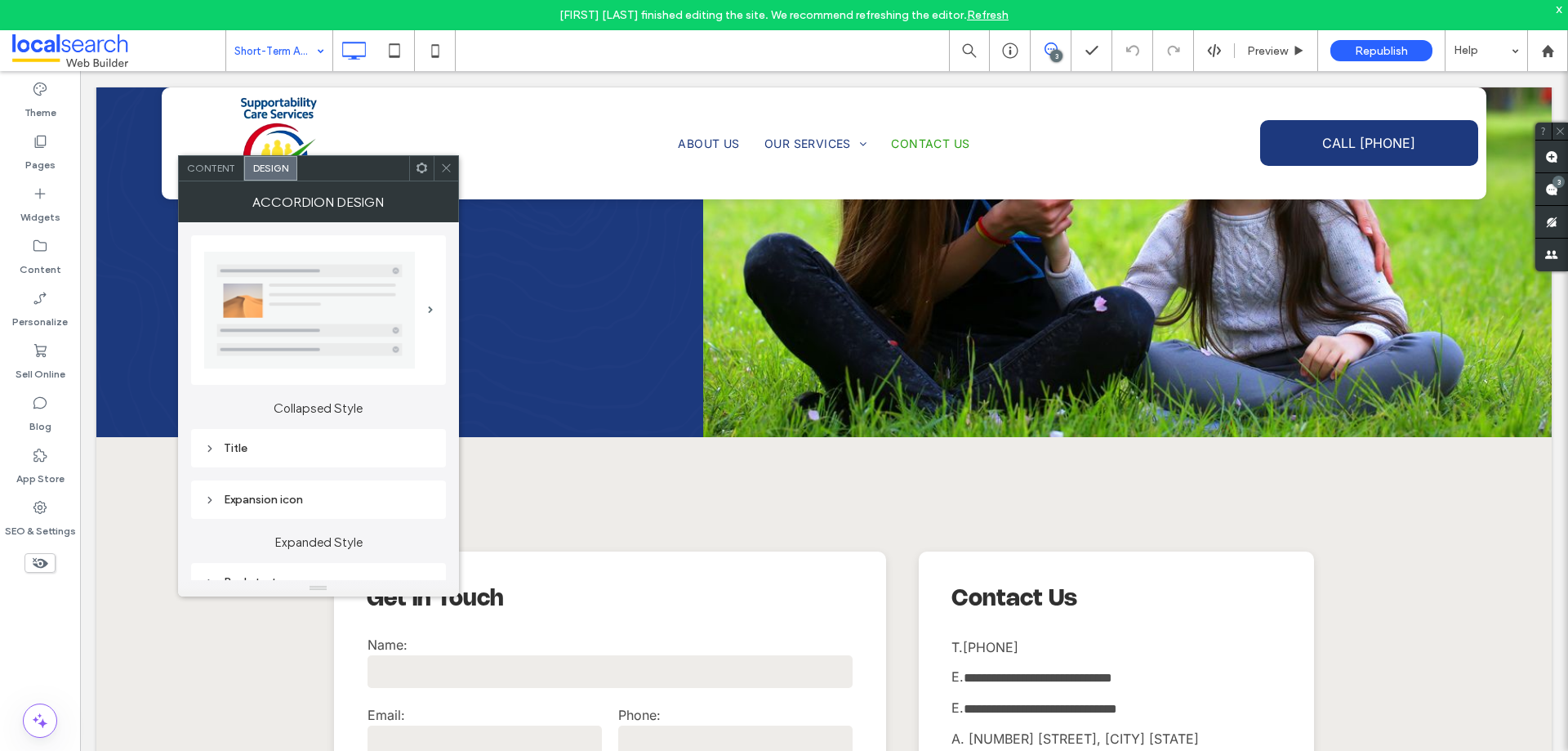 click on "Title" at bounding box center [318, 448] 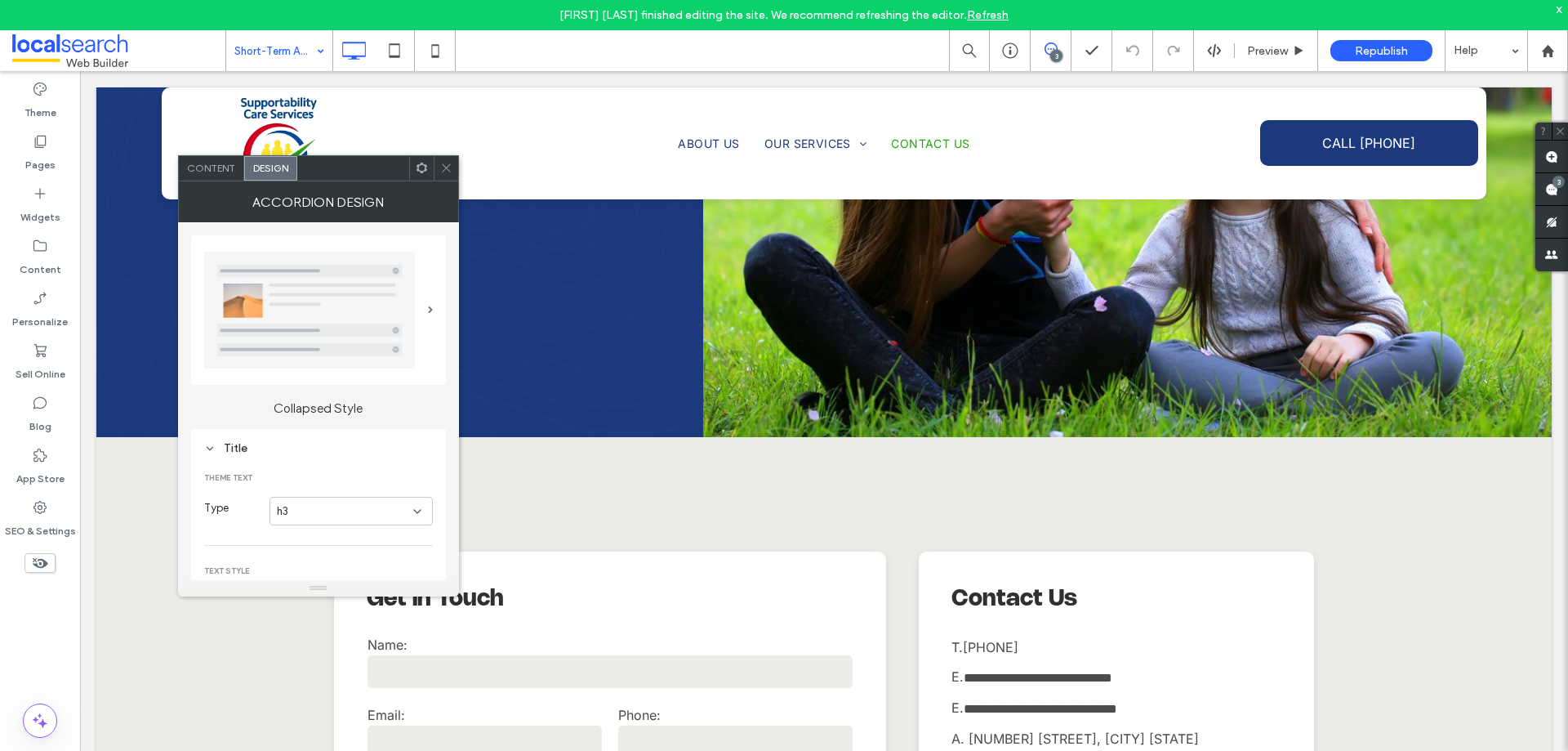 click on "h3" at bounding box center (345, 512) 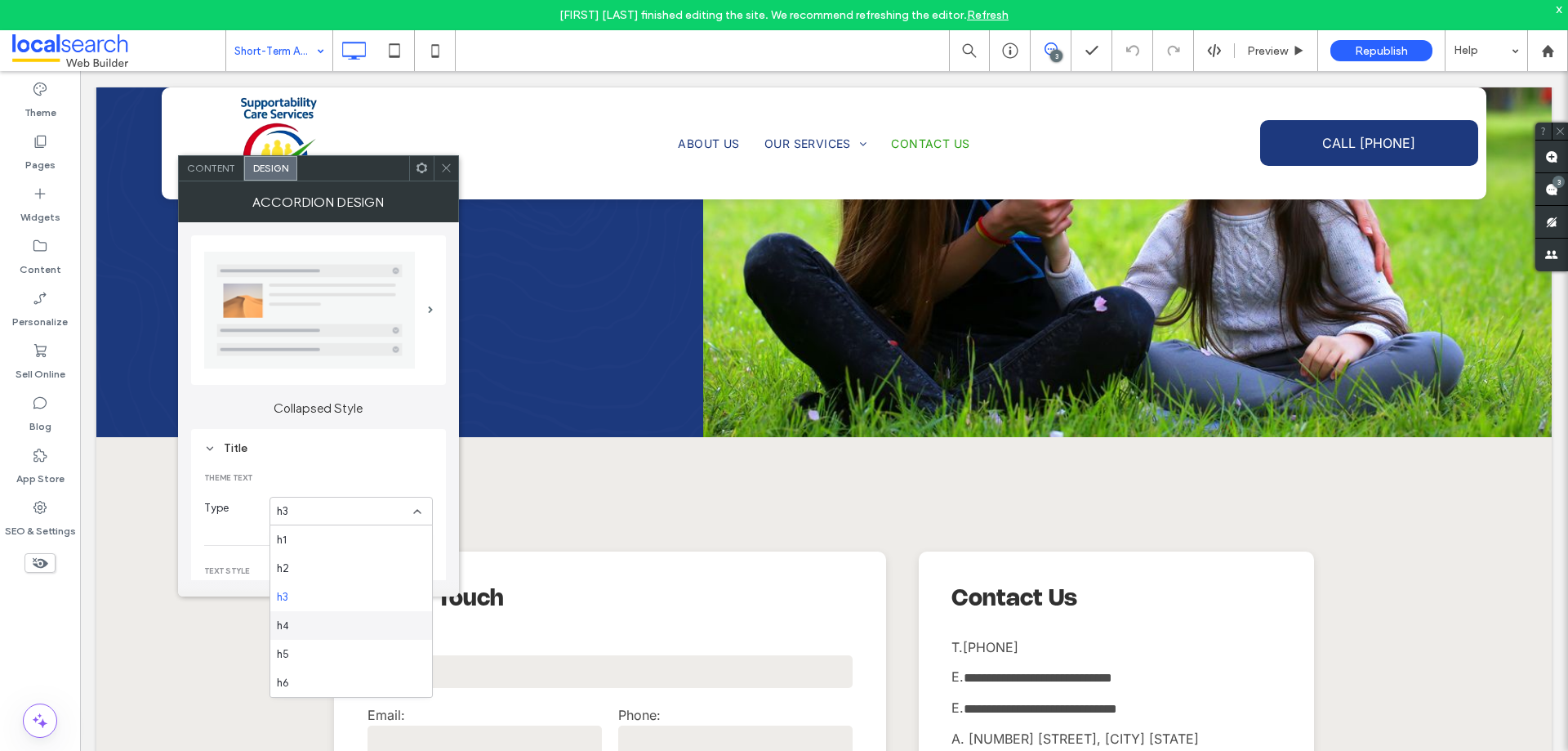 click on "h4" at bounding box center [351, 625] 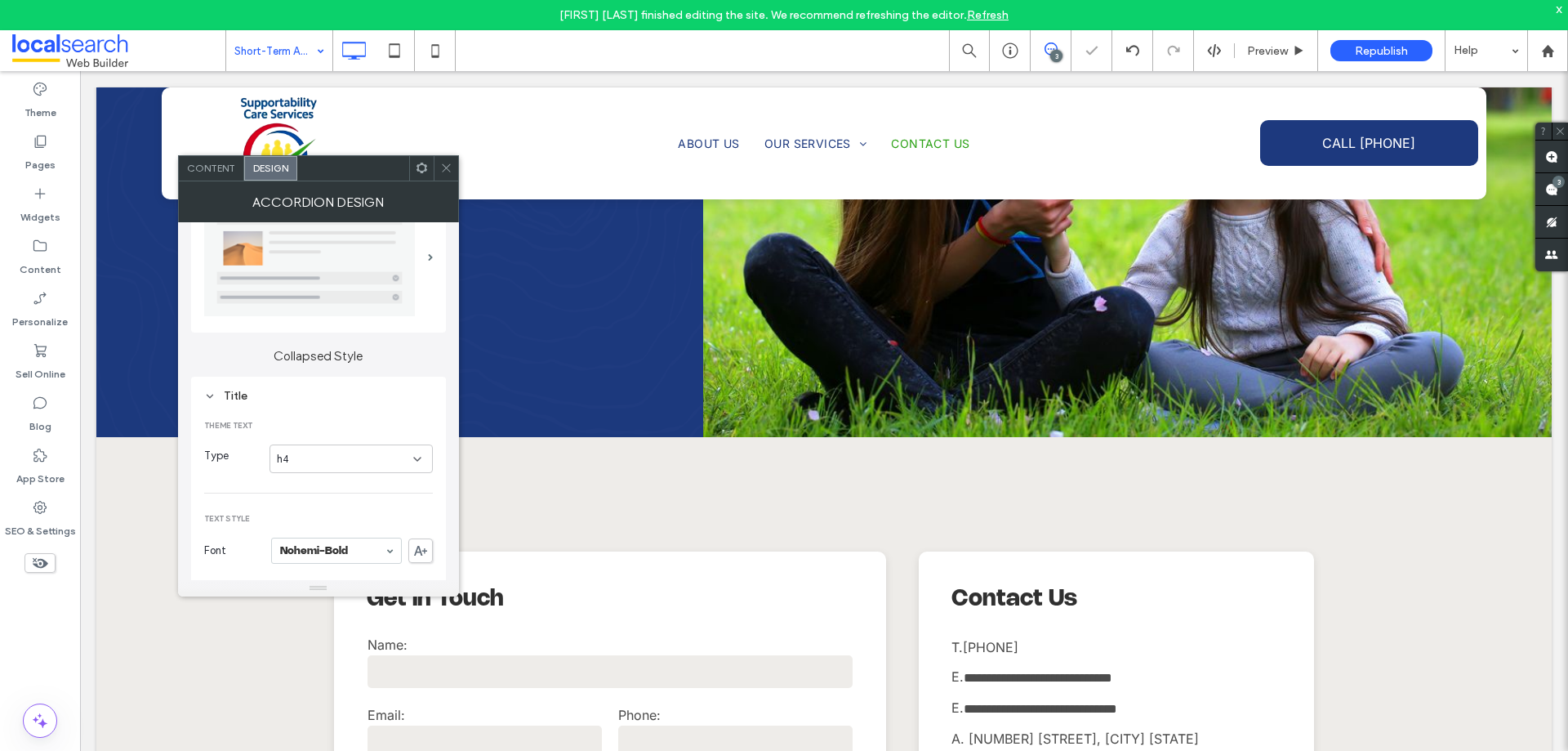 scroll, scrollTop: 82, scrollLeft: 0, axis: vertical 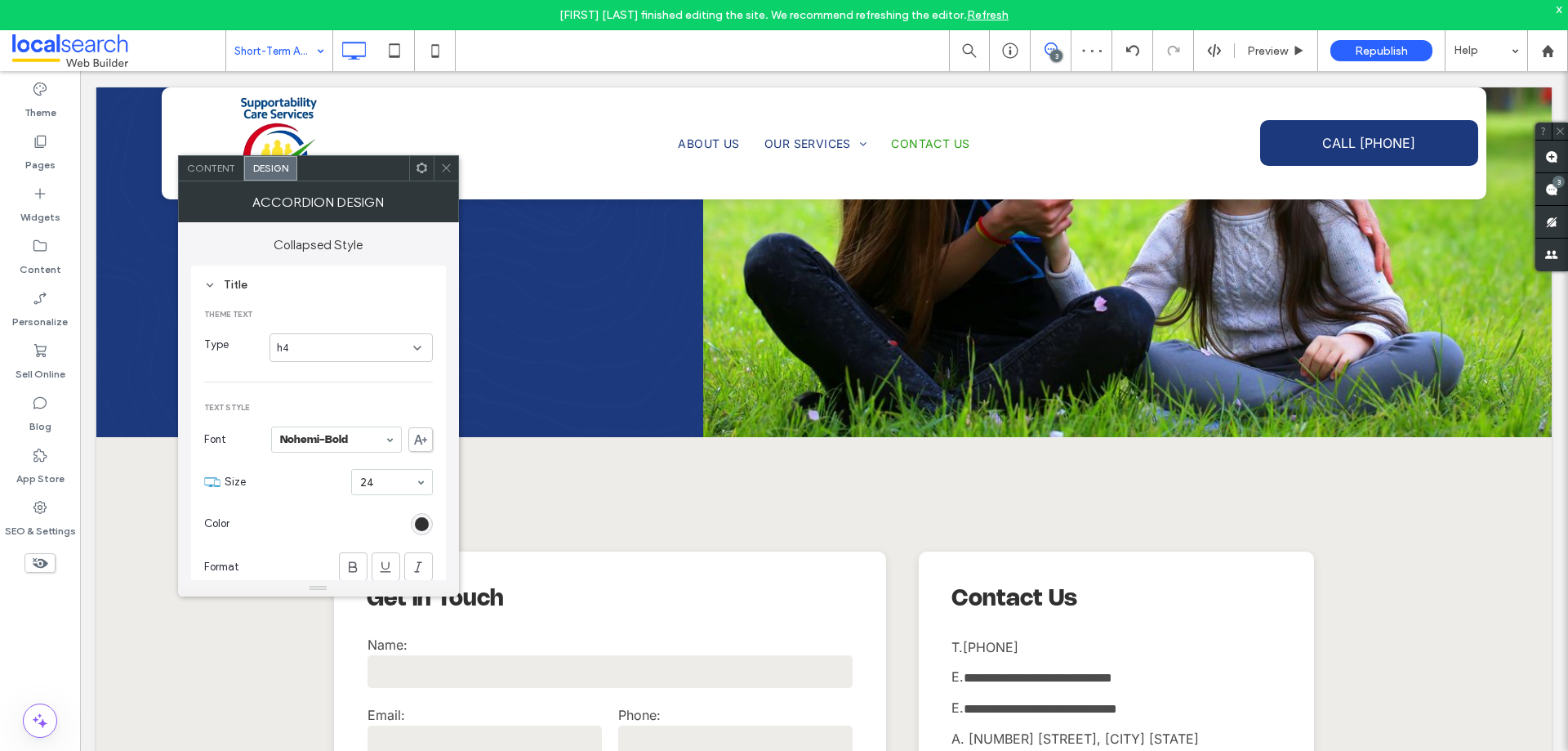 click 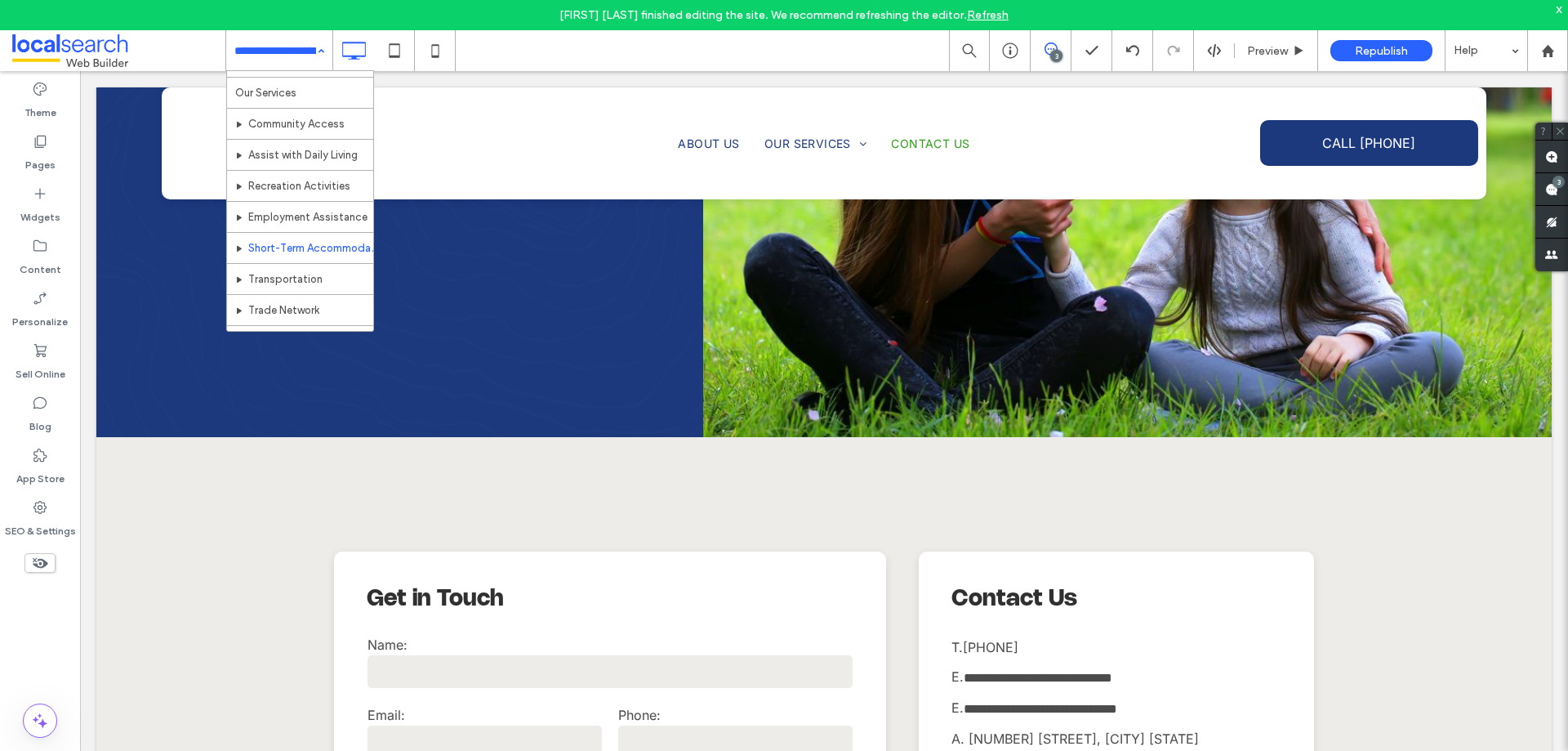 scroll, scrollTop: 48, scrollLeft: 0, axis: vertical 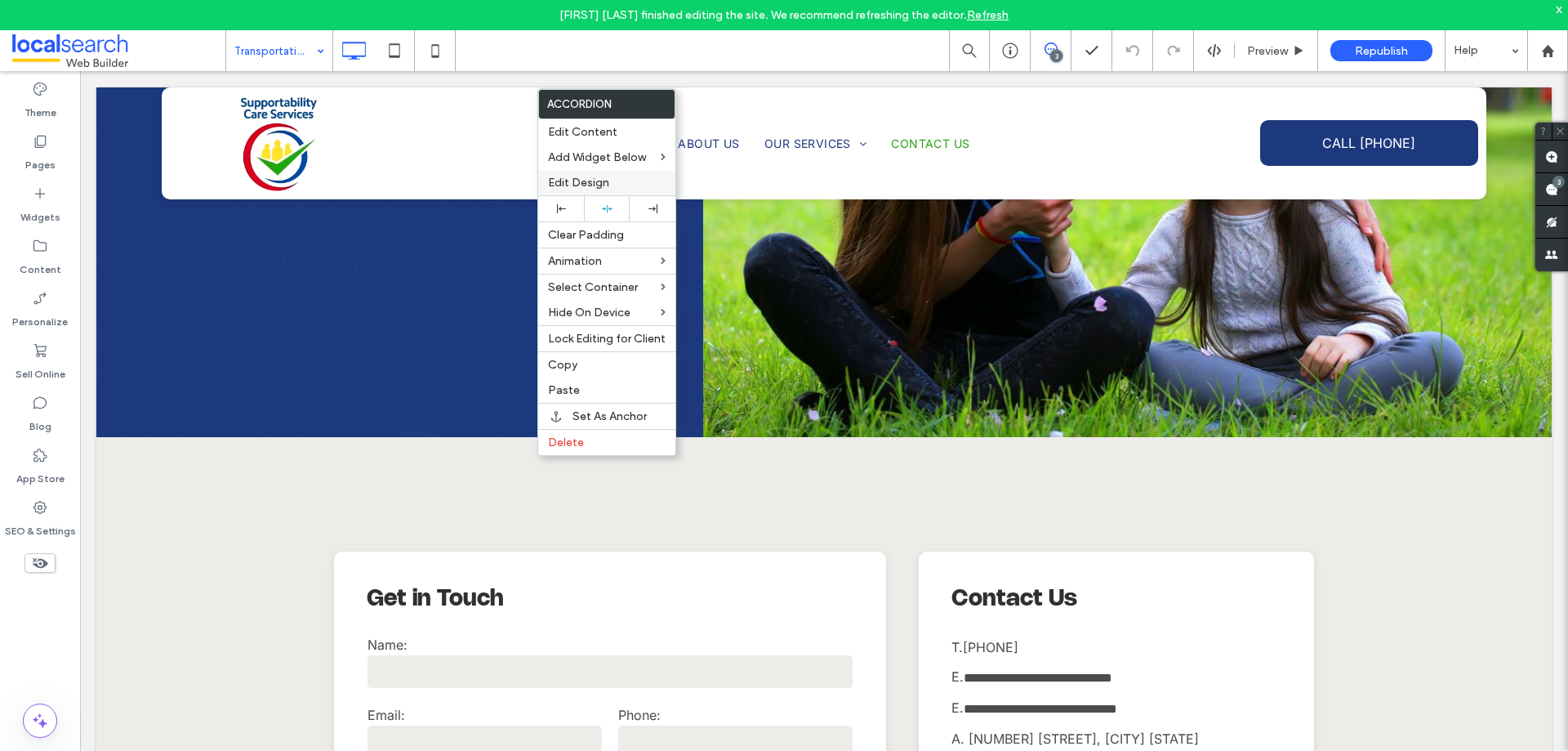 click on "Edit Design" at bounding box center (578, 182) 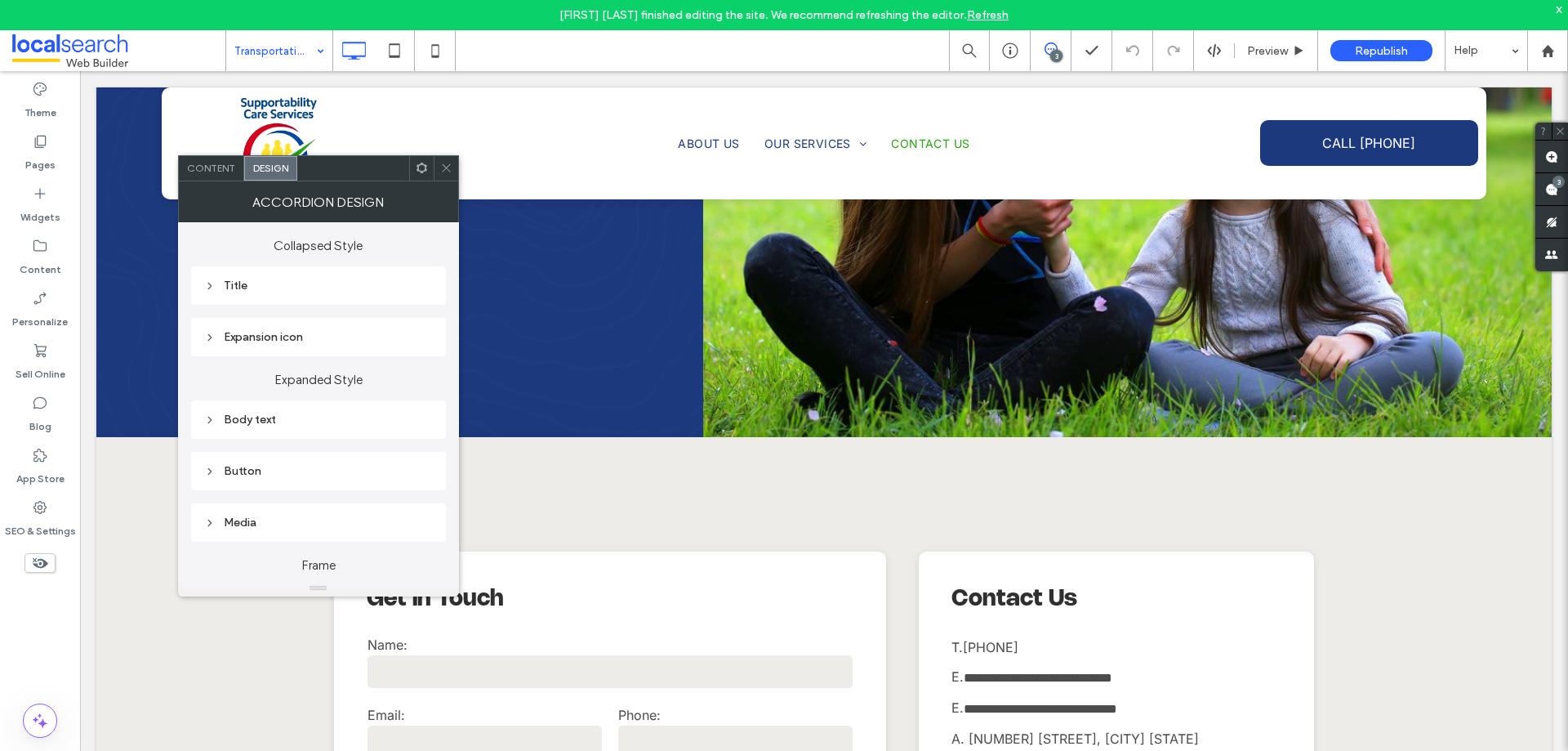 scroll, scrollTop: 163, scrollLeft: 0, axis: vertical 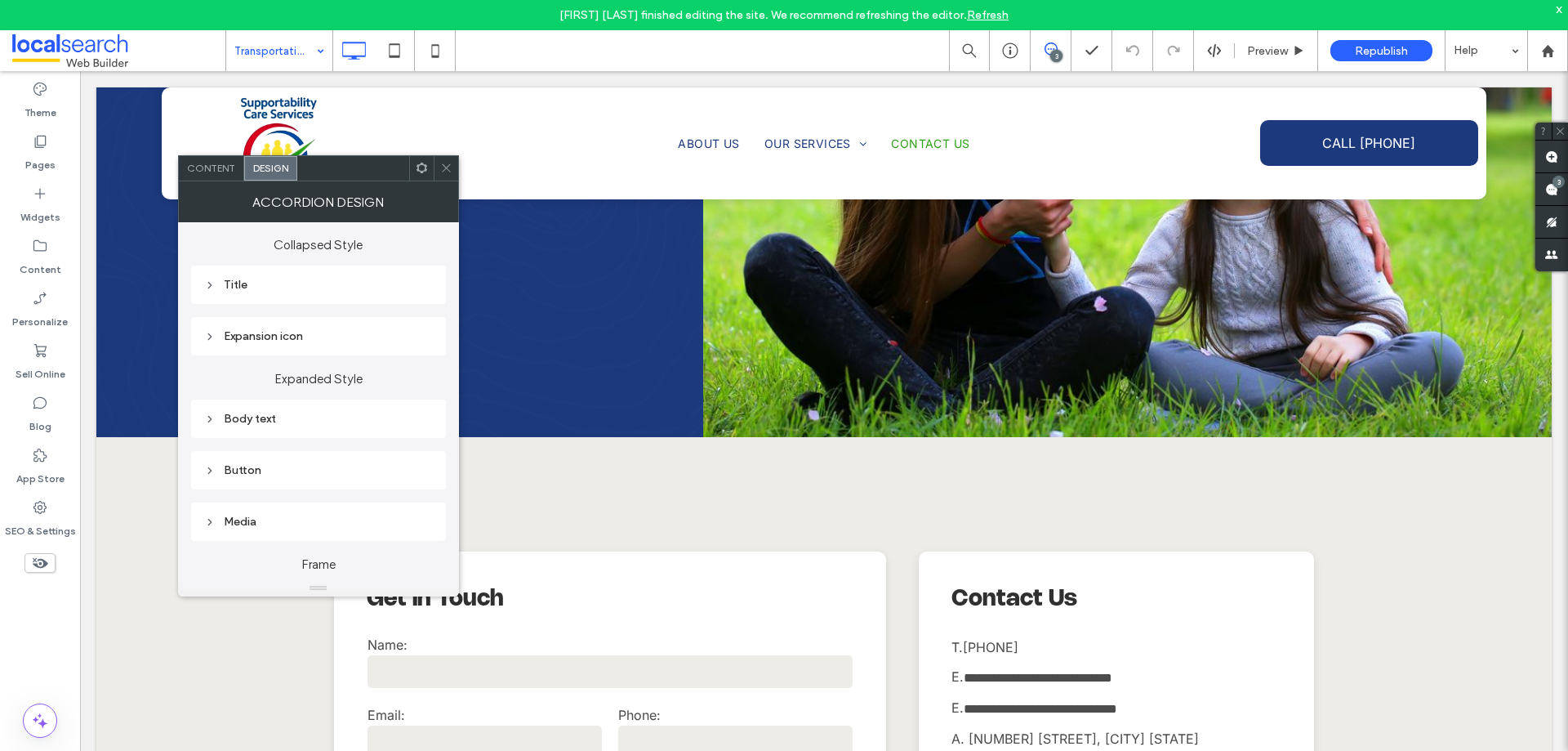click on "Title" at bounding box center (318, 284) 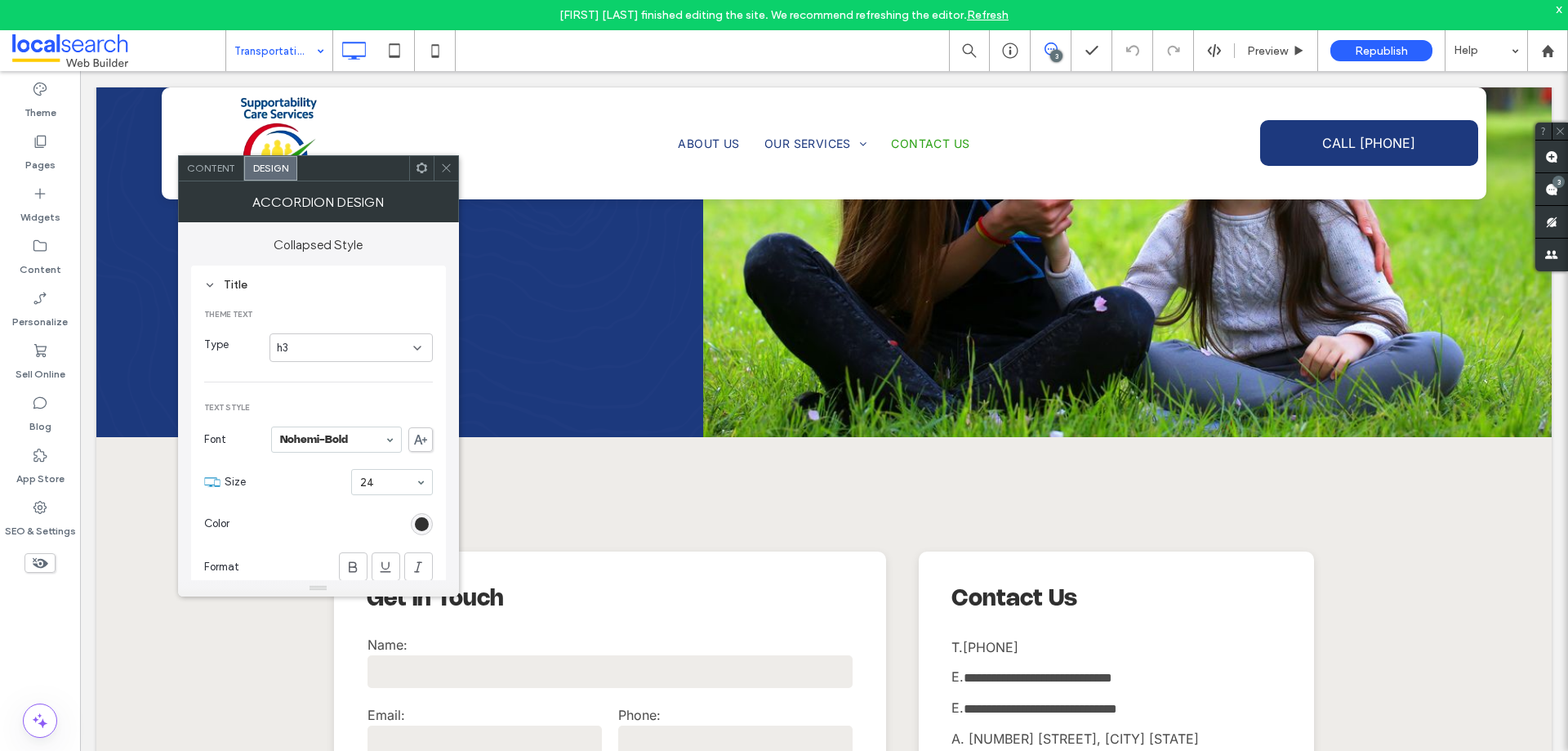 click on "h3" at bounding box center [345, 348] 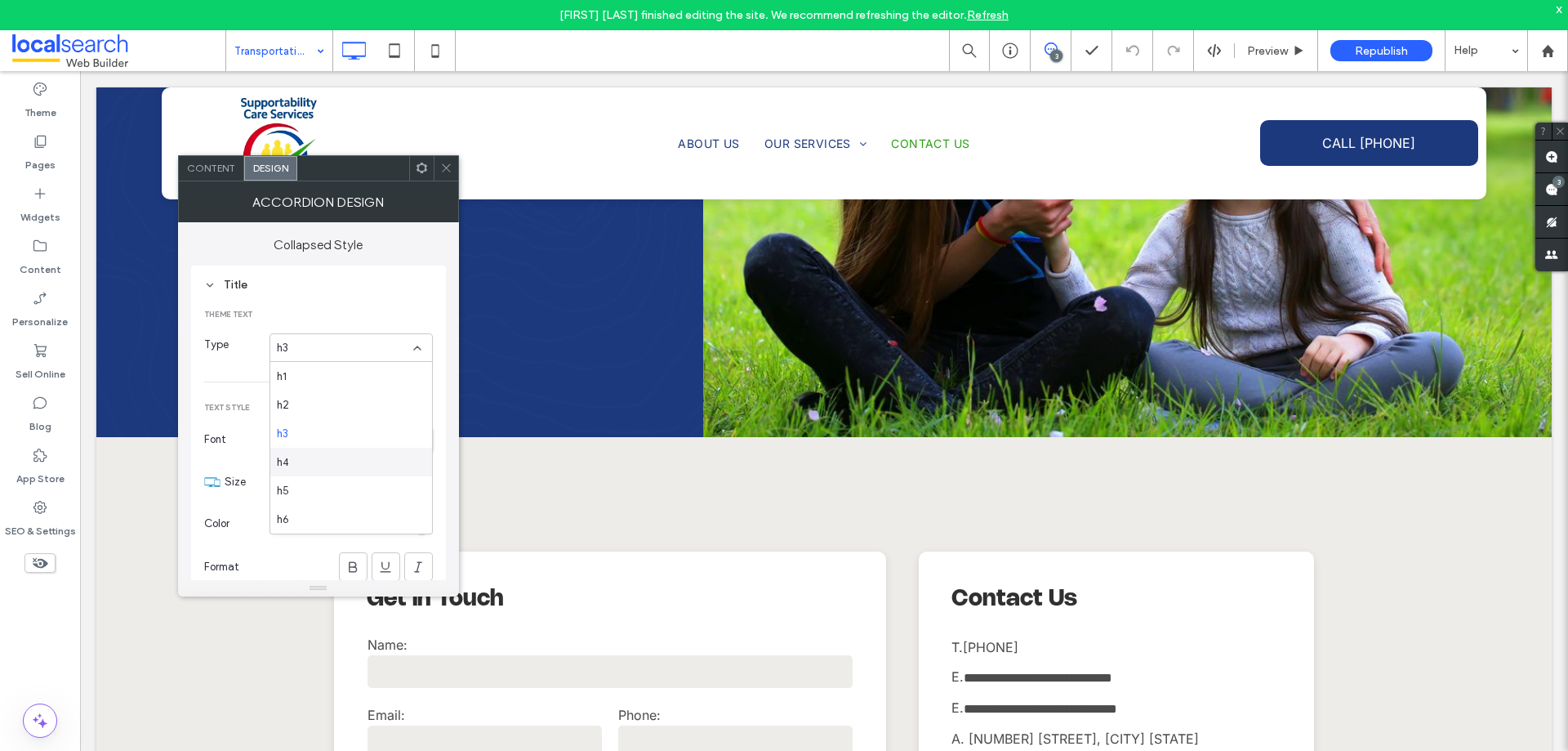 click on "h4" at bounding box center [351, 462] 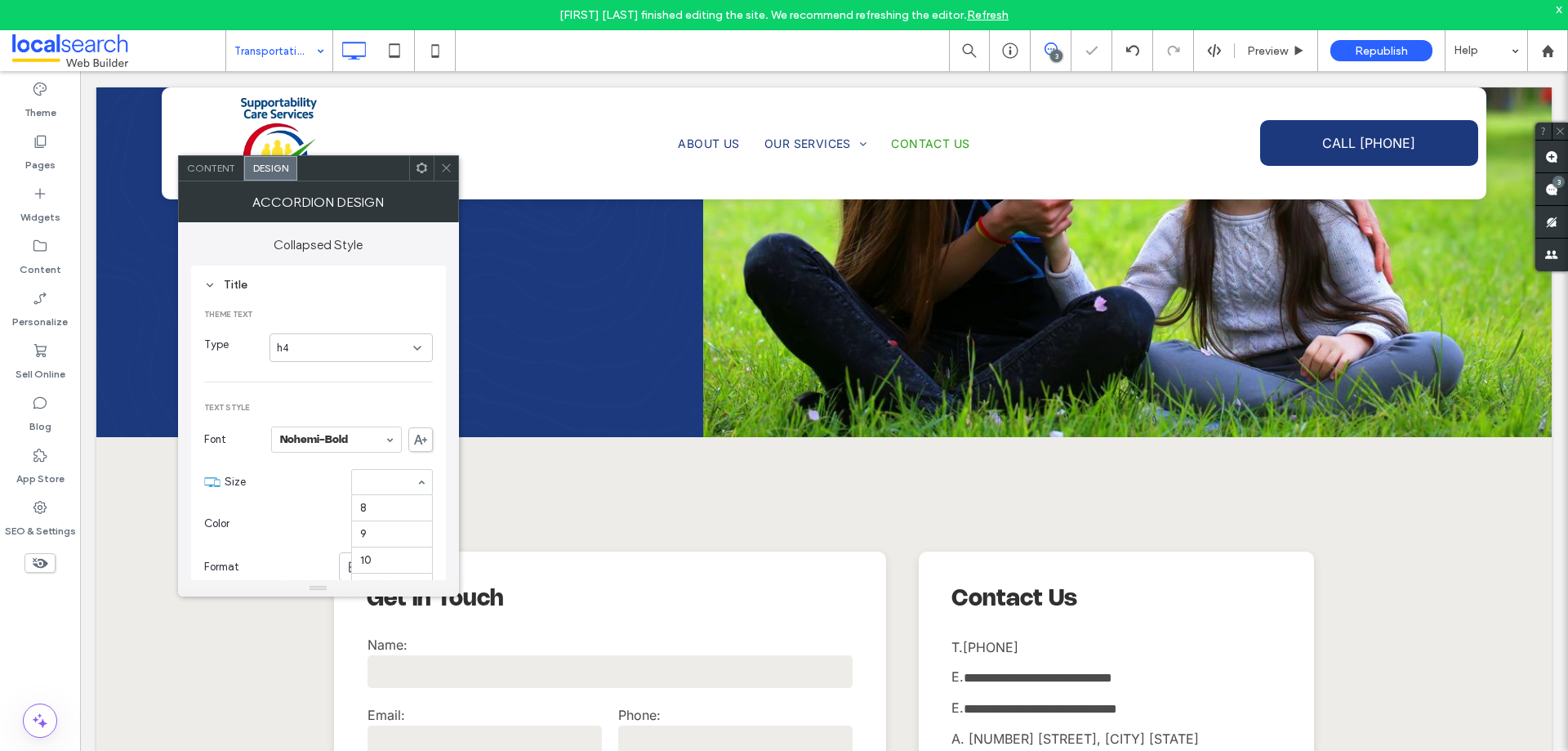 scroll, scrollTop: 209, scrollLeft: 0, axis: vertical 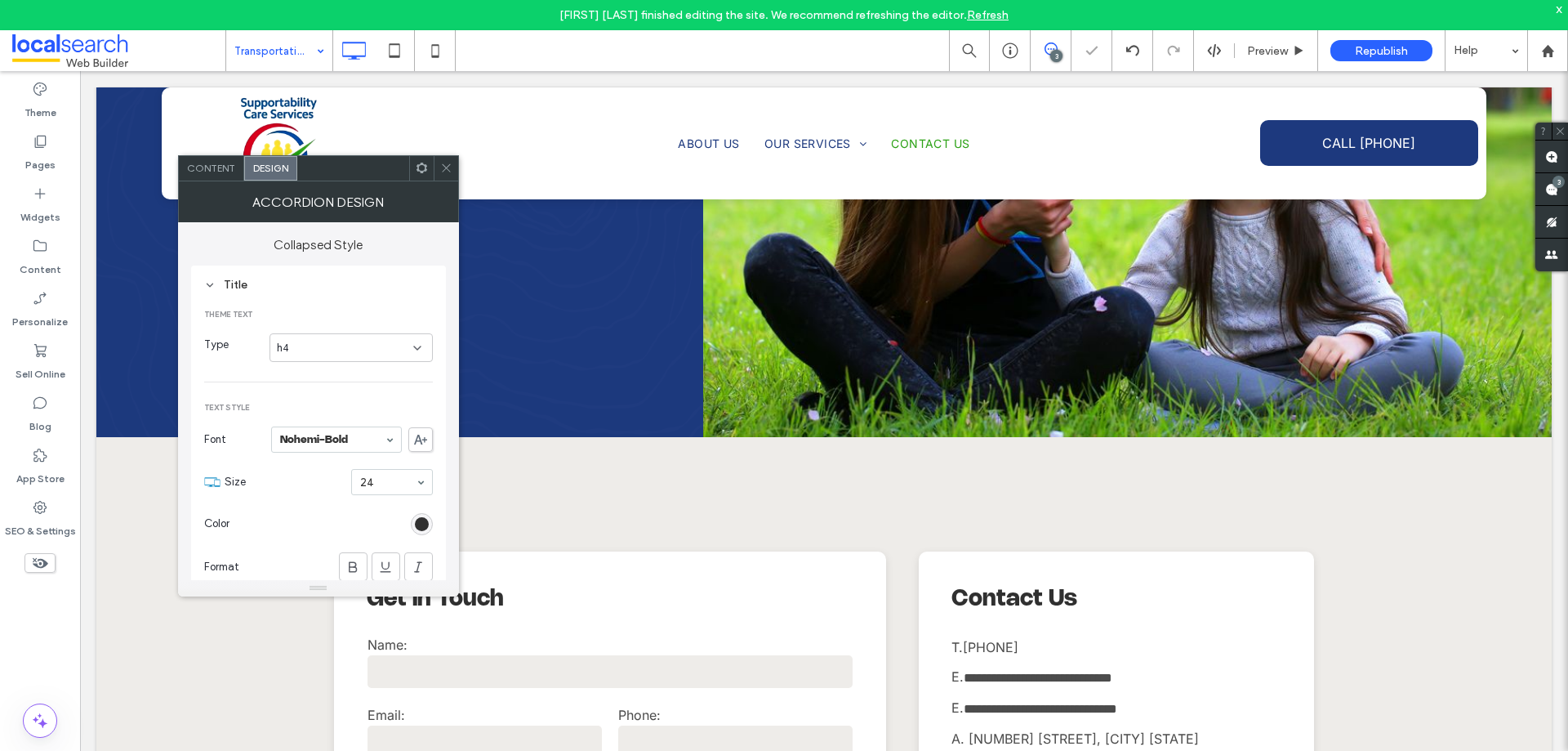 click 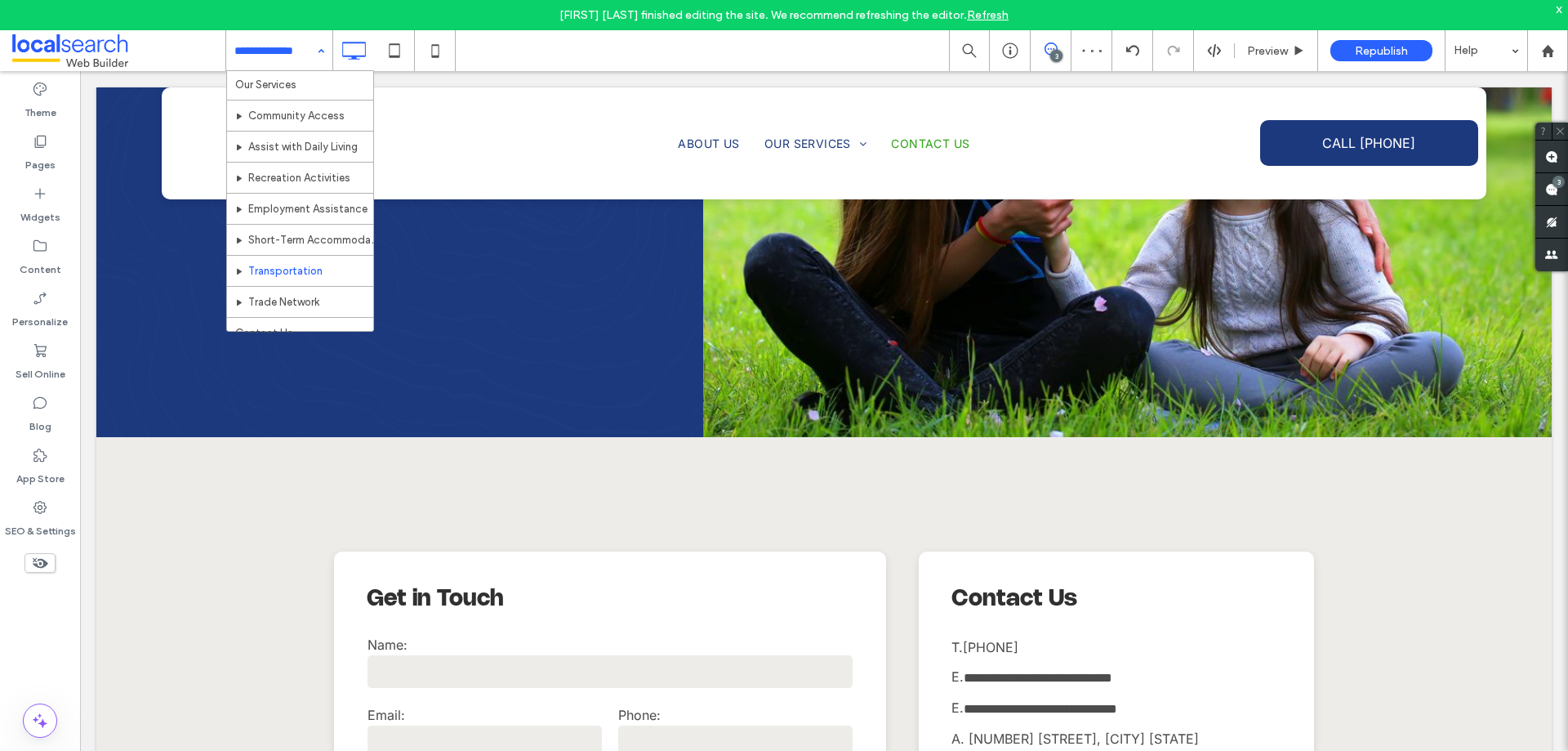 scroll, scrollTop: 48, scrollLeft: 0, axis: vertical 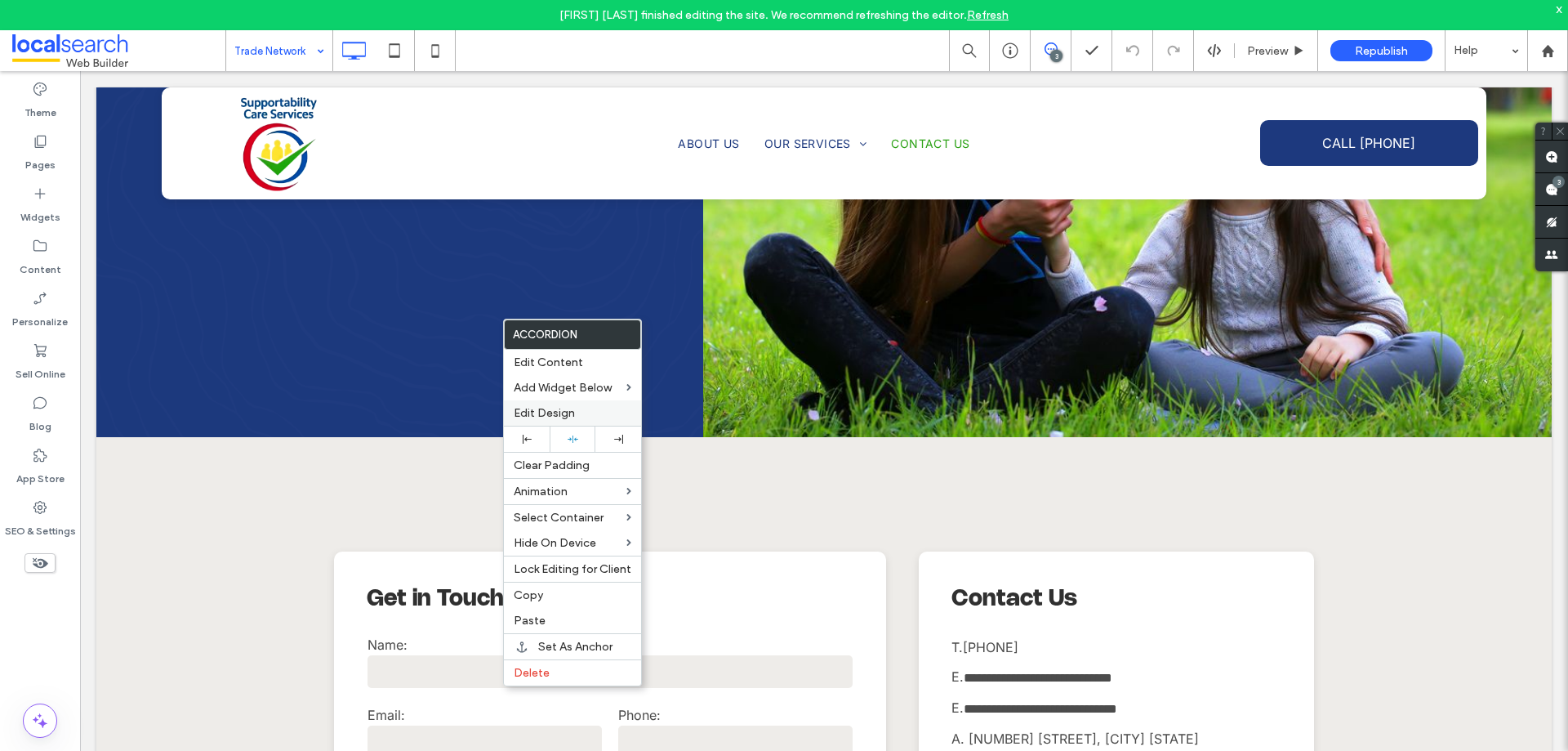 click on "Edit Design" at bounding box center (572, 413) 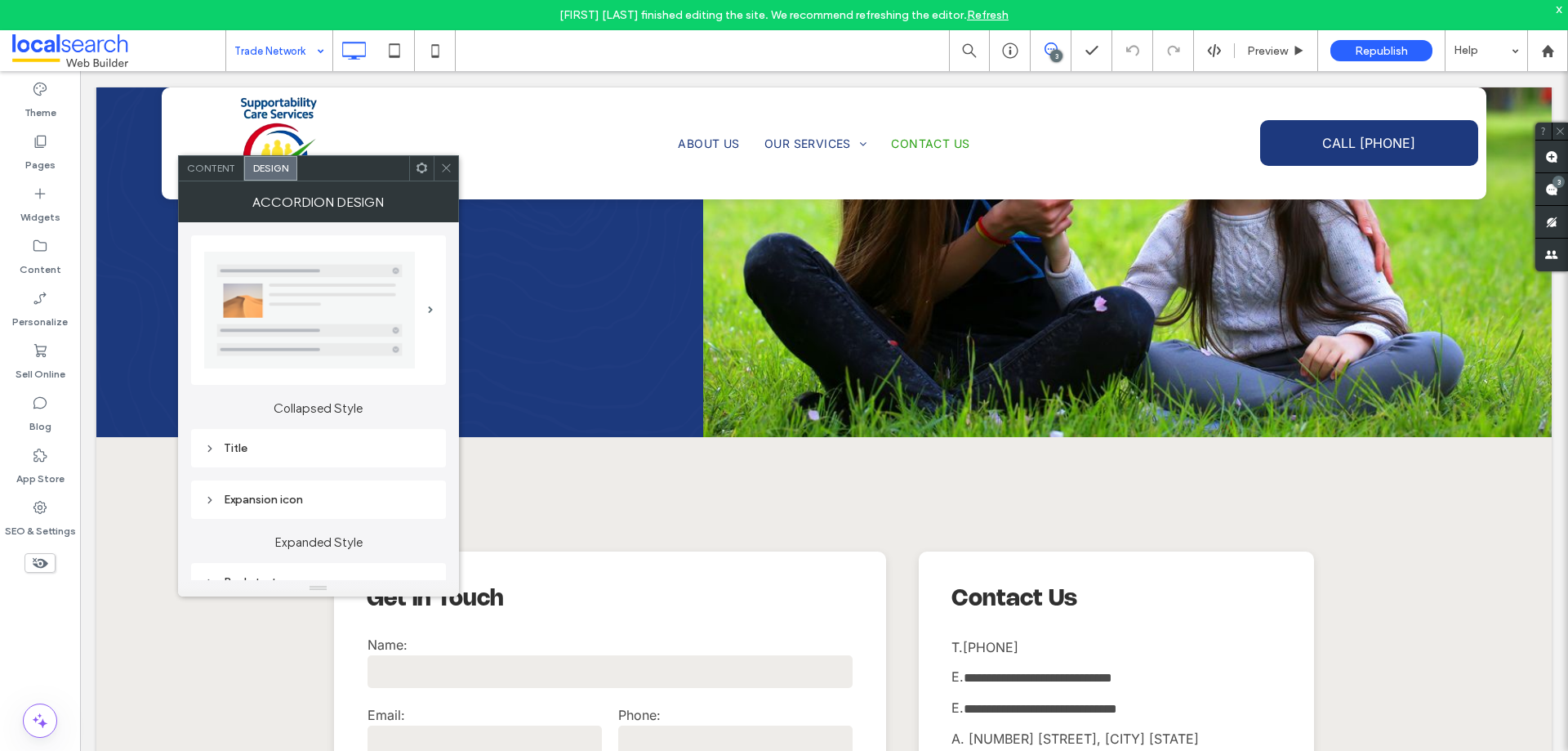 click on "Title" at bounding box center (318, 448) 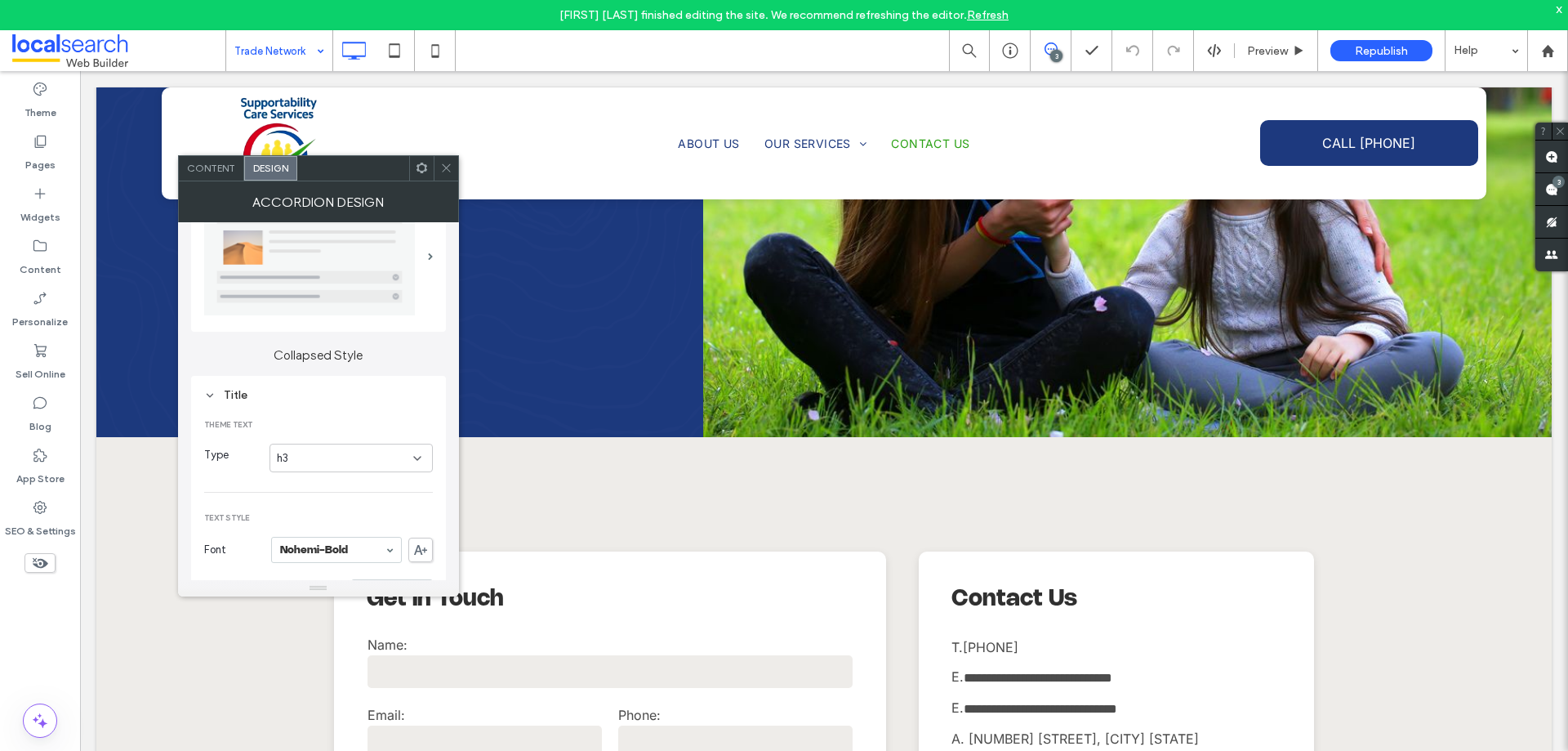 scroll, scrollTop: 82, scrollLeft: 0, axis: vertical 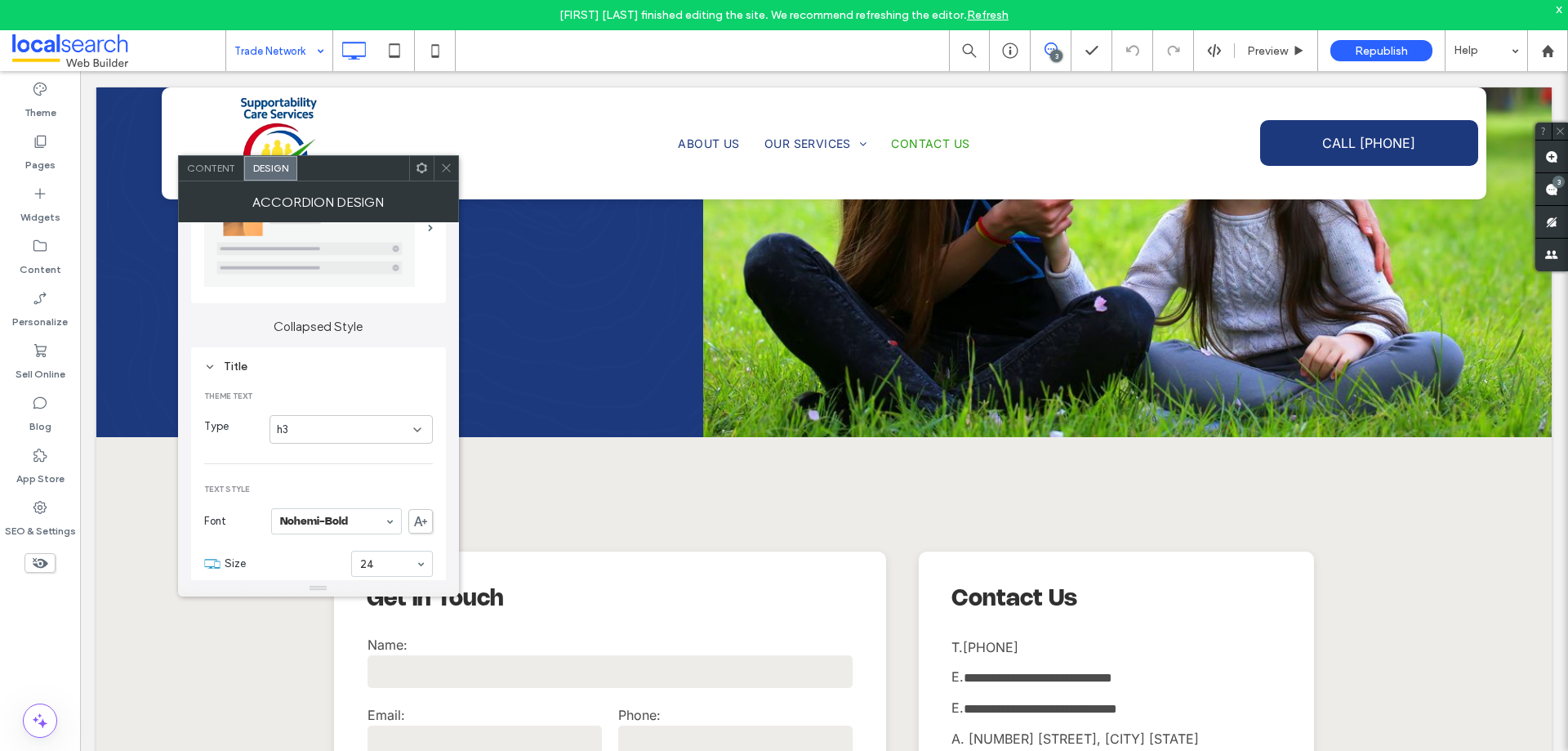 click on "h3" at bounding box center (345, 430) 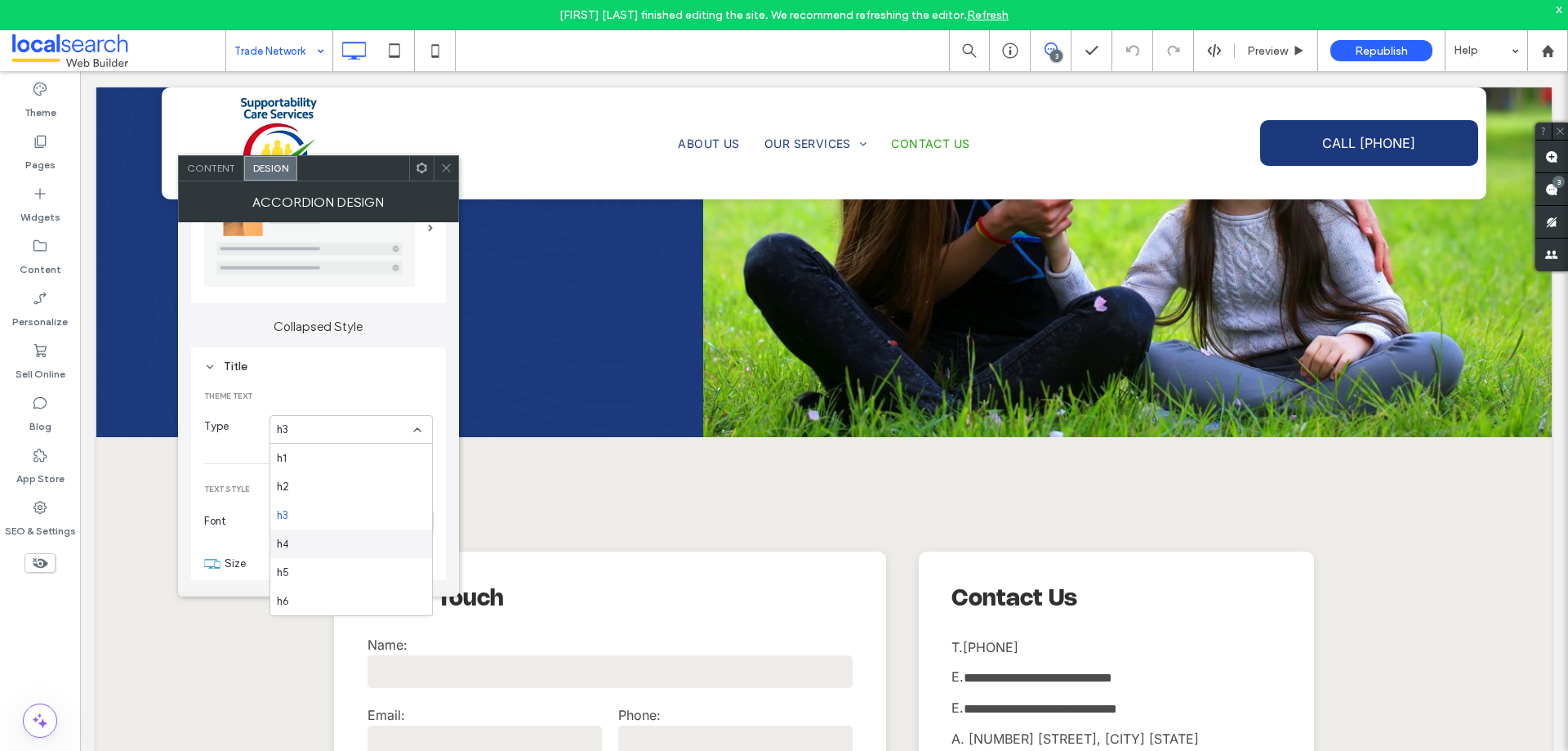 click on "h4" at bounding box center [351, 543] 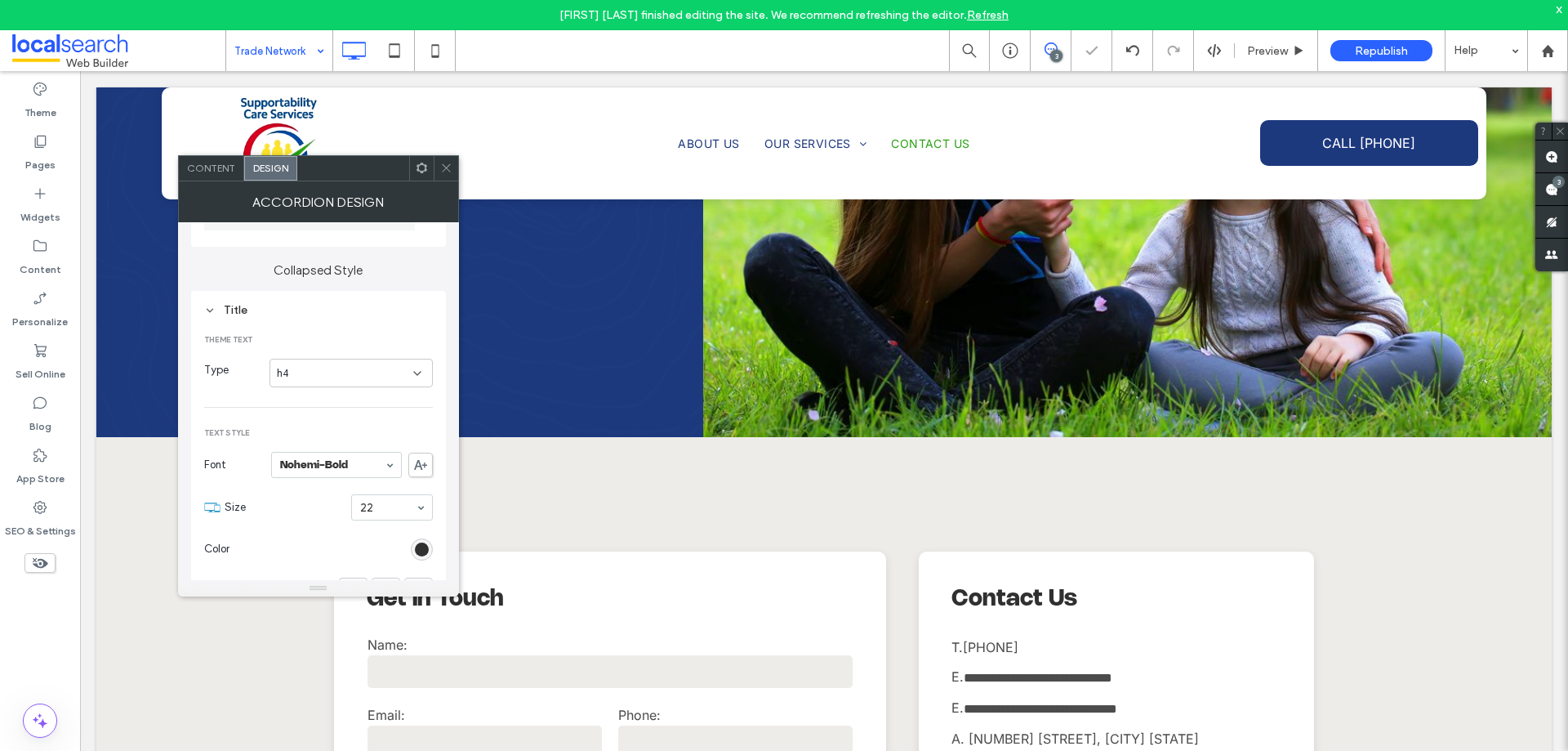 scroll, scrollTop: 163, scrollLeft: 0, axis: vertical 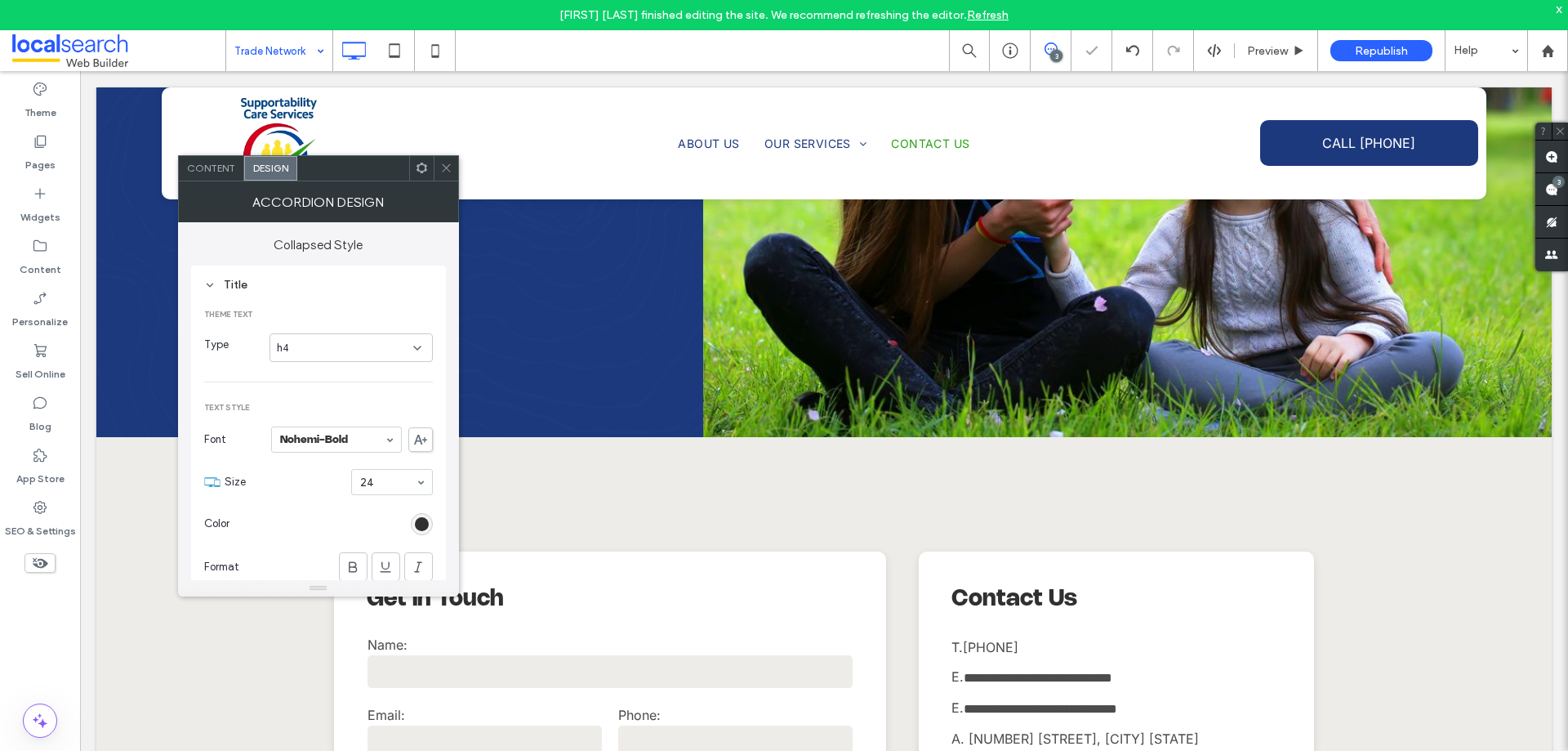 click 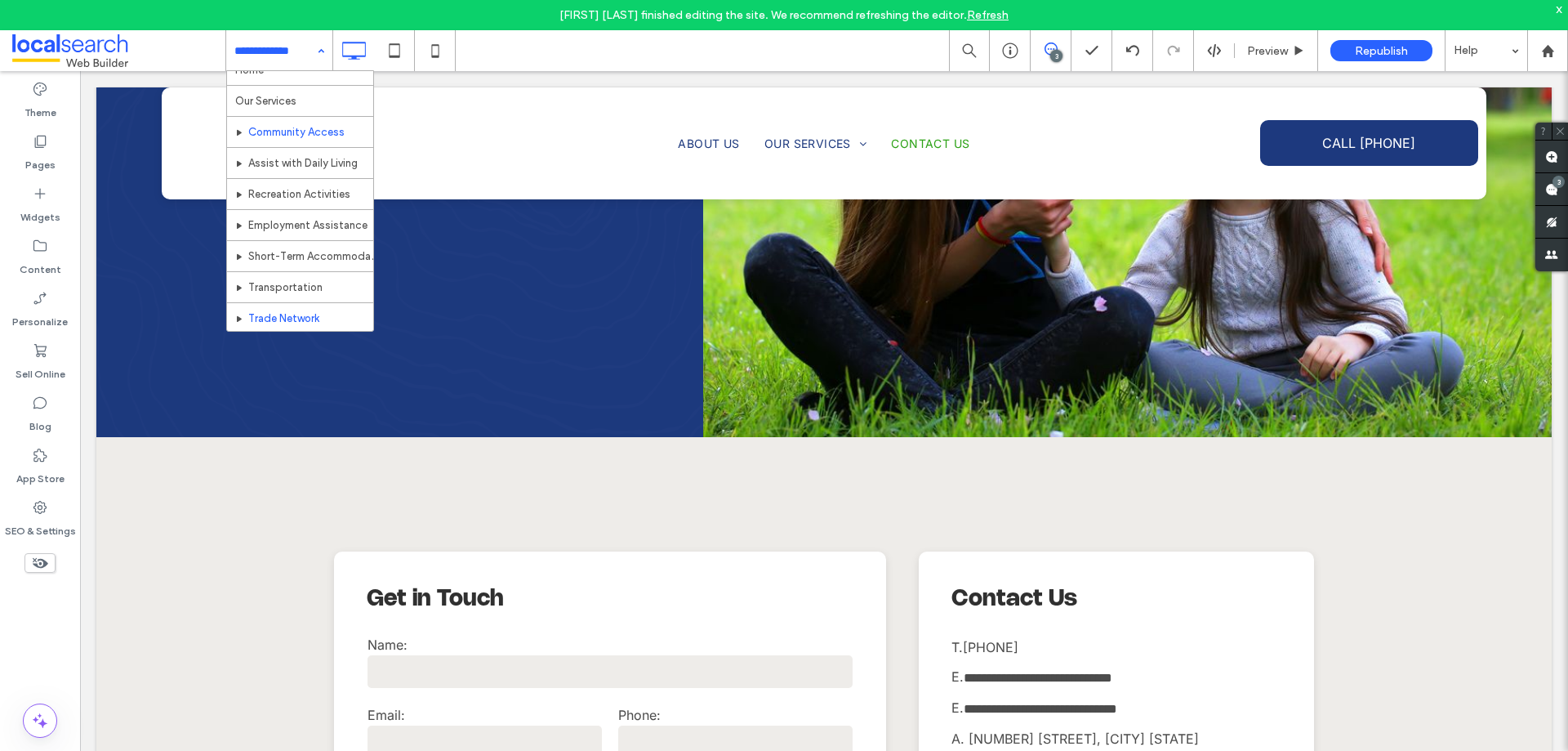 scroll, scrollTop: 0, scrollLeft: 0, axis: both 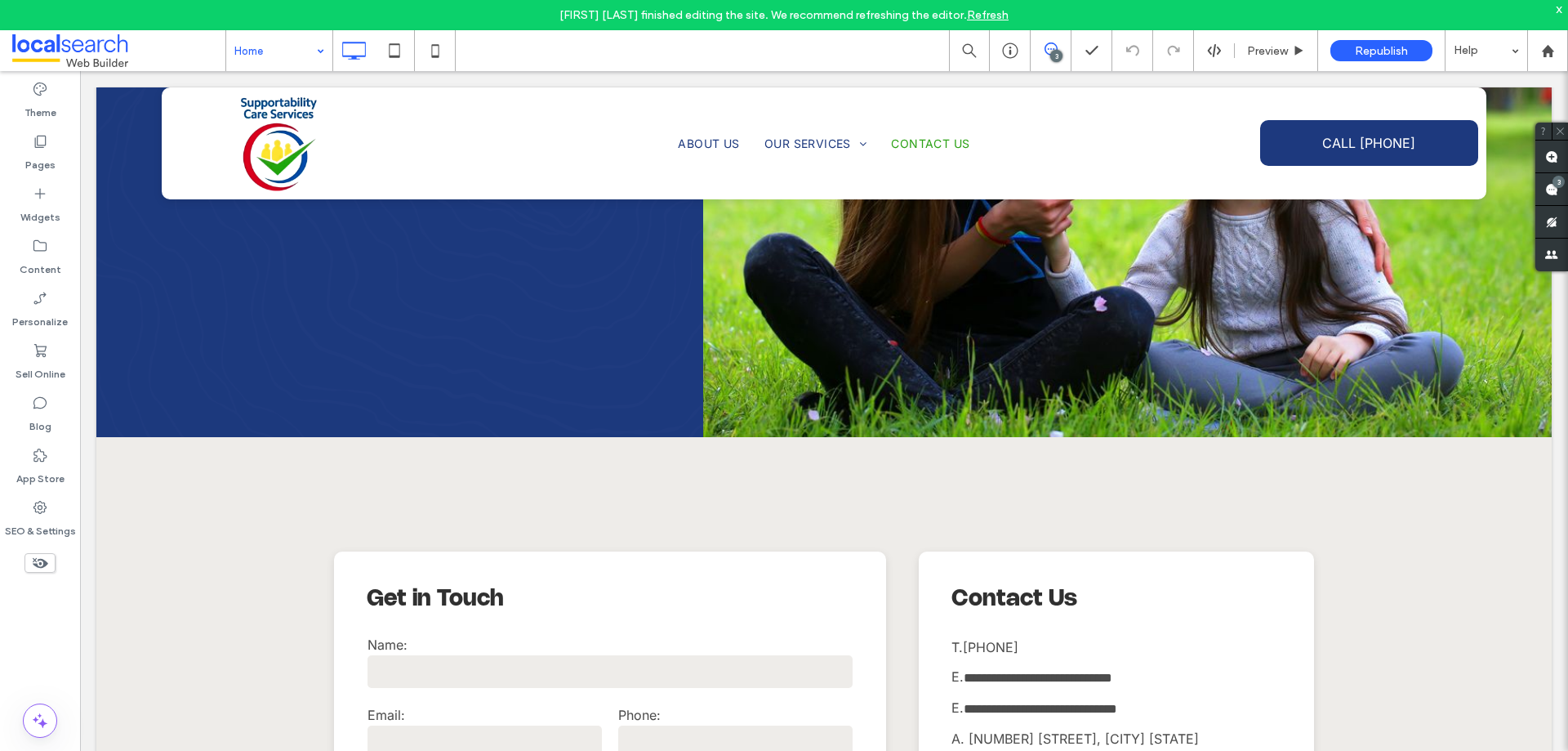 click on "Home" at bounding box center [279, 51] 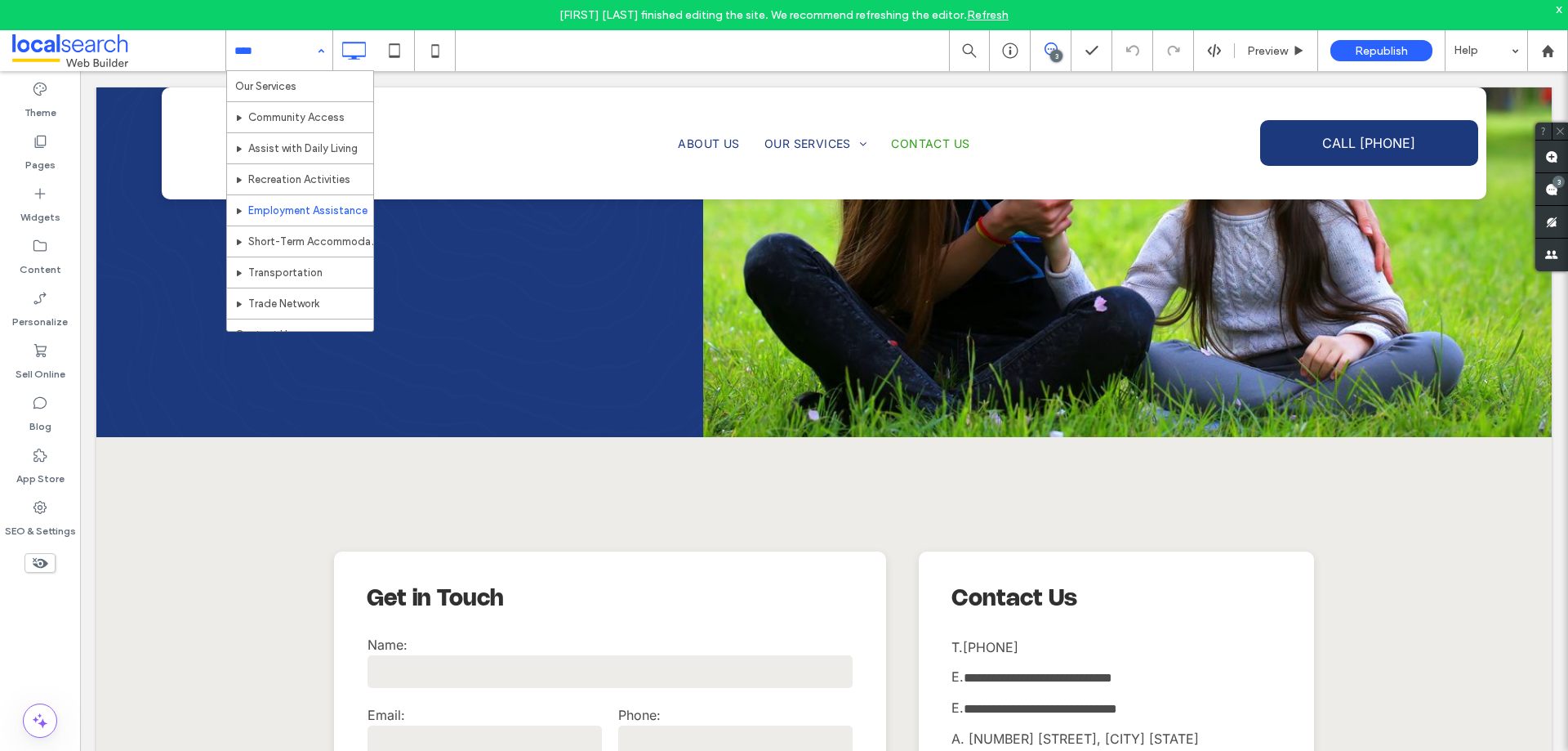 scroll, scrollTop: 48, scrollLeft: 0, axis: vertical 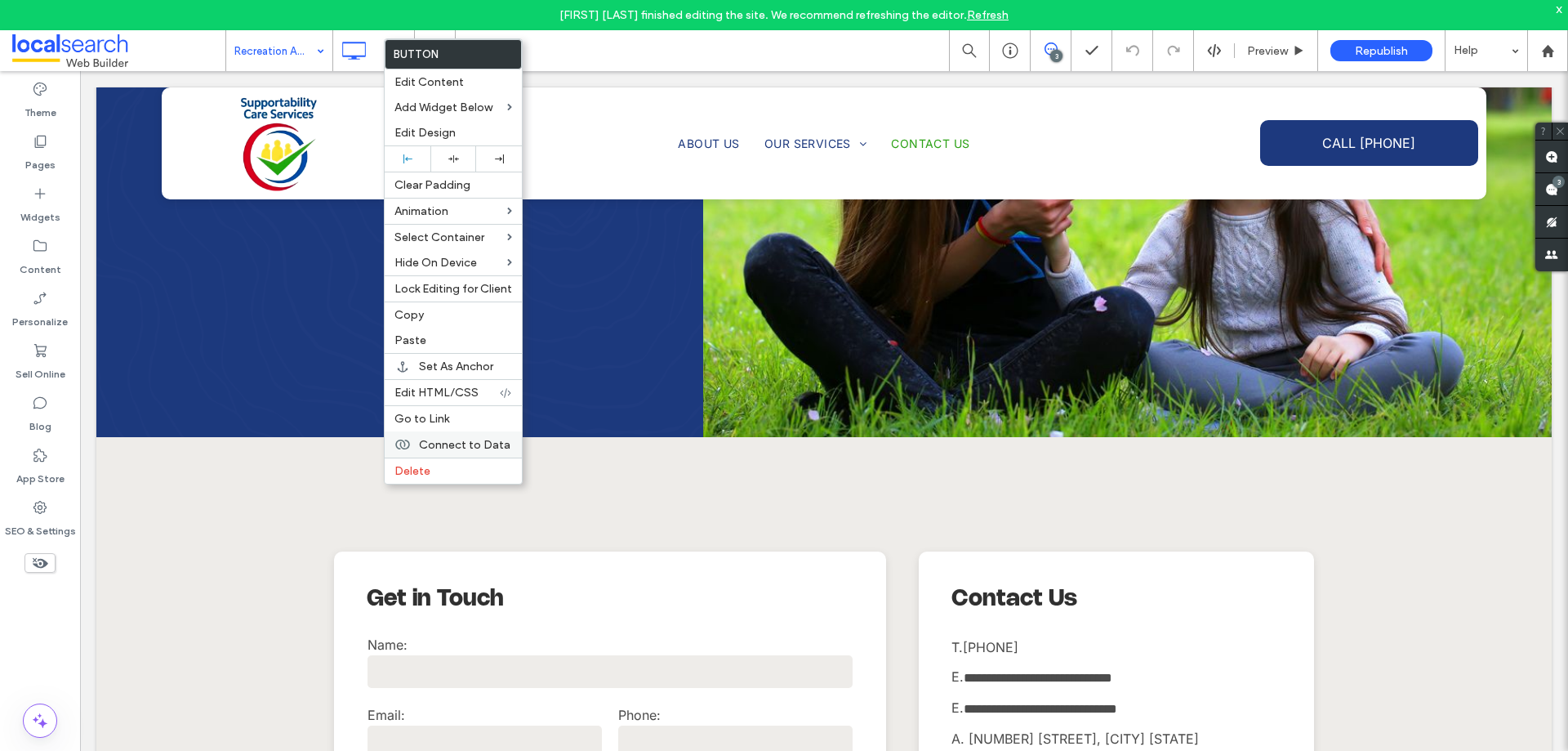 click on "Connect to Data" at bounding box center (465, 445) 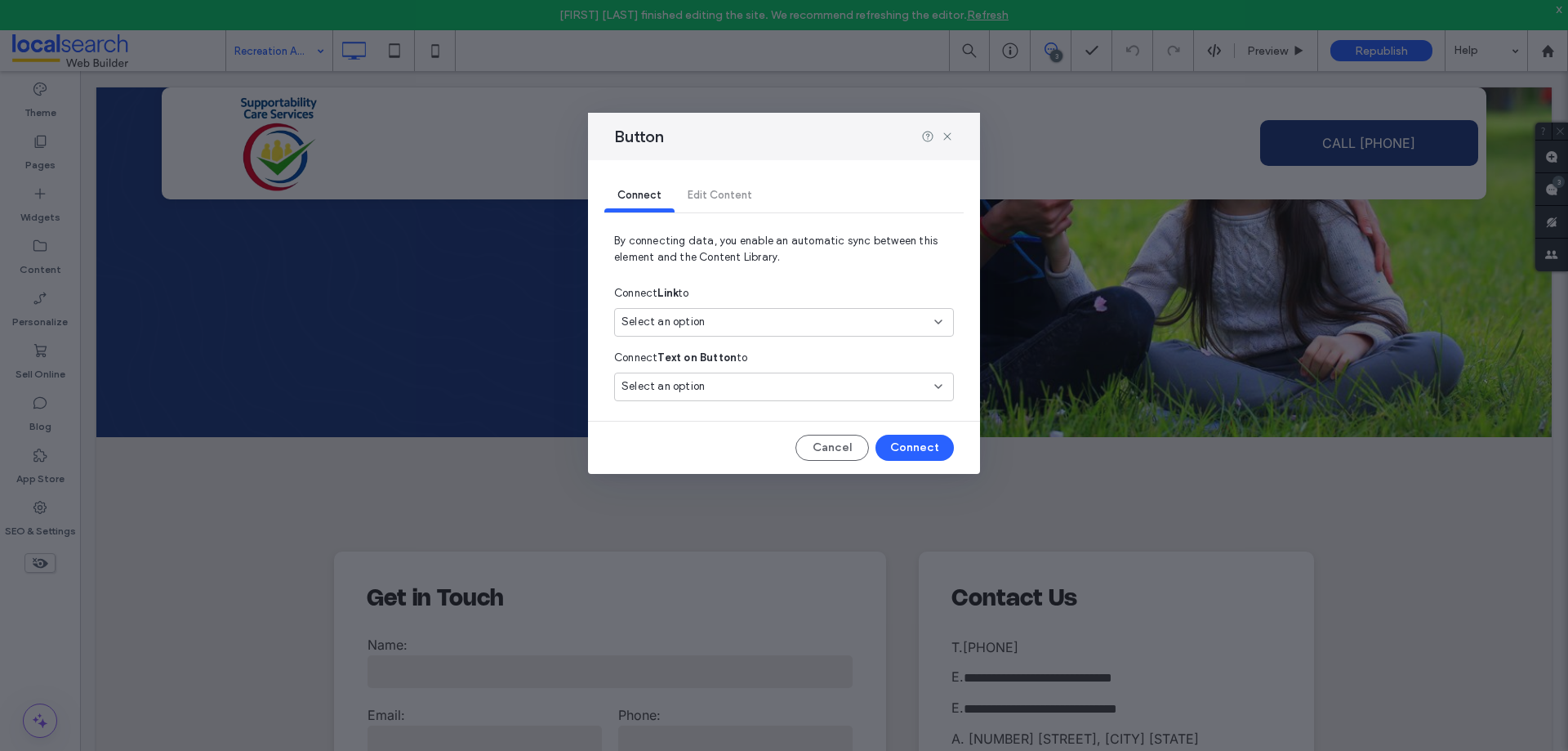 click on "Select an option" at bounding box center (663, 322) 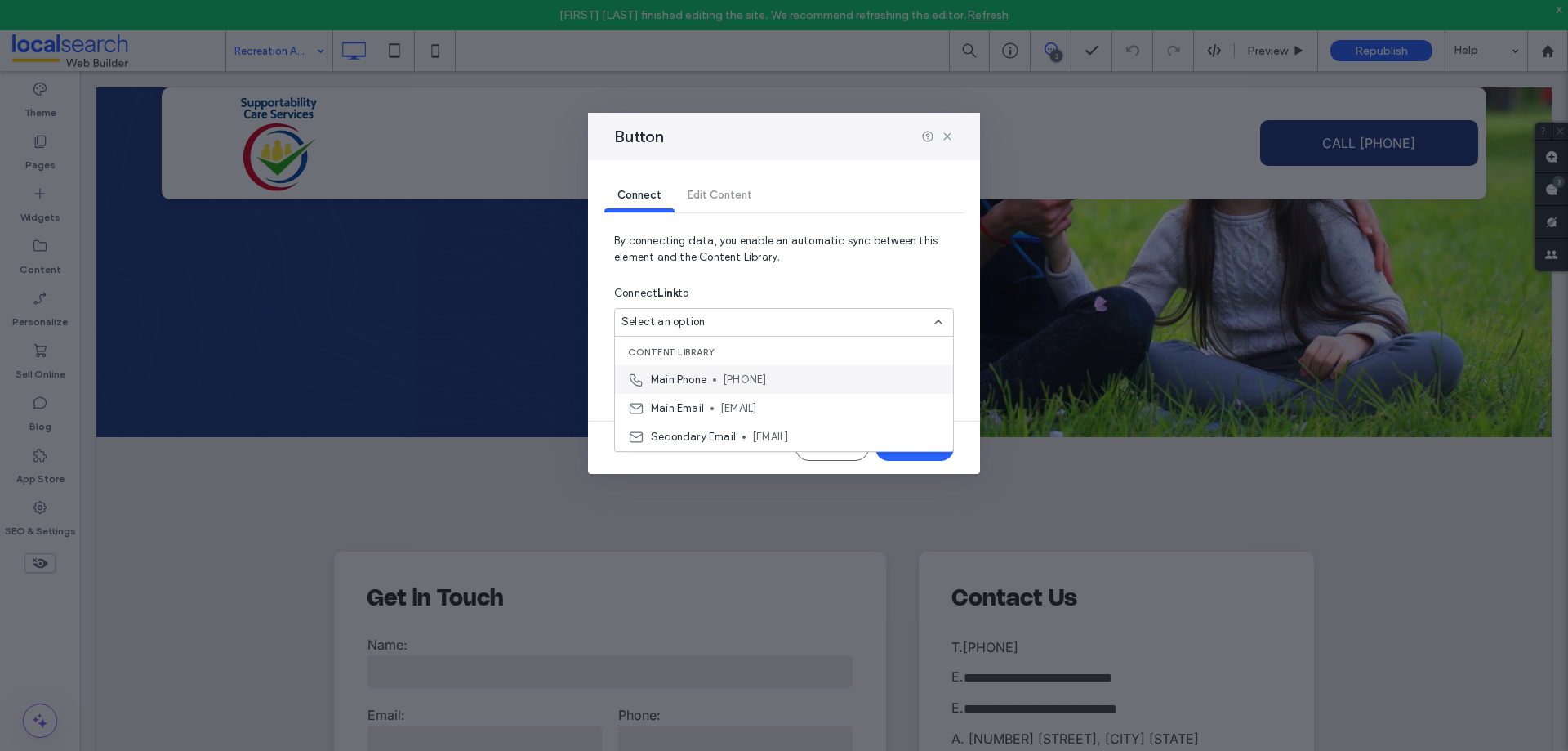 click on "[PHONE]" at bounding box center [831, 380] 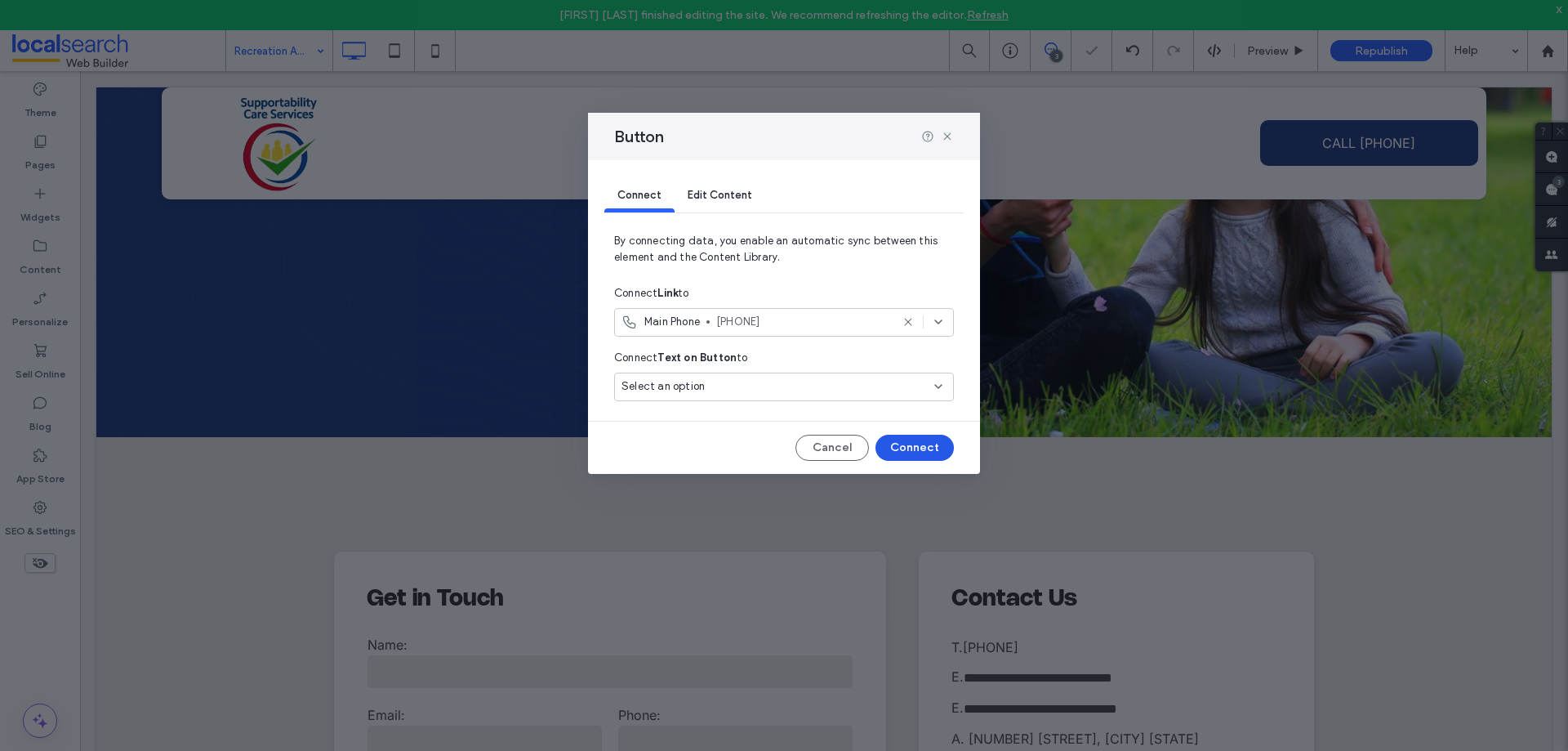 click on "Connect" at bounding box center (915, 448) 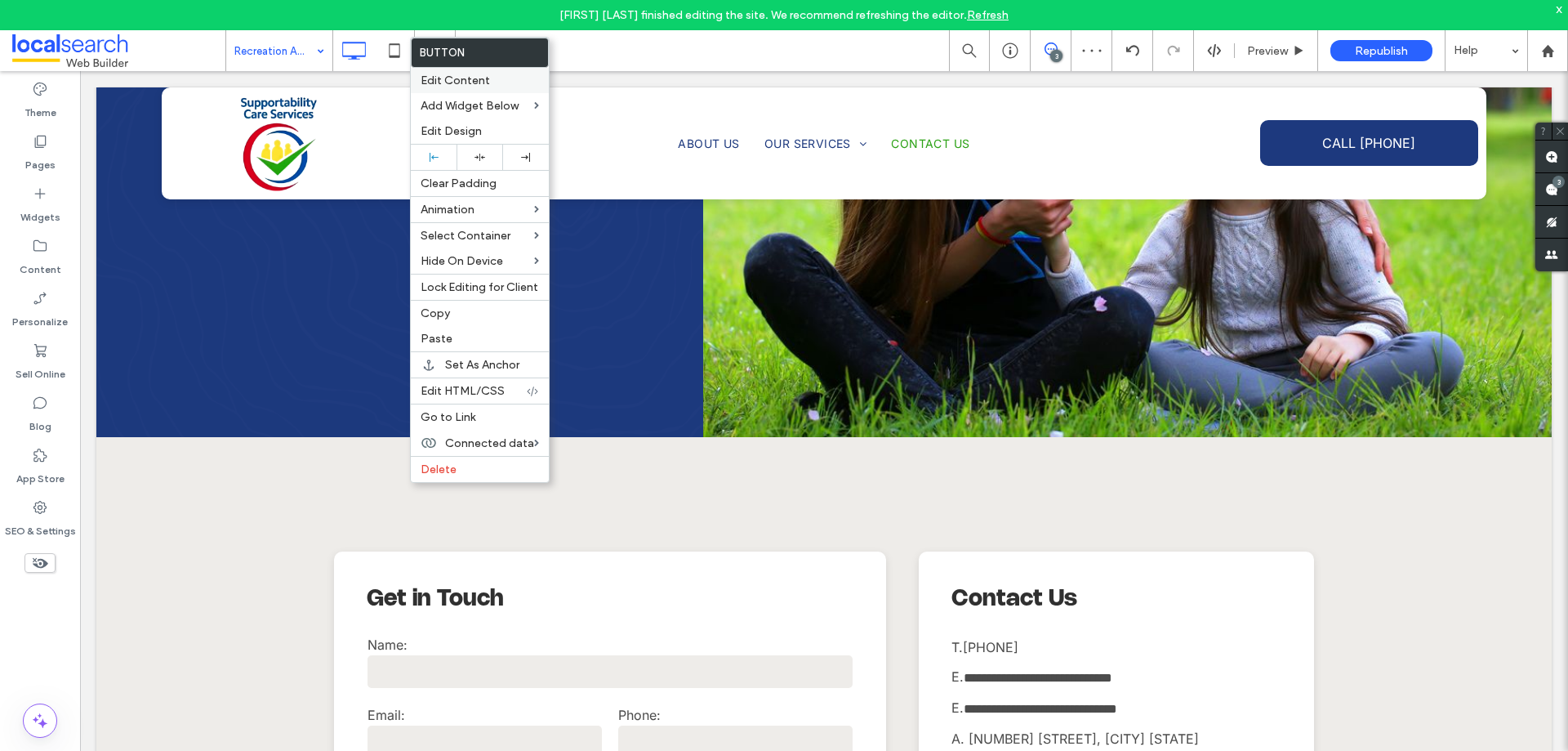 click on "Edit Content" at bounding box center (455, 80) 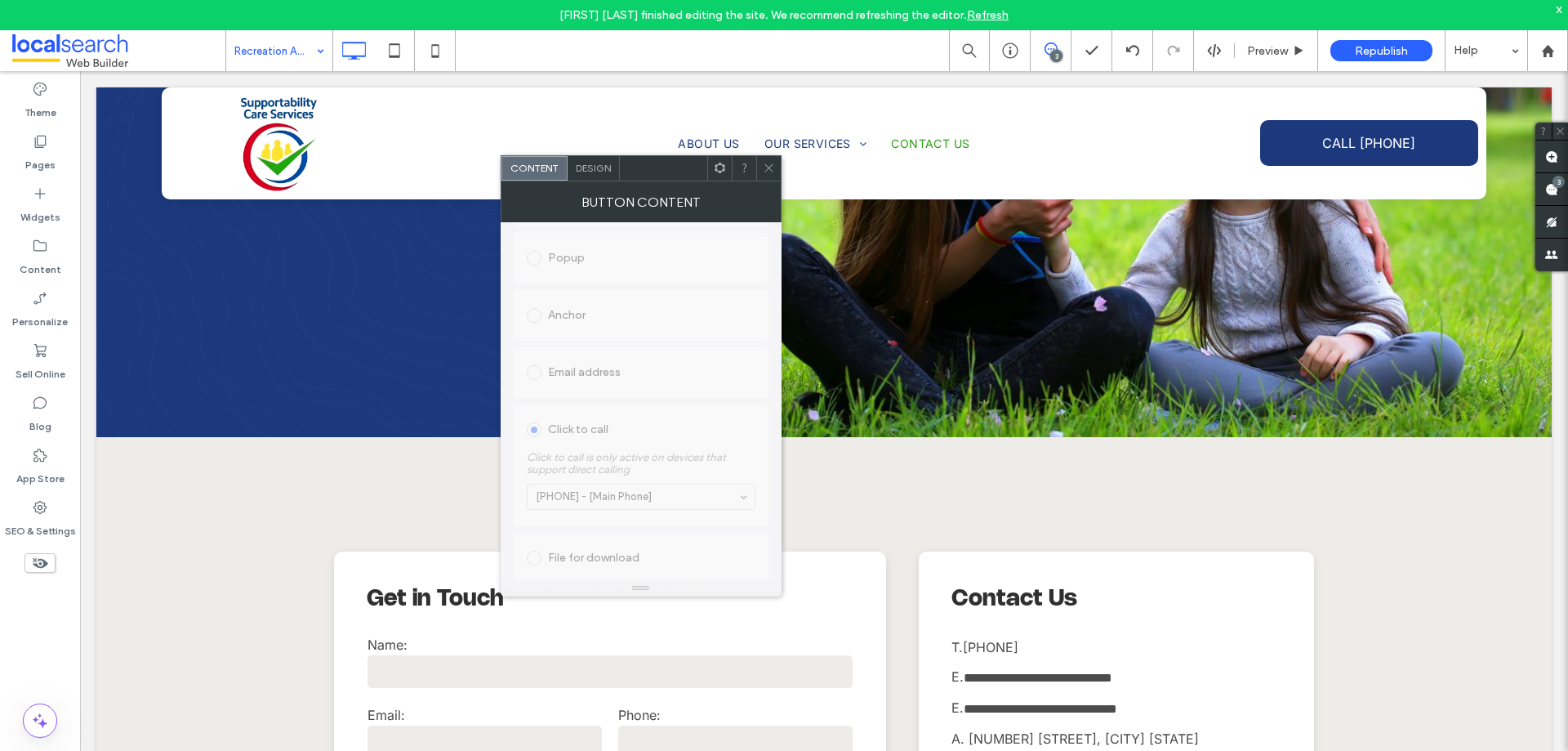 scroll, scrollTop: 364, scrollLeft: 0, axis: vertical 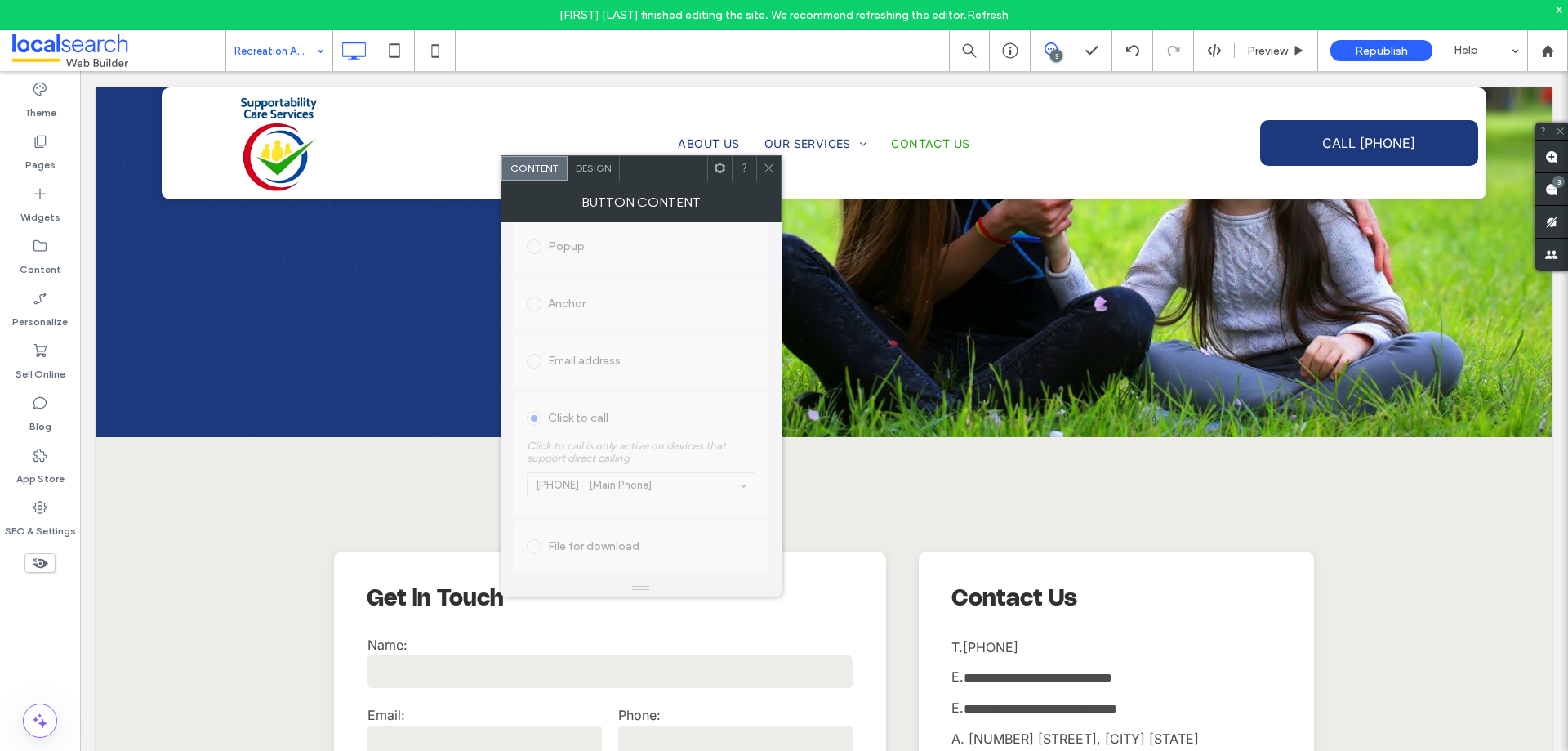 click 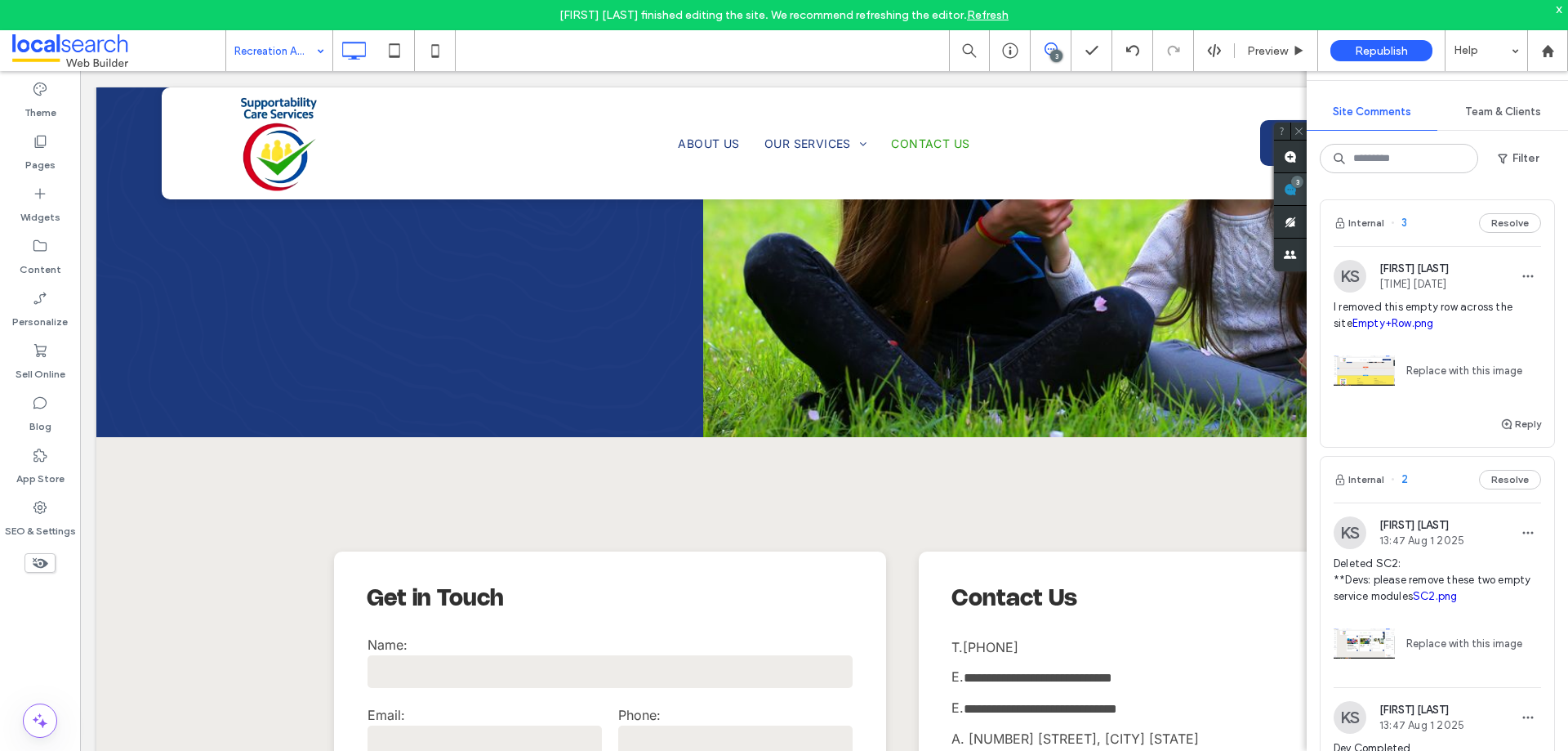 click 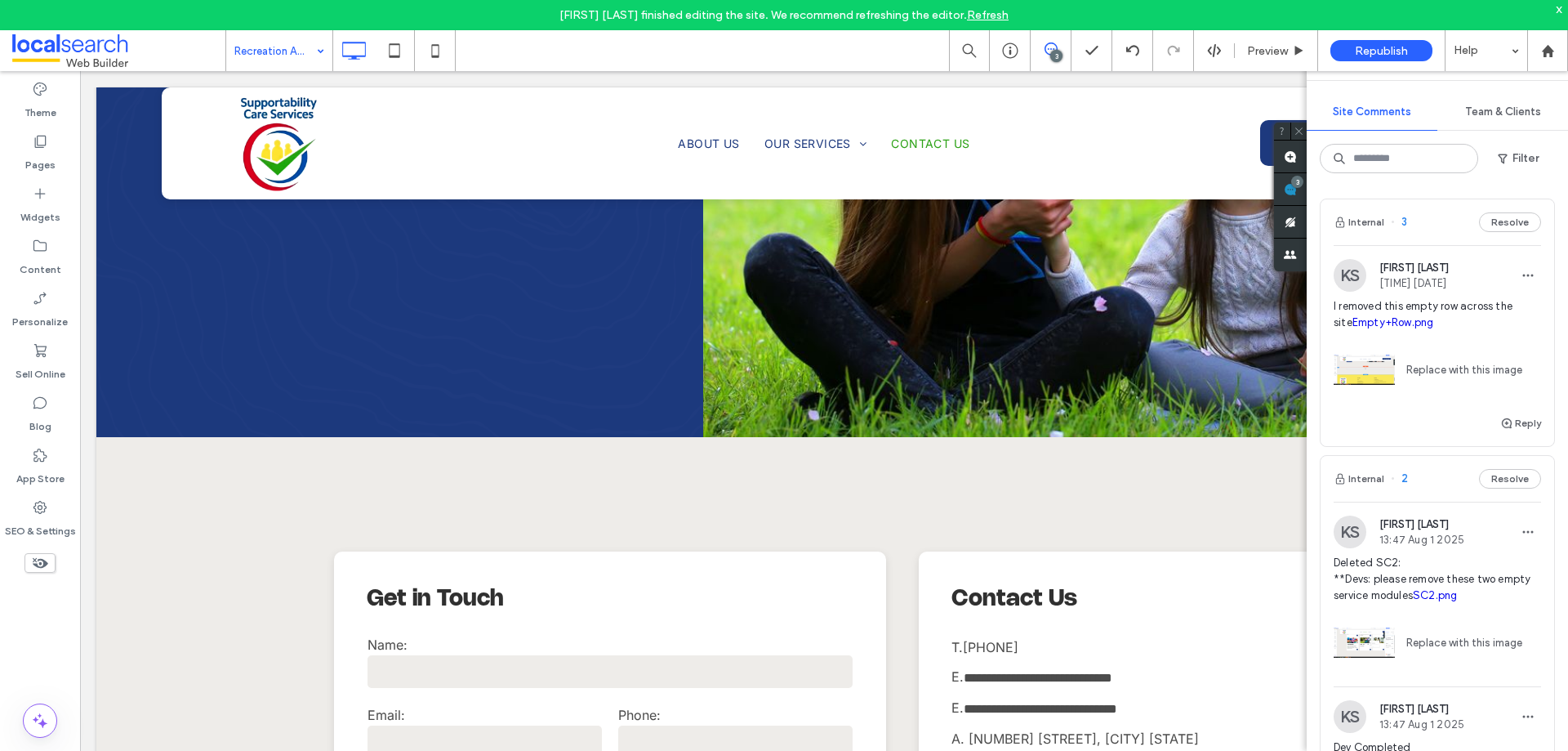 scroll, scrollTop: 0, scrollLeft: 0, axis: both 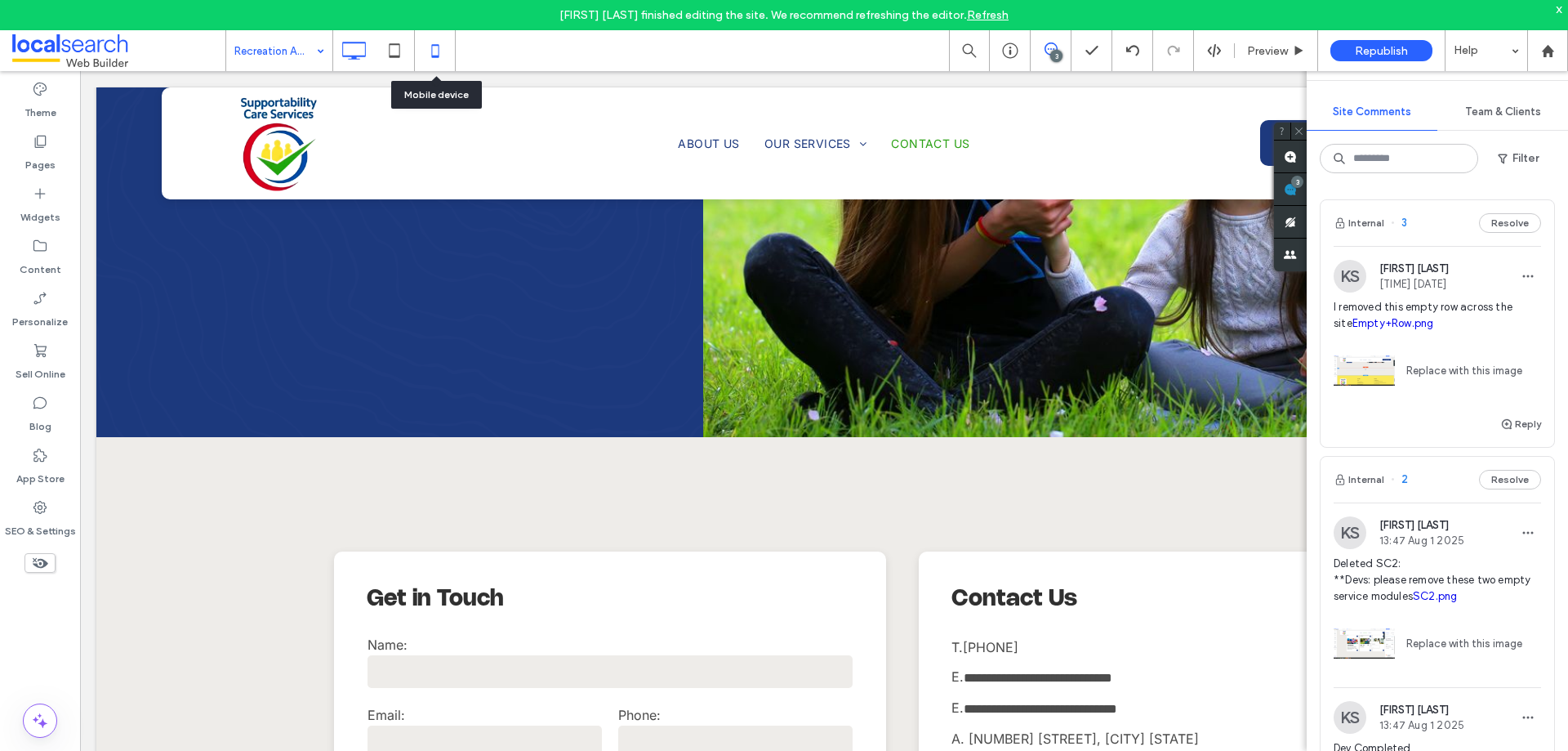 click 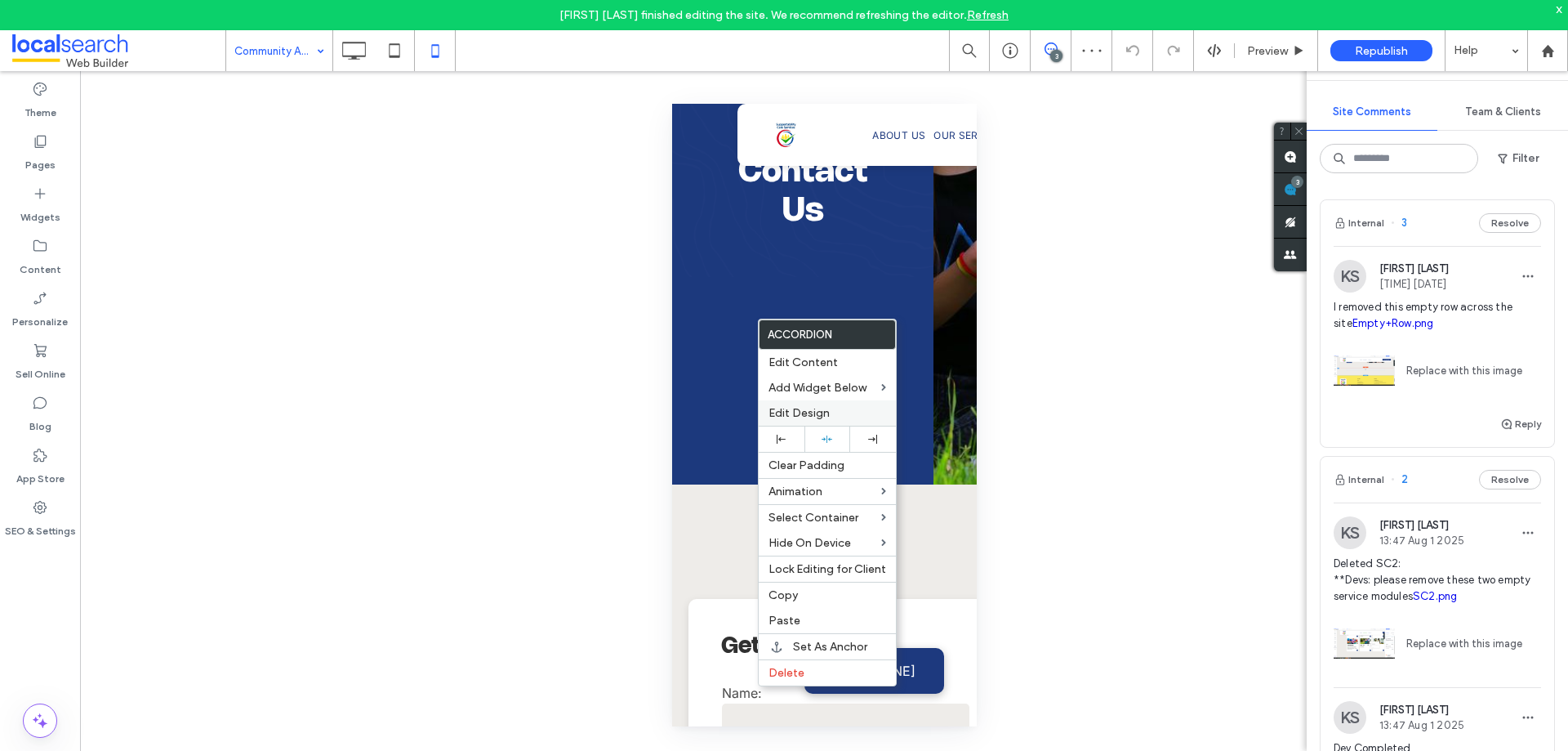 click on "Edit Design" at bounding box center [799, 413] 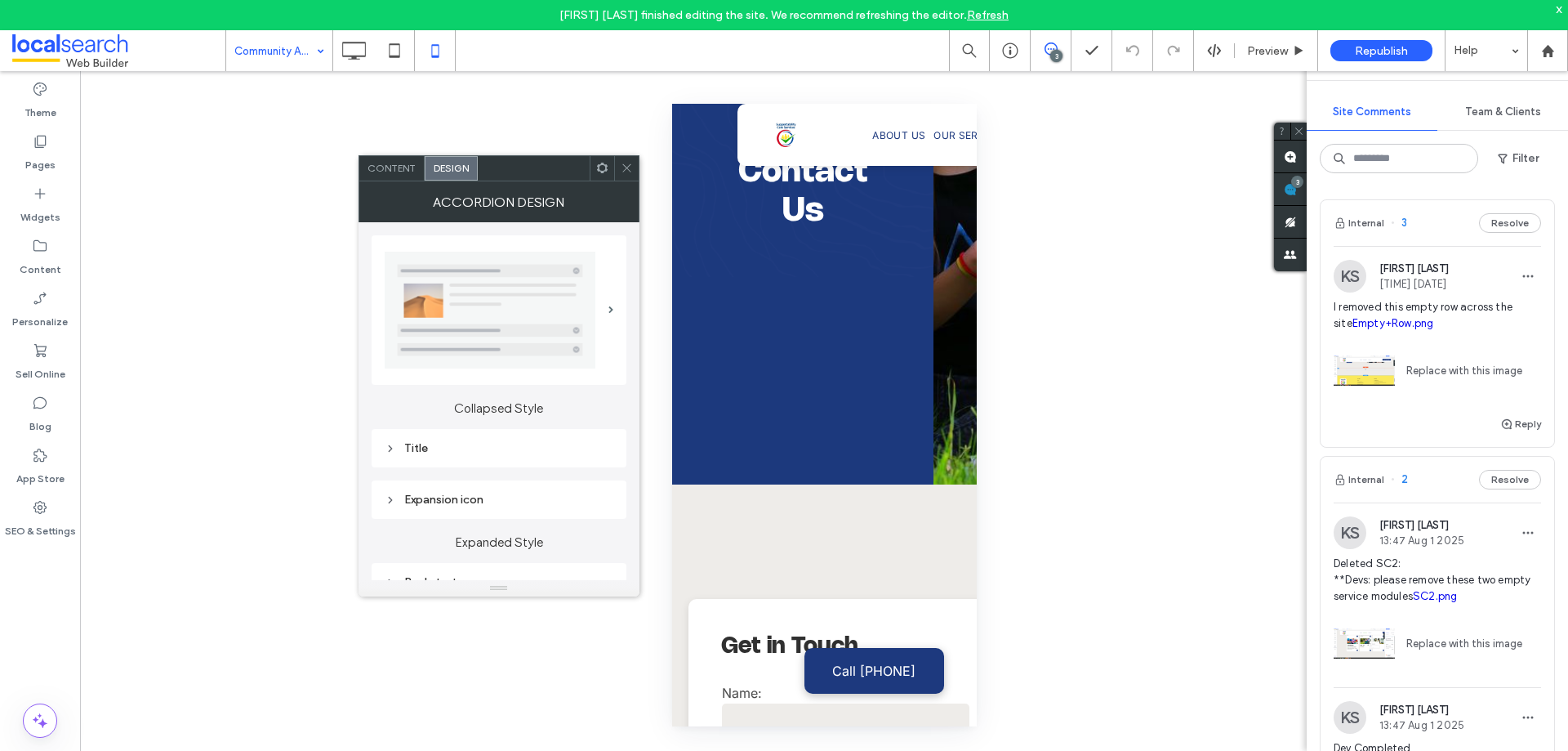 click on "Title" at bounding box center (499, 448) 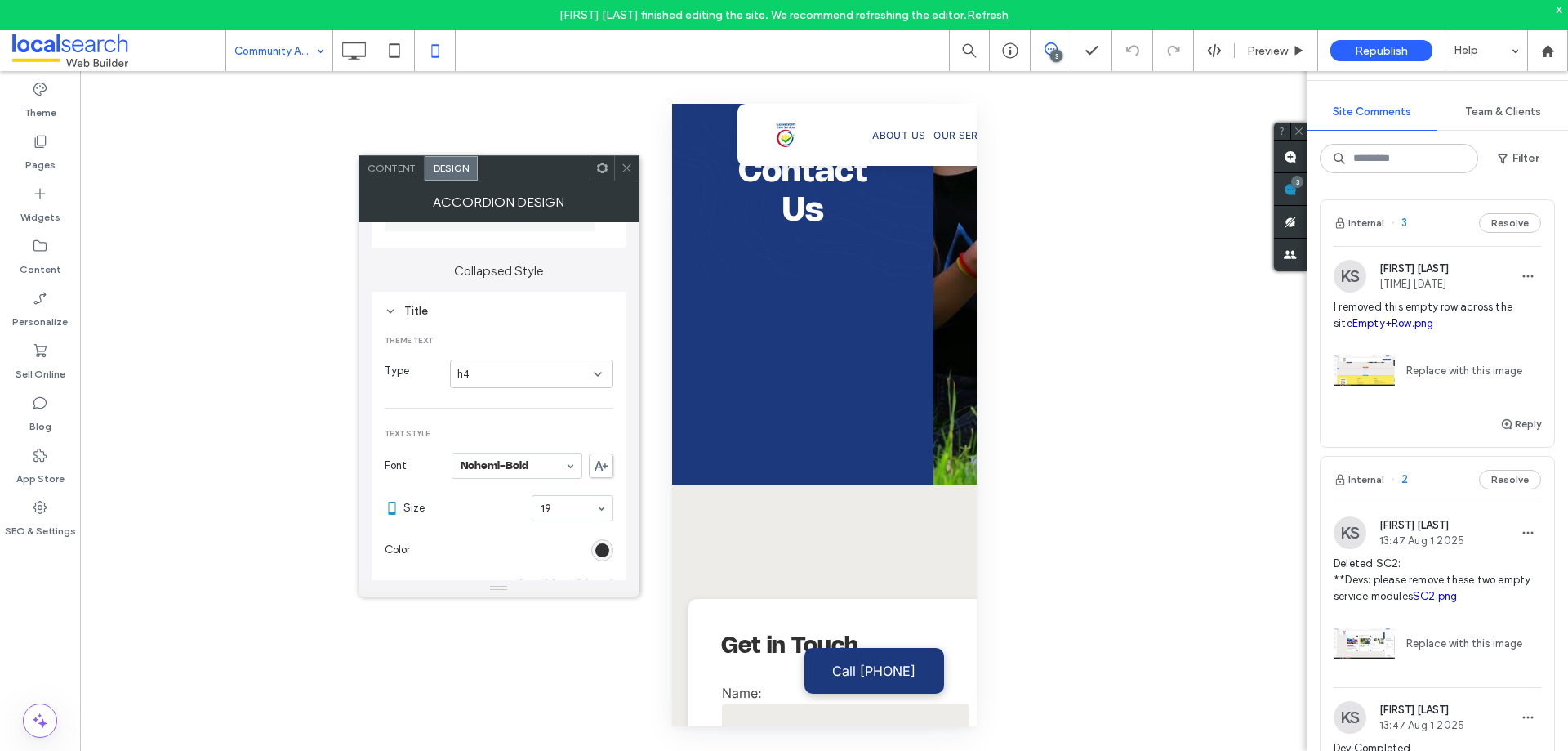 scroll, scrollTop: 163, scrollLeft: 0, axis: vertical 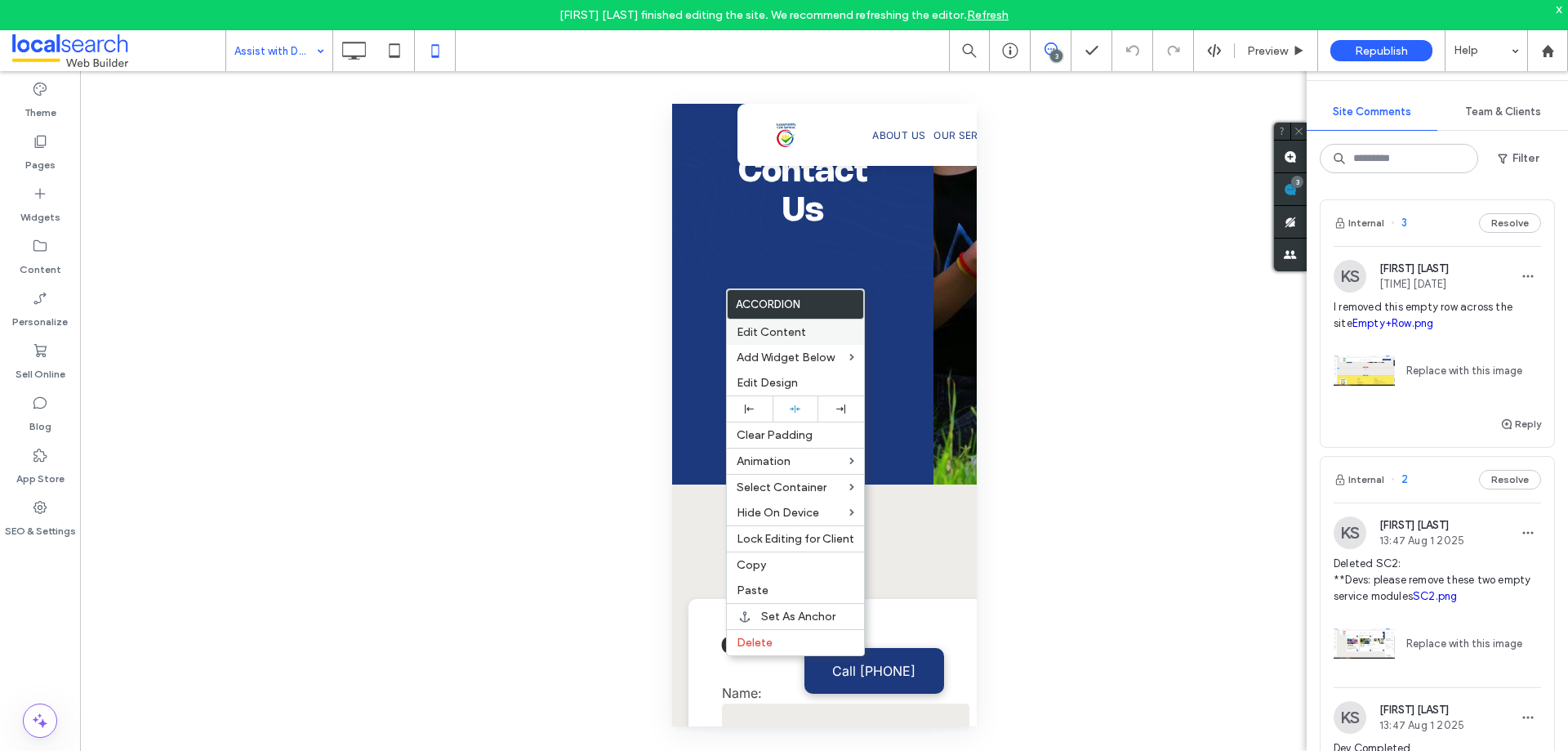 click on "Edit Content" at bounding box center (771, 332) 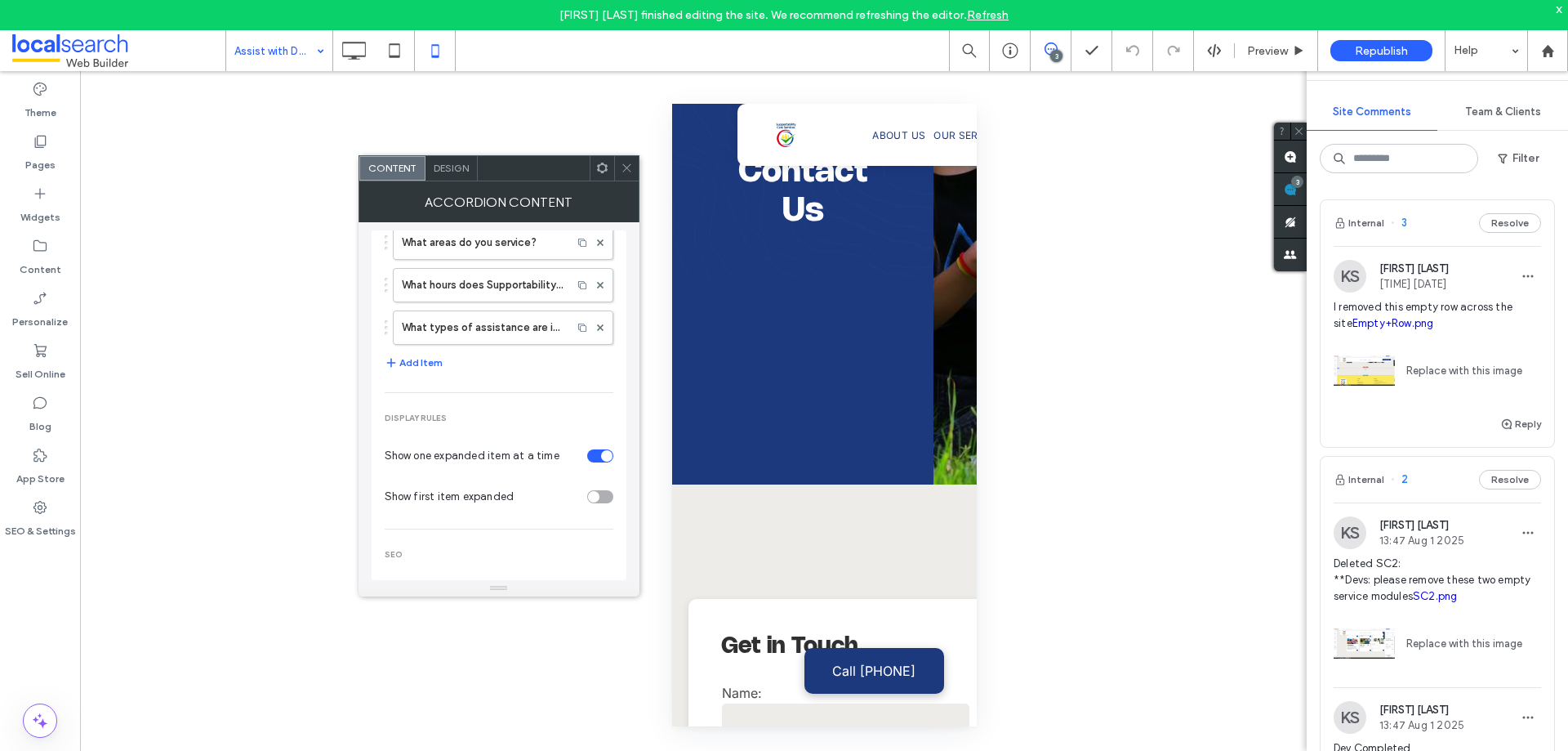 scroll, scrollTop: 82, scrollLeft: 0, axis: vertical 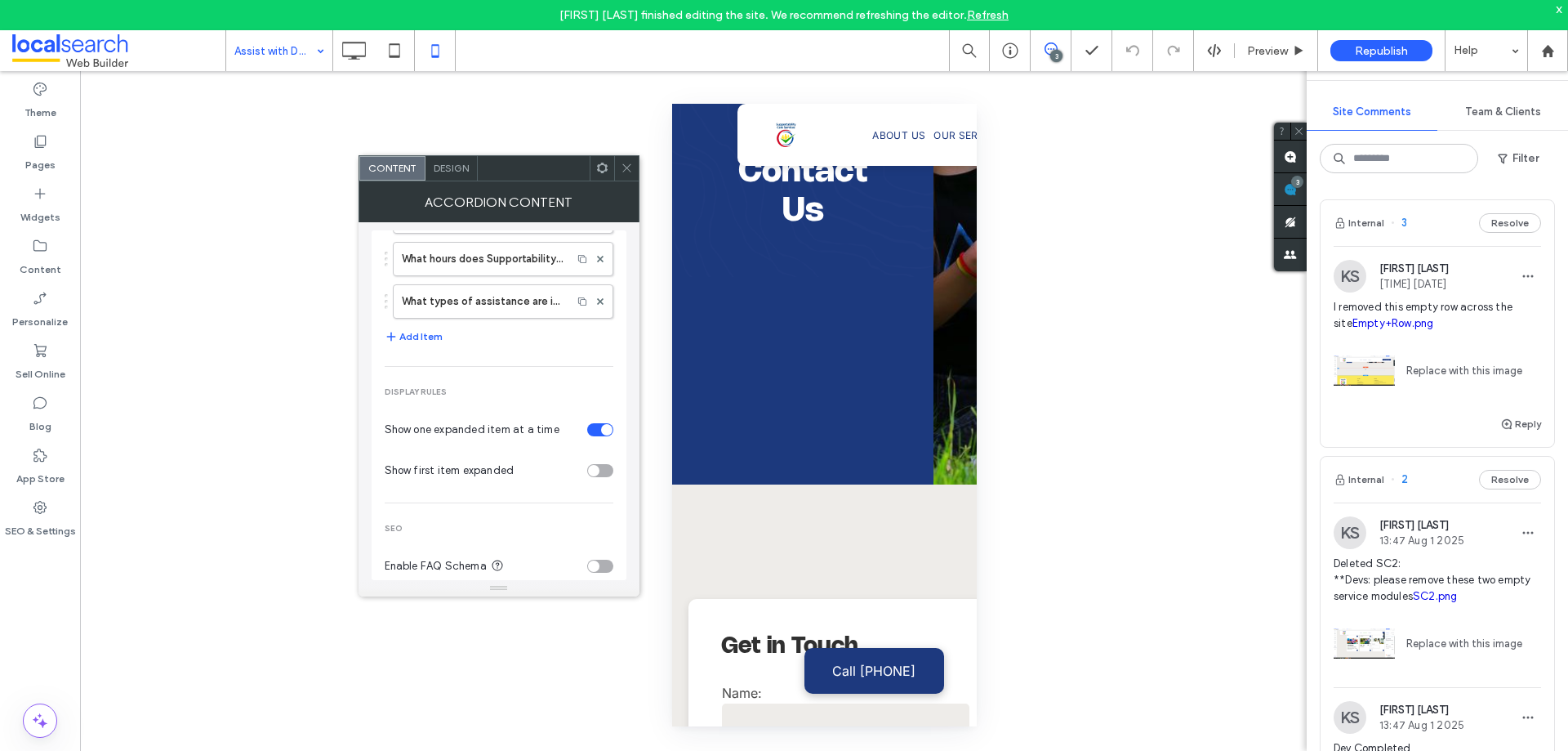 click on "Design" at bounding box center (452, 168) 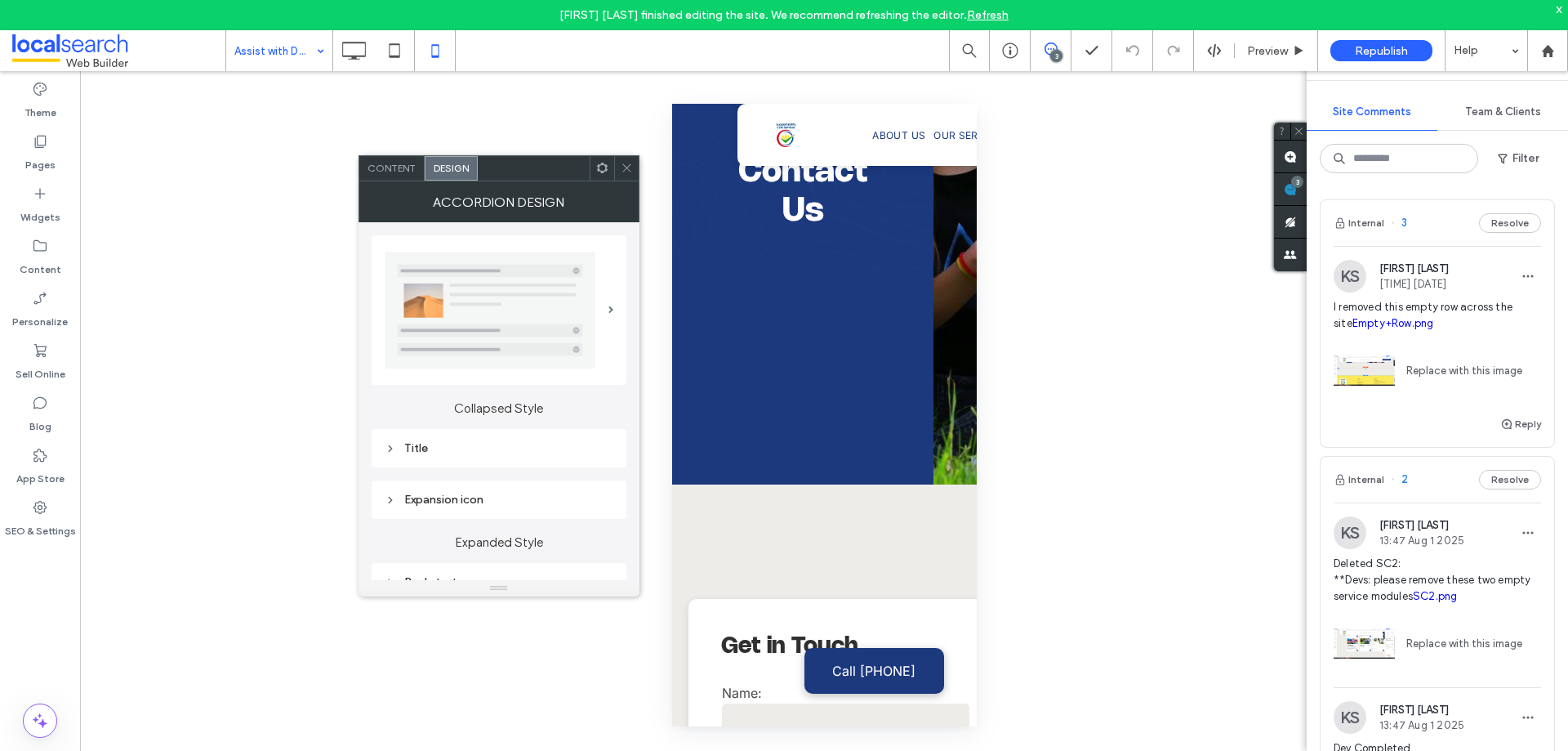 scroll, scrollTop: 82, scrollLeft: 0, axis: vertical 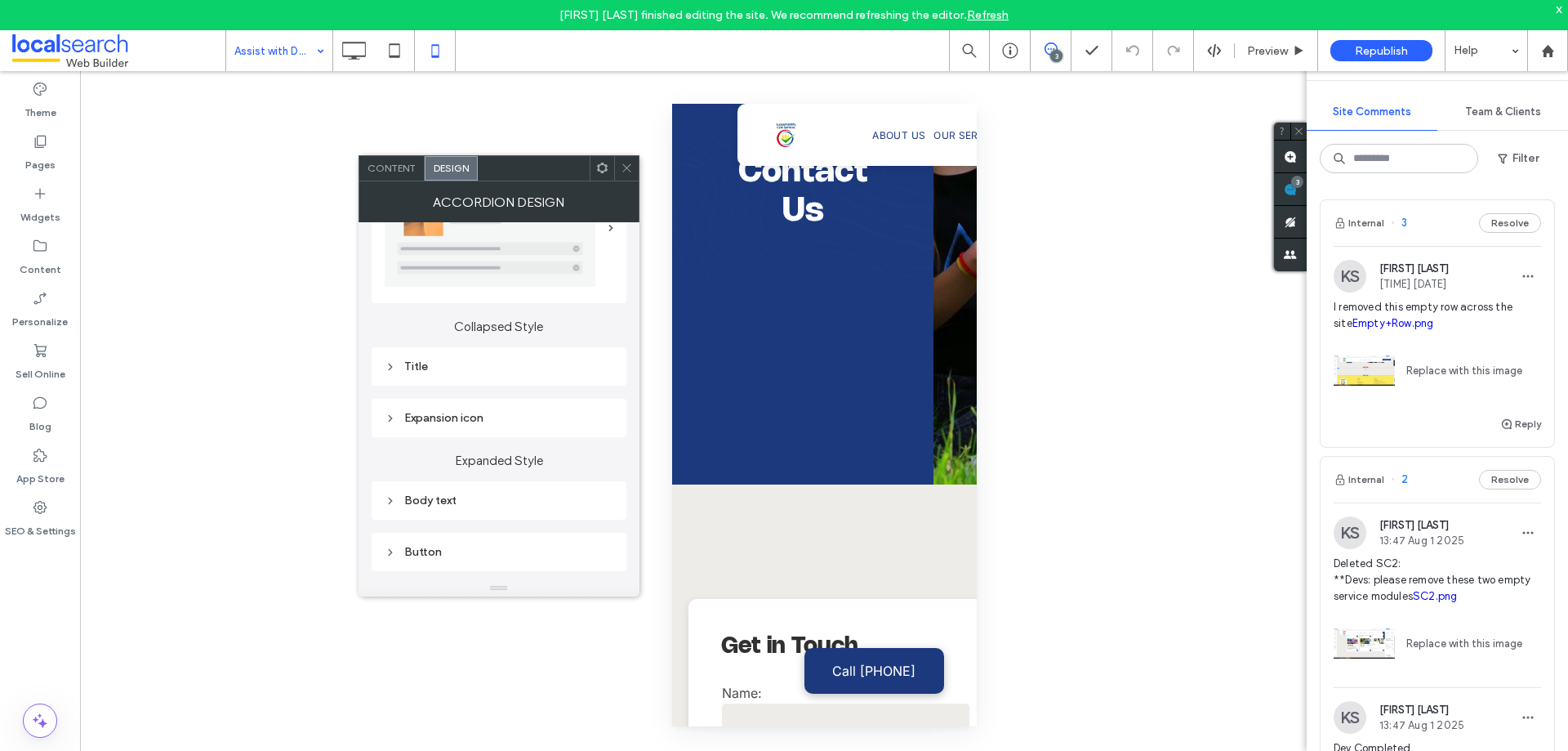 click on "Title" at bounding box center [499, 366] 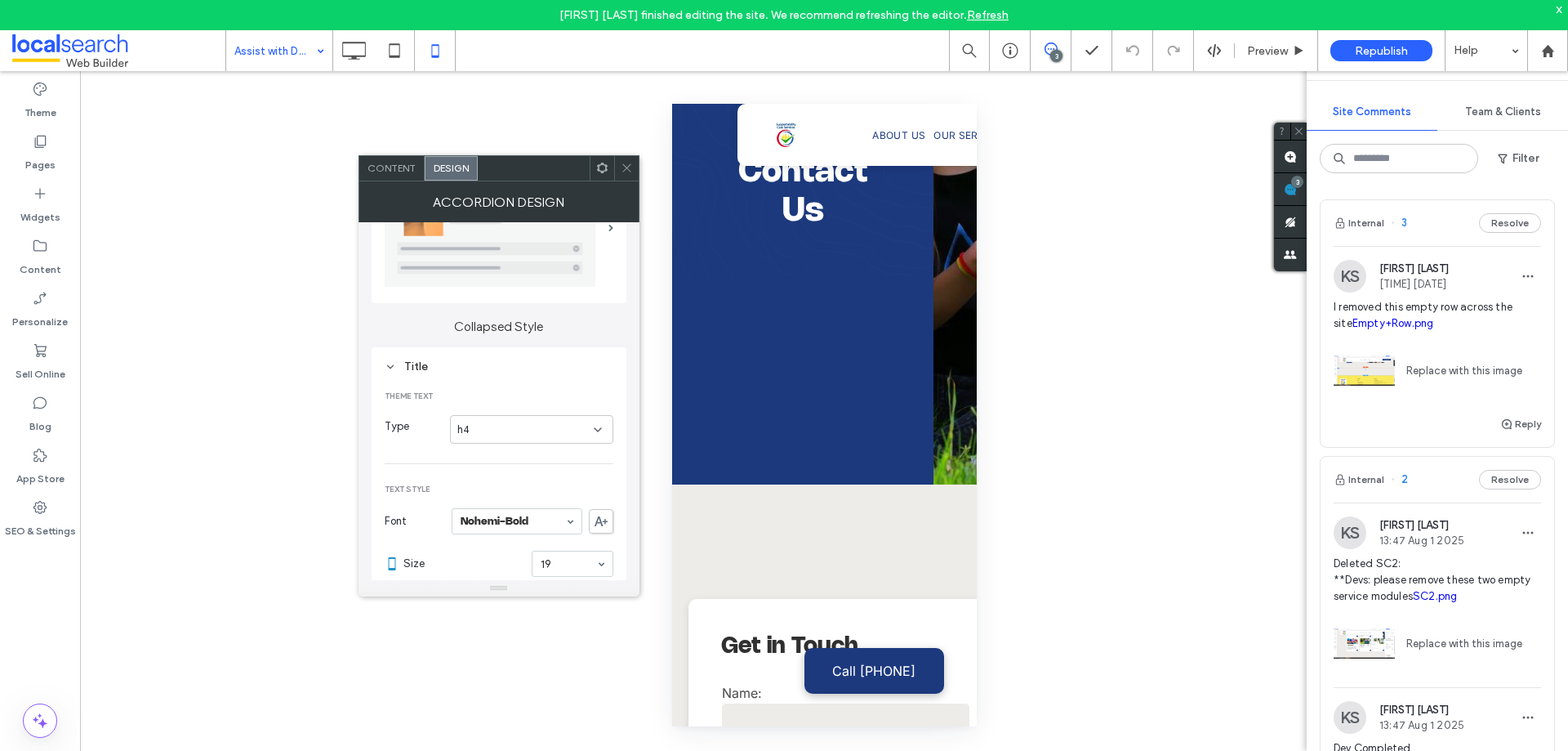 scroll, scrollTop: 163, scrollLeft: 0, axis: vertical 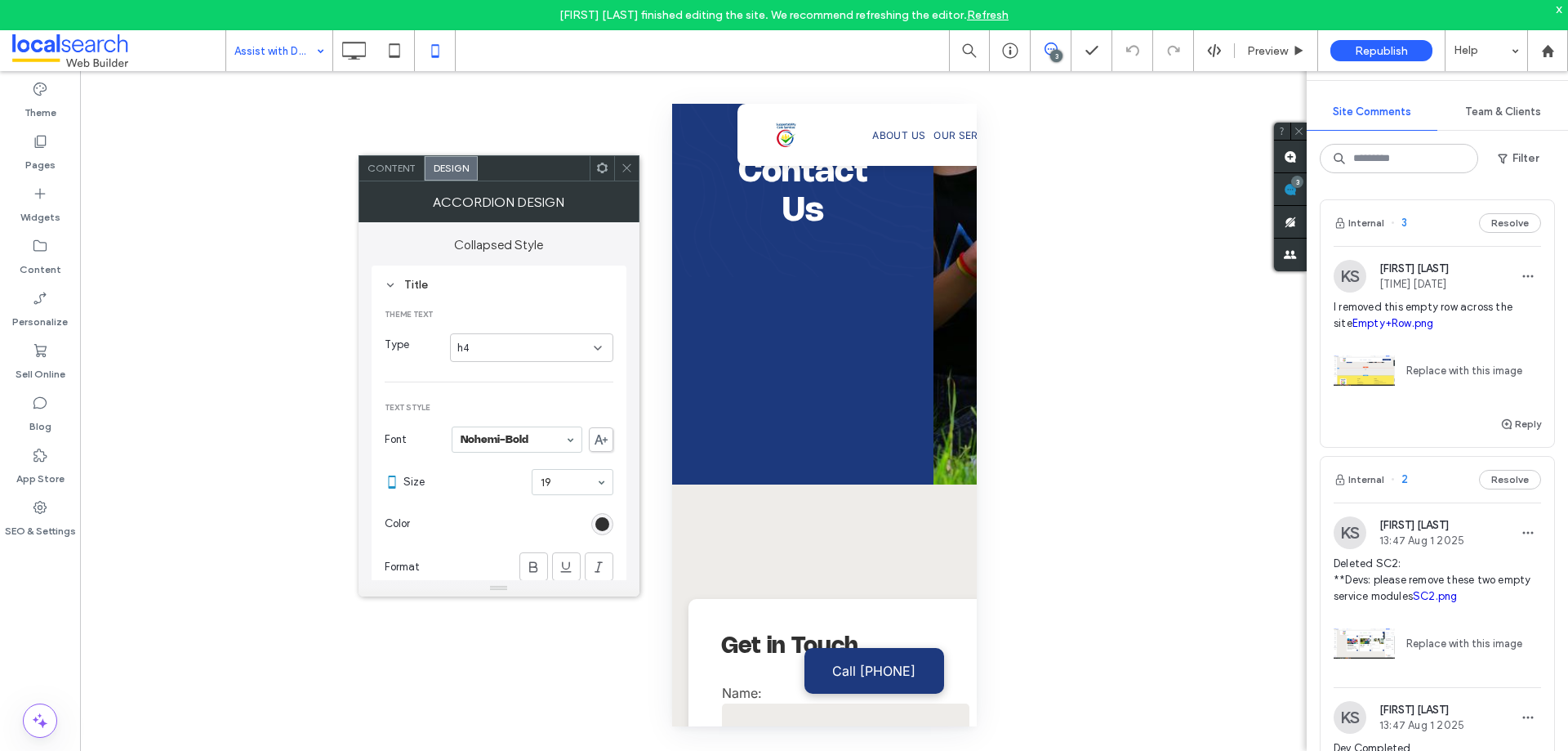 click 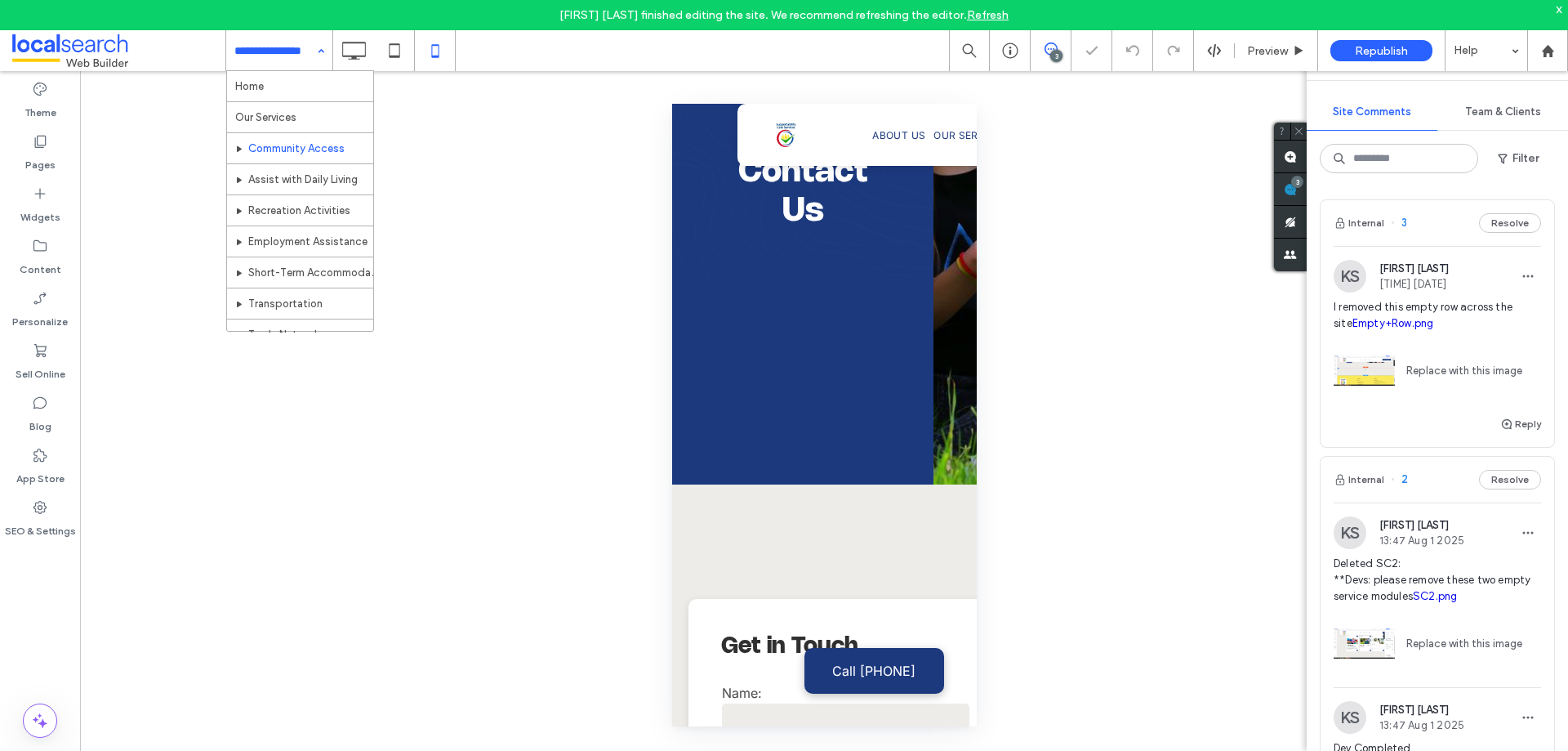 click at bounding box center [275, 51] 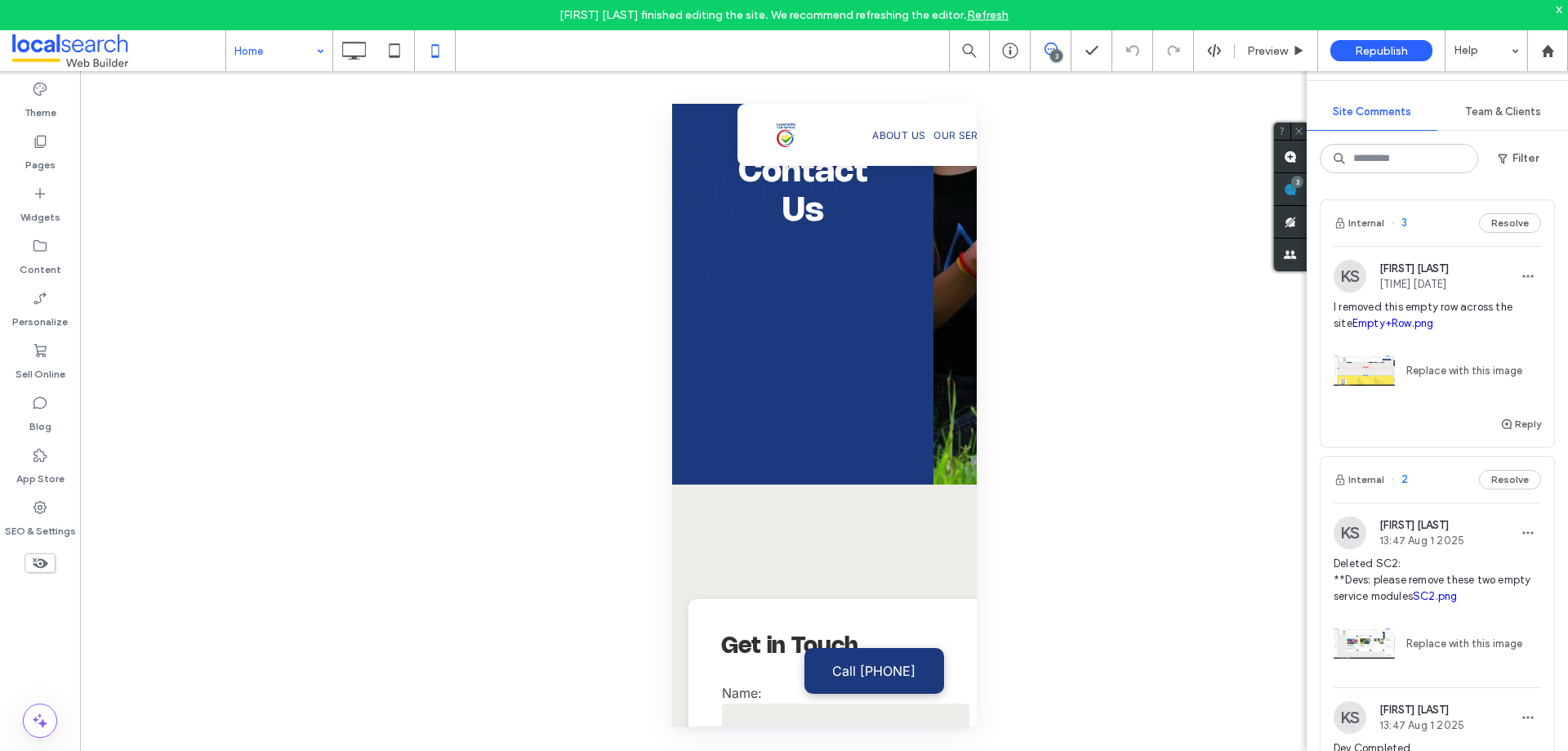 click at bounding box center (275, 51) 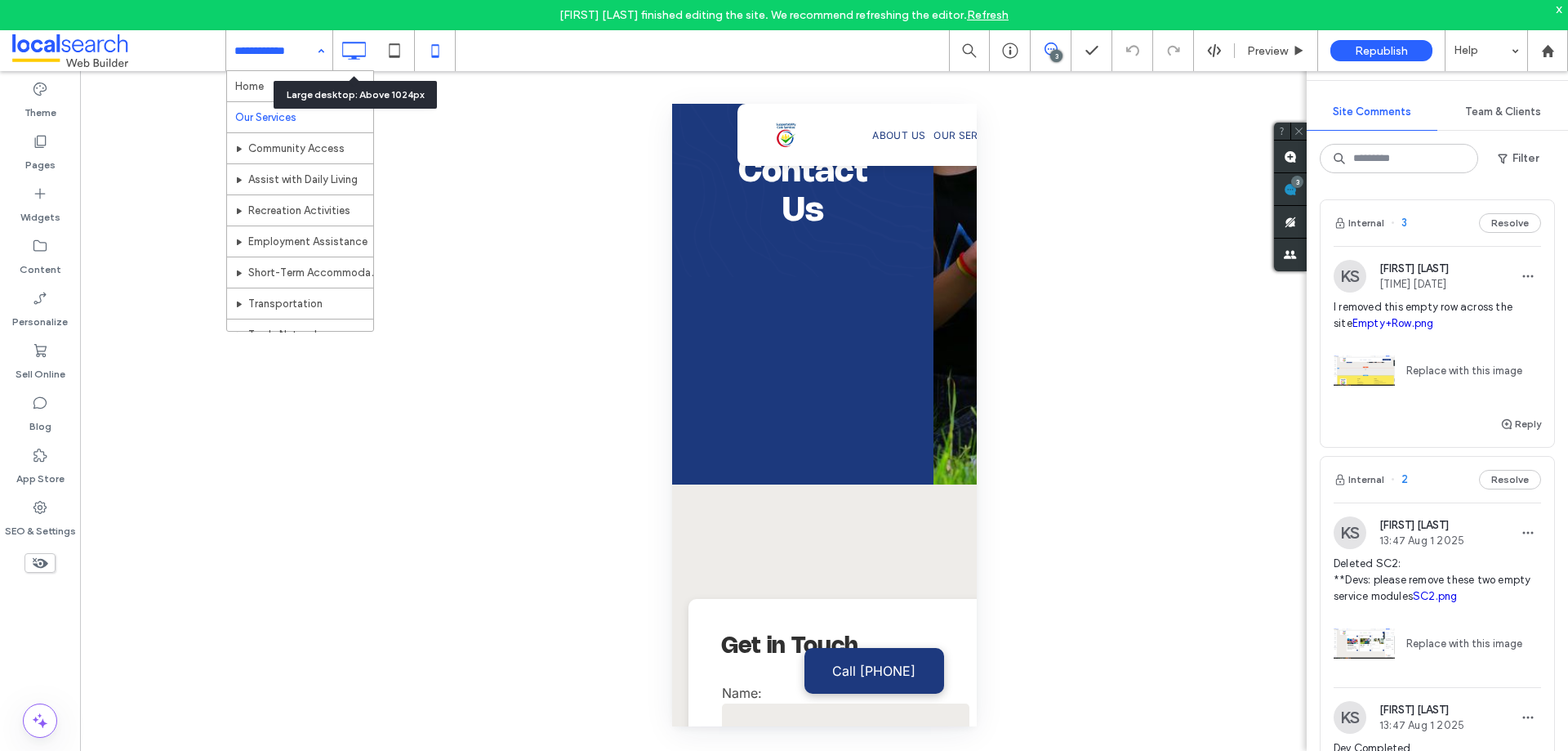 click 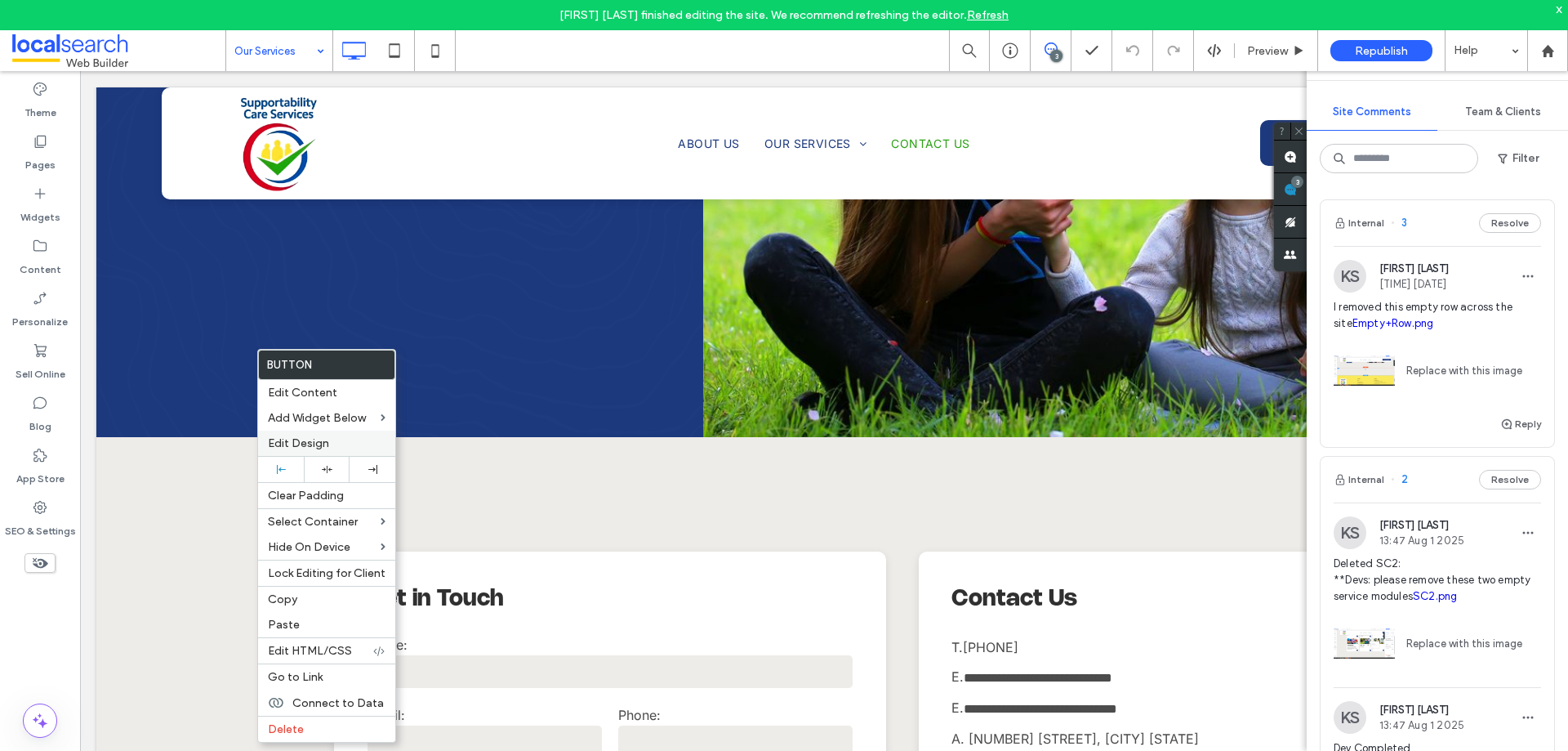 click on "Edit Design" at bounding box center (327, 443) 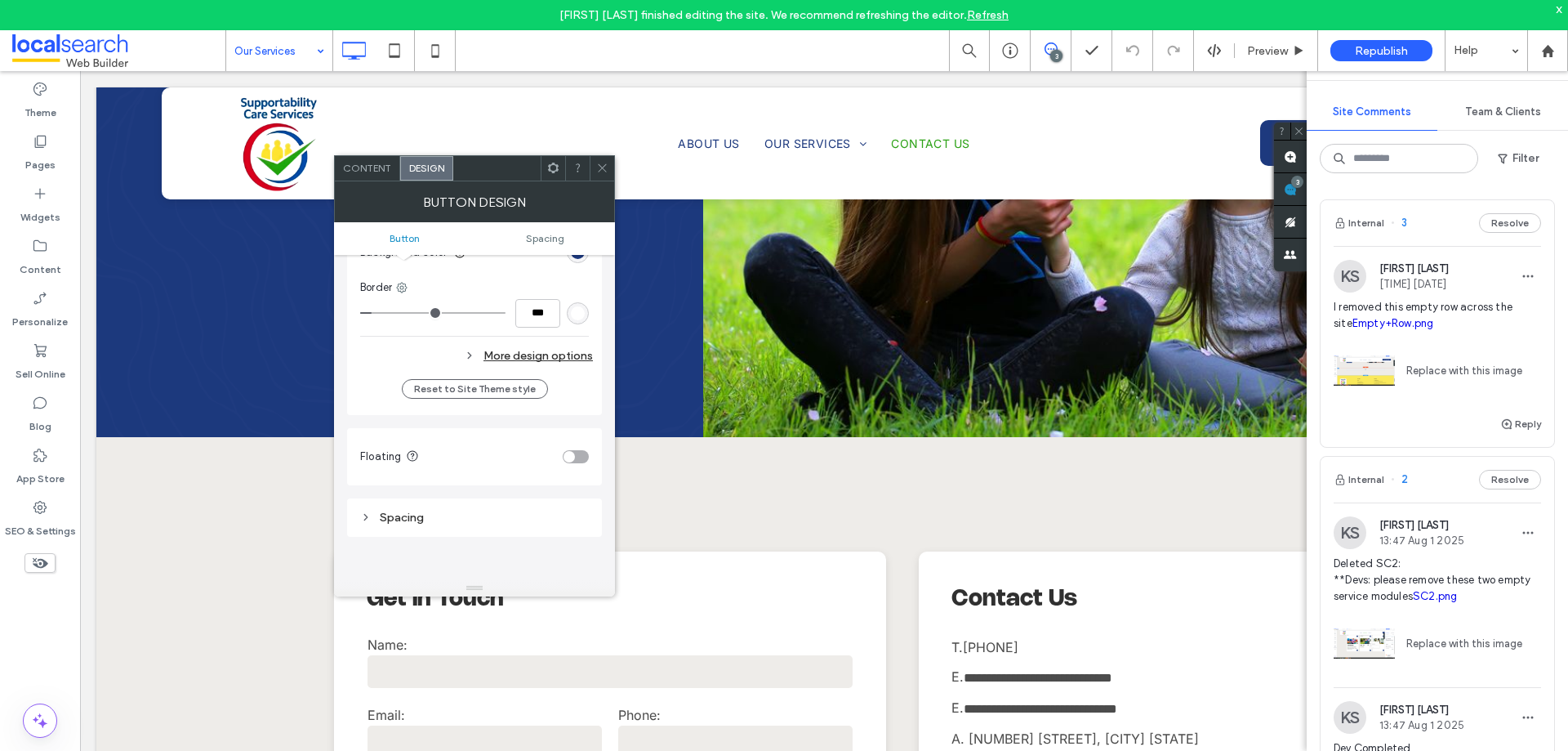 scroll, scrollTop: 490, scrollLeft: 0, axis: vertical 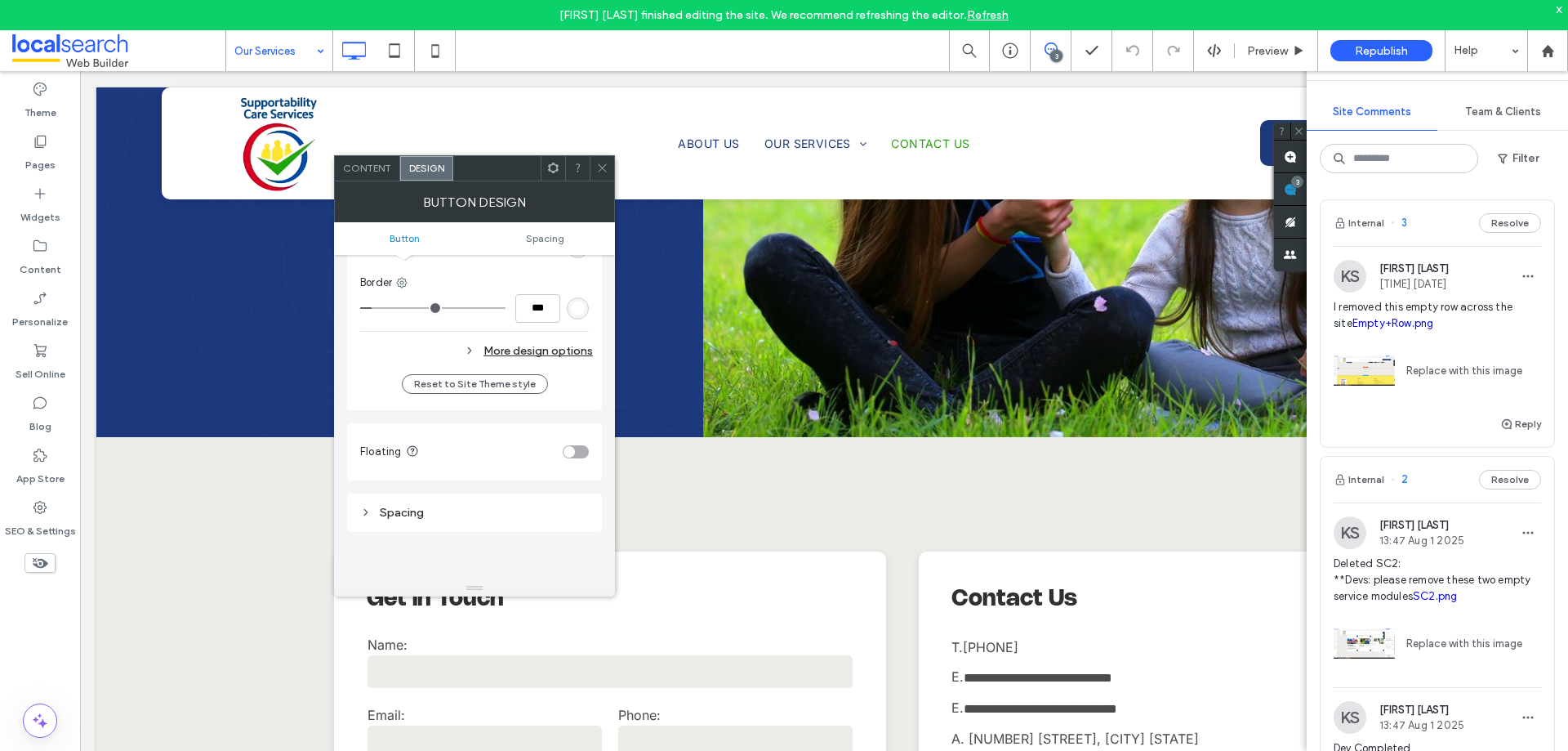click on "More design options" at bounding box center [476, 351] 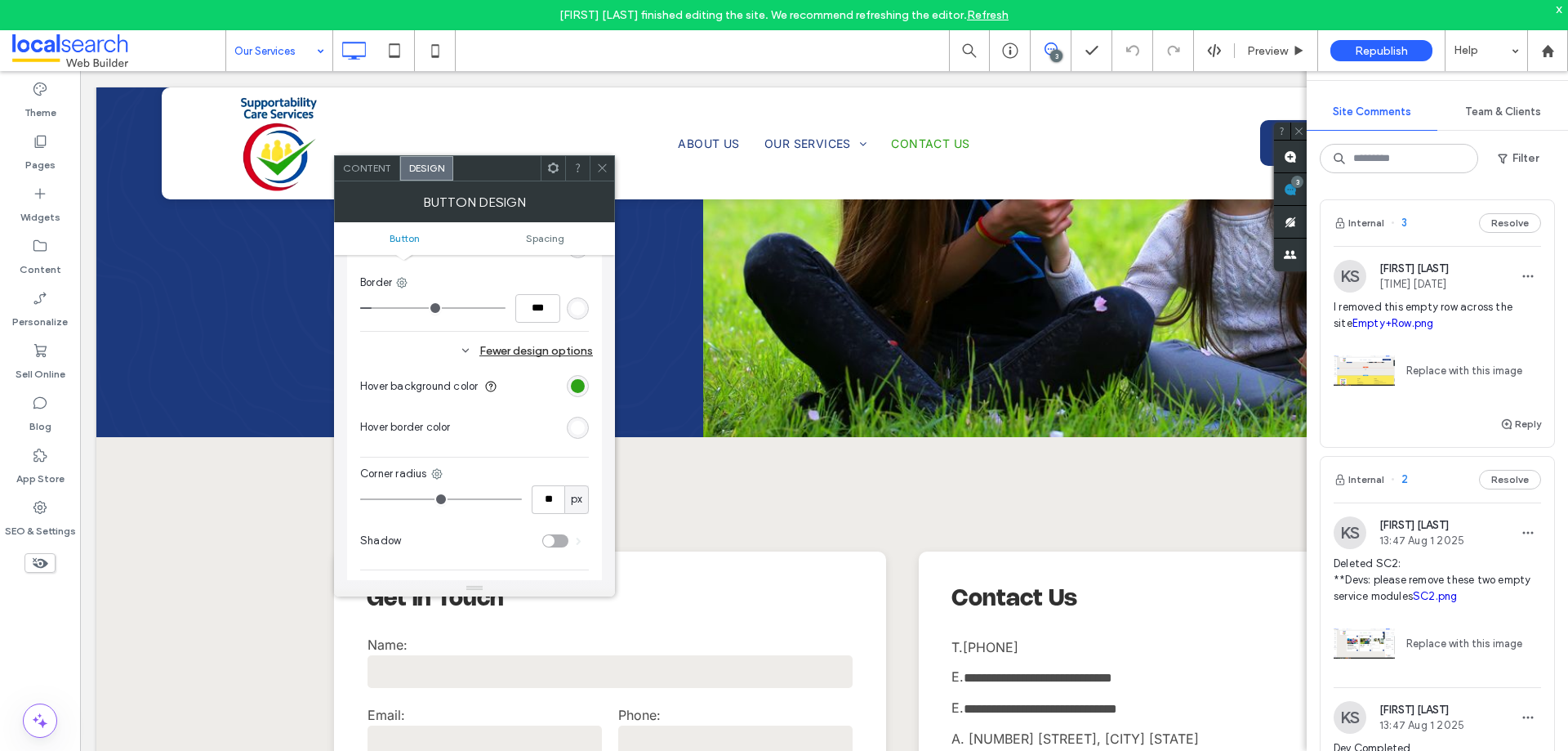 click at bounding box center [577, 427] 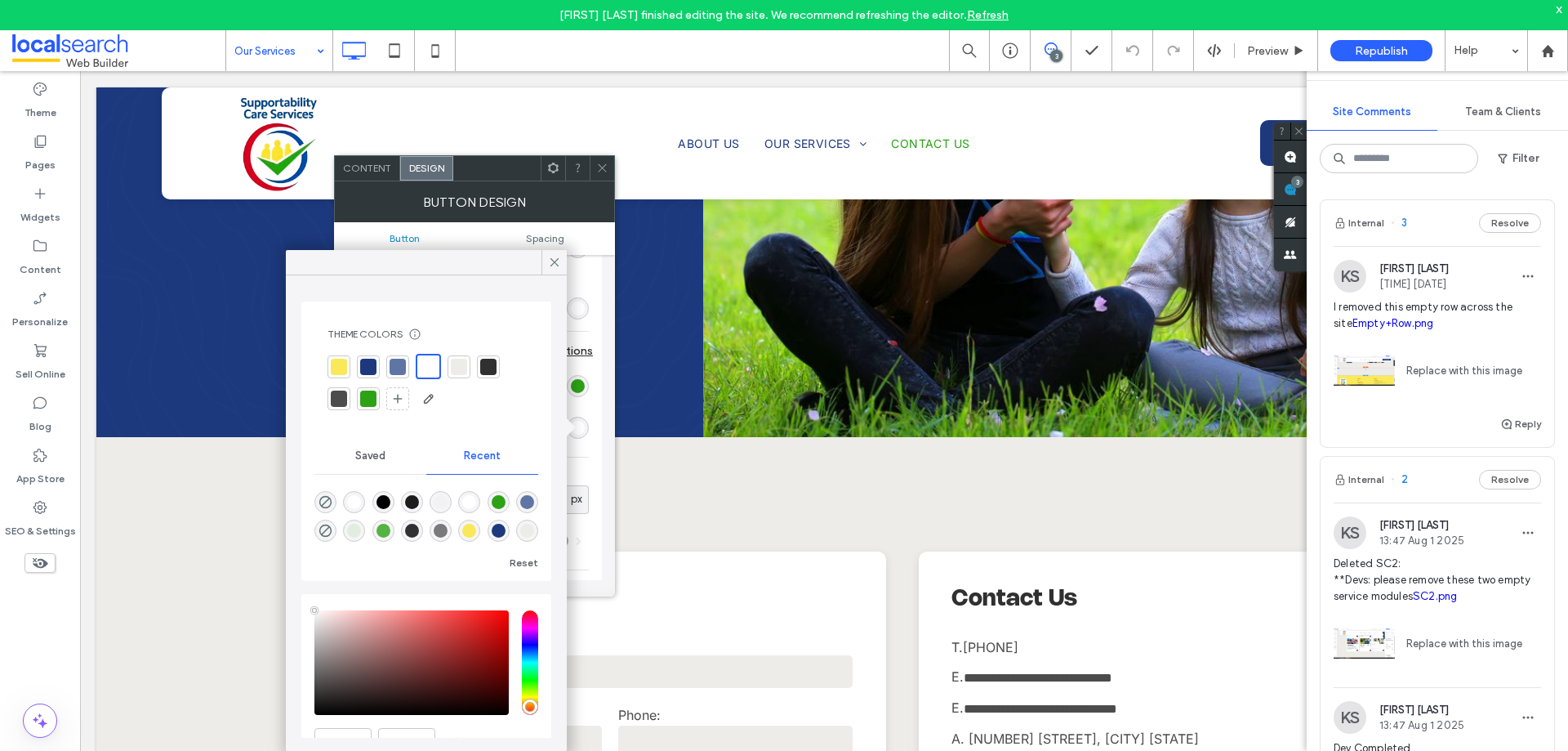 click at bounding box center [368, 399] 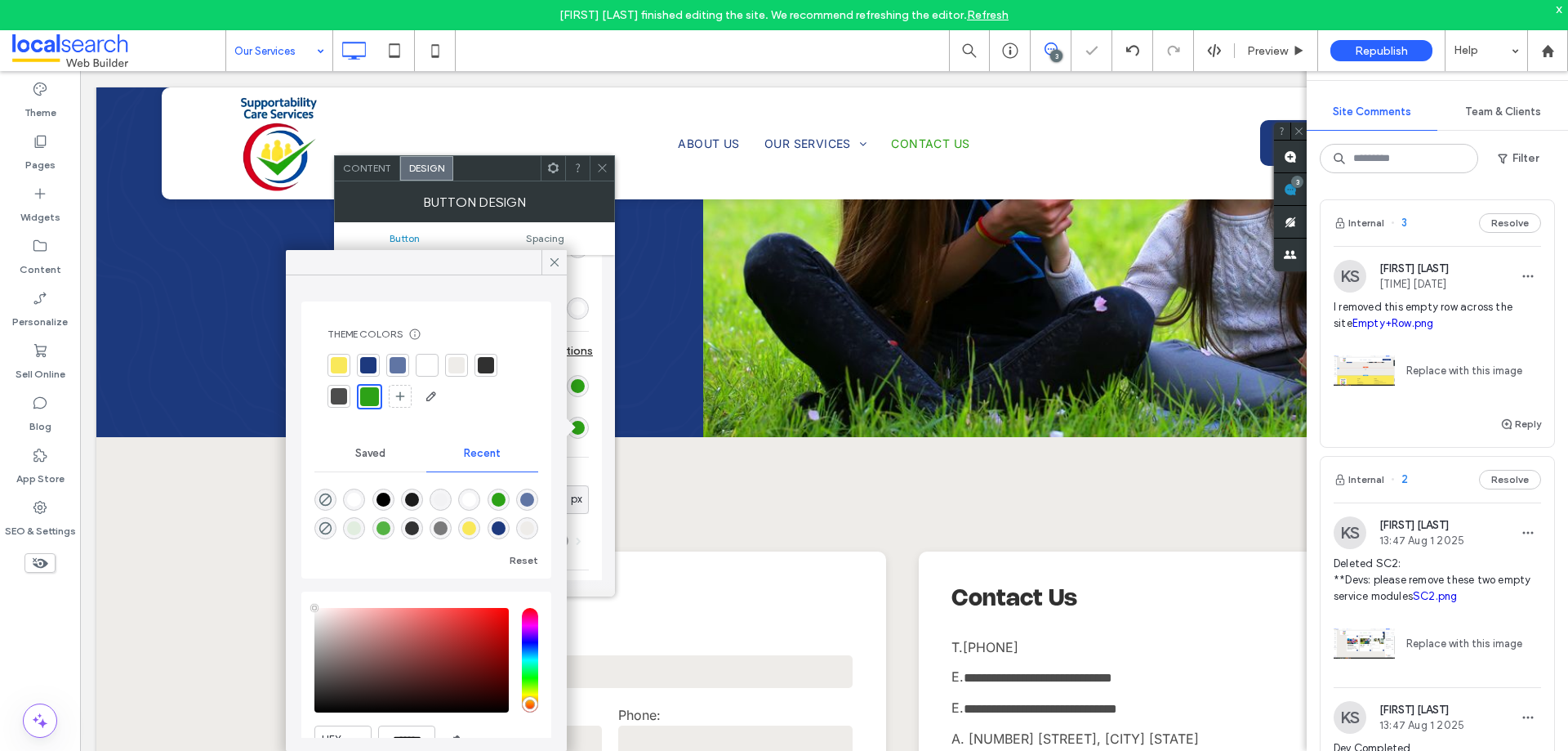 click 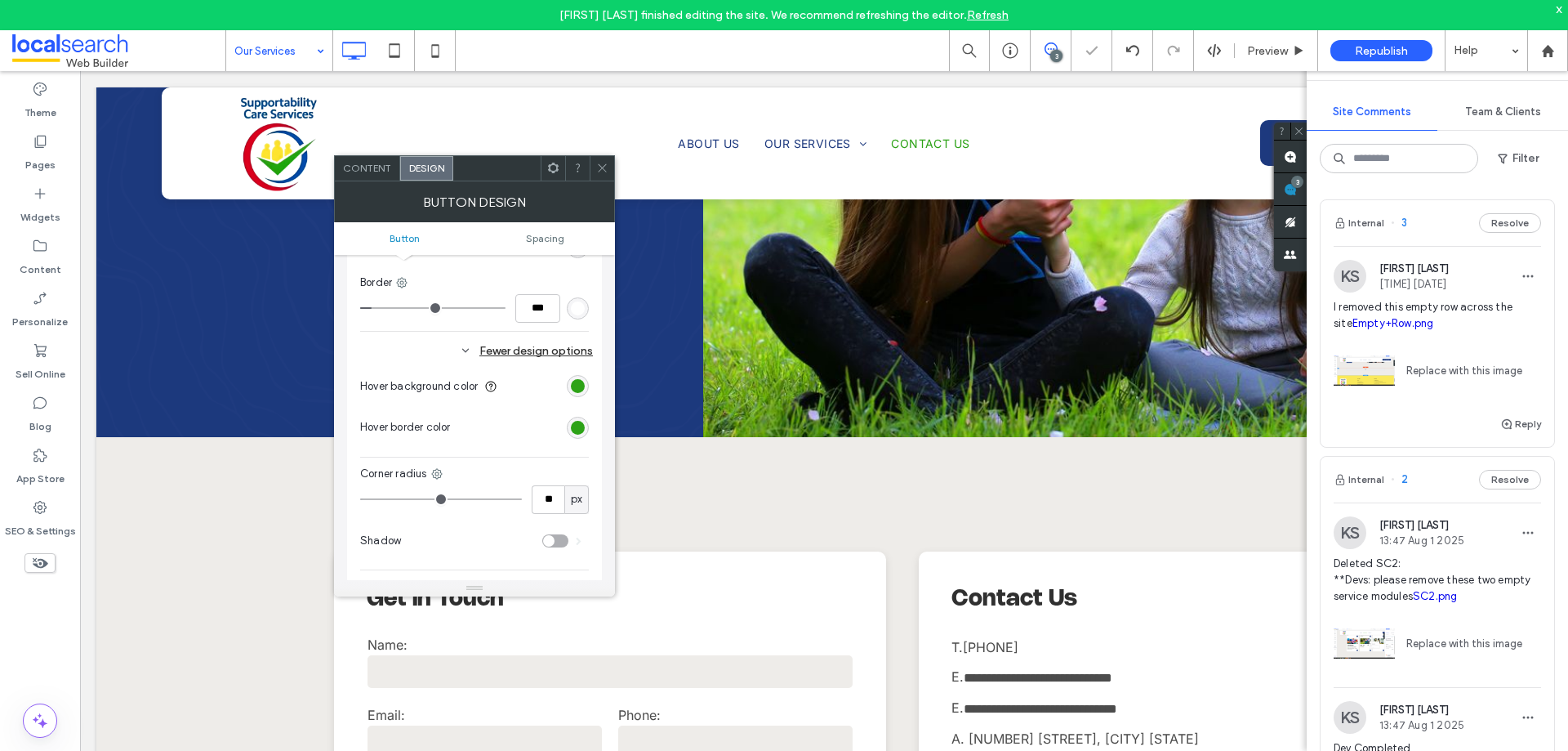click at bounding box center (602, 168) 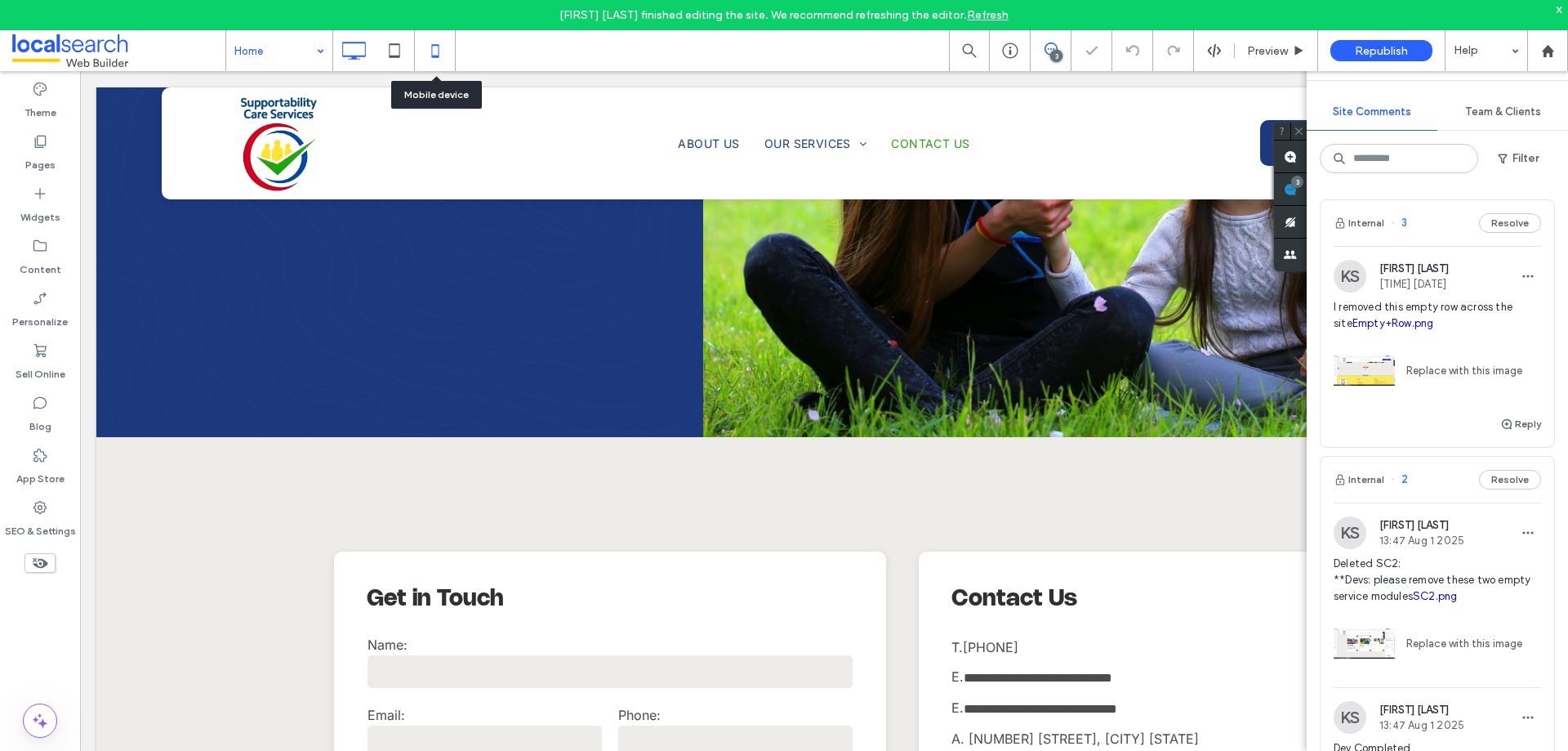 click 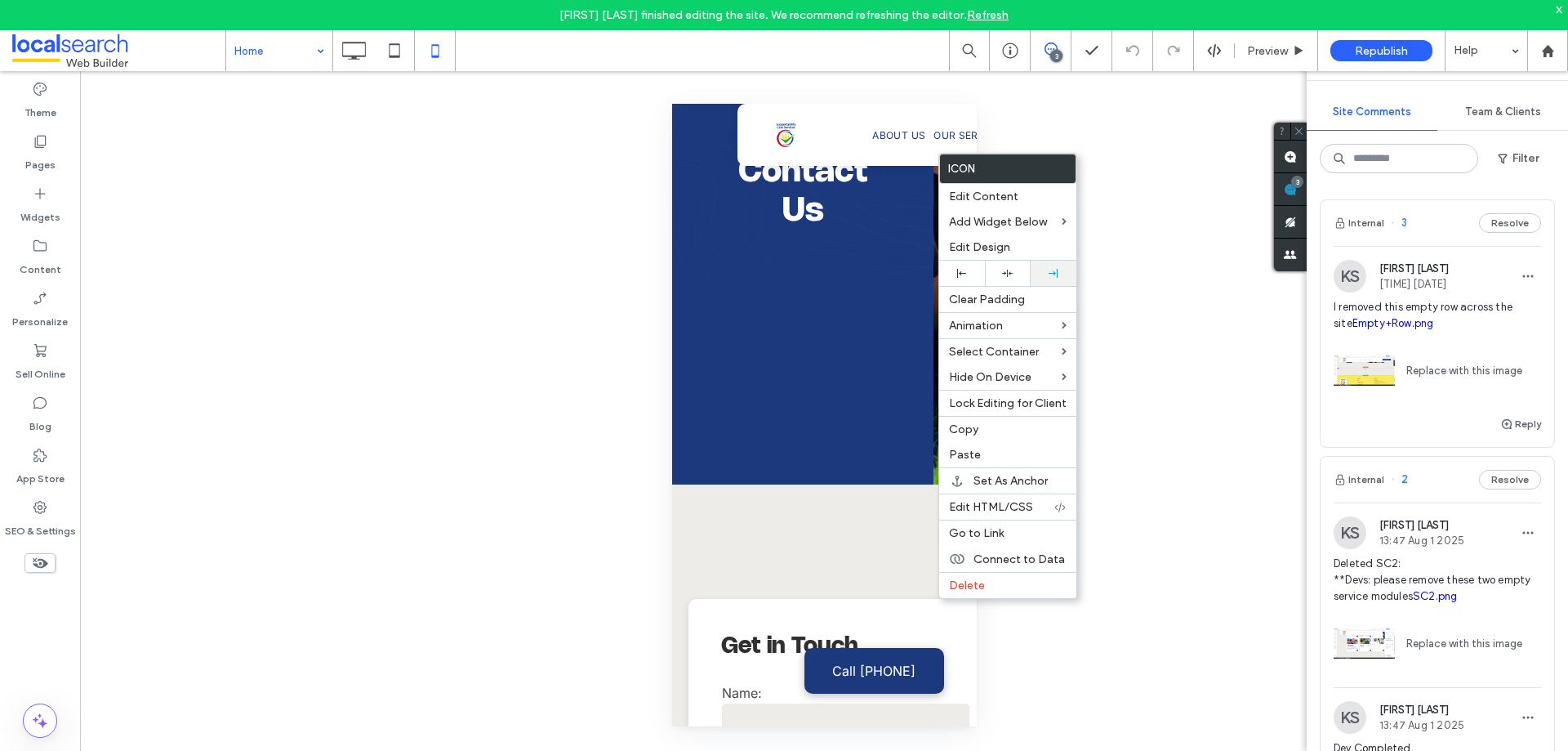 click at bounding box center (1054, 273) 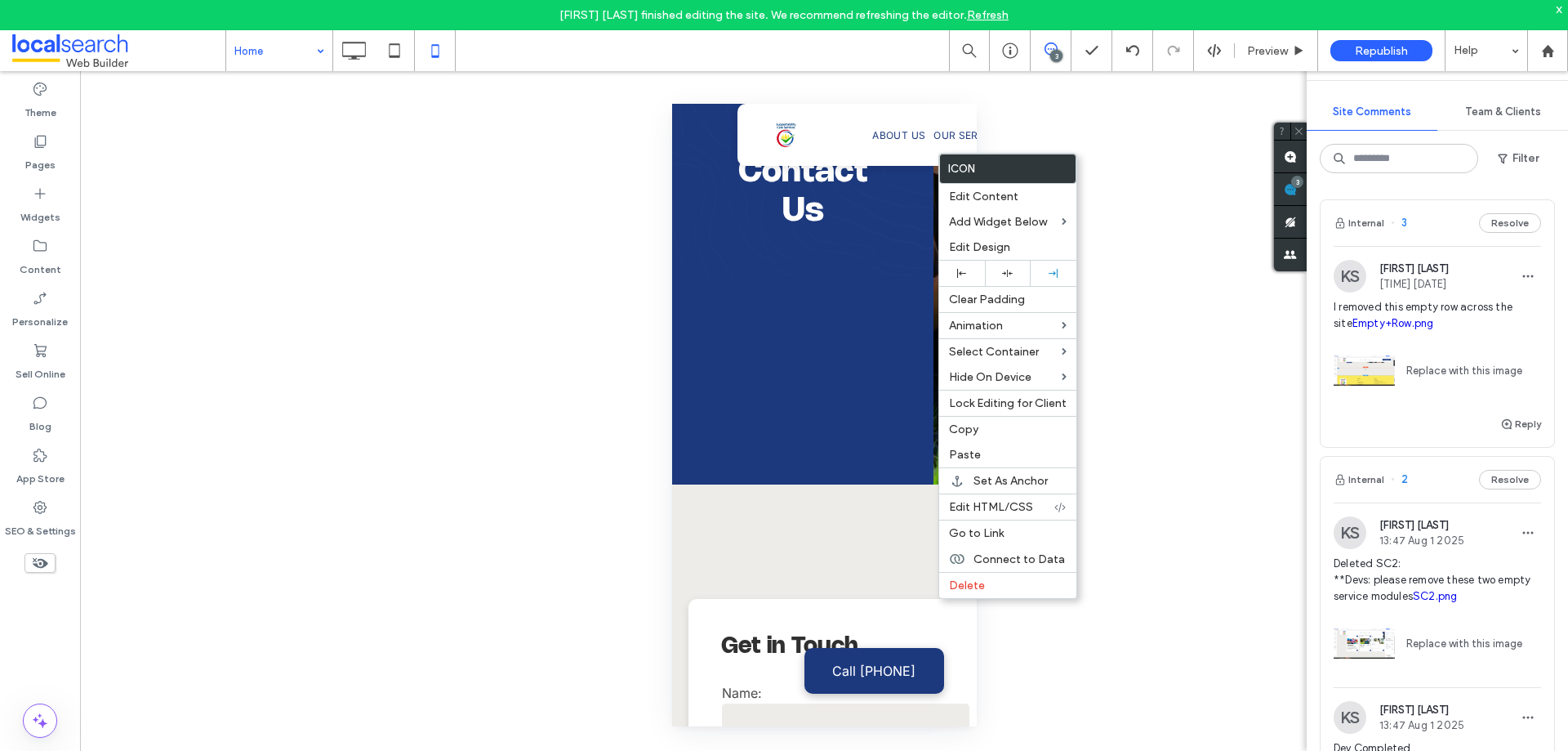 click on "Unhide?
Yes
Unhide?
Yes
Unhide?
Yes
Unhide?
Yes
Unhide?
Yes
Unhide?
Yes
Unhide?
Yes
Unhide?
Yes
Unhide?
Yes
Unhide?
Yes
Unhide?
Yes
Unhide?
Yes
Yes" at bounding box center [824, 426] 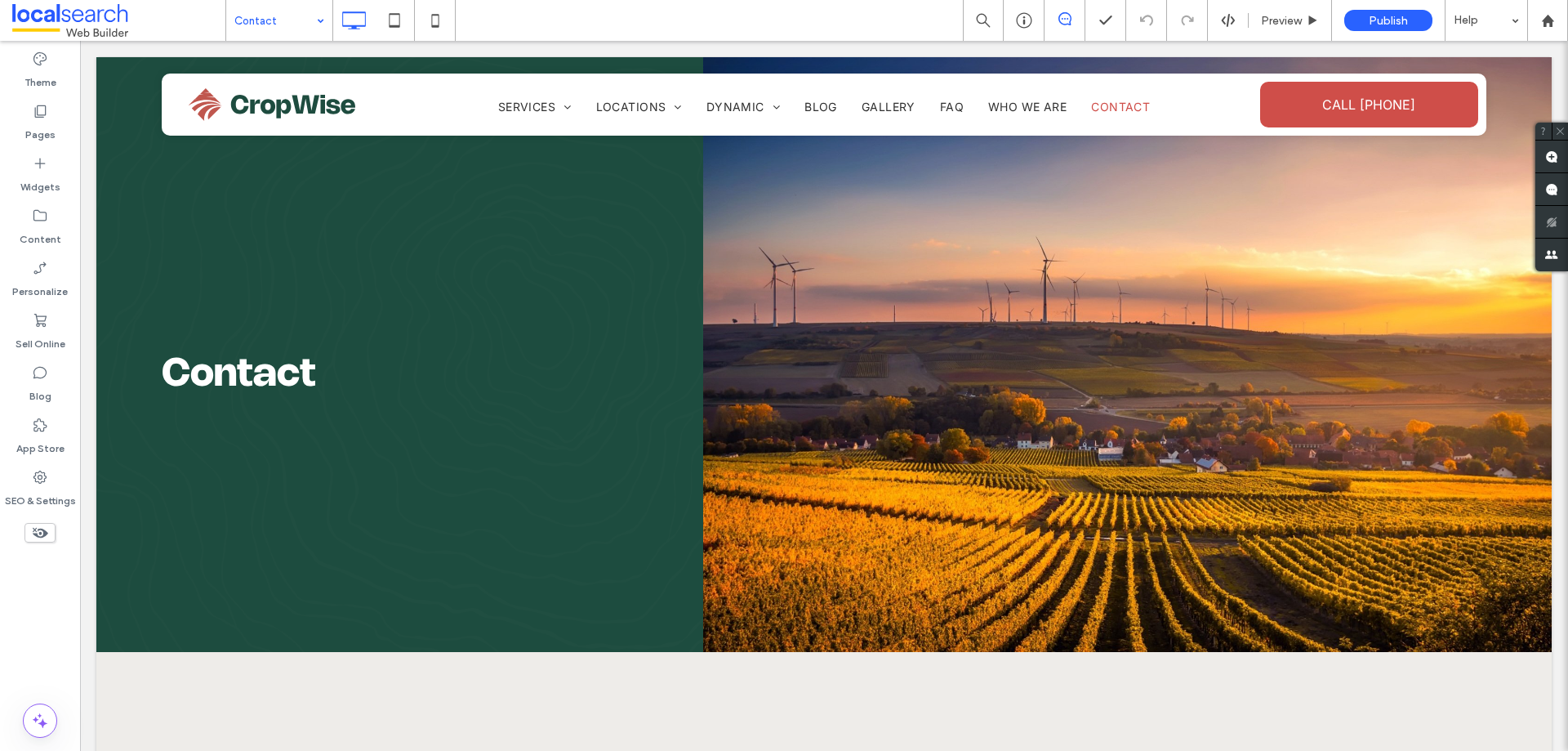 scroll, scrollTop: 0, scrollLeft: 0, axis: both 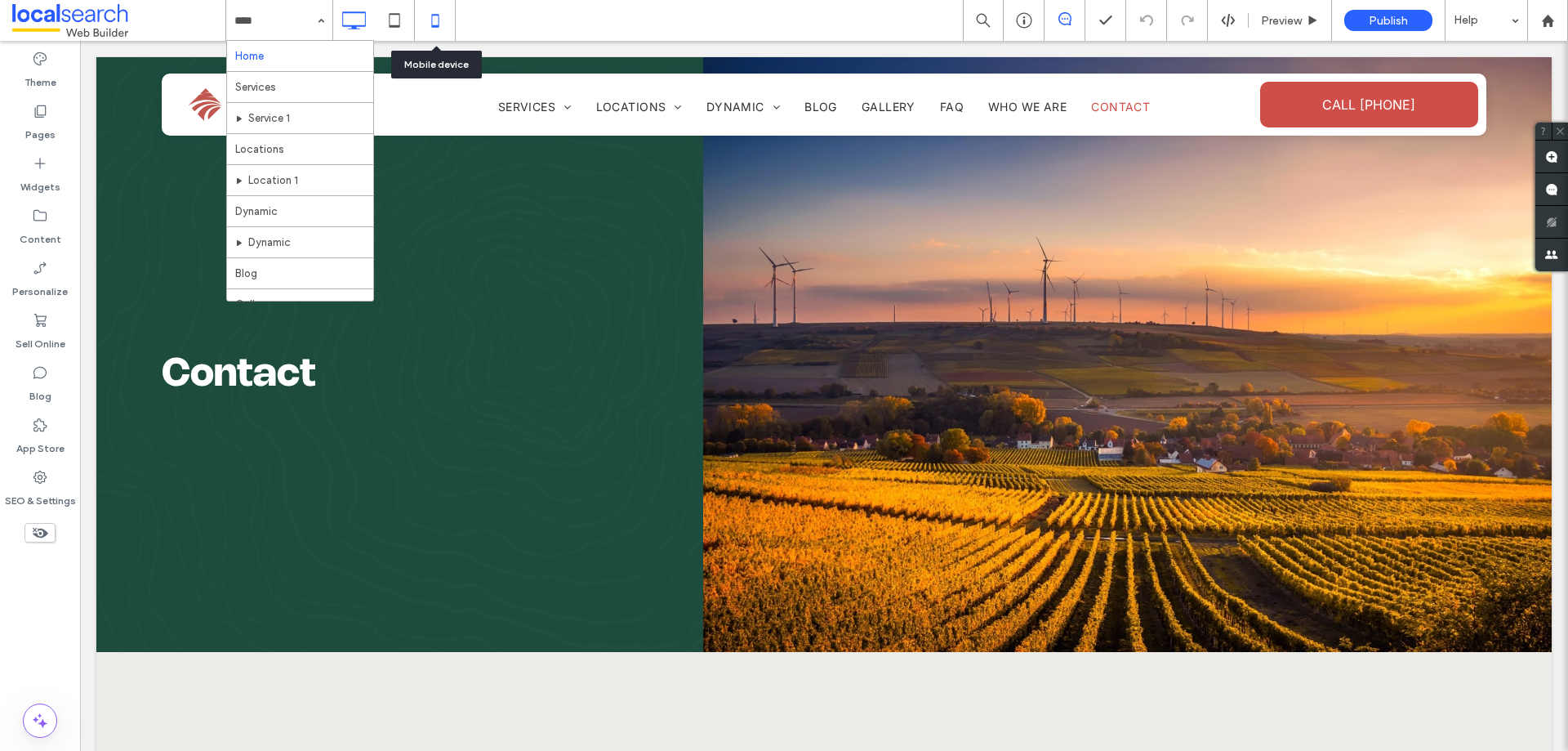 click 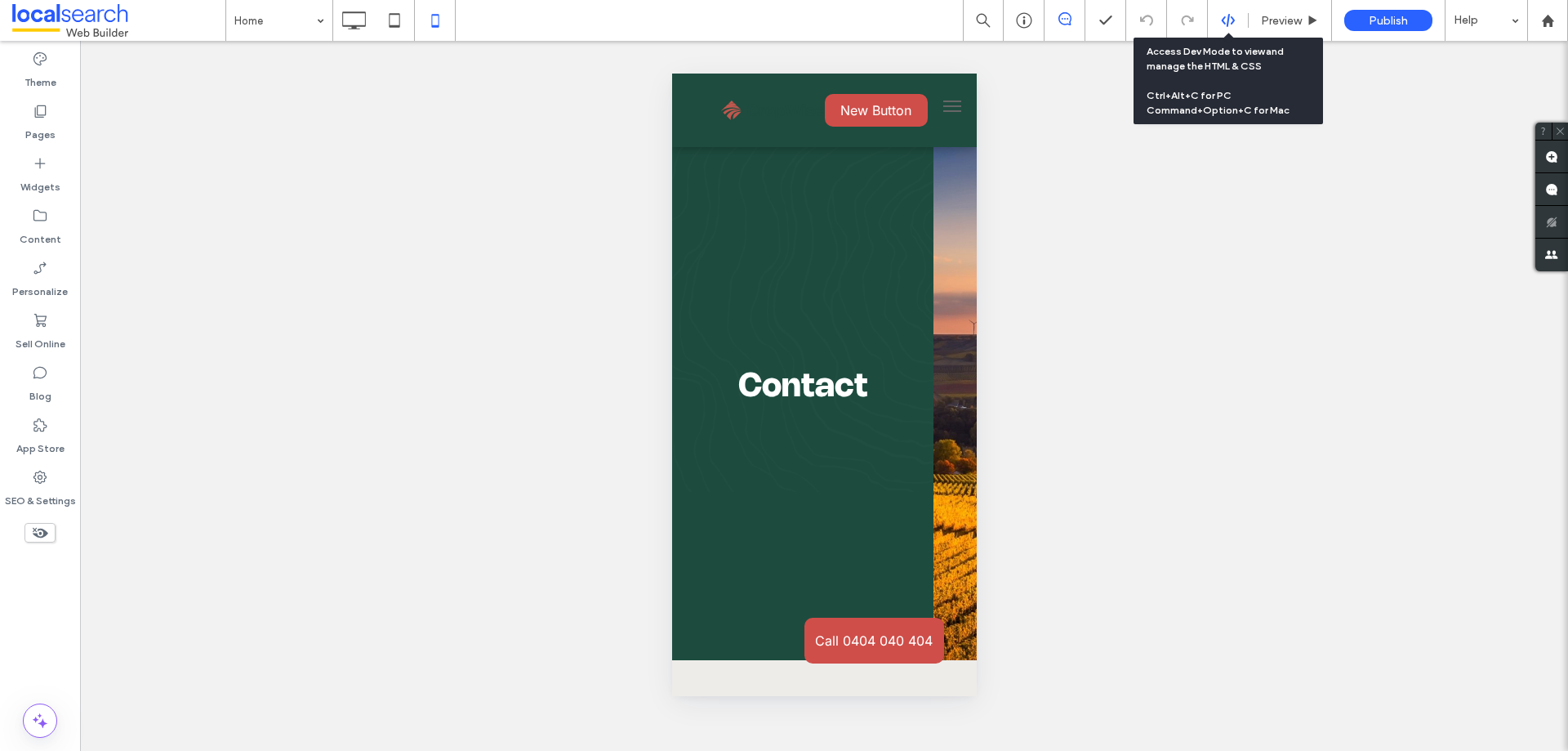 click 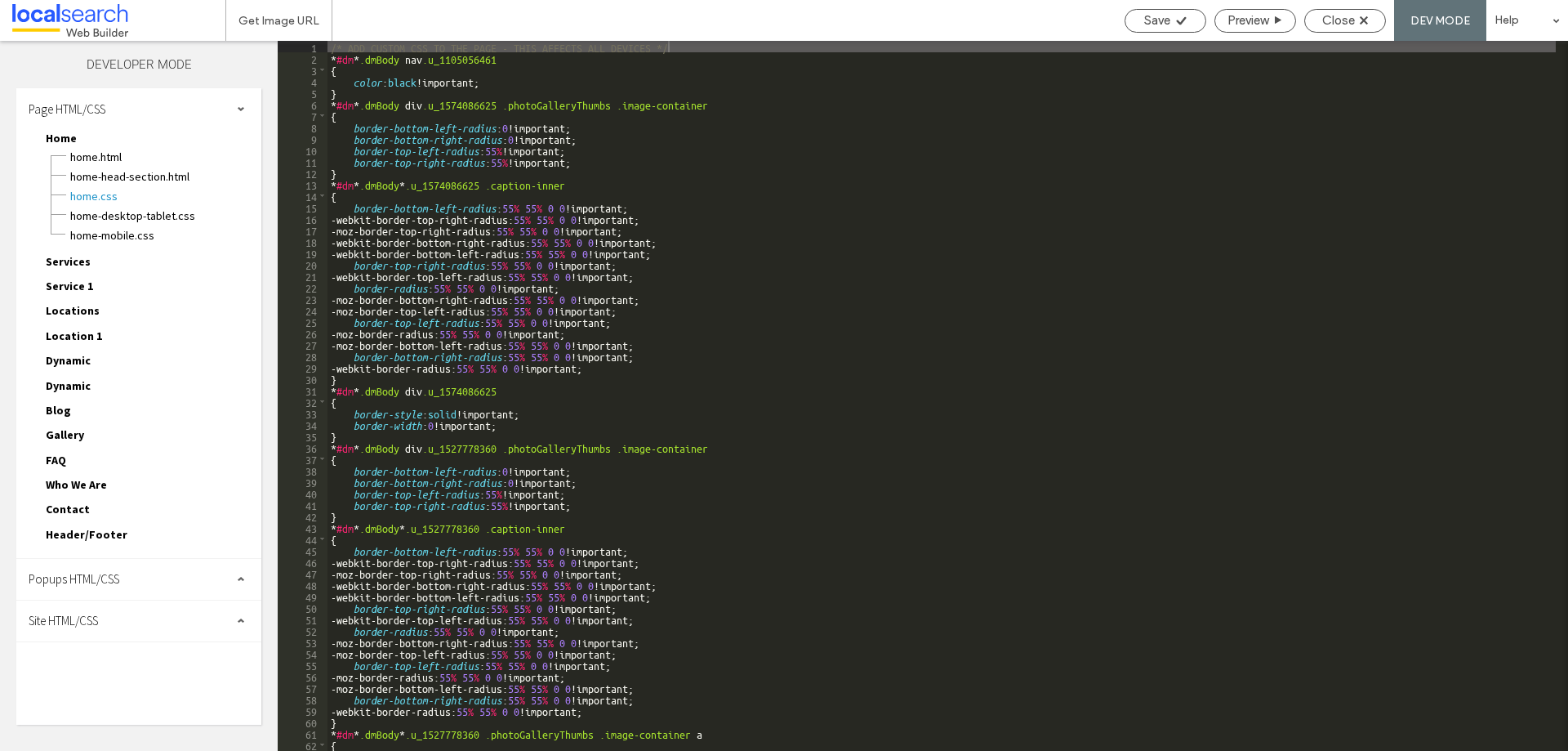 click on "Site HTML/CSS" at bounding box center [139, 621] 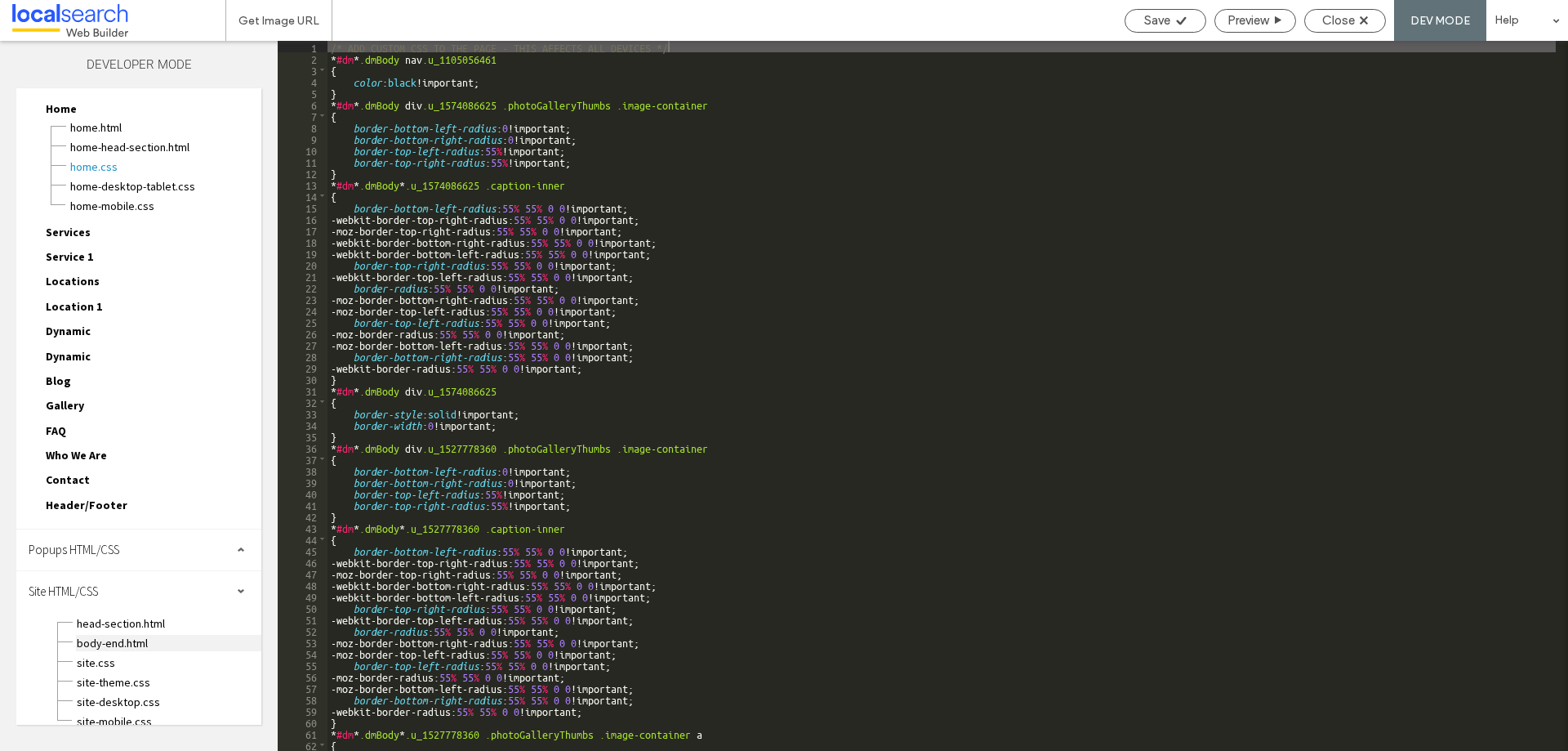 scroll, scrollTop: 45, scrollLeft: 0, axis: vertical 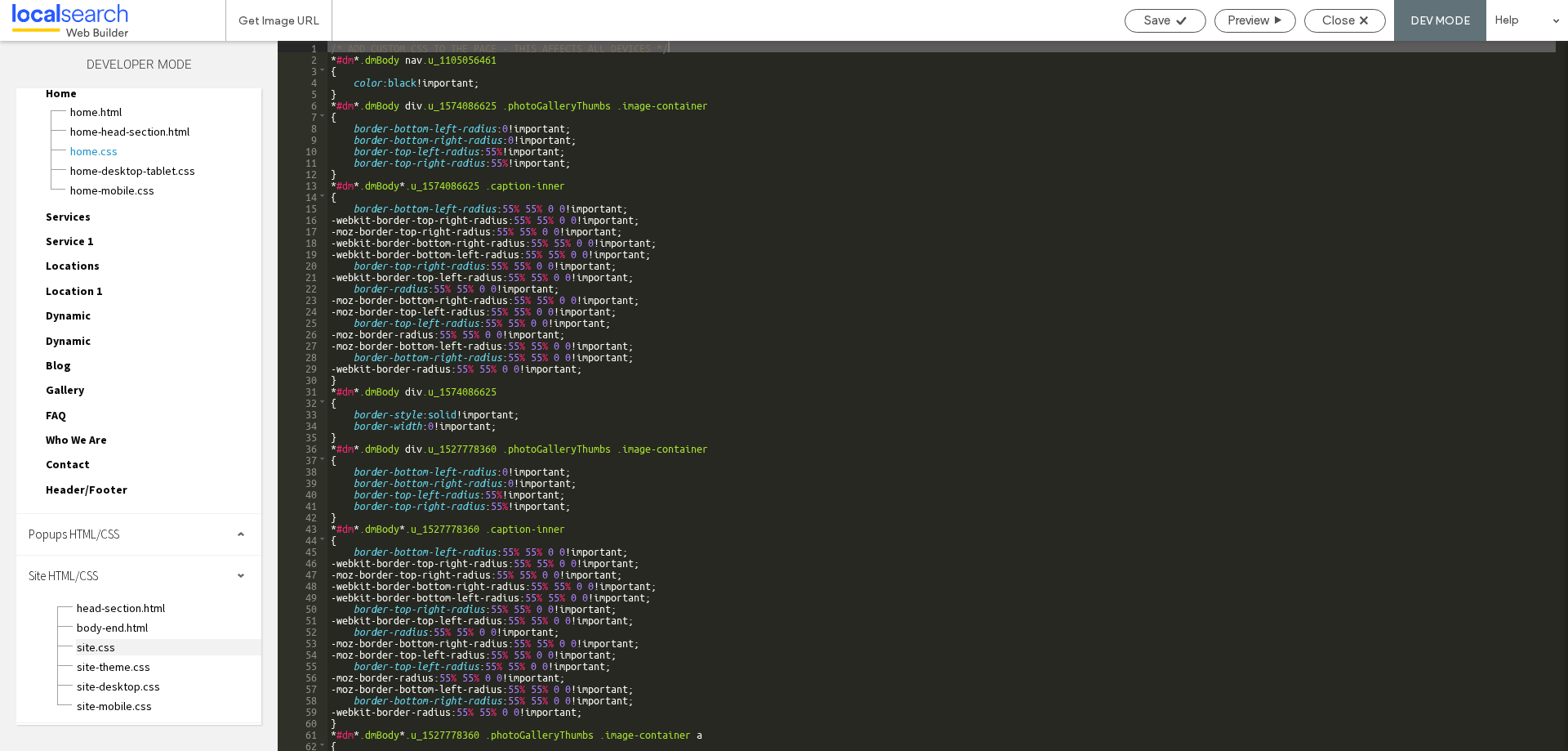 click on "site.css" at bounding box center (168, 647) 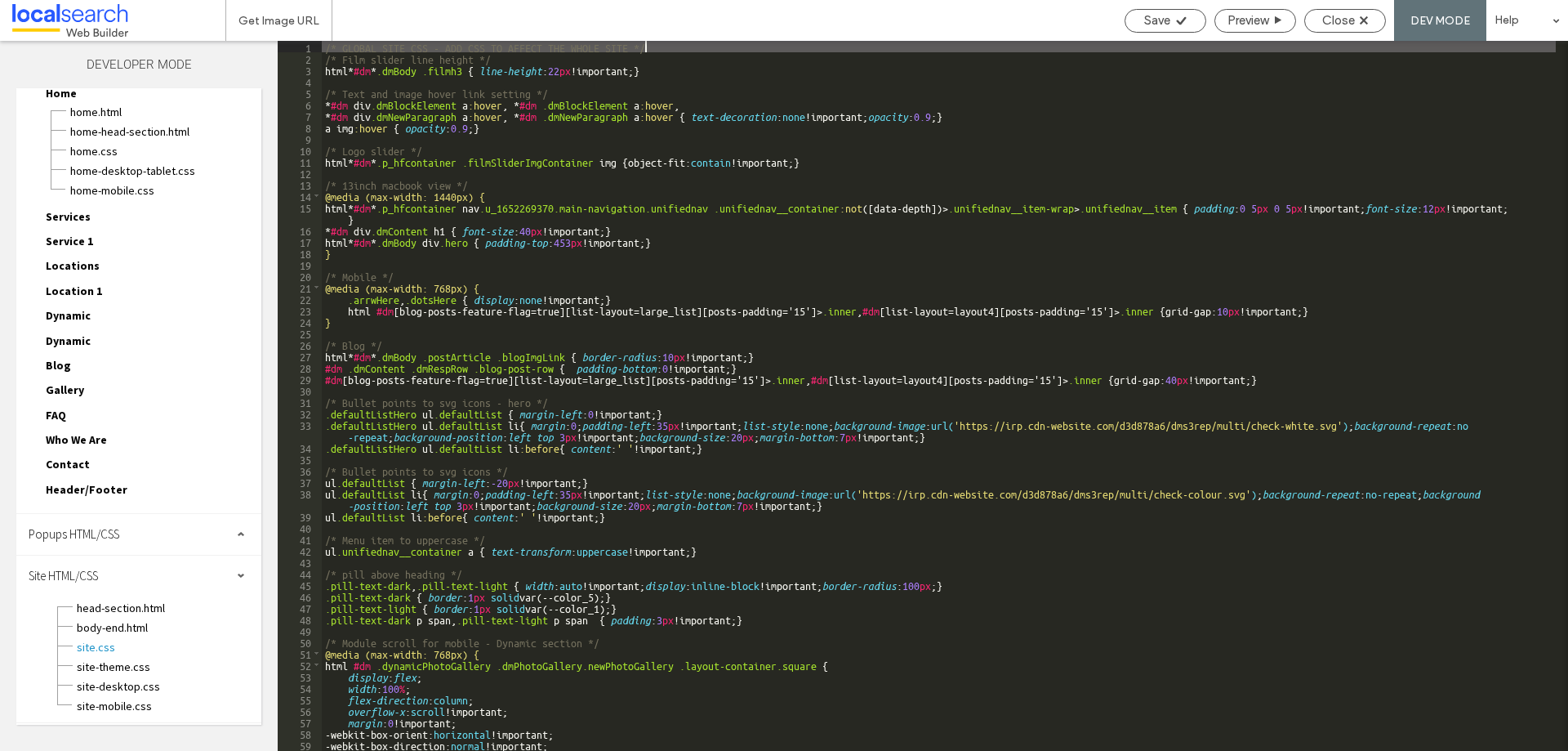 scroll, scrollTop: 0, scrollLeft: 0, axis: both 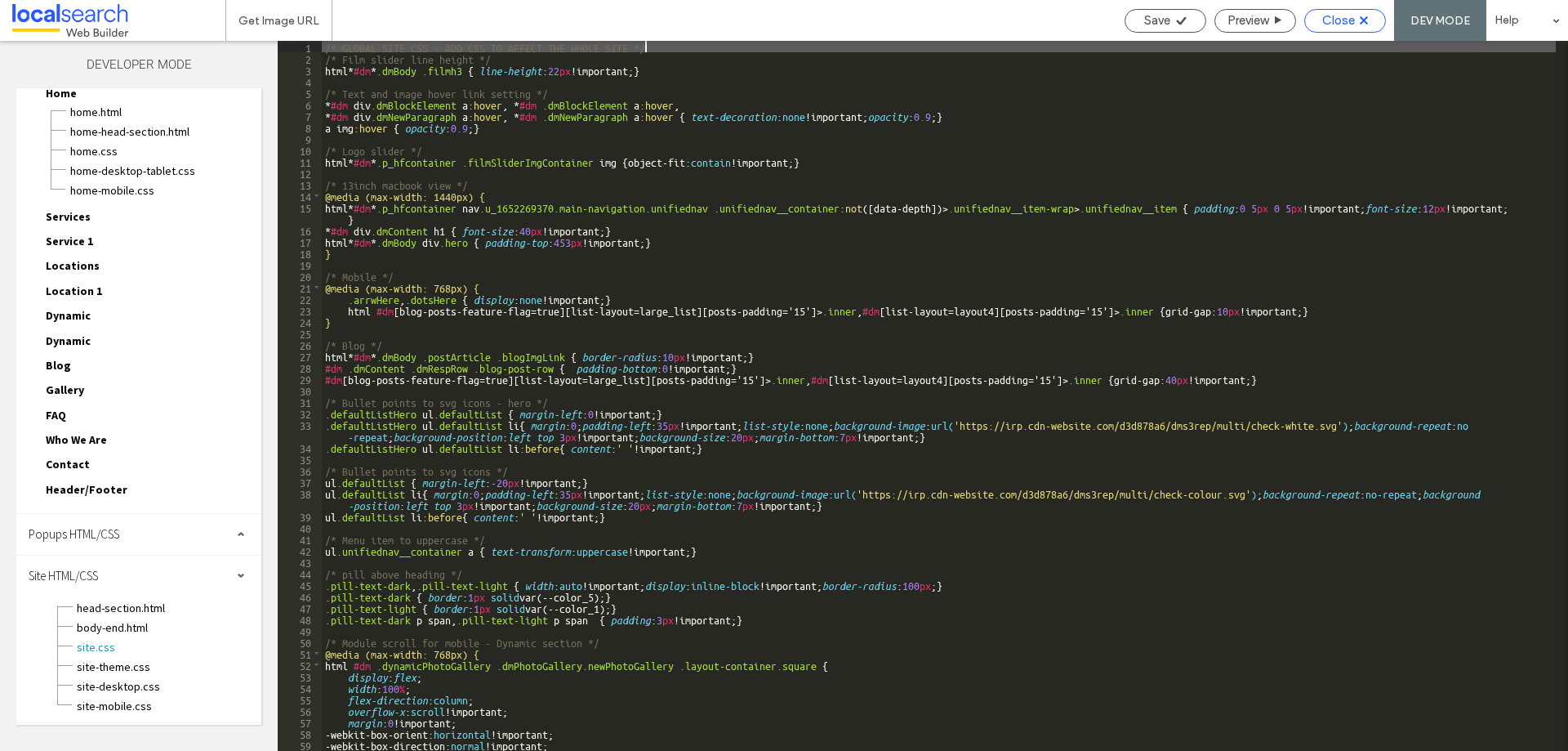 click on "Close" at bounding box center (1345, 20) 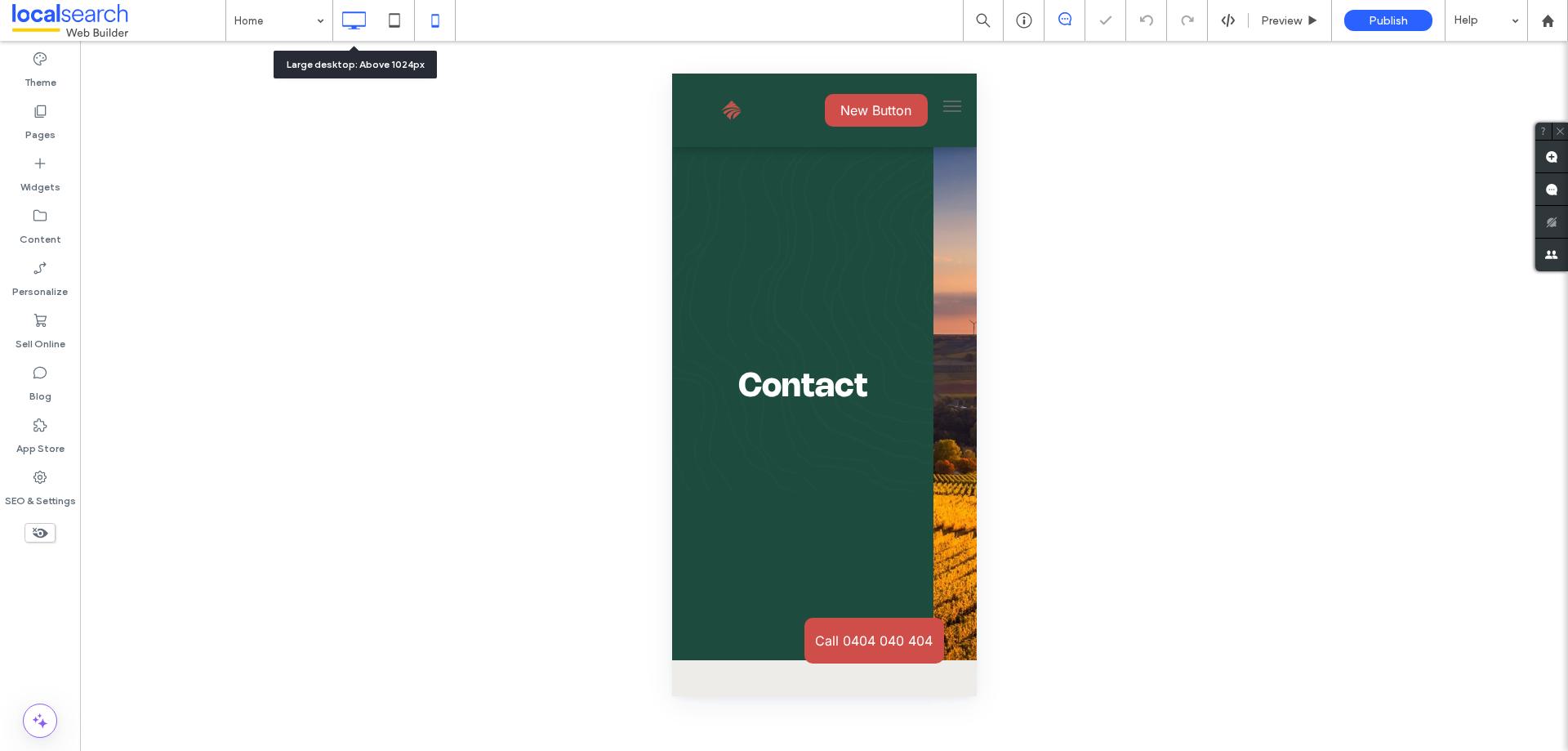 click at bounding box center (354, 20) 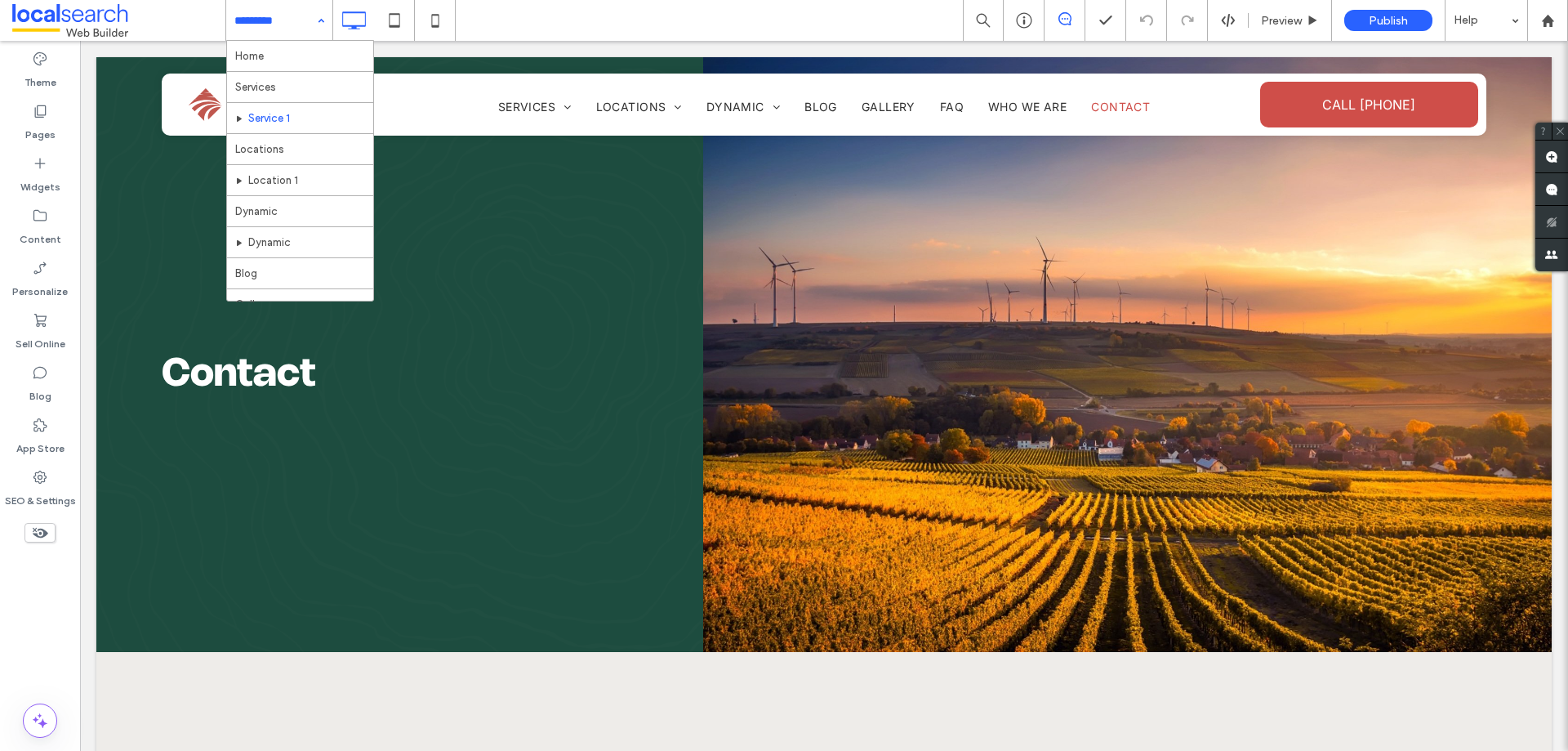 click on "Home Services Service 1 Locations Location 1 Dynamic Dynamic Blog Gallery FAQ Who We Are Contact" at bounding box center (279, 20) 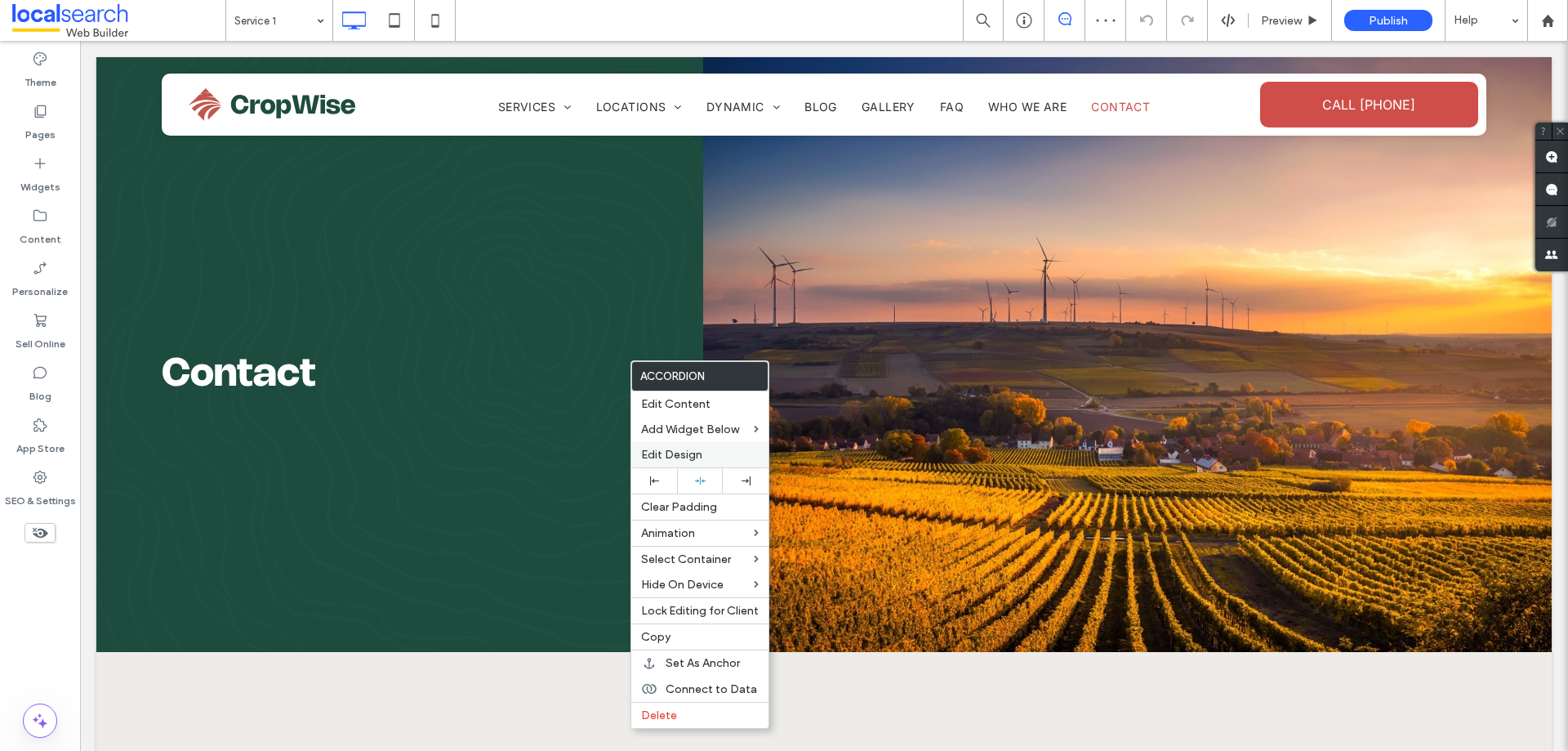 click on "Edit Design" at bounding box center (671, 454) 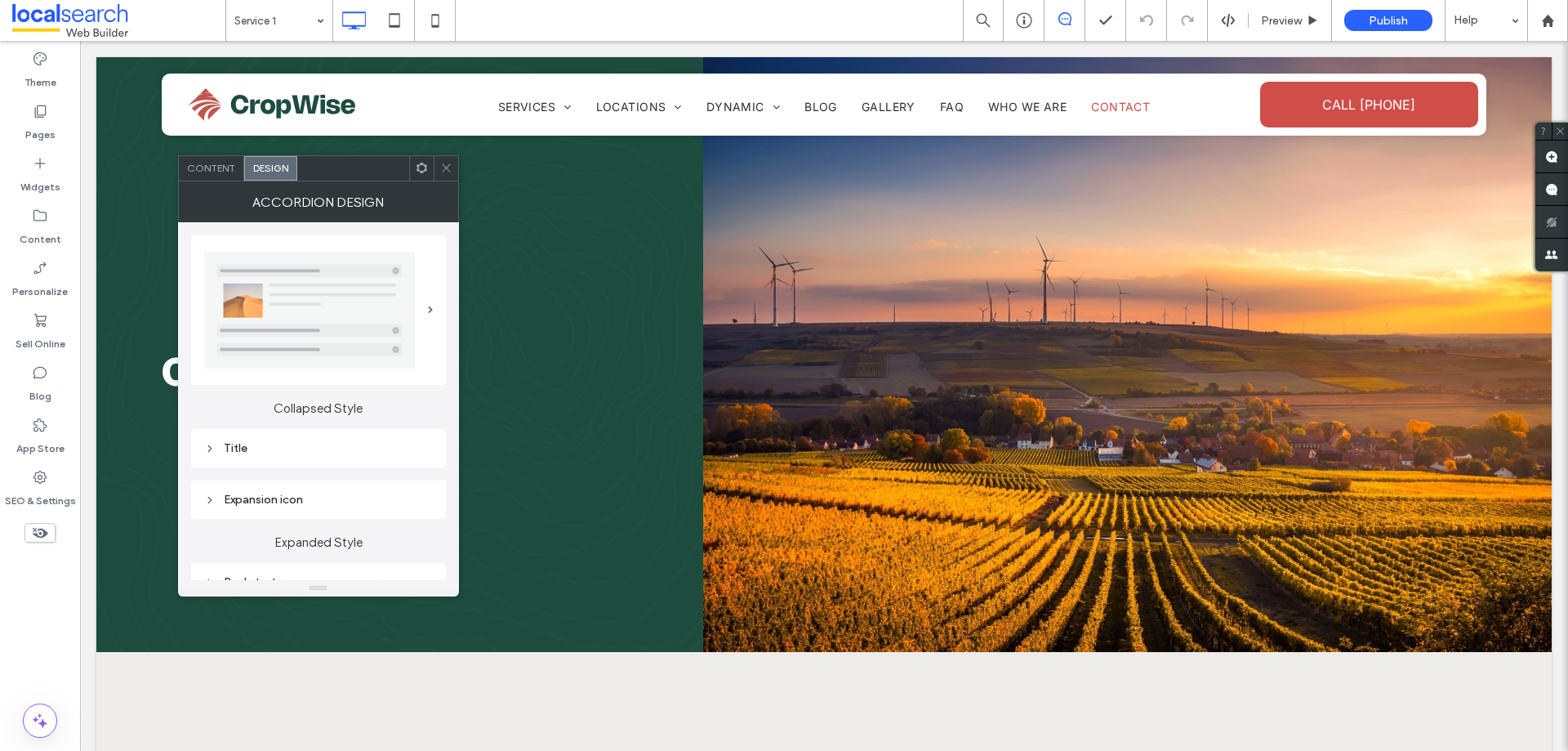 click on "Title" at bounding box center [318, 448] 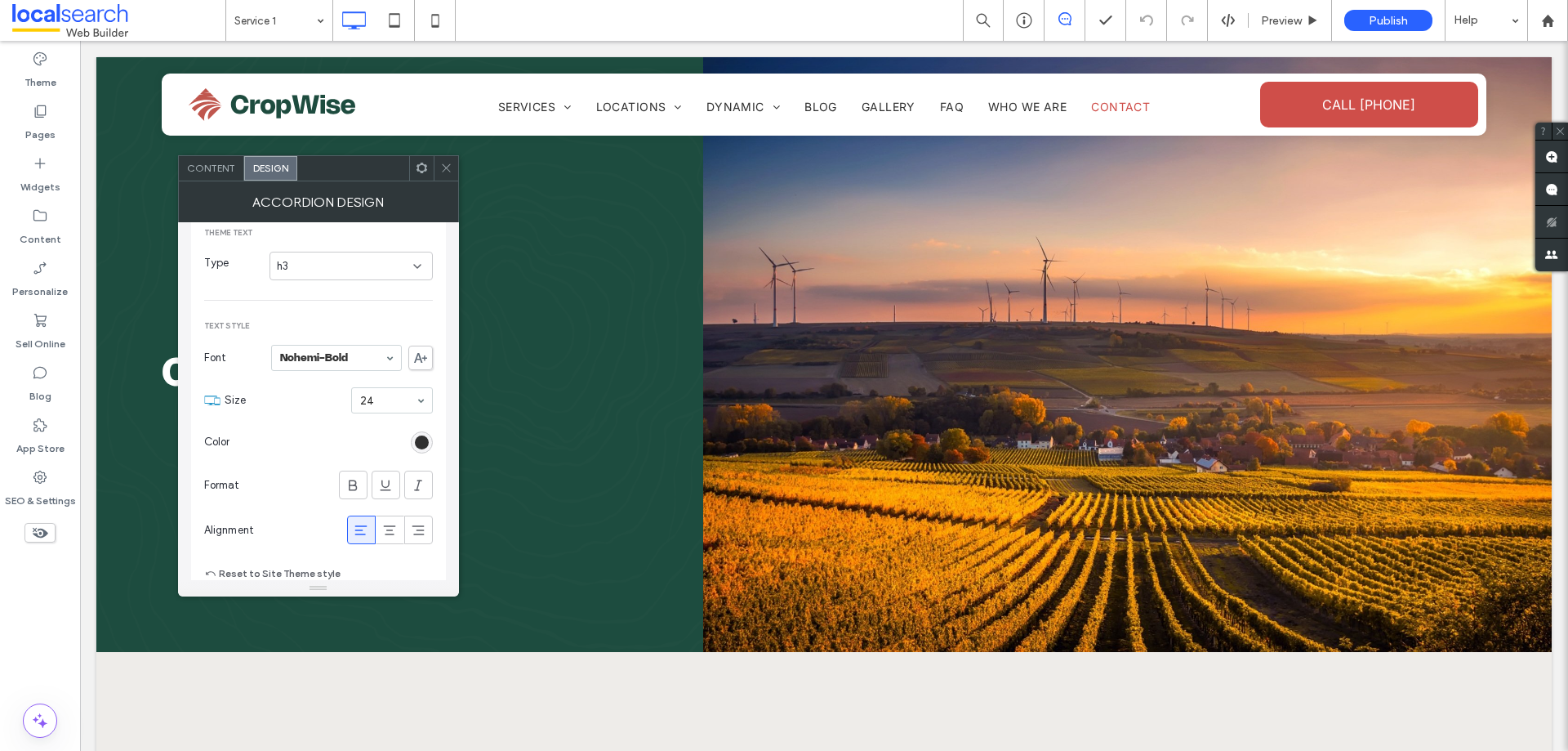 scroll, scrollTop: 163, scrollLeft: 0, axis: vertical 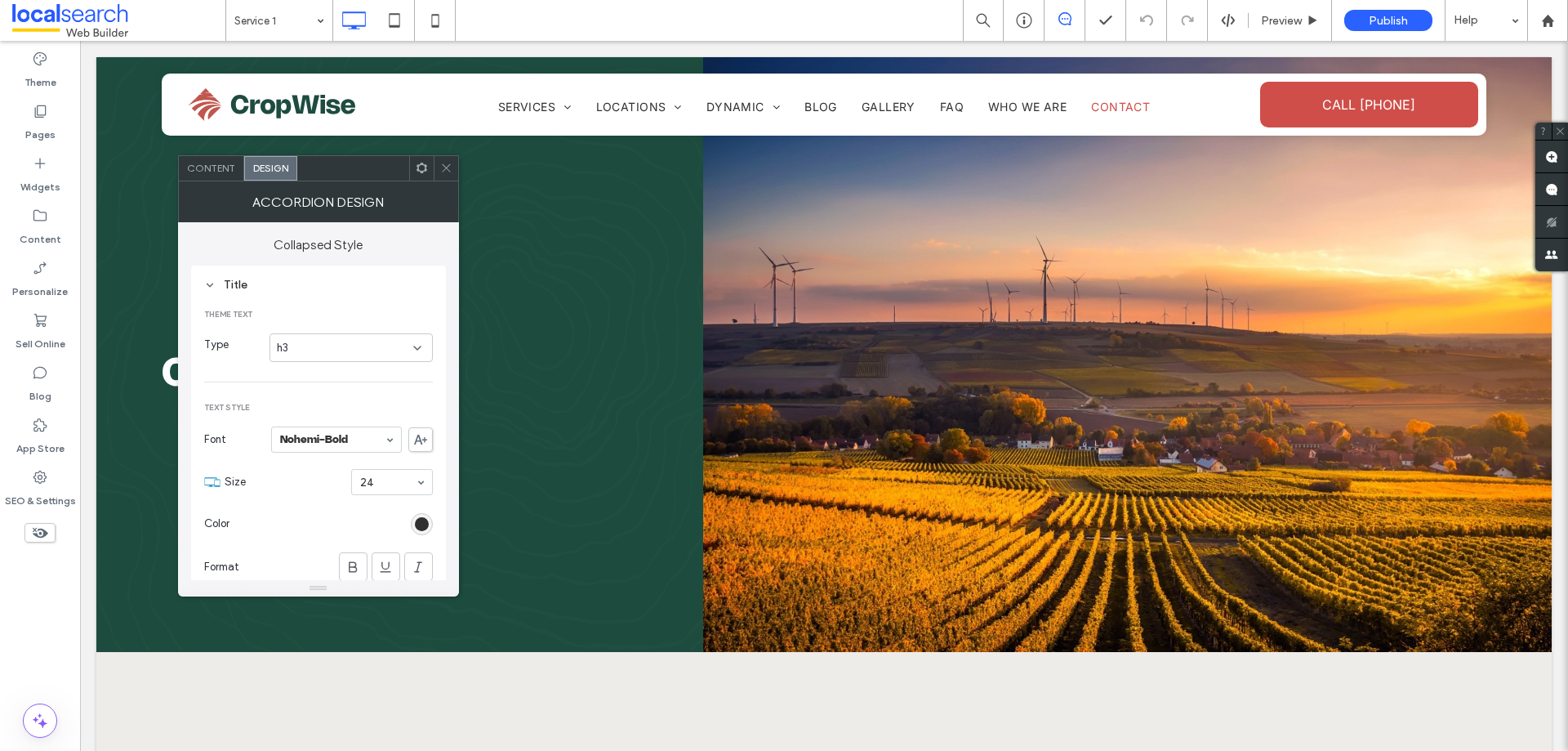 click 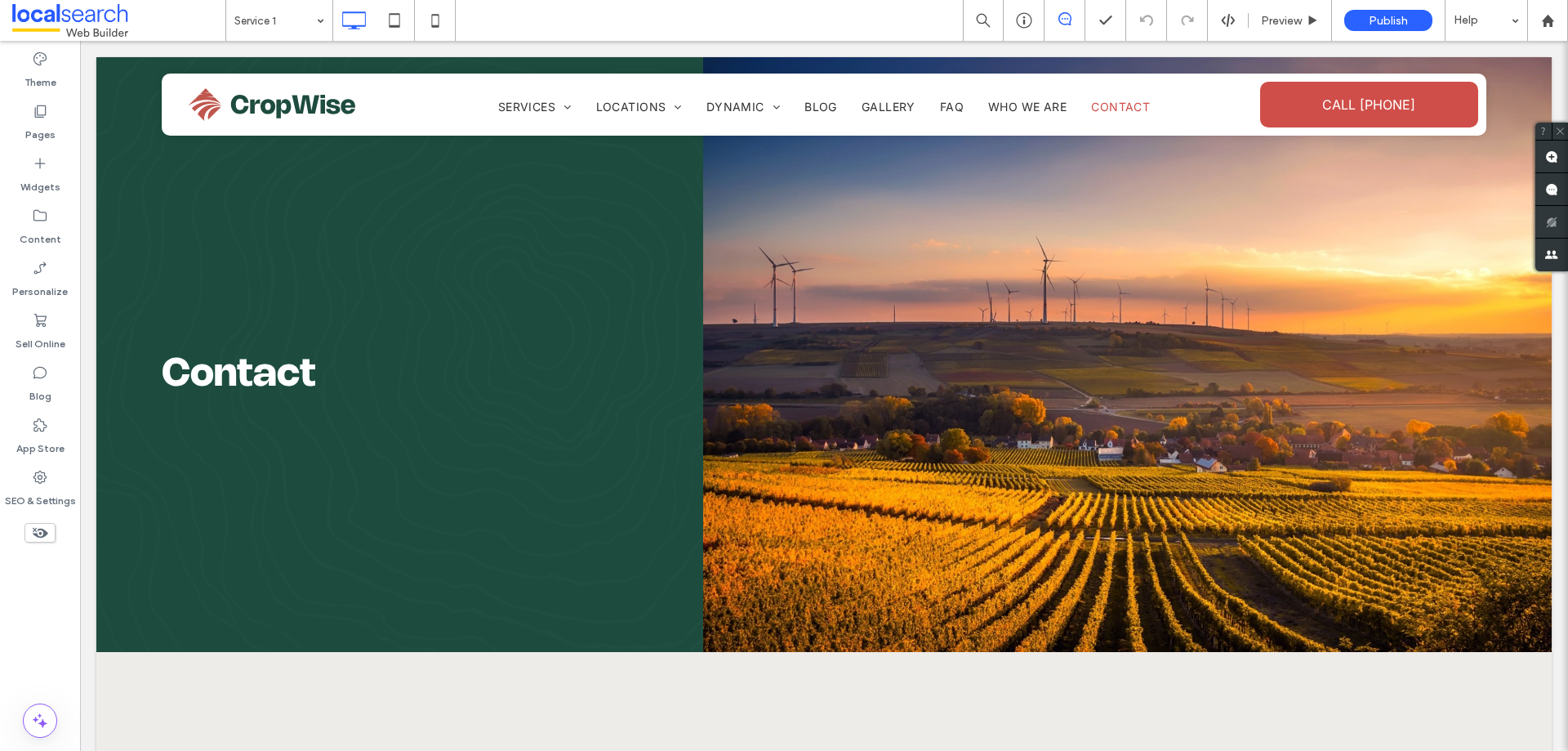 type on "**********" 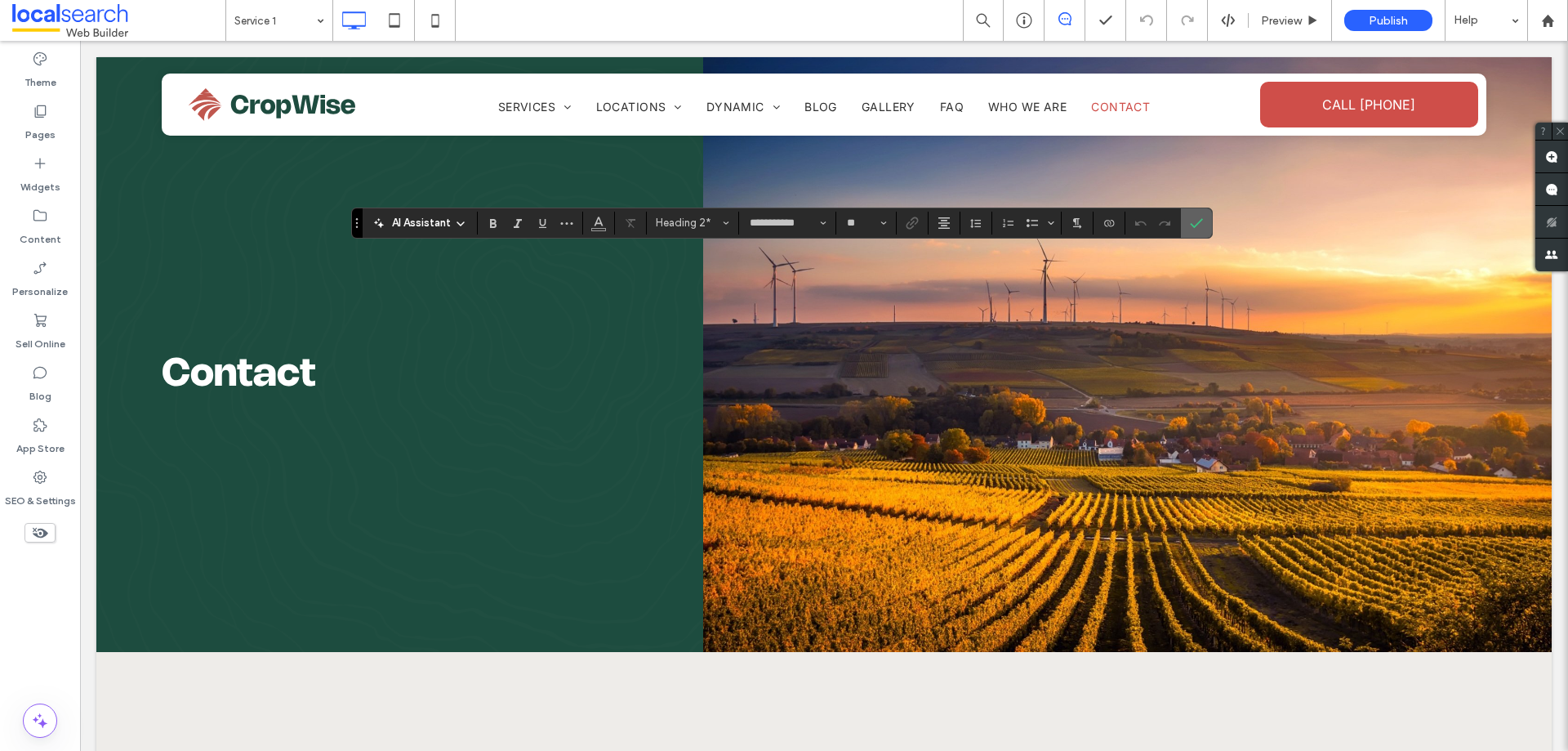 click 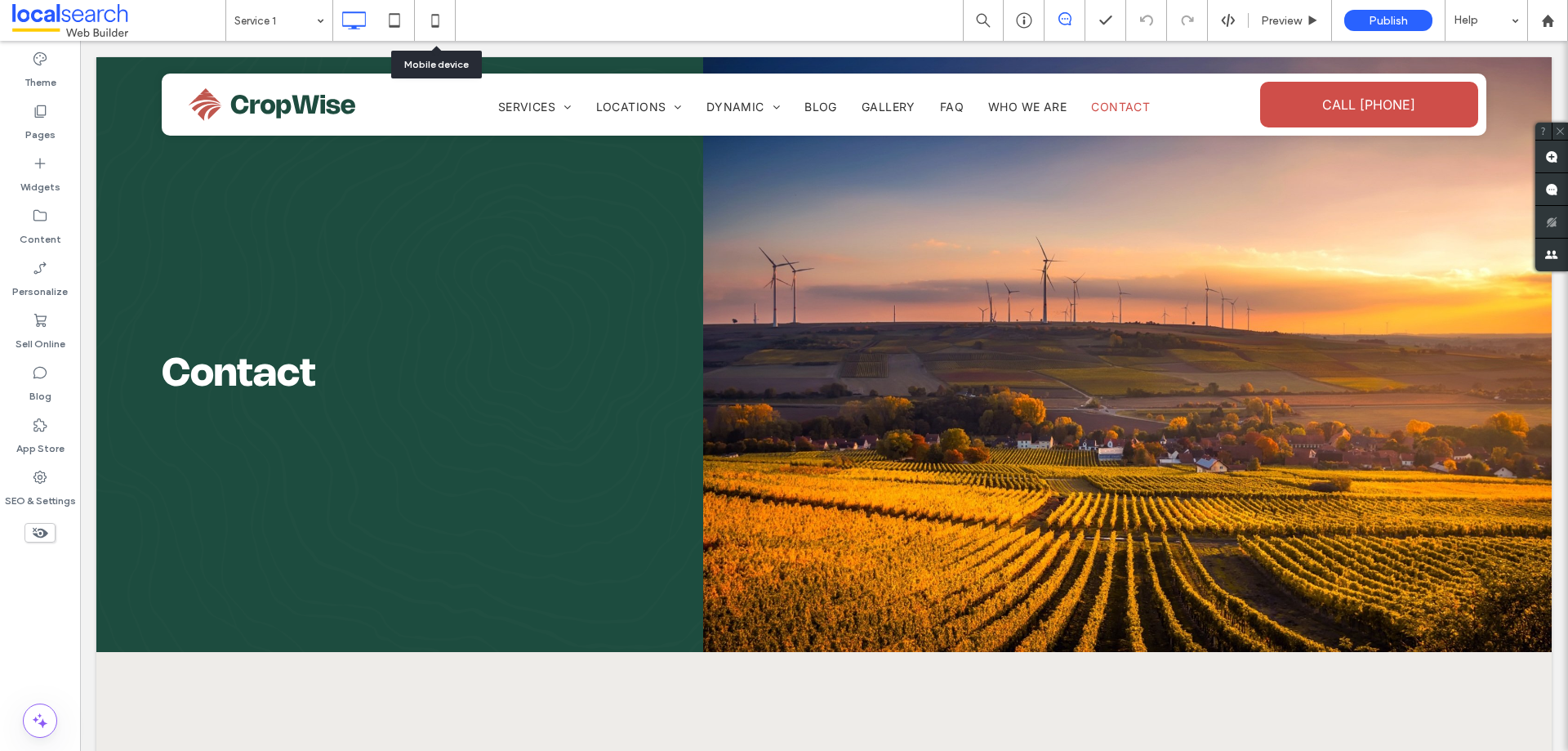 click 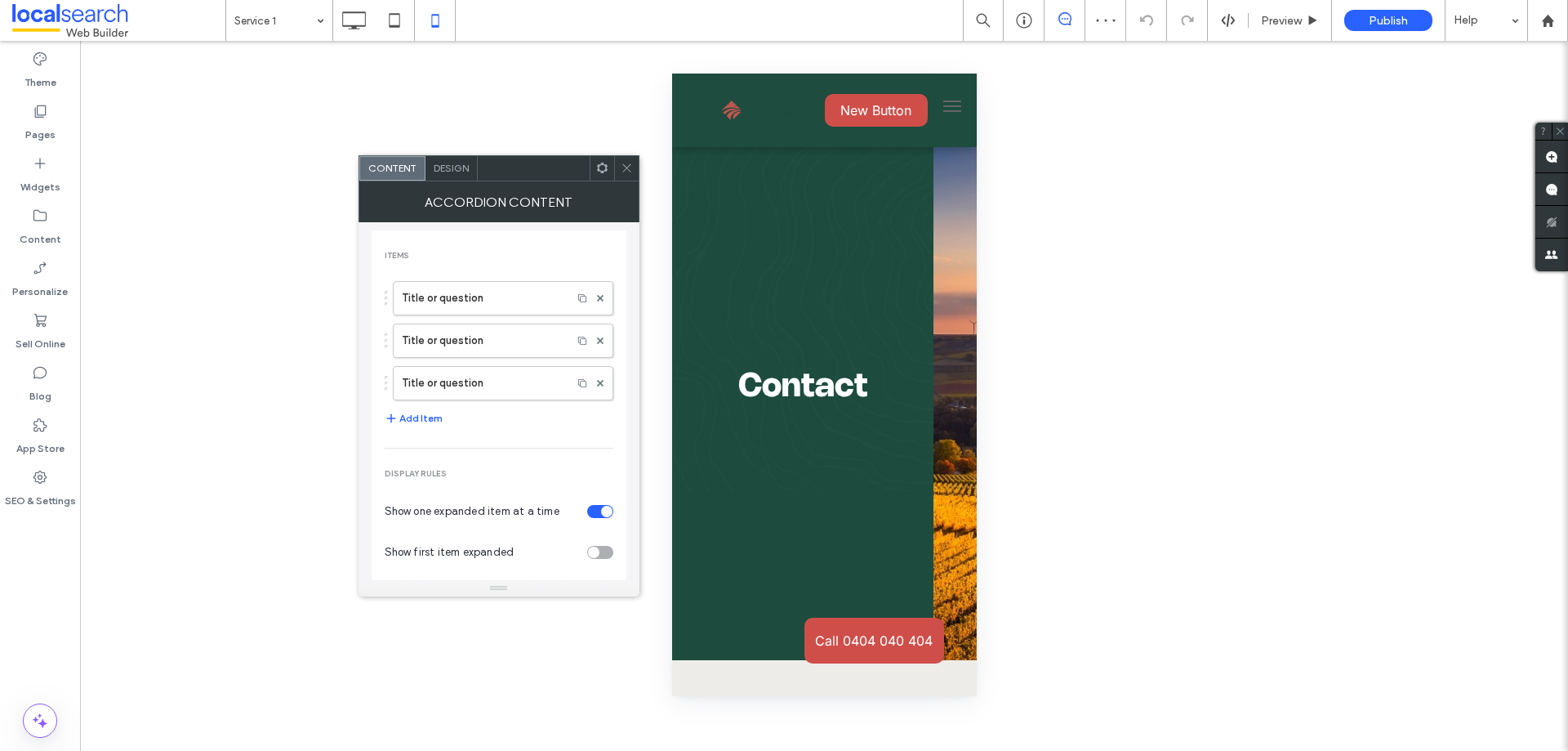 click on "Design" at bounding box center [451, 168] 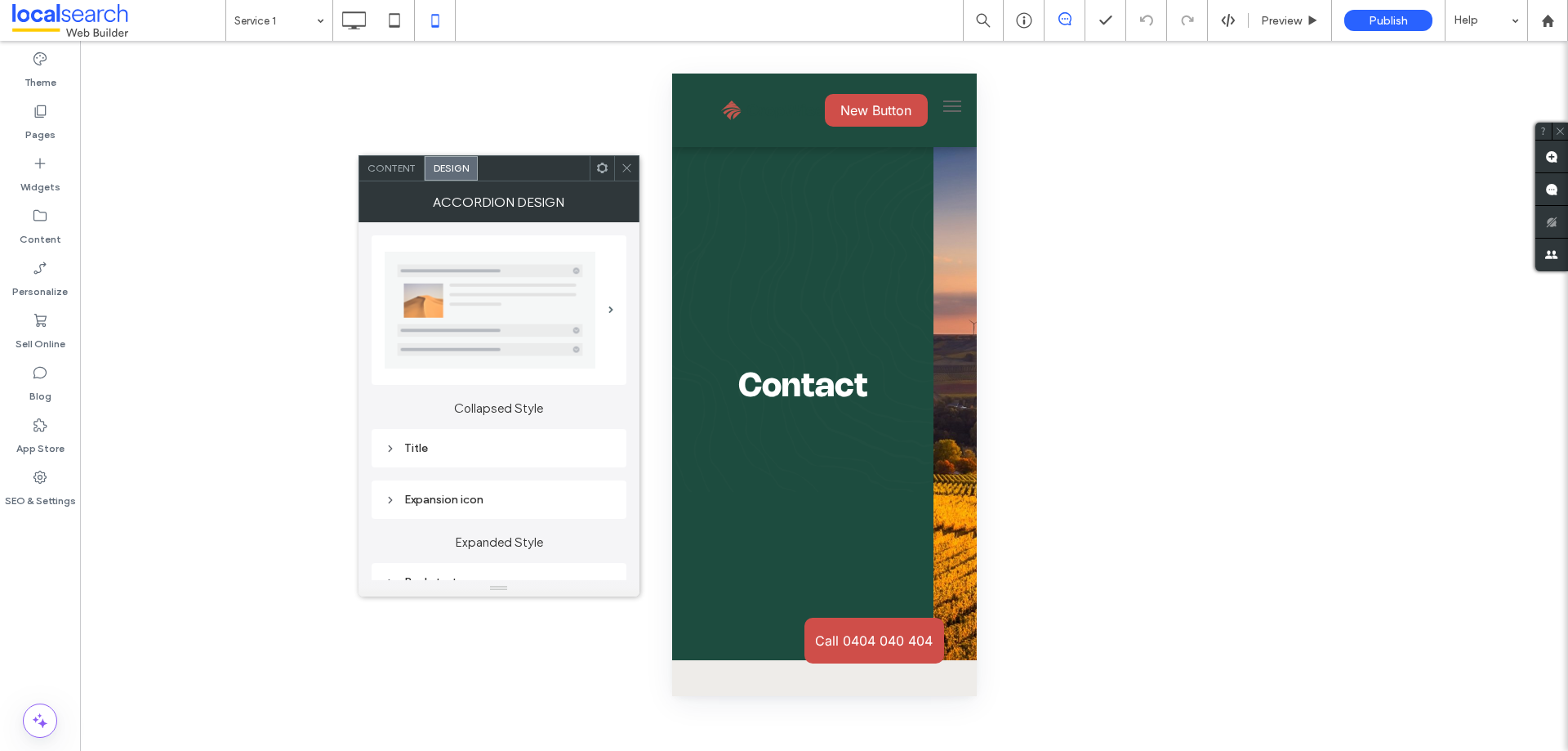 click on "Title" at bounding box center [499, 448] 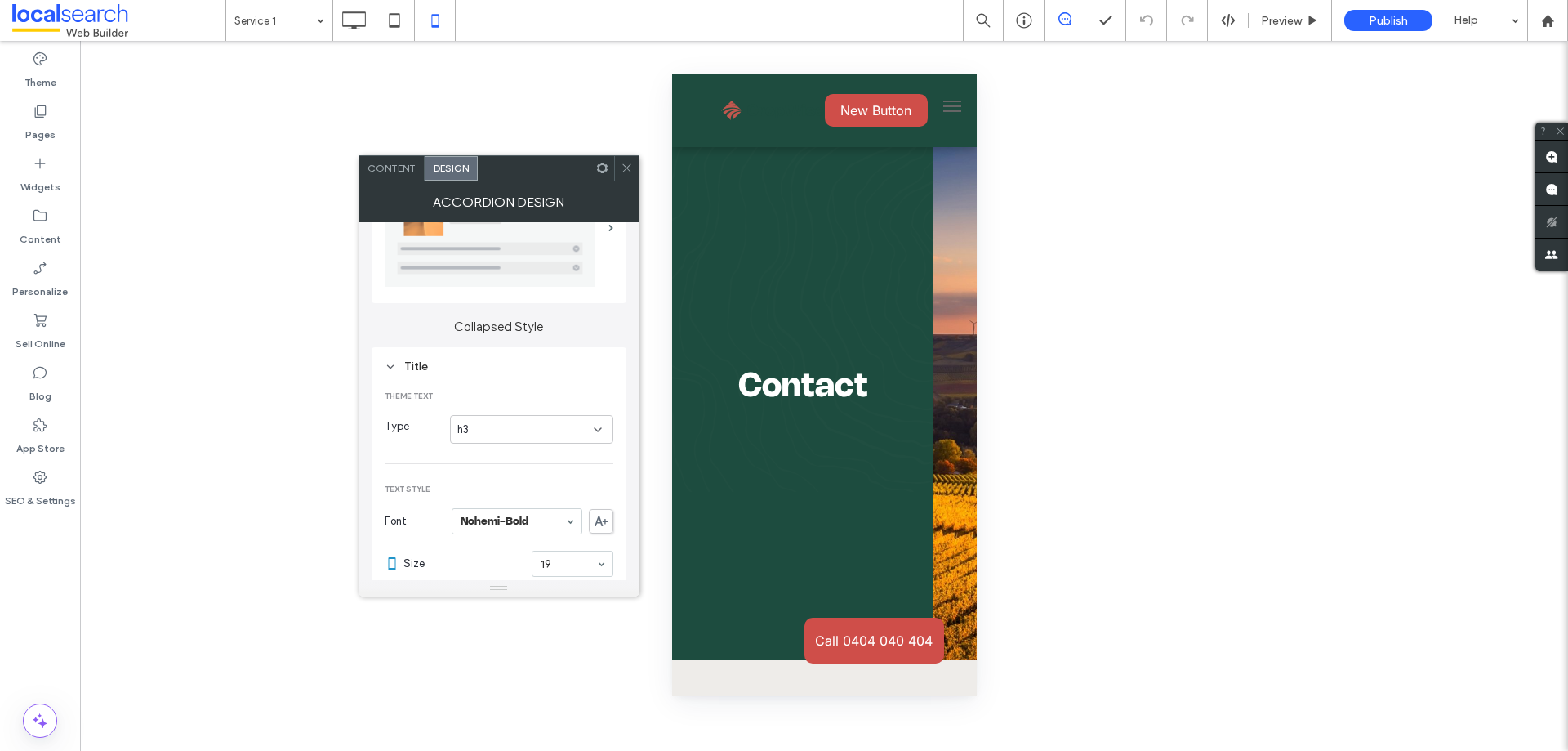 scroll, scrollTop: 163, scrollLeft: 0, axis: vertical 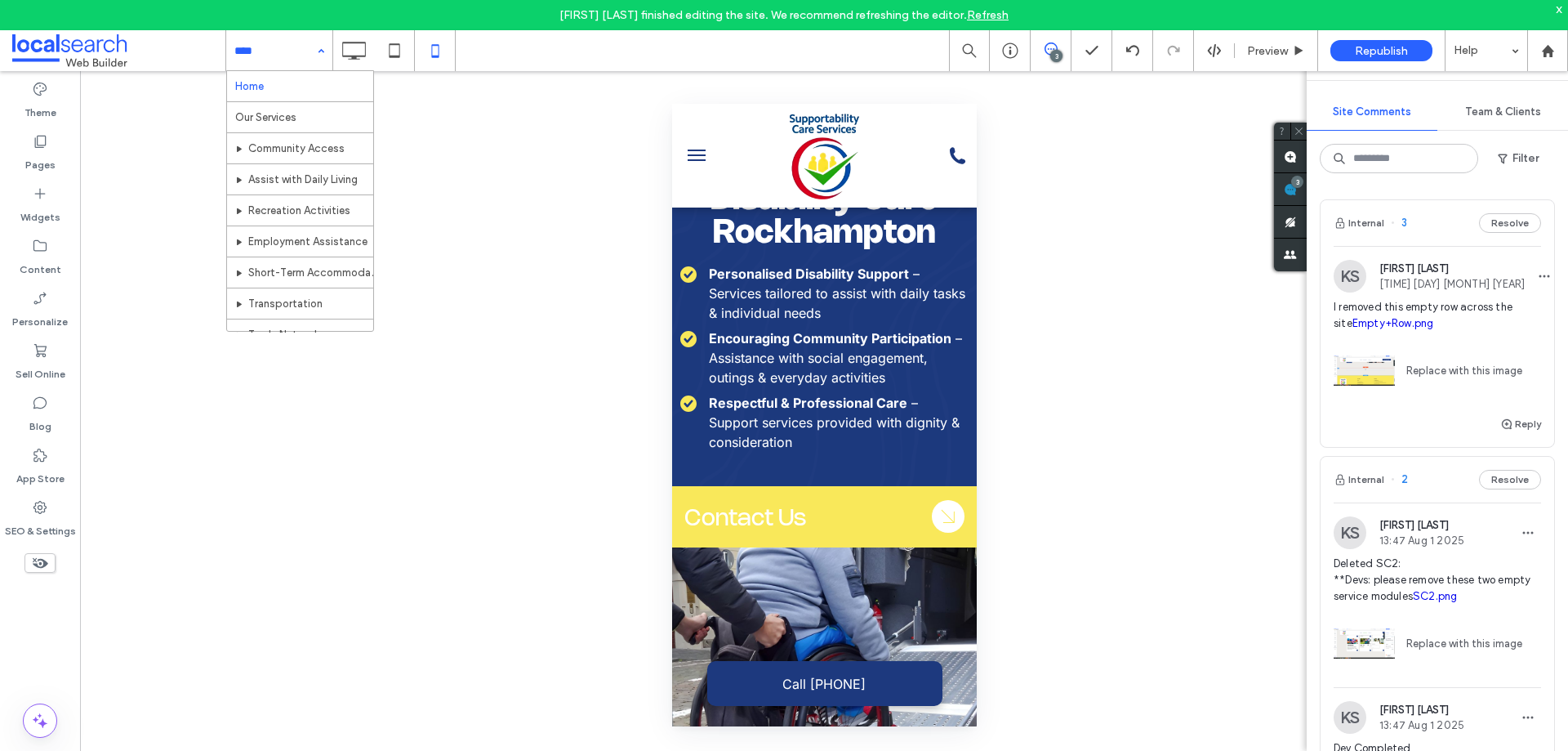 click at bounding box center [275, 51] 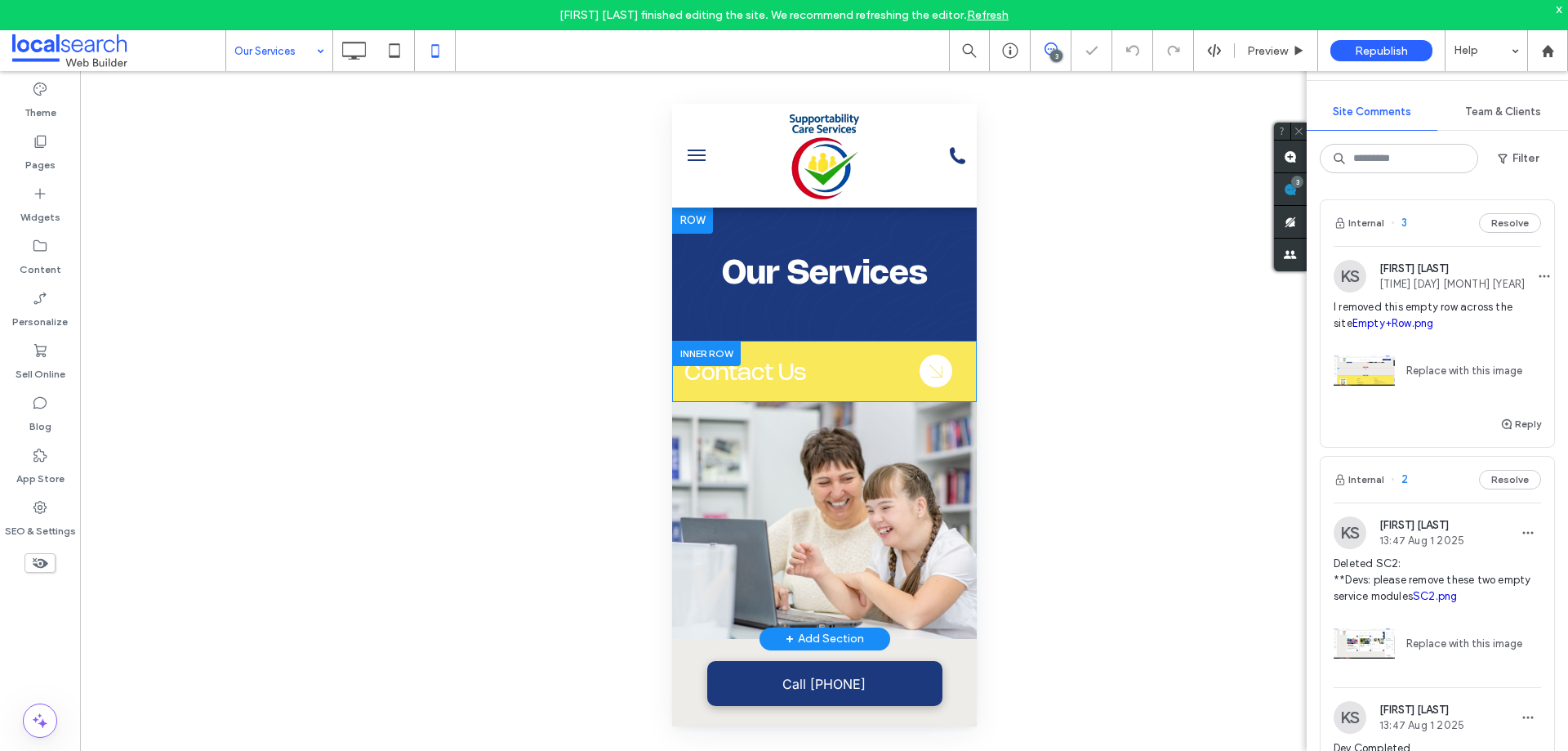 scroll, scrollTop: 0, scrollLeft: 0, axis: both 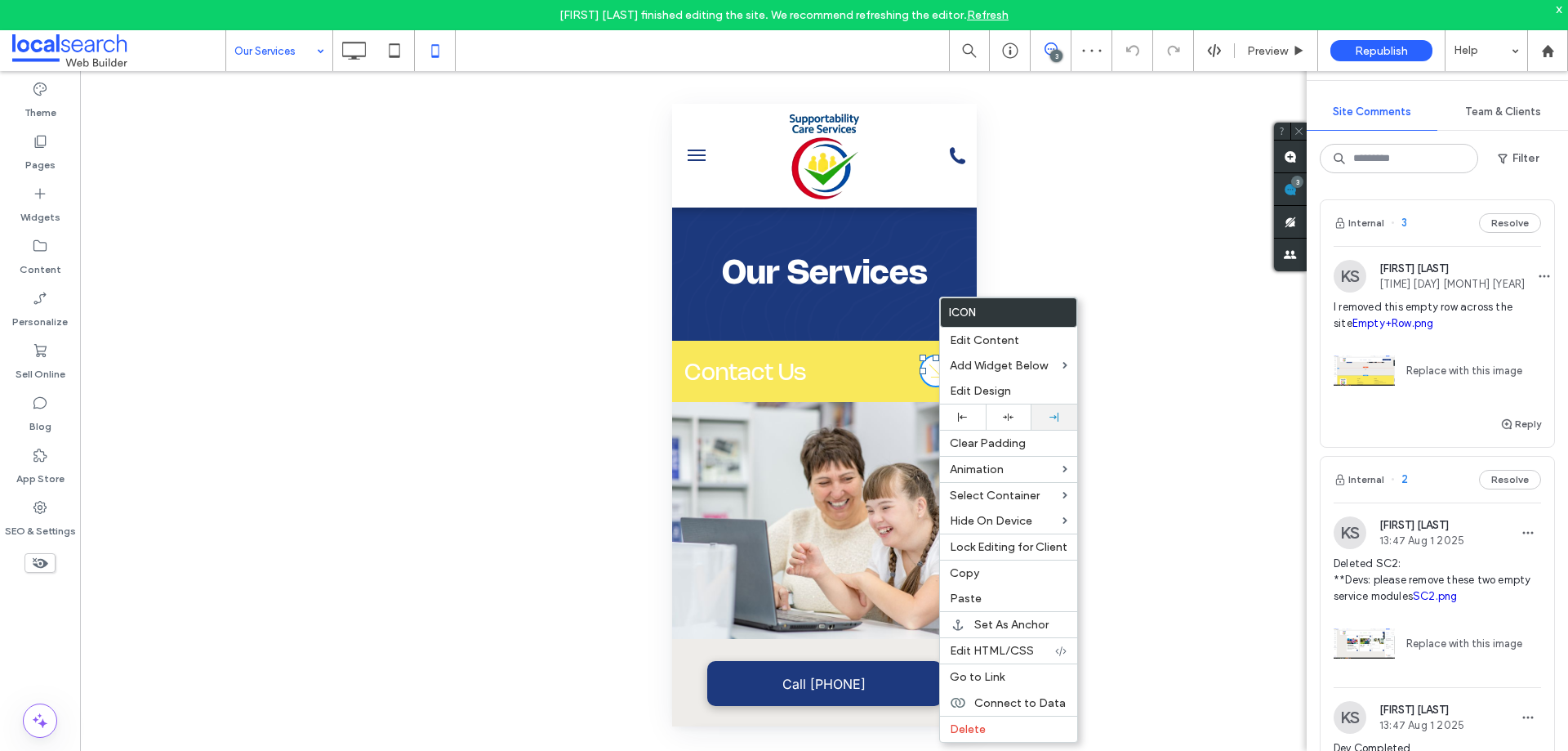 click at bounding box center (1054, 417) 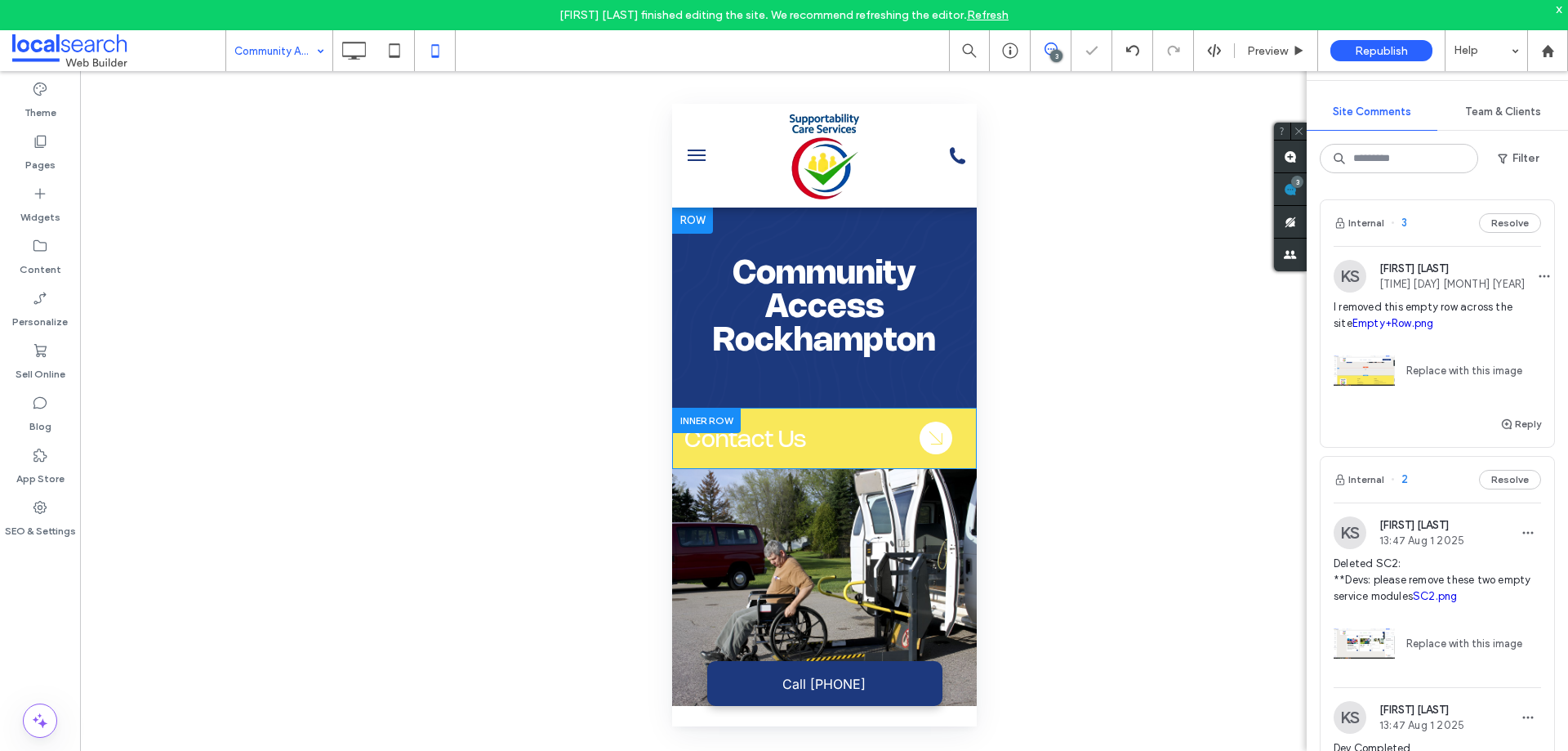 scroll, scrollTop: 0, scrollLeft: 0, axis: both 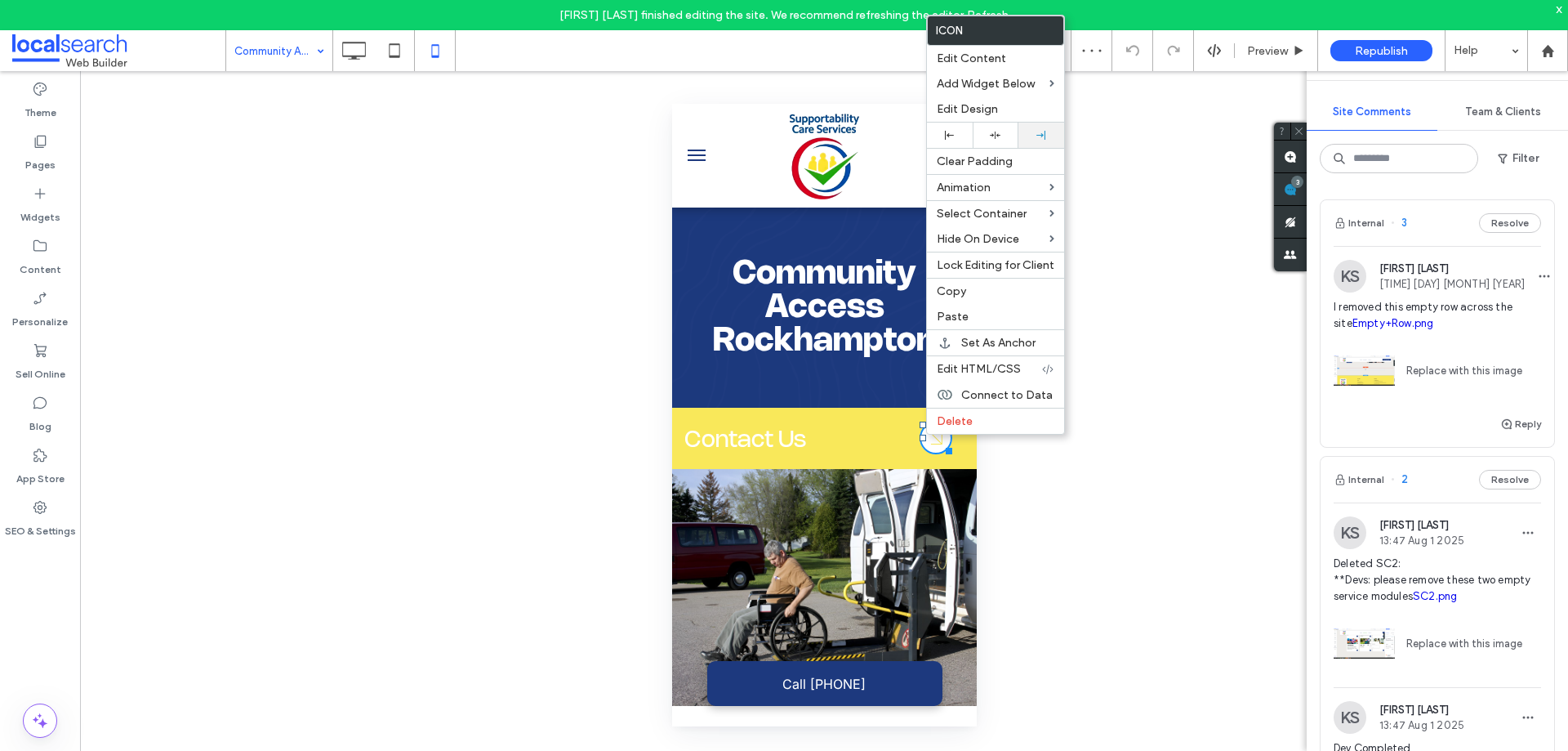 click at bounding box center [1041, 135] 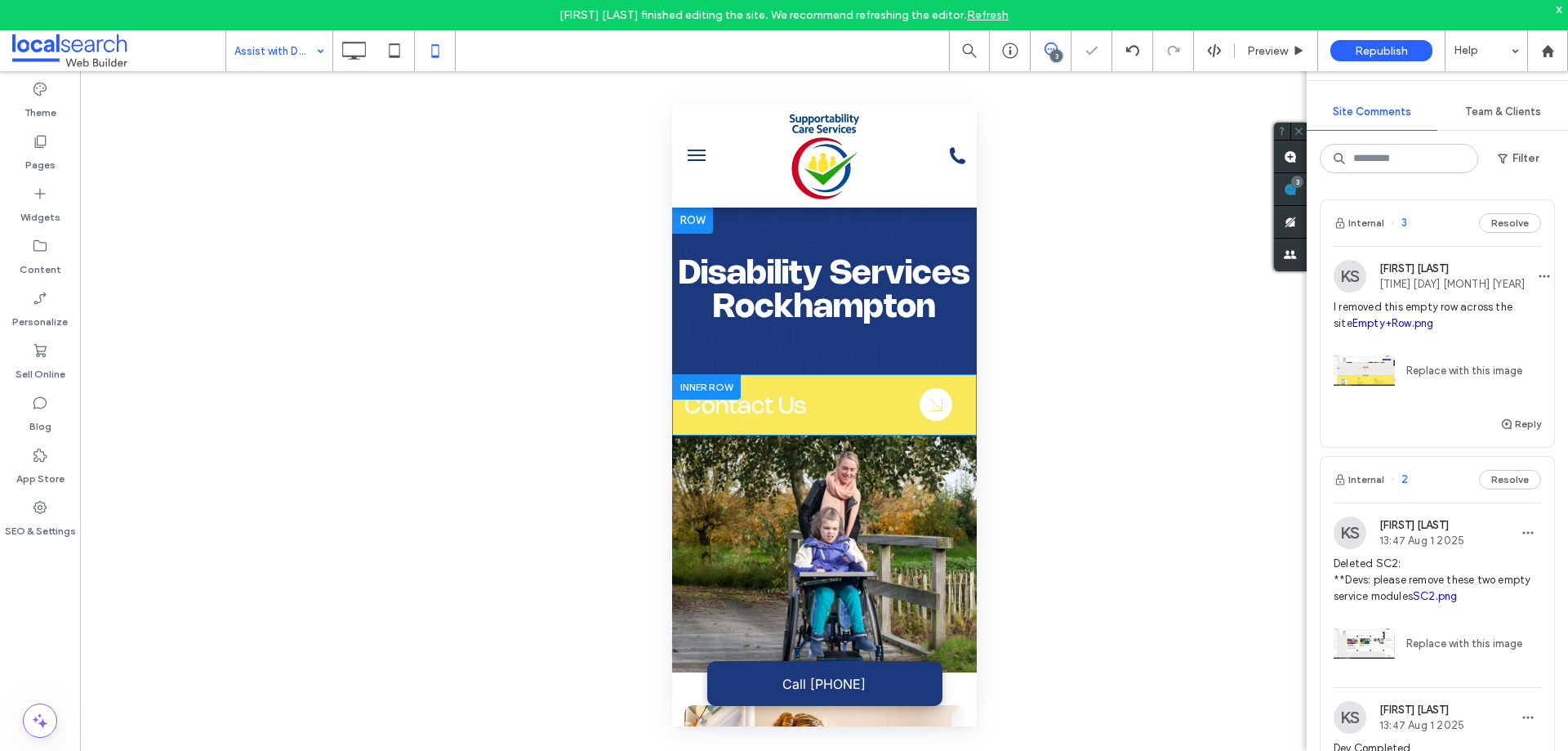scroll, scrollTop: 0, scrollLeft: 0, axis: both 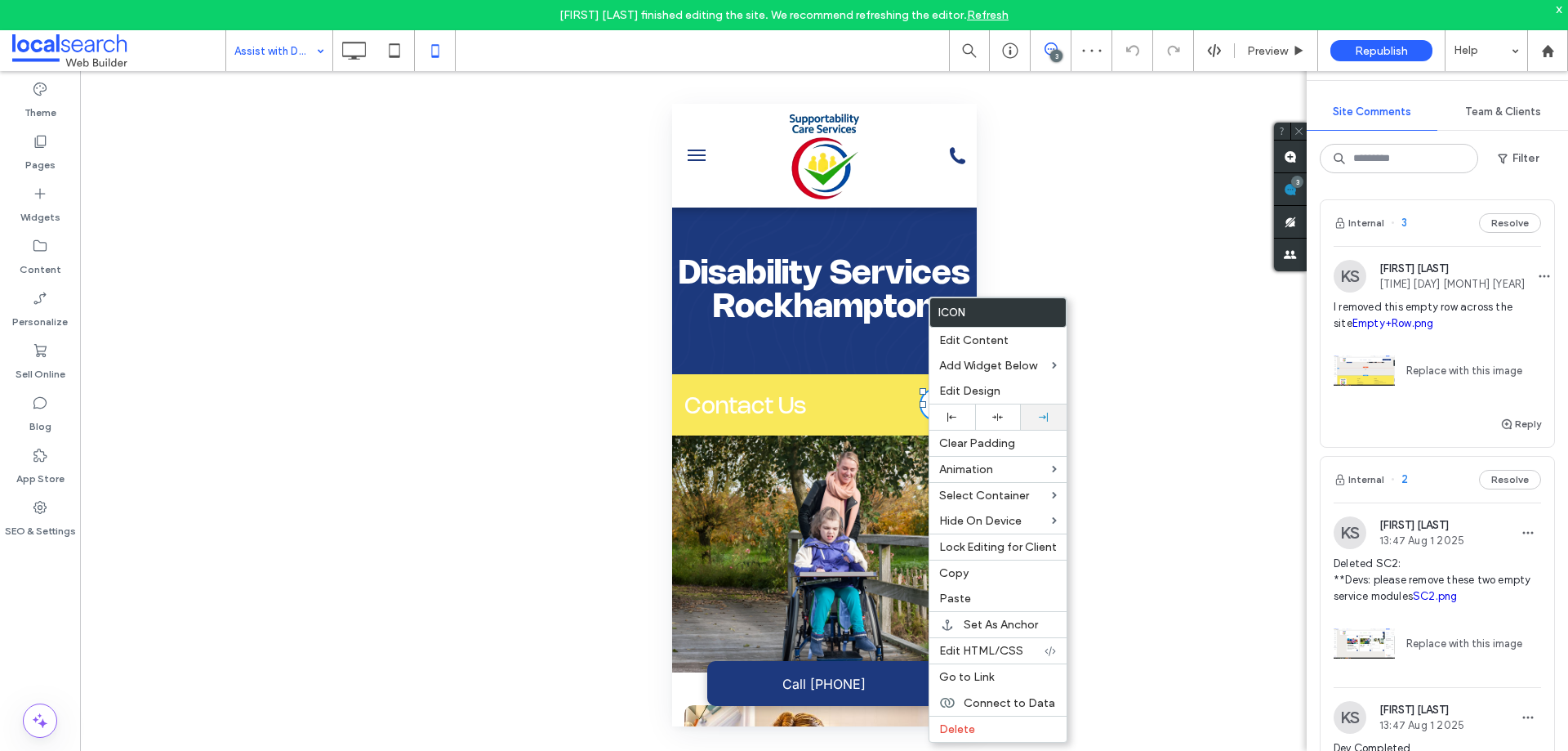 click at bounding box center (1044, 417) 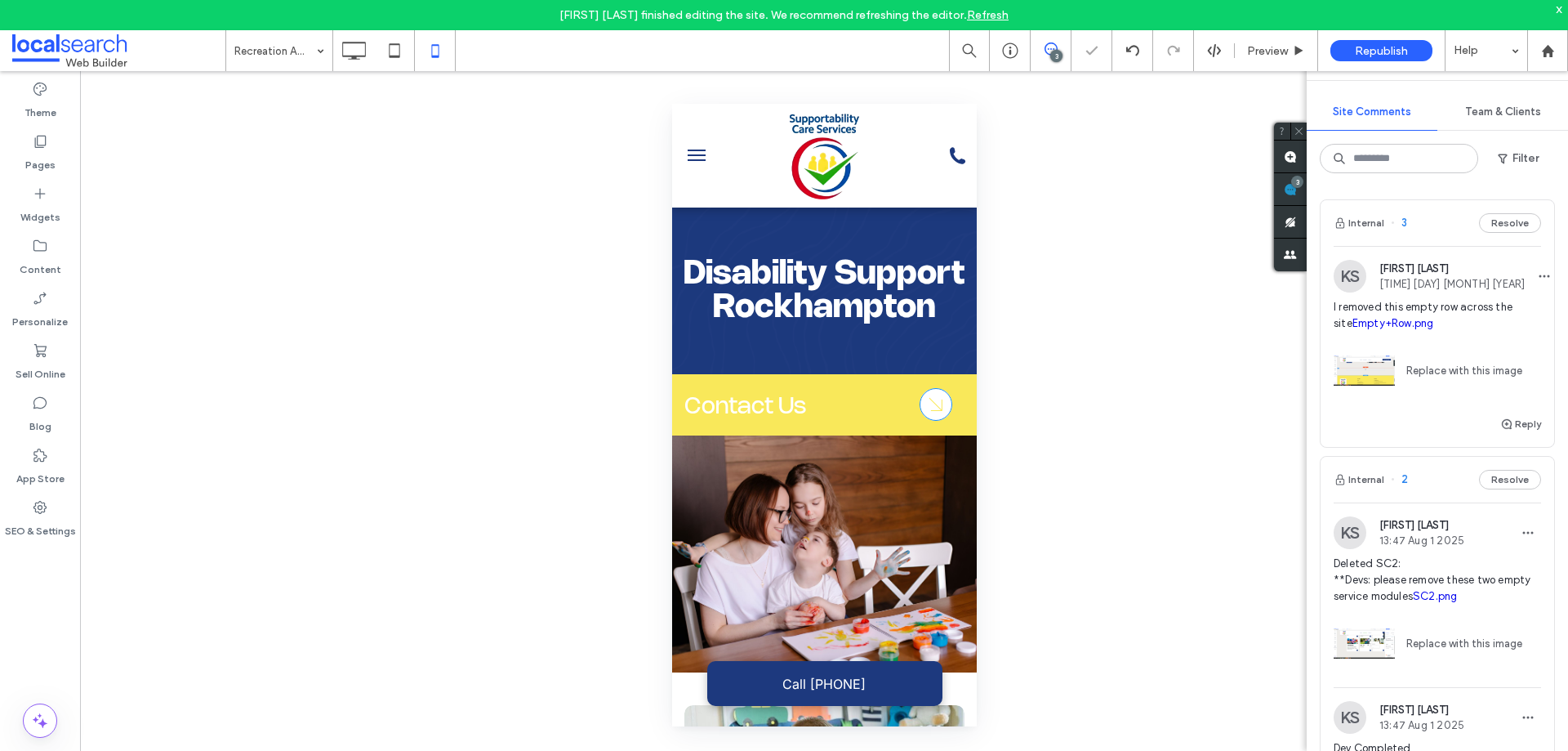 scroll, scrollTop: 0, scrollLeft: 0, axis: both 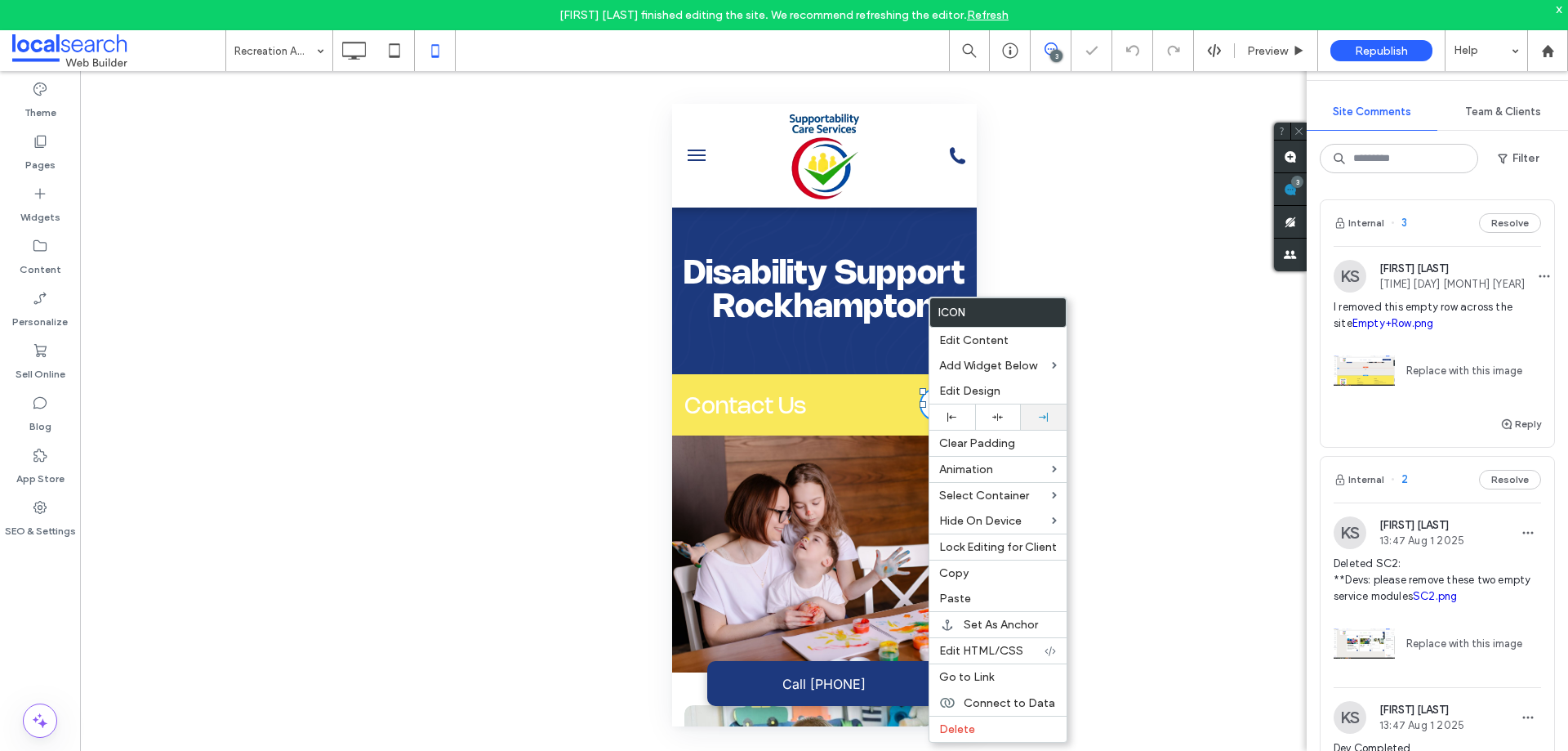 click at bounding box center [1044, 417] 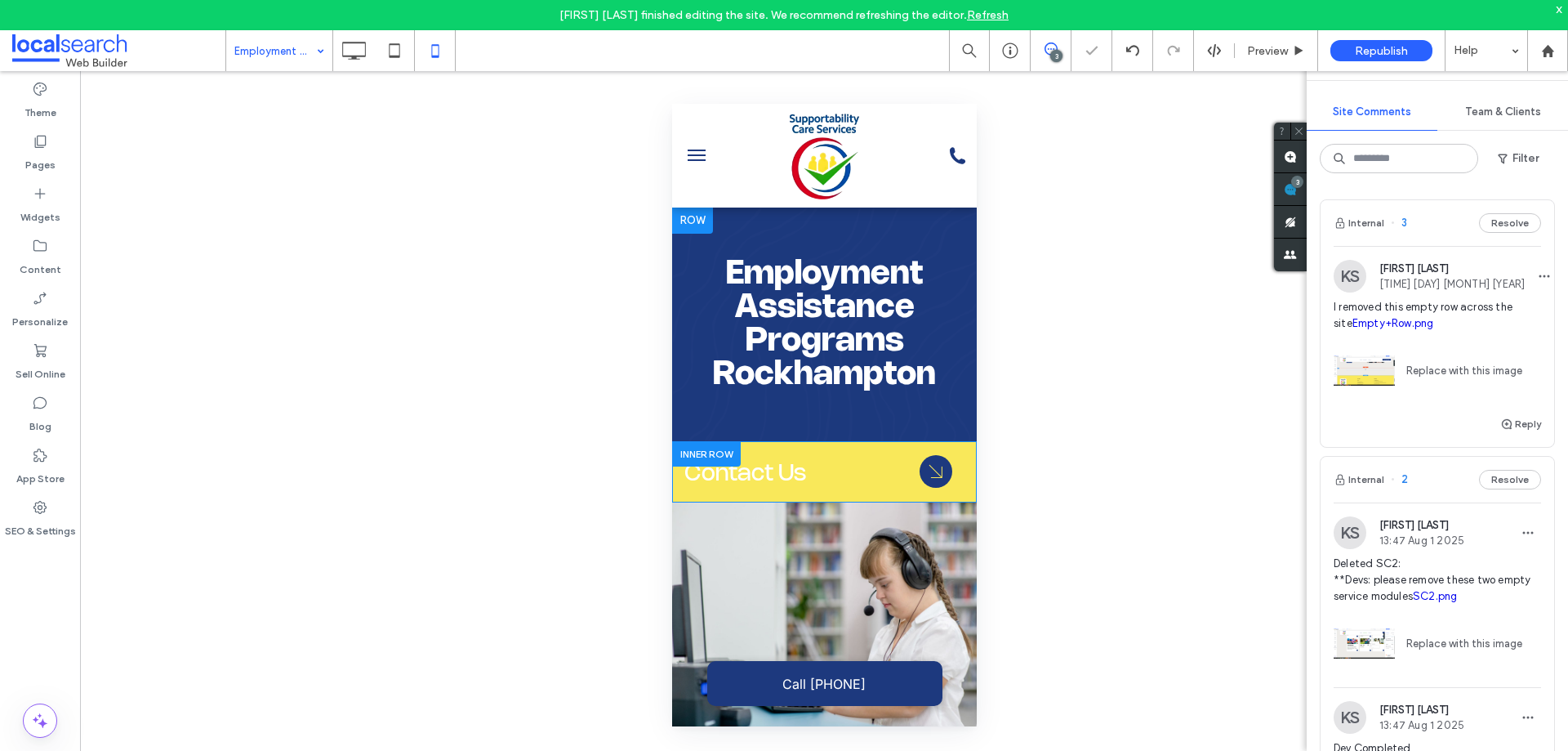 scroll, scrollTop: 0, scrollLeft: 0, axis: both 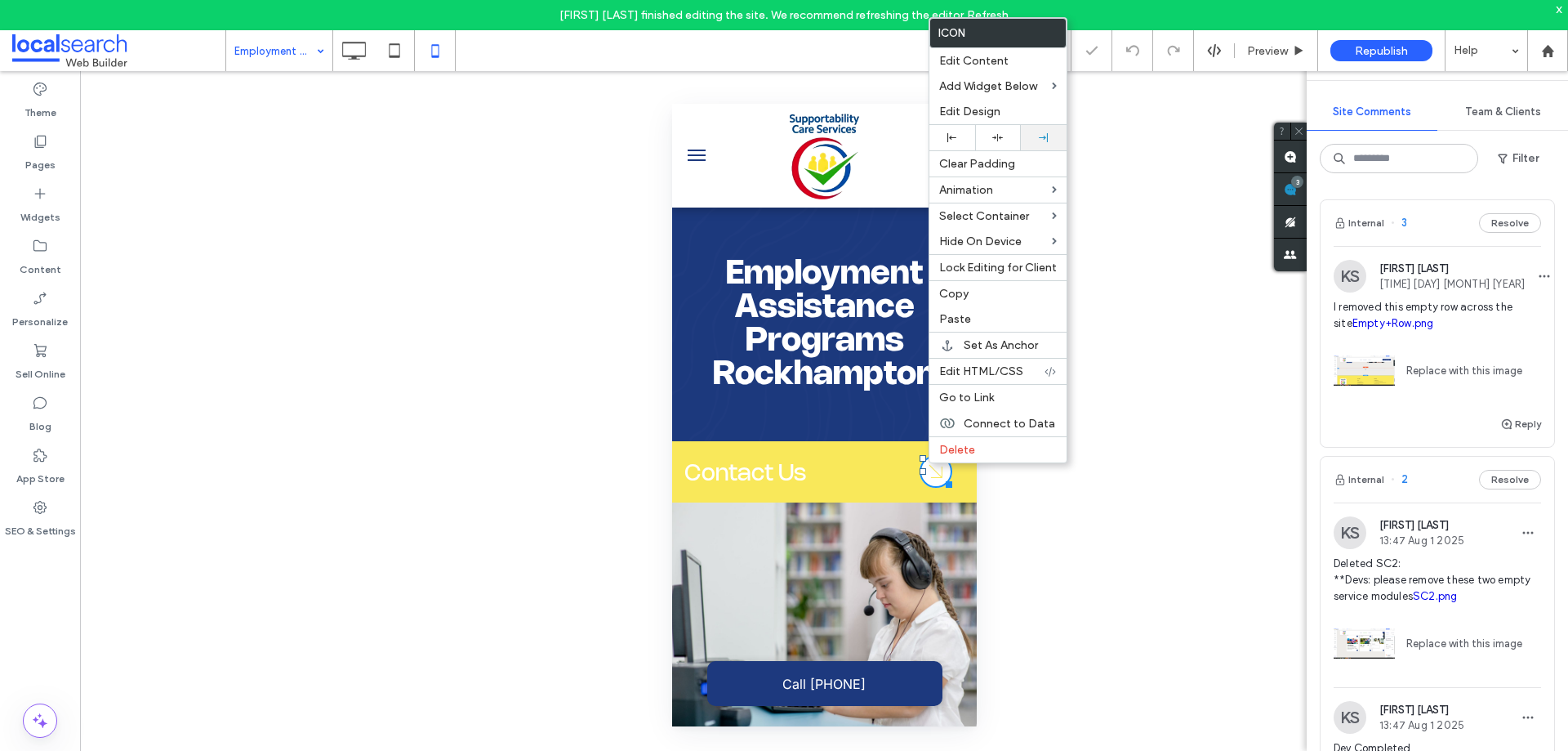 click at bounding box center [1044, 137] 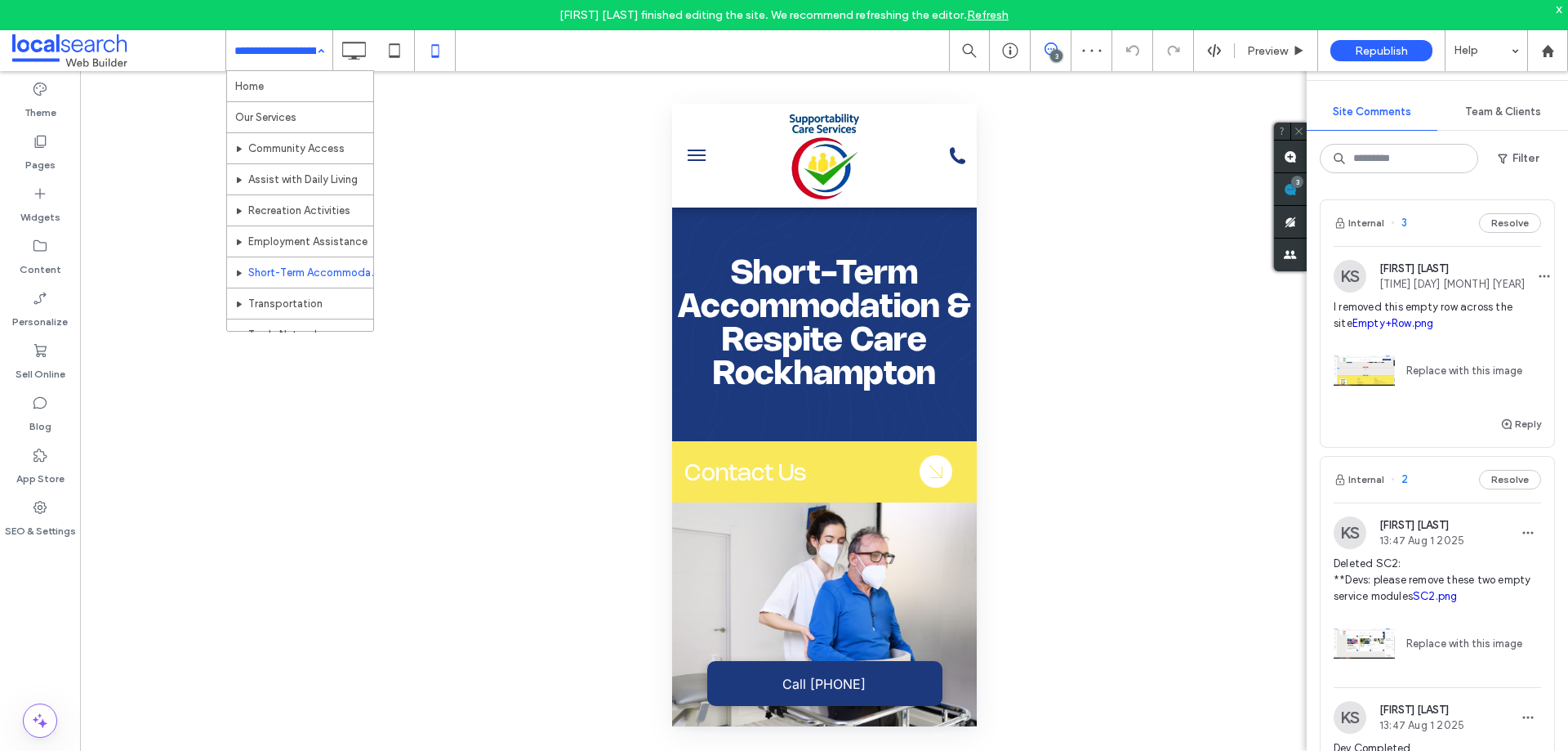 scroll, scrollTop: 0, scrollLeft: 0, axis: both 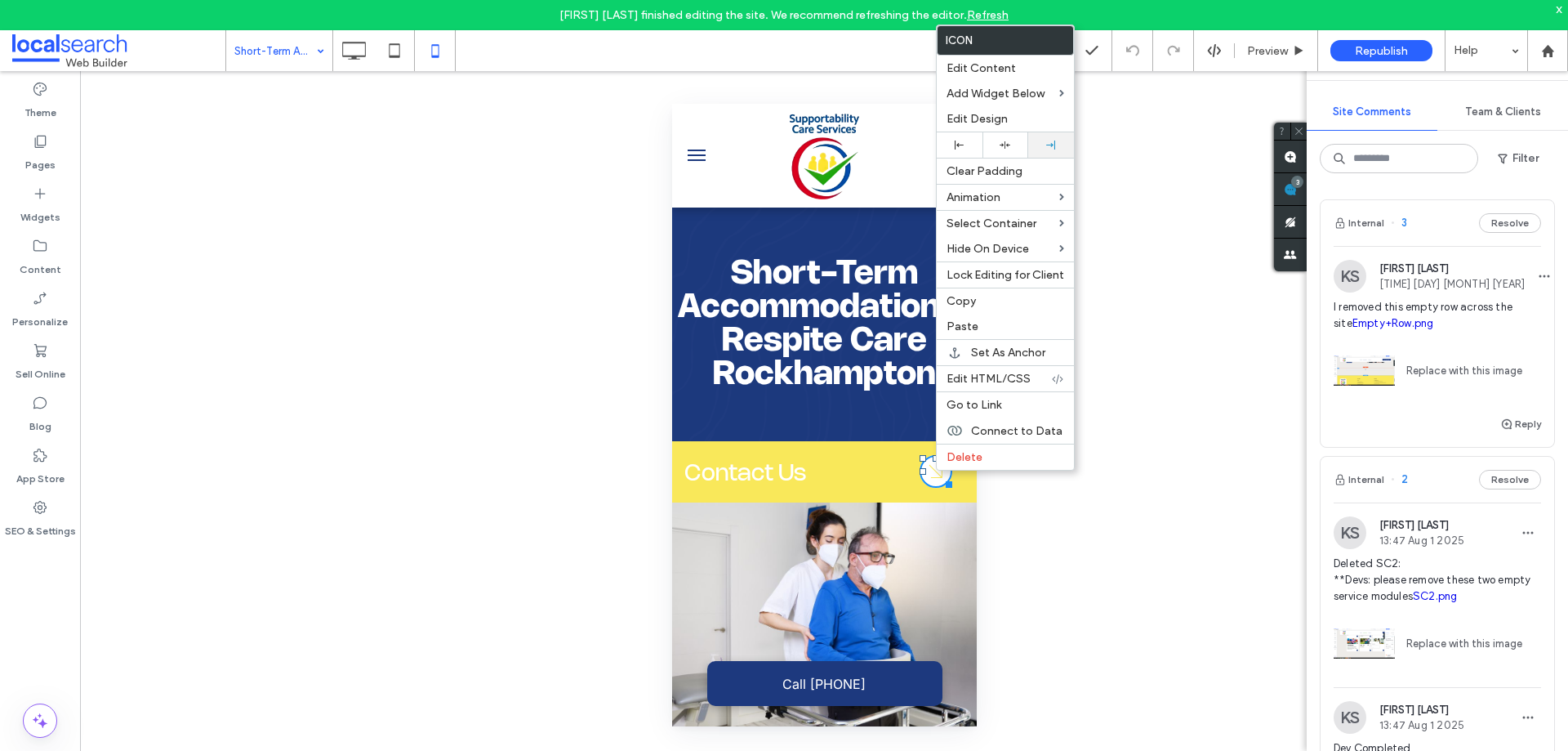 click at bounding box center [1051, 145] 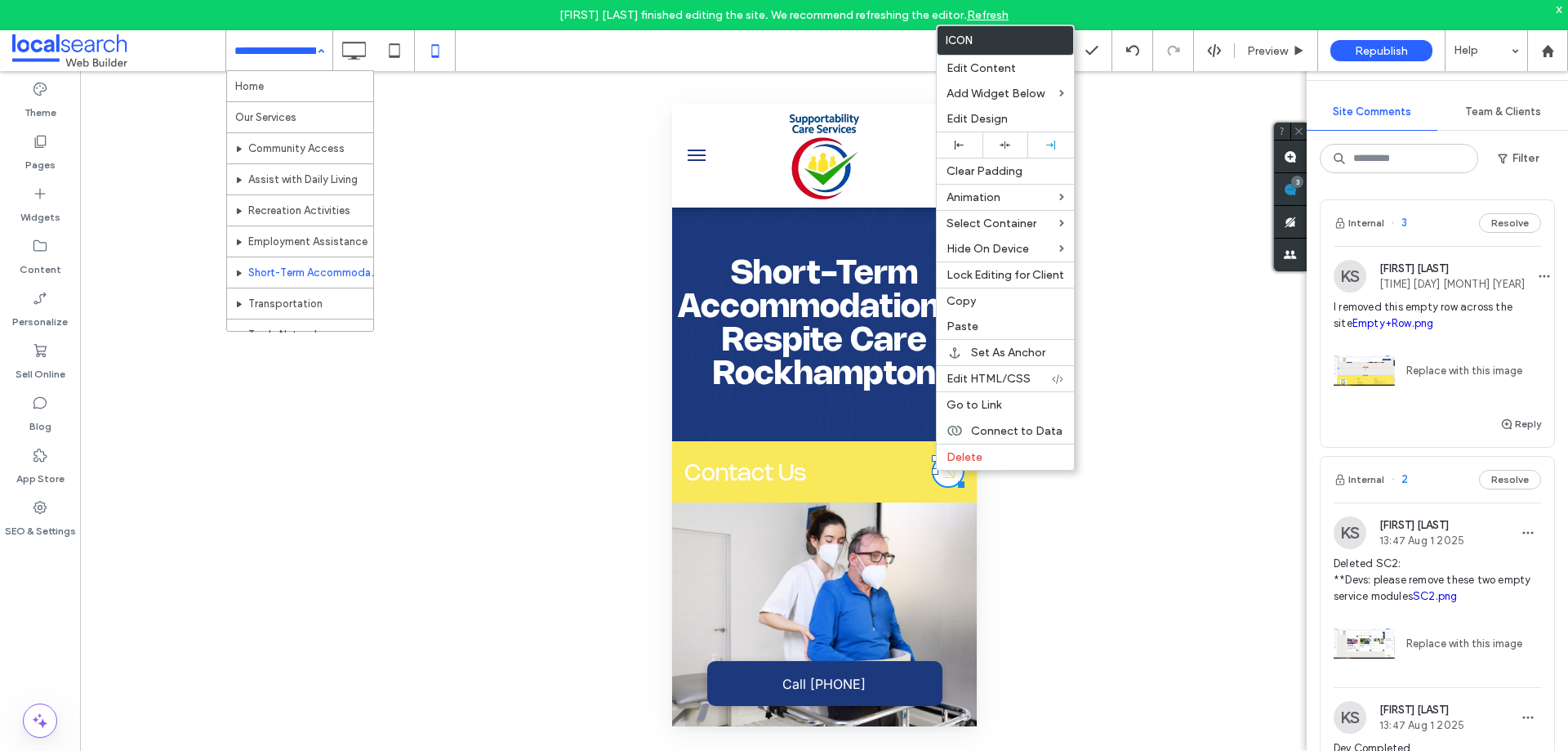 drag, startPoint x: 287, startPoint y: 62, endPoint x: 278, endPoint y: 83, distance: 22.847319 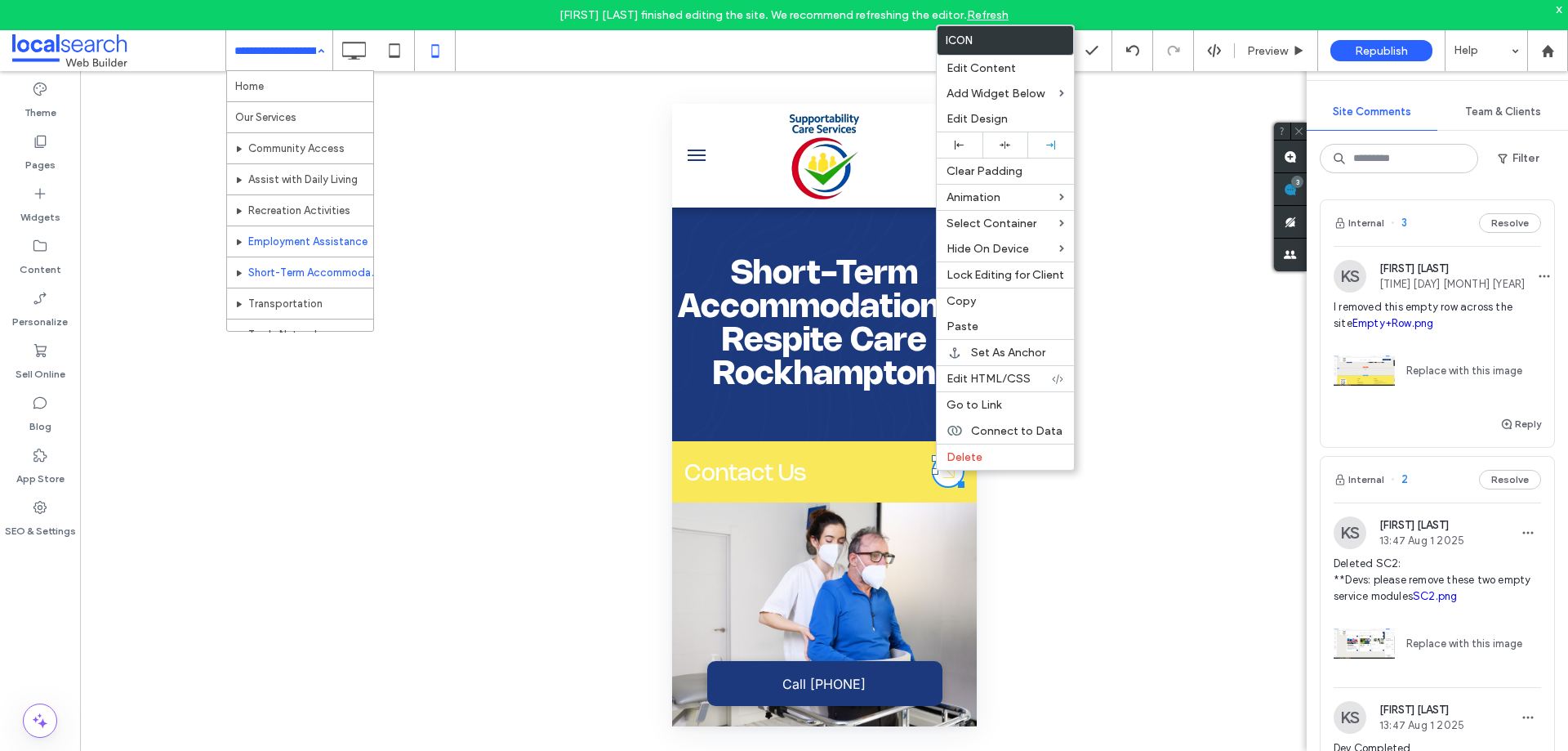 scroll, scrollTop: 48, scrollLeft: 0, axis: vertical 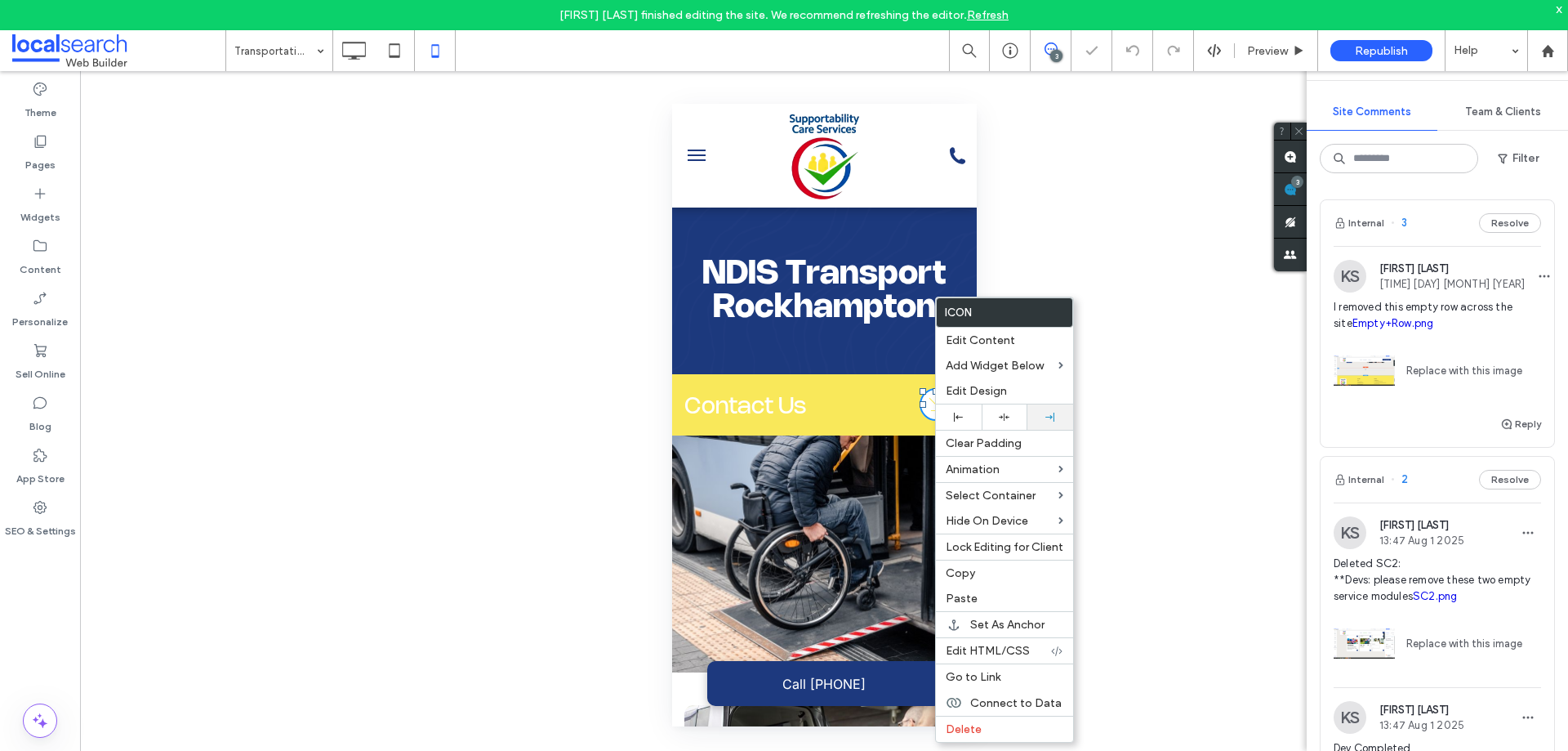 click at bounding box center [1050, 417] 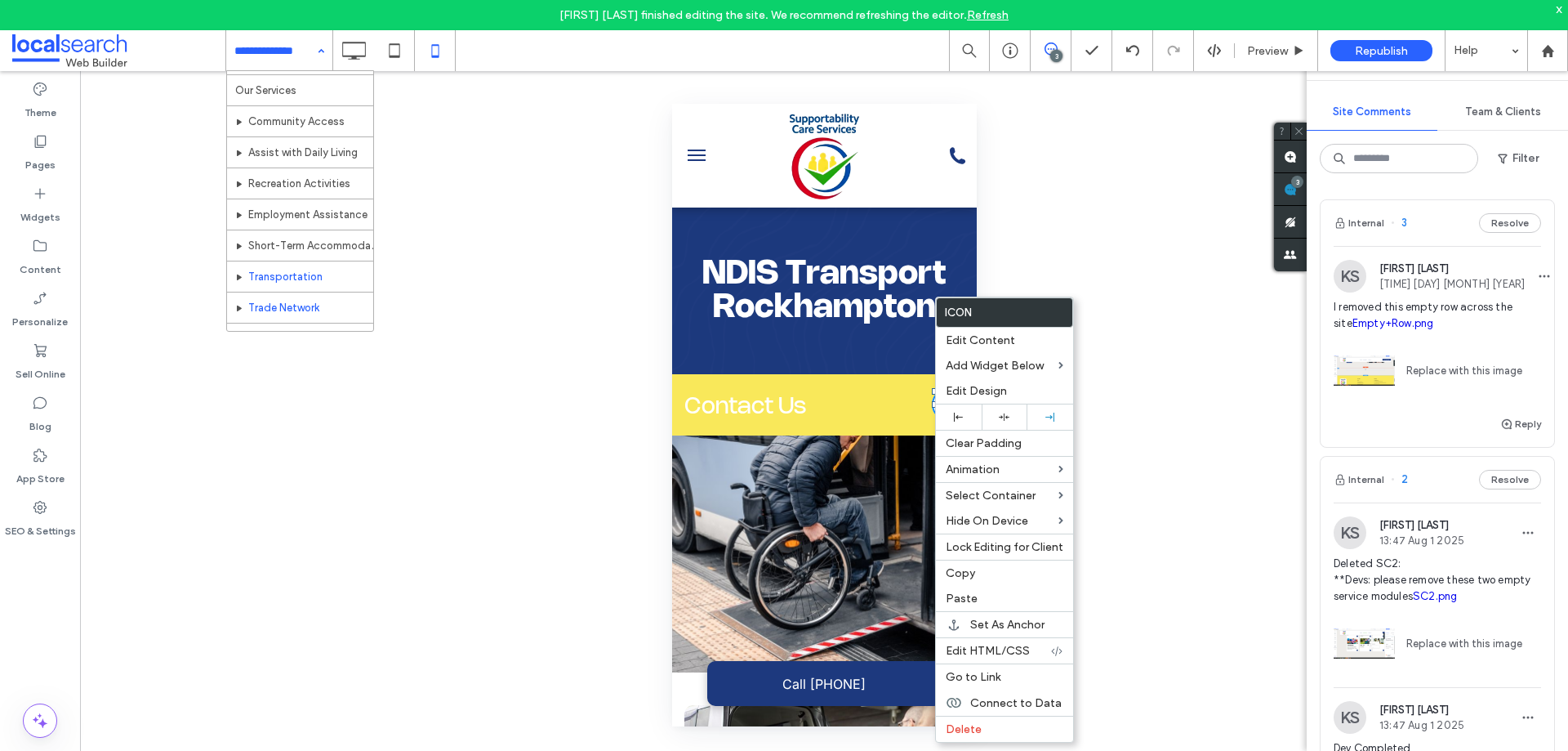 scroll, scrollTop: 48, scrollLeft: 0, axis: vertical 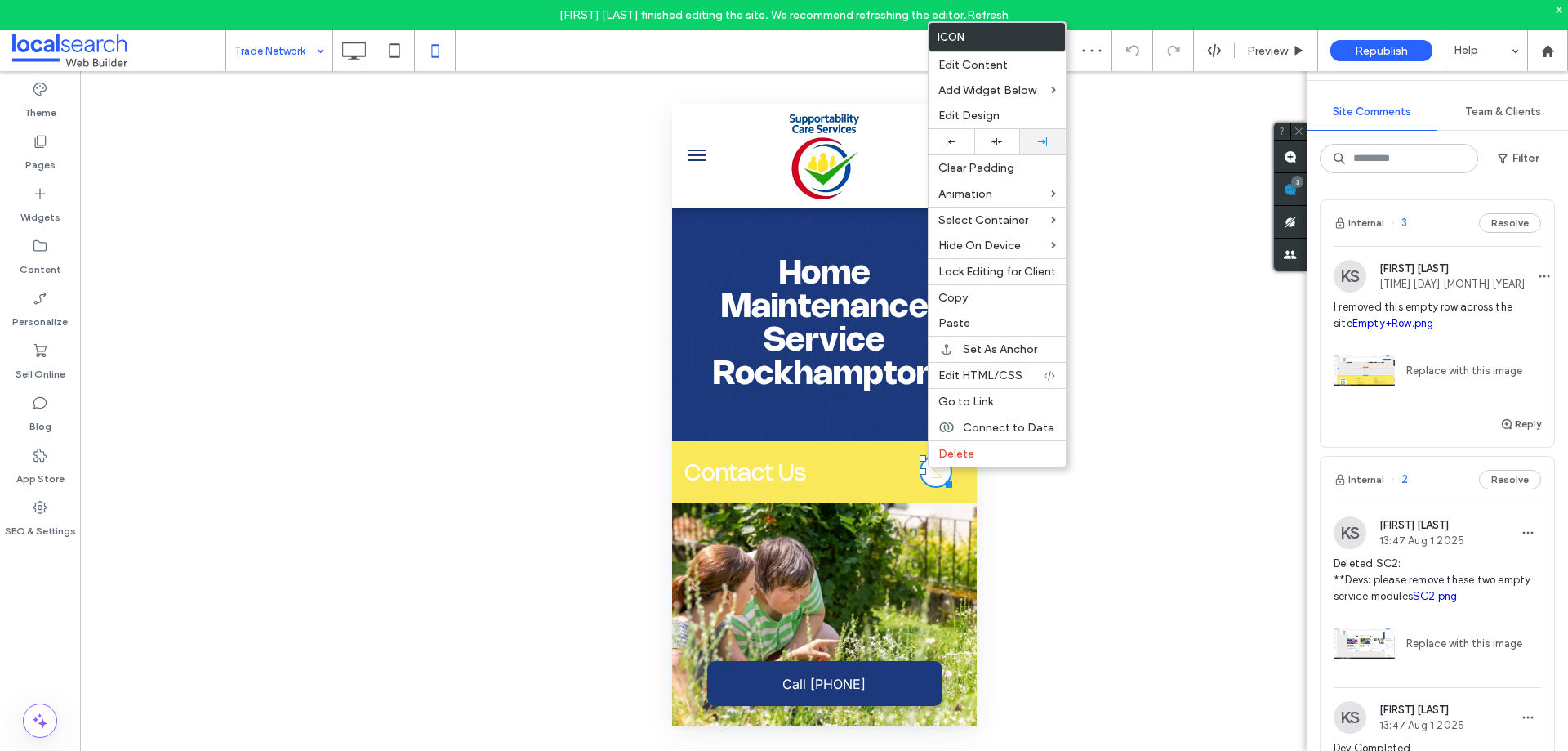 click at bounding box center (1043, 141) 